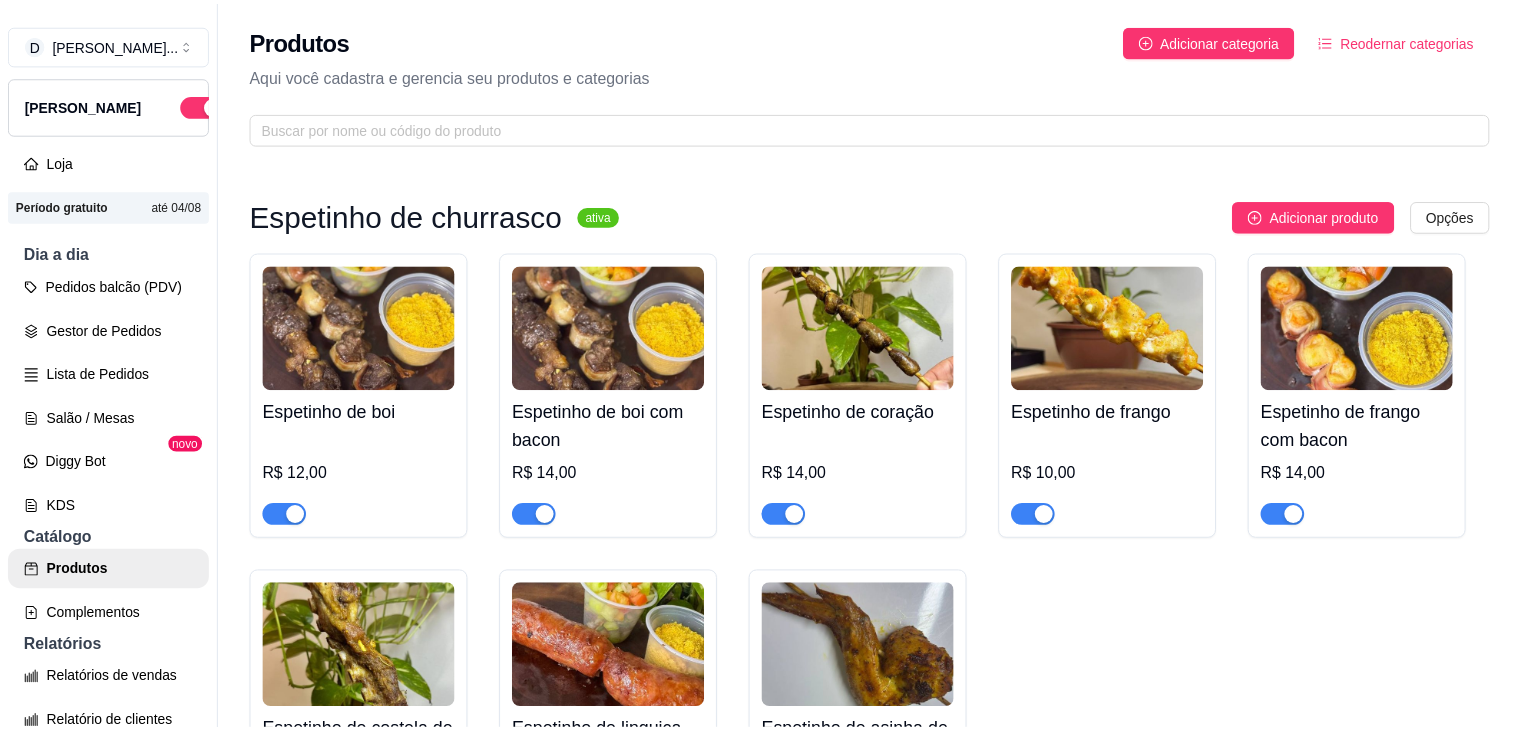 scroll, scrollTop: 0, scrollLeft: 0, axis: both 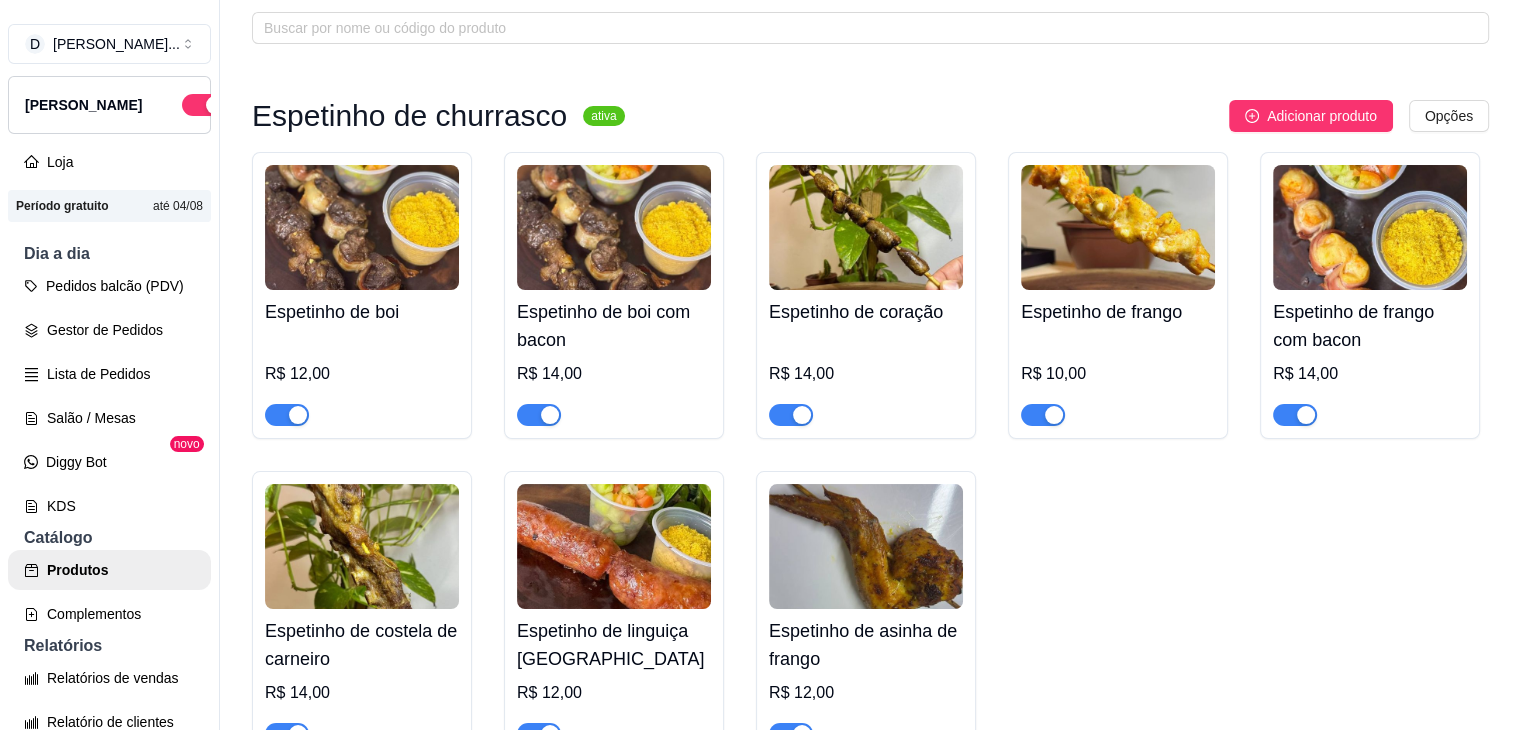 click at bounding box center [362, 227] 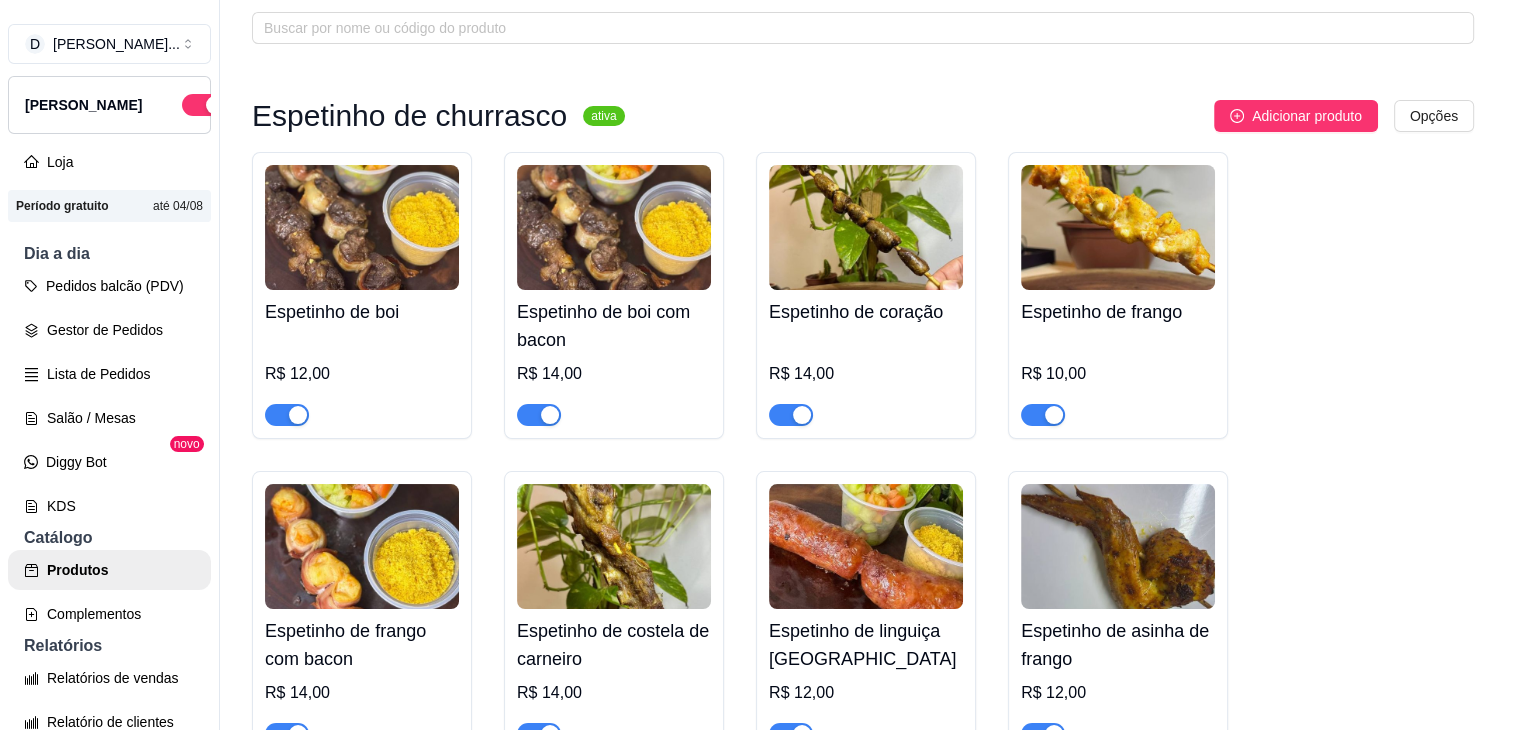 type 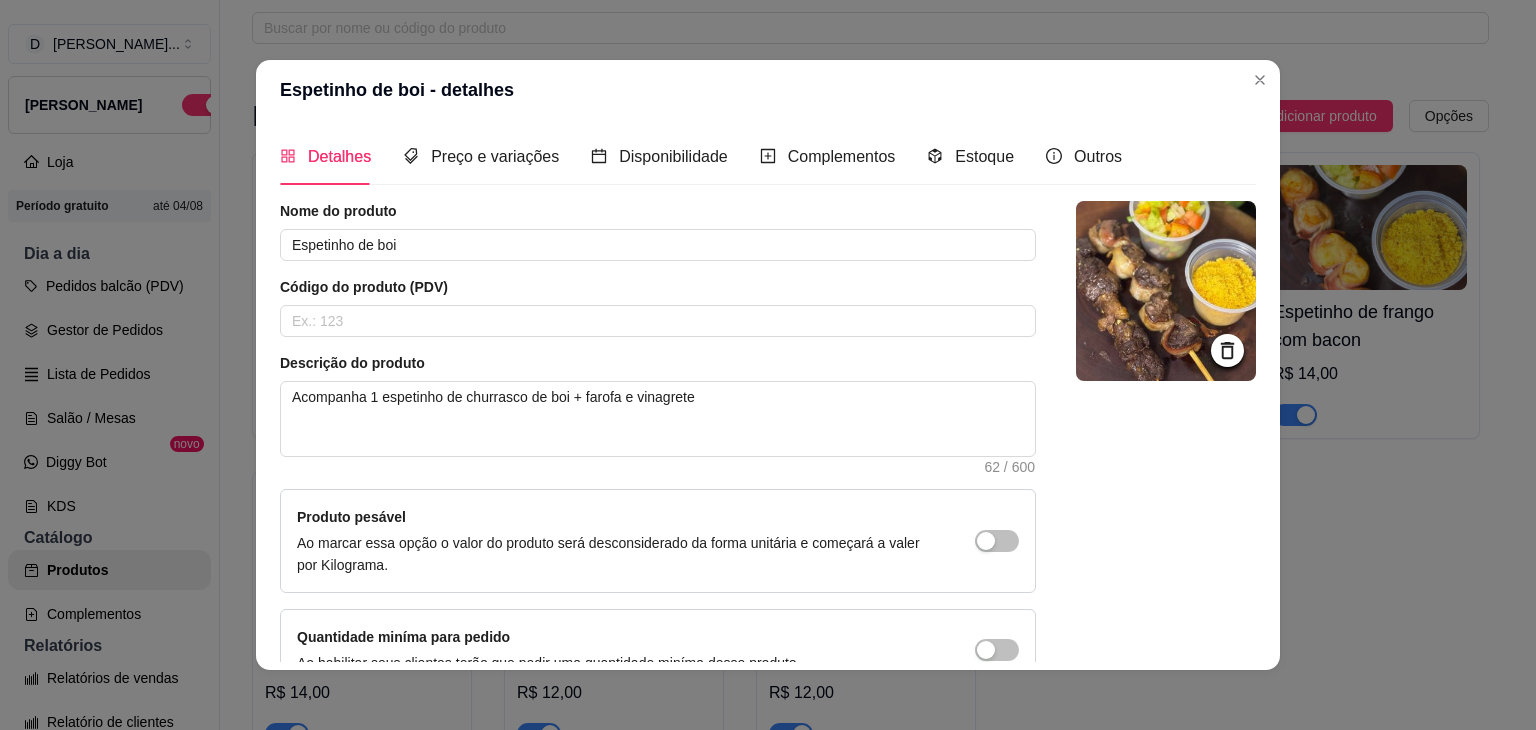 click at bounding box center (1166, 291) 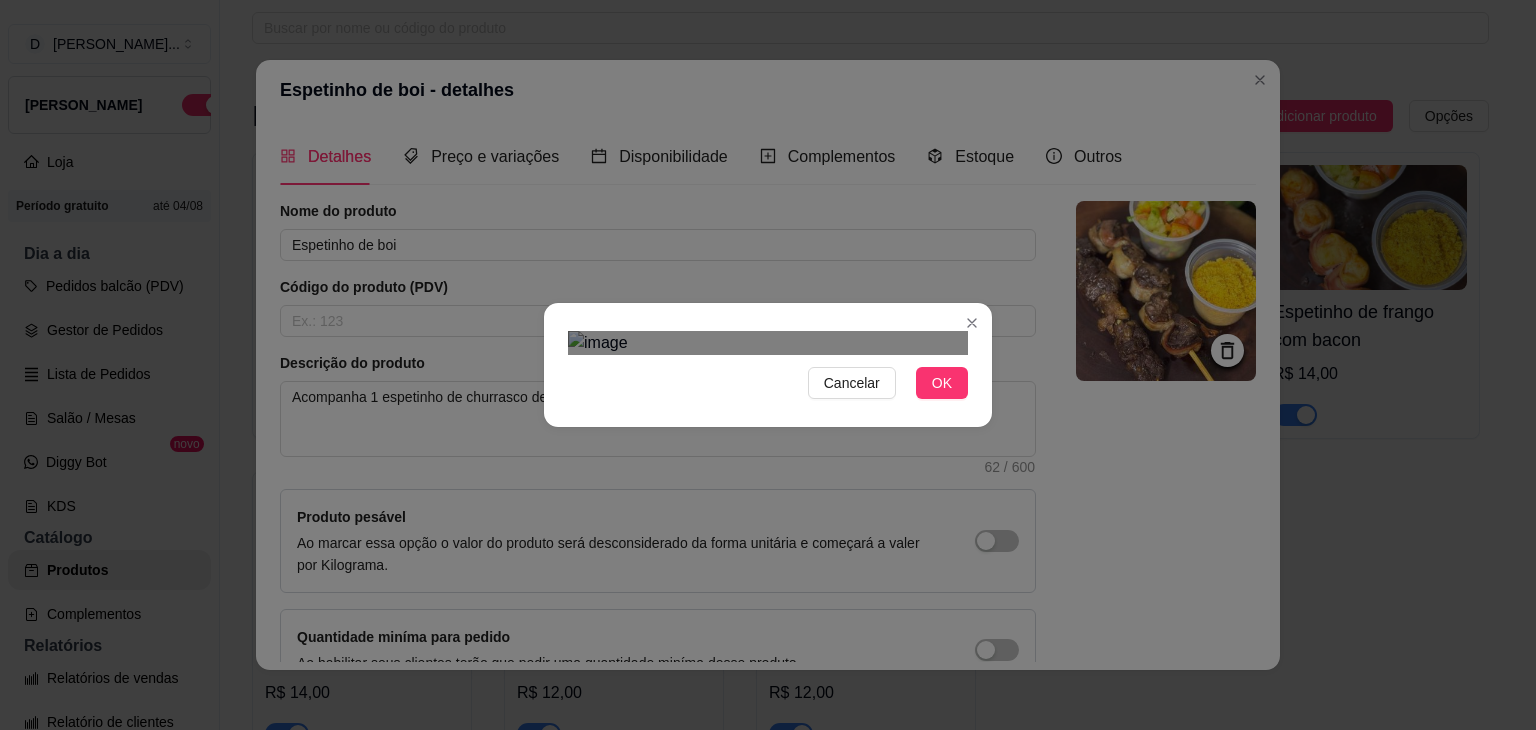 click at bounding box center [771, 705] 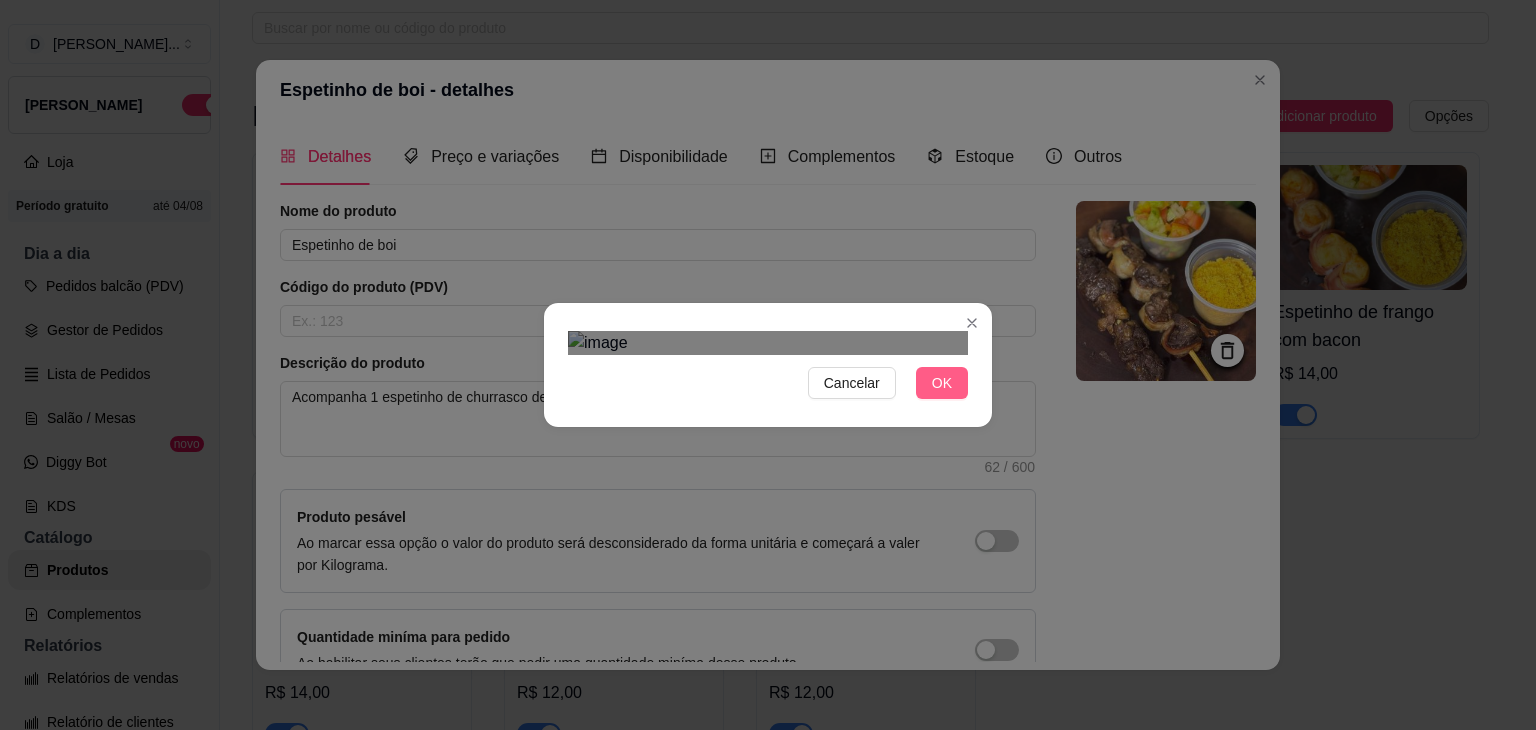 click on "OK" at bounding box center (942, 383) 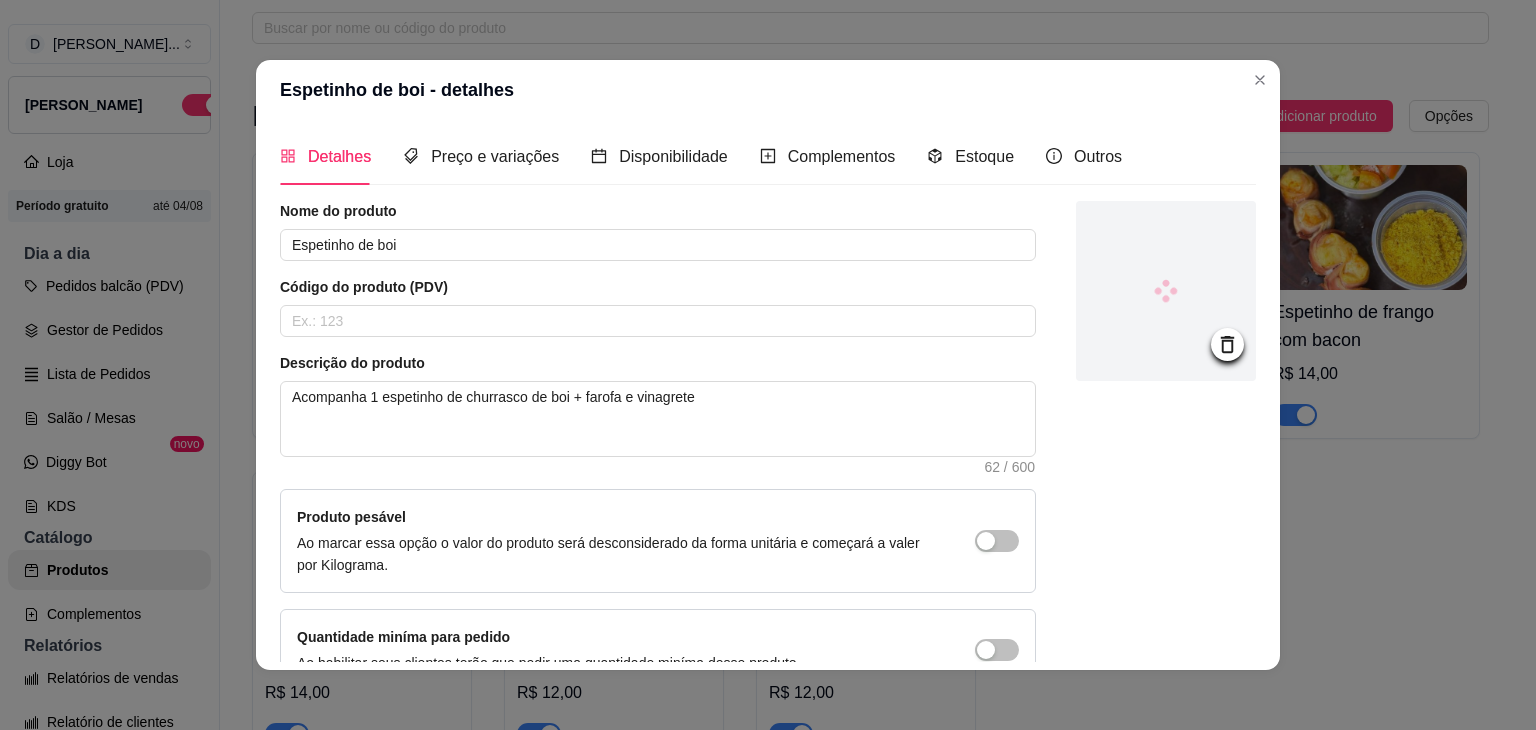 scroll, scrollTop: 116, scrollLeft: 0, axis: vertical 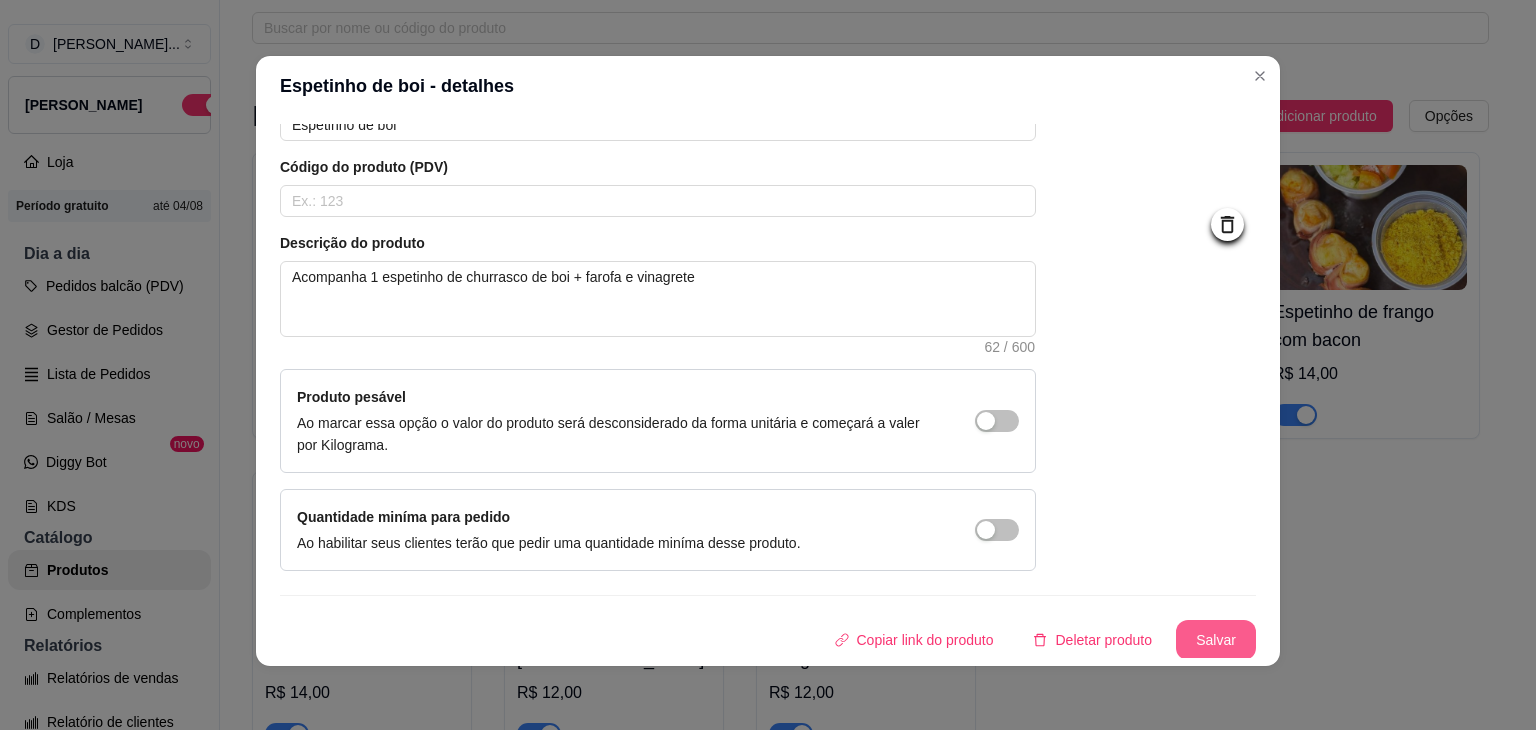 click on "Nome do produto Espetinho de boi Código do produto (PDV) Descrição do produto Acompanha 1 espetinho de churrasco de boi + farofa e vinagrete 62 / 600 Produto pesável Ao marcar essa opção o valor do produto será desconsiderado da forma unitária e começará a valer por Kilograma. Quantidade miníma para pedido Ao habilitar seus clientes terão que pedir uma quantidade miníma desse produto. Copiar link do produto Deletar produto Salvar" at bounding box center [768, 370] 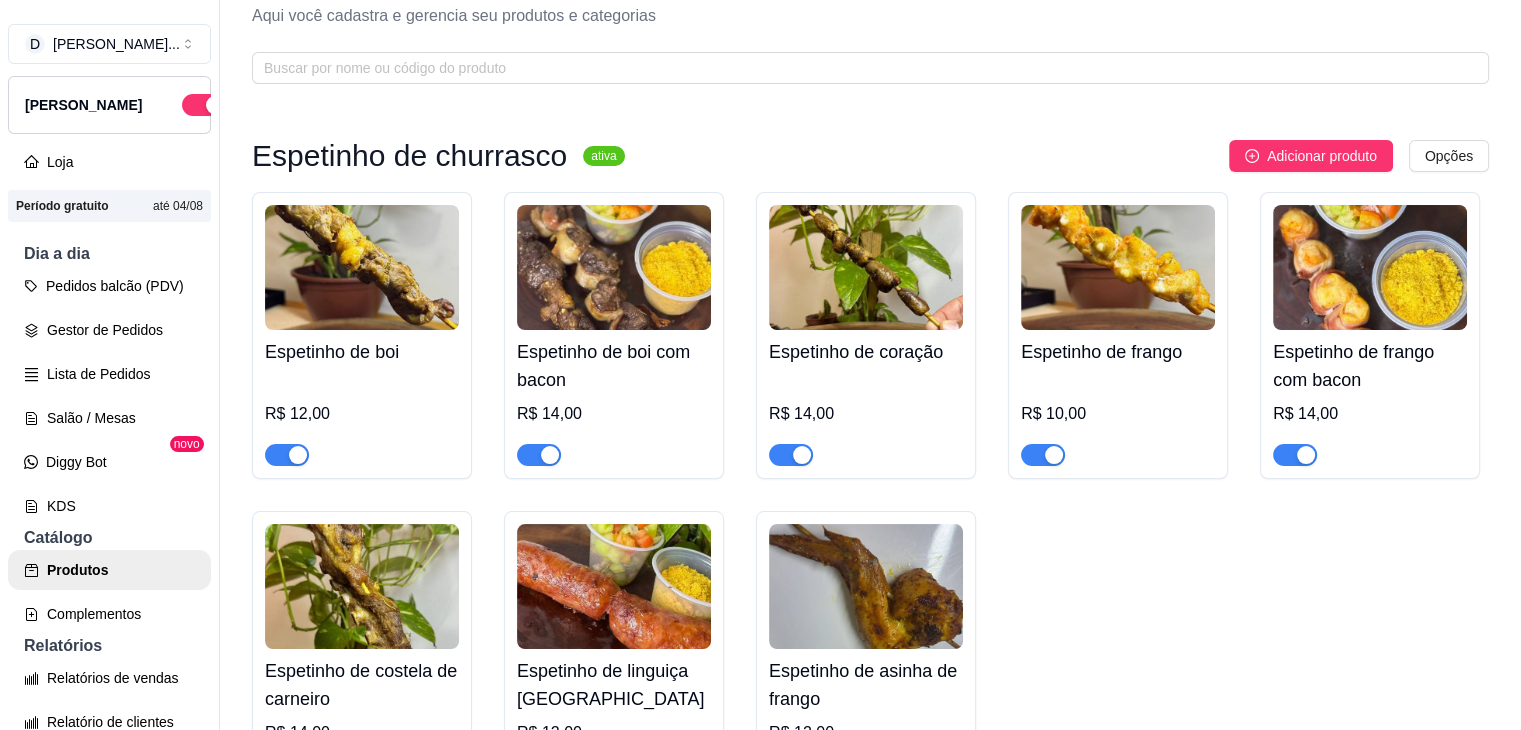 scroll, scrollTop: 0, scrollLeft: 0, axis: both 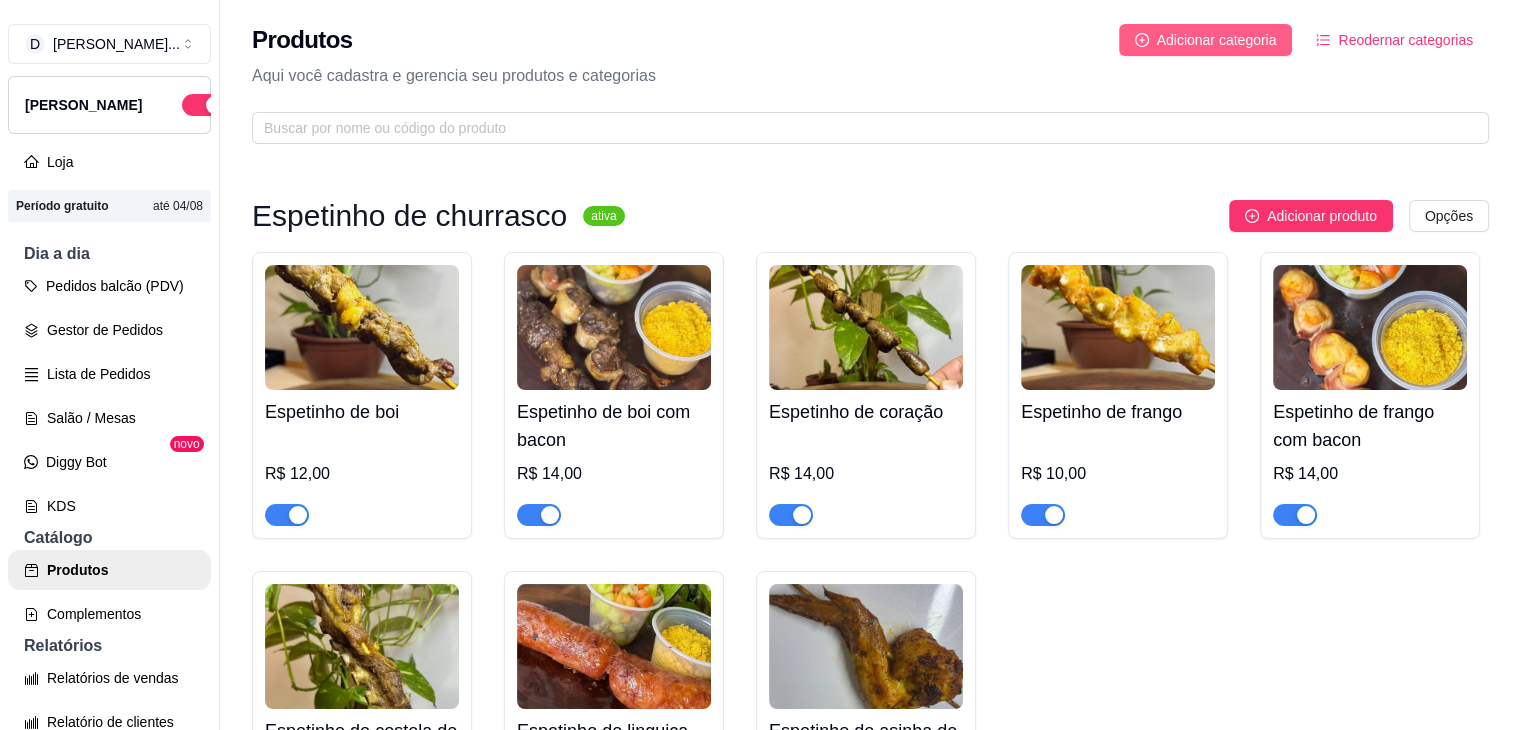 click on "Adicionar categoria" at bounding box center (1217, 40) 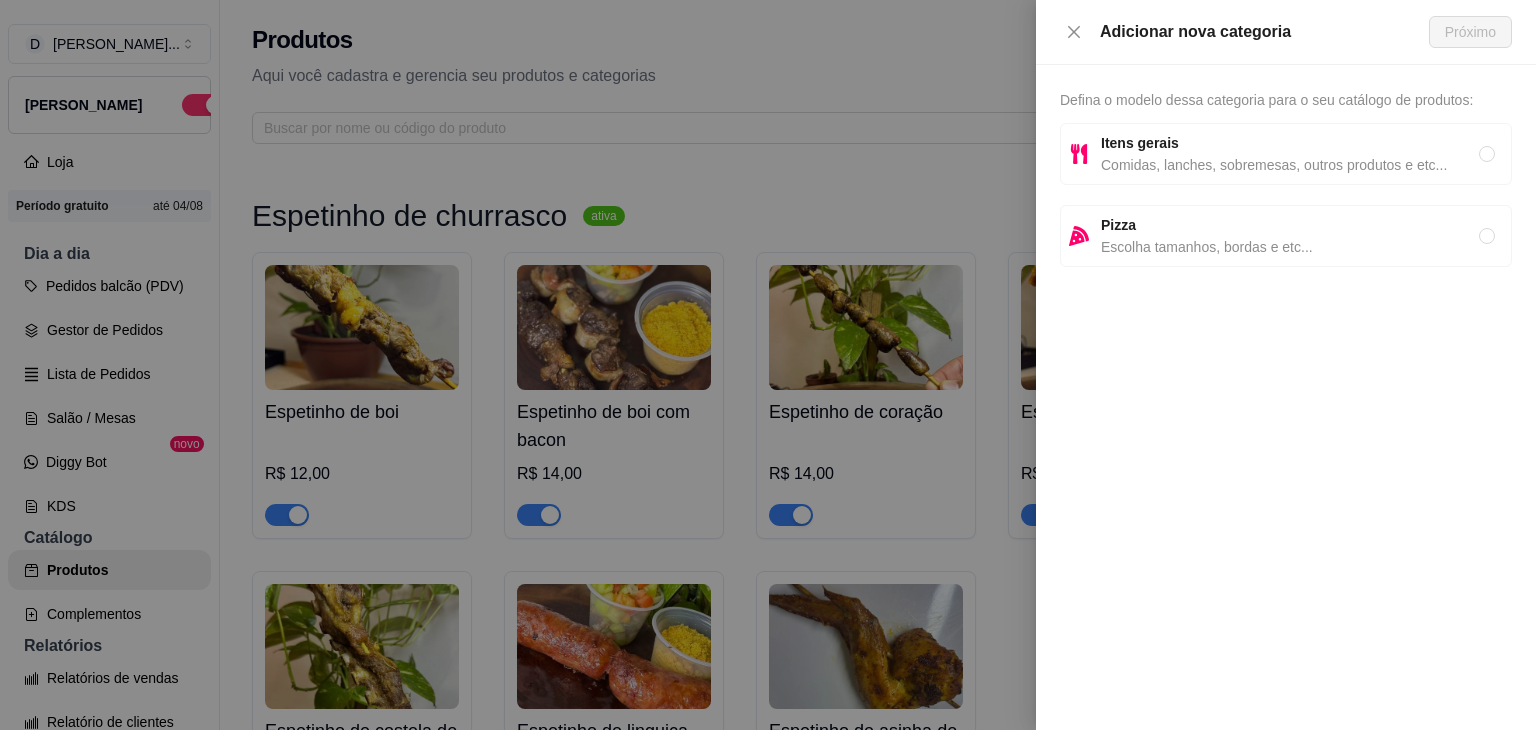 click on "Itens gerais" at bounding box center [1290, 143] 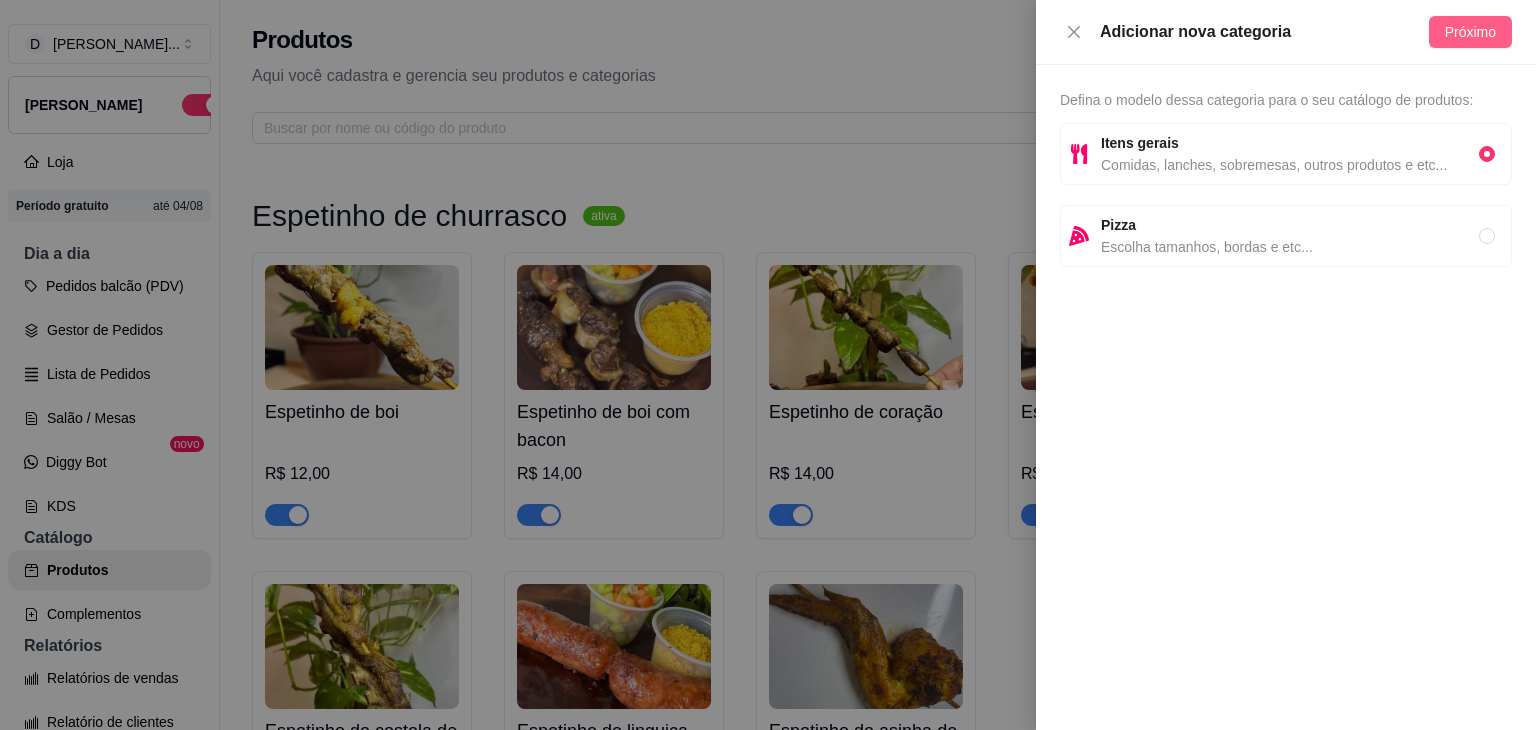 click on "Próximo" at bounding box center (1470, 32) 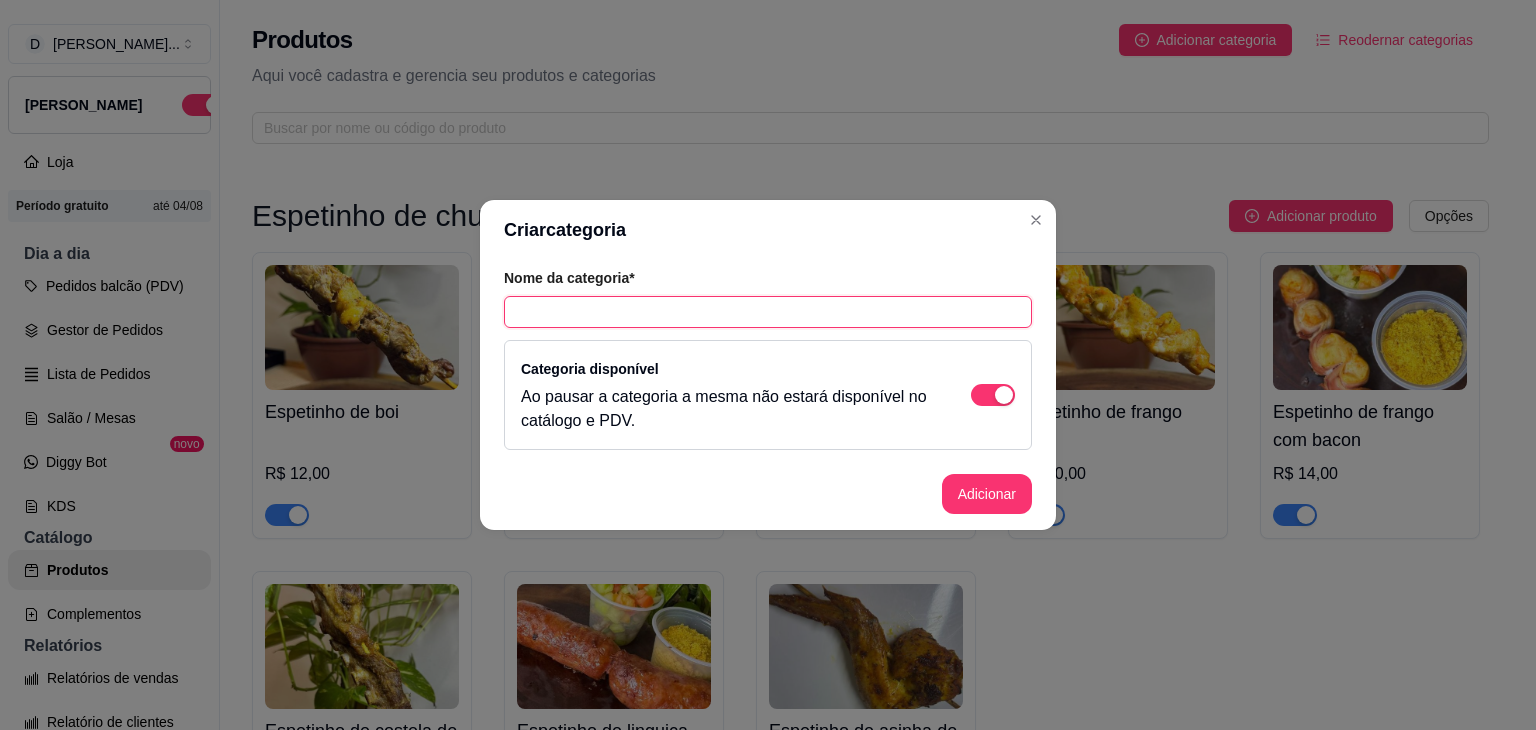 click at bounding box center (768, 312) 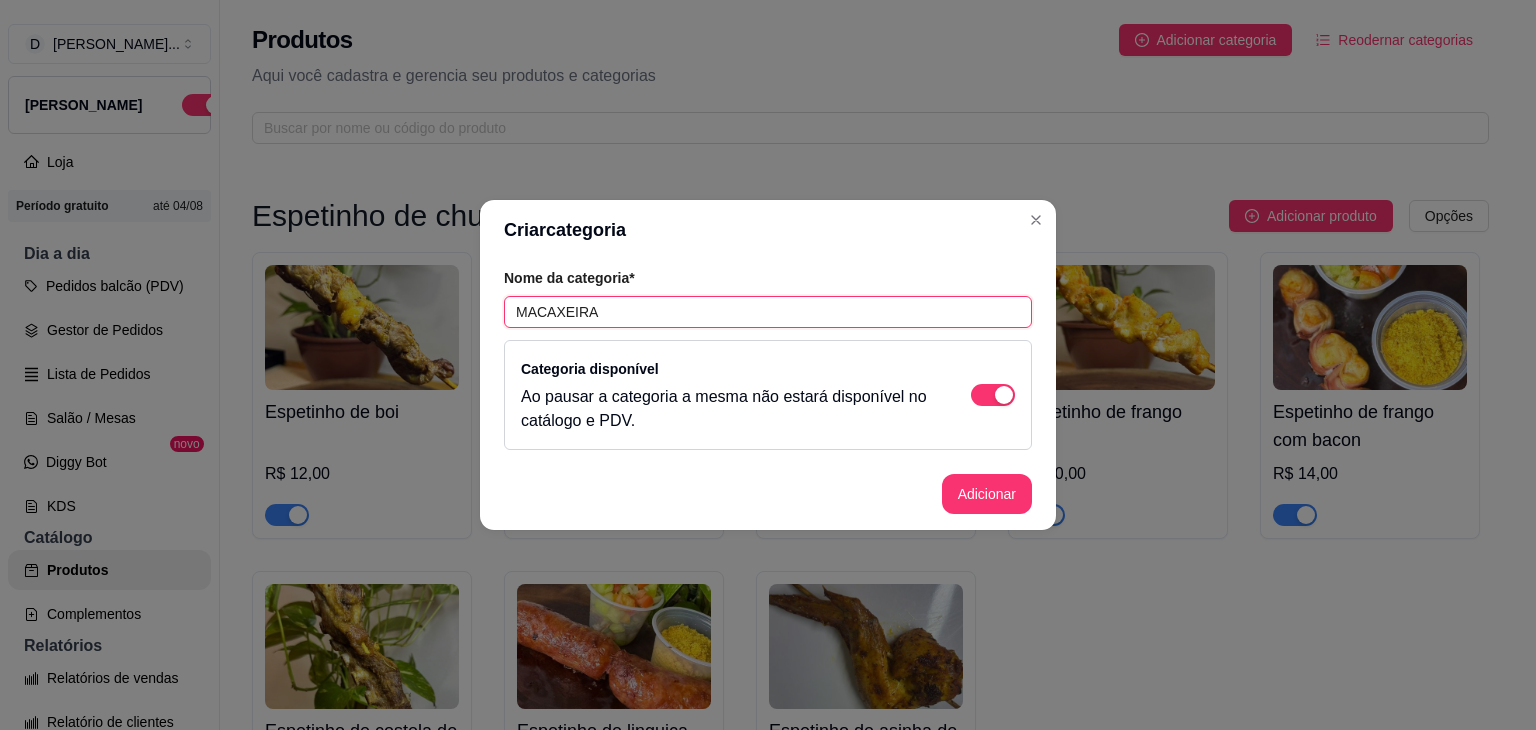 type on "MACAXEIRA" 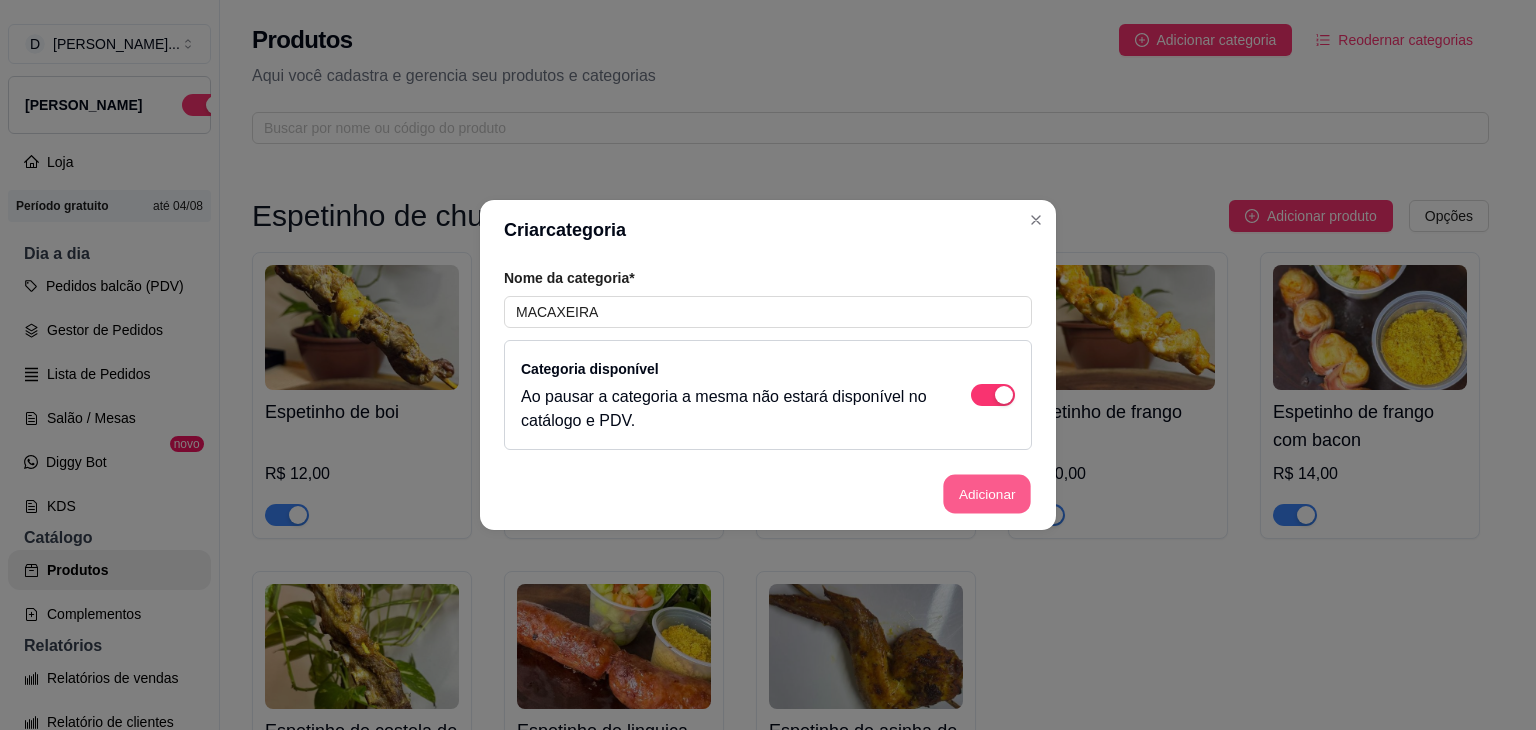 click on "Adicionar" at bounding box center [987, 494] 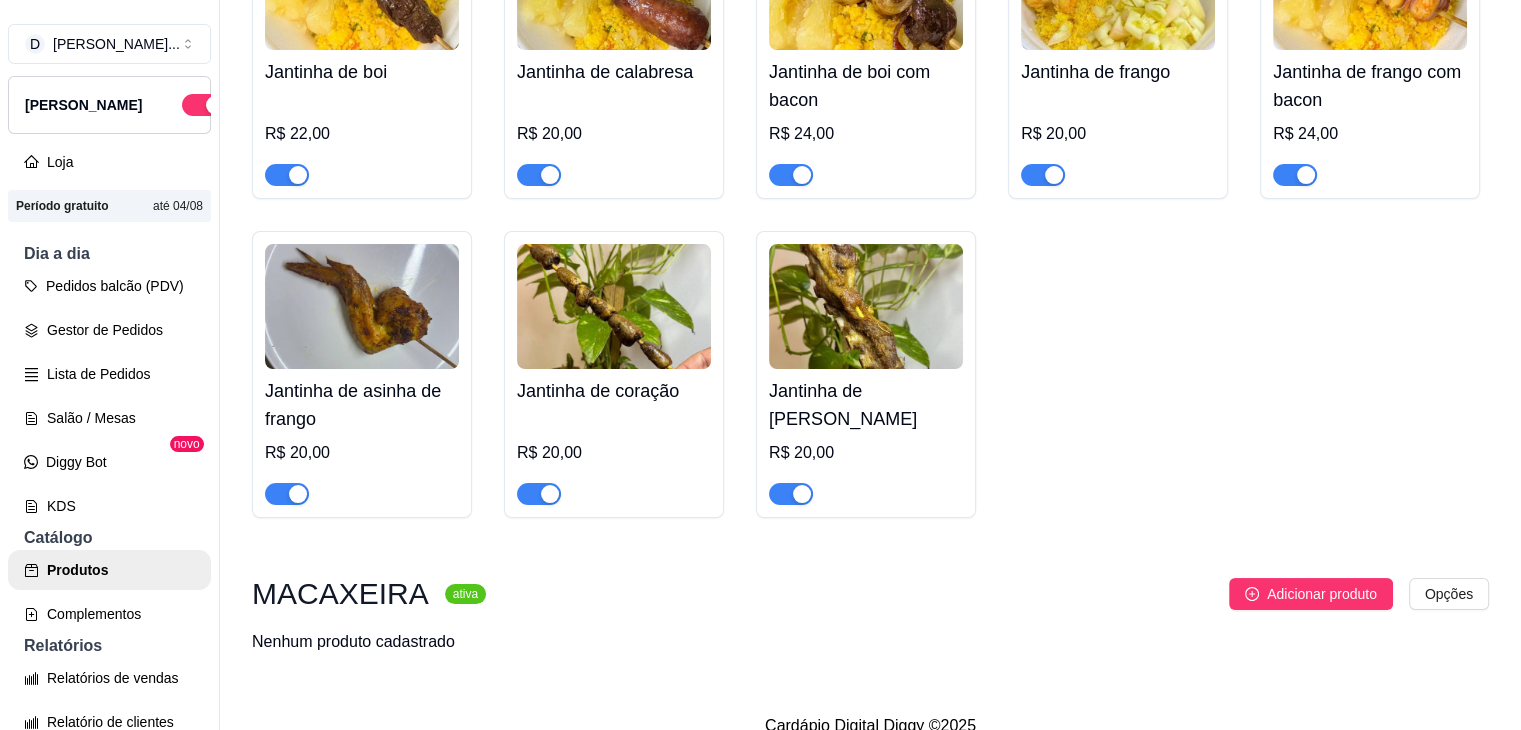 scroll, scrollTop: 2673, scrollLeft: 0, axis: vertical 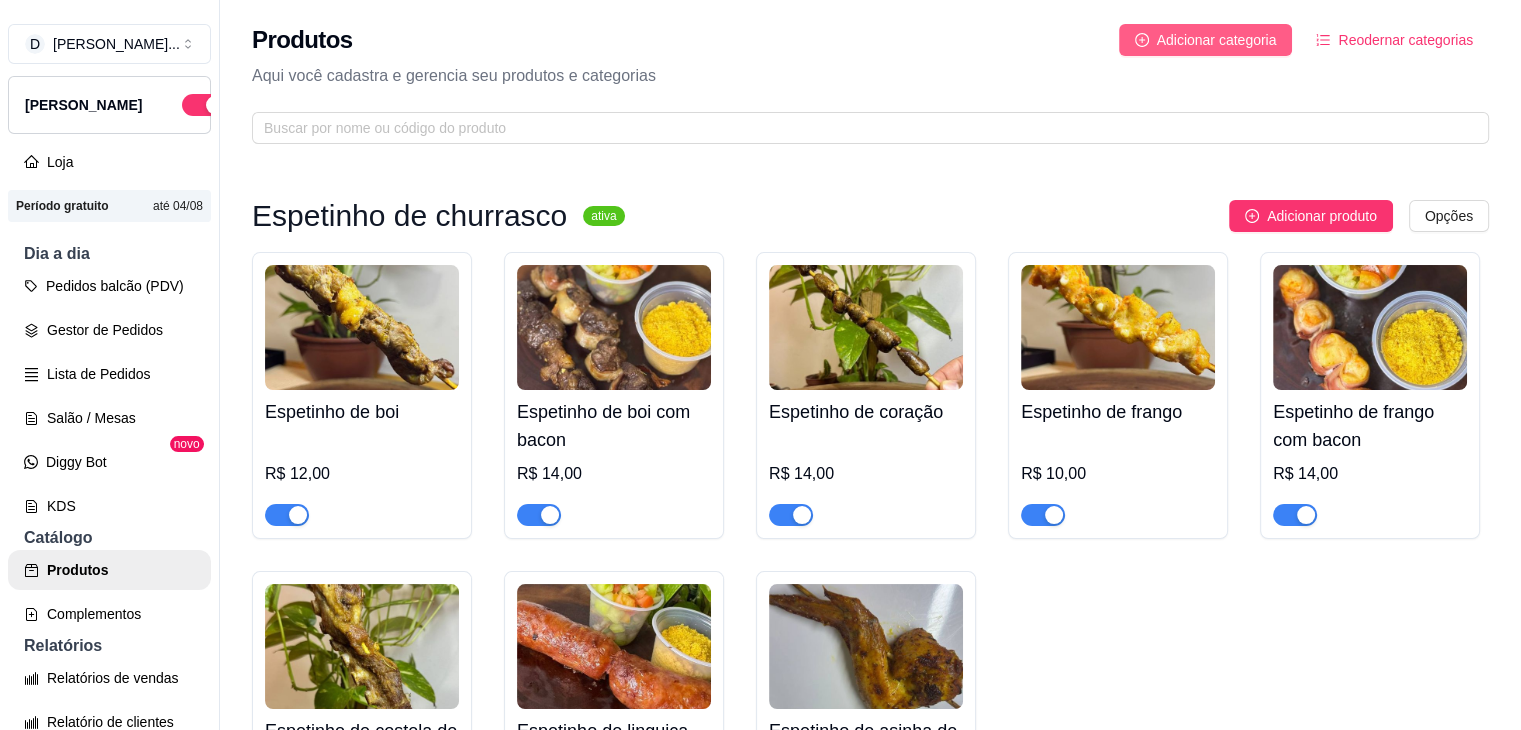 click on "Adicionar categoria" at bounding box center (1217, 40) 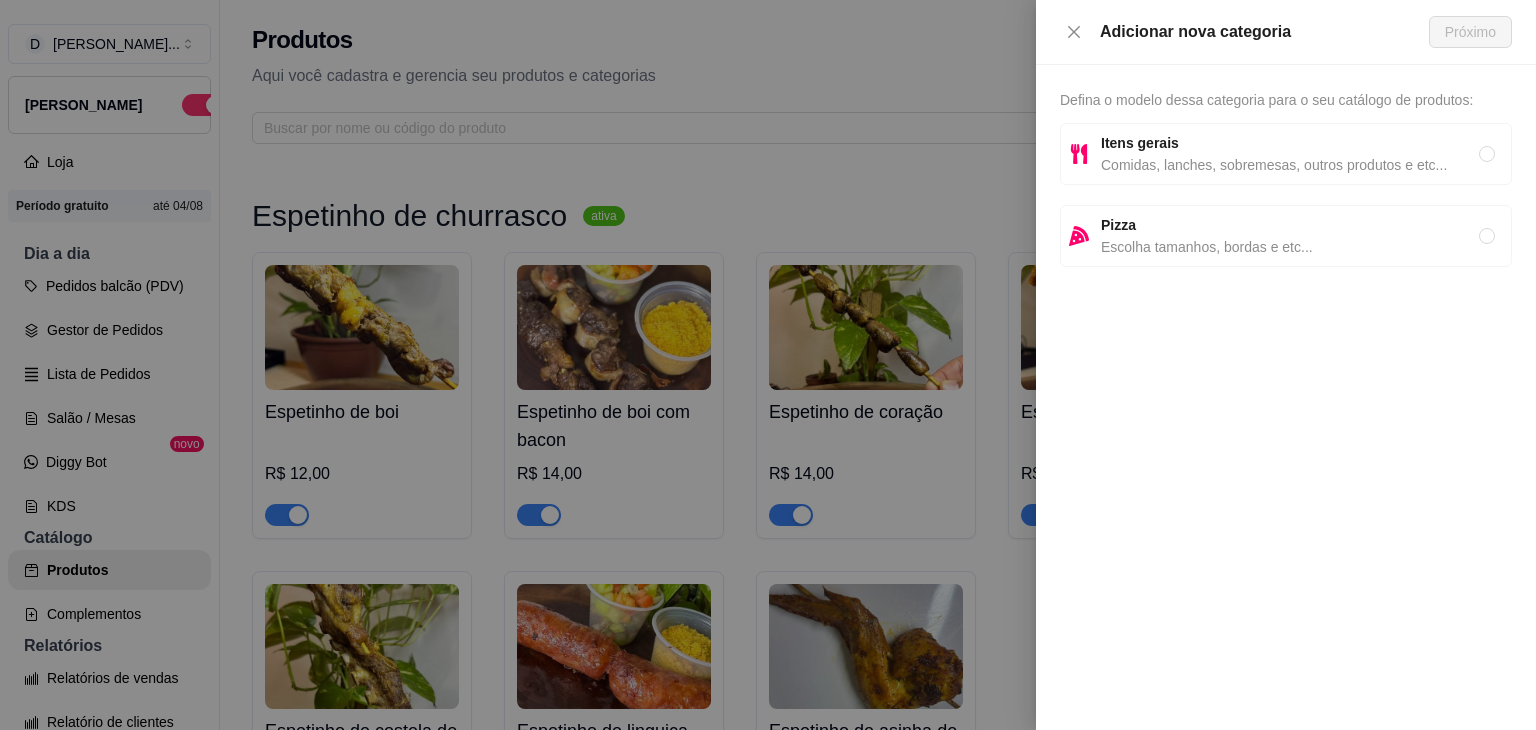 click on "Comidas, lanches, sobremesas, outros produtos e etc..." at bounding box center (1290, 165) 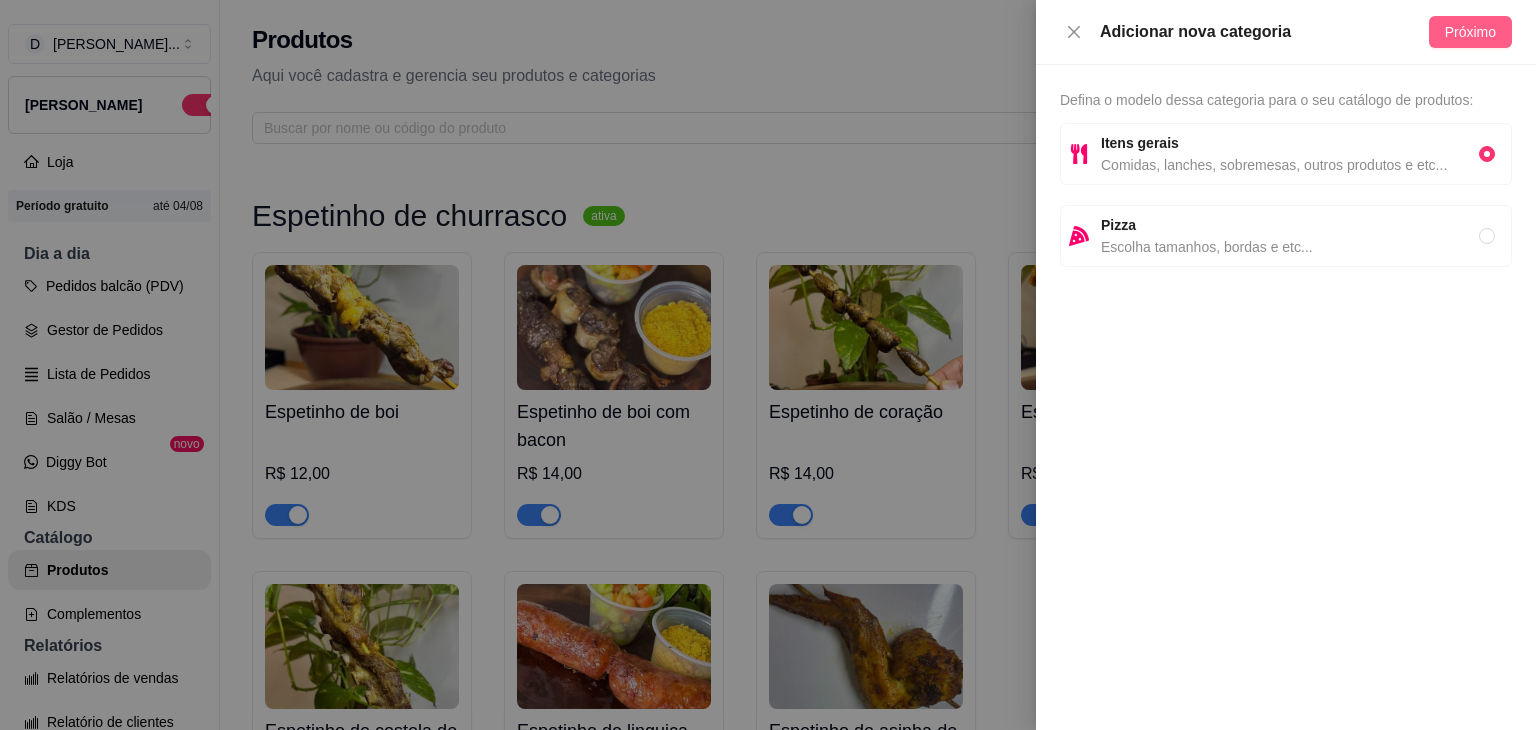 click on "Próximo" at bounding box center [1470, 32] 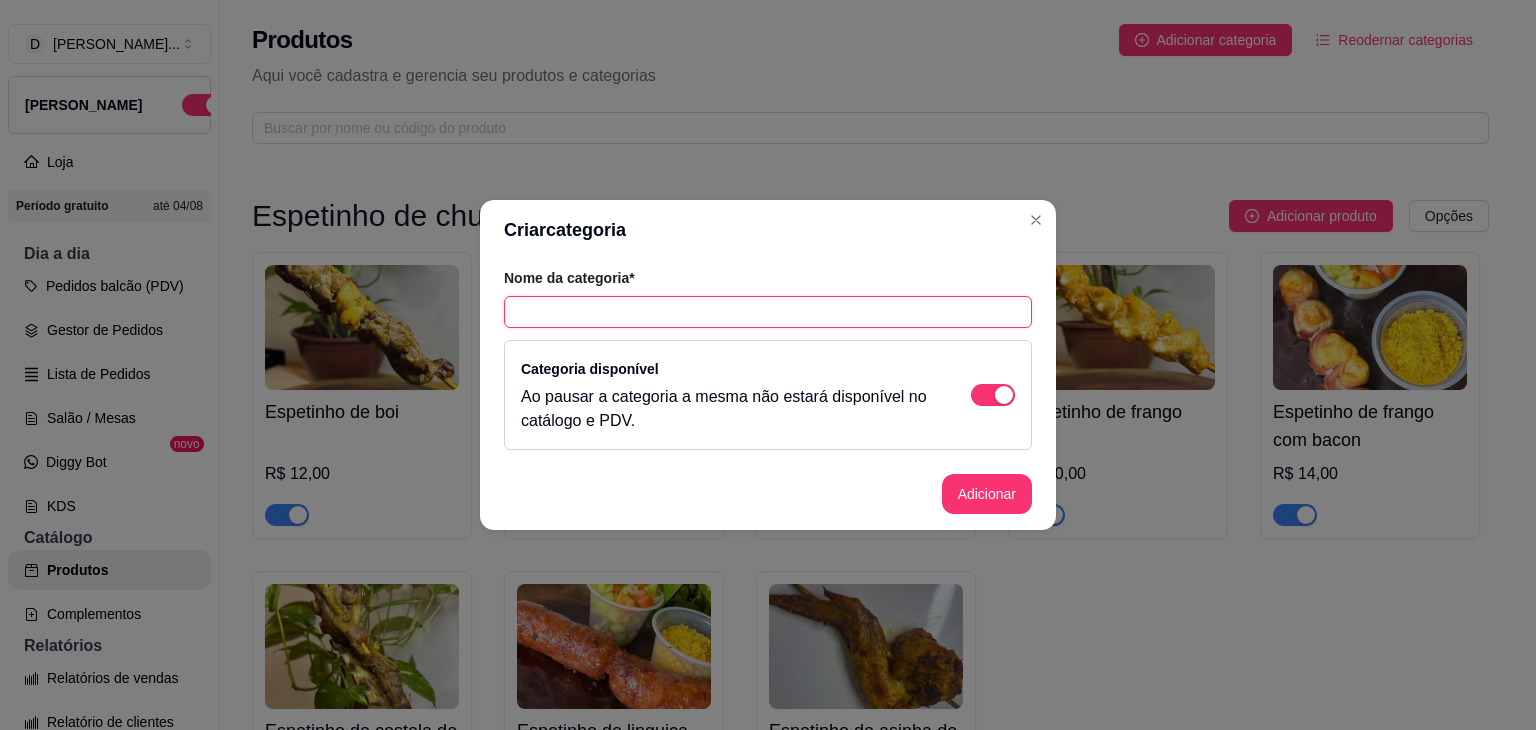 click at bounding box center (768, 312) 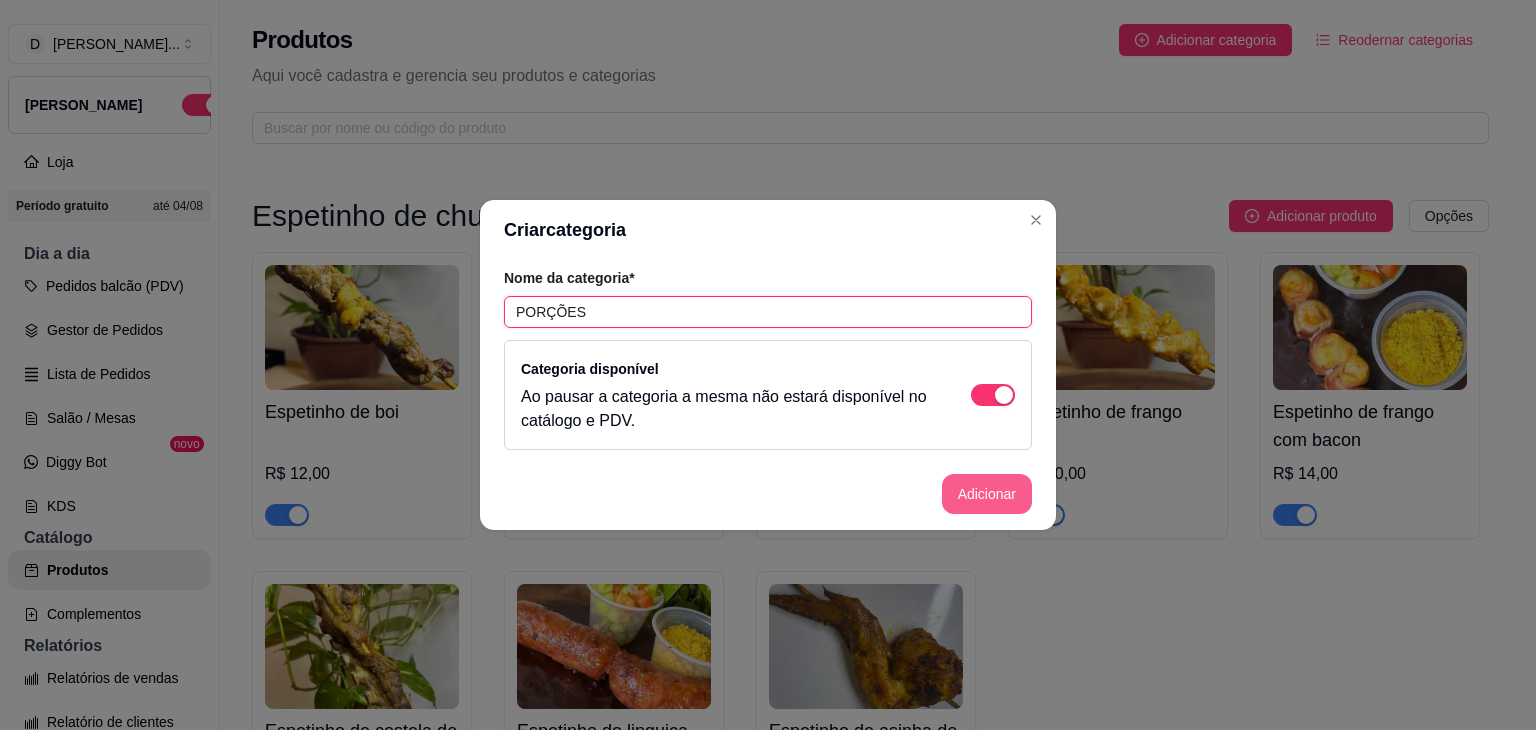 type on "PORÇÕES" 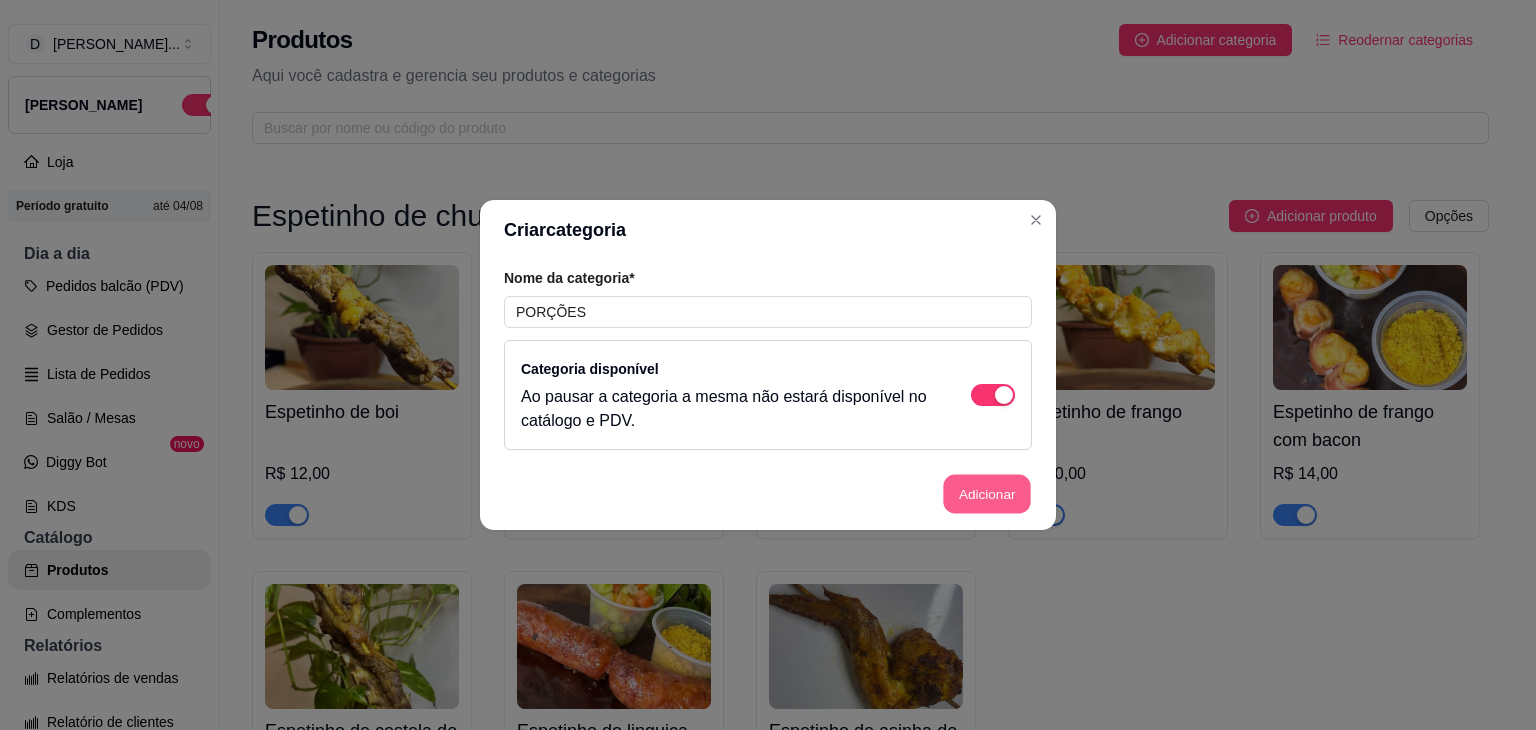 click on "Adicionar" at bounding box center (987, 494) 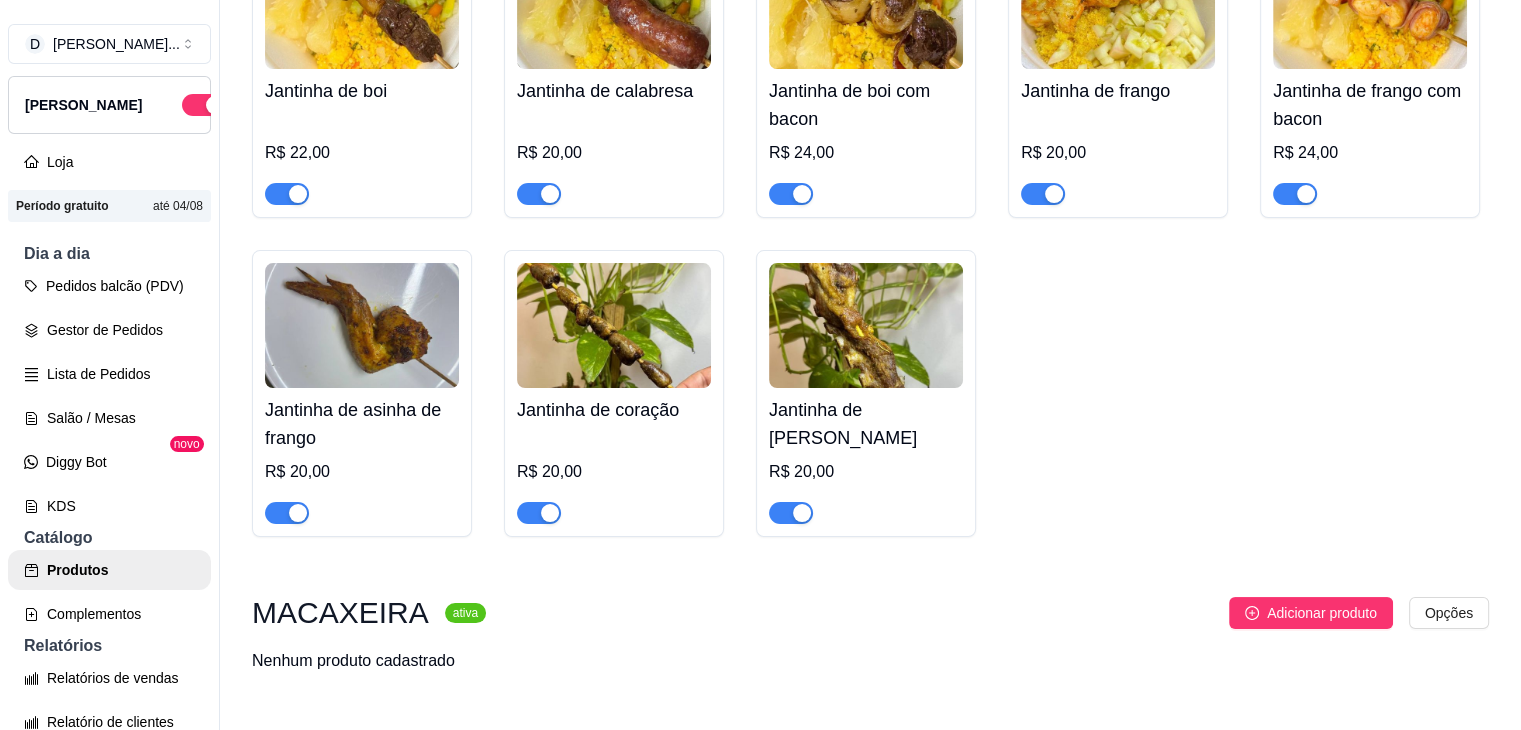 scroll, scrollTop: 2809, scrollLeft: 0, axis: vertical 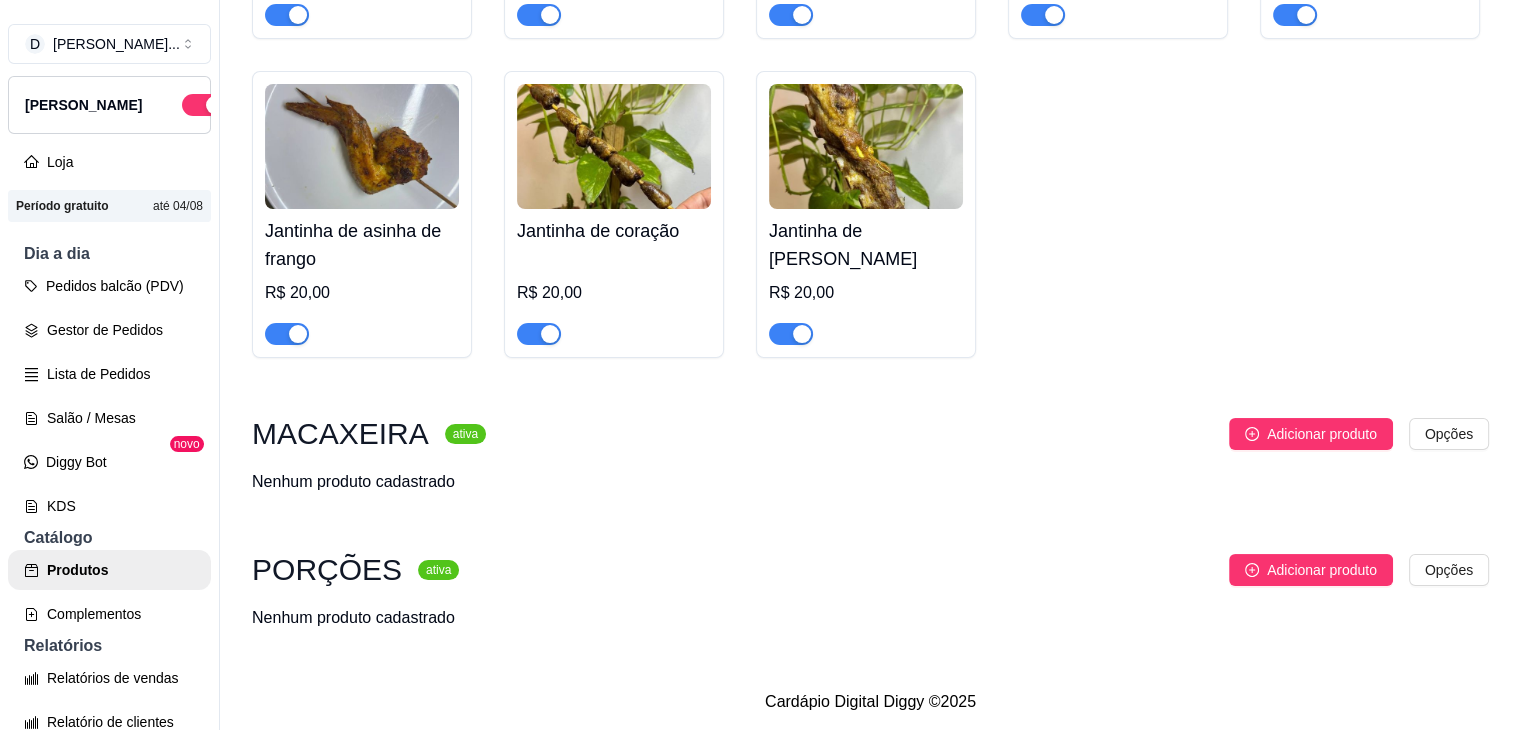 click on "MACAXEIRA" at bounding box center [340, 434] 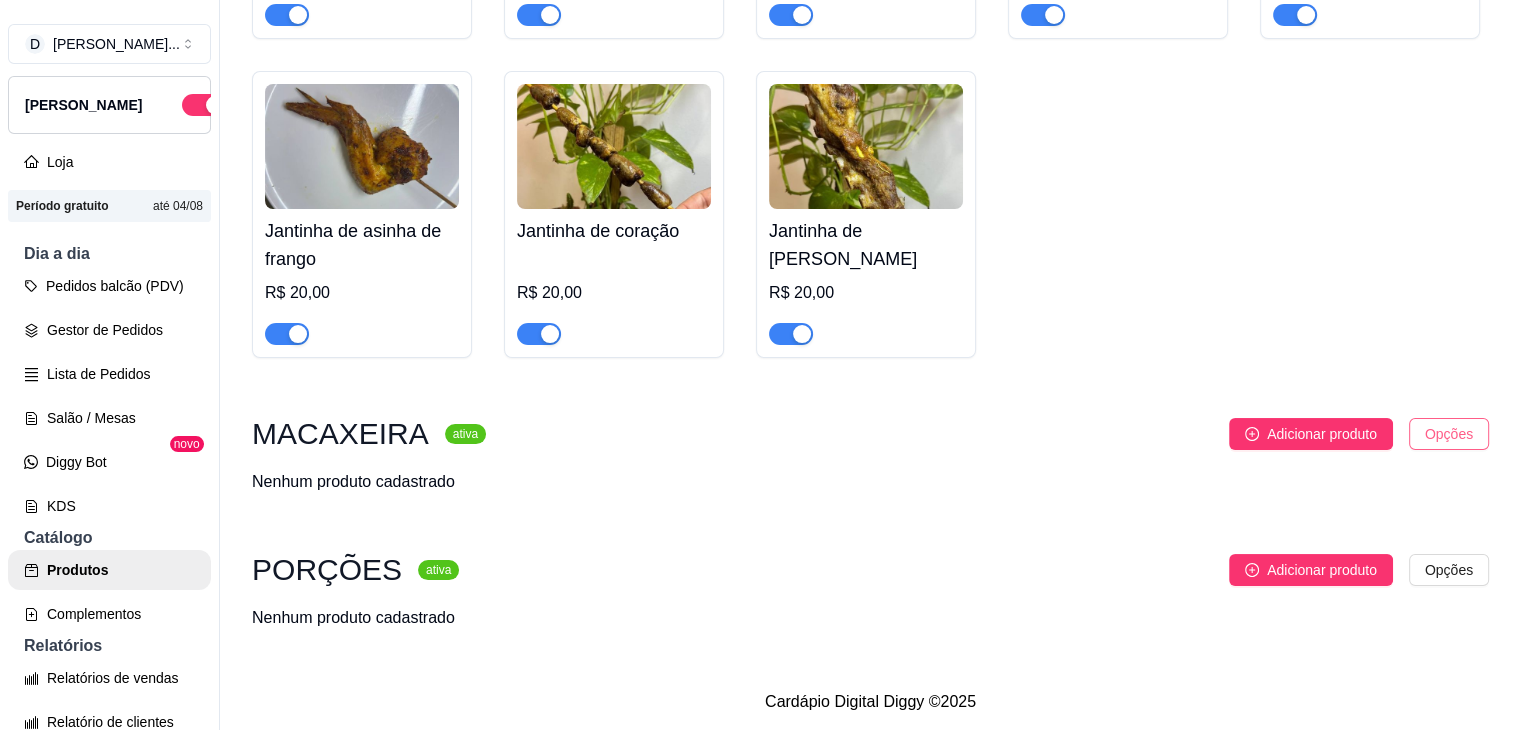 click on "D Donna caçarol ... Loja Aberta Loja Período gratuito até 04/08   Dia a dia Pedidos balcão (PDV) Gestor de Pedidos Lista de Pedidos Salão / Mesas Diggy Bot novo KDS Catálogo Produtos Complementos Relatórios Relatórios de vendas Relatório de clientes Relatório de fidelidade novo Gerenciar Entregadores novo Nota Fiscal (NFC-e) Controle de caixa Controle de fiado Cupons Clientes Estoque Configurações Diggy Planos Precisa de ajuda? Sair Produtos Adicionar categoria Reodernar categorias Aqui você cadastra e gerencia seu produtos e categorias Espetinho de churrasco ativa Adicionar produto Opções Espetinho de boi   R$ 12,00 Espetinho de boi com bacon   R$ 14,00 Espetinho de coração   R$ 14,00 Espetinho de frango   R$ 10,00 Espetinho de frango com bacon   R$ 14,00 Espetinho de costela de carneiro   R$ 14,00 Espetinho de linguiça toscana   R$ 12,00 Espetinho de asinha de frango   R$ 12,00 Combo Donna caçarola ativa Adicionar produto Opções Combo de feijoada completa para 2 pessoas" at bounding box center [760, 365] 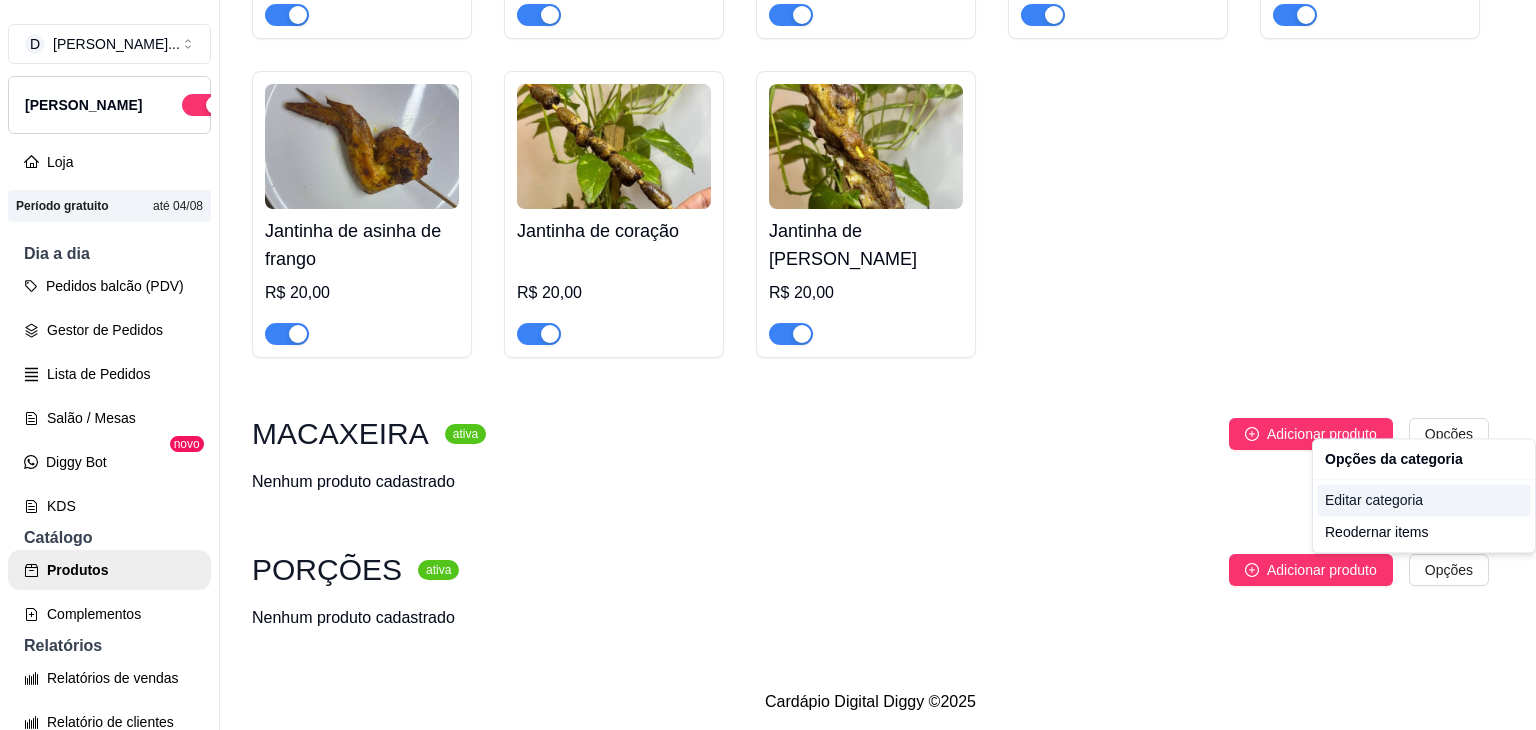 click on "Editar categoria" at bounding box center (1424, 500) 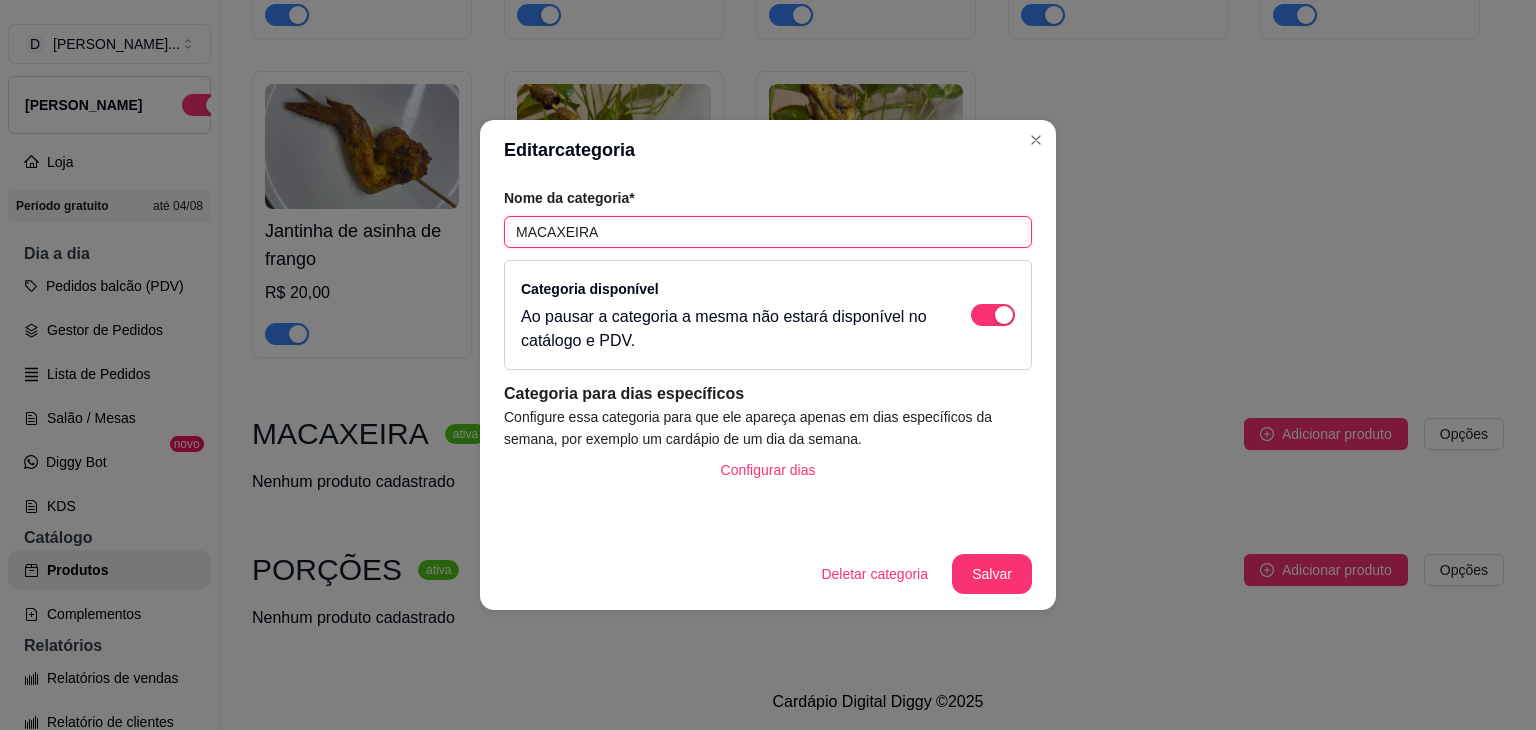 click on "MACAXEIRA" at bounding box center (768, 232) 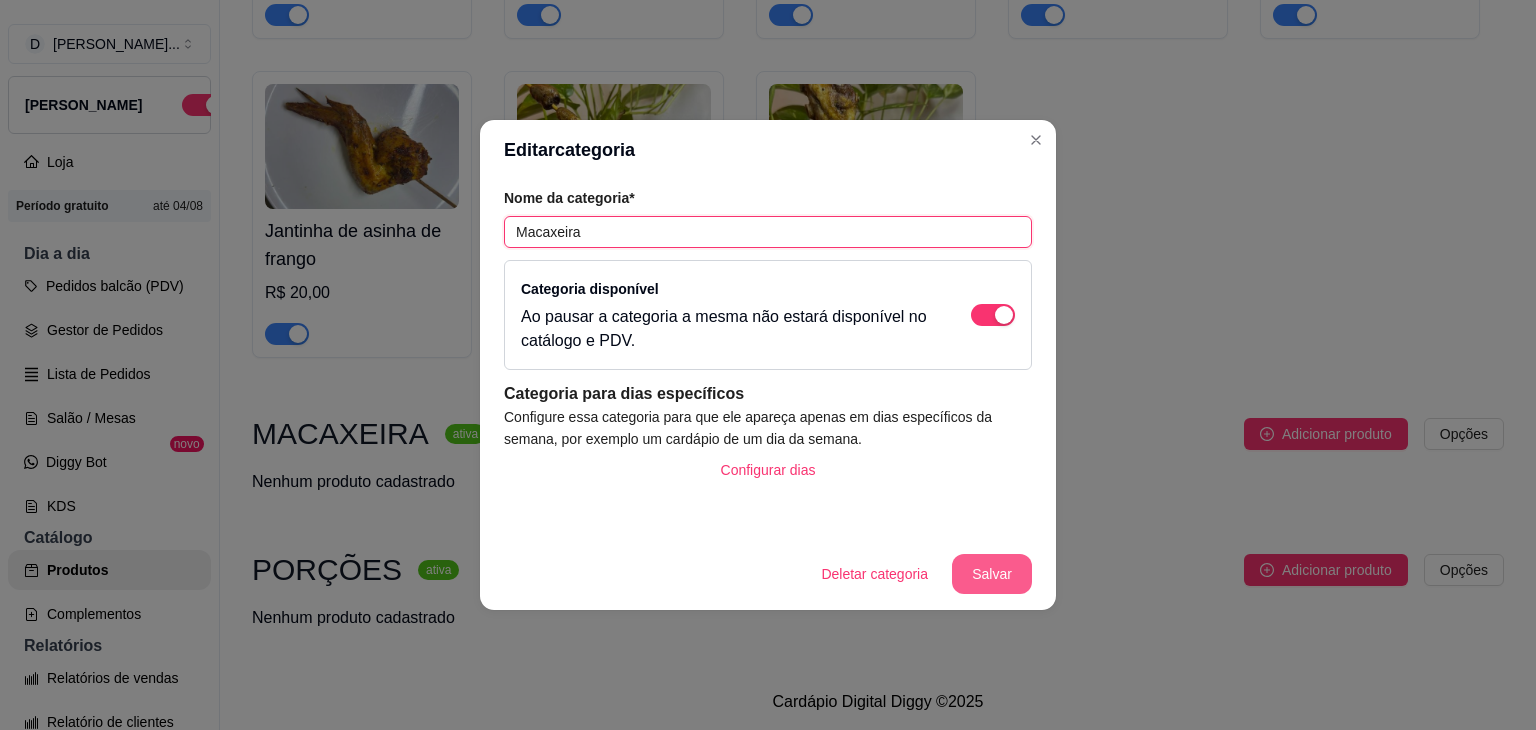 type on "Macaxeira" 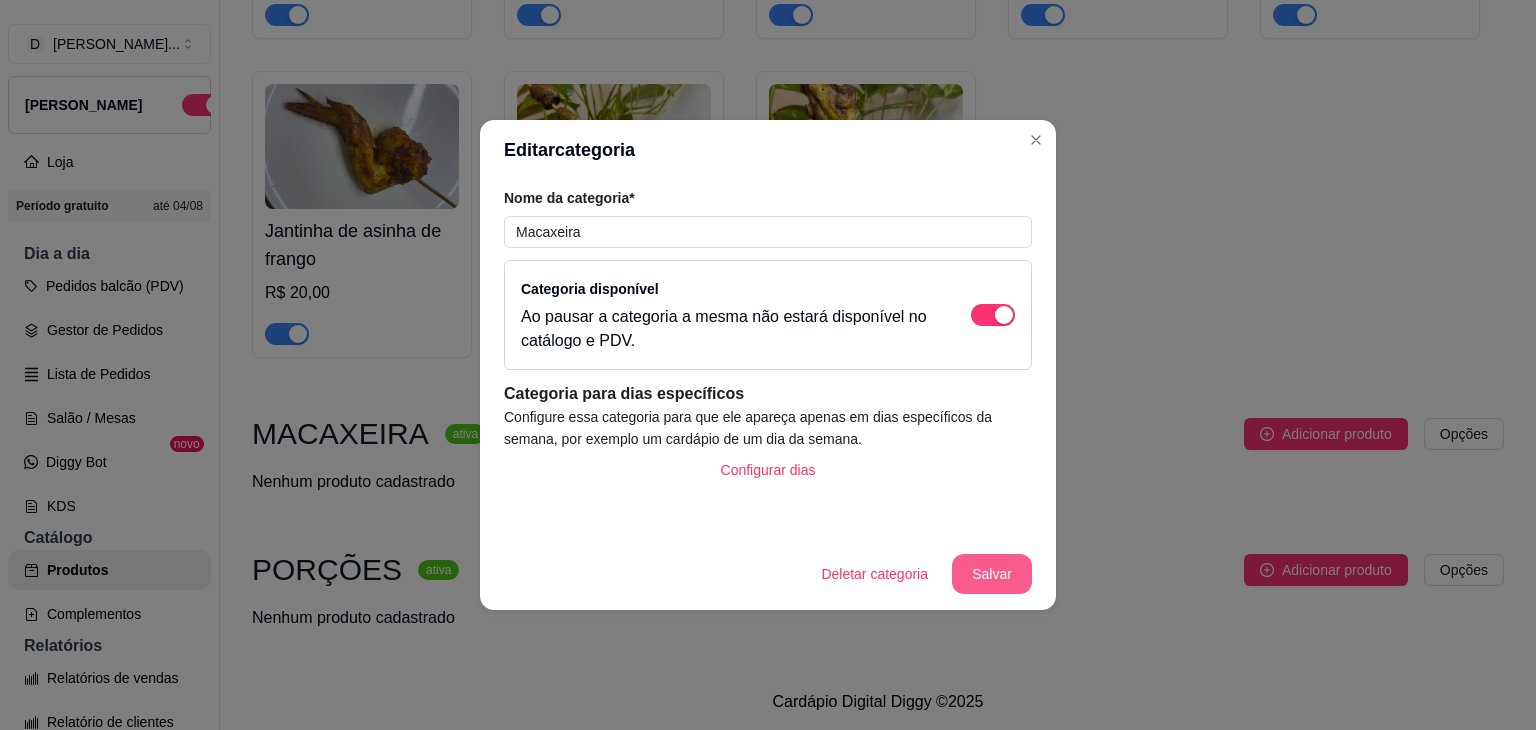 click on "Salvar" at bounding box center [992, 574] 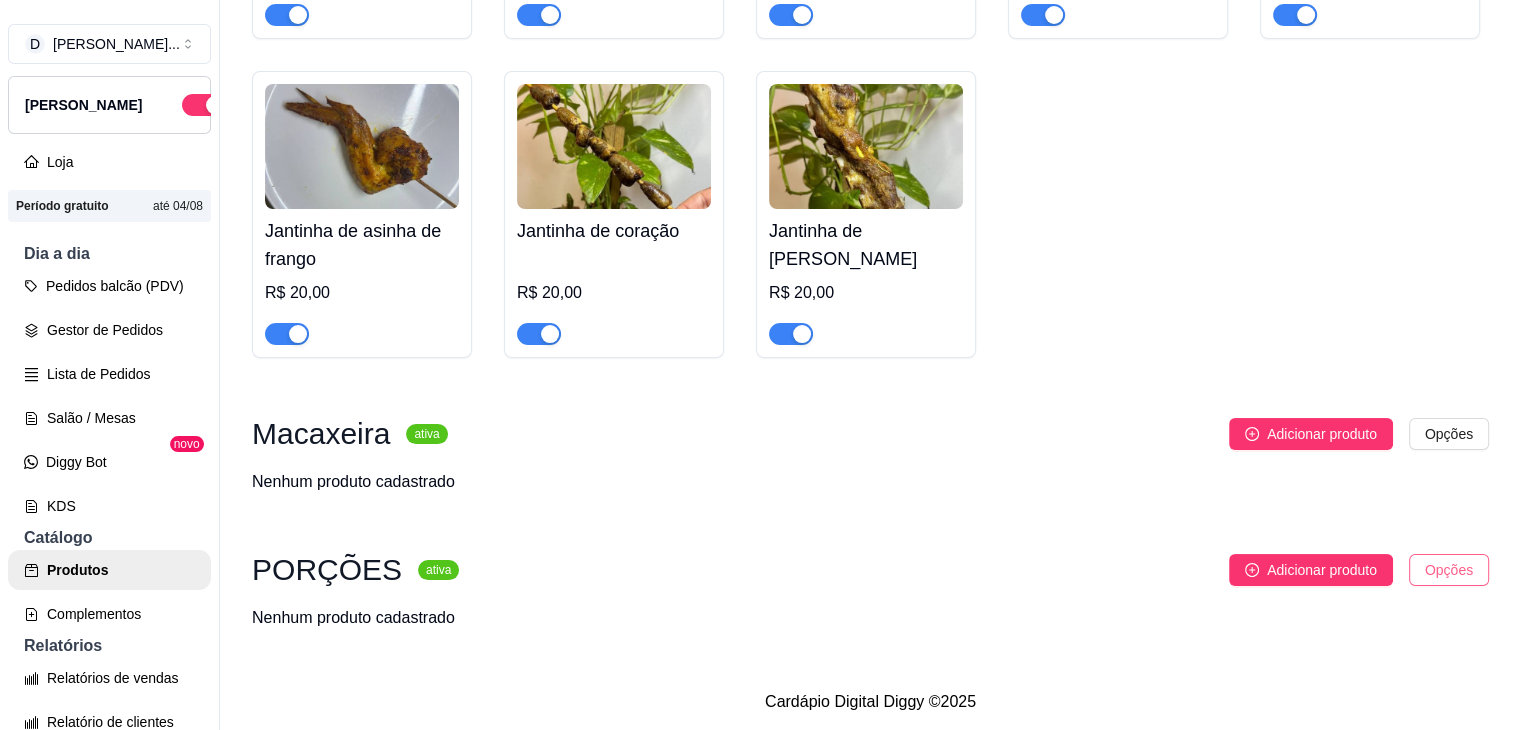 click on "D Donna caçarol ... Loja Aberta Loja Período gratuito até 04/08   Dia a dia Pedidos balcão (PDV) Gestor de Pedidos Lista de Pedidos Salão / Mesas Diggy Bot novo KDS Catálogo Produtos Complementos Relatórios Relatórios de vendas Relatório de clientes Relatório de fidelidade novo Gerenciar Entregadores novo Nota Fiscal (NFC-e) Controle de caixa Controle de fiado Cupons Clientes Estoque Configurações Diggy Planos Precisa de ajuda? Sair Produtos Adicionar categoria Reodernar categorias Aqui você cadastra e gerencia seu produtos e categorias Espetinho de churrasco ativa Adicionar produto Opções Espetinho de boi   R$ 12,00 Espetinho de boi com bacon   R$ 14,00 Espetinho de coração   R$ 14,00 Espetinho de frango   R$ 10,00 Espetinho de frango com bacon   R$ 14,00 Espetinho de costela de carneiro   R$ 14,00 Espetinho de linguiça toscana   R$ 12,00 Espetinho de asinha de frango   R$ 12,00 Combo Donna caçarola ativa Adicionar produto Opções Combo de feijoada completa para 2 pessoas" at bounding box center (760, 365) 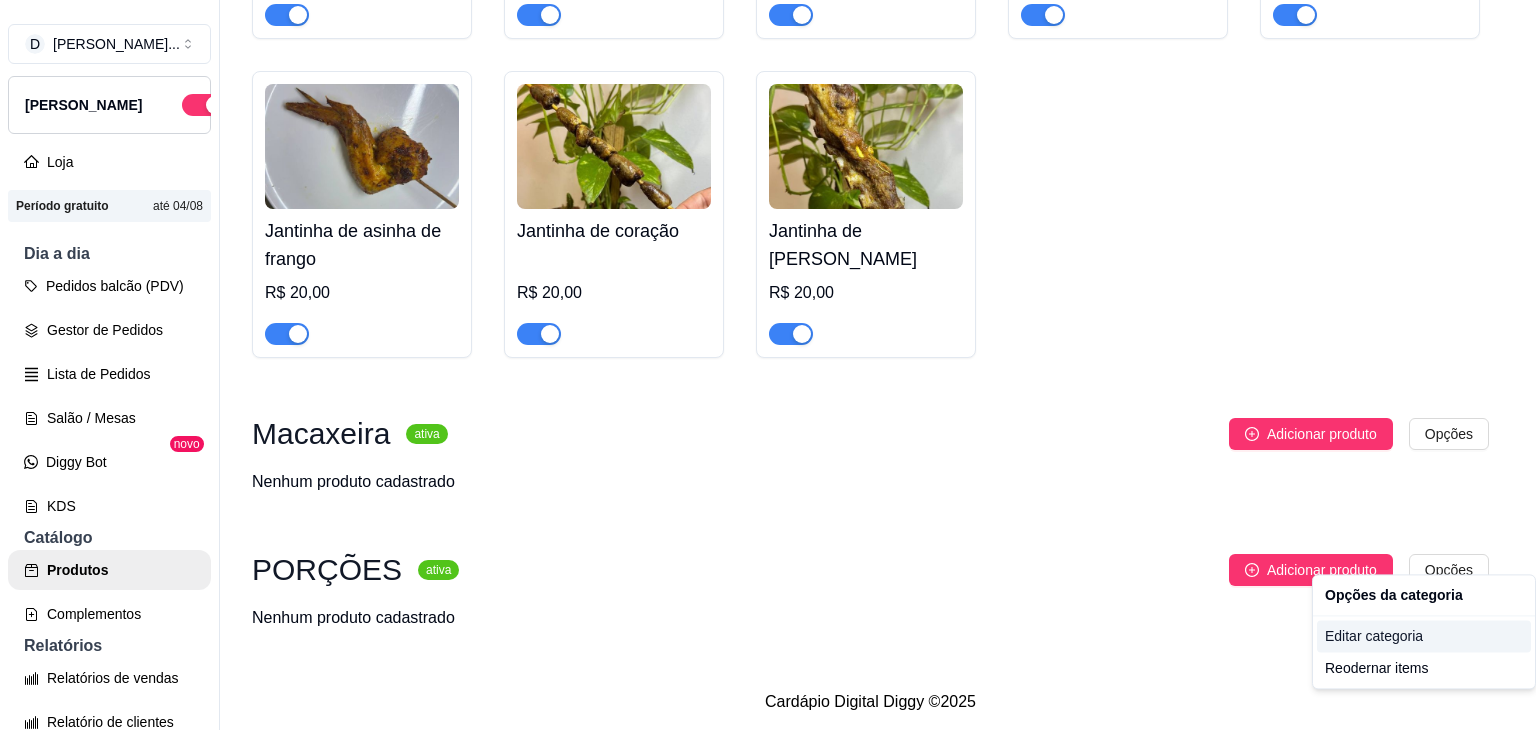 click on "Editar categoria" at bounding box center [1424, 636] 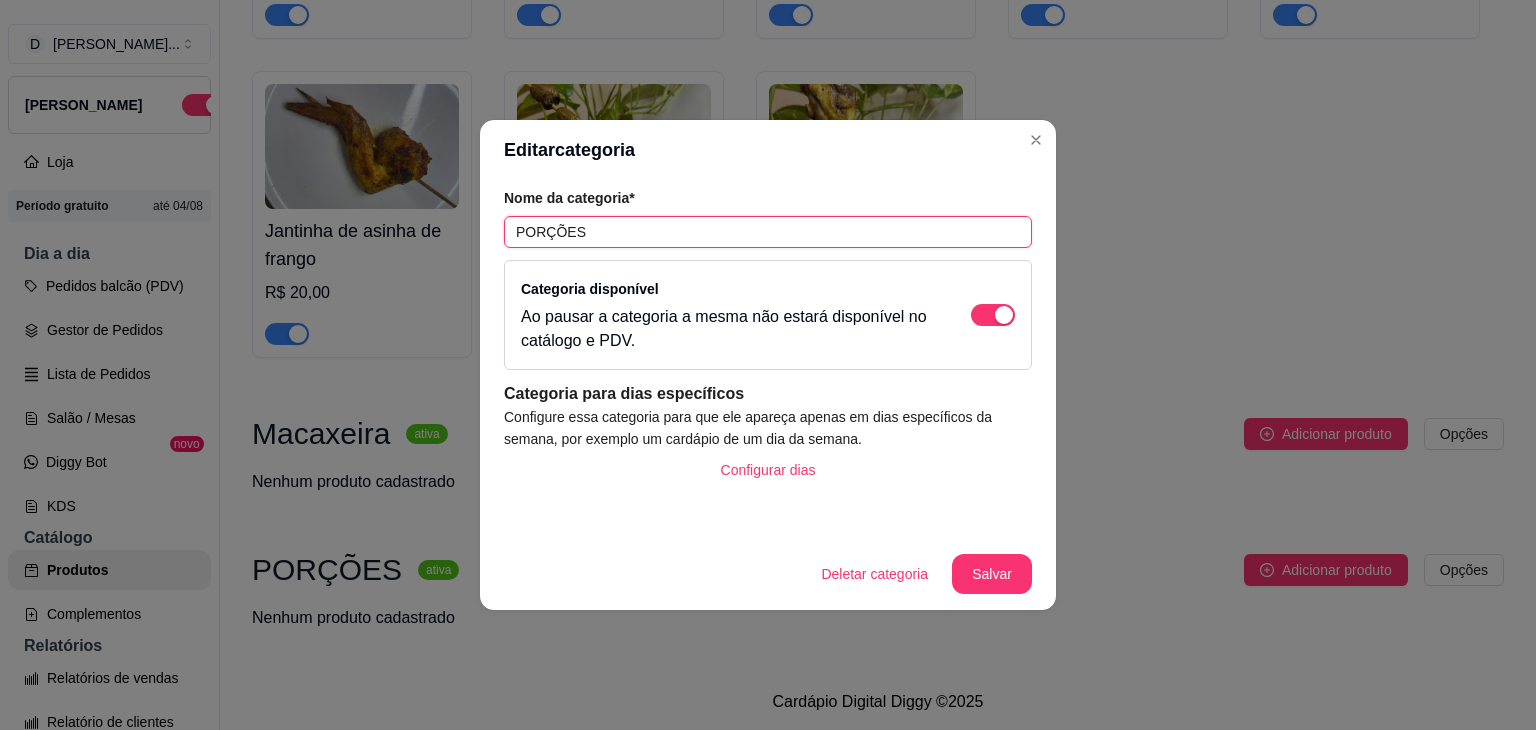 click on "PORÇÕES" at bounding box center [768, 232] 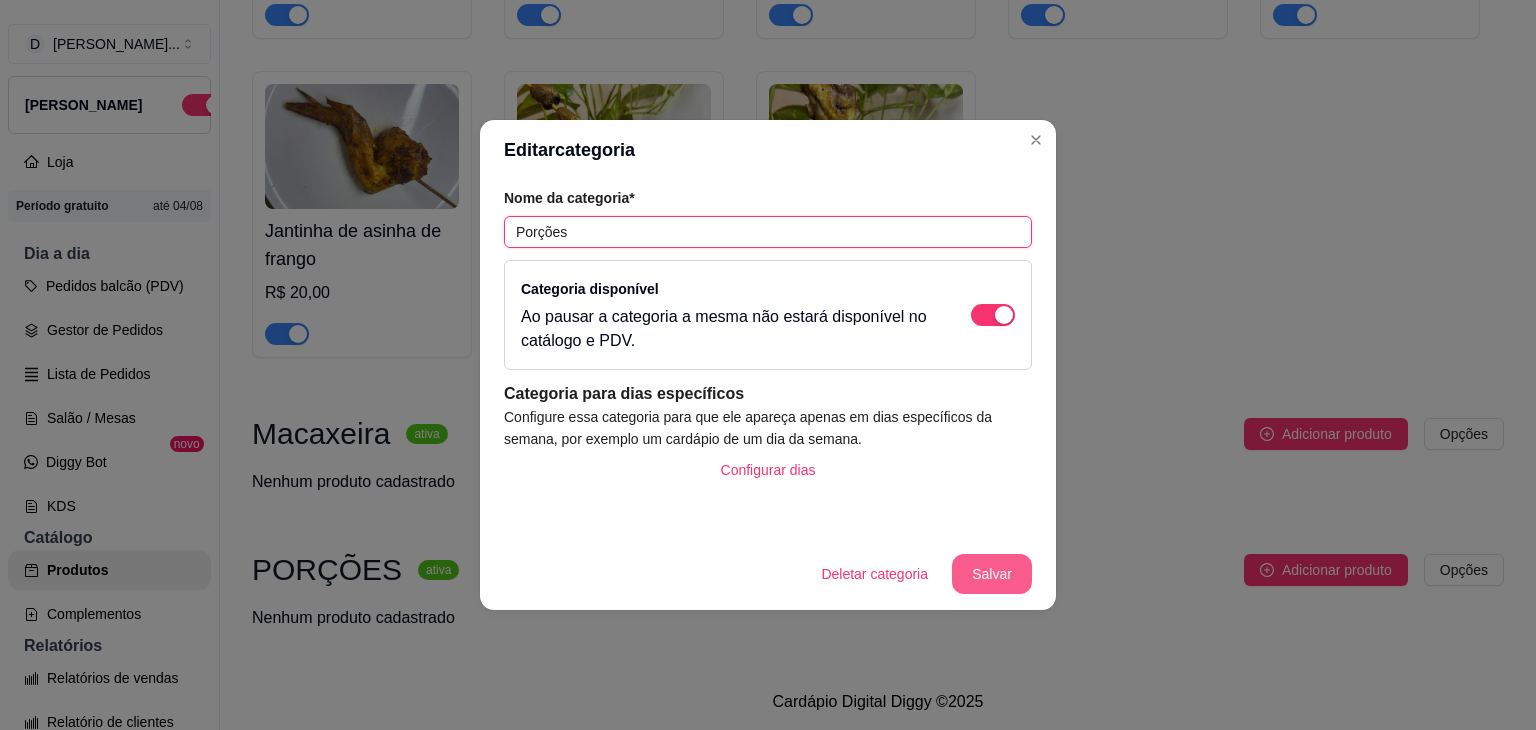 type on "Porções" 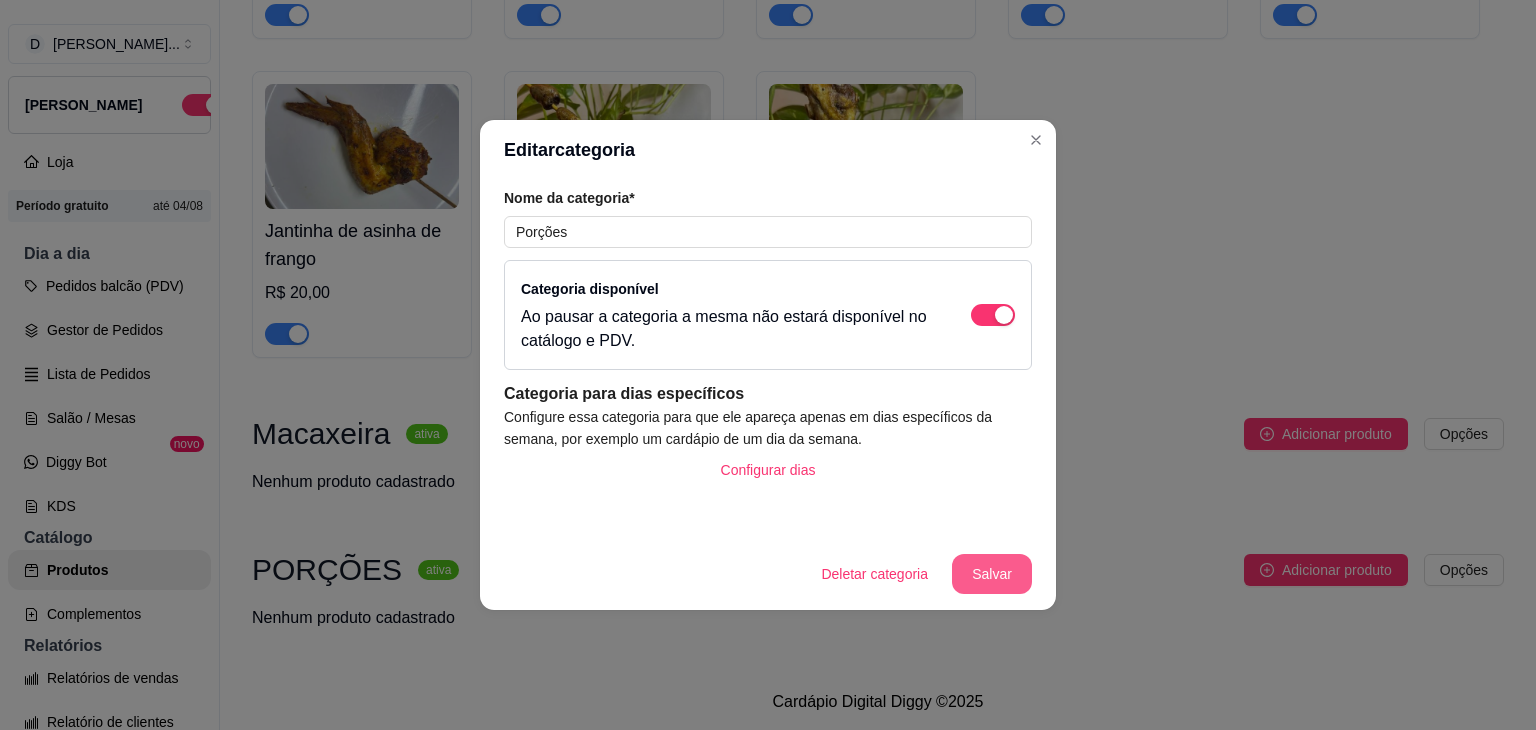 click on "Salvar" at bounding box center [992, 574] 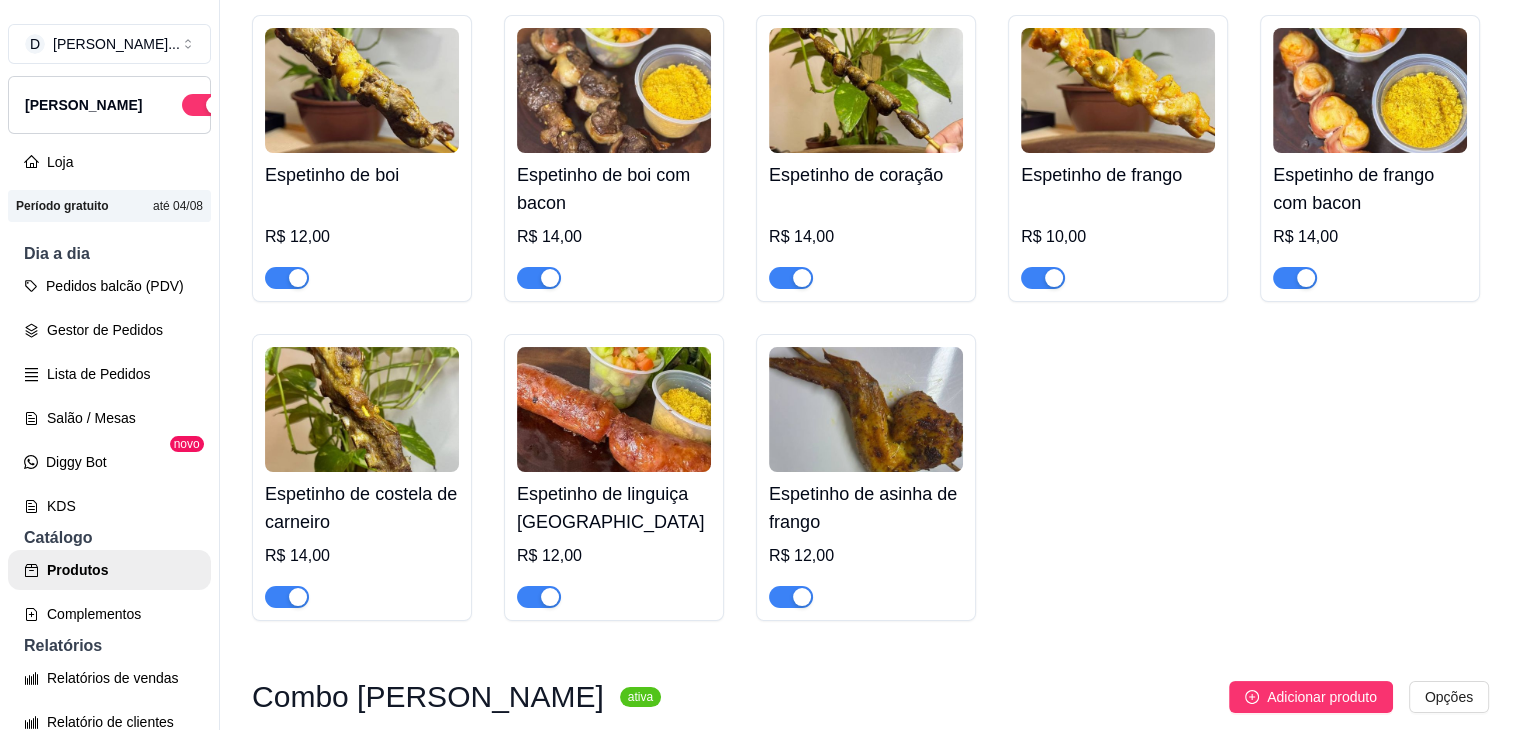 scroll, scrollTop: 0, scrollLeft: 0, axis: both 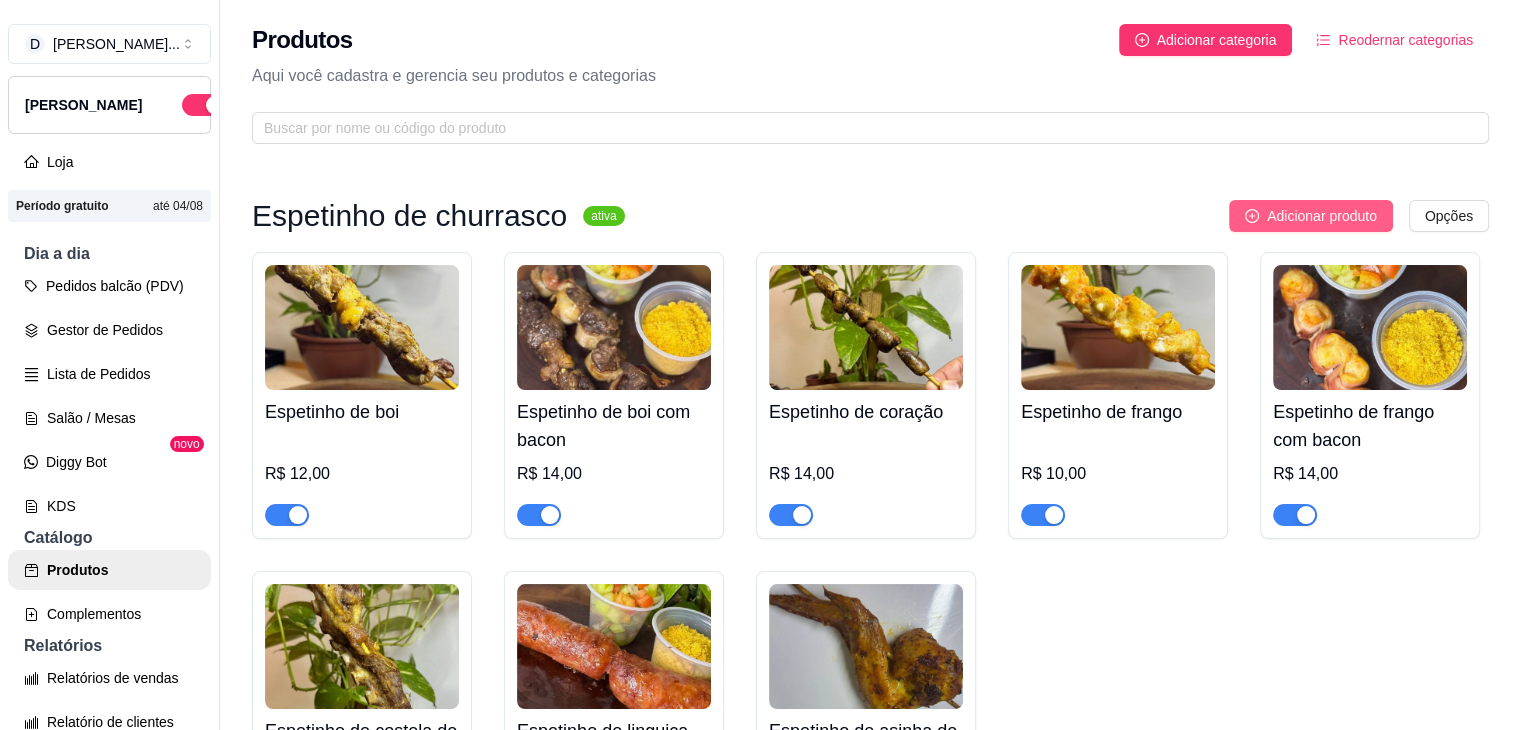 click on "Adicionar produto" at bounding box center [1322, 216] 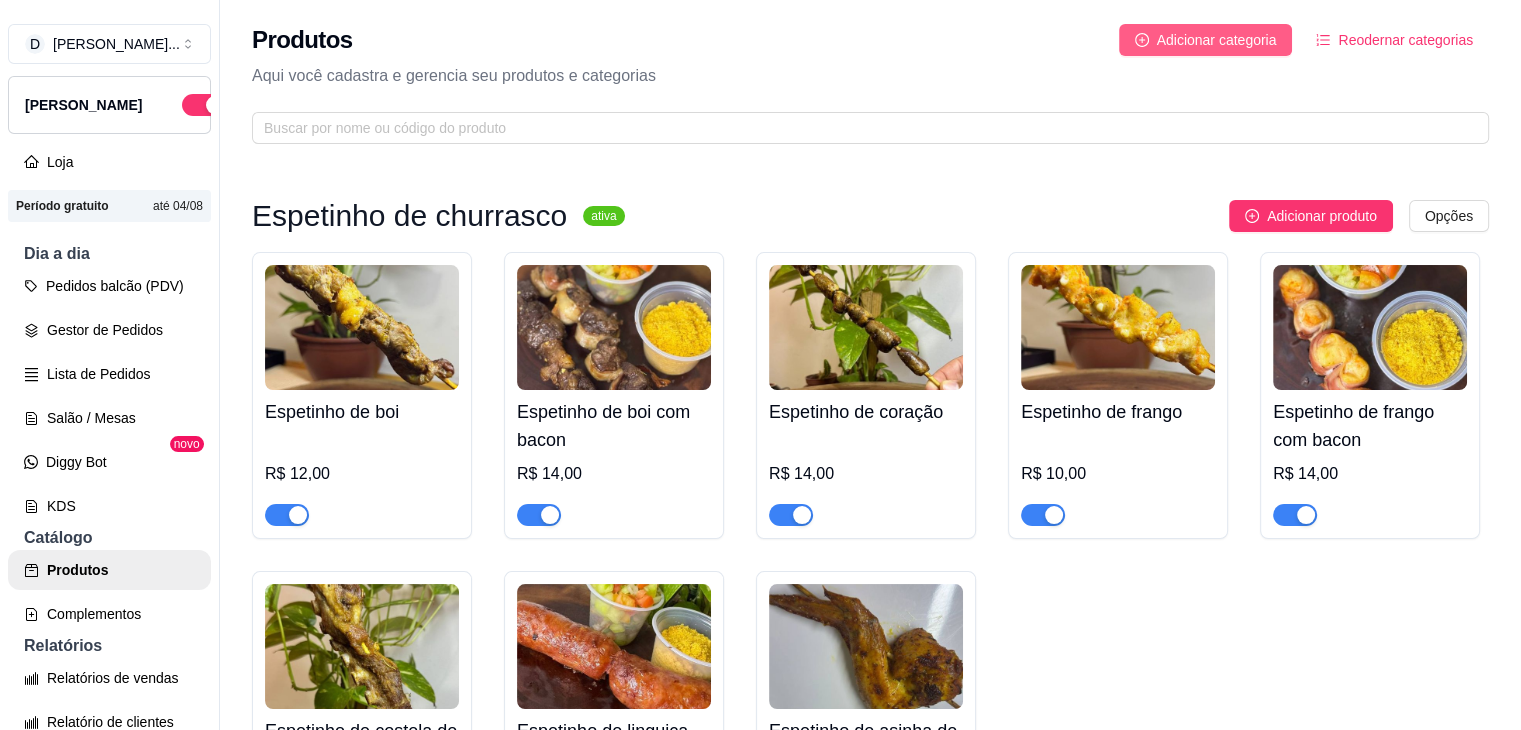 click on "Adicionar categoria" at bounding box center [1217, 40] 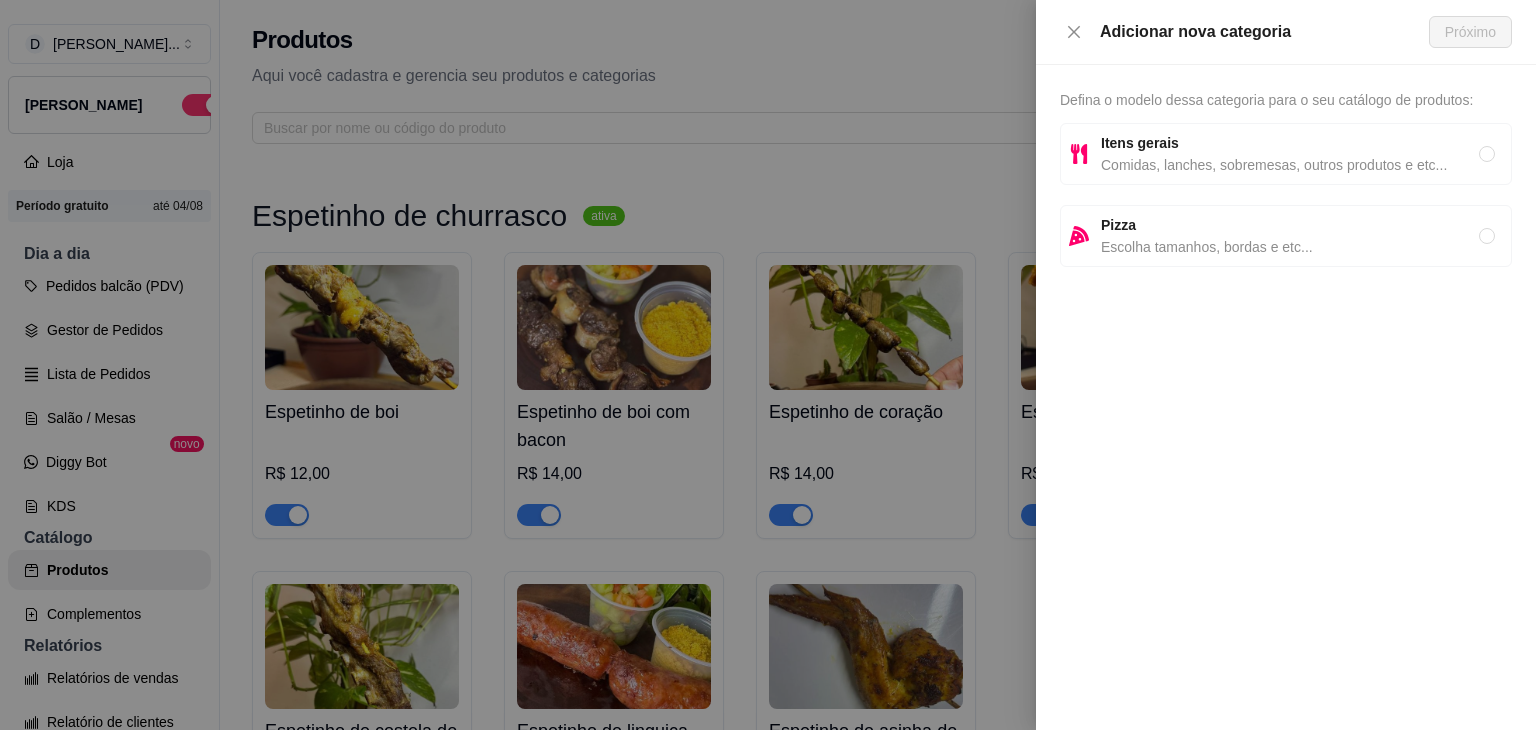 click on "Itens gerais Comidas, lanches, sobremesas, outros produtos e etc..." at bounding box center [1286, 154] 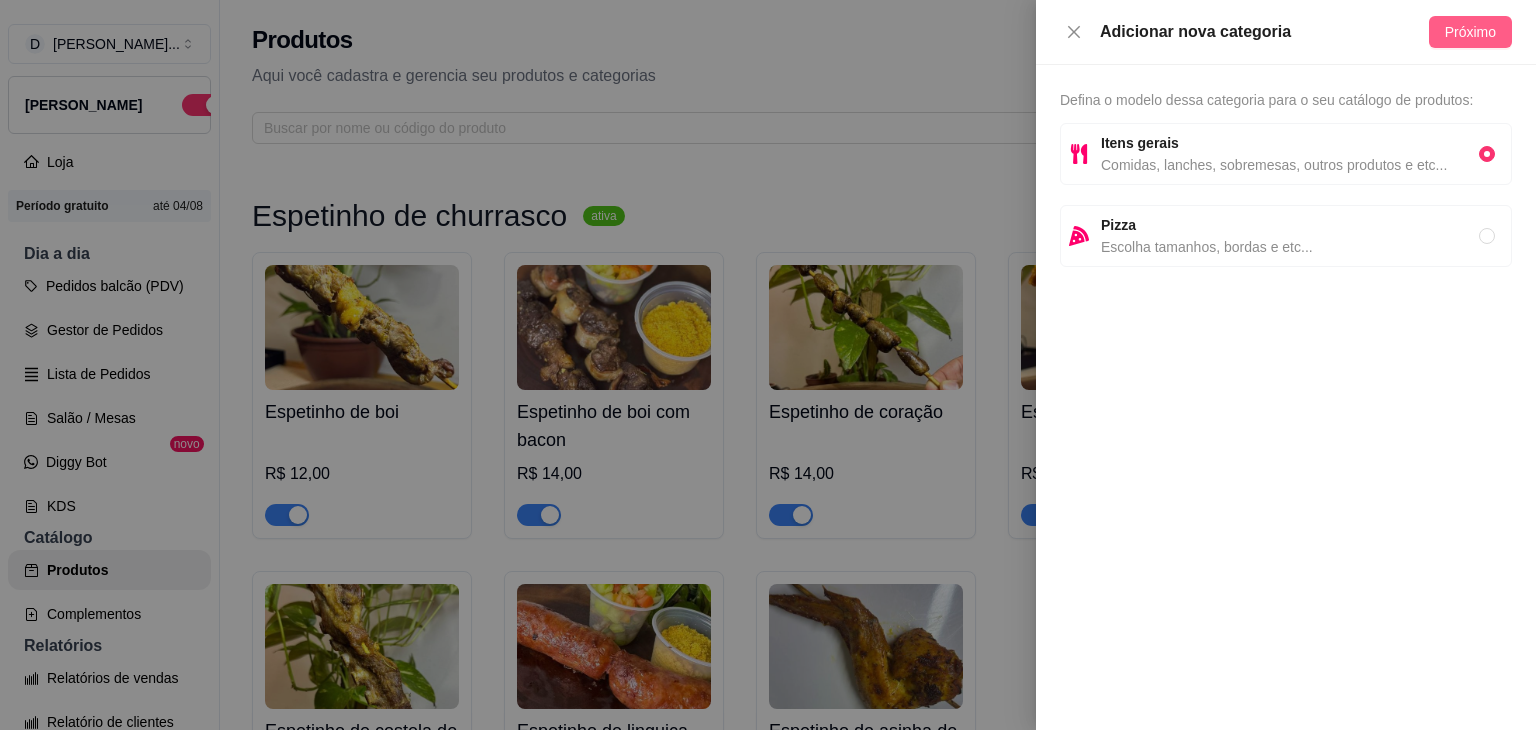click on "Próximo" at bounding box center [1470, 32] 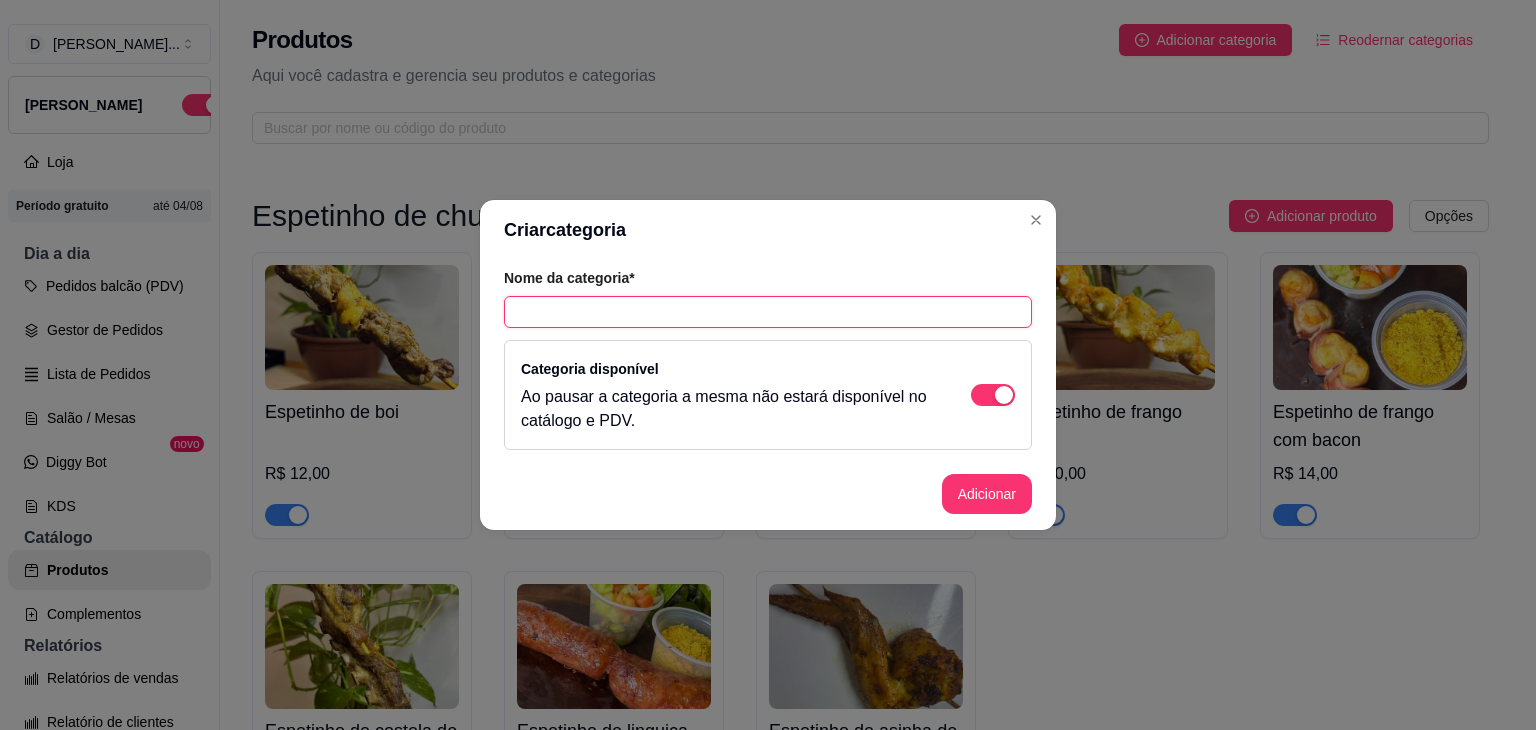 click at bounding box center (768, 312) 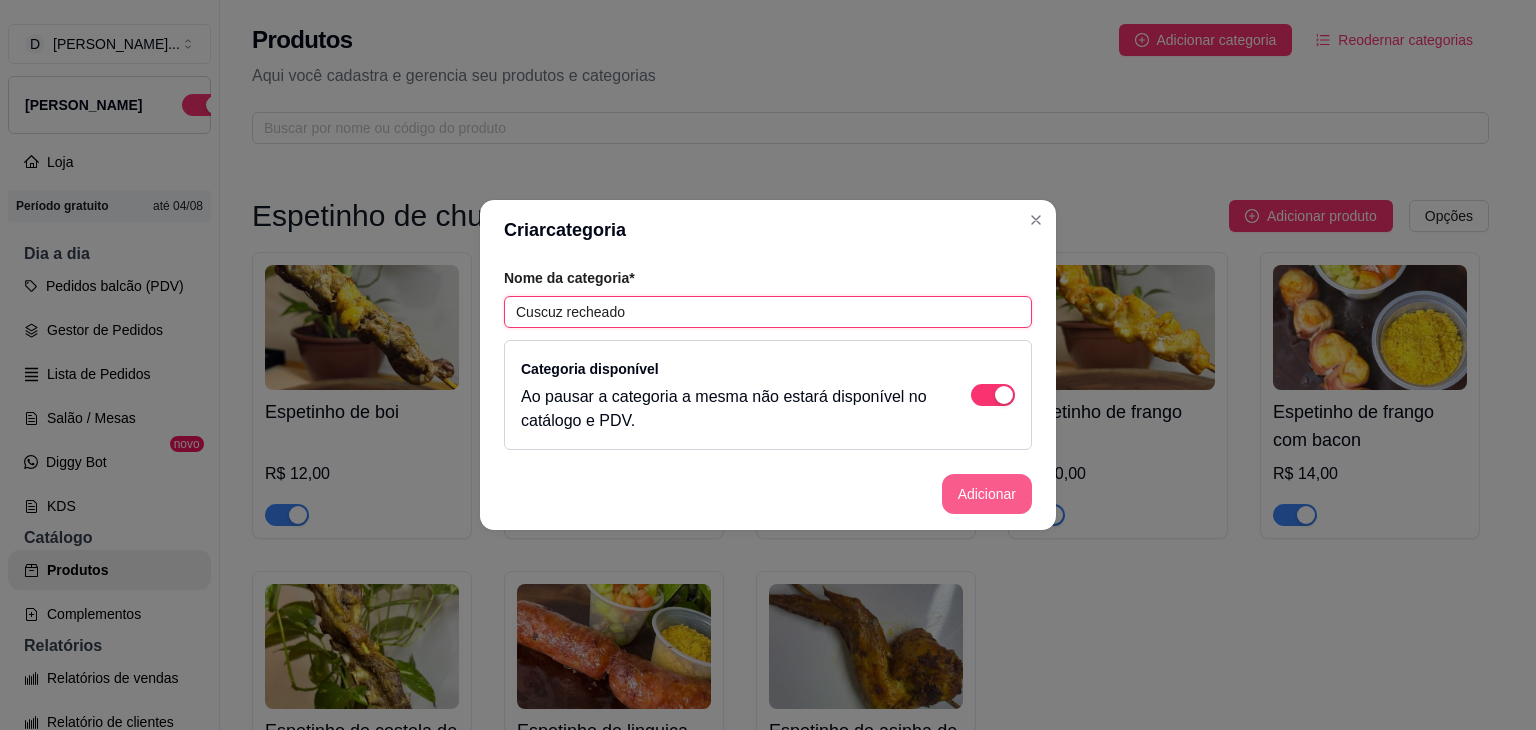 type on "Cuscuz recheado" 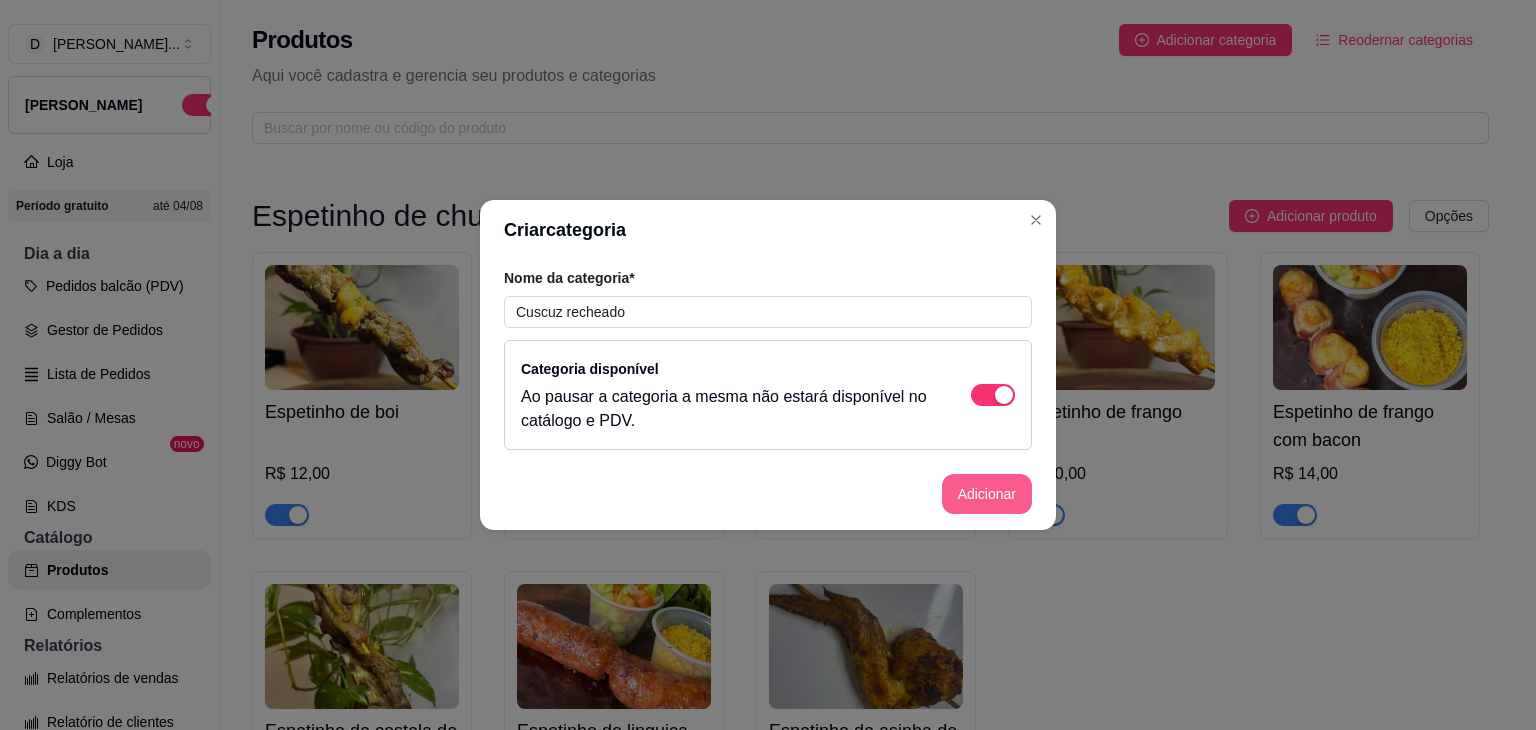 click on "Adicionar" at bounding box center (987, 494) 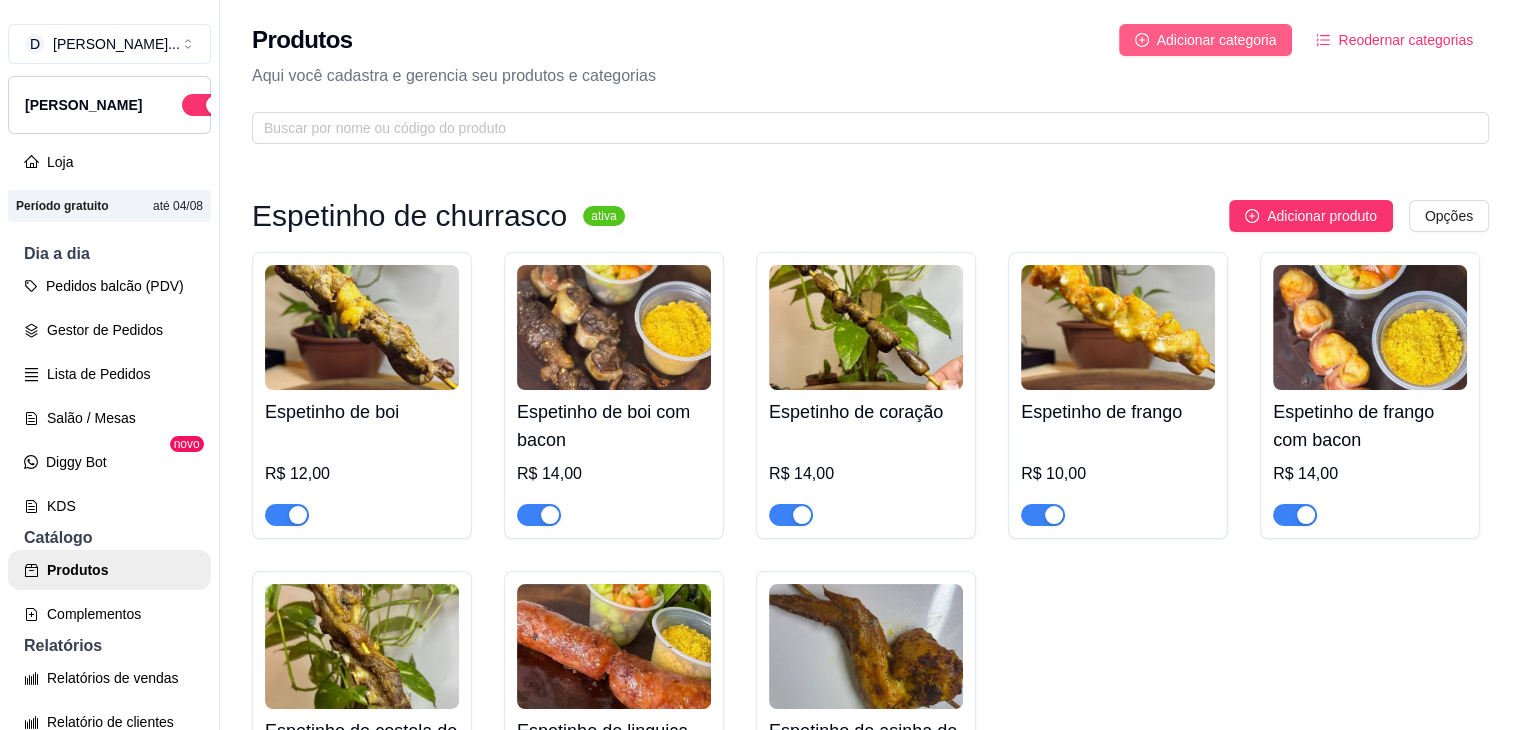 click on "Adicionar categoria" at bounding box center [1217, 40] 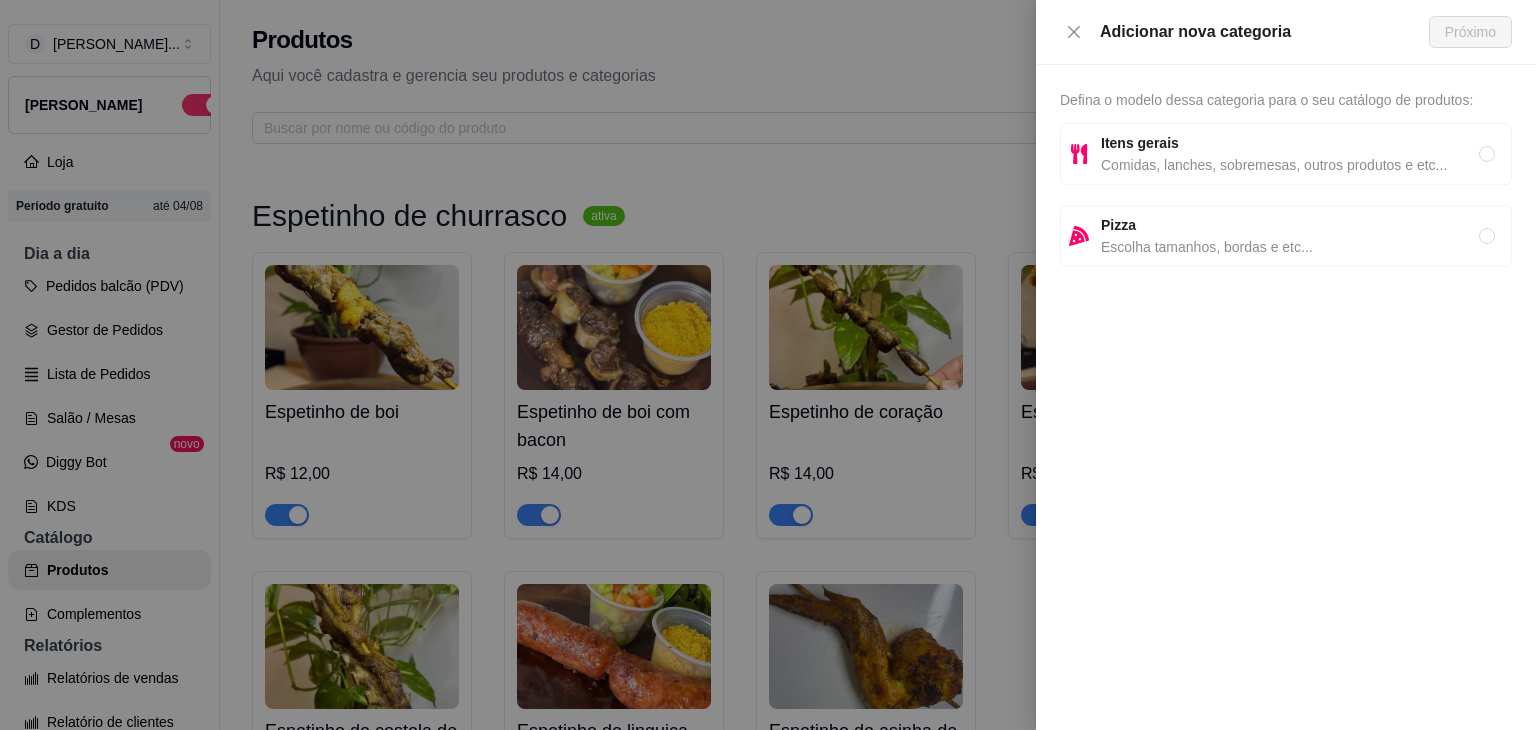 click on "Itens gerais Comidas, lanches, sobremesas, outros produtos e etc..." at bounding box center (1286, 154) 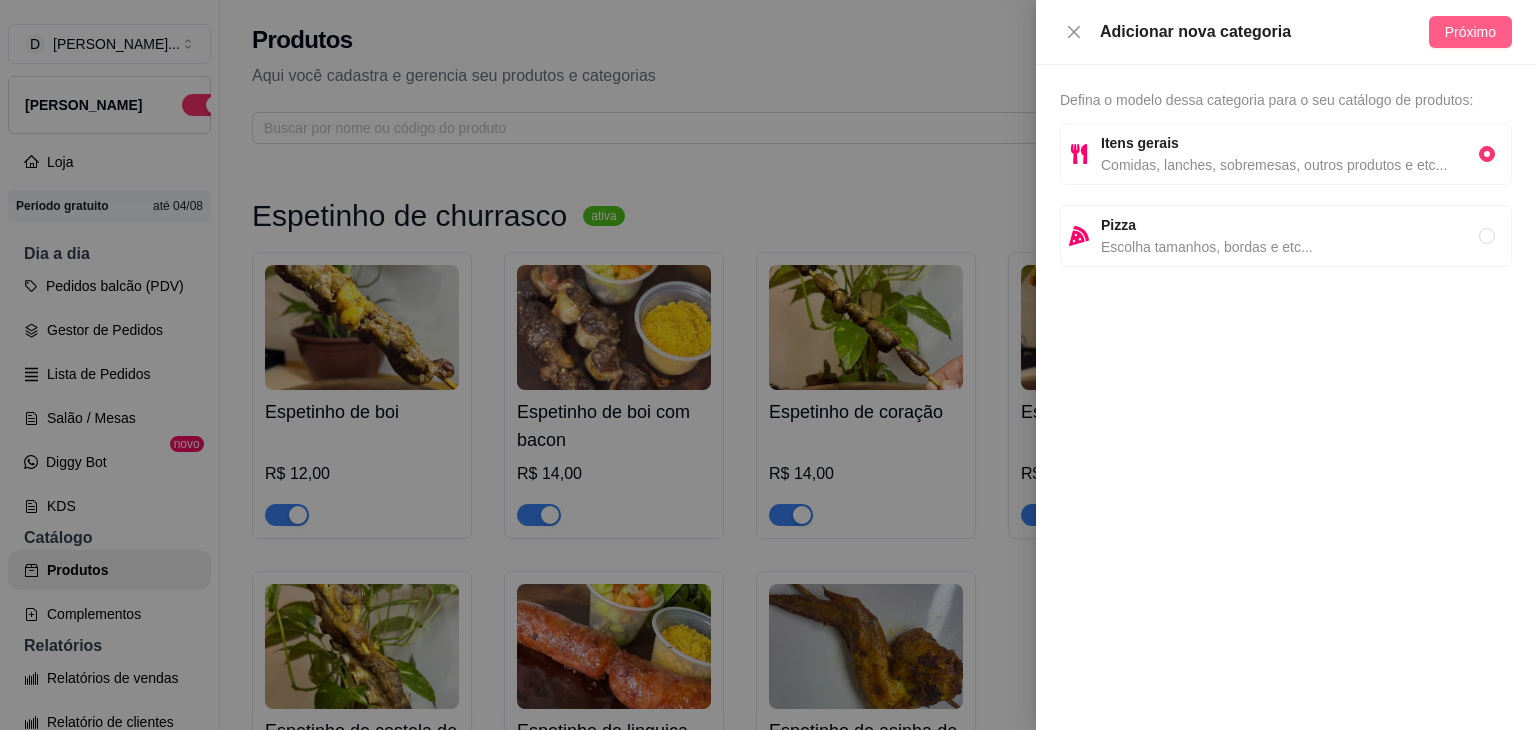 click on "Próximo" at bounding box center [1470, 32] 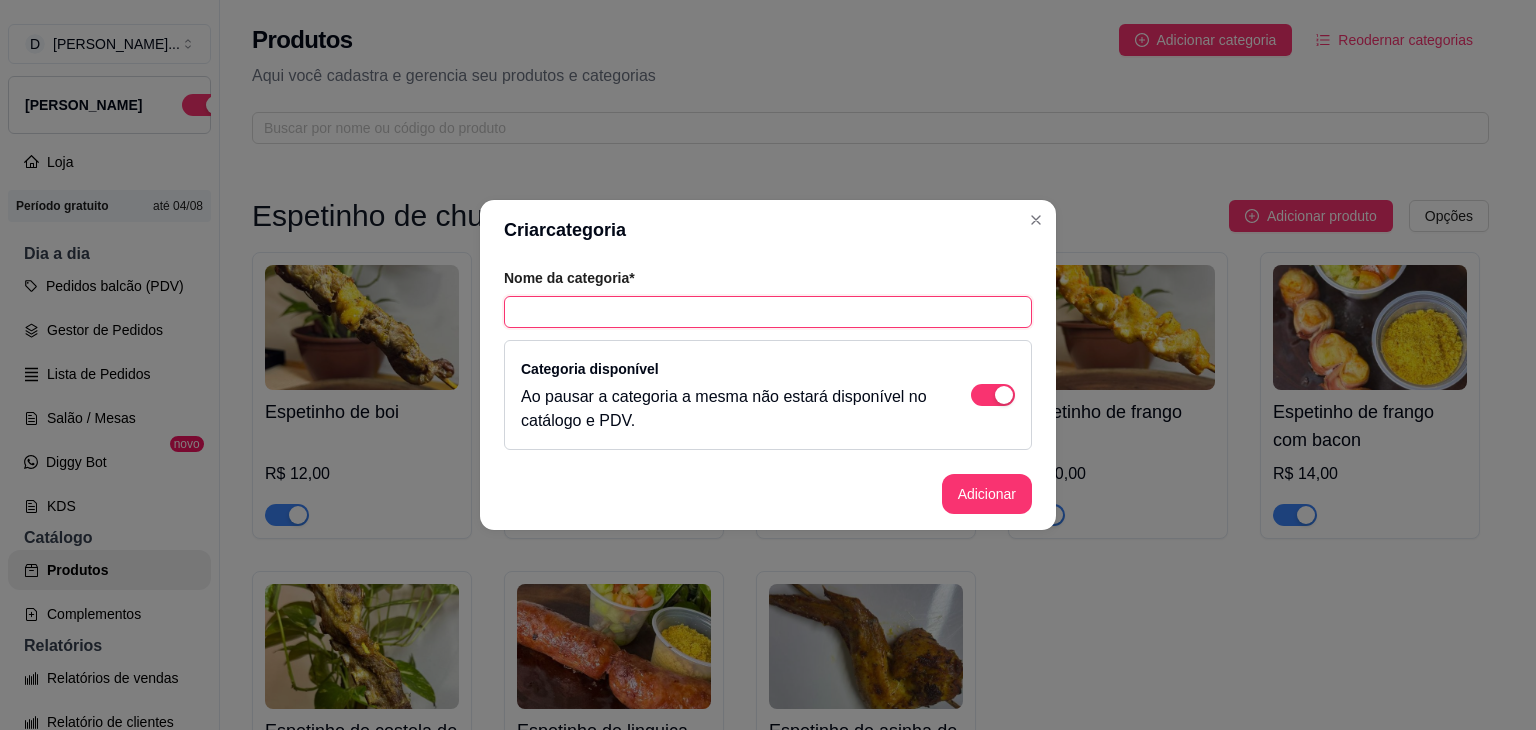 click at bounding box center (768, 312) 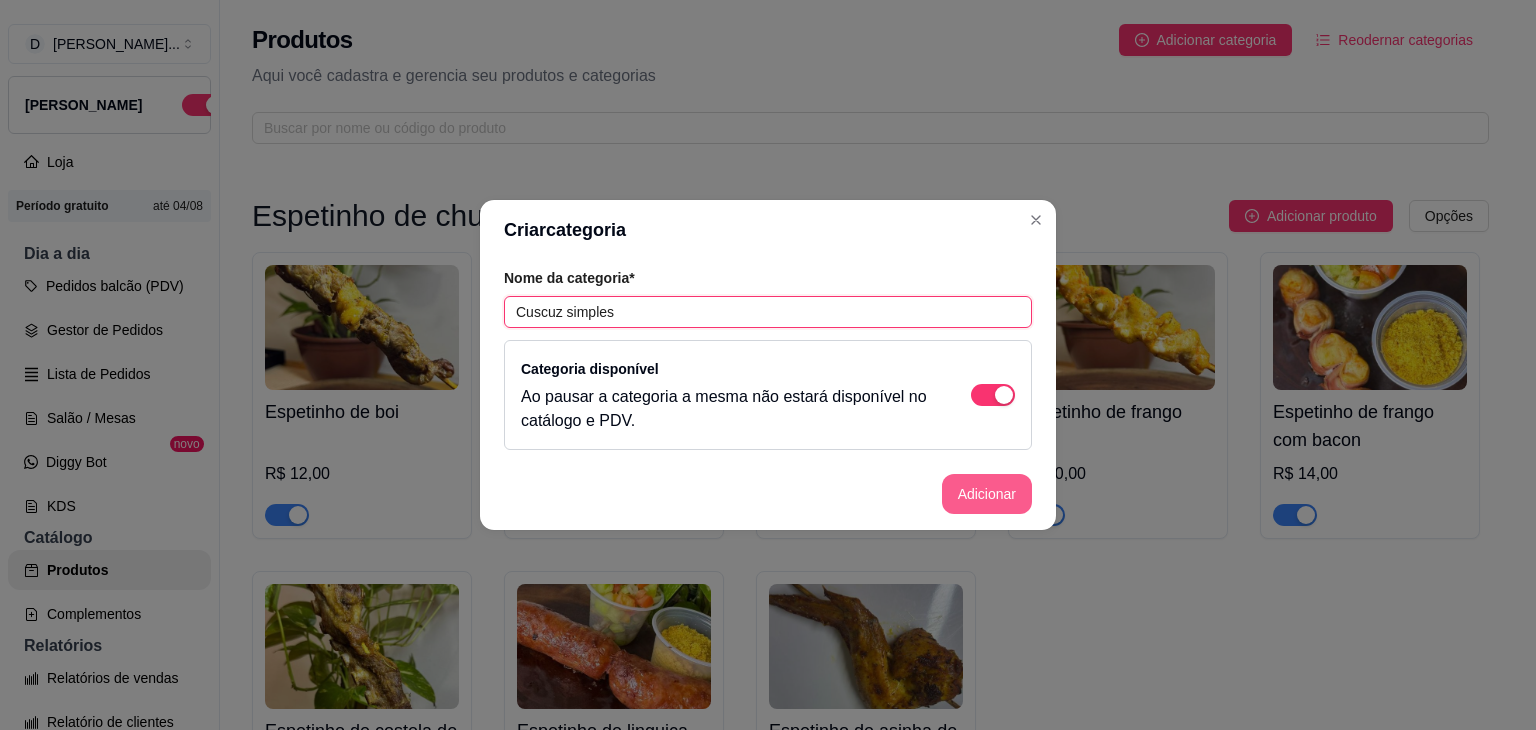 type on "Cuscuz simples" 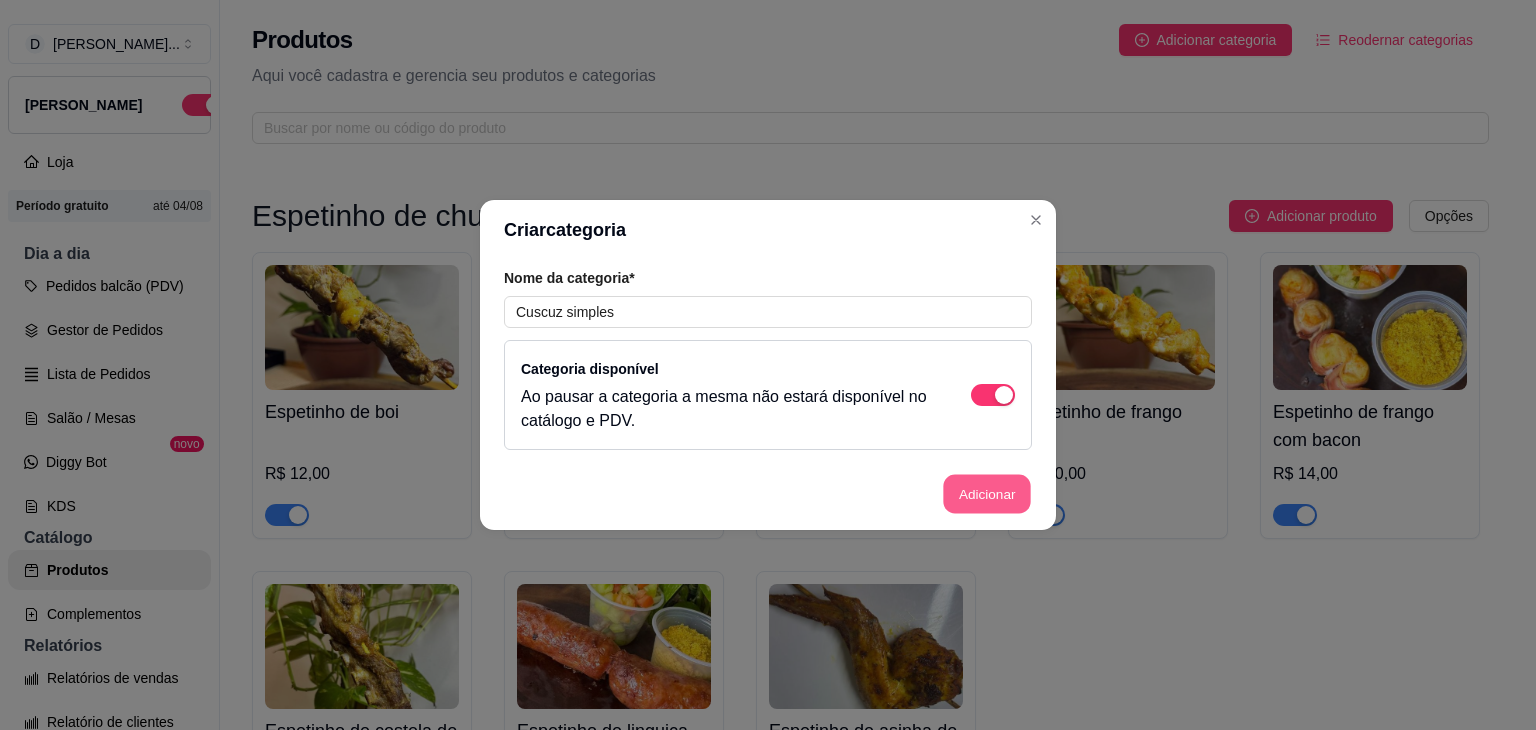 click on "Adicionar" at bounding box center (987, 494) 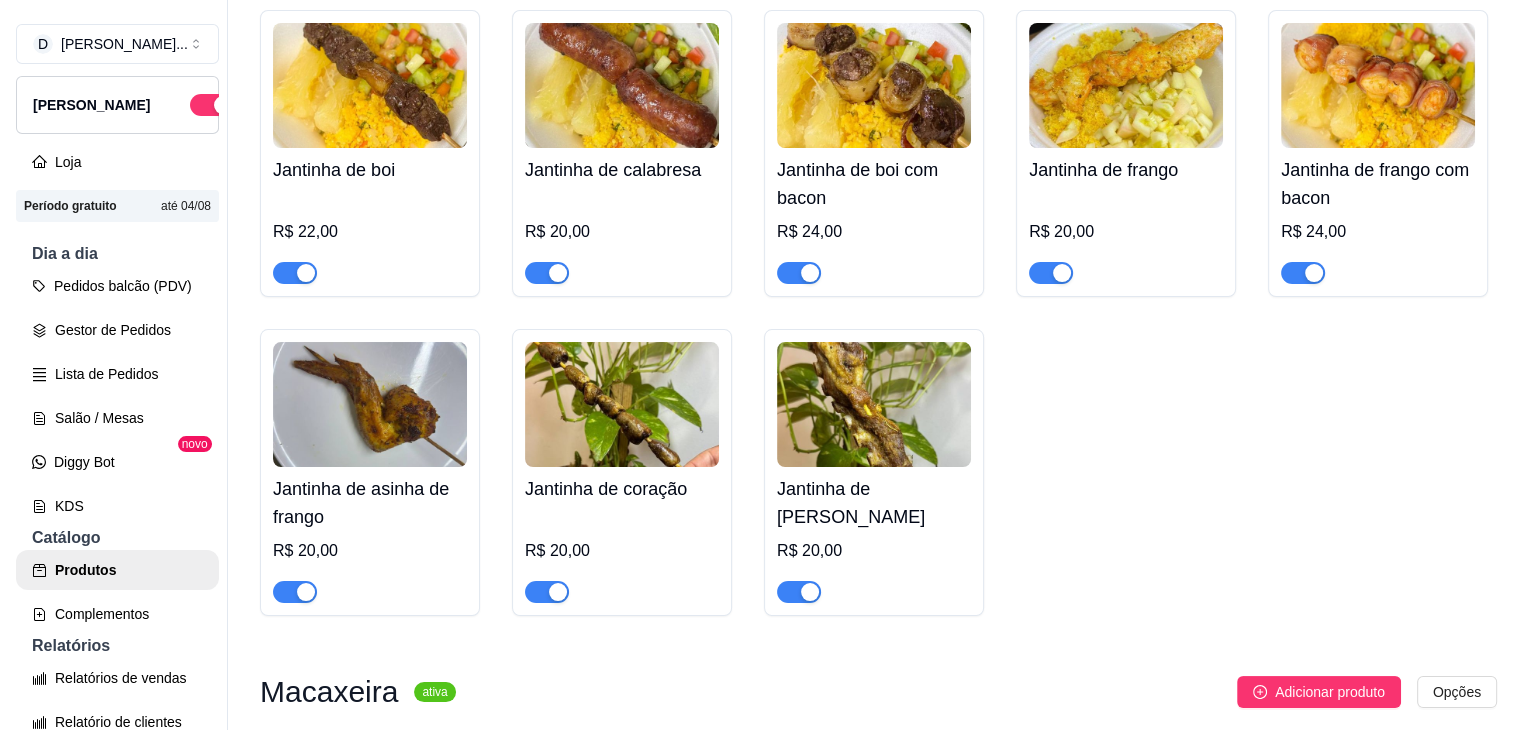 scroll, scrollTop: 3081, scrollLeft: 0, axis: vertical 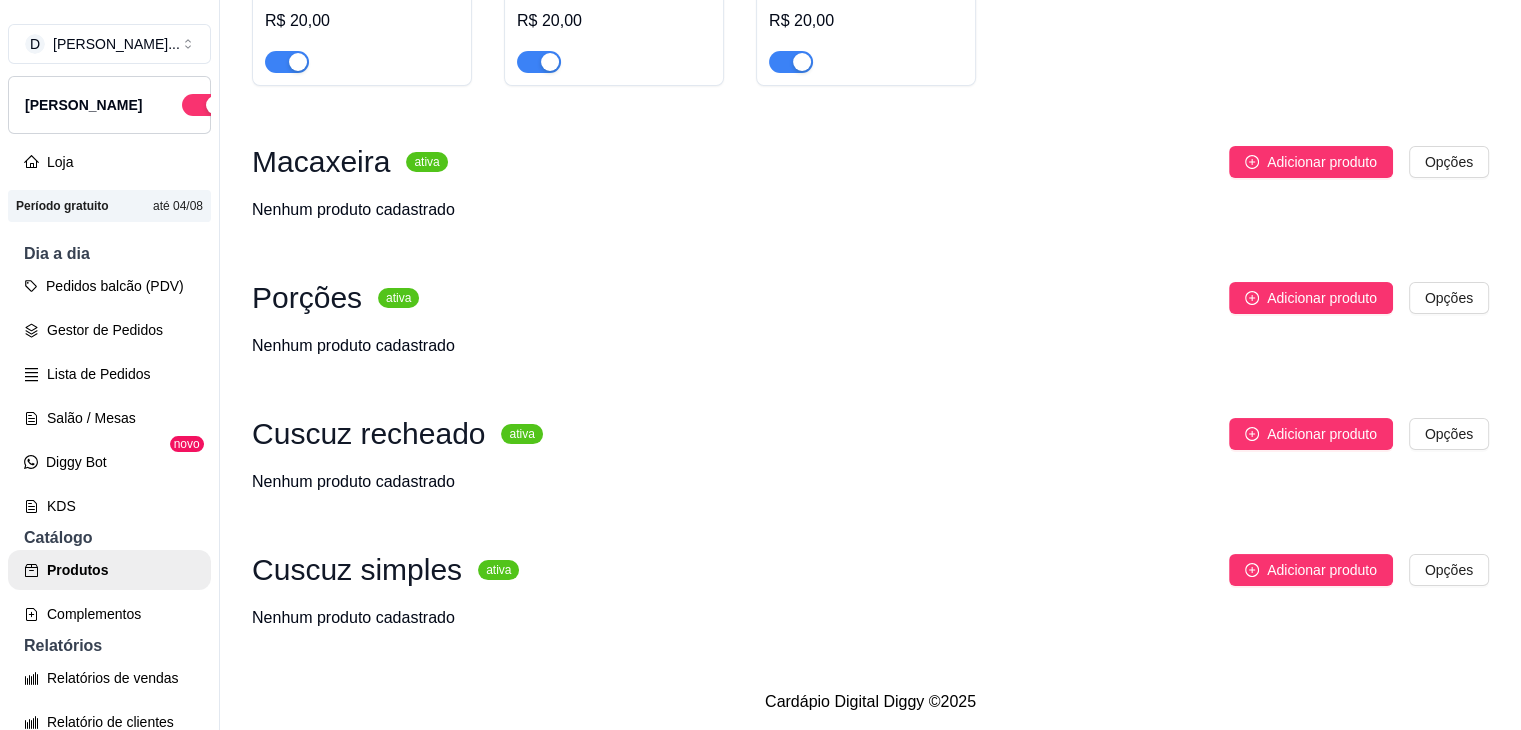 click on "Macaxeira" at bounding box center (321, 162) 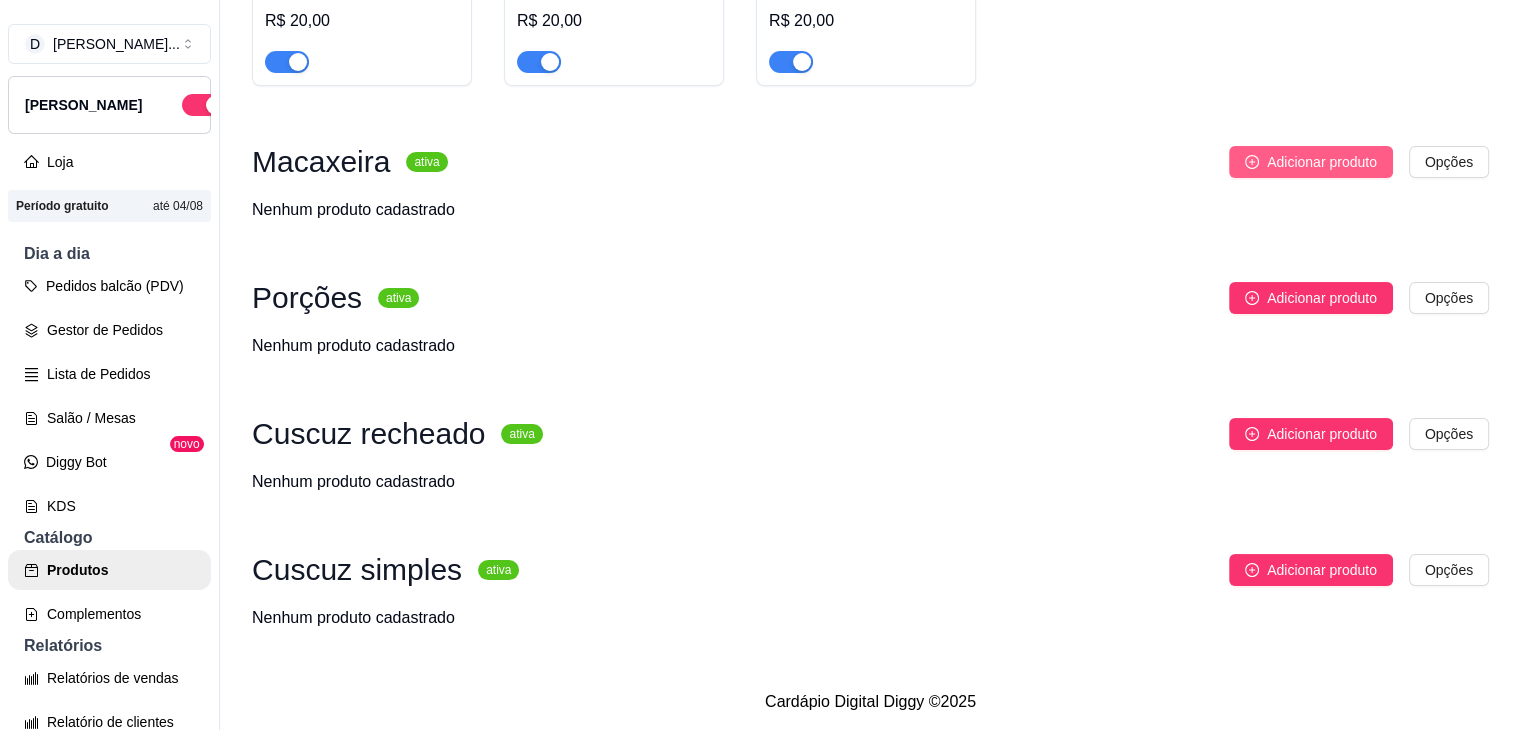 click on "Adicionar produto" at bounding box center (1322, 162) 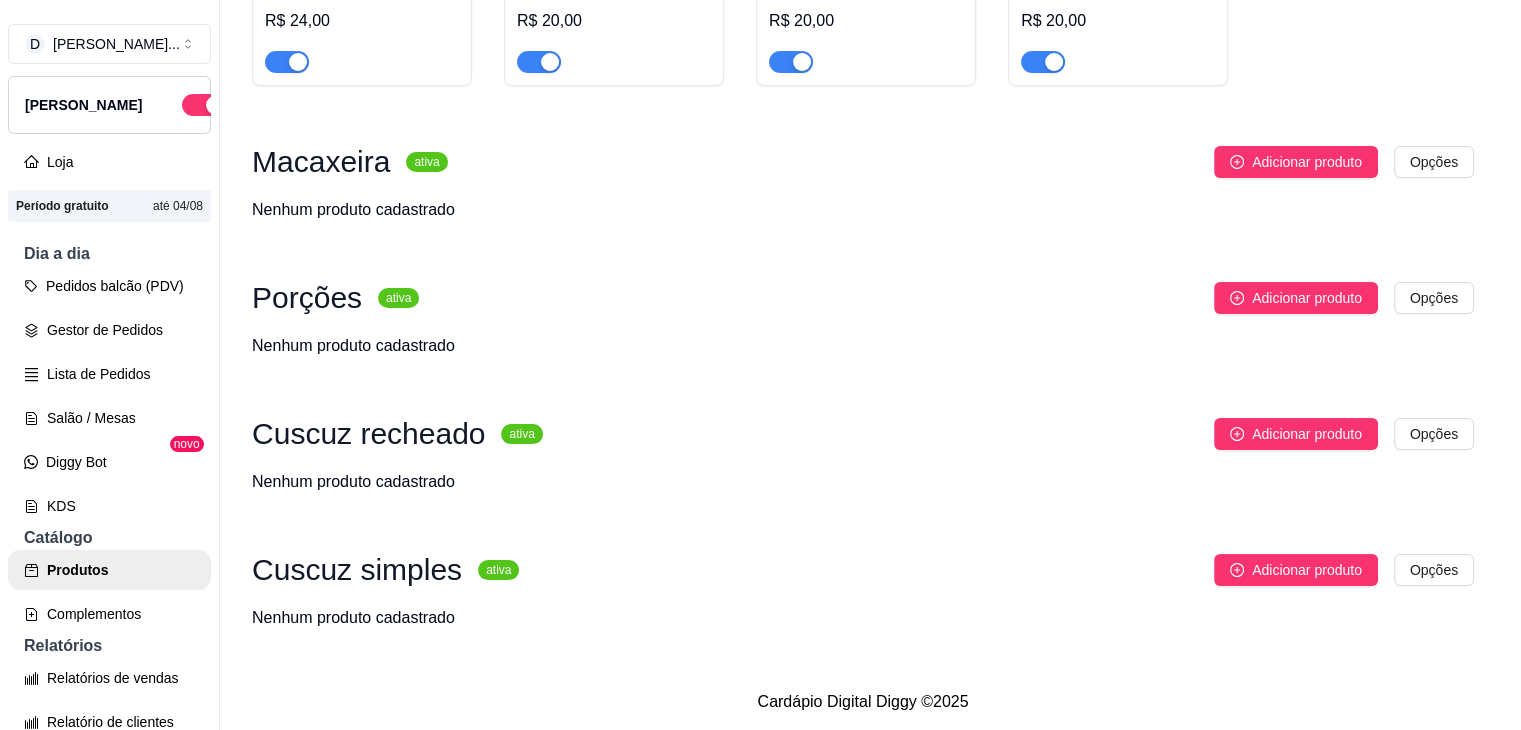 type 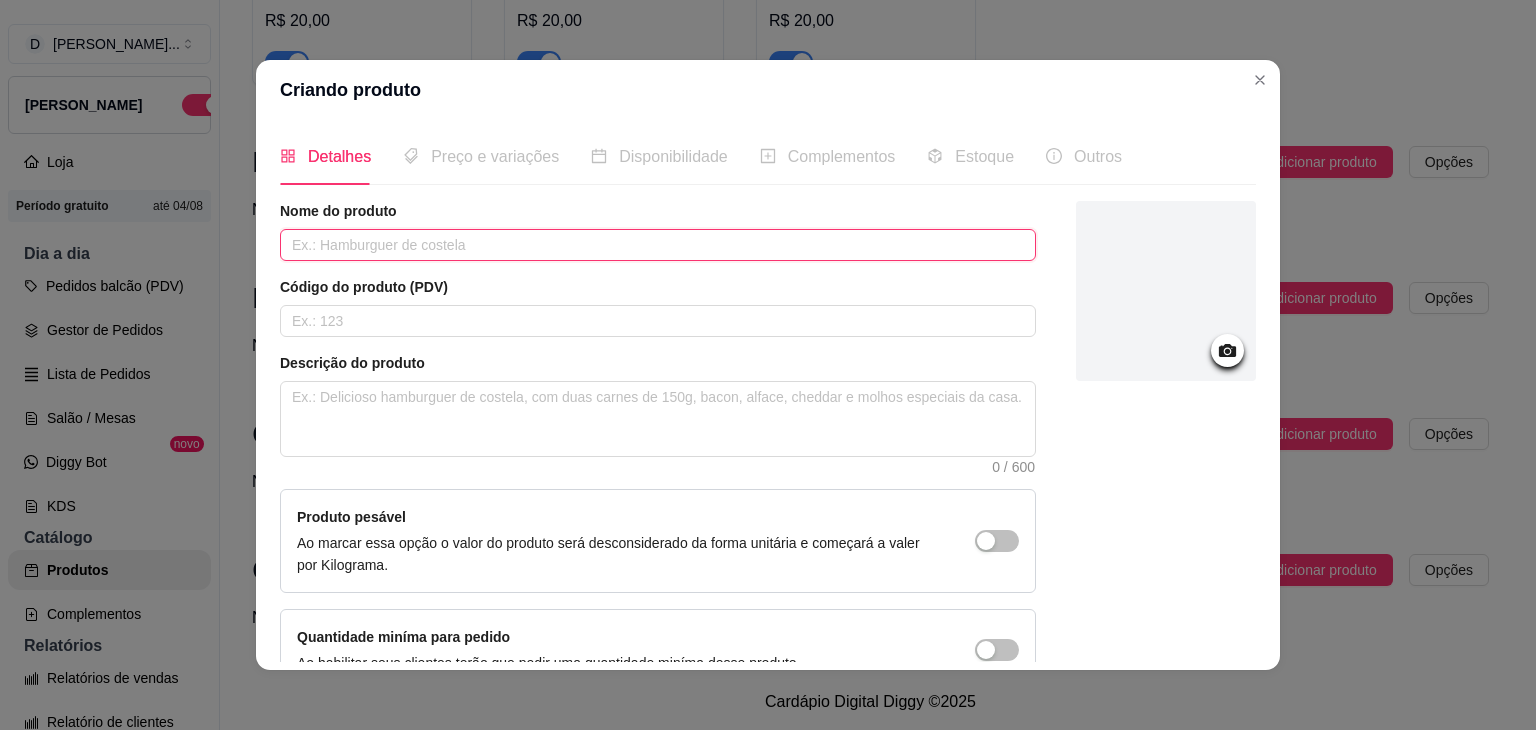 click at bounding box center (658, 245) 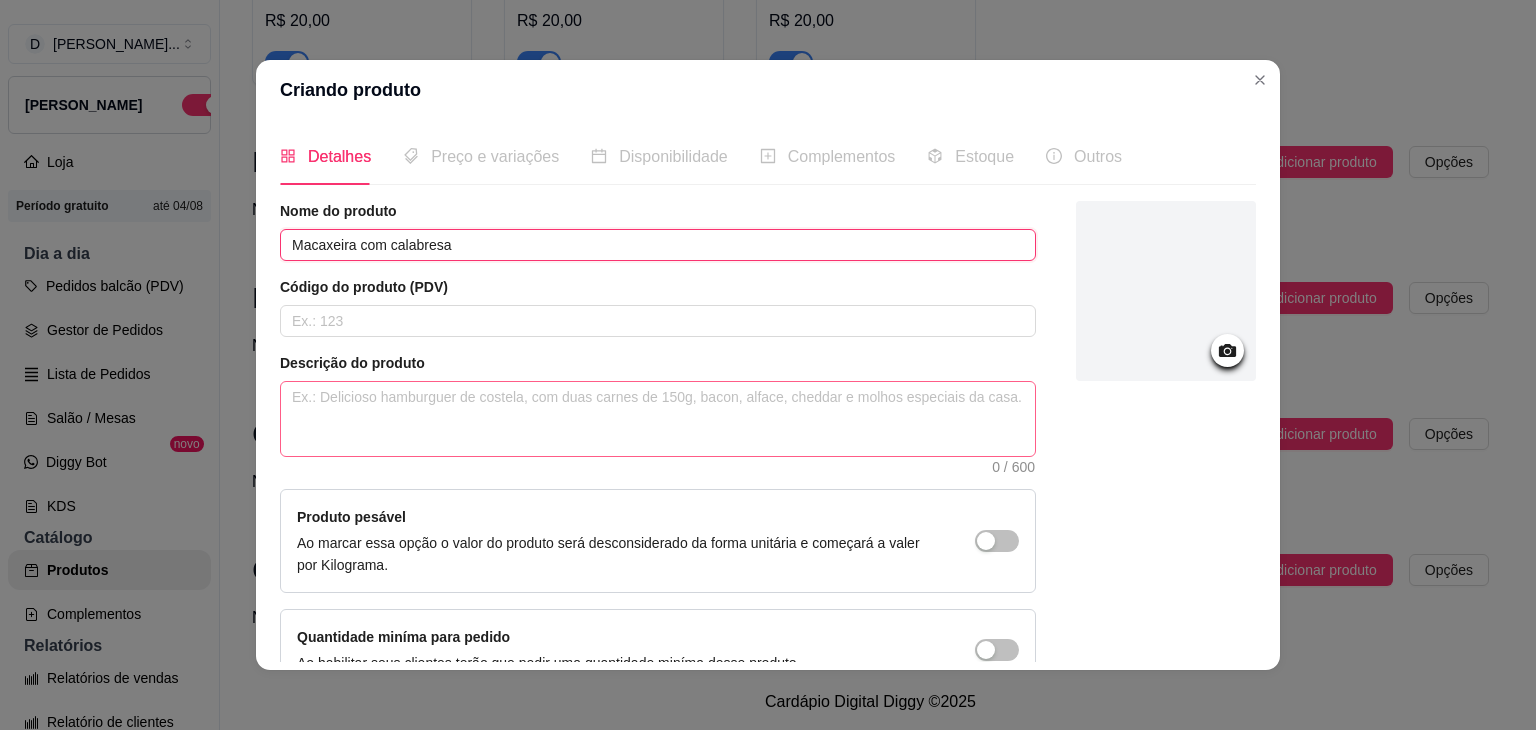 type on "Macaxeira com calabresa" 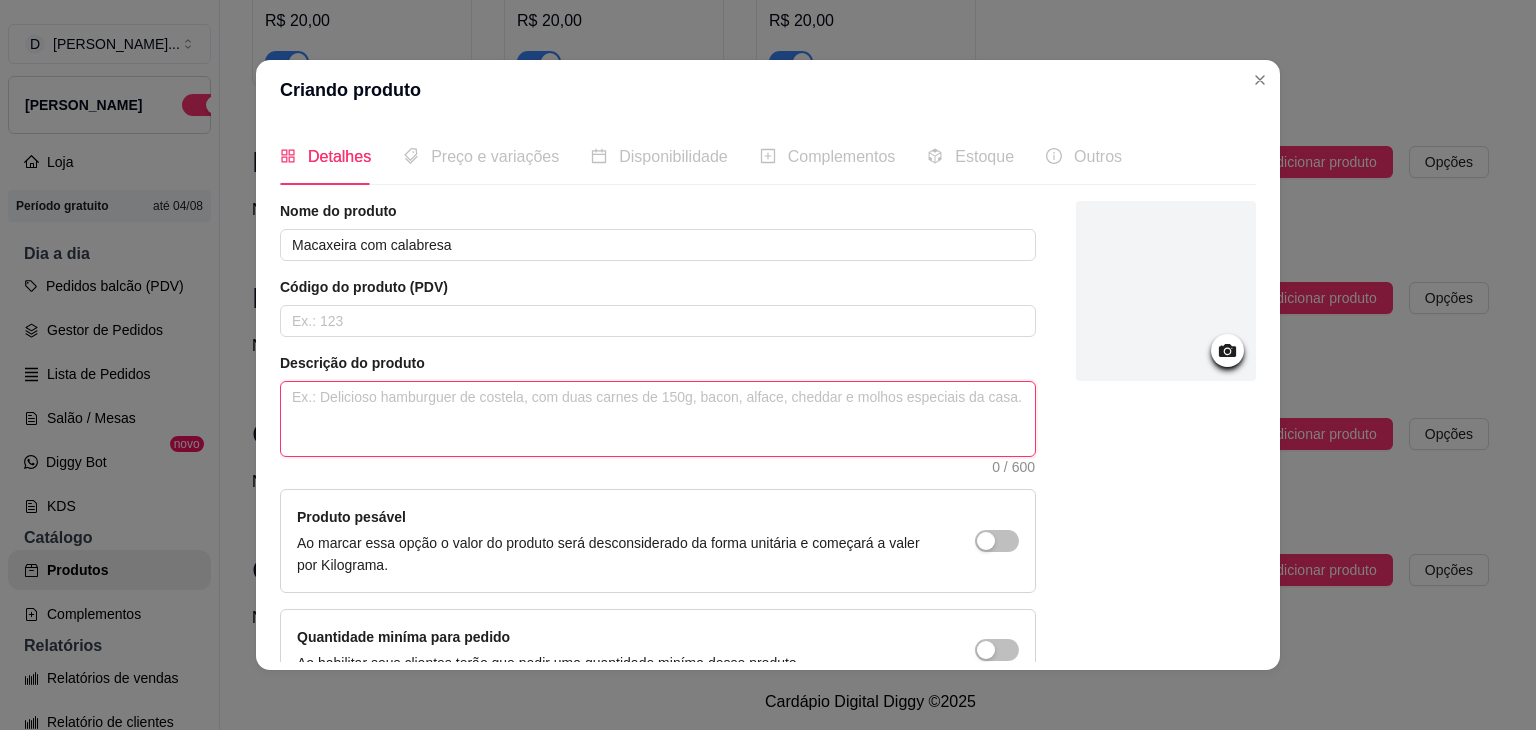 click at bounding box center (658, 419) 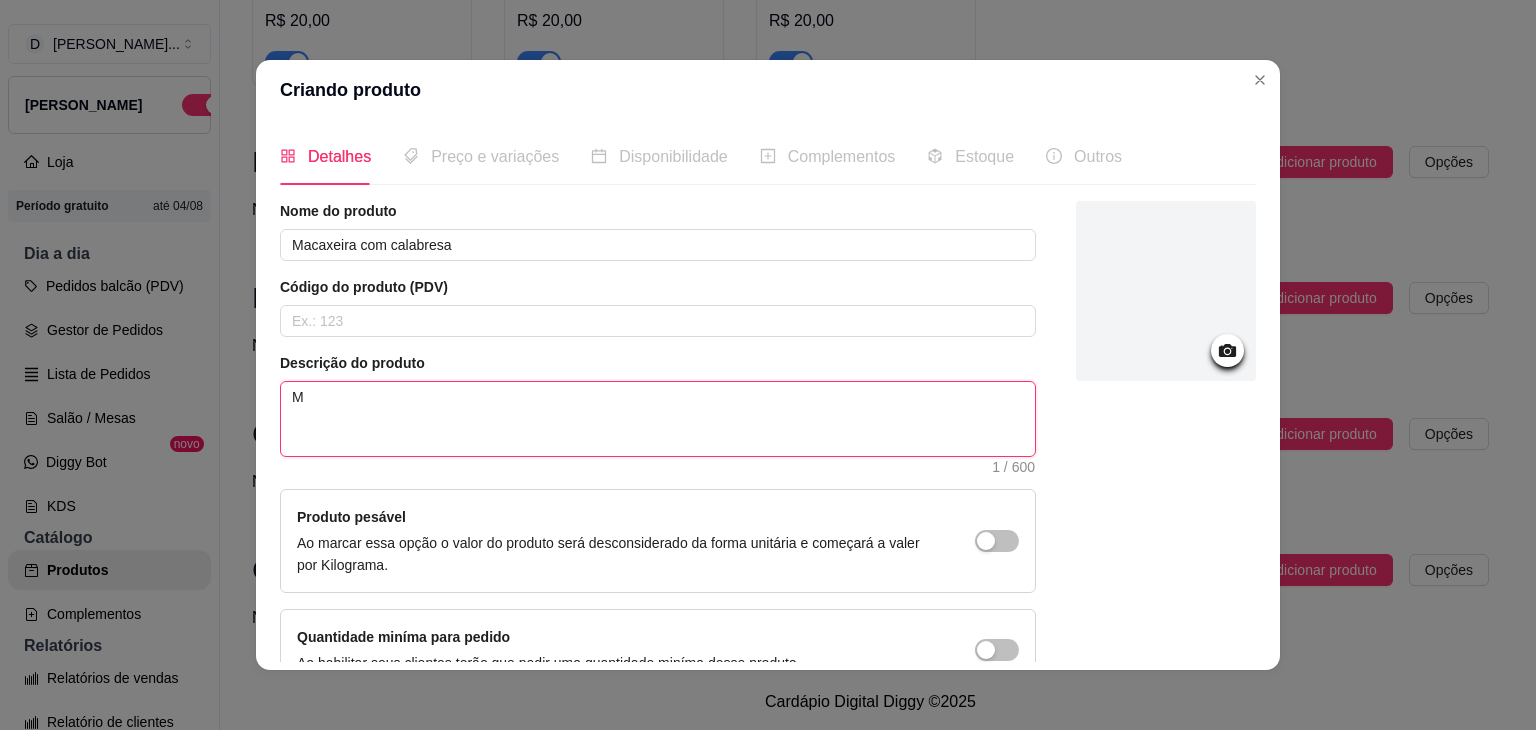 type 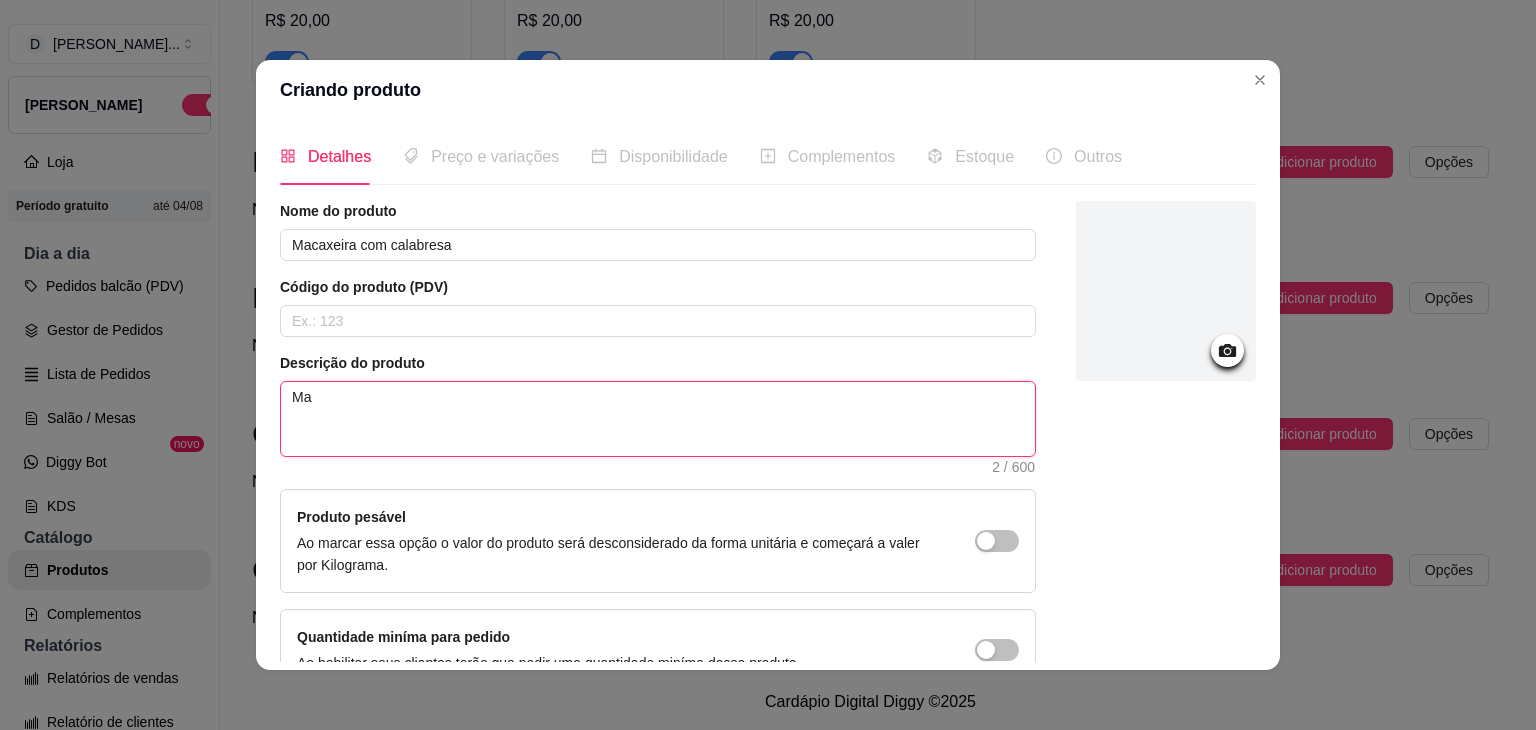 type 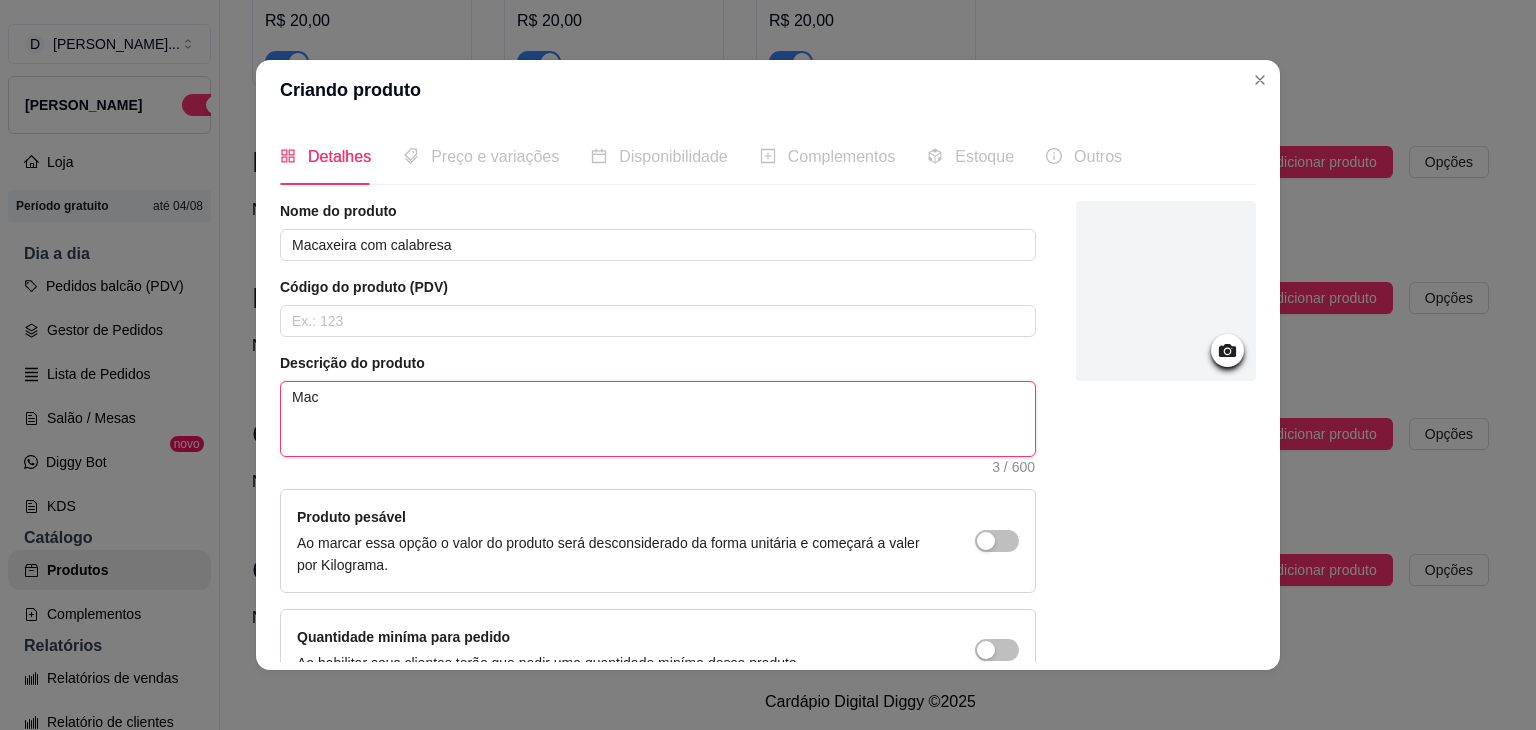 type 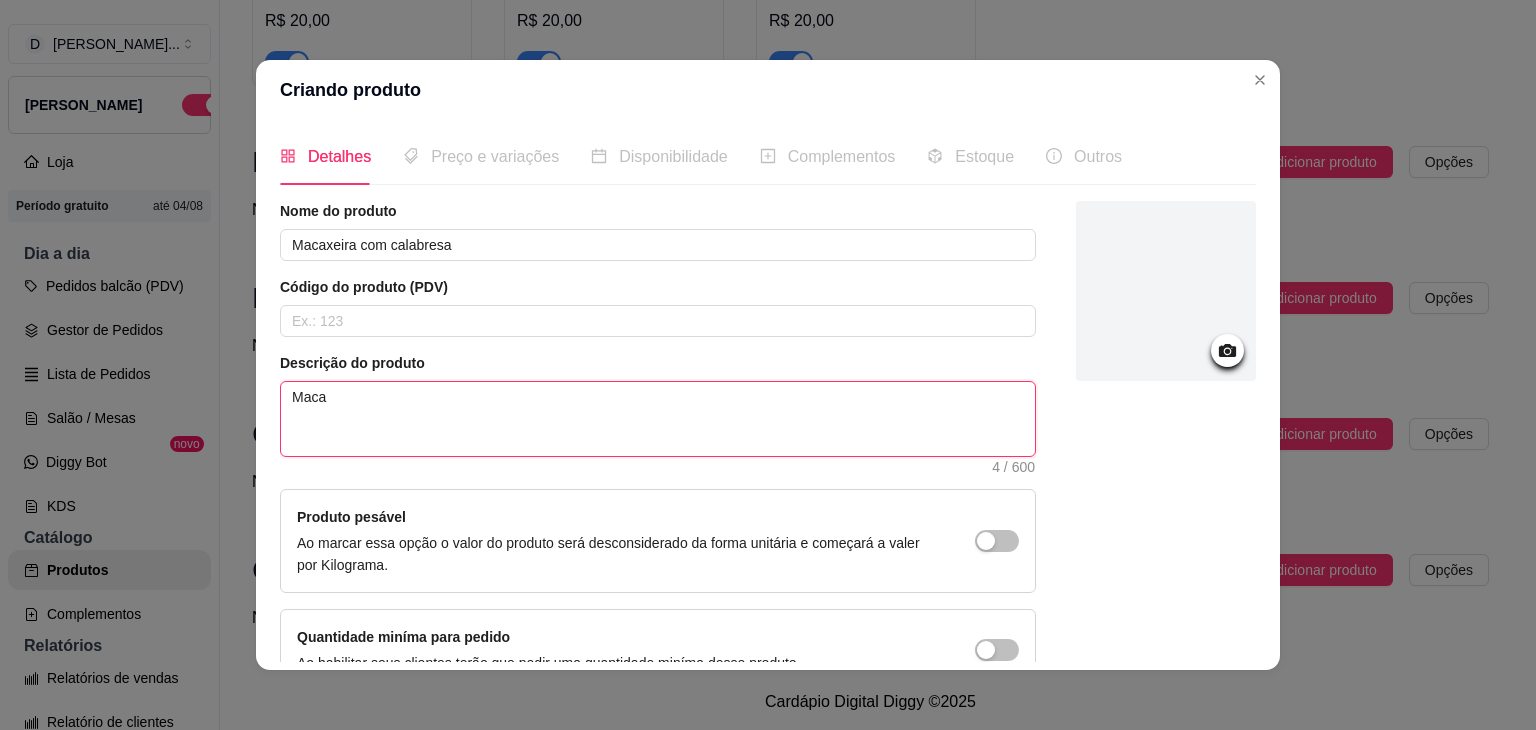 type 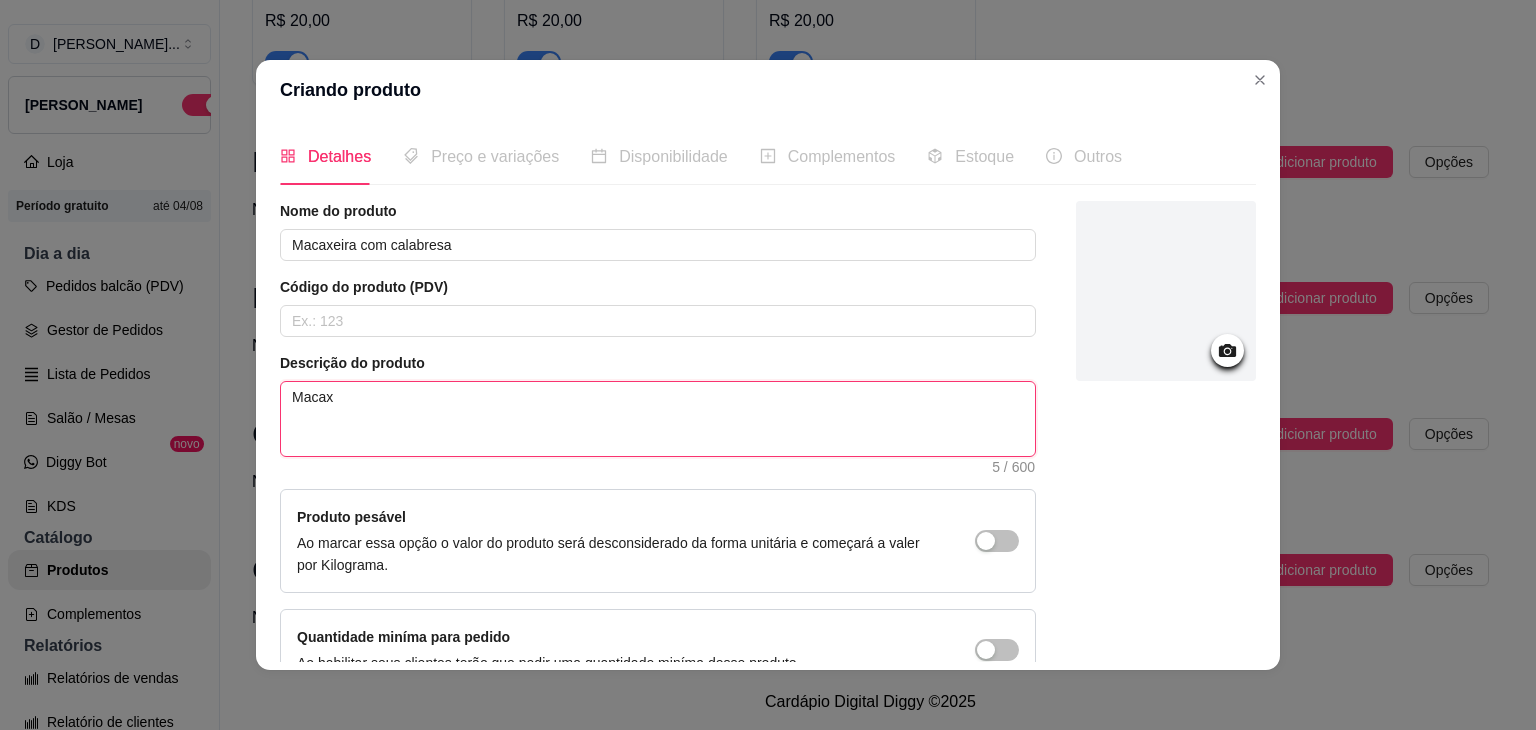 type 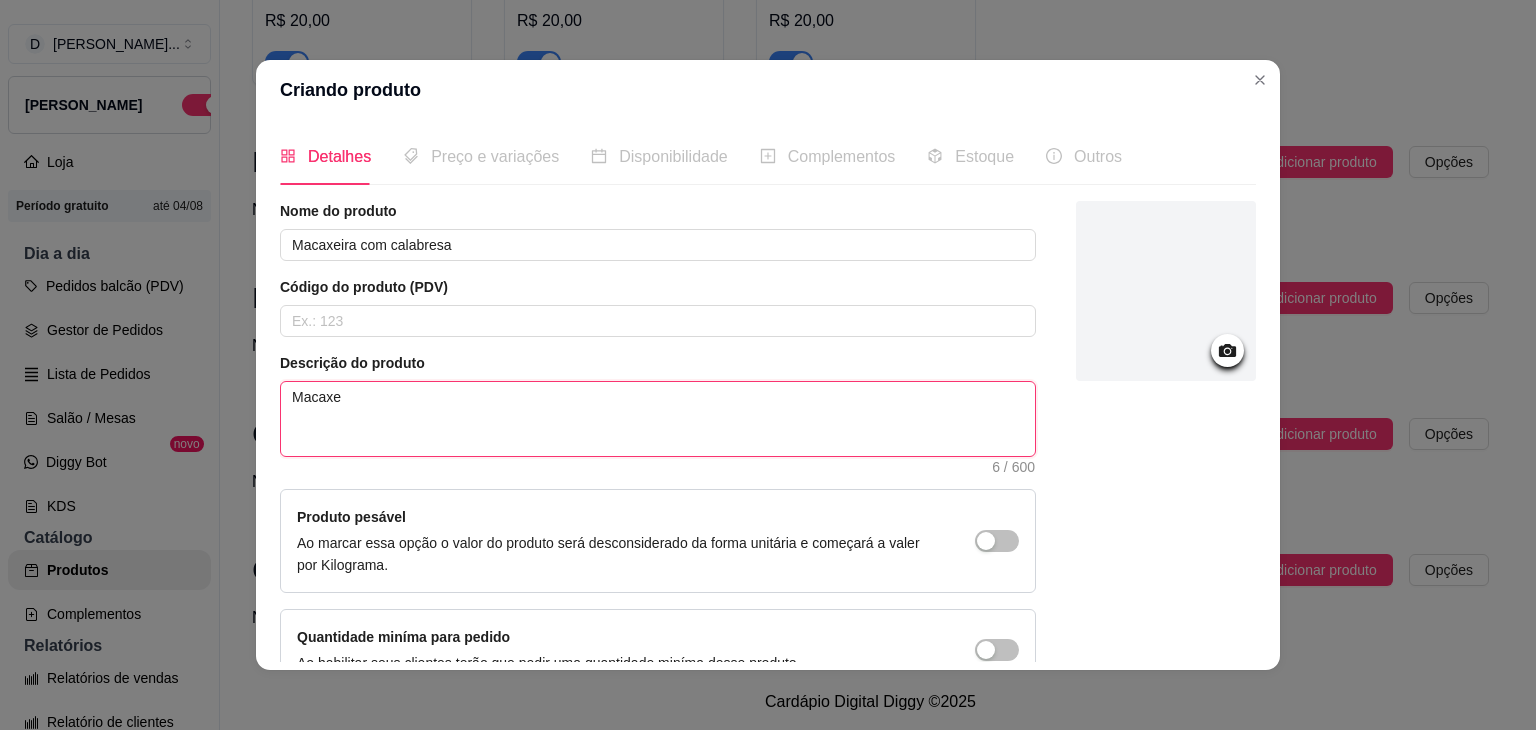 type 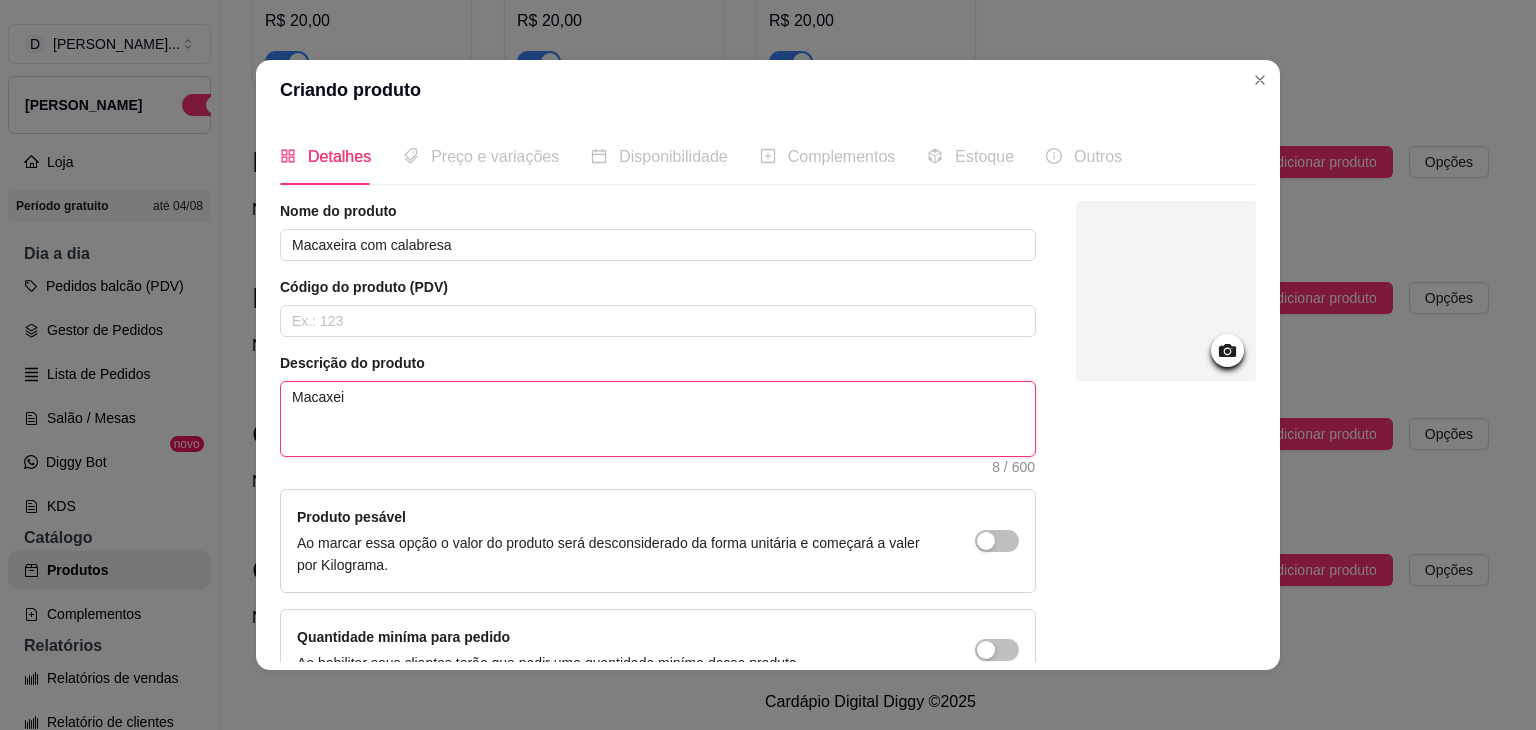 type 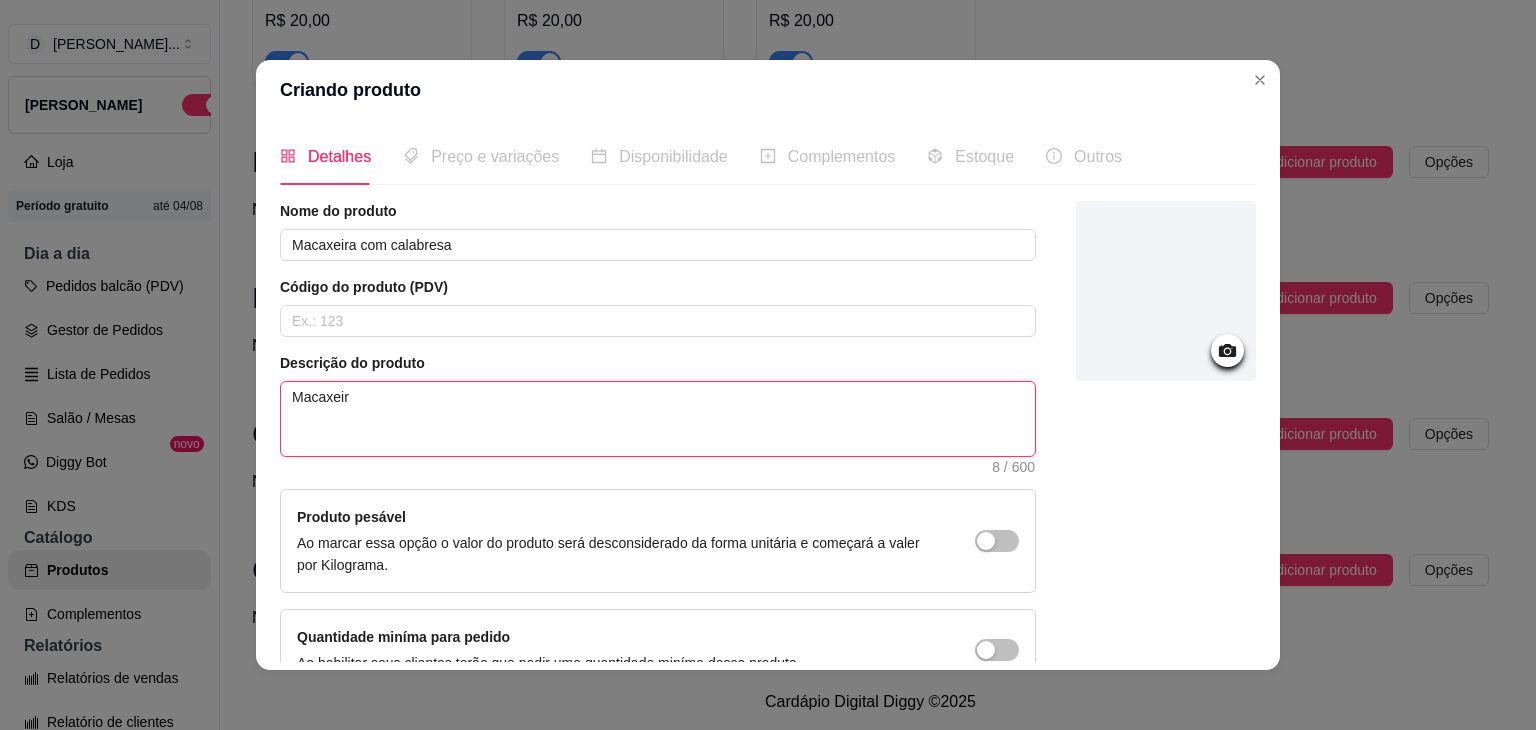 type 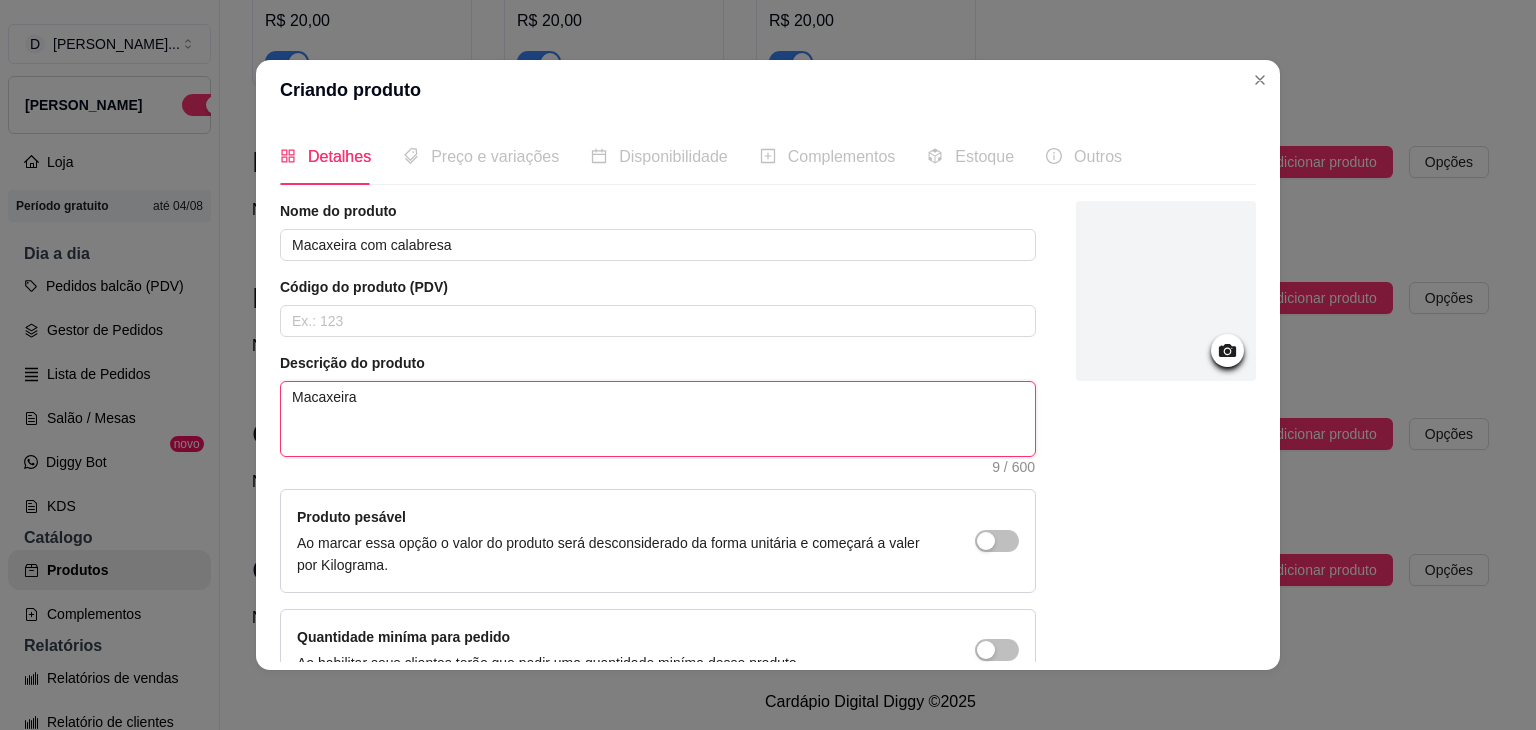 type 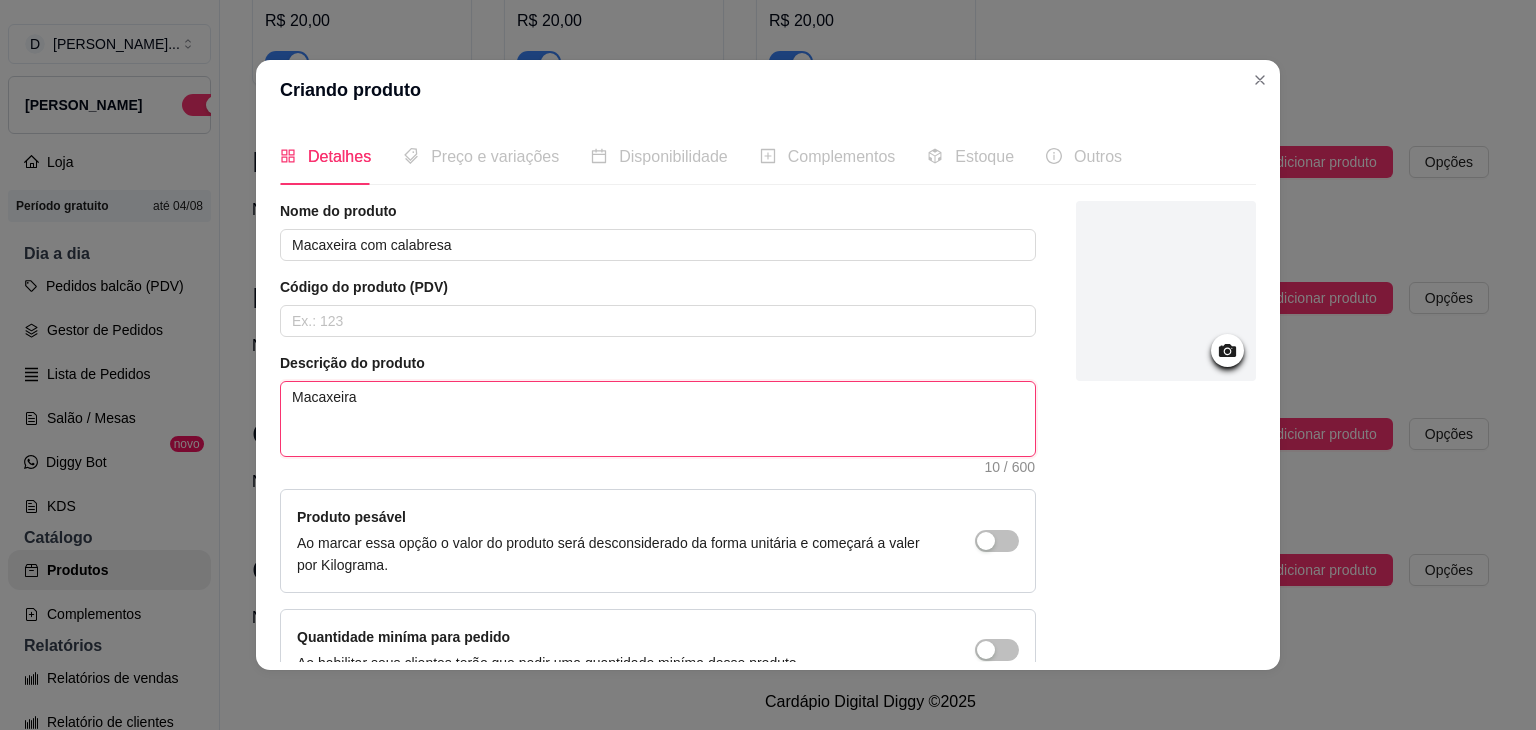 type 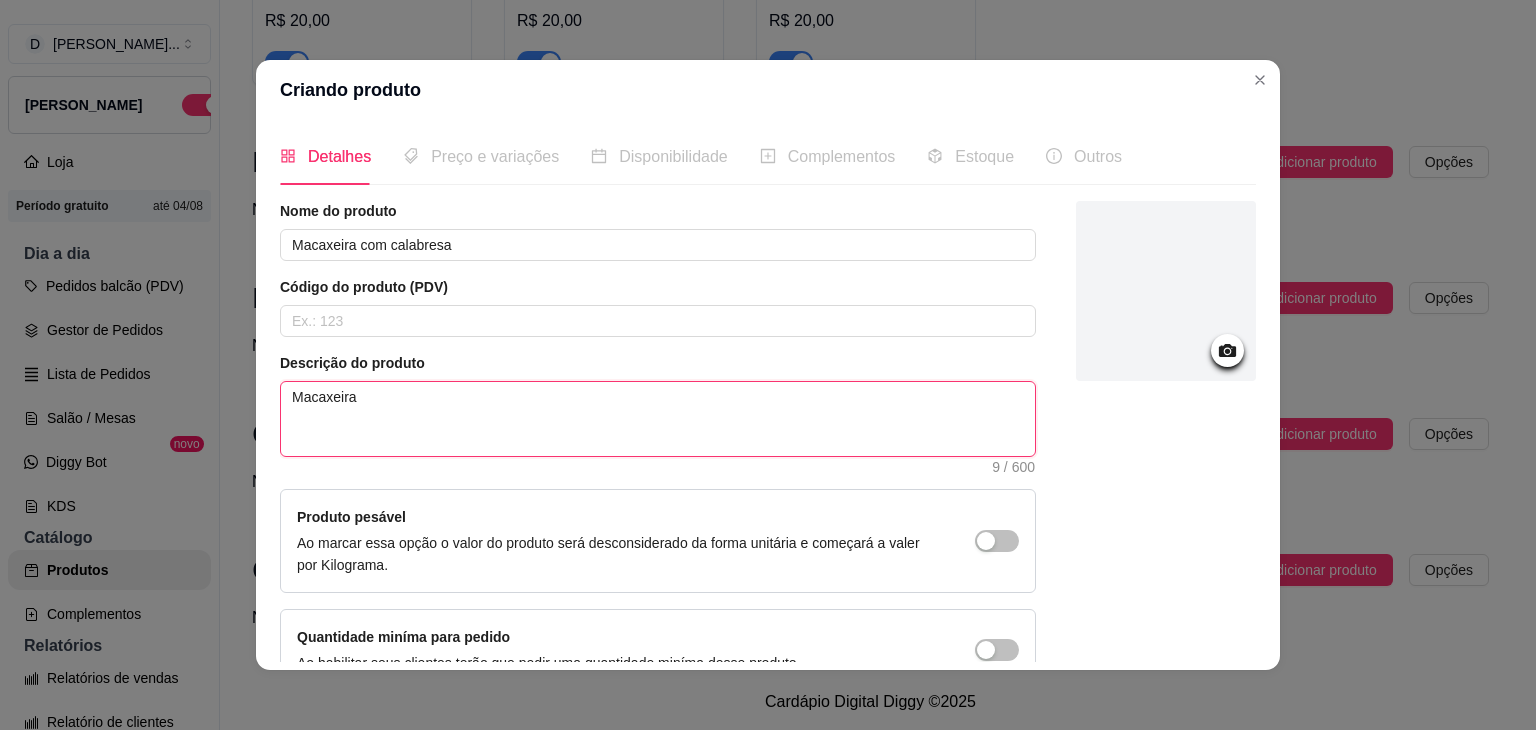 type 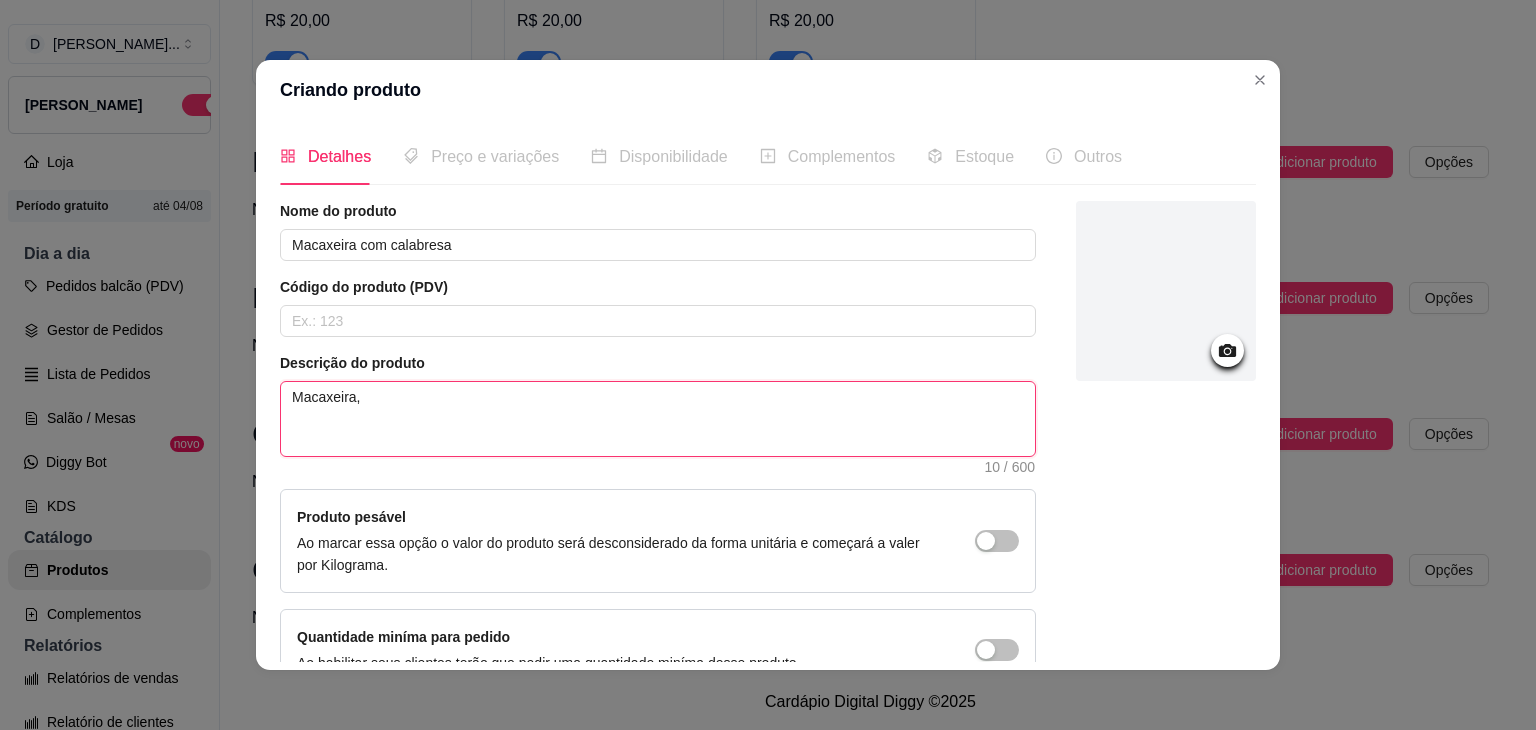 type 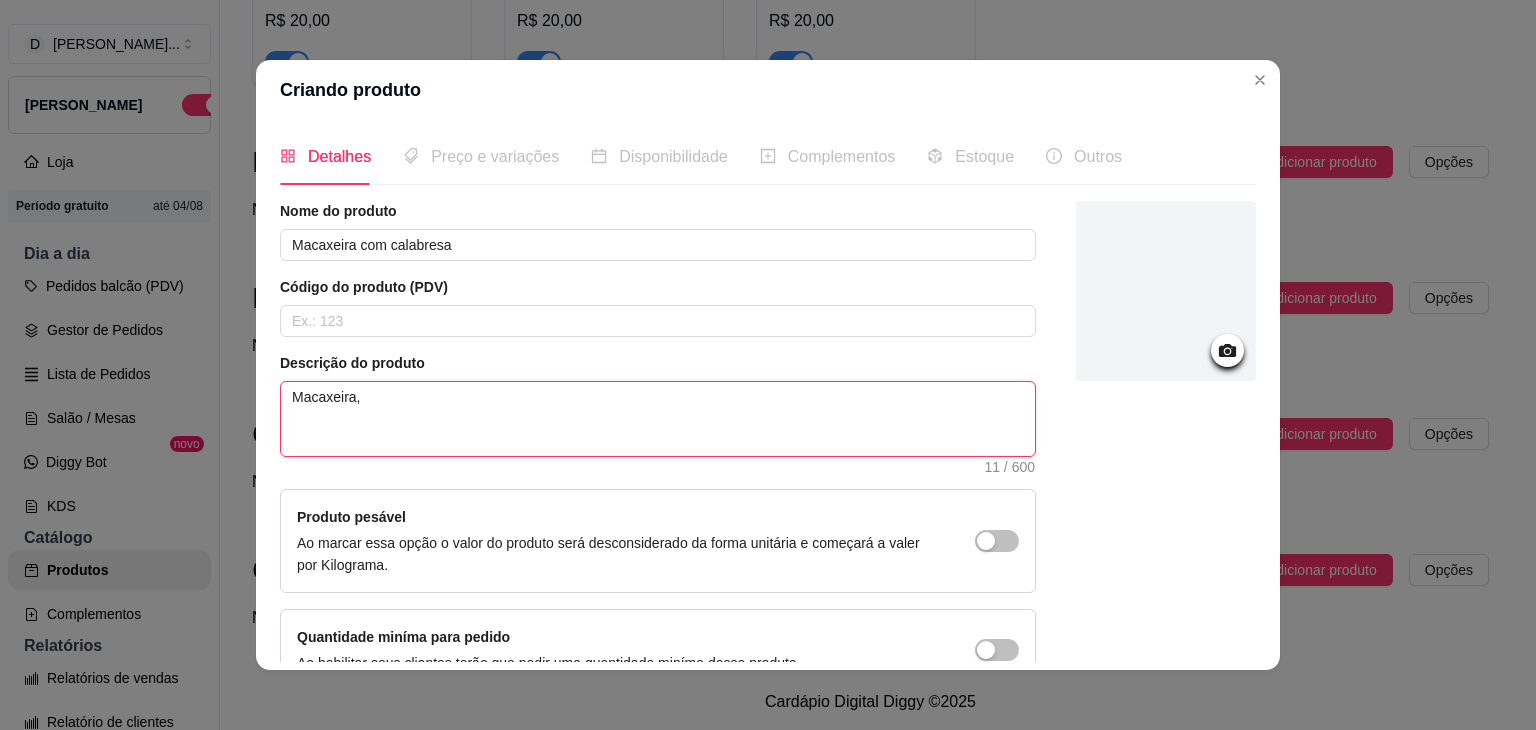 type 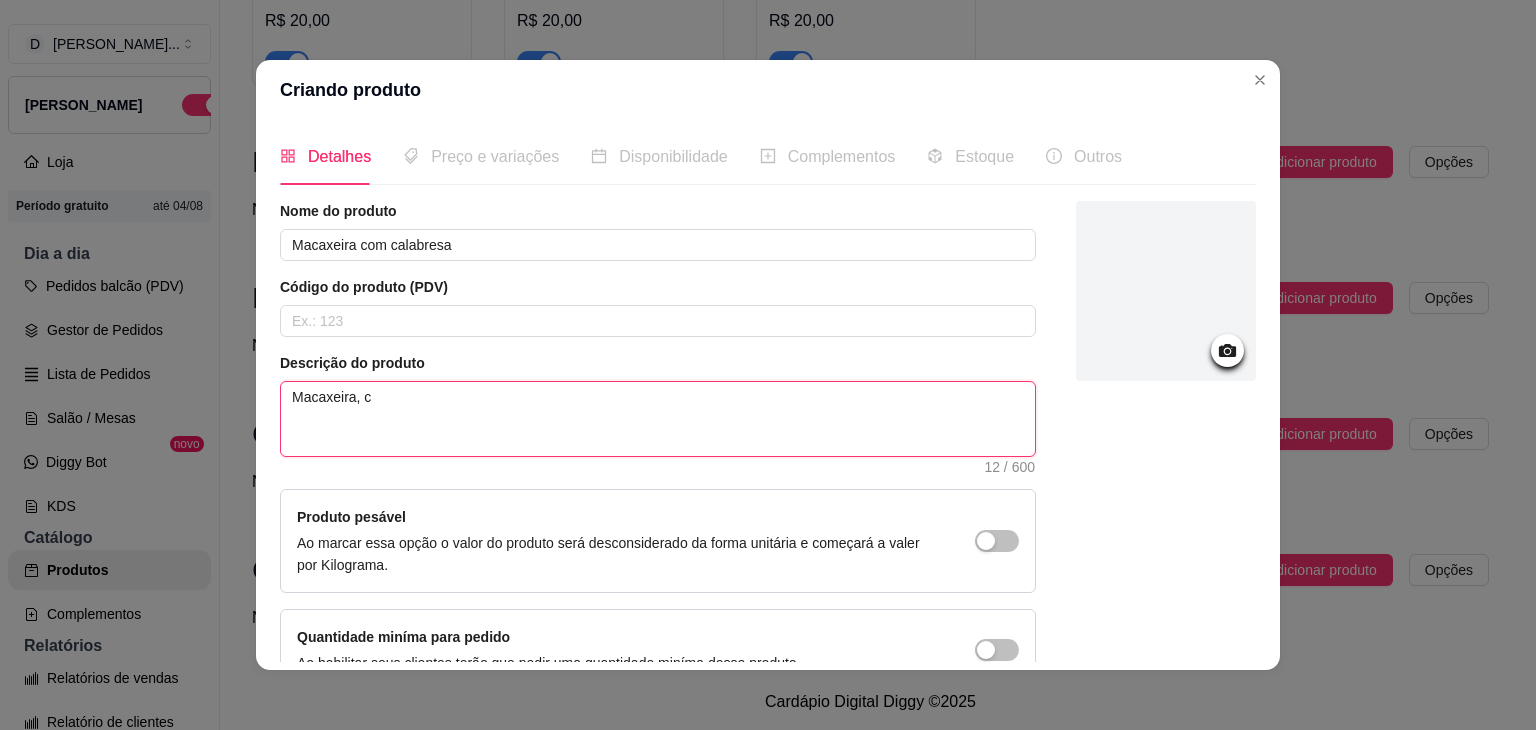 type 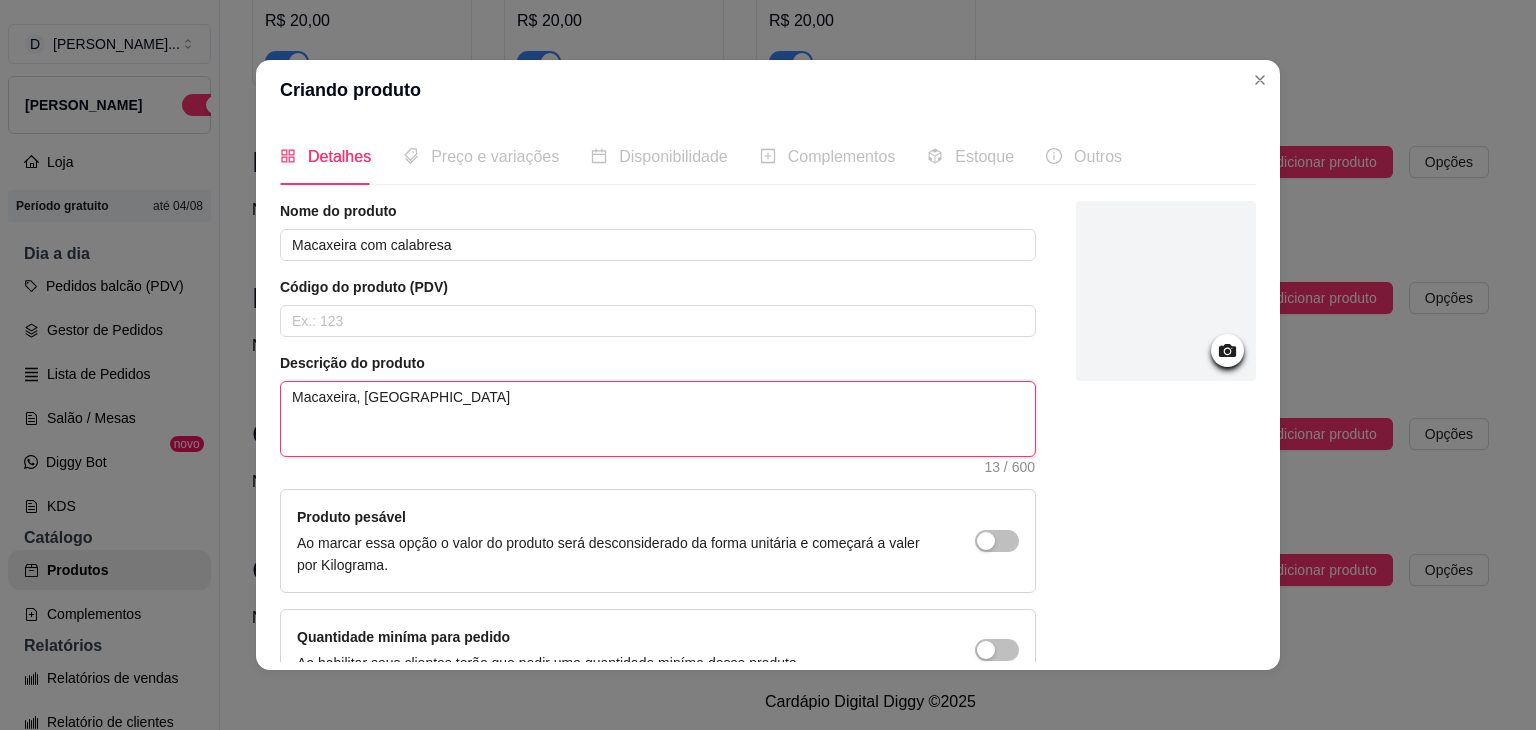 type 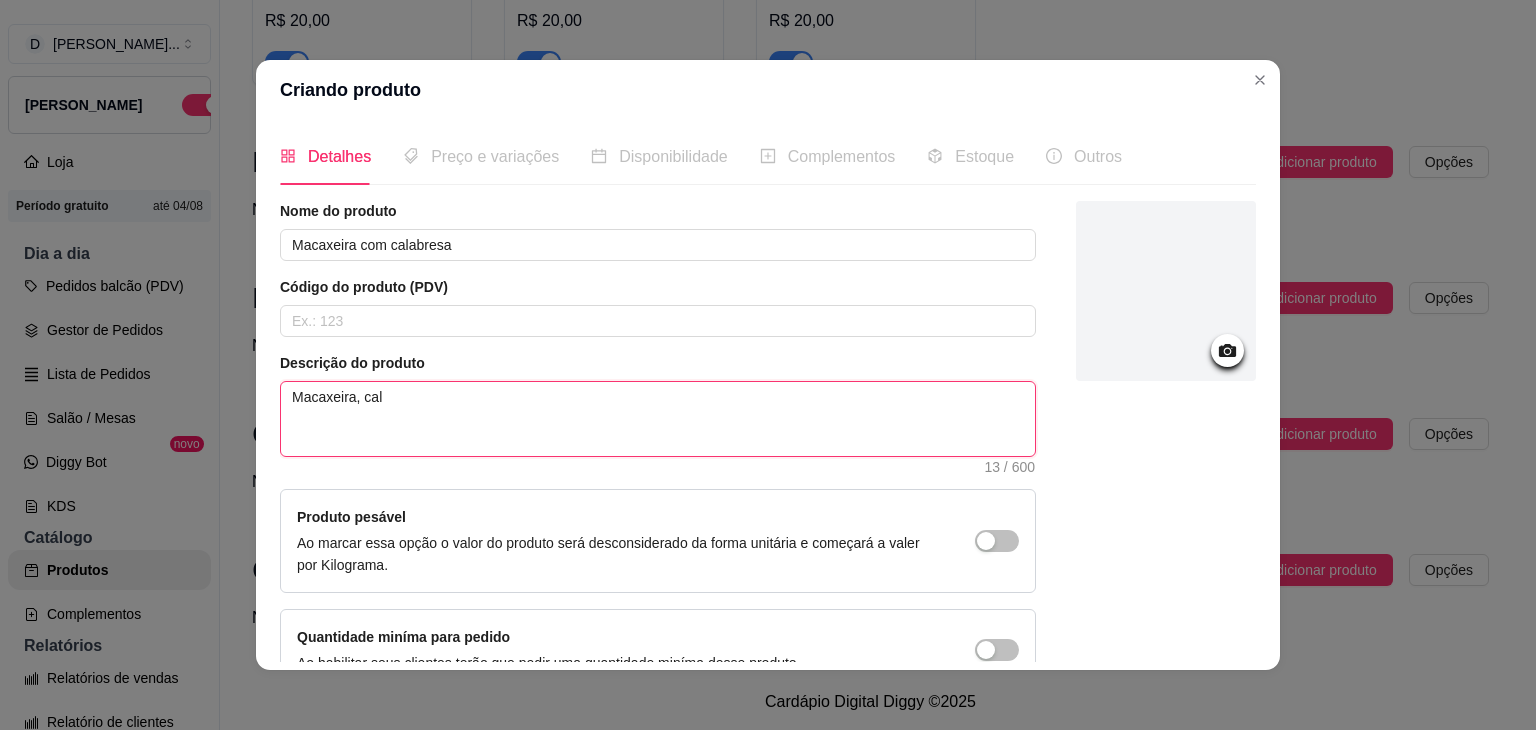 type 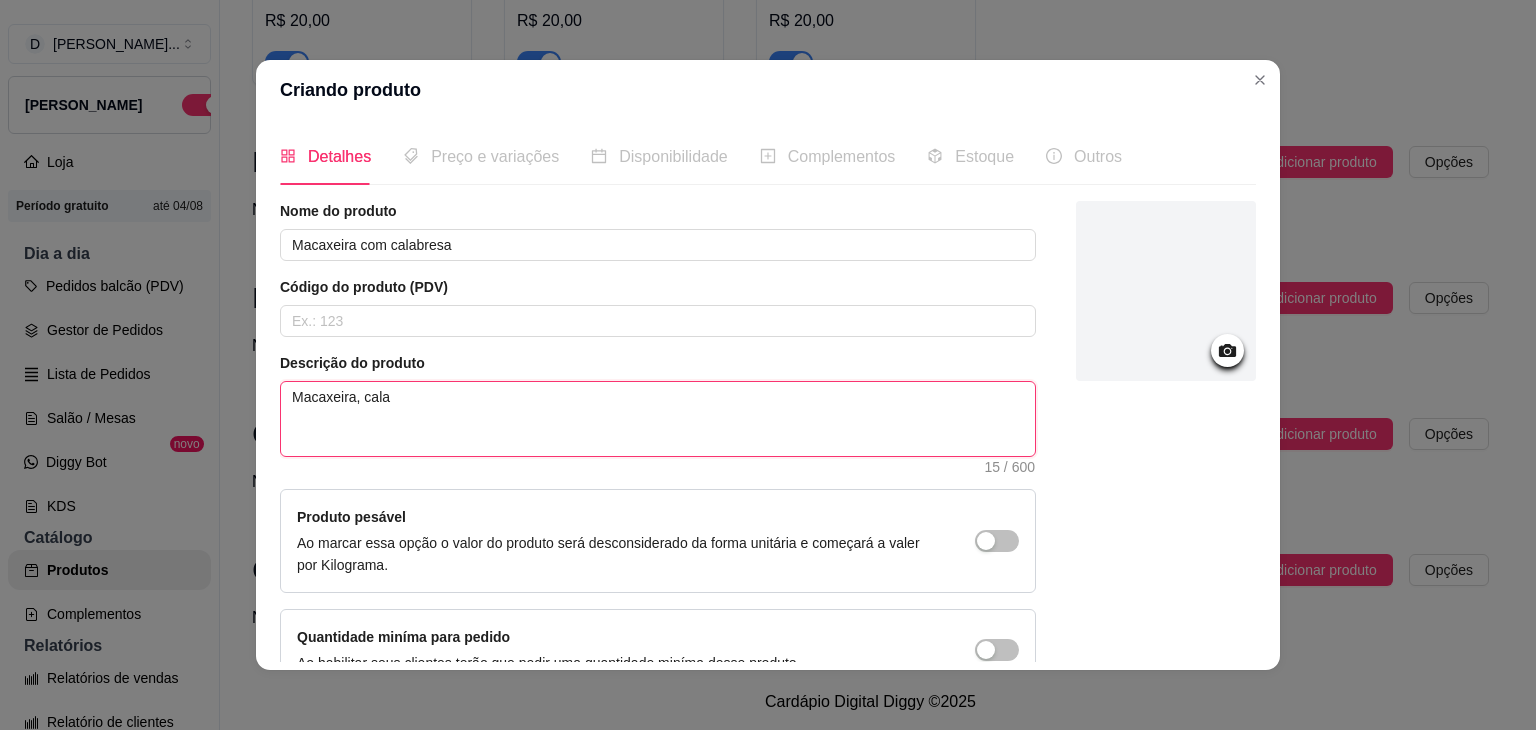 type 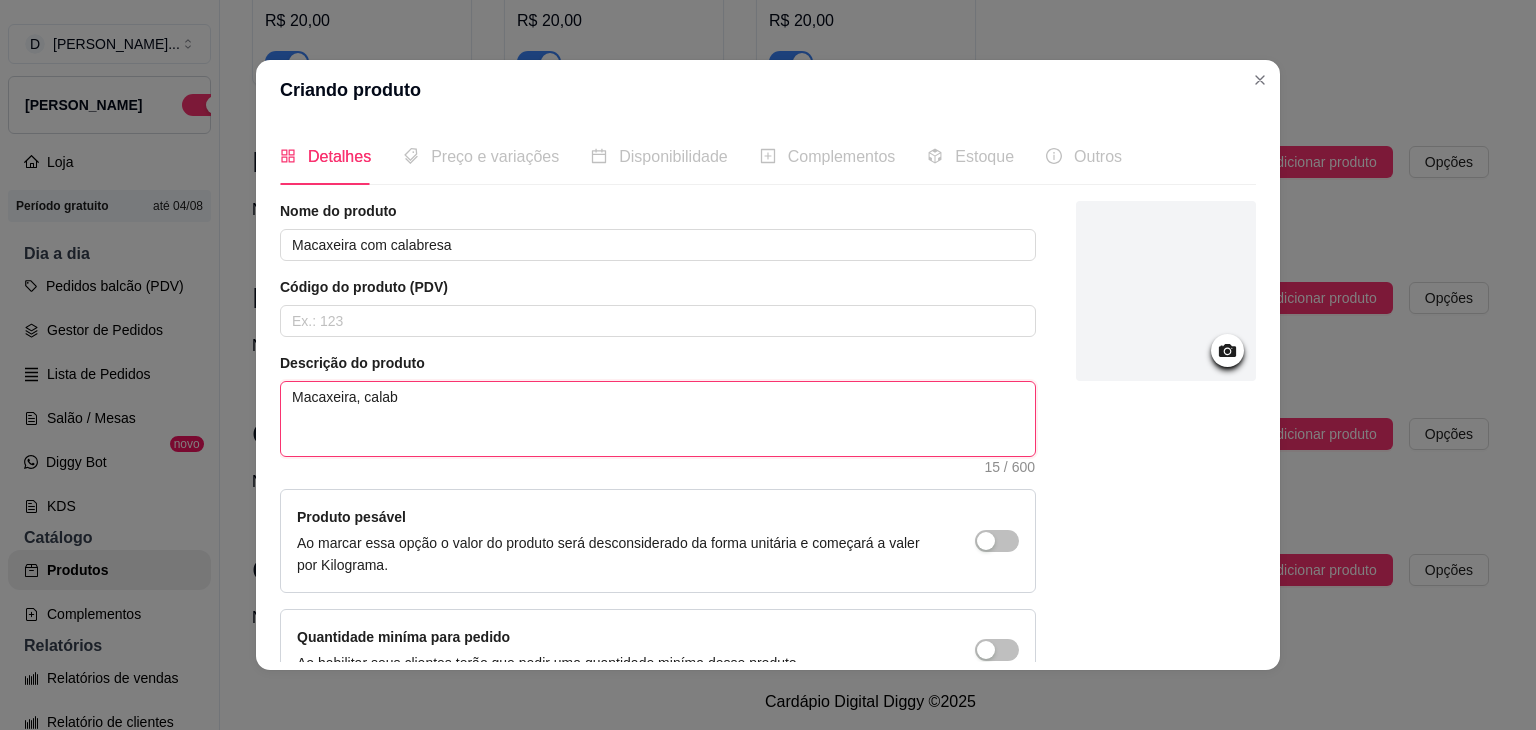 type 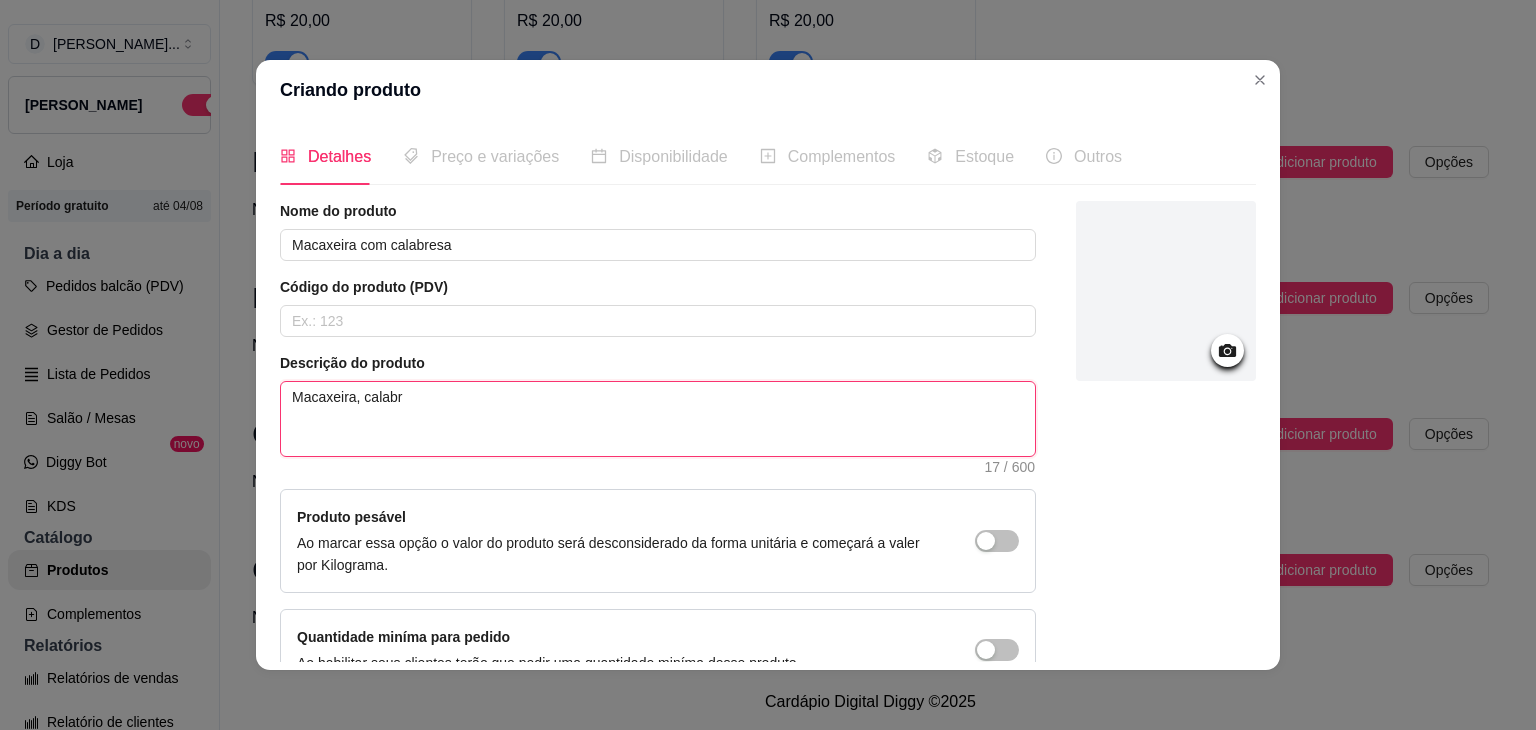 type 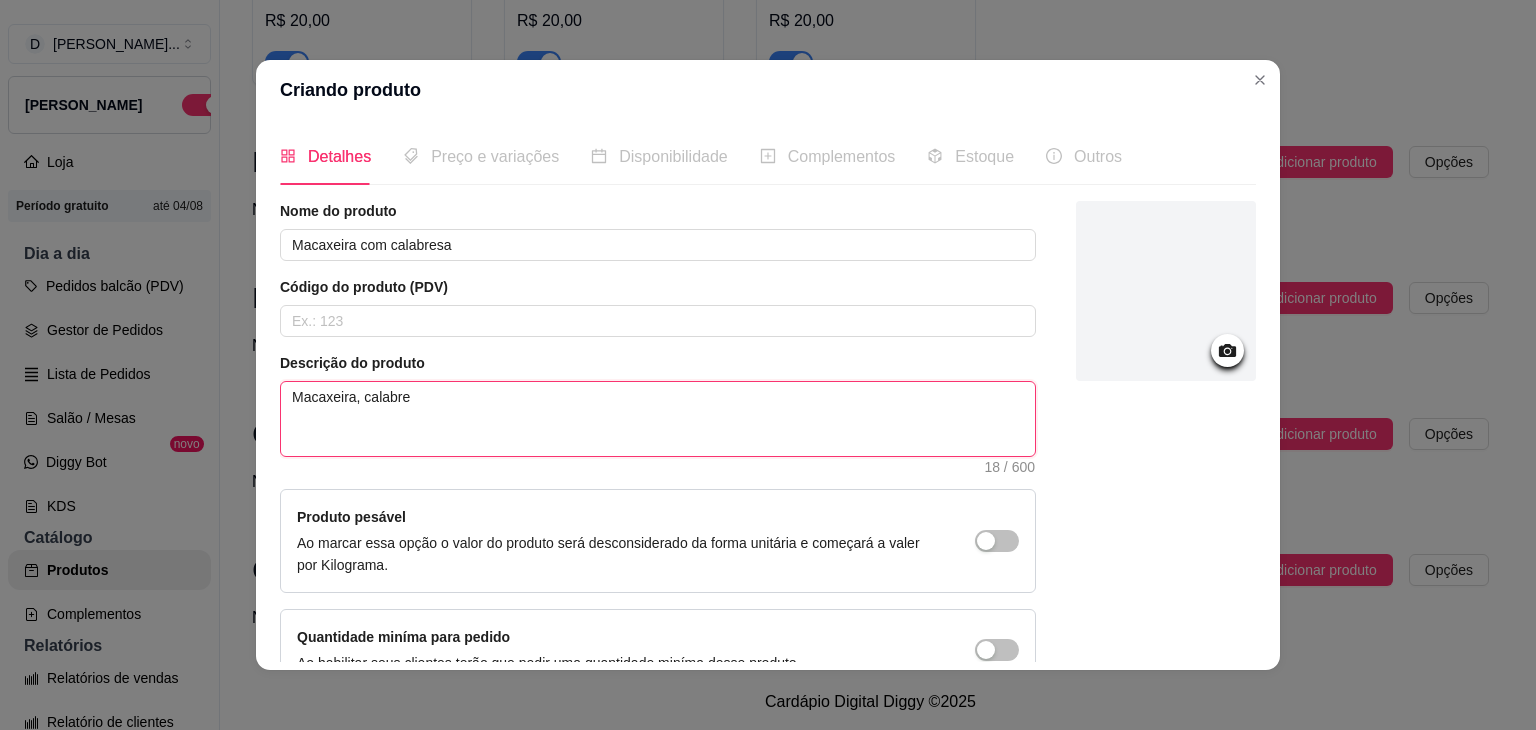 type 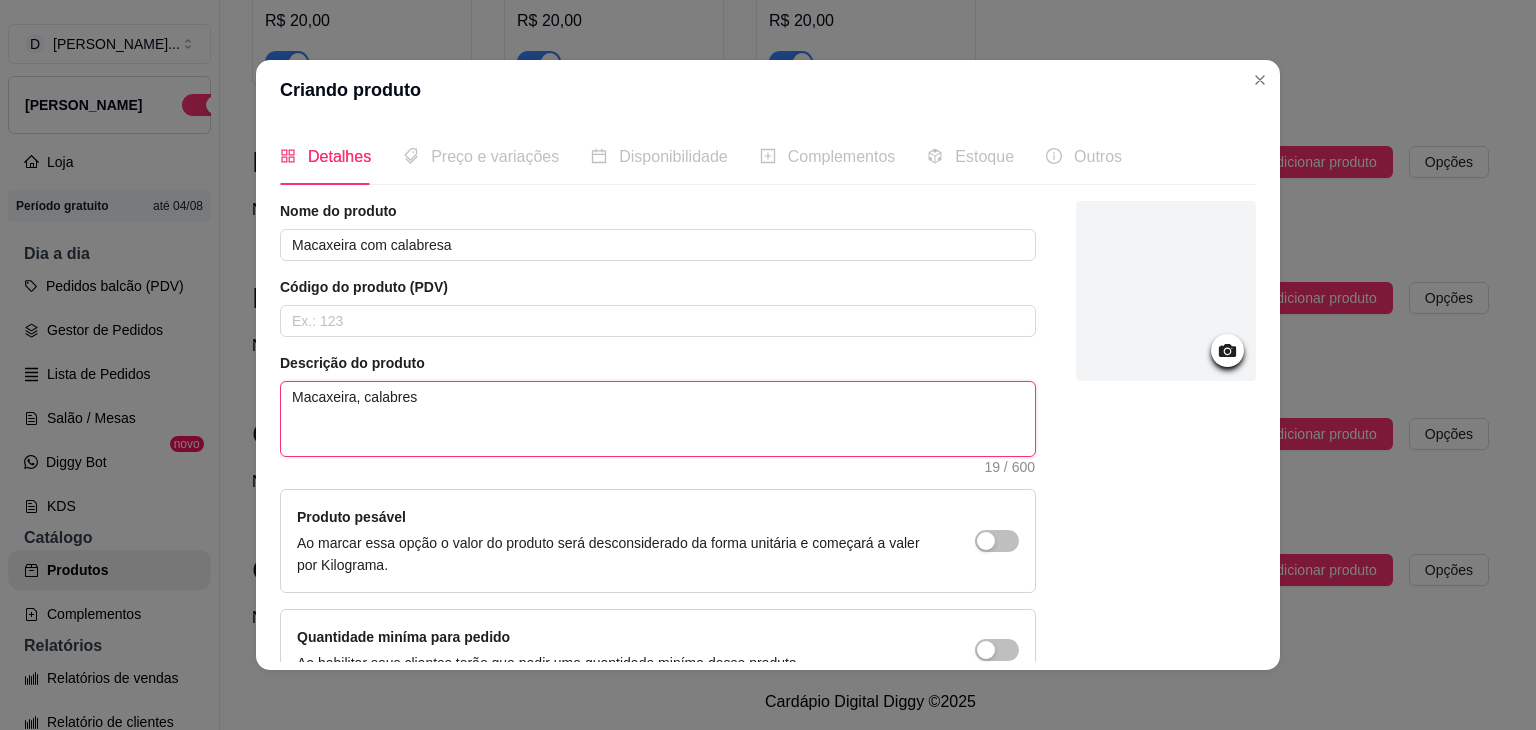 type 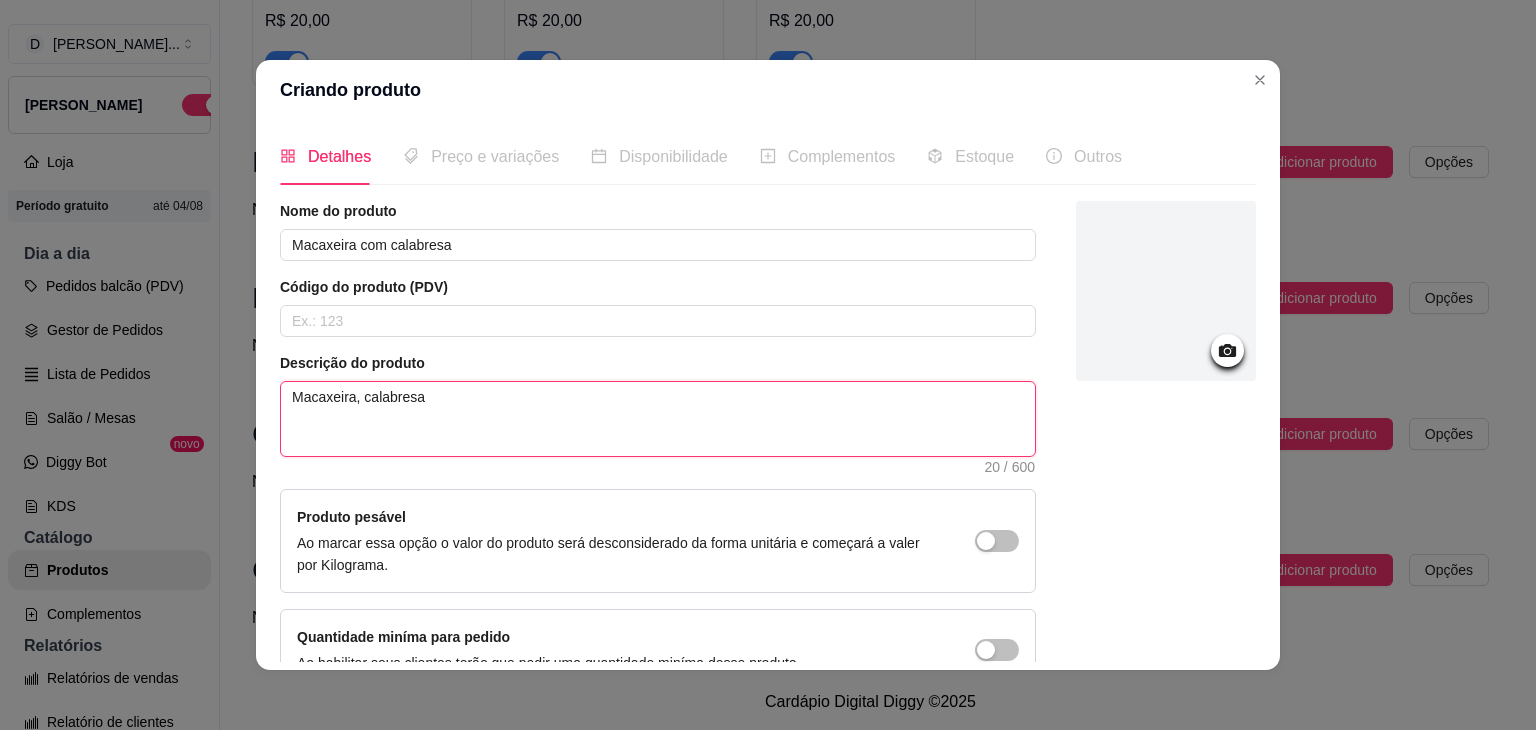 type 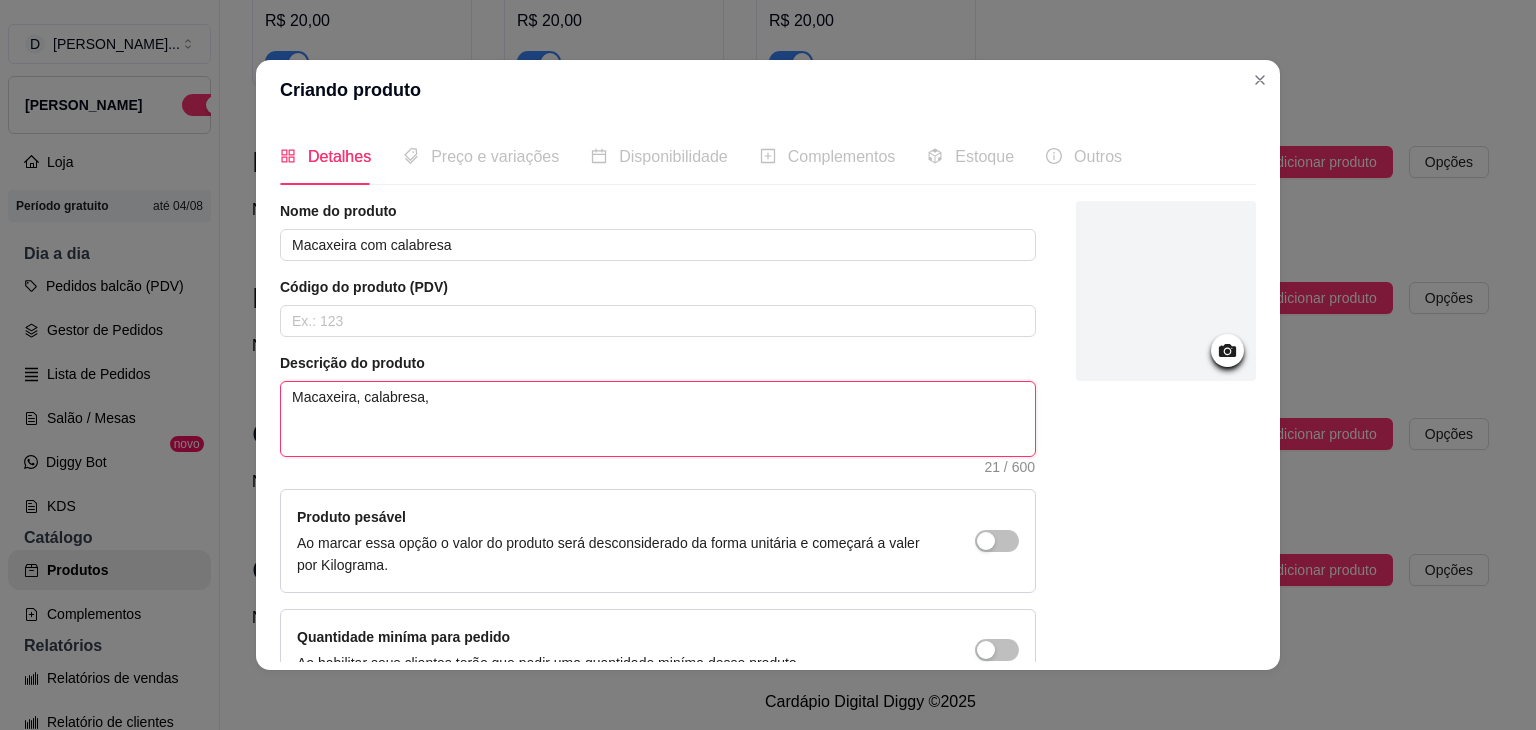 type 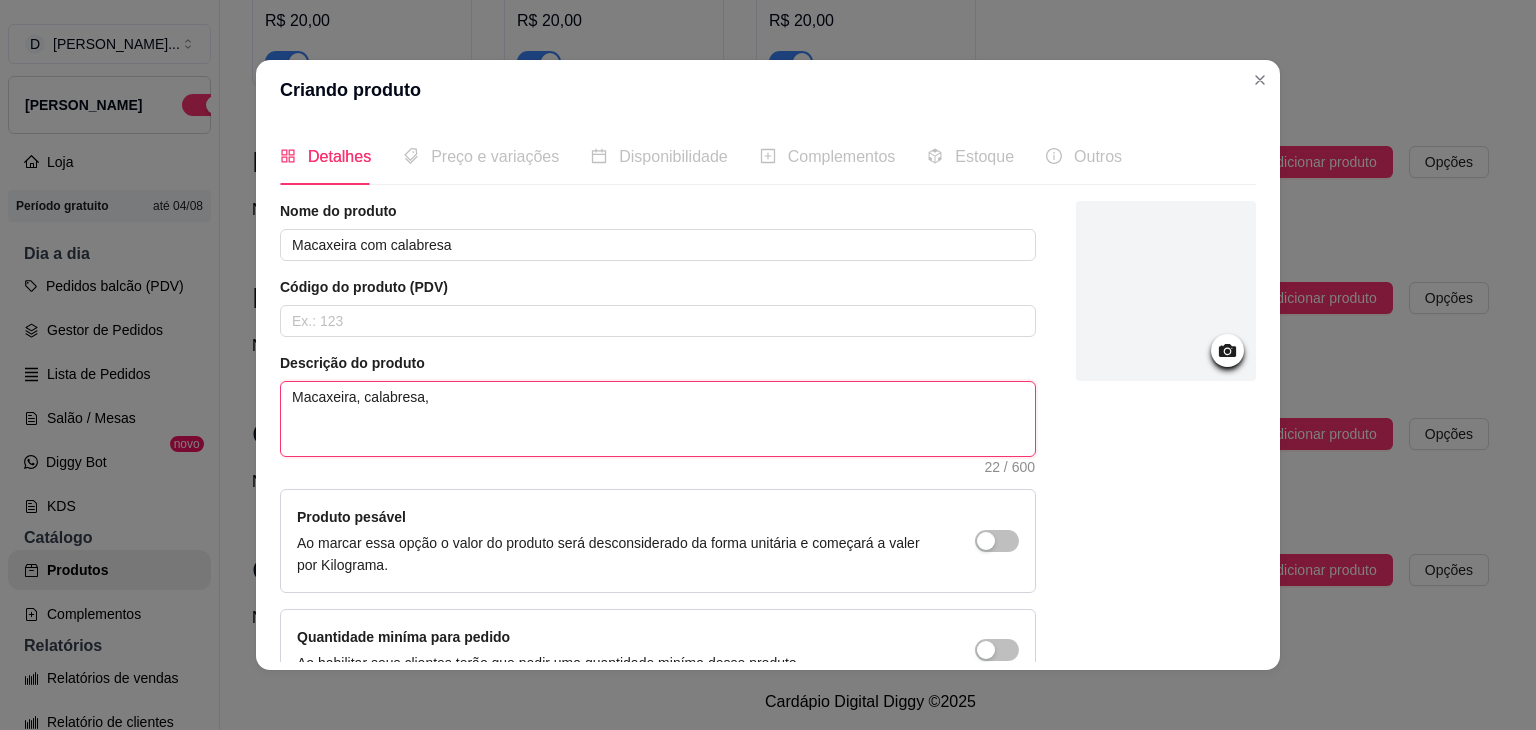 type 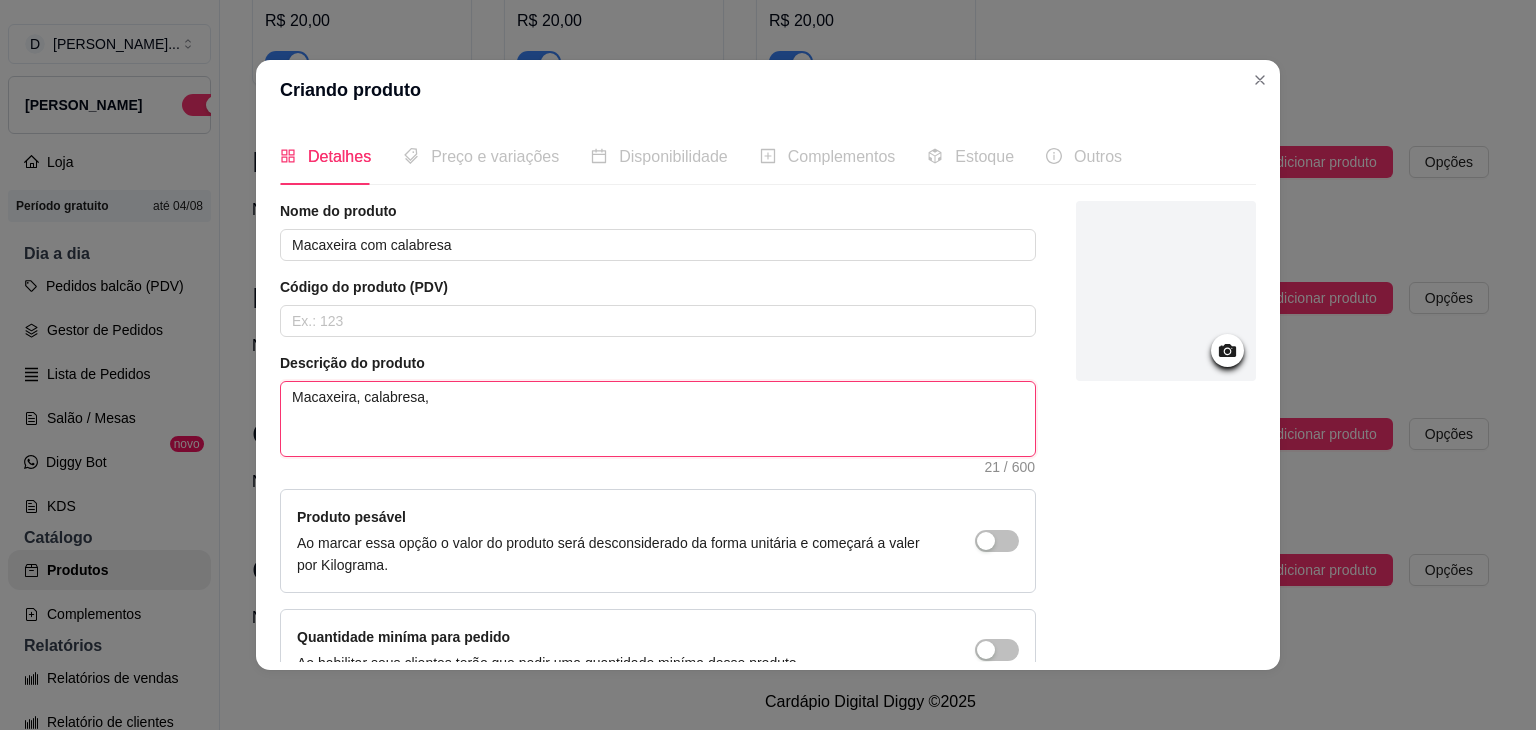 type 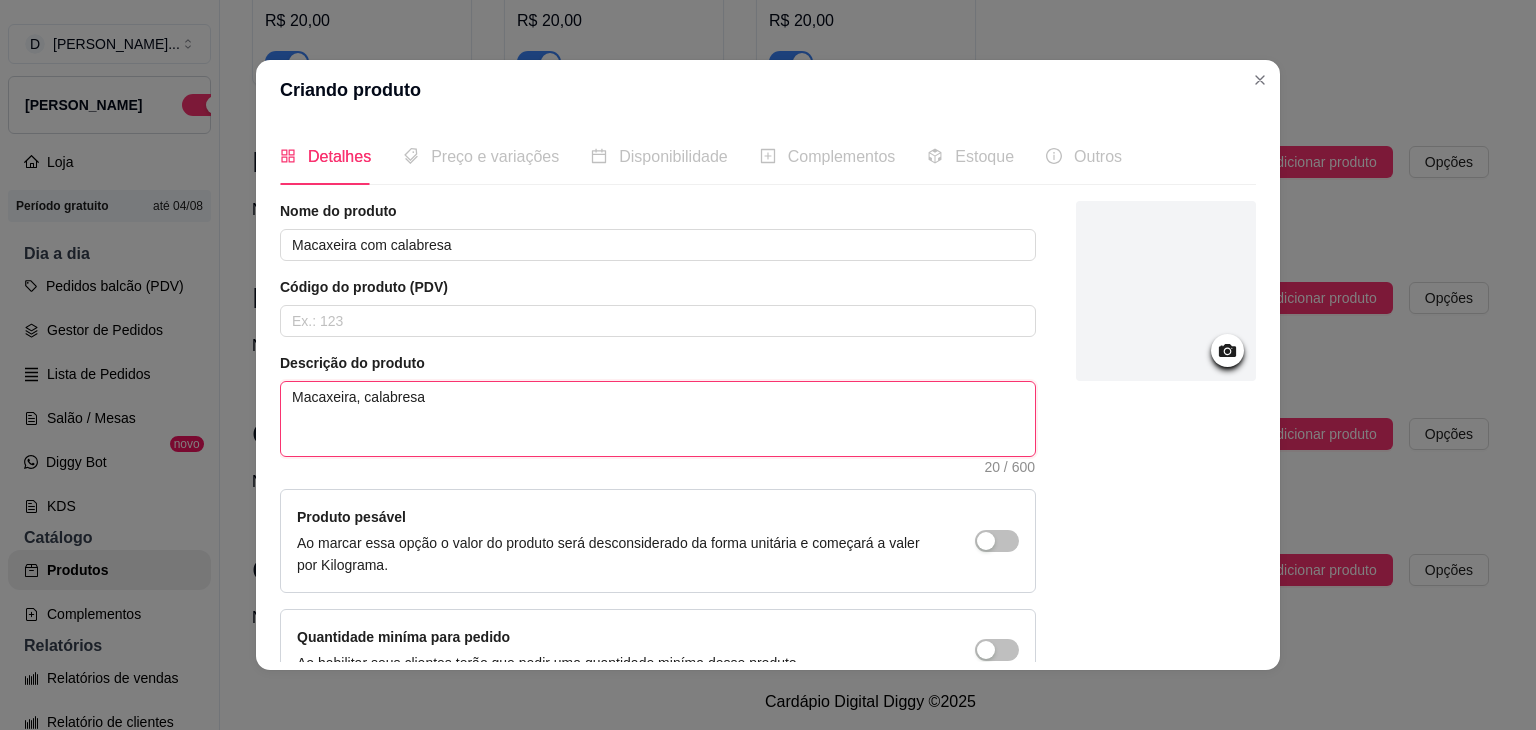type 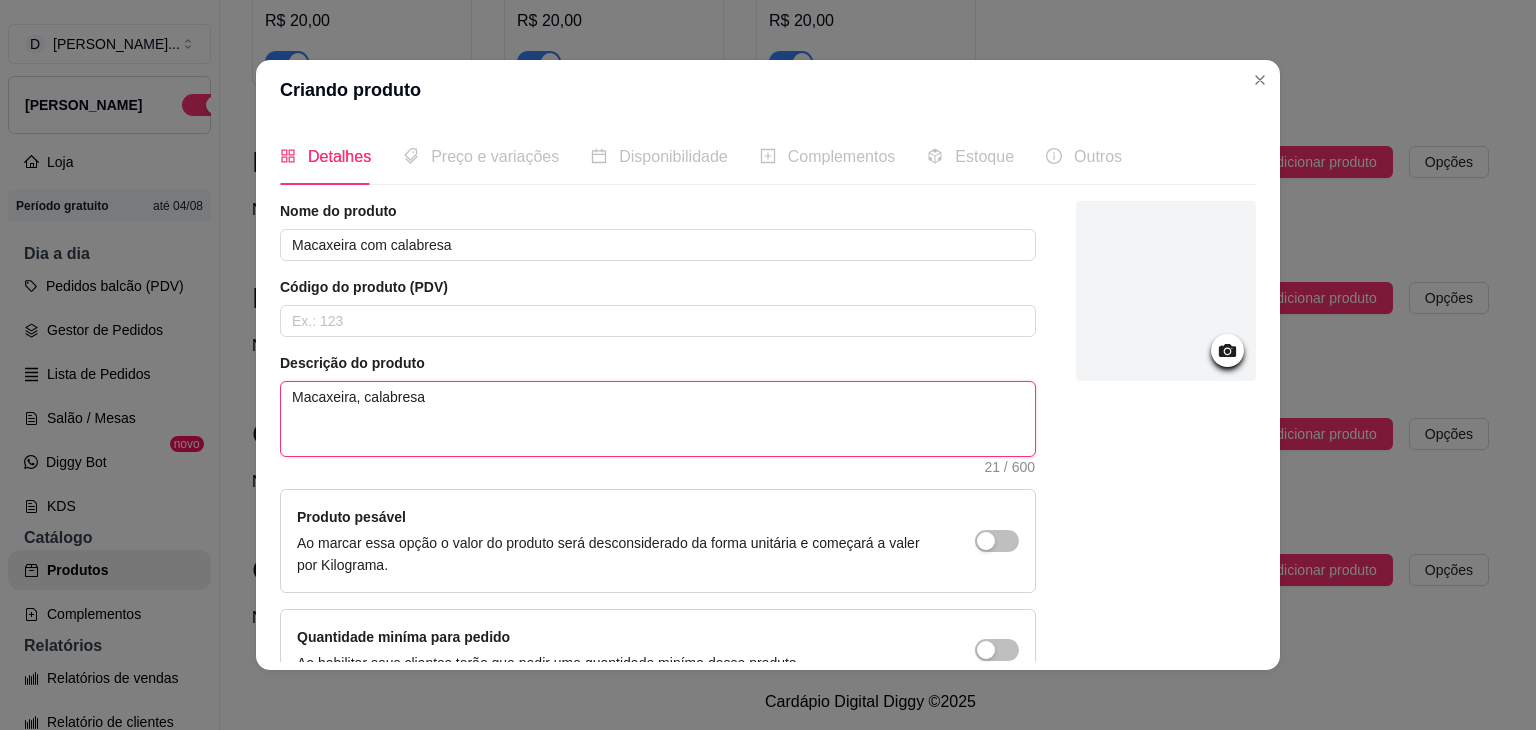 type 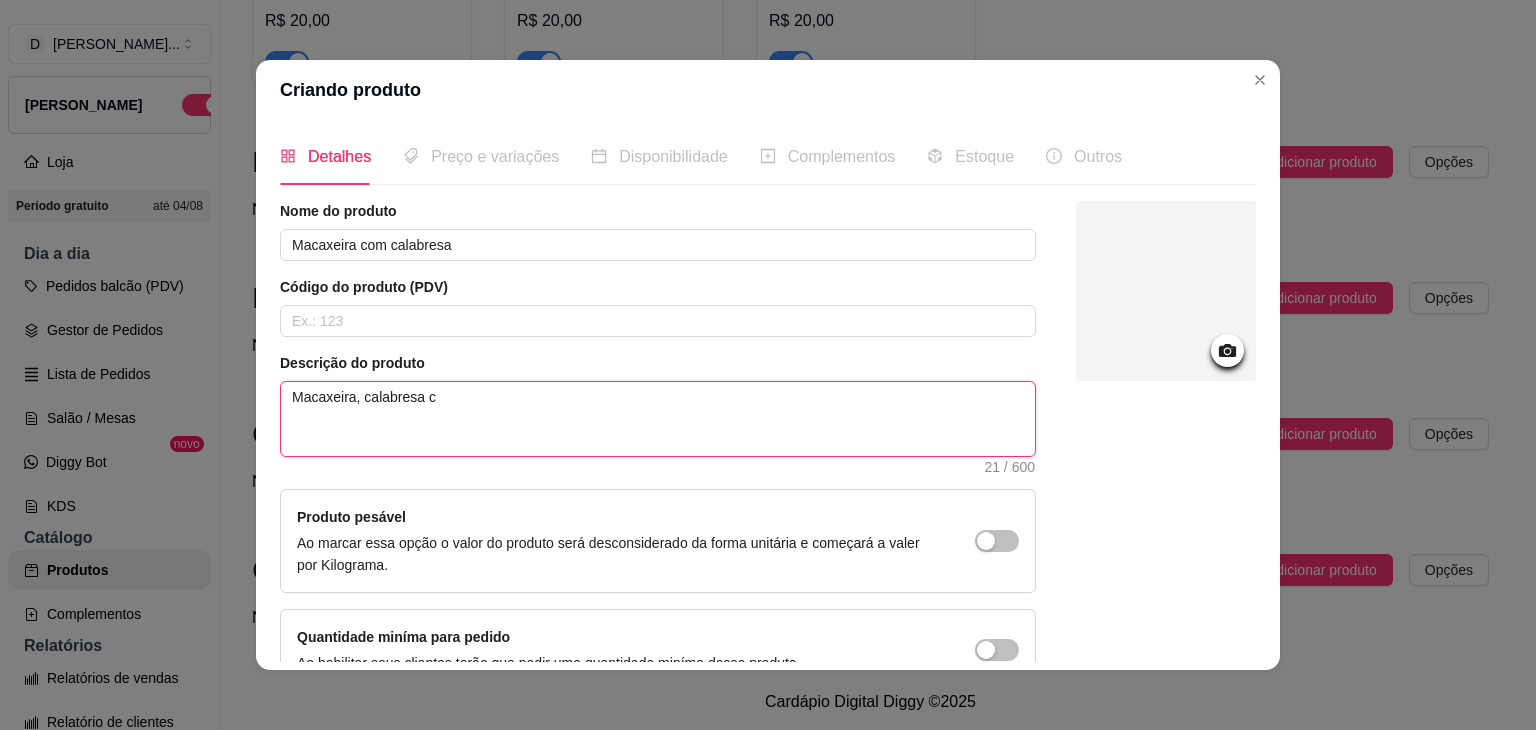type 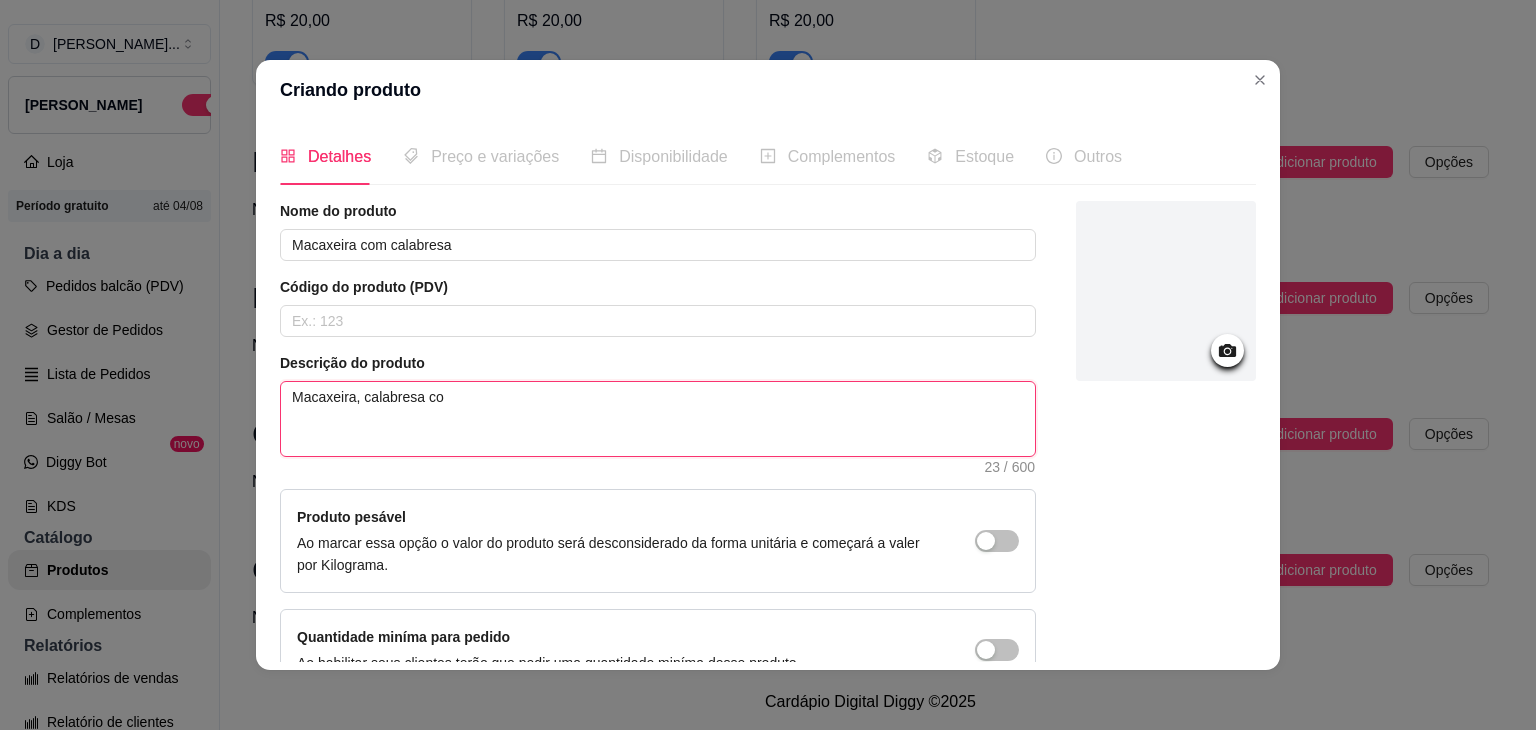 type 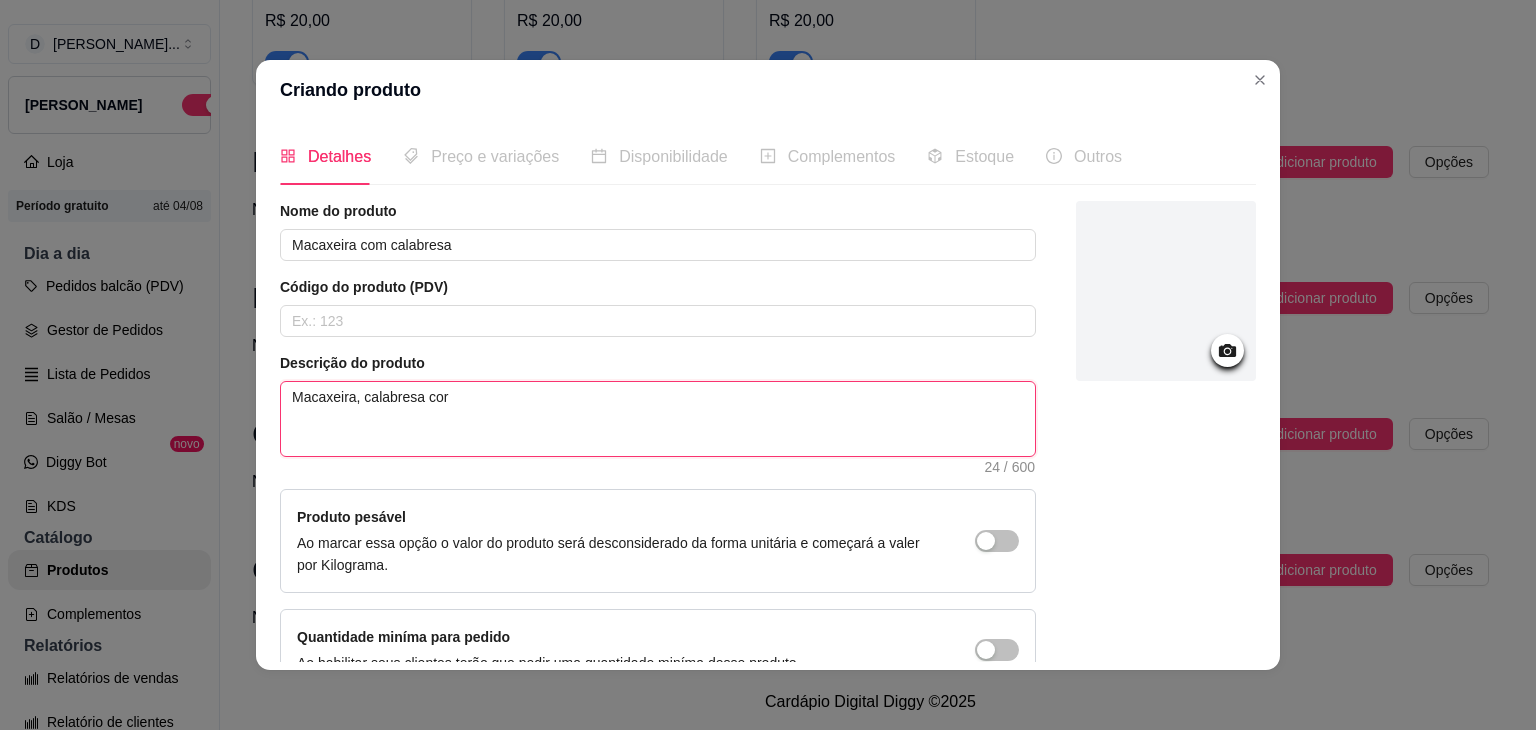 type 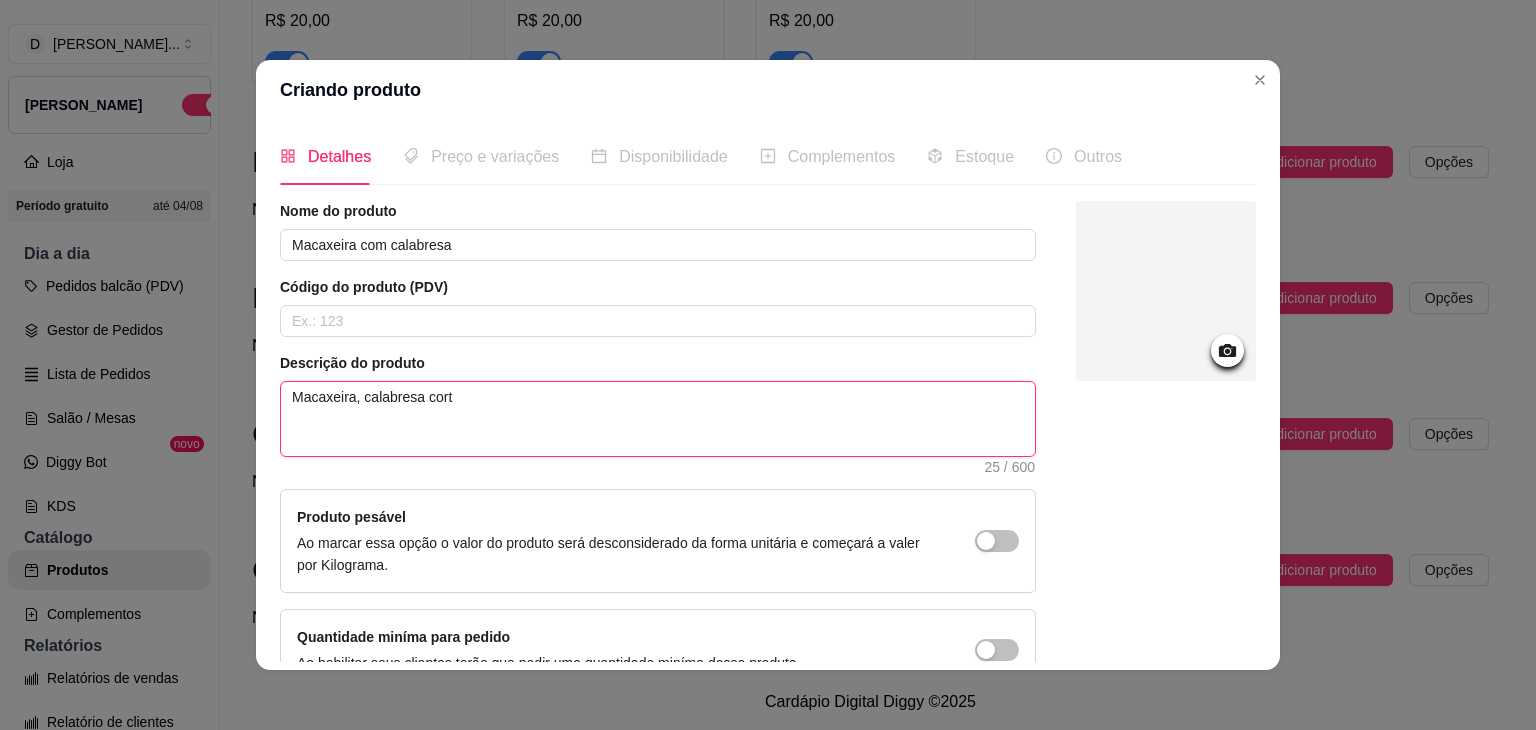 type 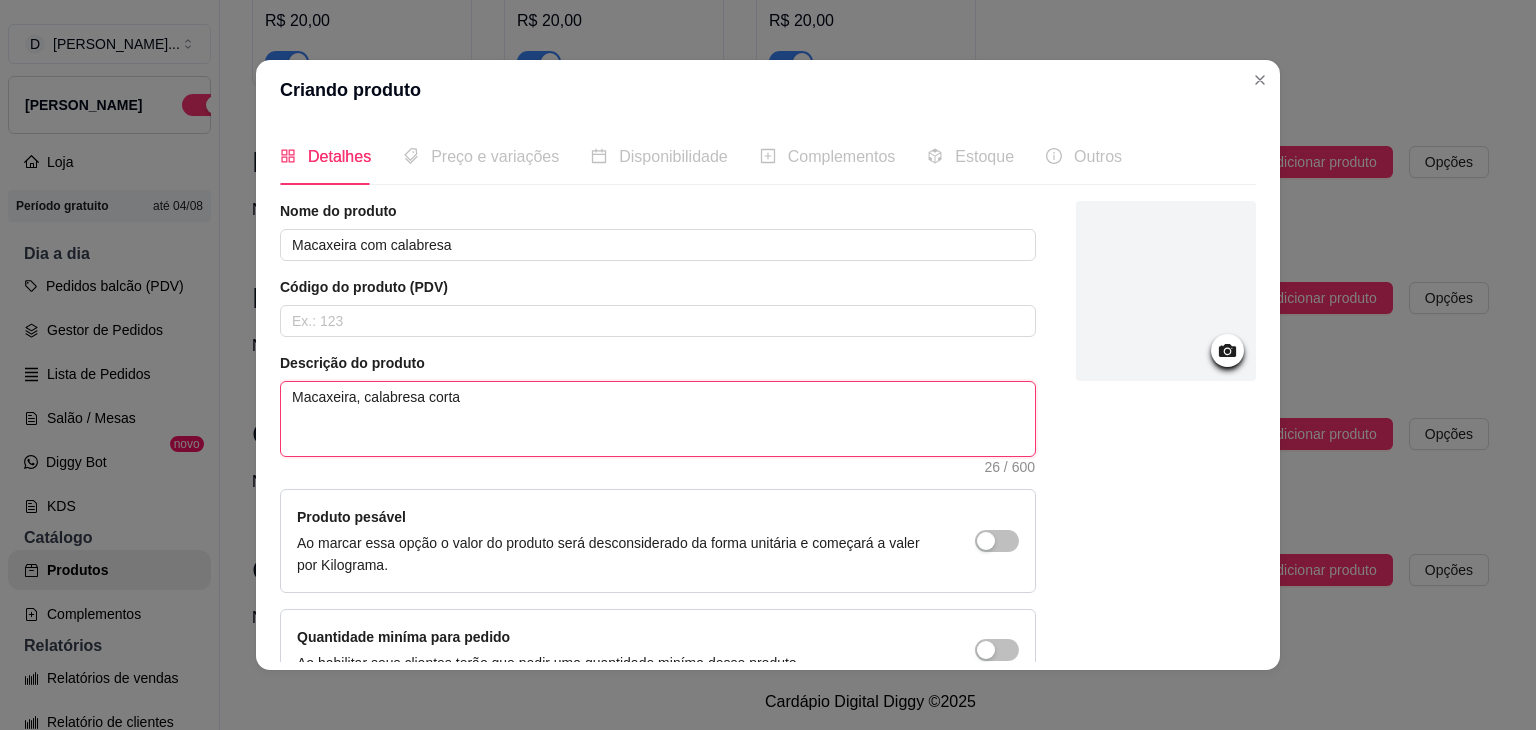 type 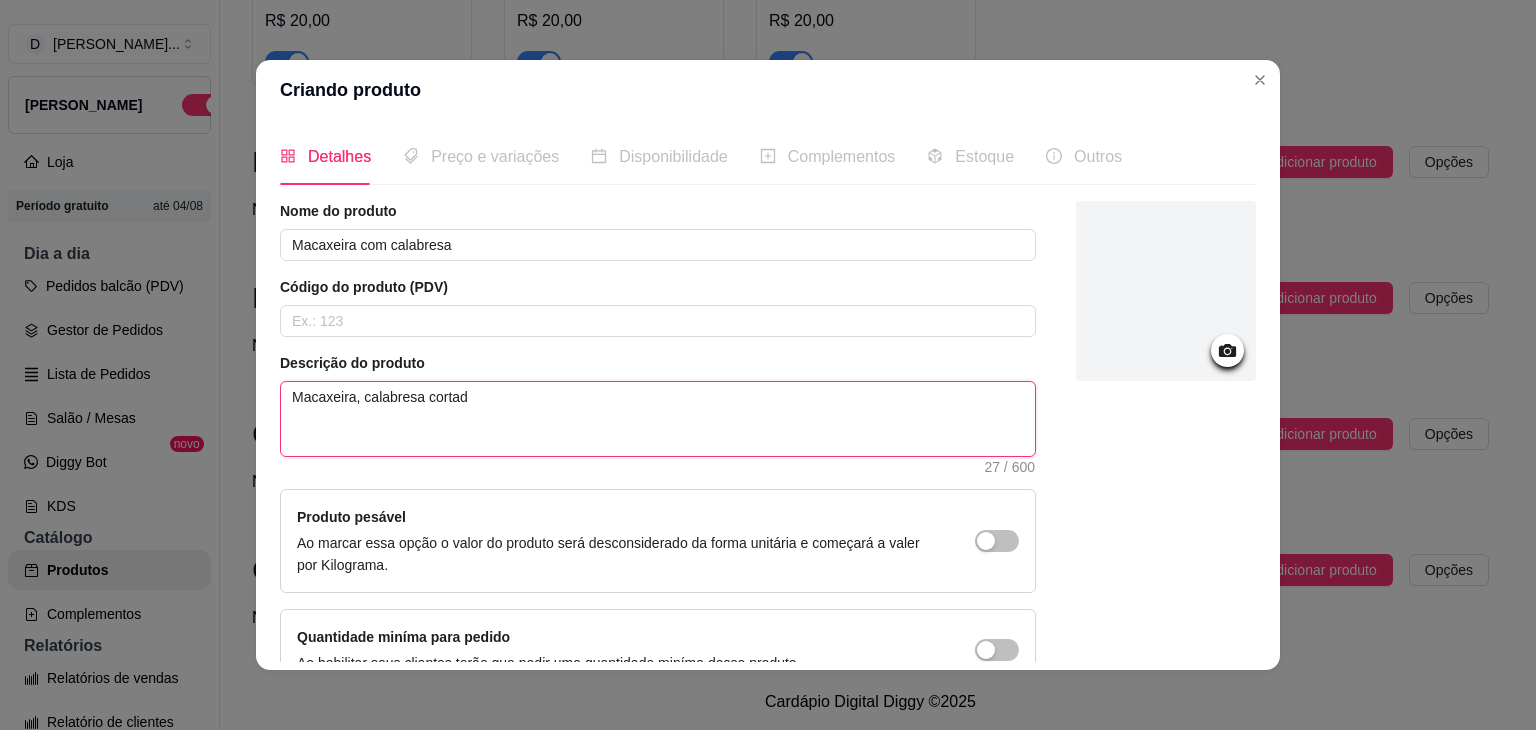 type 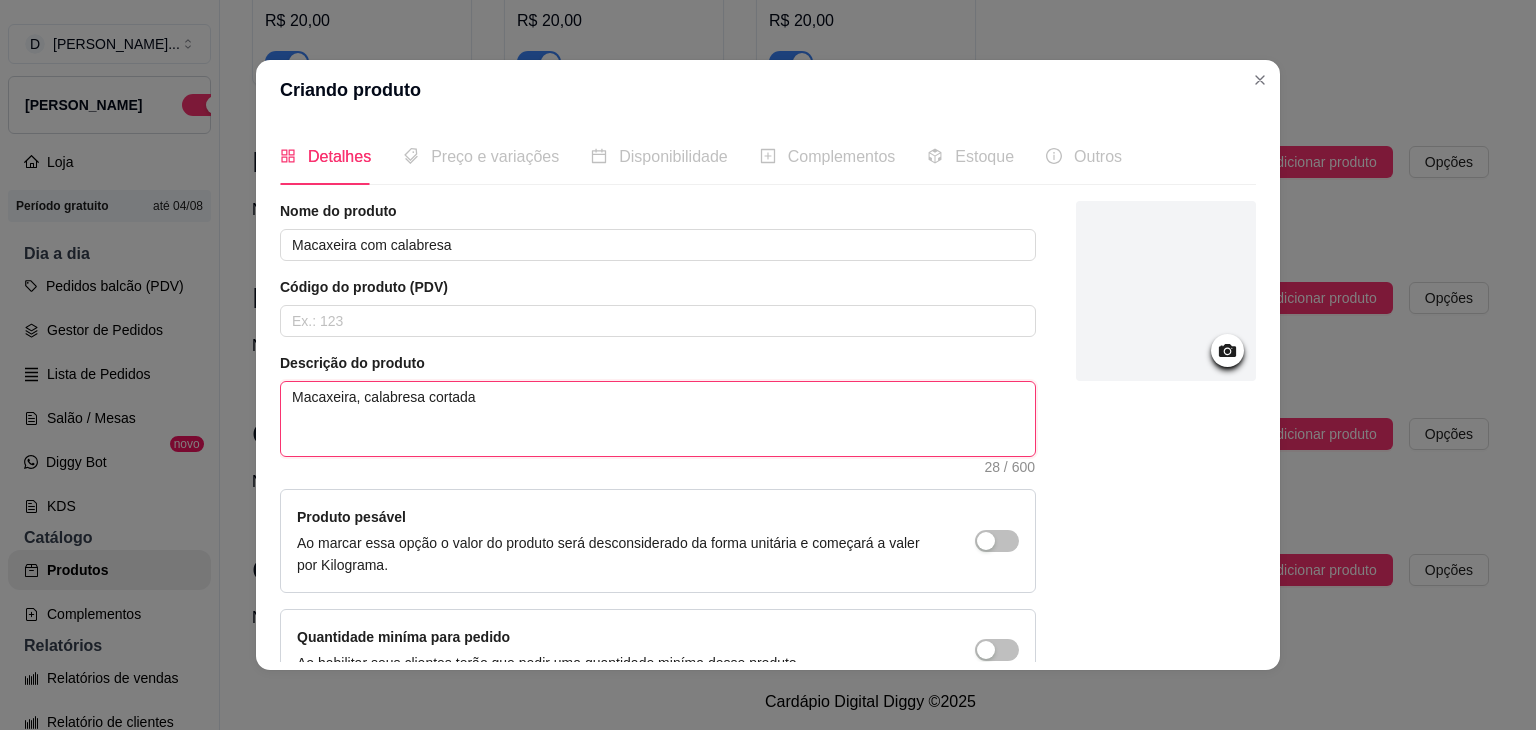 type 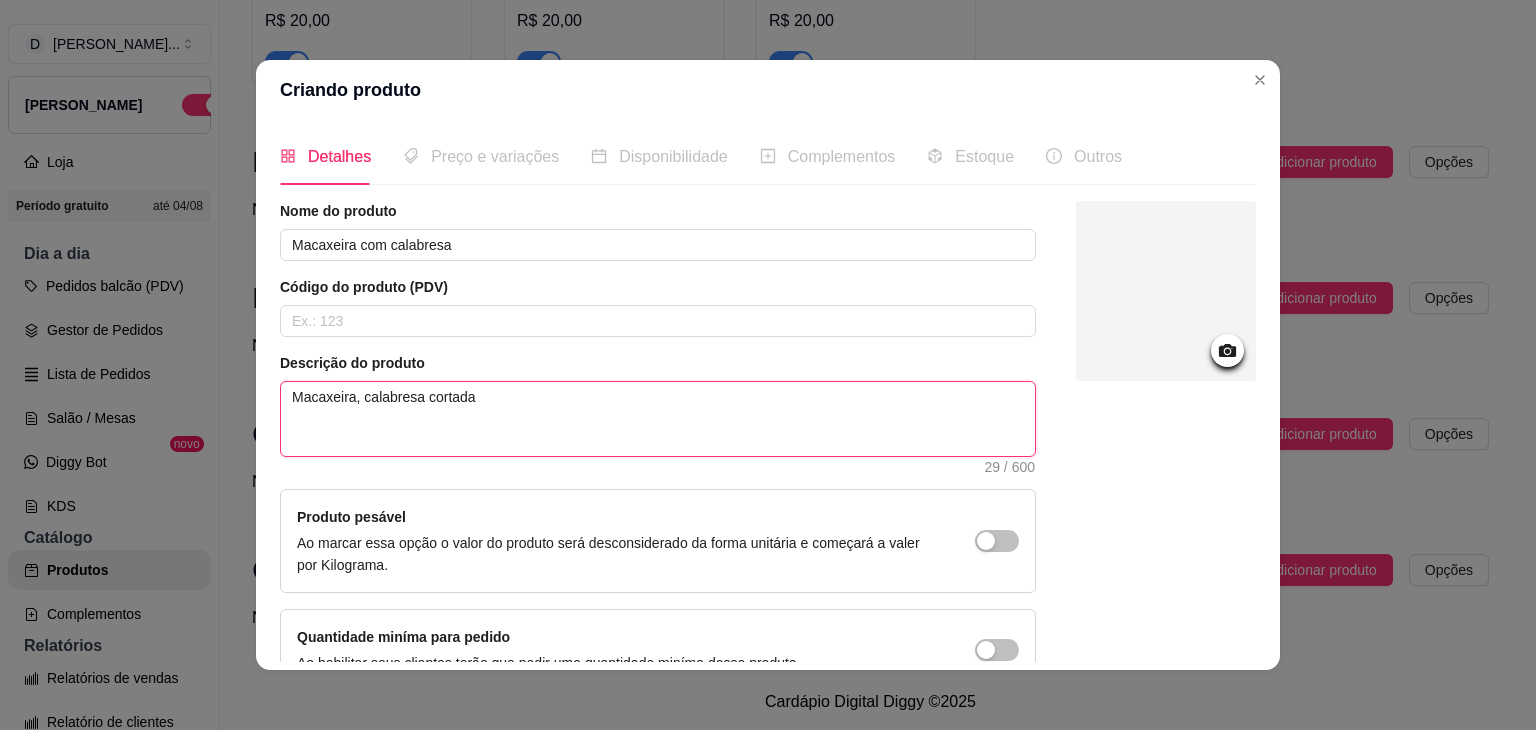 type 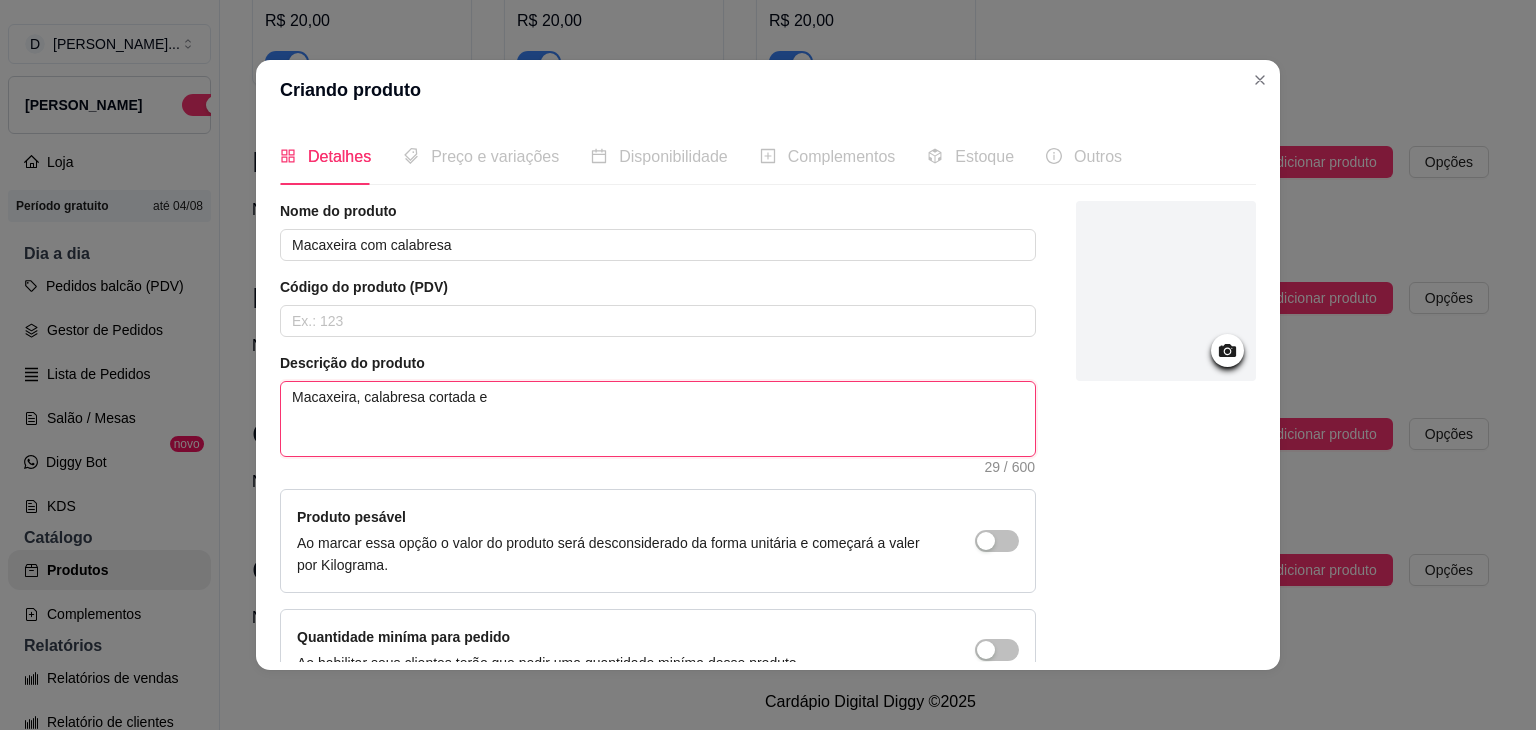 type 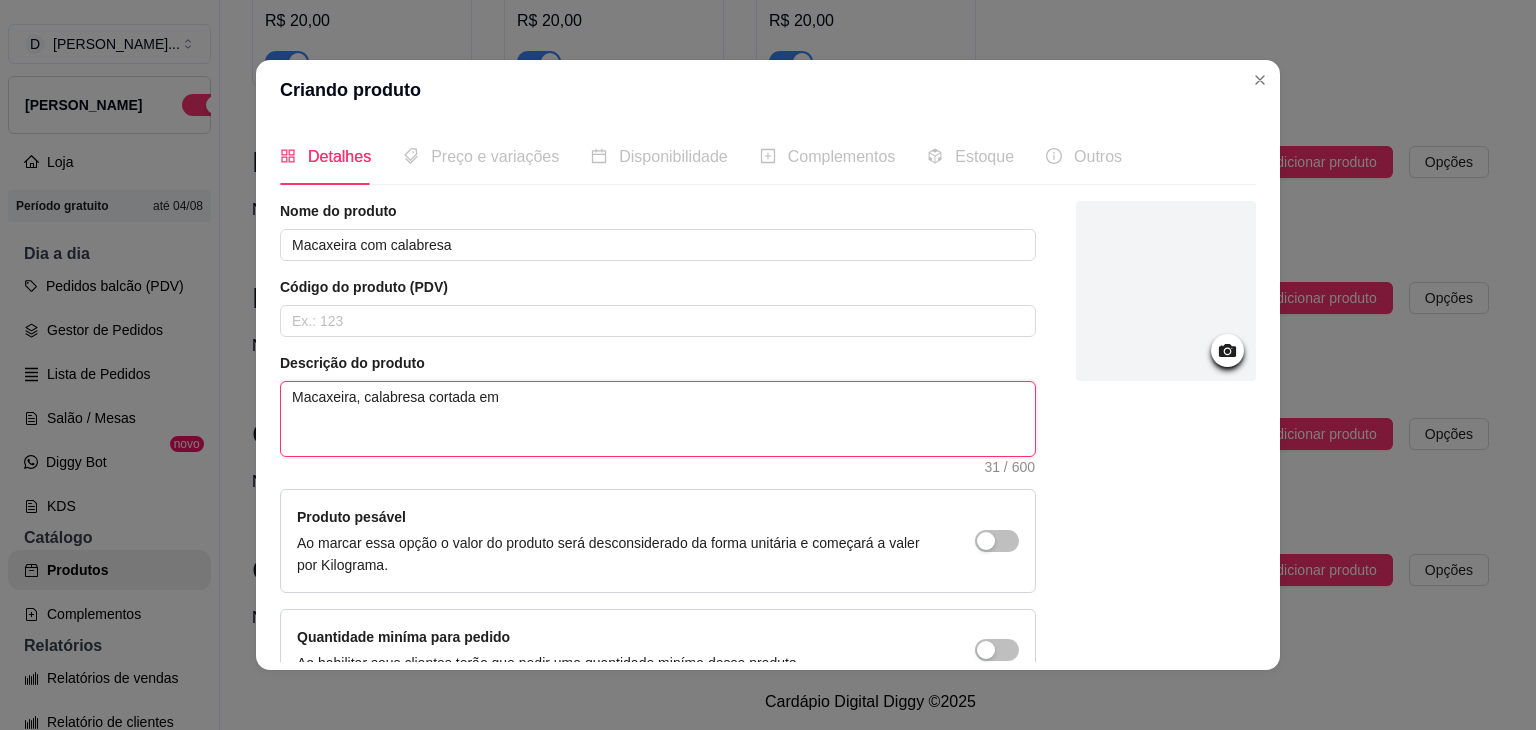 type 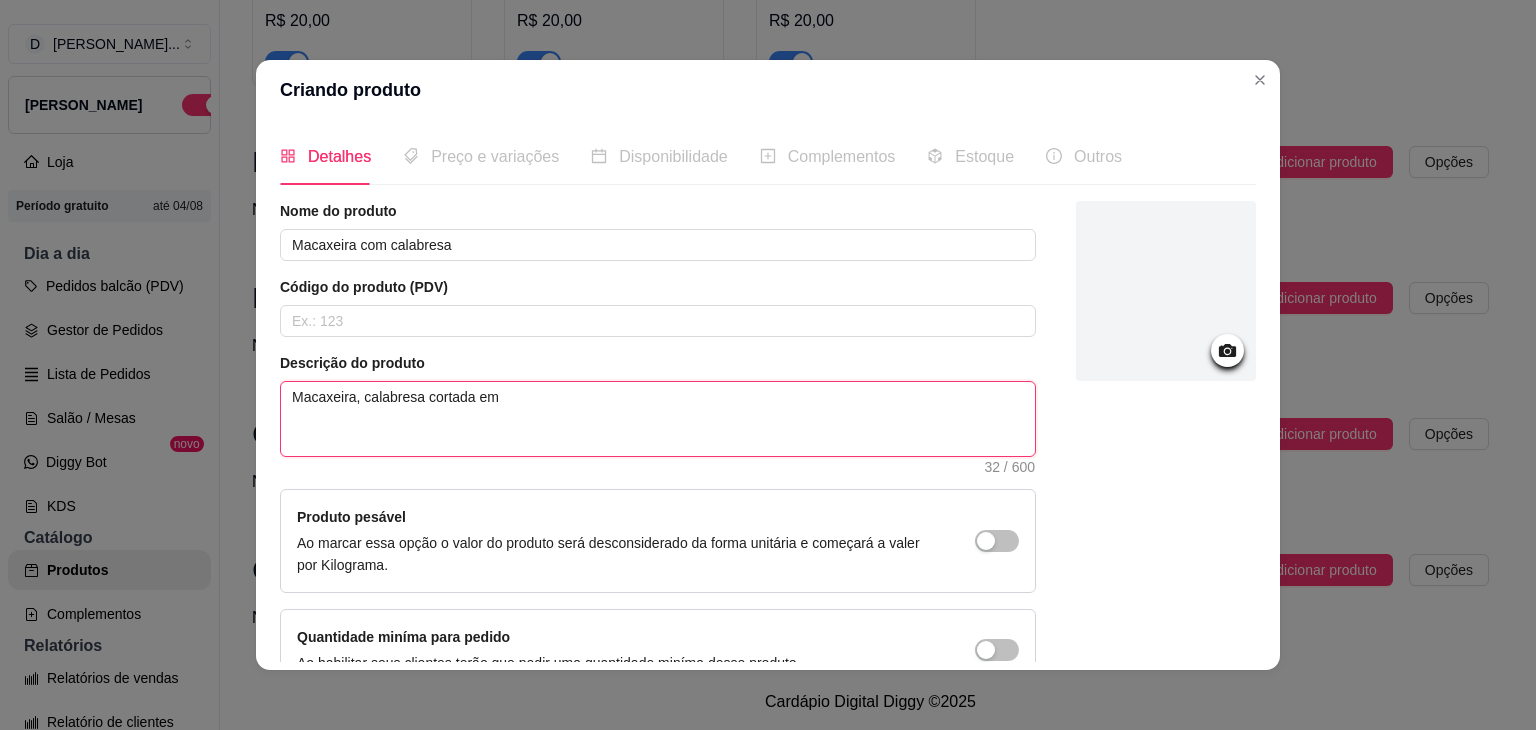 type 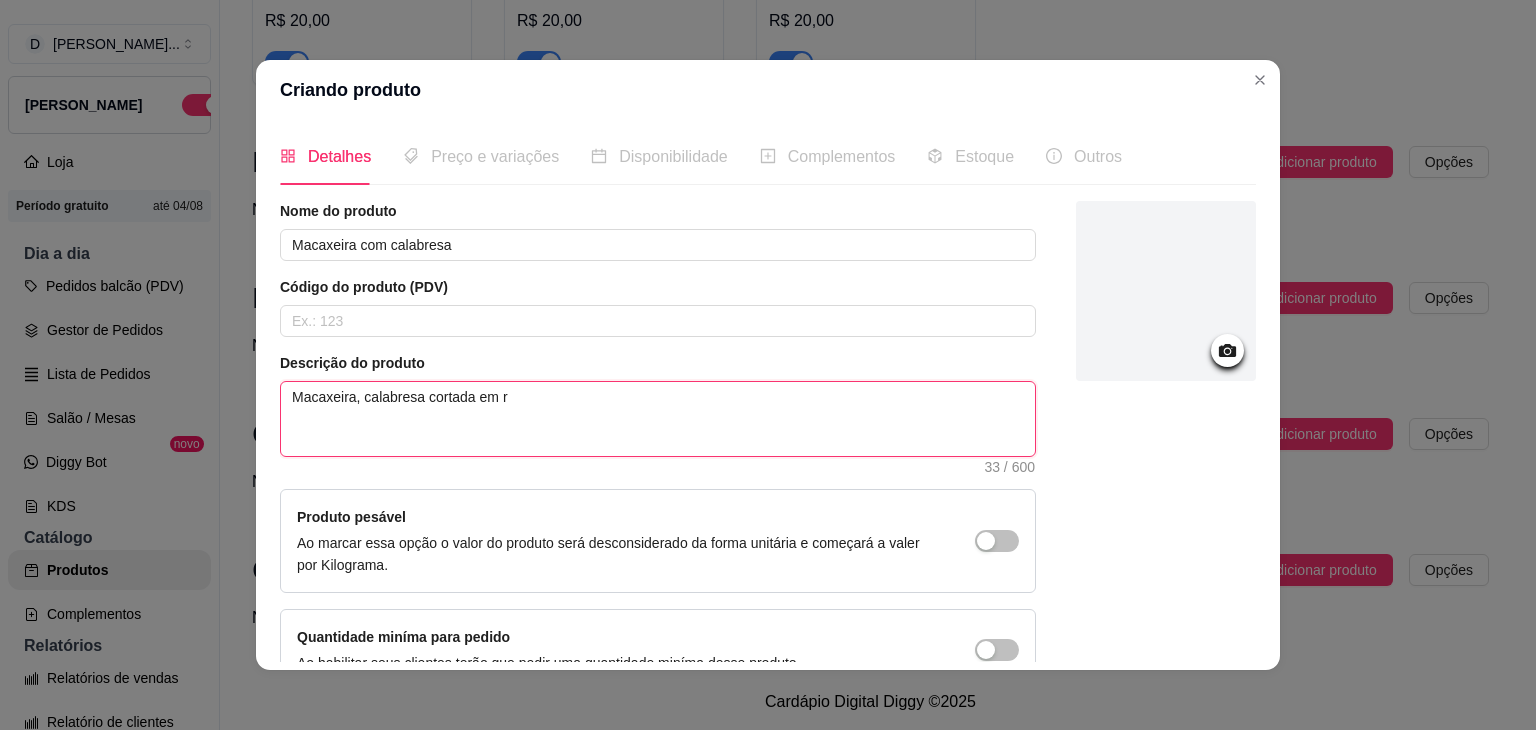 type 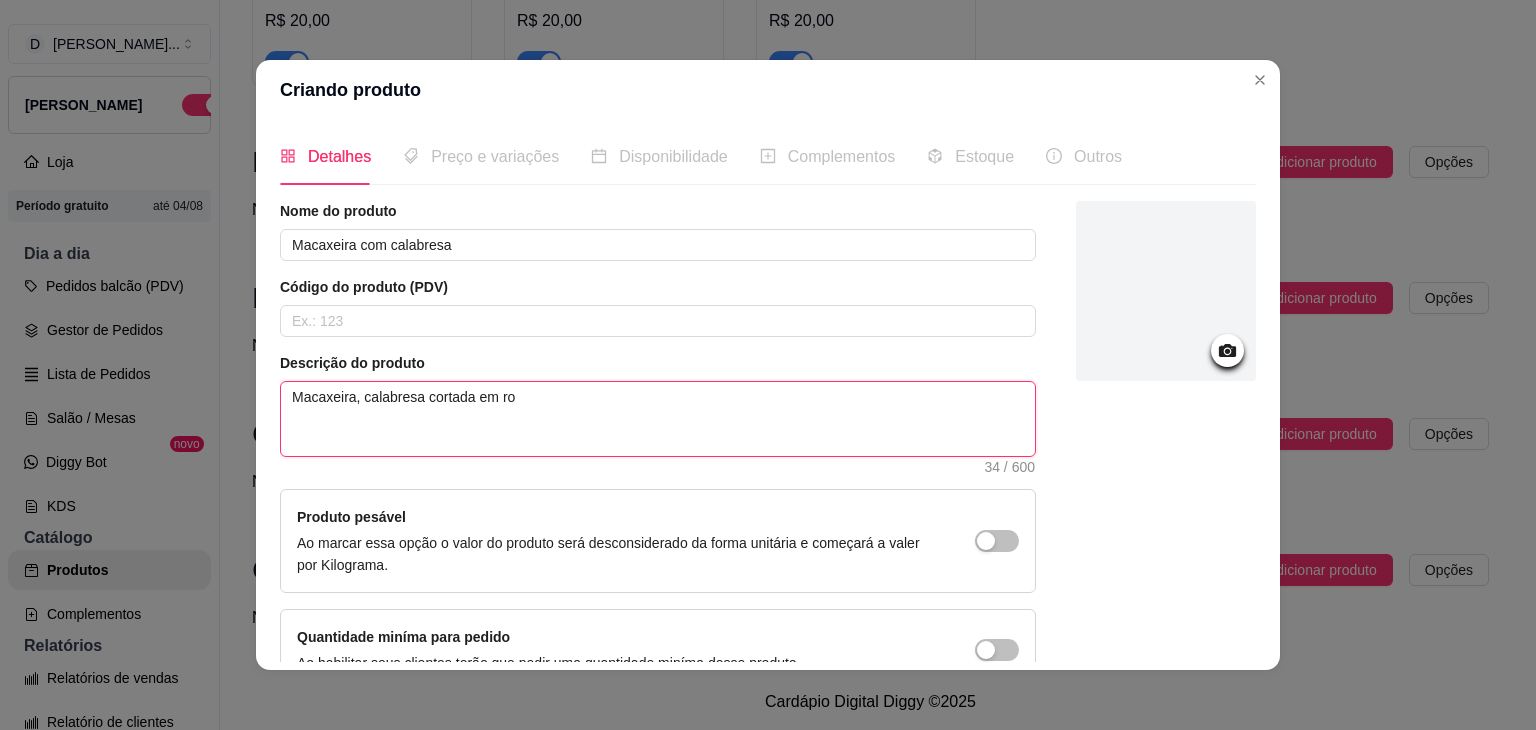 type 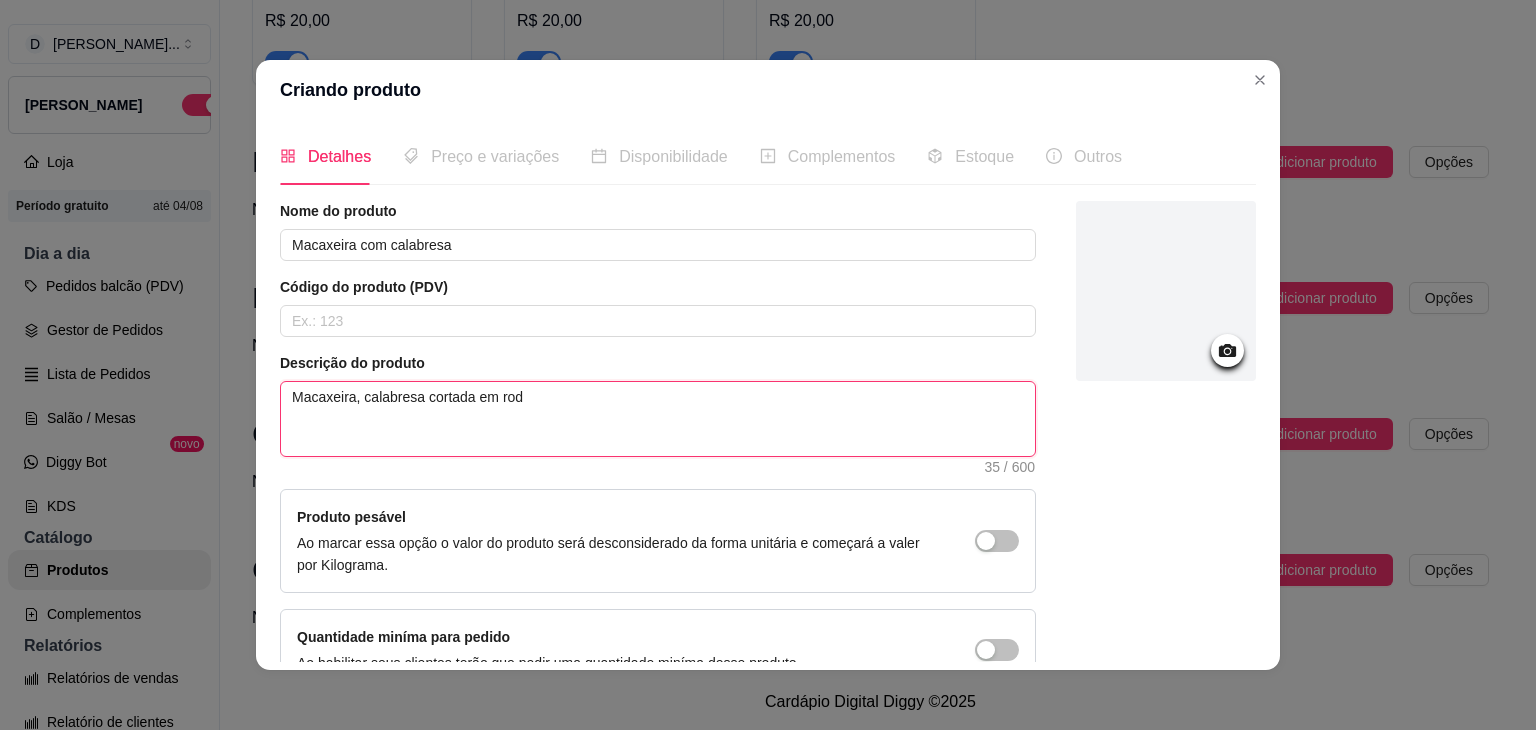 type 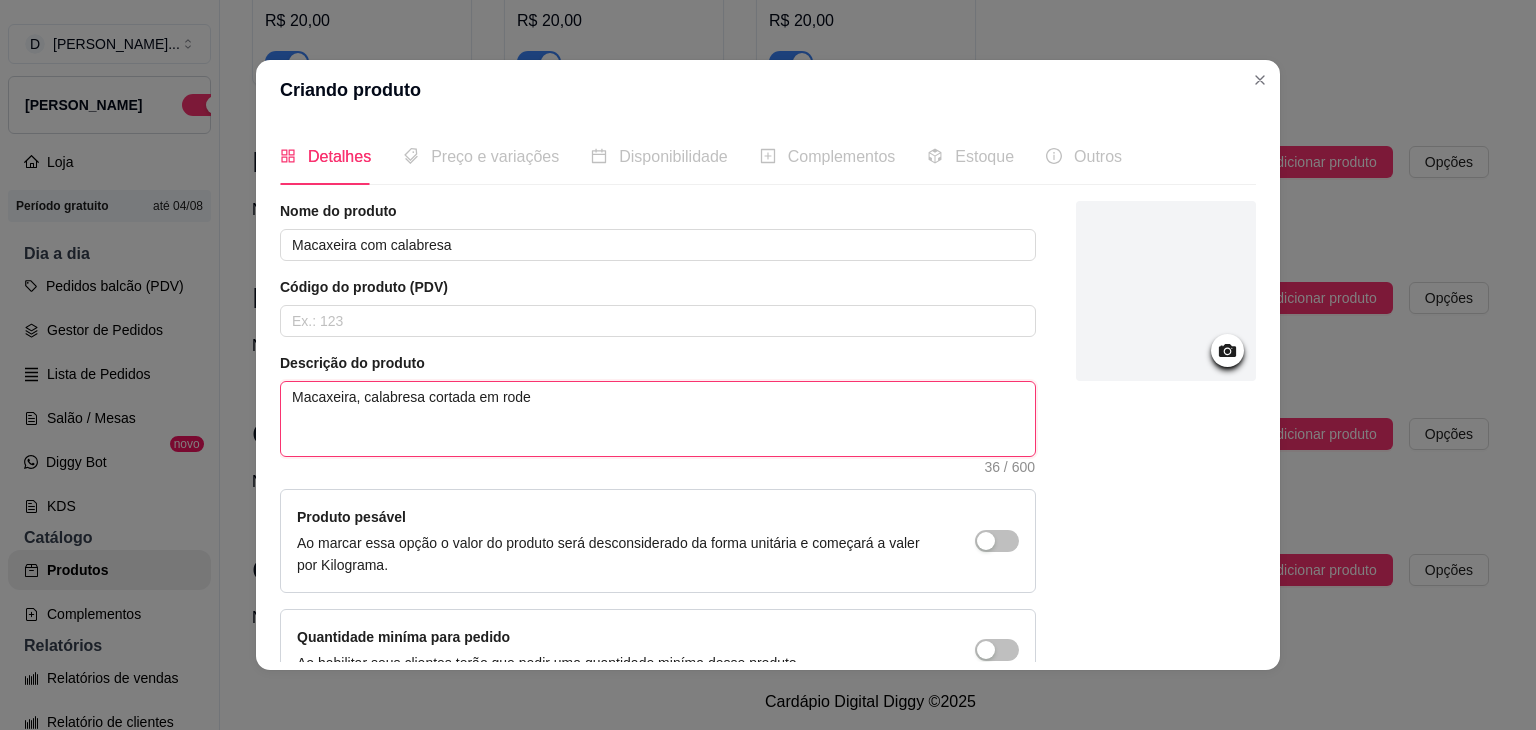 type 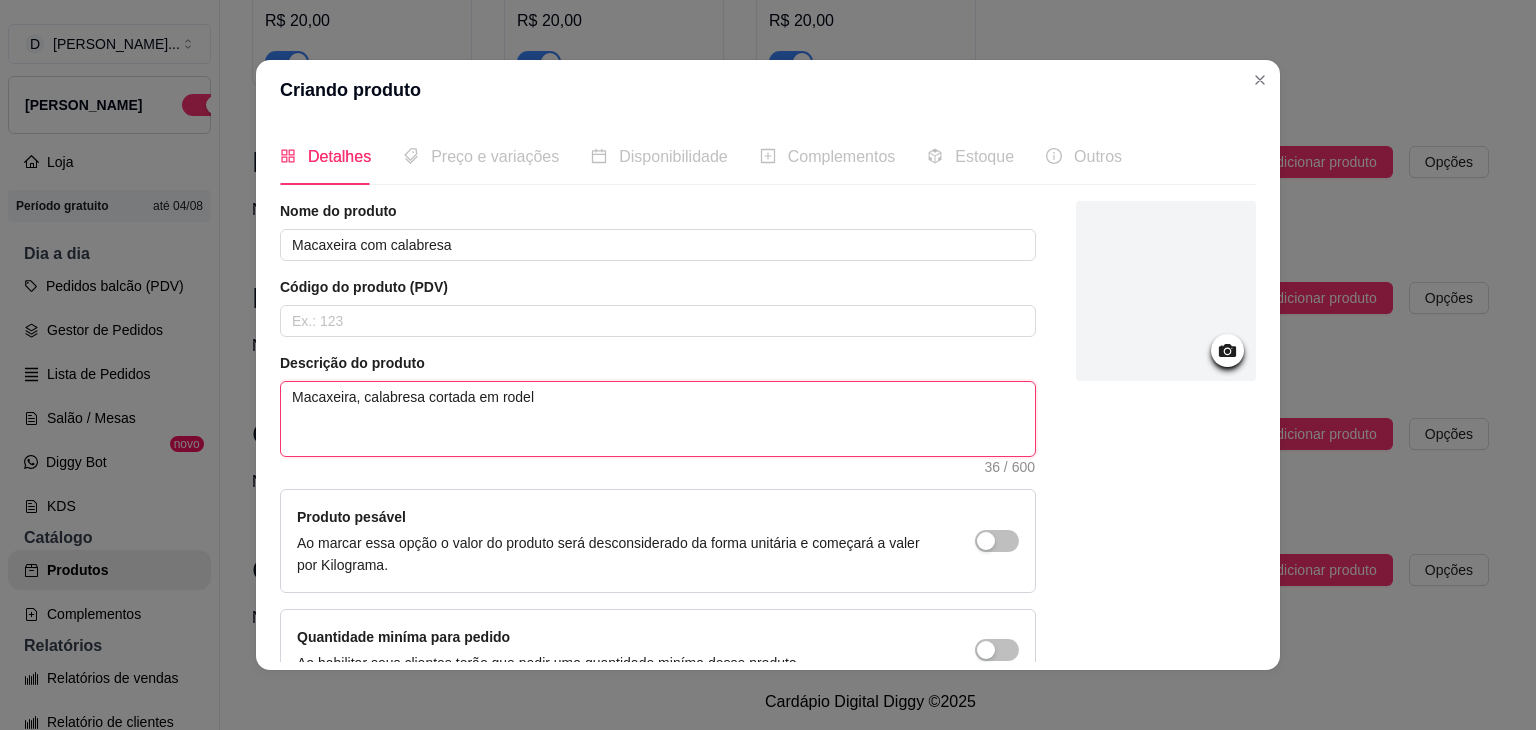 type 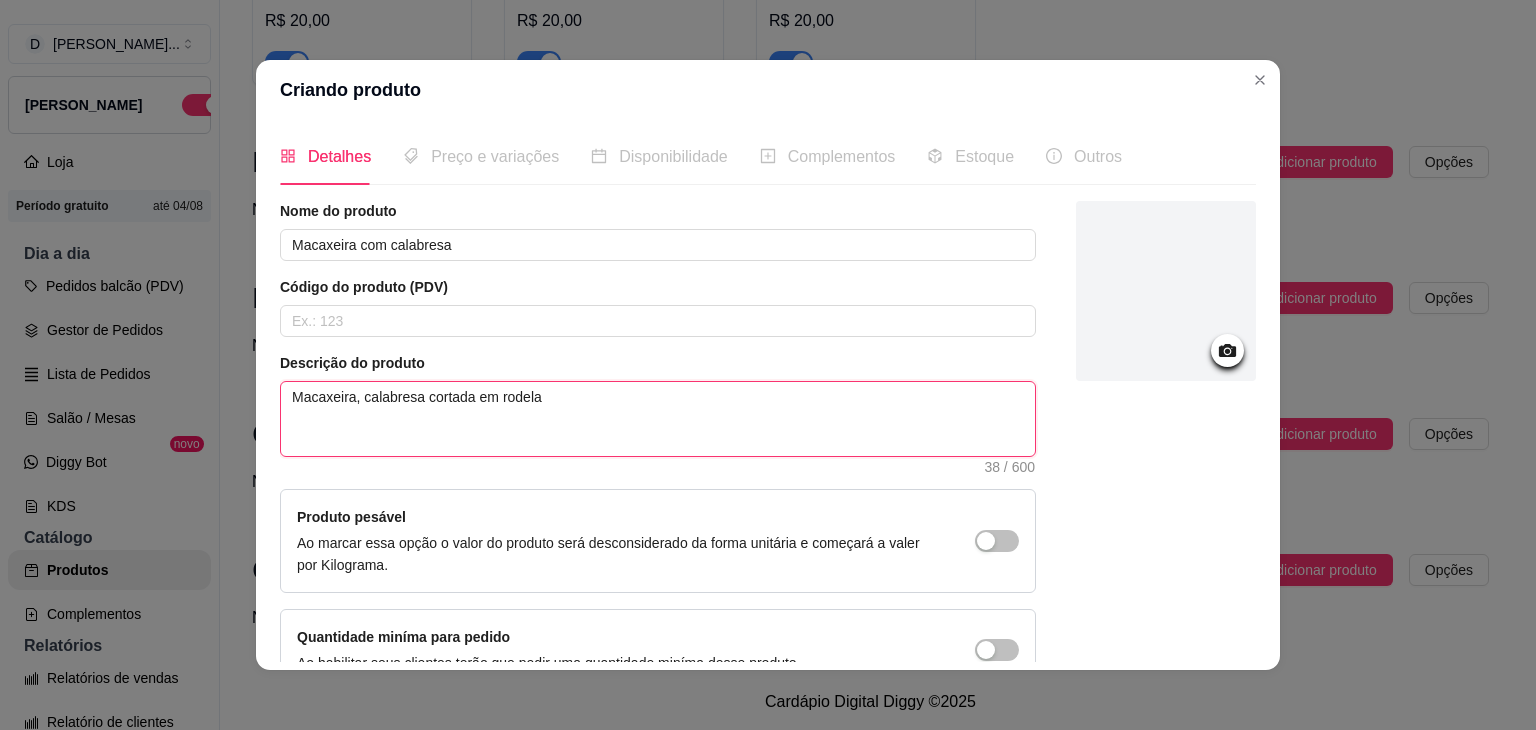 type 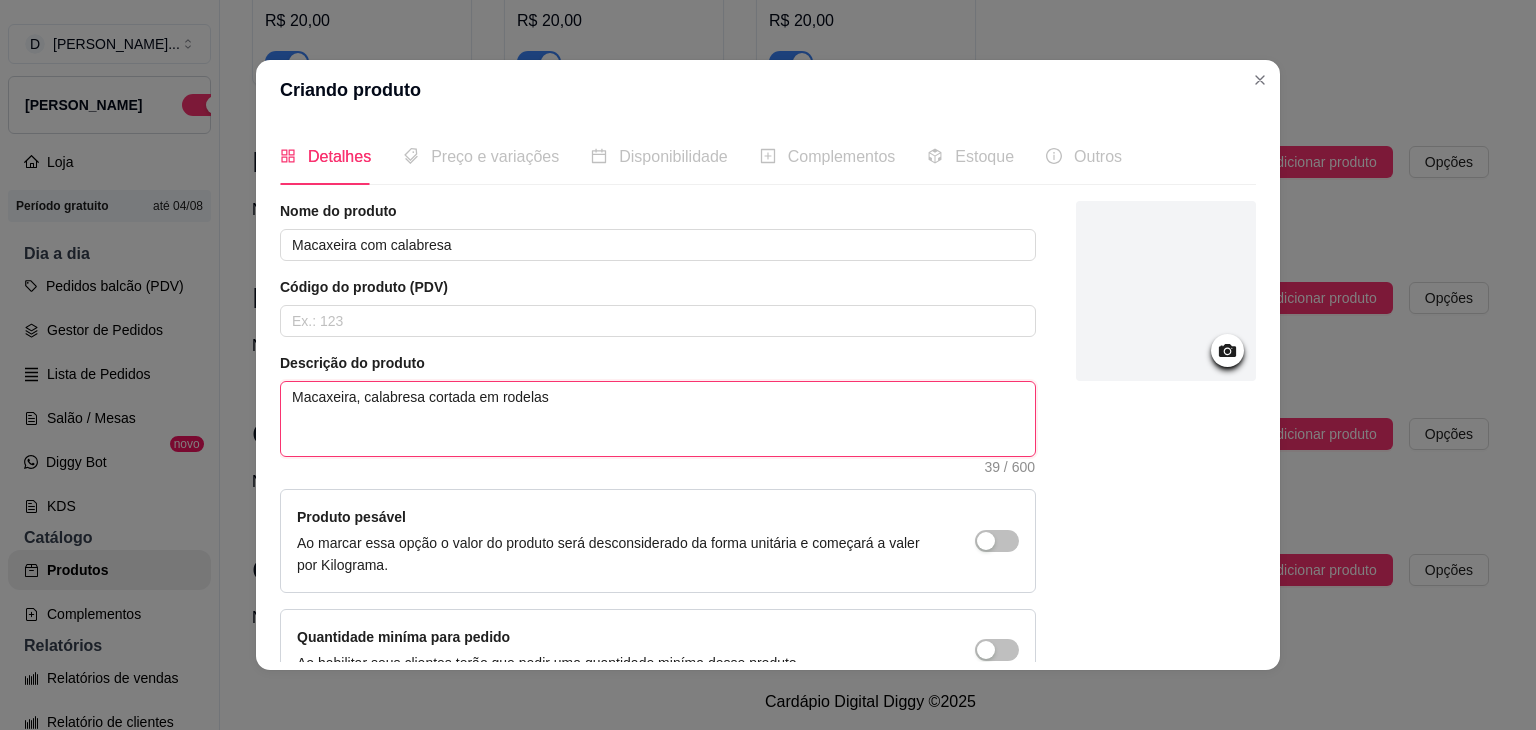 type 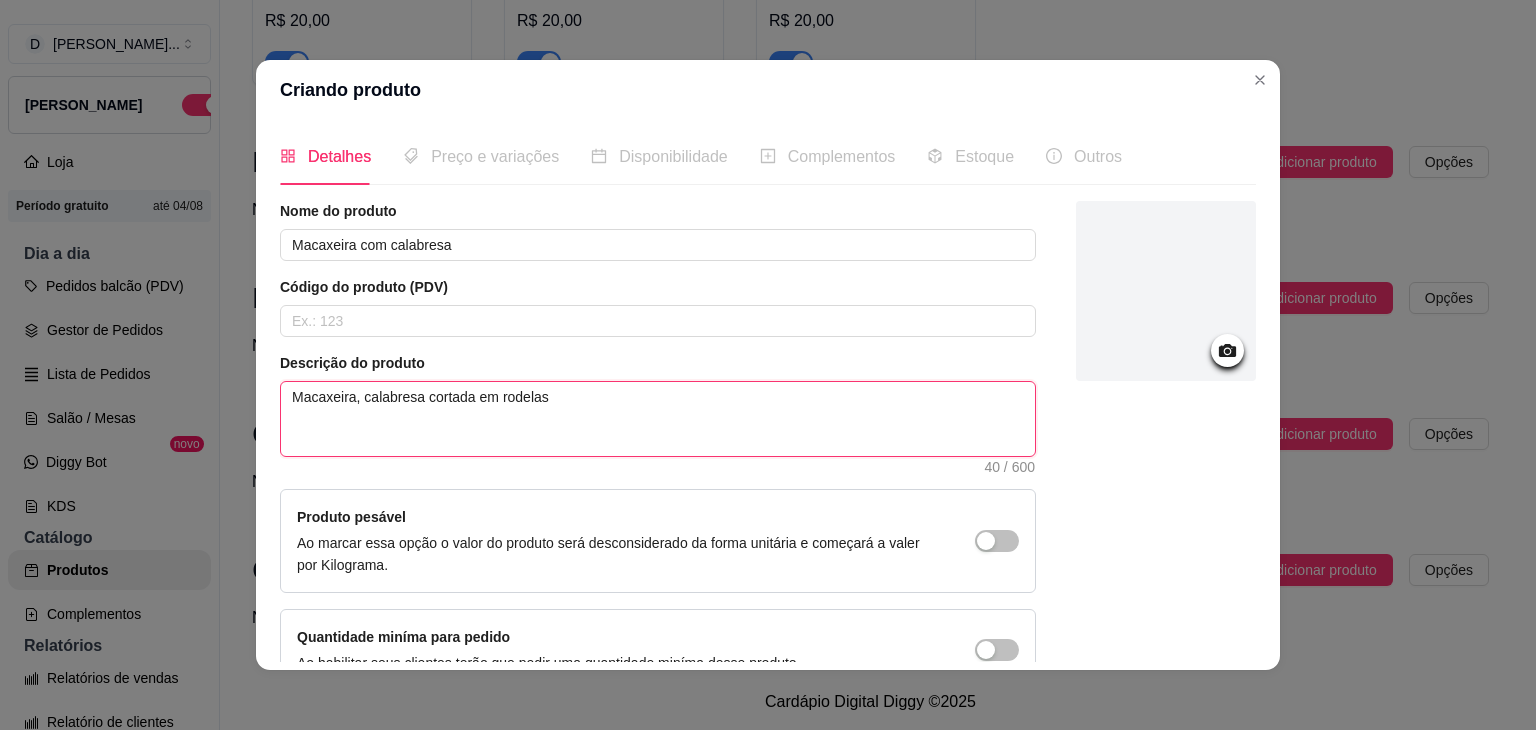 type 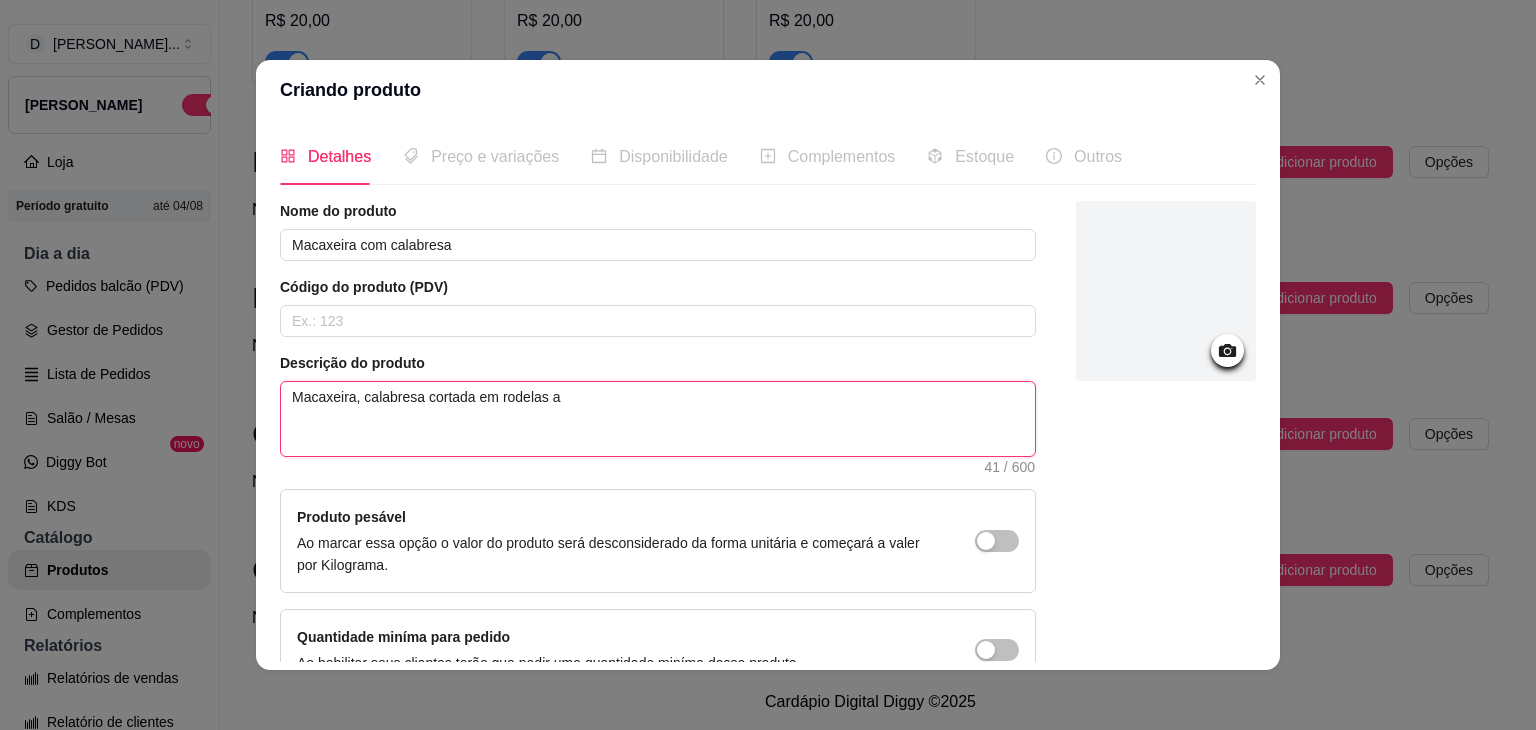 type 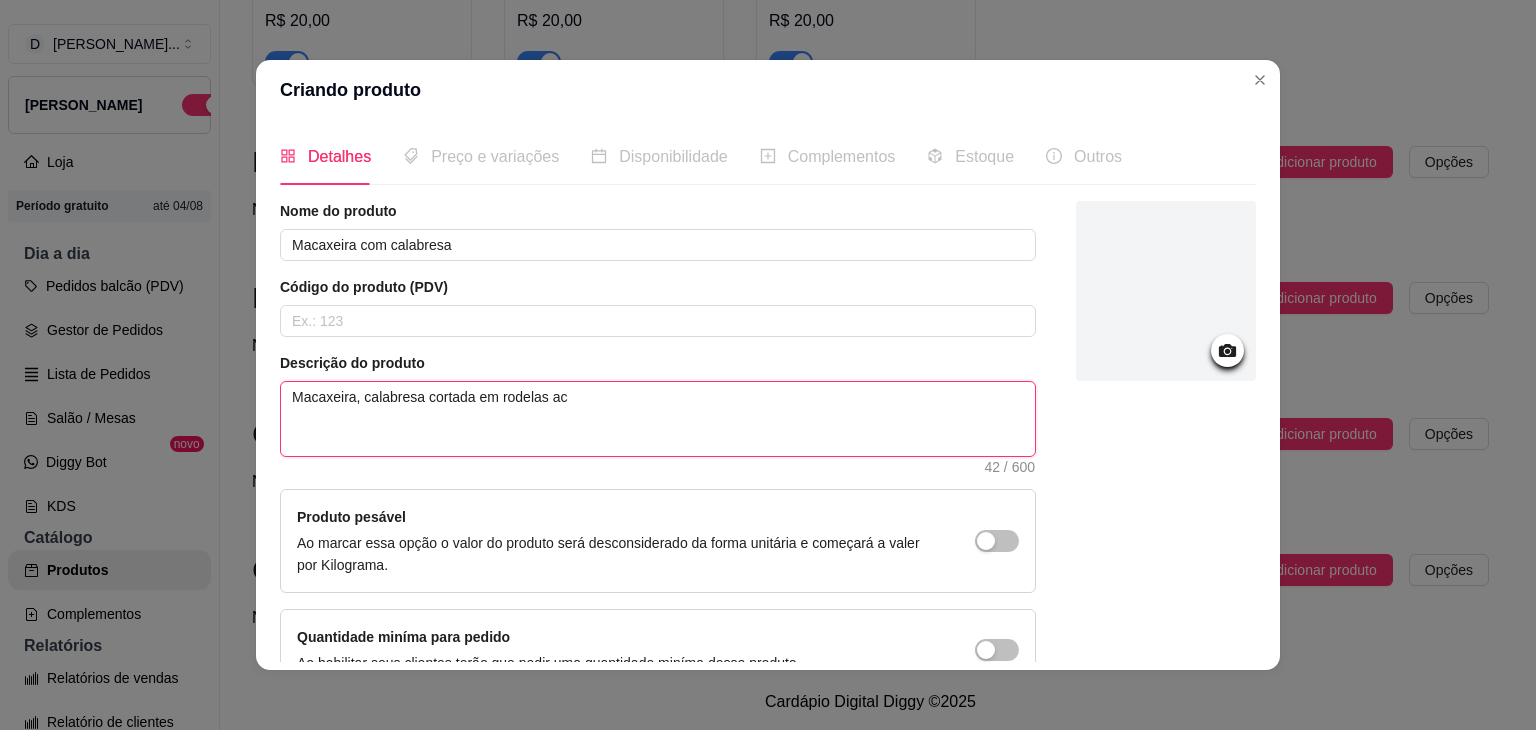 type 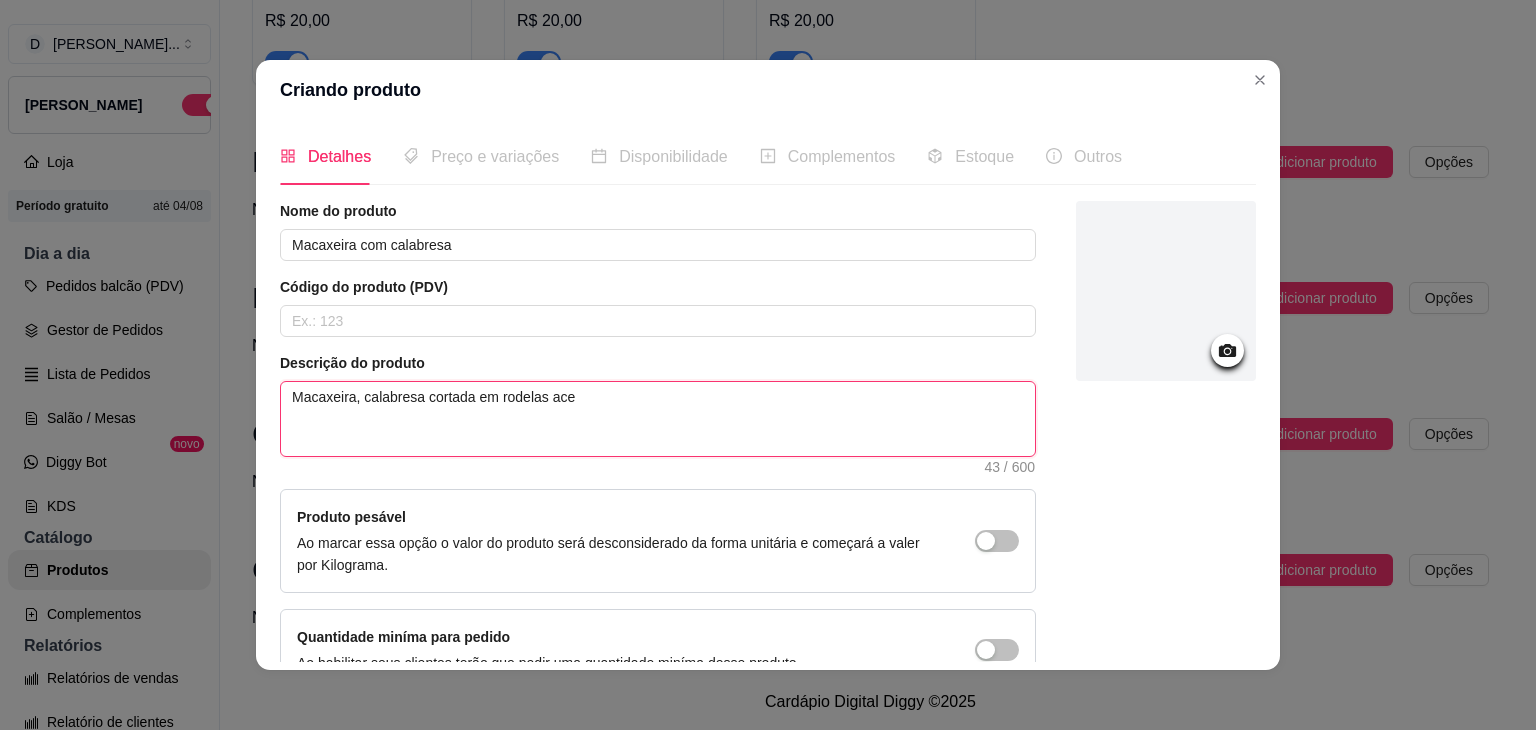 type 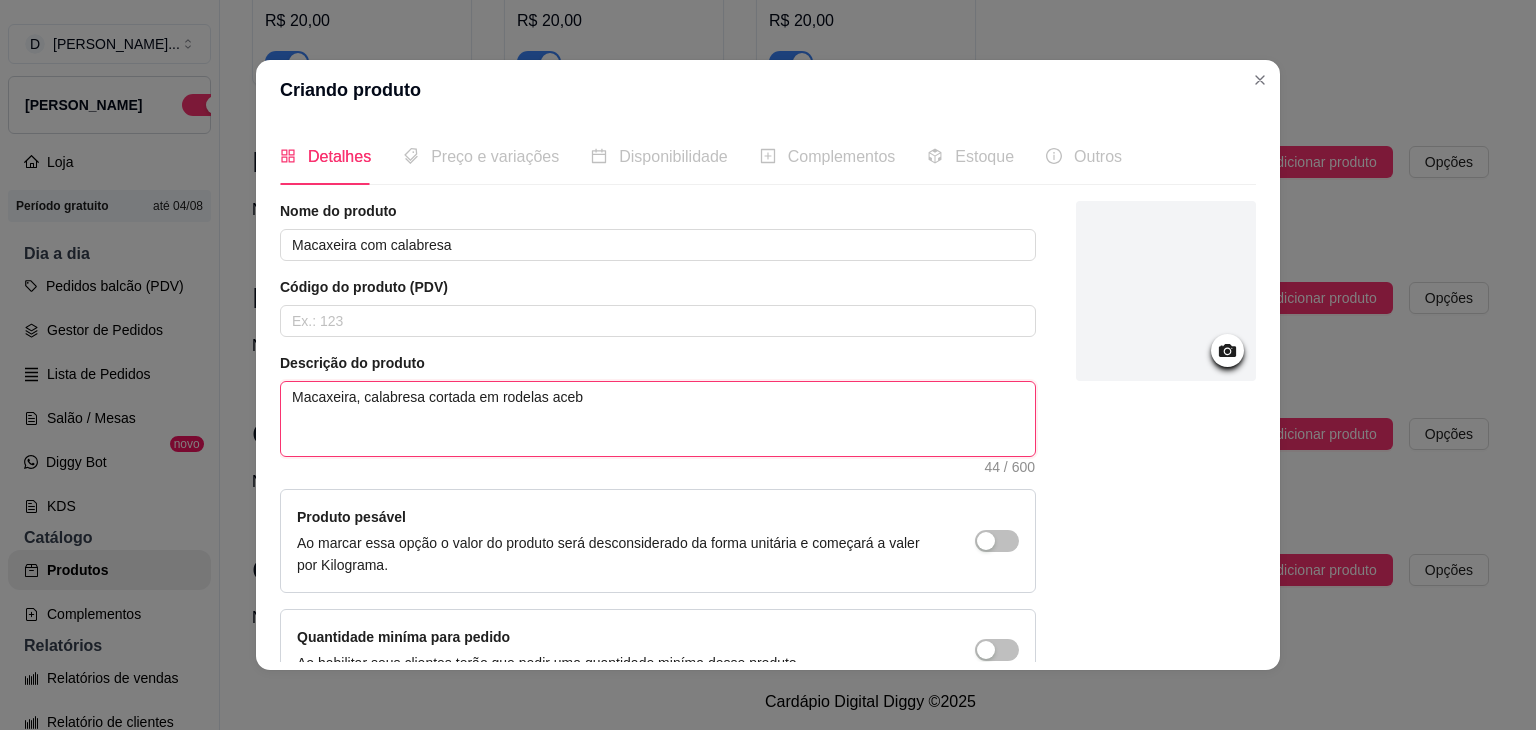 type 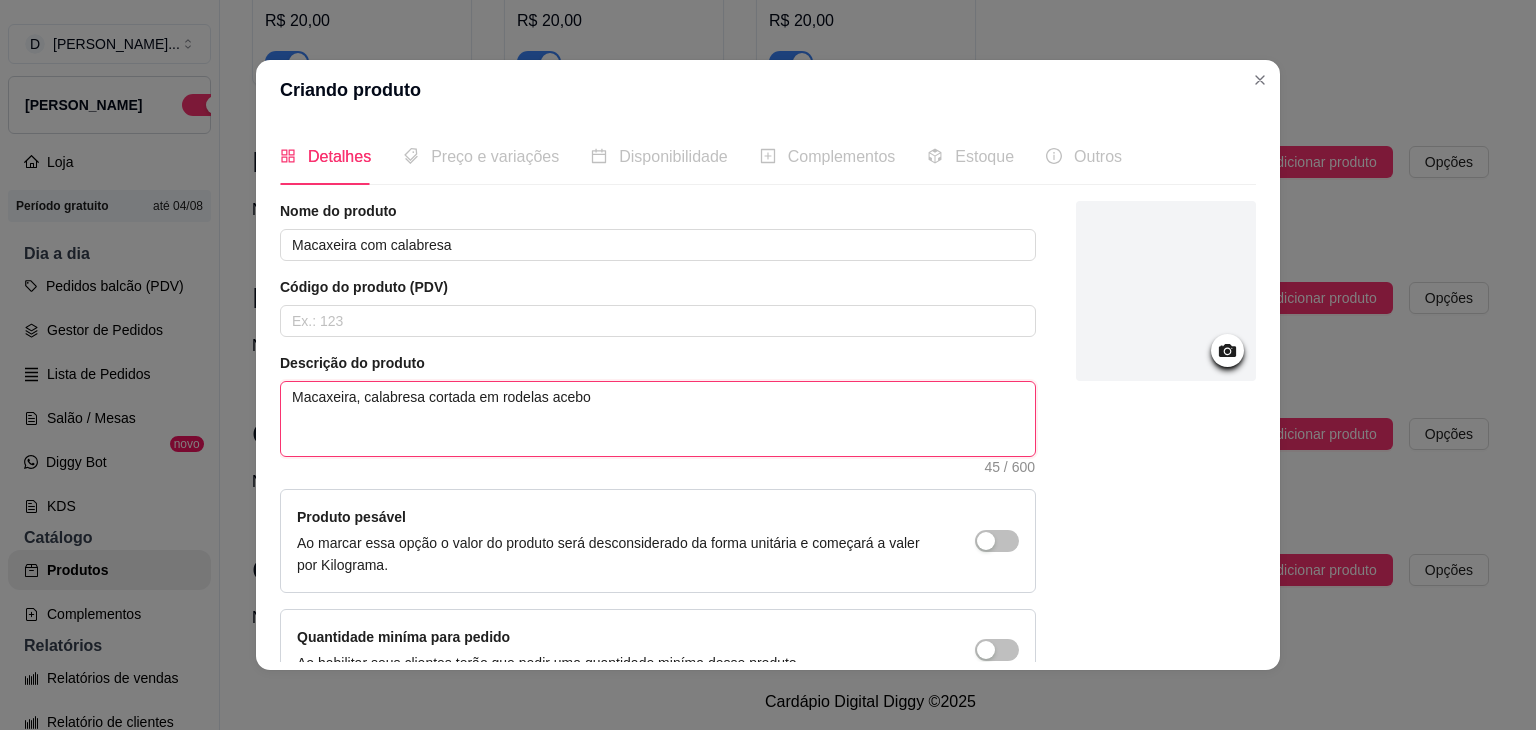type 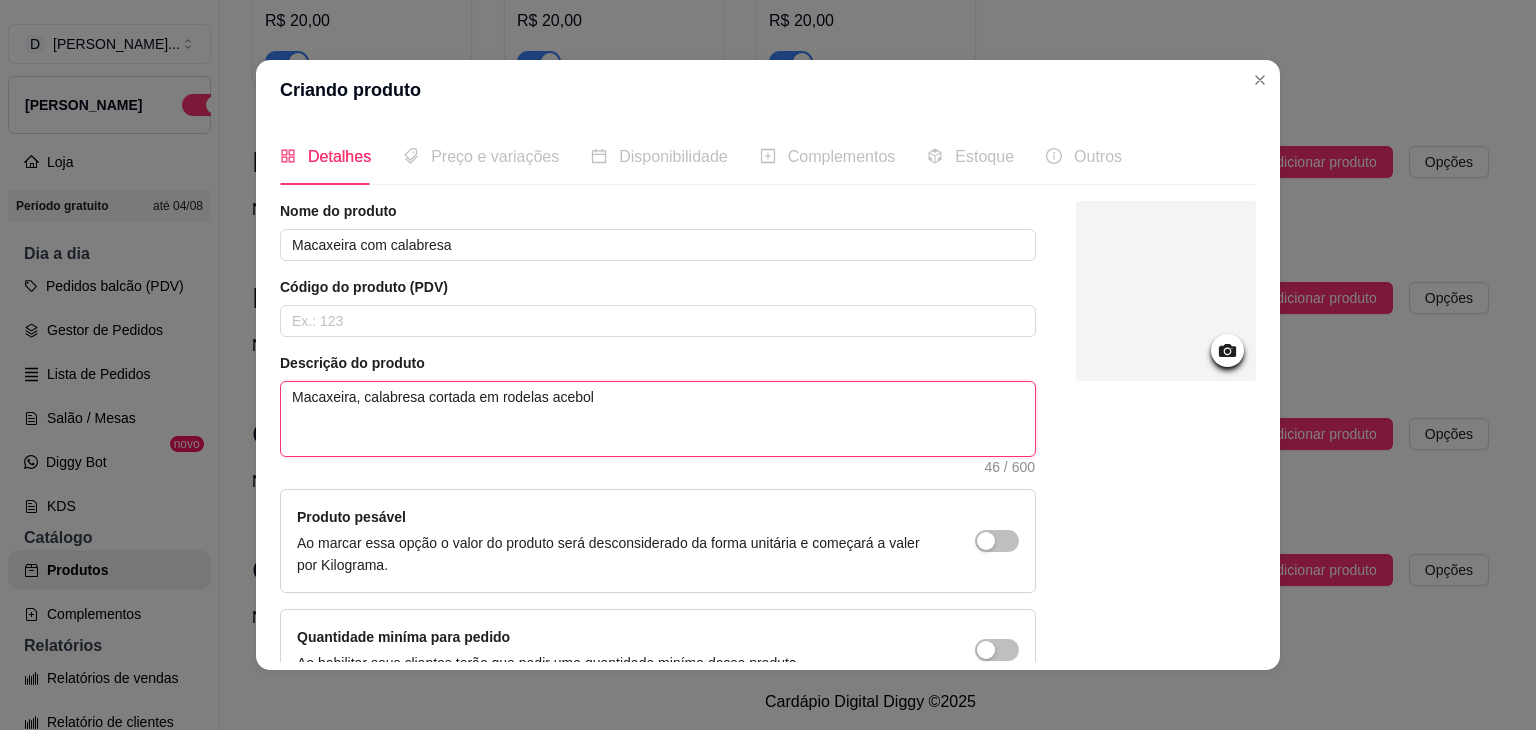 type 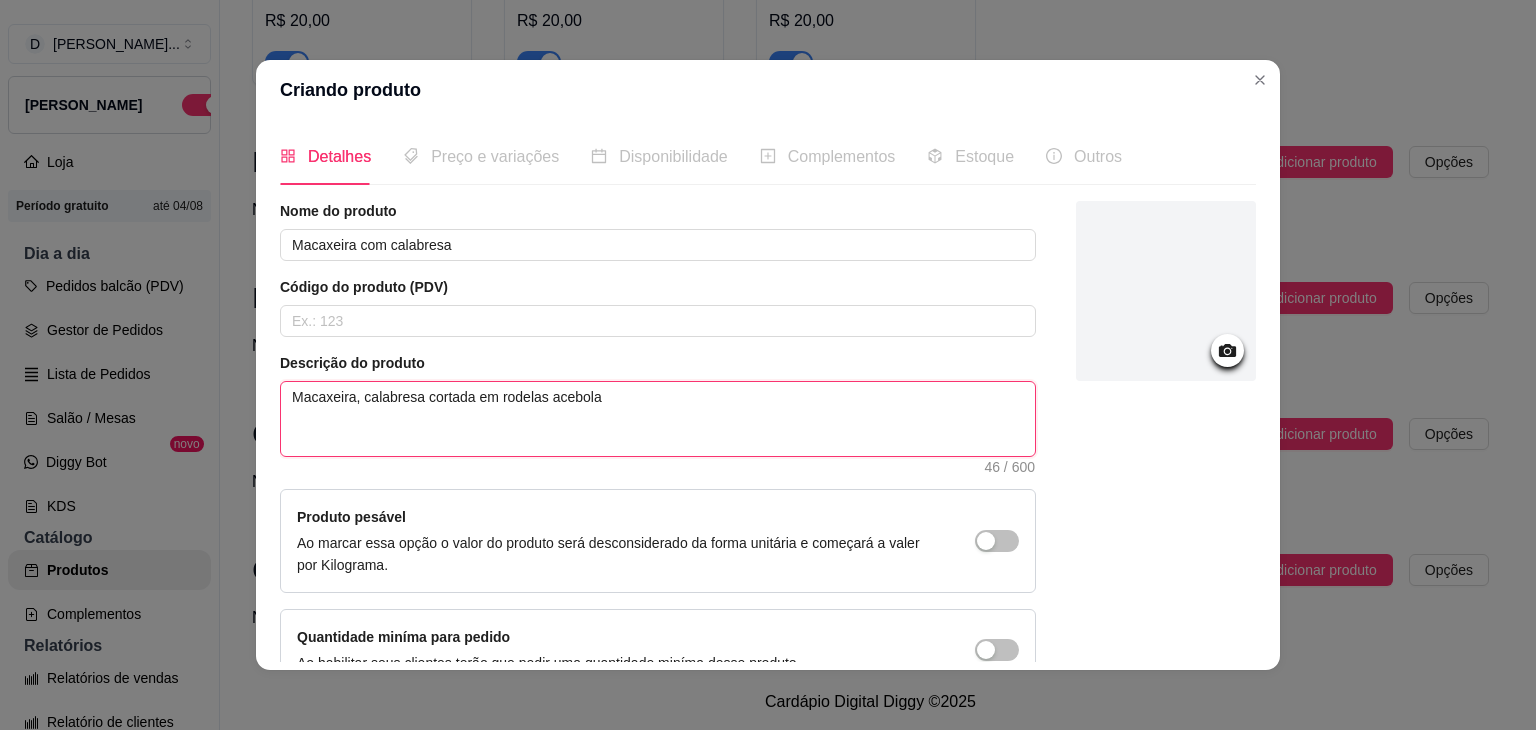 type 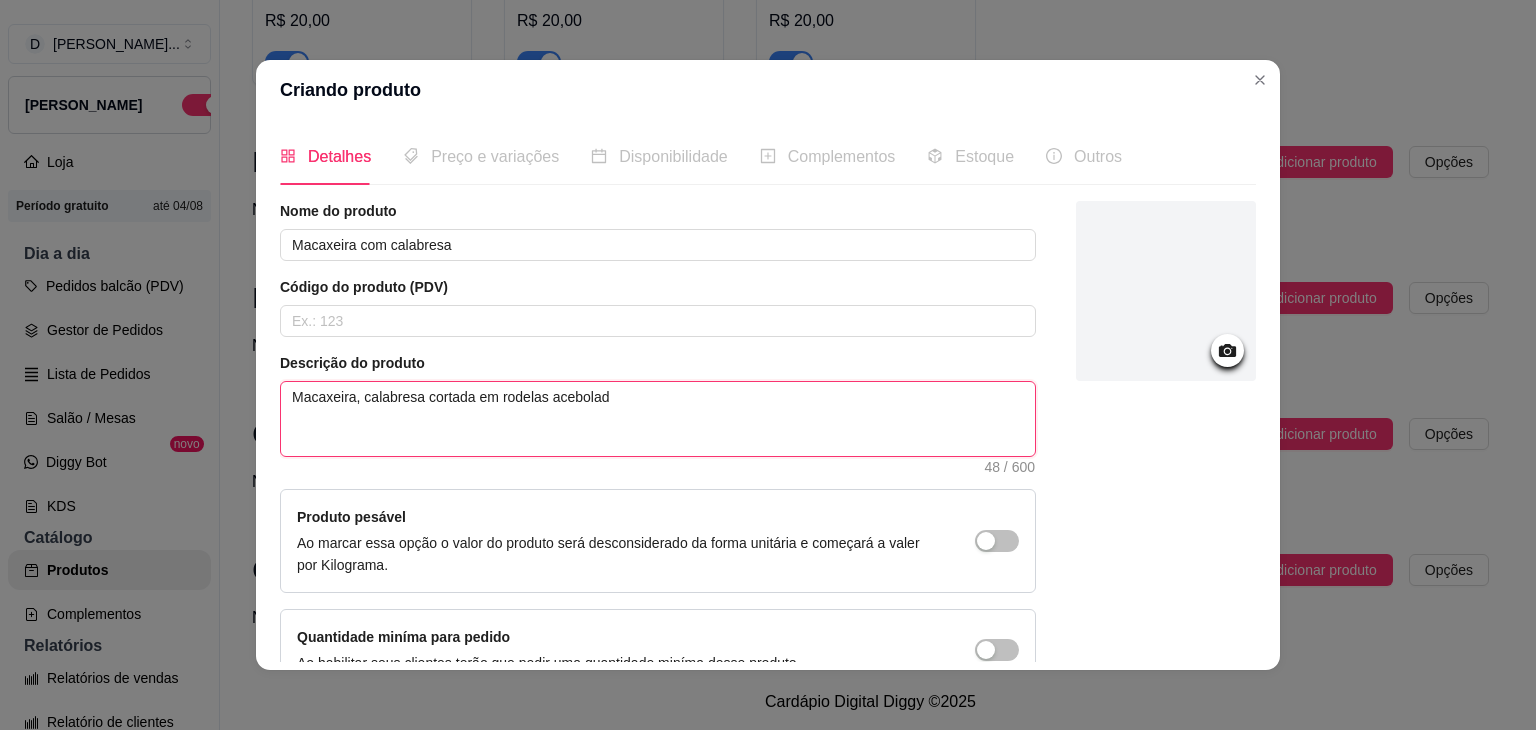 type 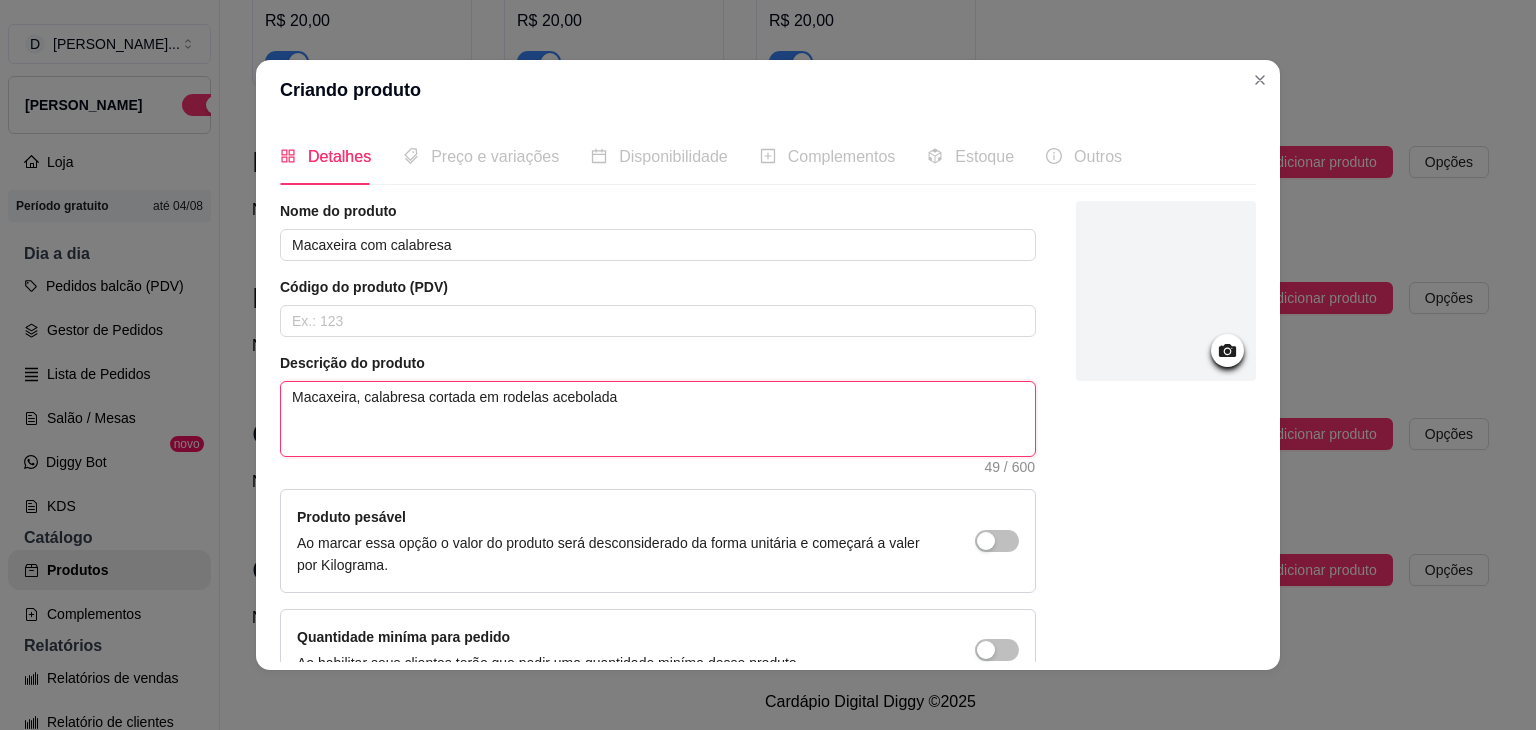 type 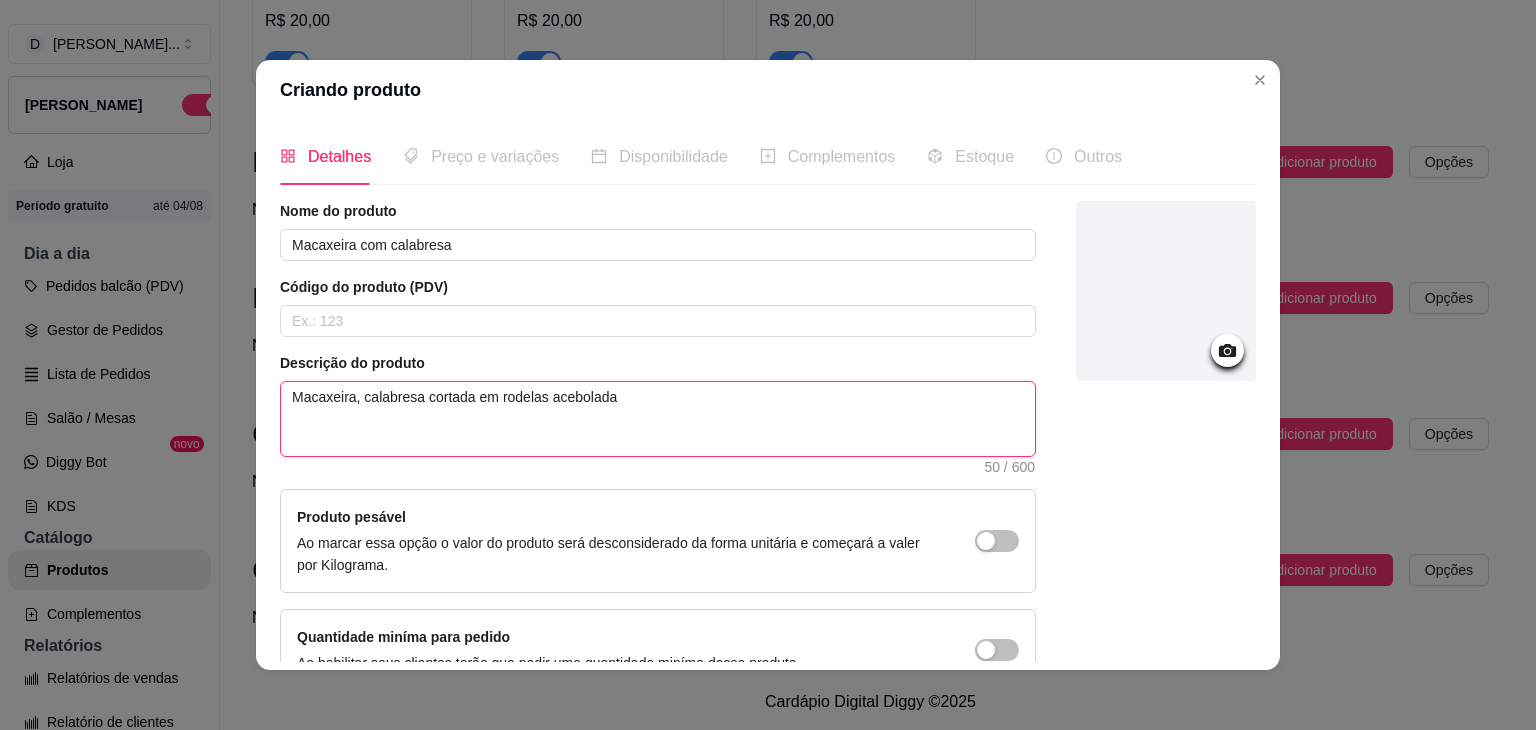 type 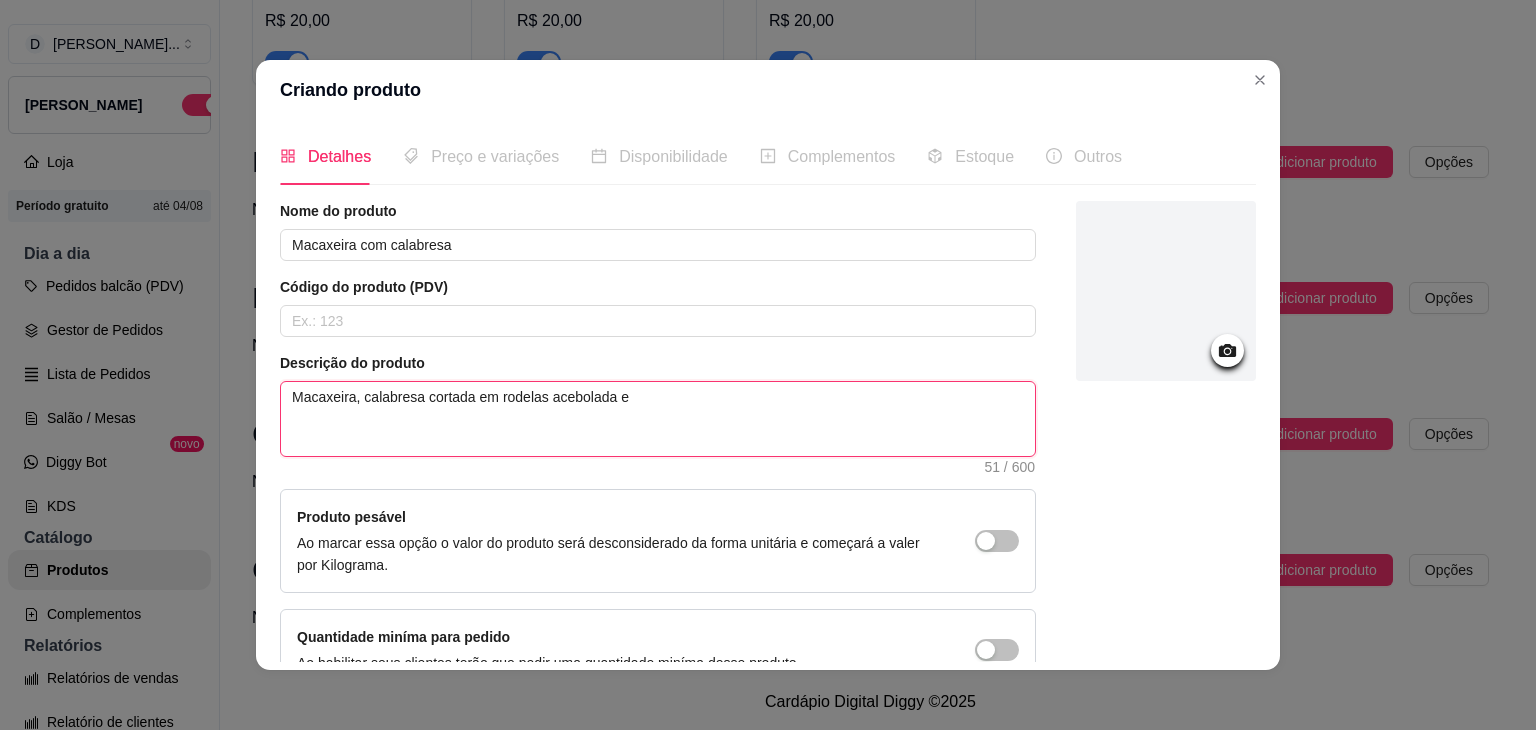 type 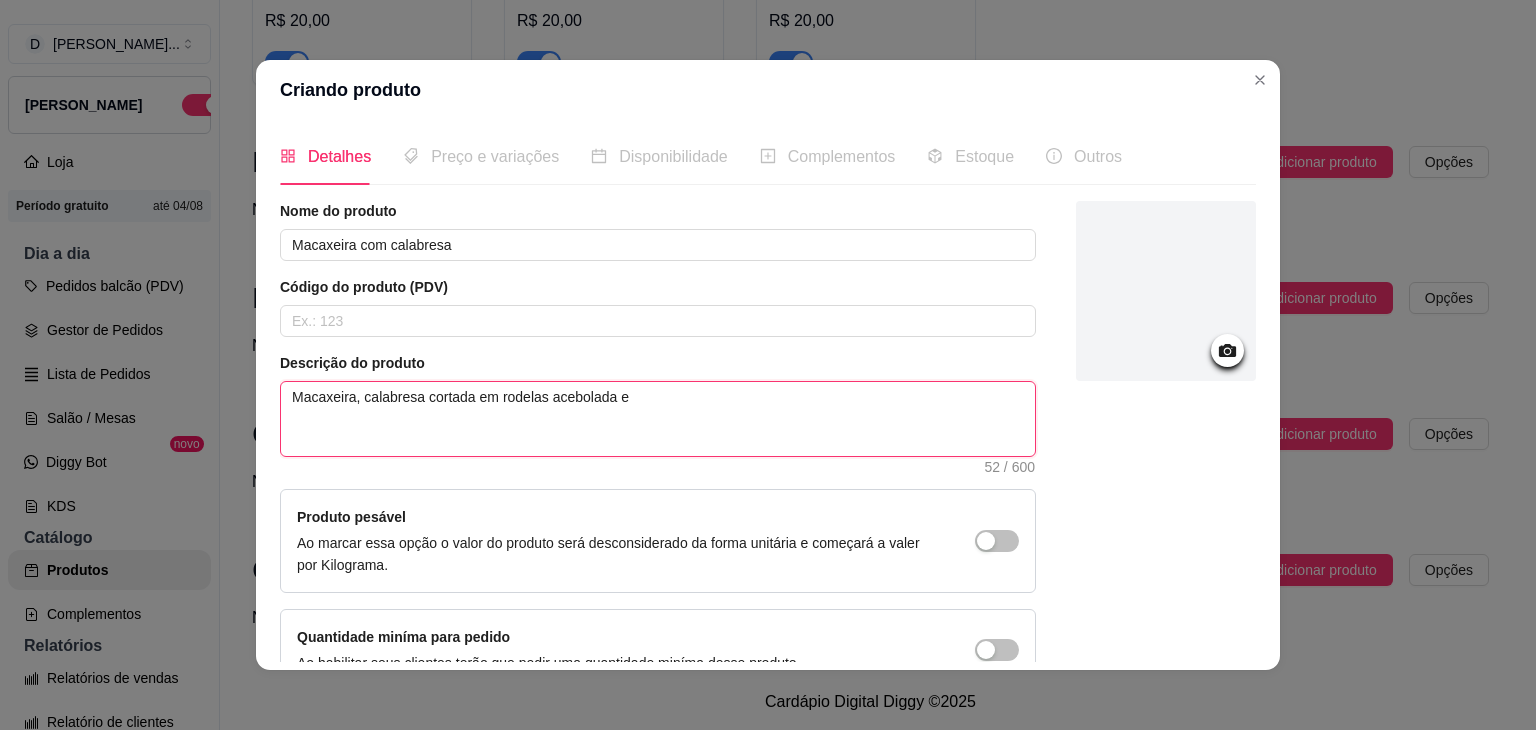 type 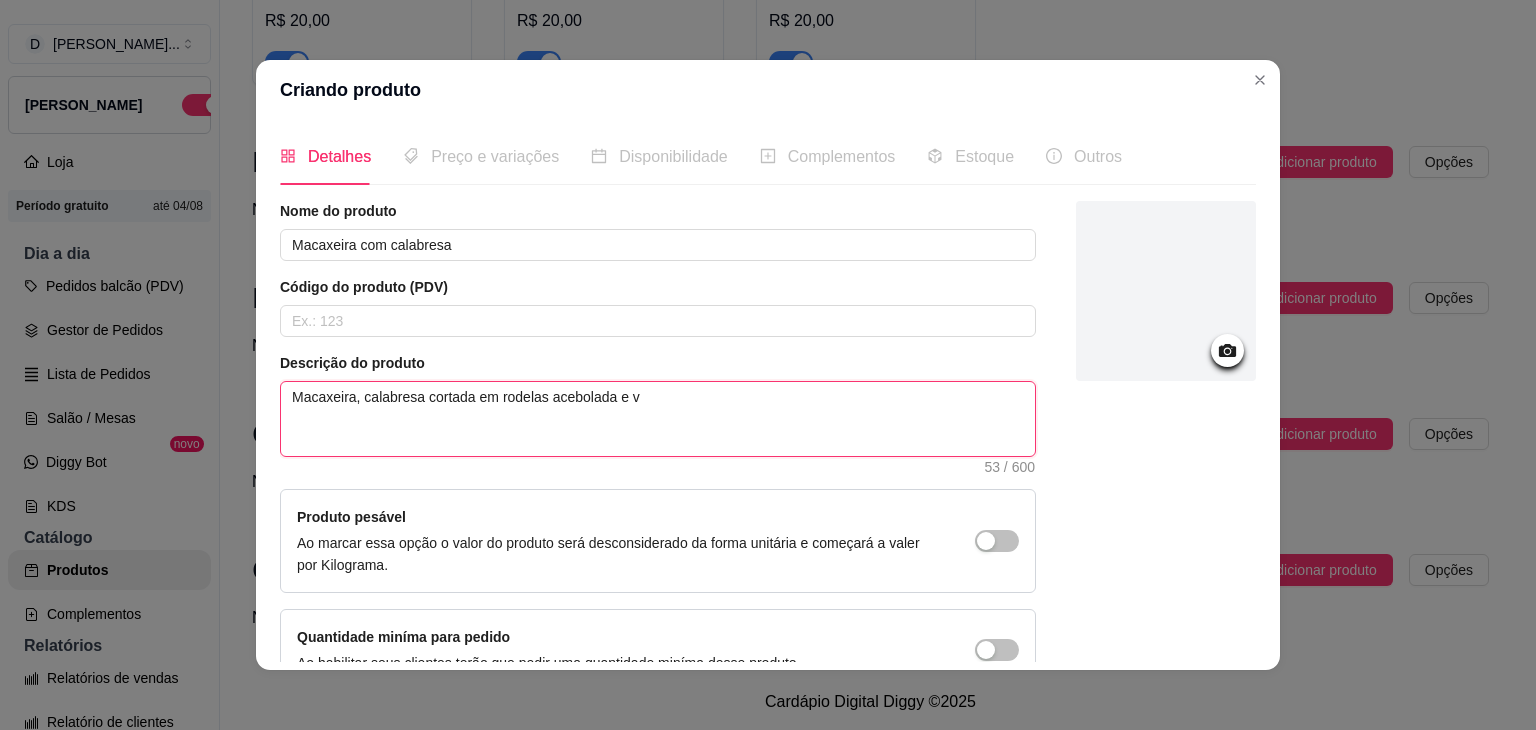 type 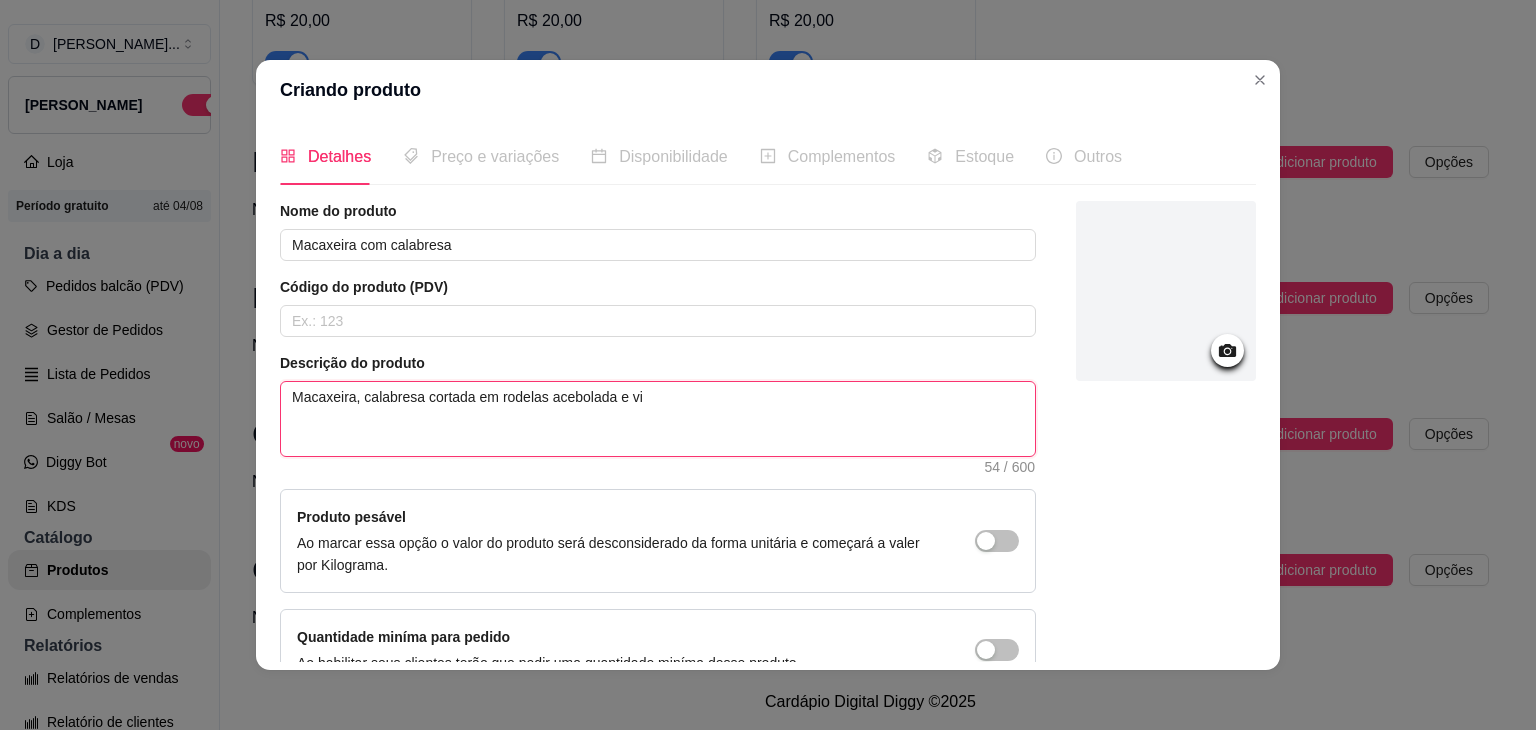 type 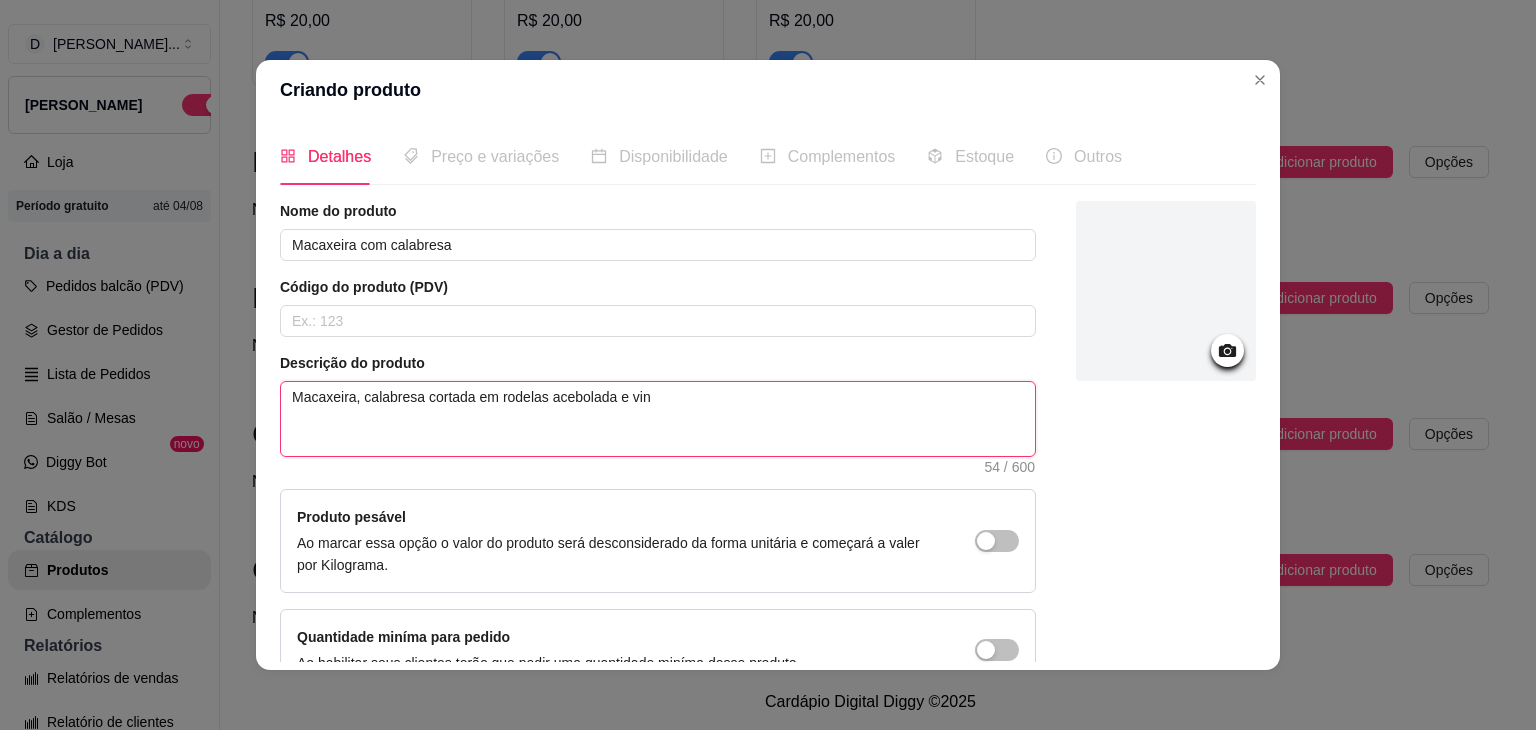 type 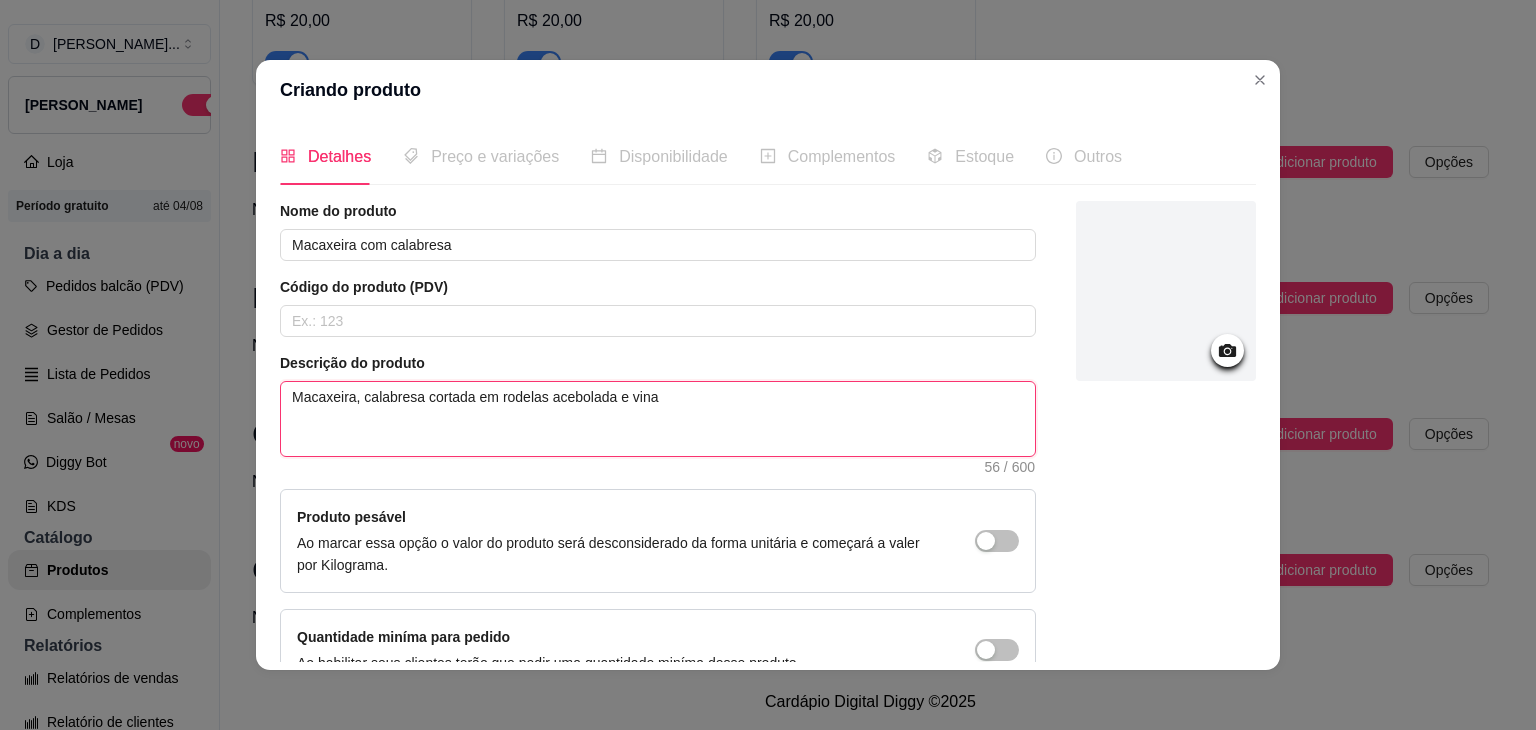 type 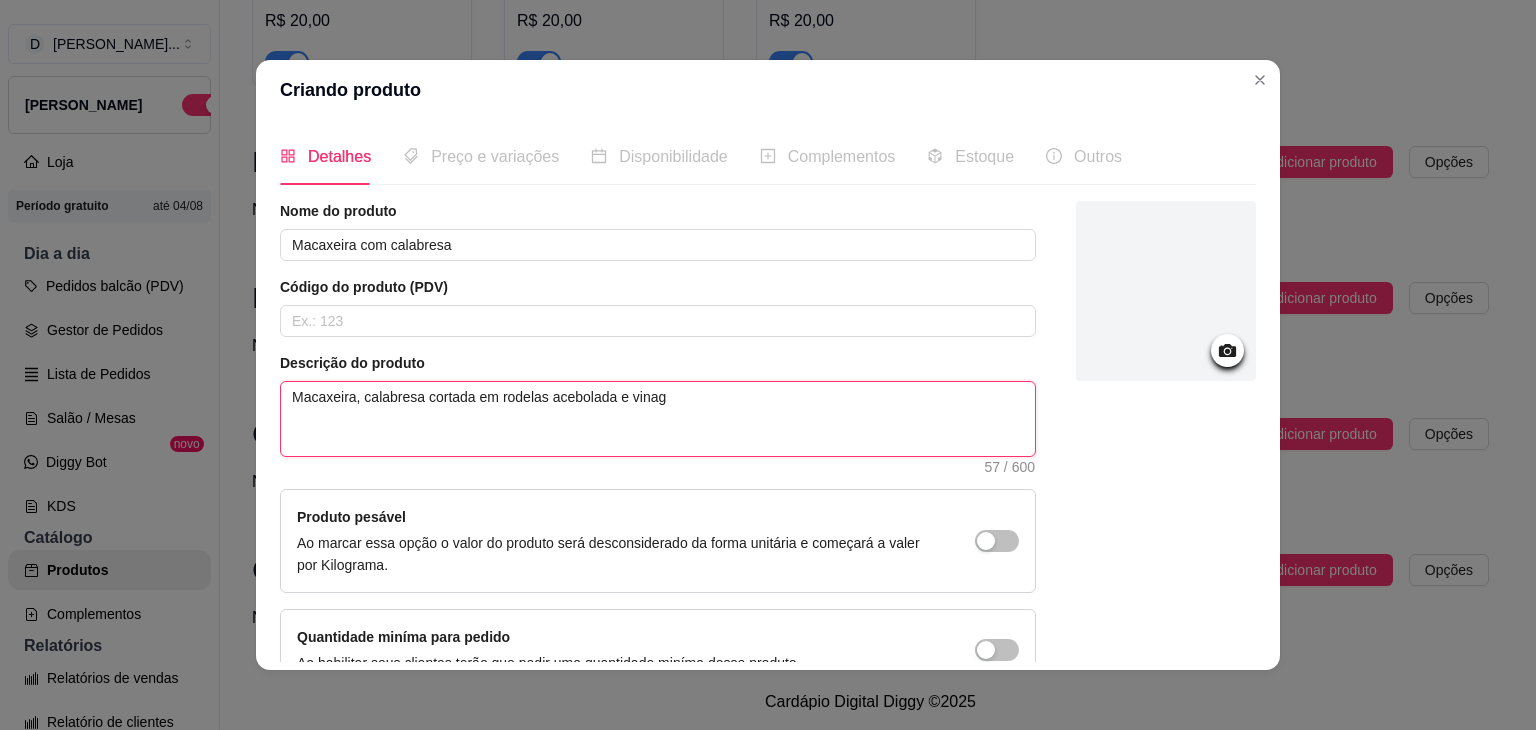 type 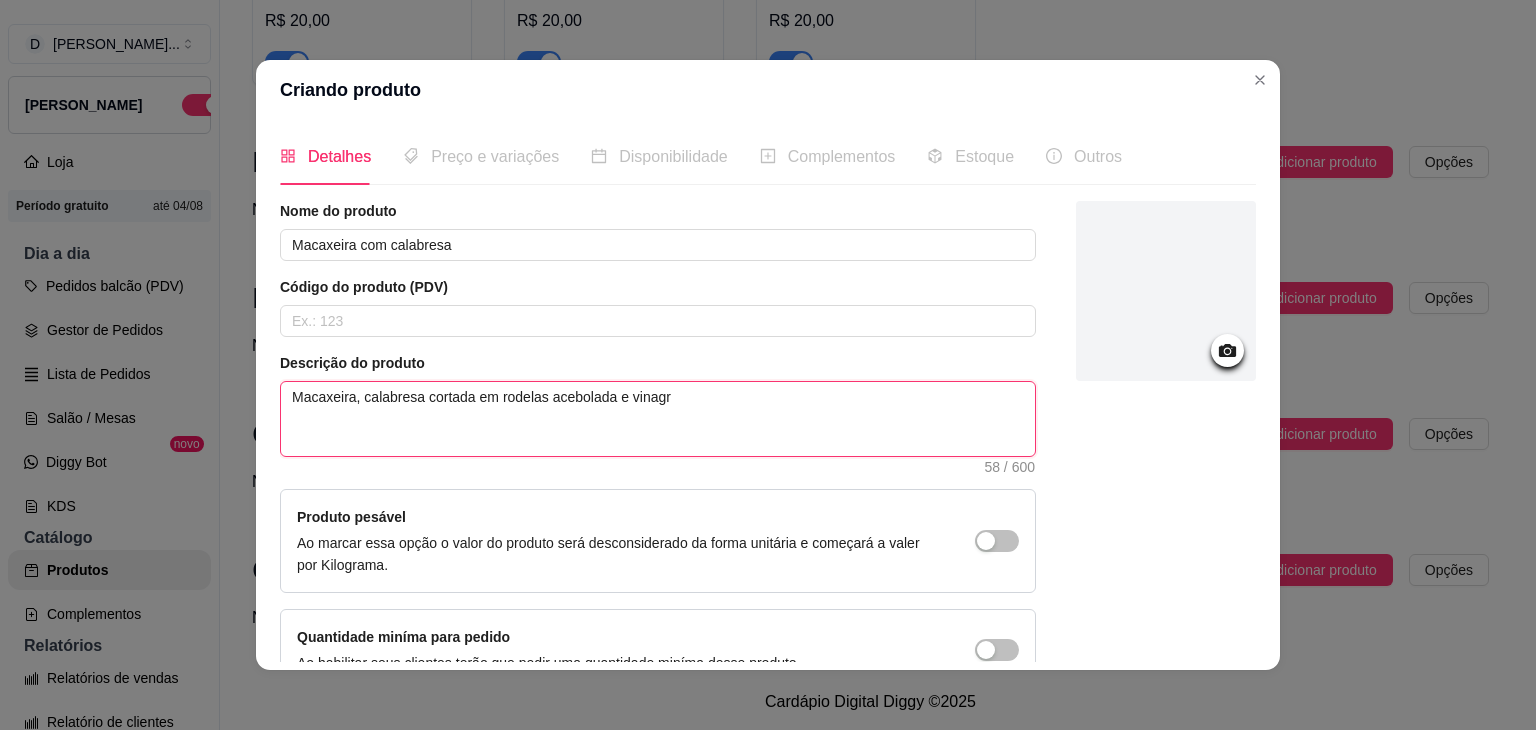type 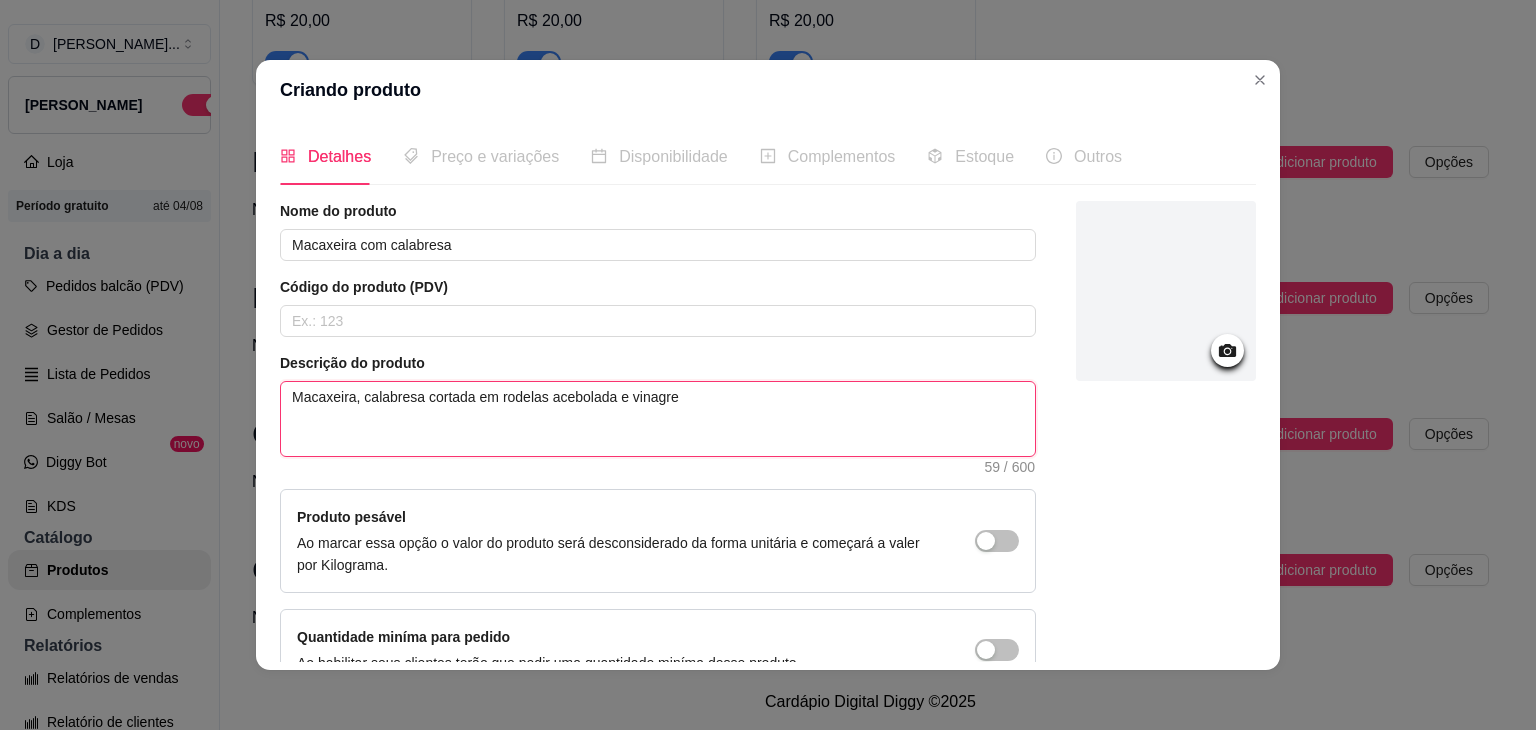 type 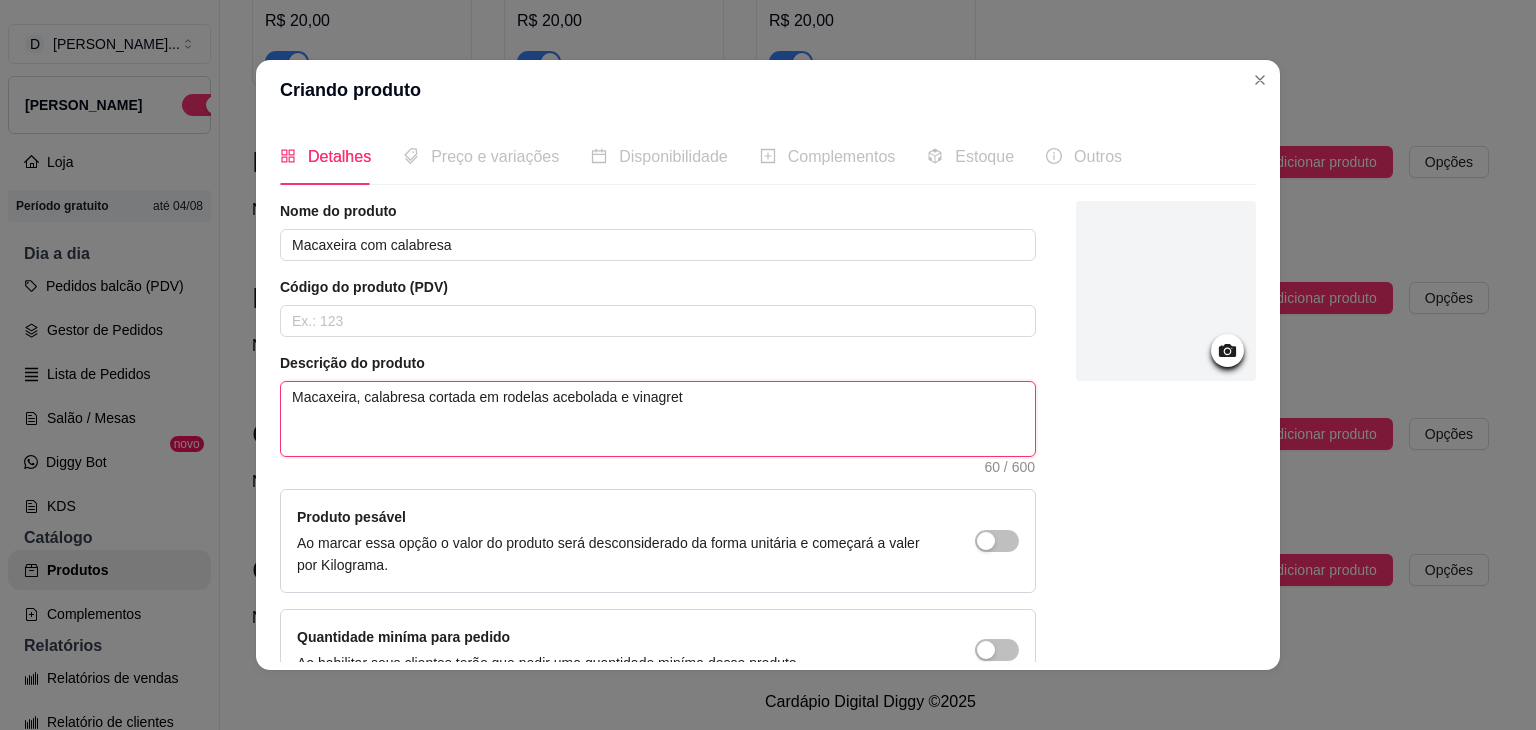 type 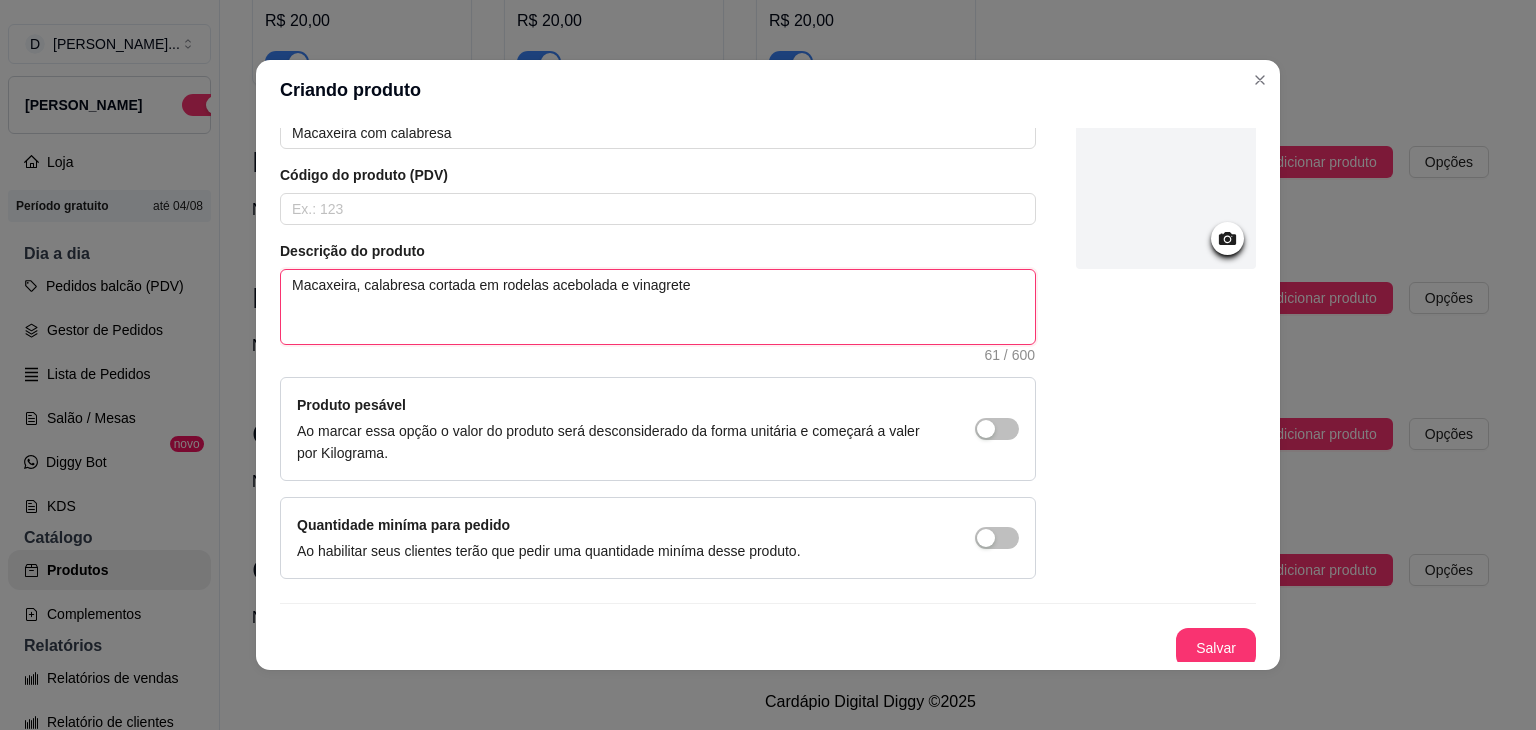 scroll, scrollTop: 116, scrollLeft: 0, axis: vertical 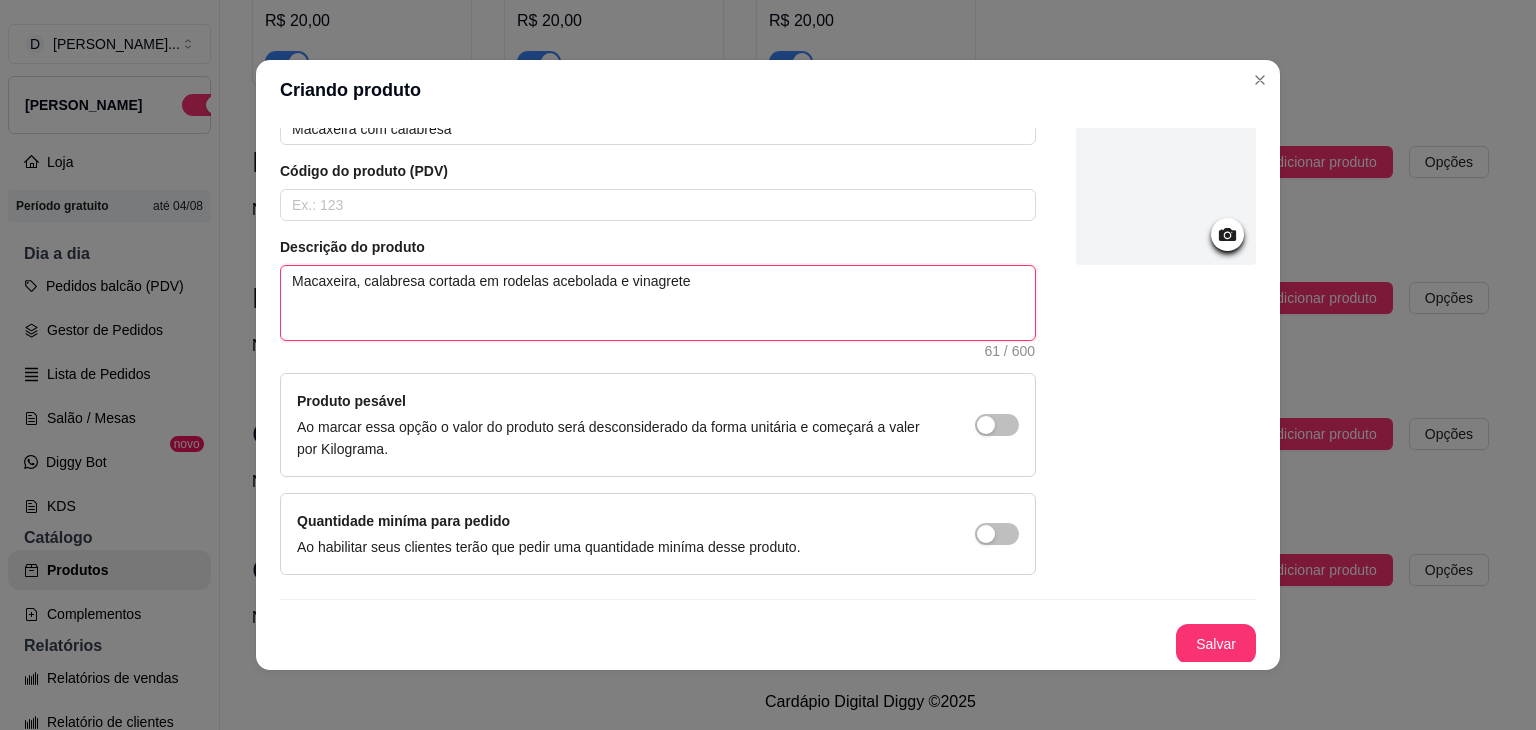 click on "Macaxeira, calabresa cortada em rodelas acebolada e vinagrete" at bounding box center (658, 303) 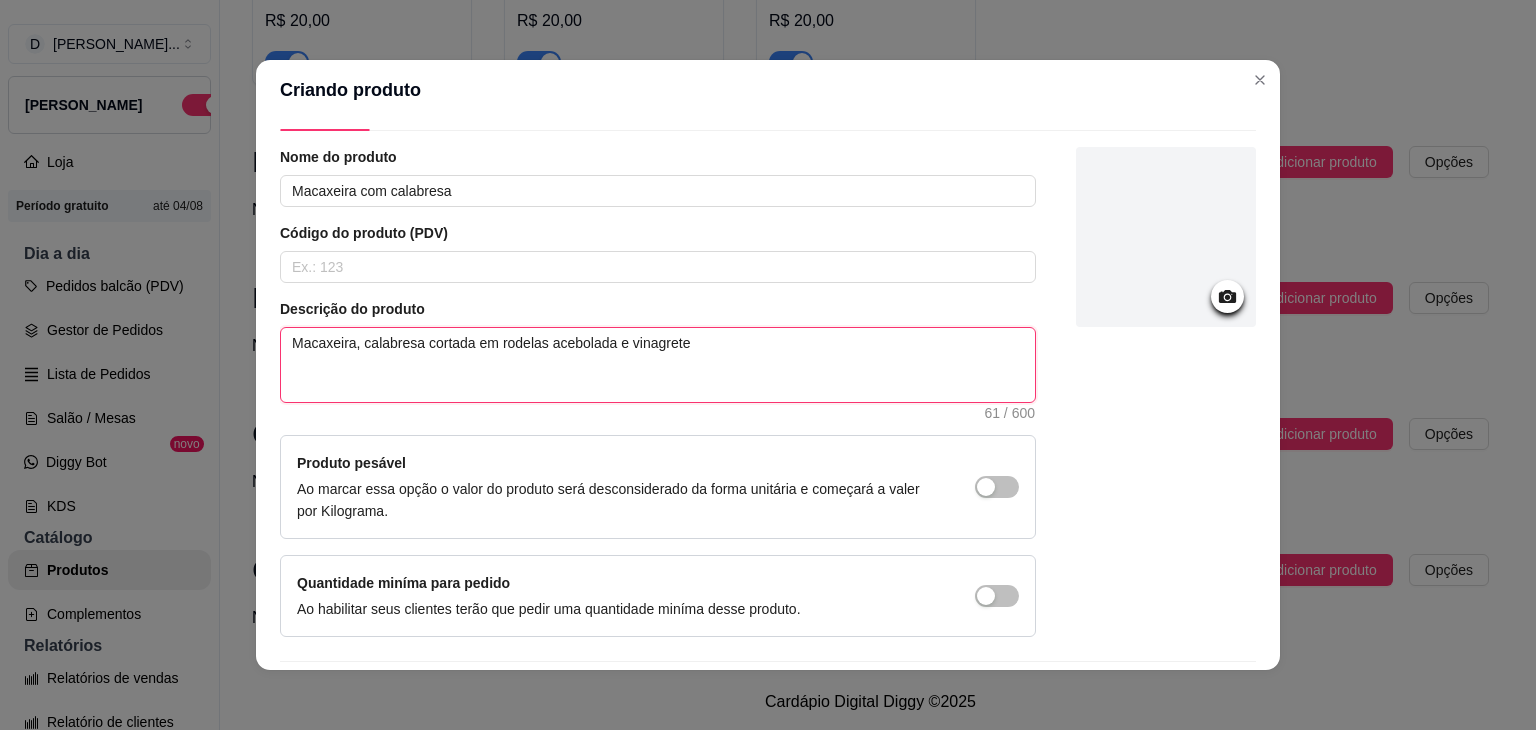 scroll, scrollTop: 0, scrollLeft: 0, axis: both 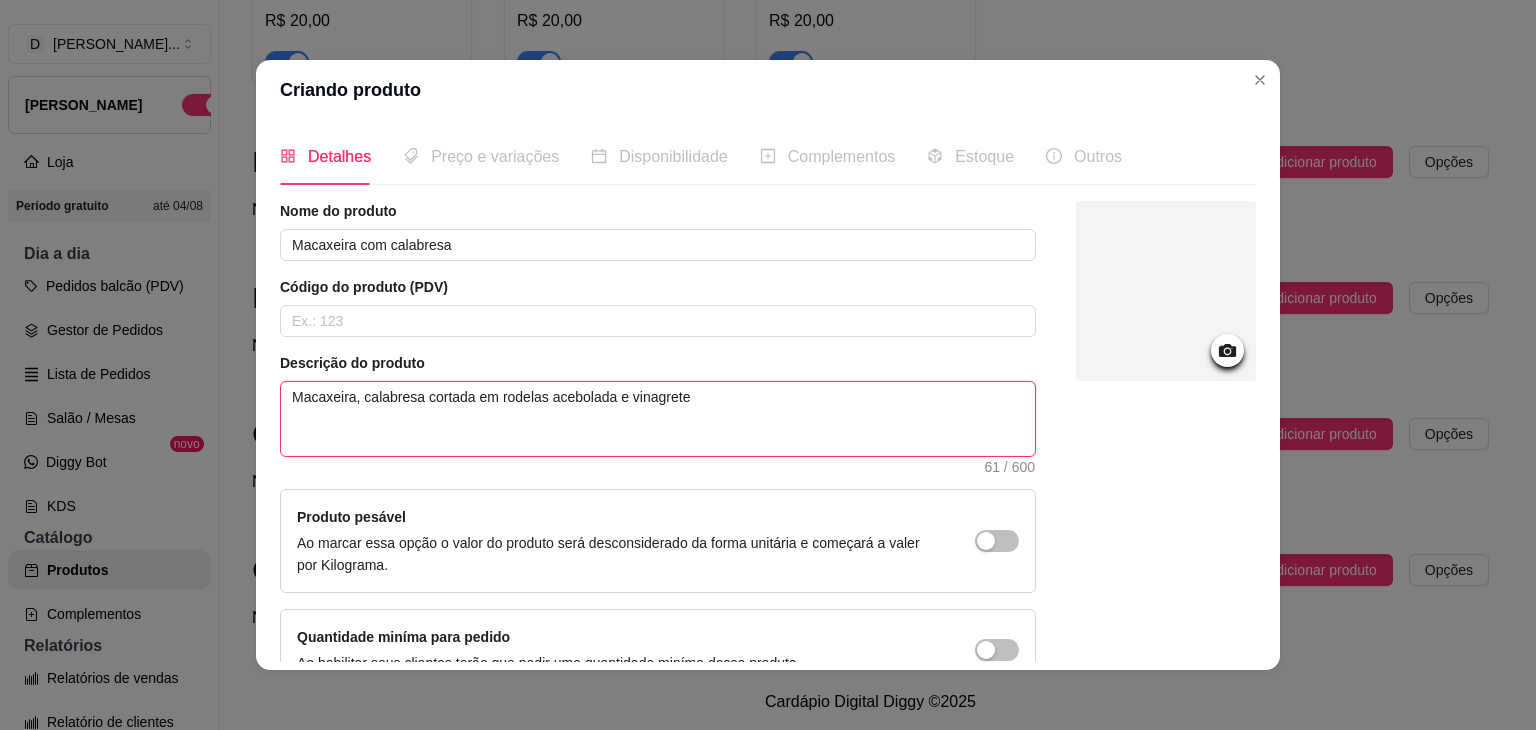 type on "Macaxeira, calabresa cortada em rodelas acebolada e vinagrete" 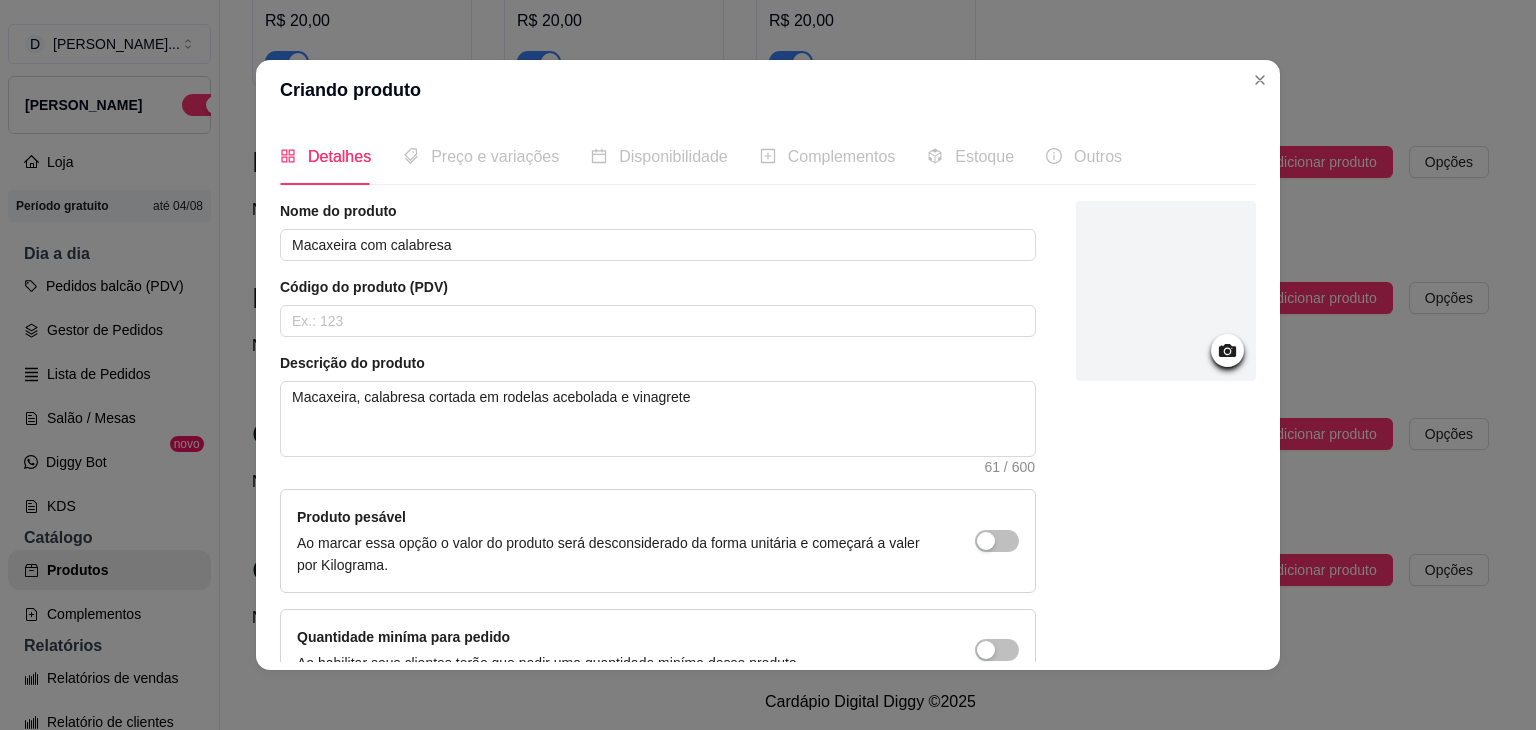 click on "Nome do produto Macaxeira com calabresa Código do produto (PDV) Descrição do produto Macaxeira, calabresa cortada em rodelas acebolada e vinagrete 61 / 600 Produto pesável Ao marcar essa opção o valor do produto será desconsiderado da forma unitária e começará a valer por Kilograma. Quantidade miníma para pedido Ao habilitar seus clientes terão que pedir uma quantidade miníma desse produto." at bounding box center [768, 446] 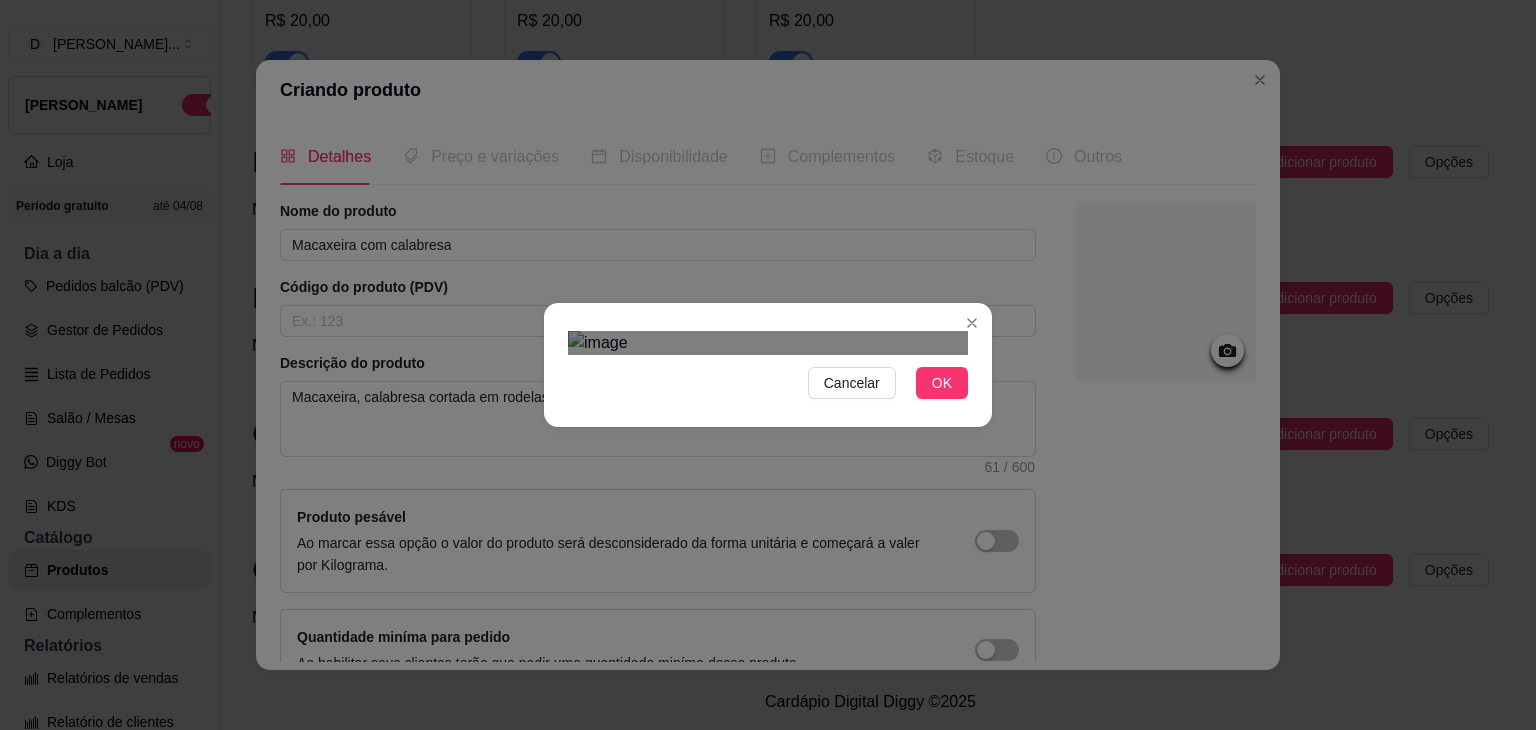 click at bounding box center (766, 752) 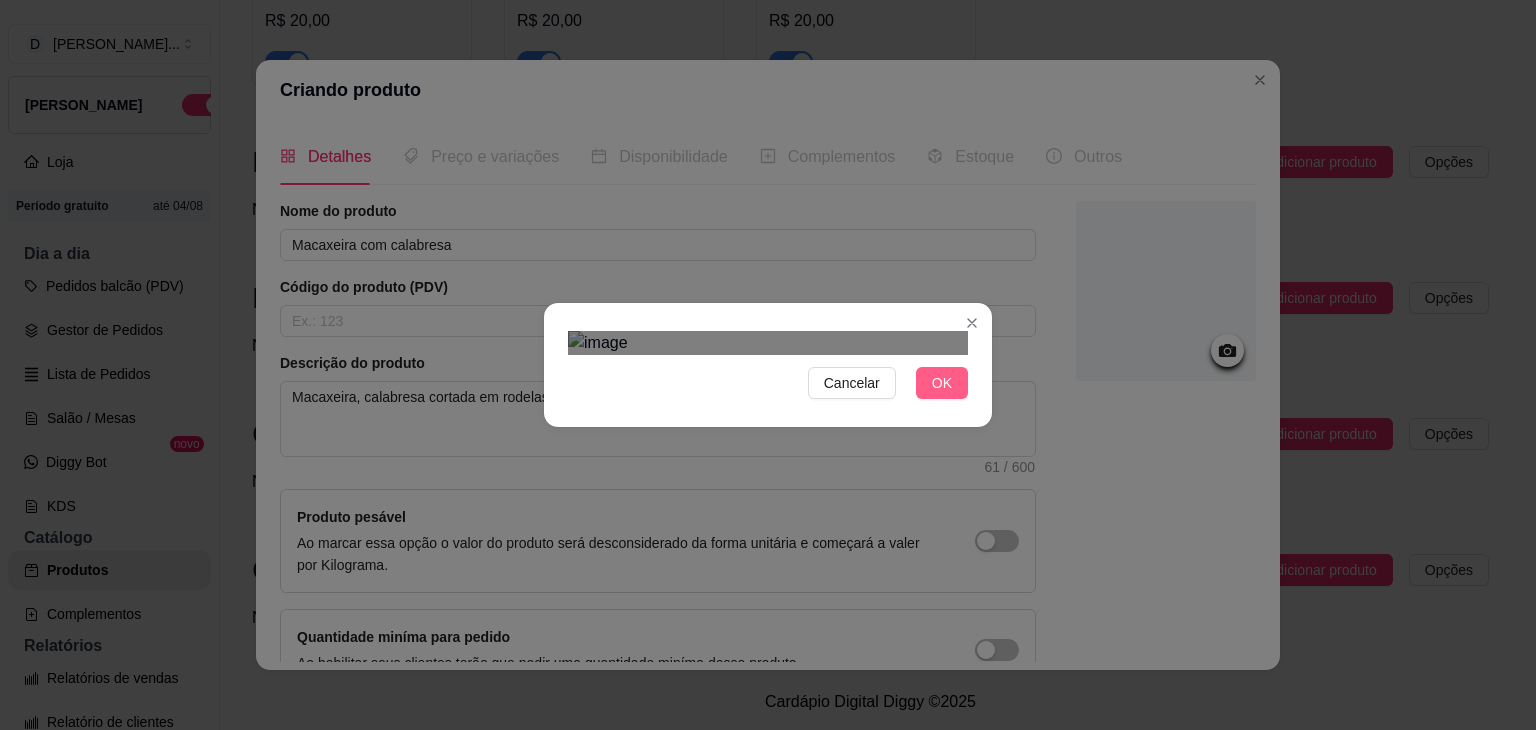 click on "OK" at bounding box center (942, 383) 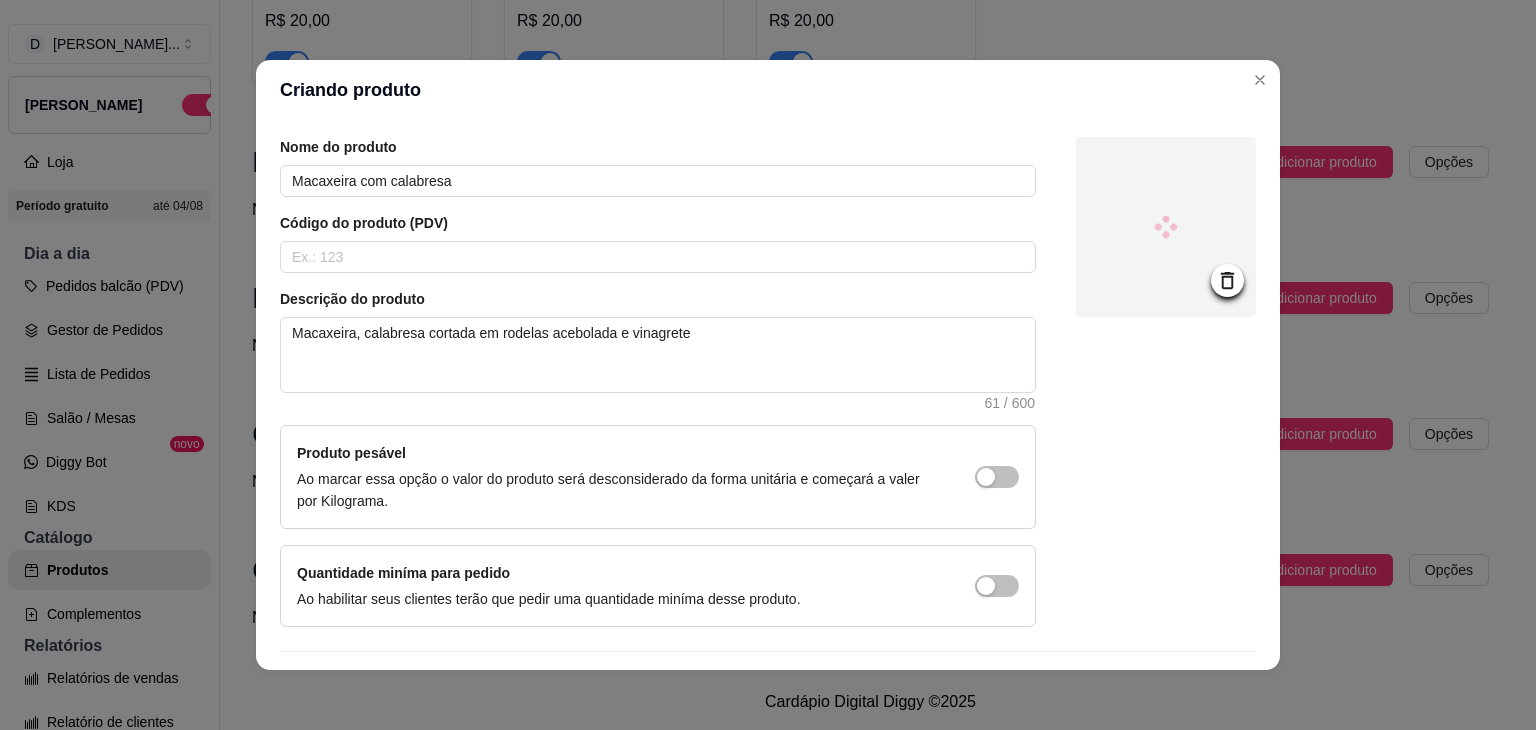 scroll, scrollTop: 116, scrollLeft: 0, axis: vertical 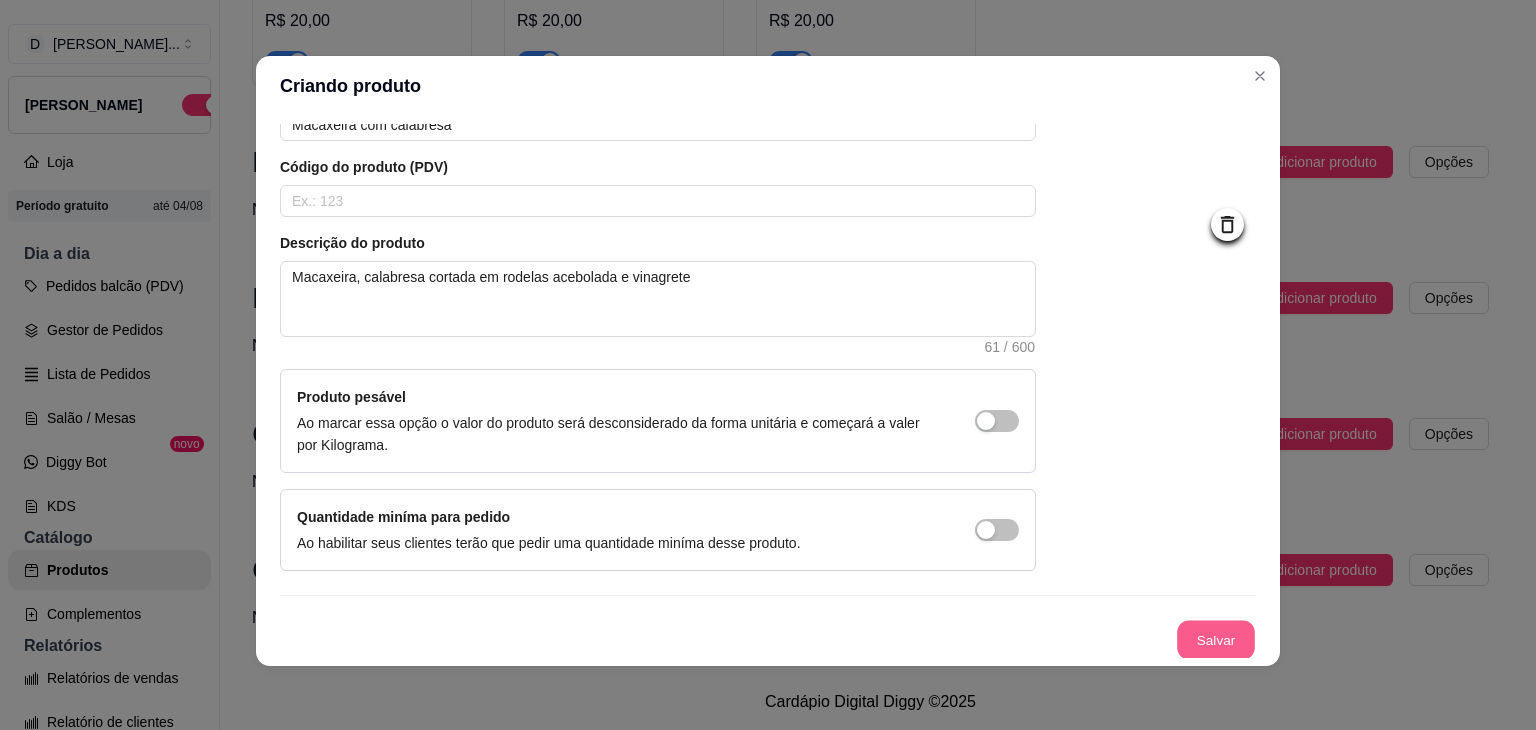 click on "Salvar" at bounding box center [1216, 640] 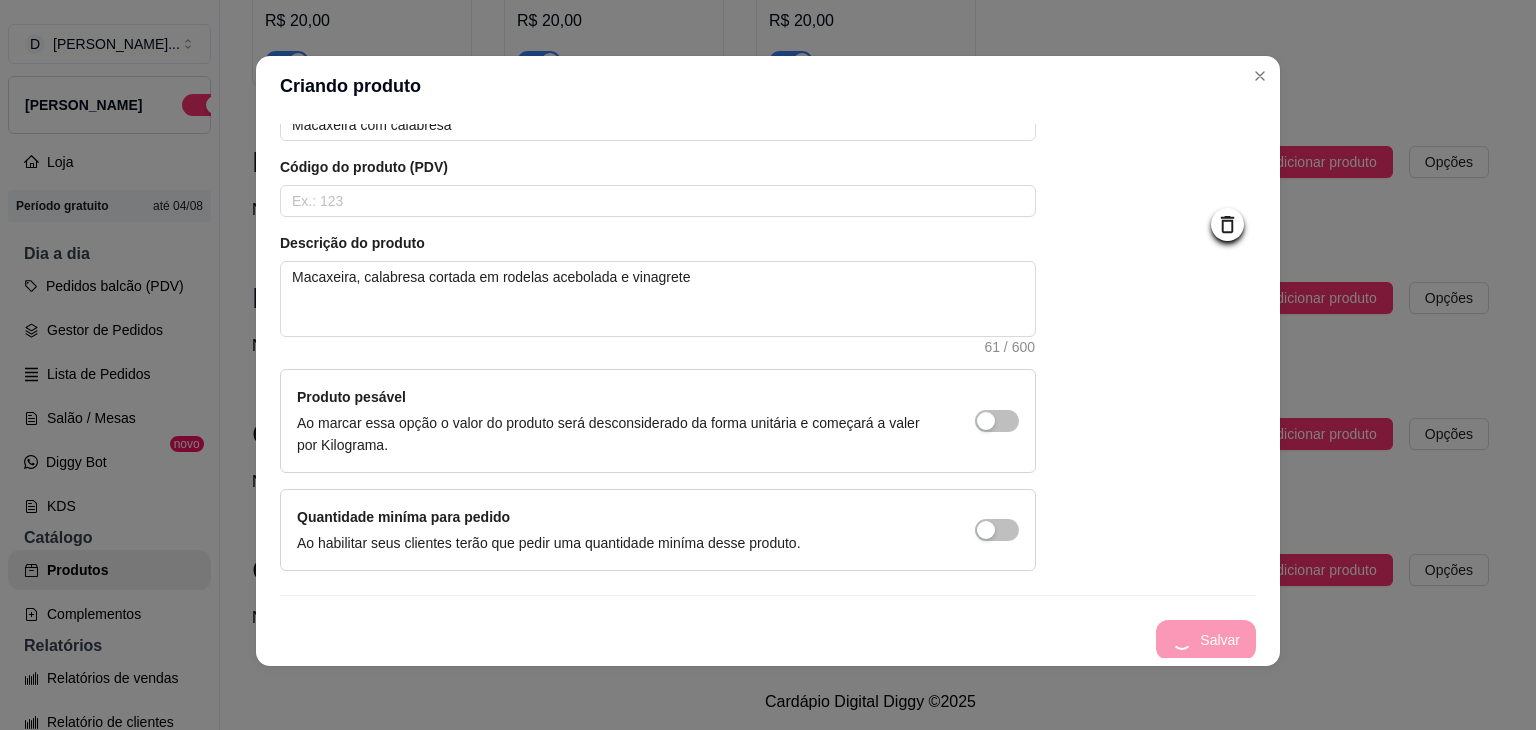type 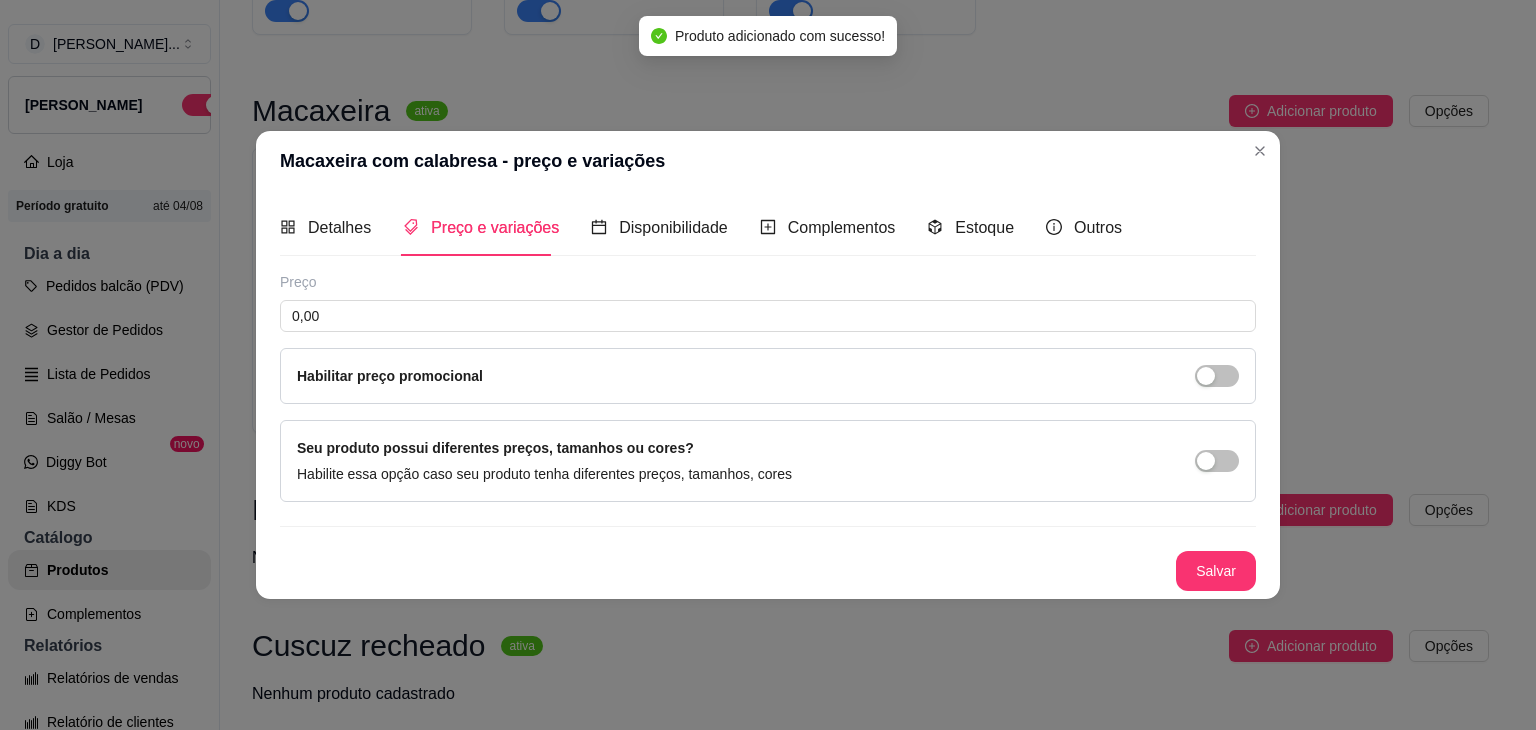 scroll, scrollTop: 0, scrollLeft: 0, axis: both 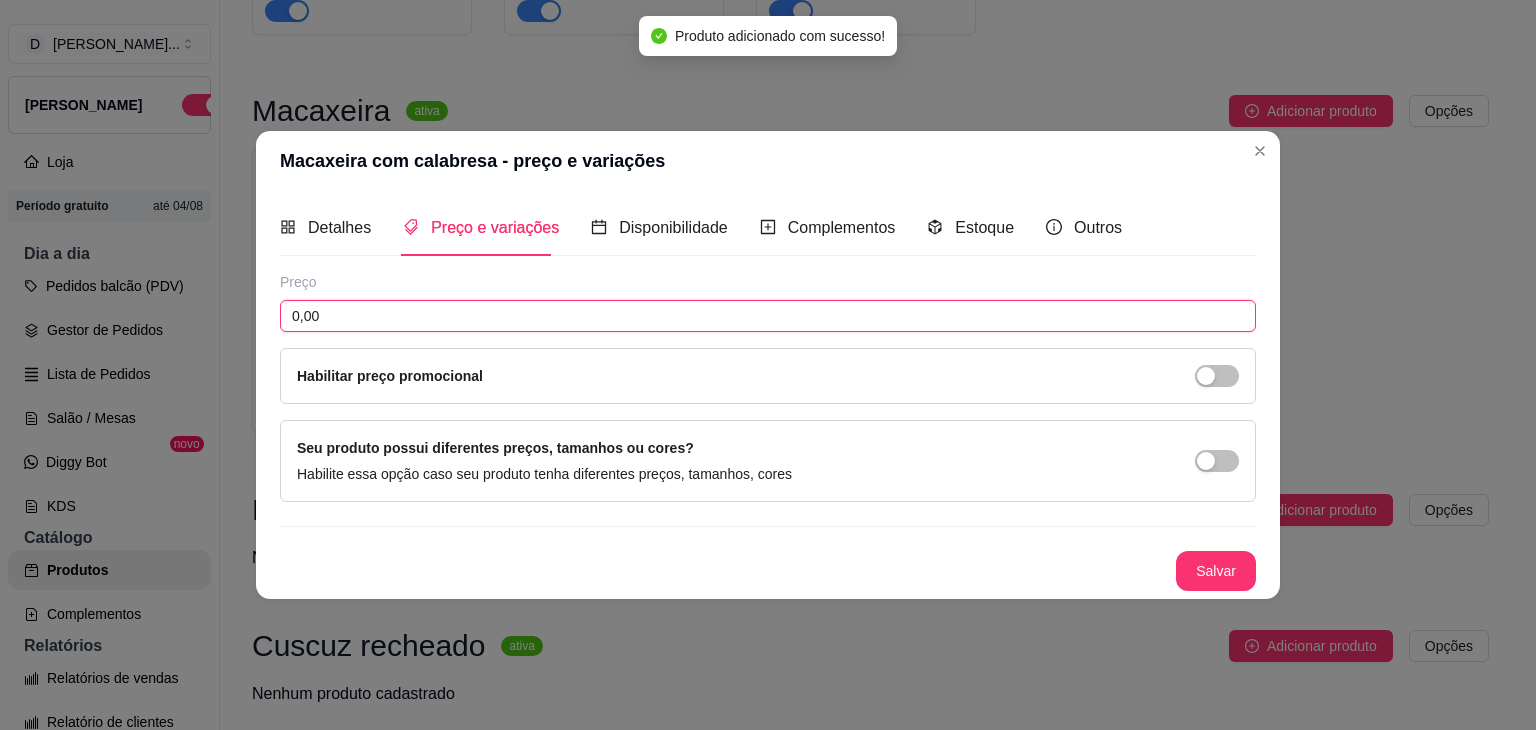 click on "0,00" at bounding box center [768, 316] 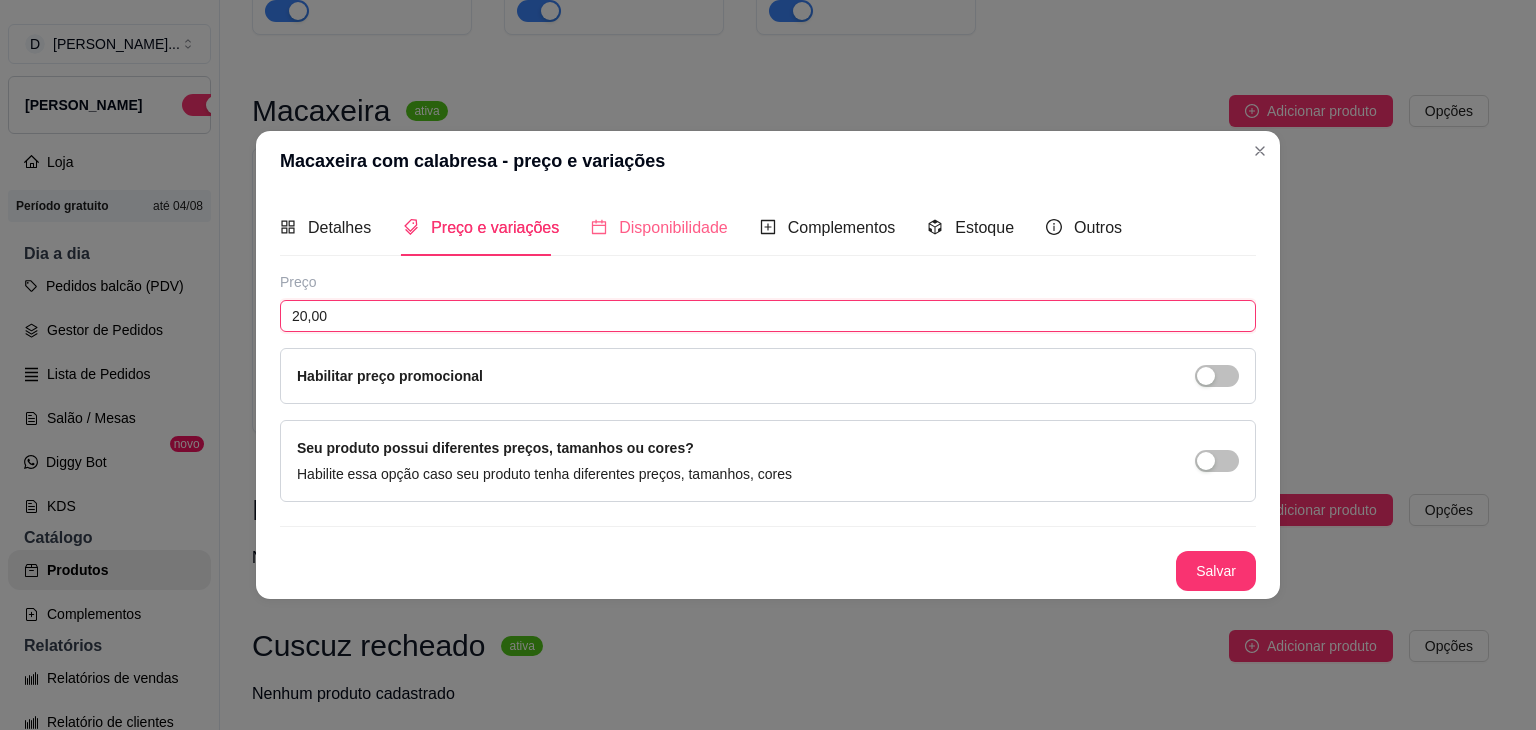type on "20,00" 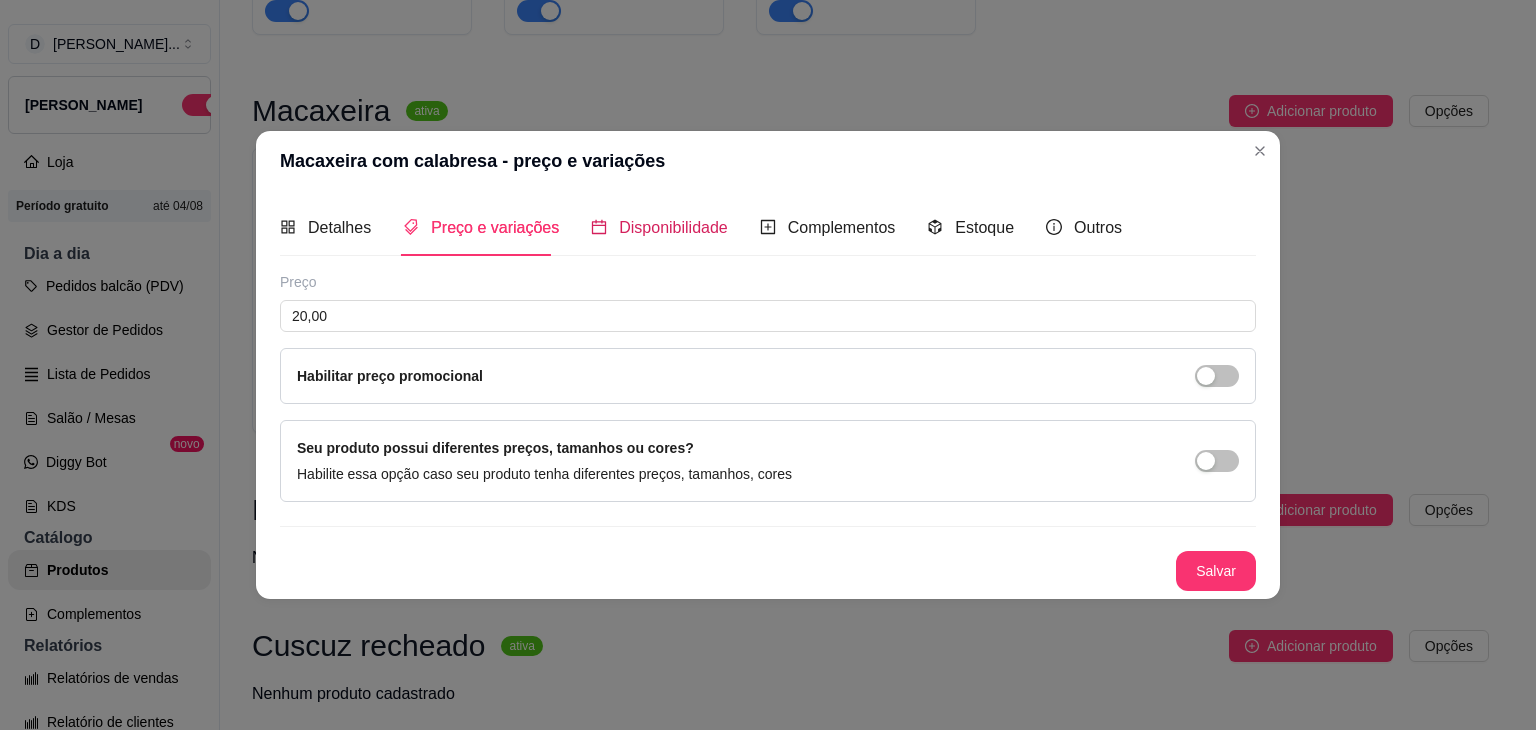 click on "Disponibilidade" at bounding box center [673, 227] 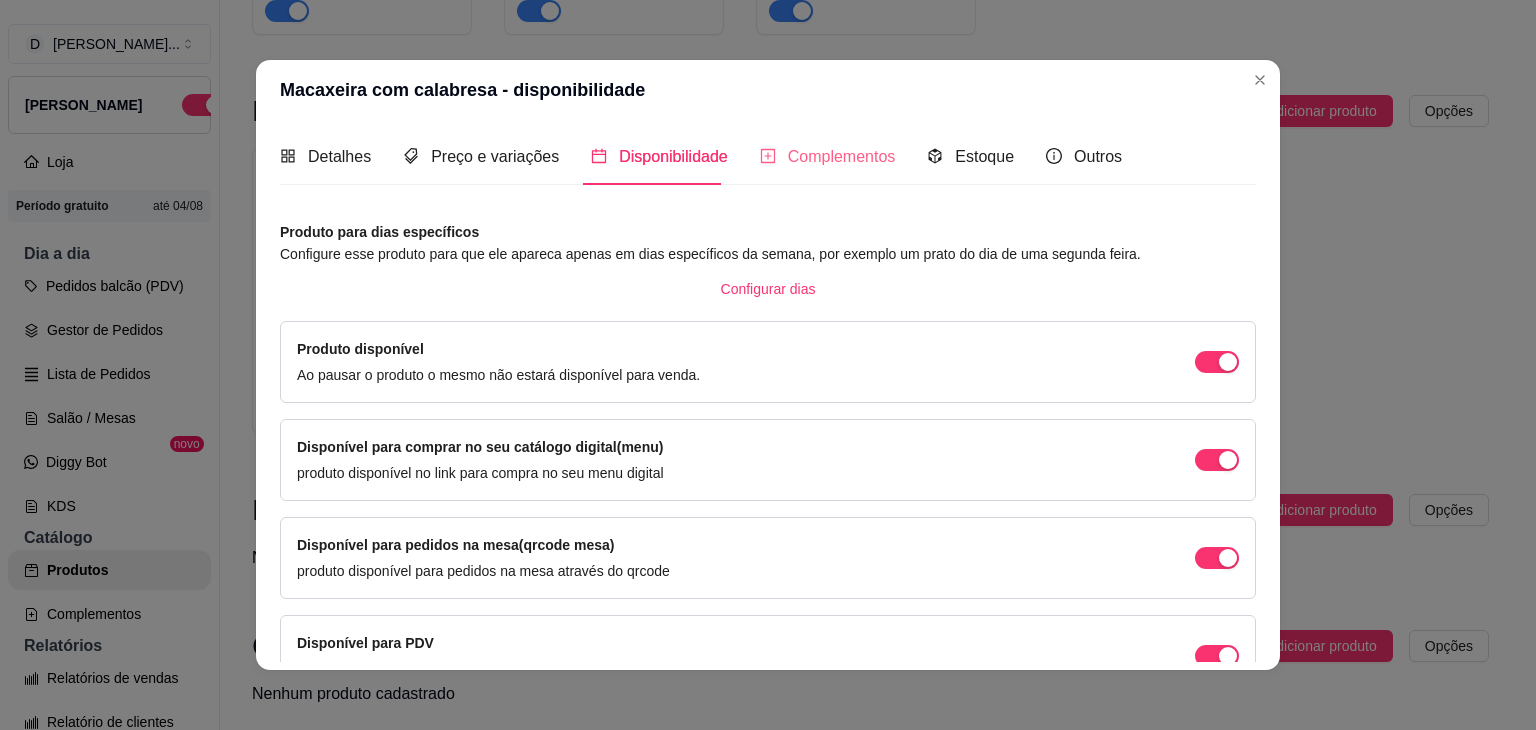click on "Detalhes Preço e variações Disponibilidade Complementos Estoque Outros Nome do produto Macaxeira com calabresa Código do produto (PDV) Descrição do produto Macaxeira, calabresa cortada em rodelas acebolada e vinagrete 61 / 600 Produto pesável Ao marcar essa opção o valor do produto será desconsiderado da forma unitária e começará a valer por Kilograma. Quantidade miníma para pedido Ao habilitar seus clientes terão que pedir uma quantidade miníma desse produto. Copiar link do produto Deletar produto Salvar Preço  20,00 Habilitar preço promocional Seu produto possui diferentes preços, tamanhos ou cores? Habilite essa opção caso seu produto tenha diferentes preços, tamanhos, cores Salvar Produto para dias específicos Configure esse produto para que ele apareca apenas em dias específicos da semana, por exemplo um prato do dia de uma segunda feira. Configurar dias Produto disponível Ao pausar o produto o mesmo não estará disponível para venda. Disponível para PDV Salvar" at bounding box center [768, 395] 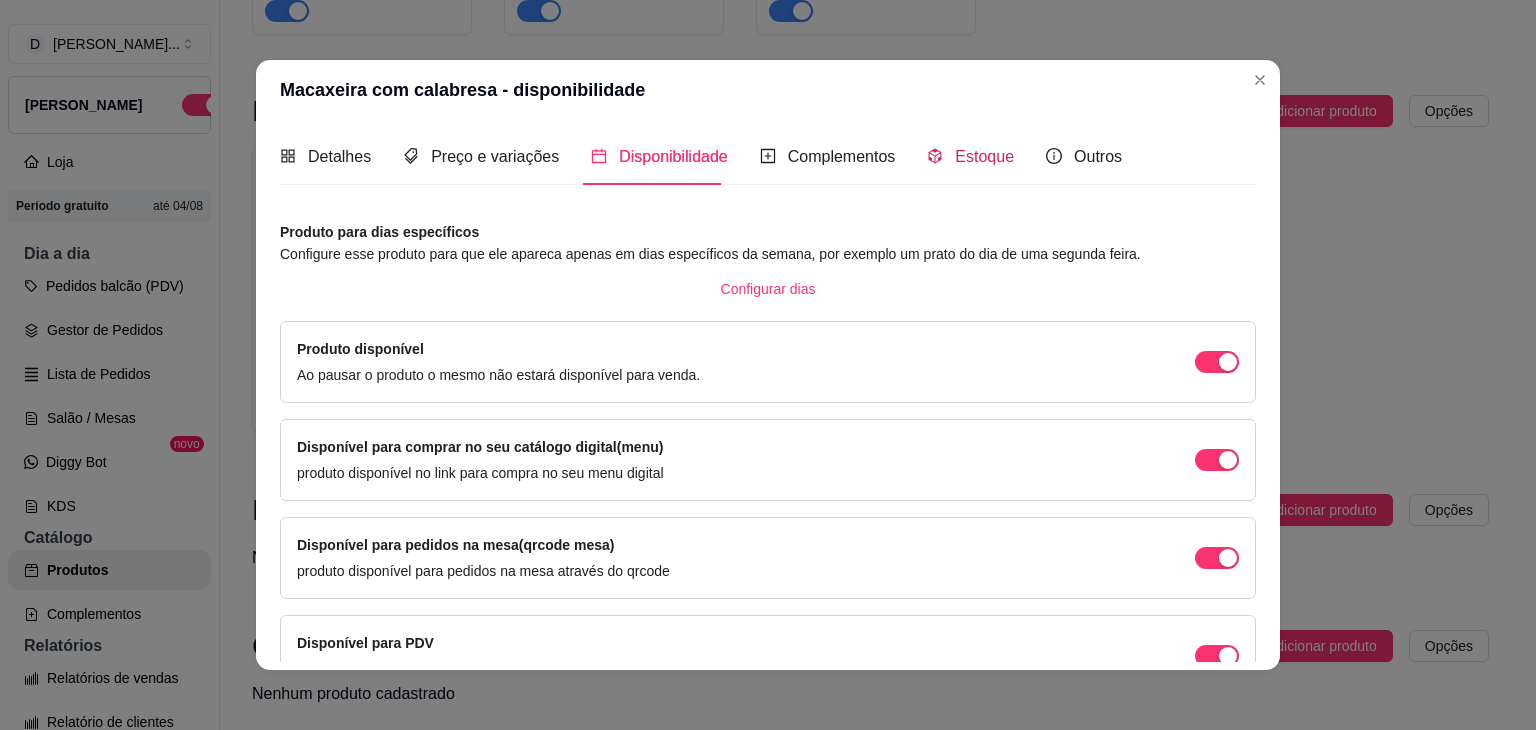 click on "Estoque" at bounding box center [970, 156] 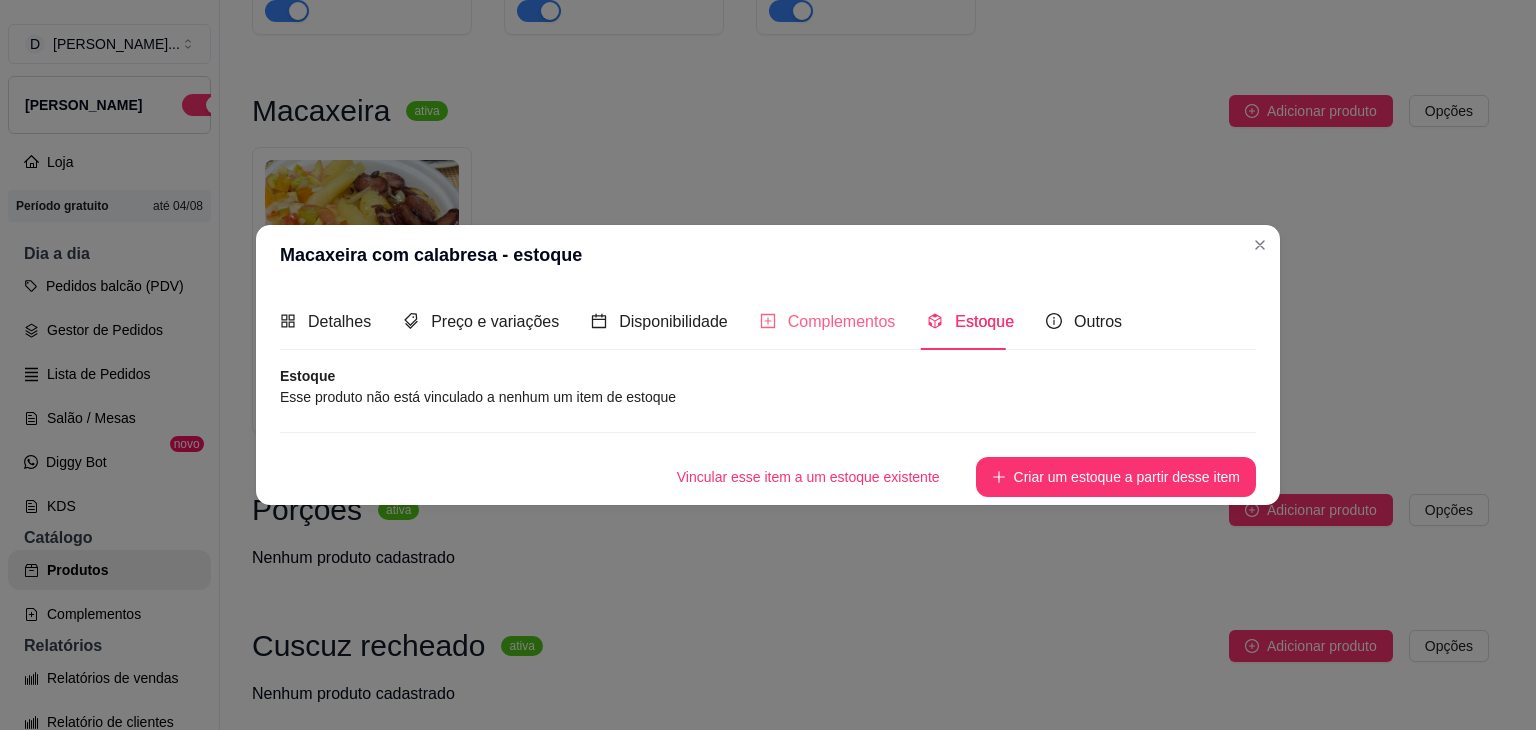 click on "Complementos" at bounding box center (828, 321) 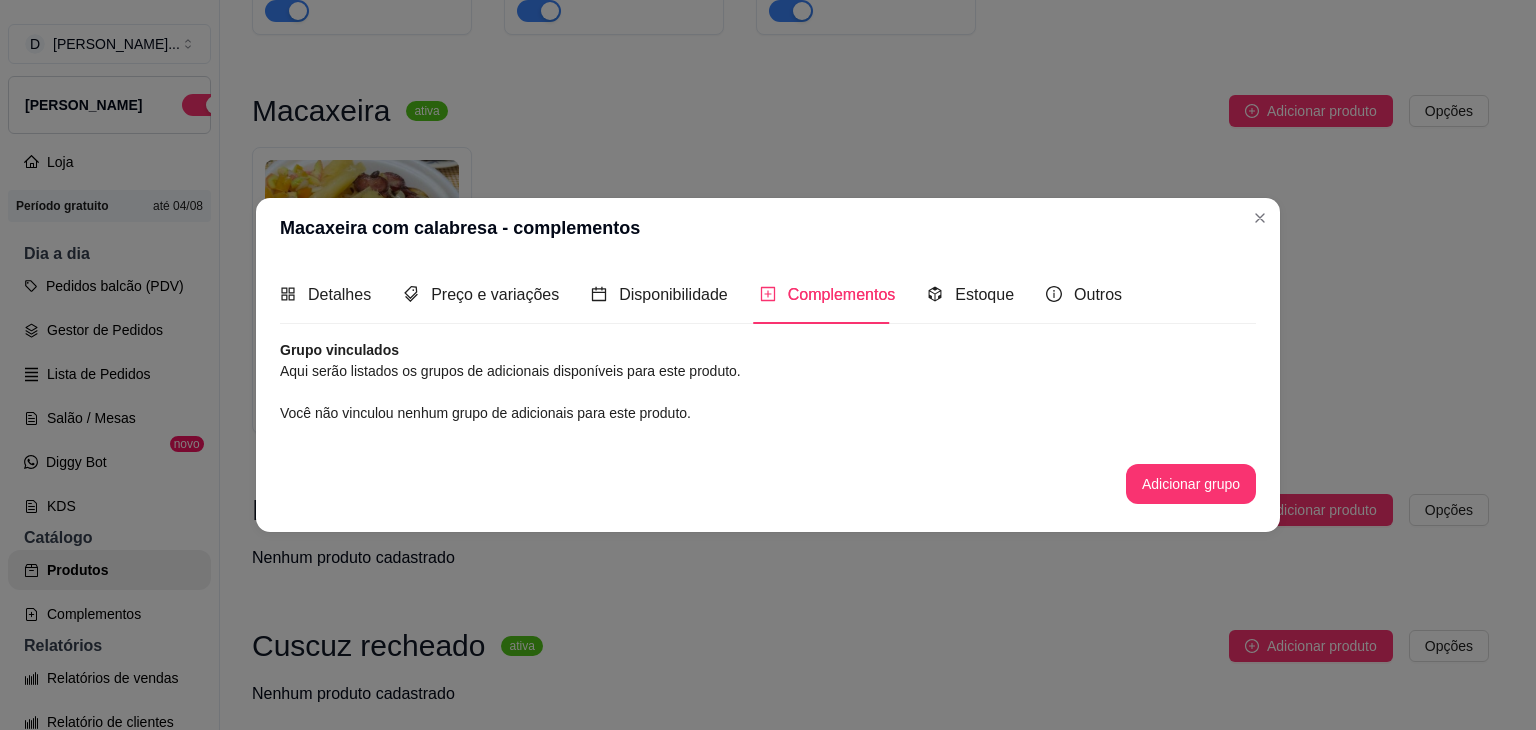 click on "Detalhes Preço e variações Disponibilidade Complementos Estoque Outros" at bounding box center [701, 294] 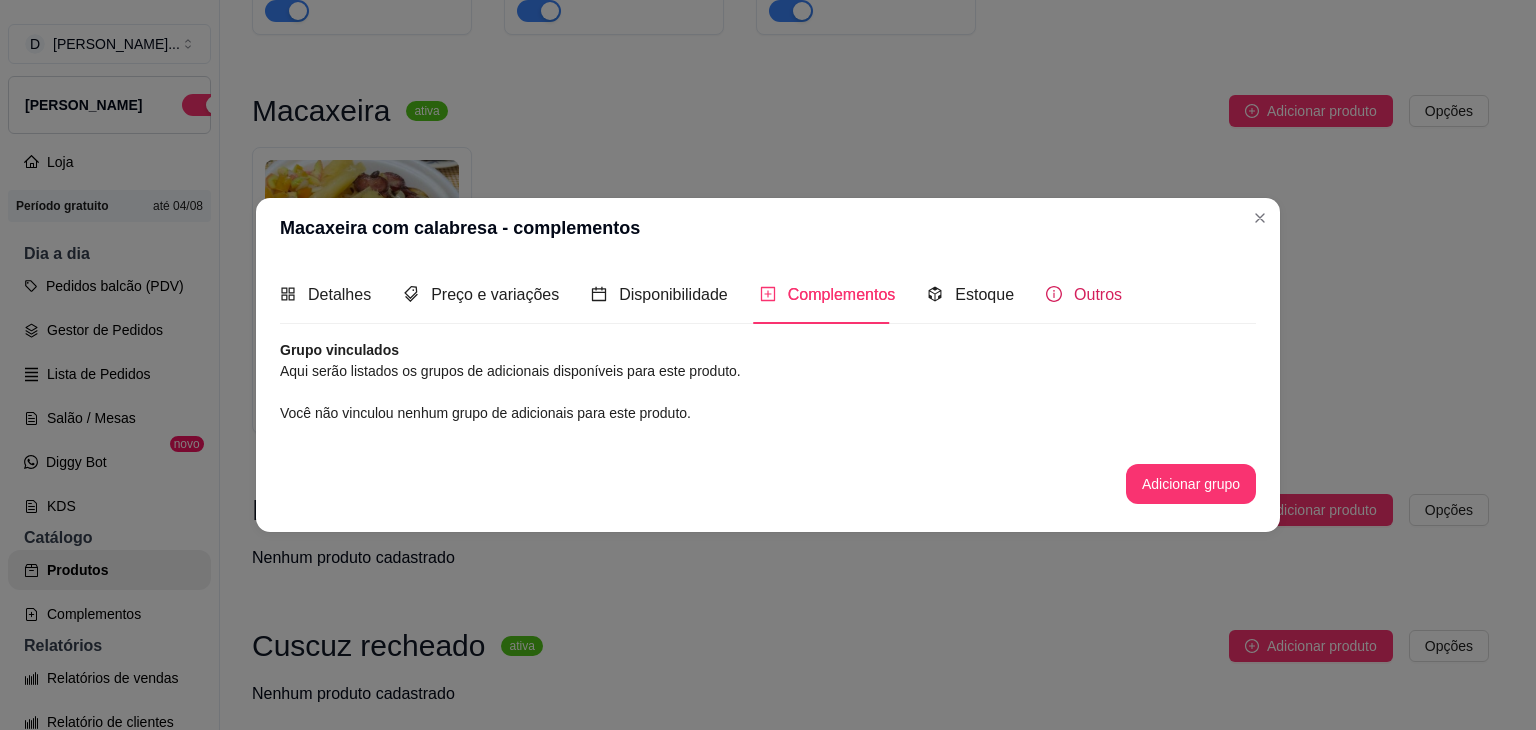 click on "Outros" at bounding box center (1084, 294) 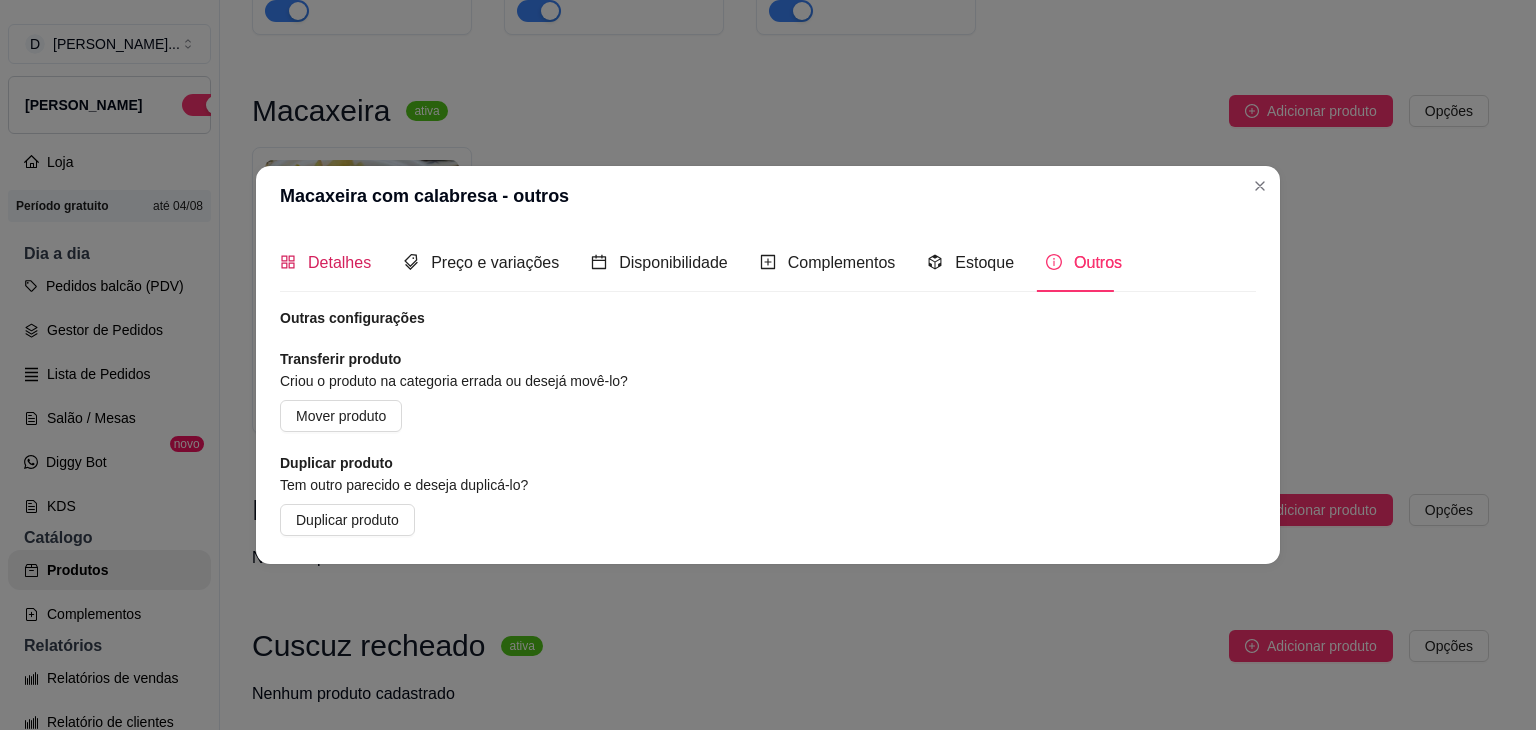 click on "Detalhes" at bounding box center (325, 262) 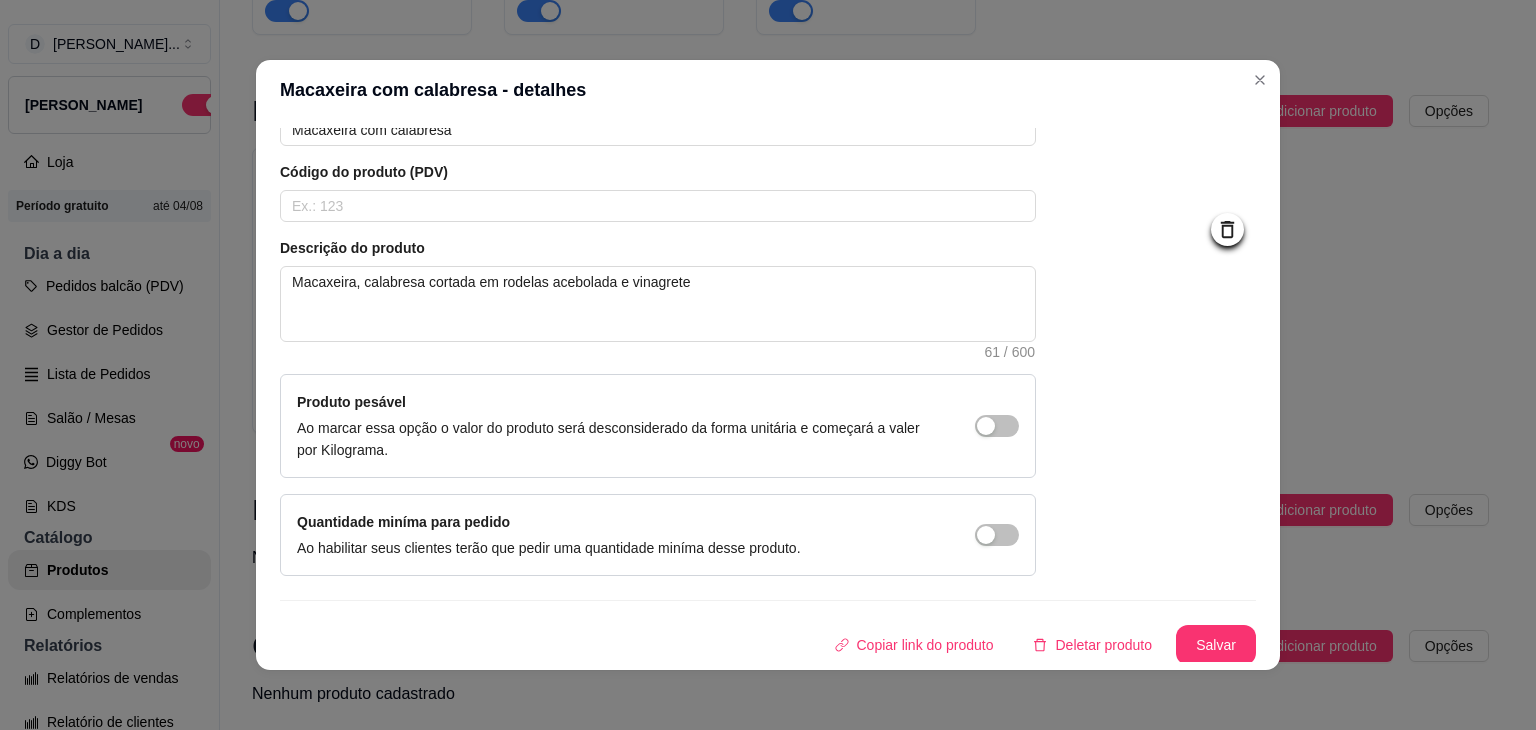 scroll, scrollTop: 116, scrollLeft: 0, axis: vertical 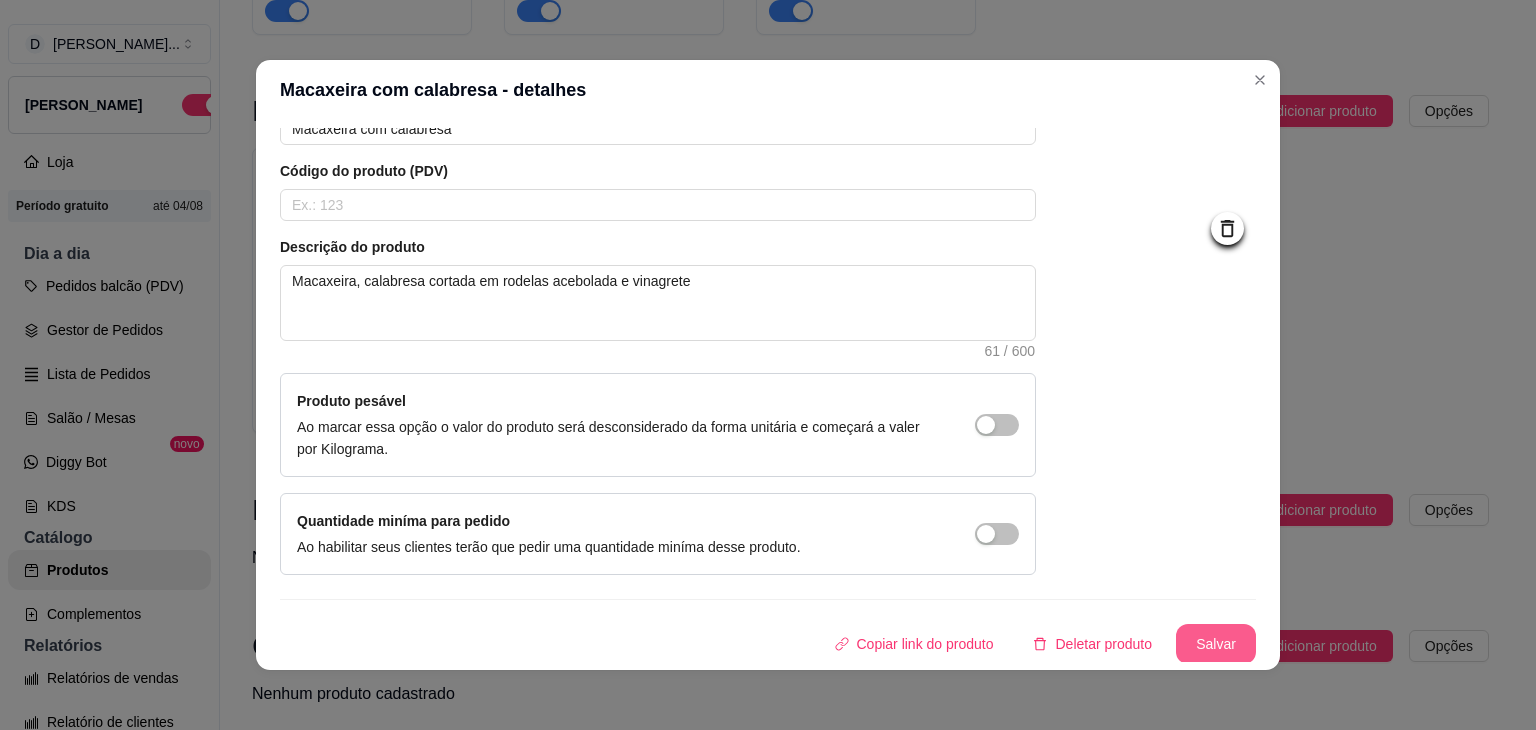 click on "Salvar" at bounding box center [1216, 644] 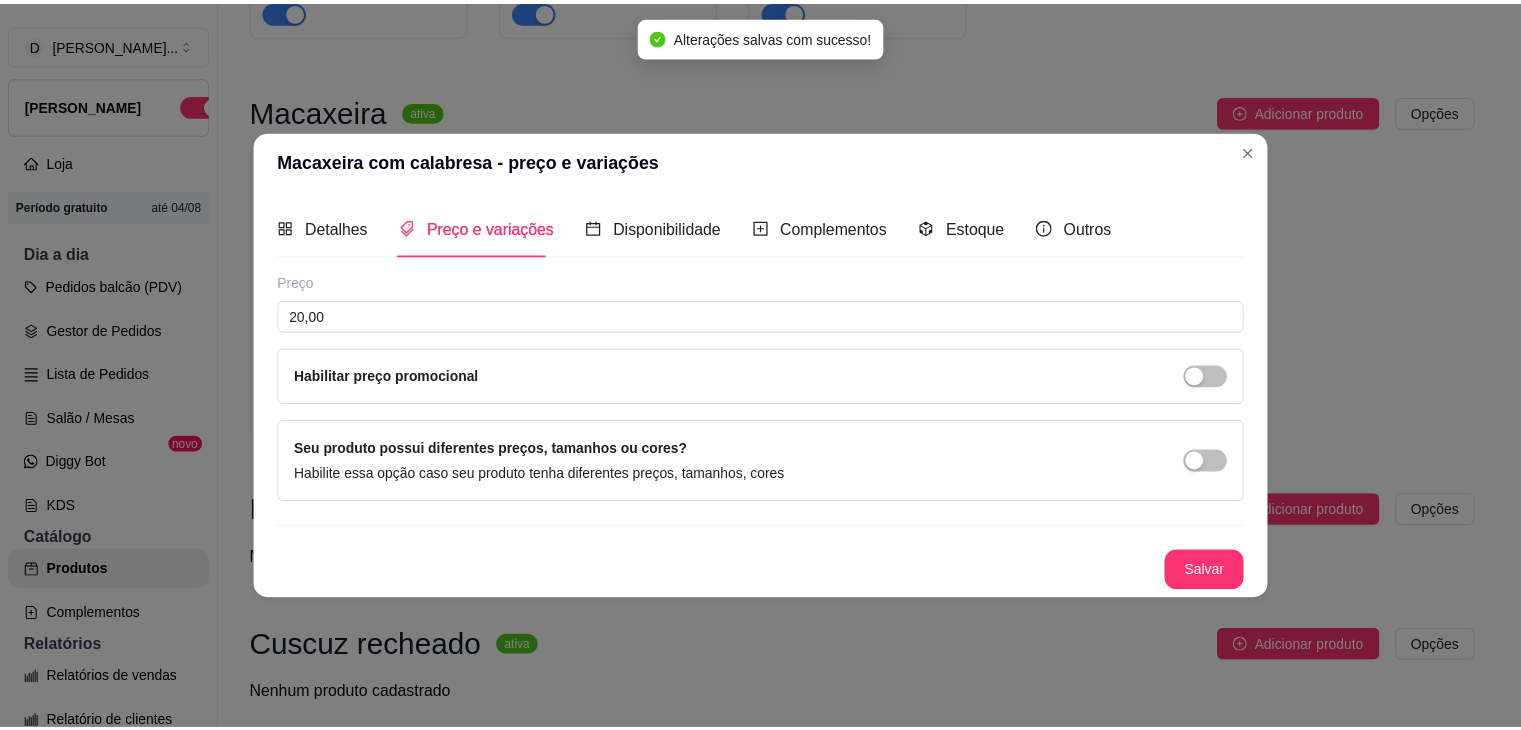 scroll, scrollTop: 0, scrollLeft: 0, axis: both 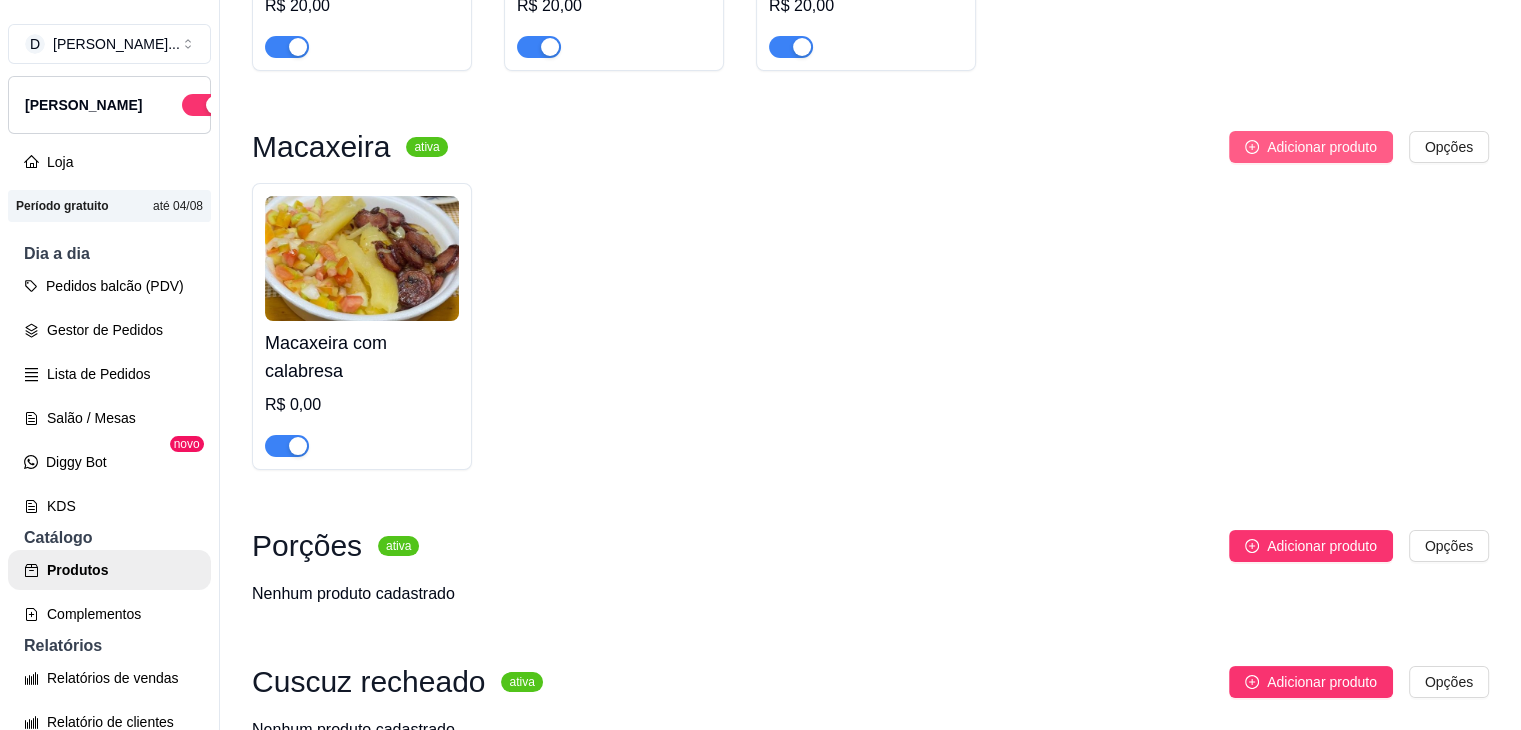 click on "Adicionar produto" at bounding box center (1311, 147) 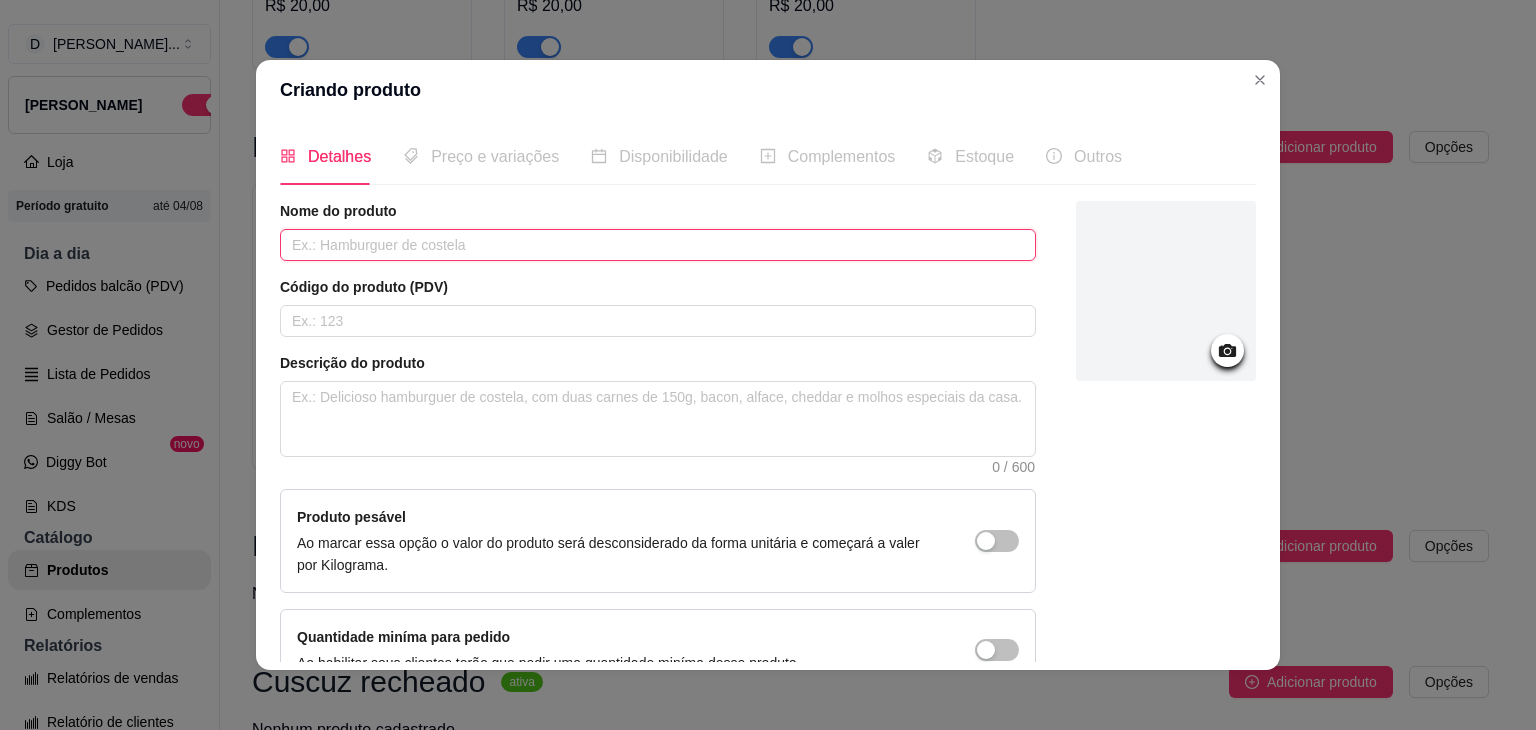 click at bounding box center (658, 245) 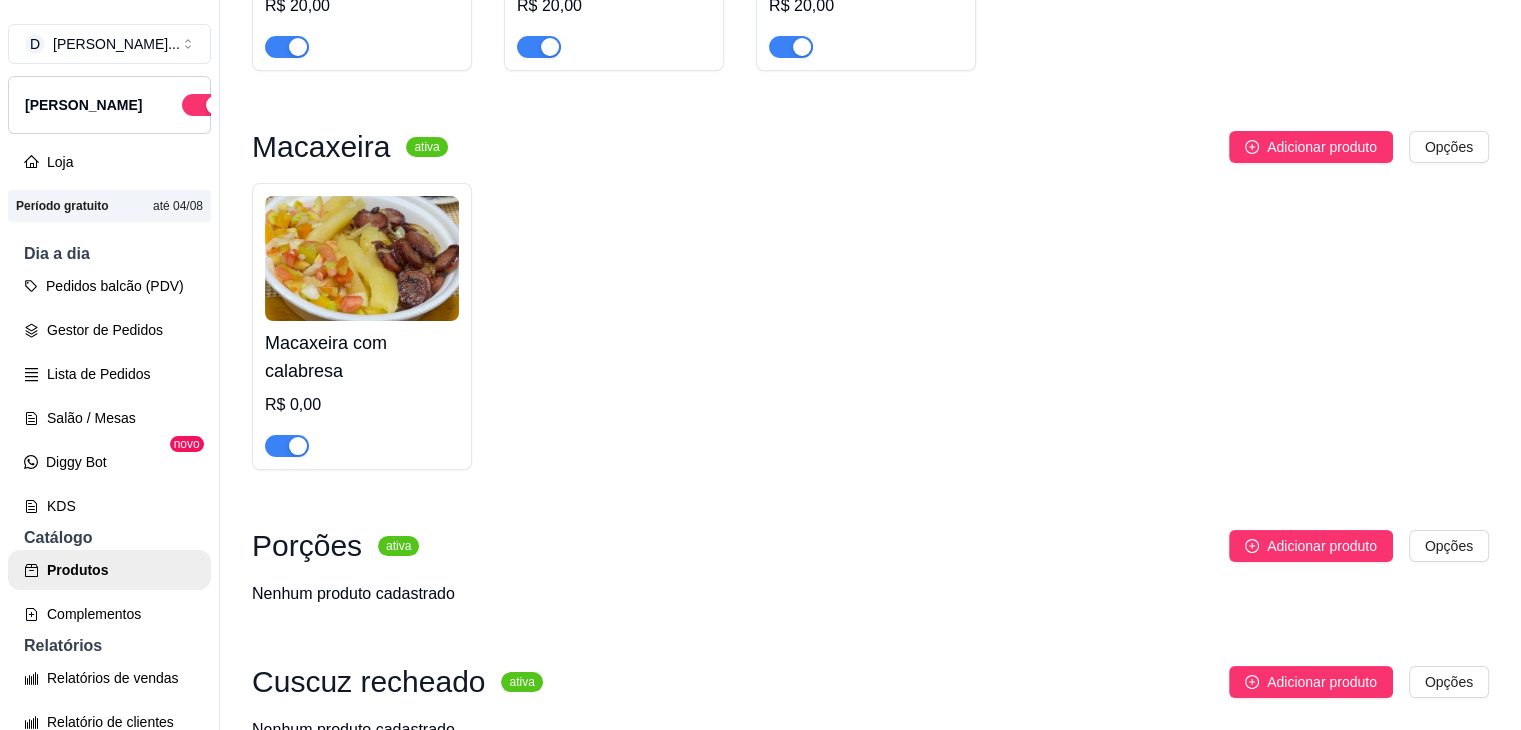 click at bounding box center (362, 258) 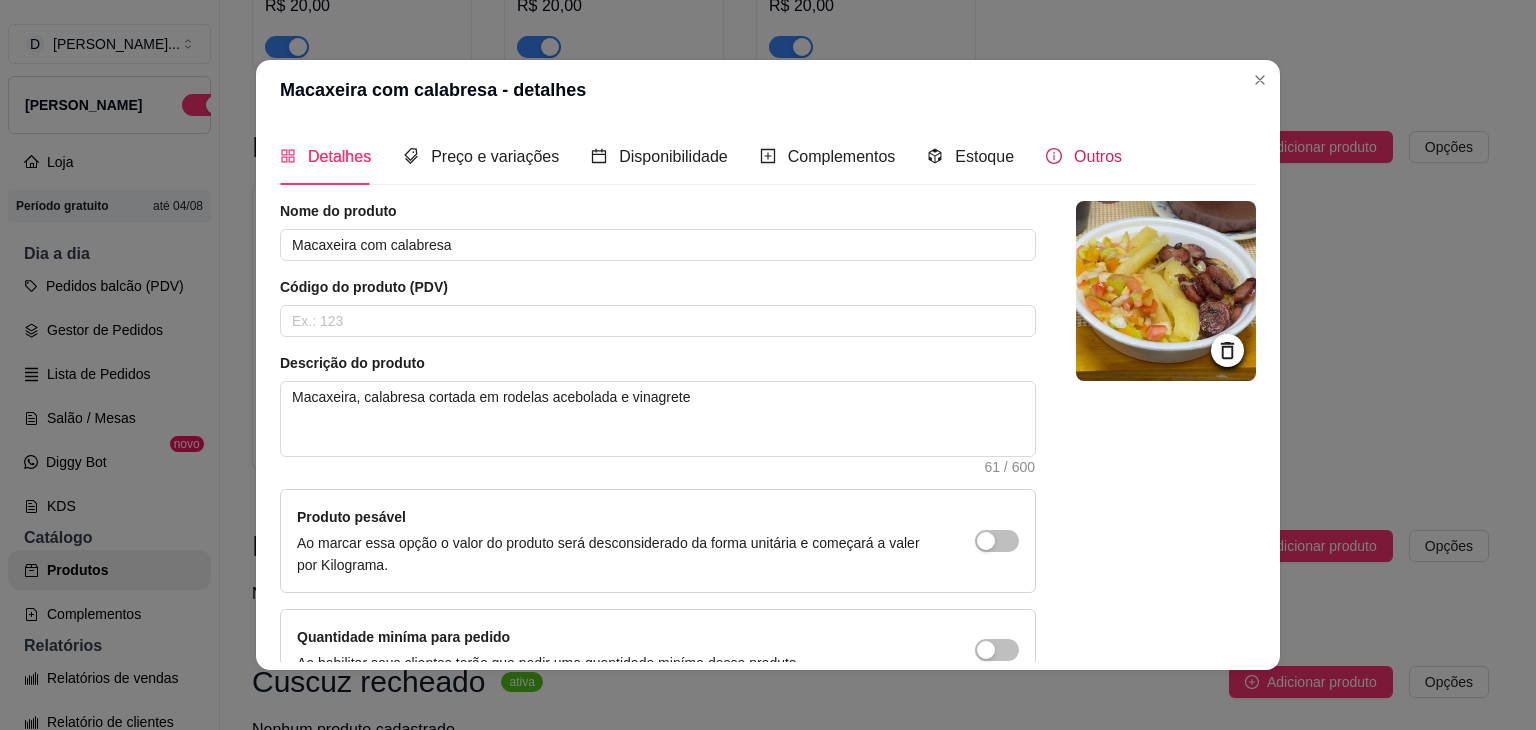 click at bounding box center [1054, 156] 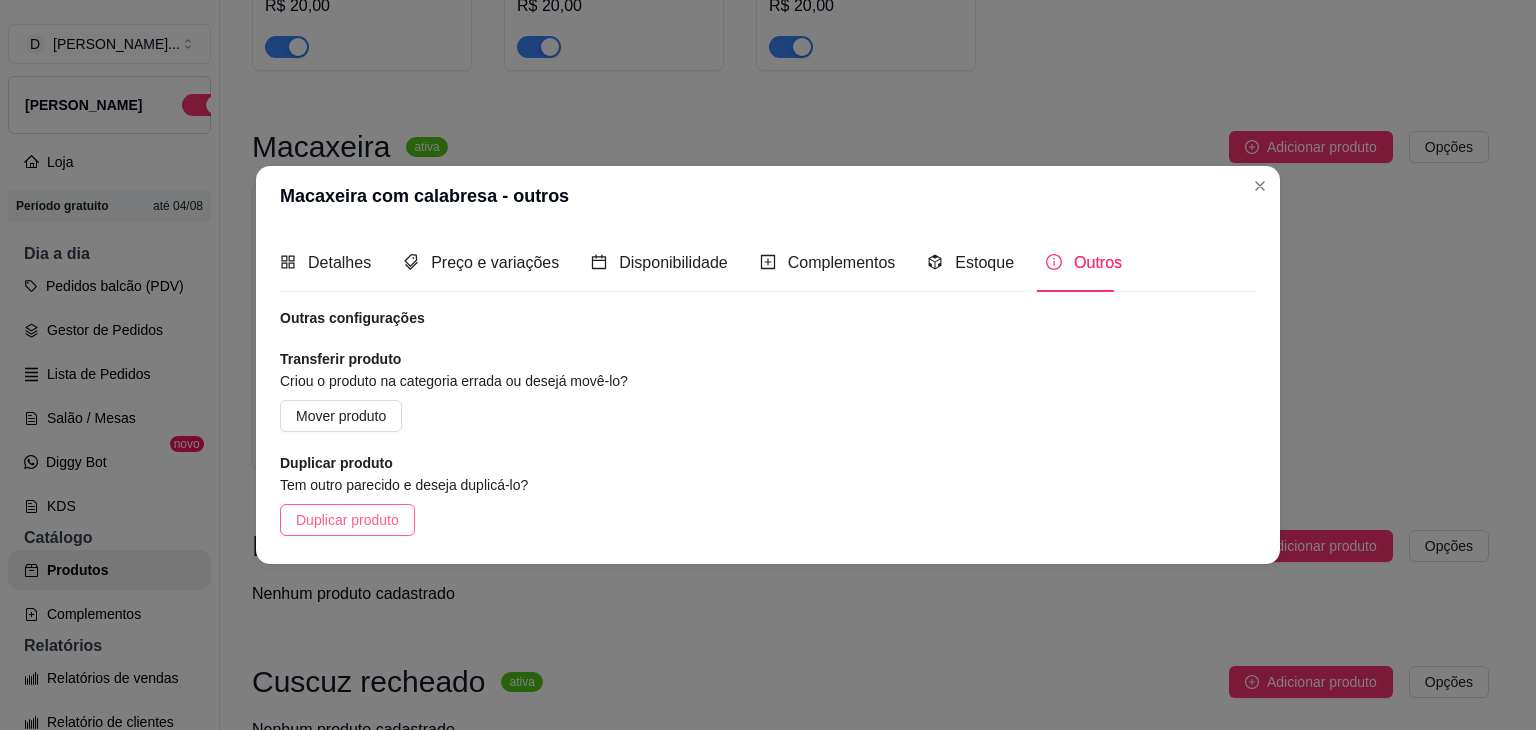 click on "Duplicar produto" at bounding box center [347, 520] 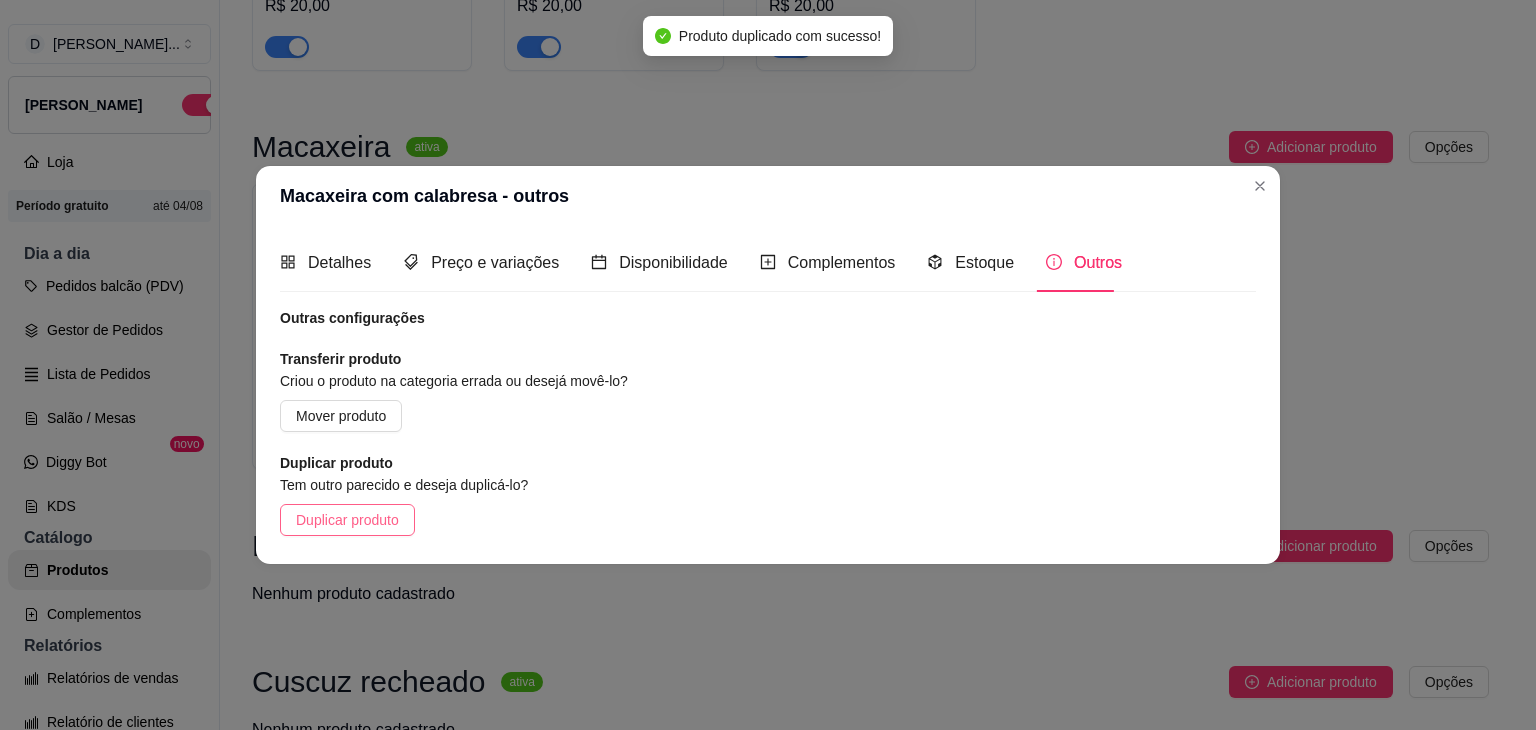 click on "Duplicar produto" at bounding box center (347, 520) 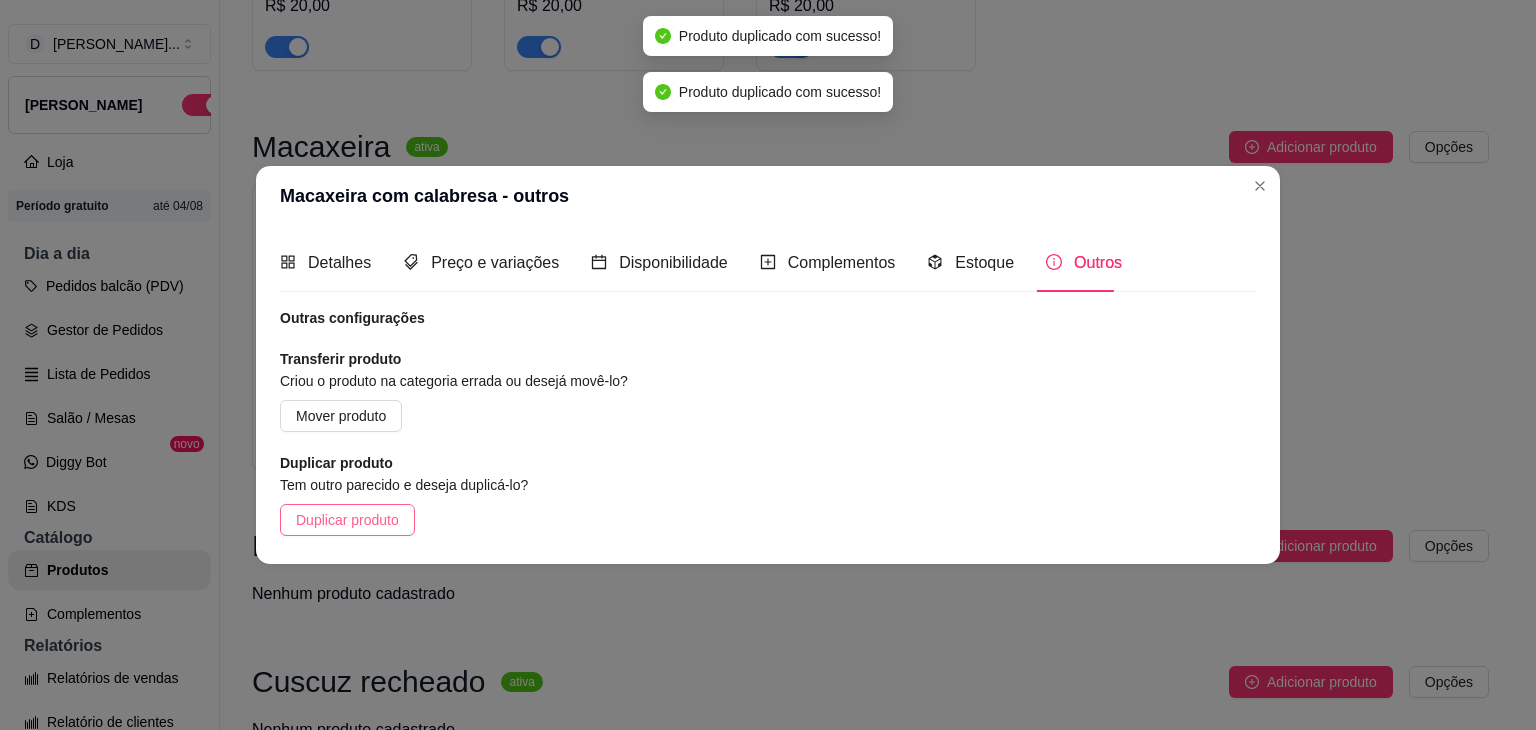click on "Duplicar produto" at bounding box center (347, 520) 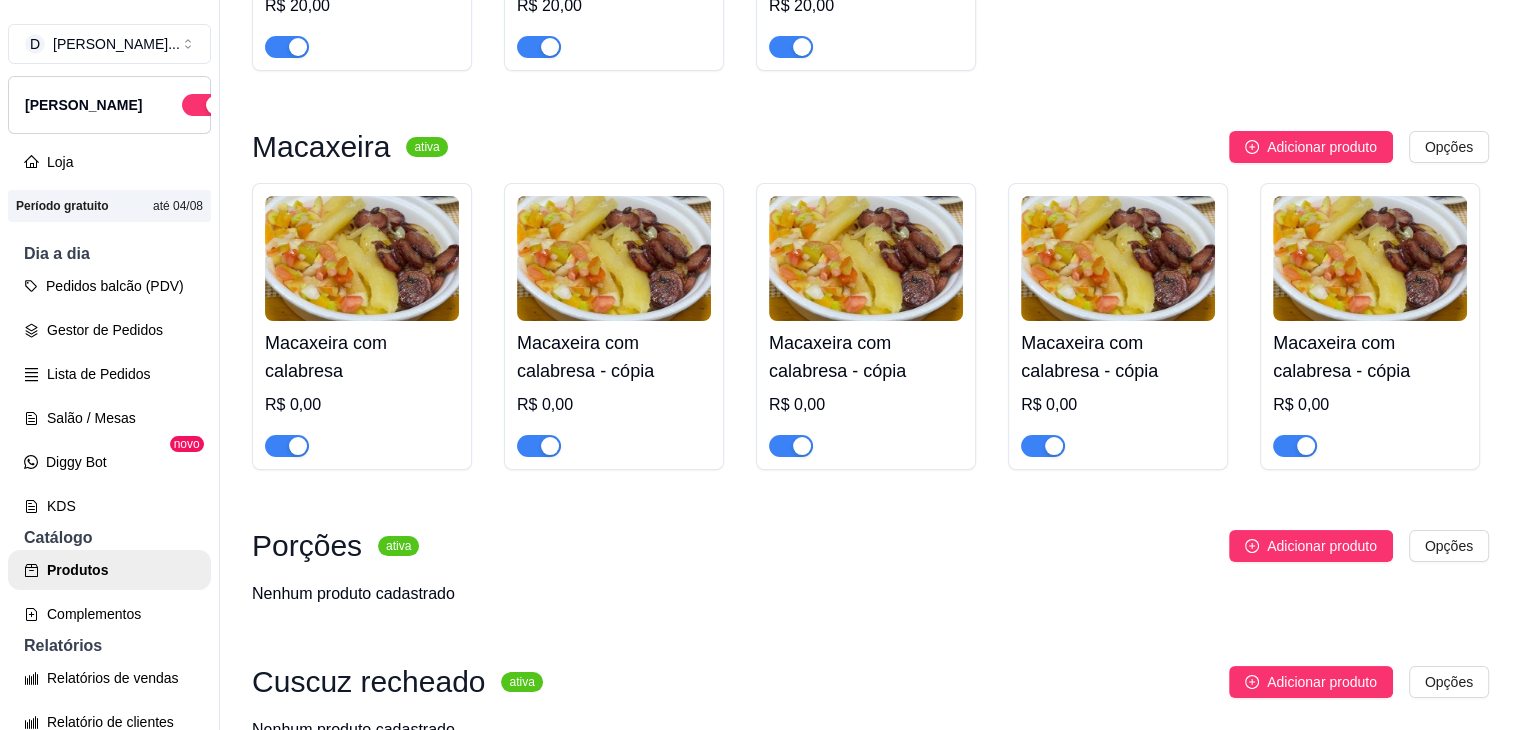 click at bounding box center (614, 258) 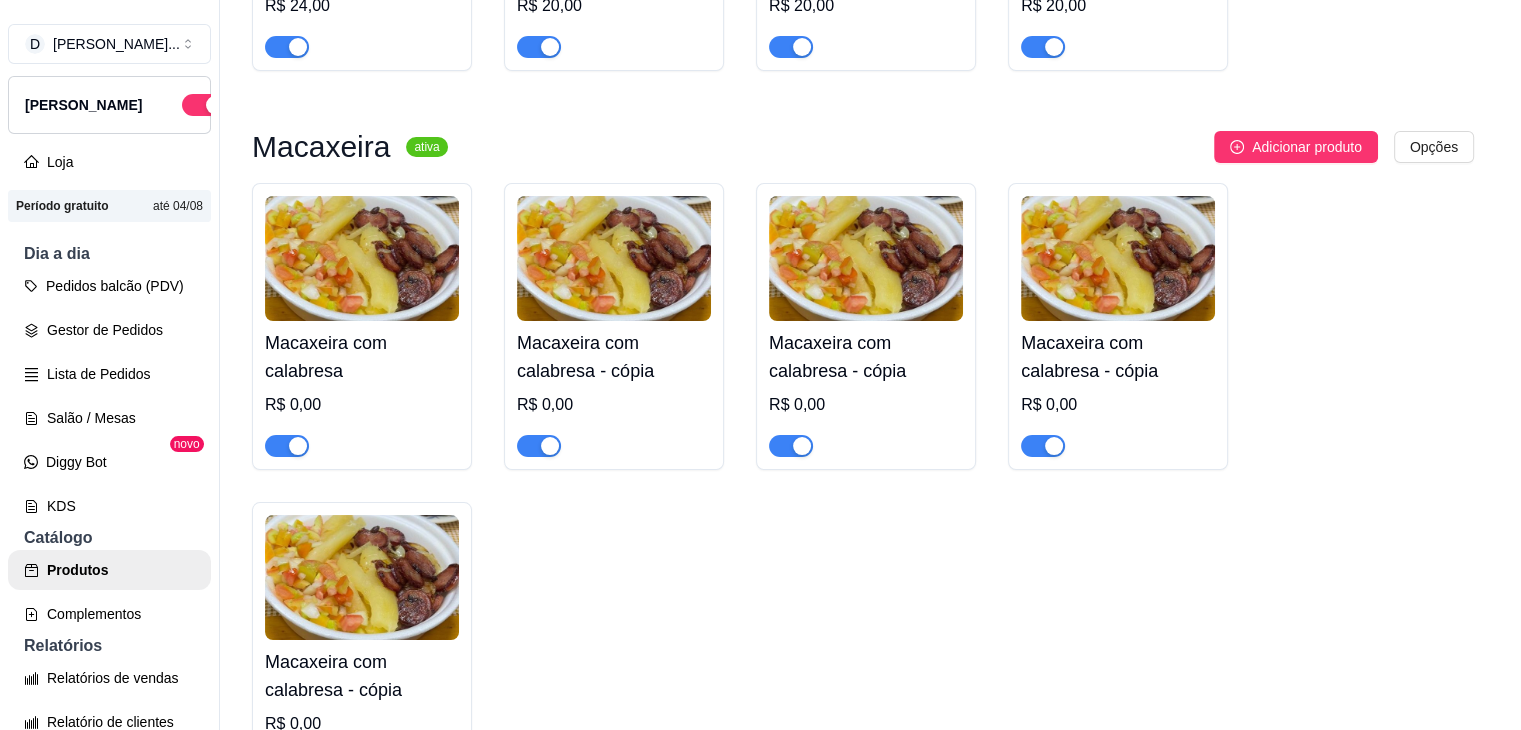type 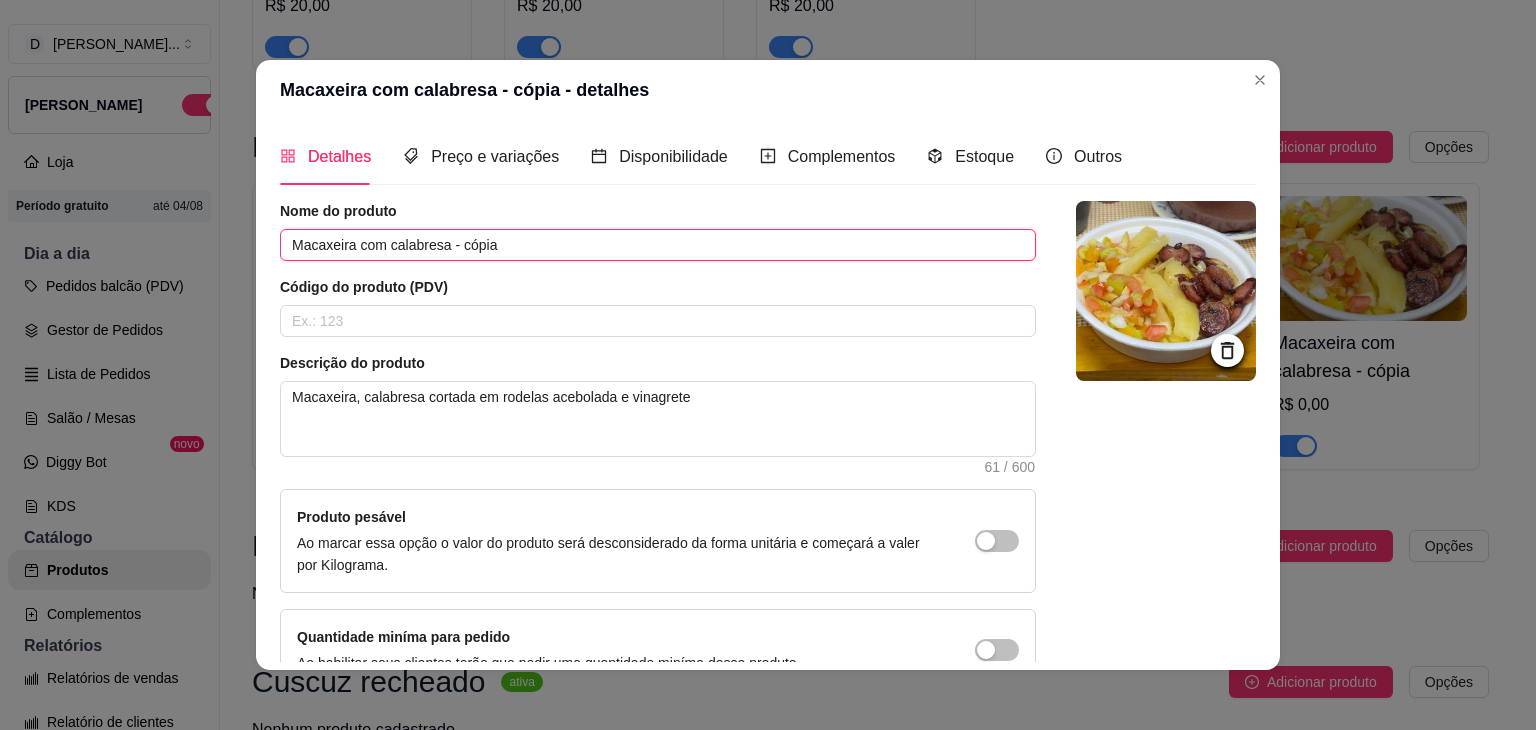 drag, startPoint x: 497, startPoint y: 252, endPoint x: 384, endPoint y: 259, distance: 113.216606 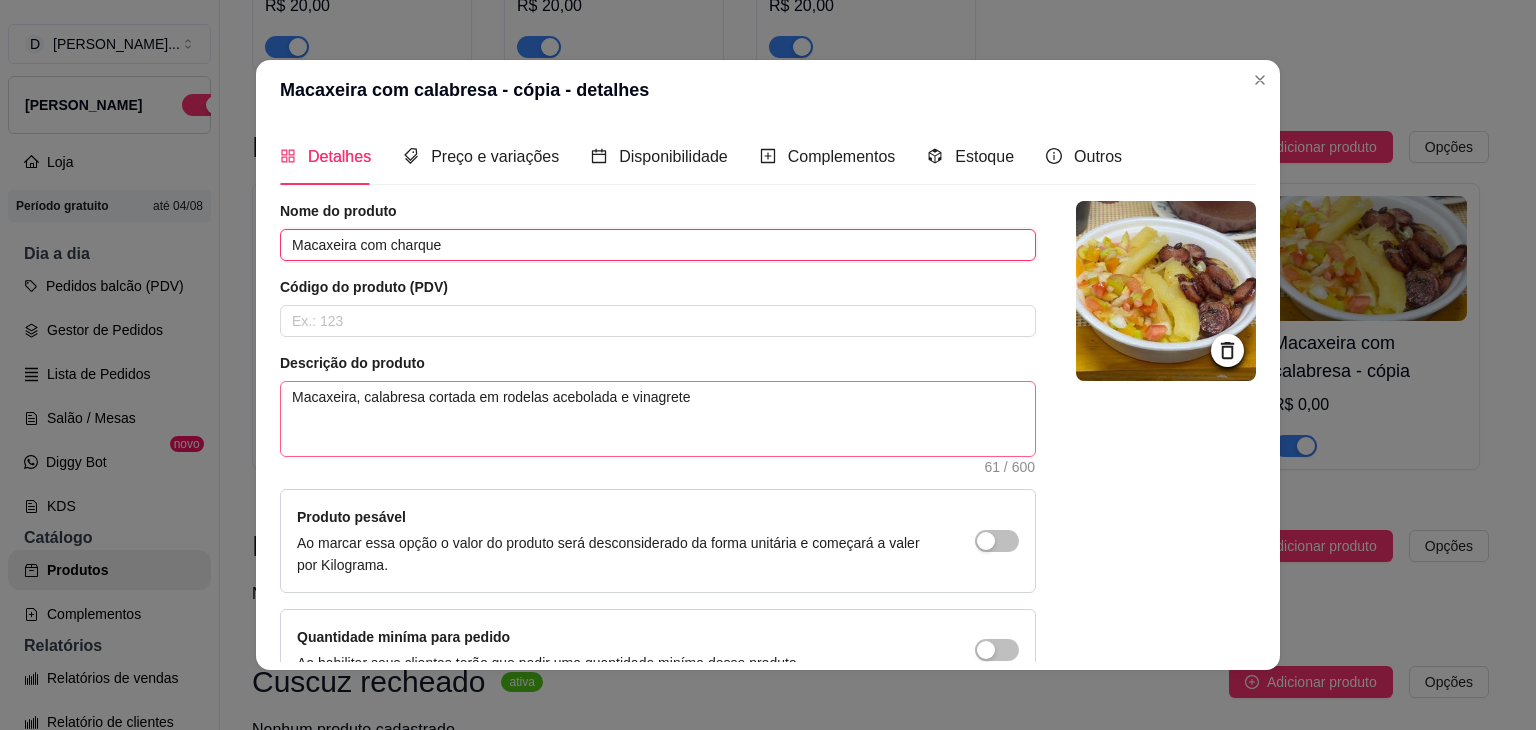 type on "Macaxeira com charque" 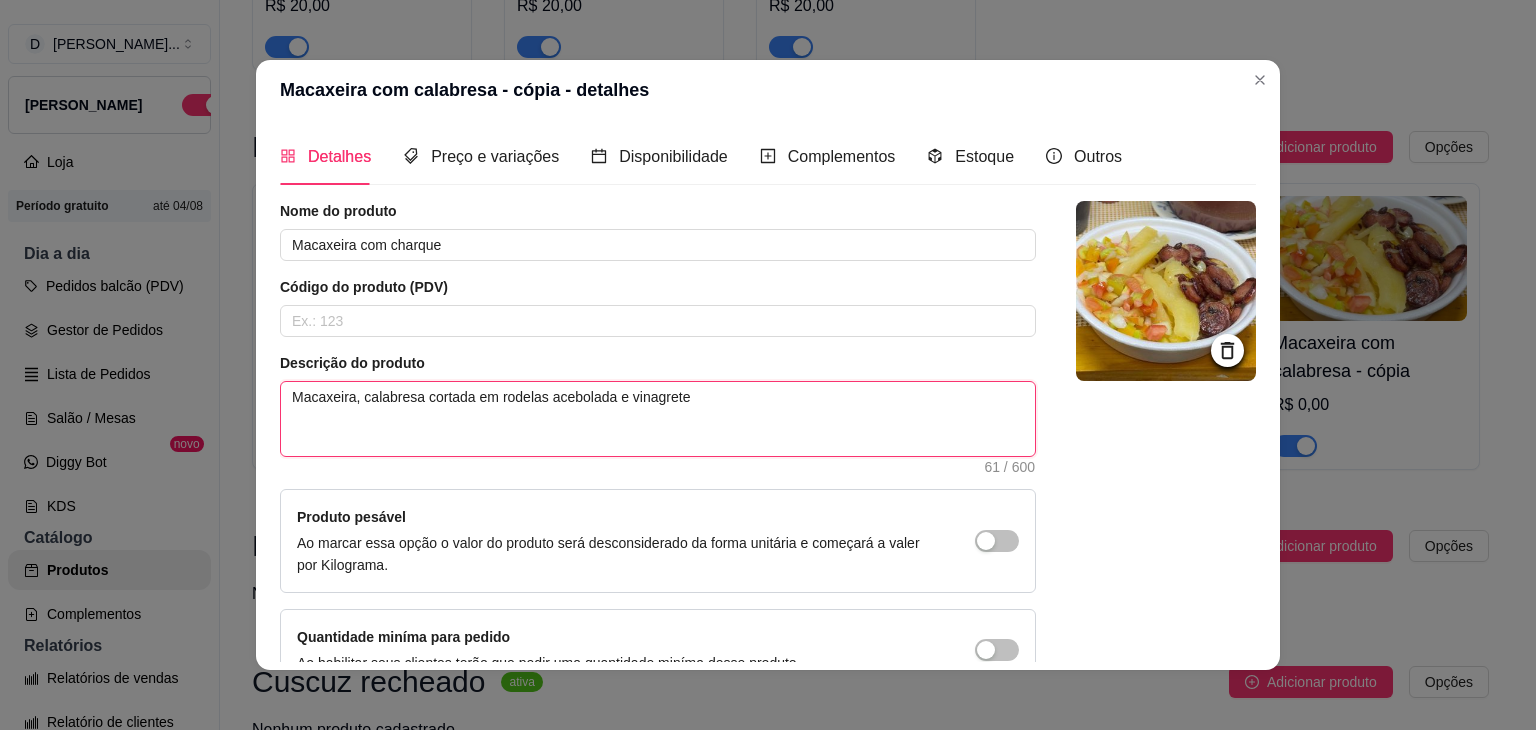 drag, startPoint x: 357, startPoint y: 401, endPoint x: 600, endPoint y: 405, distance: 243.03291 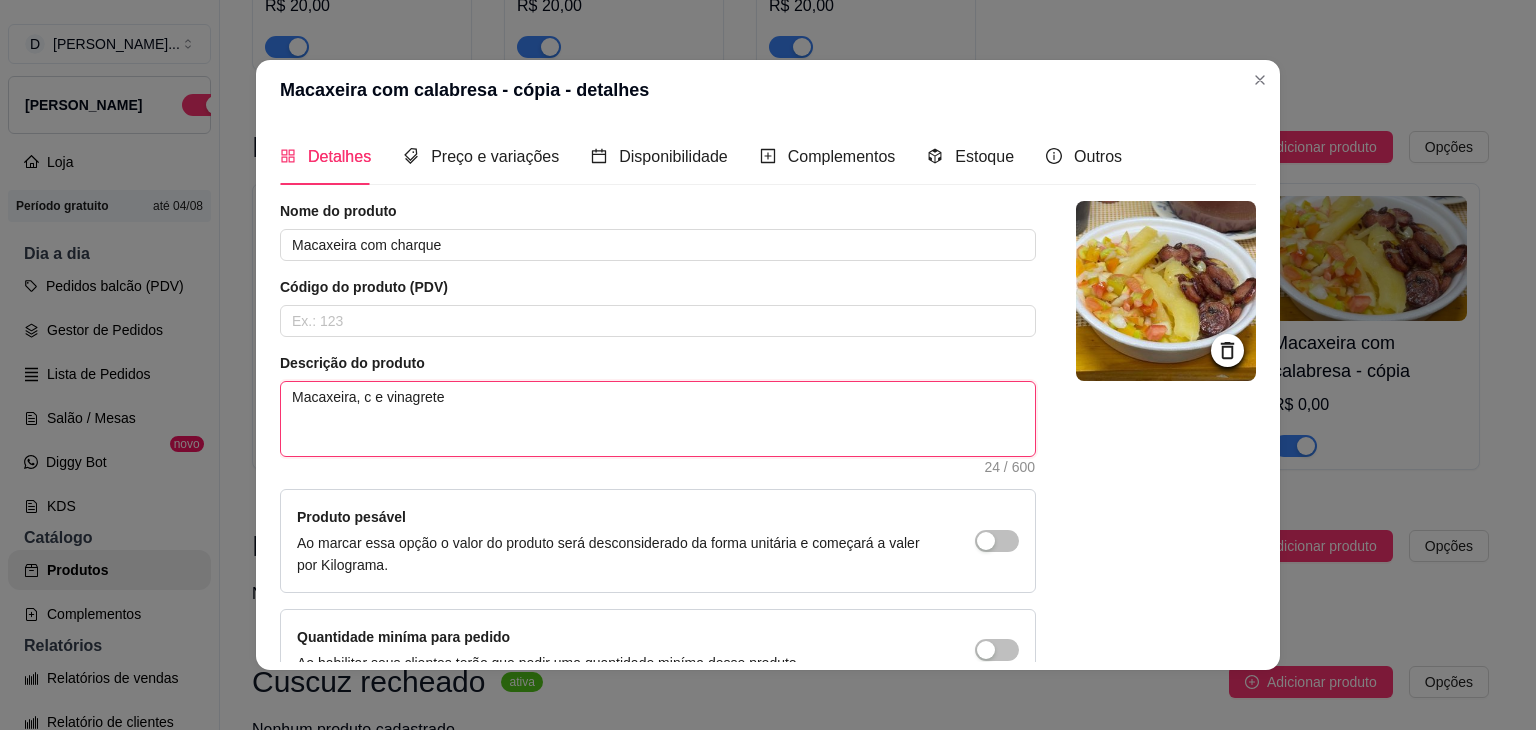 type 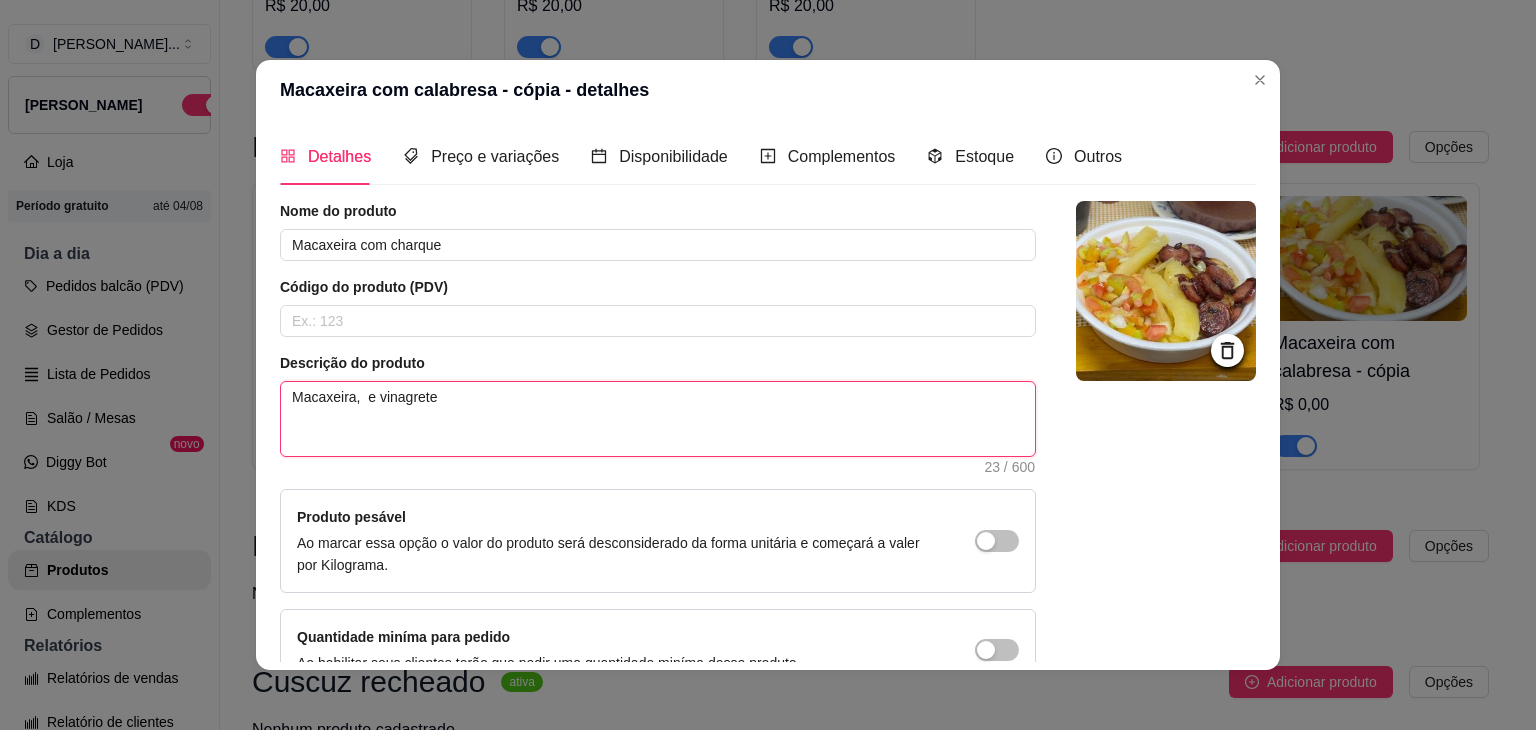 type 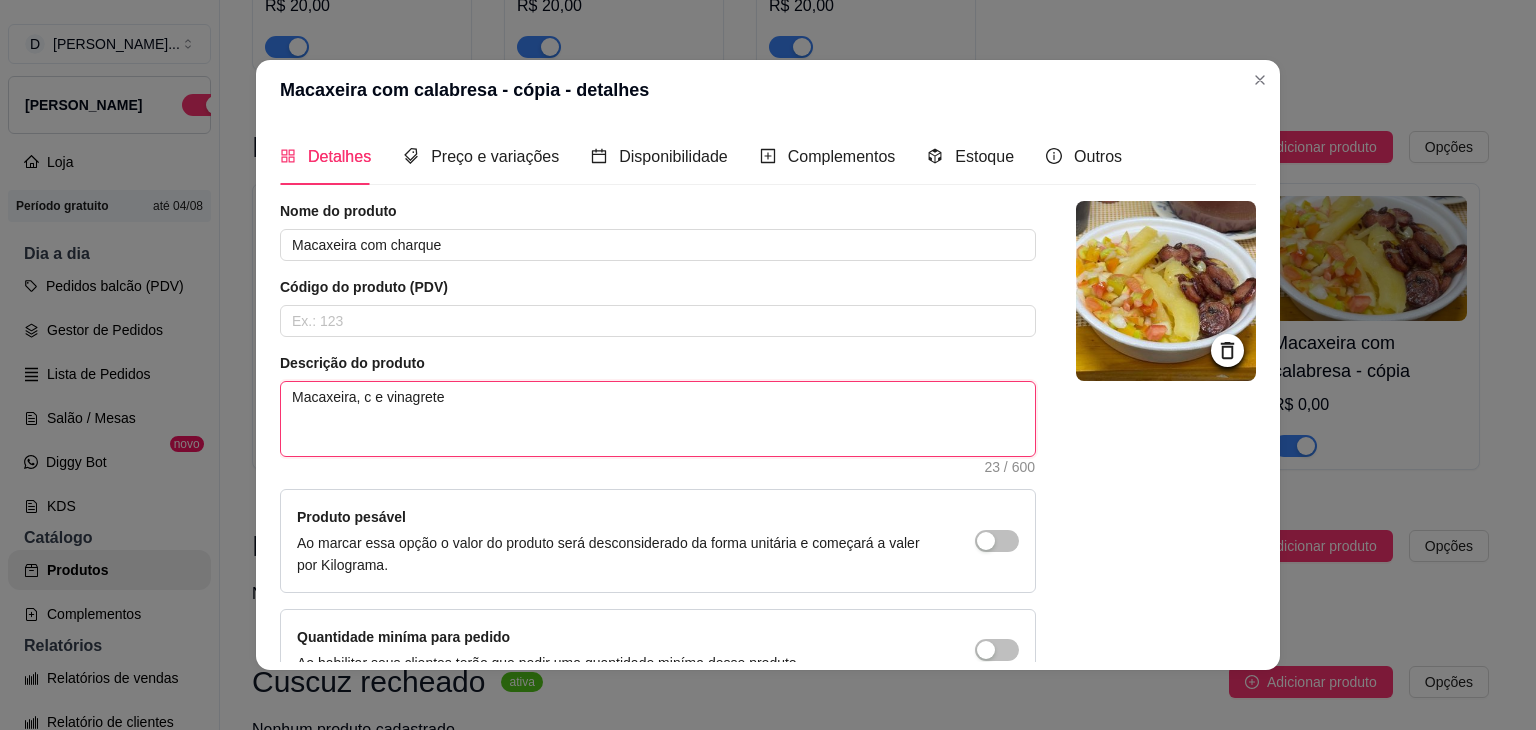 type 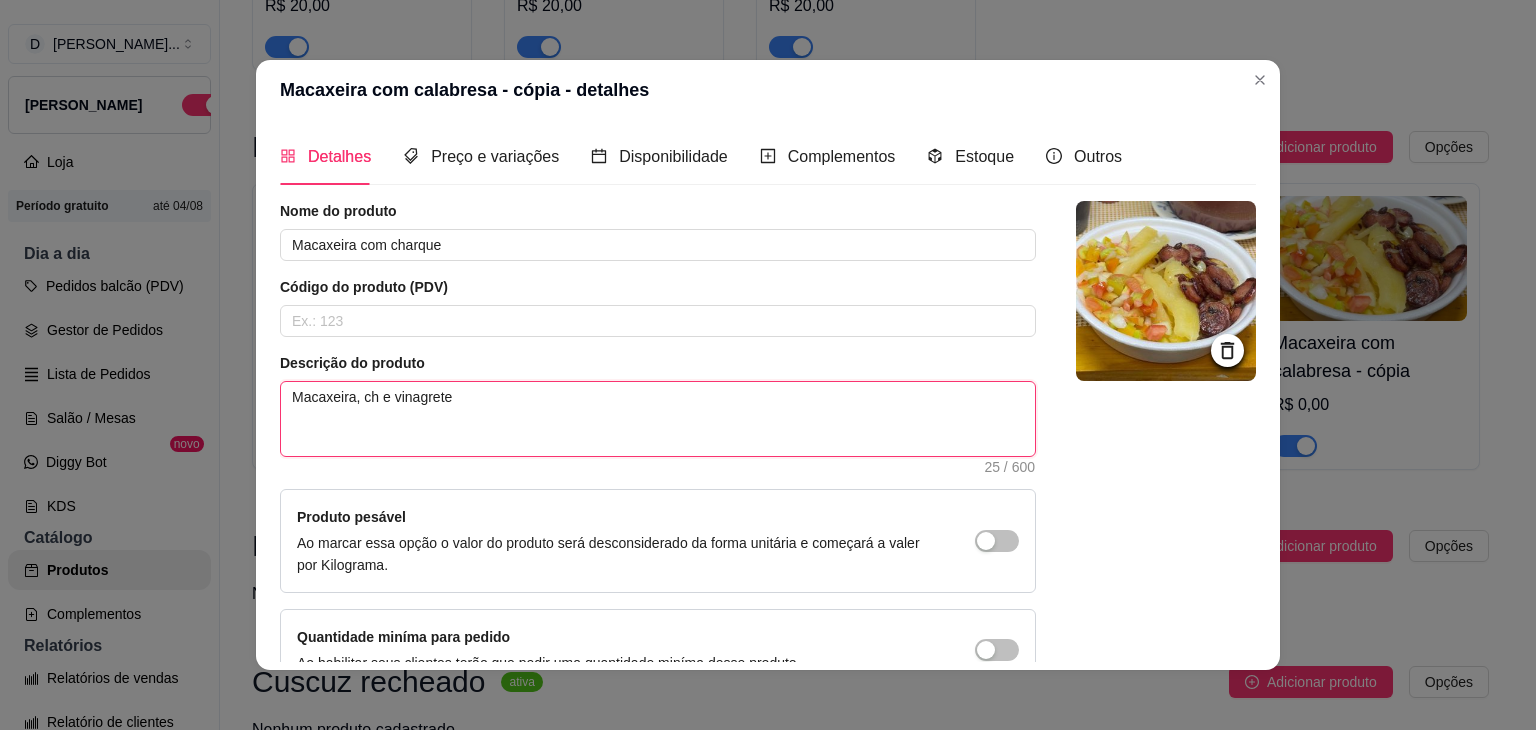 type 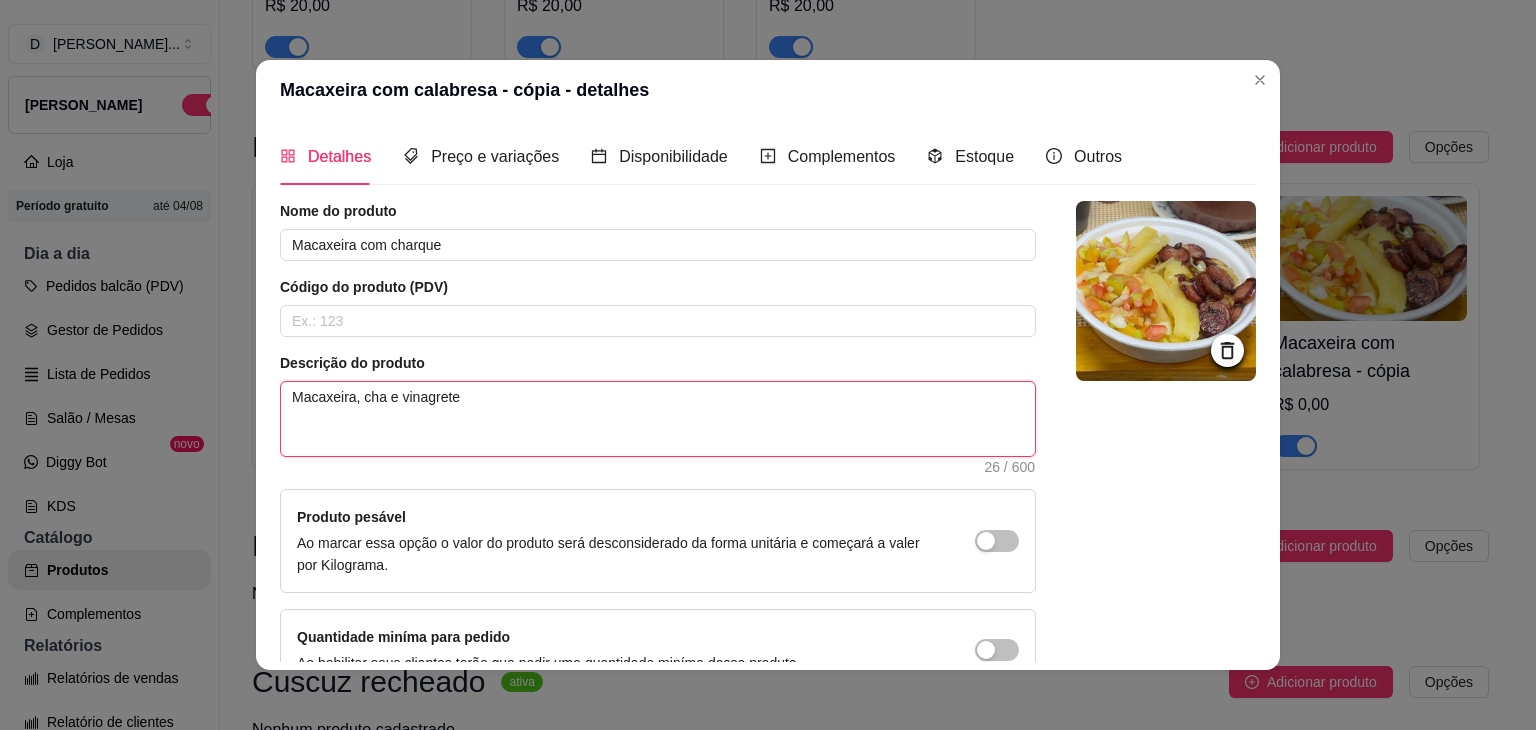 type 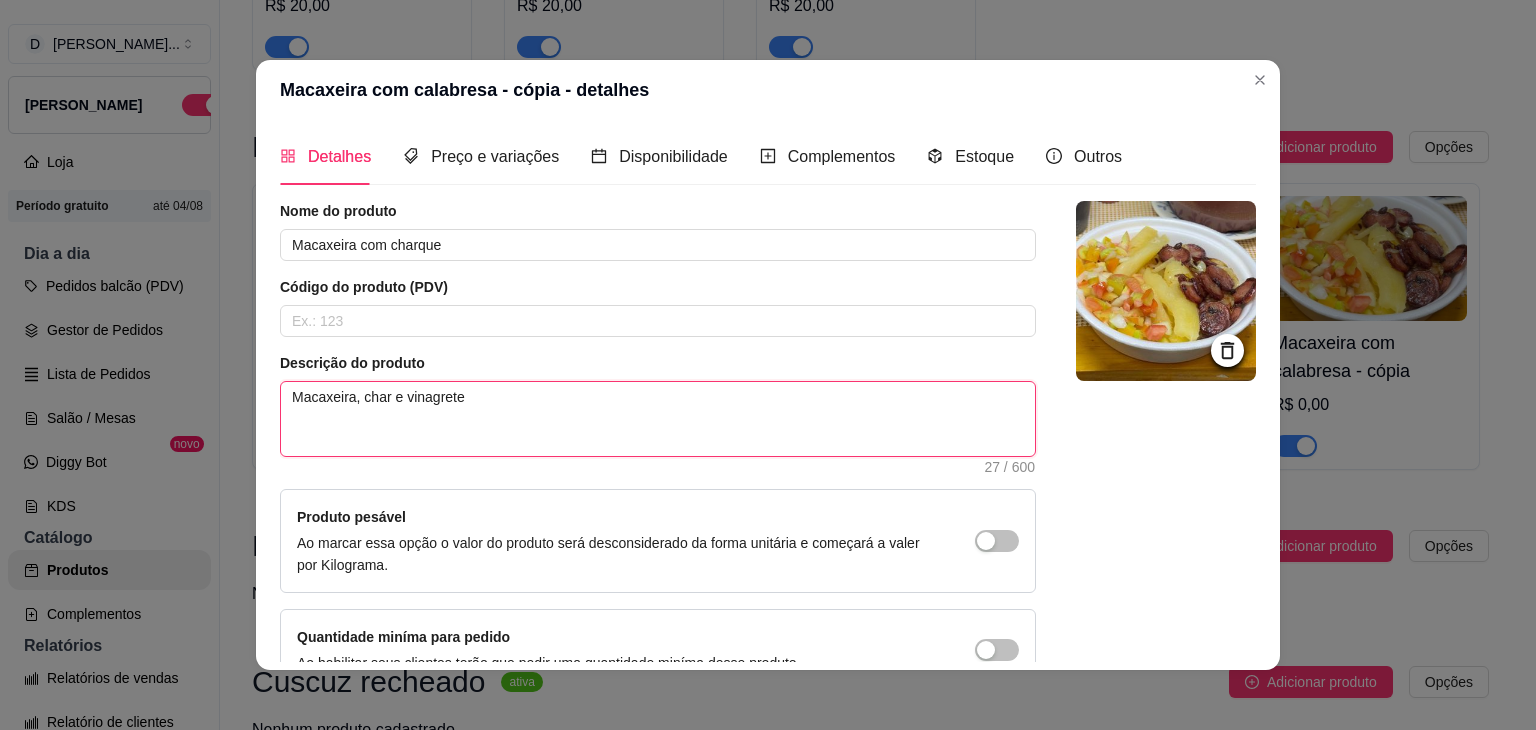 type 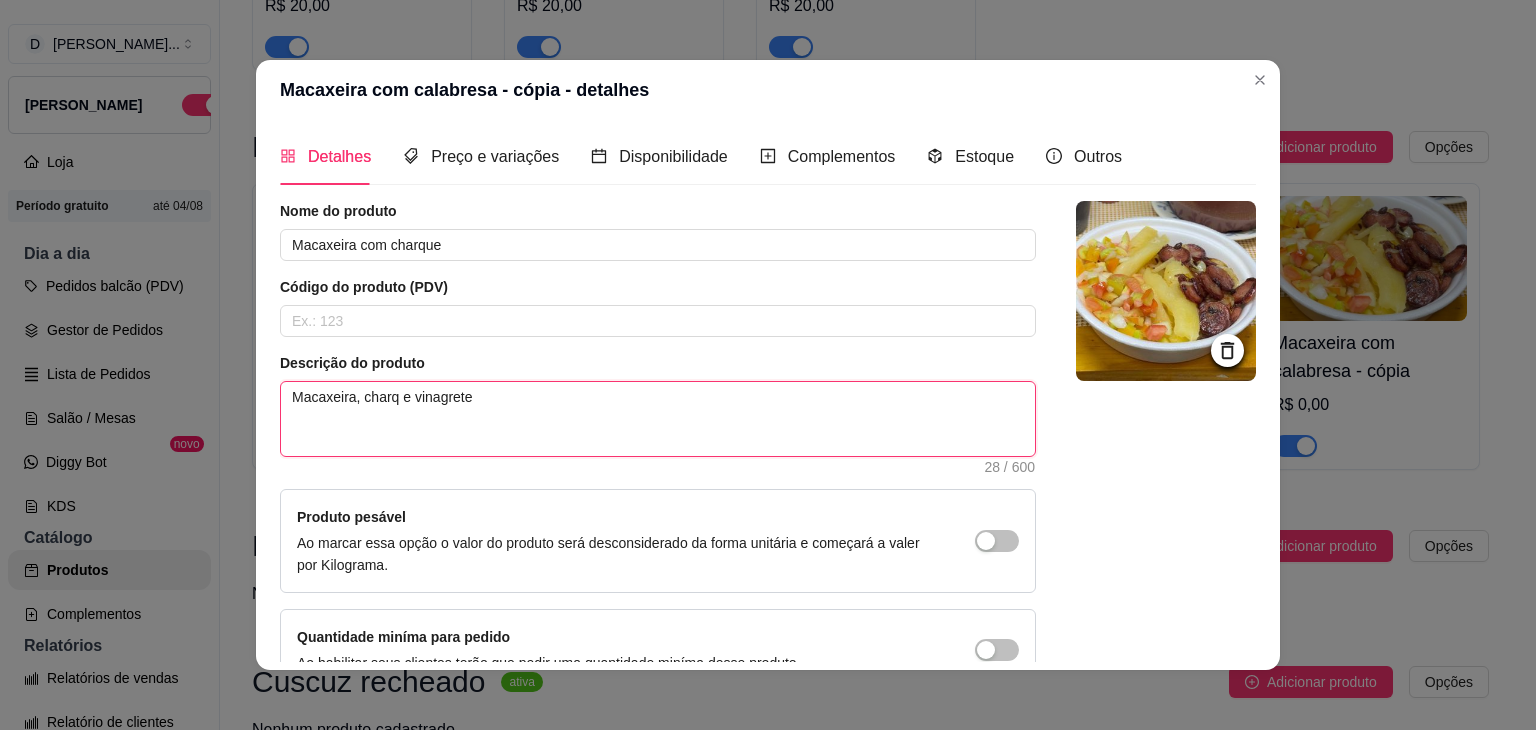 type 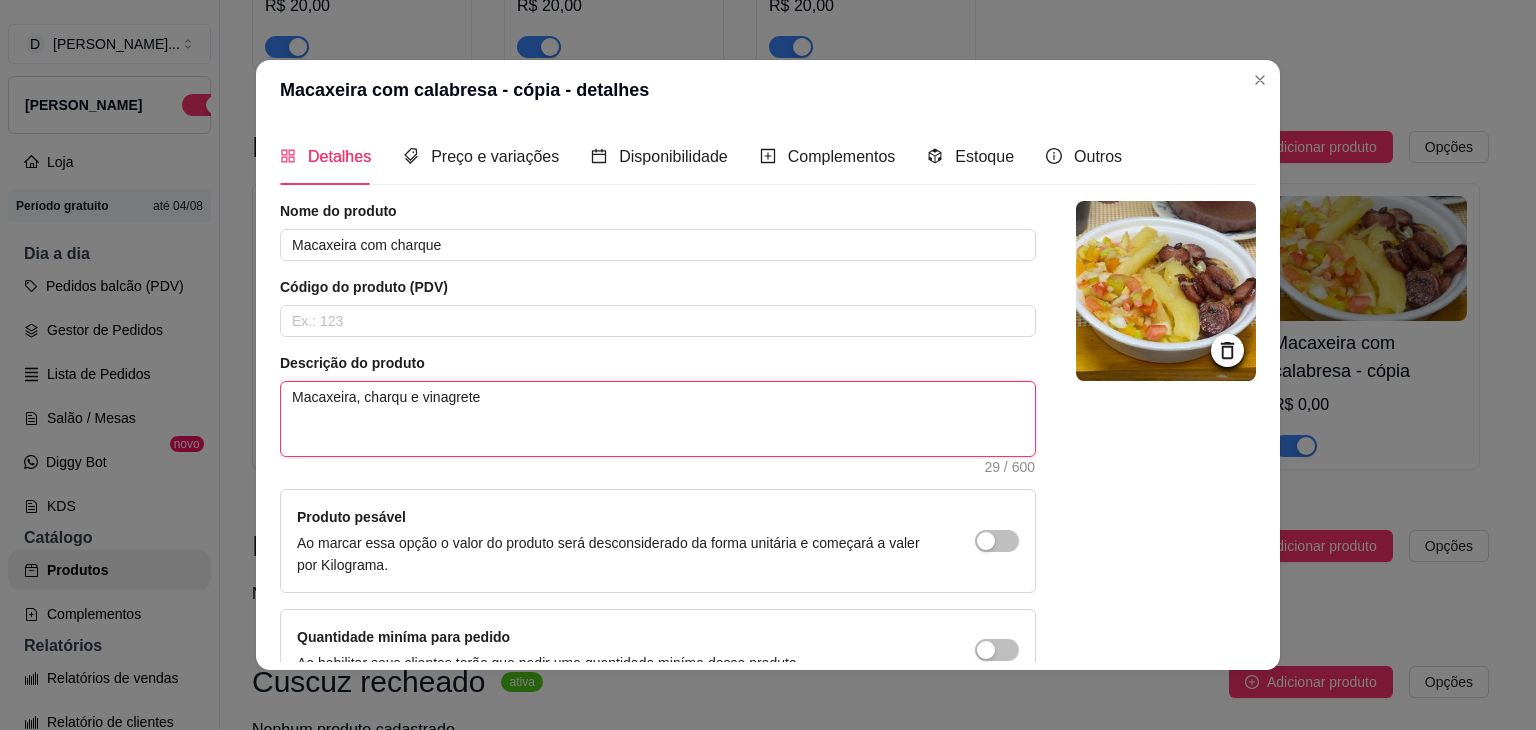 type 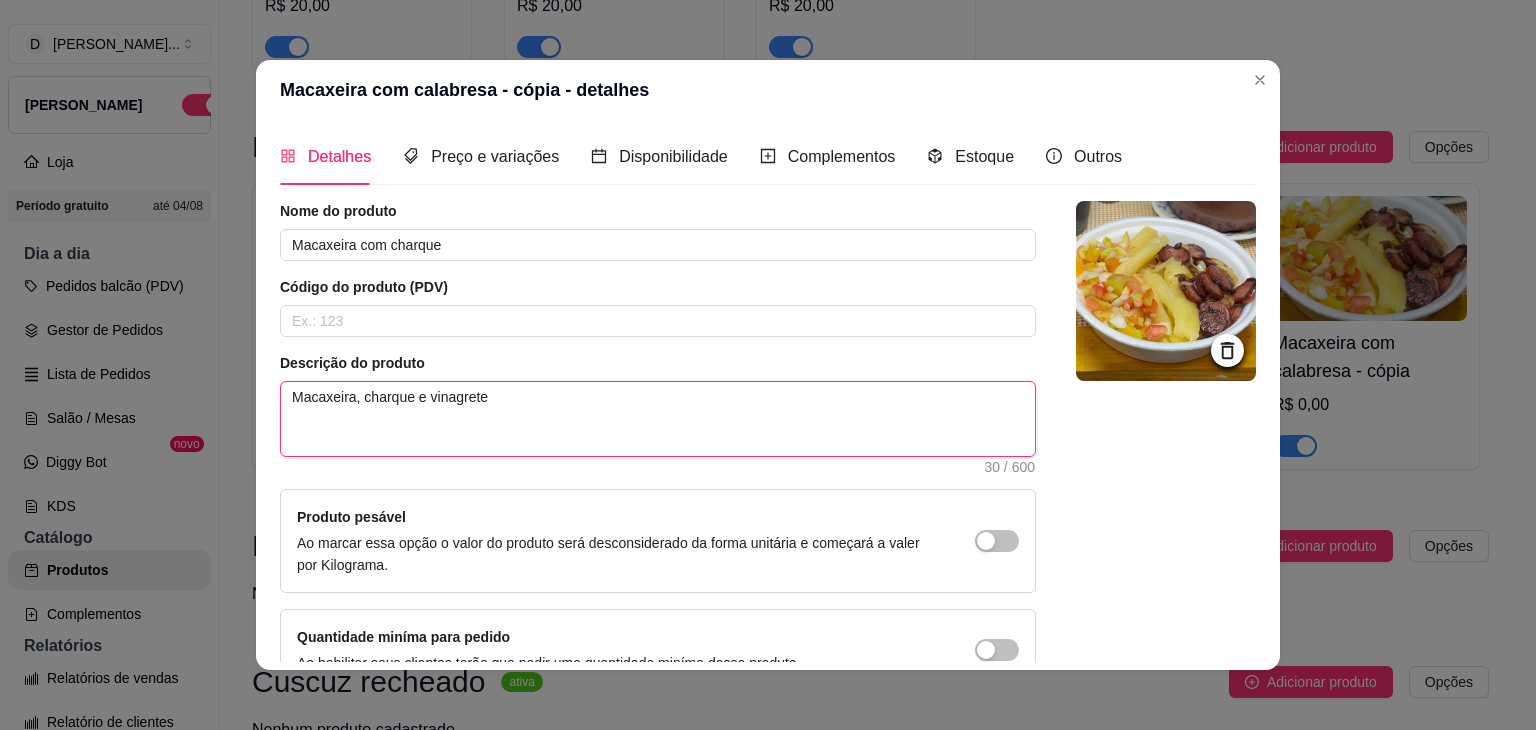 type 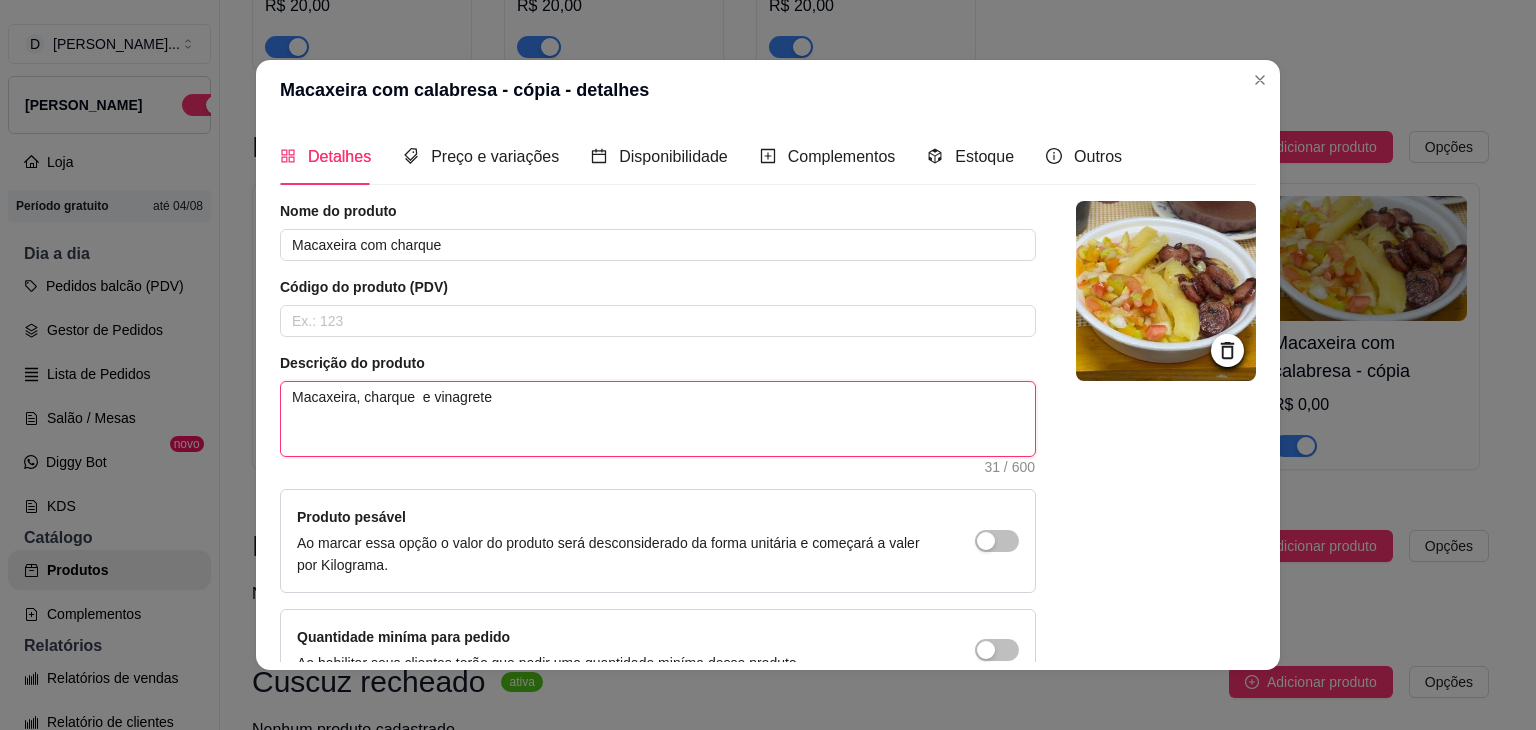 type 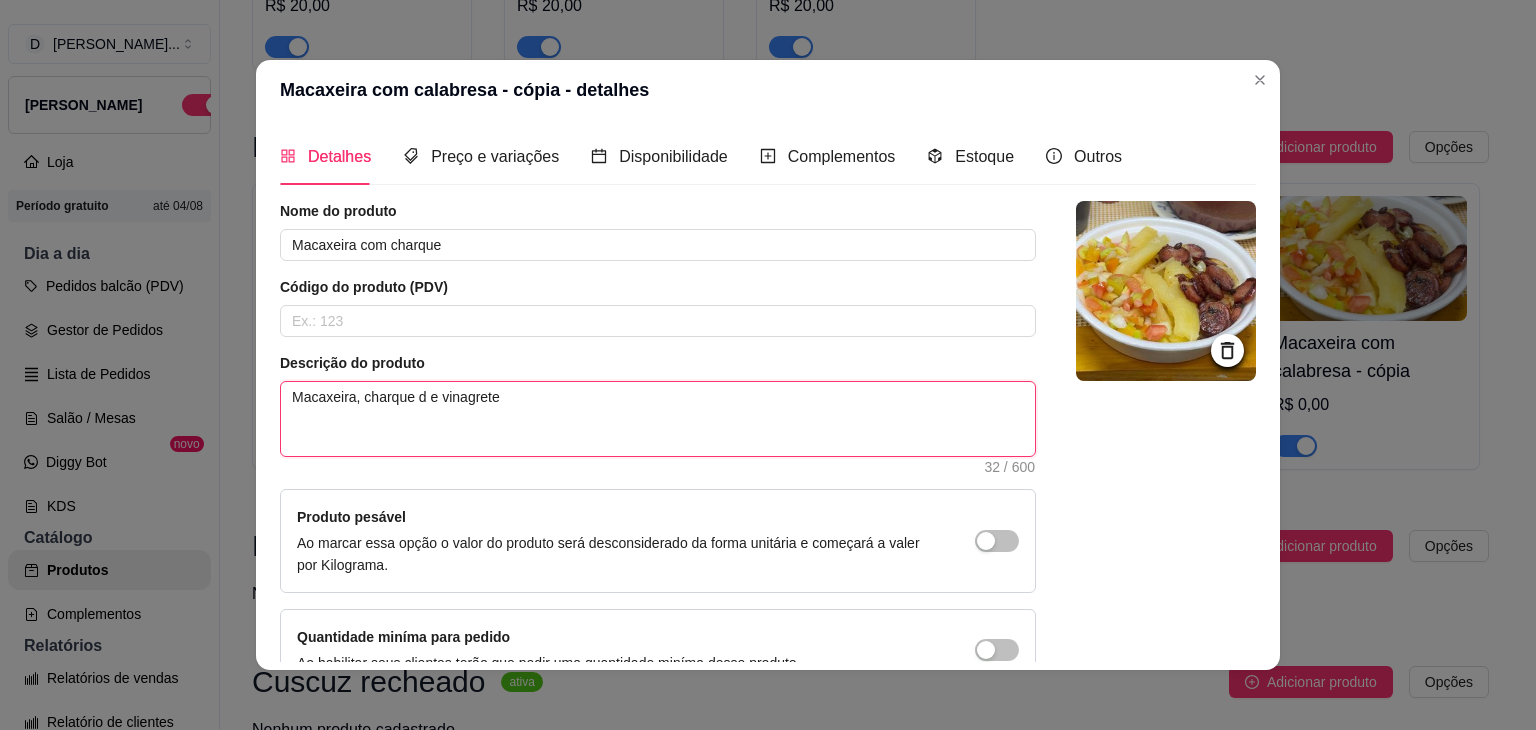type 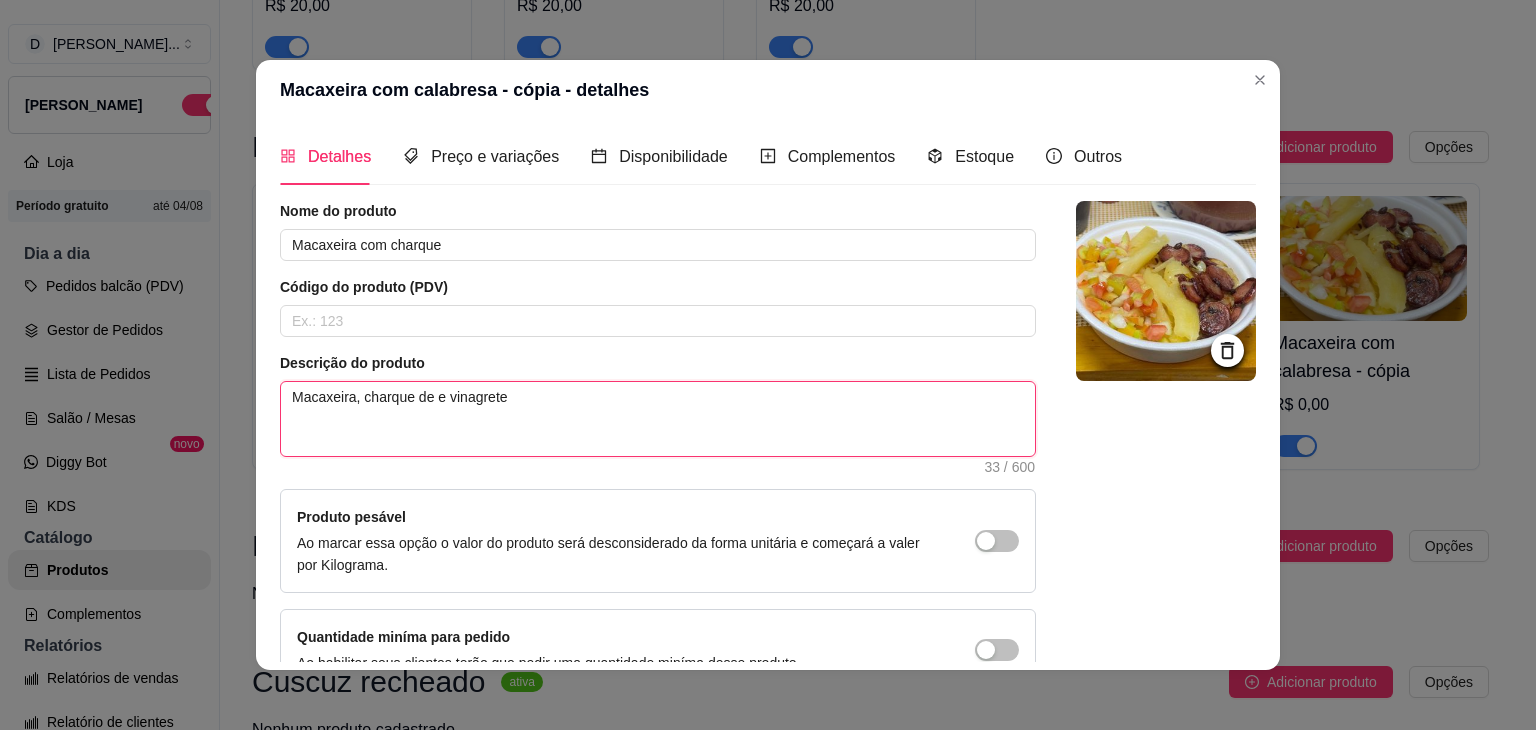 type 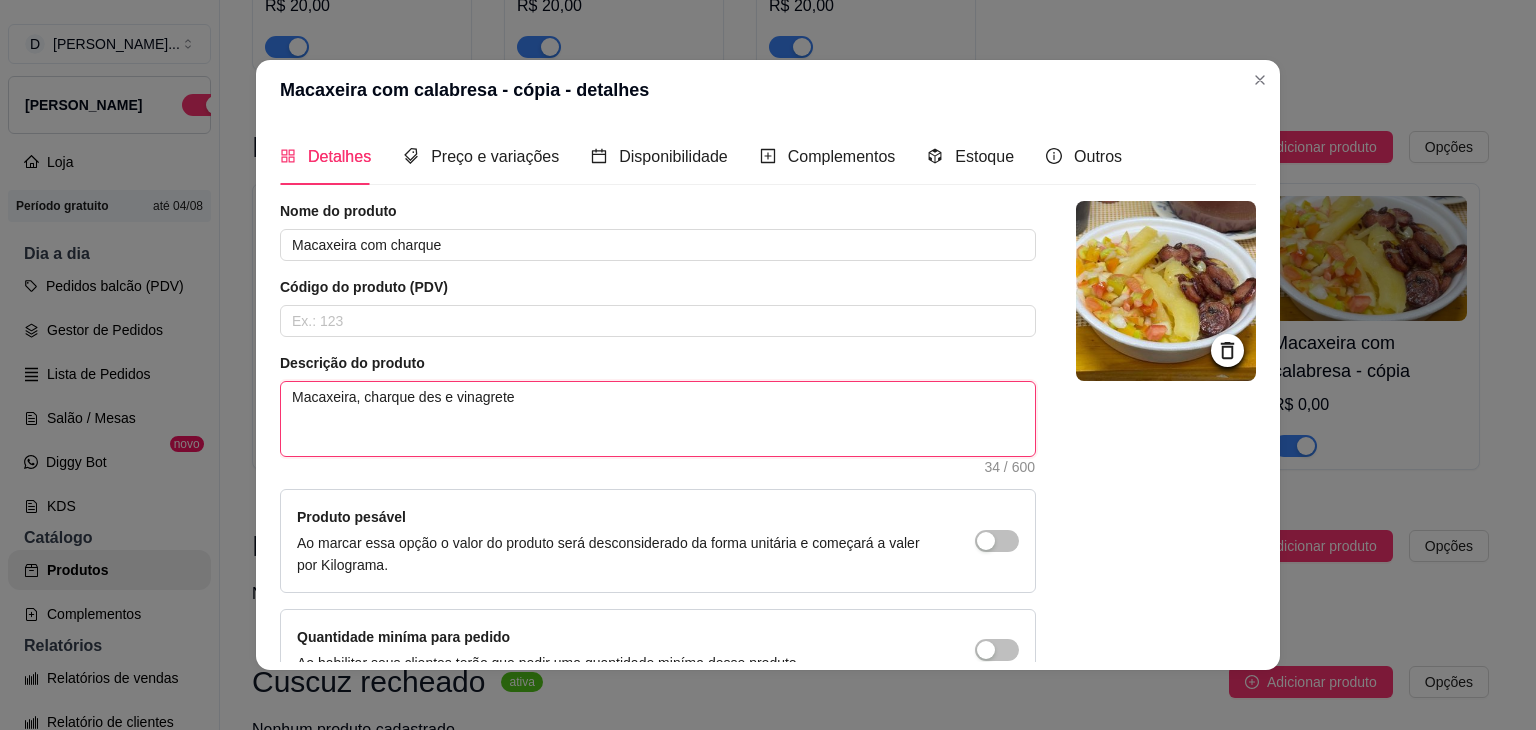 type 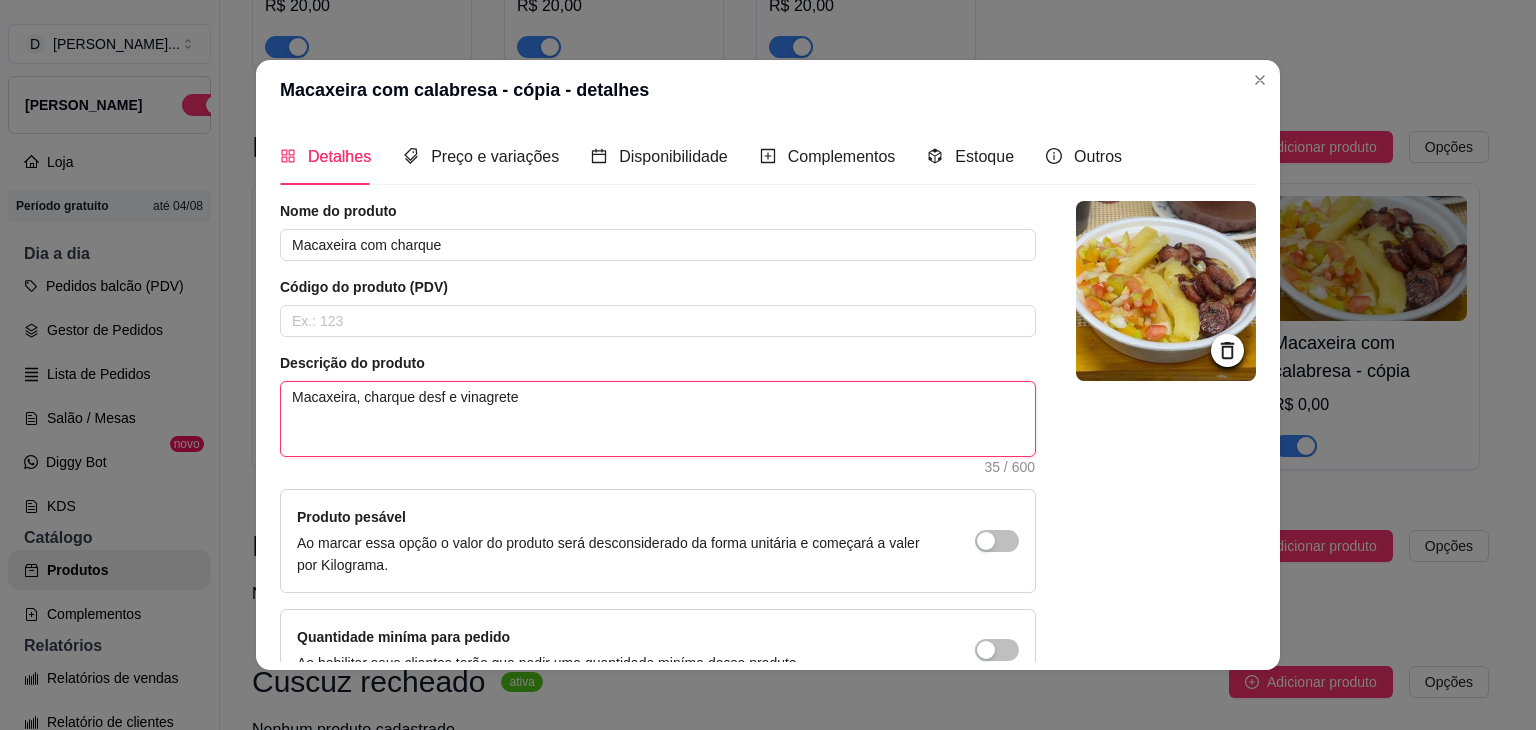 type 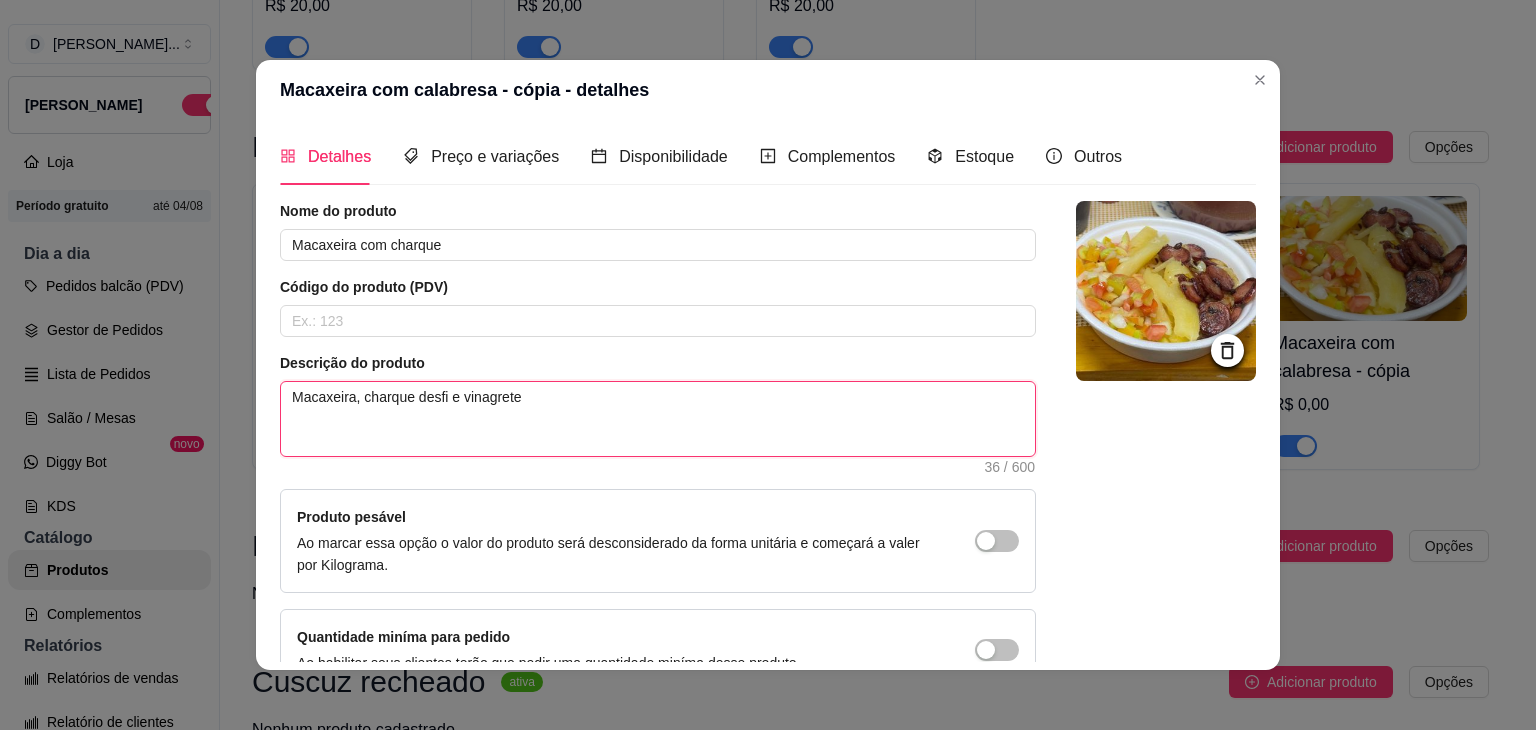 type 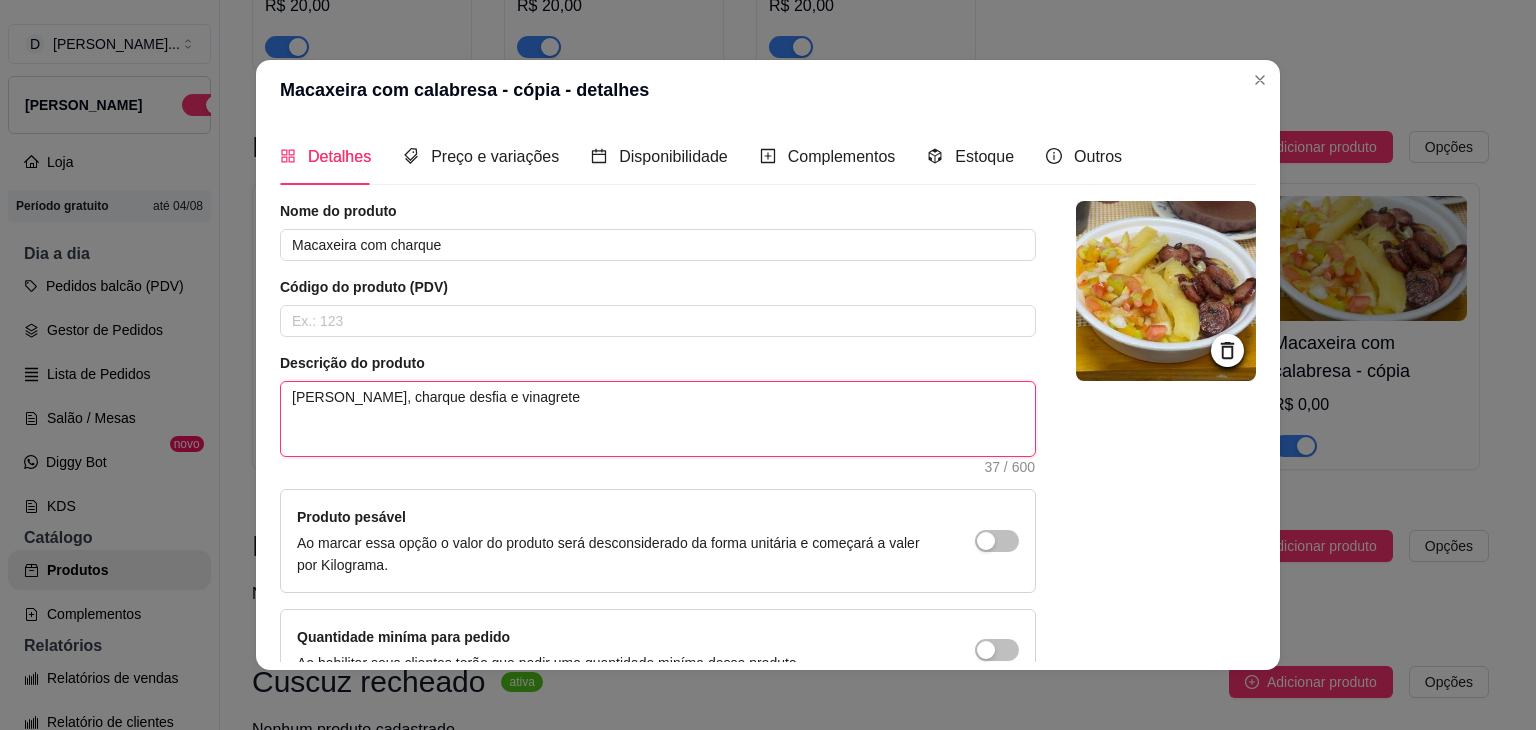 type 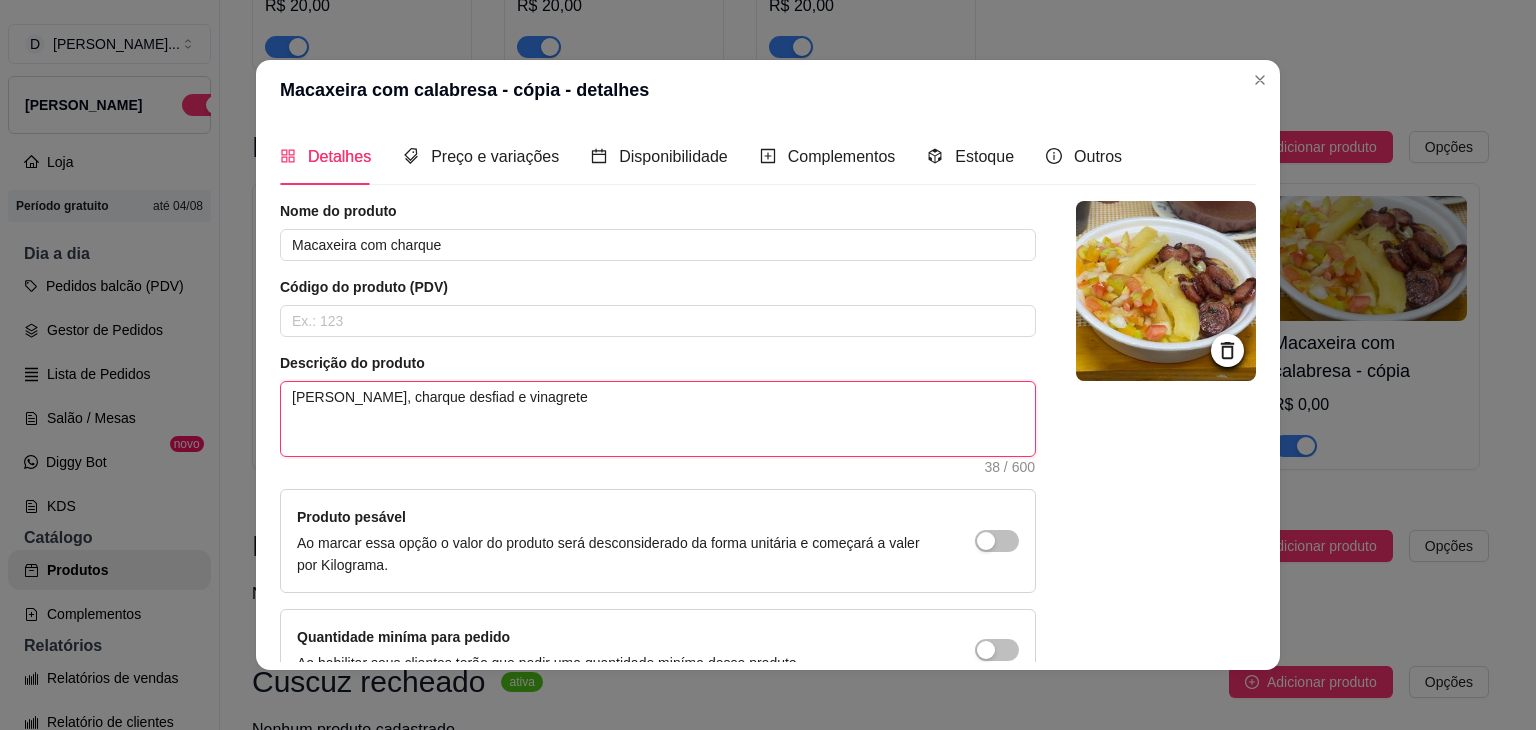 type 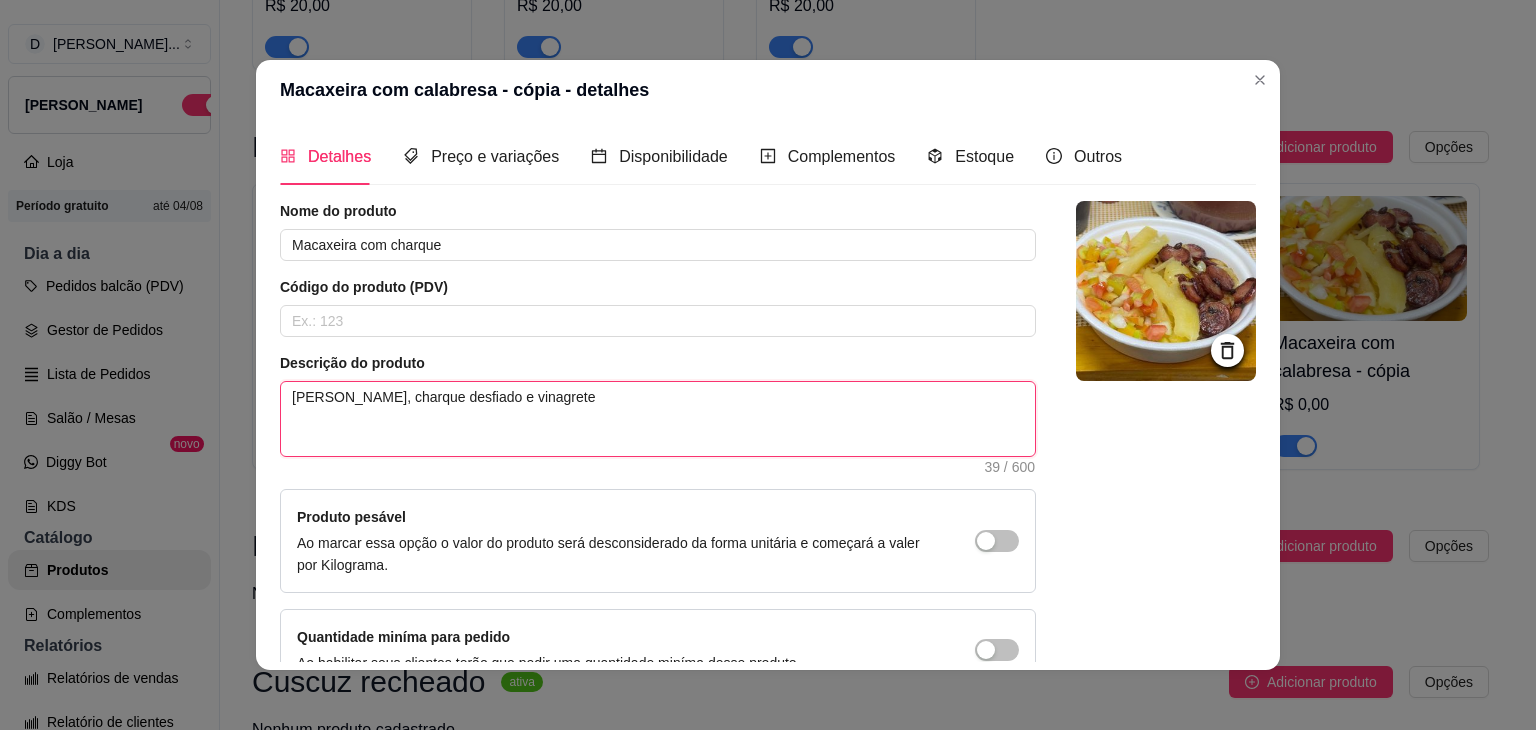 type on "Macaxeira, charque desfiado, e vinagrete" 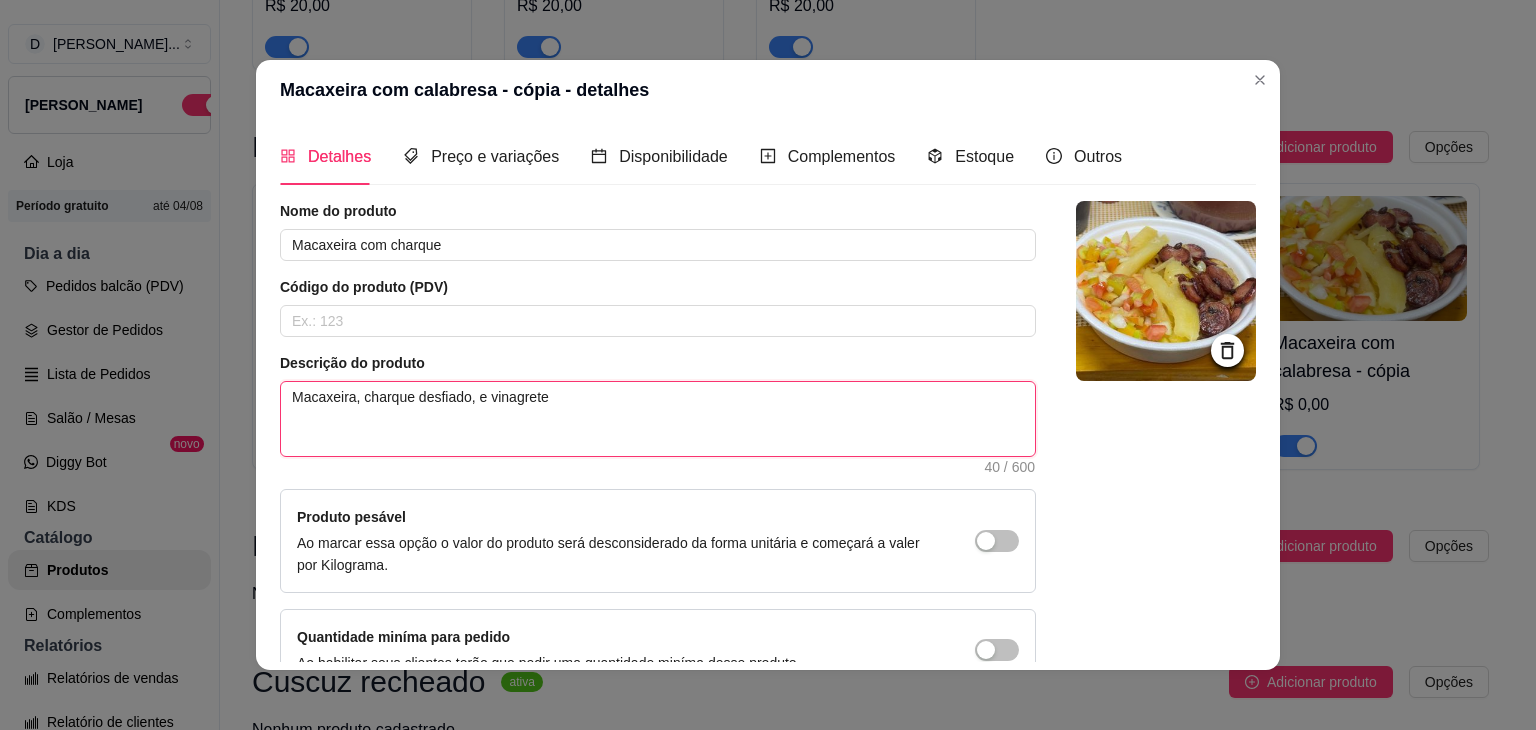 type 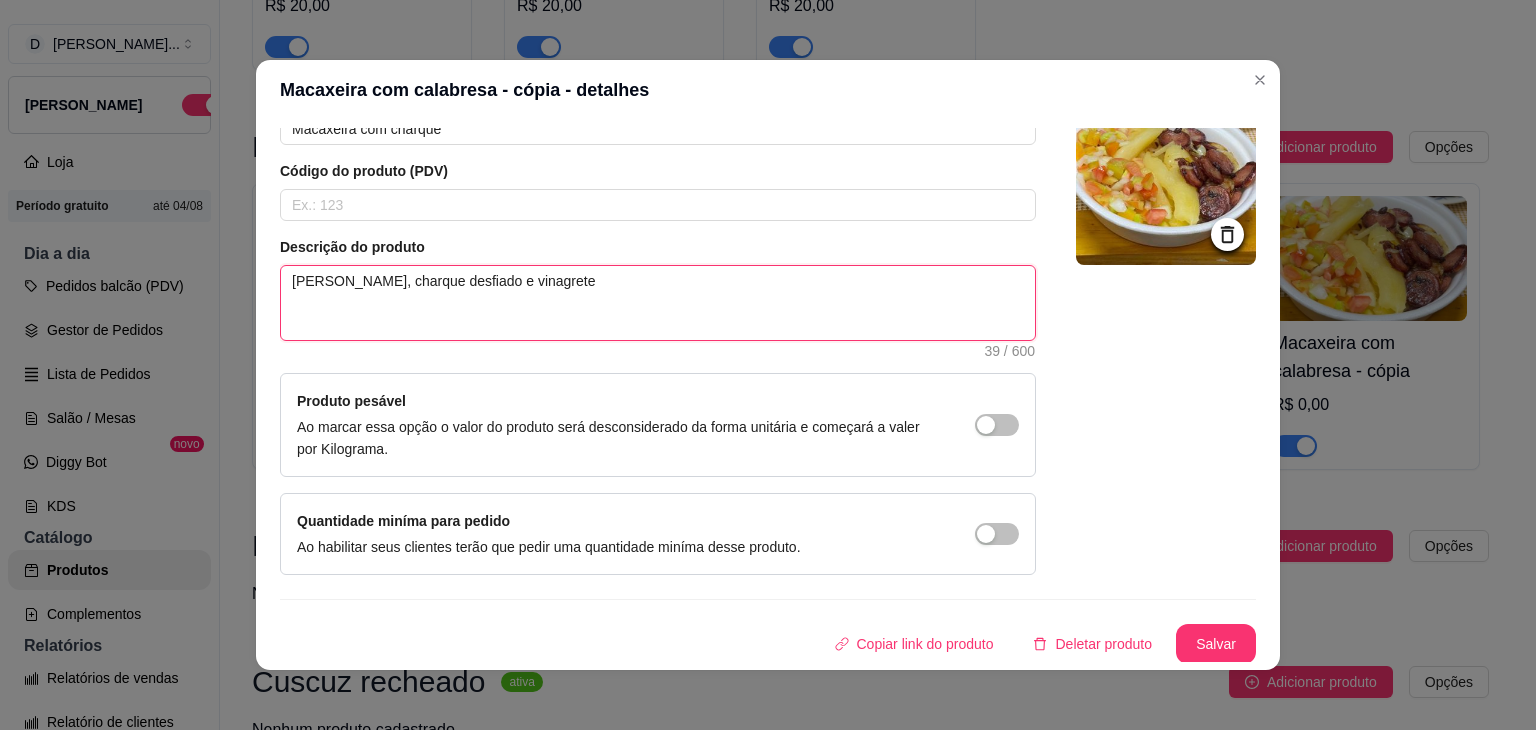 scroll, scrollTop: 0, scrollLeft: 0, axis: both 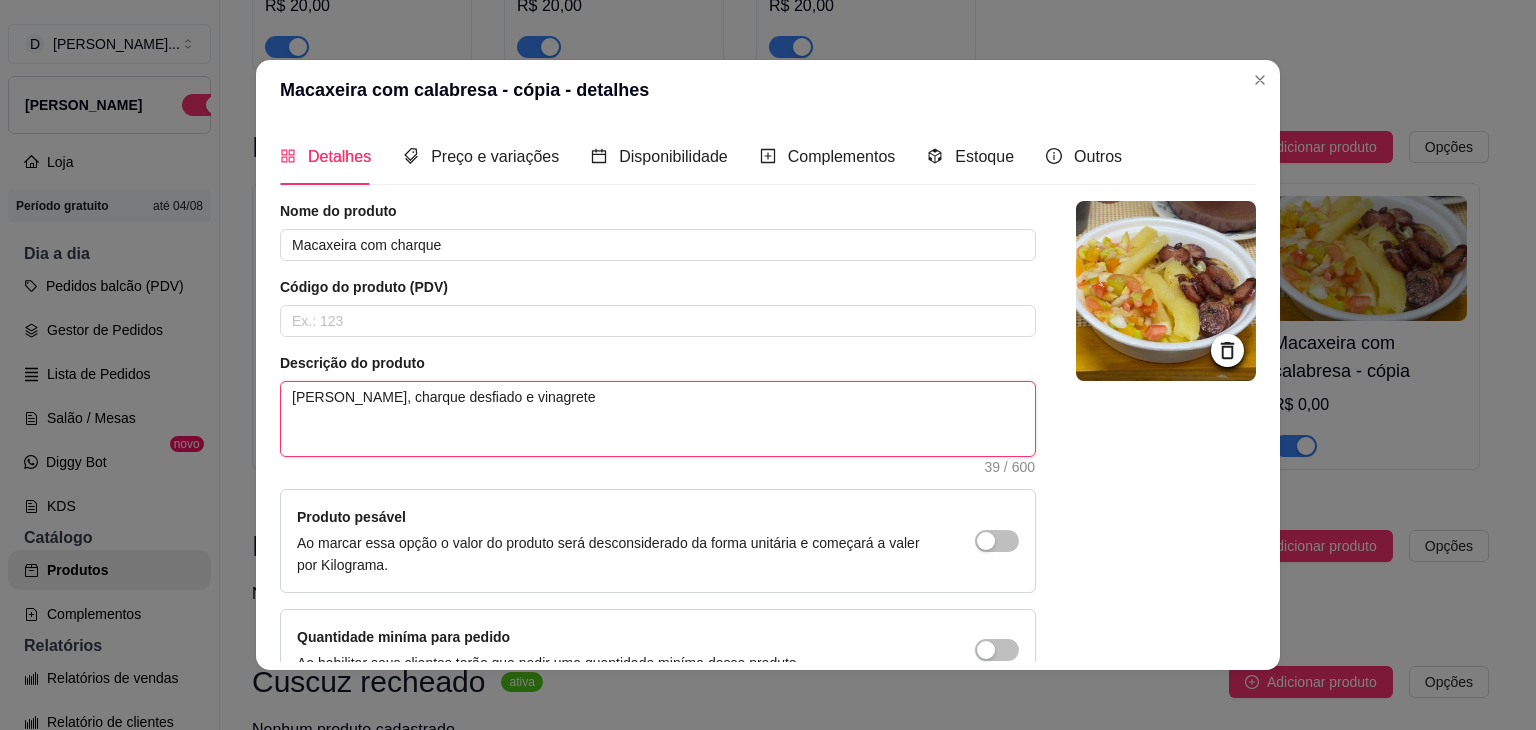 type on "[PERSON_NAME], charque desfiado e vinagrete" 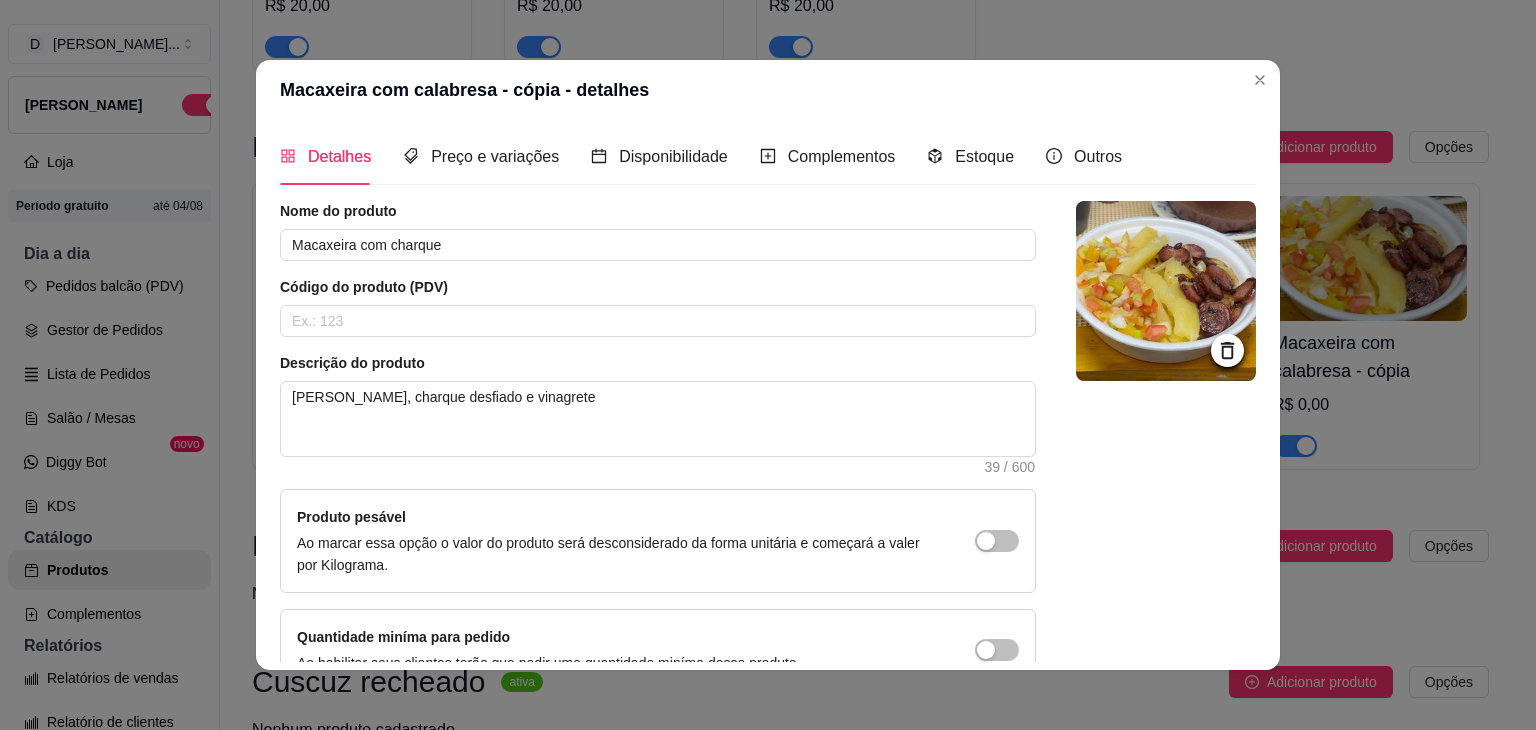 click at bounding box center [1166, 291] 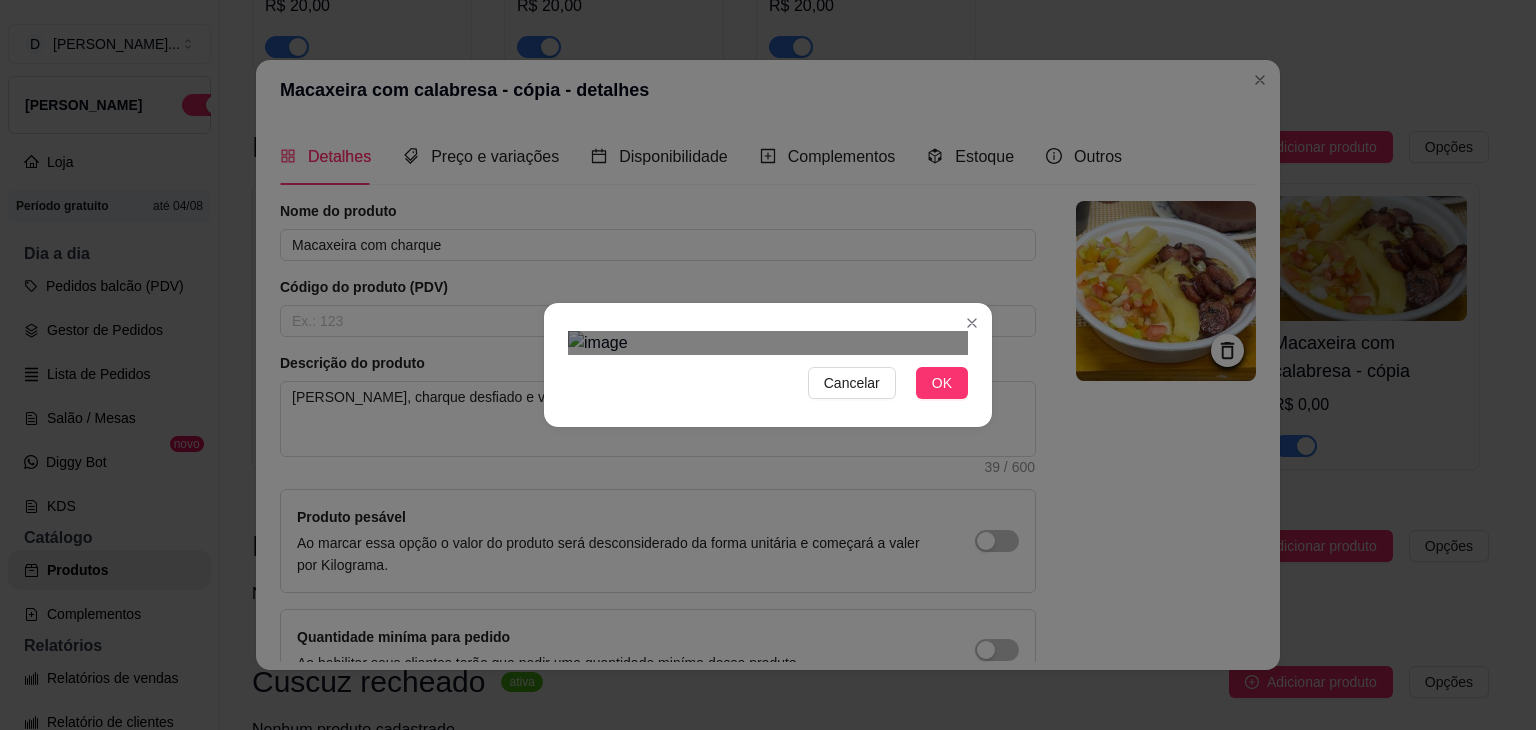 click at bounding box center (782, 778) 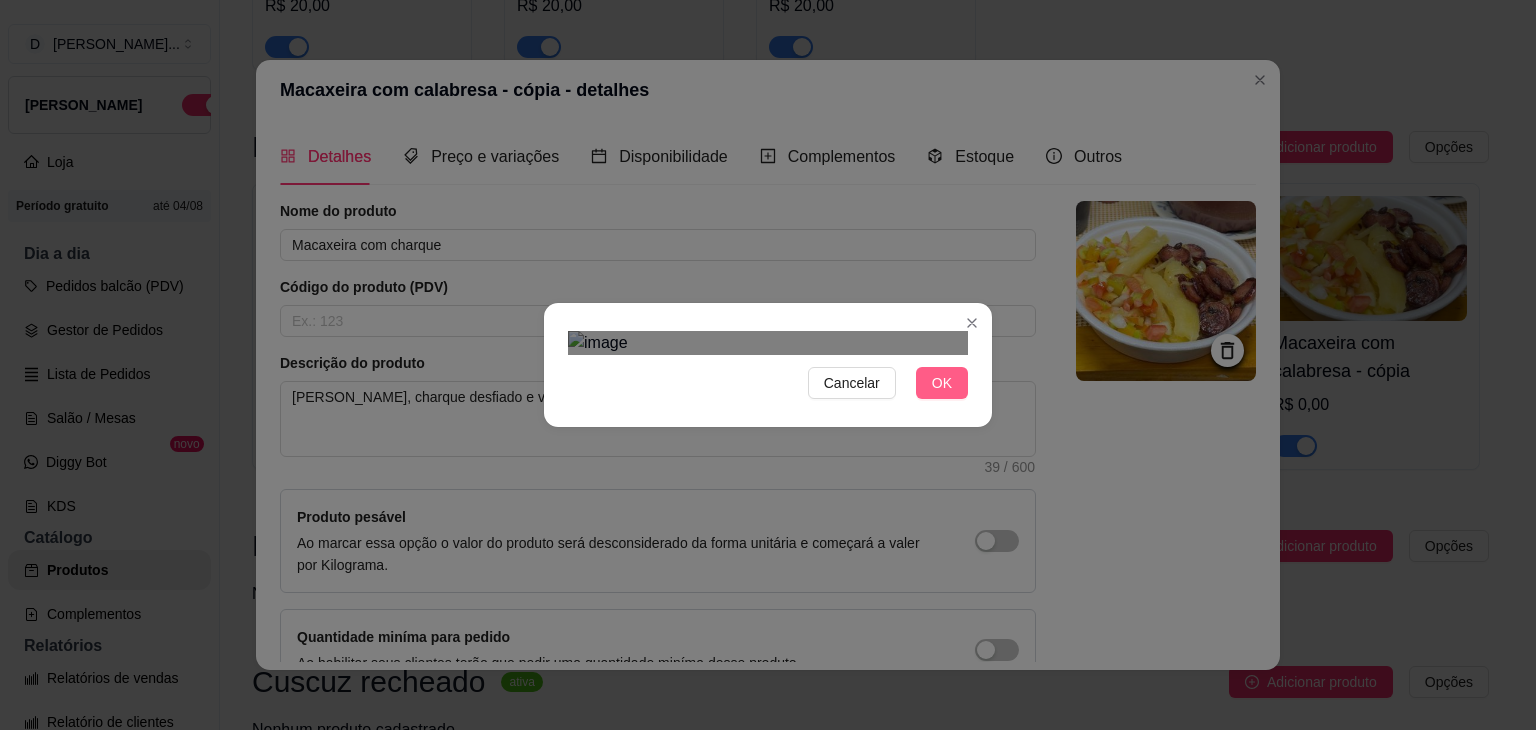 click on "OK" at bounding box center [942, 383] 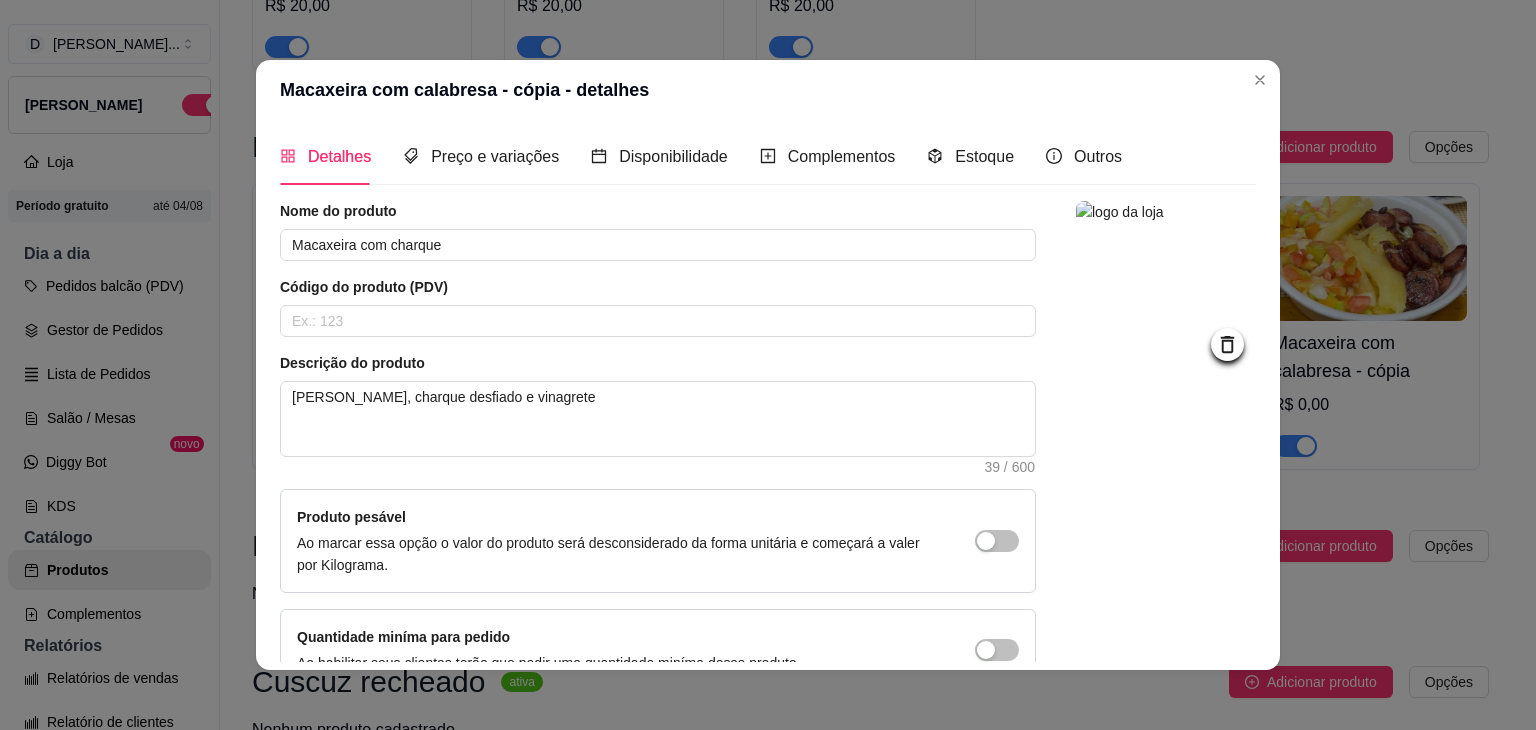 scroll, scrollTop: 4, scrollLeft: 0, axis: vertical 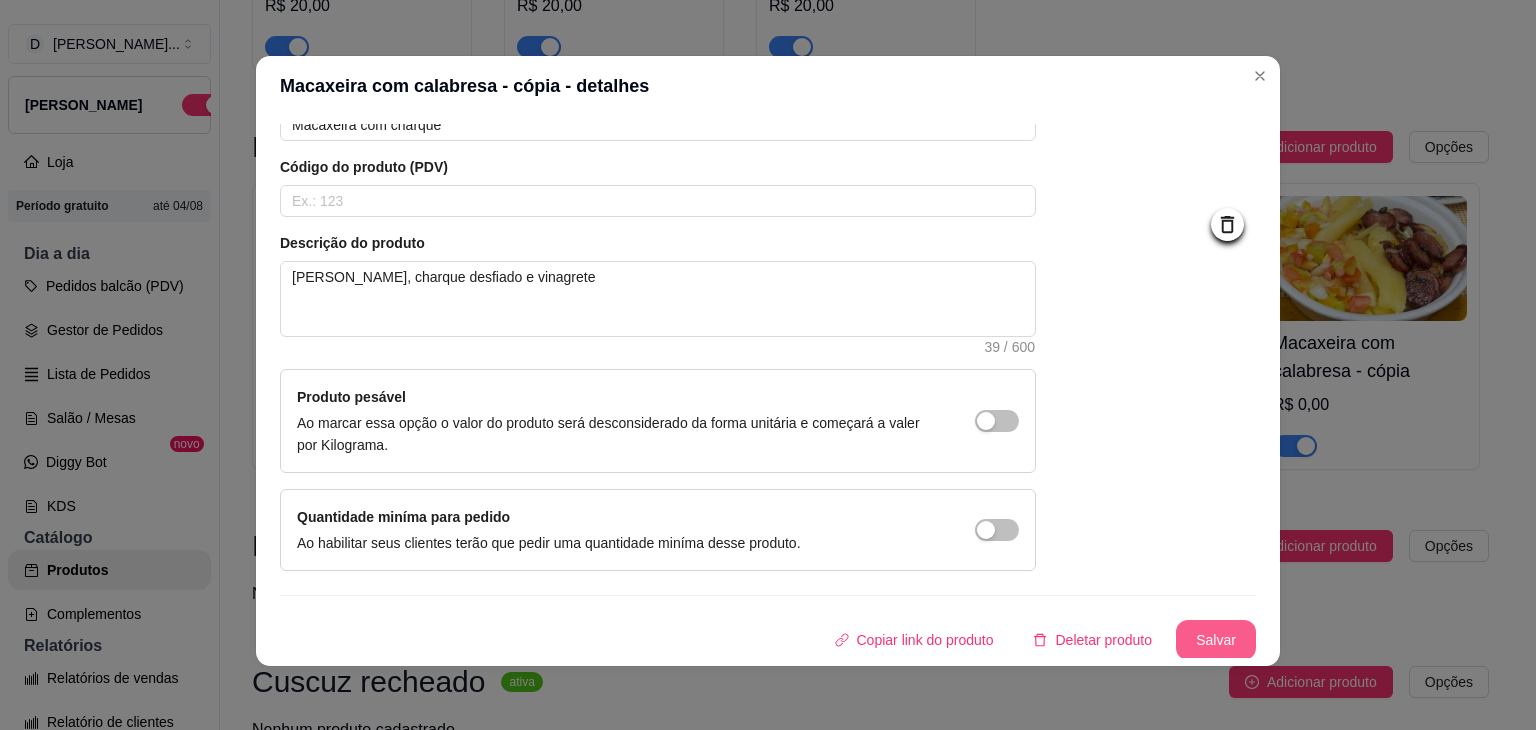 click on "Salvar" at bounding box center (1216, 640) 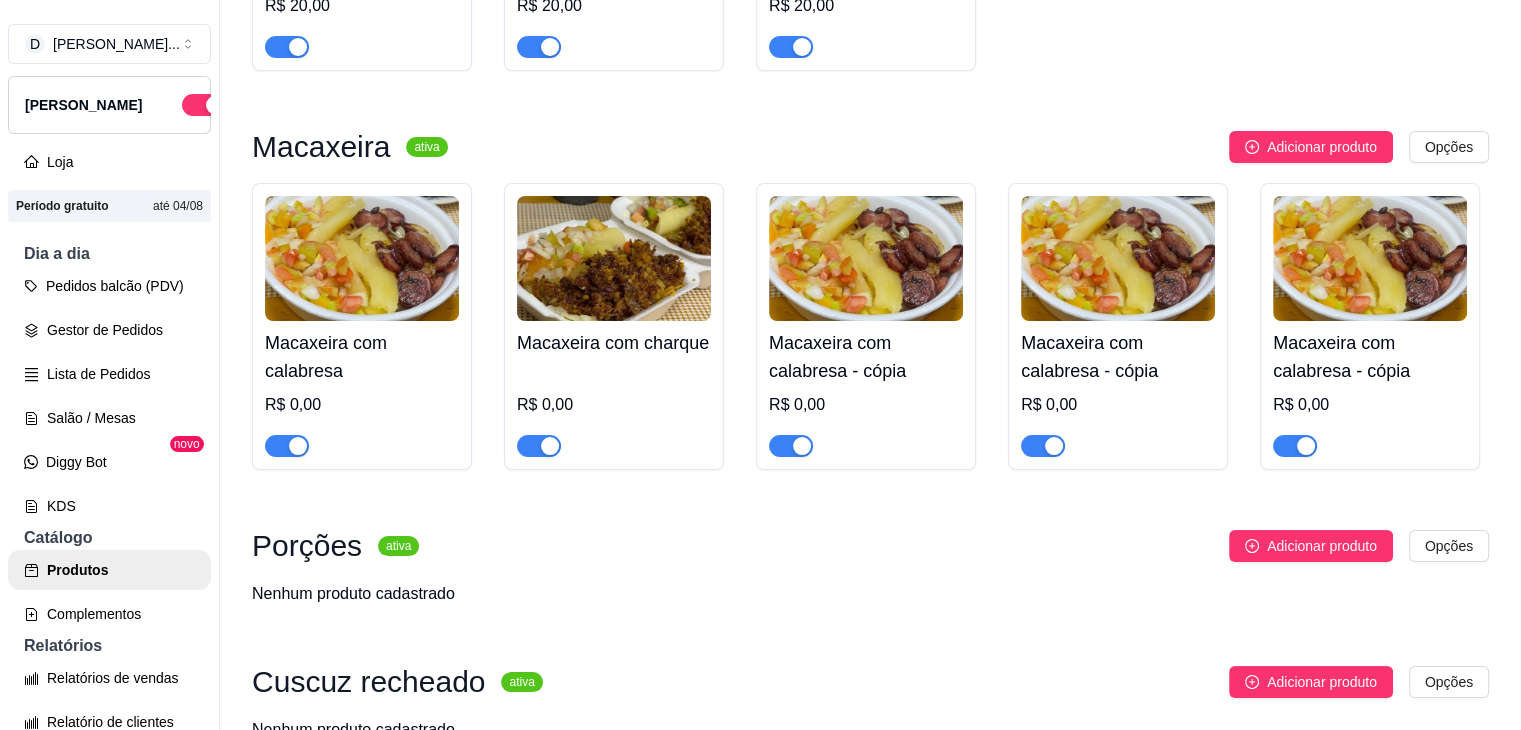 click at bounding box center [866, 258] 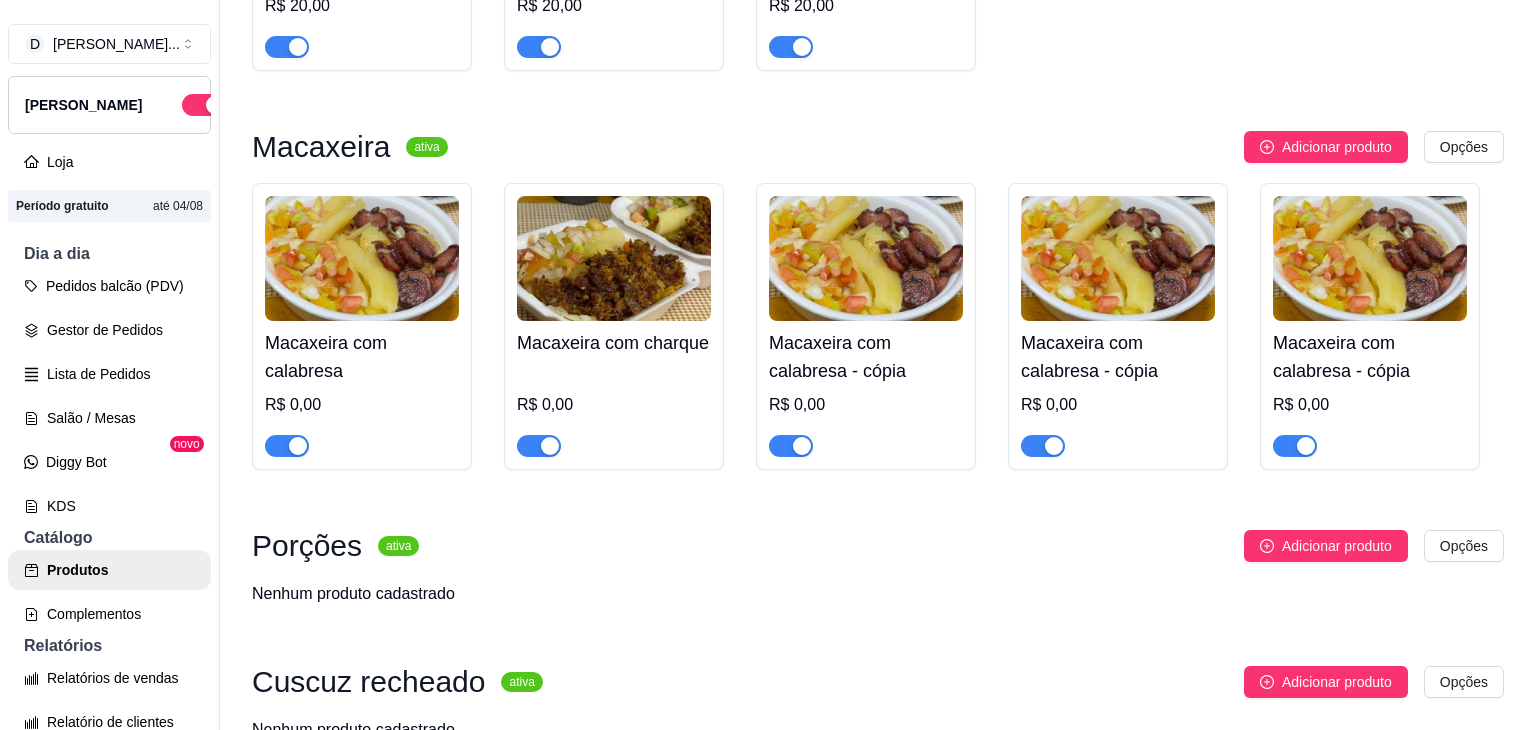 type 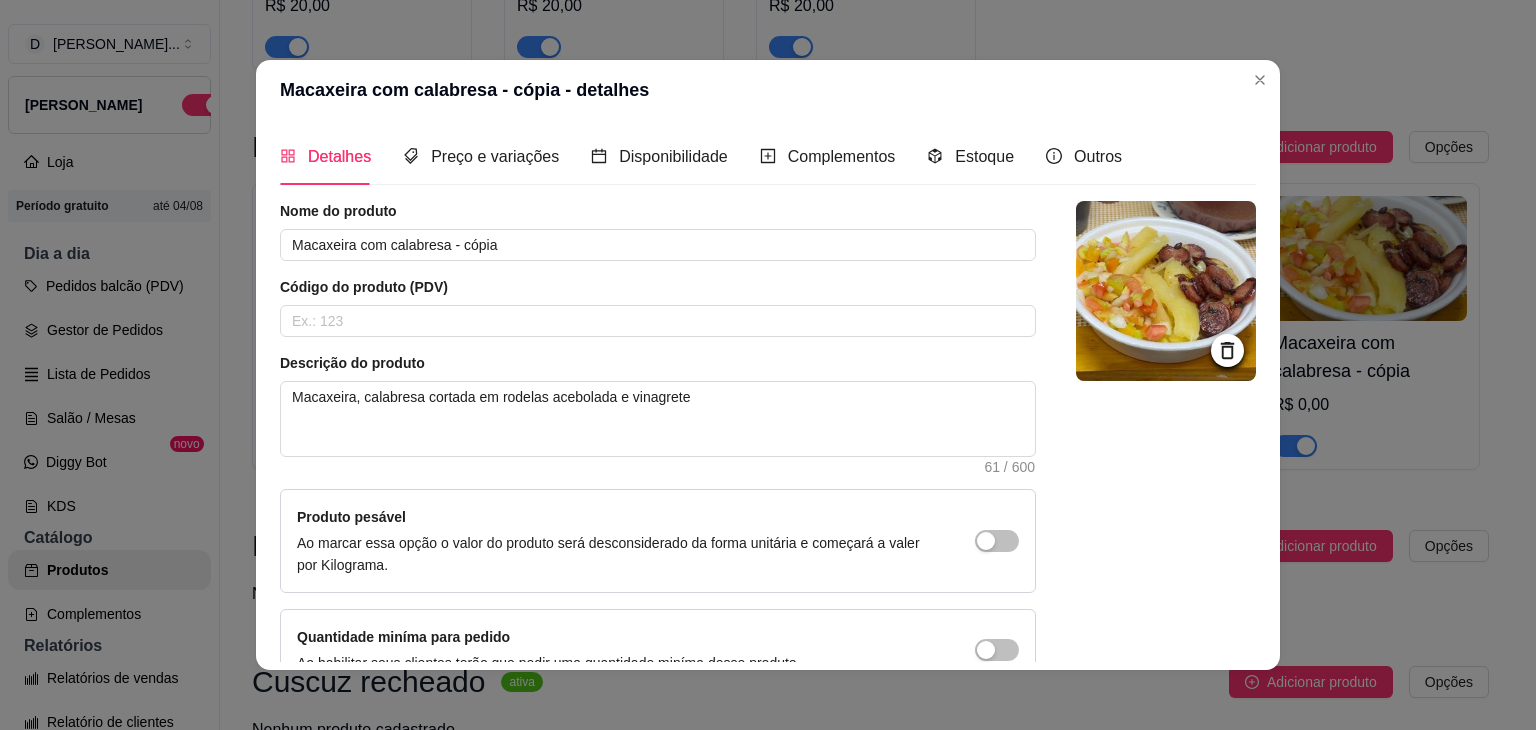 click 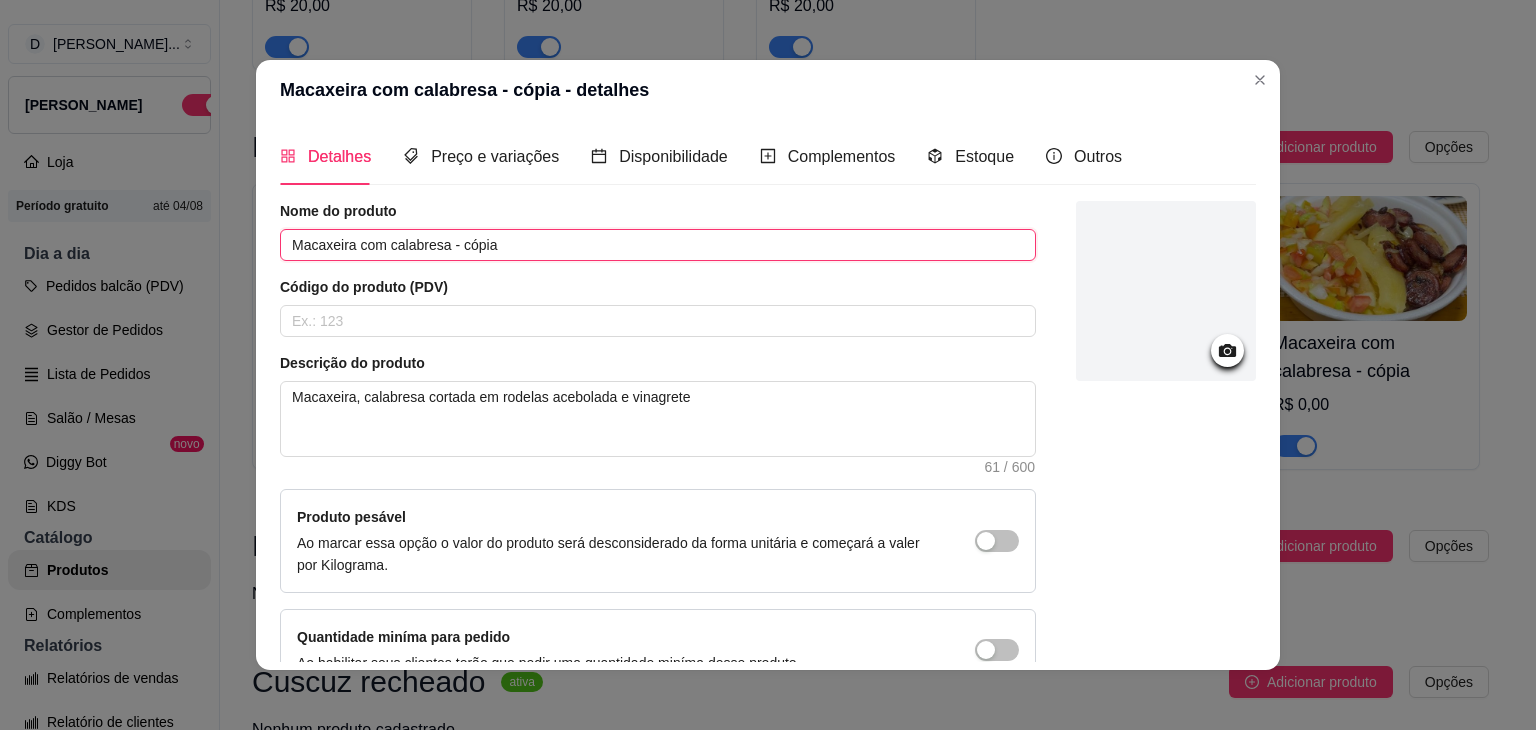 drag, startPoint x: 534, startPoint y: 252, endPoint x: 381, endPoint y: 260, distance: 153.20901 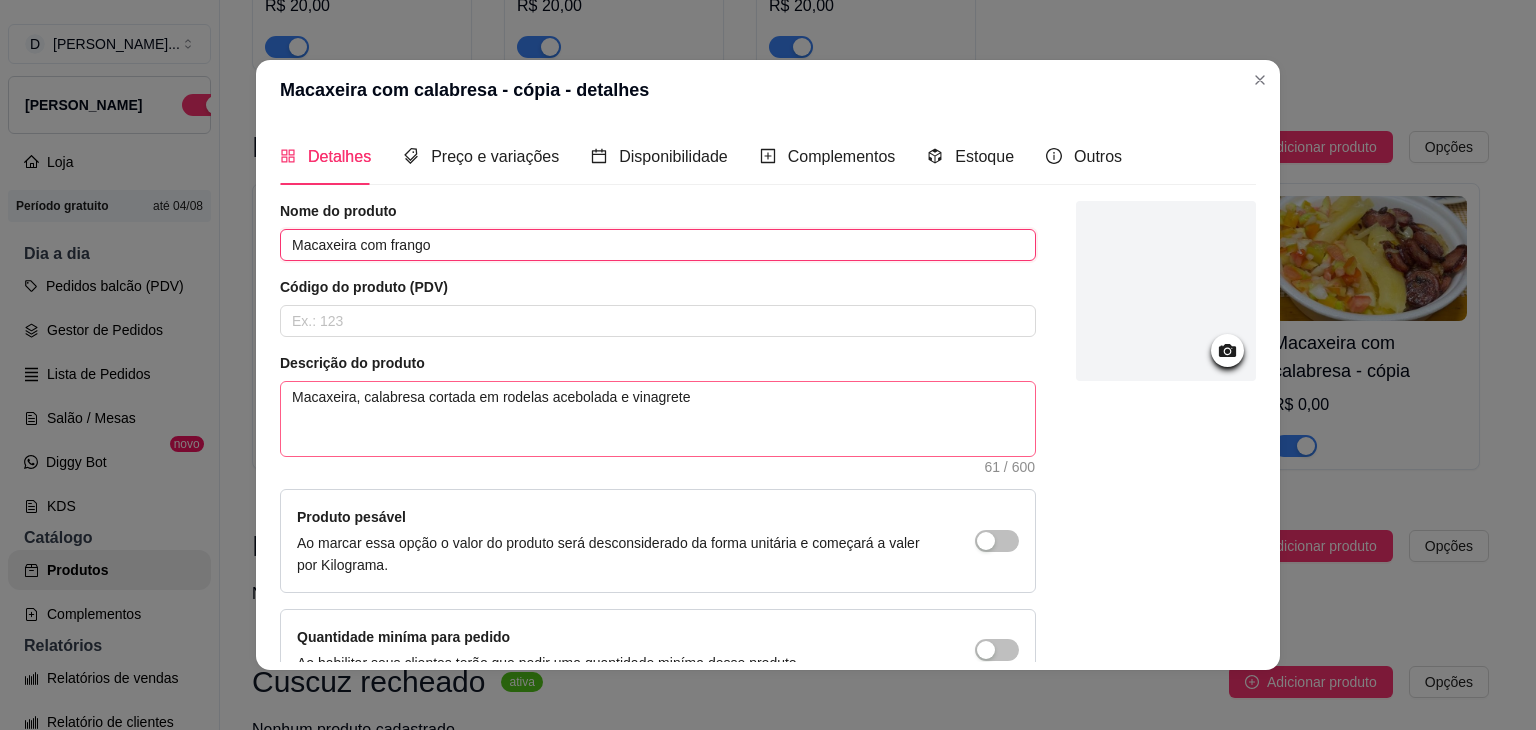type on "Macaxeira com frango" 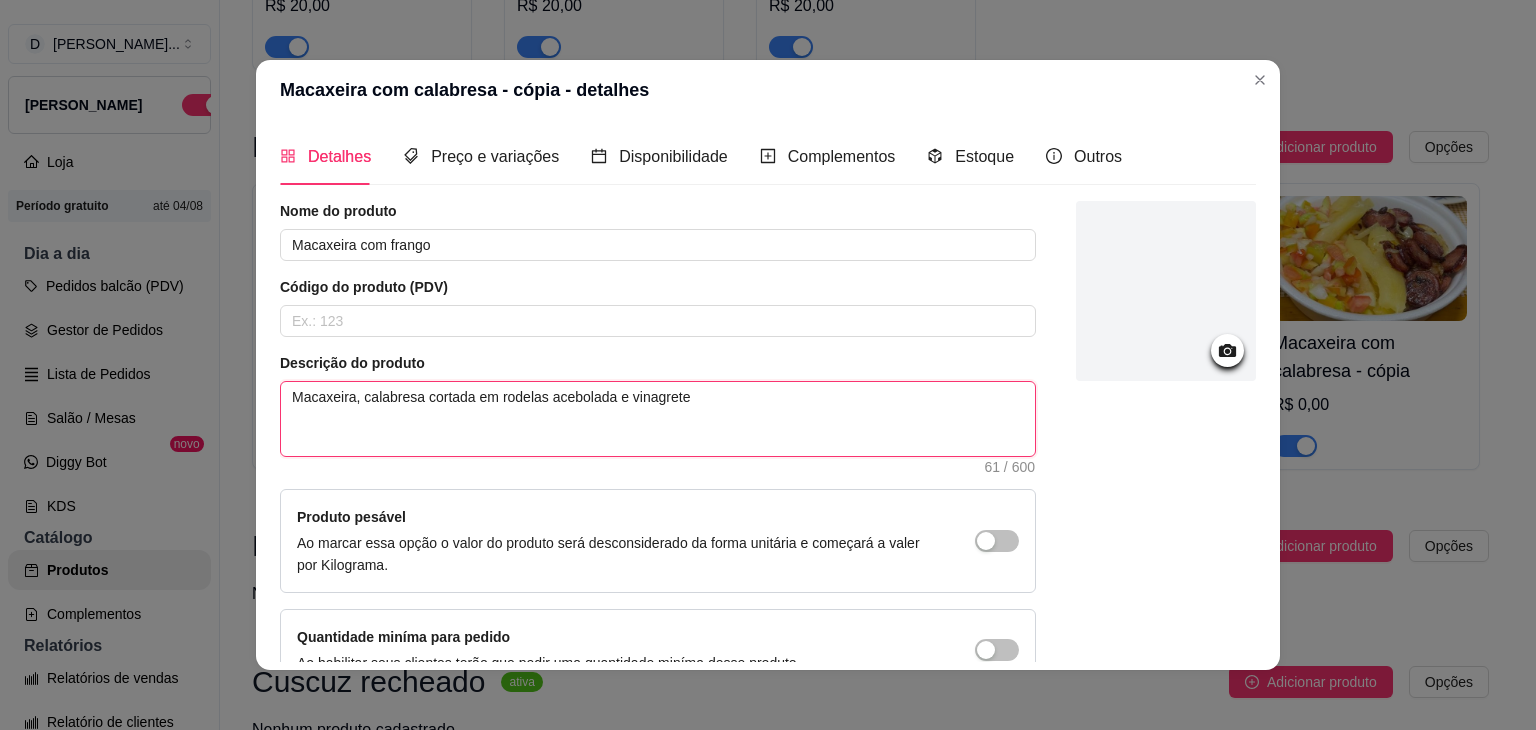 drag, startPoint x: 376, startPoint y: 401, endPoint x: 601, endPoint y: 409, distance: 225.14218 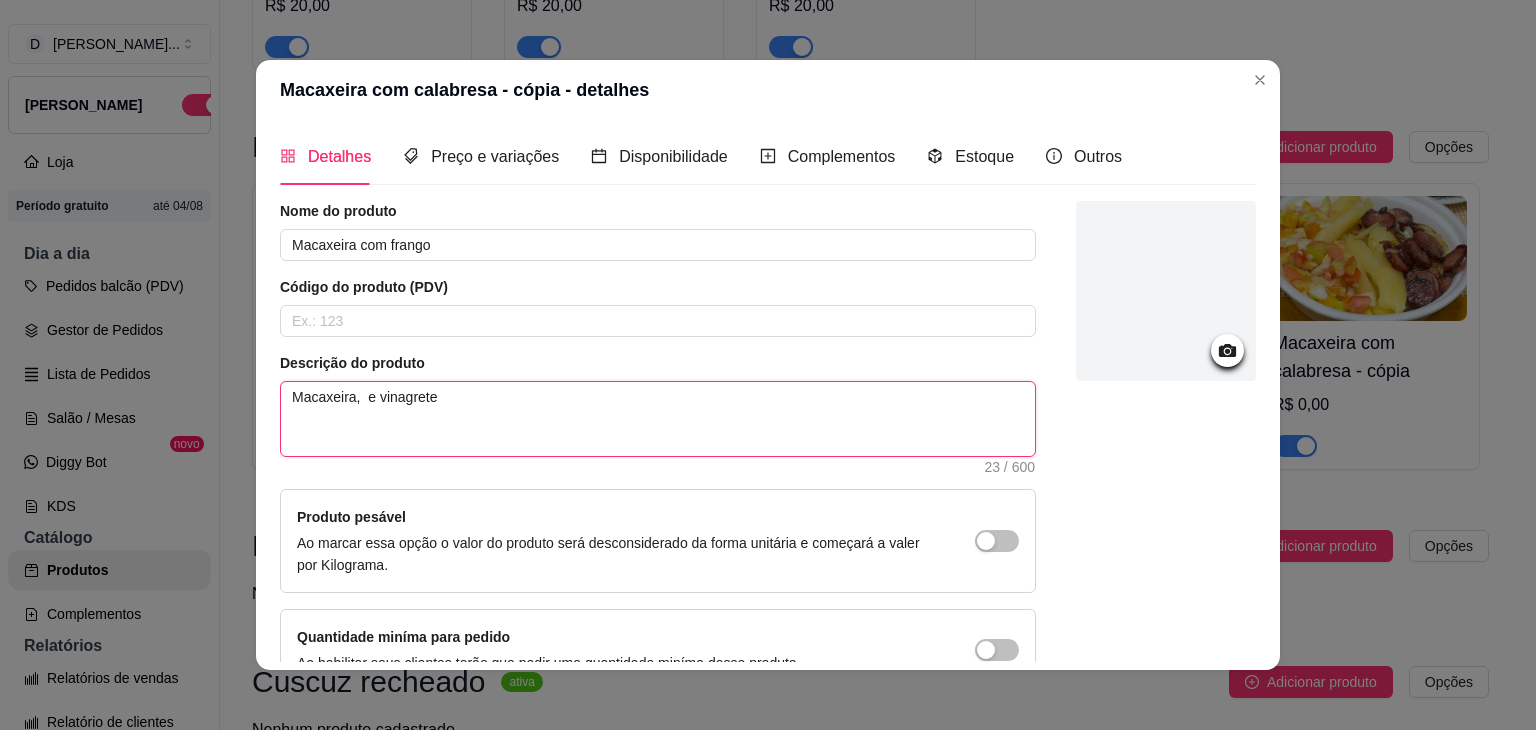 type 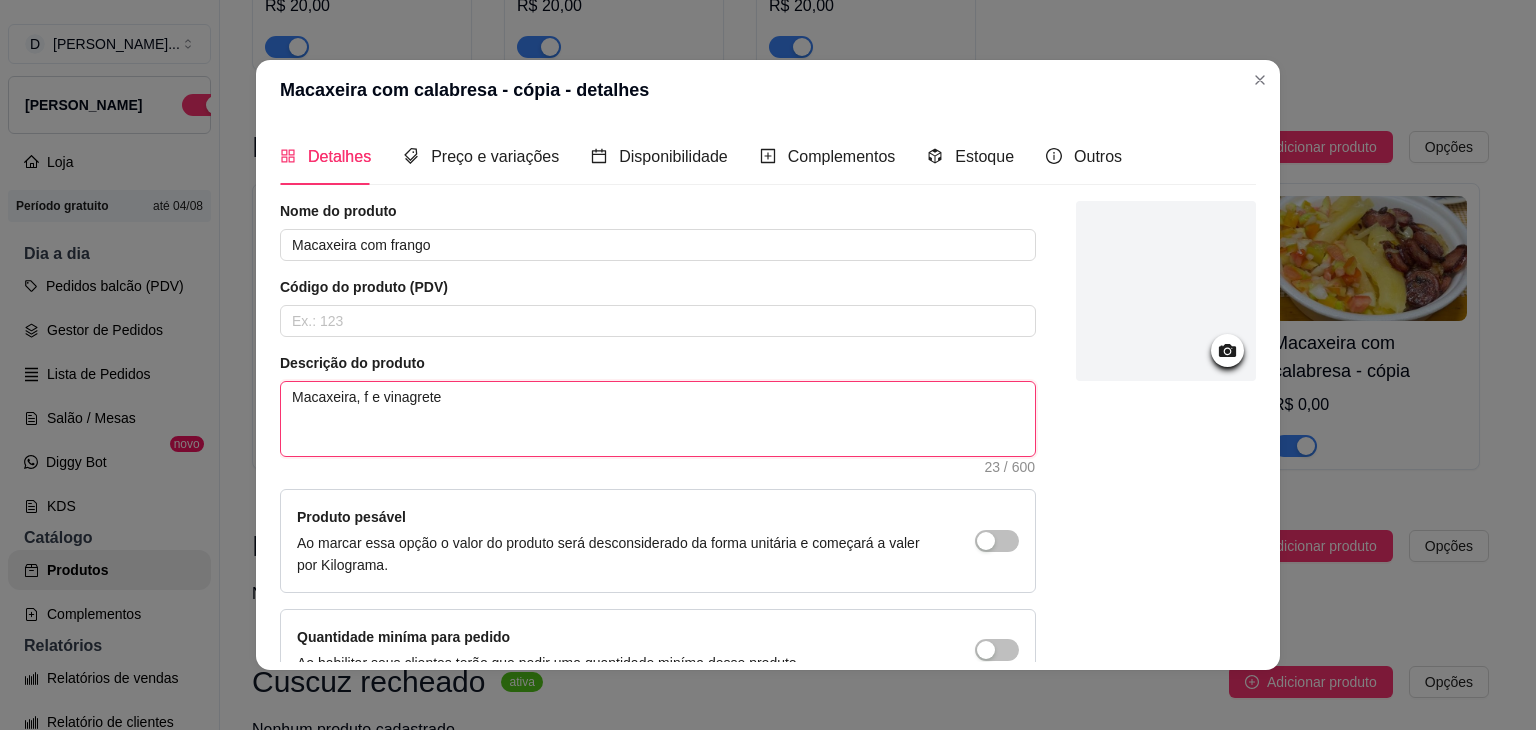 type 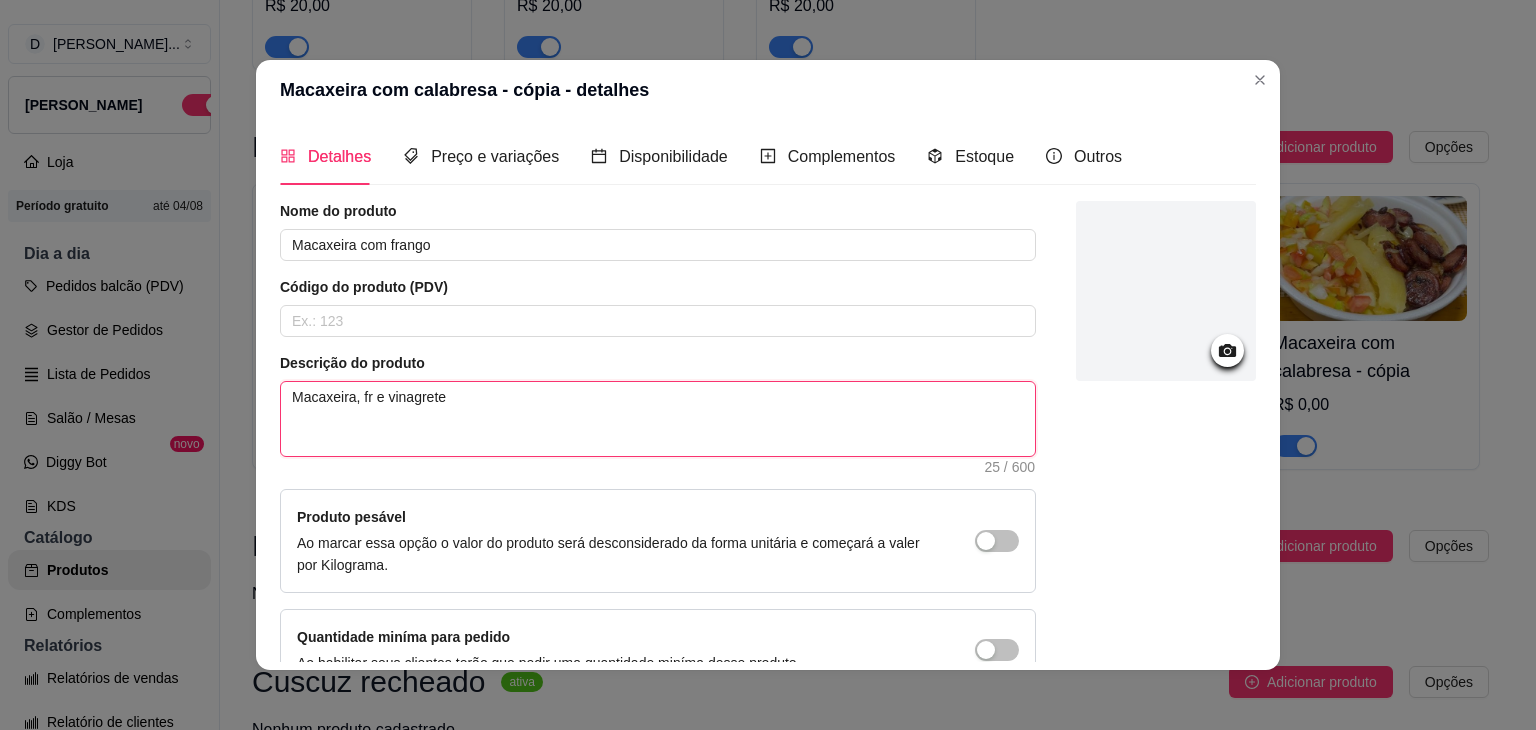 type 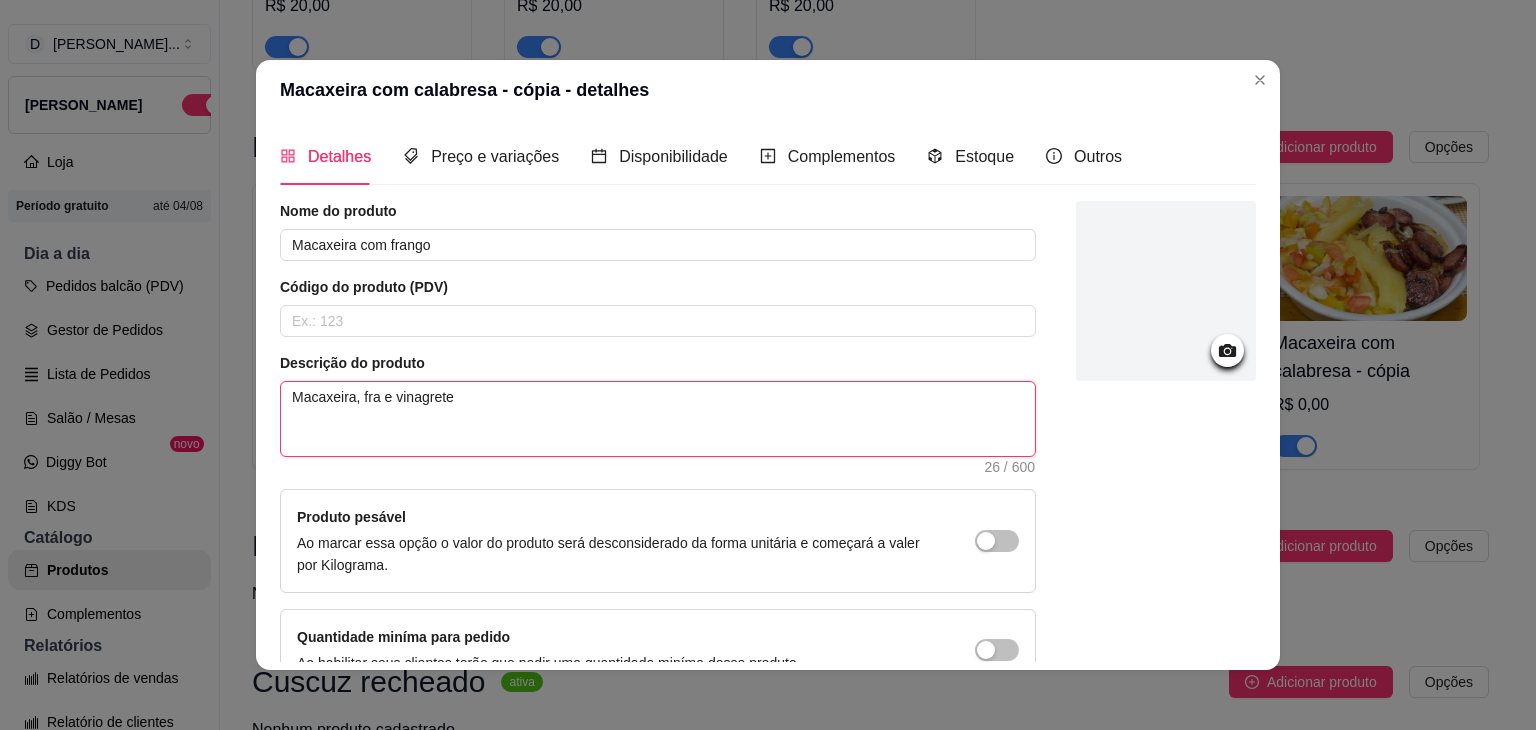 type 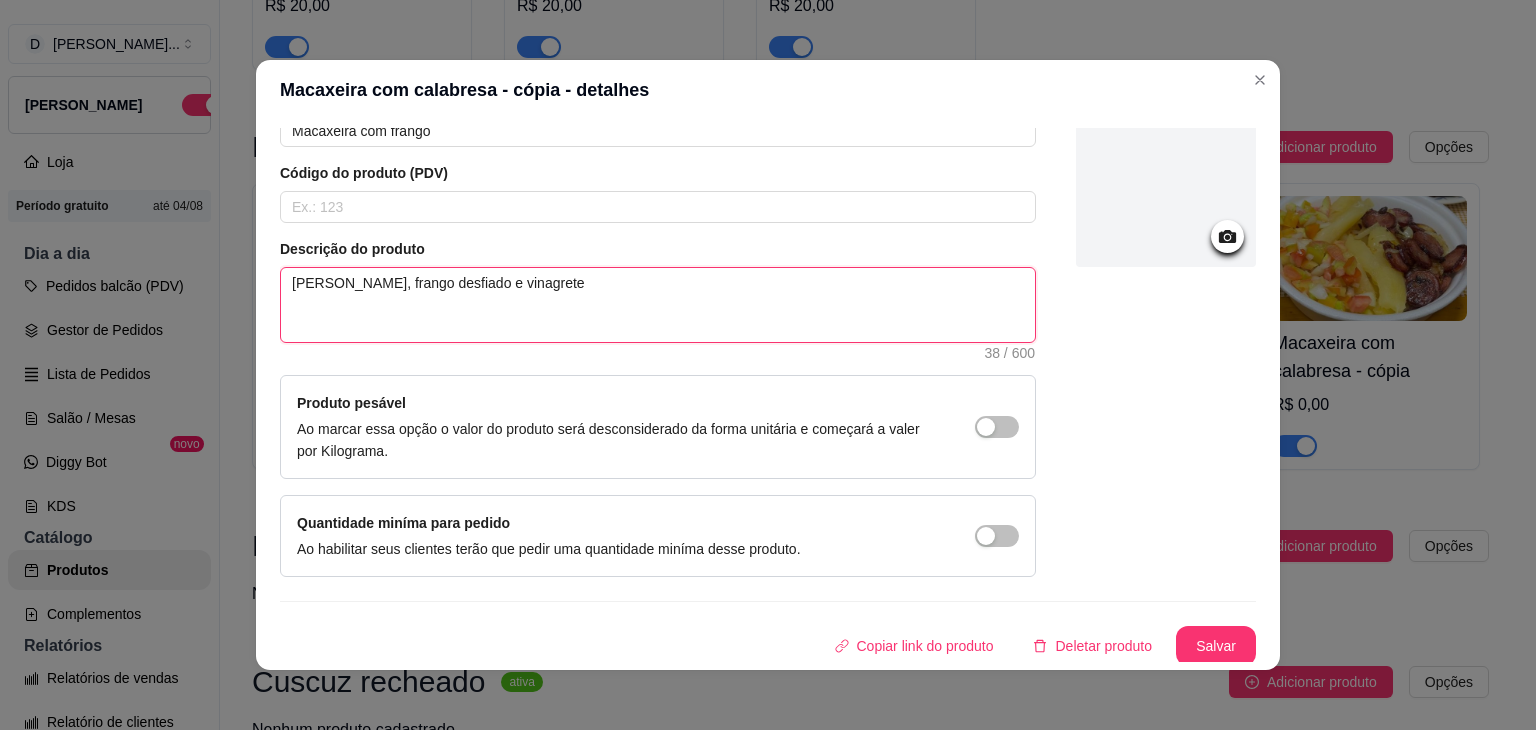 scroll, scrollTop: 116, scrollLeft: 0, axis: vertical 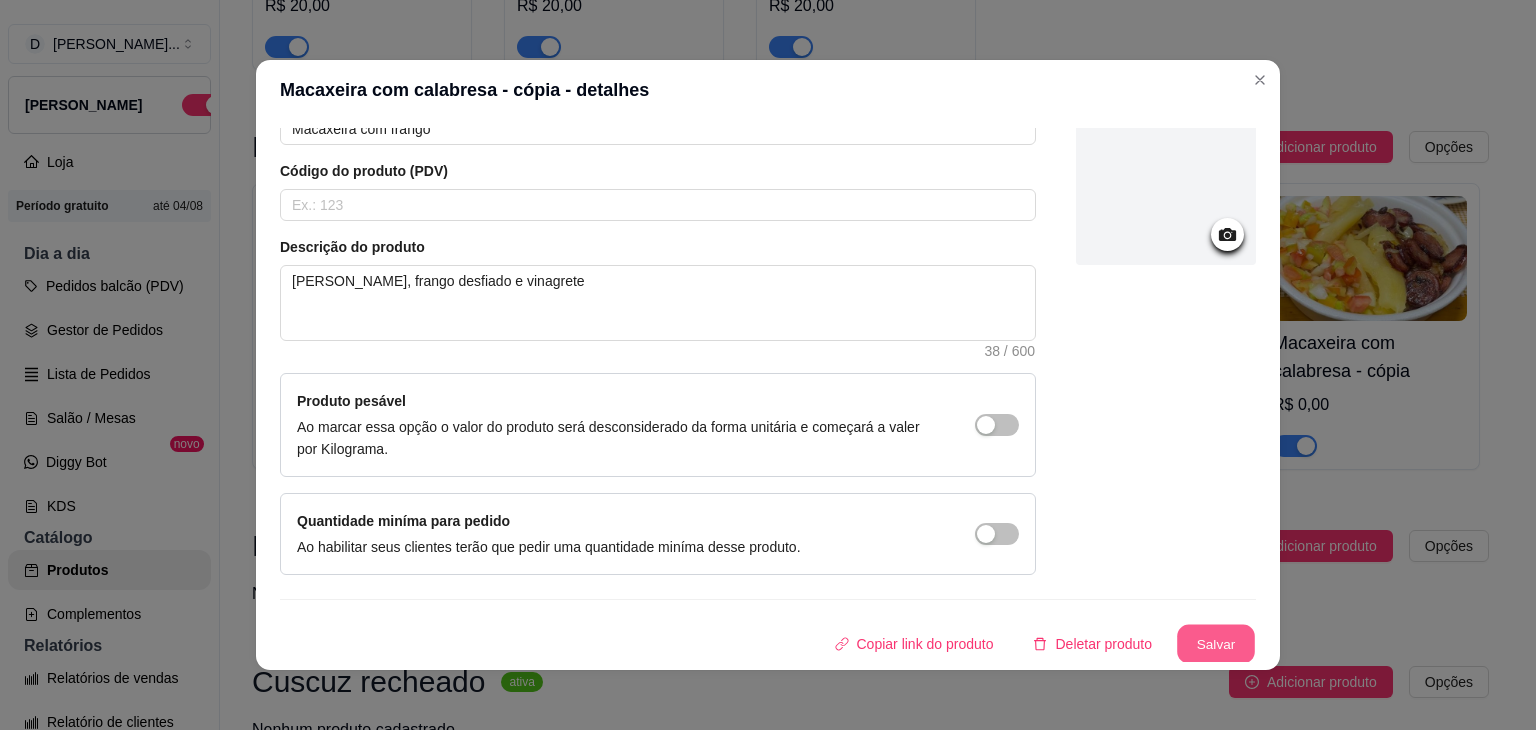 click on "Salvar" at bounding box center [1216, 644] 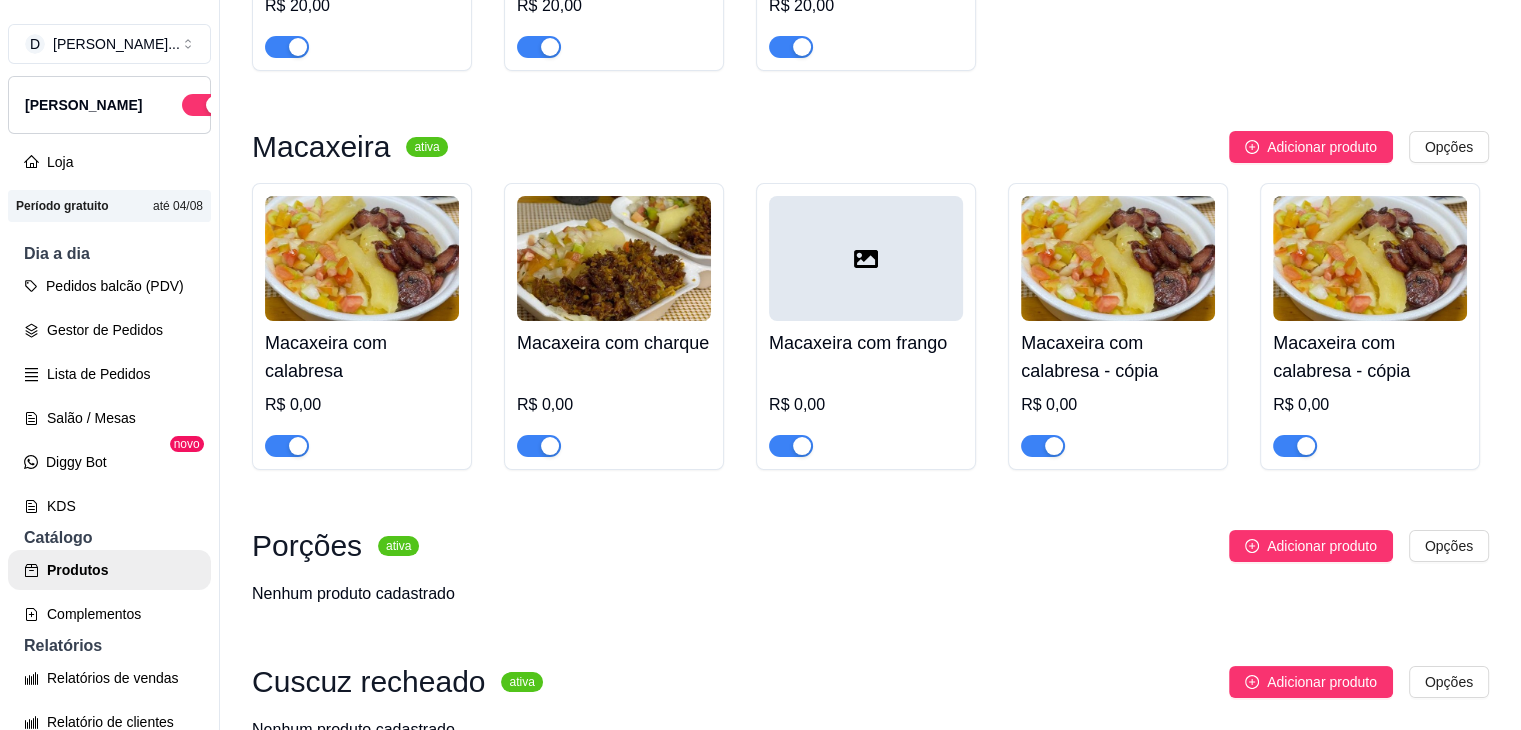 click at bounding box center [1118, 258] 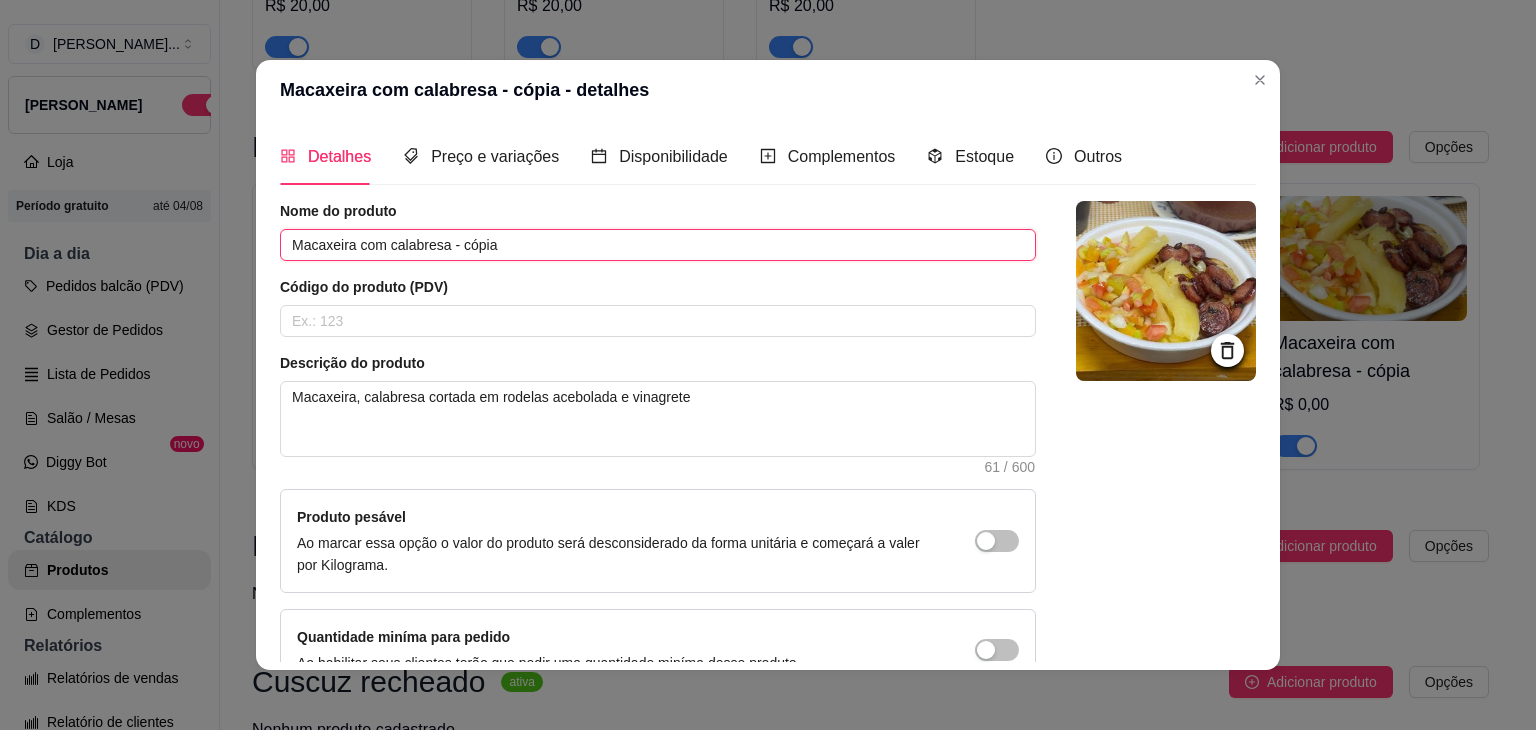 drag, startPoint x: 491, startPoint y: 245, endPoint x: 384, endPoint y: 243, distance: 107.01869 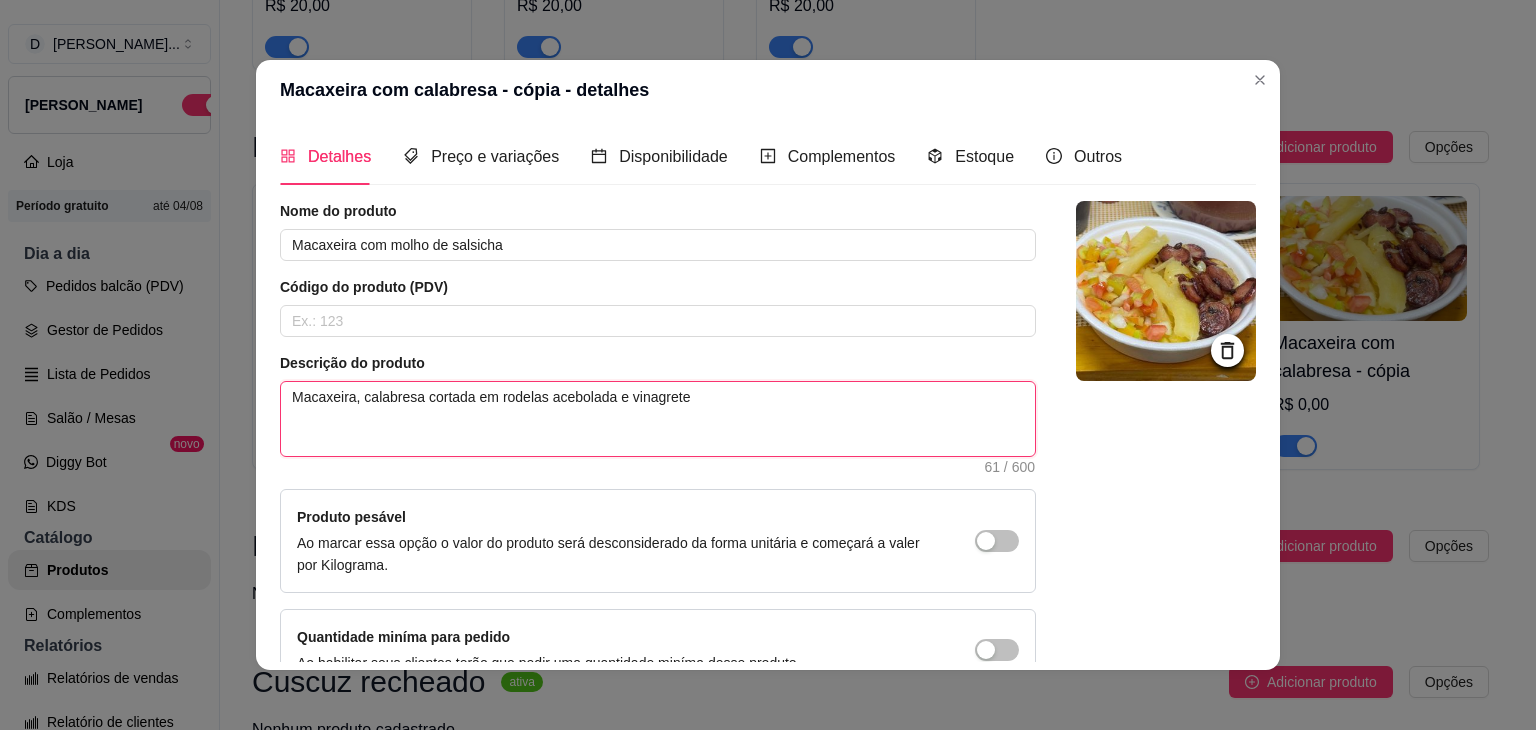 drag, startPoint x: 599, startPoint y: 397, endPoint x: 353, endPoint y: 397, distance: 246 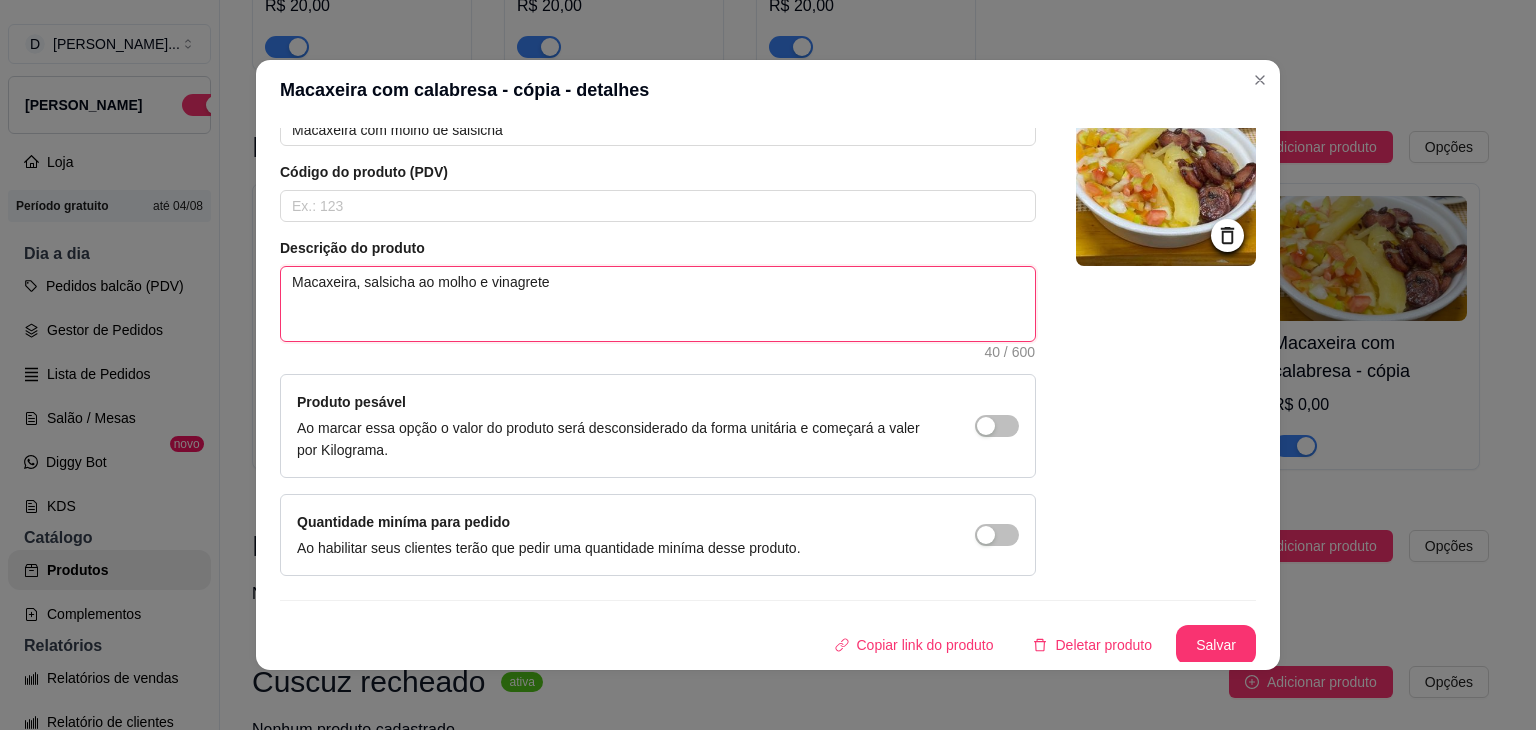 scroll, scrollTop: 116, scrollLeft: 0, axis: vertical 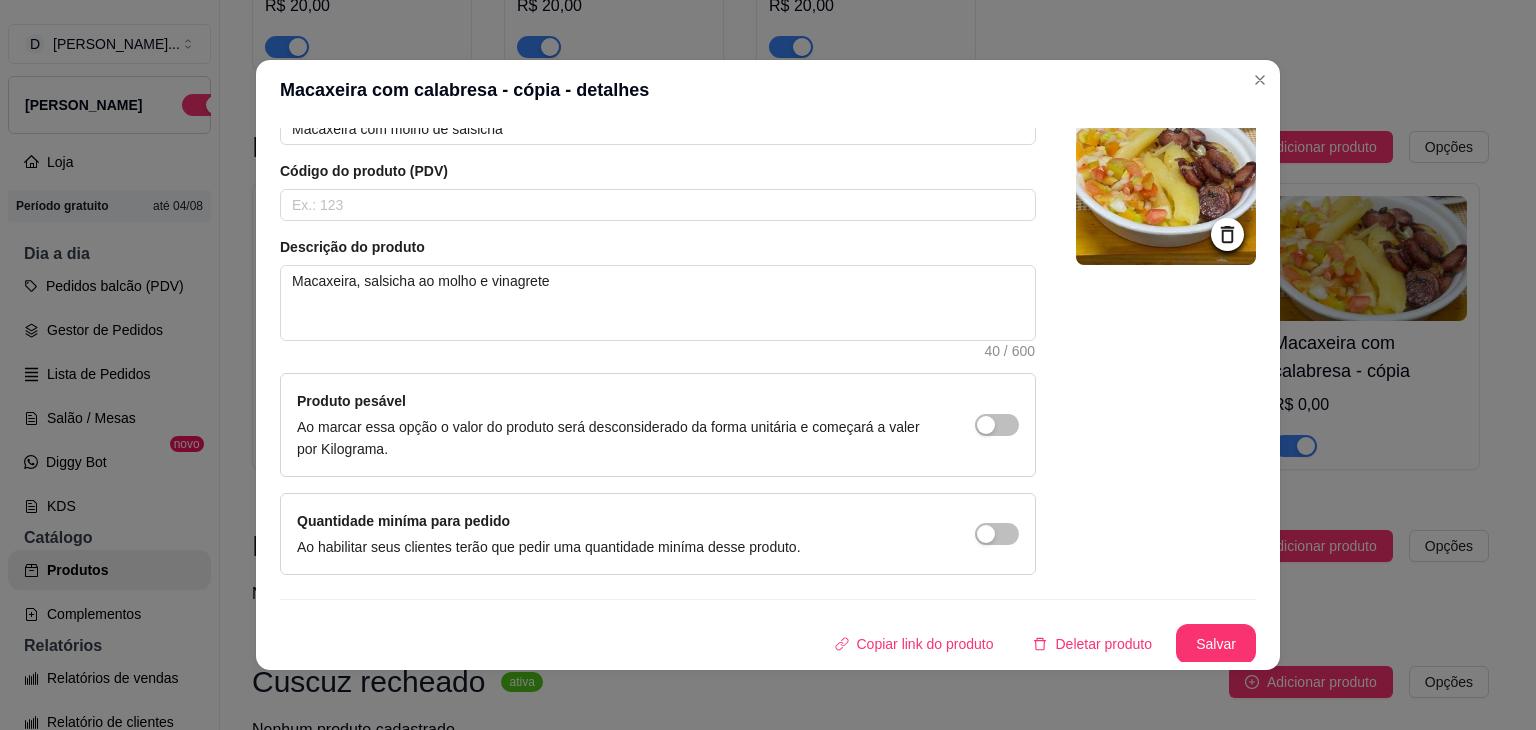click 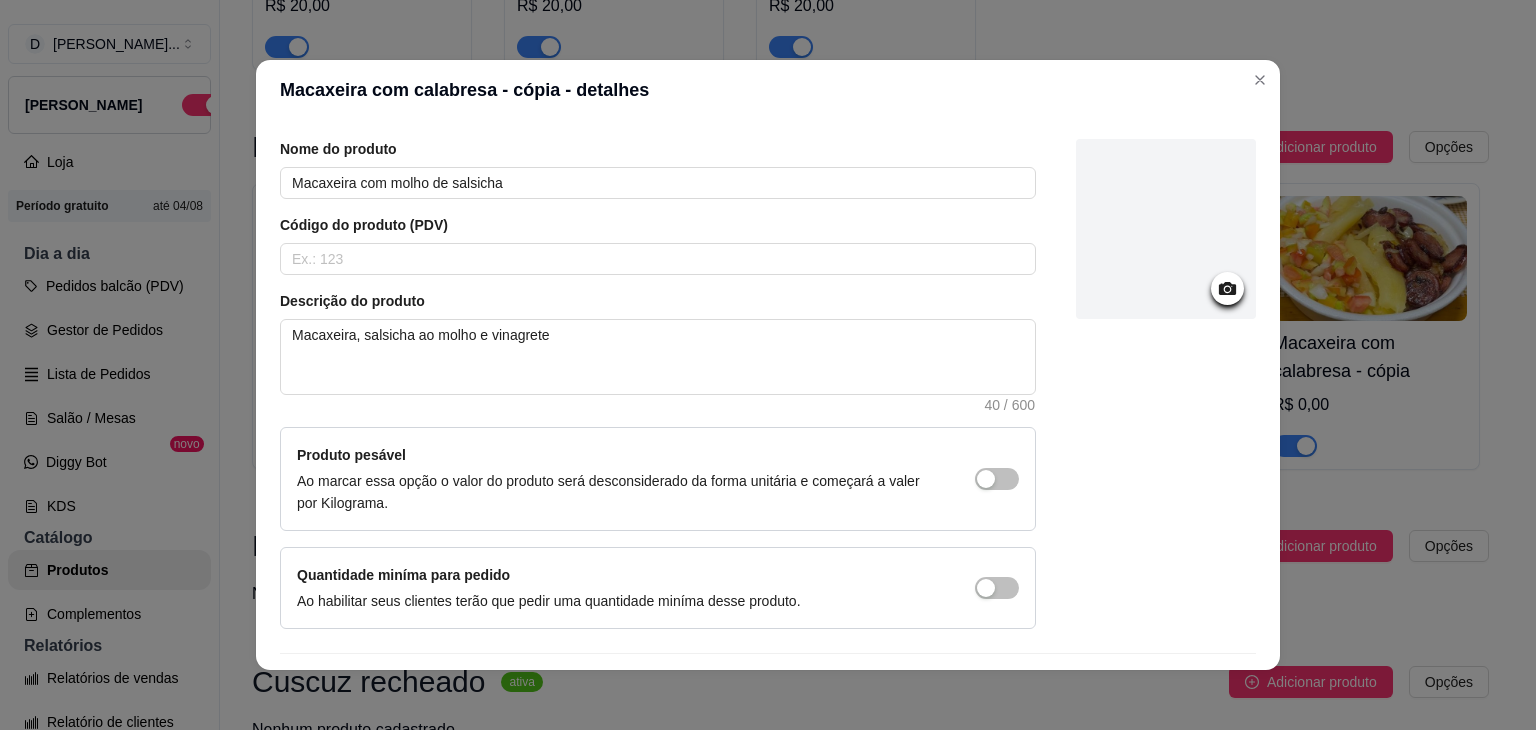 scroll, scrollTop: 116, scrollLeft: 0, axis: vertical 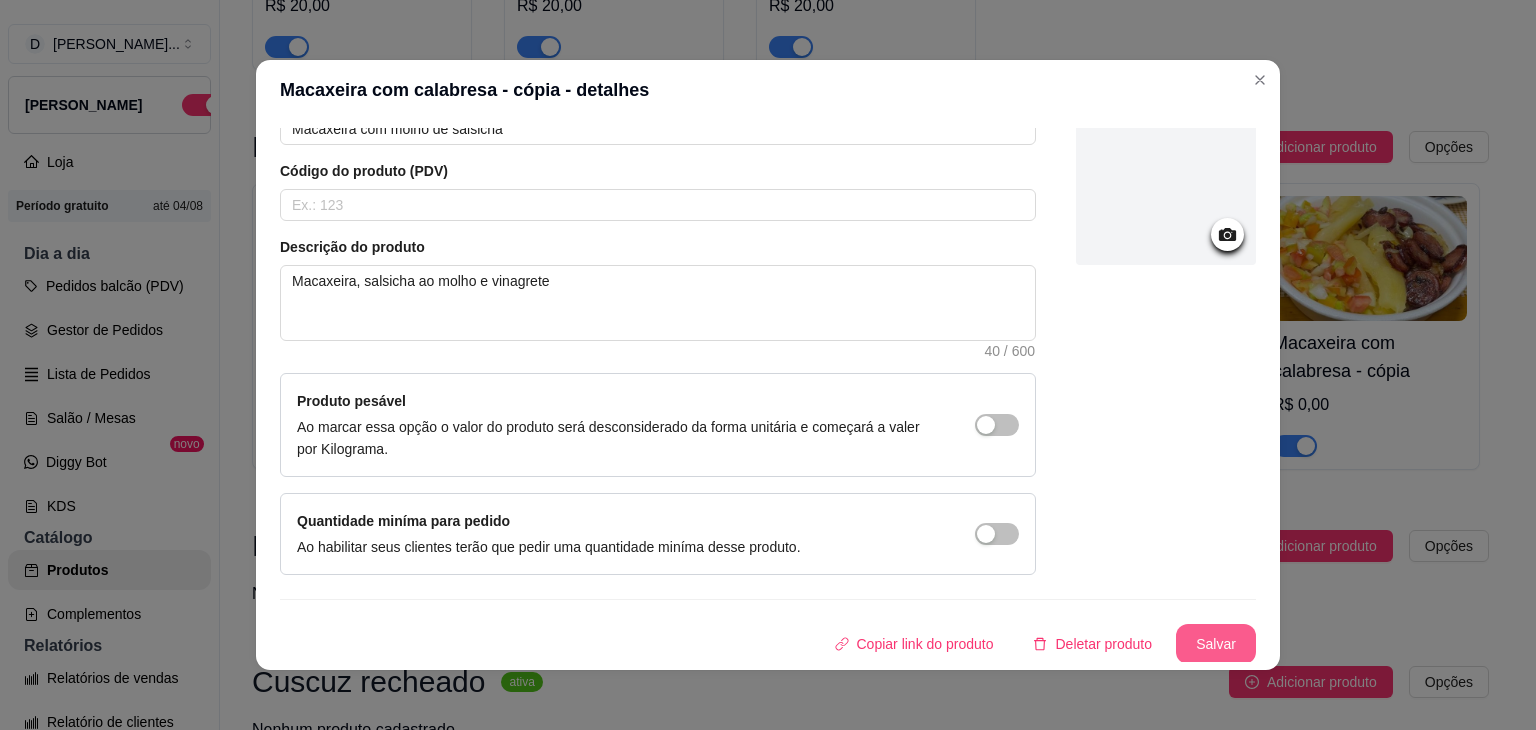 click on "Salvar" at bounding box center (1216, 644) 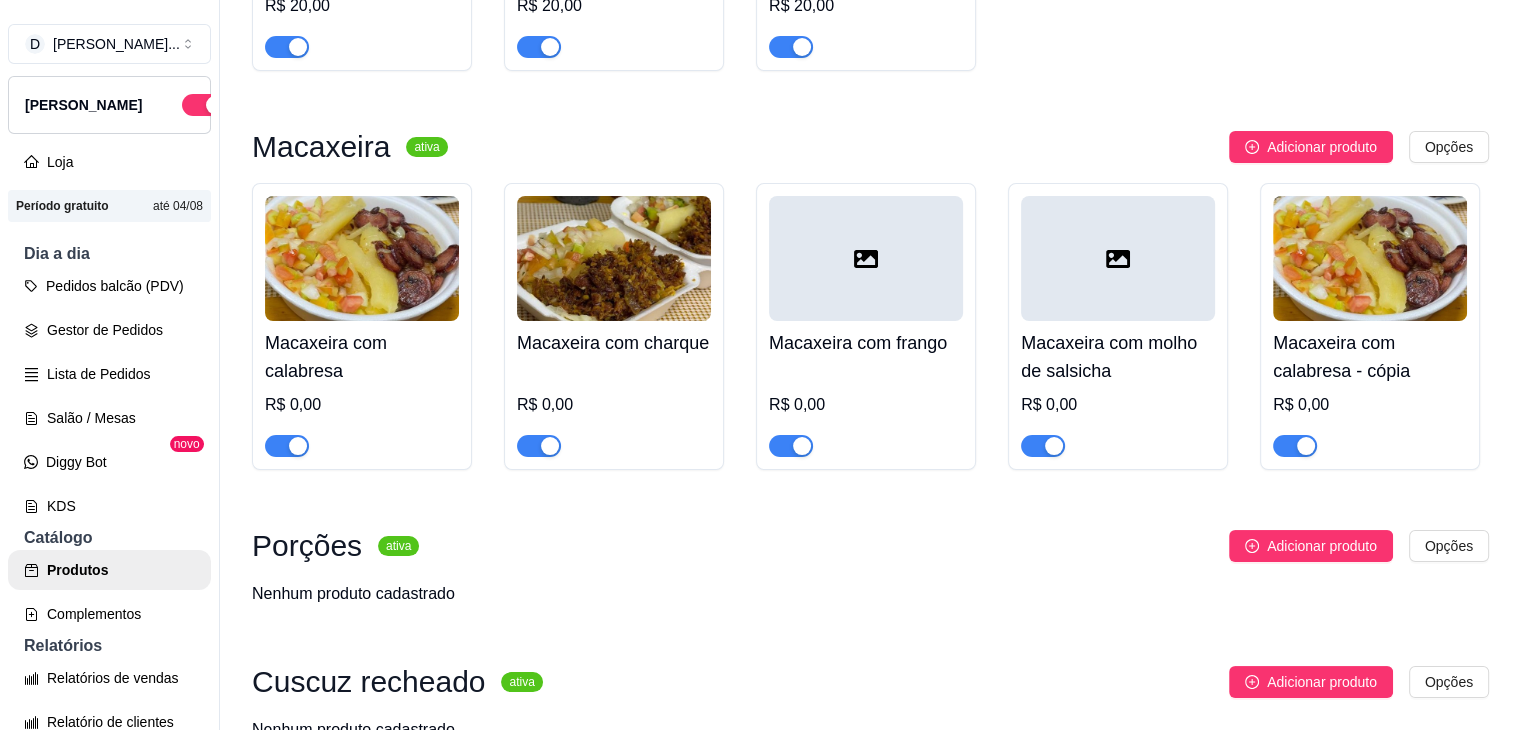 click at bounding box center [1370, 258] 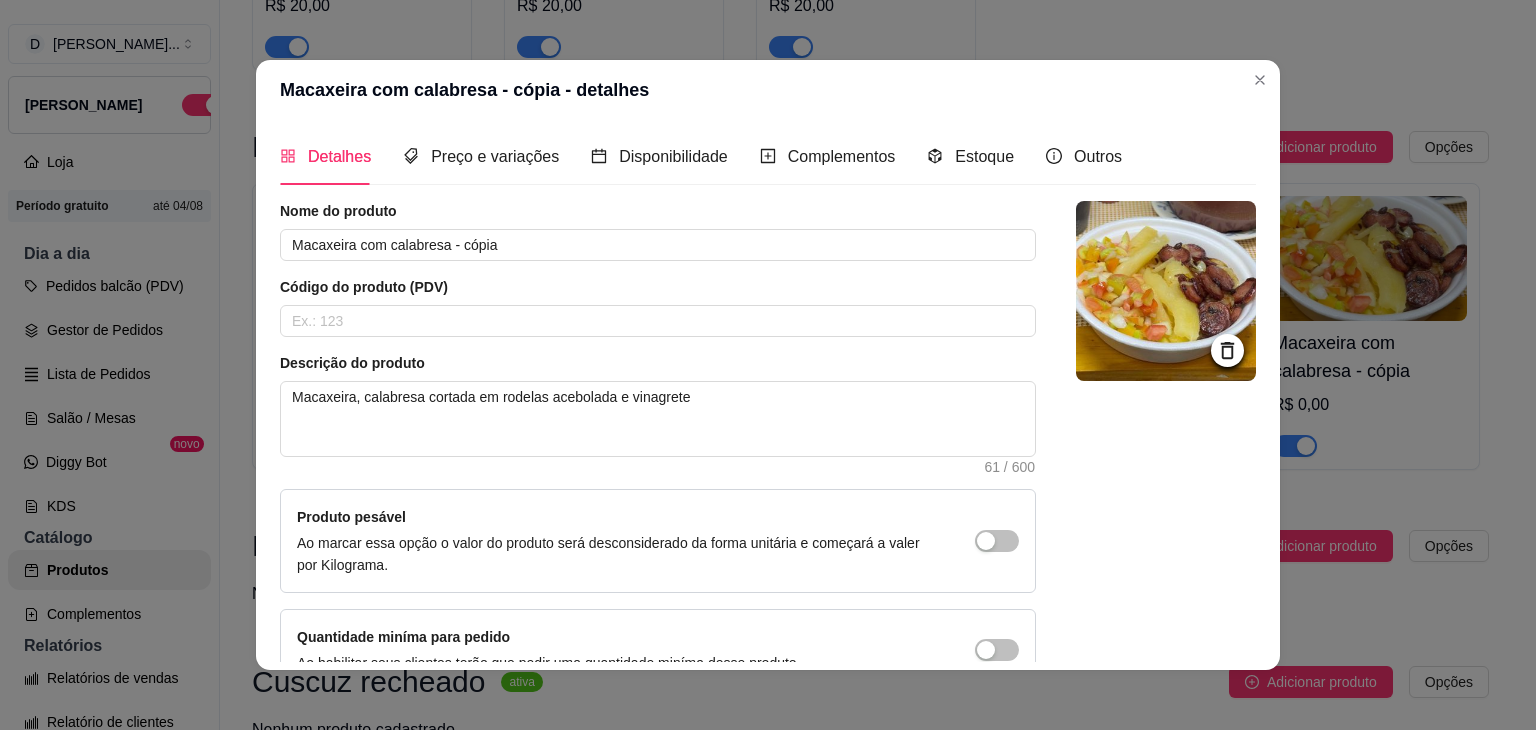 click at bounding box center [1227, 350] 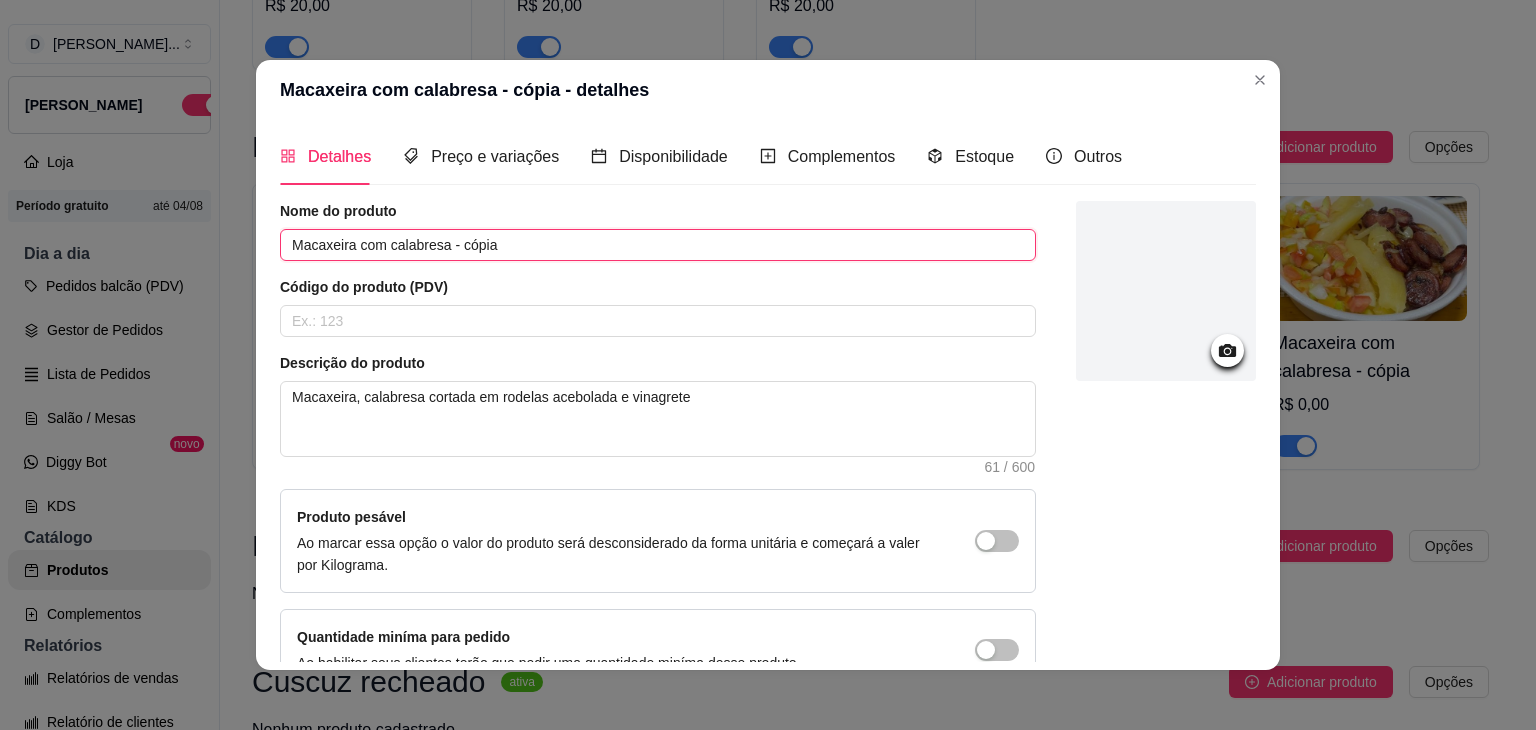 drag, startPoint x: 501, startPoint y: 248, endPoint x: 384, endPoint y: 258, distance: 117.426575 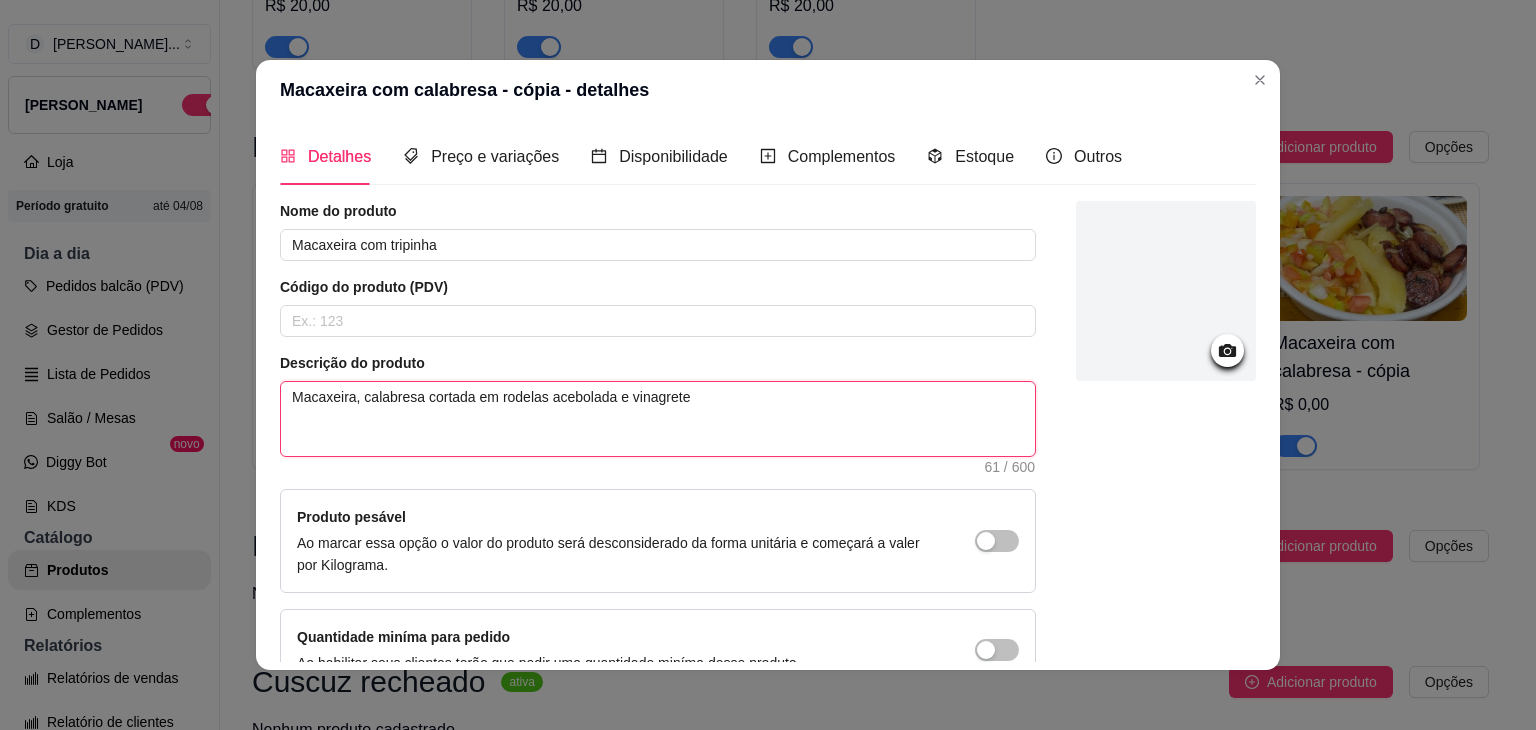 drag, startPoint x: 598, startPoint y: 398, endPoint x: 355, endPoint y: 433, distance: 245.50764 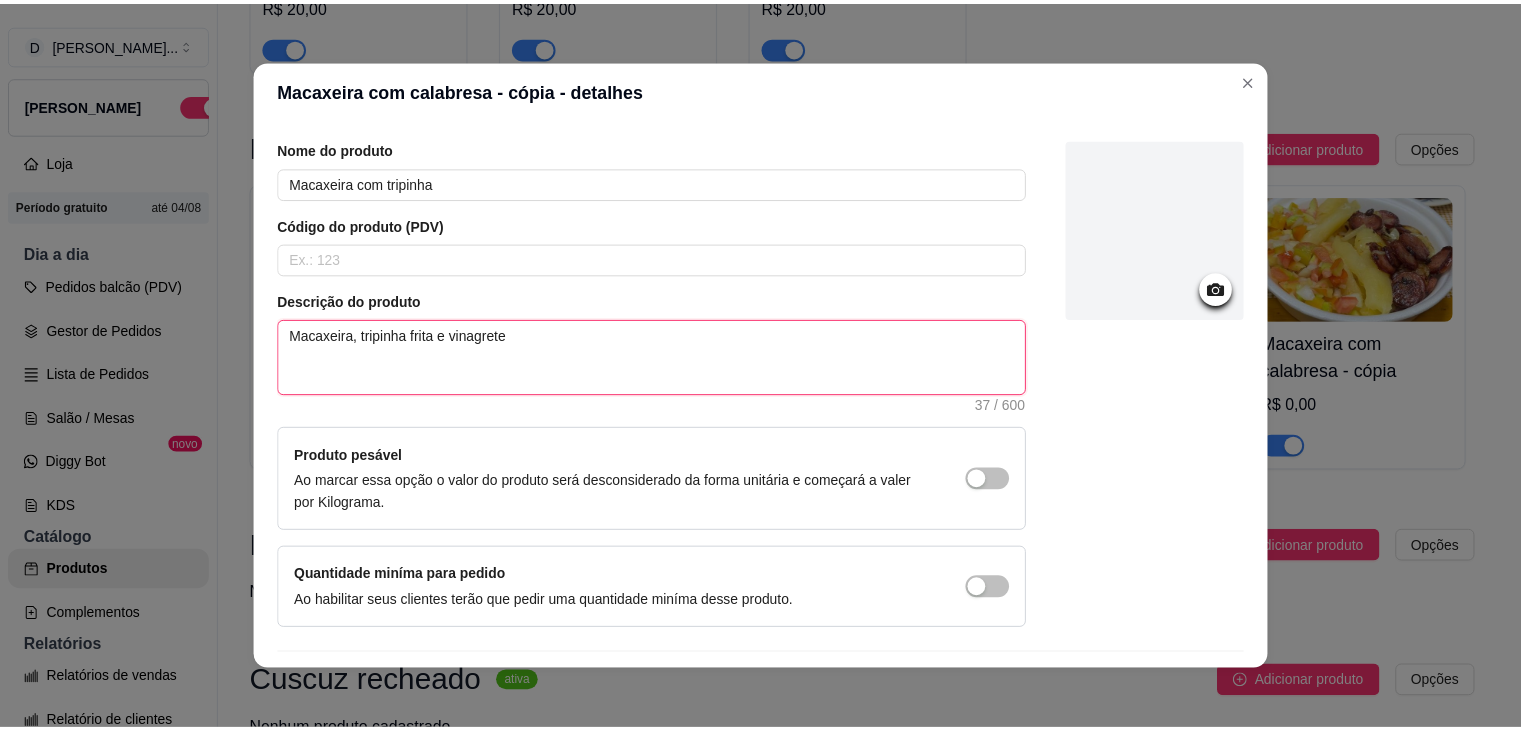 scroll, scrollTop: 116, scrollLeft: 0, axis: vertical 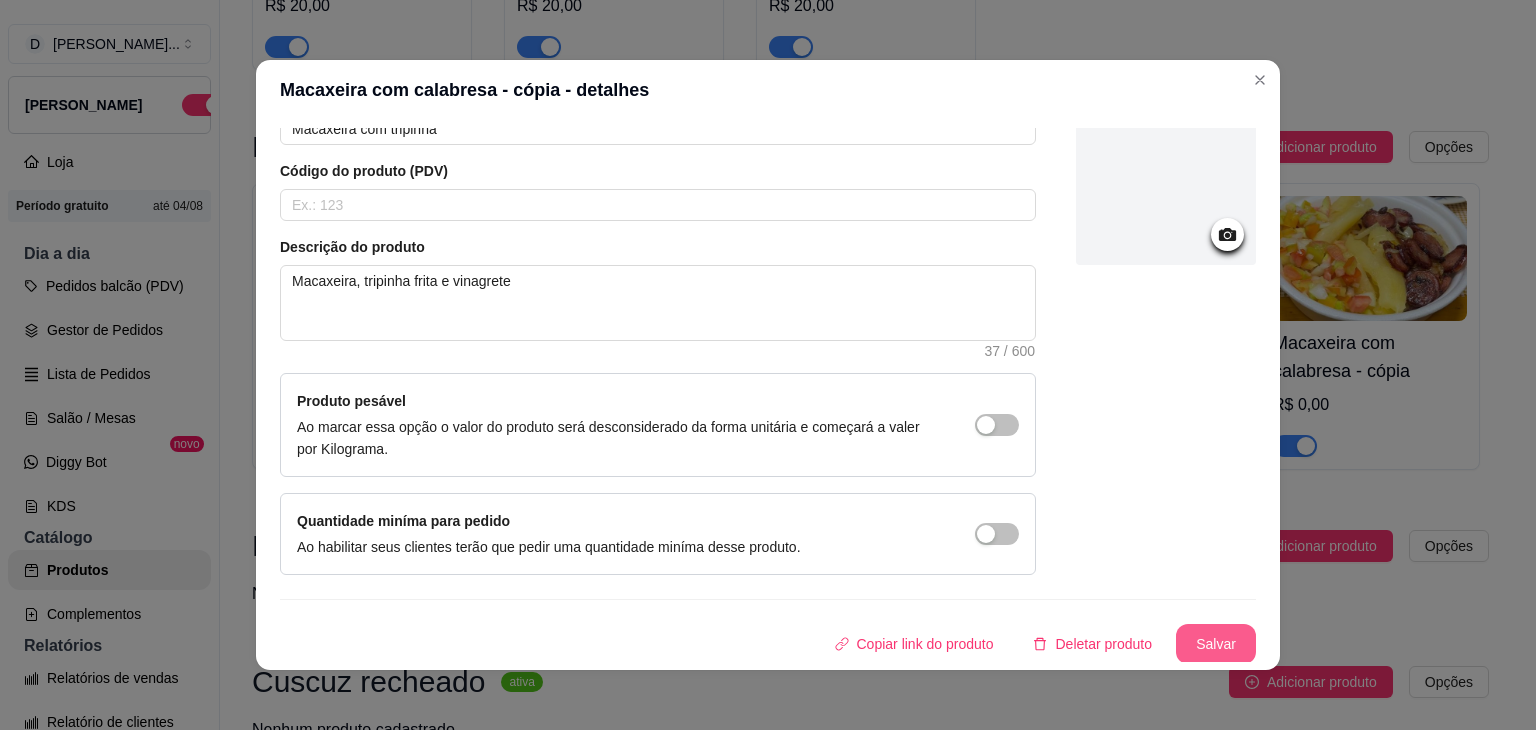 click on "Salvar" at bounding box center (1216, 644) 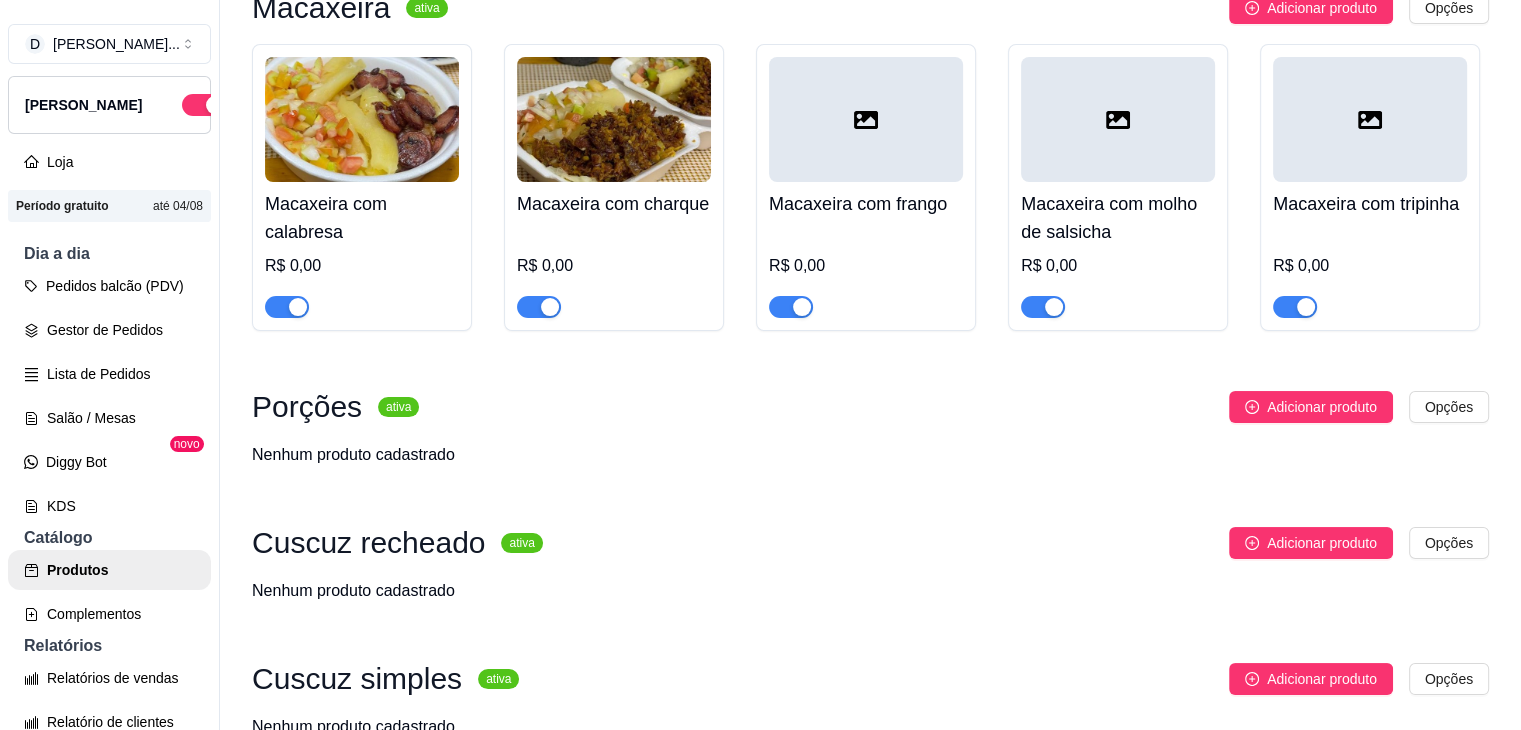 scroll, scrollTop: 3137, scrollLeft: 0, axis: vertical 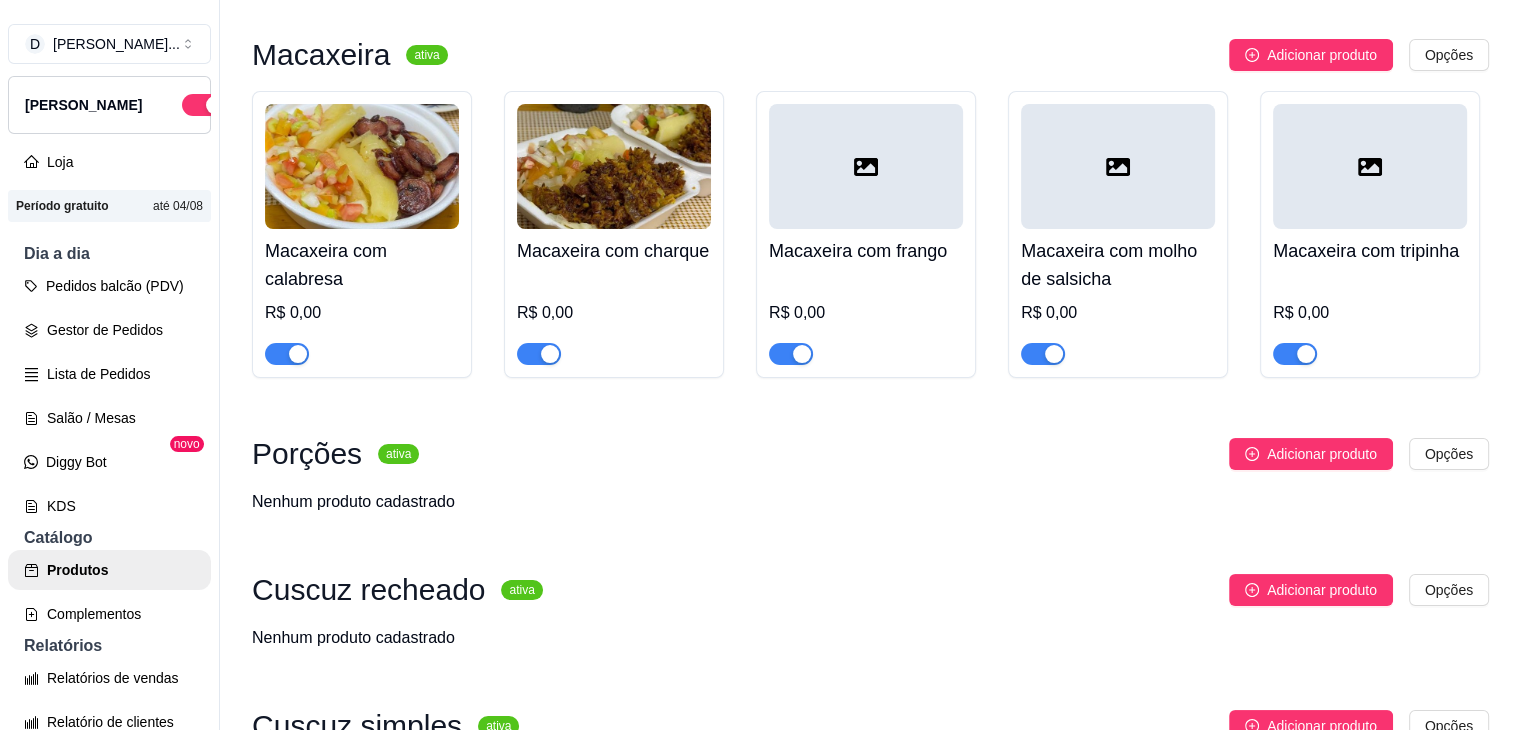 click on "R$ 0,00" at bounding box center [614, 313] 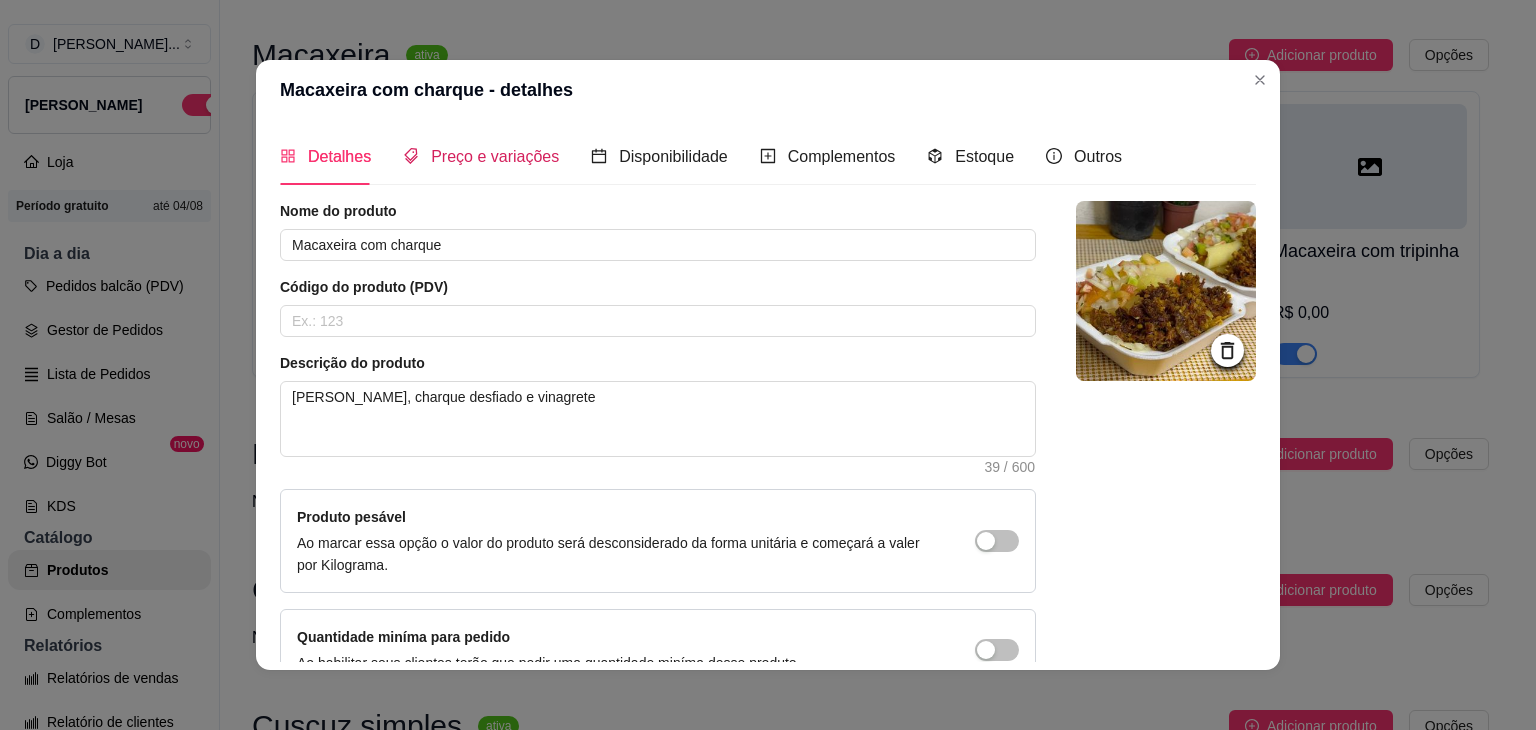 click on "Preço e variações" at bounding box center [495, 156] 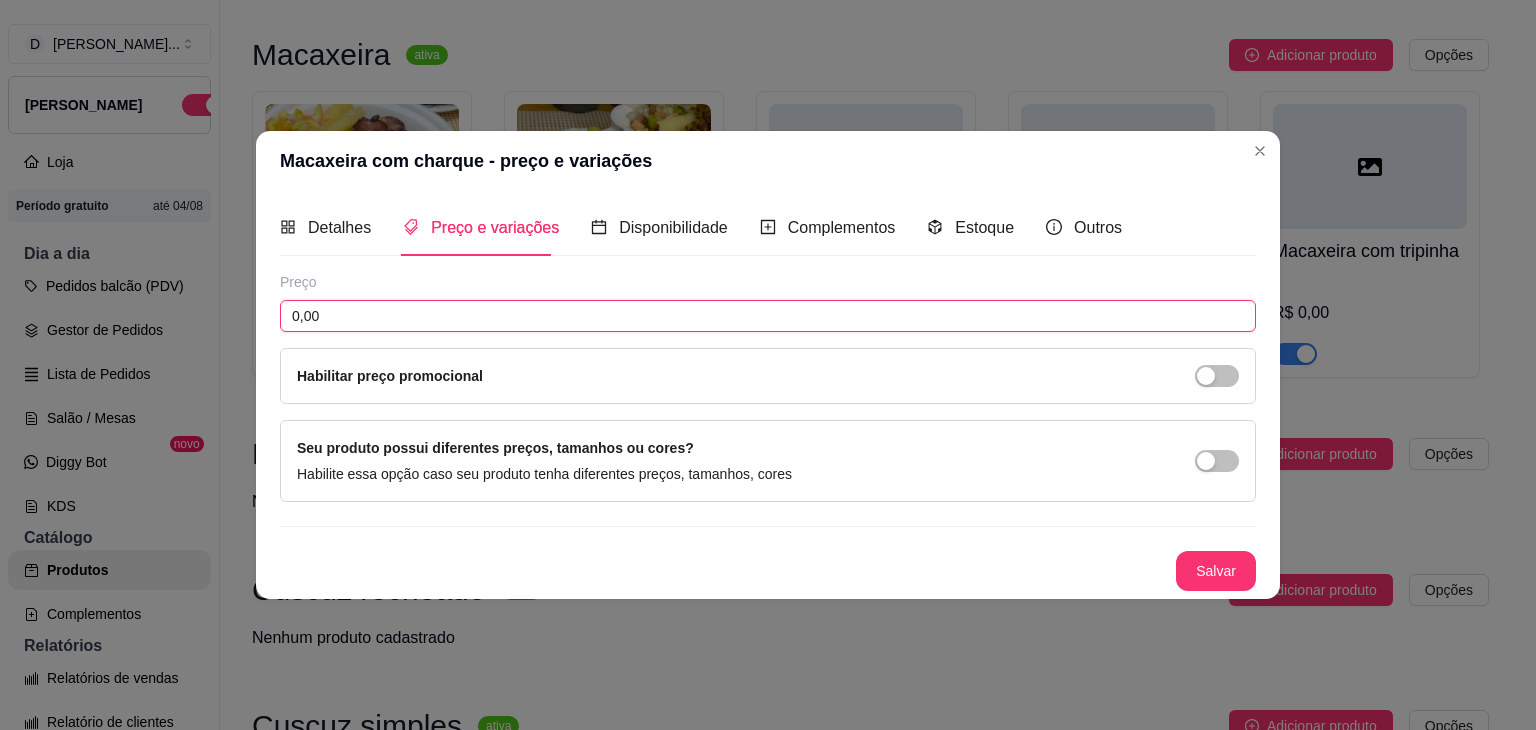 click on "0,00" at bounding box center (768, 316) 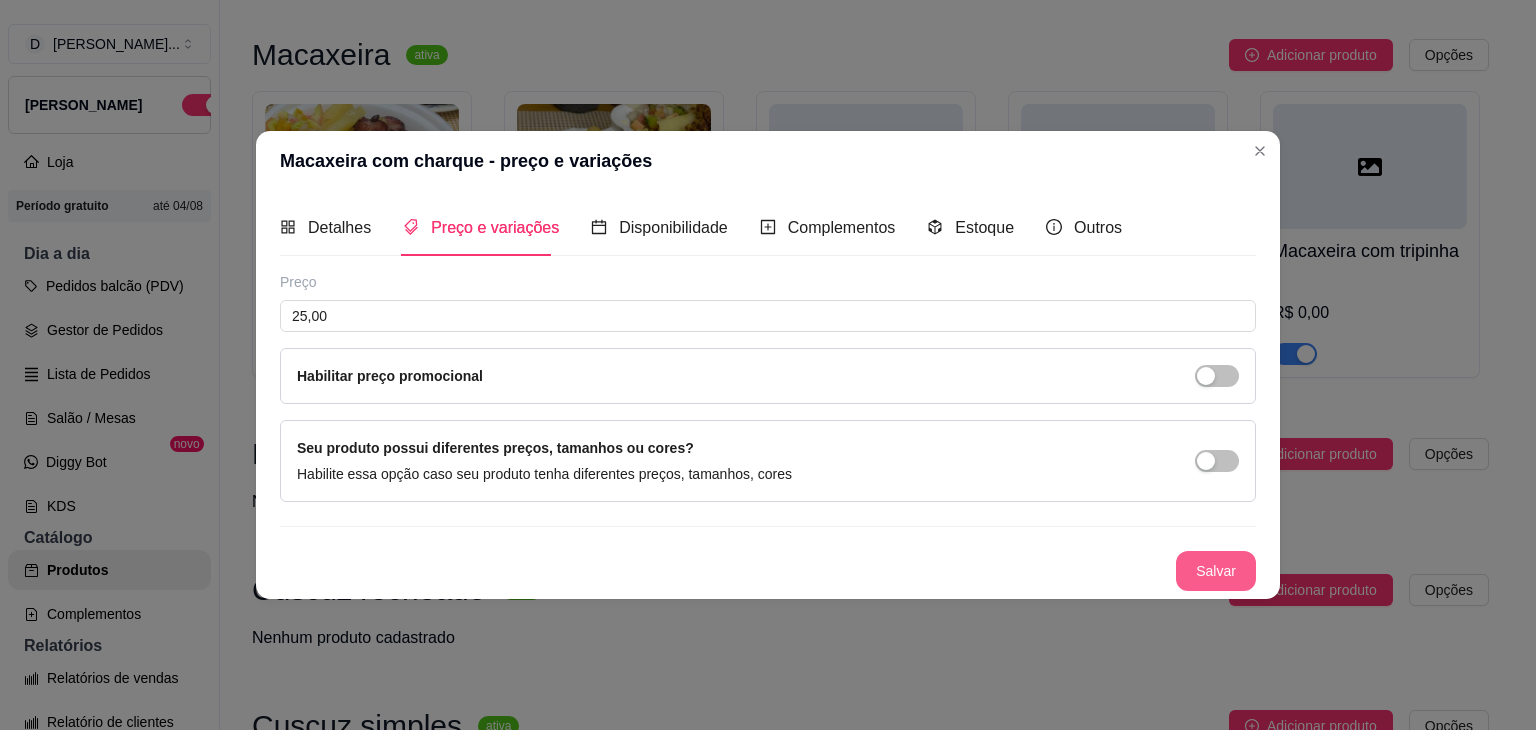 click on "Salvar" at bounding box center (1216, 571) 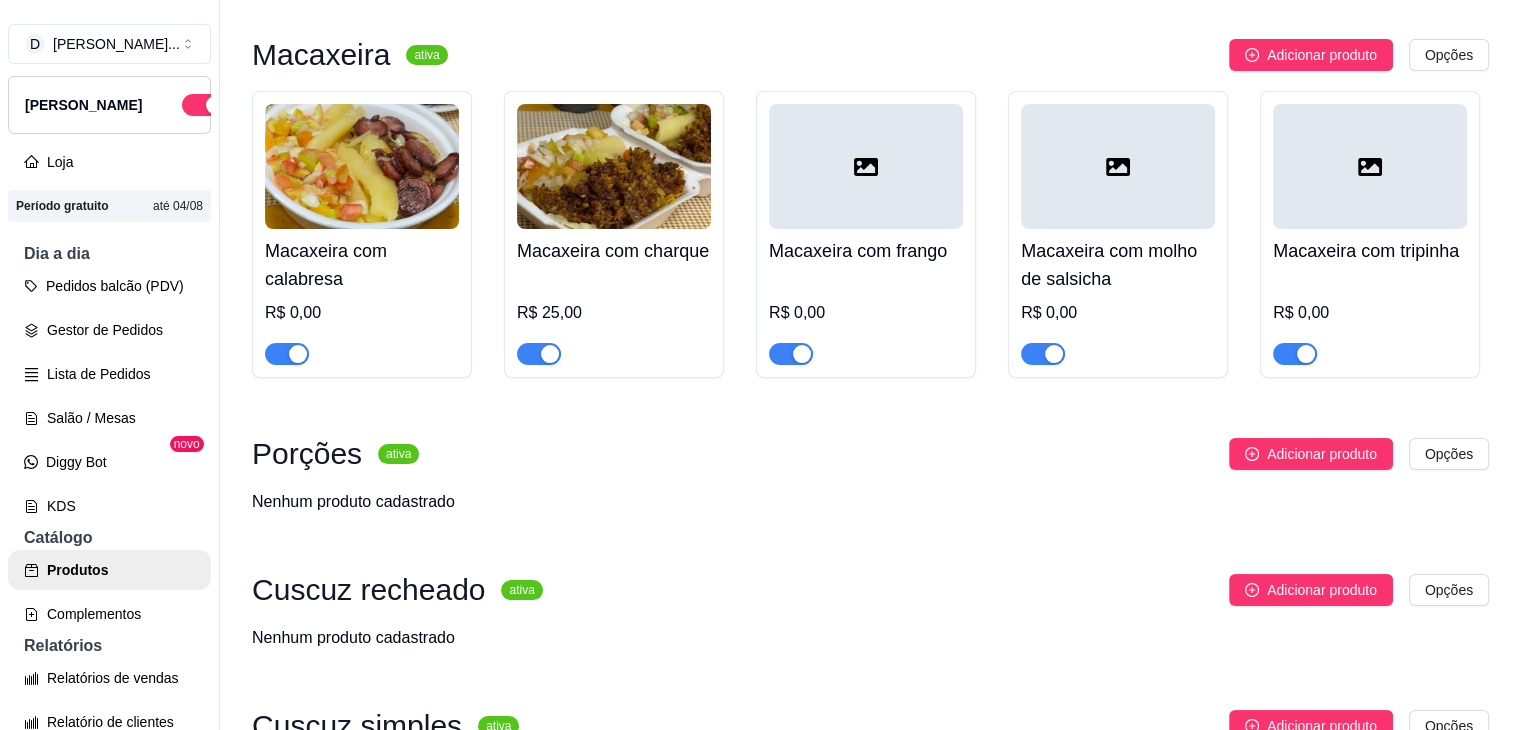 click at bounding box center [866, 166] 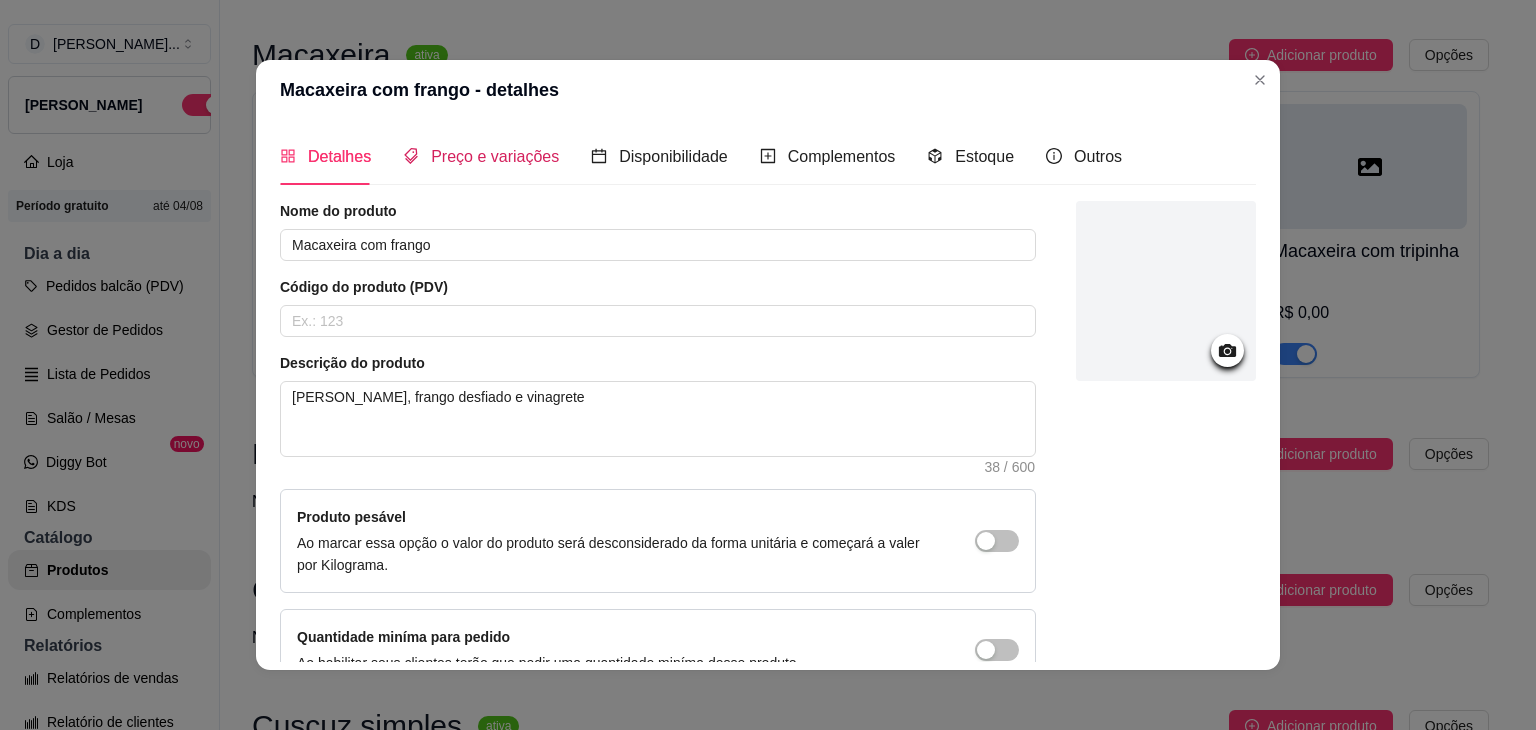 click on "Preço e variações" at bounding box center (495, 156) 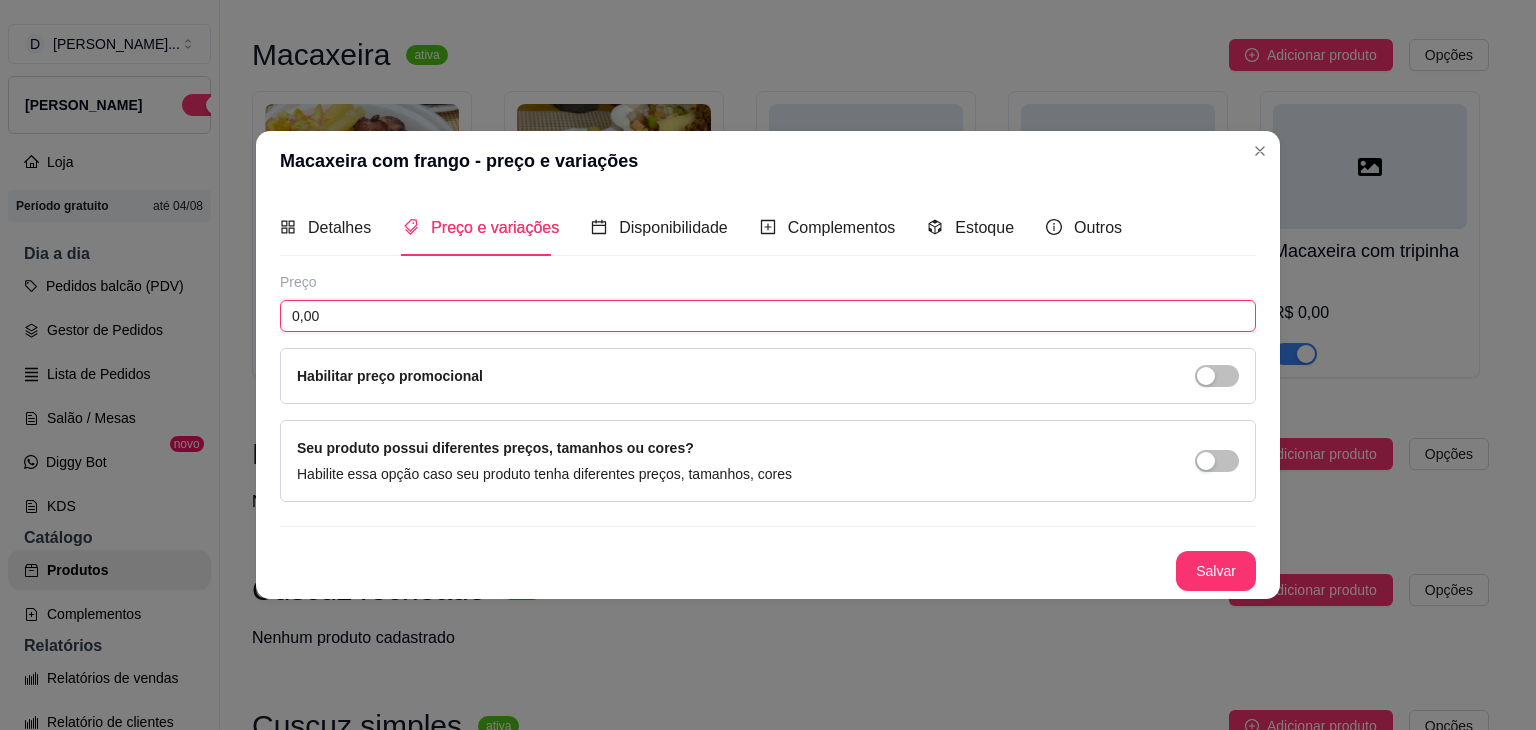 click on "0,00" at bounding box center [768, 316] 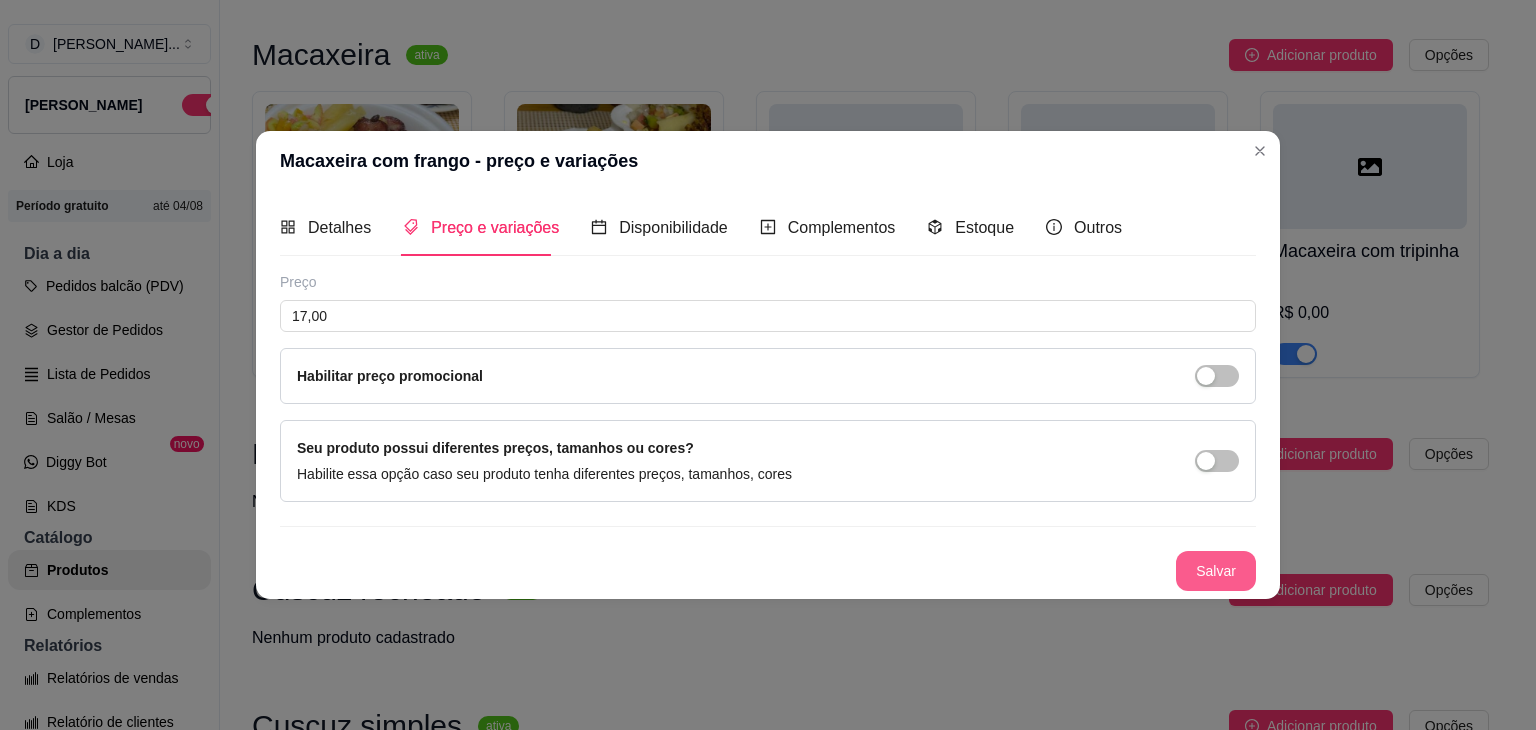 click on "Salvar" at bounding box center (1216, 571) 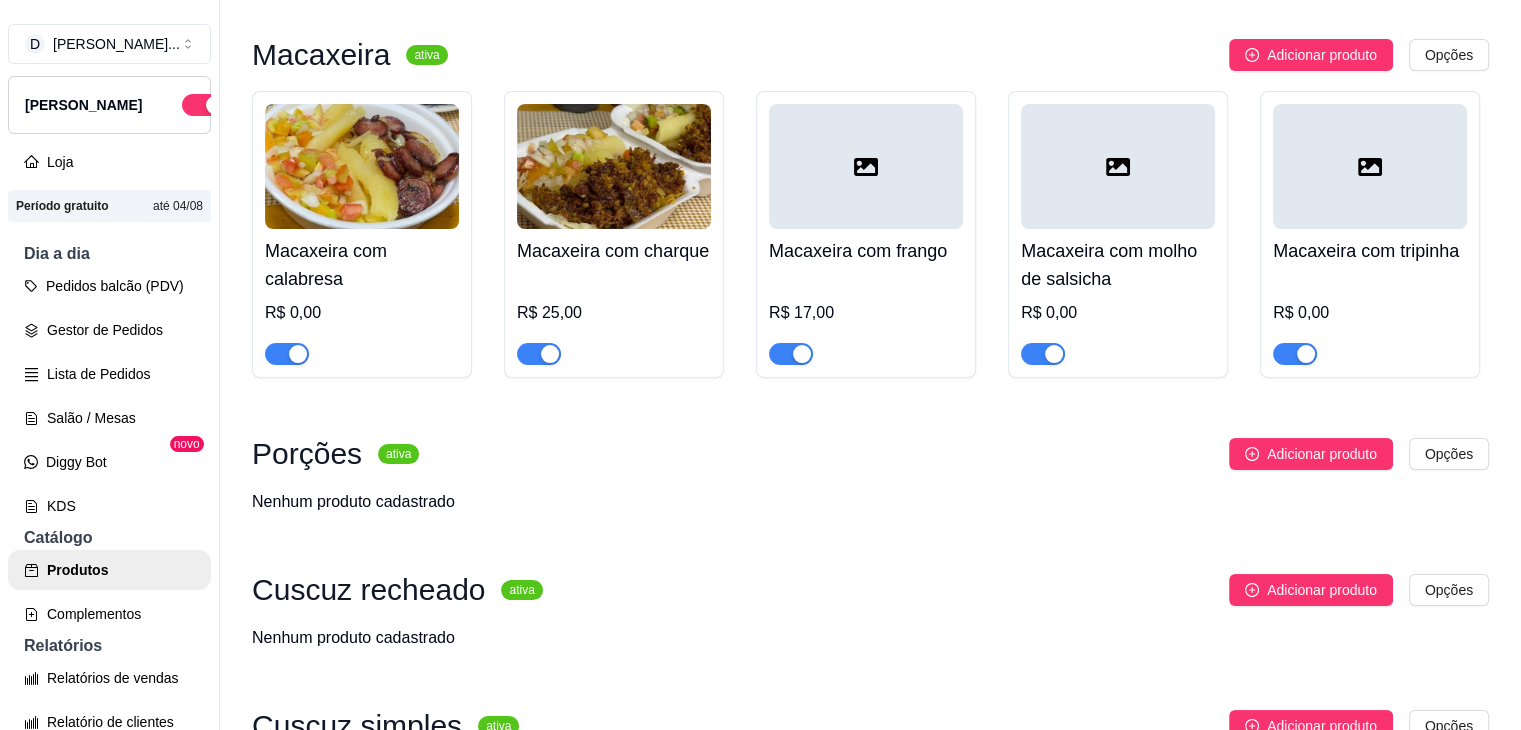 click at bounding box center [866, 166] 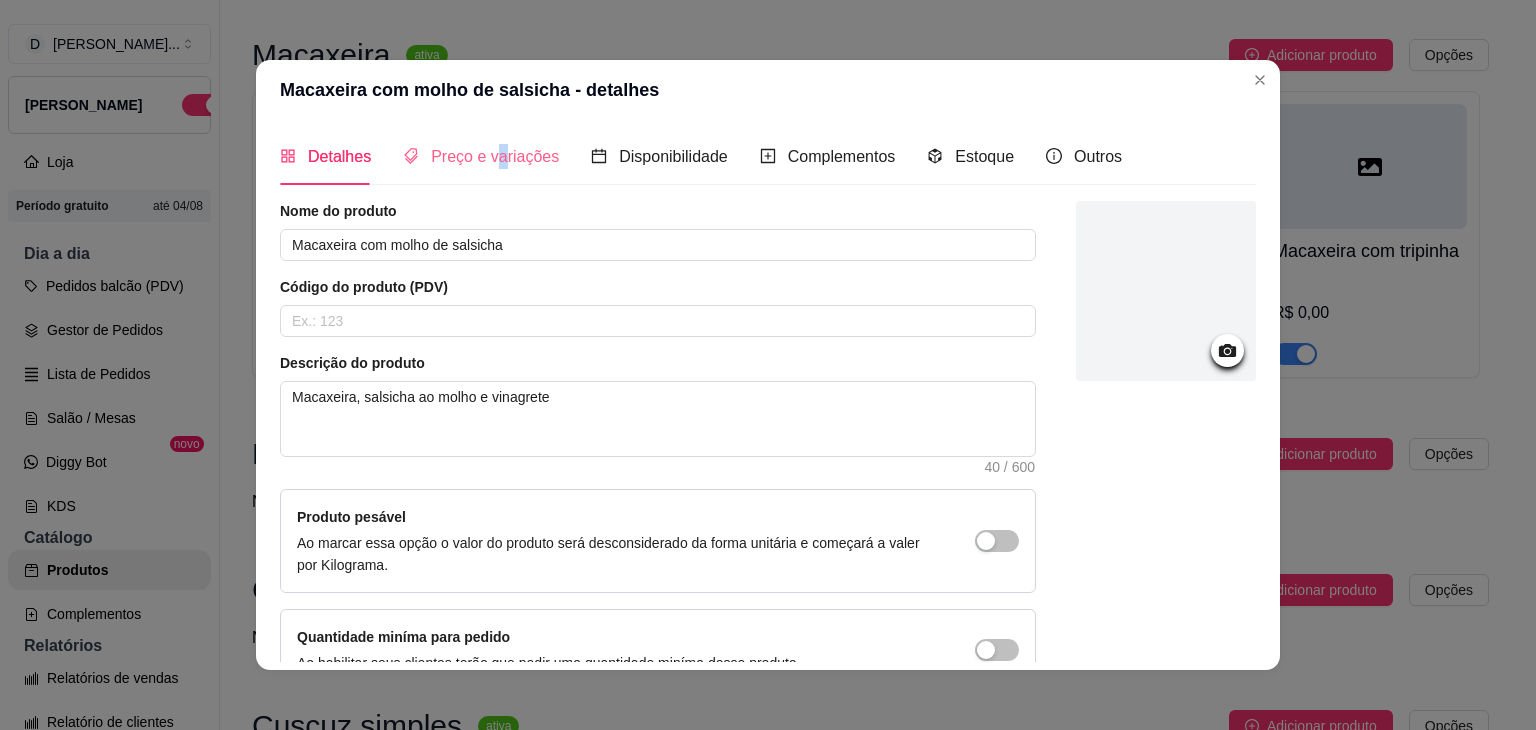 click on "Preço e variações" at bounding box center (481, 156) 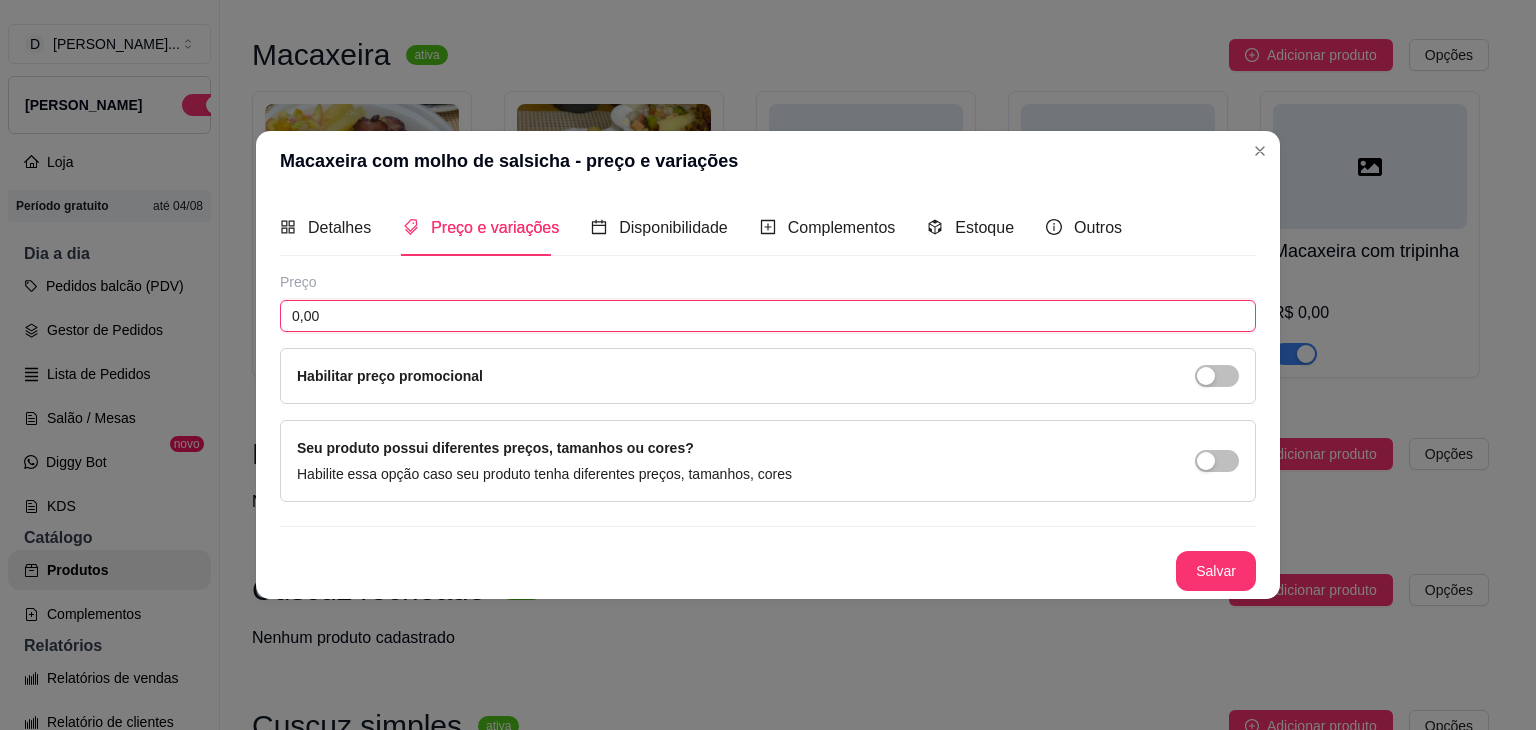 click on "0,00" at bounding box center [768, 316] 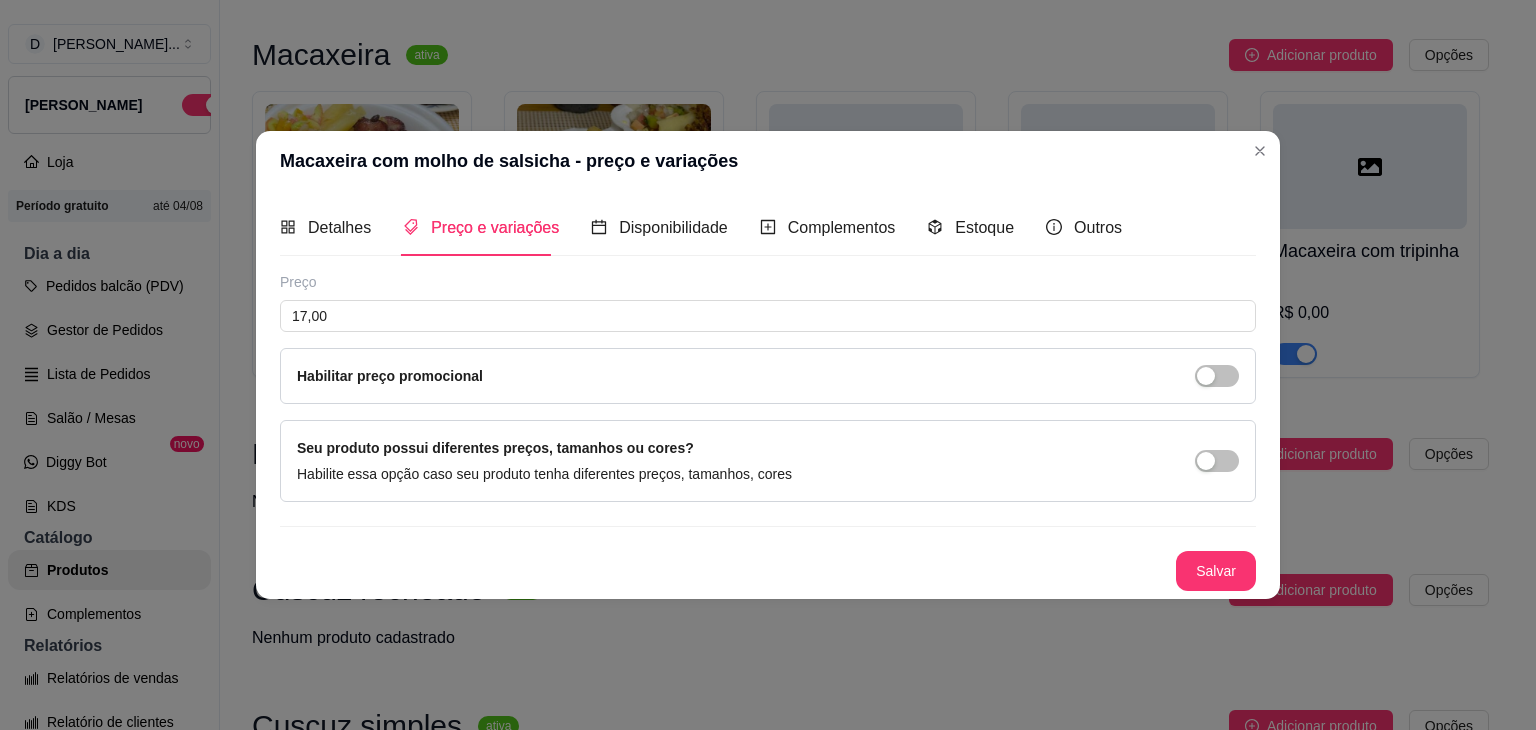 click on "Detalhes Preço e variações Disponibilidade Complementos Estoque Outros Nome do produto Macaxeira com molho de salsicha Código do produto (PDV) Descrição do produto Macaxeira, salsicha ao molho e vinagrete 40 / 600 Produto pesável Ao marcar essa opção o valor do produto será desconsiderado da forma unitária e começará a valer por Kilograma. Quantidade miníma para pedido Ao habilitar seus clientes terão que pedir uma quantidade miníma desse produto. Copiar link do produto Deletar produto Salvar Preço  17,00 Habilitar preço promocional Seu produto possui diferentes preços, tamanhos ou cores? Habilite essa opção caso seu produto tenha diferentes preços, tamanhos, cores Salvar" at bounding box center (768, 395) 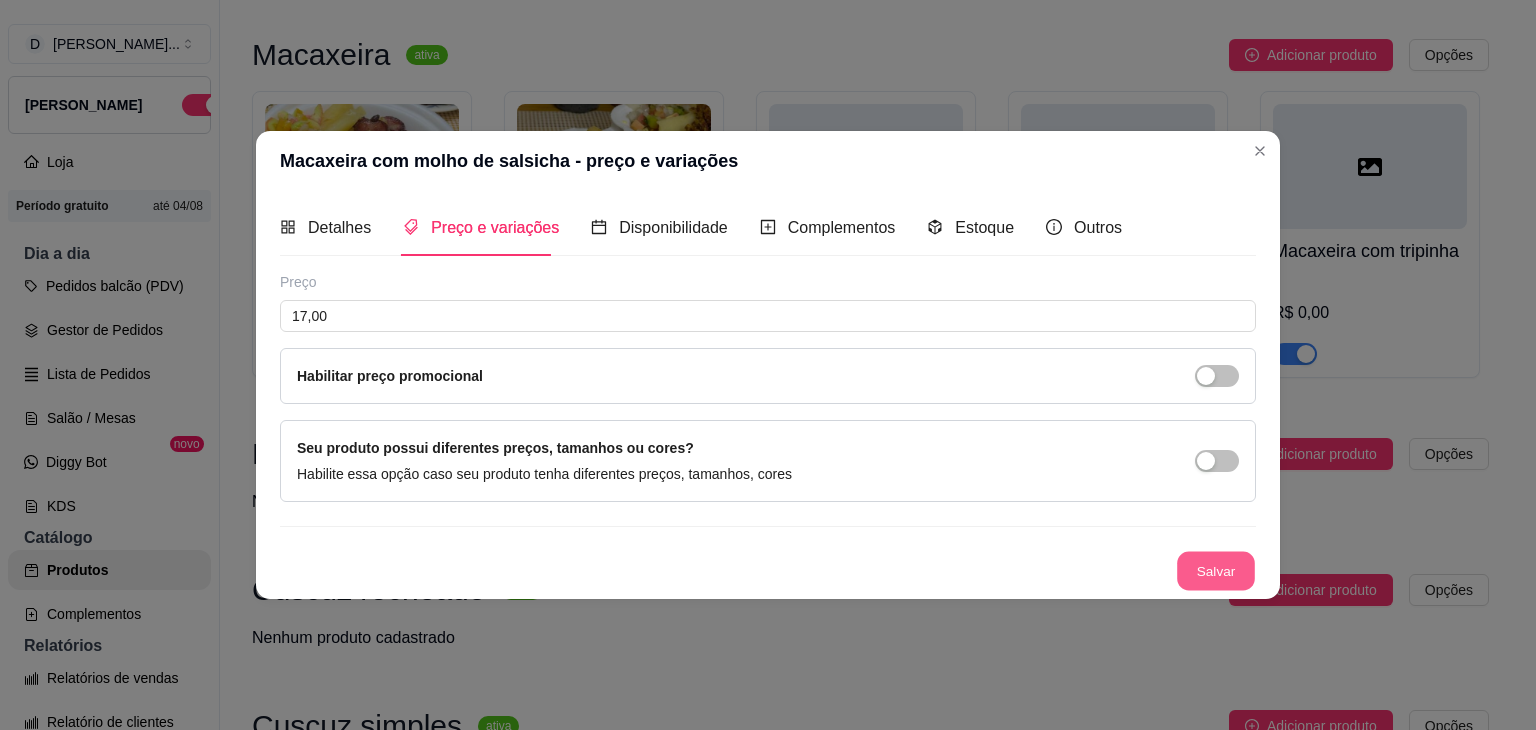 click on "Salvar" at bounding box center [1216, 571] 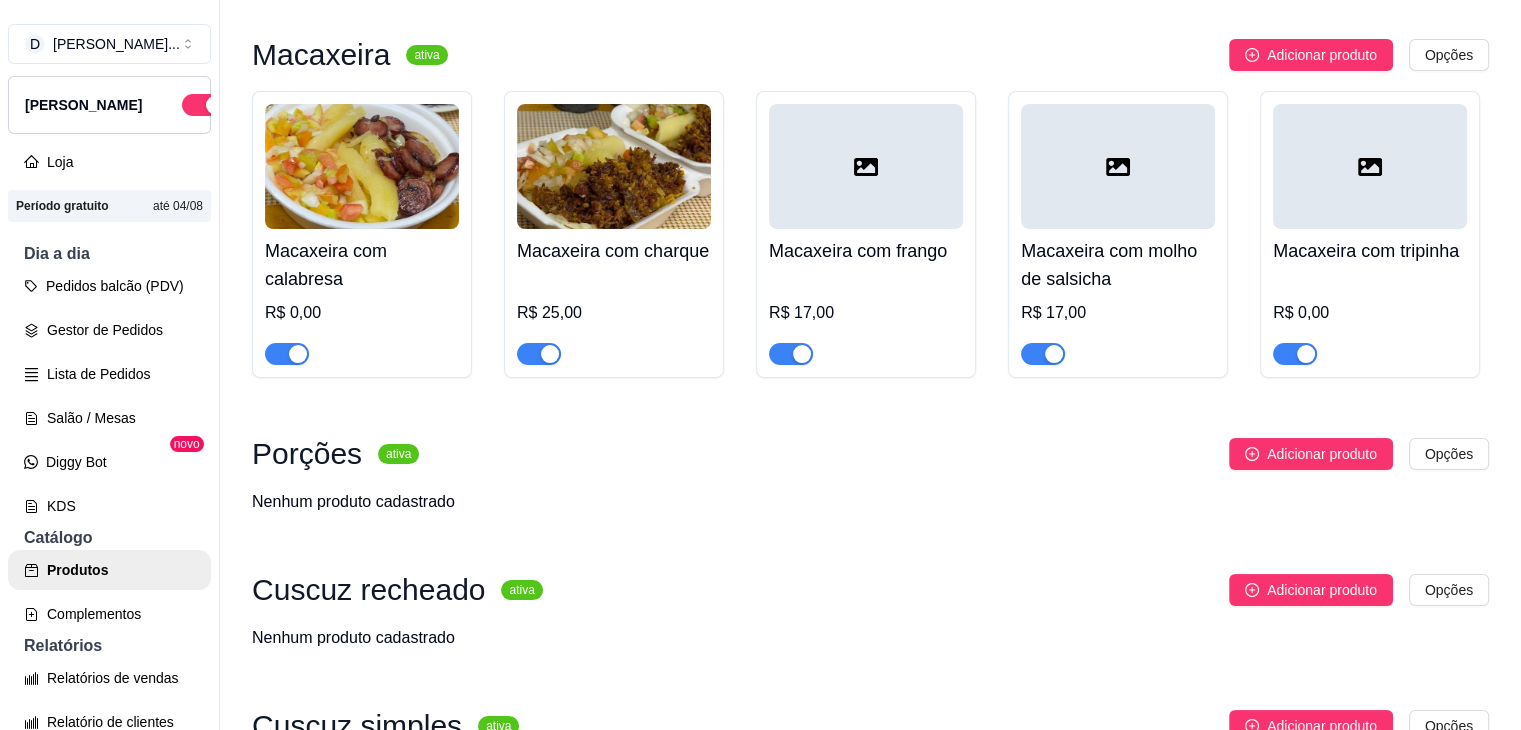 click at bounding box center [866, 166] 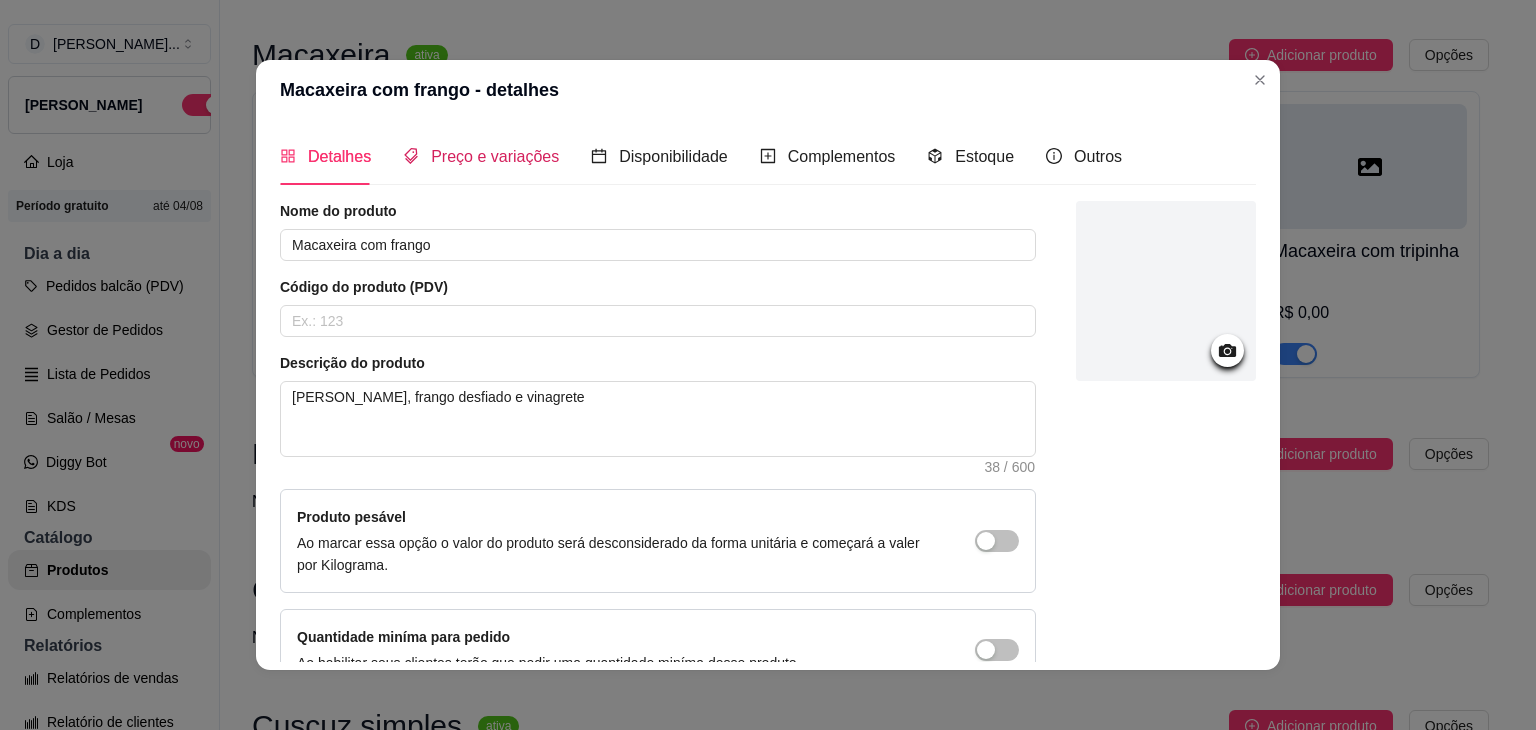 click on "Preço e variações" at bounding box center (495, 156) 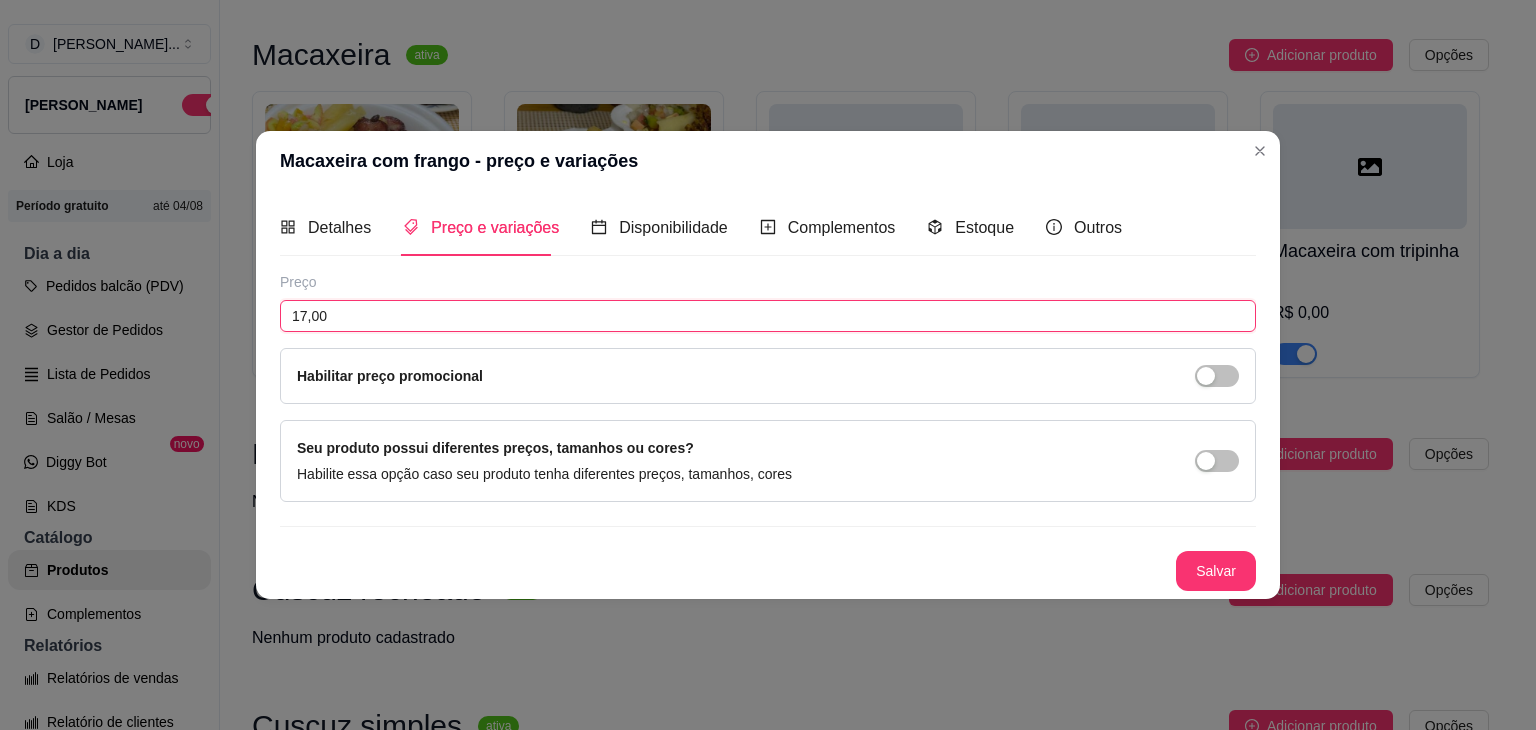 drag, startPoint x: 307, startPoint y: 318, endPoint x: 318, endPoint y: 317, distance: 11.045361 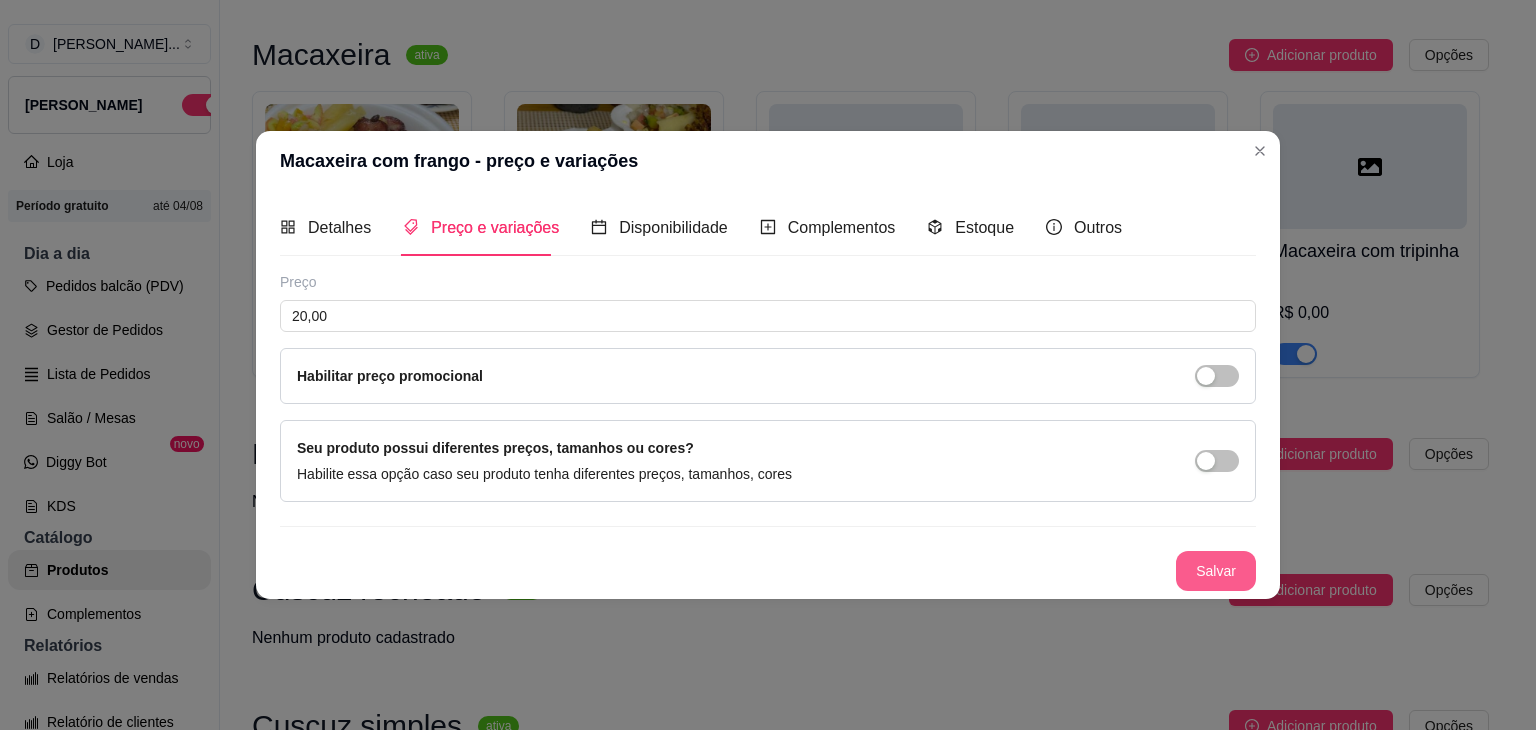 click on "Salvar" at bounding box center (1216, 571) 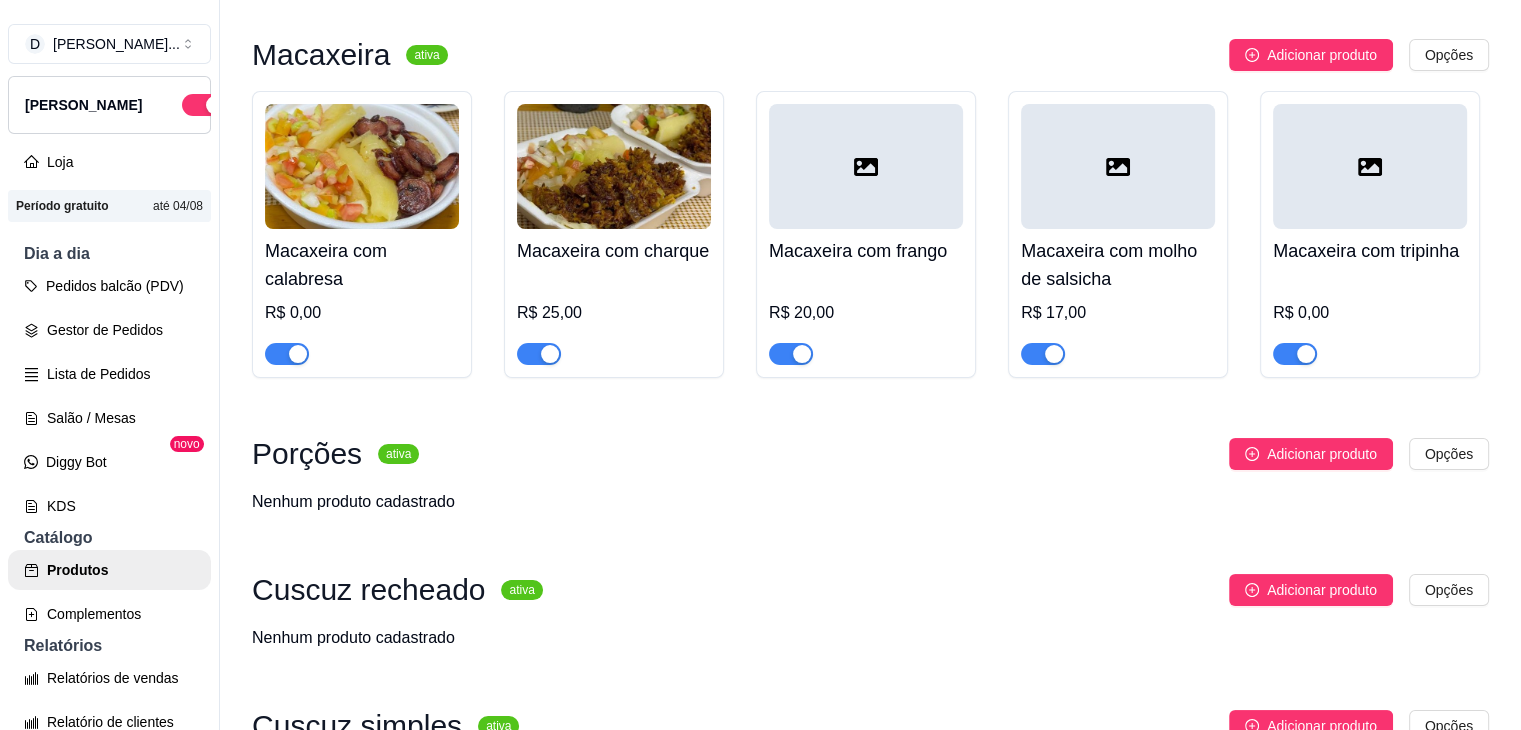 click at bounding box center [1370, 166] 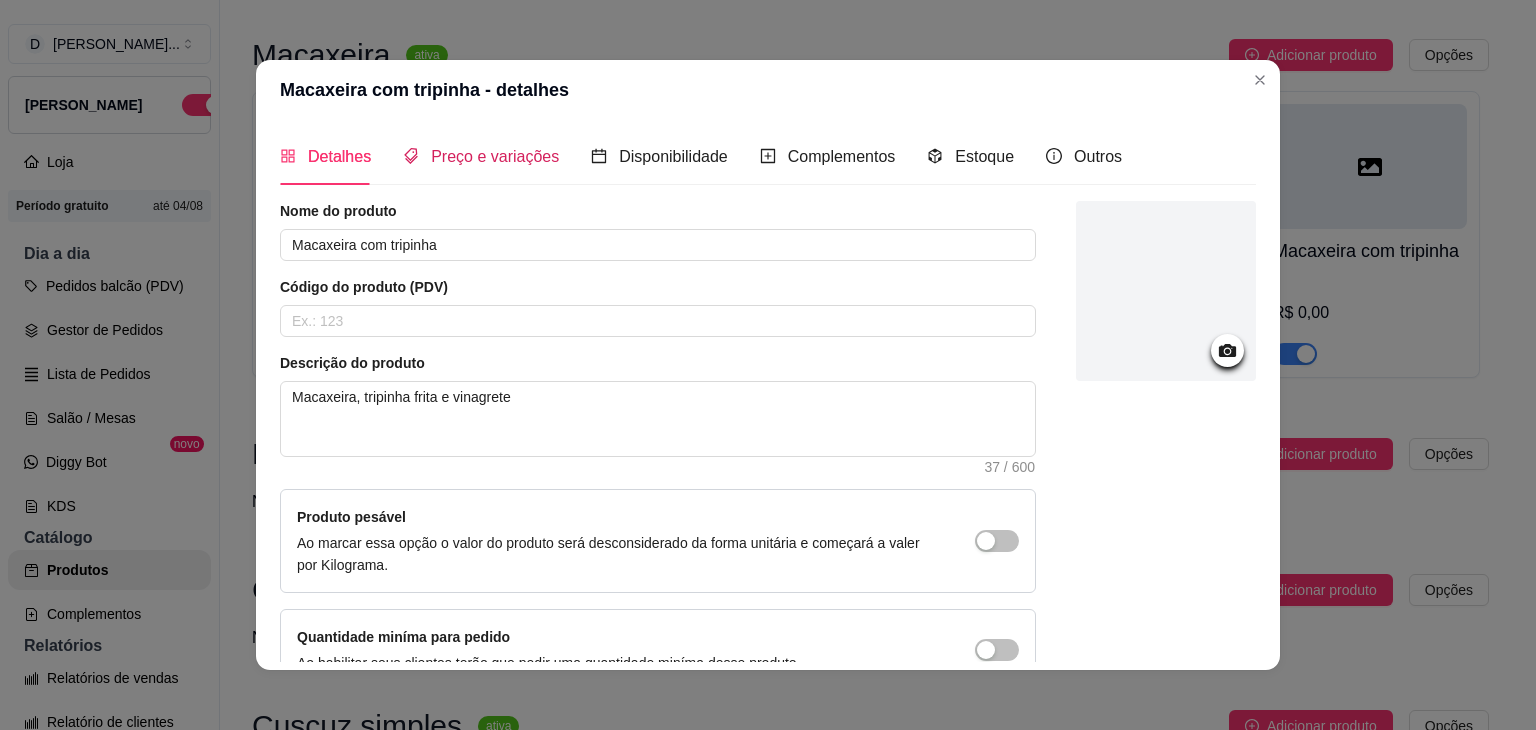 click on "Preço e variações" at bounding box center [495, 156] 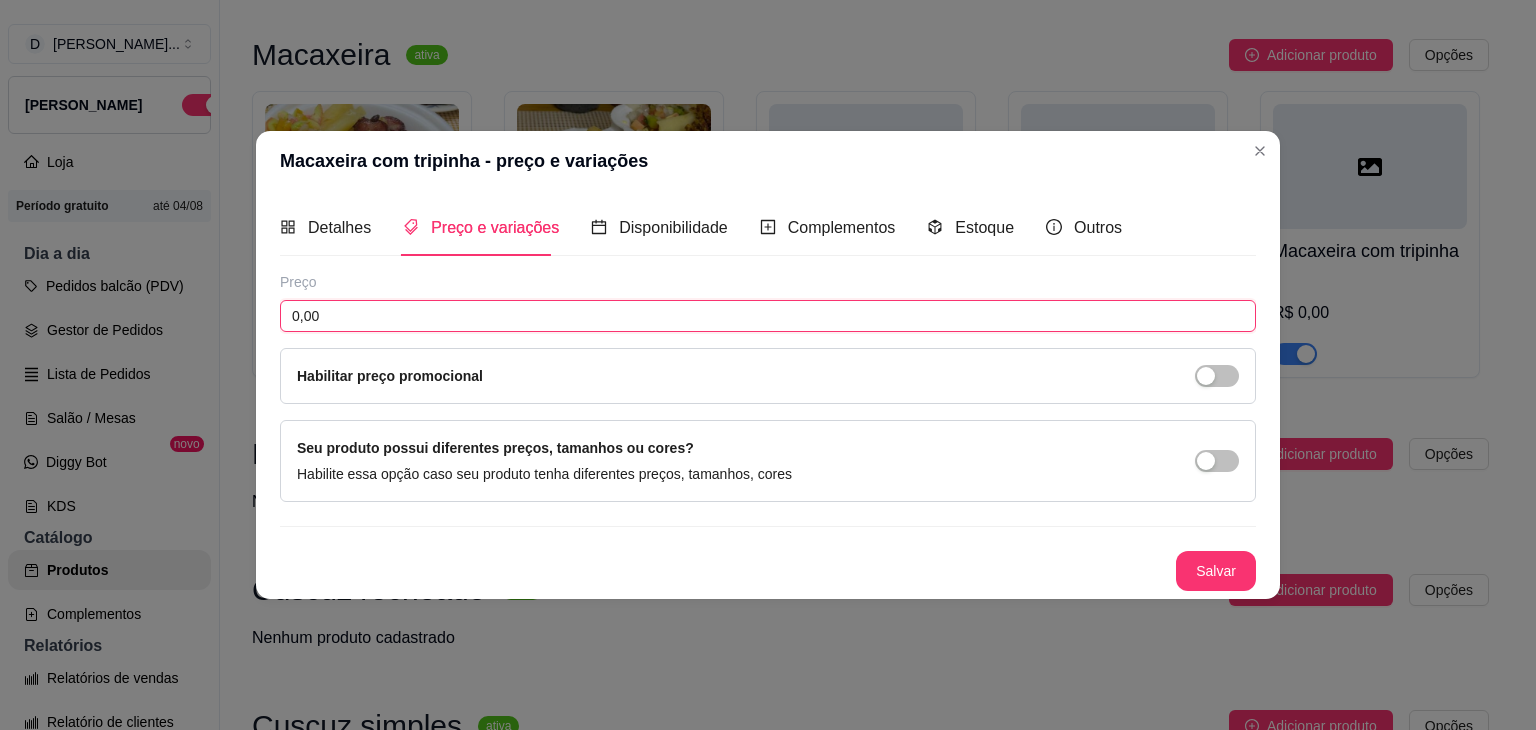 click on "0,00" at bounding box center [768, 316] 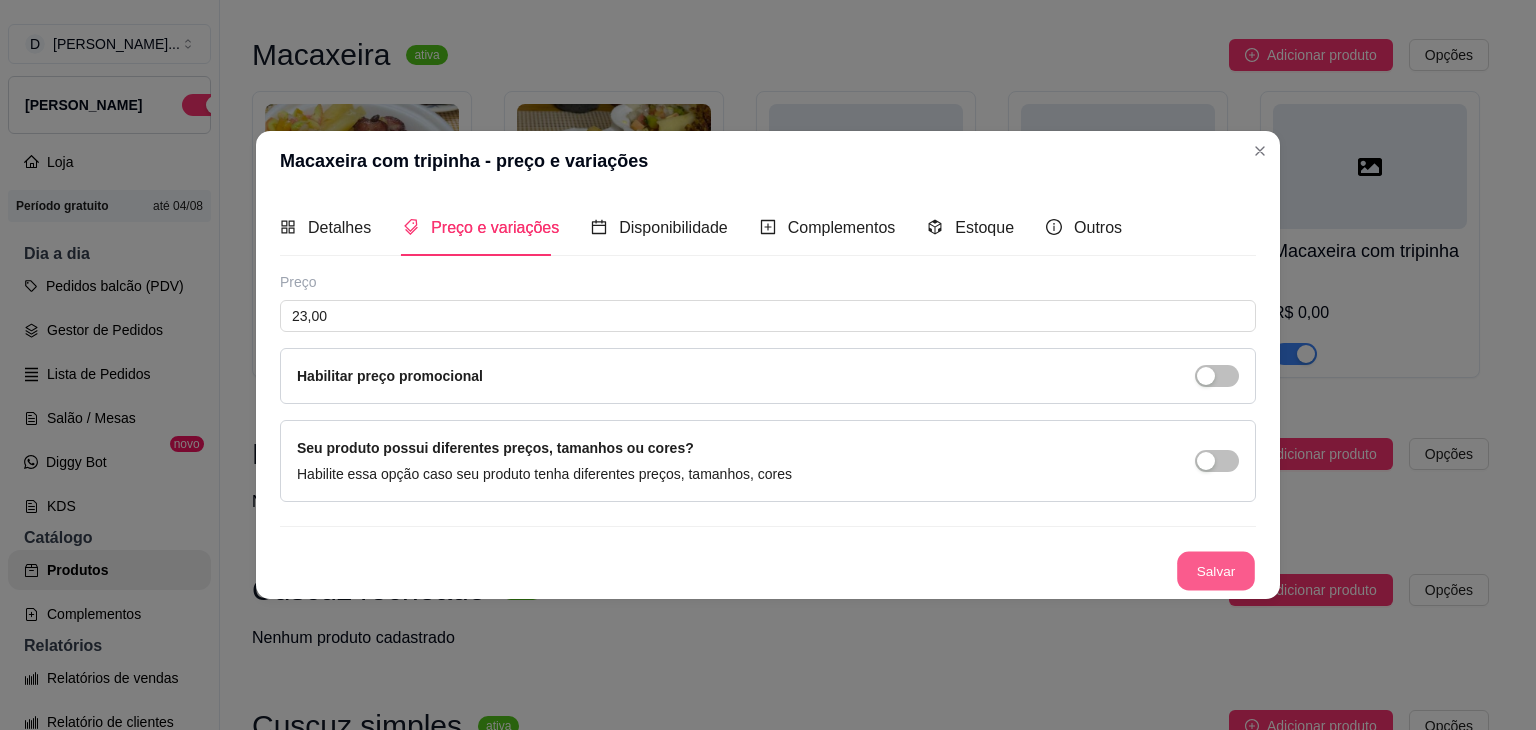 click on "Salvar" at bounding box center (1216, 571) 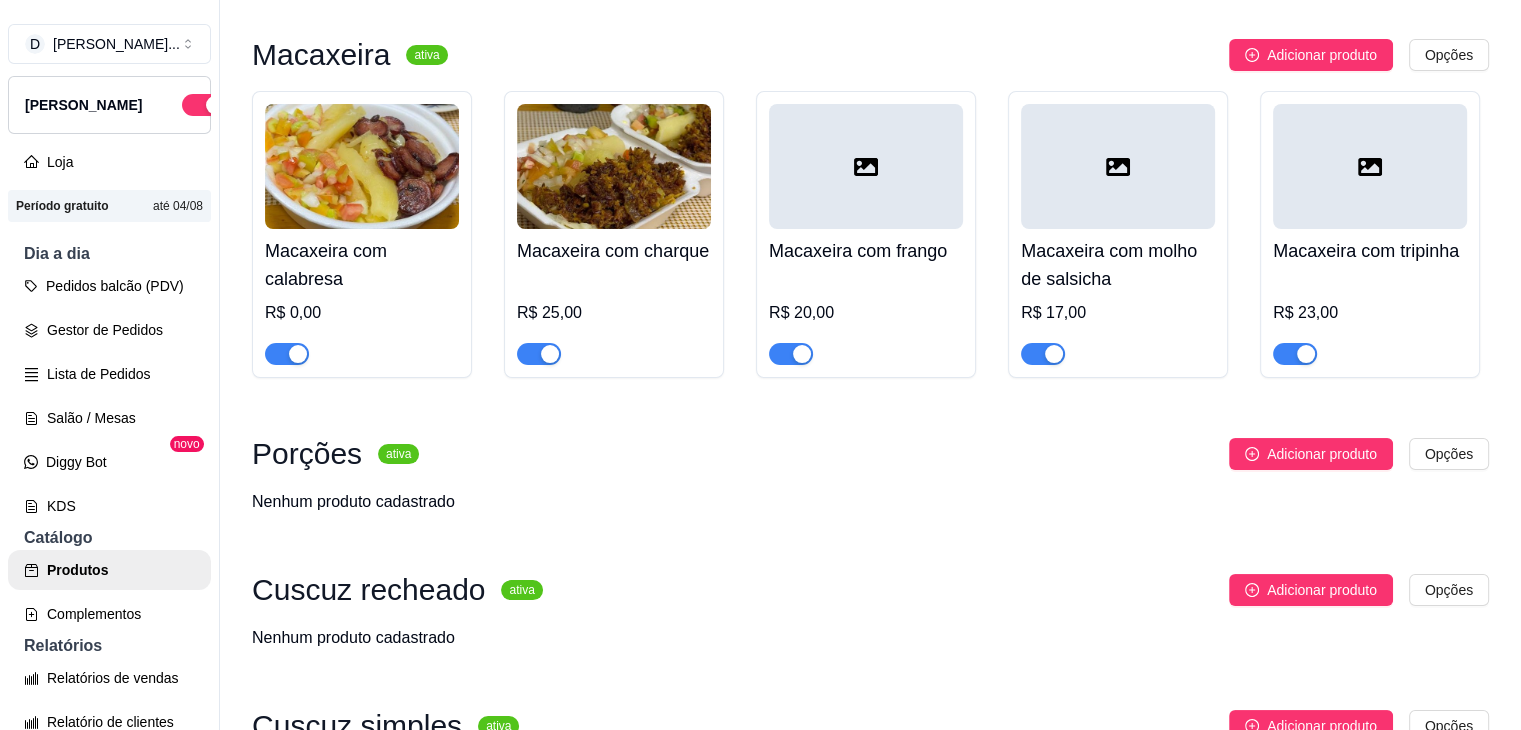 scroll, scrollTop: 3637, scrollLeft: 0, axis: vertical 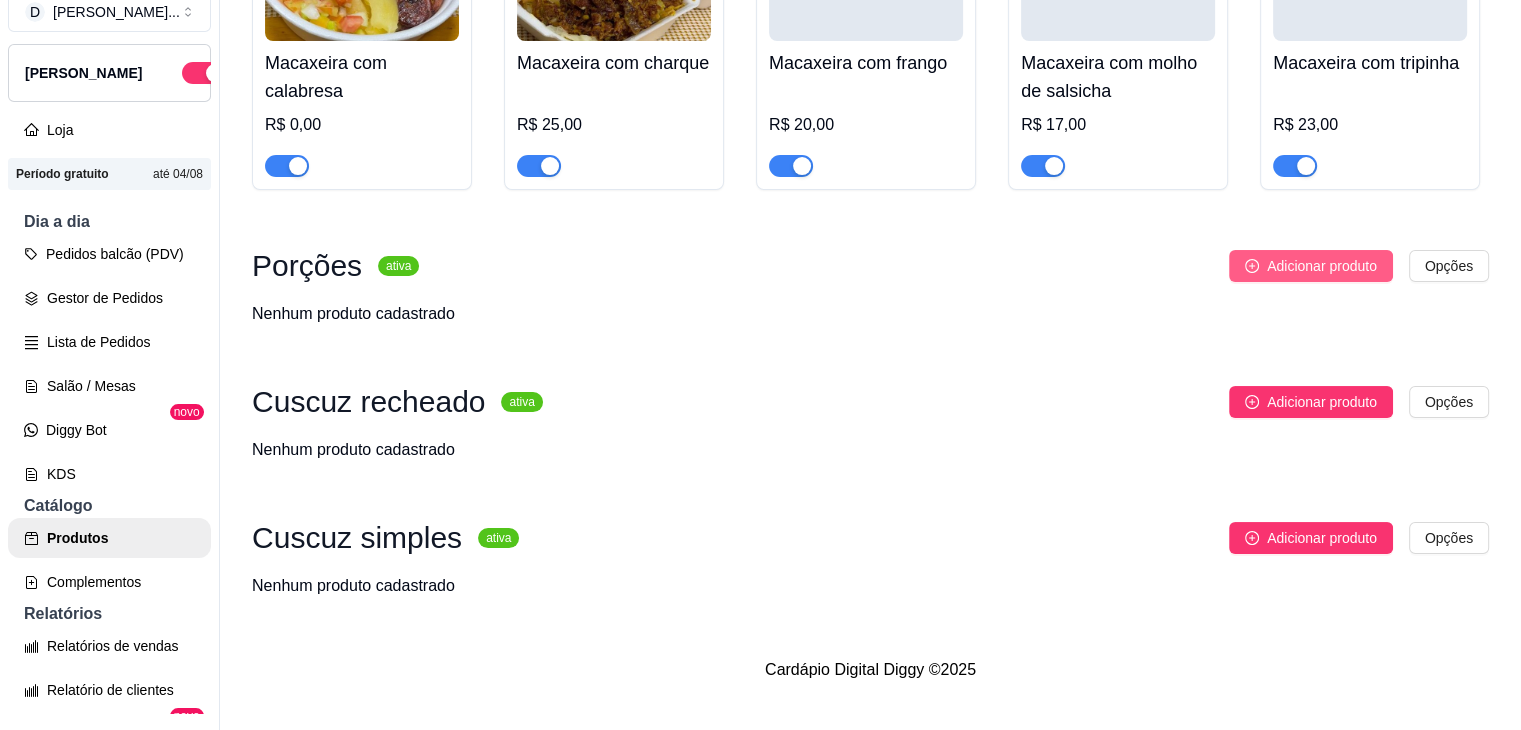 click on "Adicionar produto" at bounding box center [1322, 266] 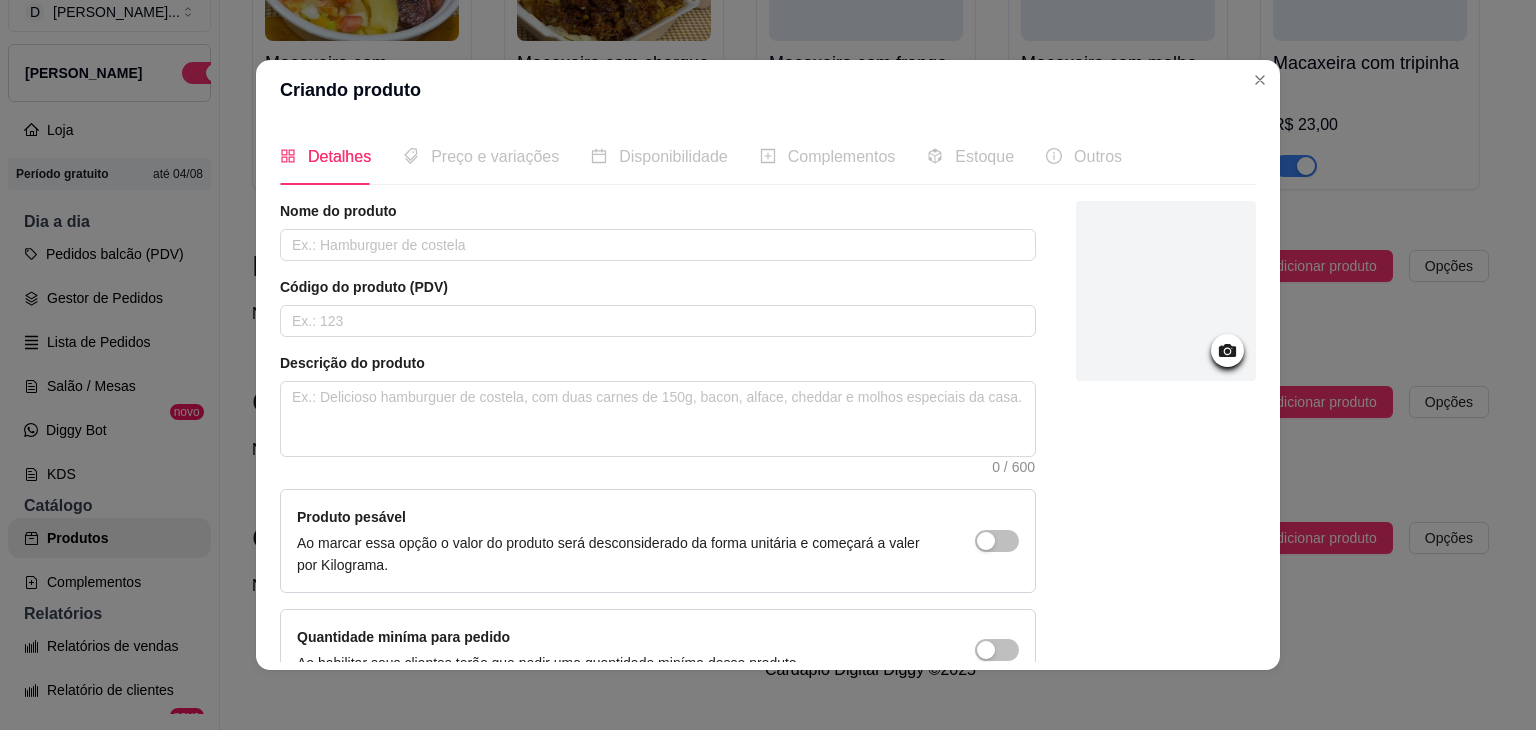 click at bounding box center [1166, 291] 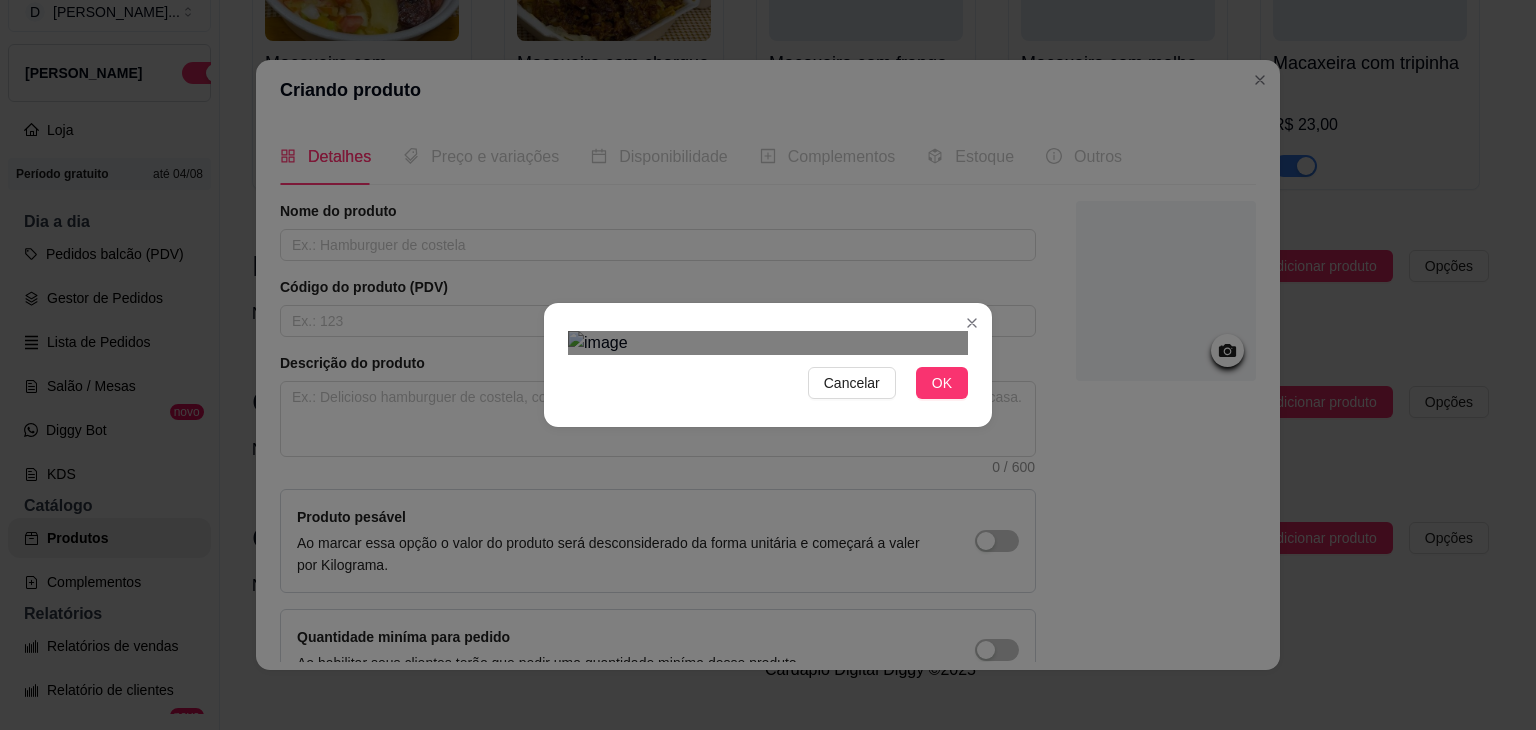 click at bounding box center (768, 606) 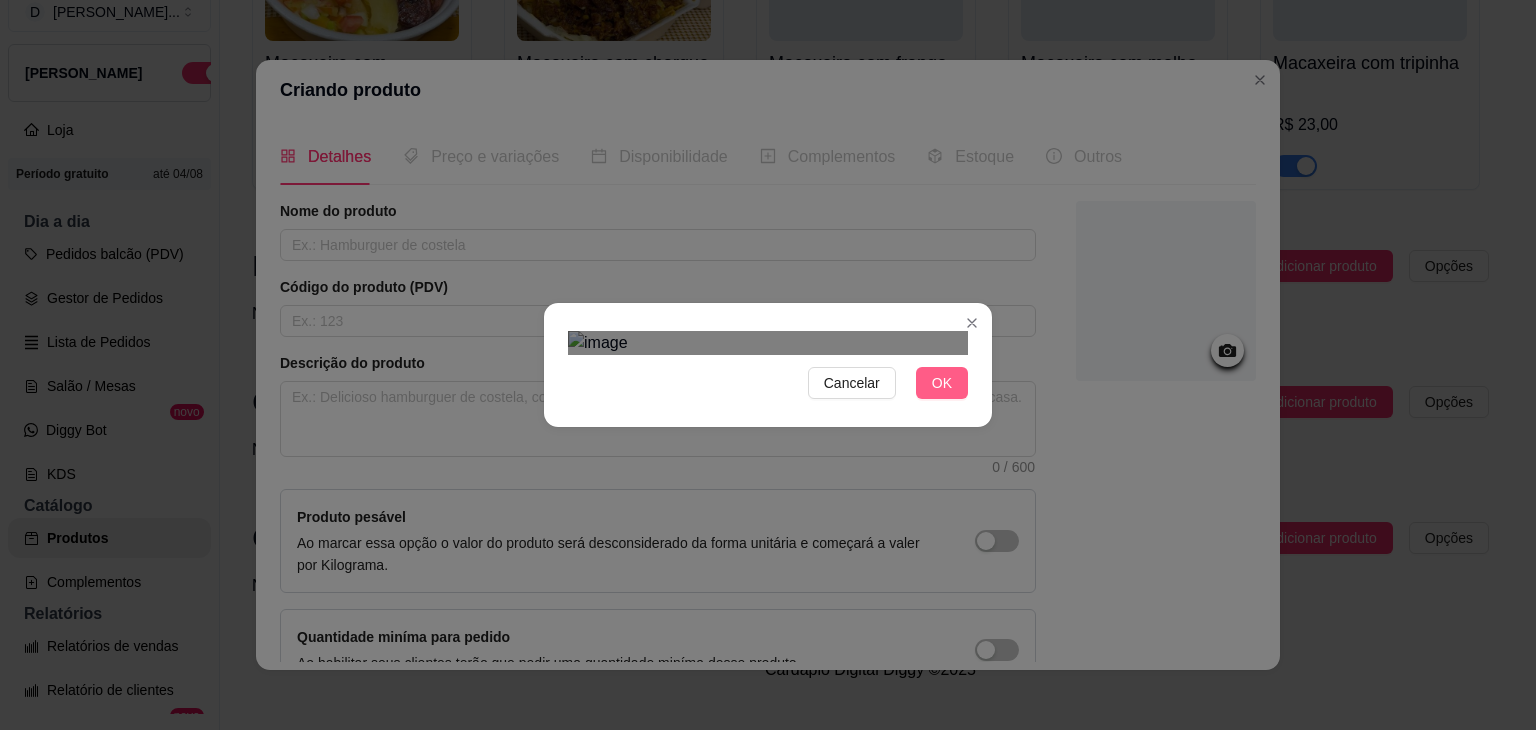 click on "OK" at bounding box center (942, 383) 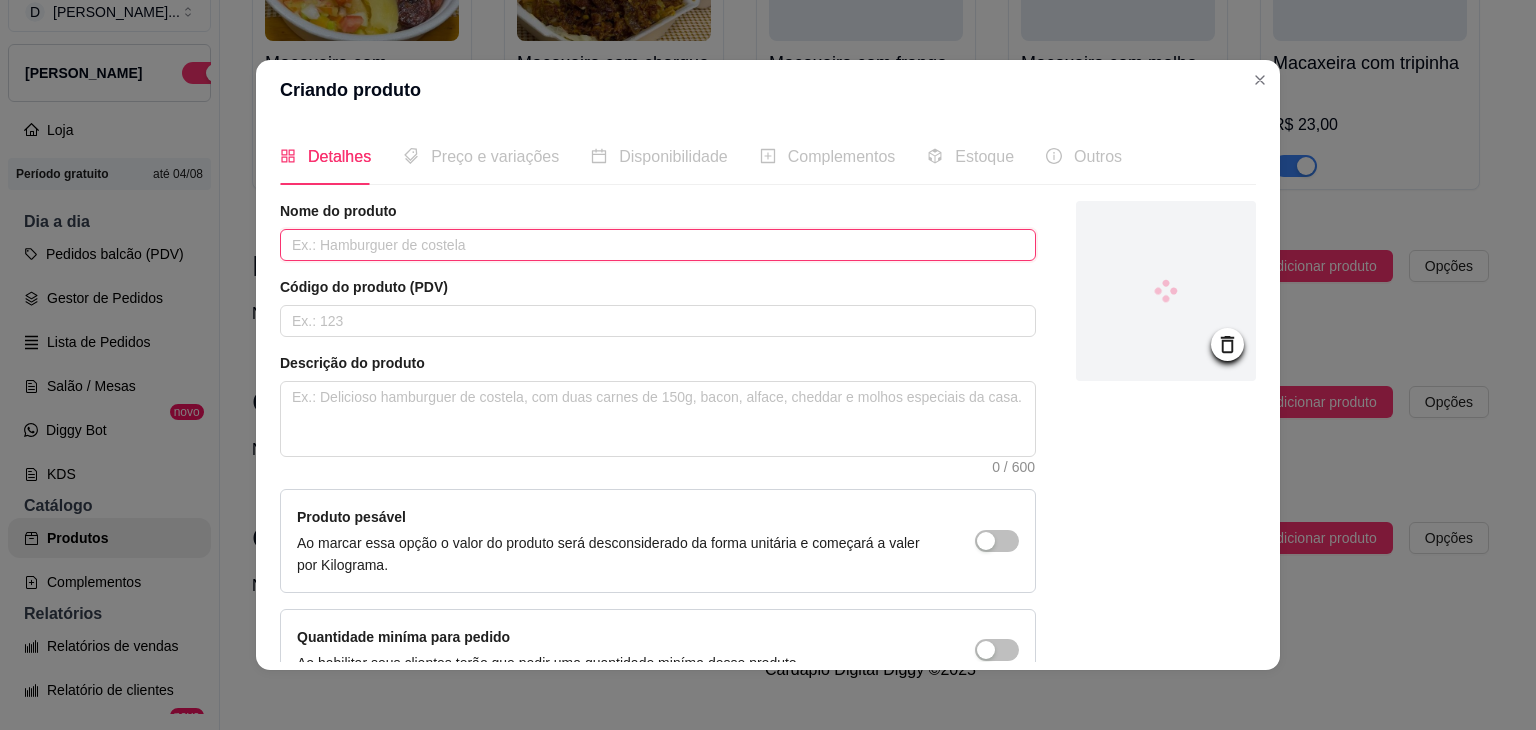 click at bounding box center (658, 245) 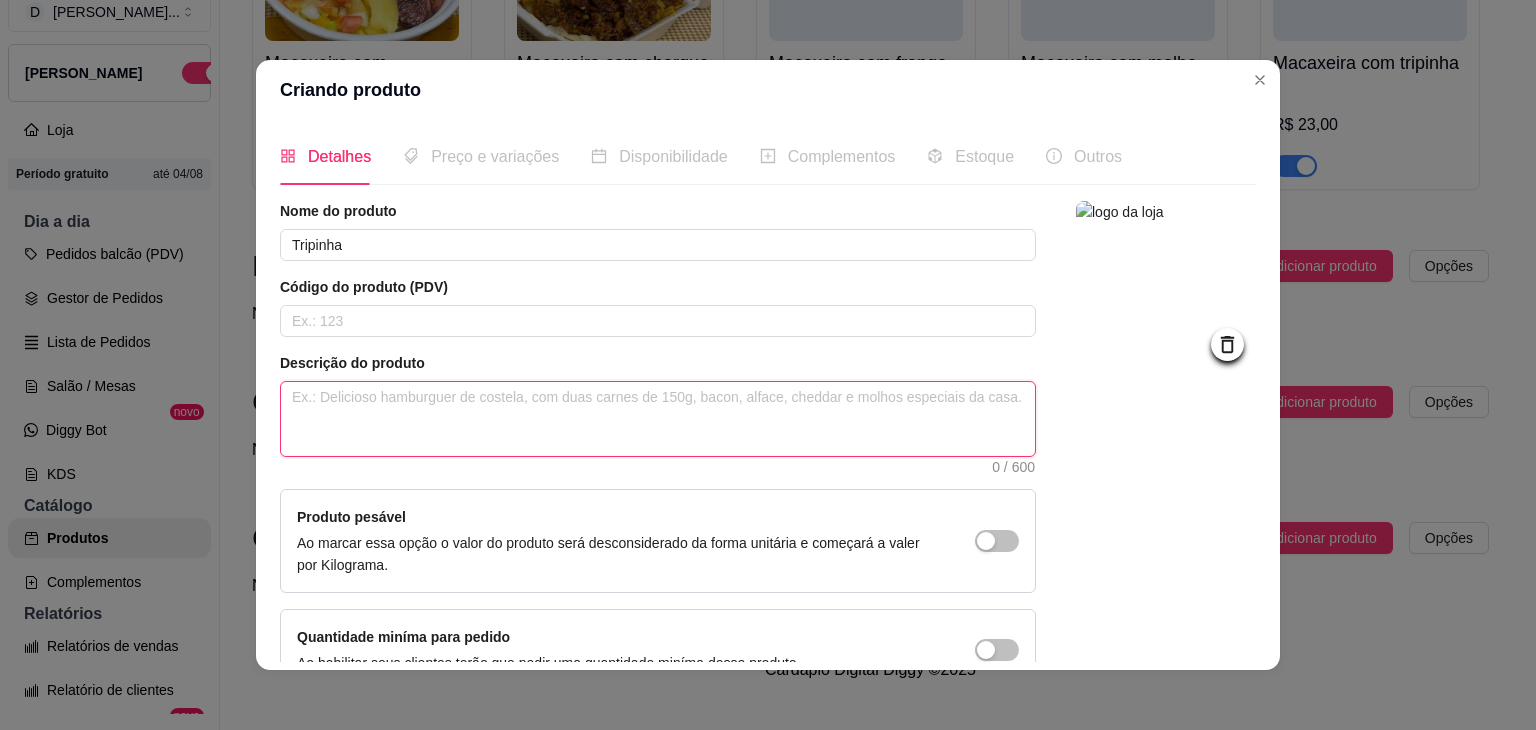 click at bounding box center [658, 419] 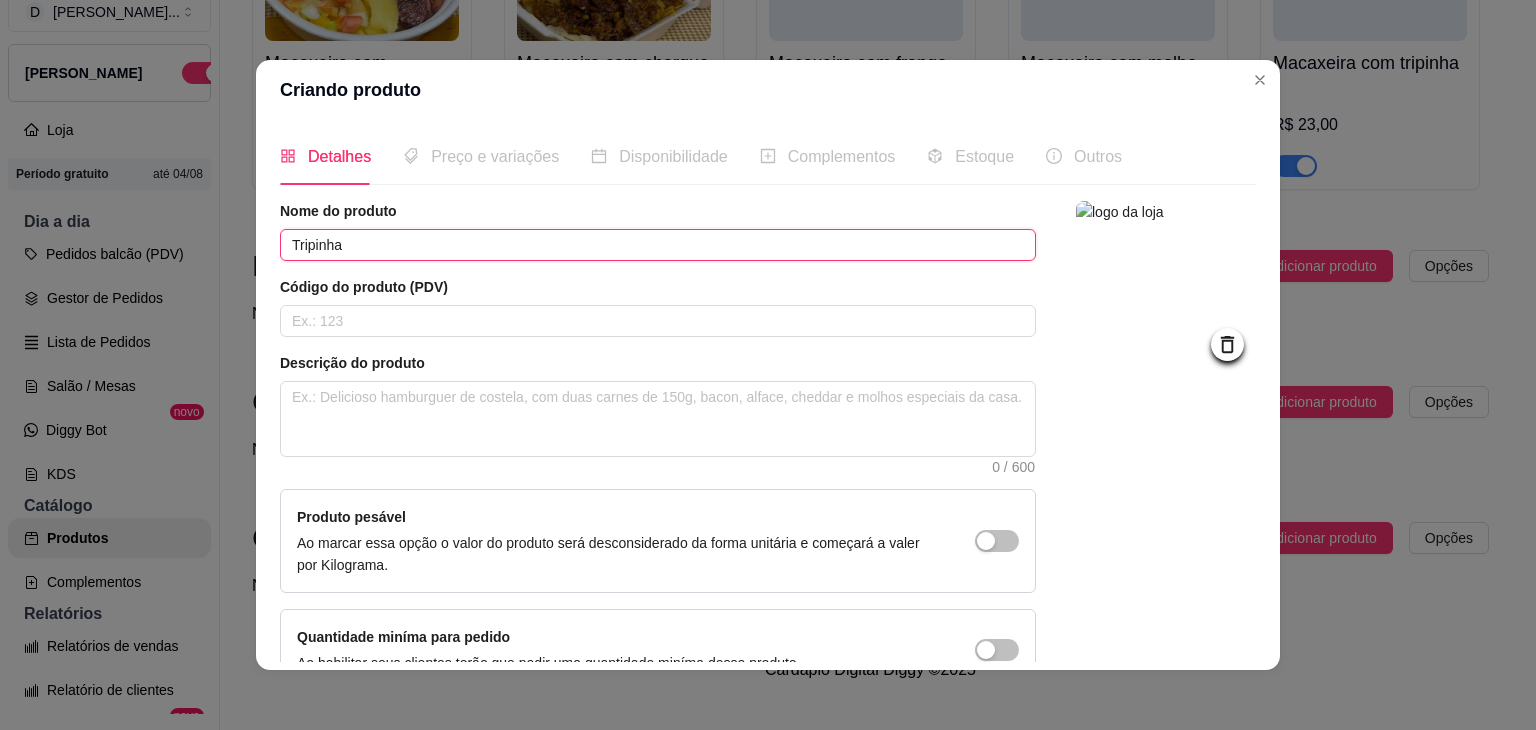 click on "Tripinha" at bounding box center (658, 245) 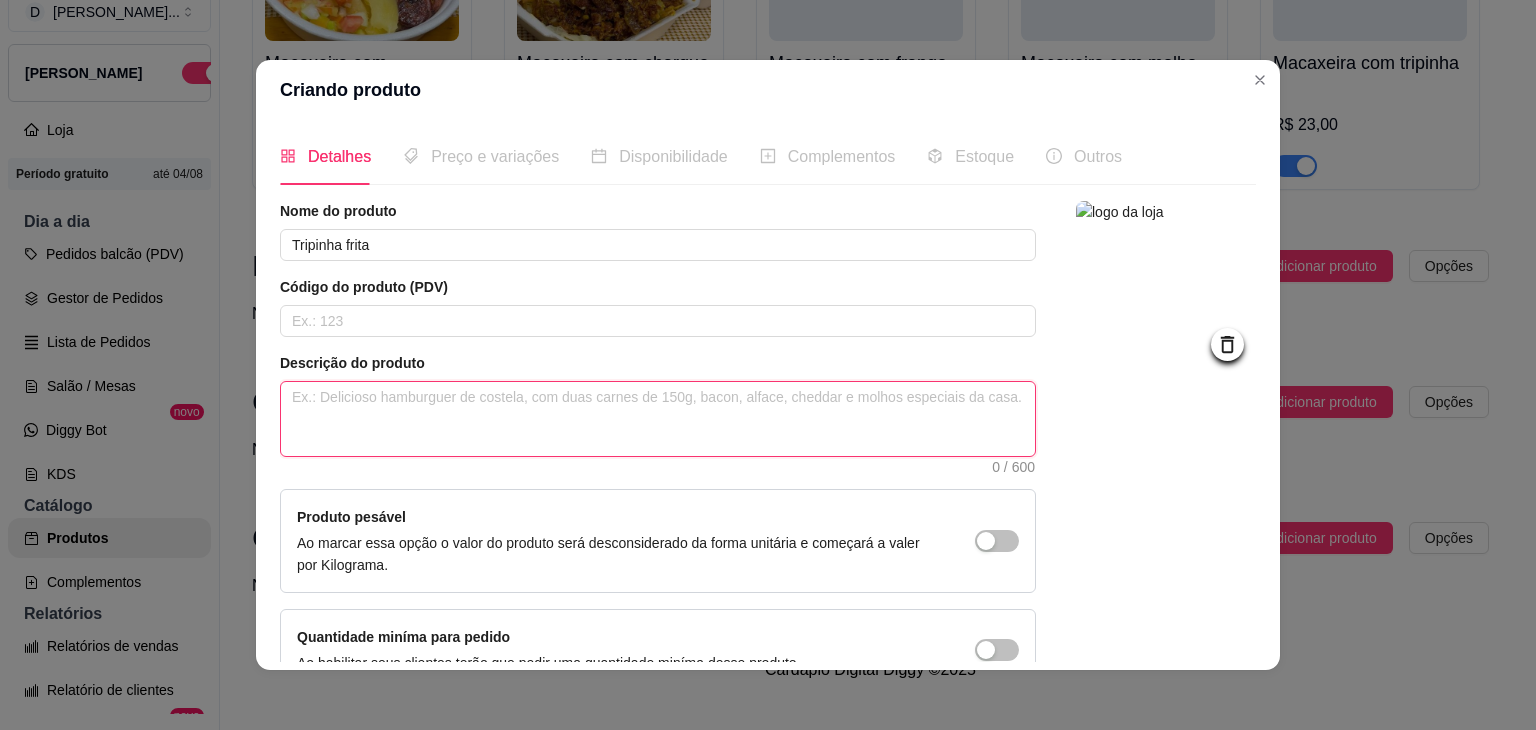 click at bounding box center [658, 419] 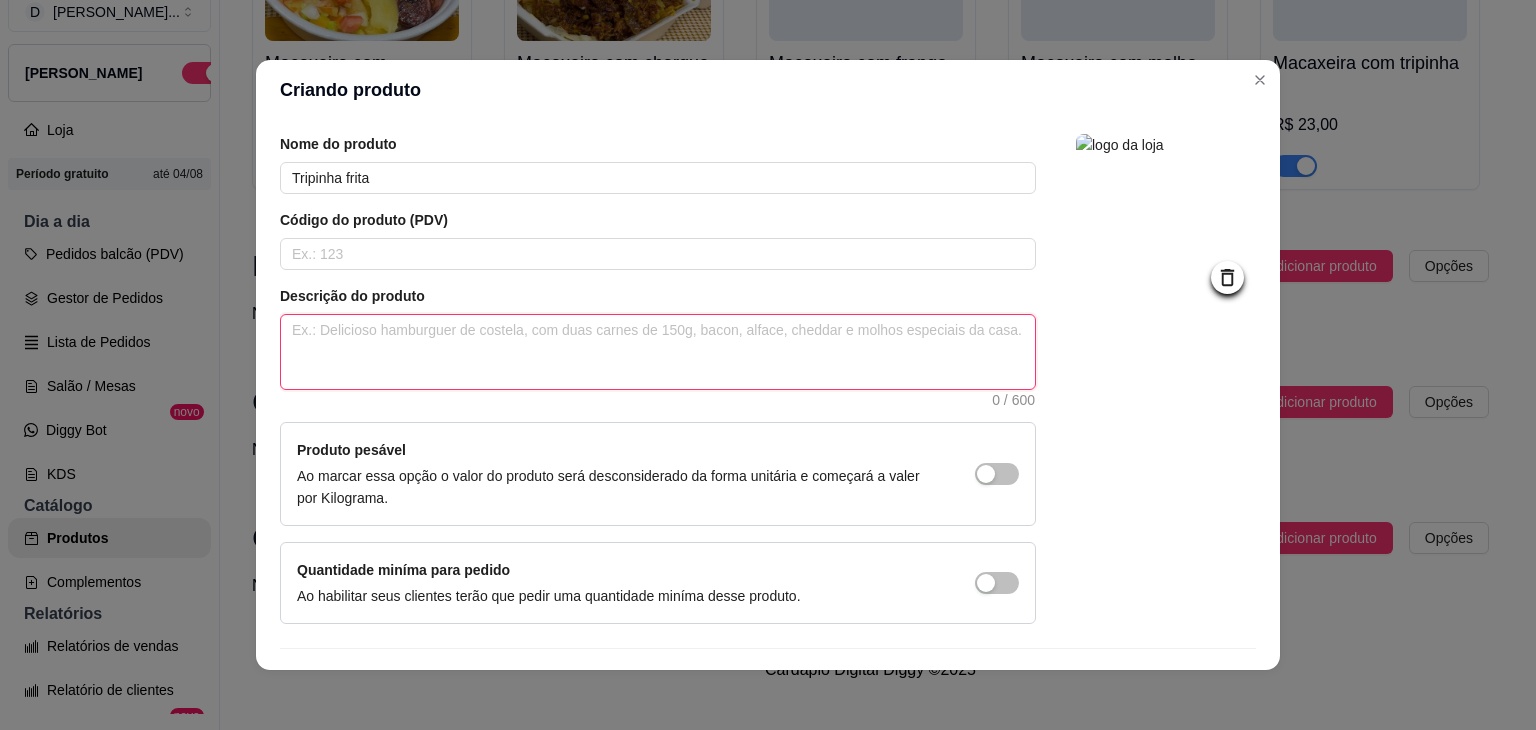 scroll, scrollTop: 116, scrollLeft: 0, axis: vertical 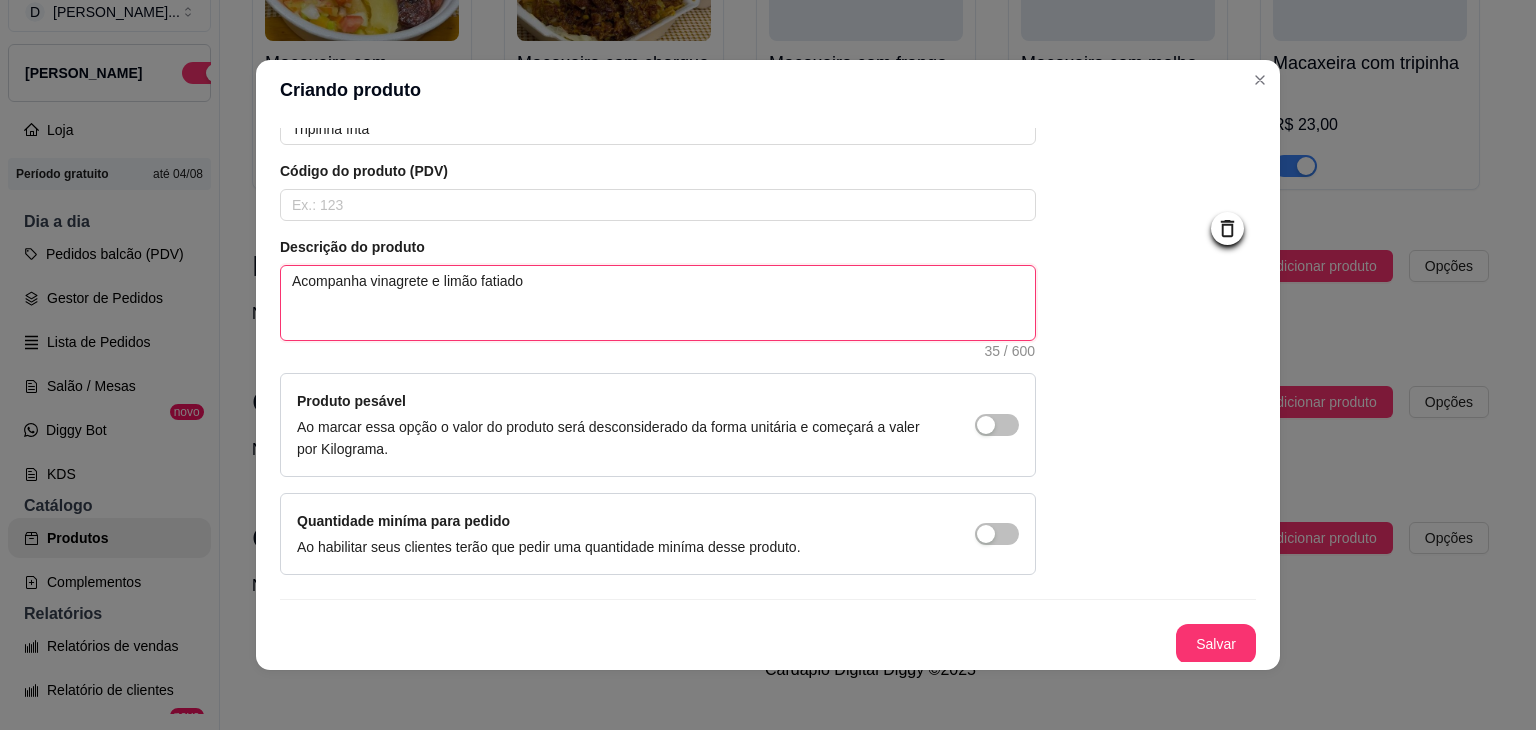 click on "Acompanha vinagrete e limão fatiado" at bounding box center [658, 303] 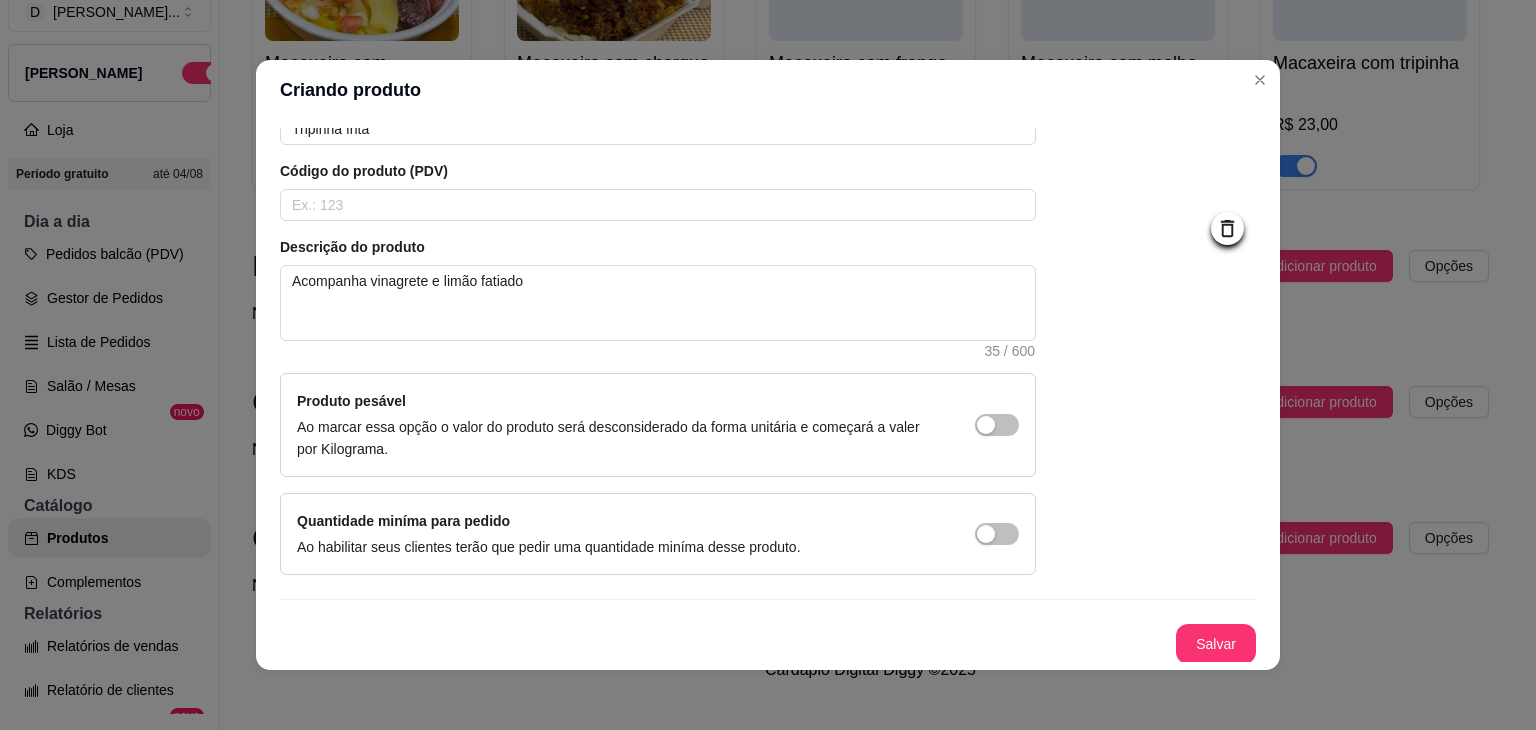 drag, startPoint x: 424, startPoint y: 280, endPoint x: 927, endPoint y: 343, distance: 506.92996 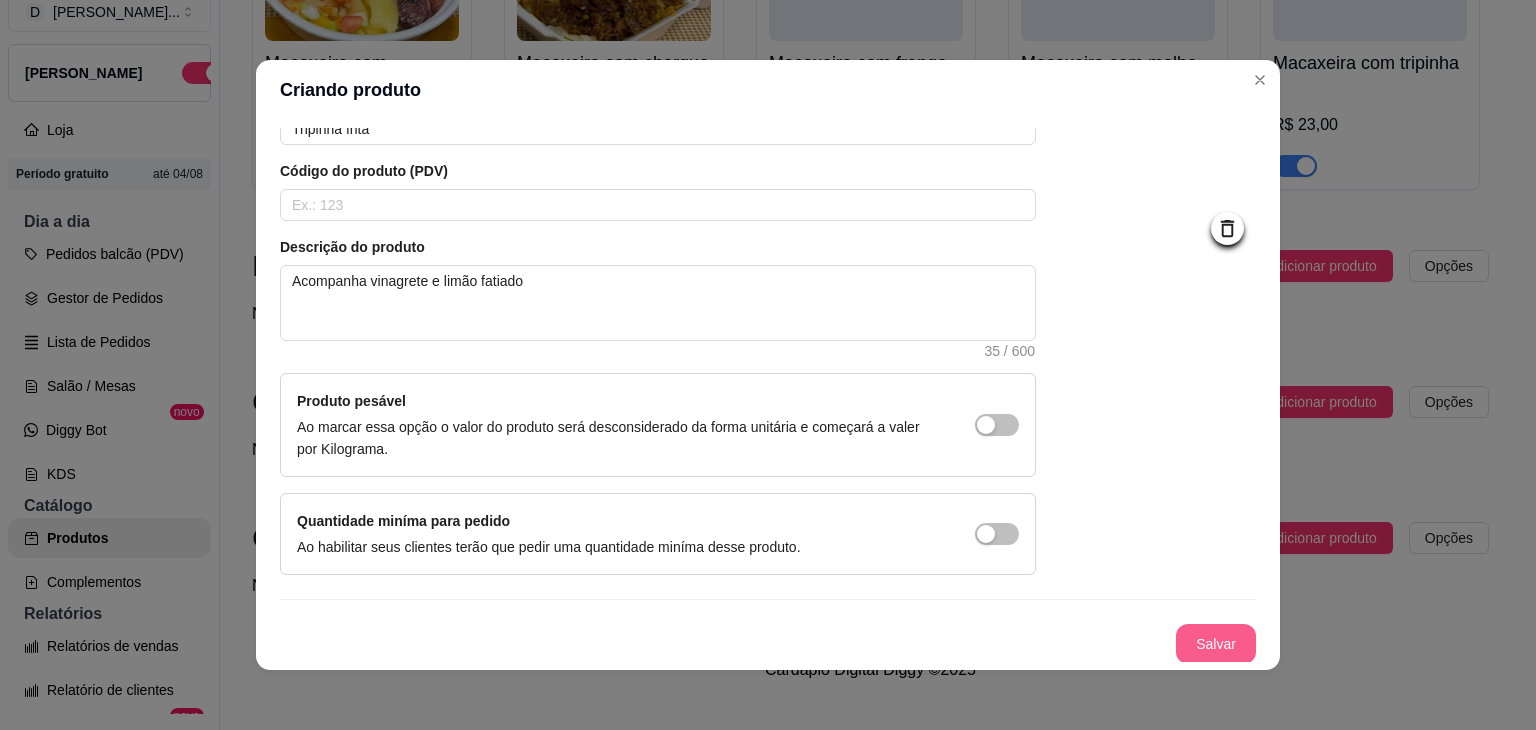 click on "Salvar" at bounding box center [1216, 644] 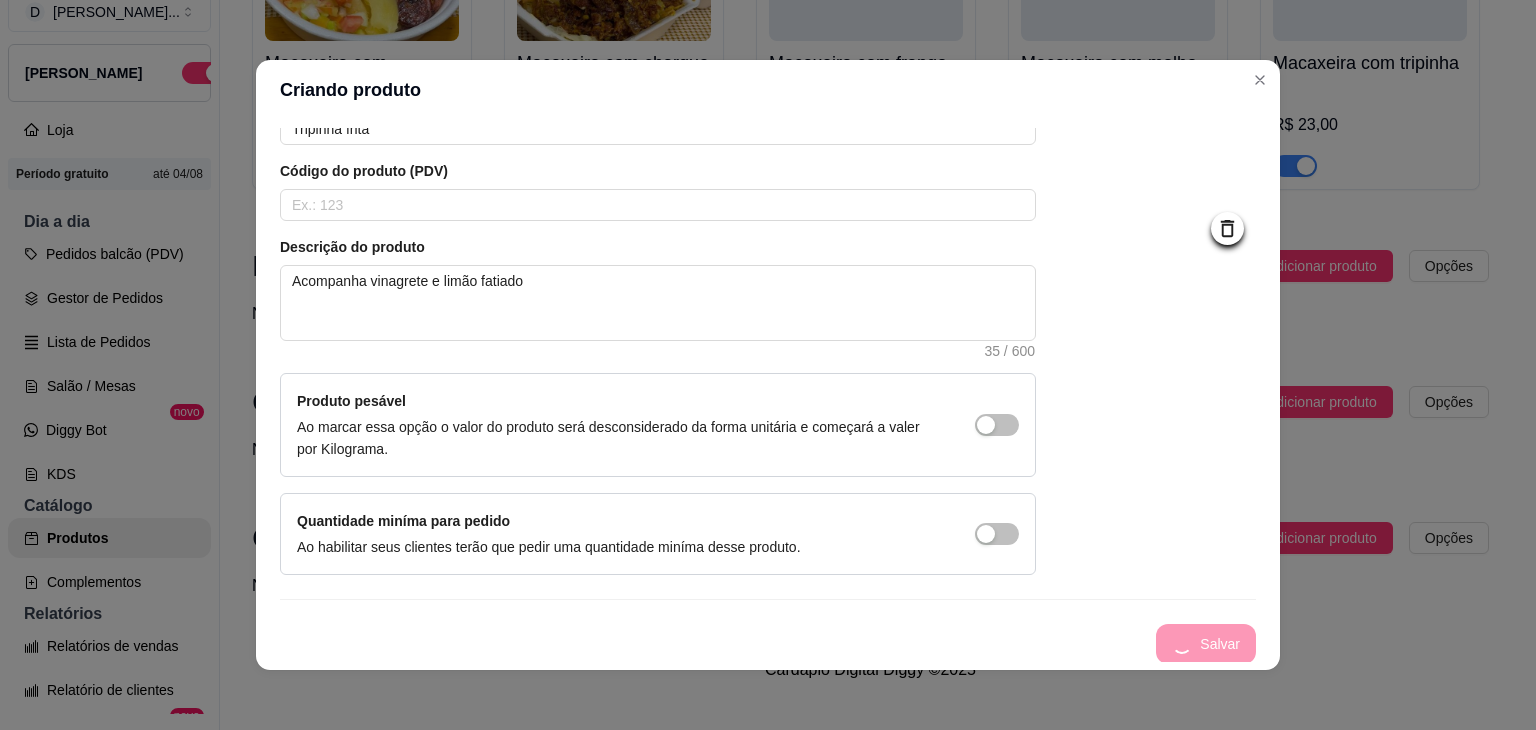 scroll, scrollTop: 0, scrollLeft: 0, axis: both 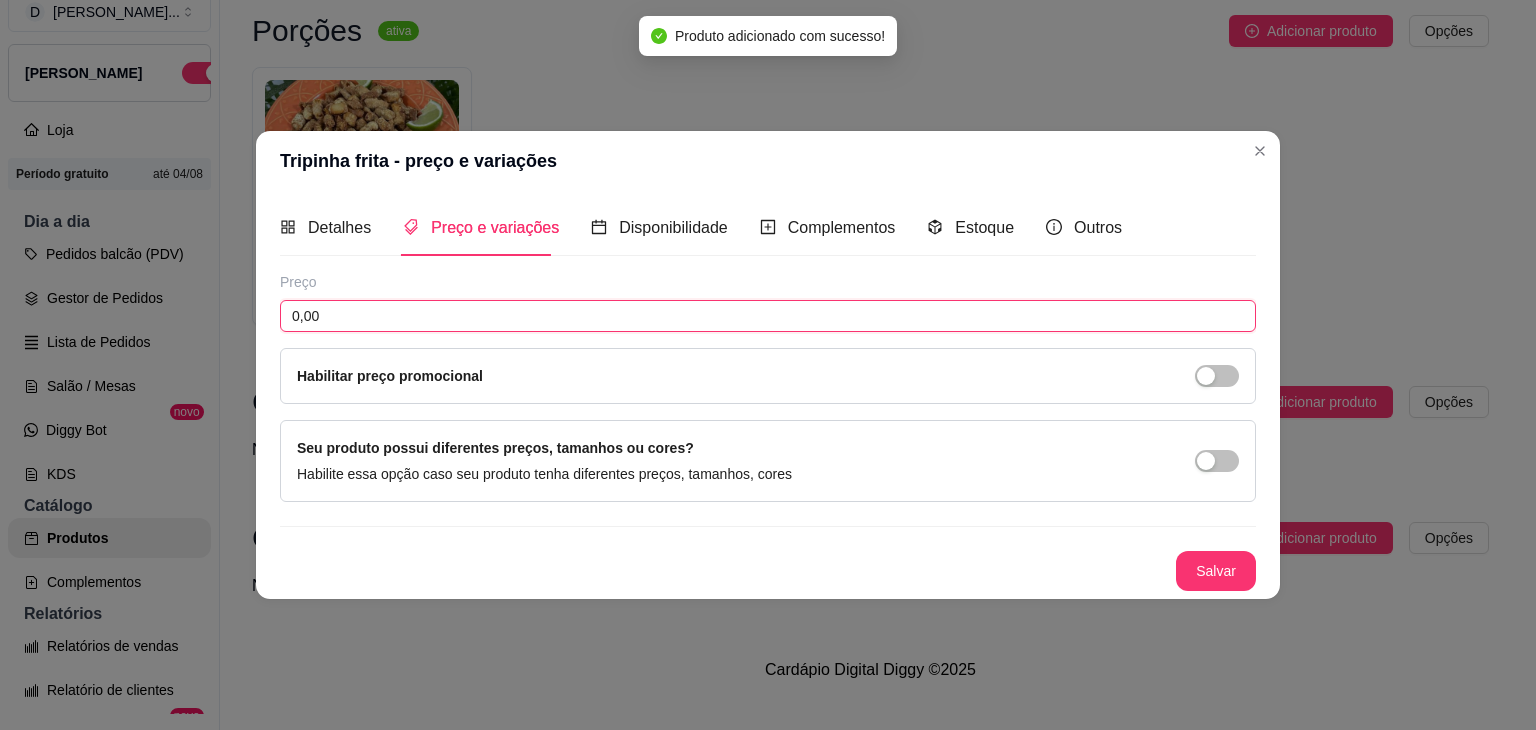 click on "0,00" at bounding box center [768, 316] 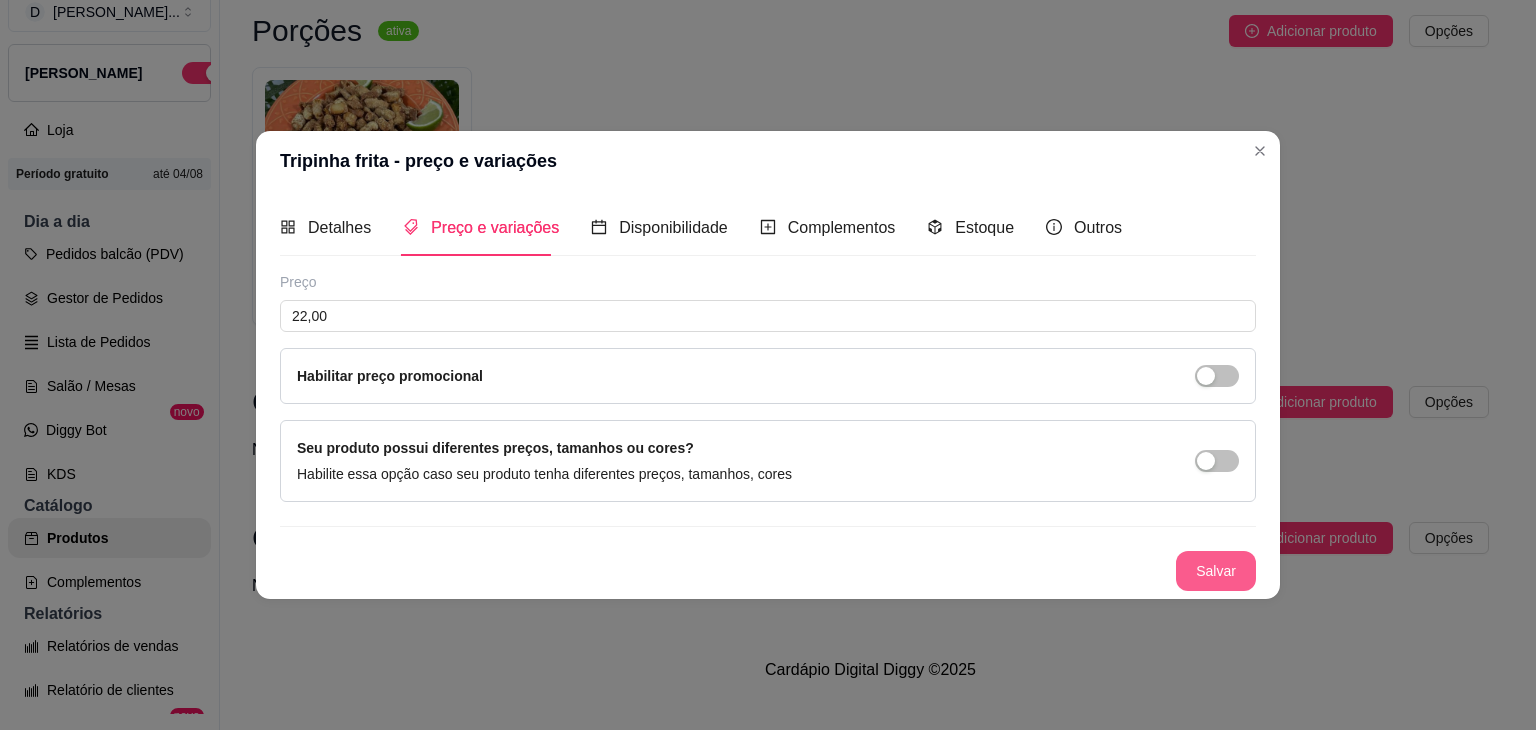 click on "Salvar" at bounding box center [1216, 571] 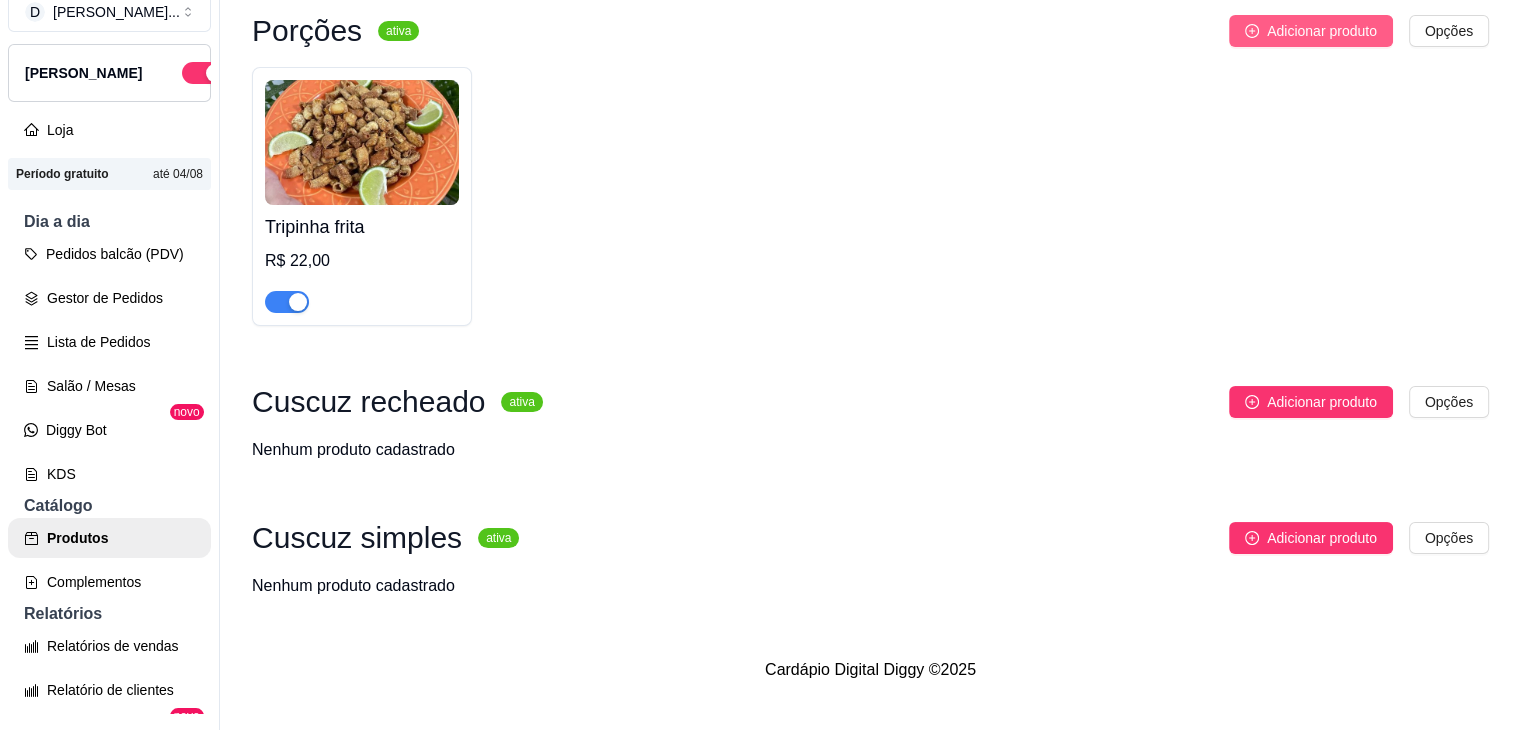 click on "Adicionar produto" at bounding box center (1322, 31) 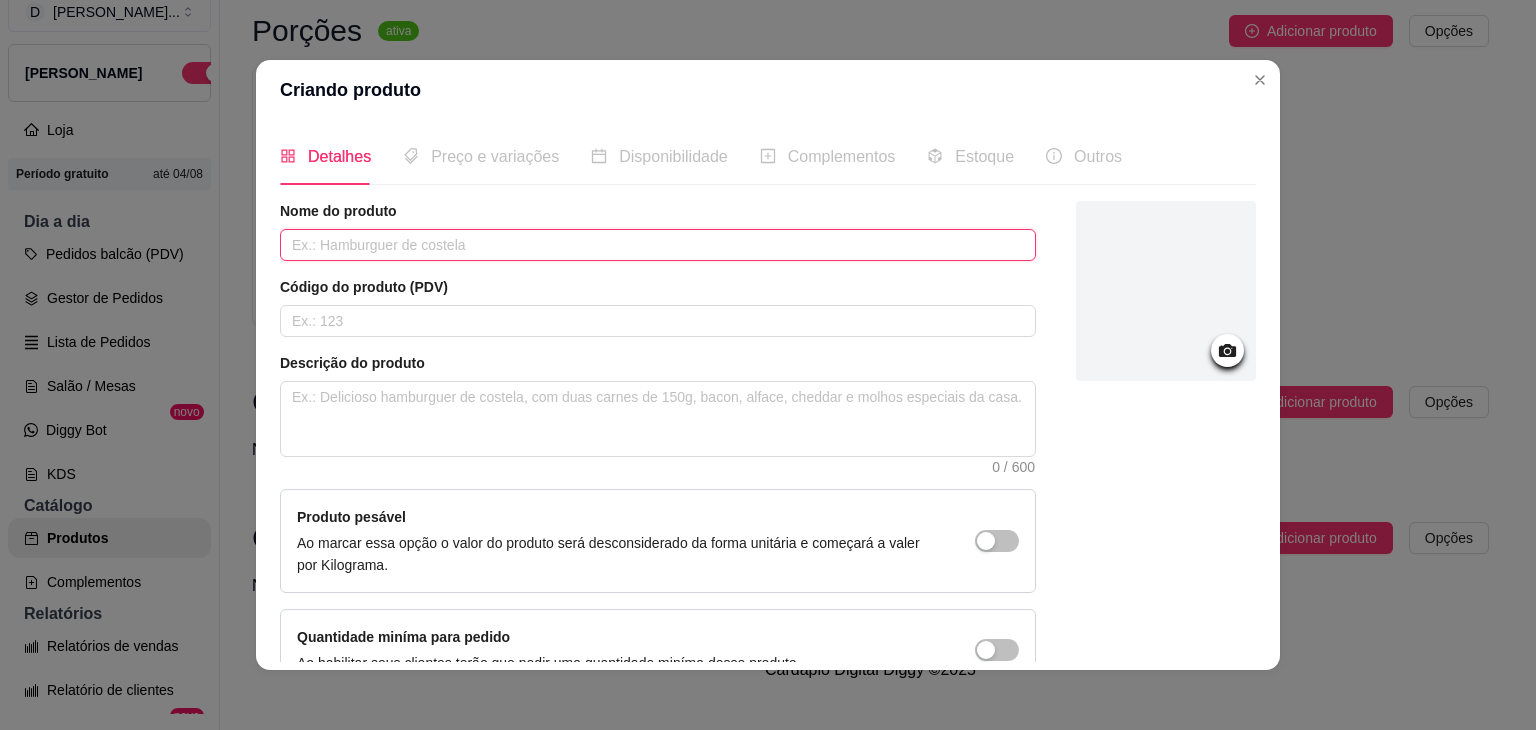 click at bounding box center (658, 245) 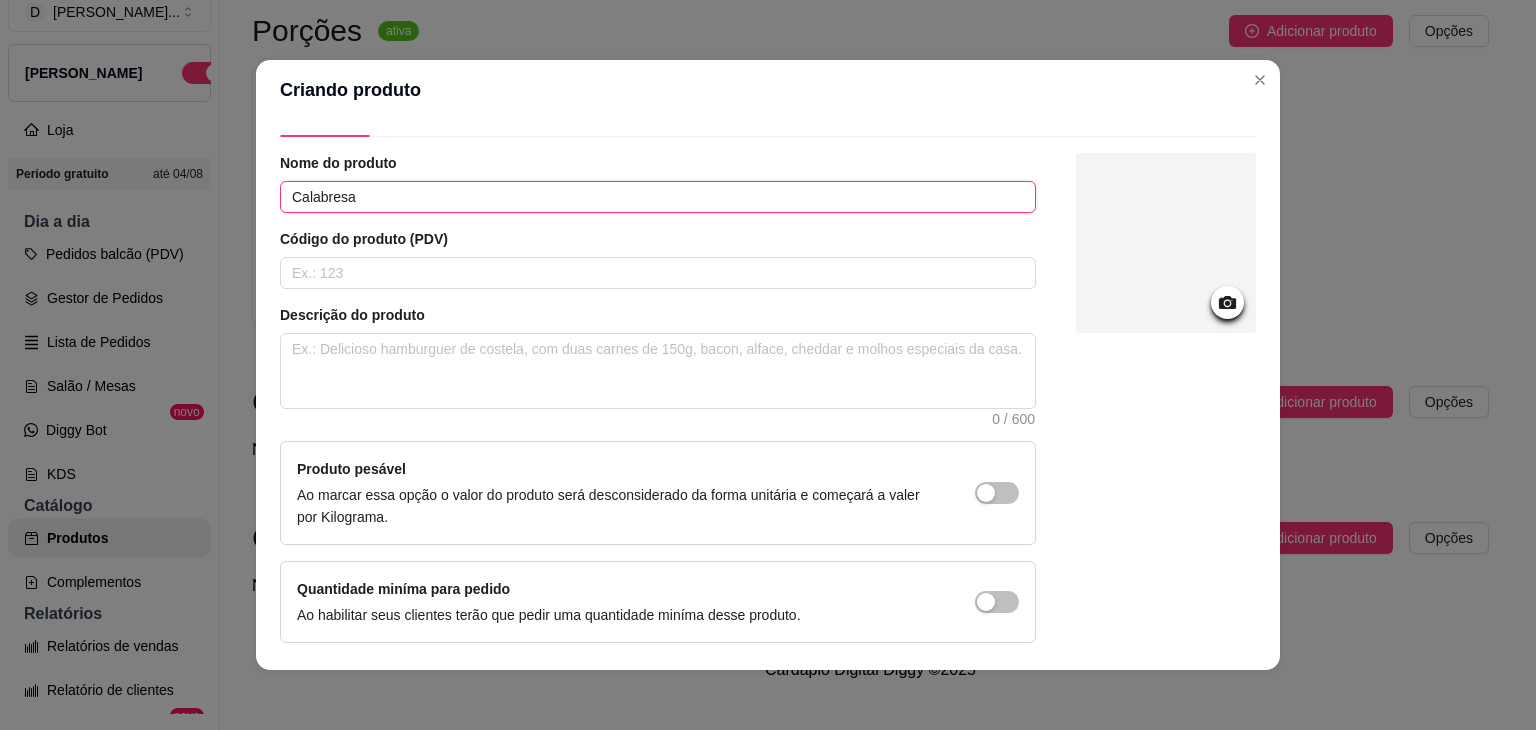 scroll, scrollTop: 116, scrollLeft: 0, axis: vertical 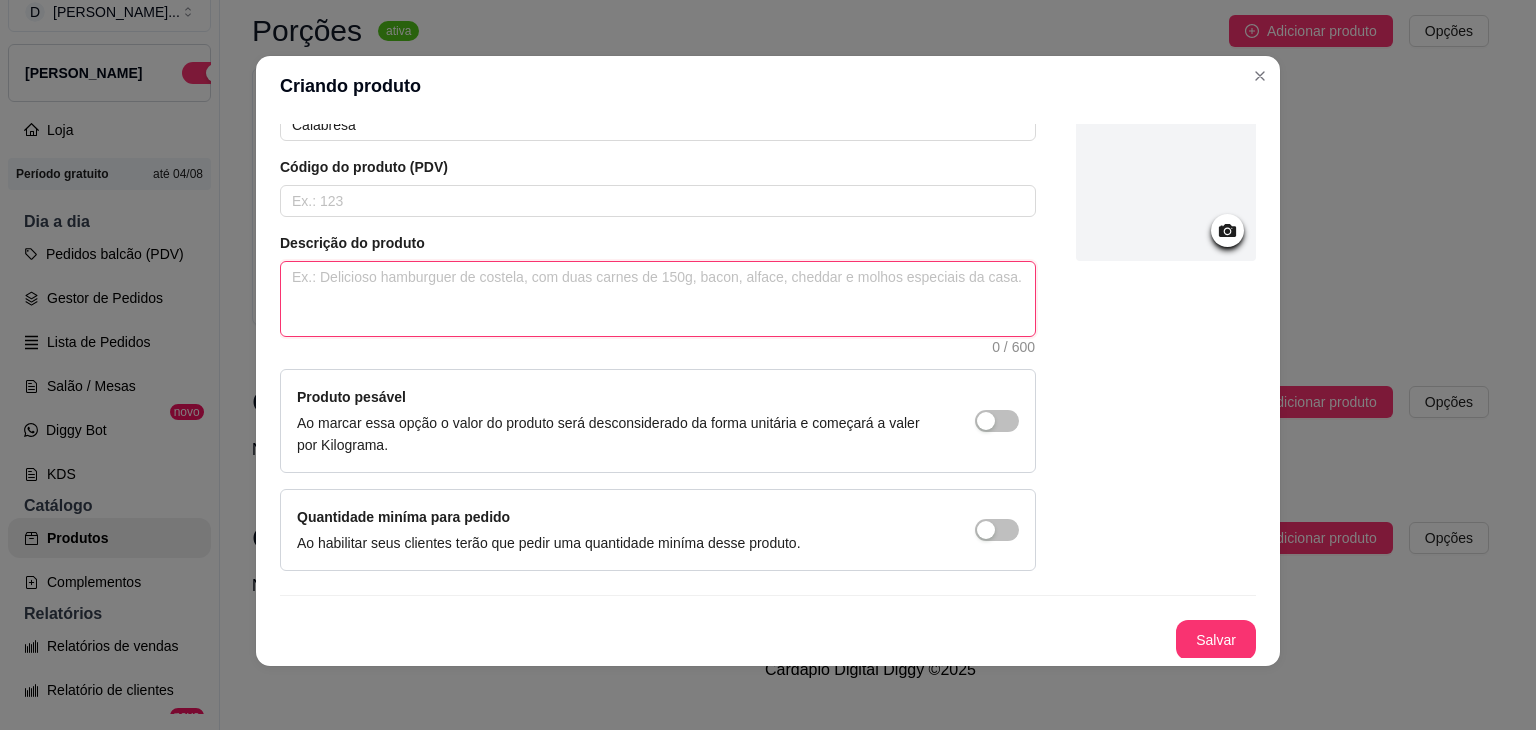 click at bounding box center [658, 299] 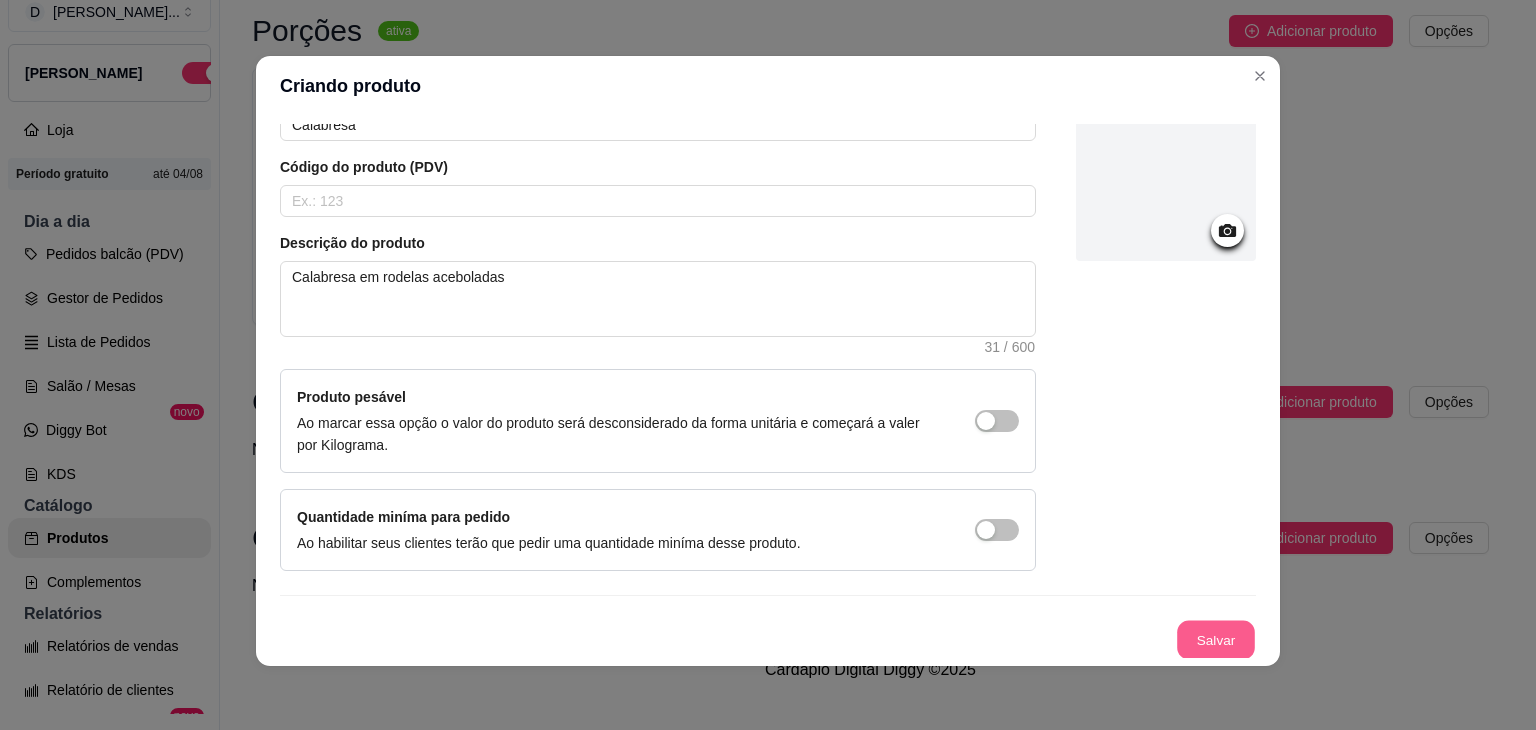 click on "Salvar" at bounding box center (1216, 640) 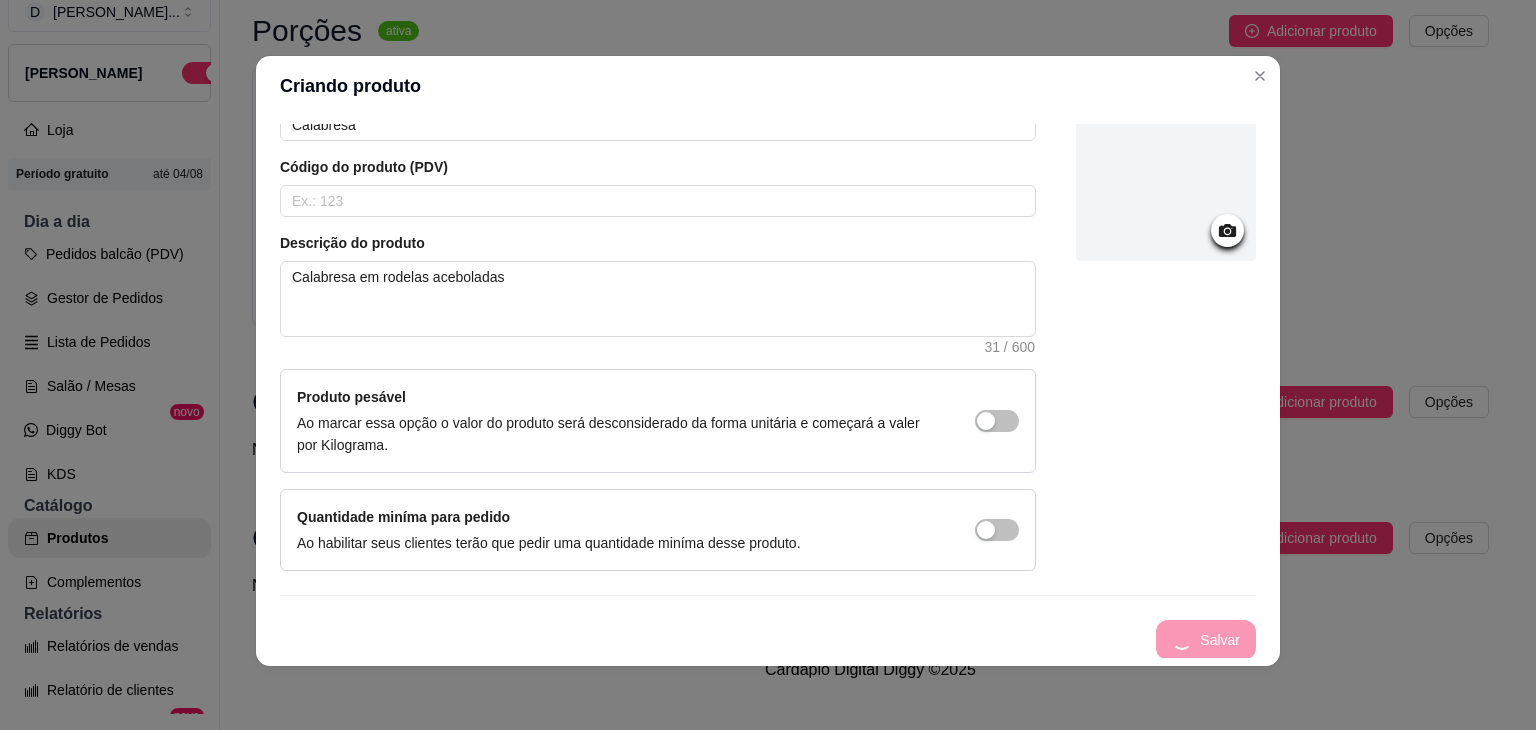 scroll, scrollTop: 0, scrollLeft: 0, axis: both 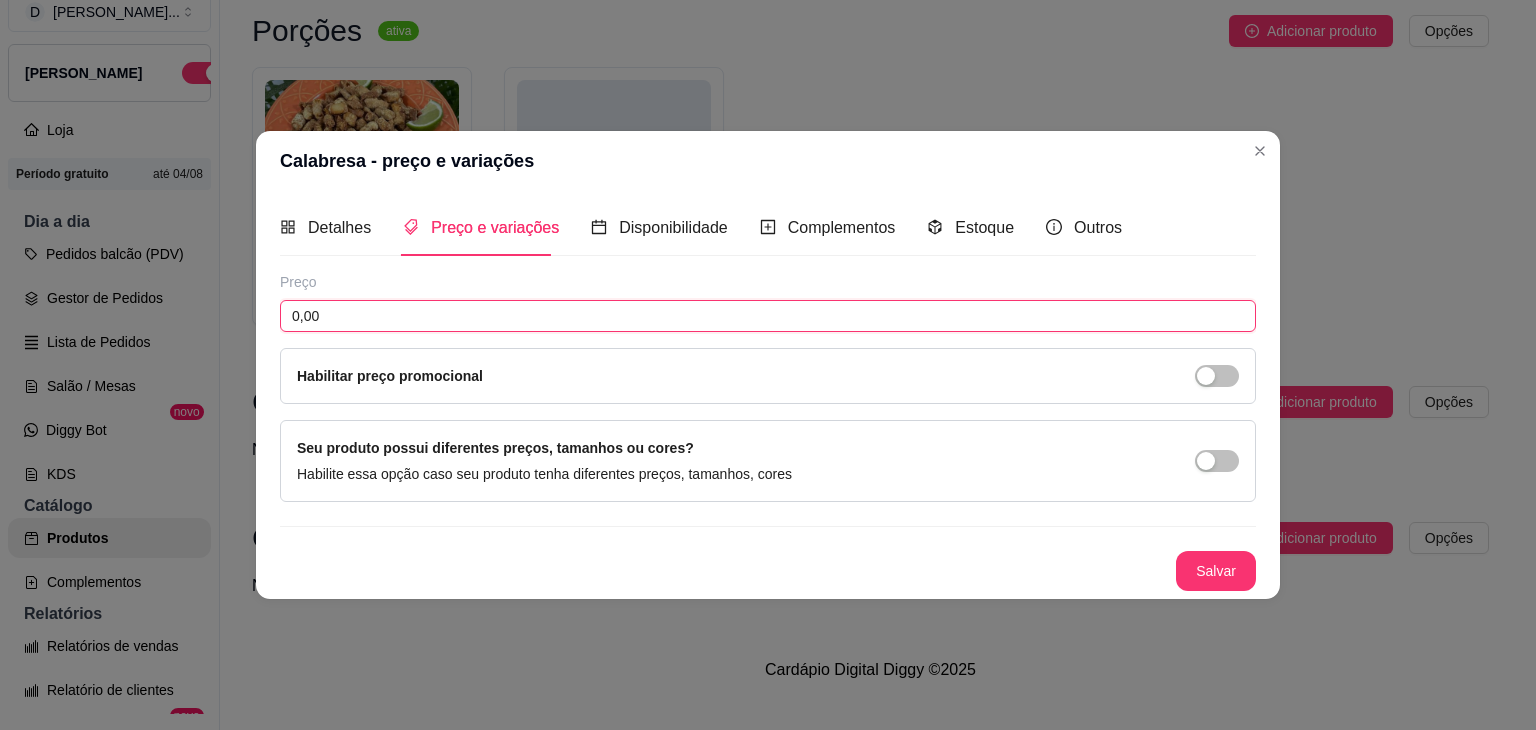 click on "0,00" at bounding box center [768, 316] 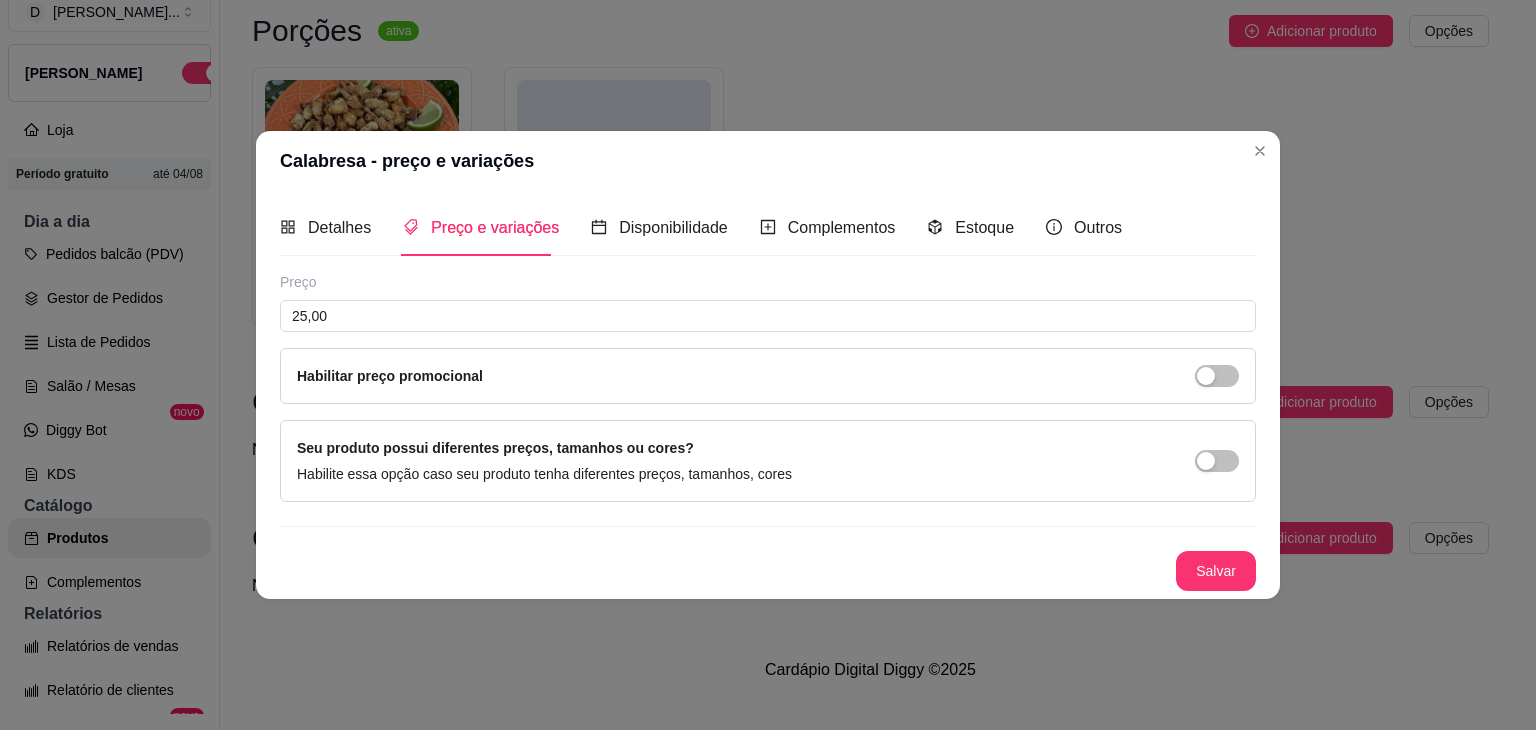 click on "Salvar" at bounding box center (1216, 571) 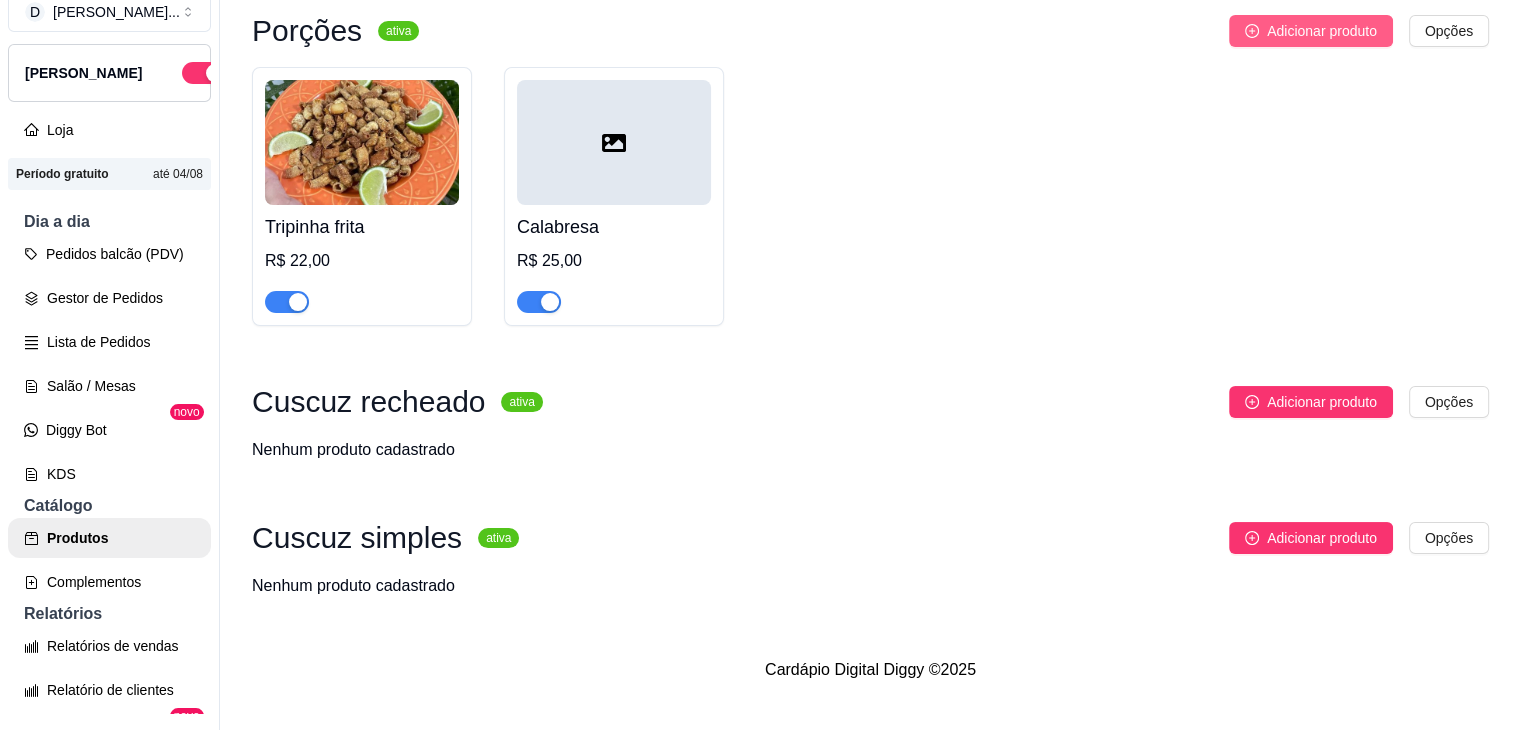 click on "Adicionar produto" at bounding box center (1322, 31) 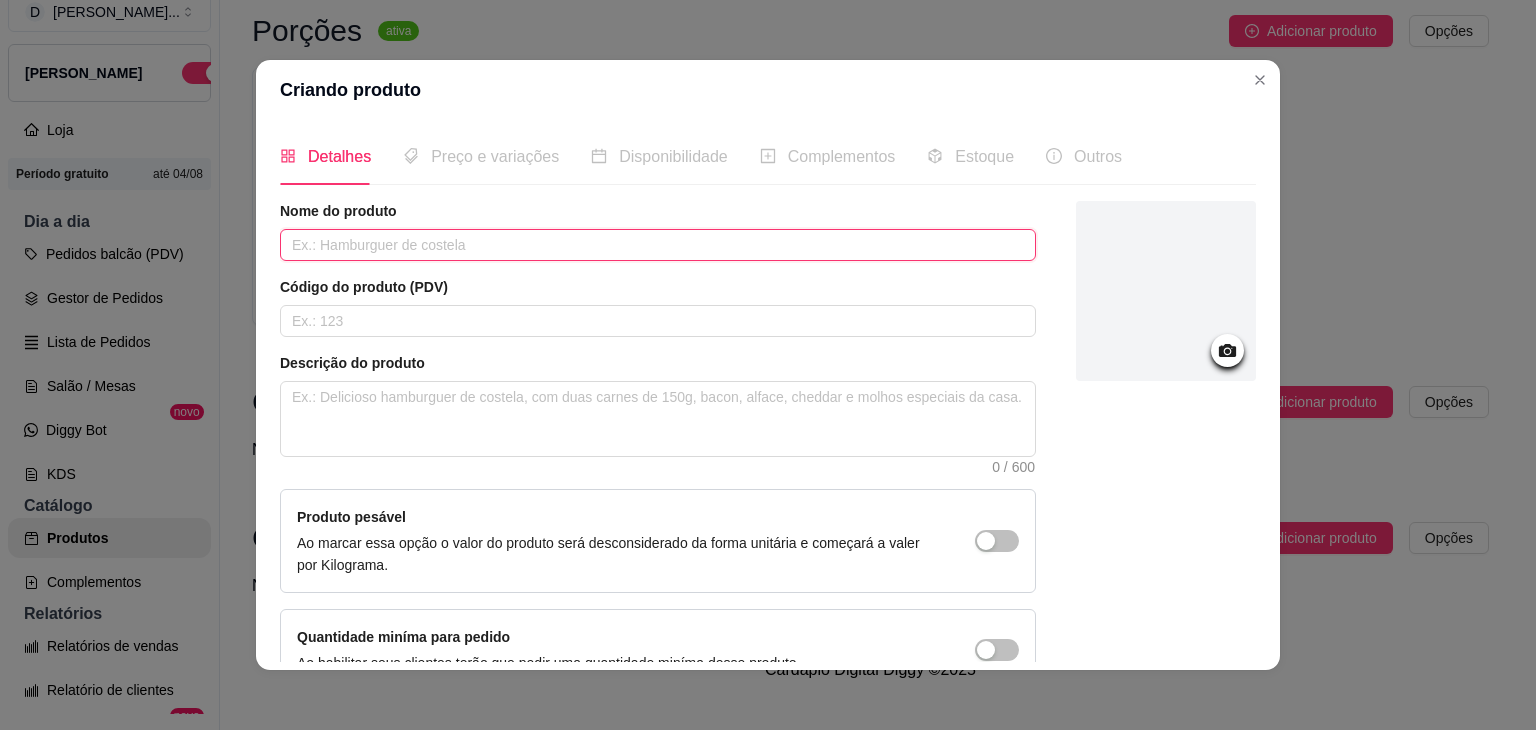 click at bounding box center [658, 245] 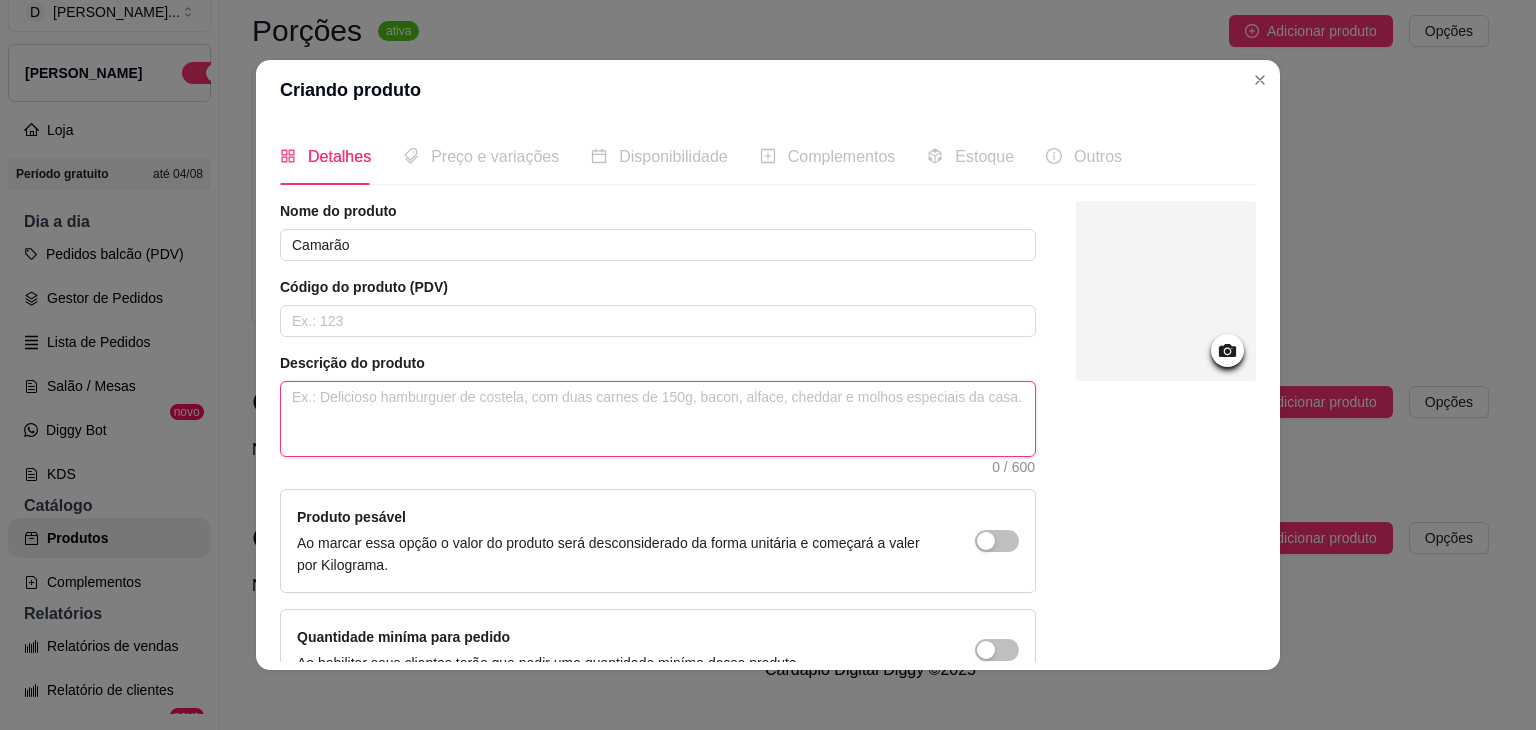 click at bounding box center (658, 419) 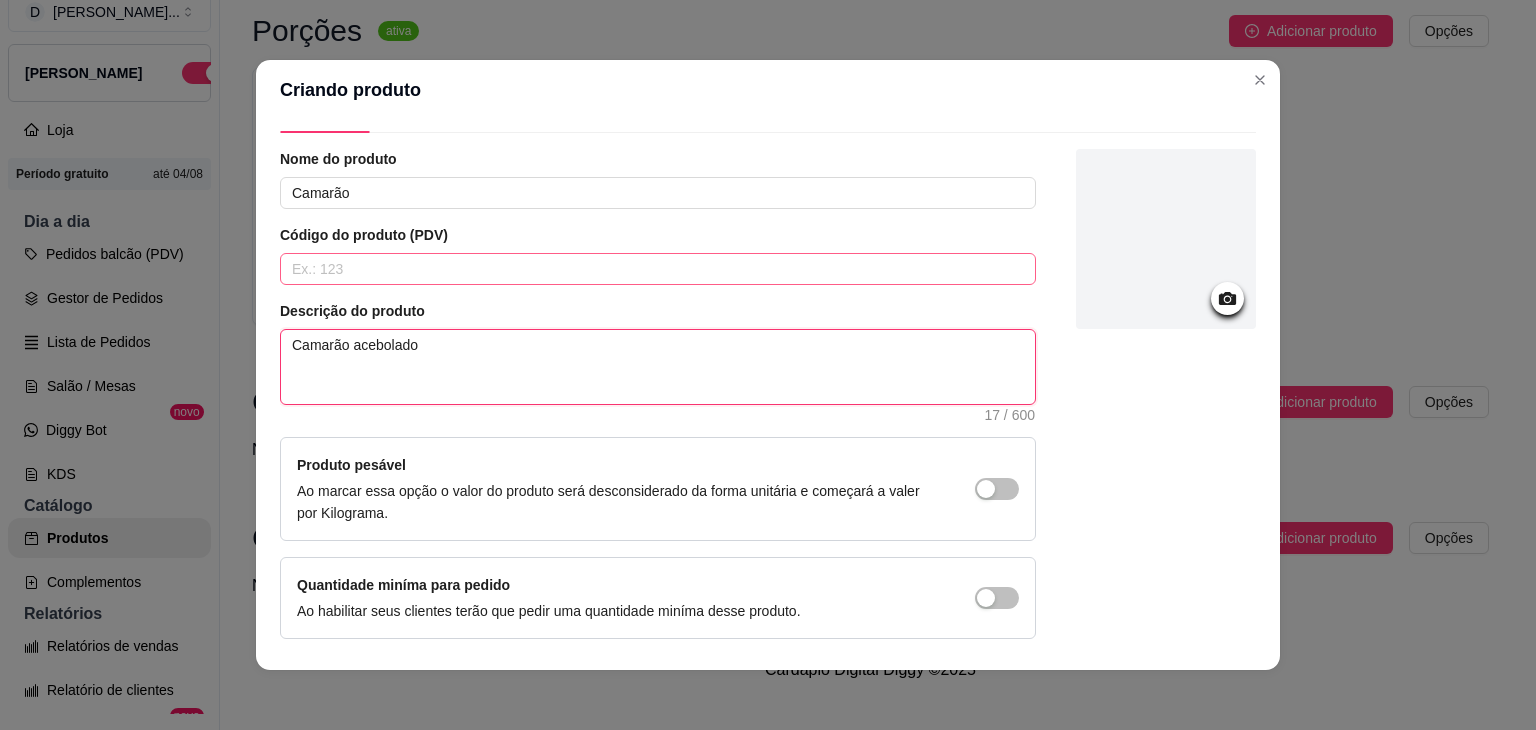 scroll, scrollTop: 0, scrollLeft: 0, axis: both 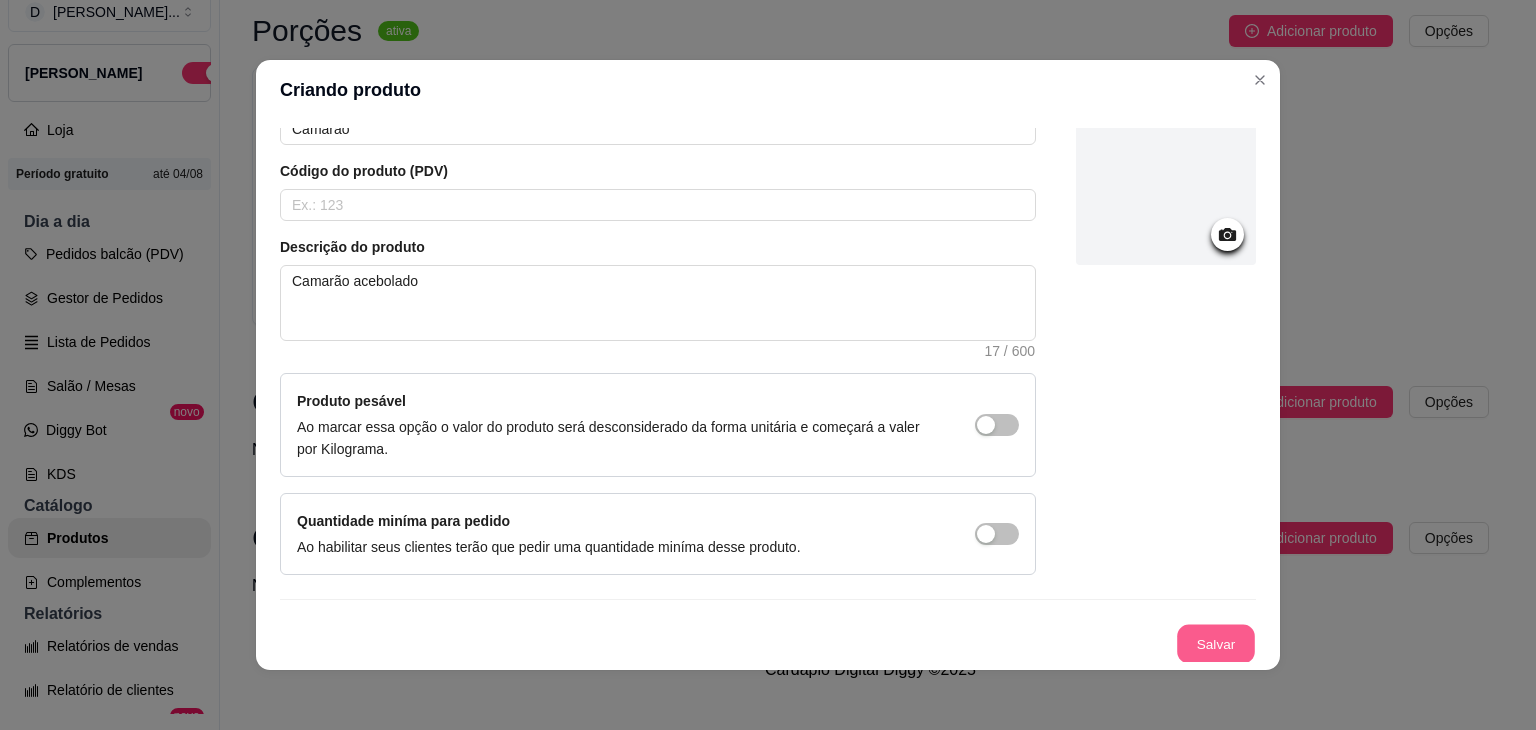click on "Salvar" at bounding box center (1216, 644) 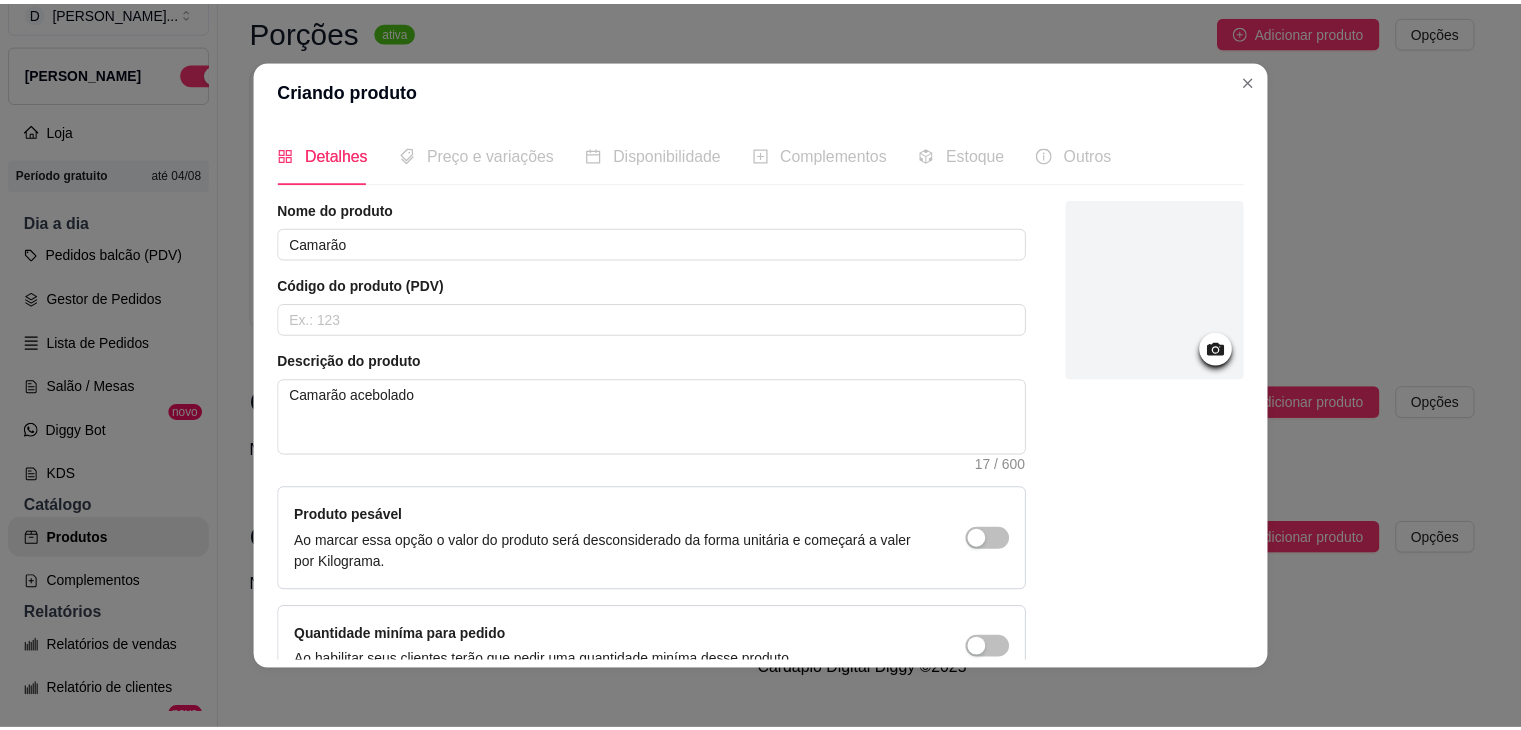 scroll, scrollTop: 0, scrollLeft: 0, axis: both 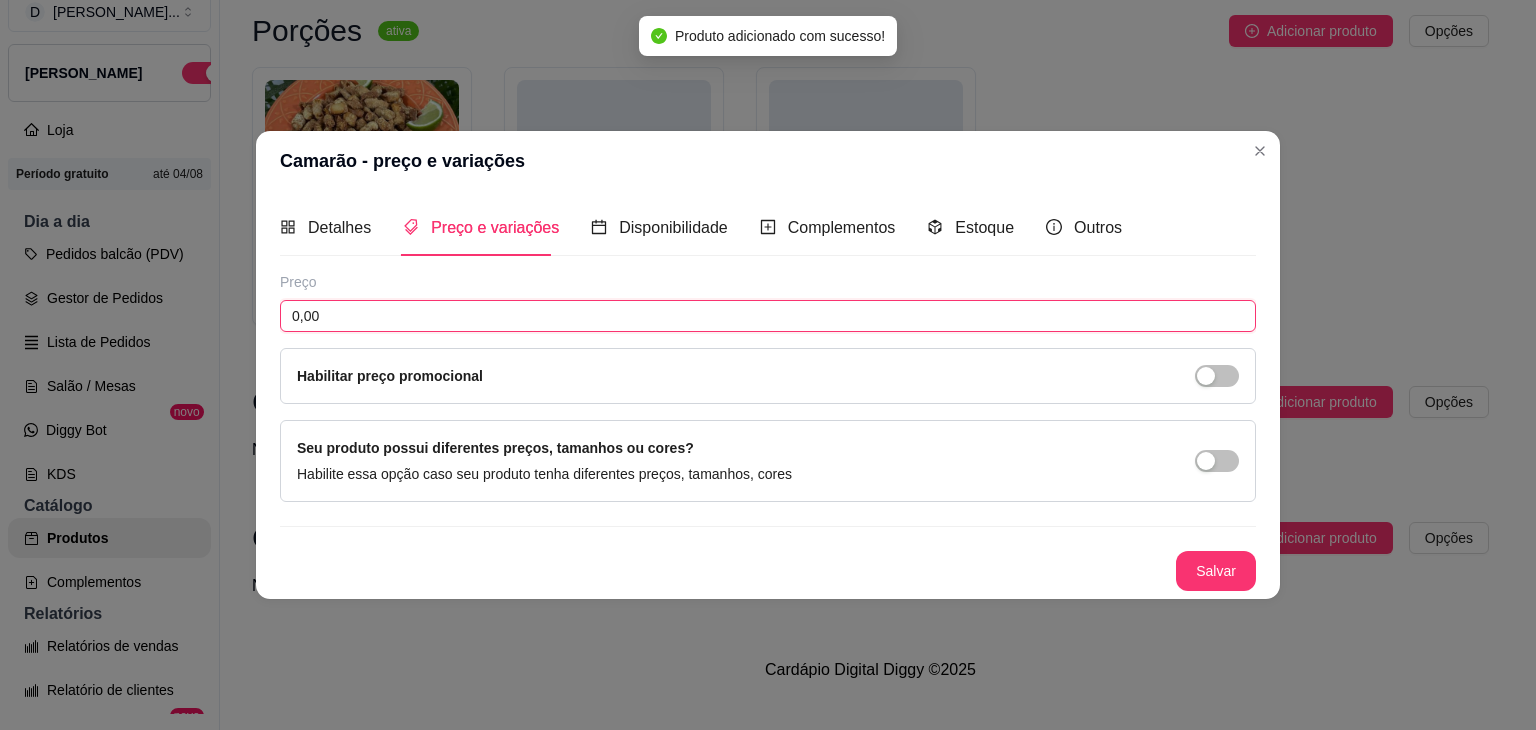 click on "0,00" at bounding box center (768, 316) 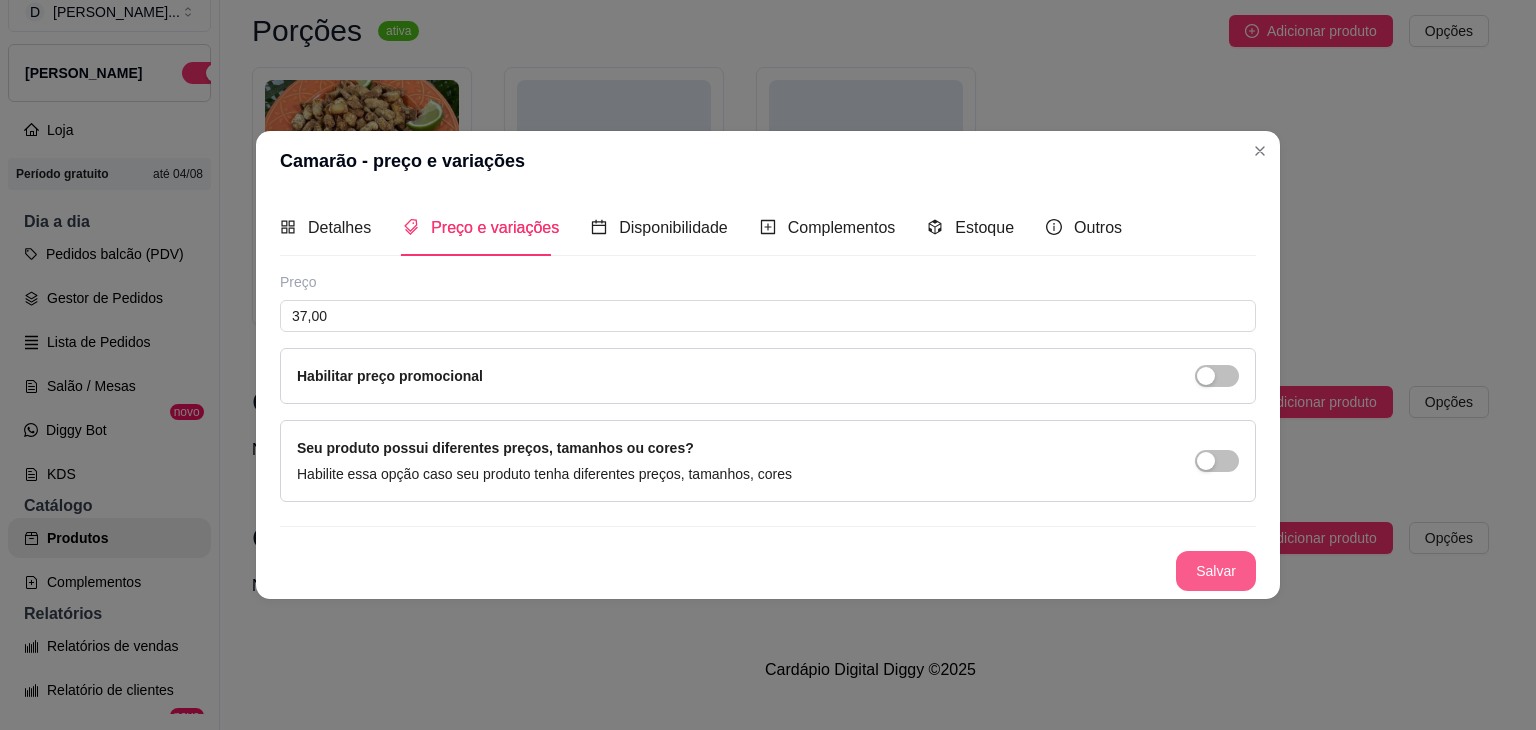click on "Salvar" at bounding box center (1216, 571) 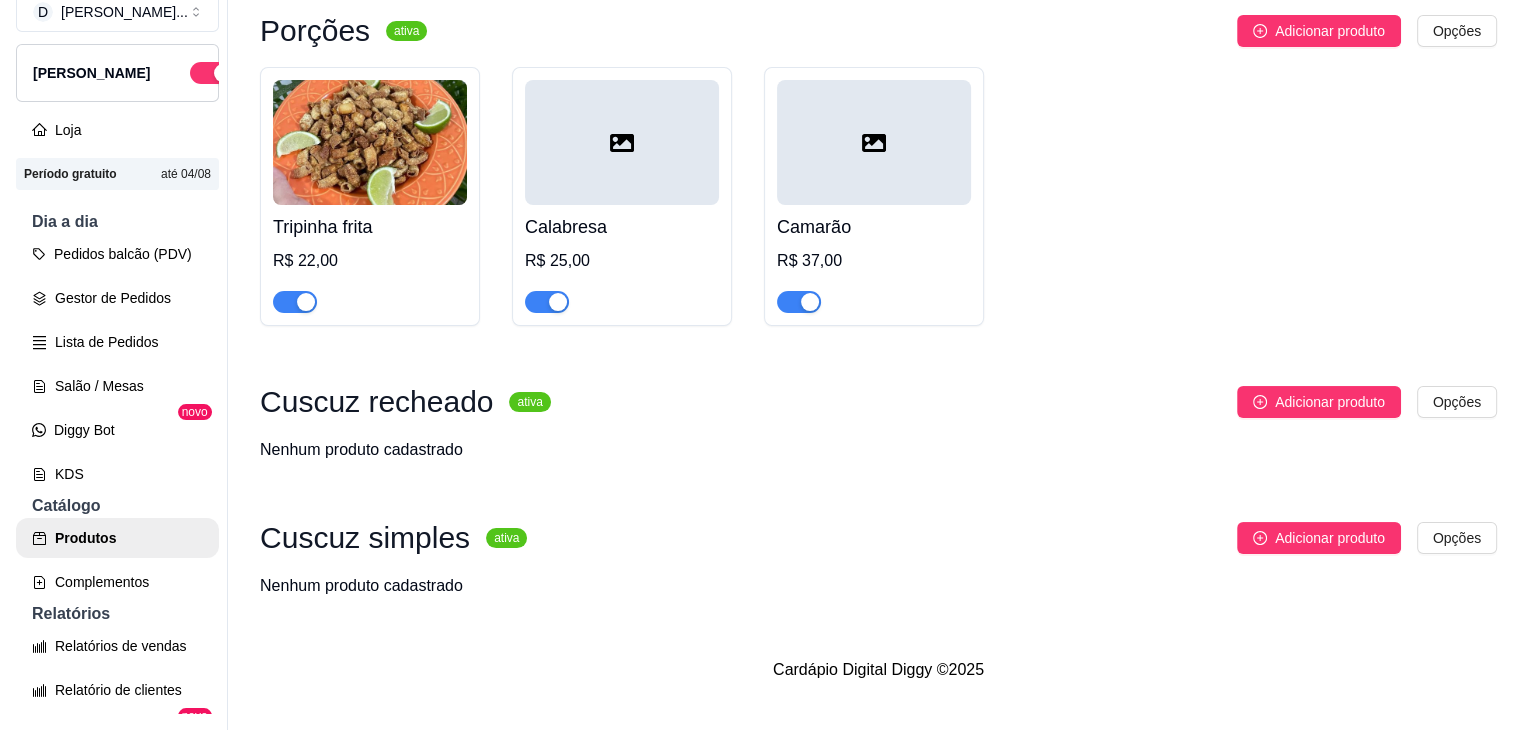 scroll, scrollTop: 3873, scrollLeft: 0, axis: vertical 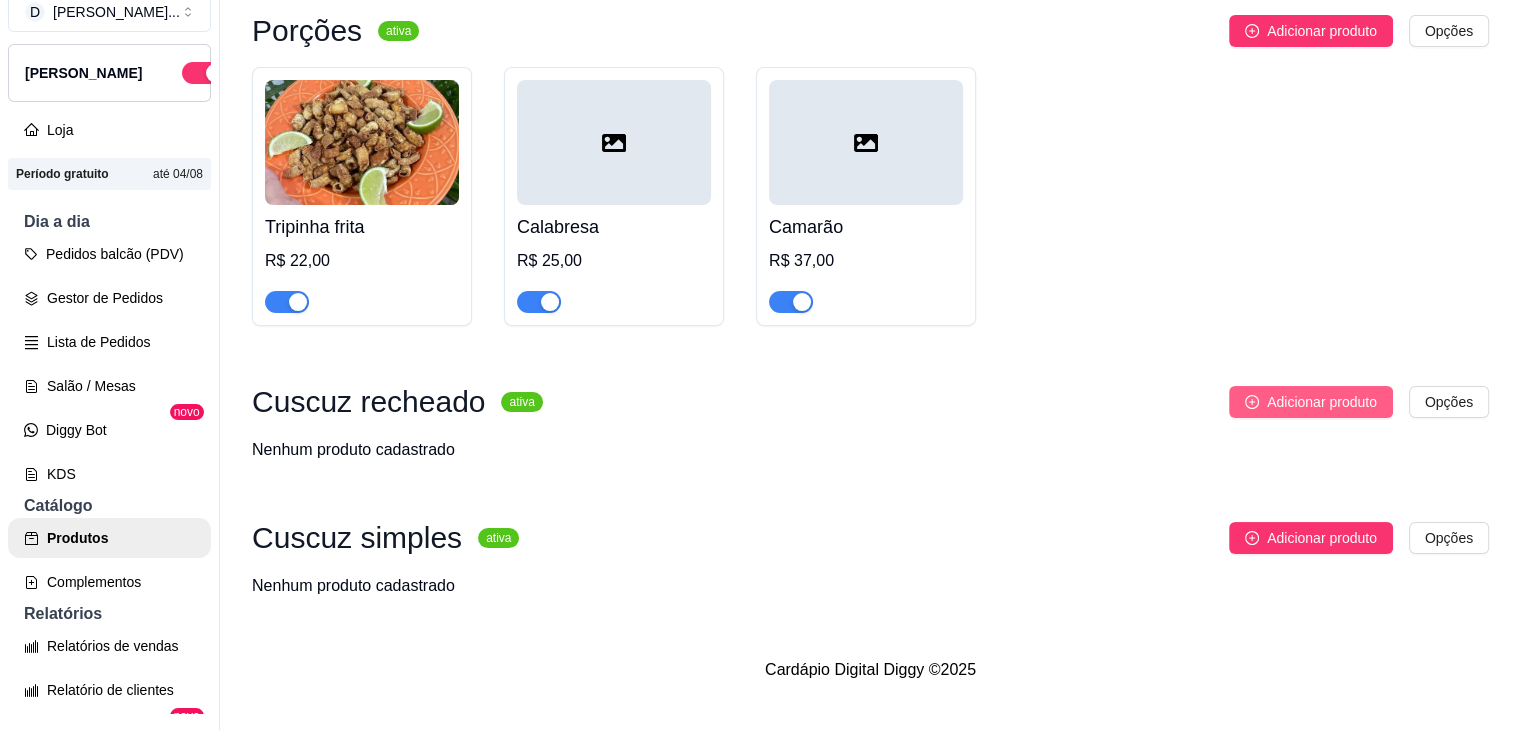 click on "Adicionar produto" at bounding box center [1322, 402] 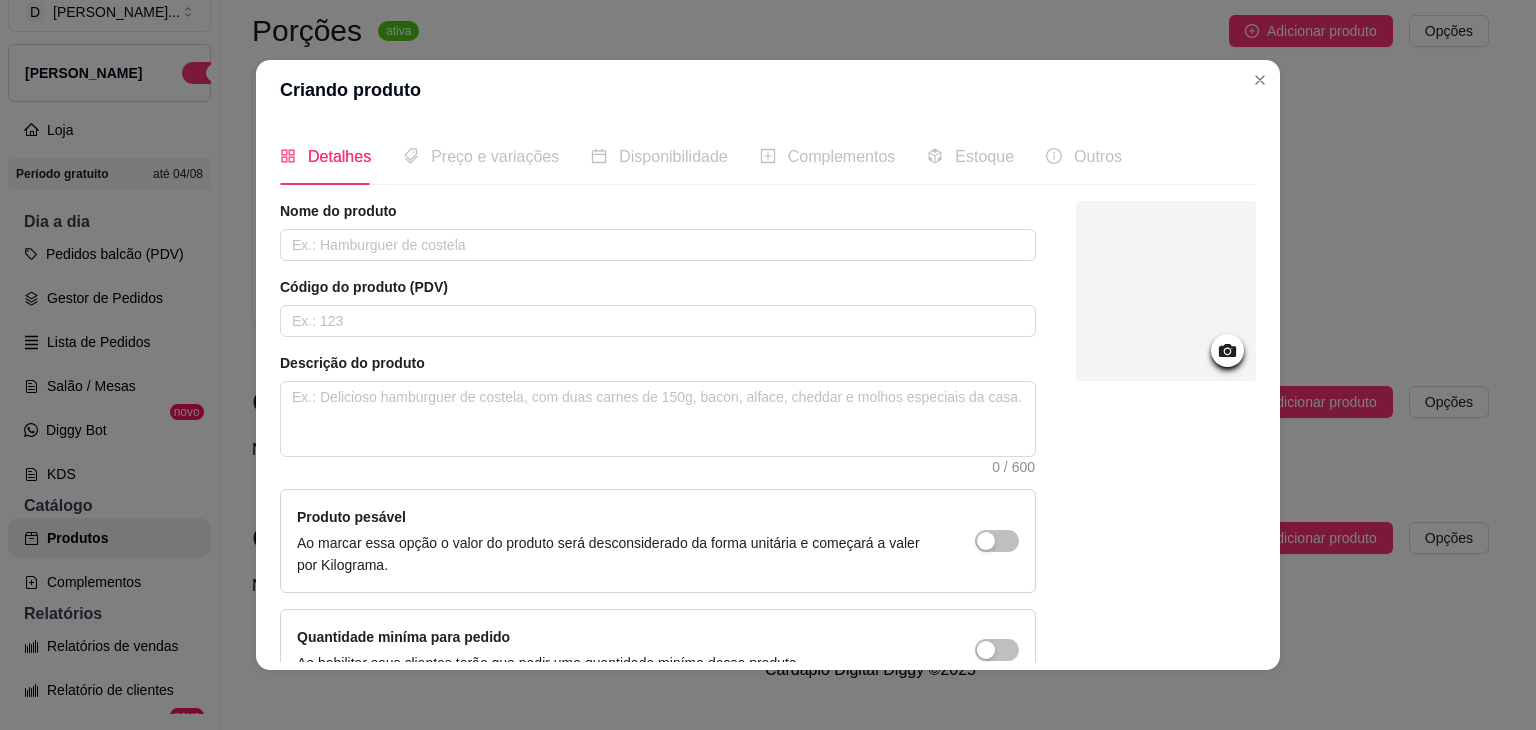 click at bounding box center (1166, 291) 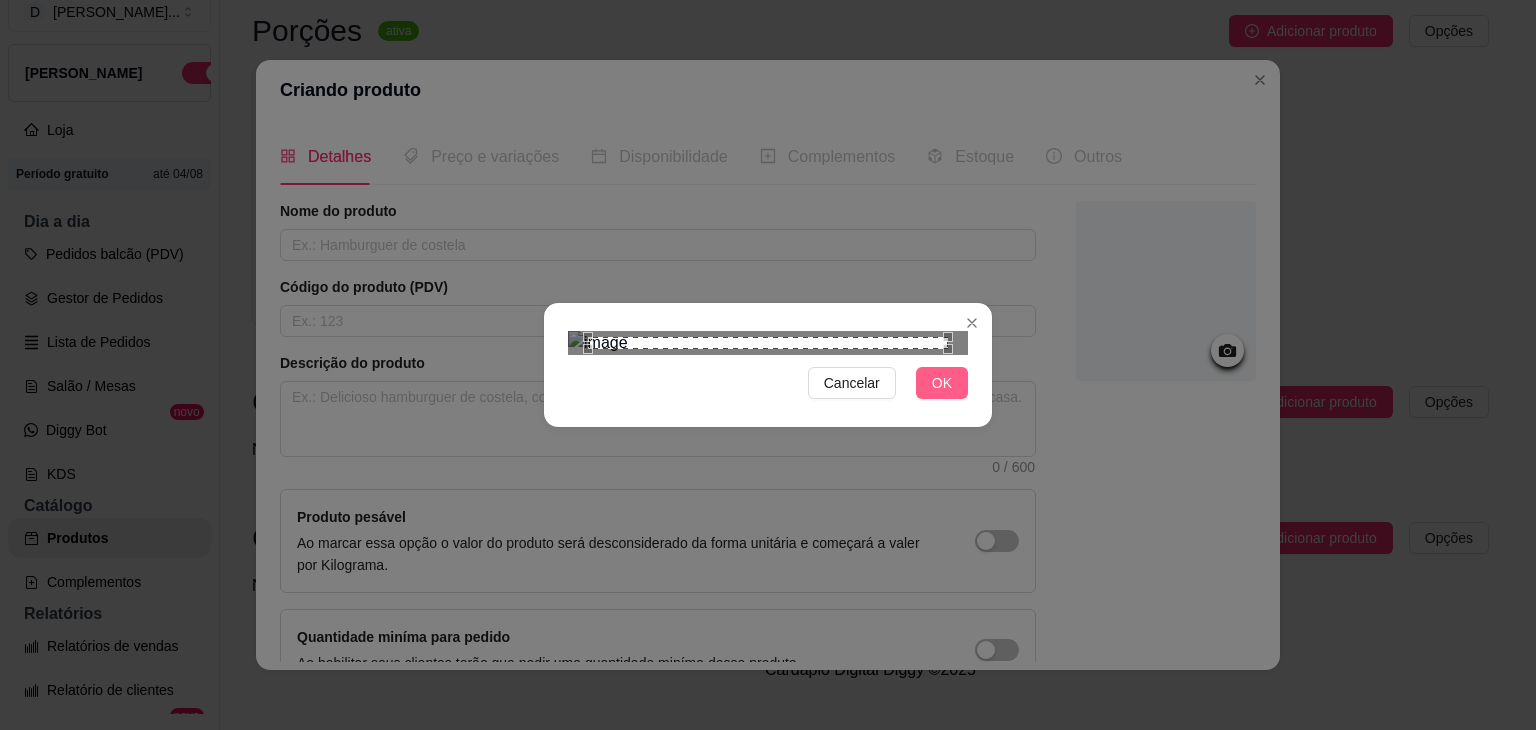 click on "OK" at bounding box center (942, 383) 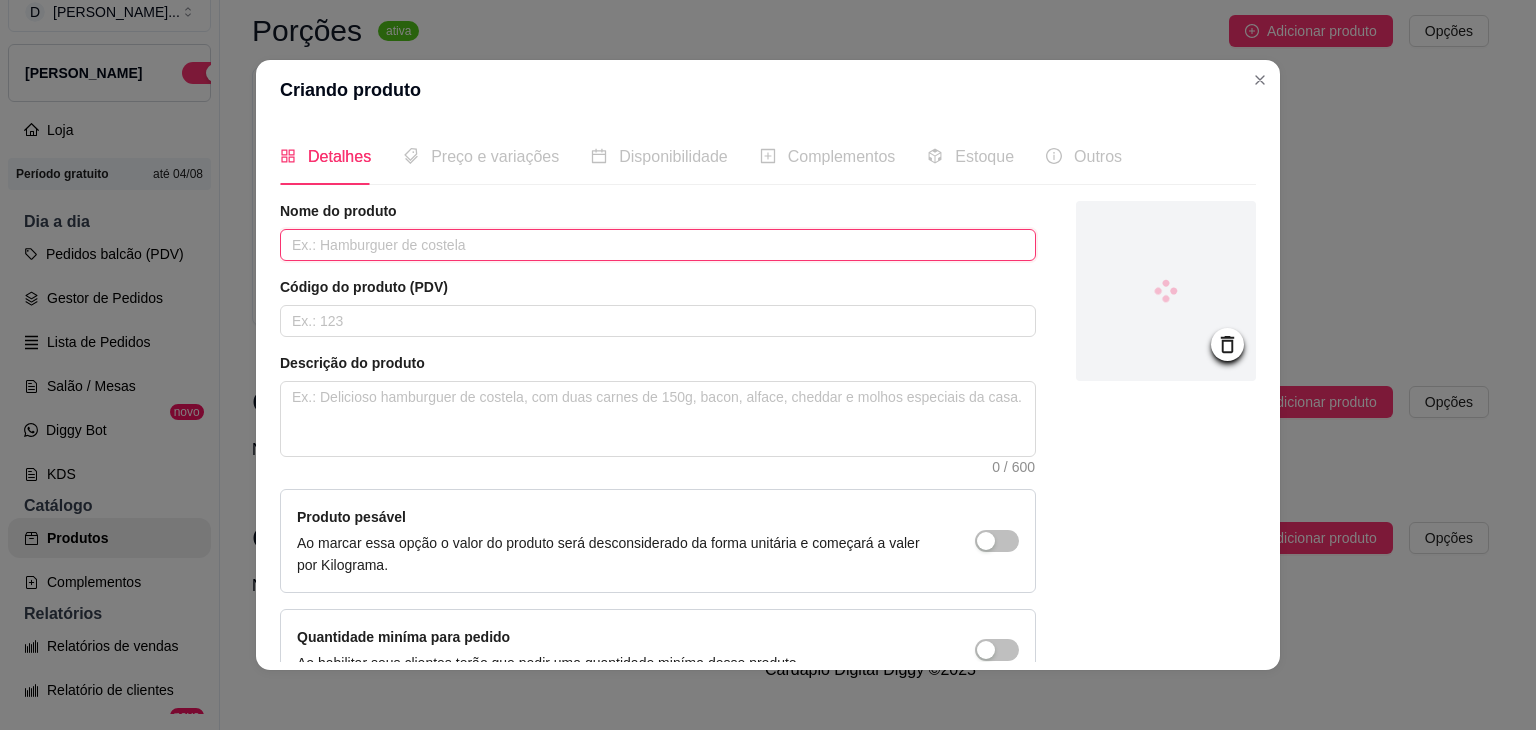 click at bounding box center [658, 245] 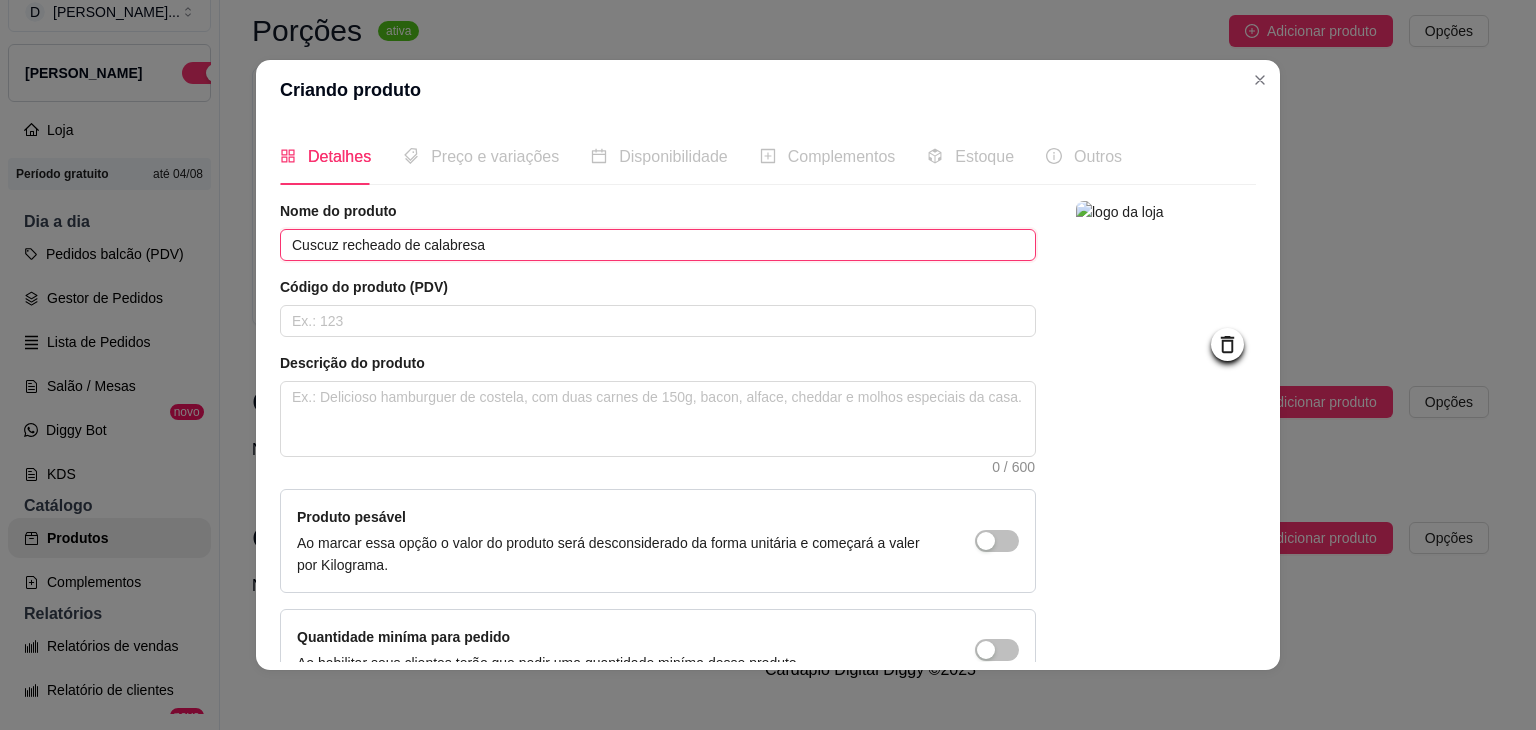 click on "Cuscuz recheado de calabresa" at bounding box center [658, 245] 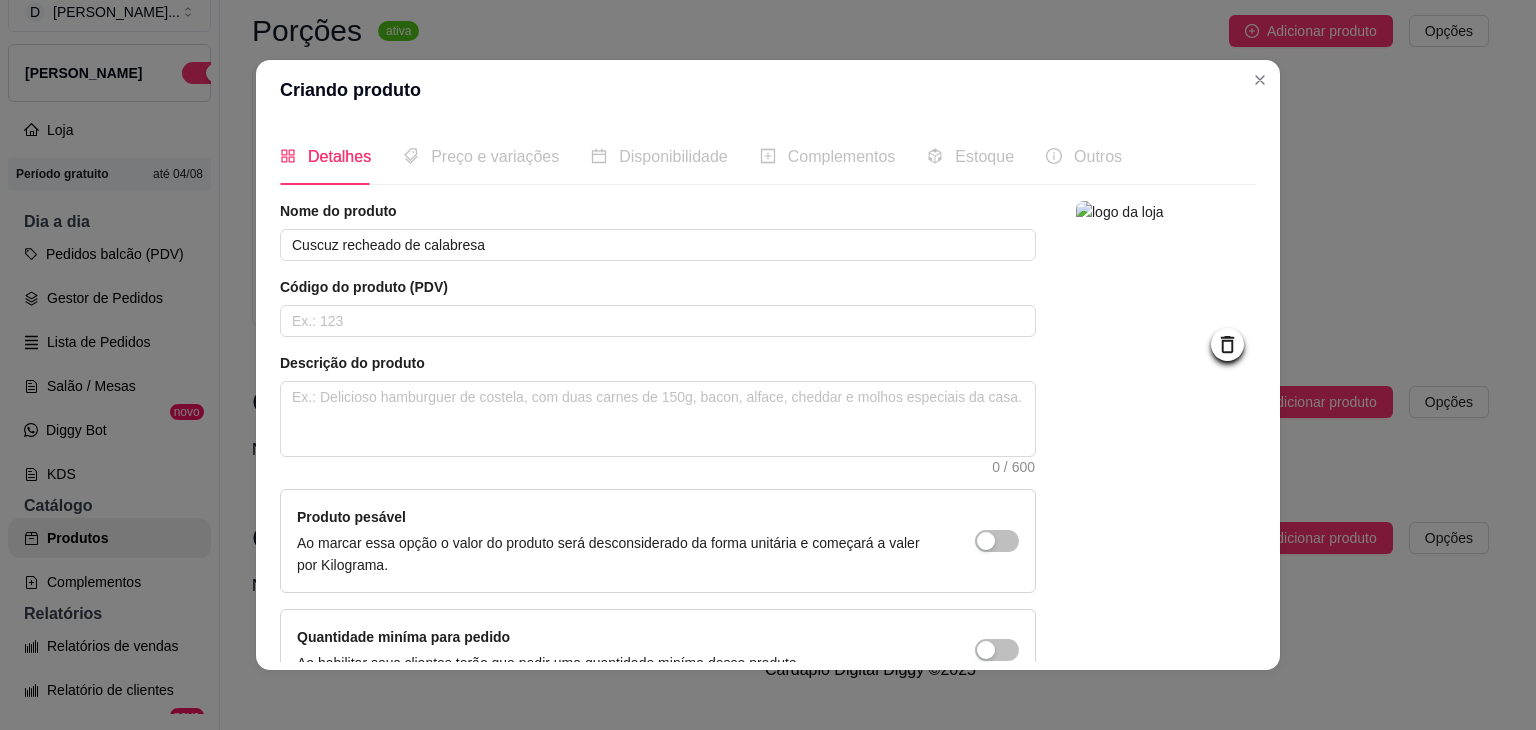 click on "Detalhes Preço e variações Disponibilidade Complementos Estoque Outros Nome do produto Cuscuz recheado de calabresa Código do produto (PDV) Descrição do produto 0 / 600 Produto pesável Ao marcar essa opção o valor do produto será desconsiderado da forma unitária e começará a valer por Kilograma. Quantidade miníma para pedido Ao habilitar seus clientes terão que pedir uma quantidade miníma desse produto. [GEOGRAPHIC_DATA]" at bounding box center (768, 395) 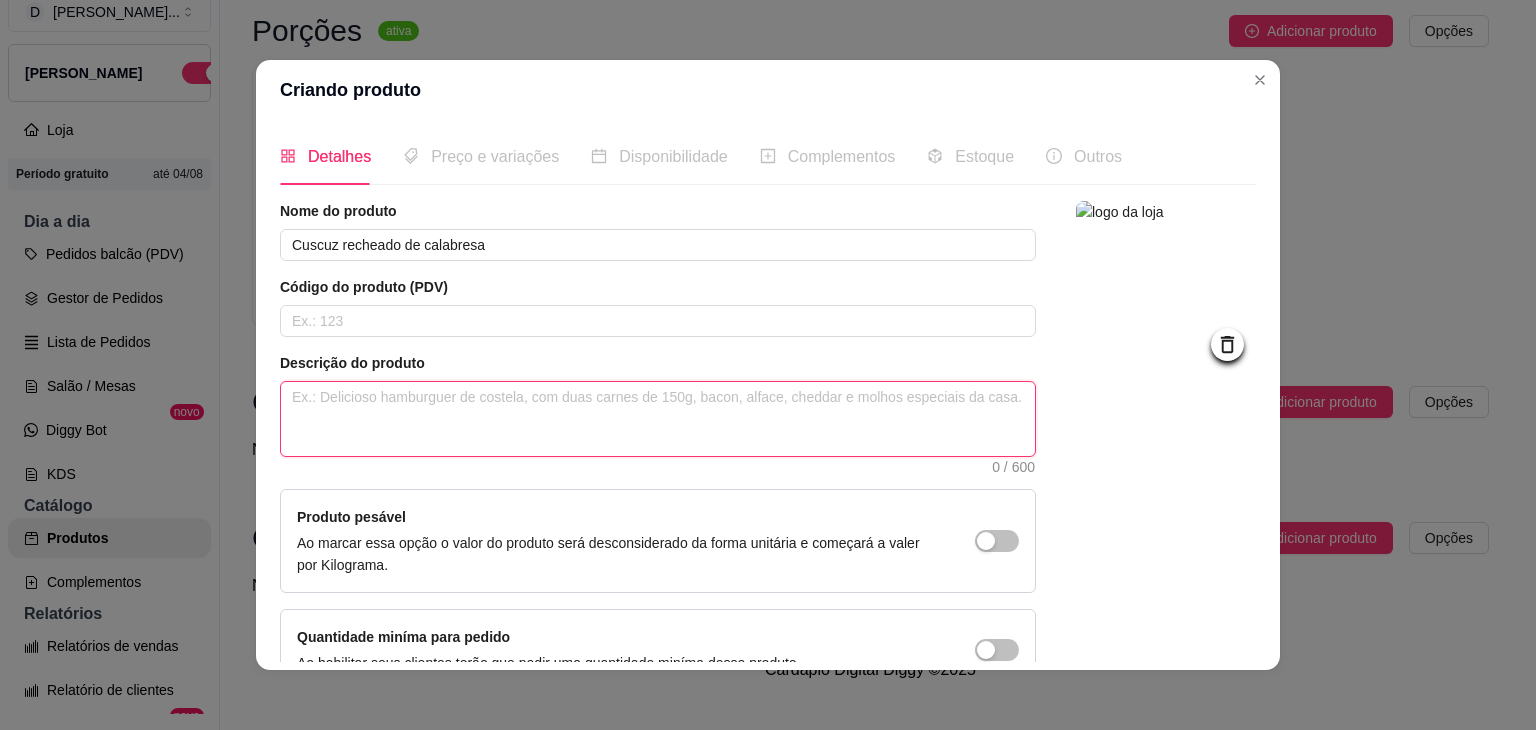 click at bounding box center (658, 419) 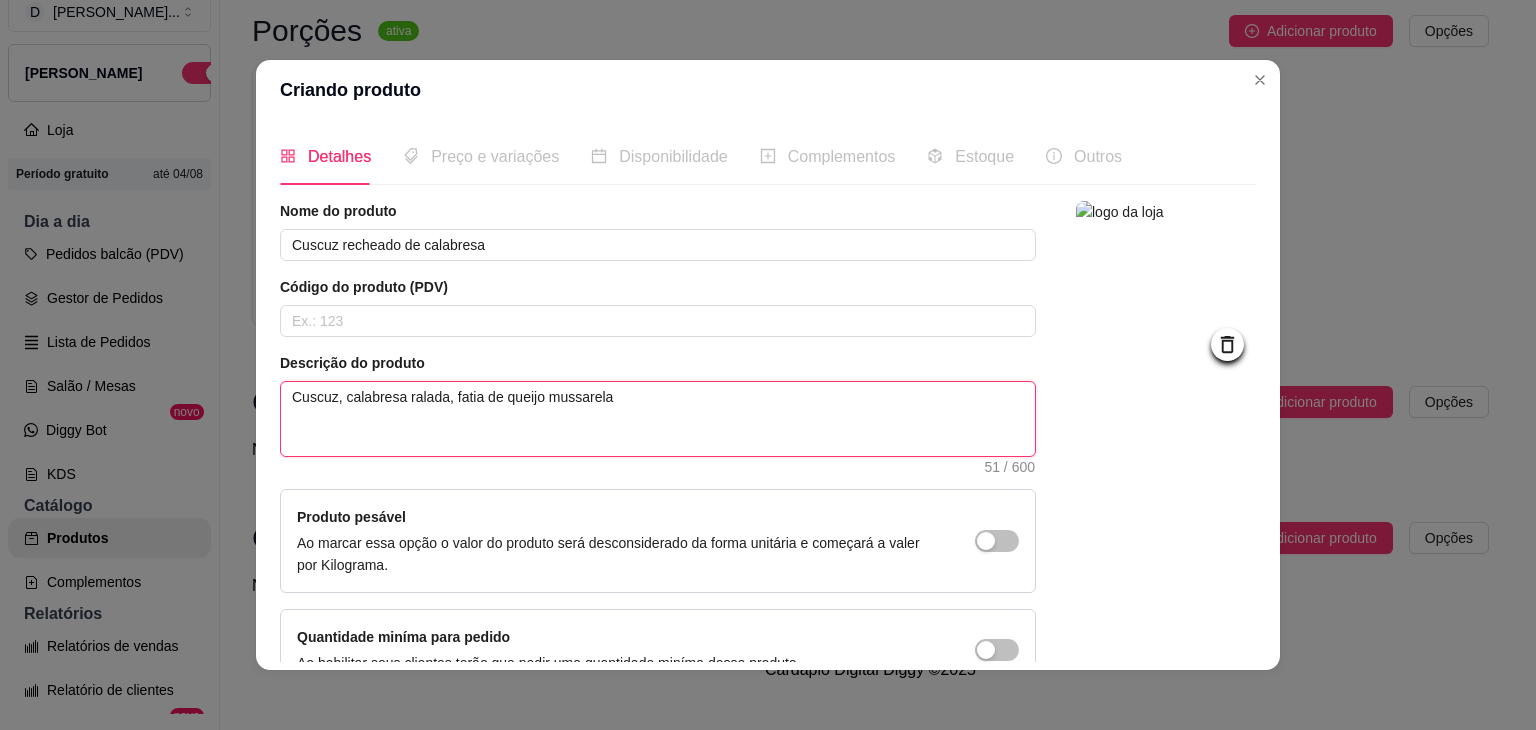 click on "Cuscuz, calabresa ralada, fatia de queijo mussarela" at bounding box center [658, 419] 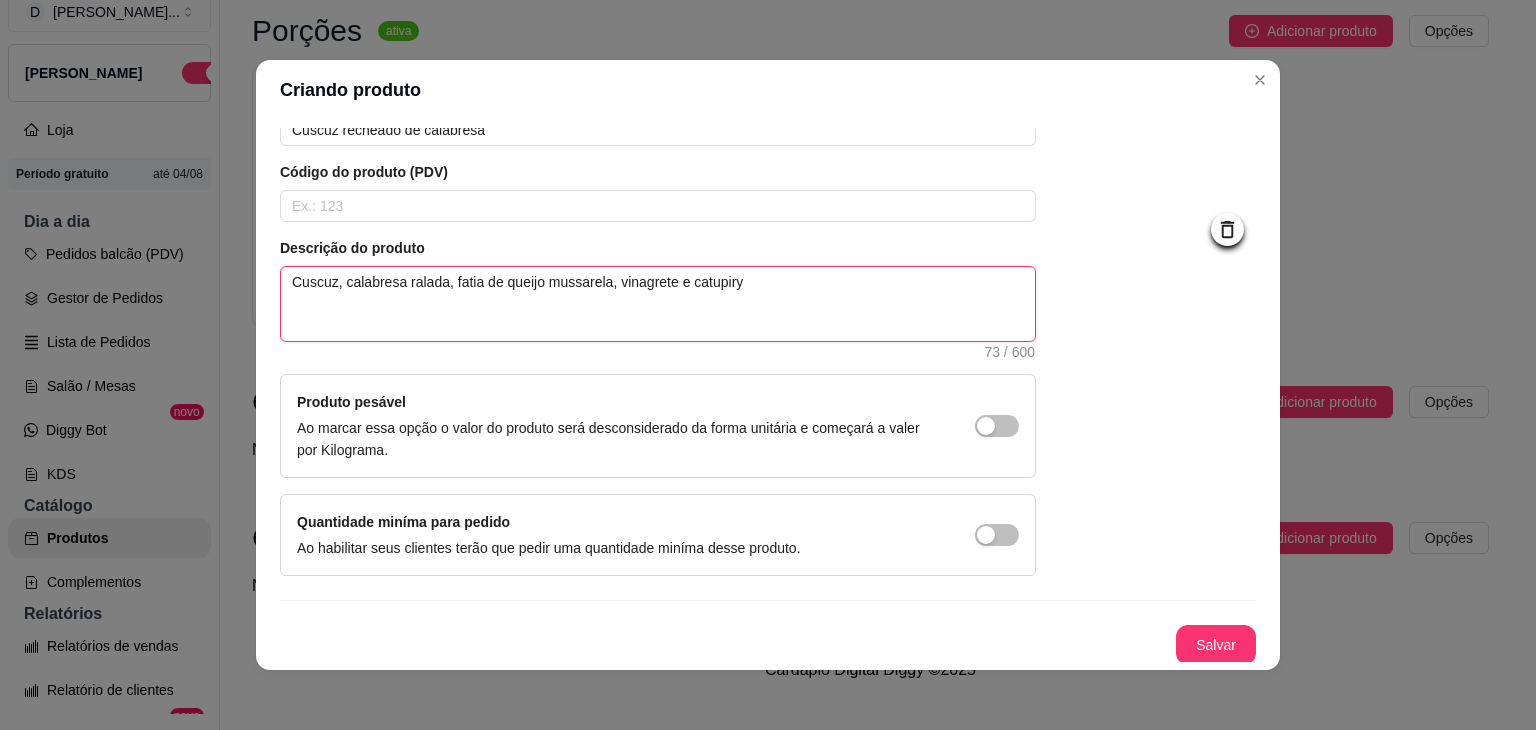 scroll, scrollTop: 116, scrollLeft: 0, axis: vertical 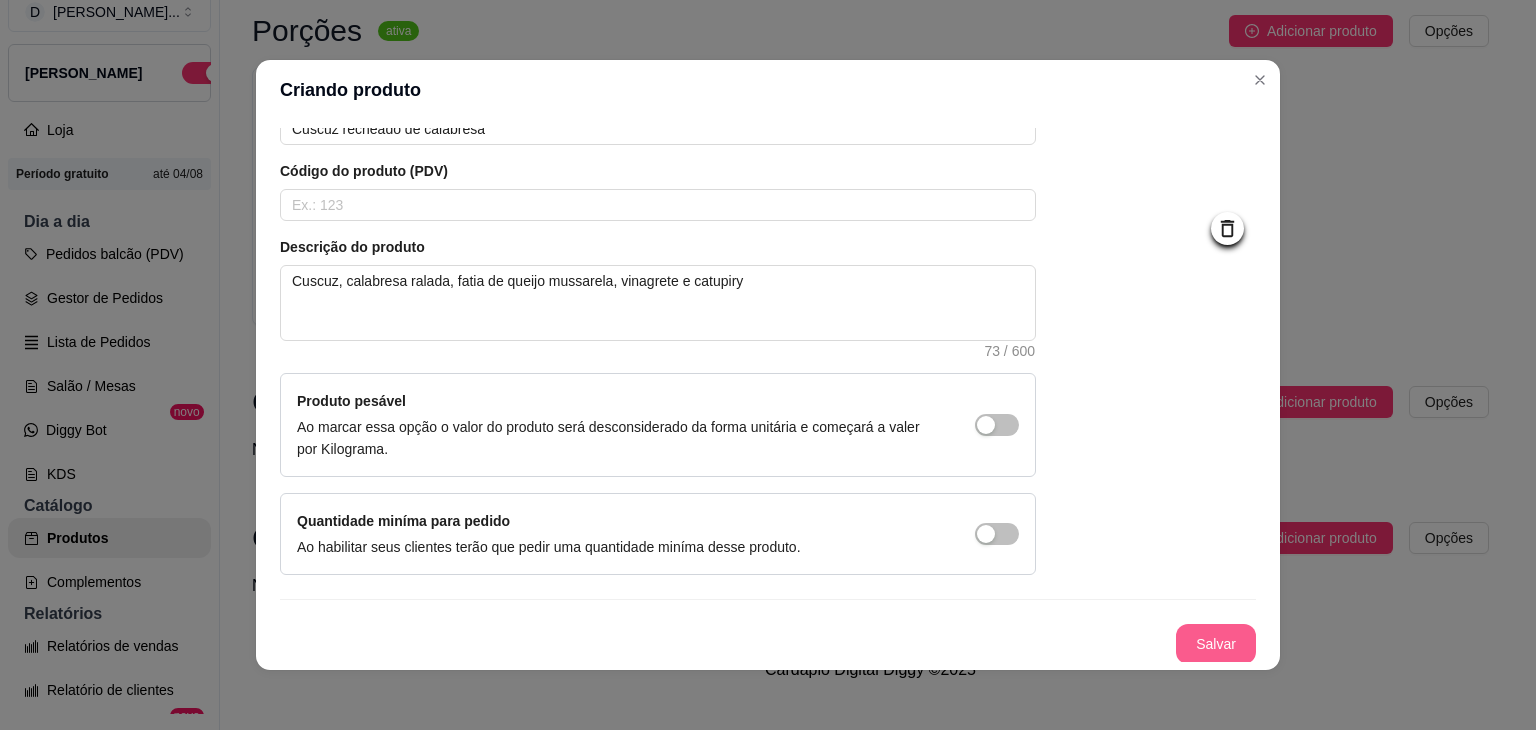 click on "Salvar" at bounding box center [1216, 644] 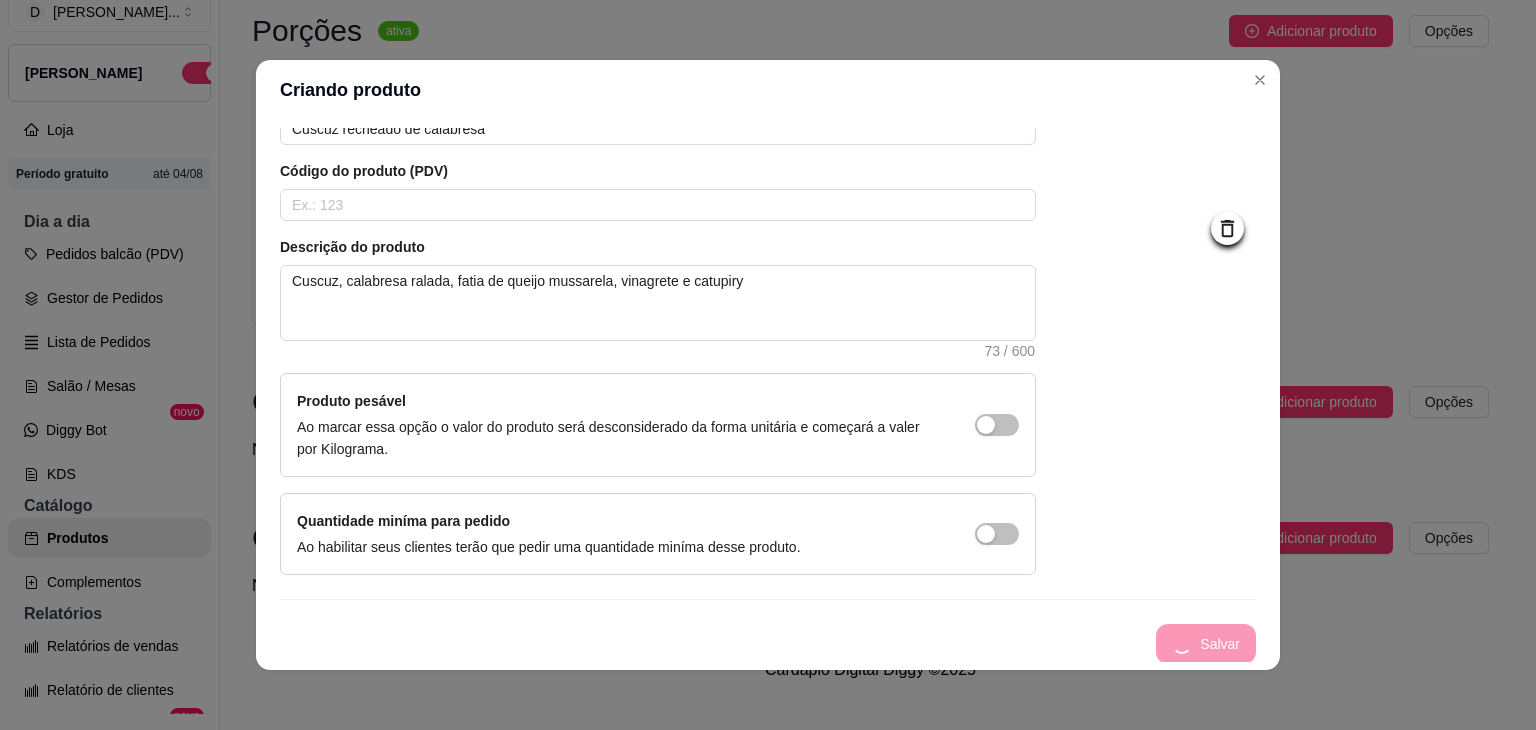scroll, scrollTop: 0, scrollLeft: 0, axis: both 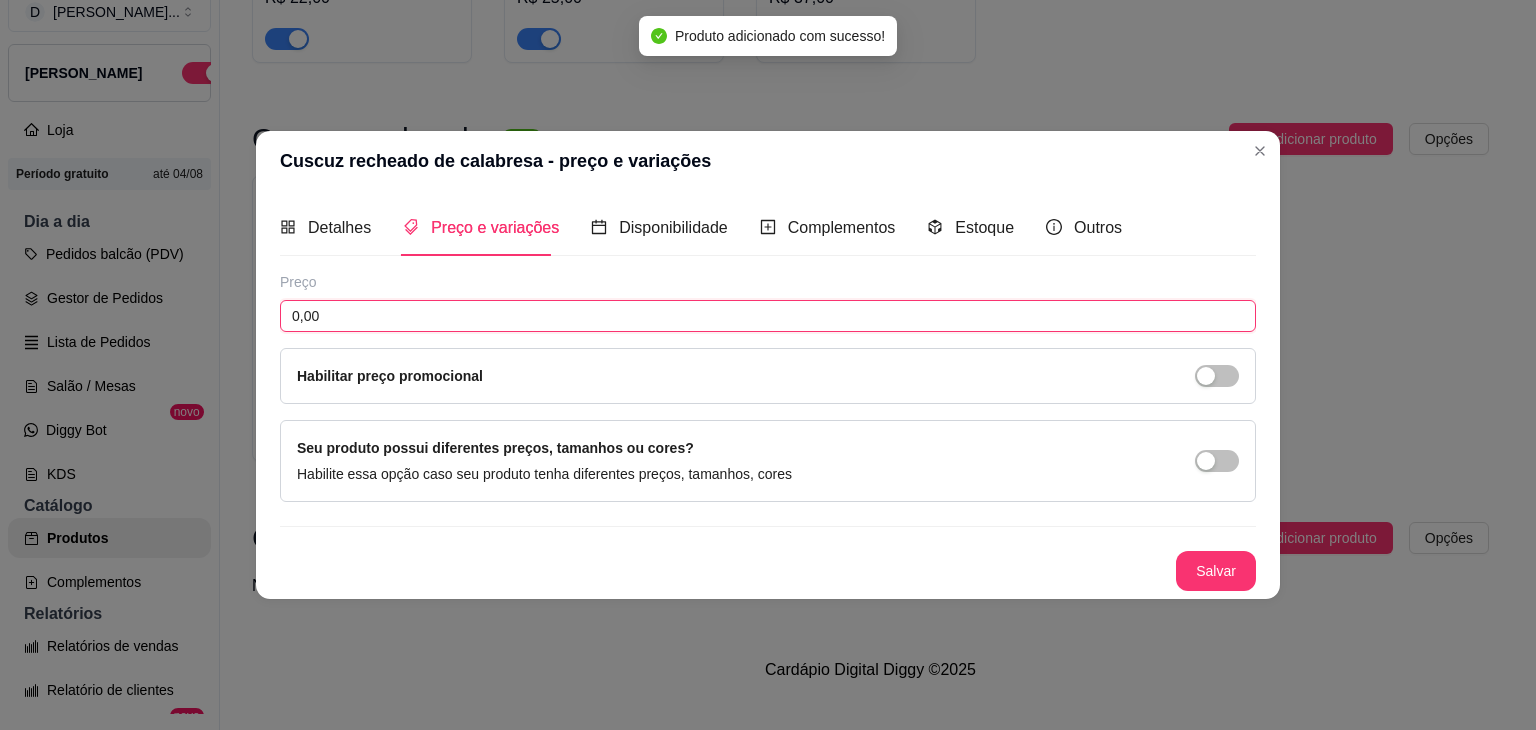 click on "0,00" at bounding box center (768, 316) 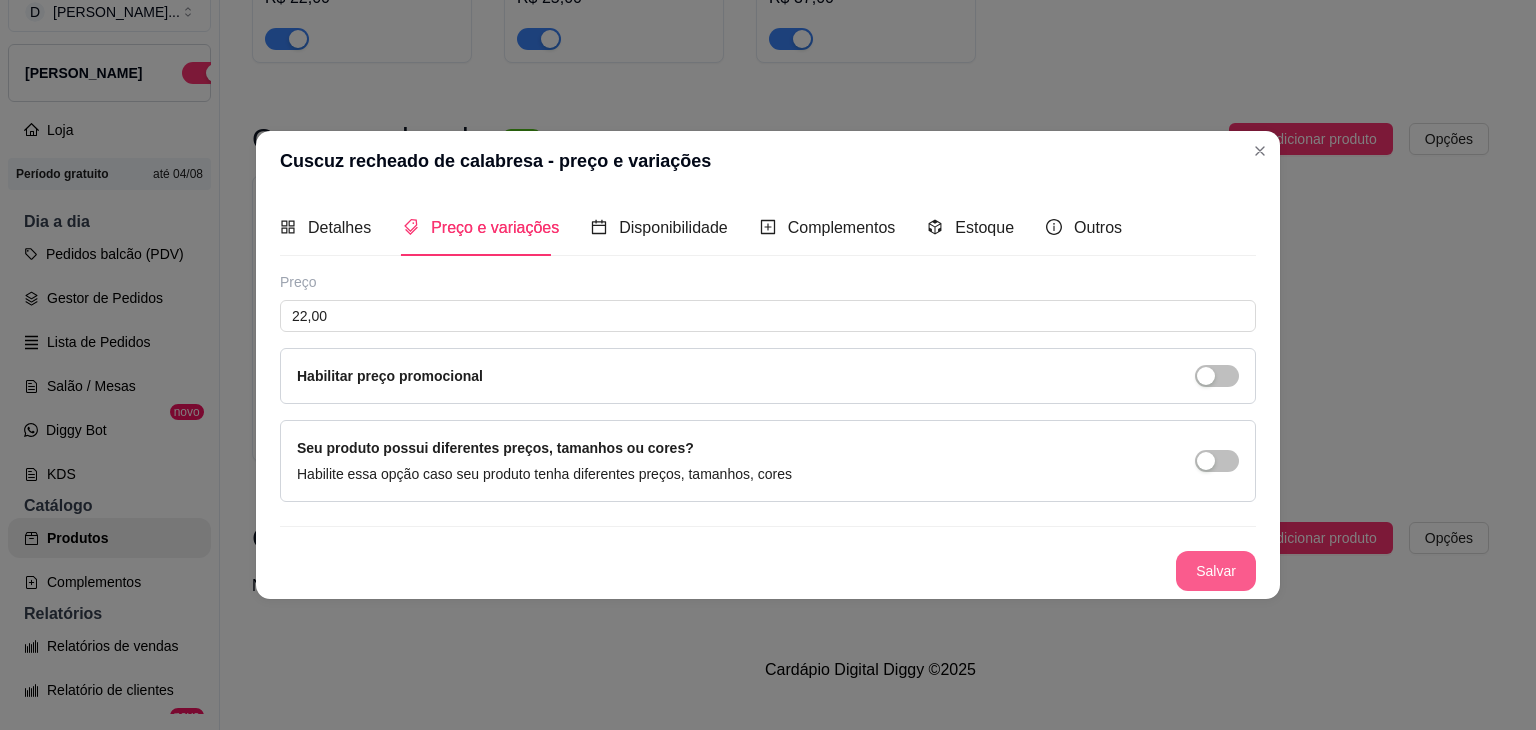 click on "Salvar" at bounding box center [1216, 571] 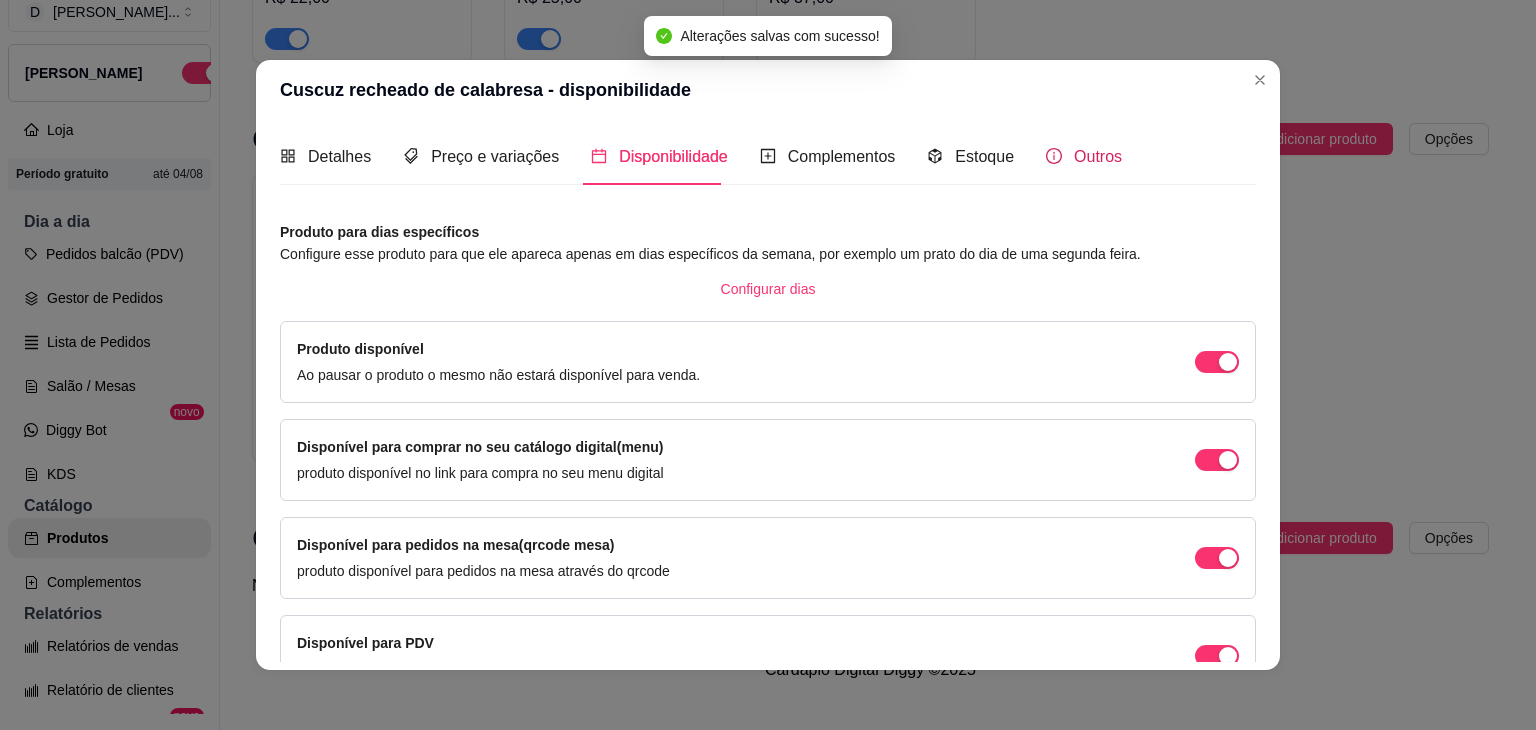click 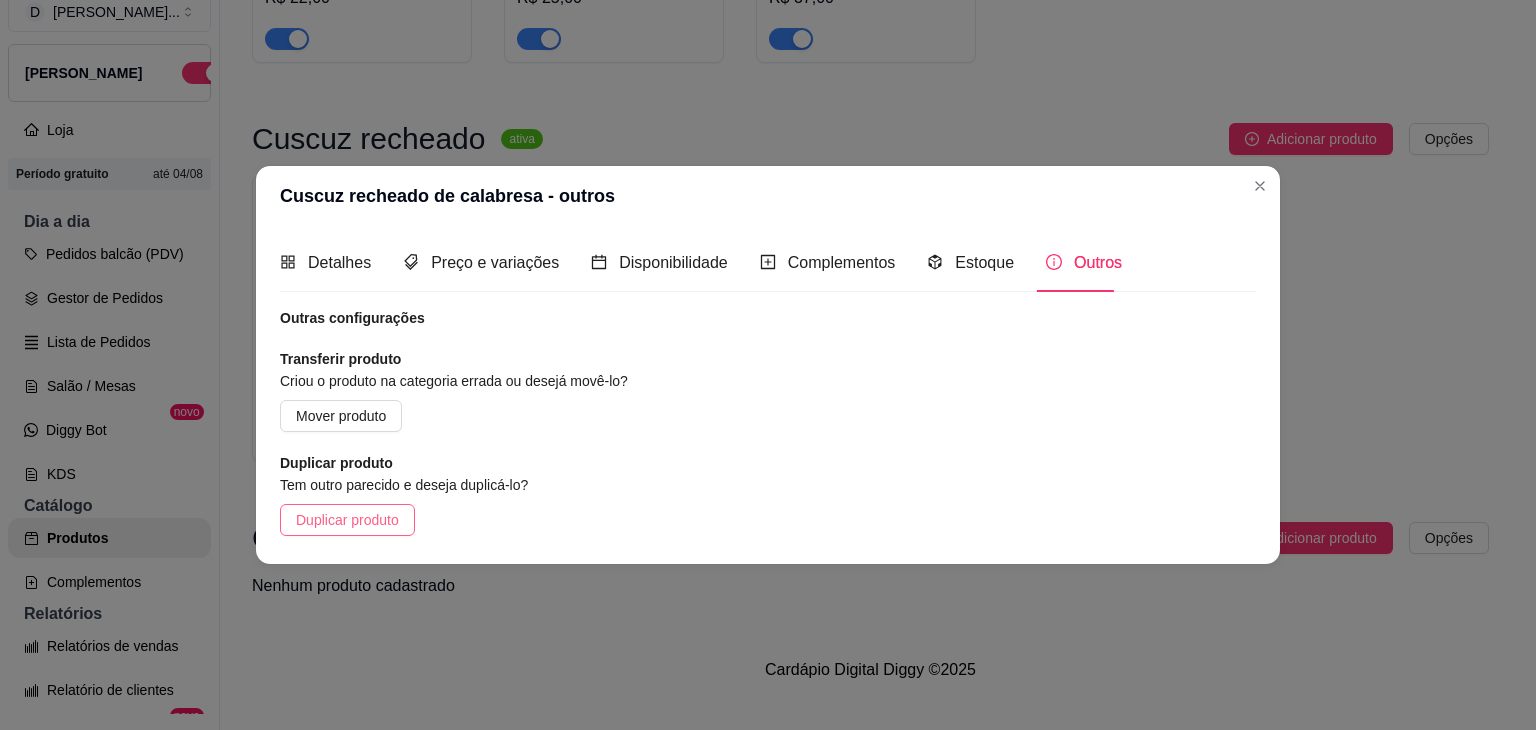 click on "Duplicar produto" at bounding box center (347, 520) 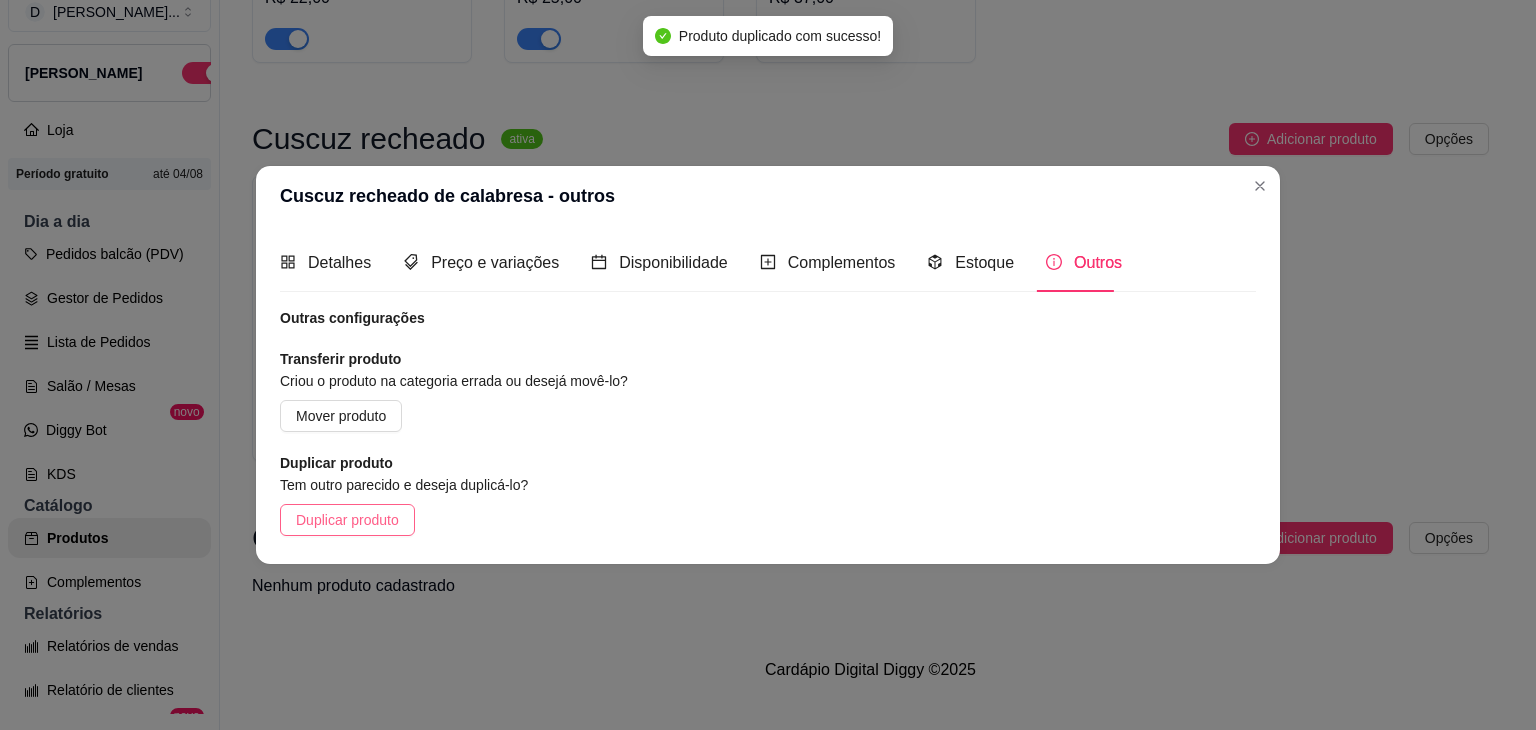 click on "Duplicar produto" at bounding box center (347, 520) 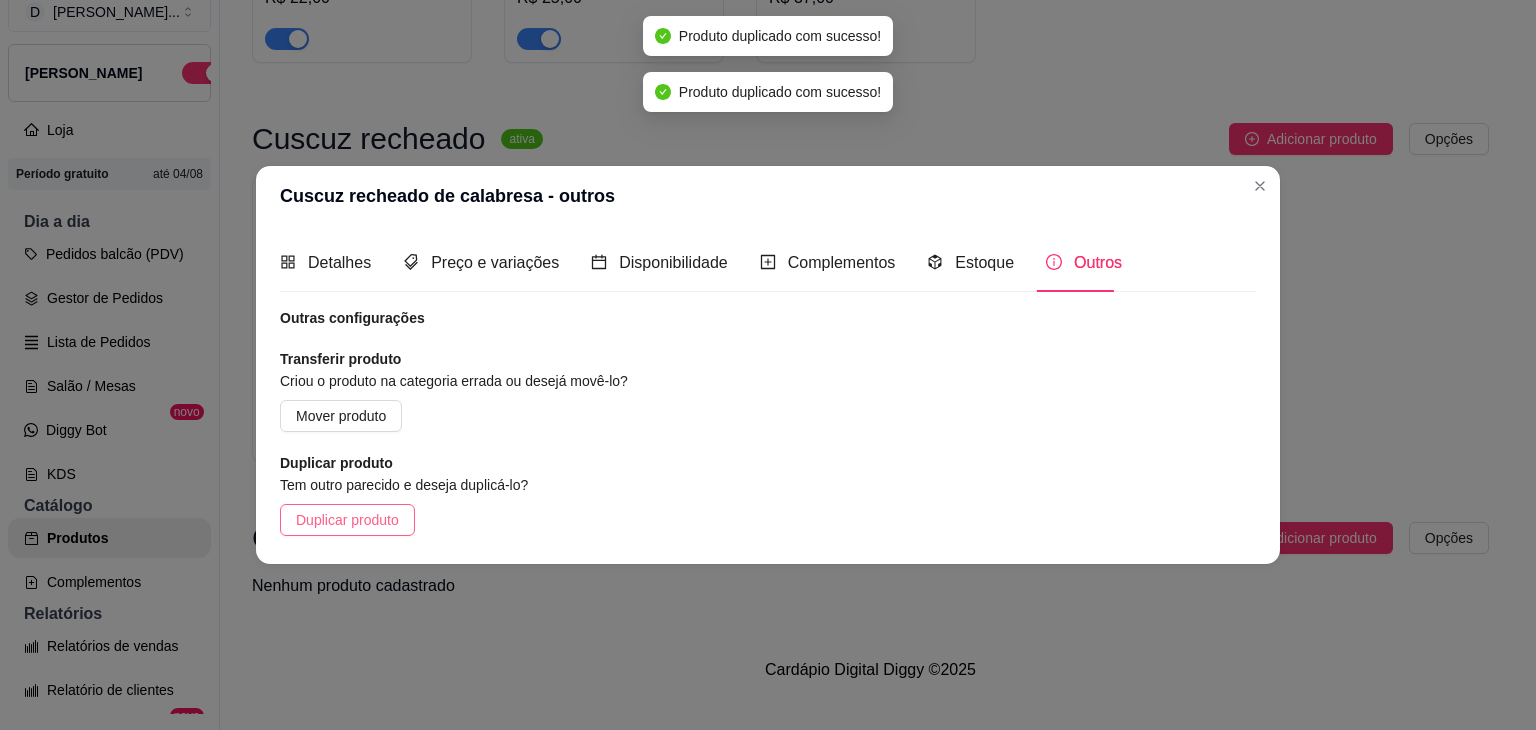 click on "Duplicar produto" at bounding box center [347, 520] 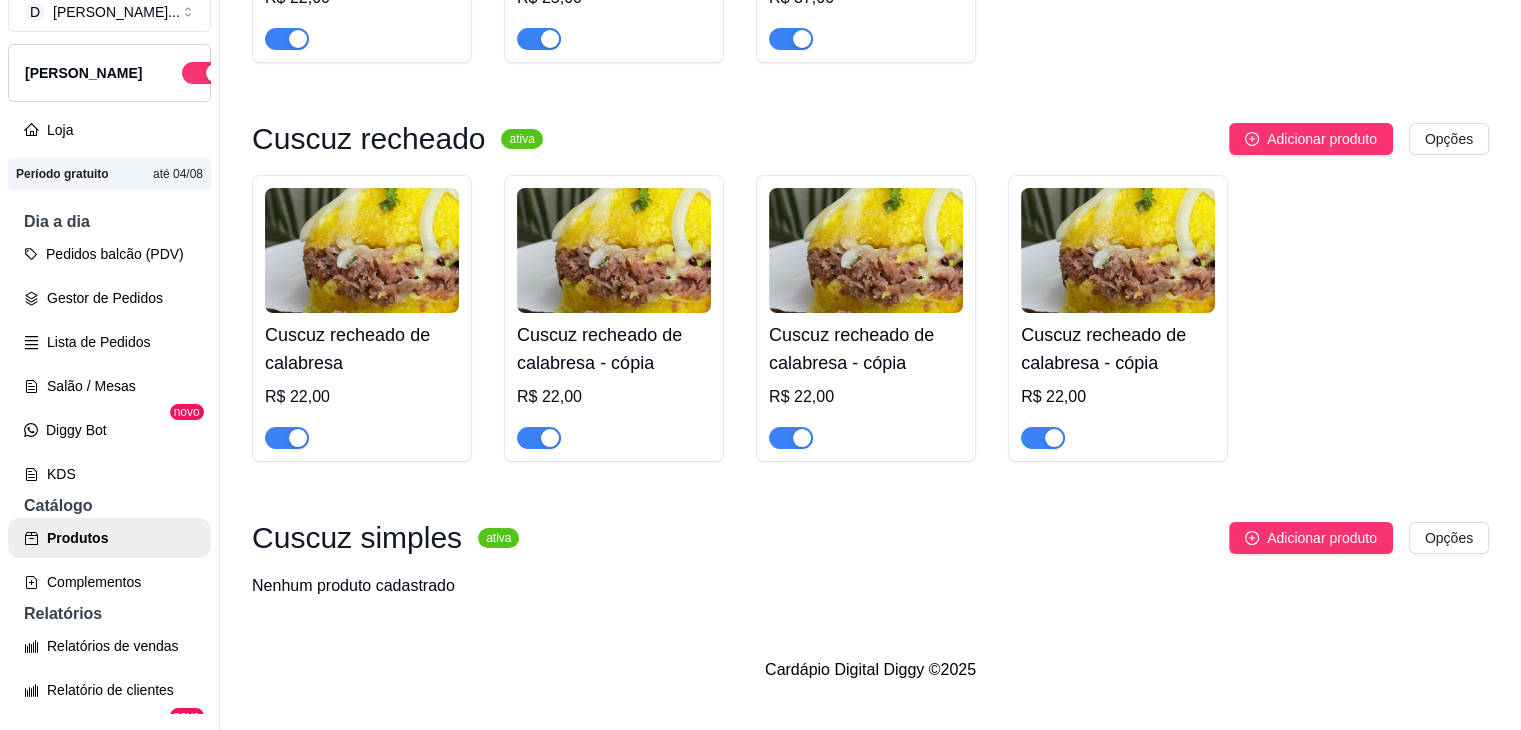 click at bounding box center [614, 250] 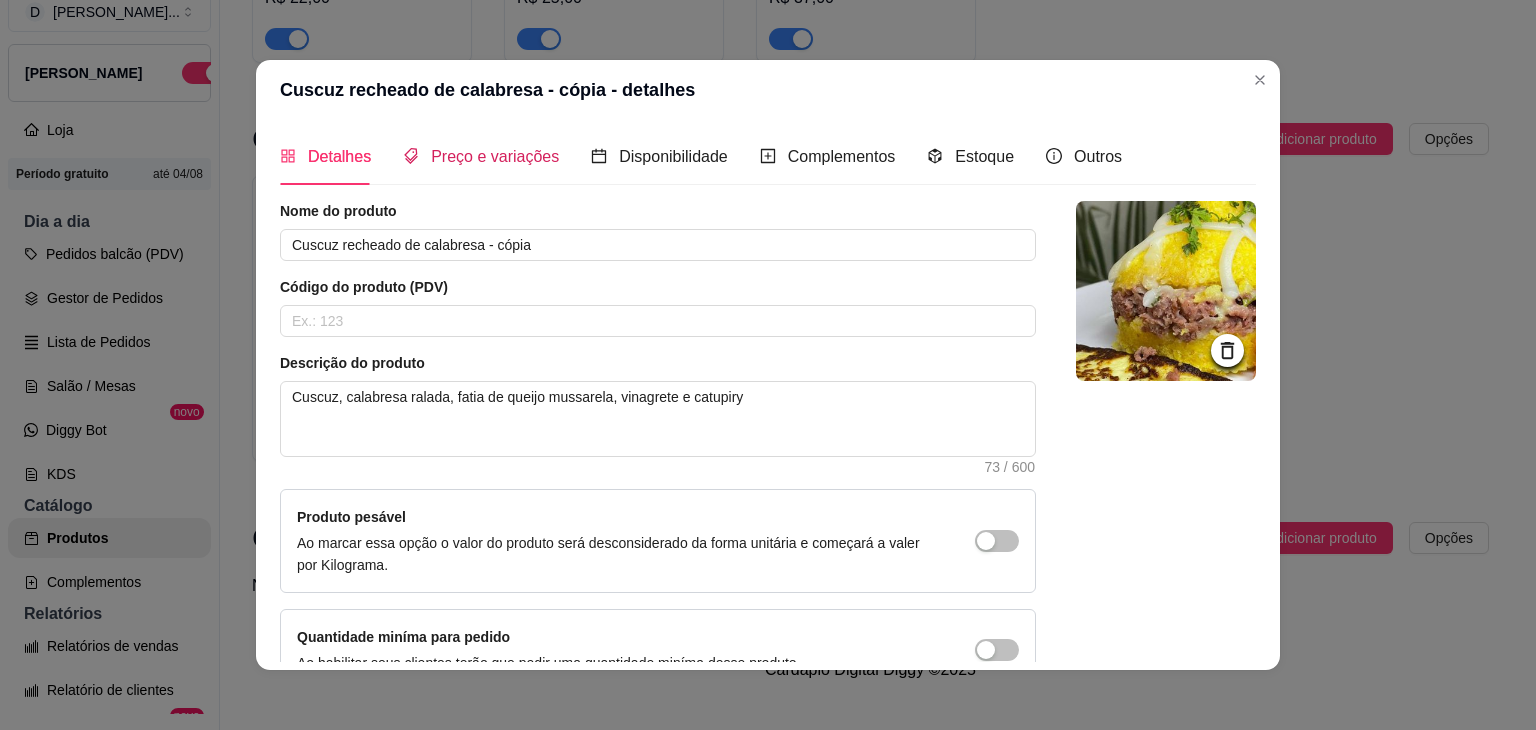 click on "Preço e variações" at bounding box center [495, 156] 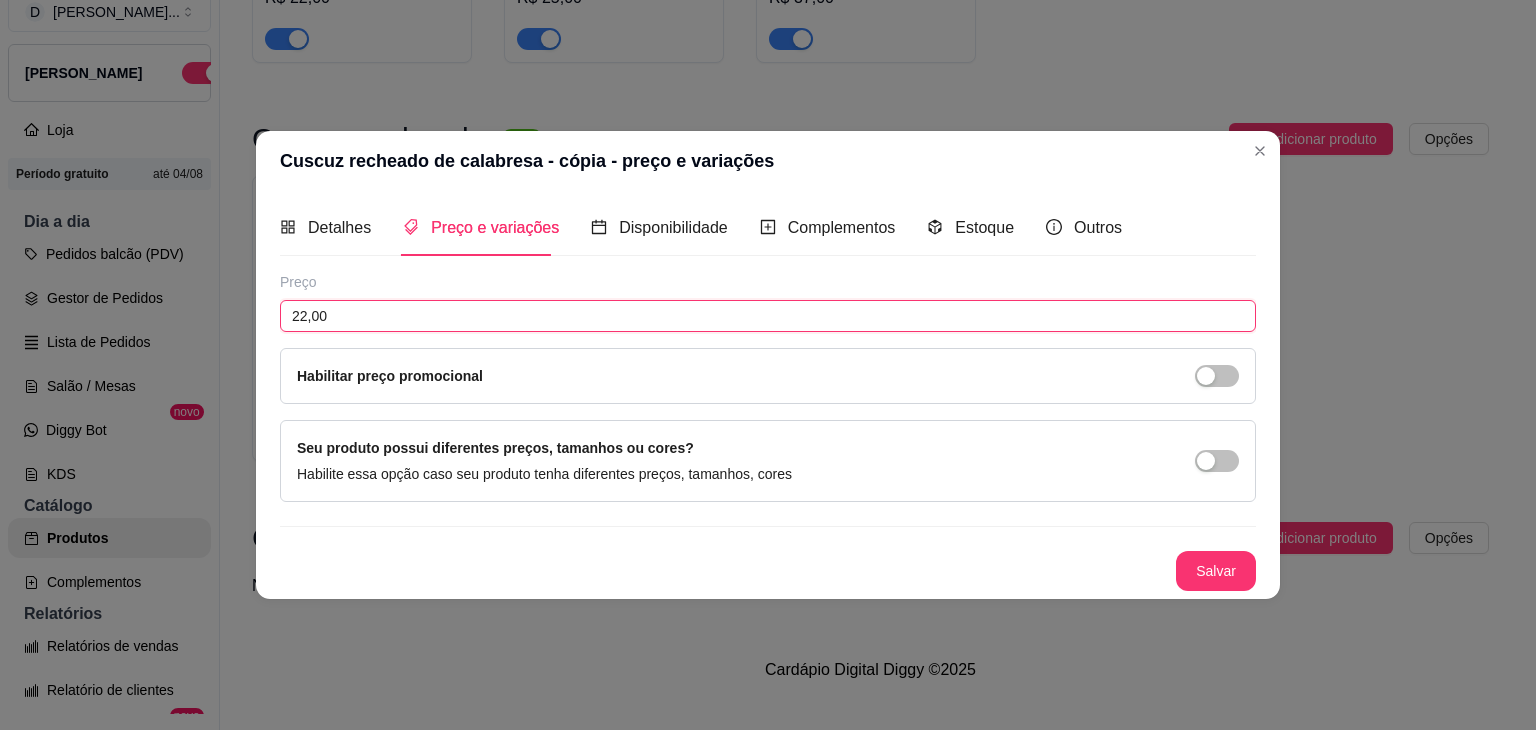 click on "22,00" at bounding box center (768, 316) 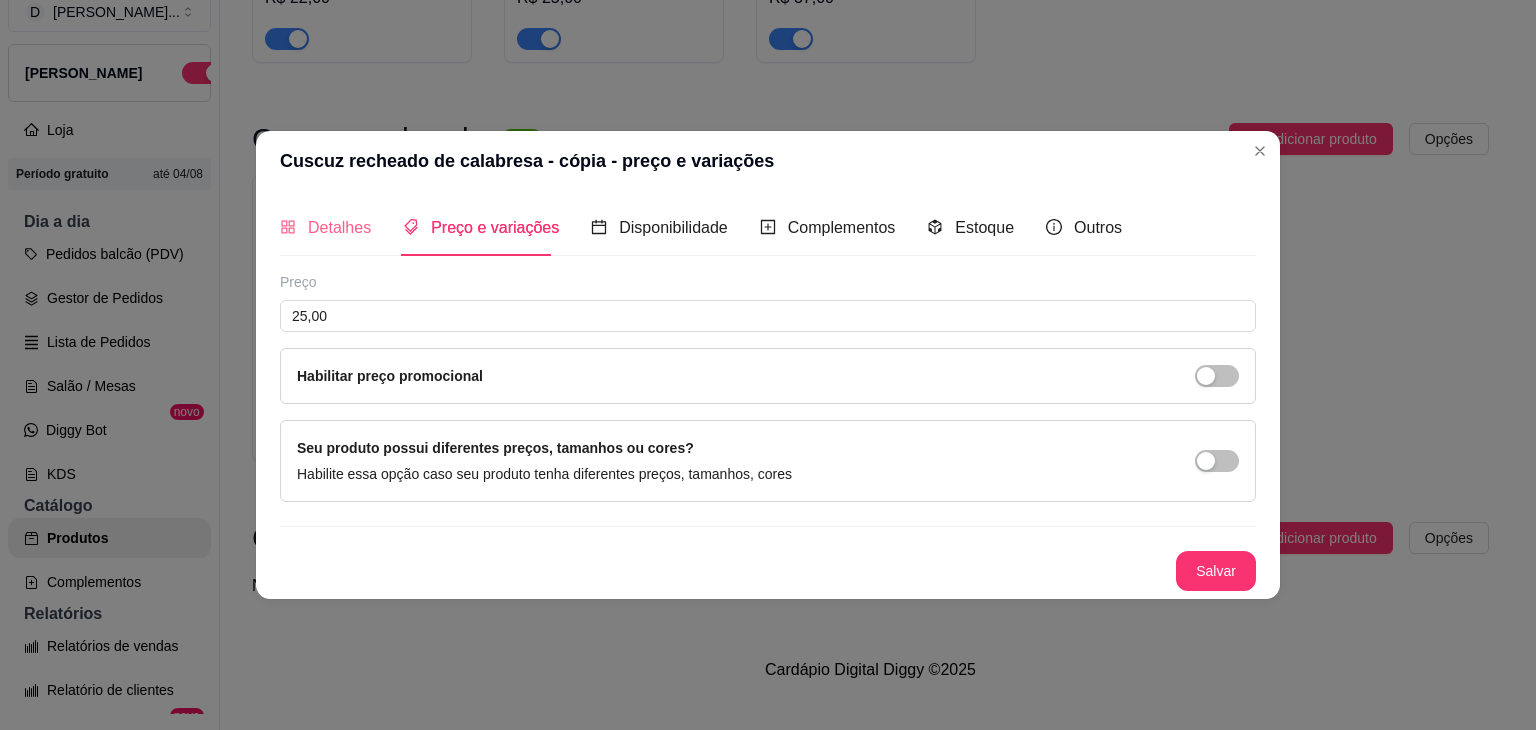 click on "Detalhes" at bounding box center (325, 227) 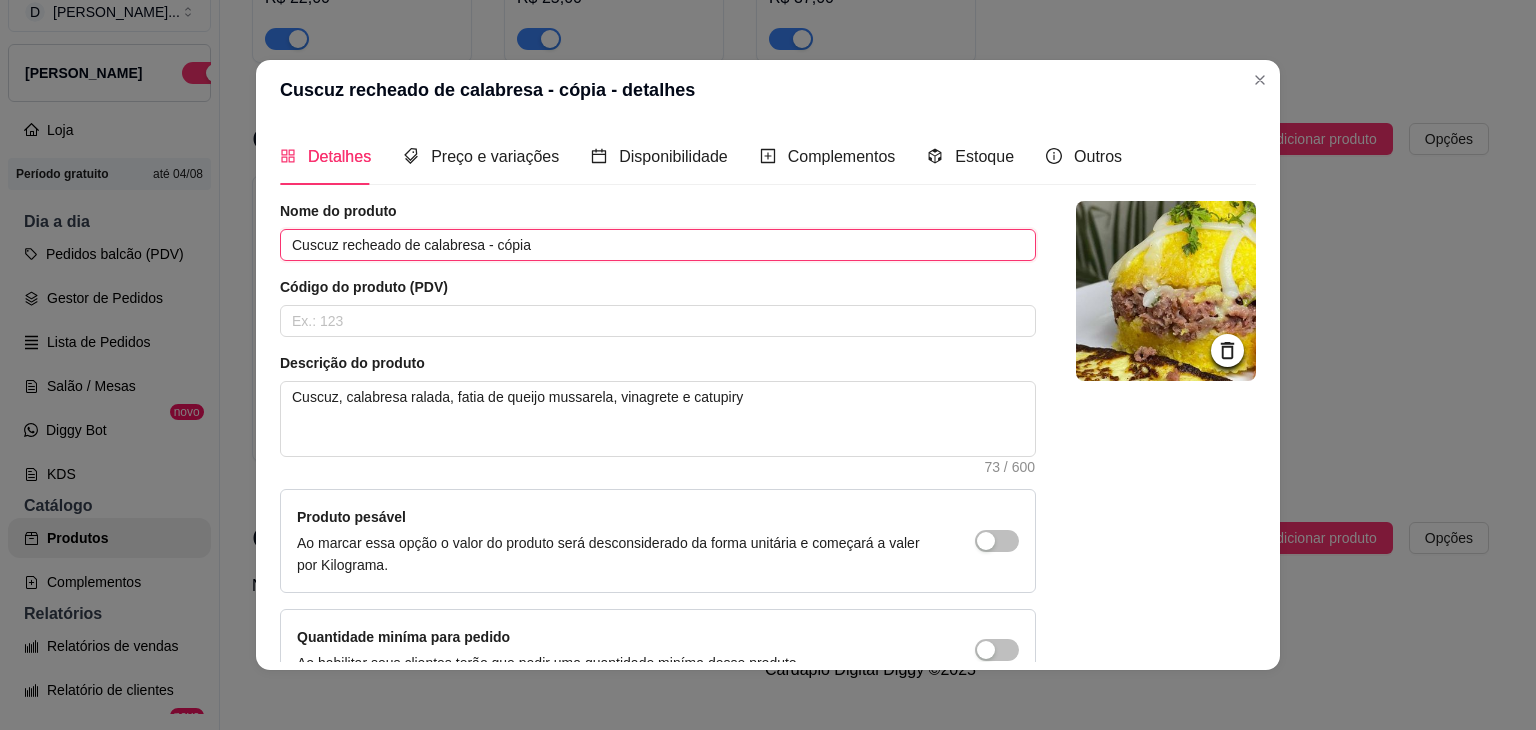 drag, startPoint x: 523, startPoint y: 247, endPoint x: 471, endPoint y: 249, distance: 52.03845 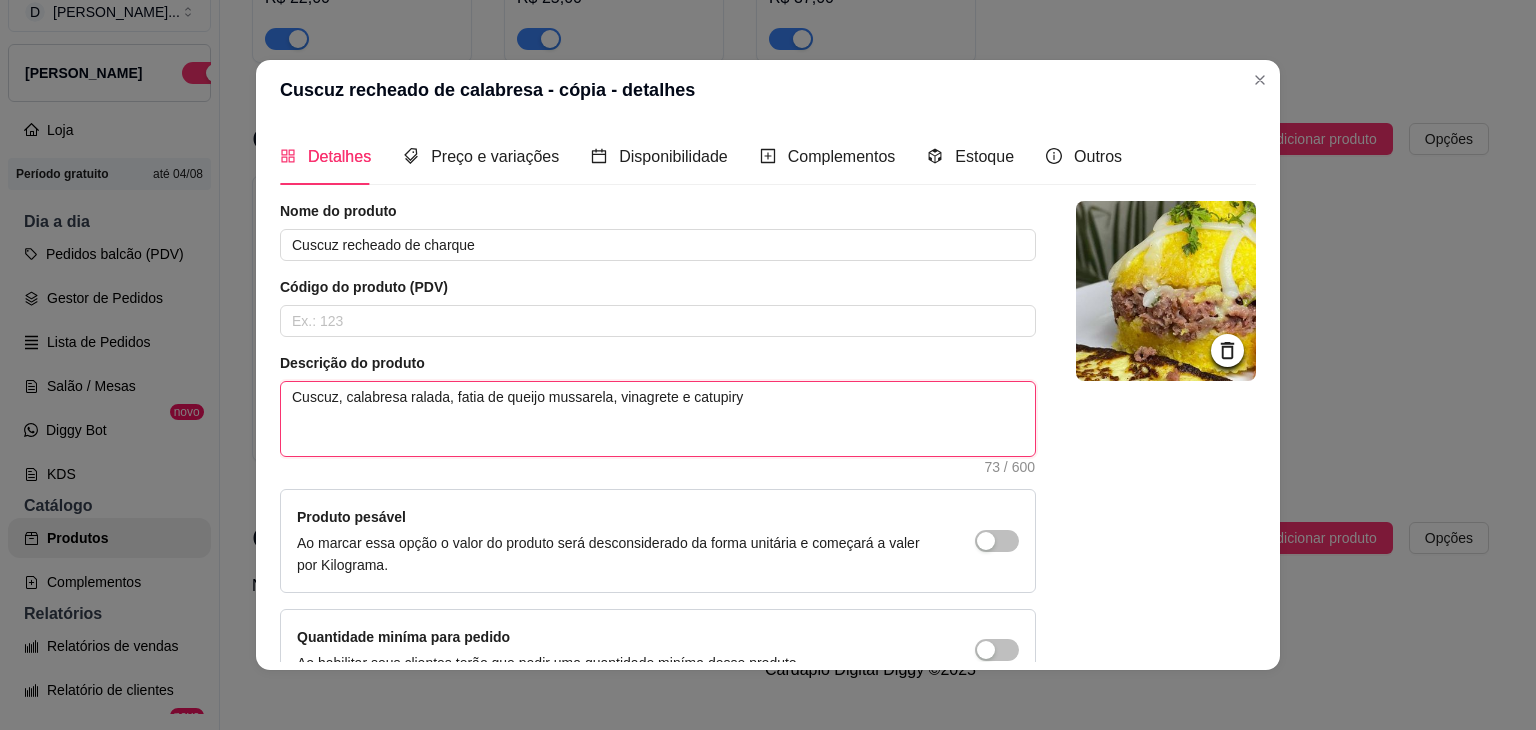 drag, startPoint x: 333, startPoint y: 399, endPoint x: 434, endPoint y: 410, distance: 101.597244 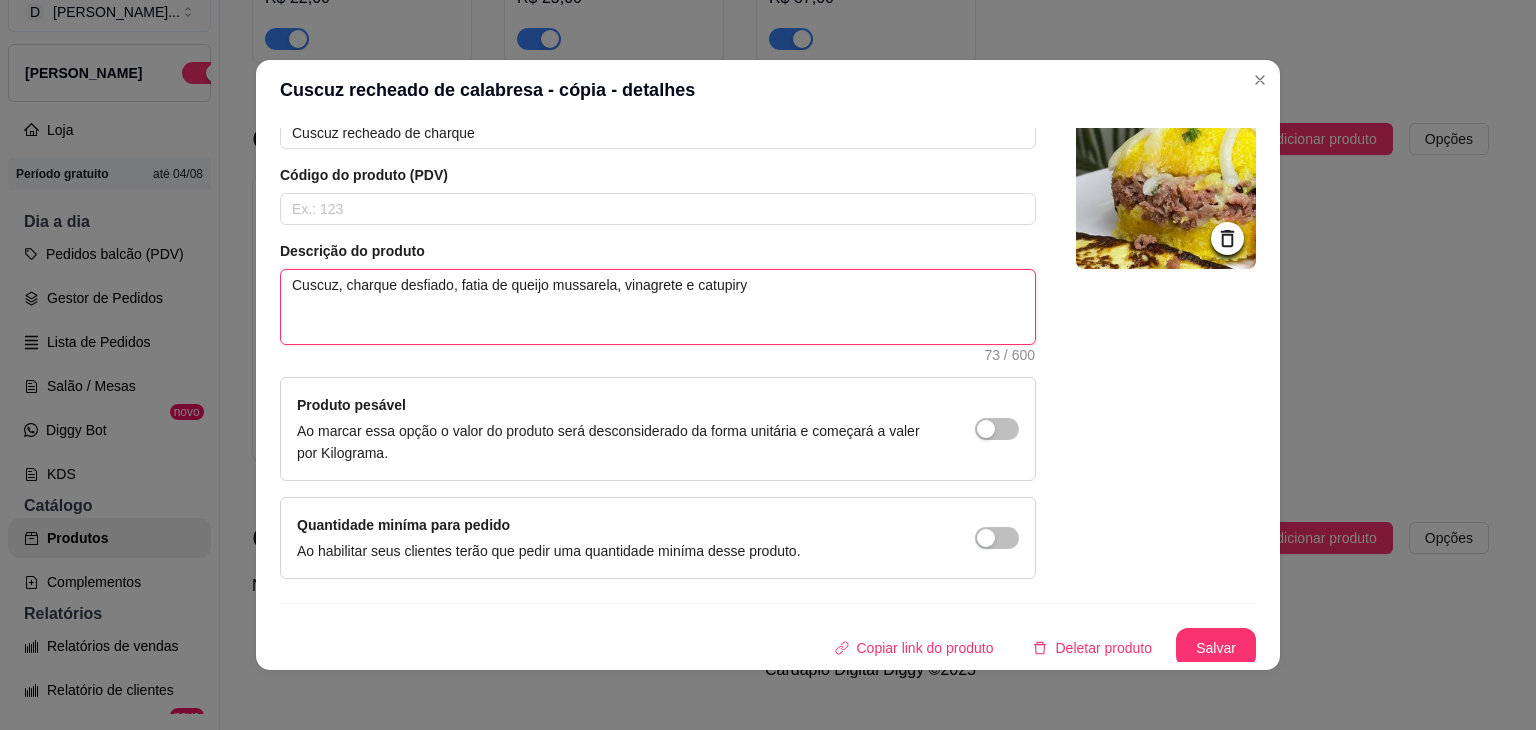 scroll, scrollTop: 116, scrollLeft: 0, axis: vertical 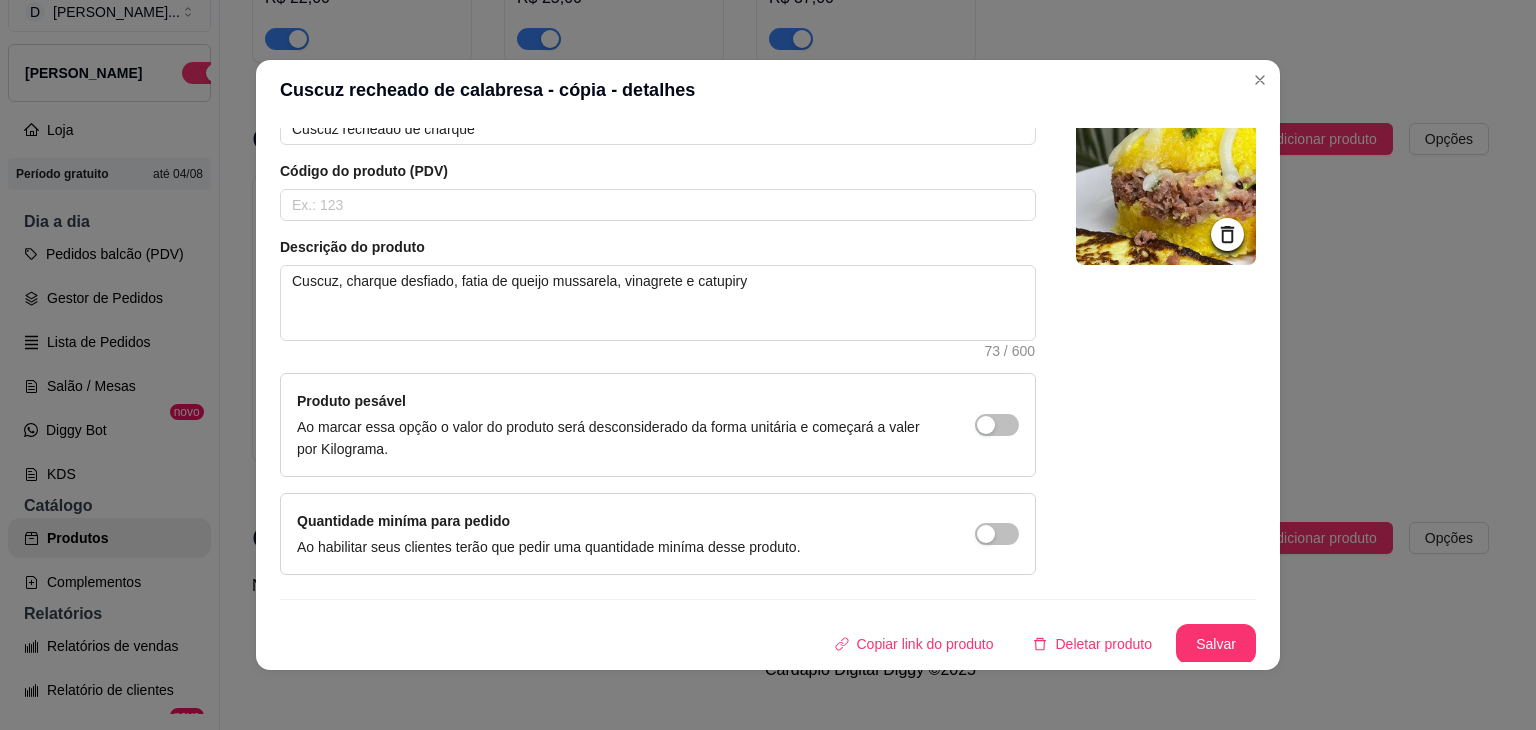 click at bounding box center [1166, 175] 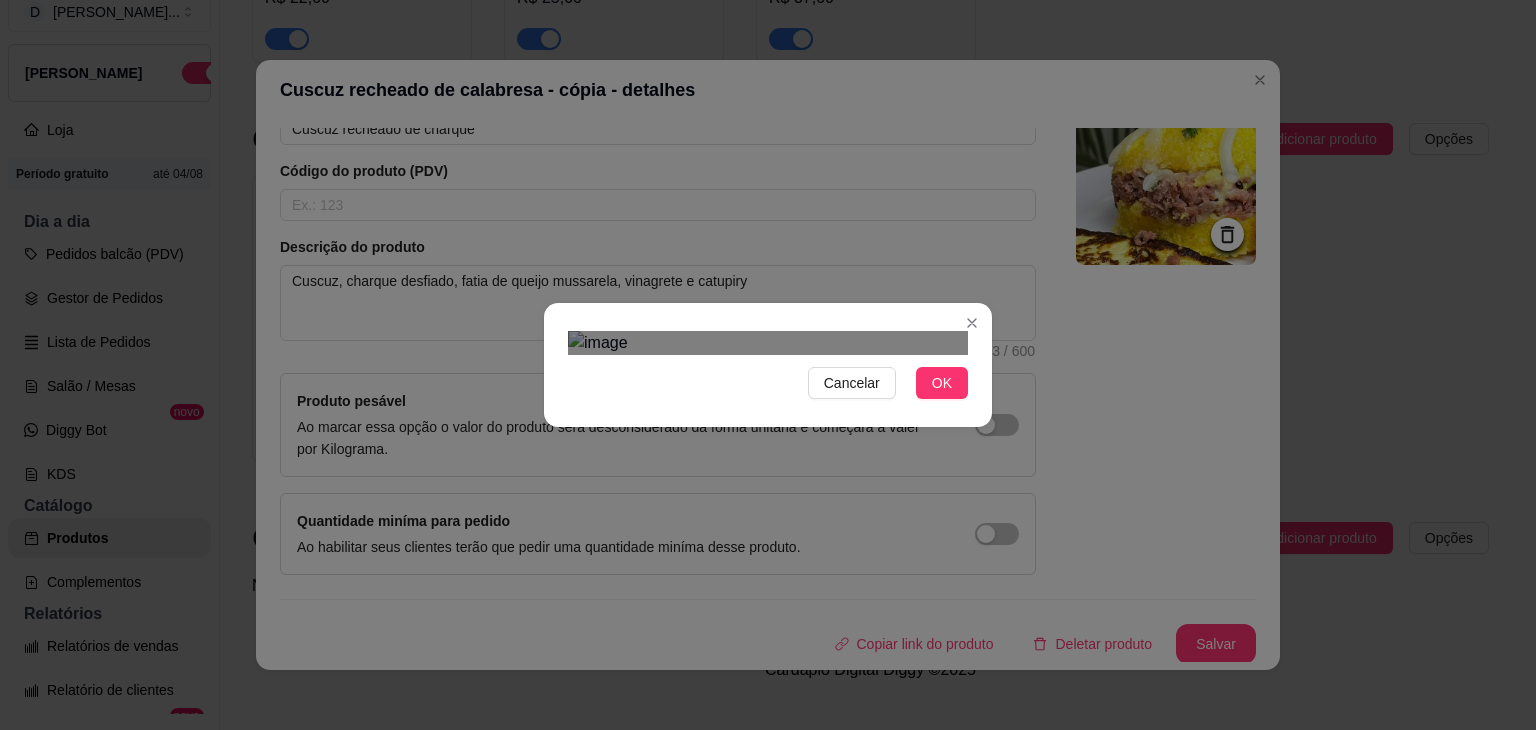 click at bounding box center [787, 606] 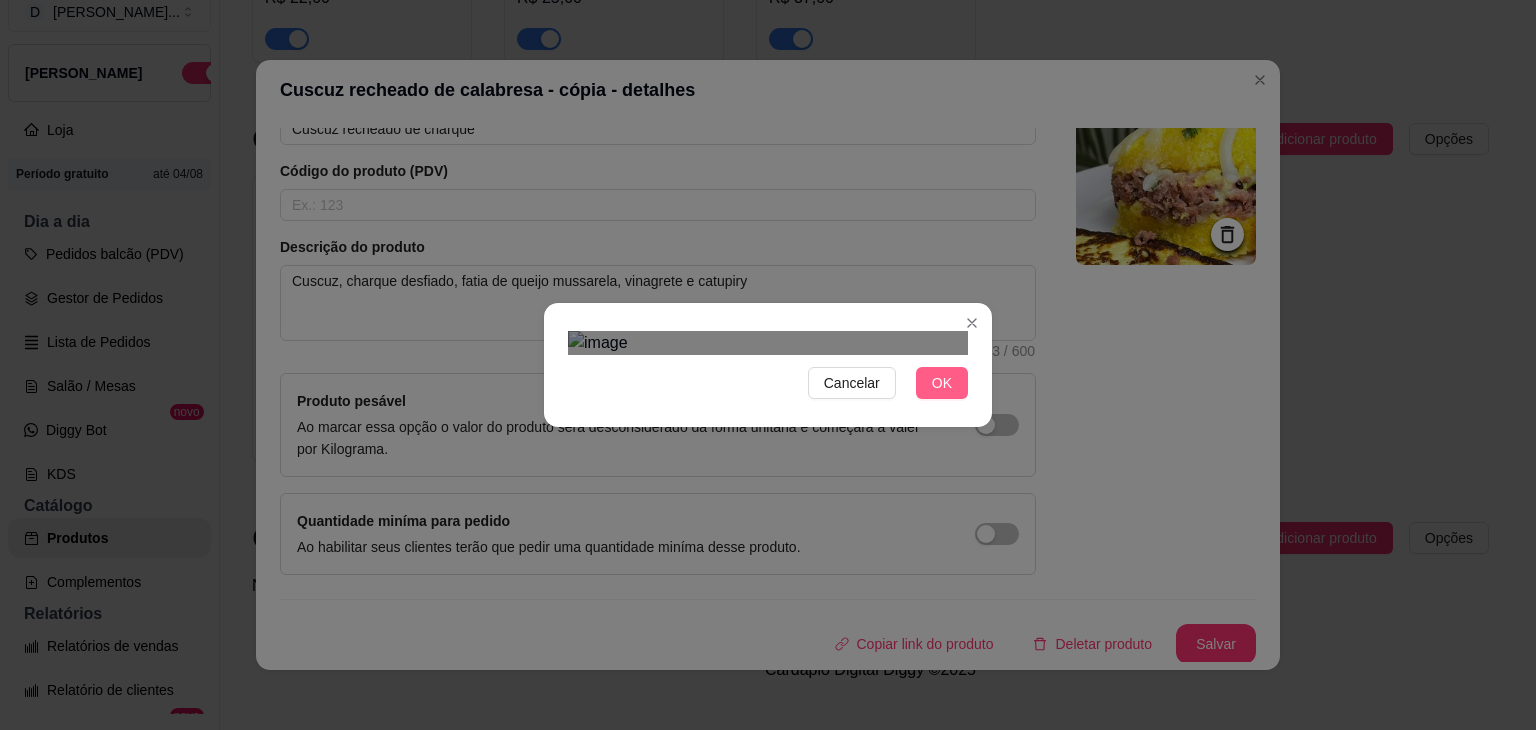 click on "OK" at bounding box center [942, 383] 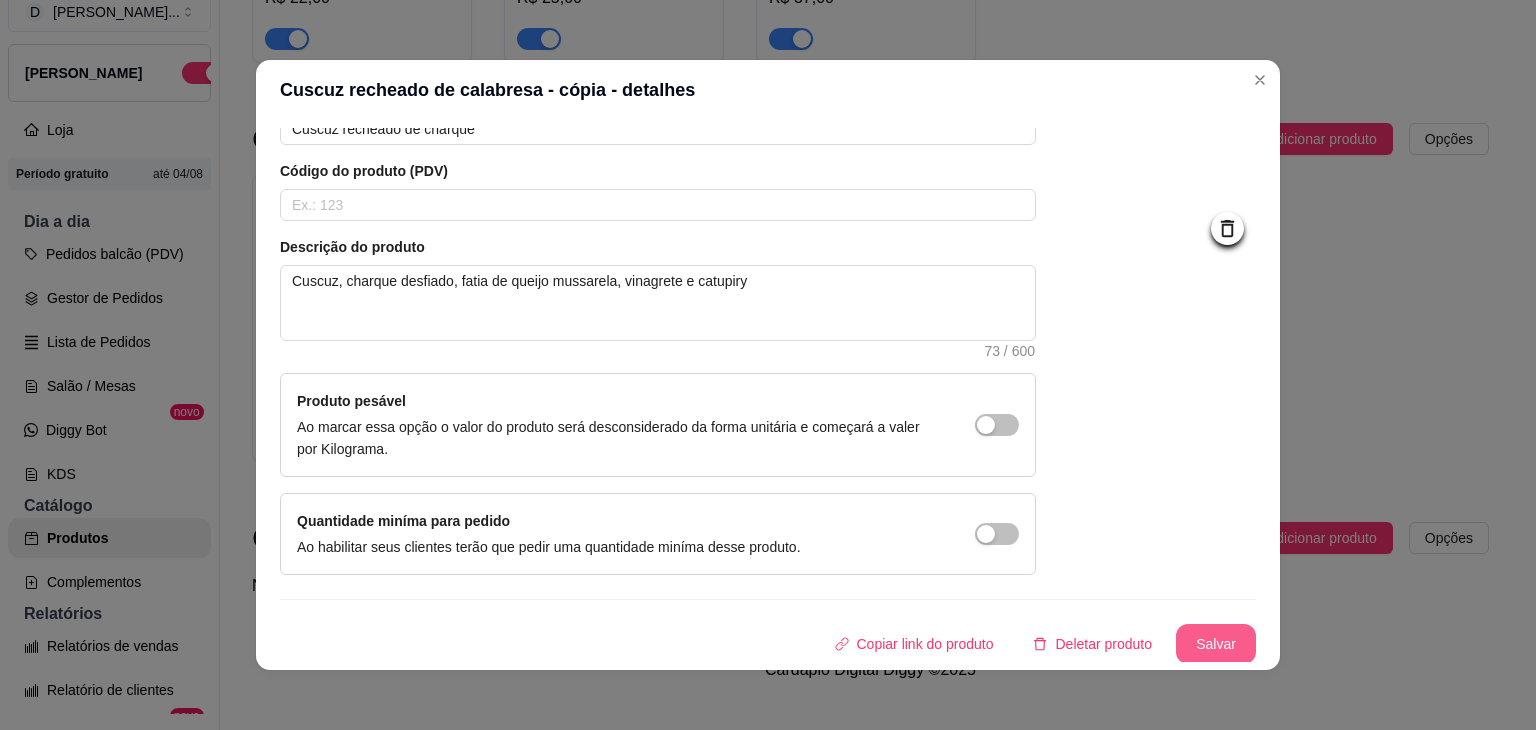 click on "Salvar" at bounding box center (1216, 644) 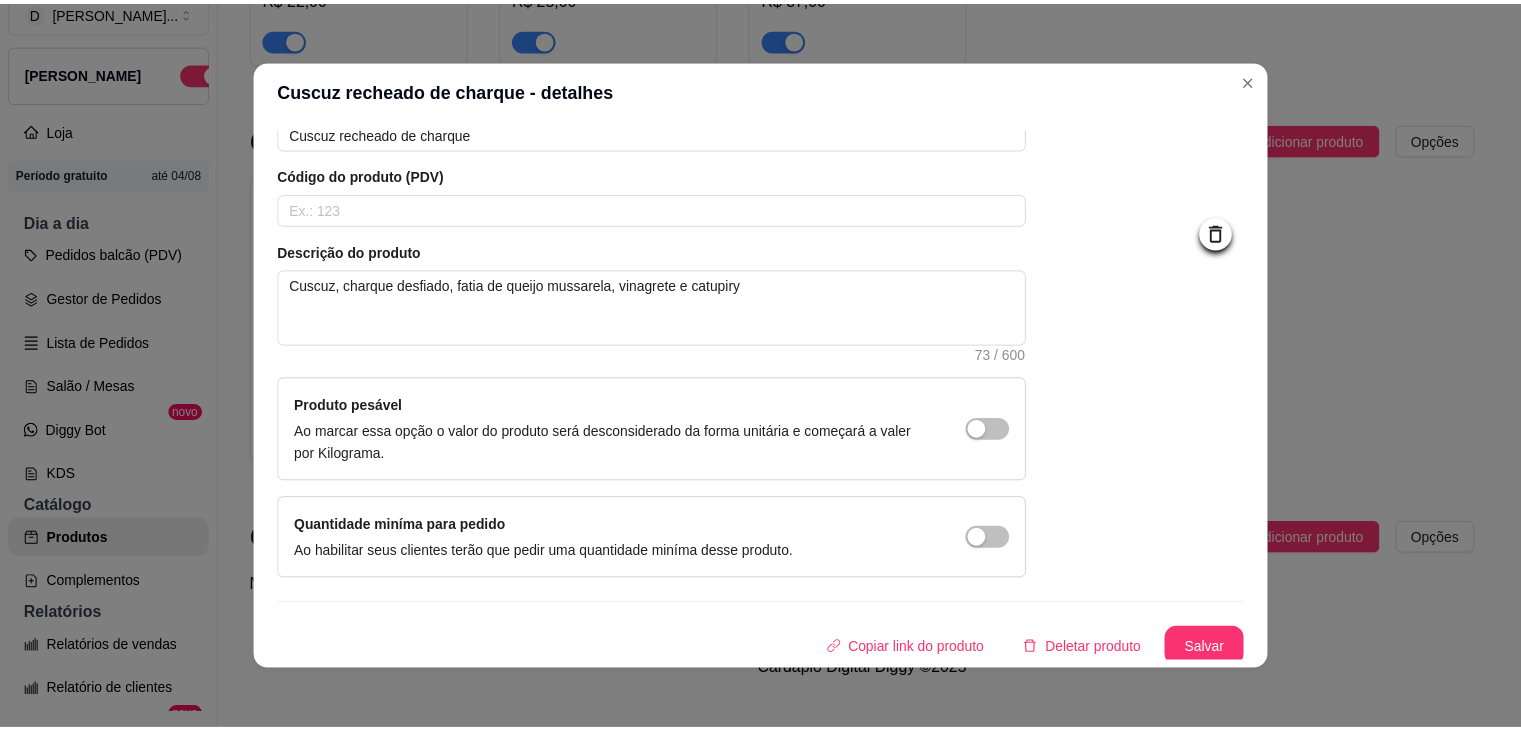 scroll, scrollTop: 116, scrollLeft: 0, axis: vertical 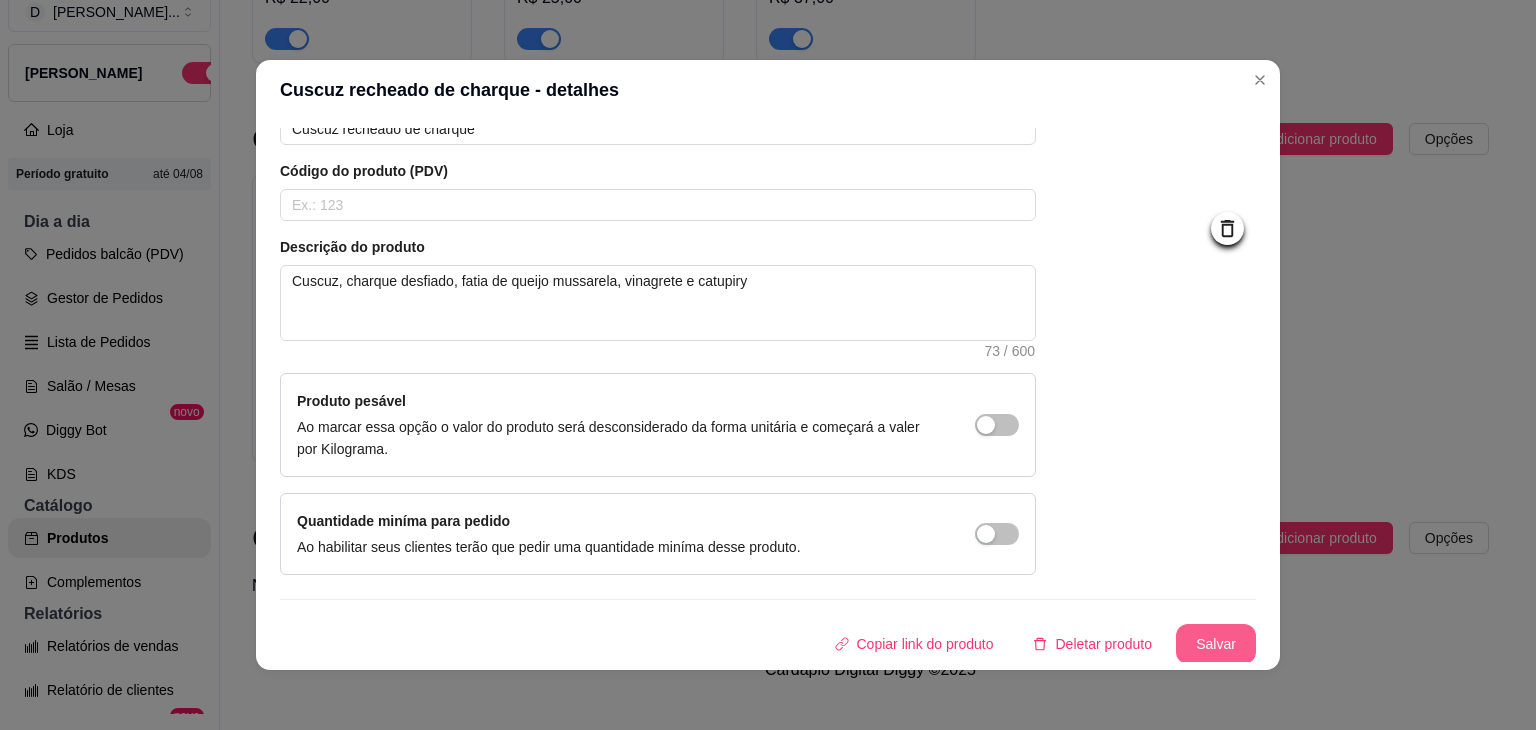 click on "Salvar" at bounding box center [1216, 644] 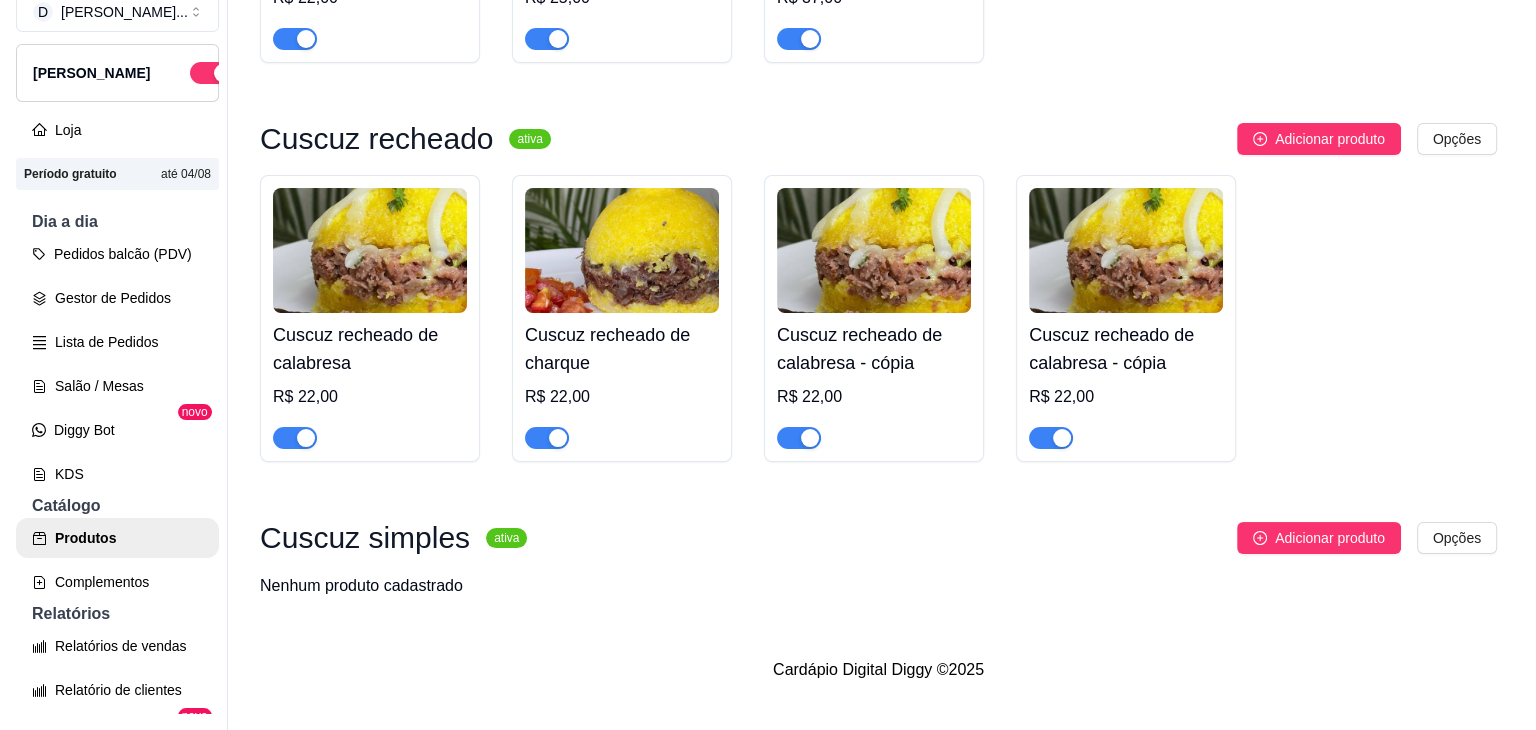 scroll, scrollTop: 3973, scrollLeft: 0, axis: vertical 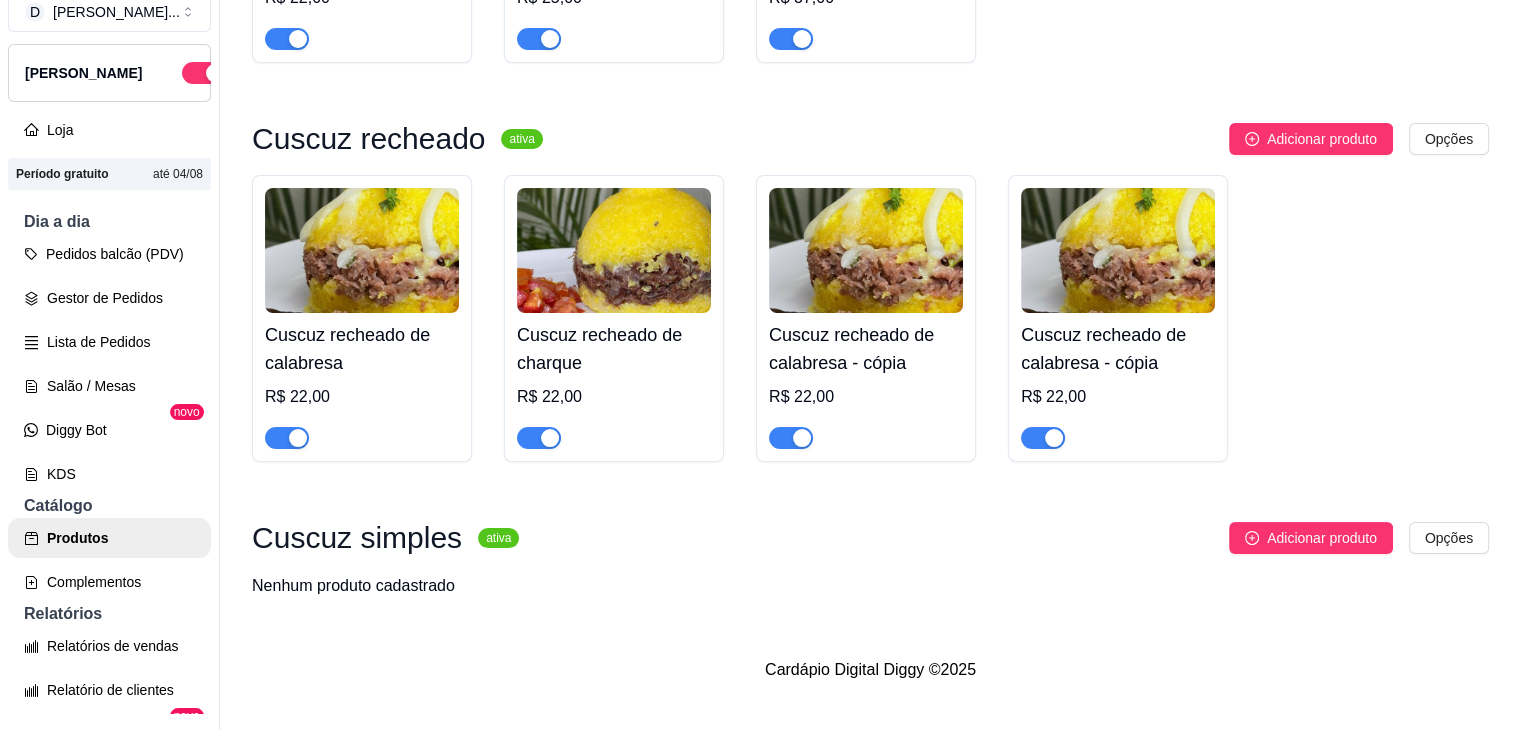 click at bounding box center (866, 250) 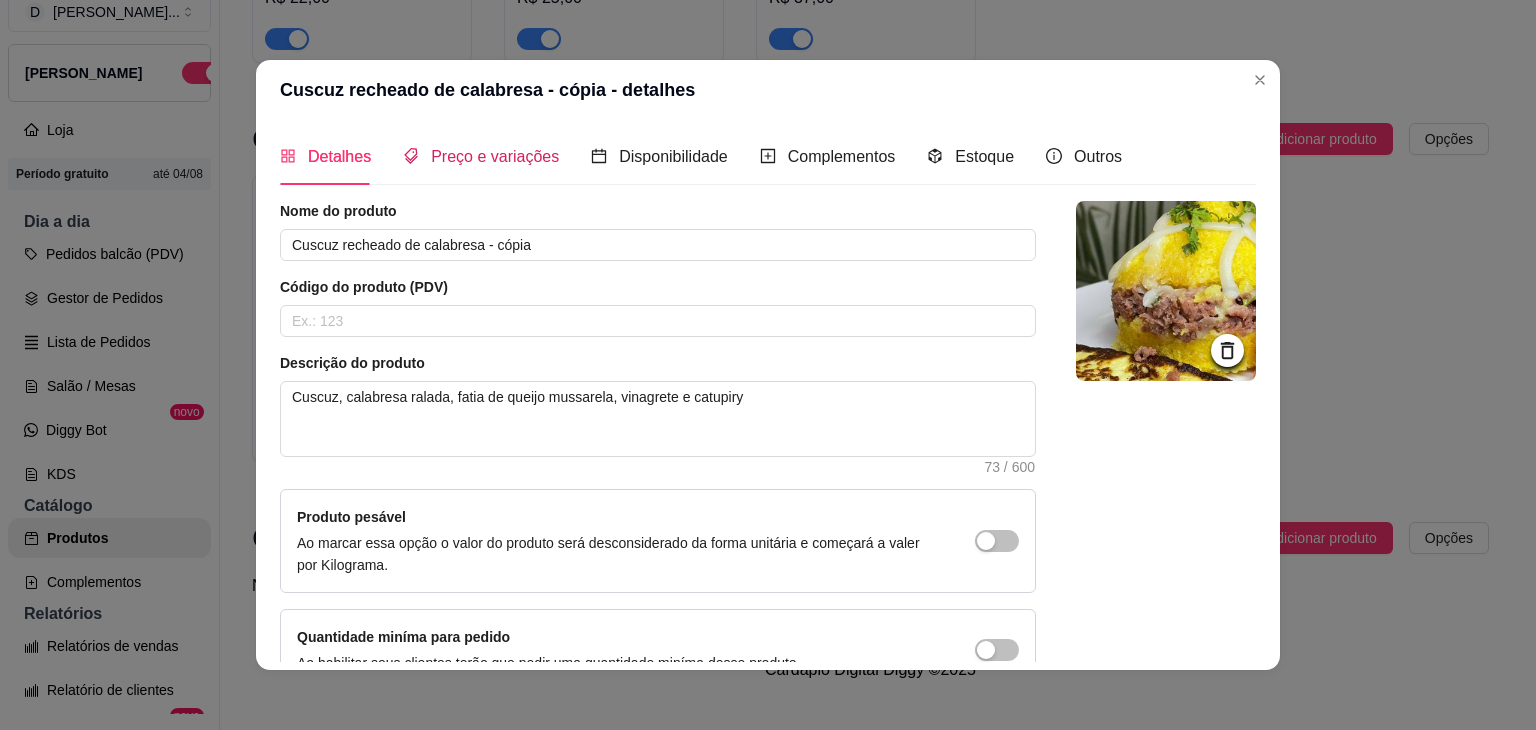 click on "Preço e variações" at bounding box center (495, 156) 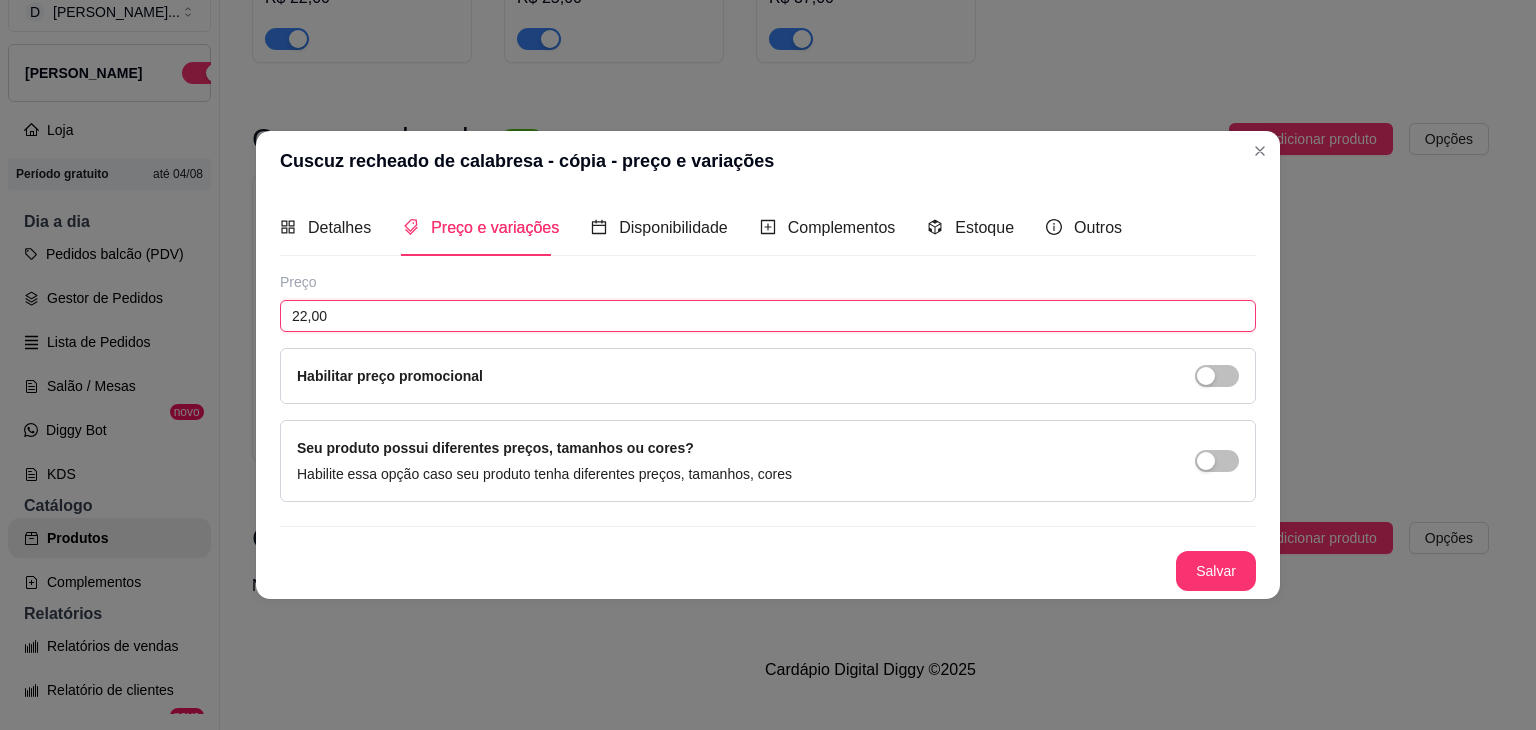 click on "22,00" at bounding box center [768, 316] 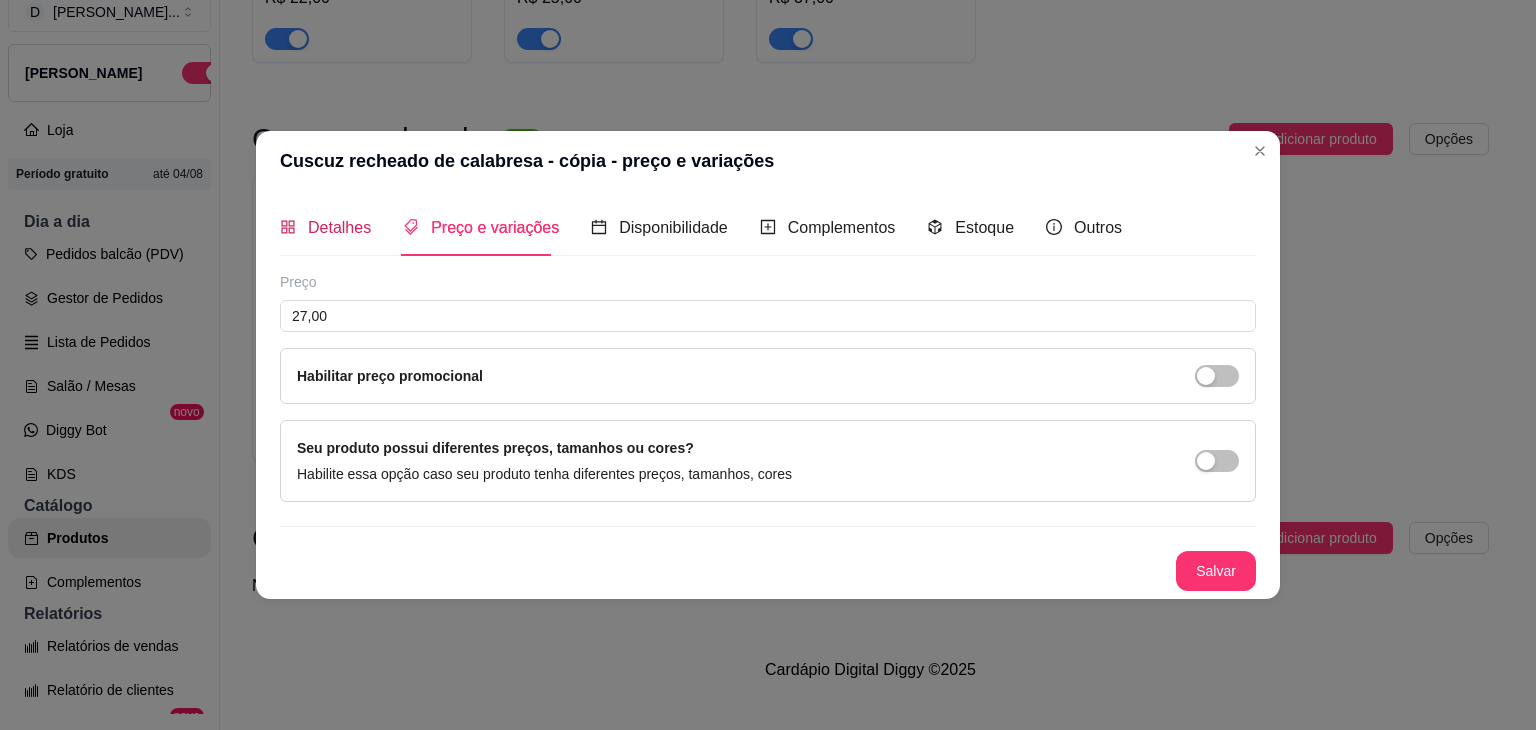 click on "Detalhes" at bounding box center (339, 227) 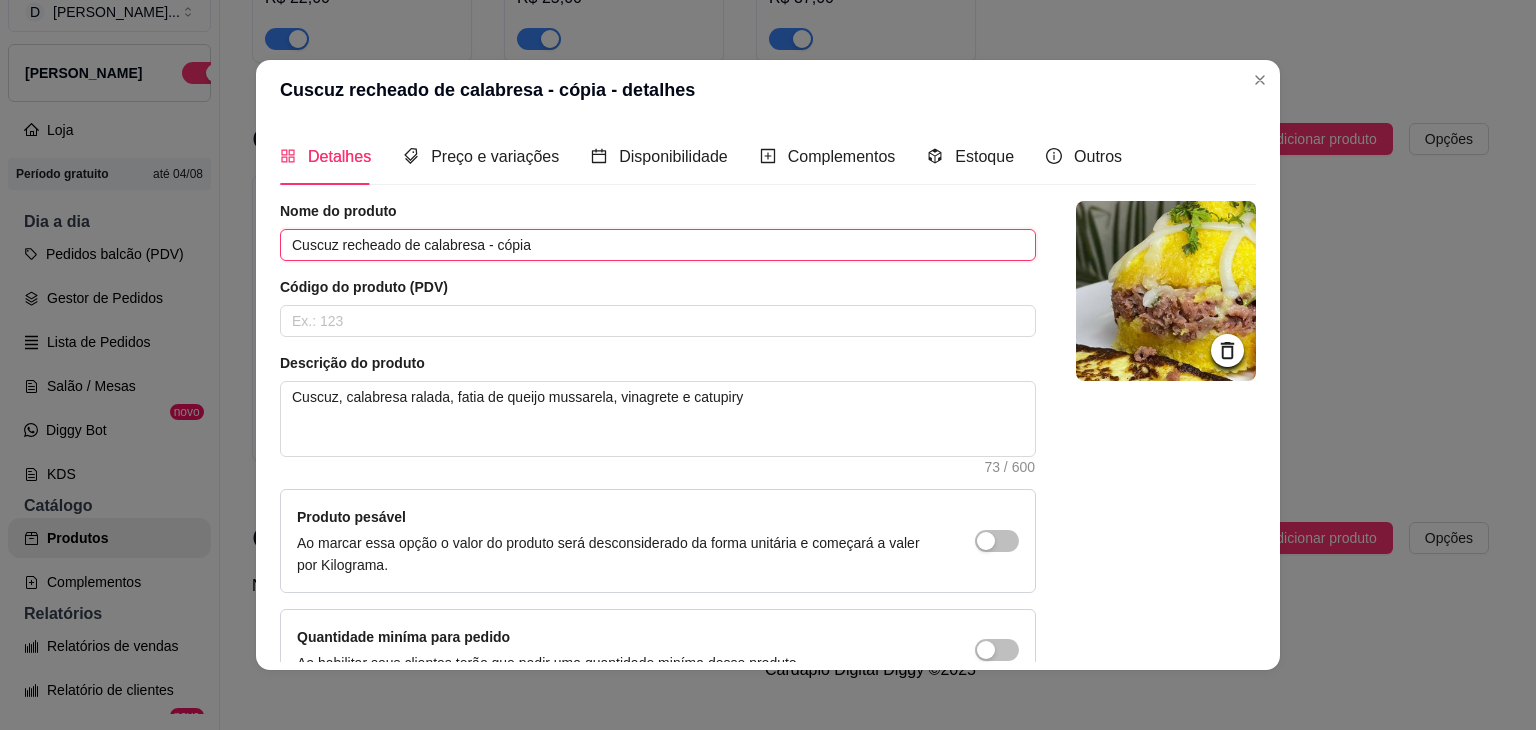 drag, startPoint x: 539, startPoint y: 241, endPoint x: 425, endPoint y: 259, distance: 115.41231 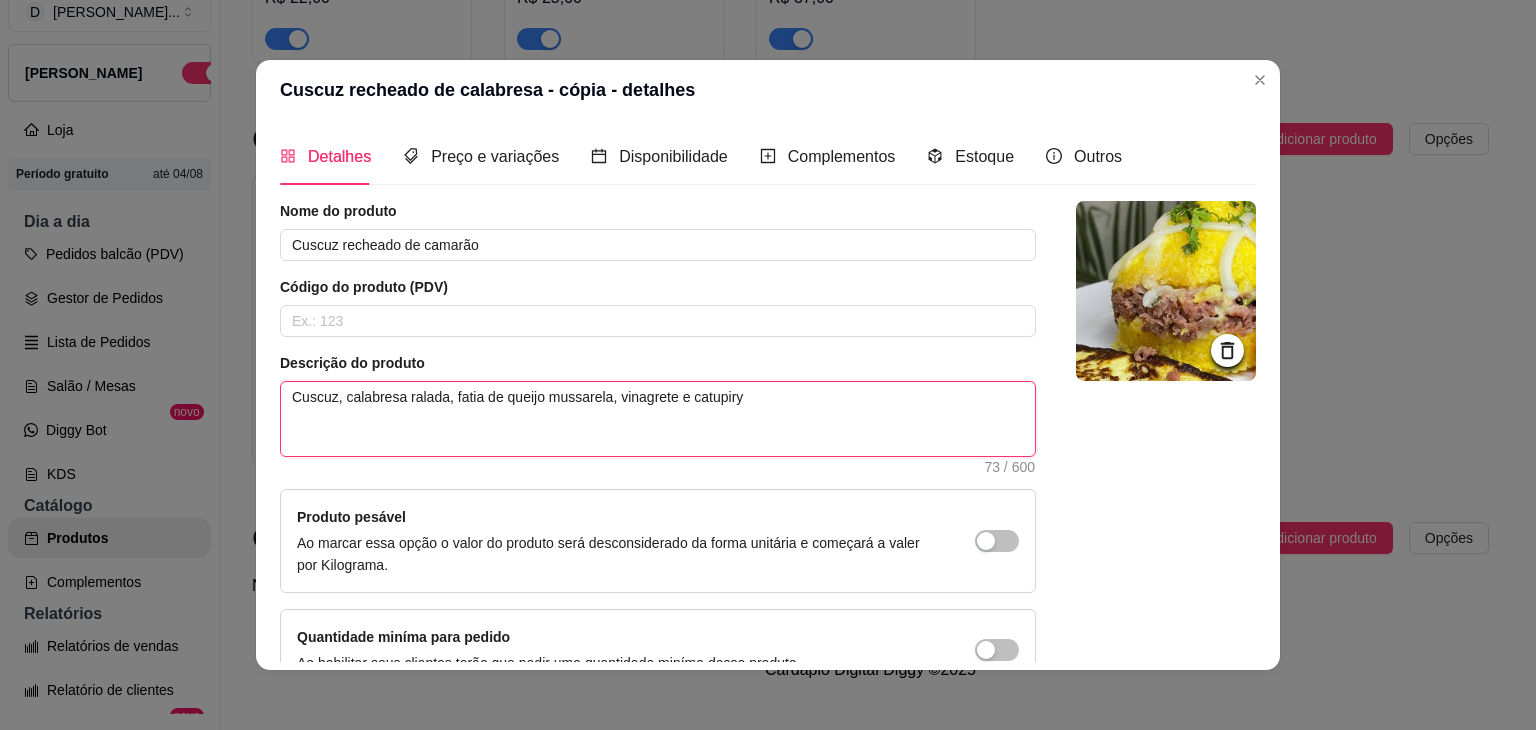drag, startPoint x: 333, startPoint y: 402, endPoint x: 430, endPoint y: 406, distance: 97.082436 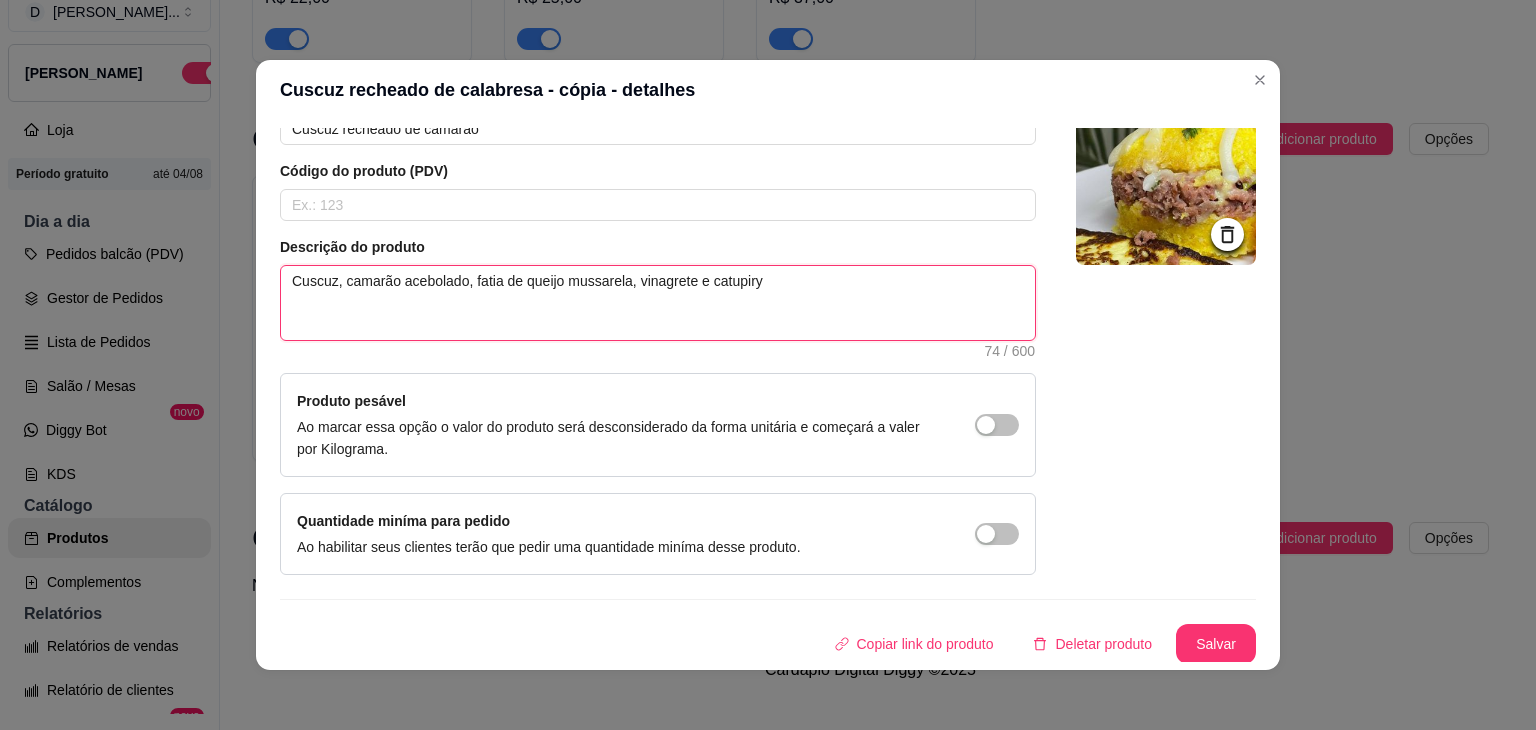 scroll, scrollTop: 0, scrollLeft: 0, axis: both 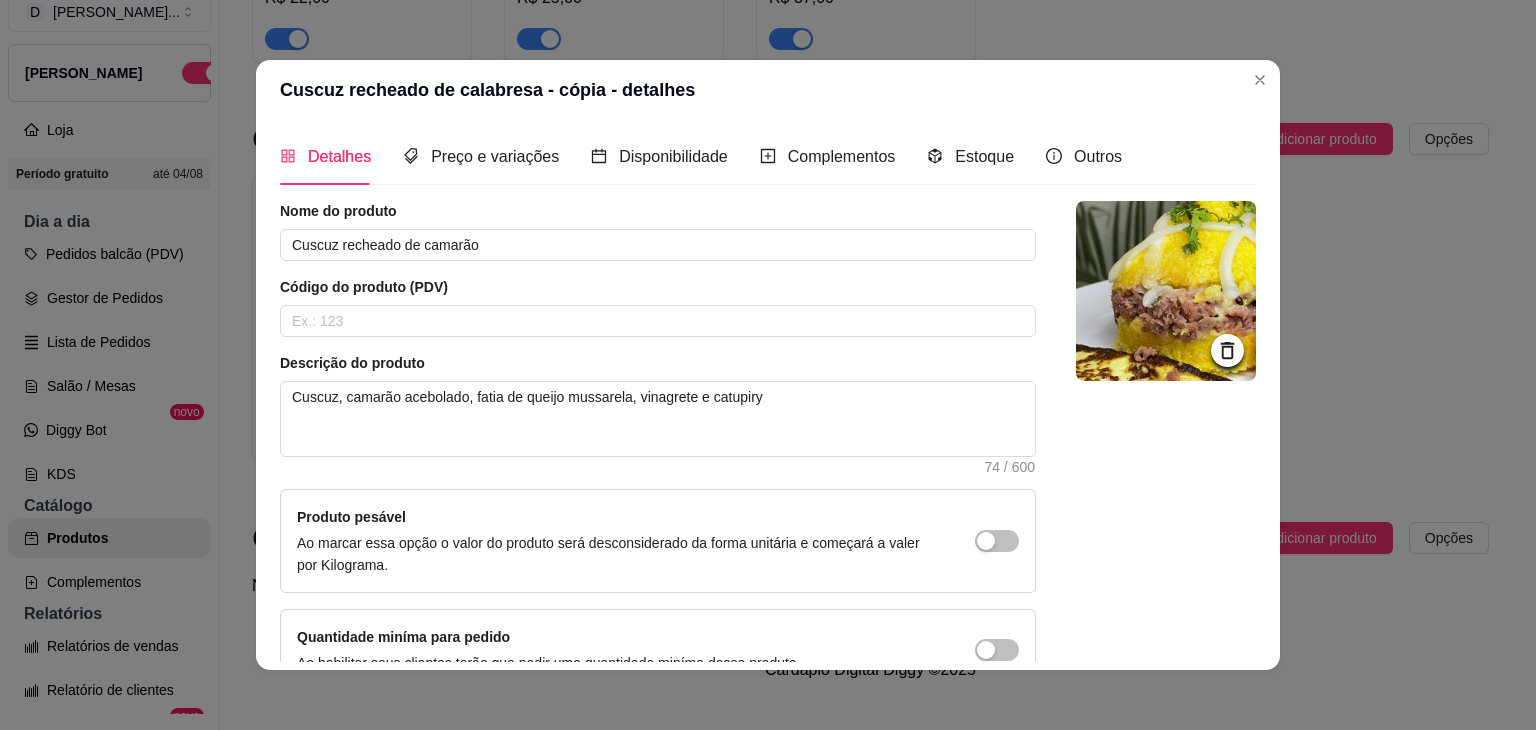 click at bounding box center (1166, 291) 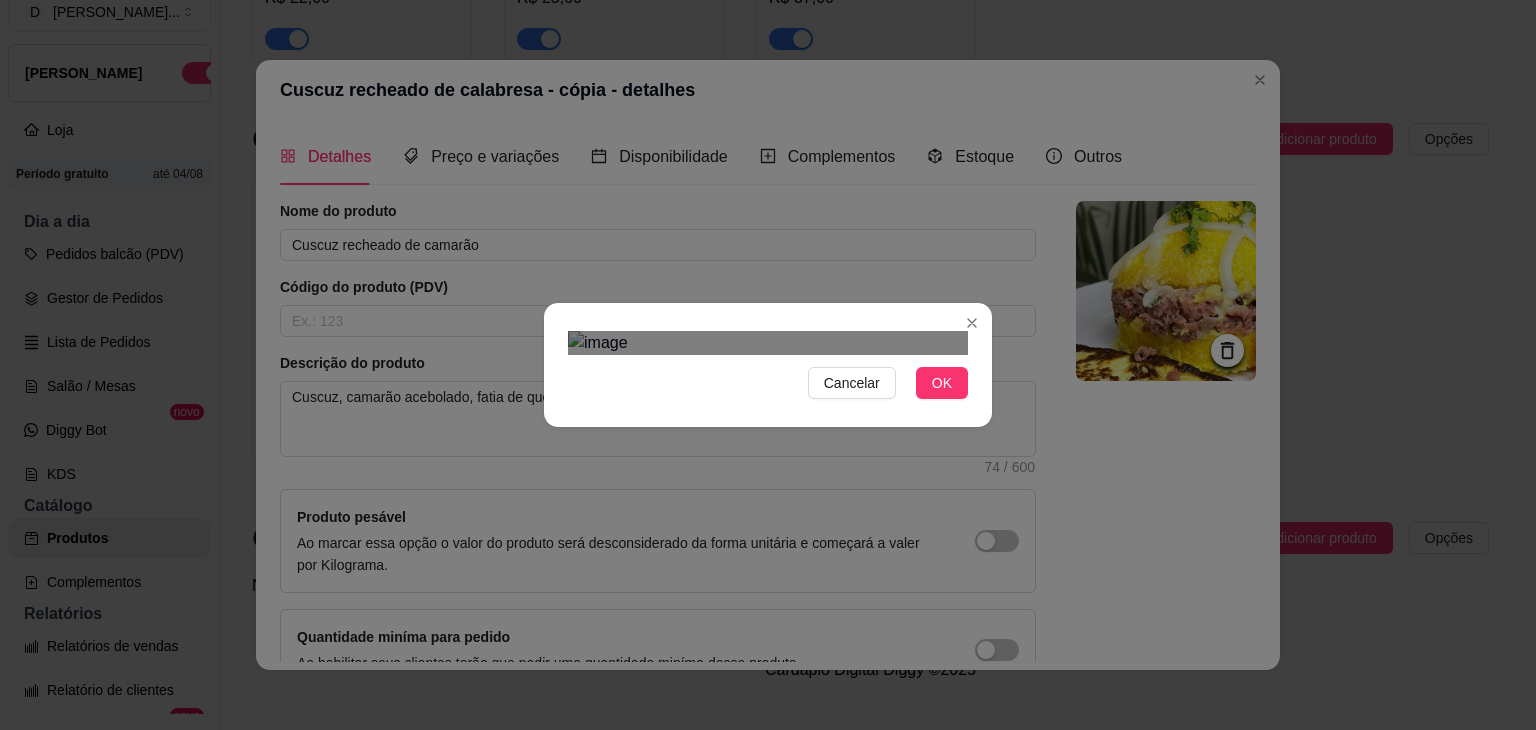 click at bounding box center (766, 710) 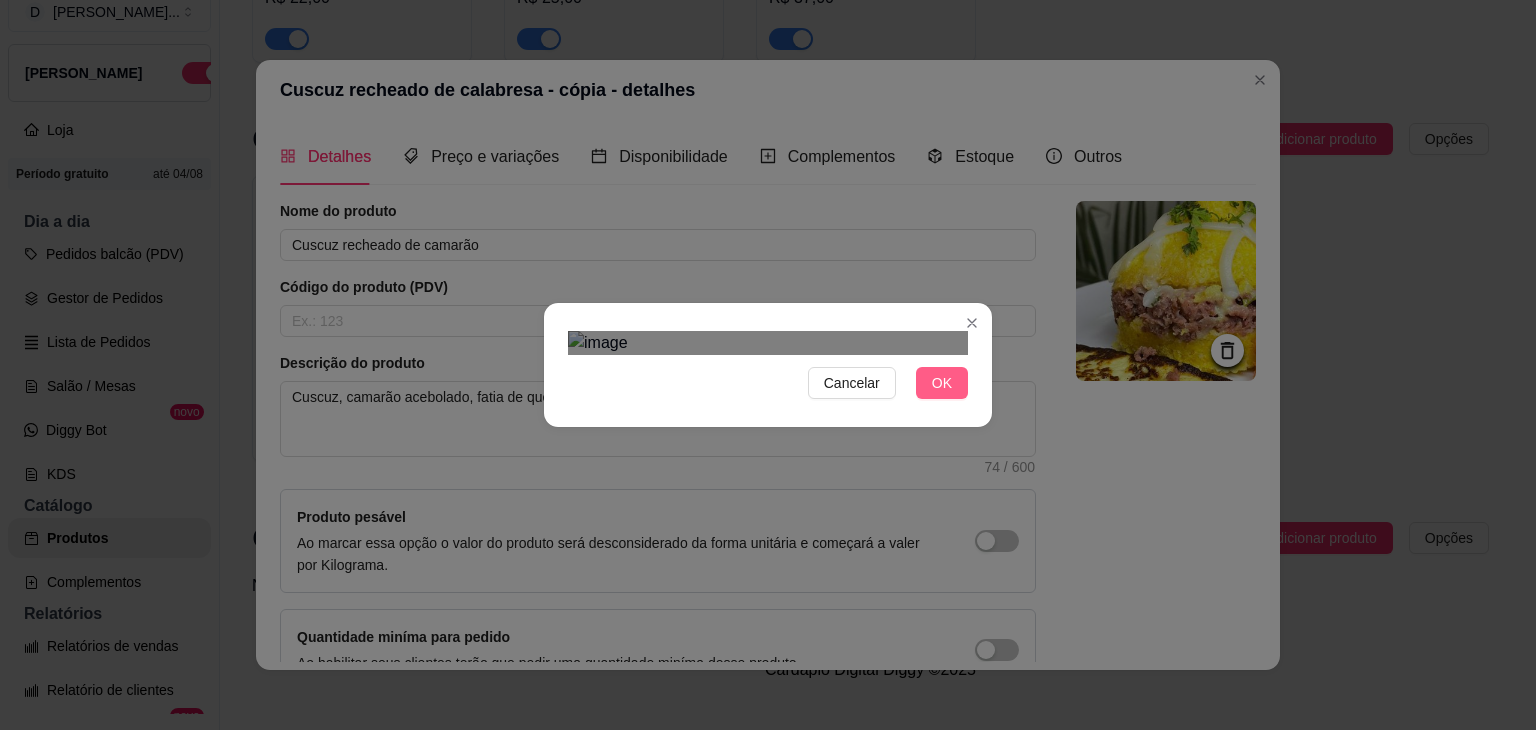 click on "OK" at bounding box center [942, 383] 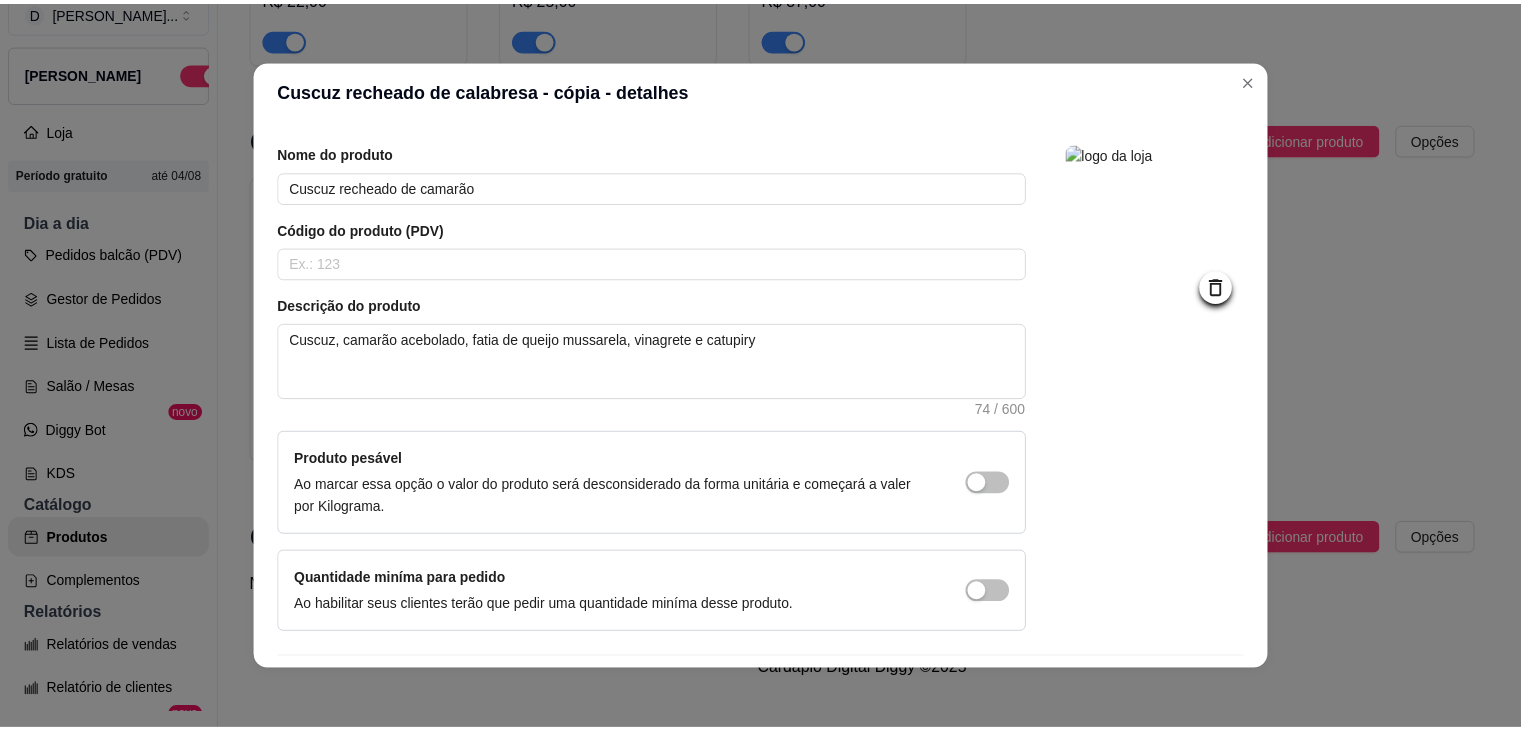 scroll, scrollTop: 116, scrollLeft: 0, axis: vertical 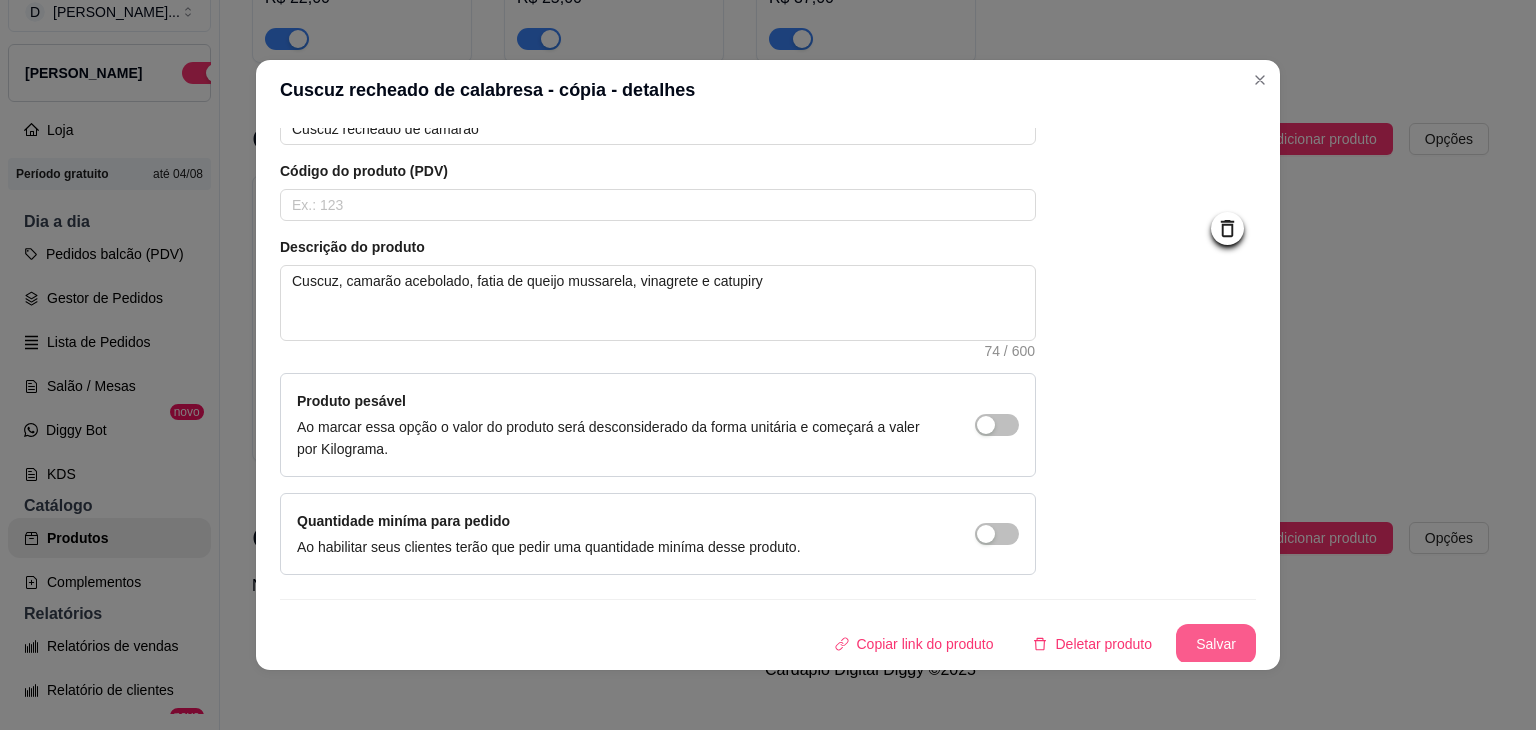 click on "Salvar" at bounding box center (1216, 644) 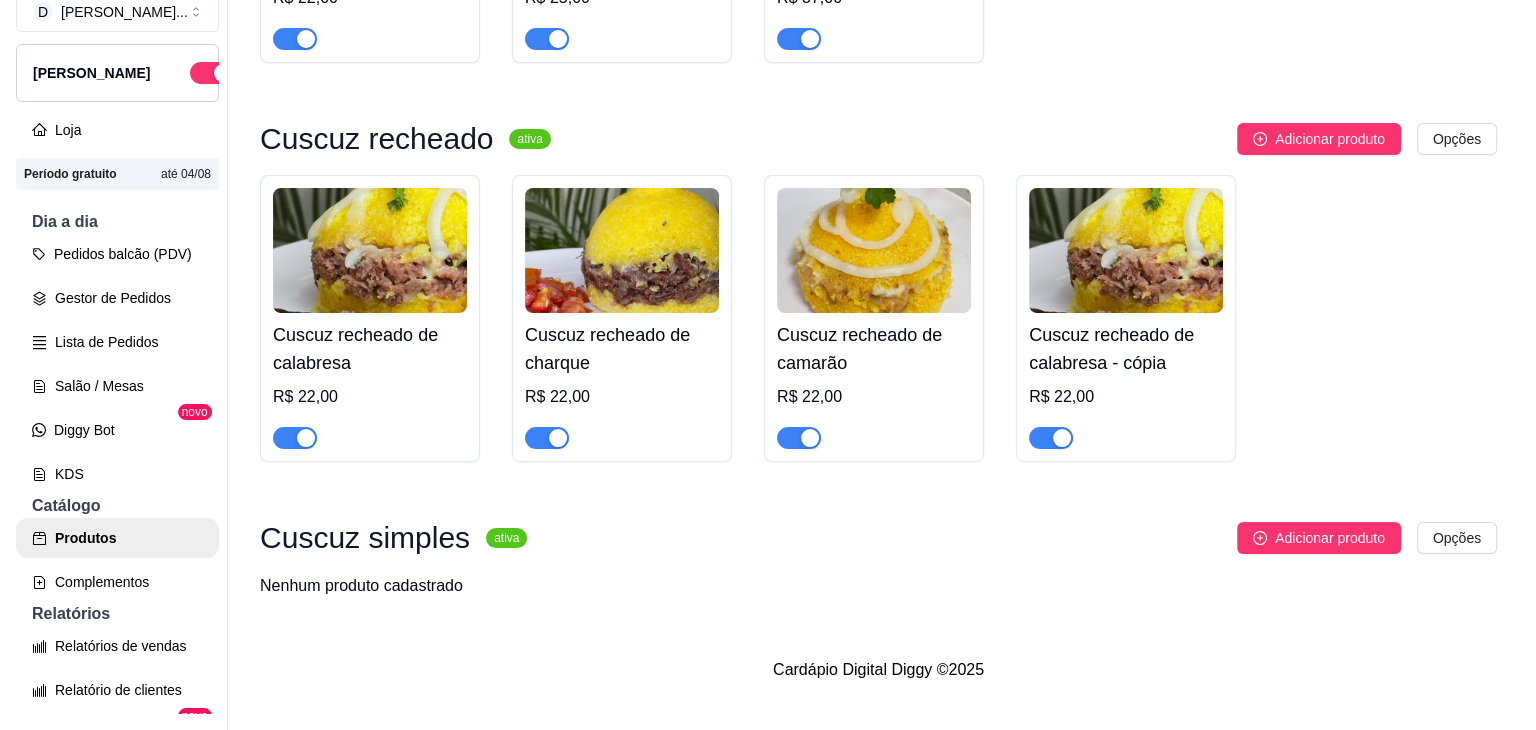 scroll, scrollTop: 4137, scrollLeft: 0, axis: vertical 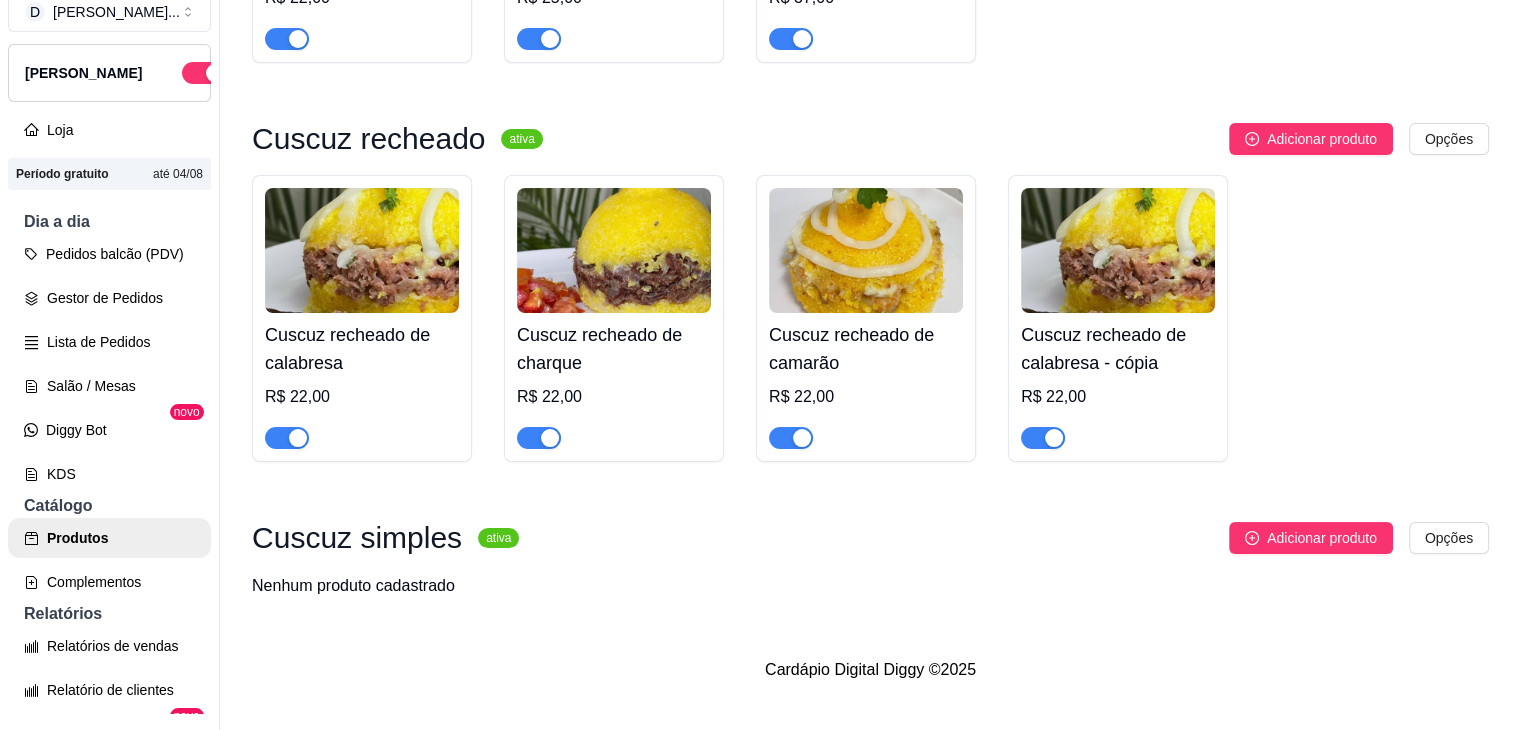 click at bounding box center (866, 250) 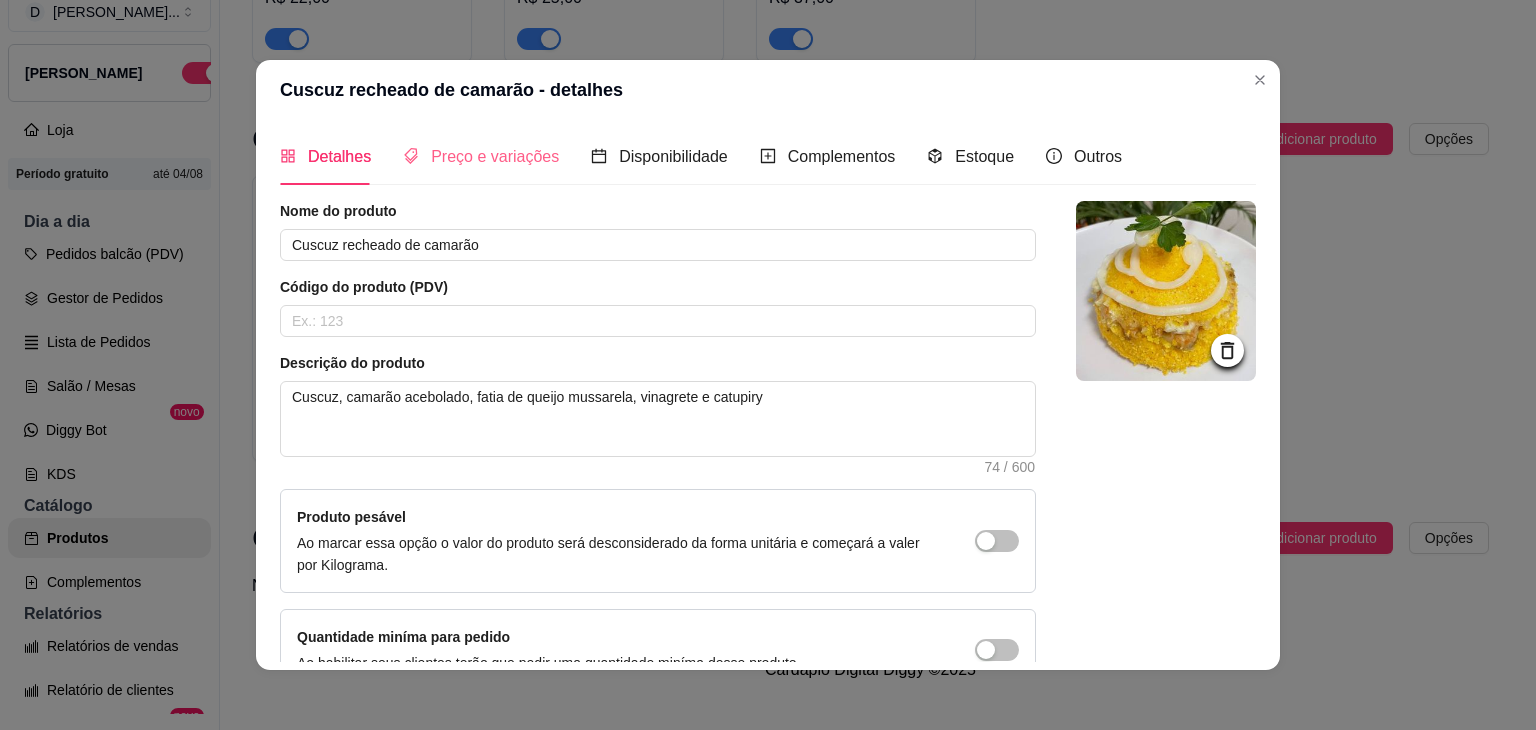 click on "Preço e variações" at bounding box center [481, 156] 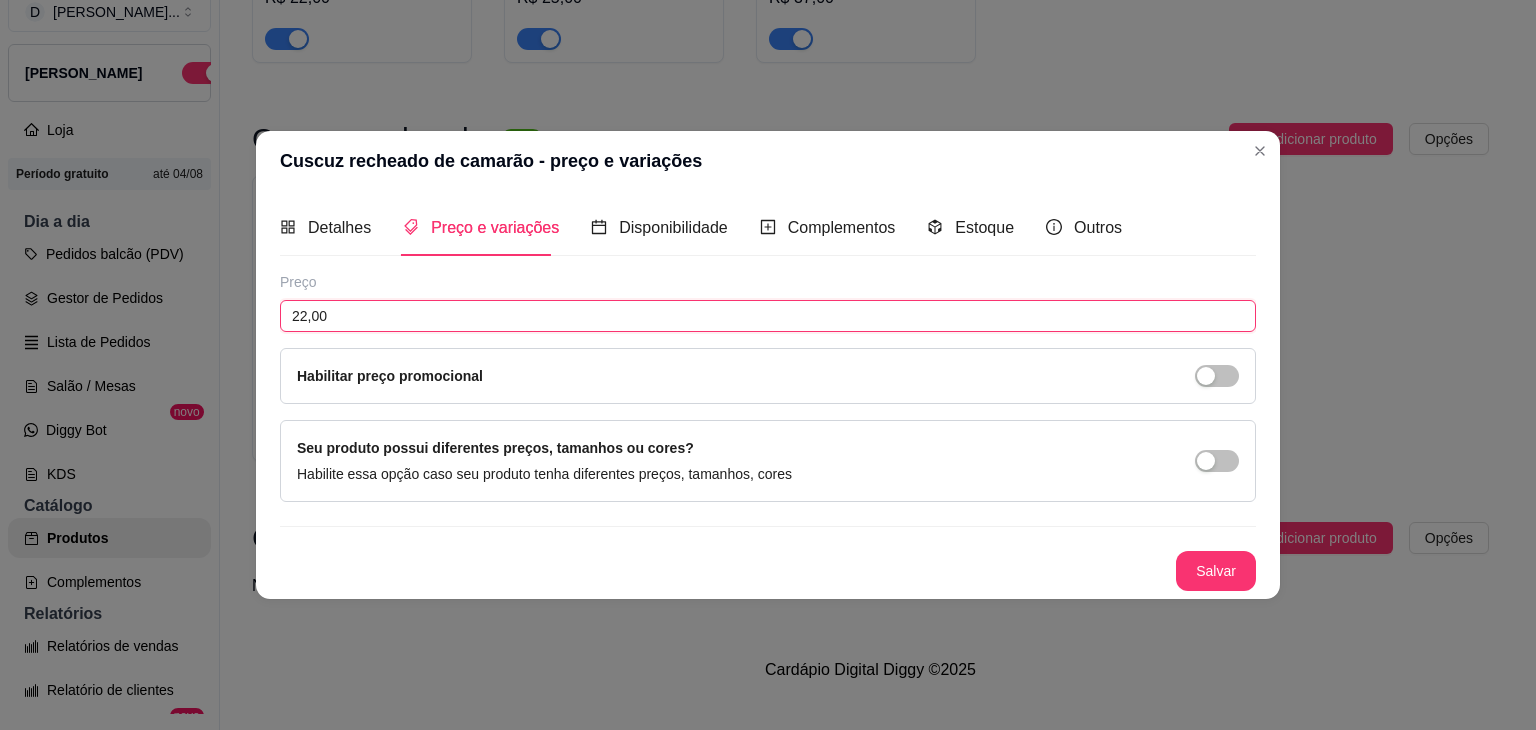 click on "22,00" at bounding box center [768, 316] 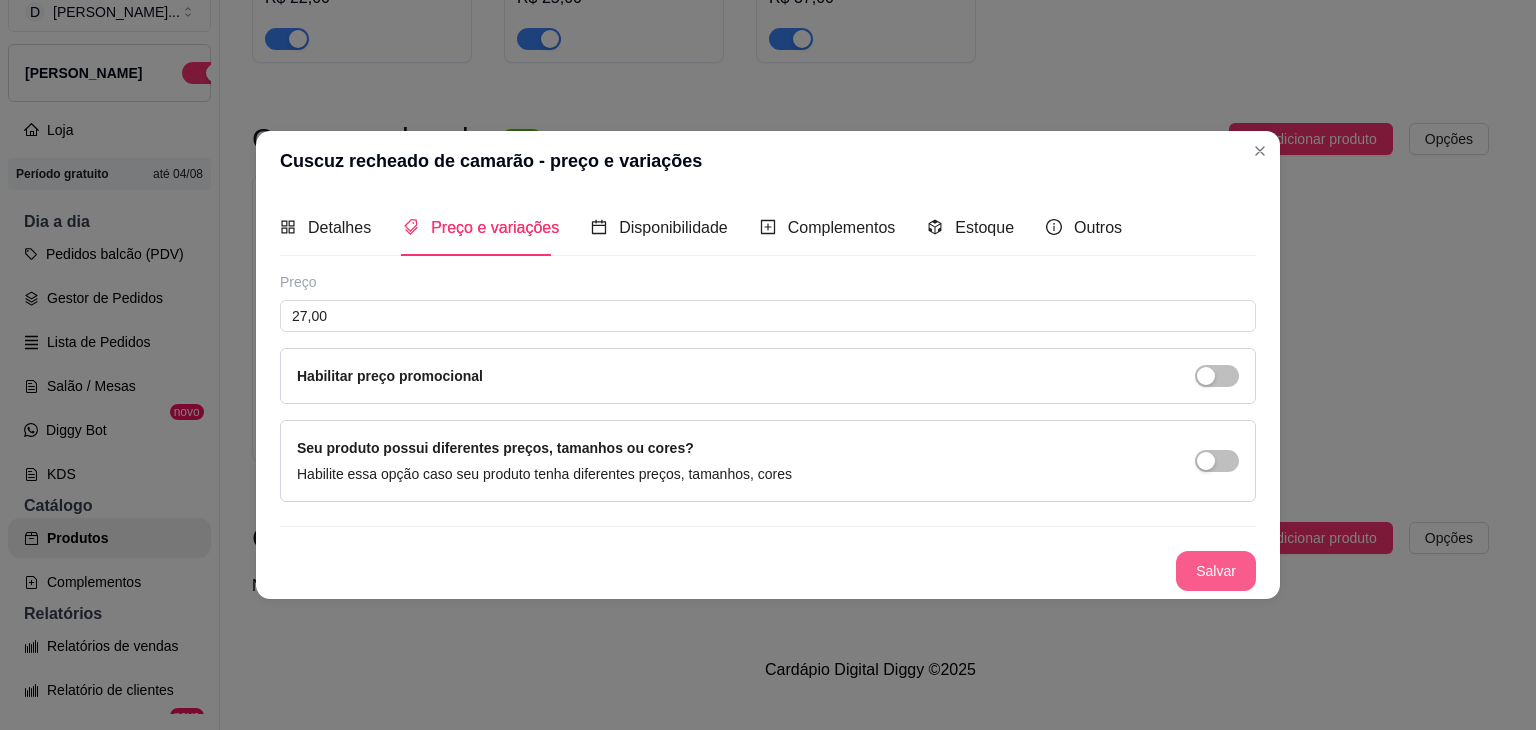 click on "Salvar" at bounding box center (1216, 571) 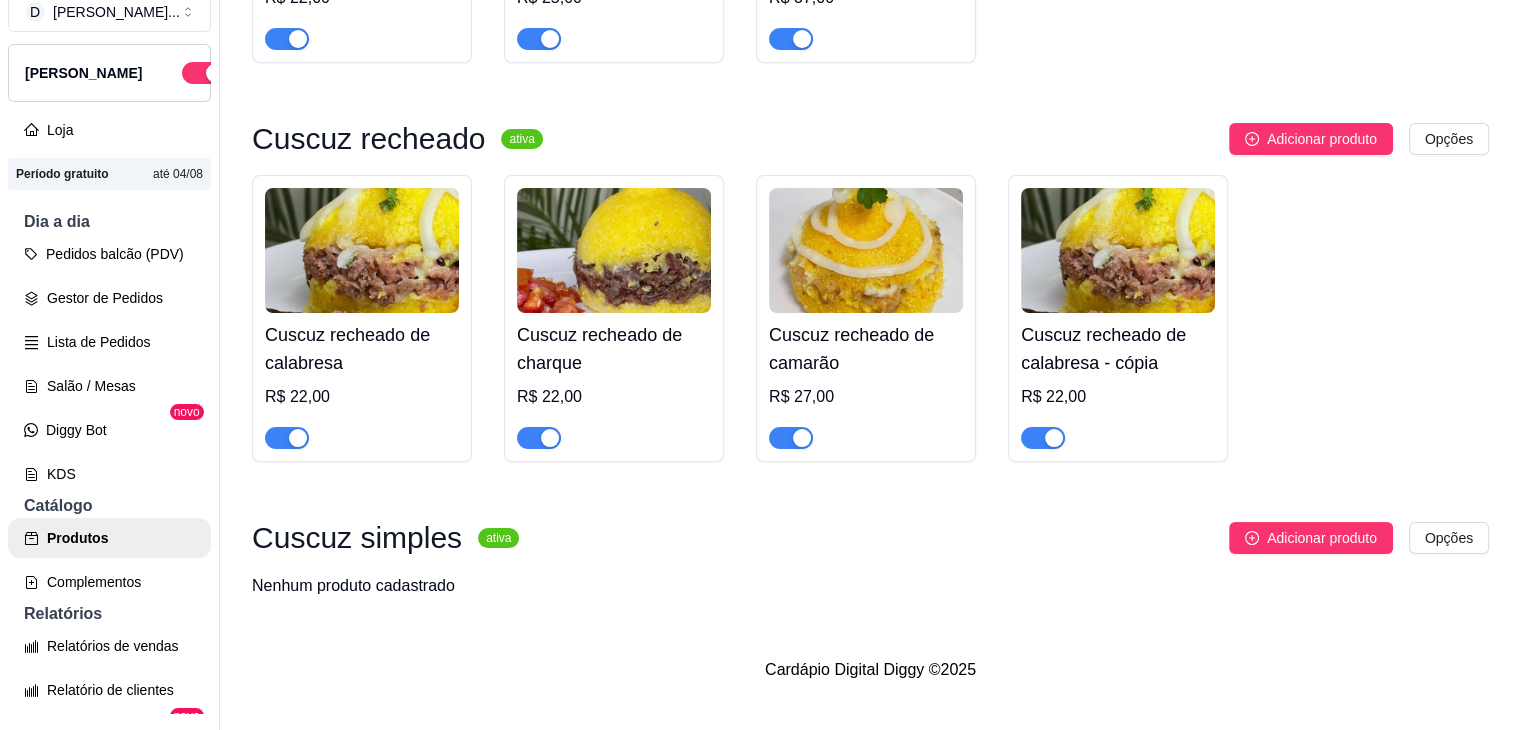 click at bounding box center [614, 250] 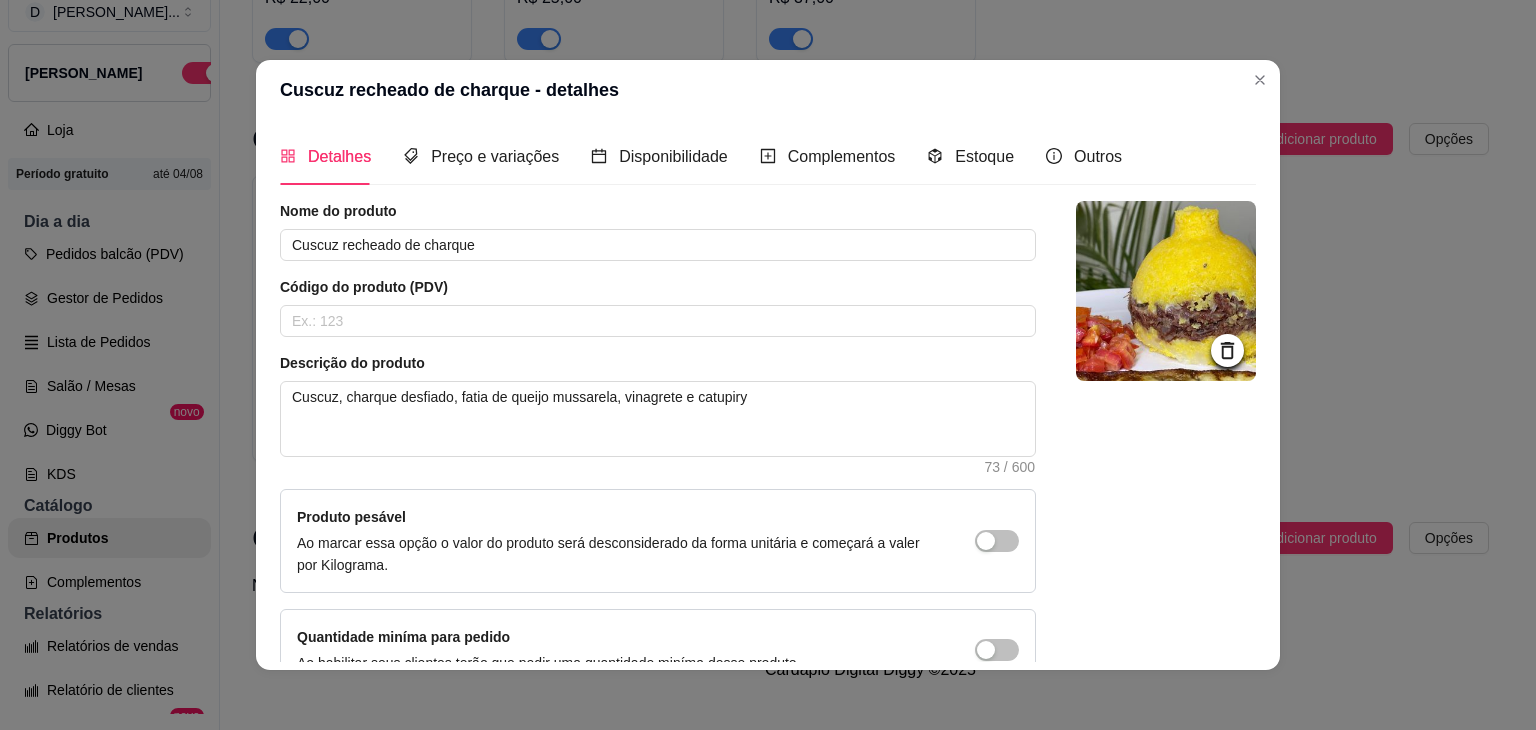 click on "Detalhes Preço e variações Disponibilidade Complementos Estoque Outros" at bounding box center [701, 156] 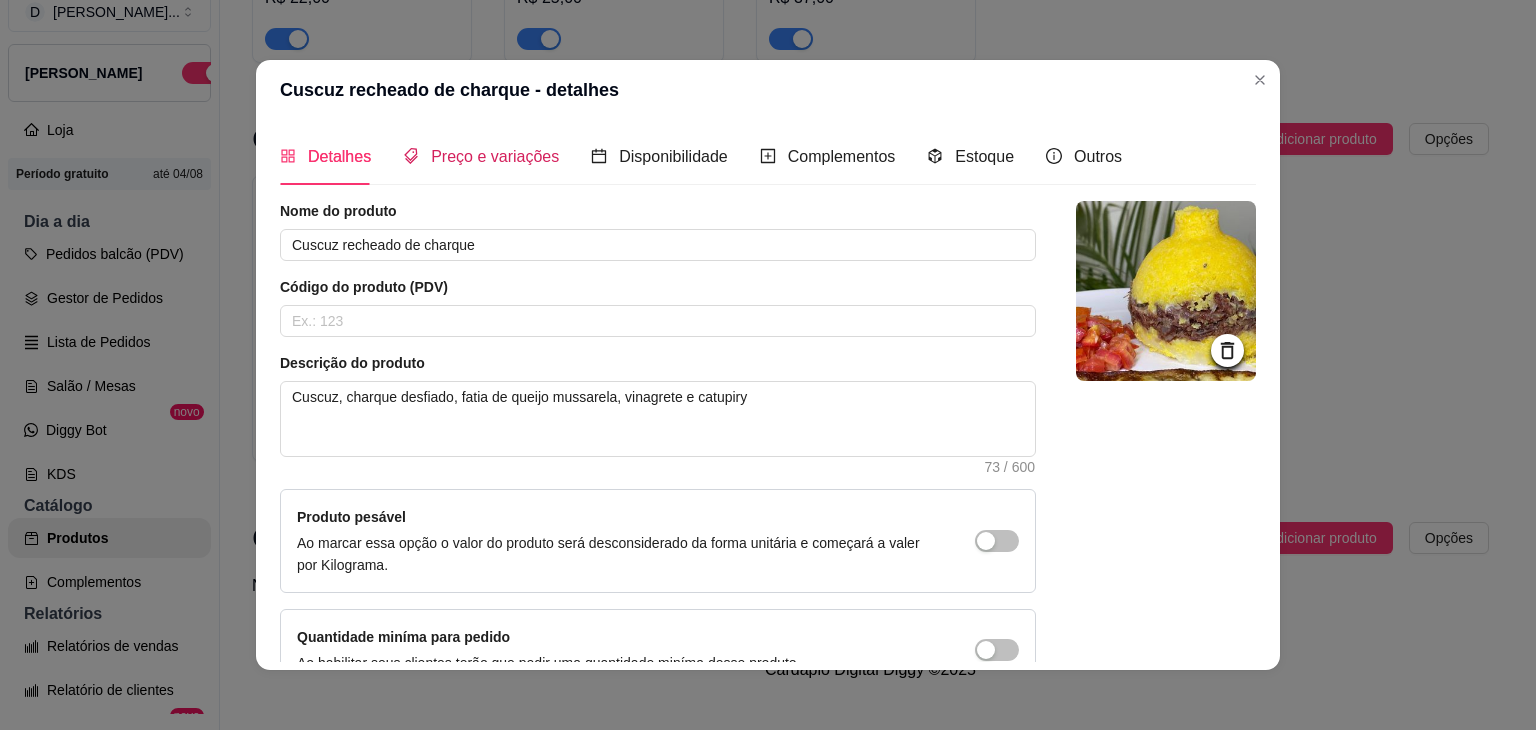 click on "Preço e variações" at bounding box center (495, 156) 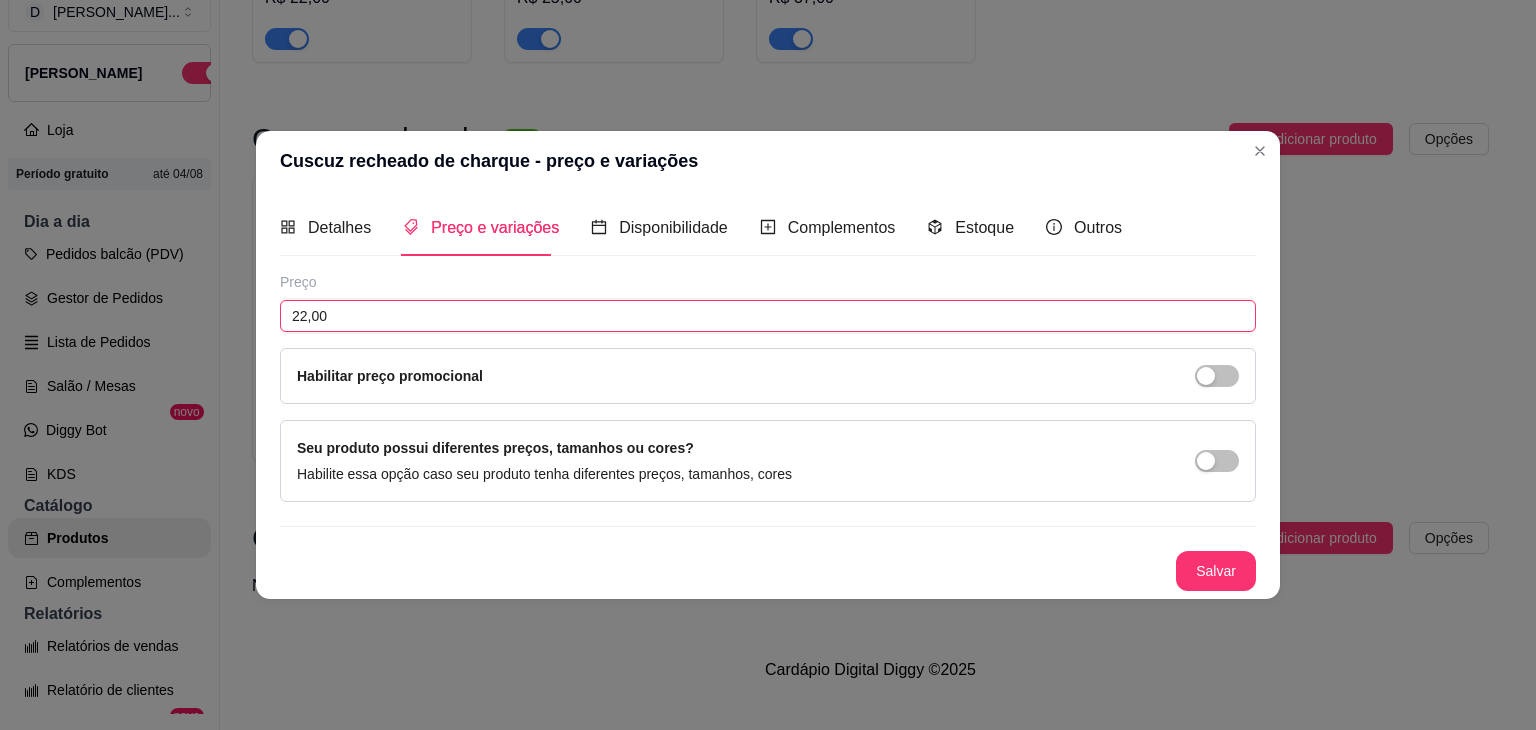 click on "22,00" at bounding box center (768, 316) 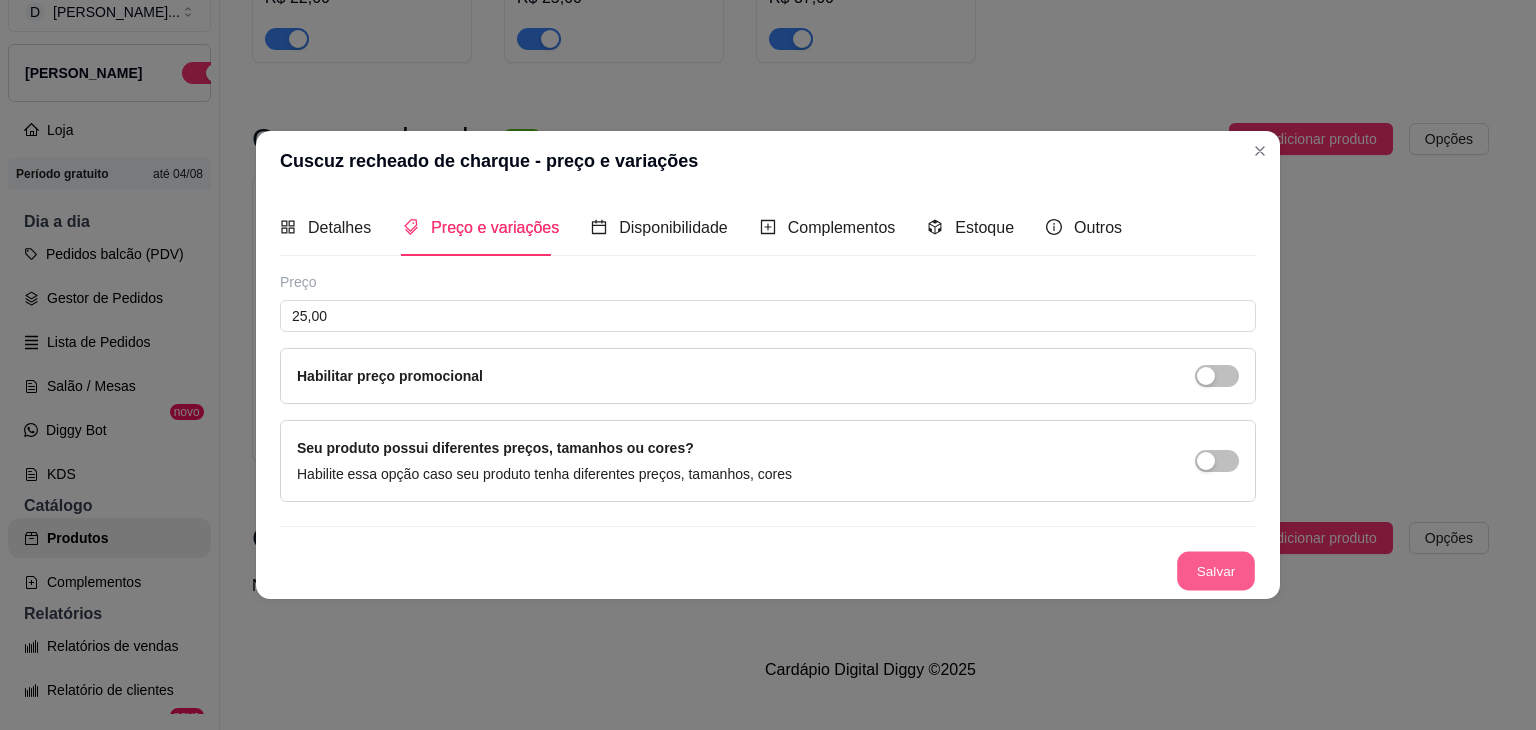 click on "Salvar" at bounding box center (1216, 571) 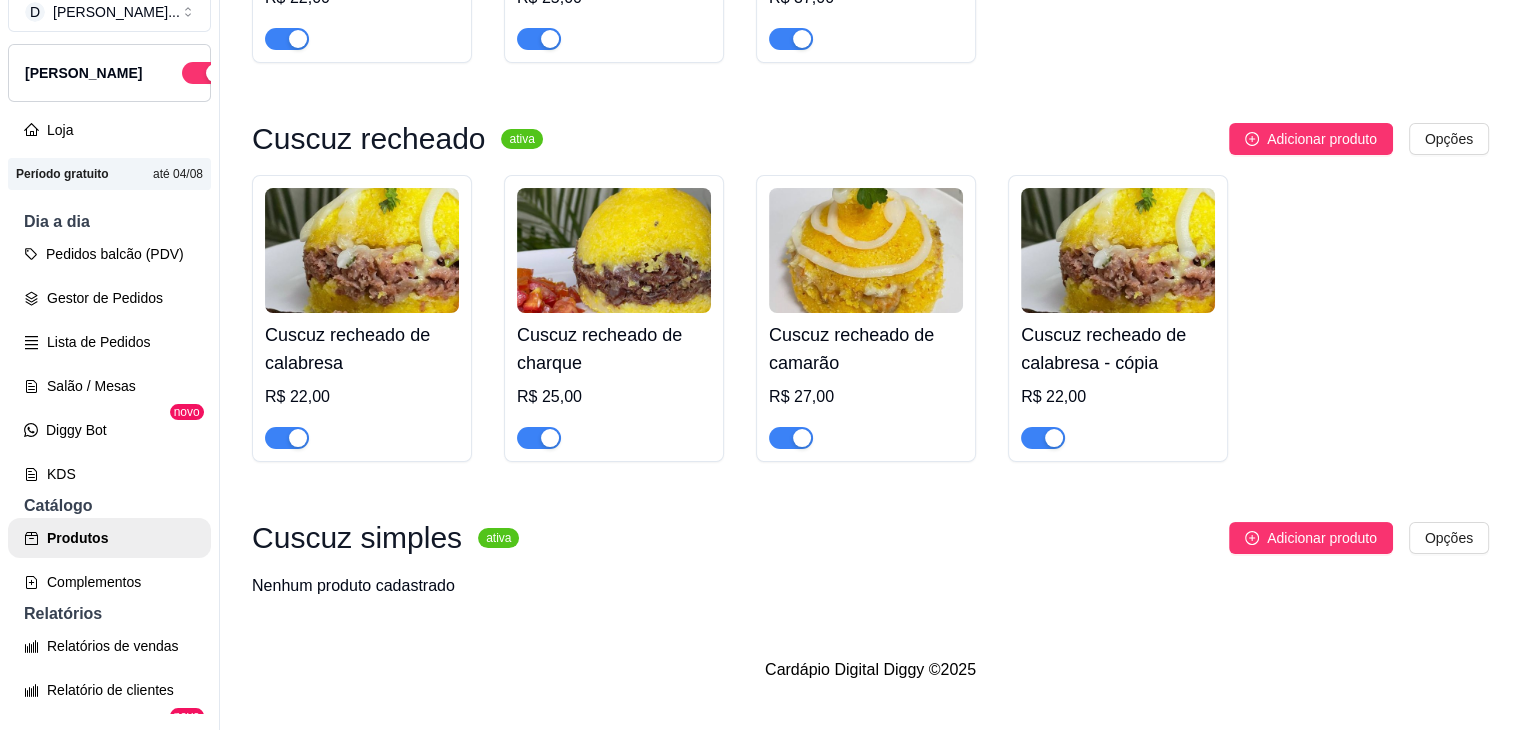 click at bounding box center (1118, 250) 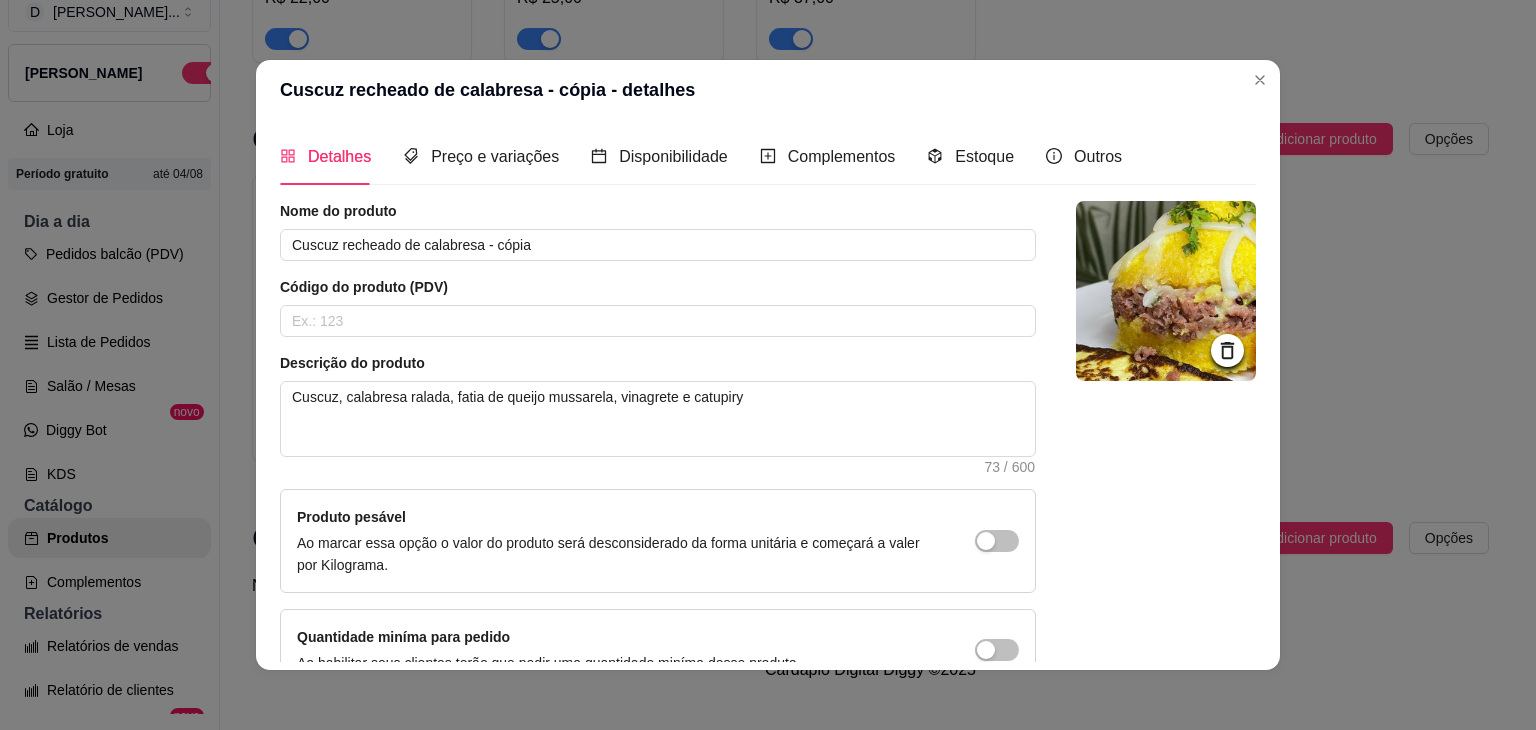 click at bounding box center [1166, 291] 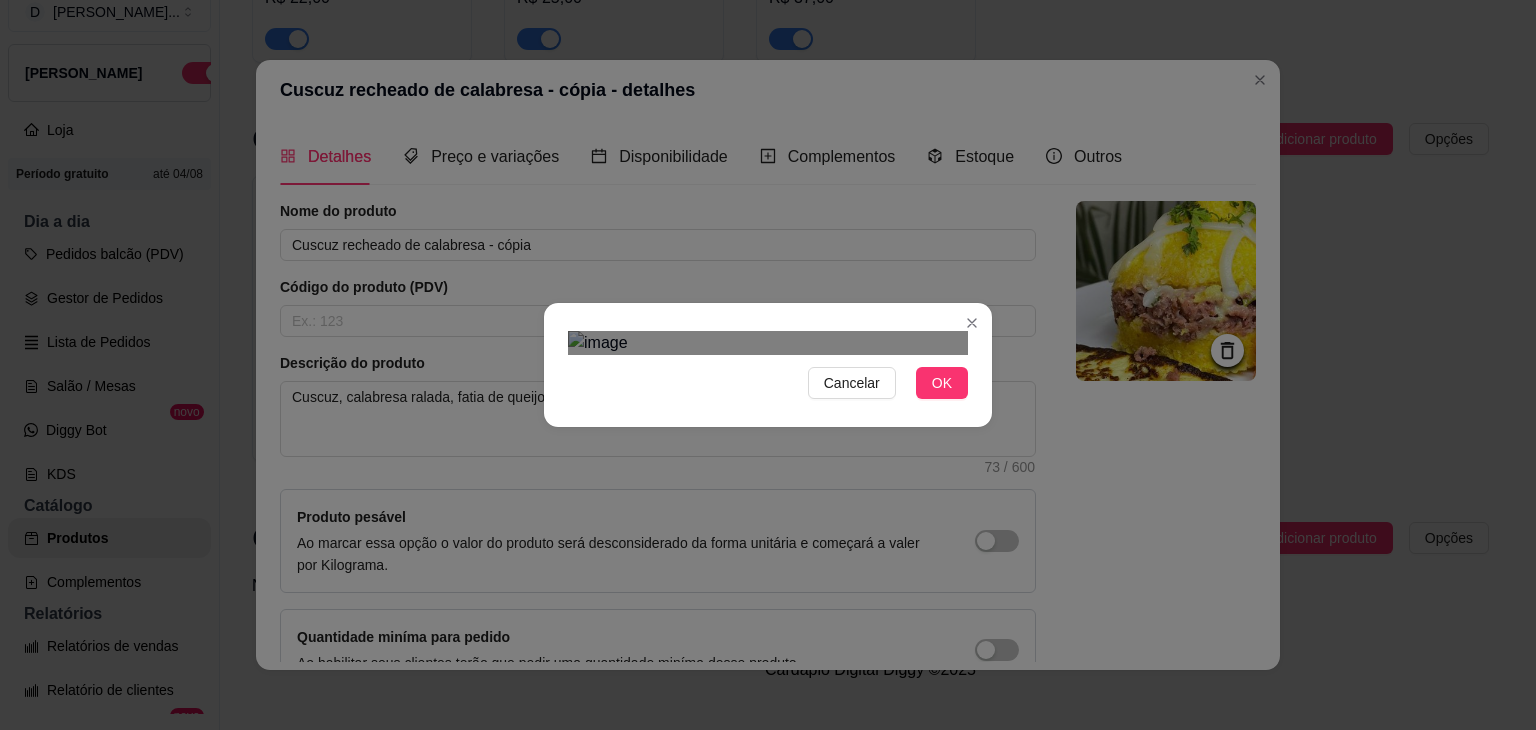 click at bounding box center (754, 696) 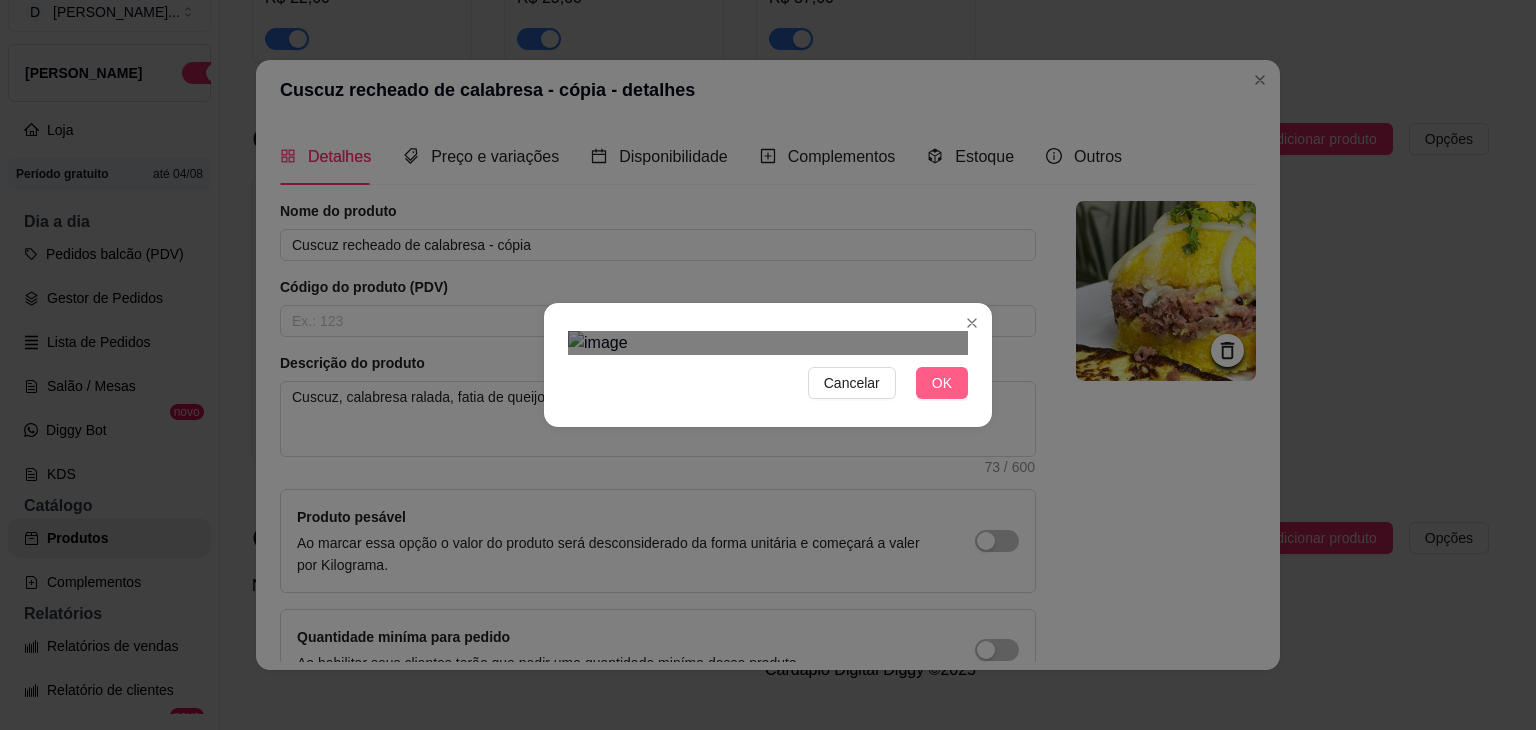 click on "OK" at bounding box center [942, 383] 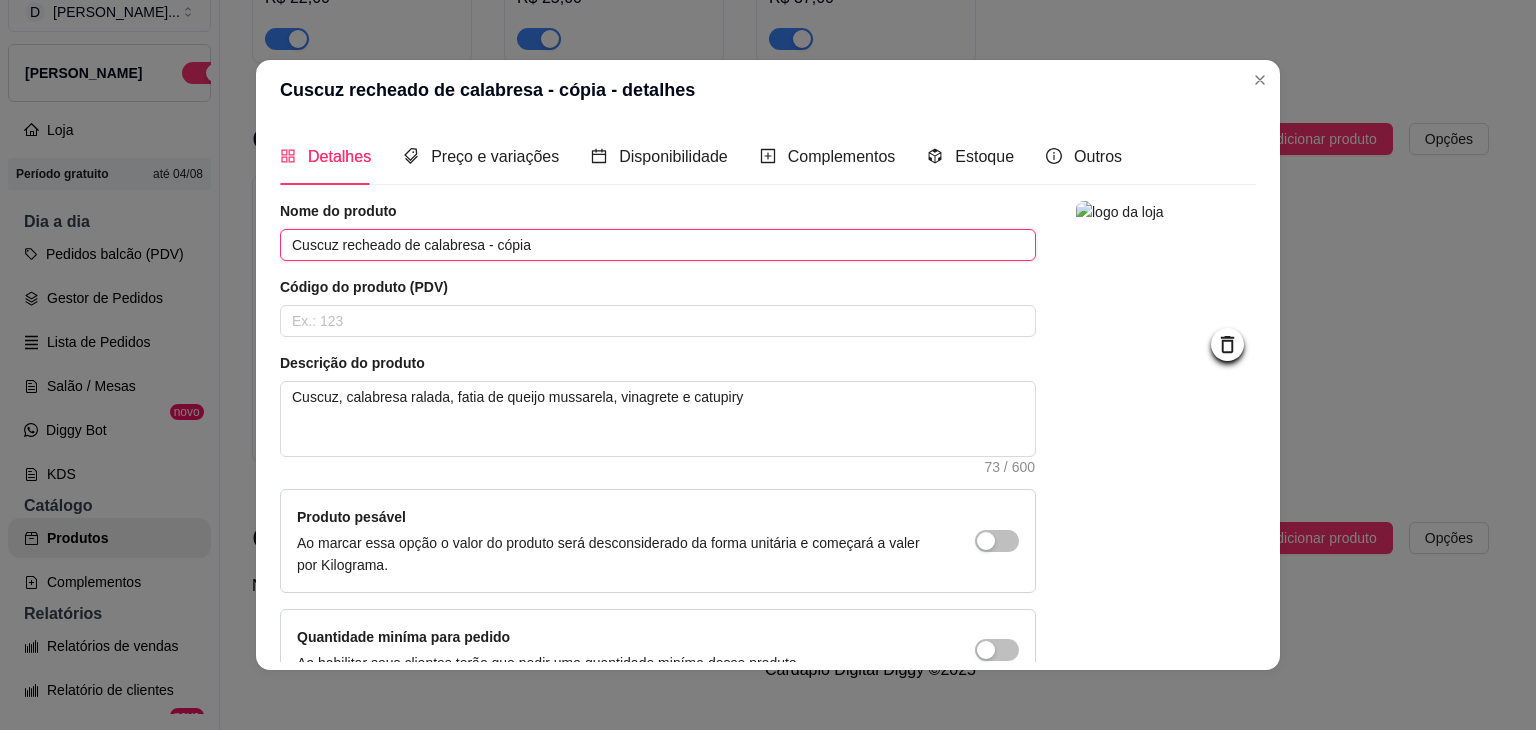 drag, startPoint x: 516, startPoint y: 245, endPoint x: 414, endPoint y: 262, distance: 103.40696 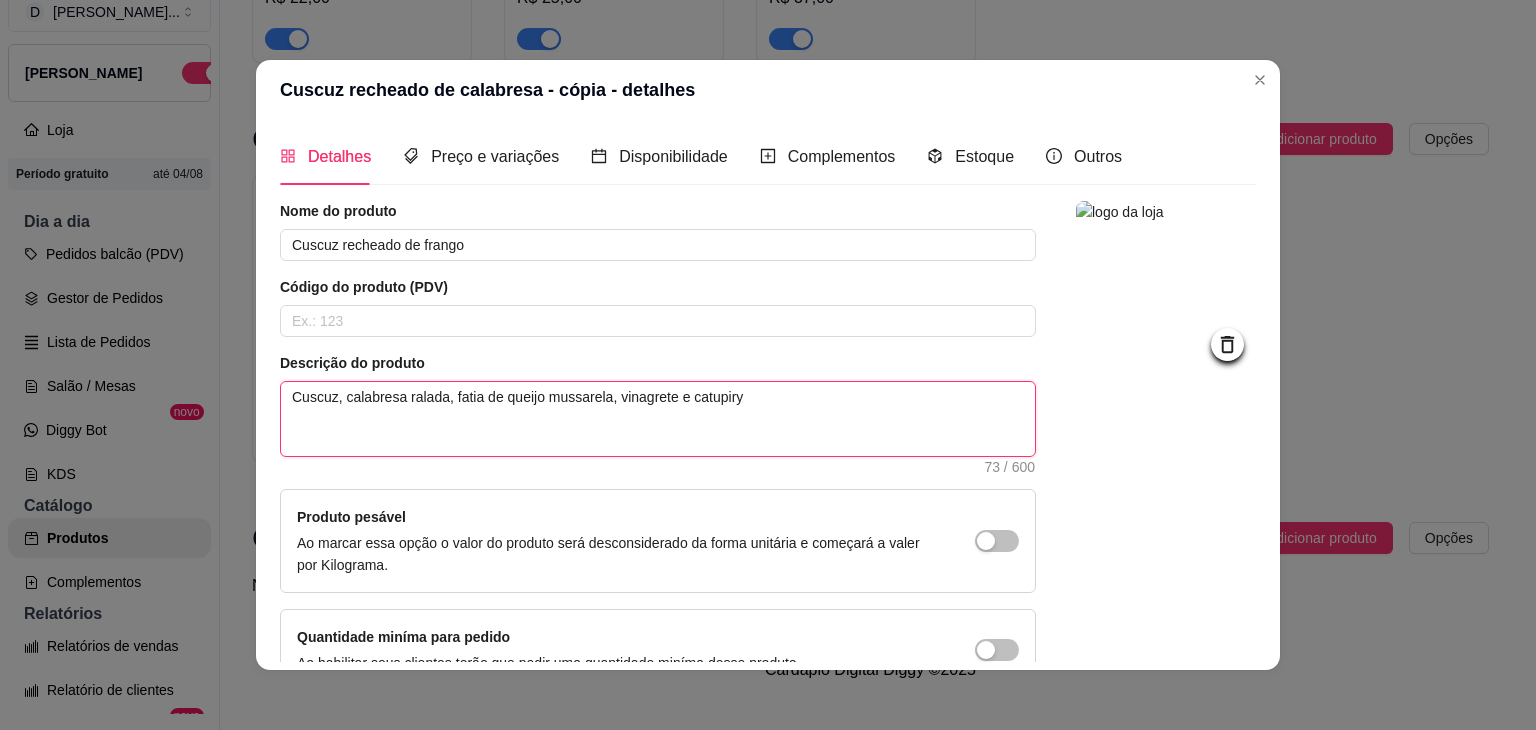 drag, startPoint x: 334, startPoint y: 401, endPoint x: 432, endPoint y: 405, distance: 98.0816 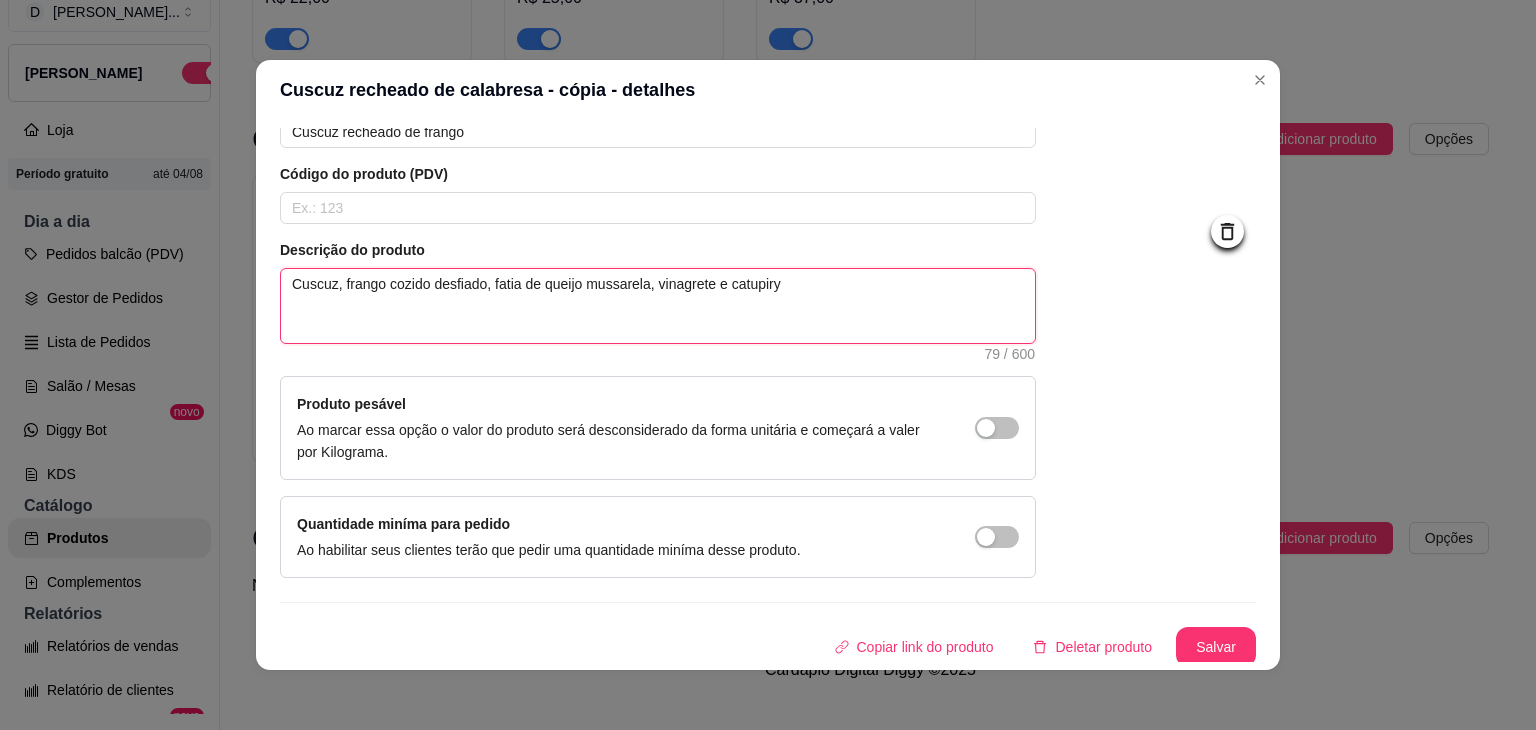 scroll, scrollTop: 116, scrollLeft: 0, axis: vertical 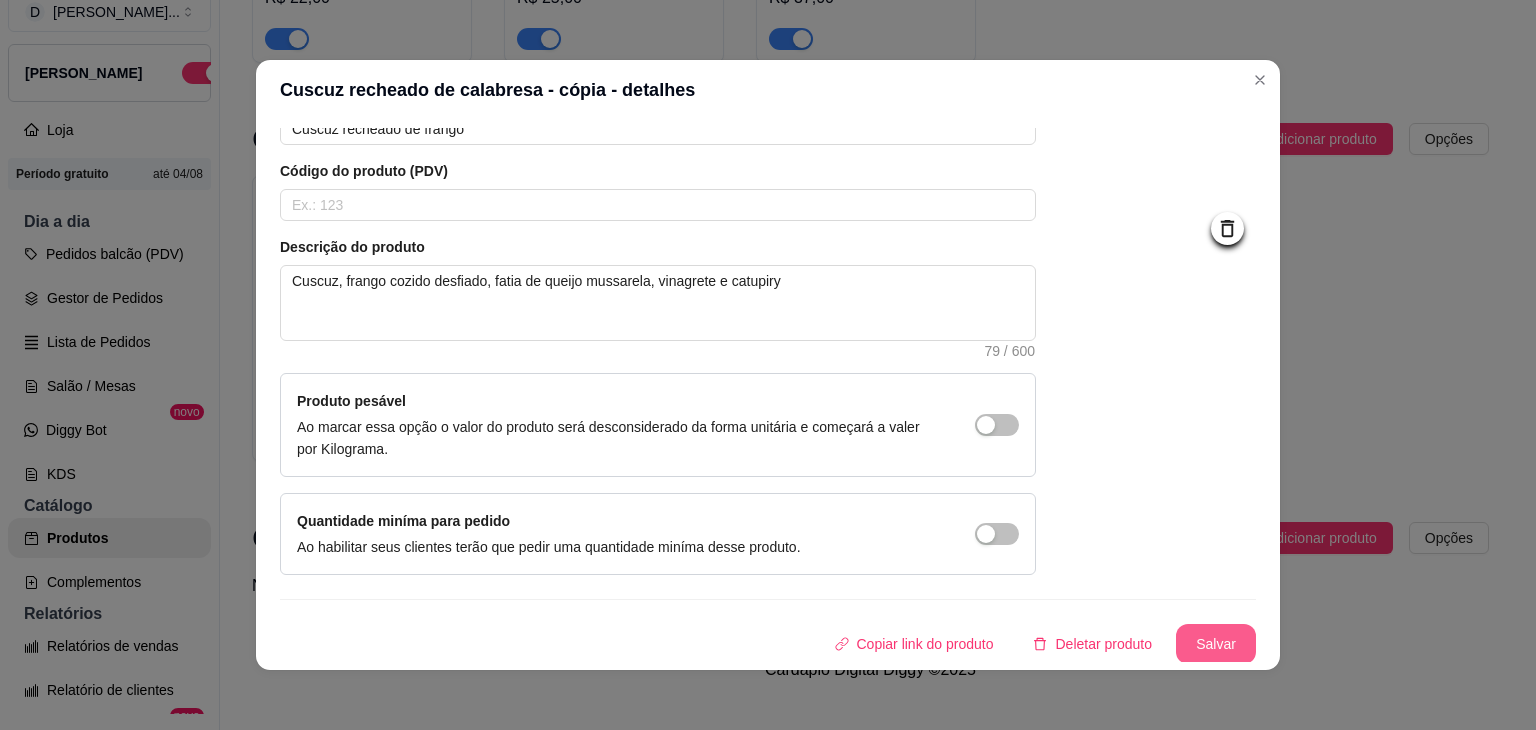 click on "Salvar" at bounding box center [1216, 644] 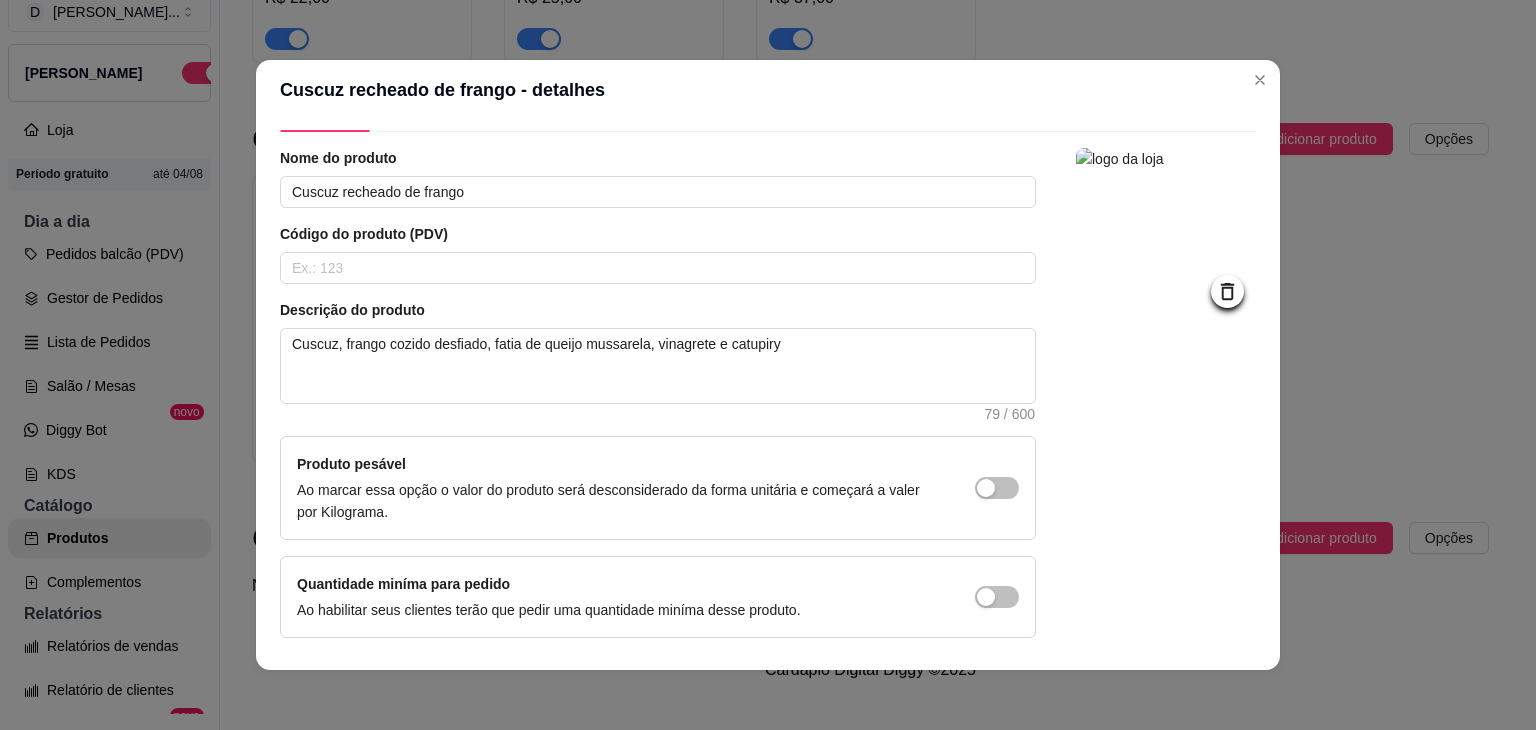 scroll, scrollTop: 0, scrollLeft: 0, axis: both 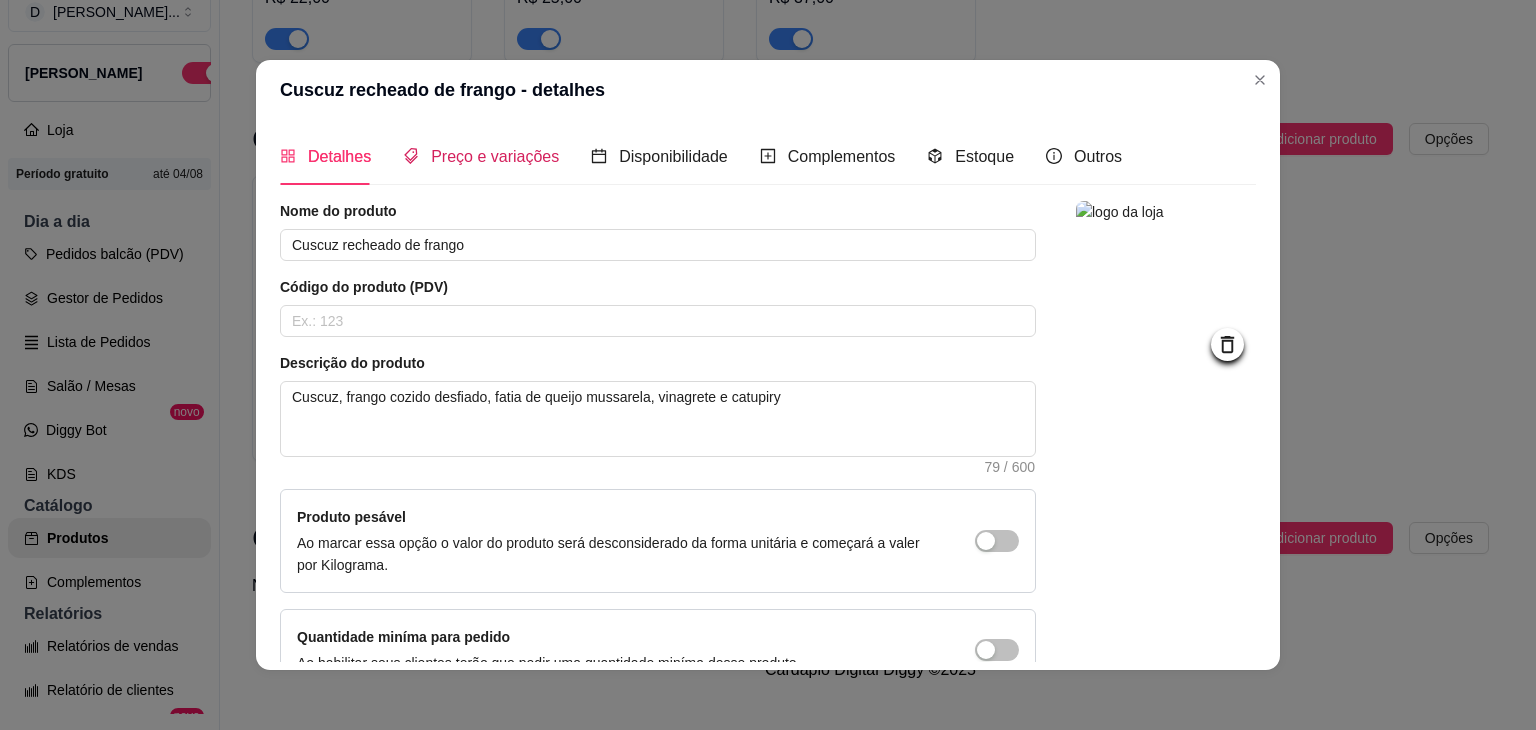 click on "Preço e variações" at bounding box center (495, 156) 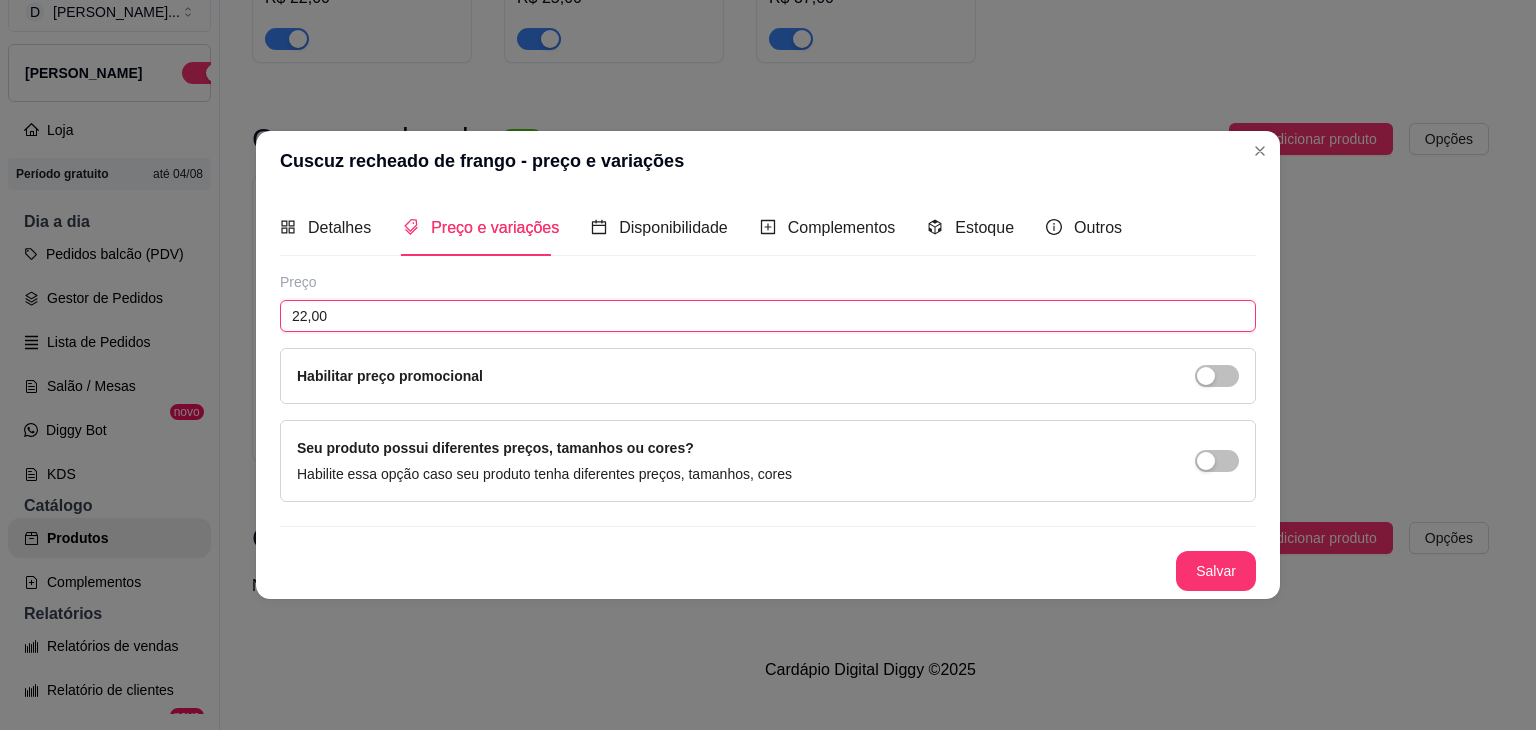 click on "22,00" at bounding box center (768, 316) 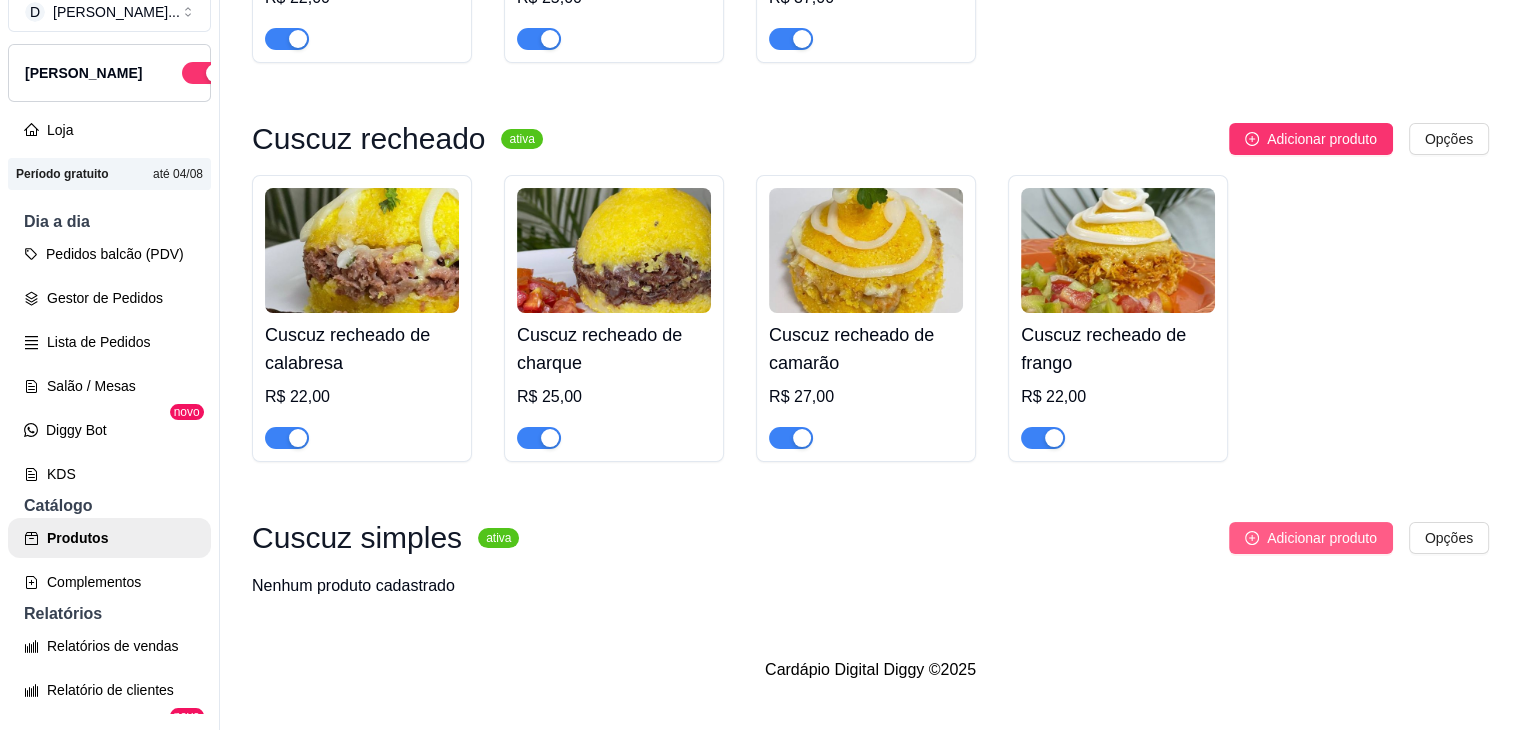click 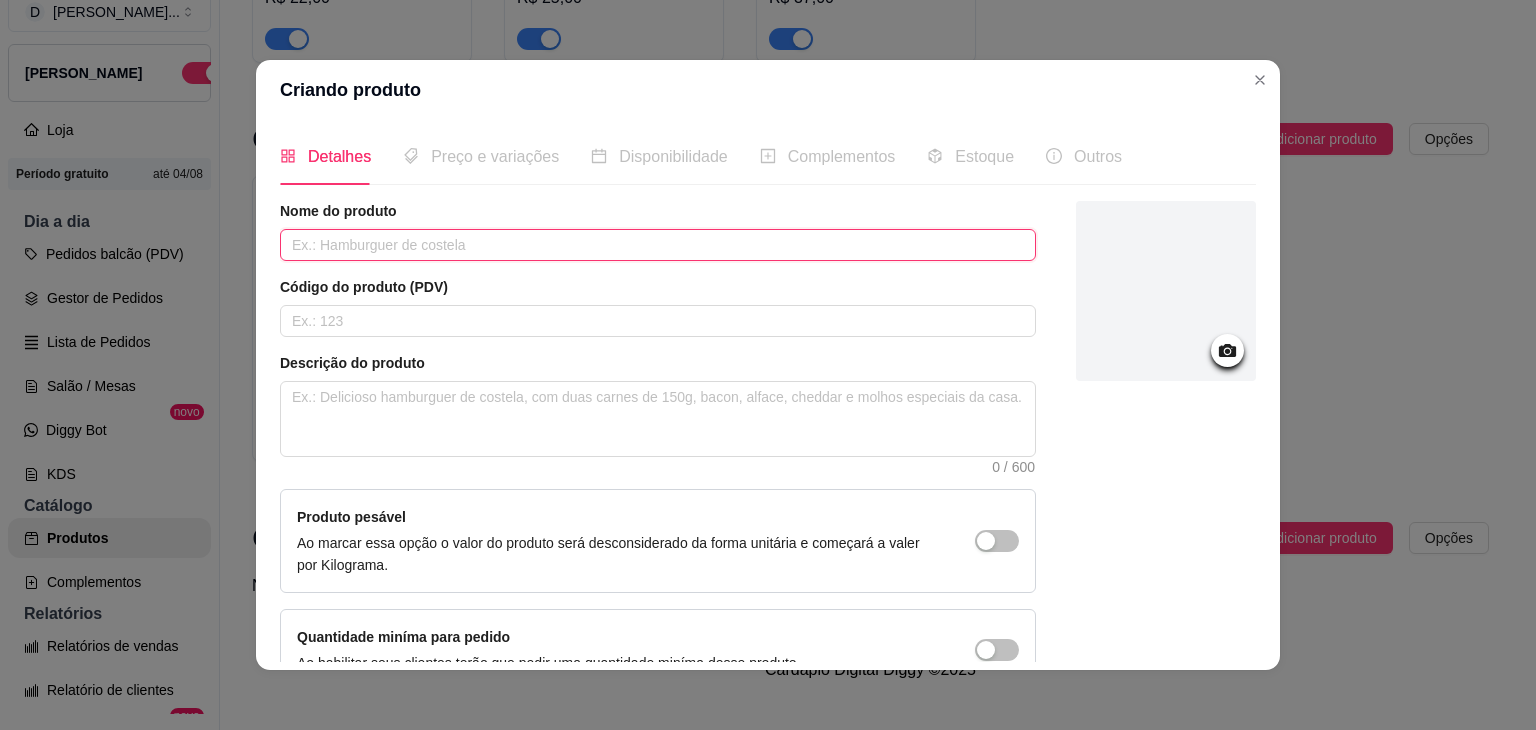 click at bounding box center [658, 245] 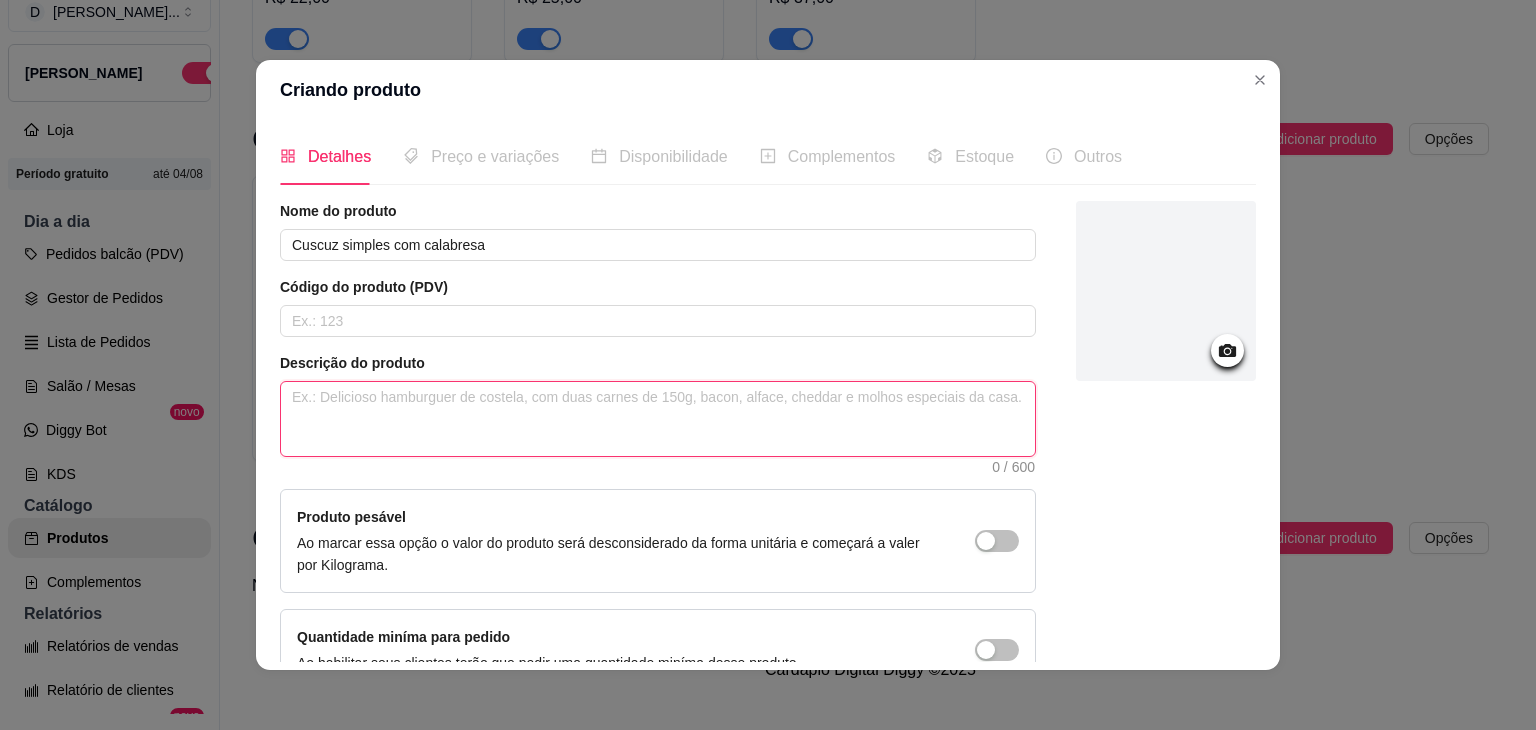 click at bounding box center [658, 419] 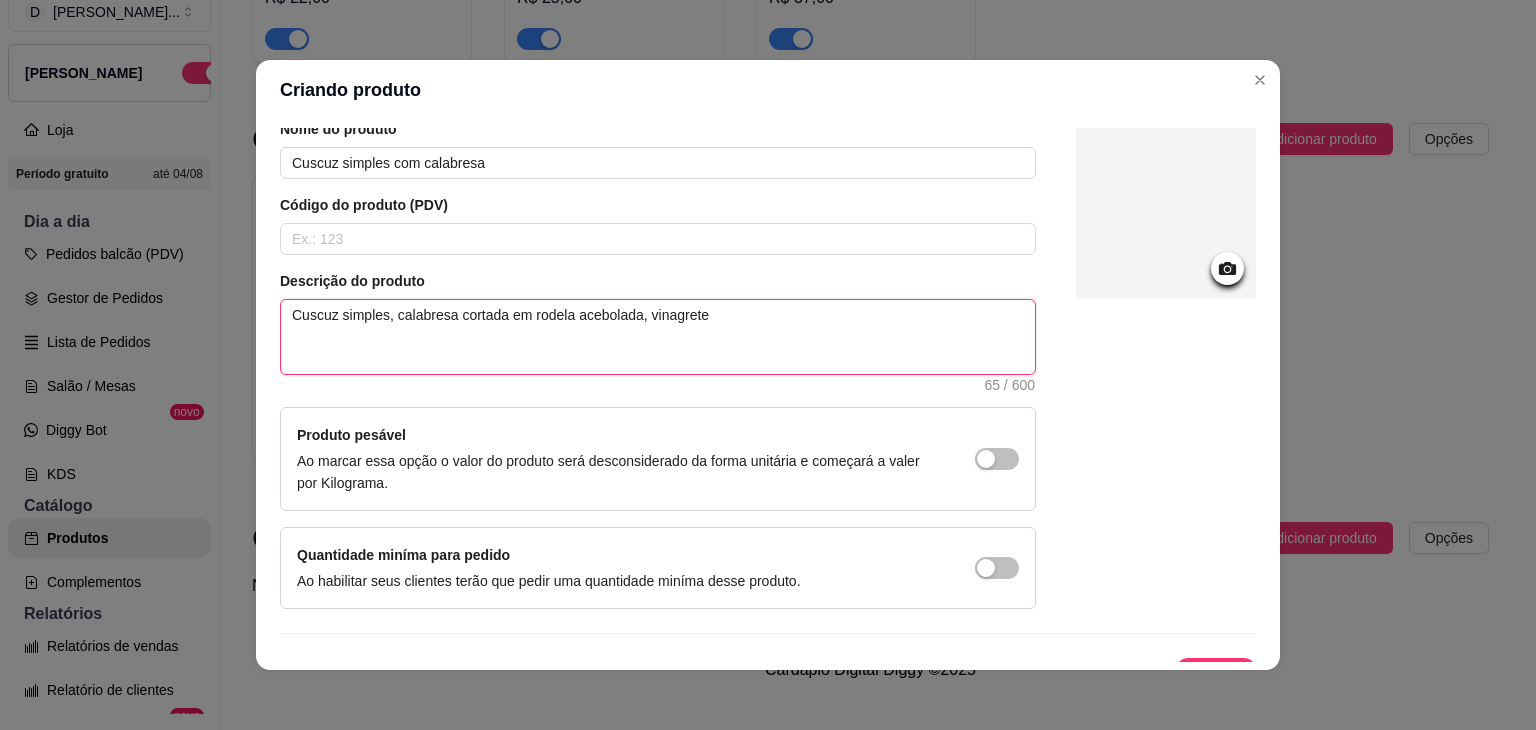 scroll, scrollTop: 116, scrollLeft: 0, axis: vertical 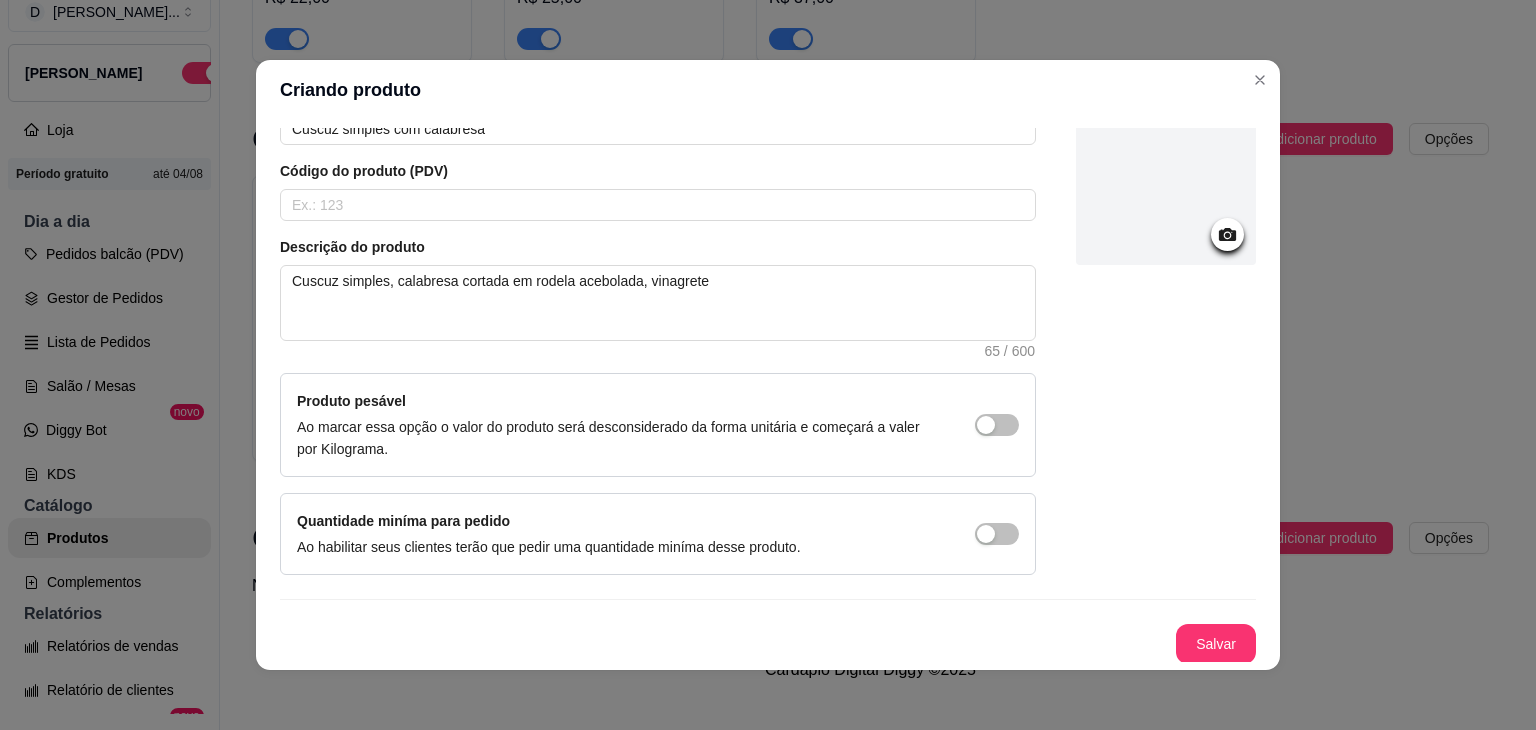 click at bounding box center (1166, 175) 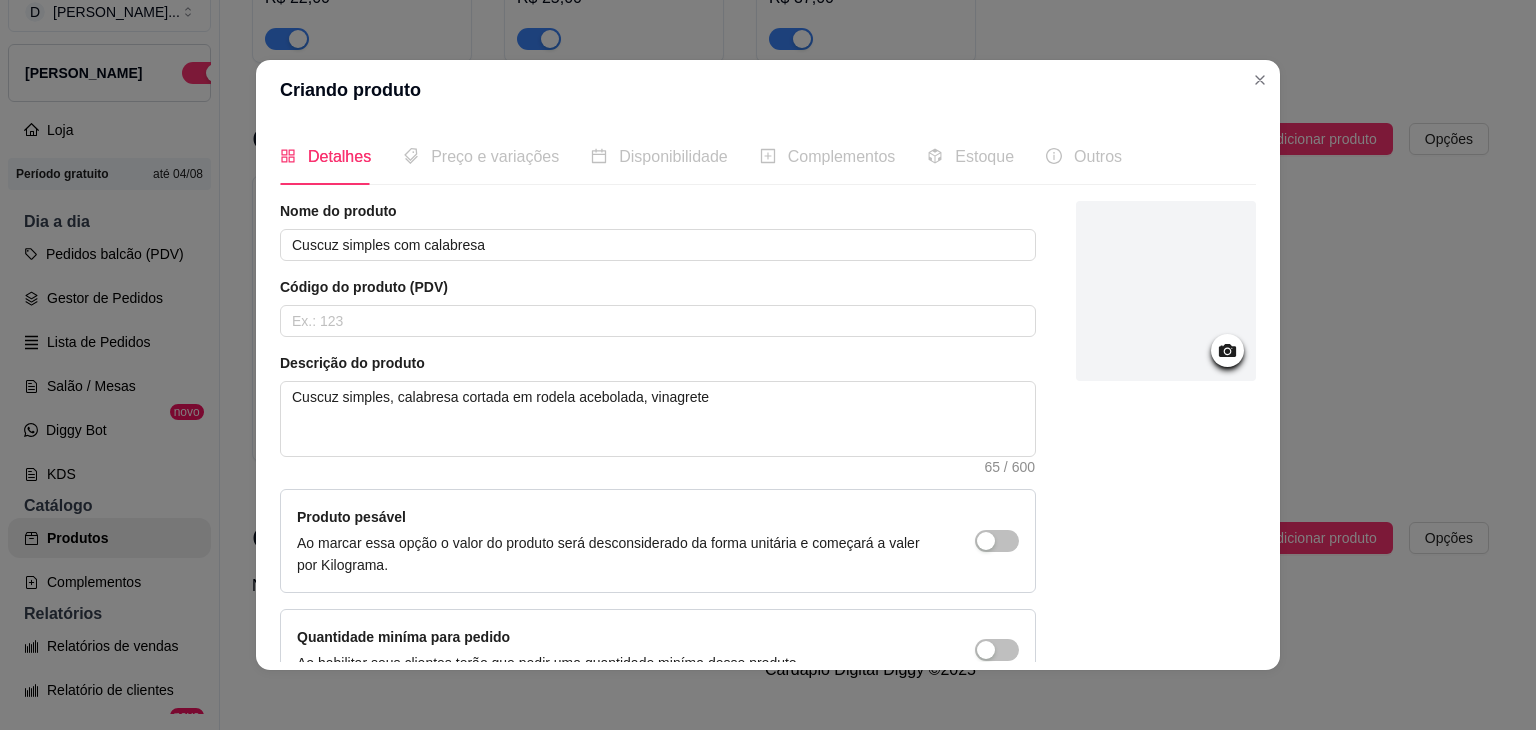 scroll, scrollTop: 116, scrollLeft: 0, axis: vertical 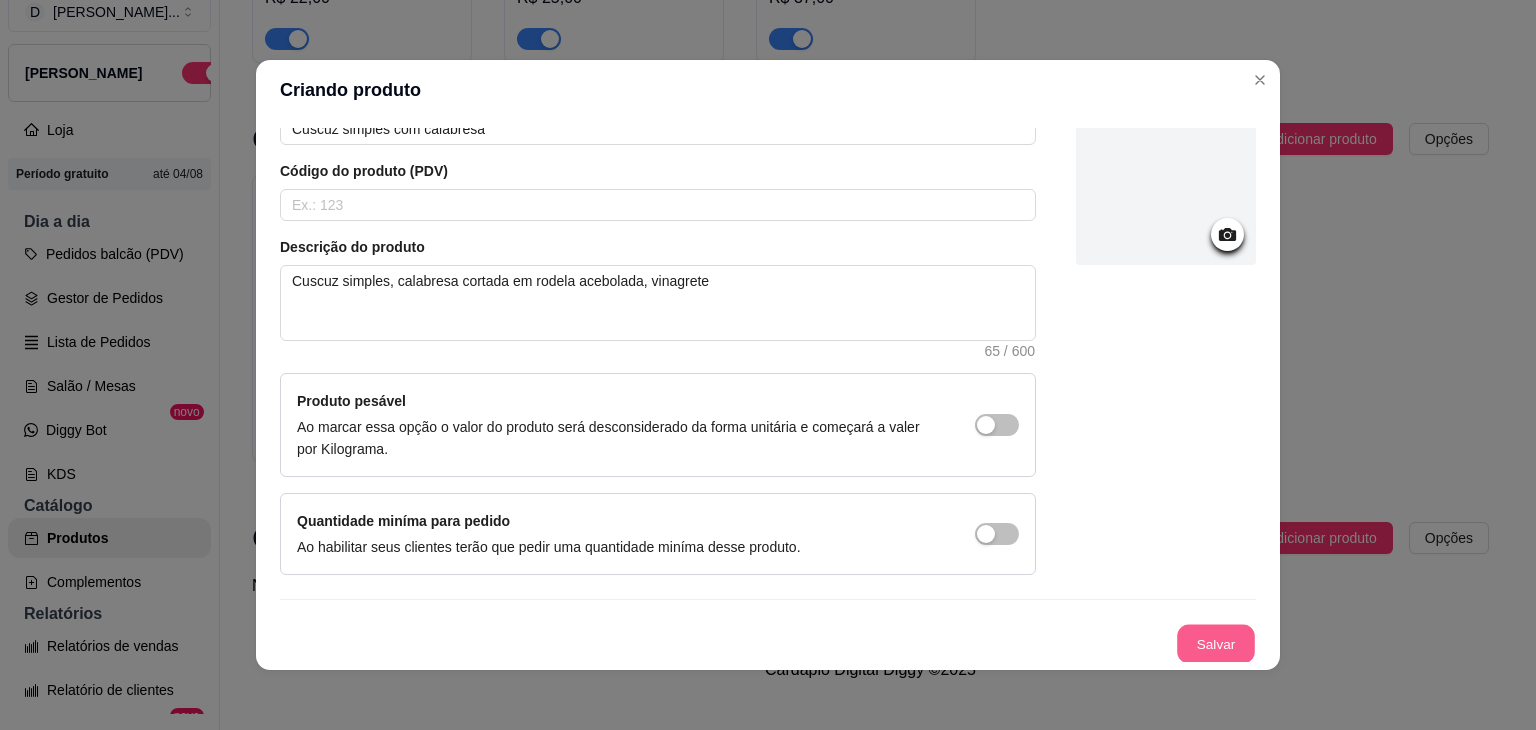 click on "Salvar" at bounding box center [1216, 644] 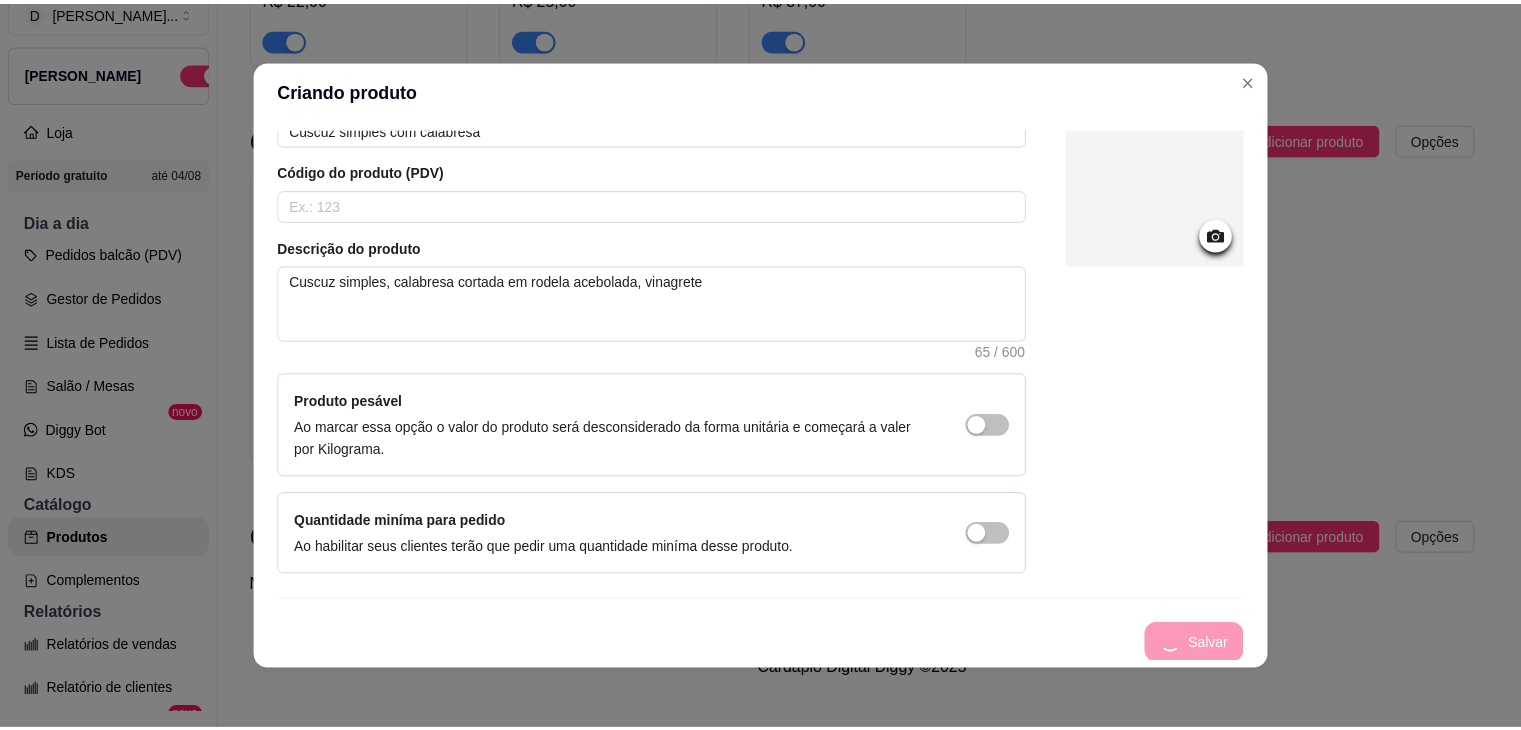 scroll, scrollTop: 0, scrollLeft: 0, axis: both 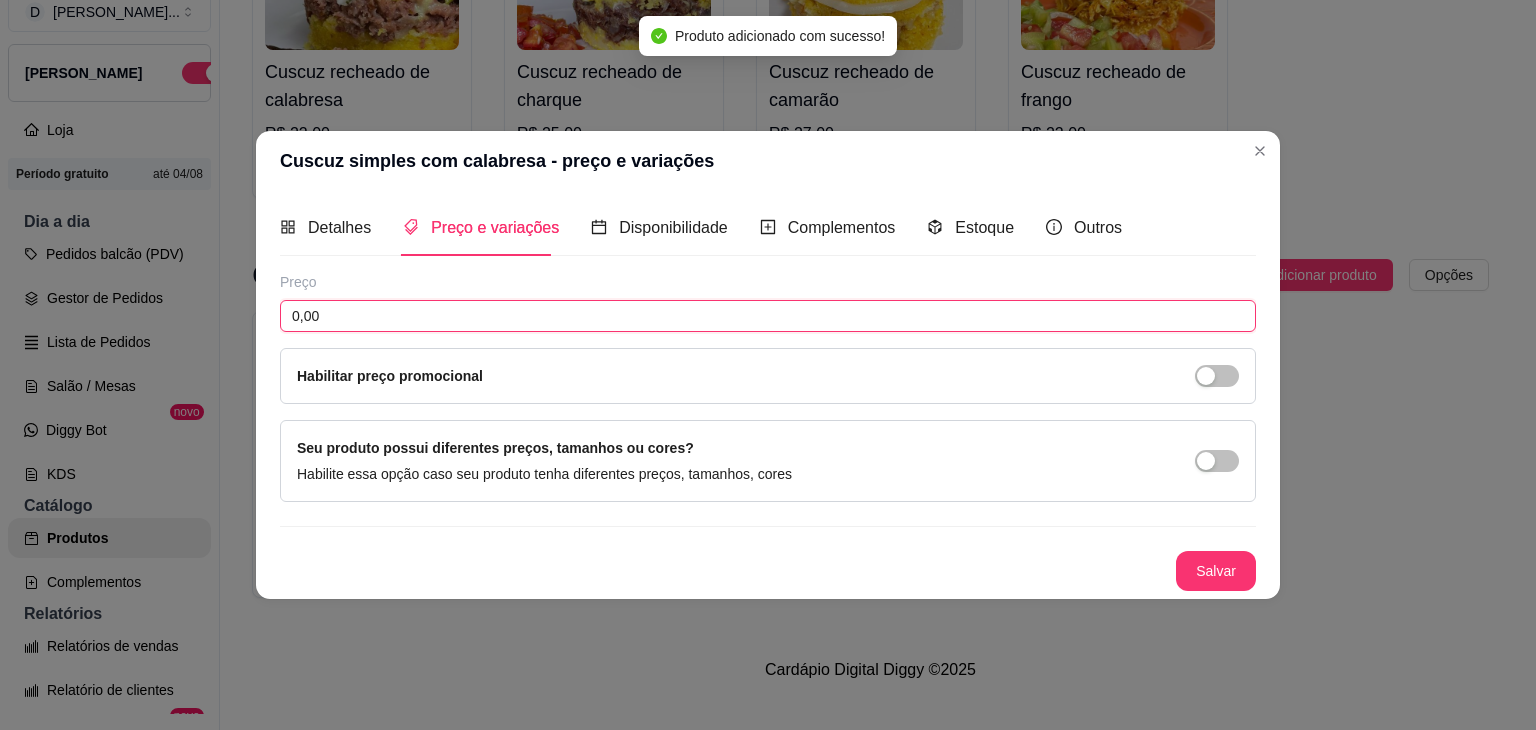 click on "0,00" at bounding box center [768, 316] 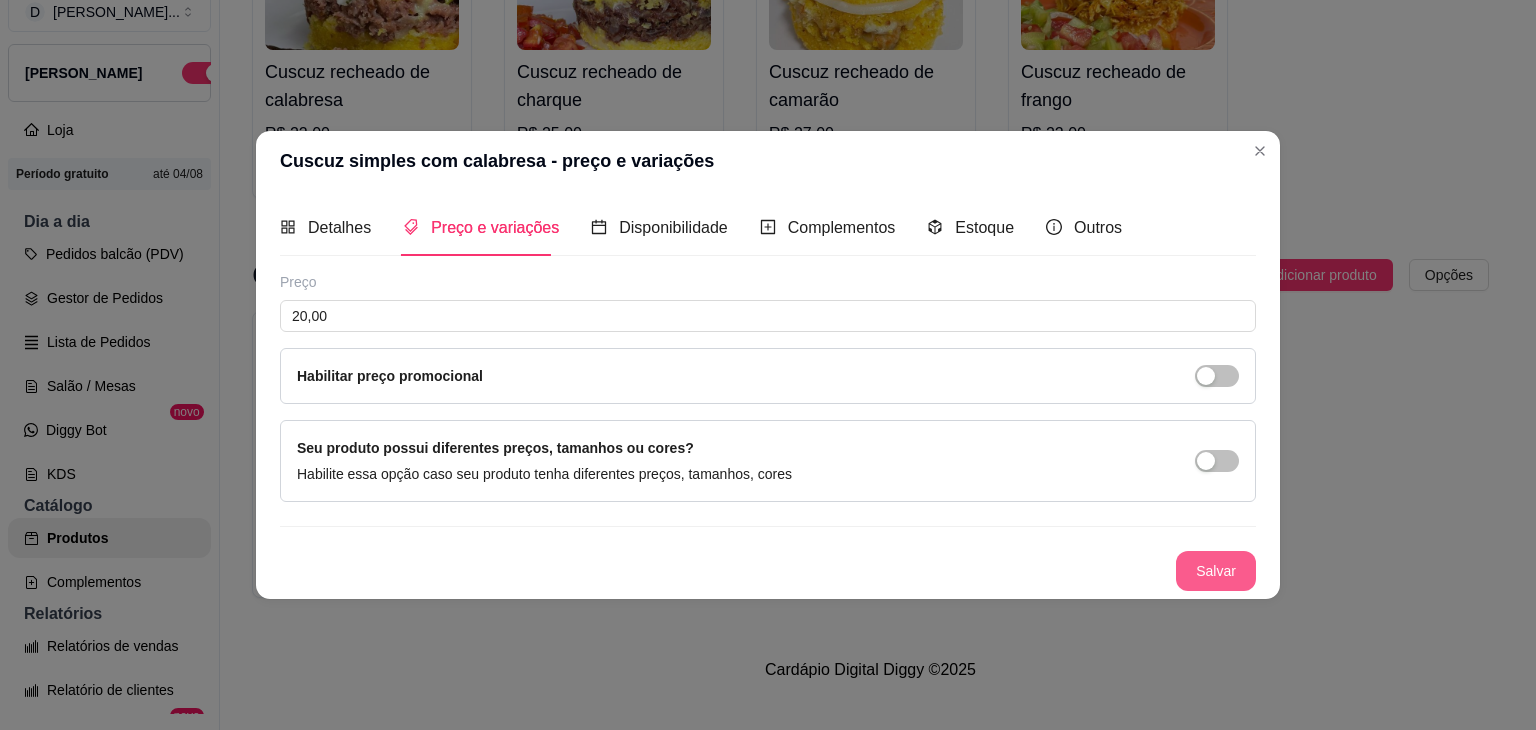click on "Salvar" at bounding box center (1216, 571) 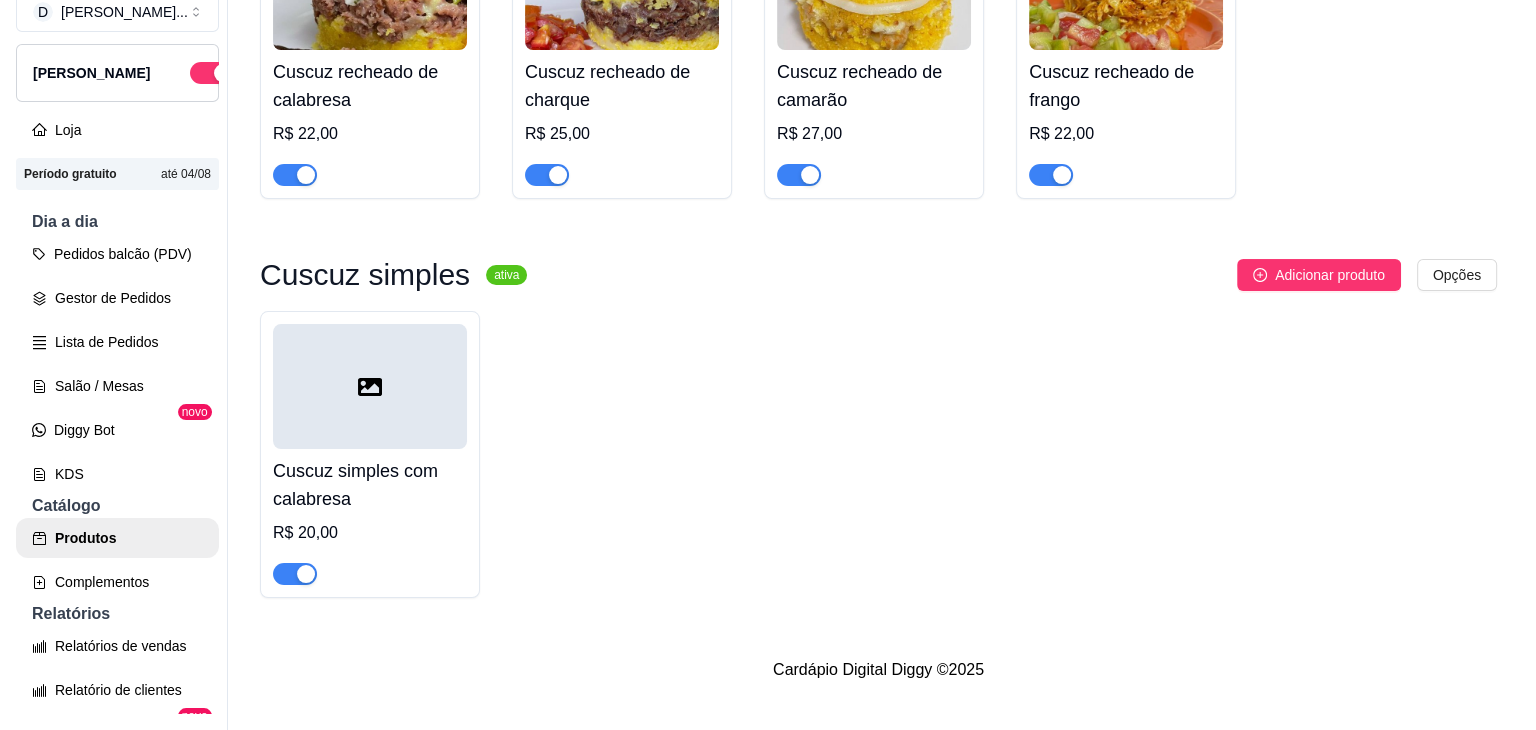 scroll, scrollTop: 4401, scrollLeft: 0, axis: vertical 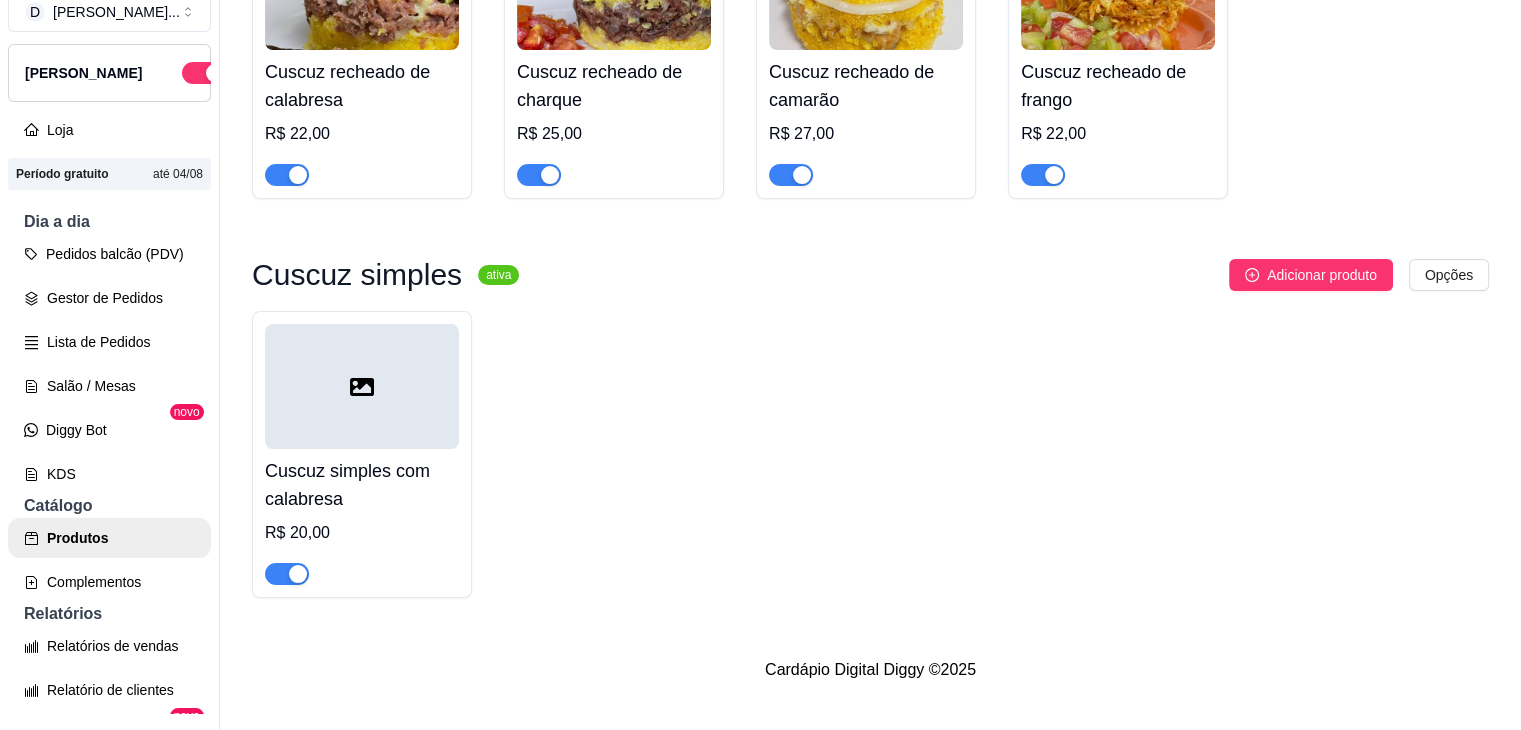 click at bounding box center [362, 386] 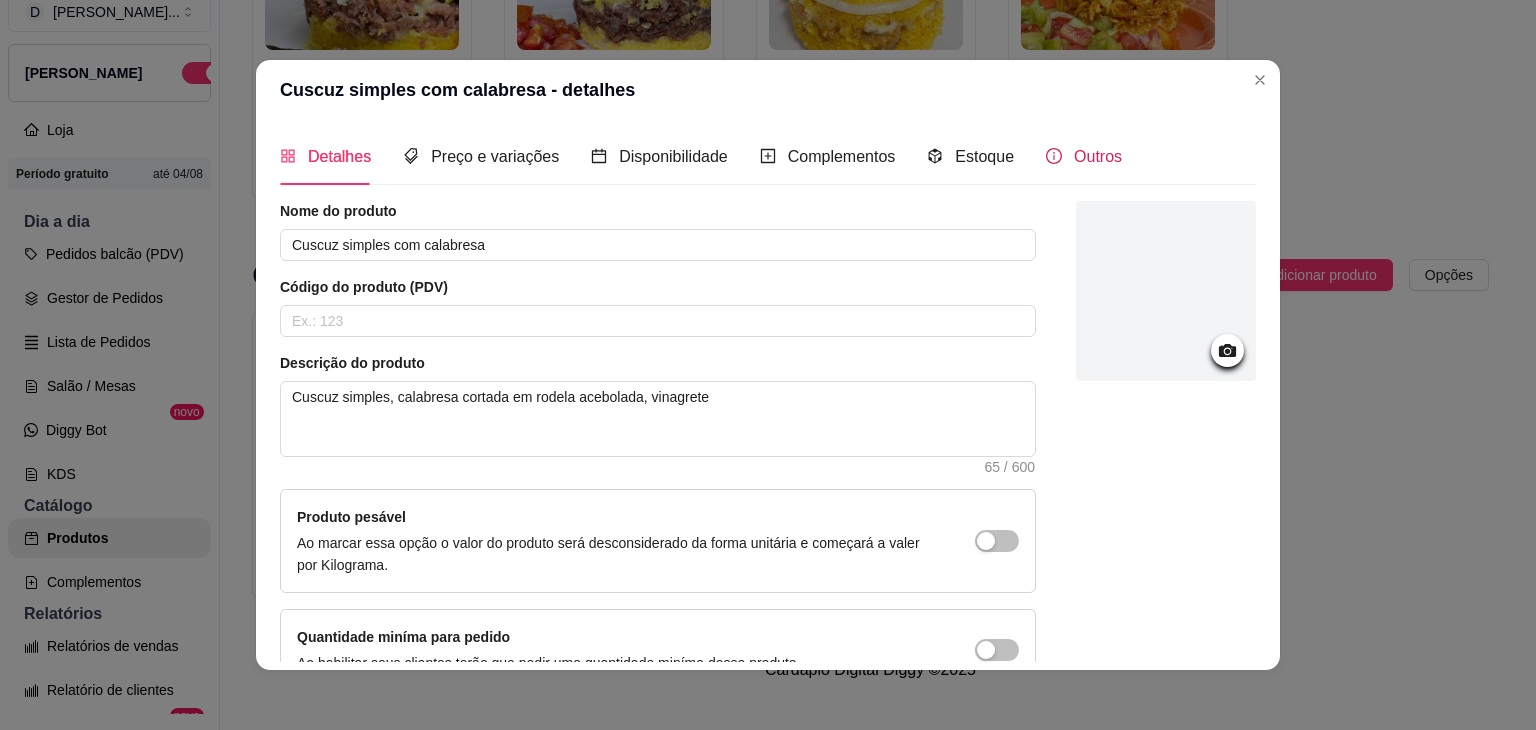 click 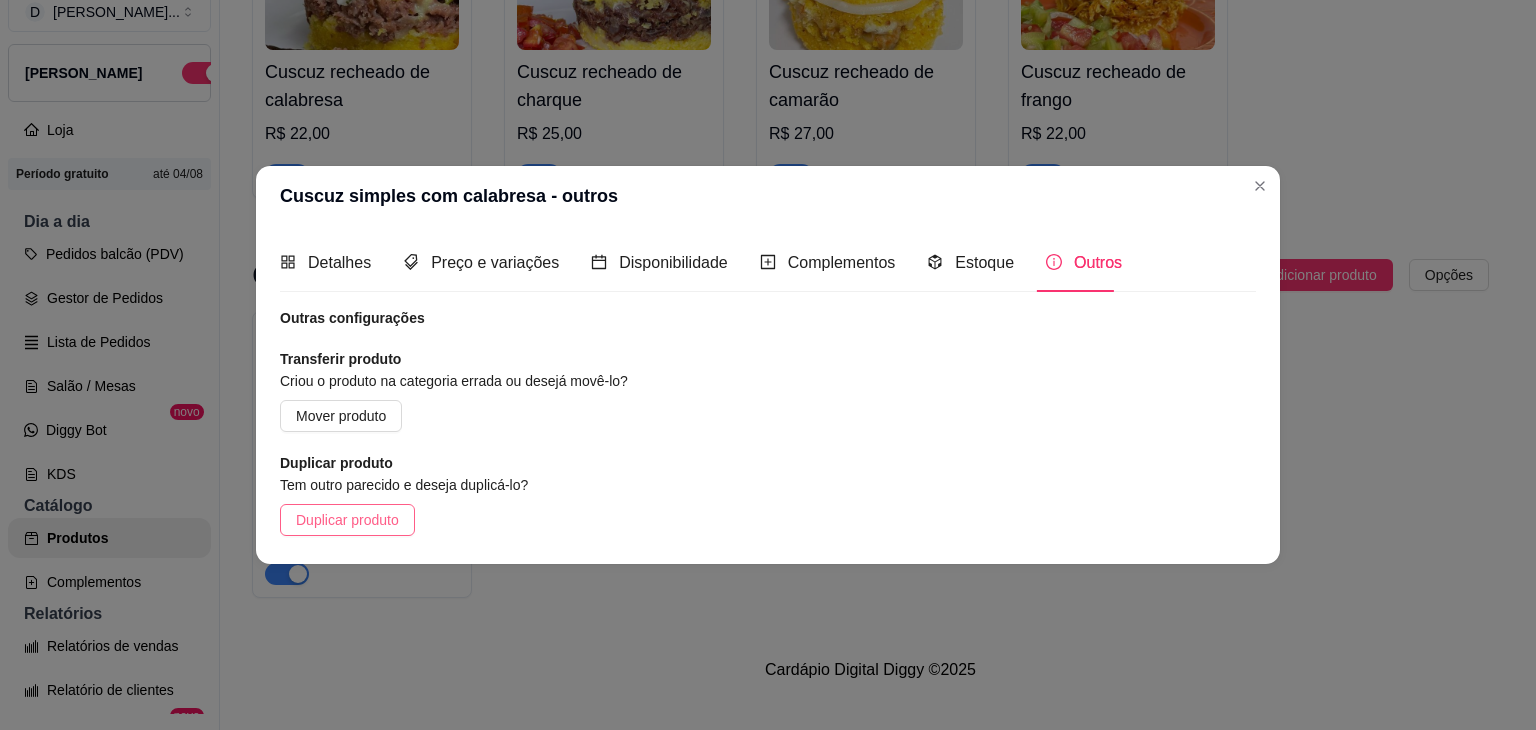click on "Duplicar produto" at bounding box center (347, 520) 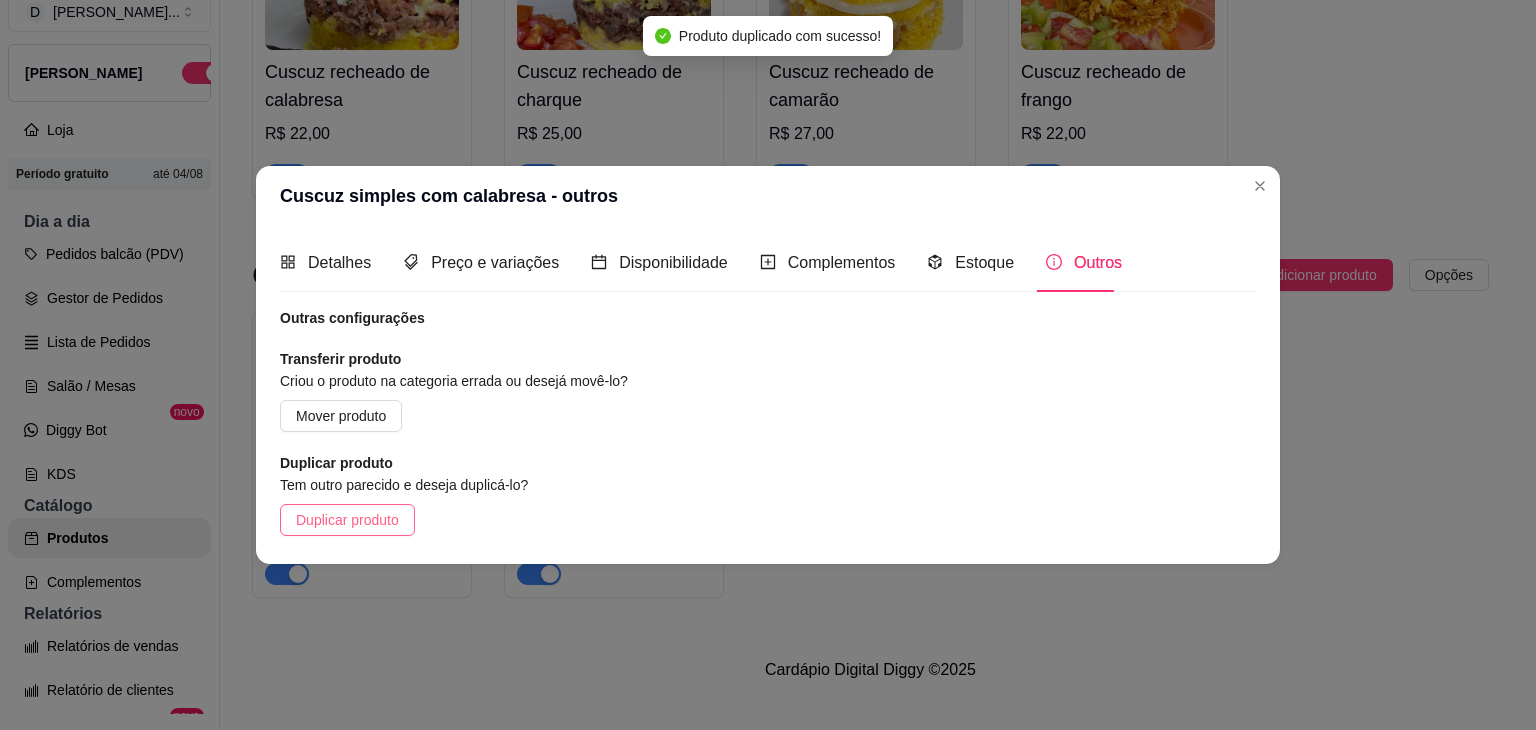 click on "Duplicar produto" at bounding box center (347, 520) 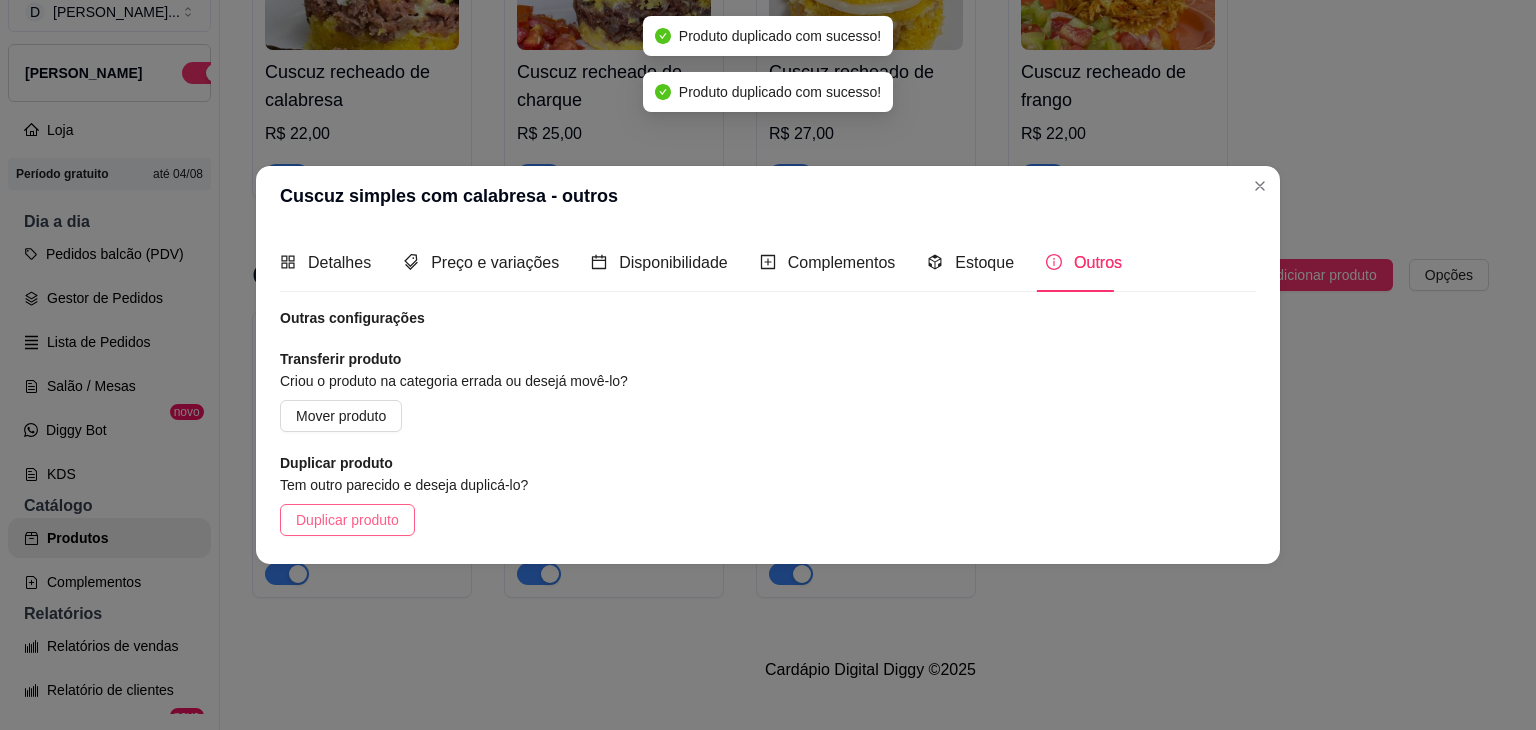 click on "Duplicar produto" at bounding box center [347, 520] 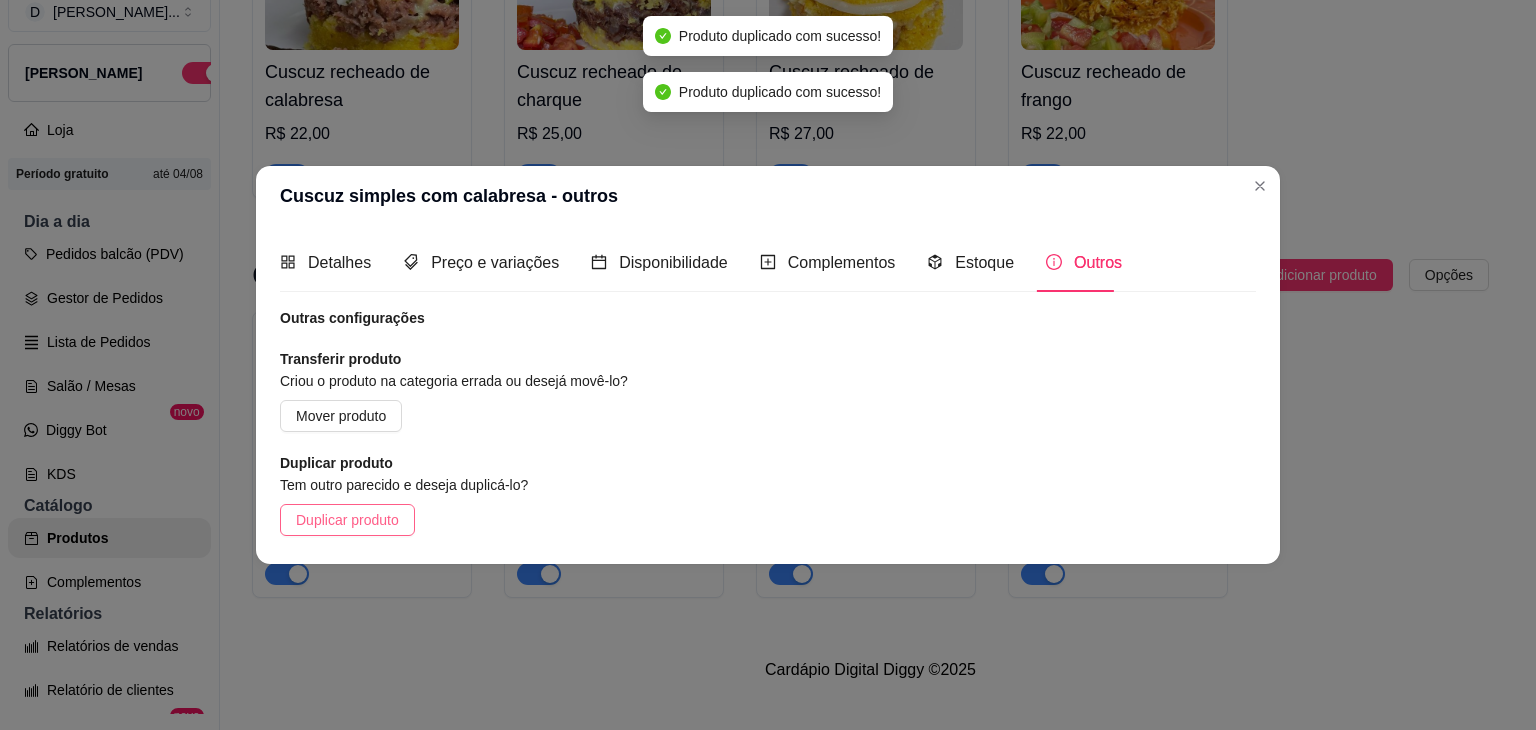 click on "Duplicar produto" at bounding box center (347, 520) 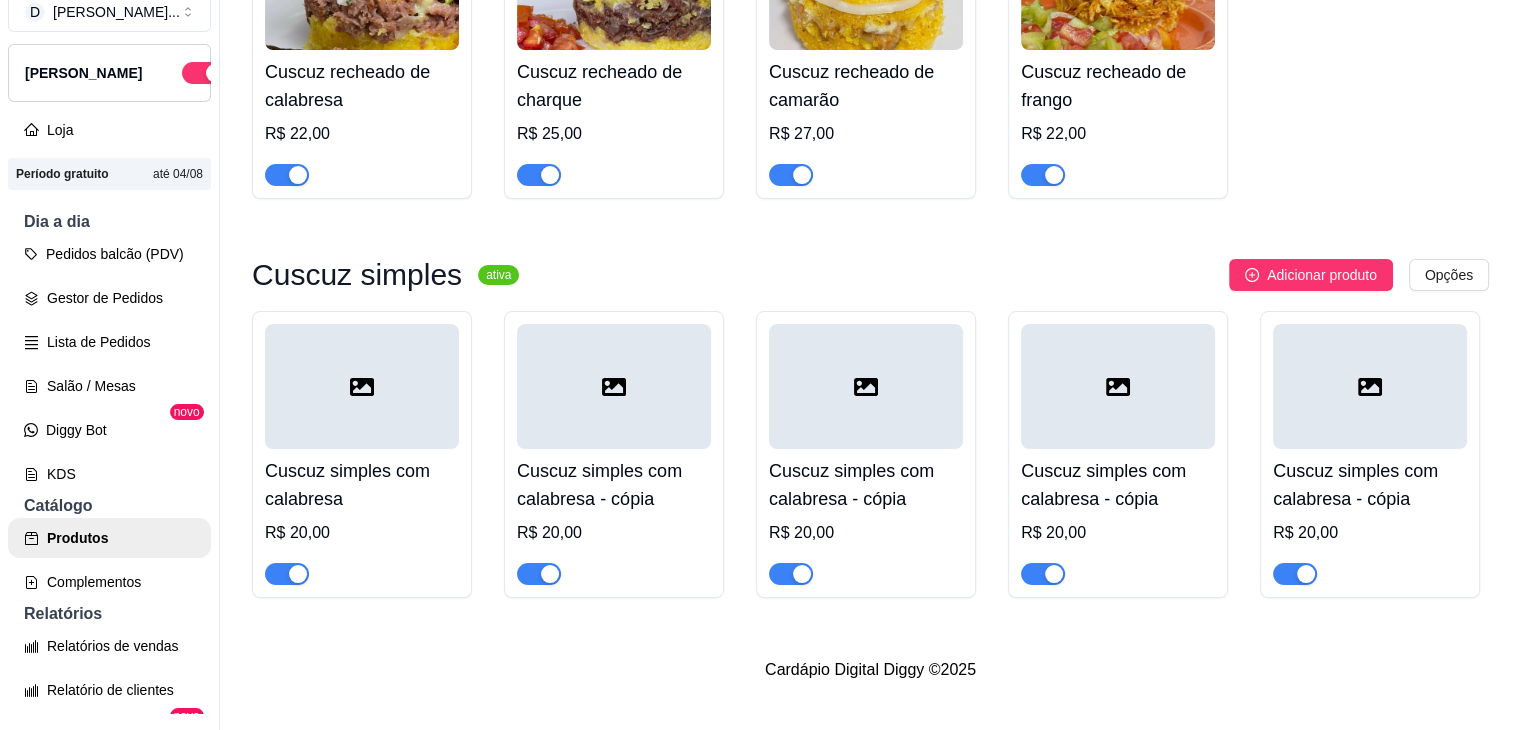 click at bounding box center (614, 386) 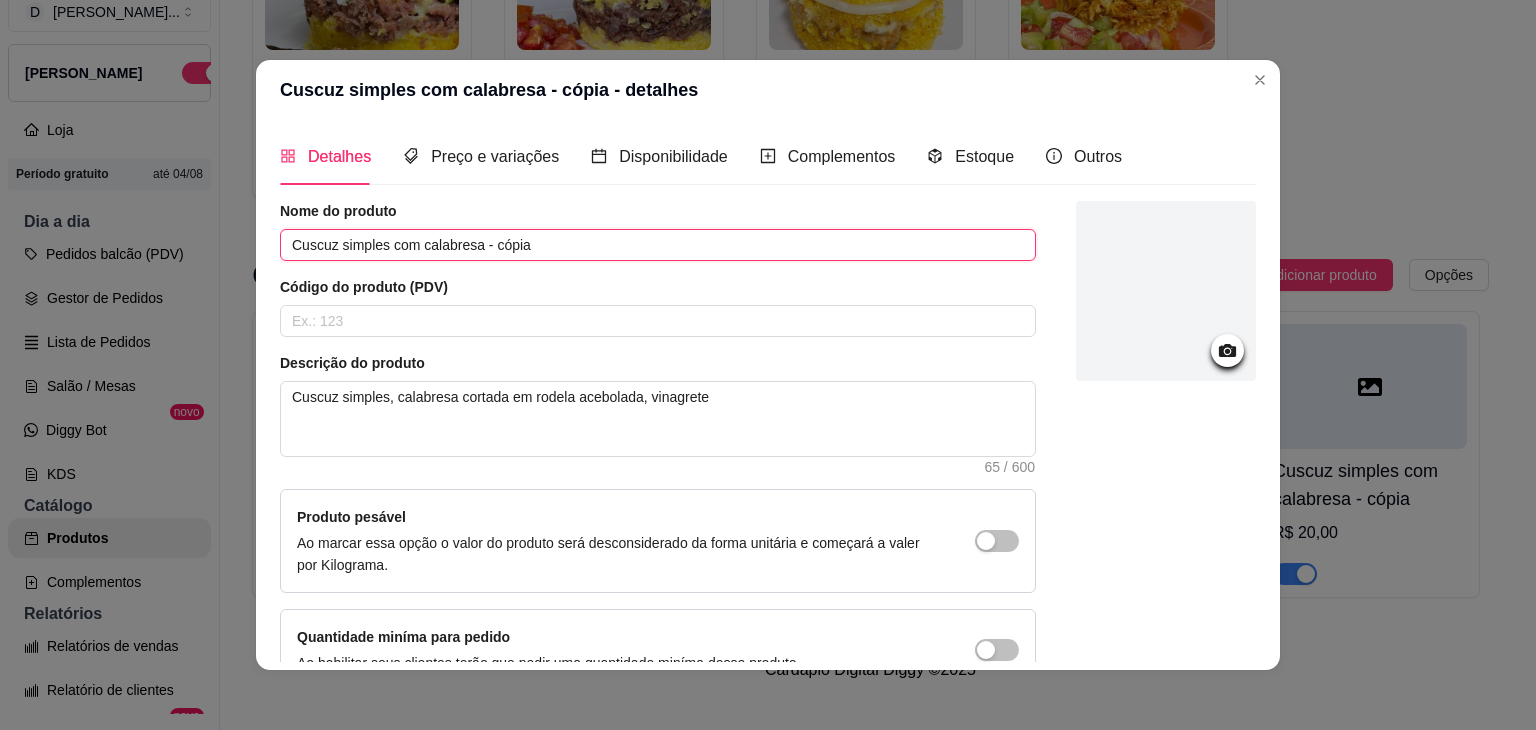 drag, startPoint x: 536, startPoint y: 248, endPoint x: 411, endPoint y: 246, distance: 125.016 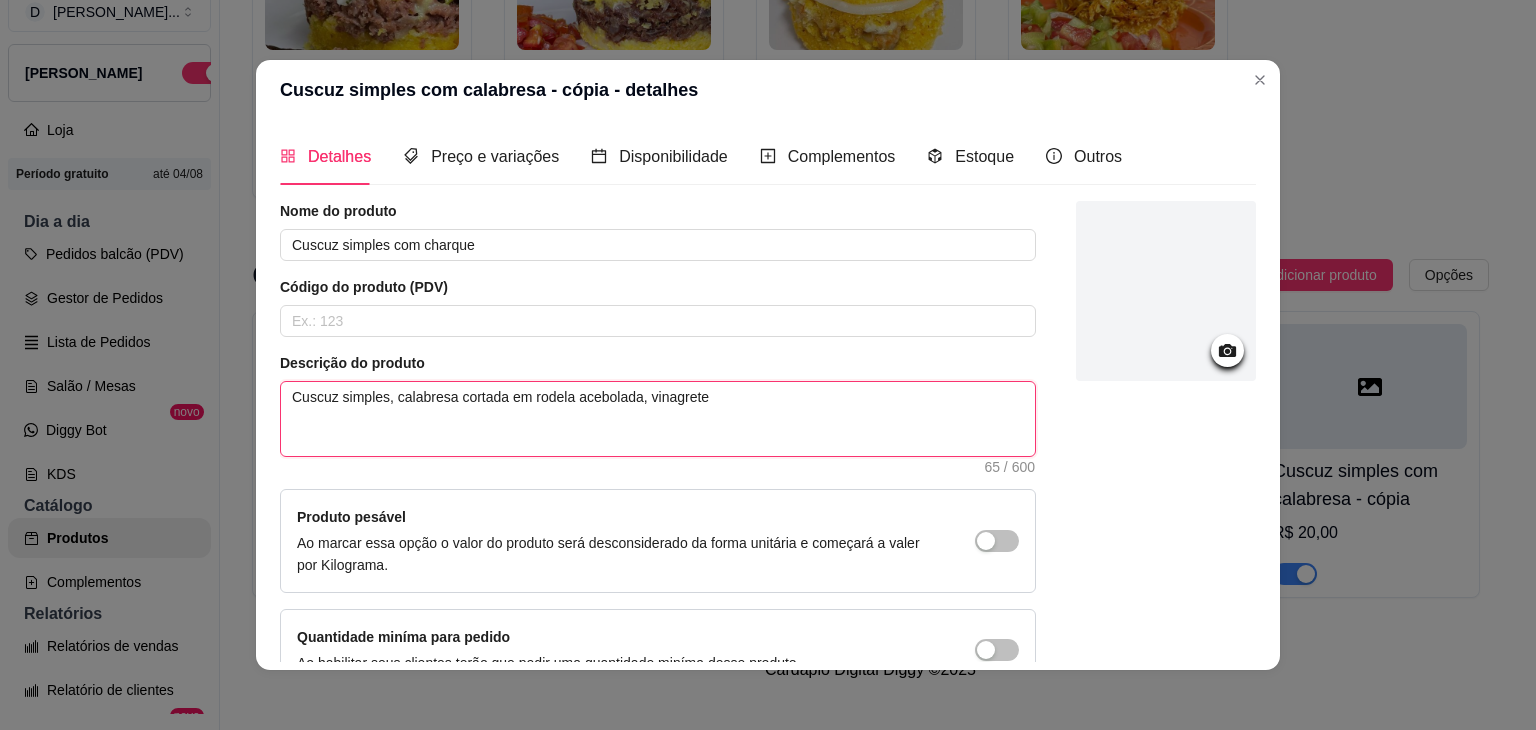 drag, startPoint x: 385, startPoint y: 402, endPoint x: 624, endPoint y: 408, distance: 239.0753 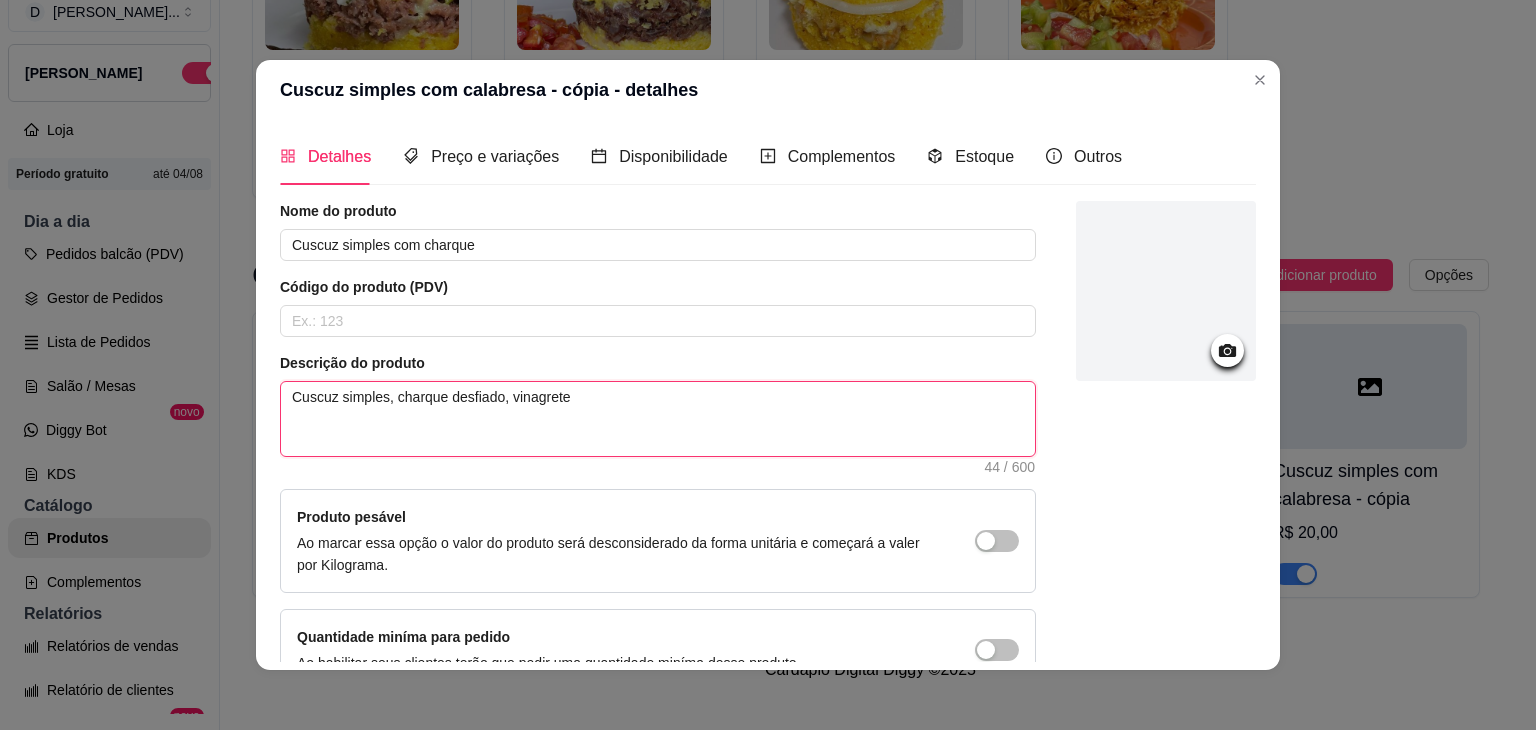 click on "Cuscuz simples, charque desfiado, vinagrete" at bounding box center [658, 419] 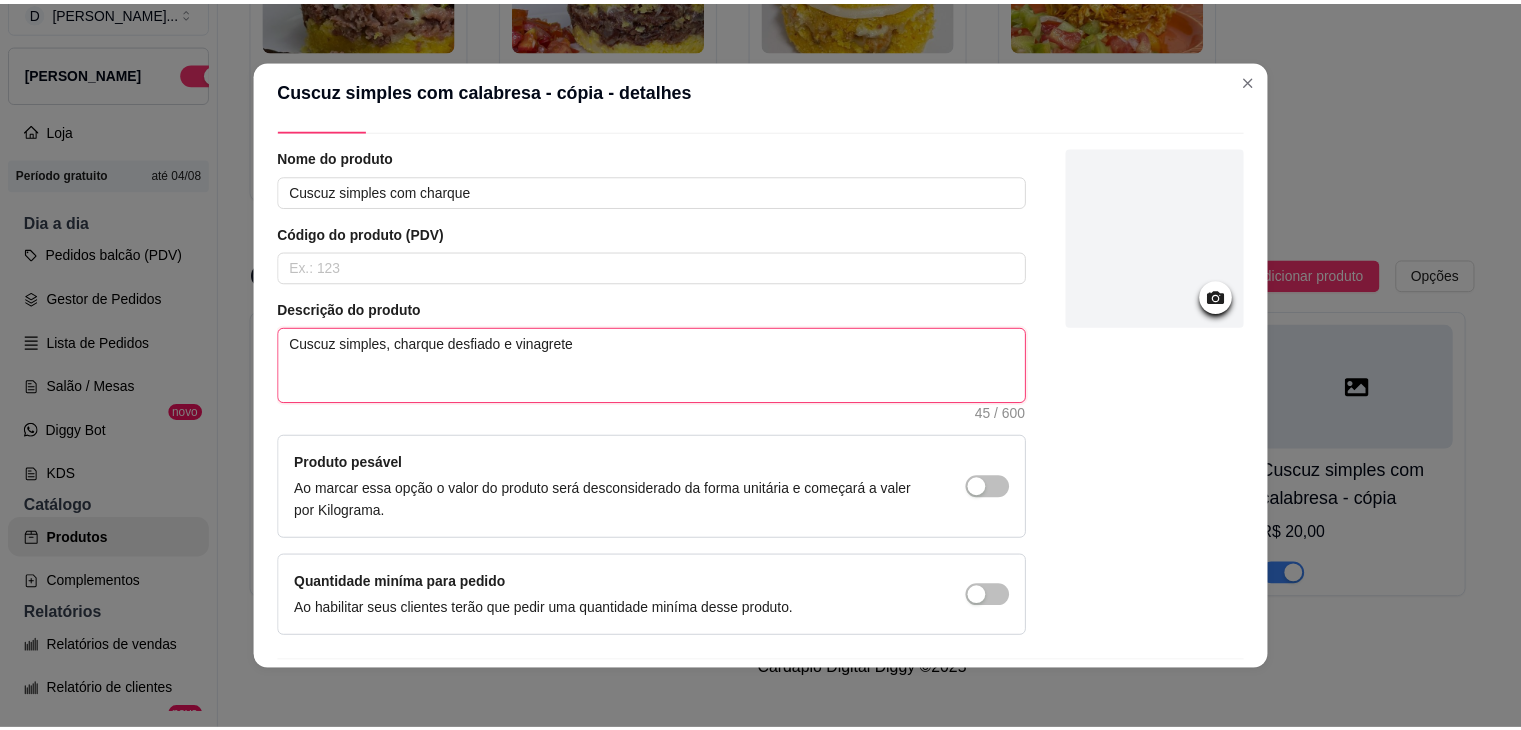 scroll, scrollTop: 0, scrollLeft: 0, axis: both 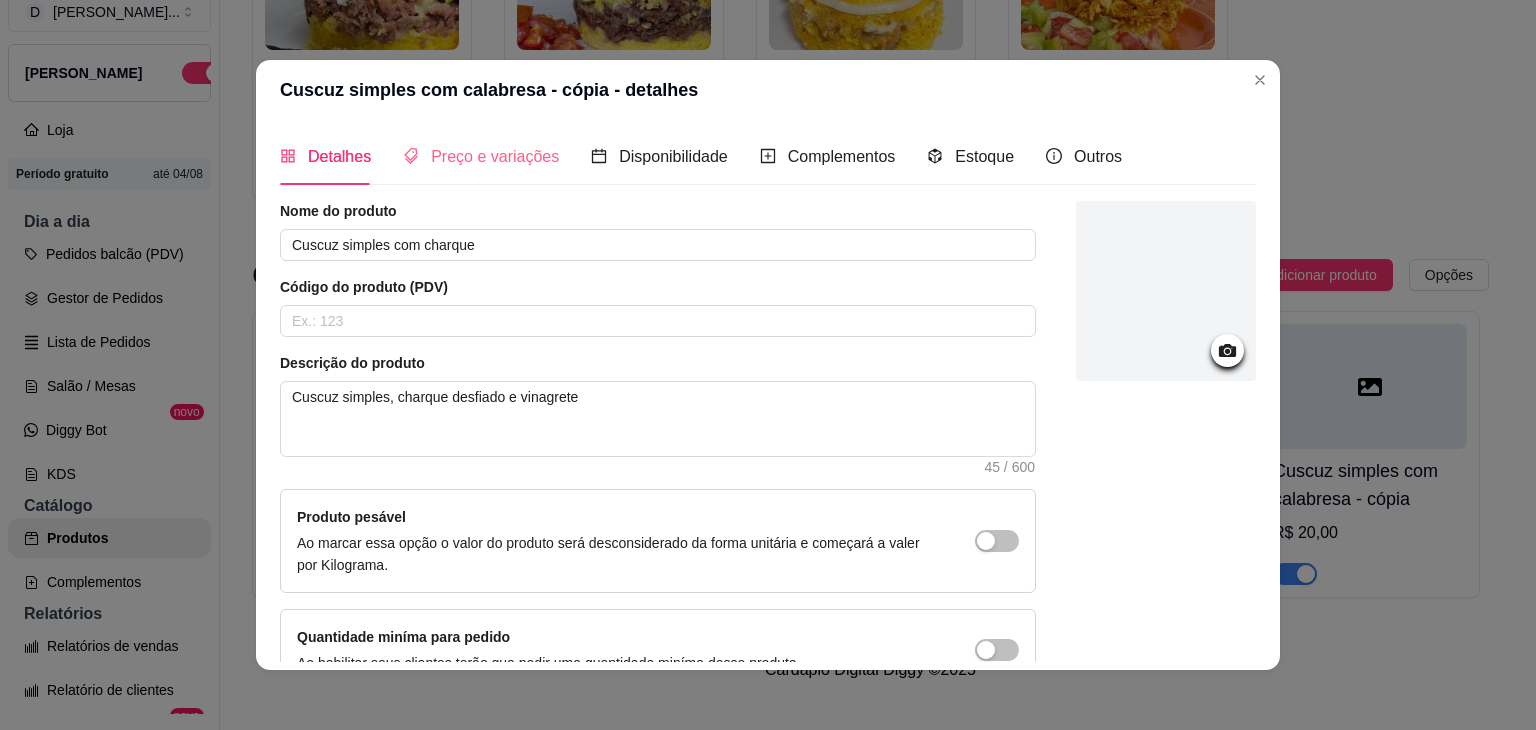 click on "Preço e variações" at bounding box center (481, 156) 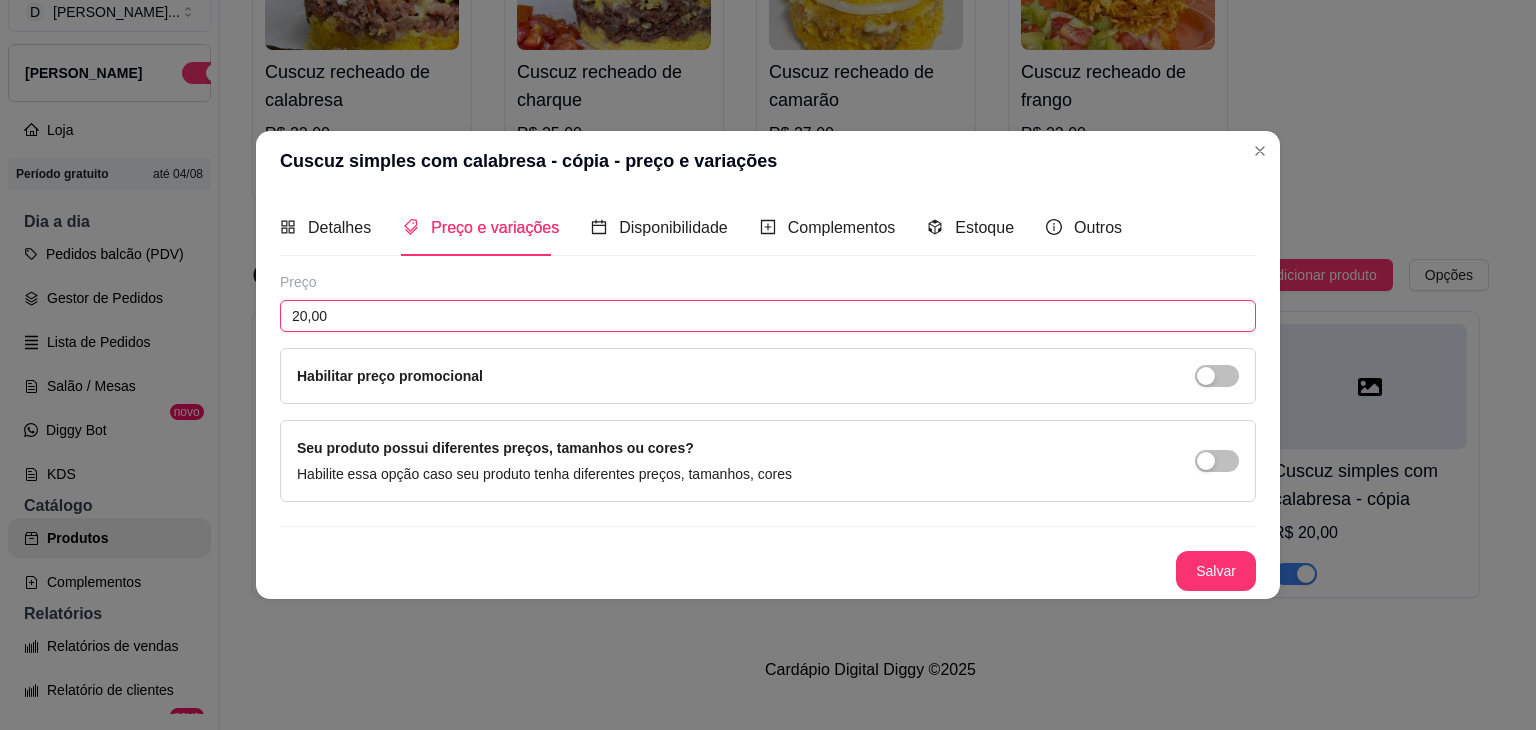 click on "20,00" at bounding box center (768, 316) 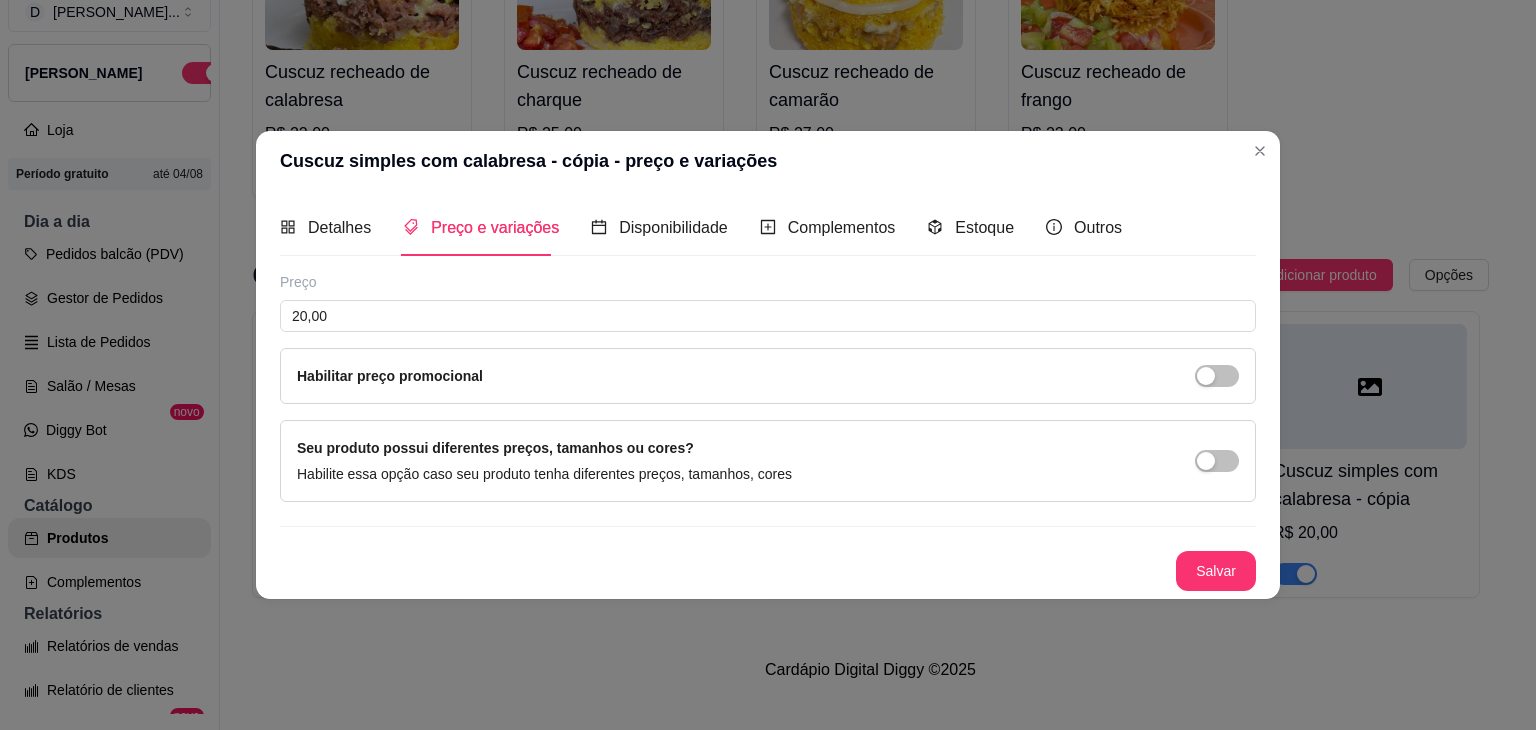 click on "Detalhes Preço e variações Disponibilidade Complementos Estoque Outros Nome do produto Cuscuz simples com charque Código do produto (PDV) Descrição do produto Cuscuz simples, charque desfiado e vinagrete  45 / 600 Produto pesável Ao marcar essa opção o valor do produto será desconsiderado da forma unitária e começará a valer por Kilograma. Quantidade miníma para pedido Ao habilitar seus clientes terão que pedir uma quantidade miníma desse produto. Copiar link do produto Deletar produto Salvar Preço  20,00 Habilitar preço promocional Seu produto possui diferentes preços, tamanhos ou cores? Habilite essa opção caso seu produto tenha diferentes preços, tamanhos, cores Salvar" at bounding box center [768, 395] 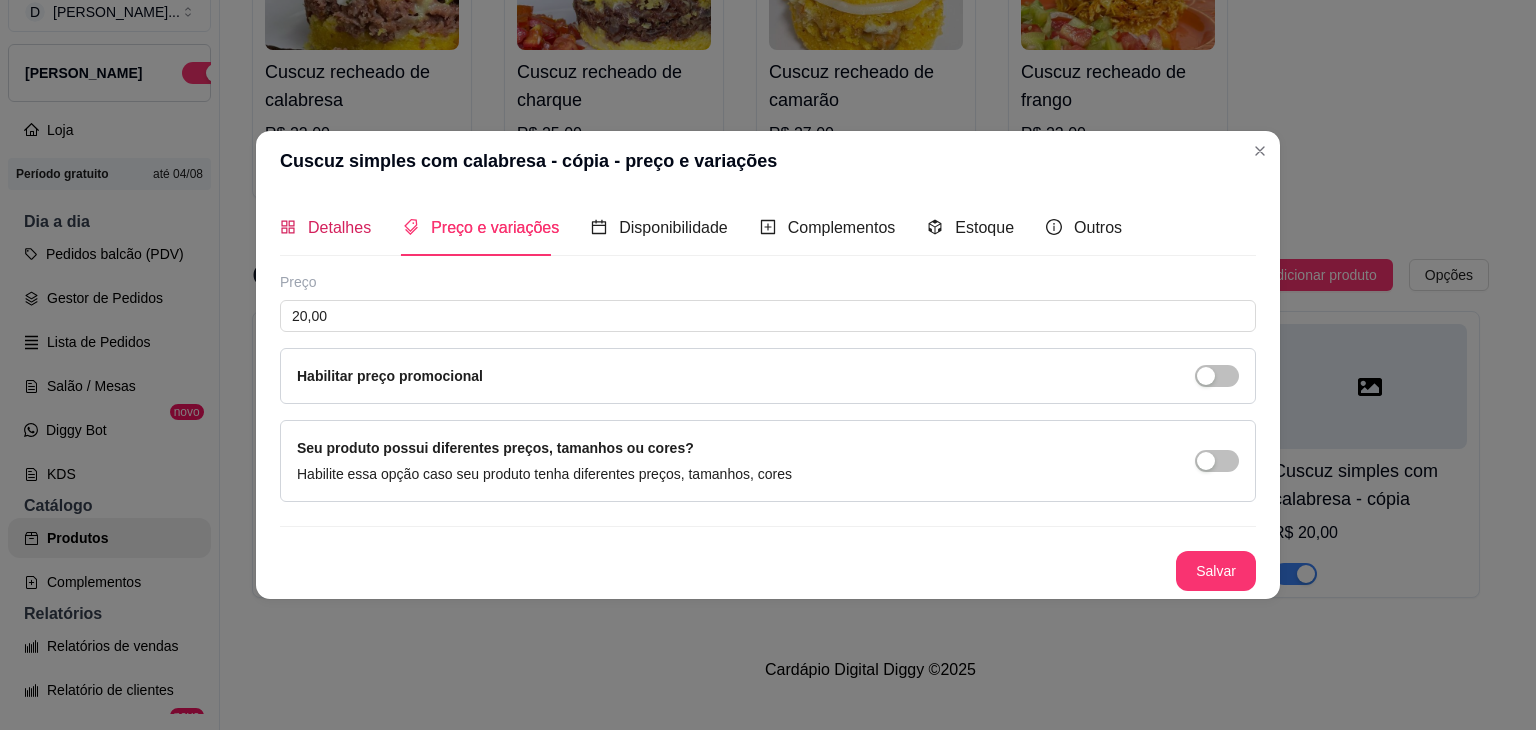 click on "Detalhes" at bounding box center (325, 227) 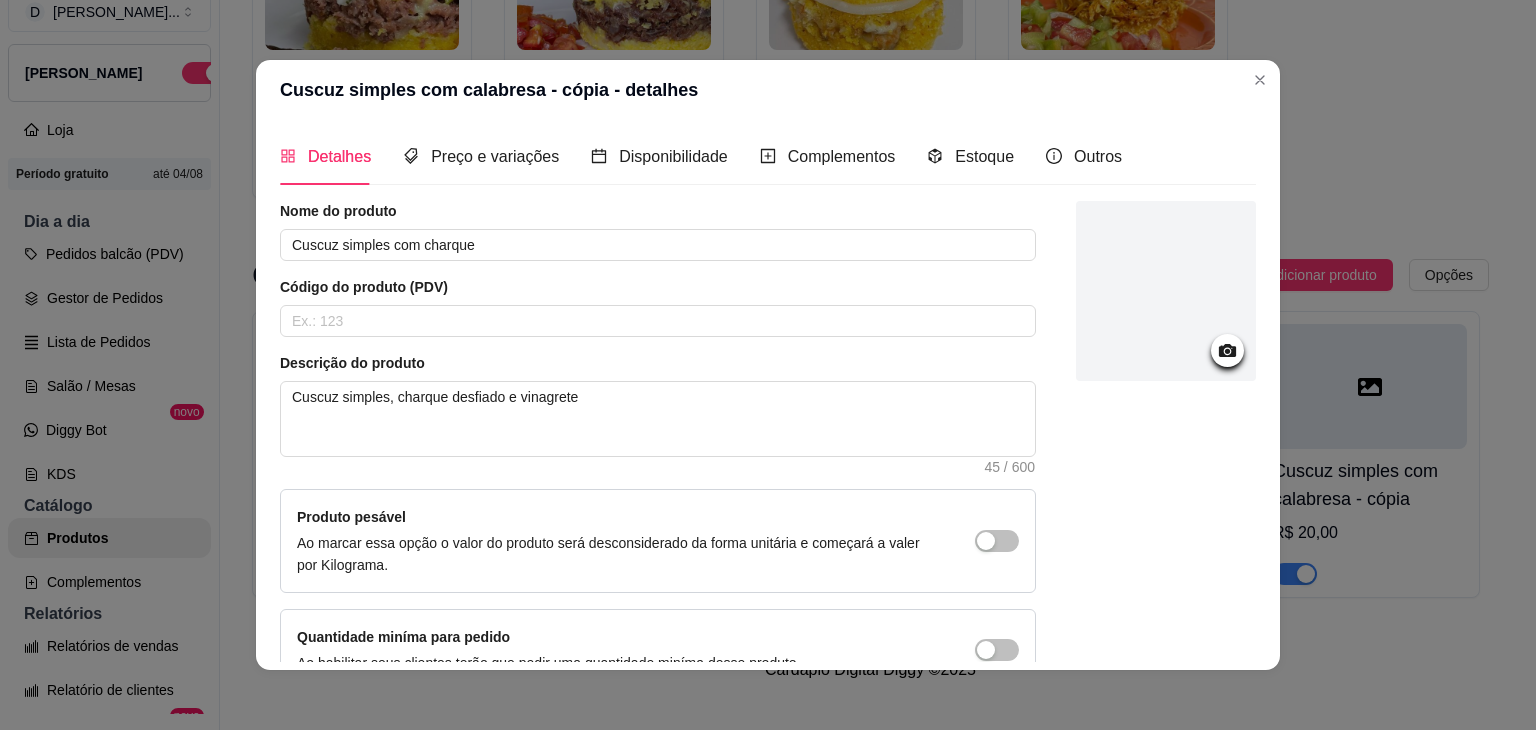 click on "Preço e variações" at bounding box center (481, 156) 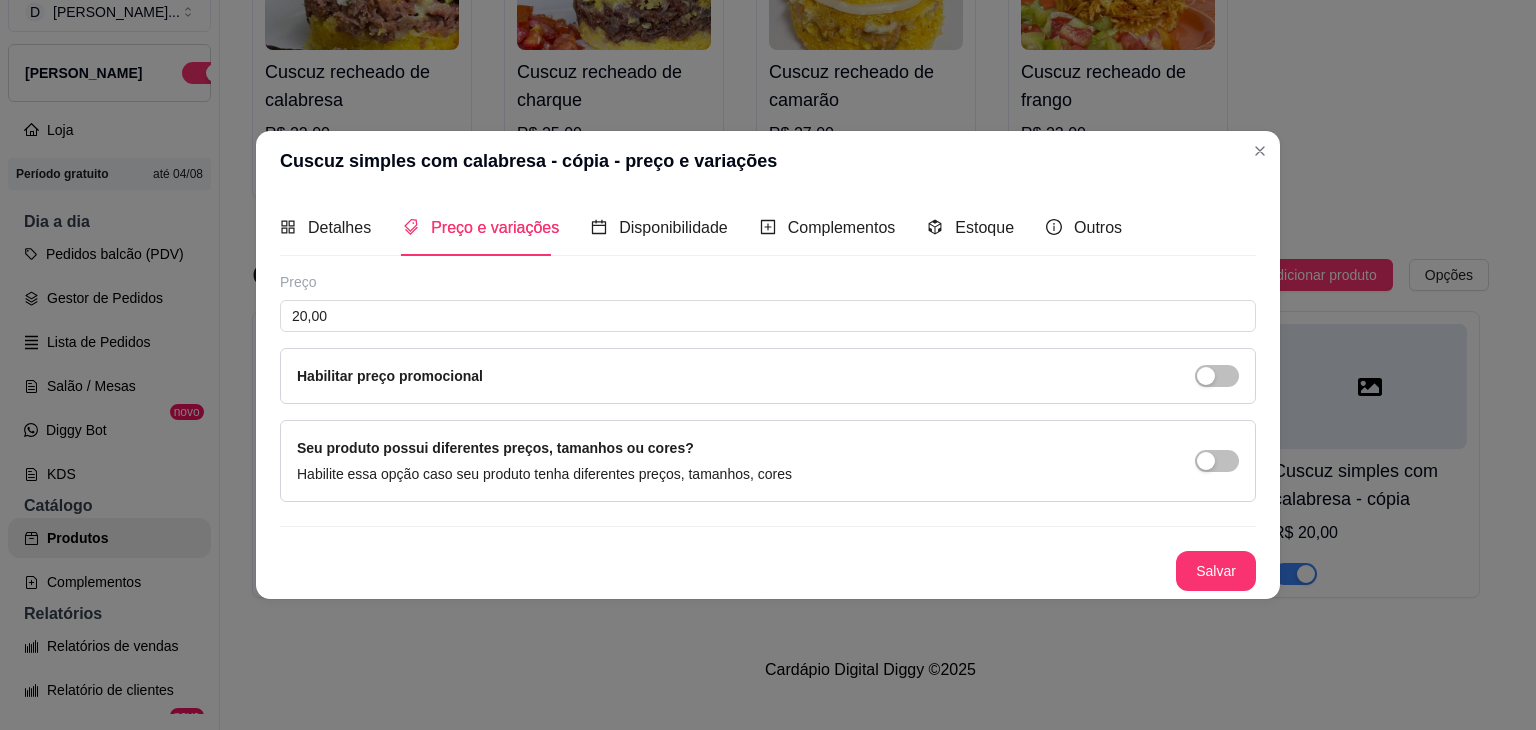 click on "Preço  20,00 Habilitar preço promocional" at bounding box center (768, 338) 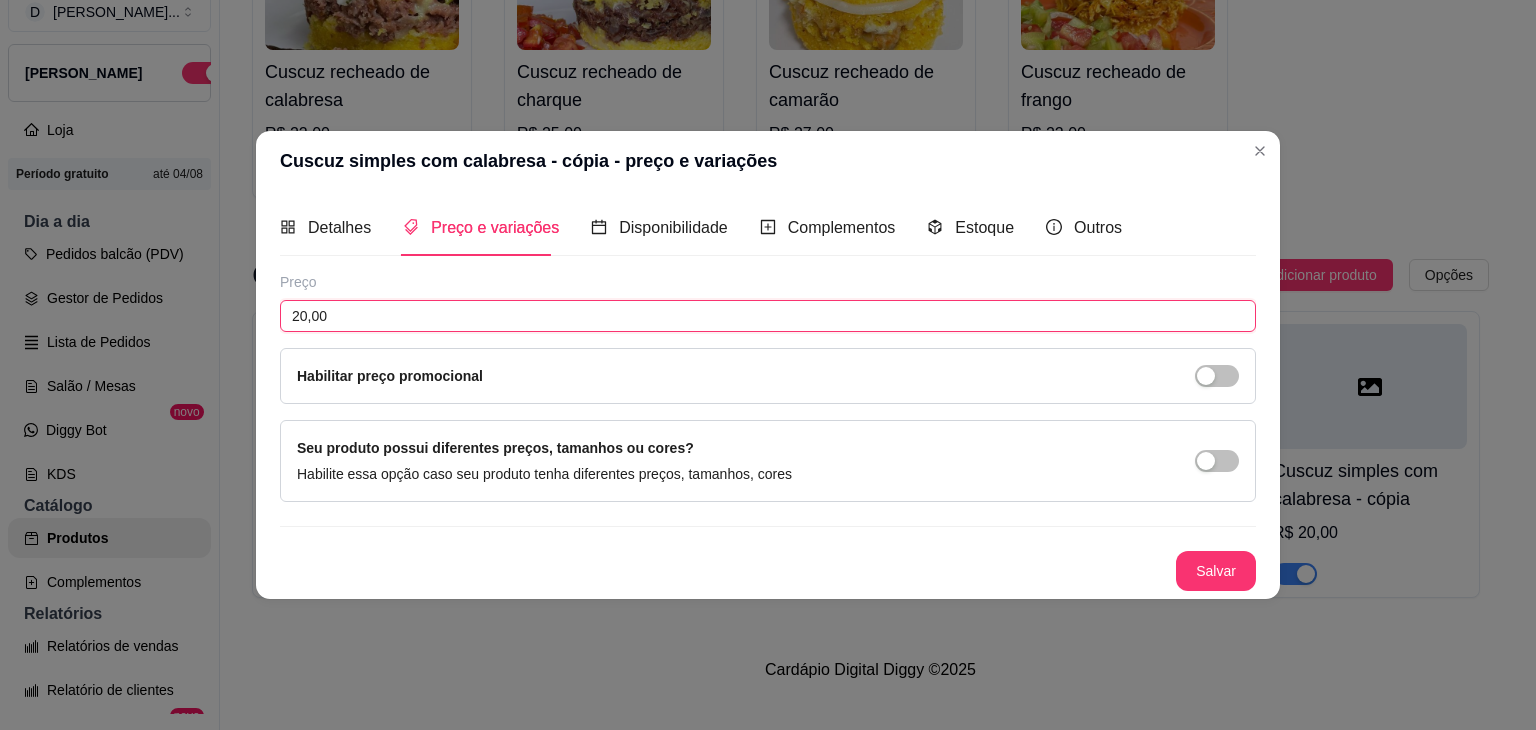 click on "20,00" at bounding box center (768, 316) 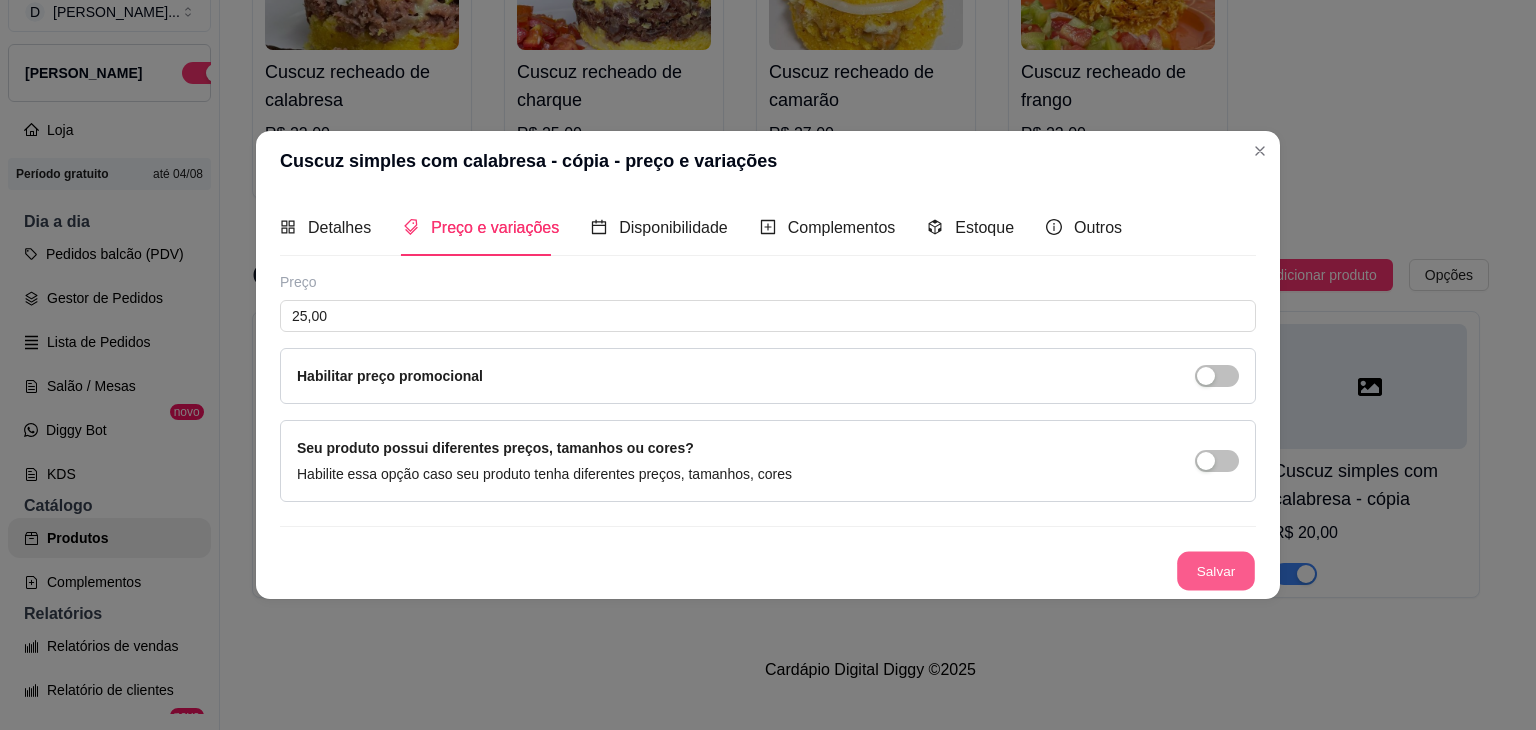 click on "Salvar" at bounding box center (1216, 571) 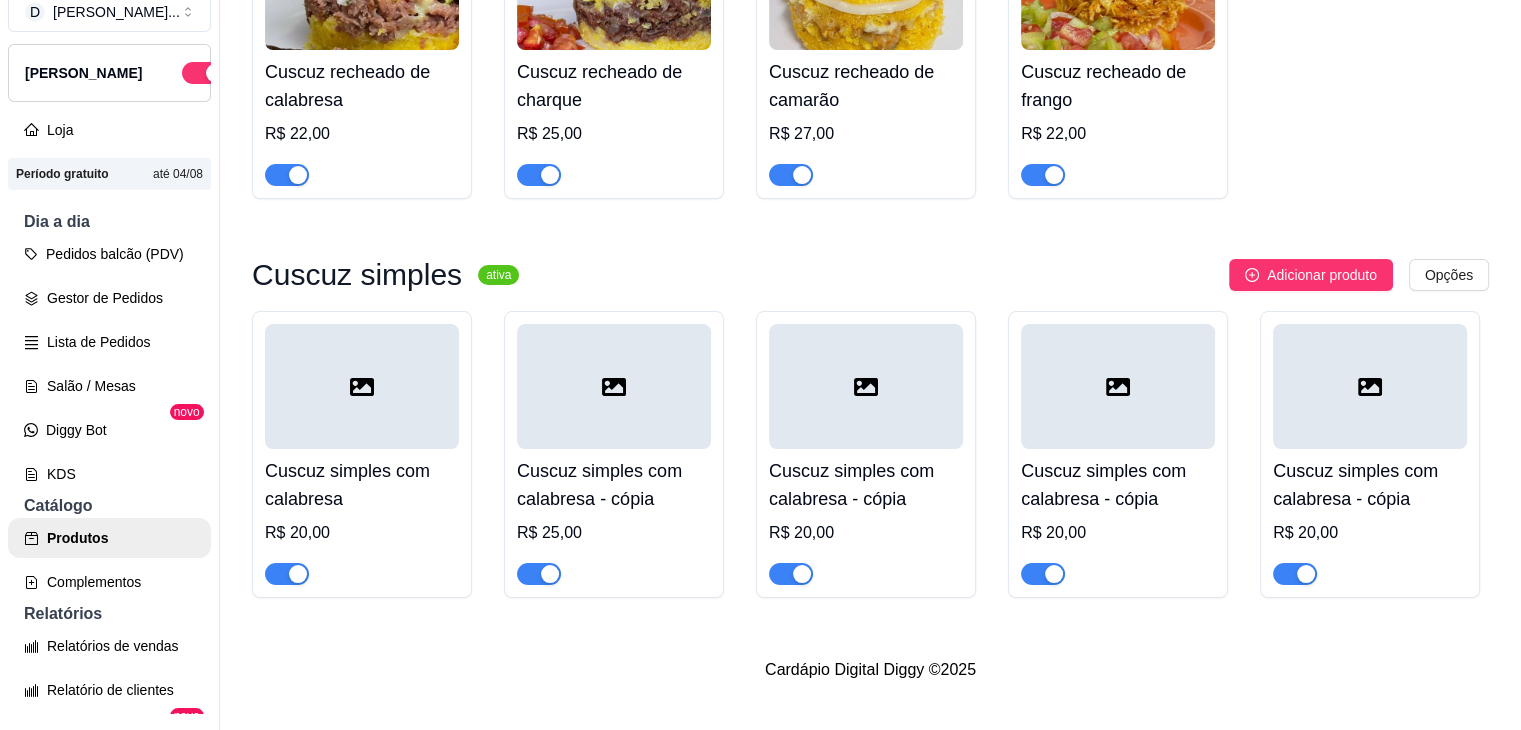 click at bounding box center [866, 386] 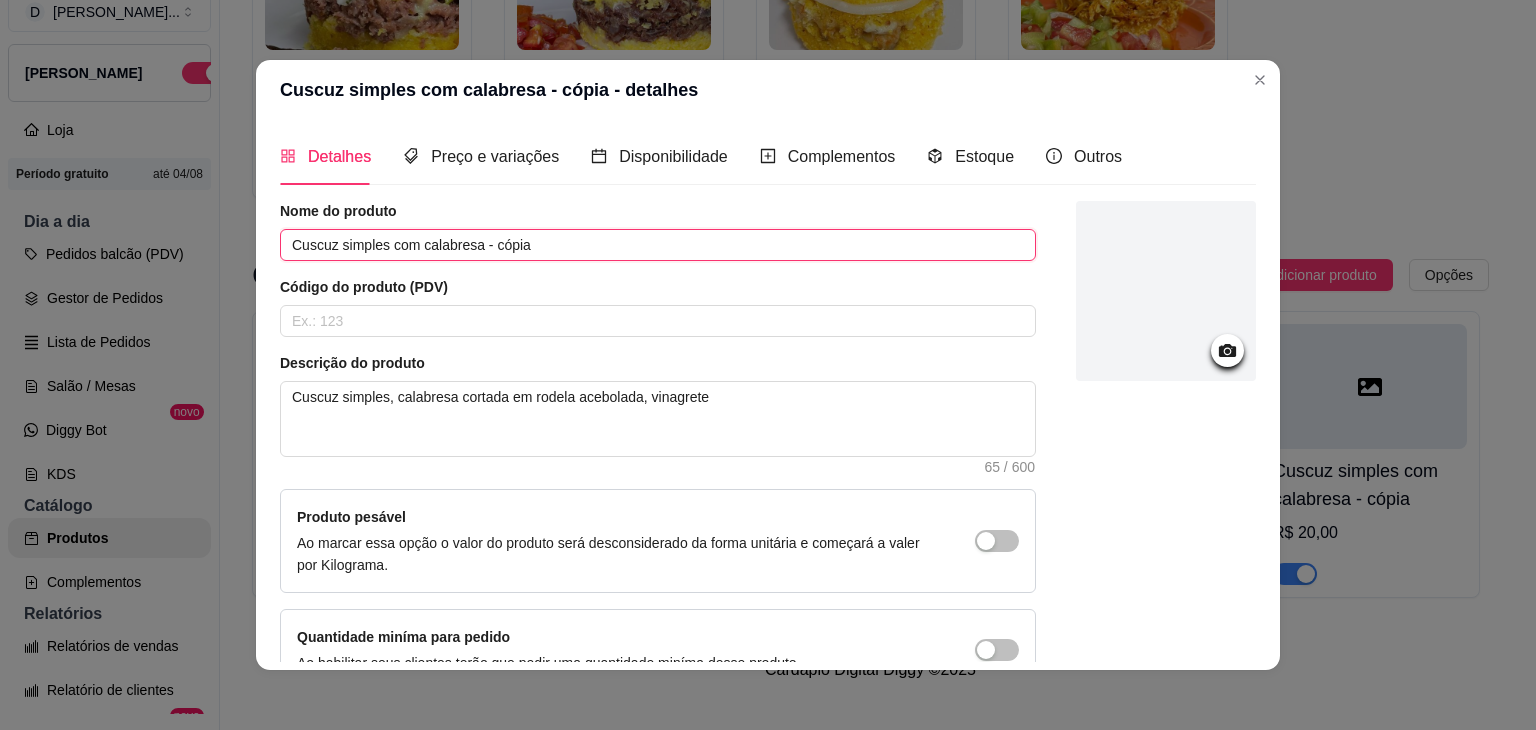 drag, startPoint x: 507, startPoint y: 241, endPoint x: 414, endPoint y: 259, distance: 94.72592 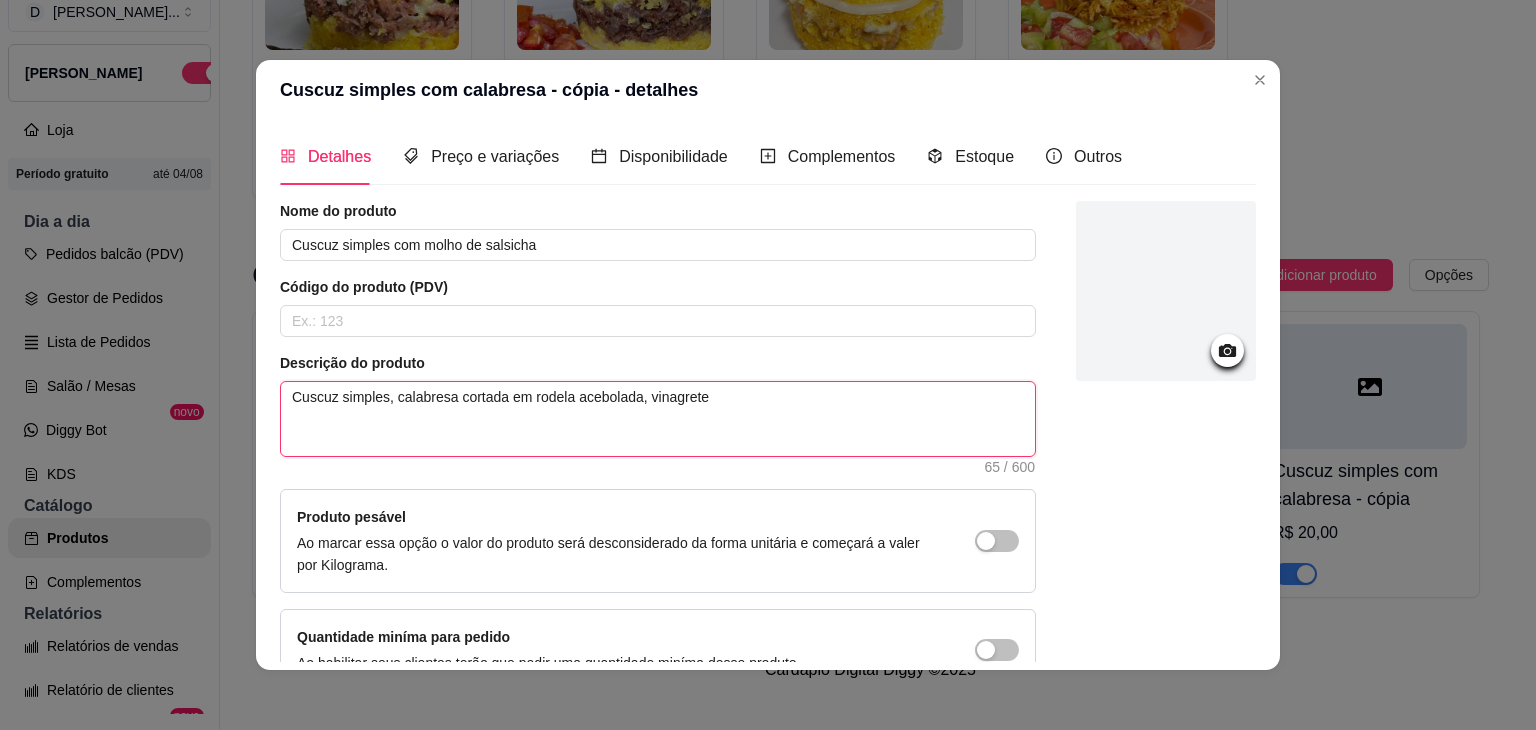 drag, startPoint x: 387, startPoint y: 400, endPoint x: 625, endPoint y: 410, distance: 238.20999 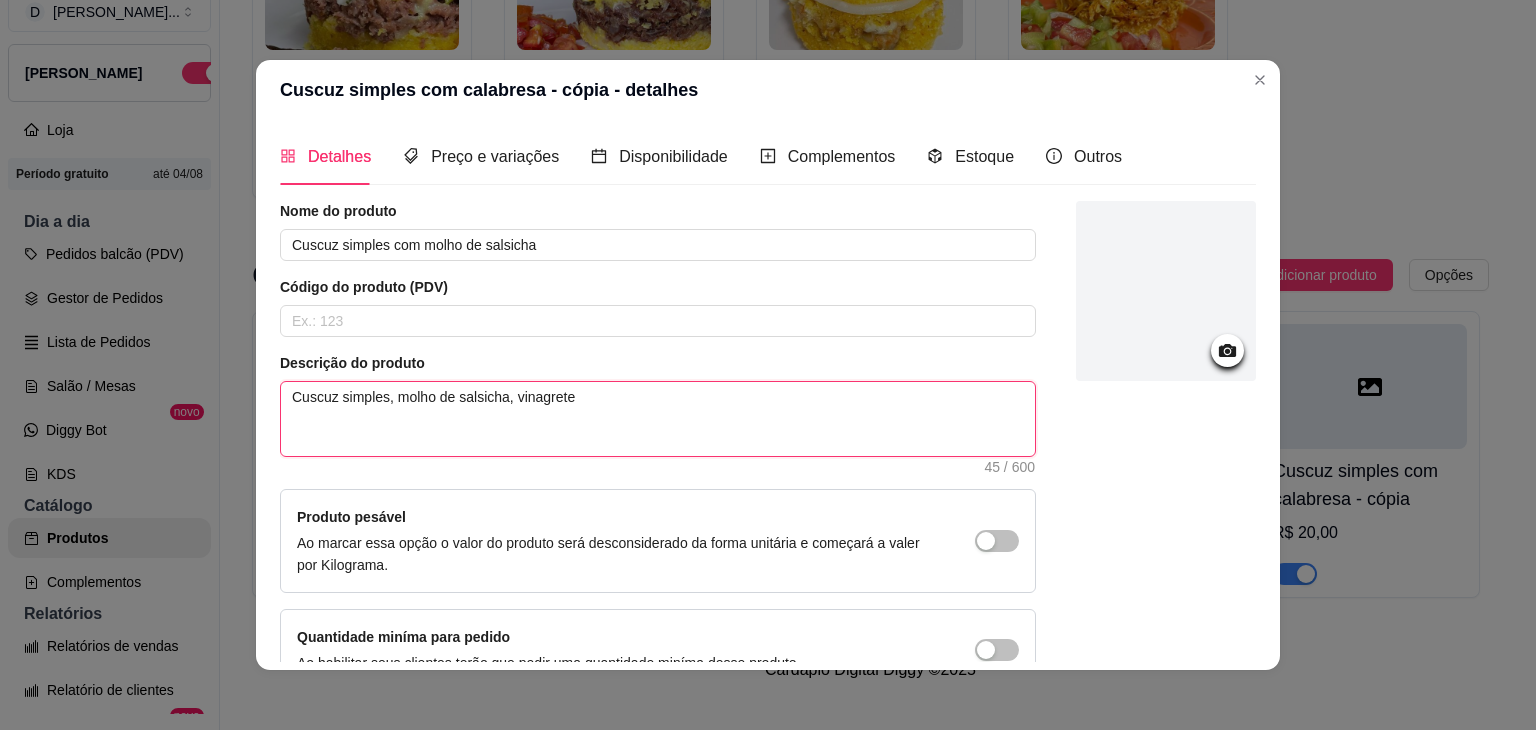 click on "Cuscuz simples, molho de salsicha, vinagrete" at bounding box center [658, 419] 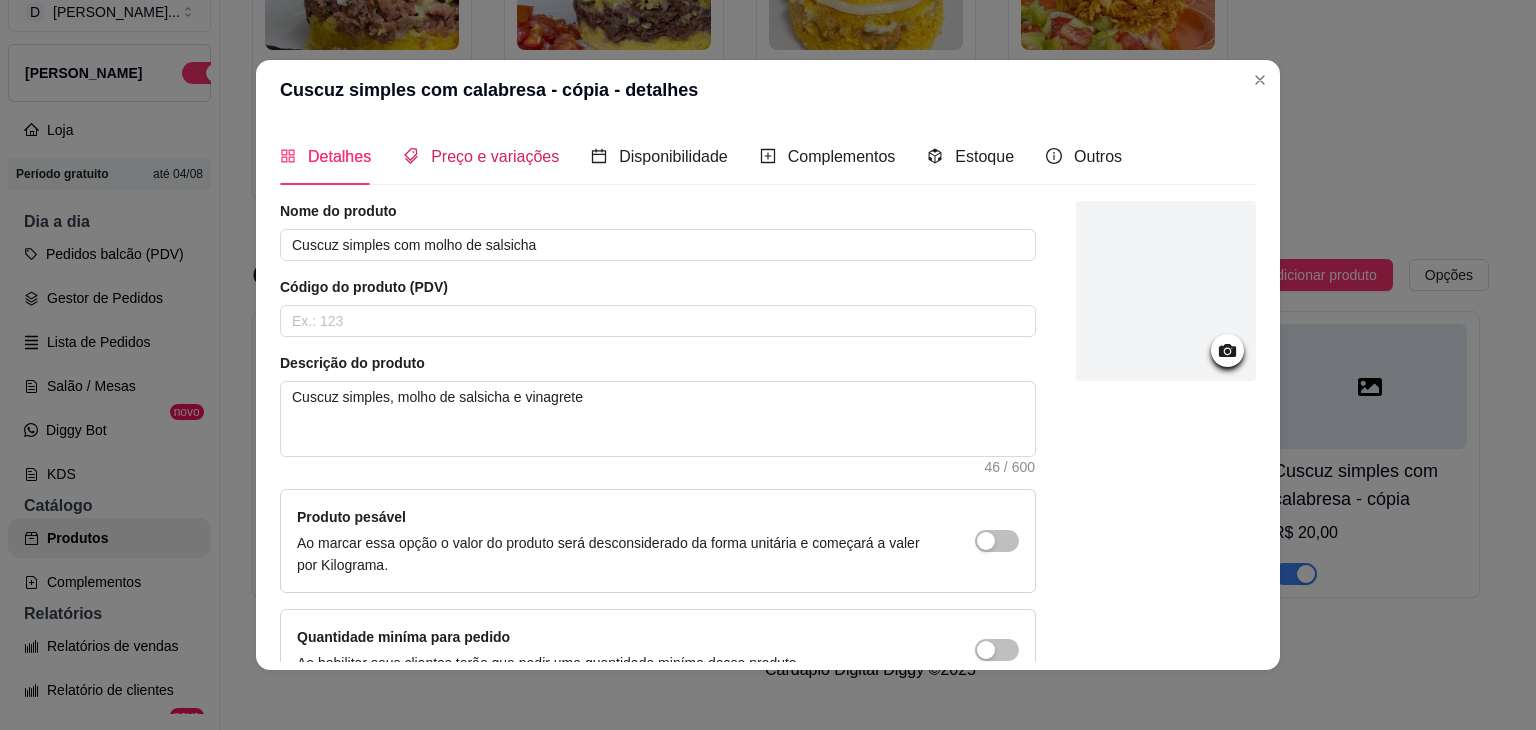 click on "Preço e variações" at bounding box center (495, 156) 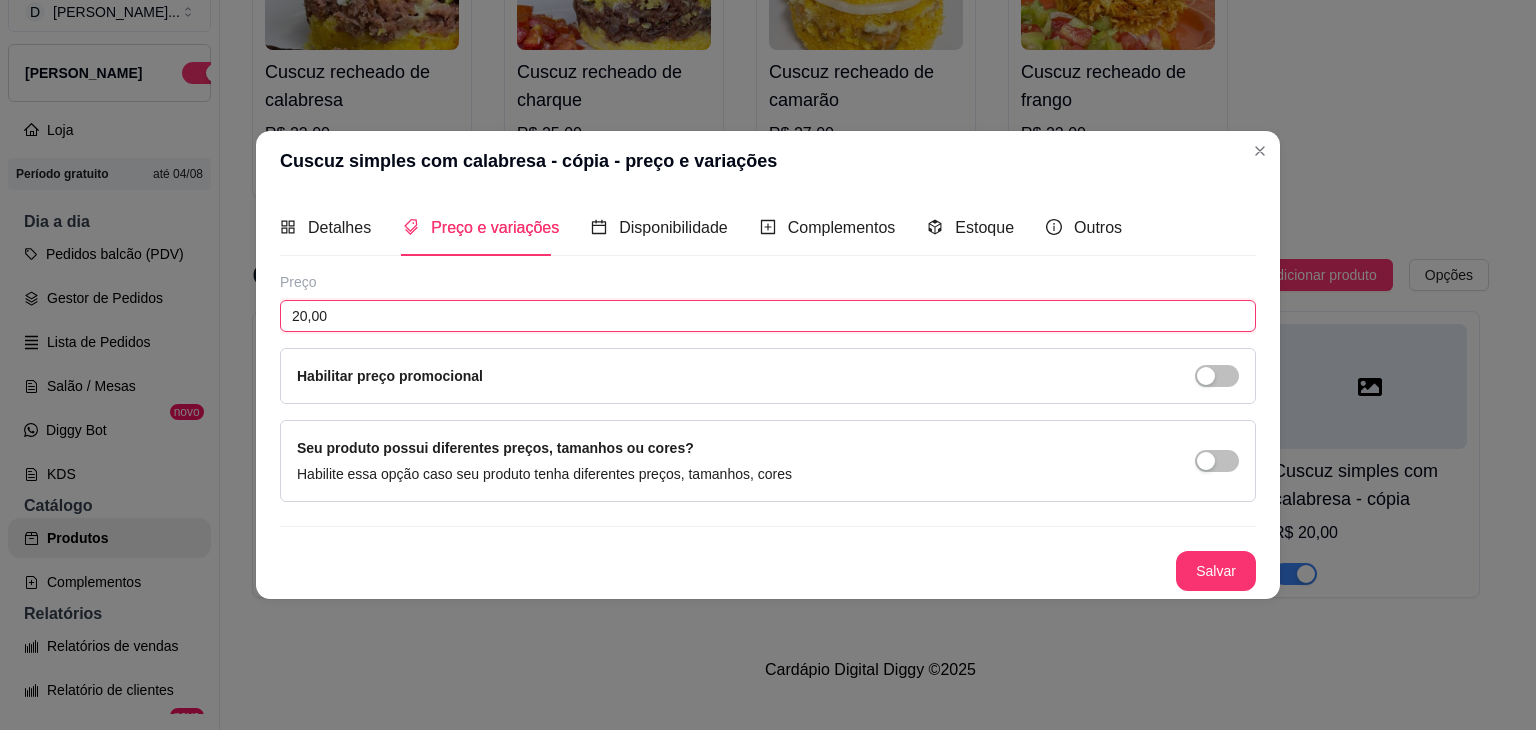 click on "20,00" at bounding box center (768, 316) 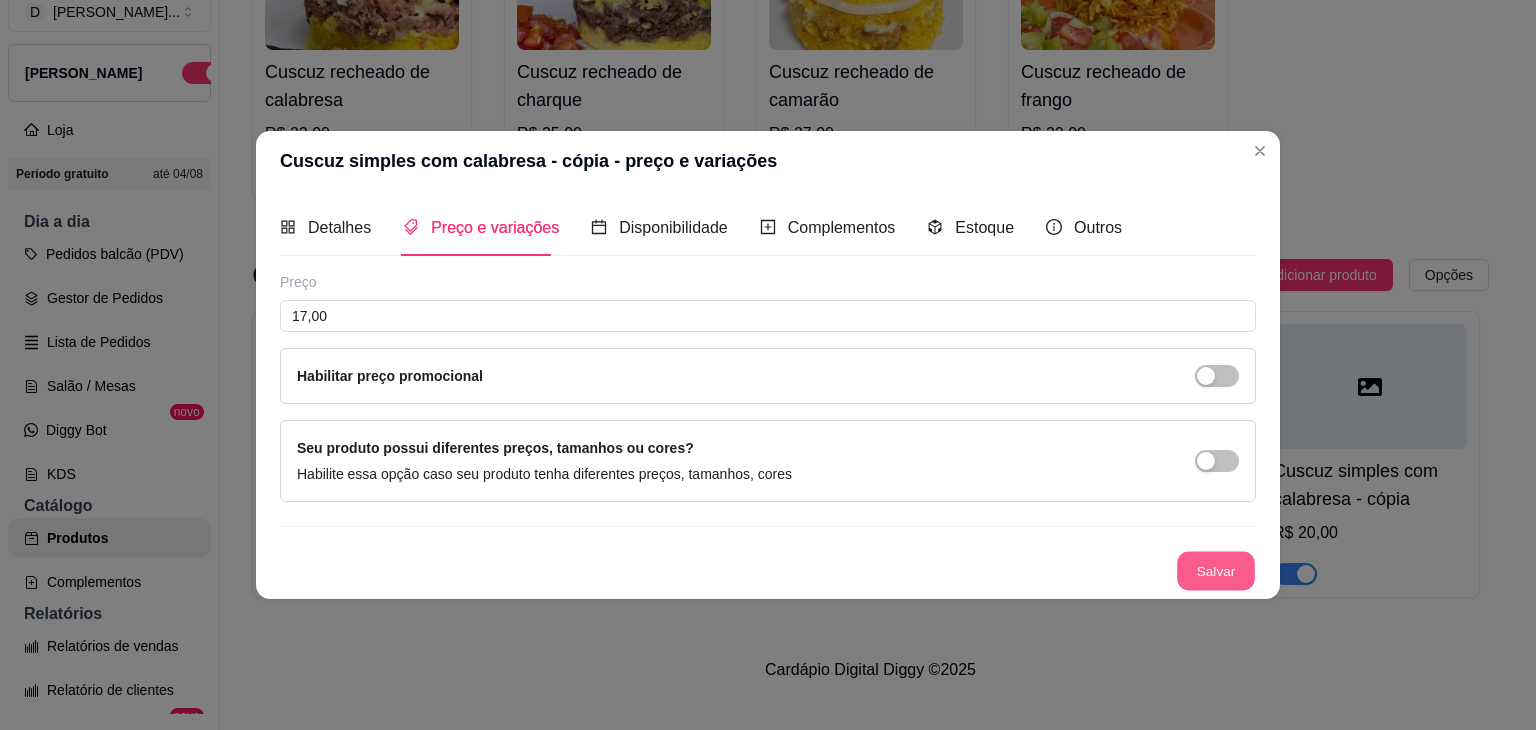 click on "Salvar" at bounding box center [1216, 571] 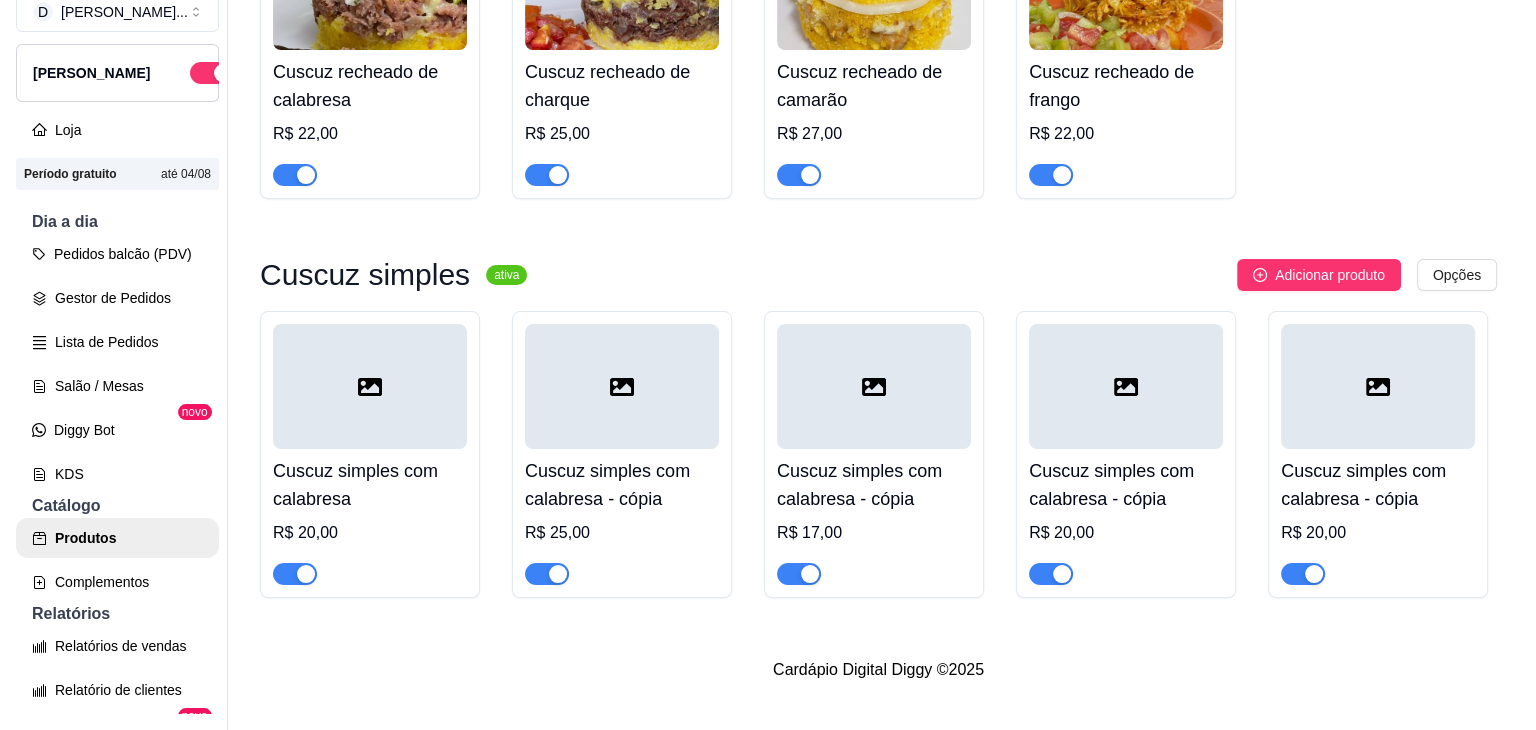 scroll, scrollTop: 4721, scrollLeft: 0, axis: vertical 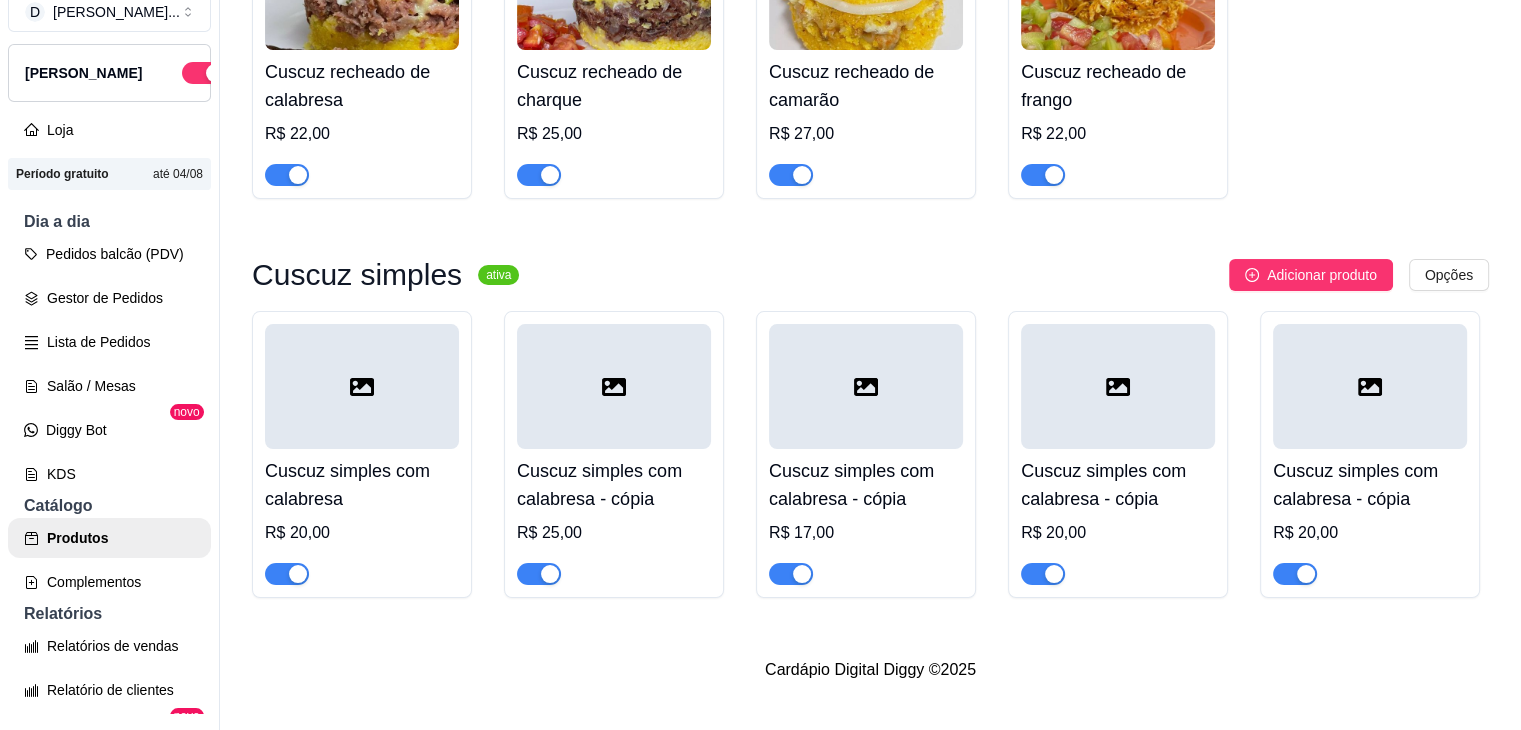 click at bounding box center (1118, 386) 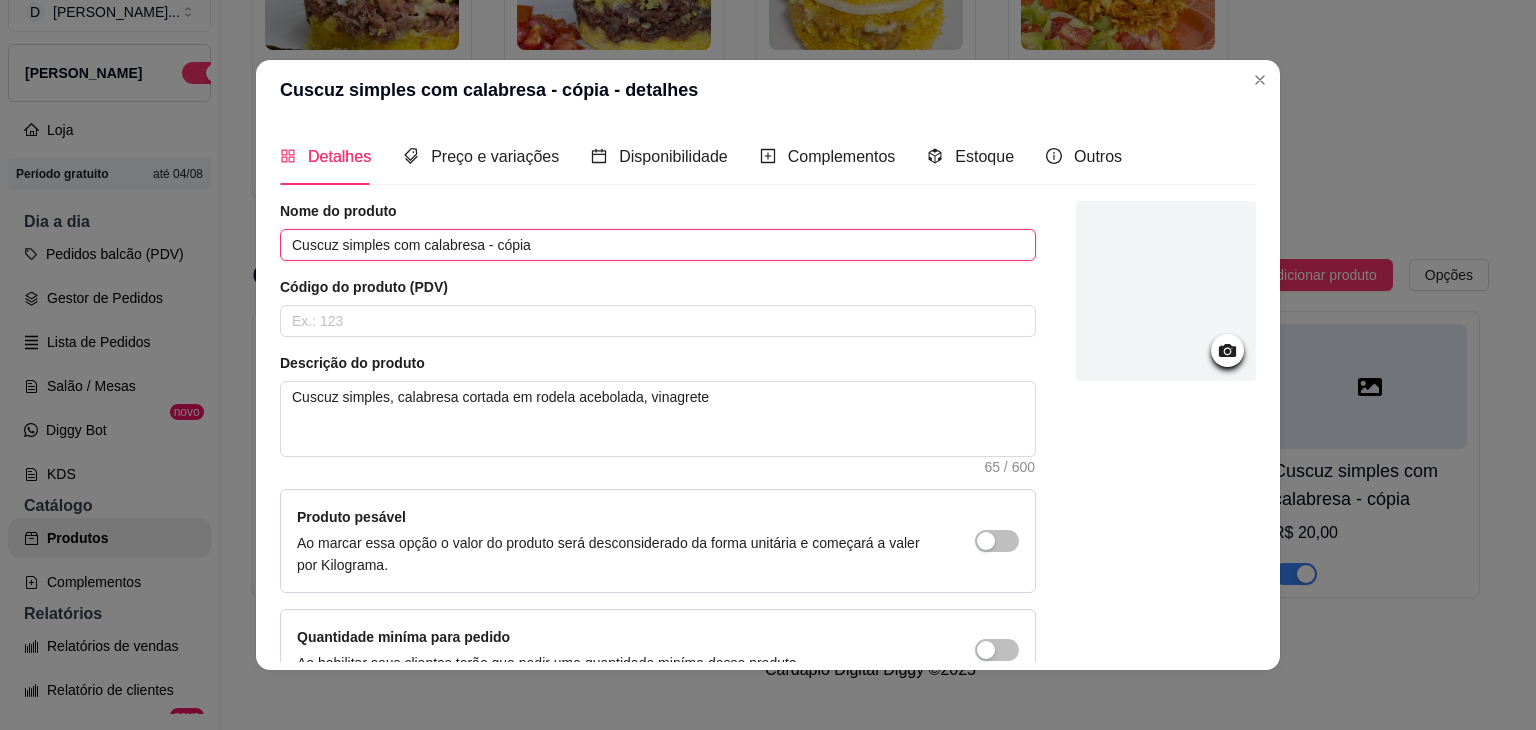 drag, startPoint x: 694, startPoint y: 252, endPoint x: 412, endPoint y: 238, distance: 282.3473 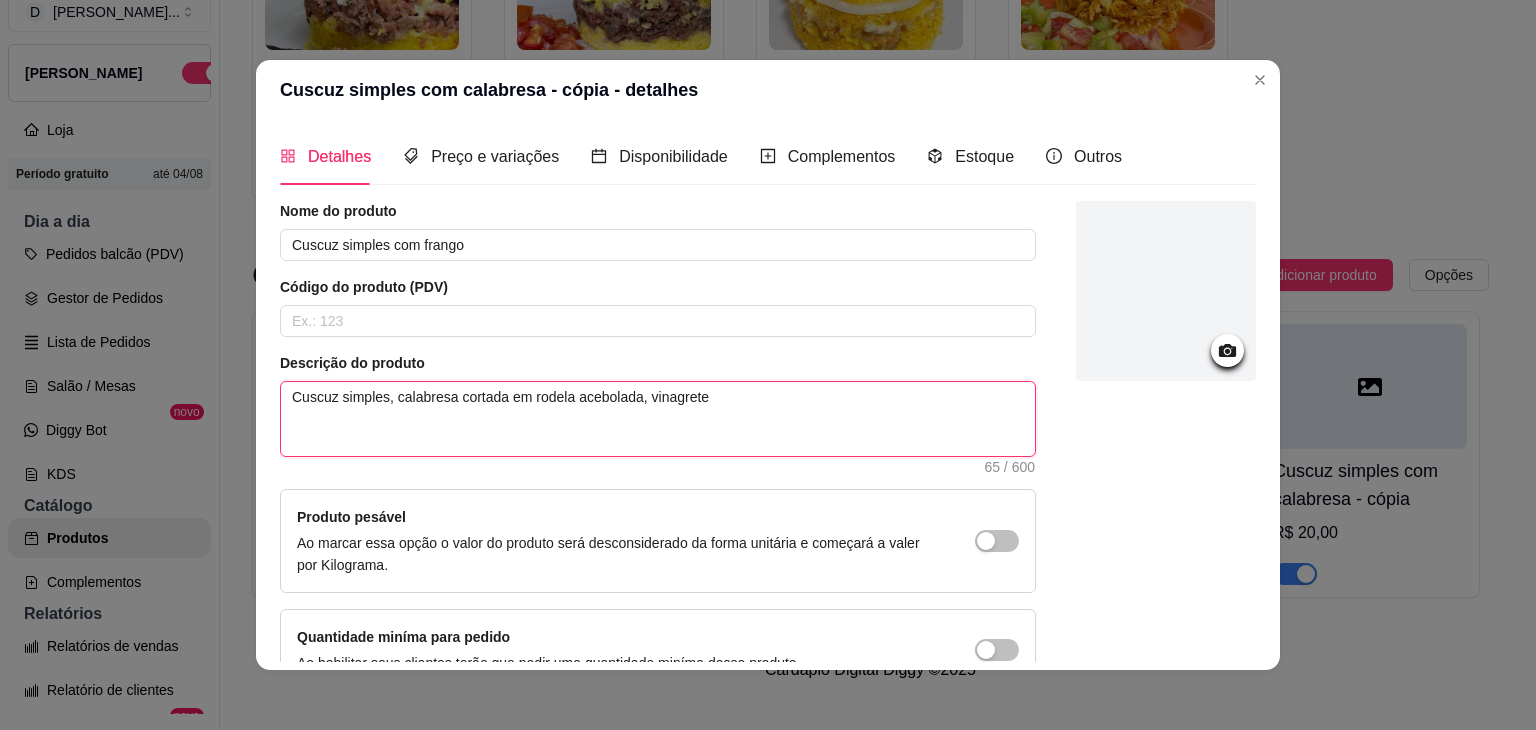 drag, startPoint x: 387, startPoint y: 411, endPoint x: 627, endPoint y: 429, distance: 240.67406 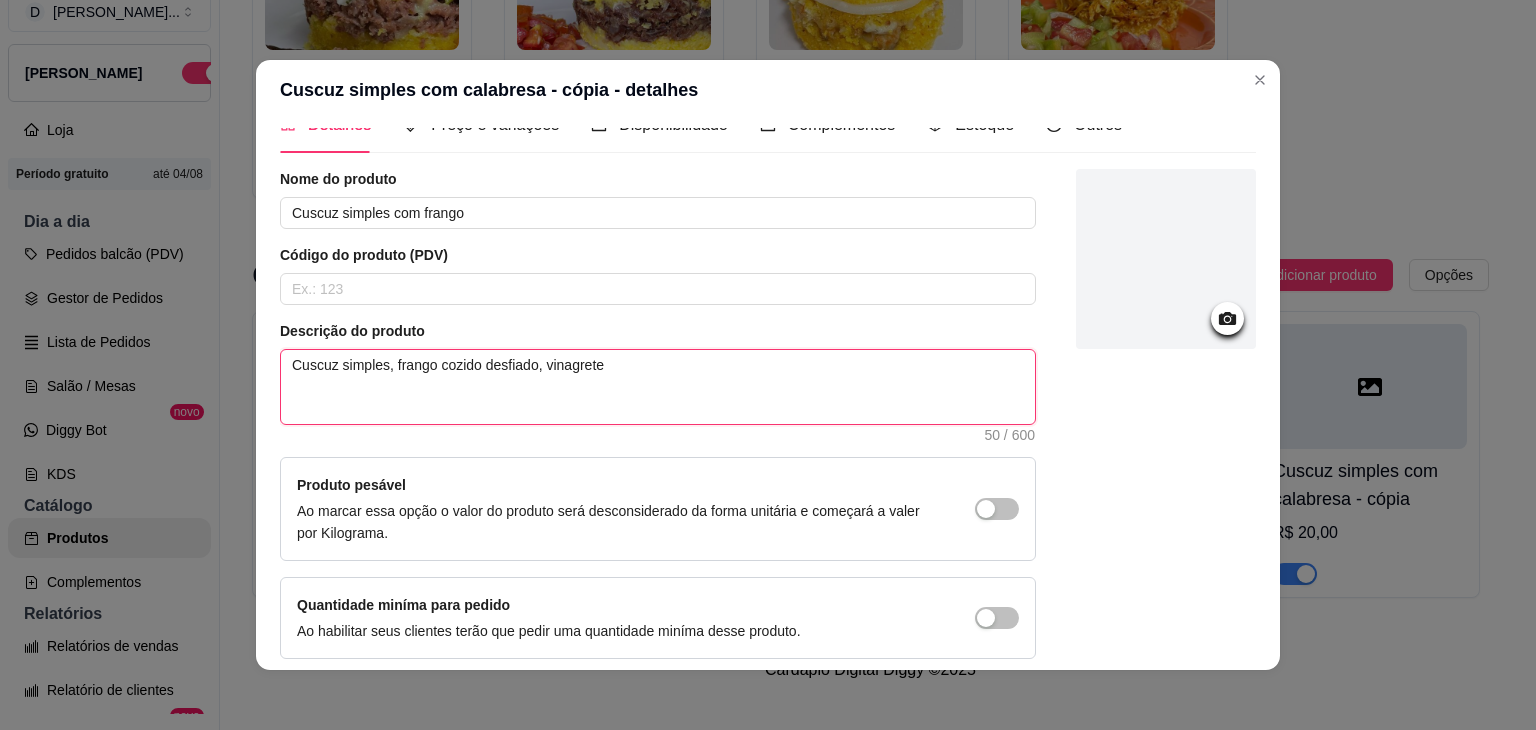 scroll, scrollTop: 0, scrollLeft: 0, axis: both 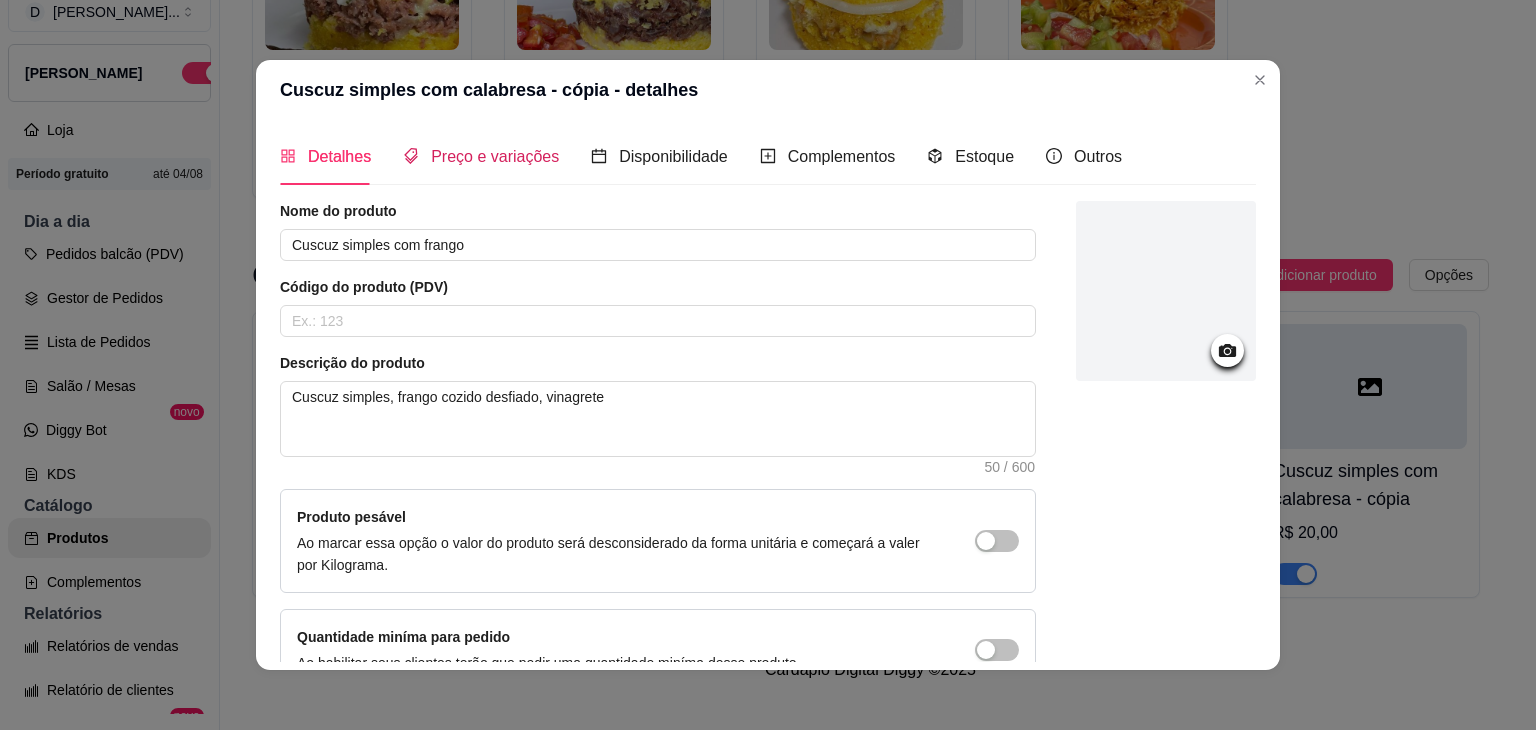 click on "Preço e variações" at bounding box center [481, 156] 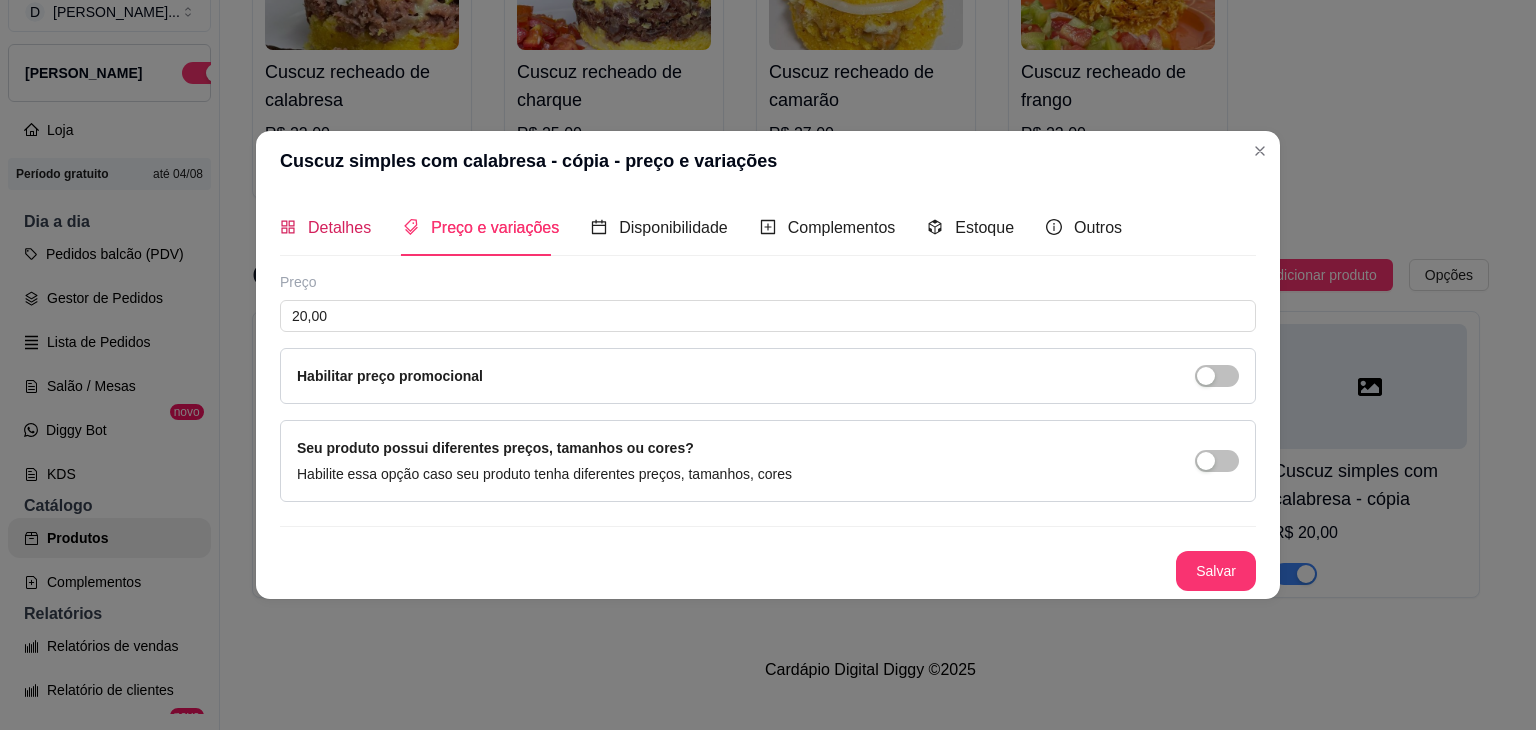 click on "Detalhes" at bounding box center [339, 227] 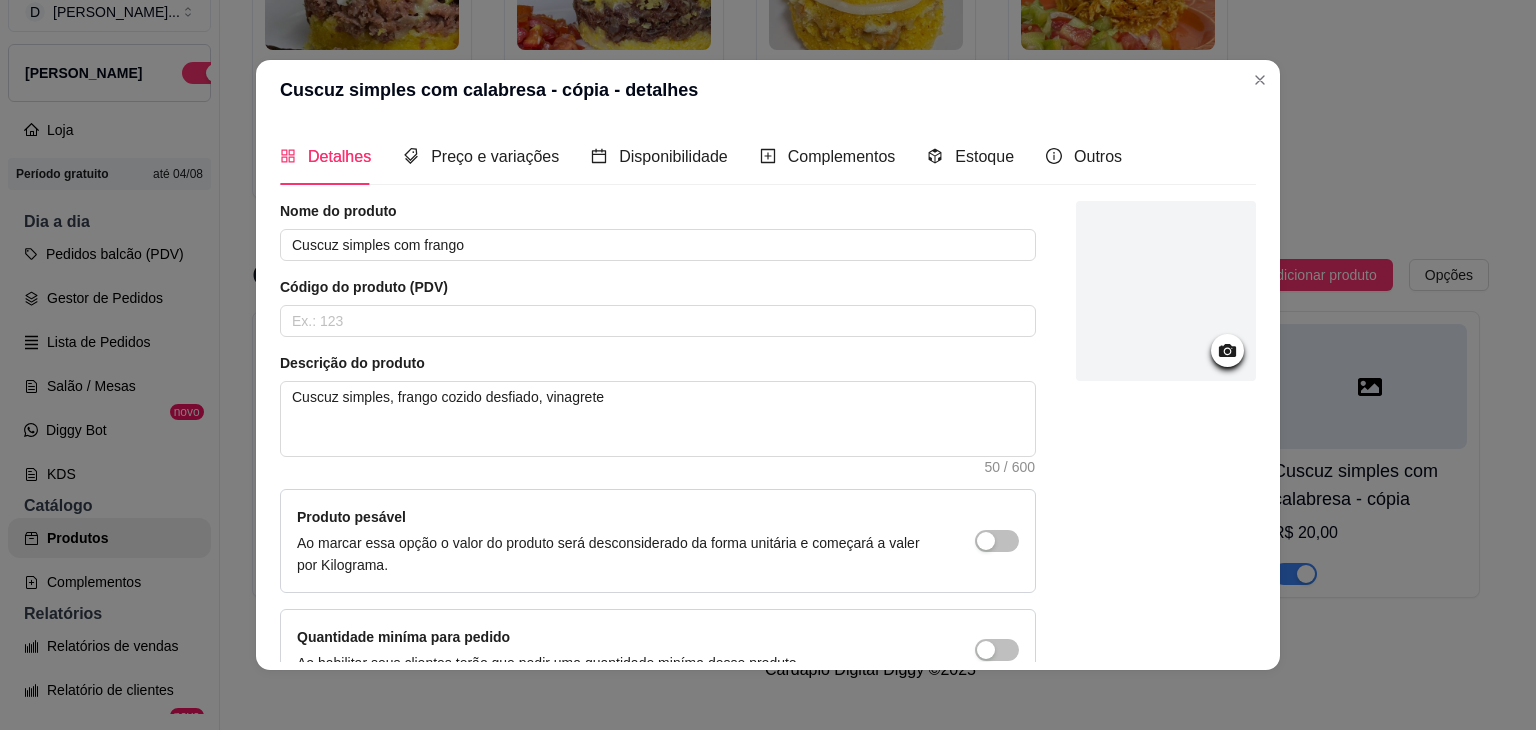 scroll, scrollTop: 116, scrollLeft: 0, axis: vertical 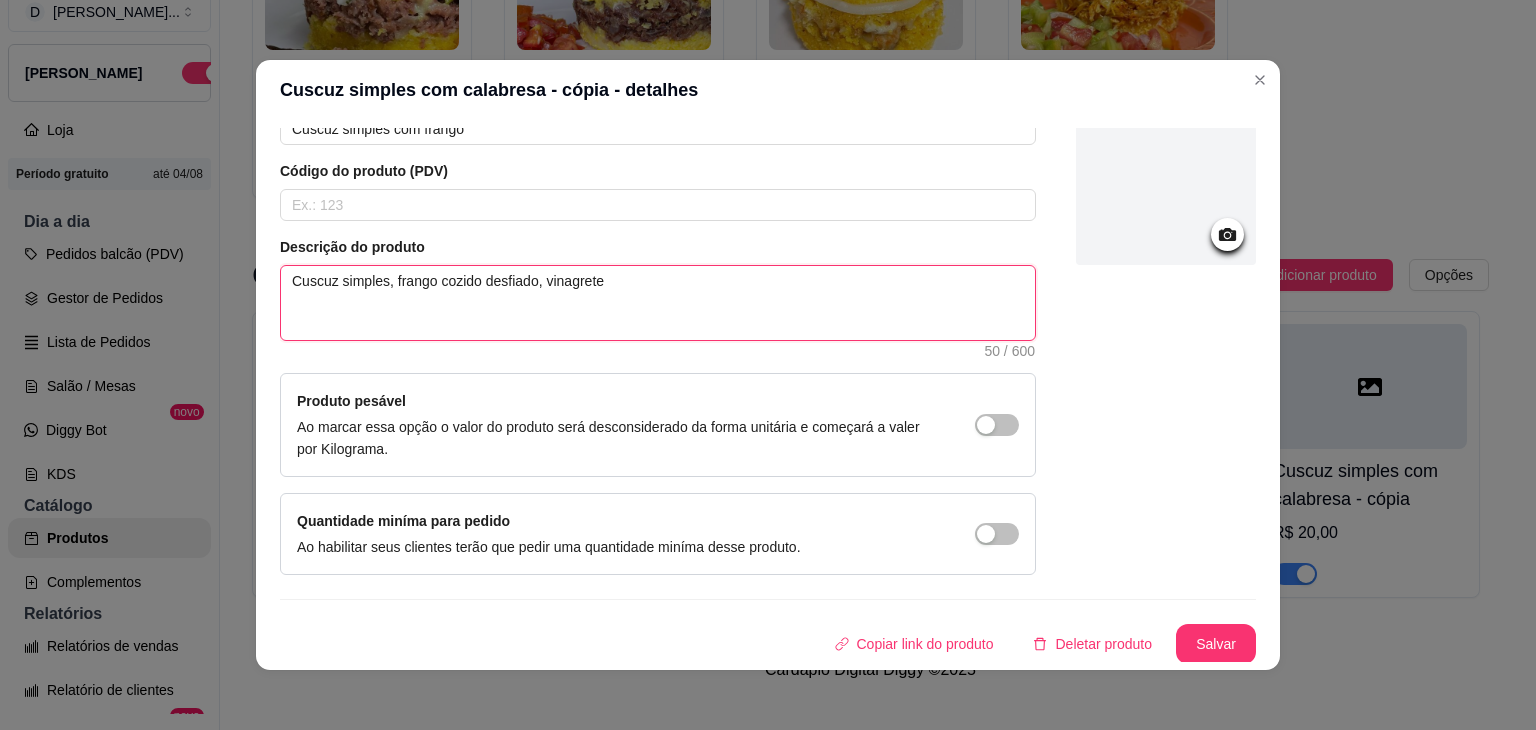 click on "Cuscuz simples, frango cozido desfiado, vinagrete" at bounding box center [658, 303] 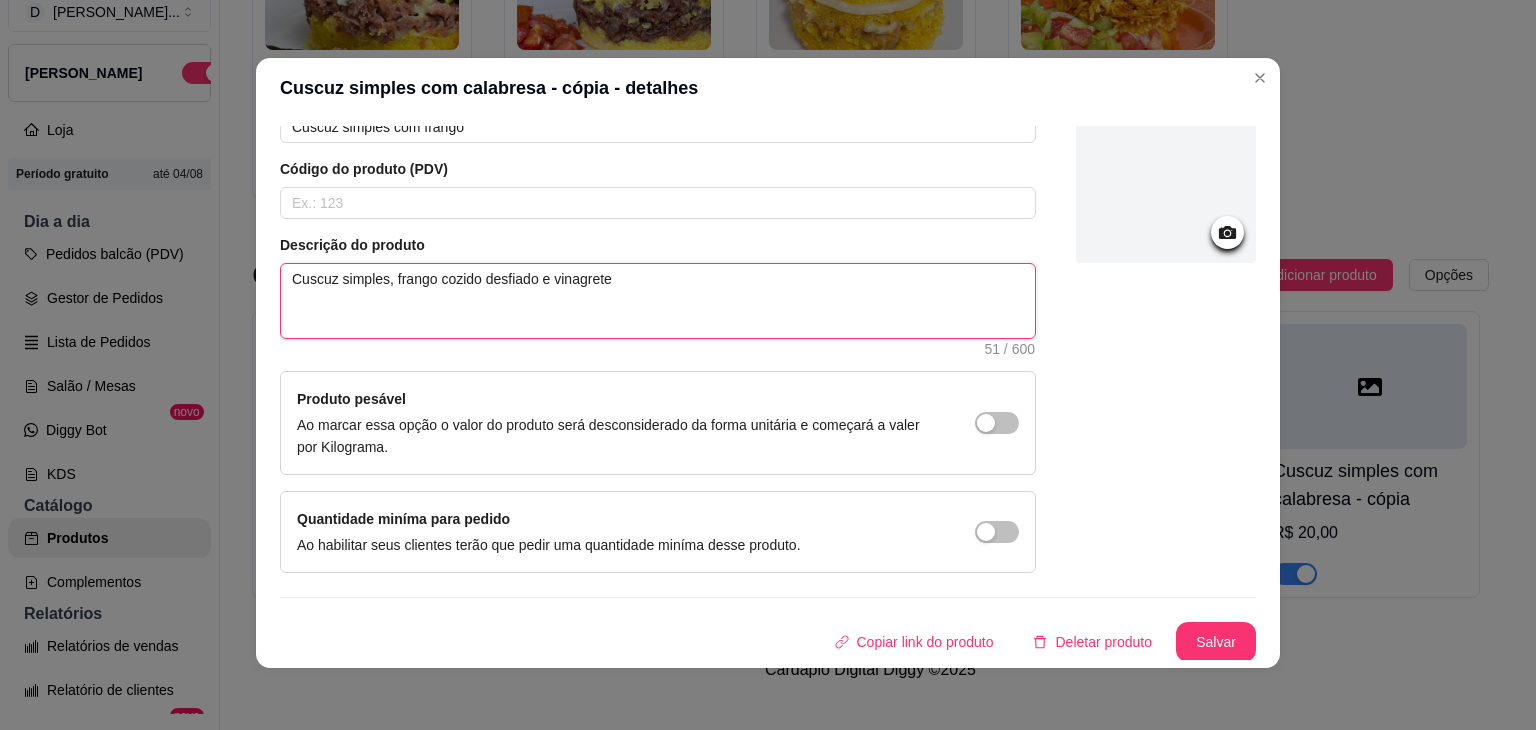 scroll, scrollTop: 4, scrollLeft: 0, axis: vertical 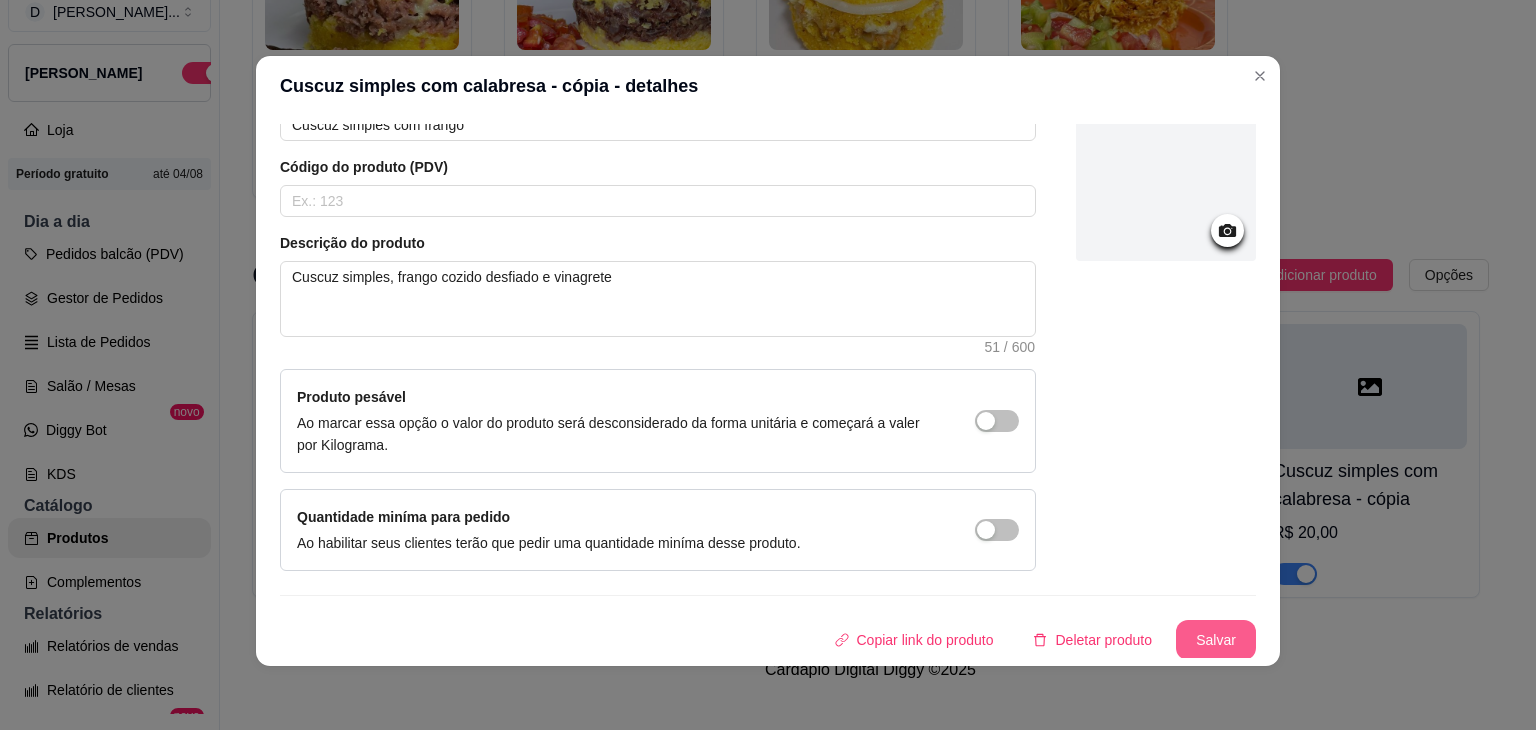 click on "Salvar" at bounding box center (1216, 640) 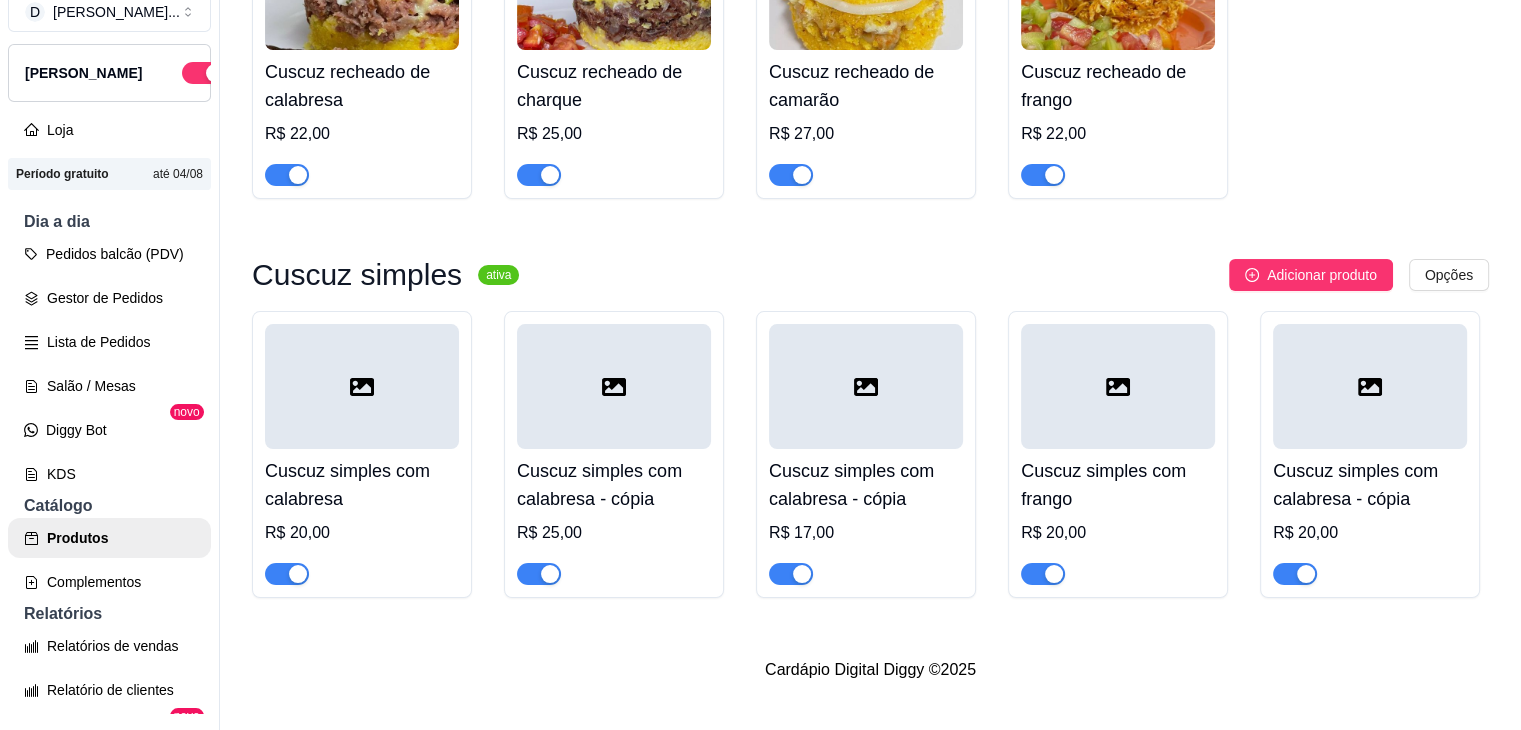 click at bounding box center [1370, 386] 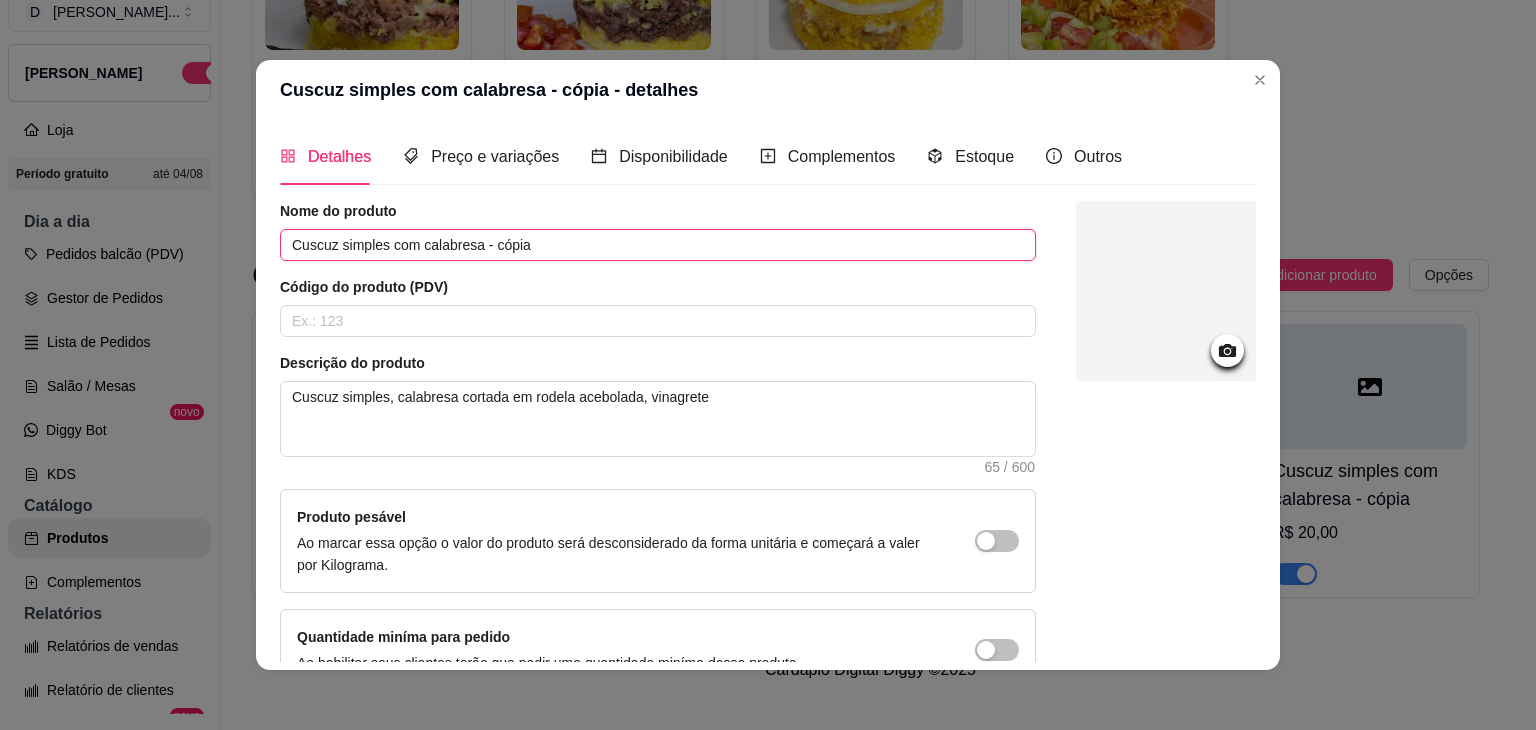 drag, startPoint x: 534, startPoint y: 232, endPoint x: 411, endPoint y: 263, distance: 126.84637 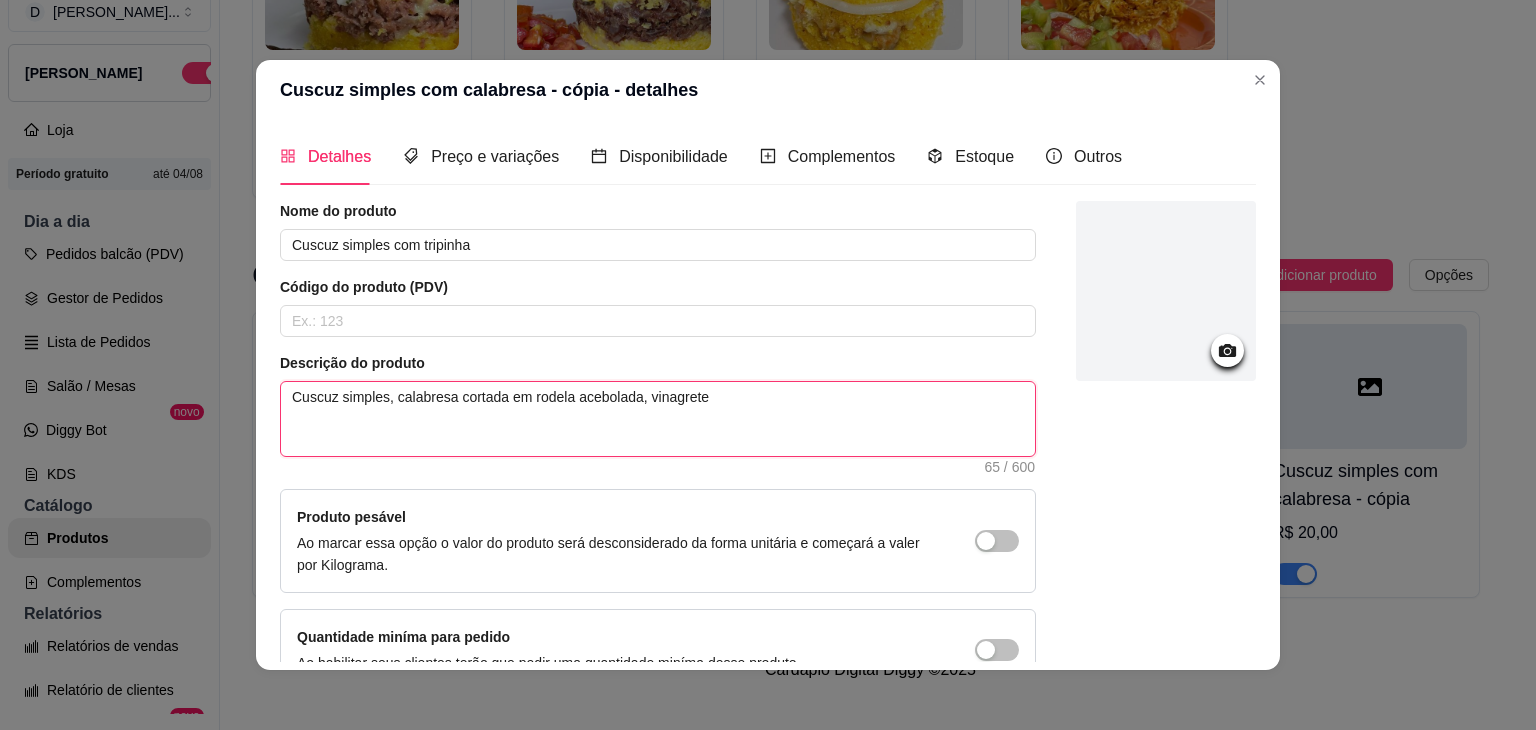 drag, startPoint x: 381, startPoint y: 401, endPoint x: 632, endPoint y: 401, distance: 251 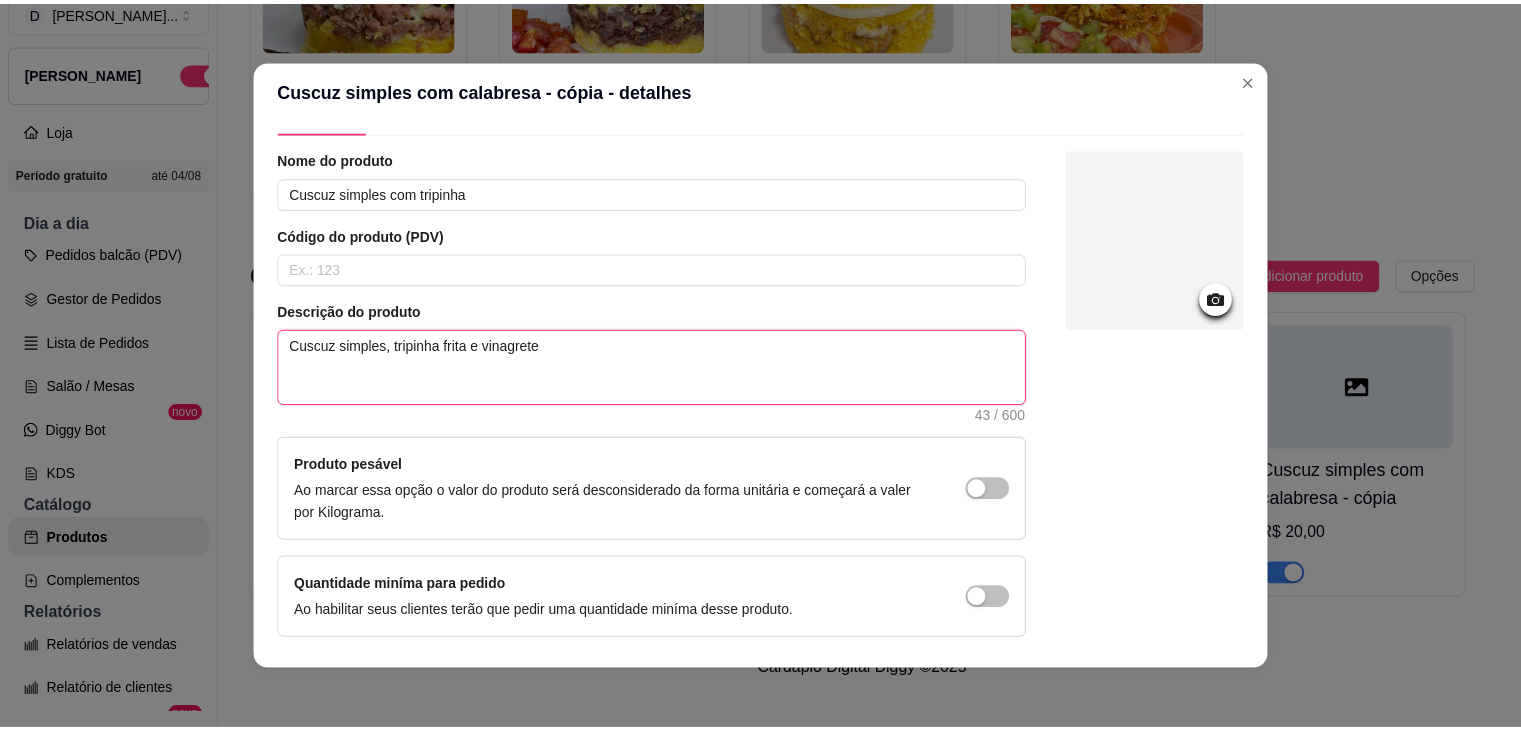 scroll, scrollTop: 0, scrollLeft: 0, axis: both 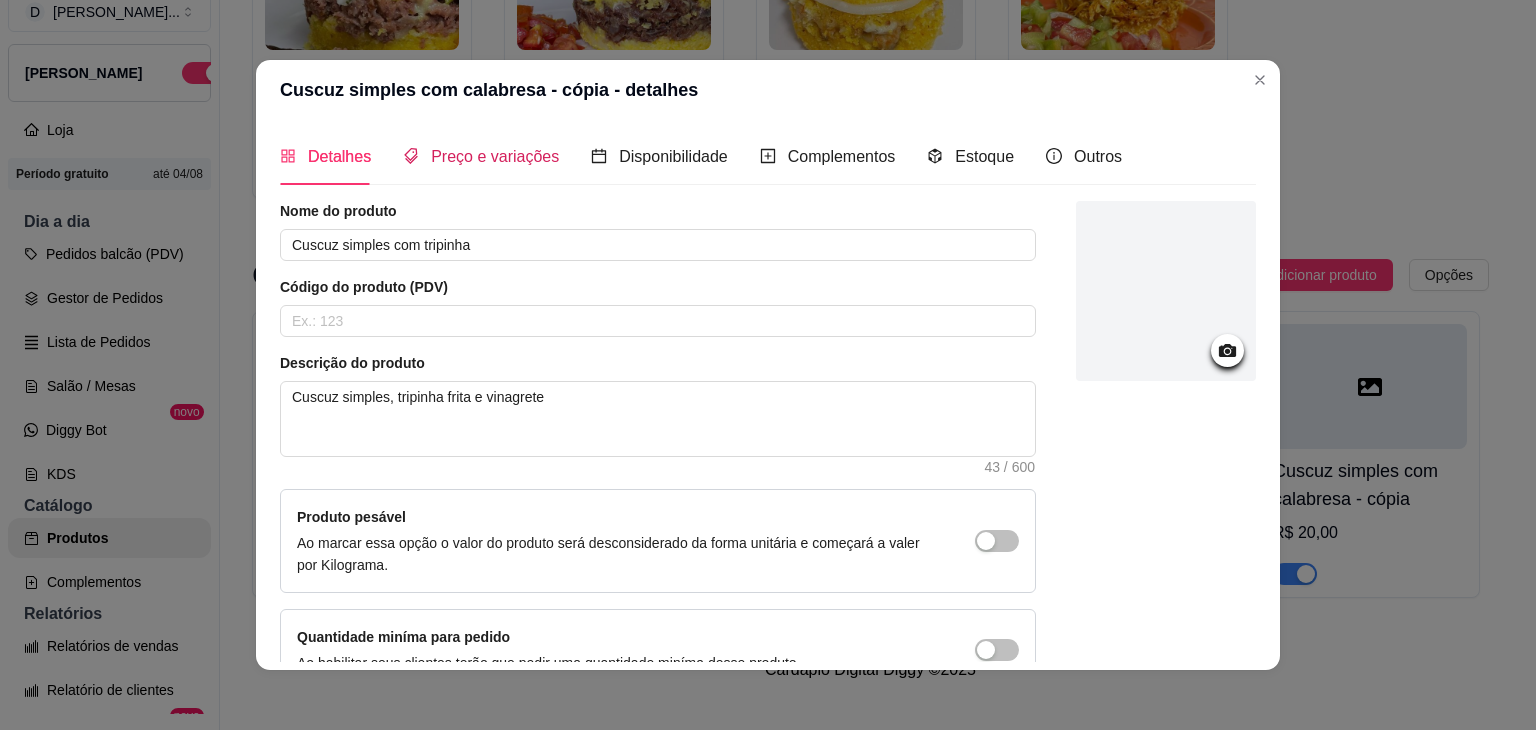 click on "Preço e variações" at bounding box center (495, 156) 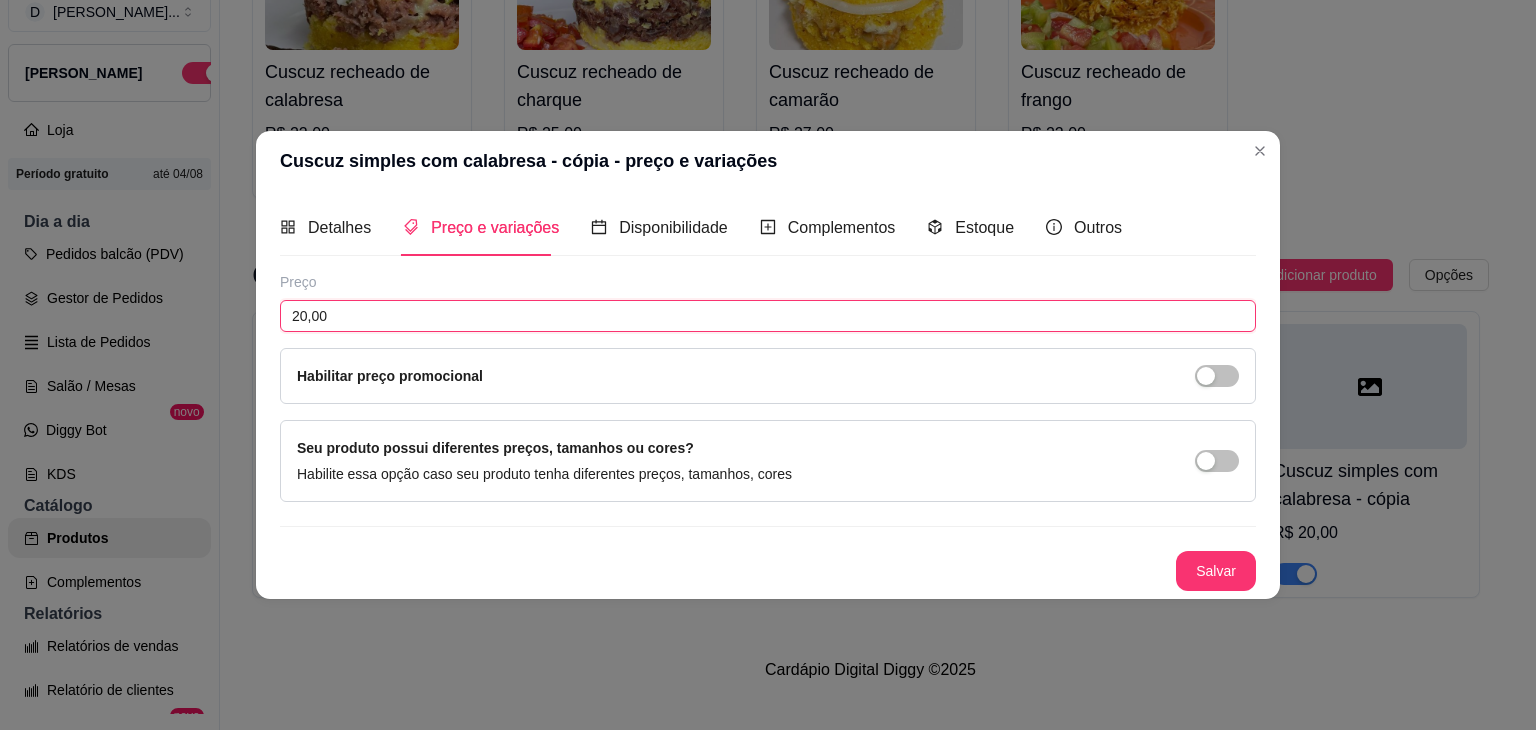 click on "20,00" at bounding box center (768, 316) 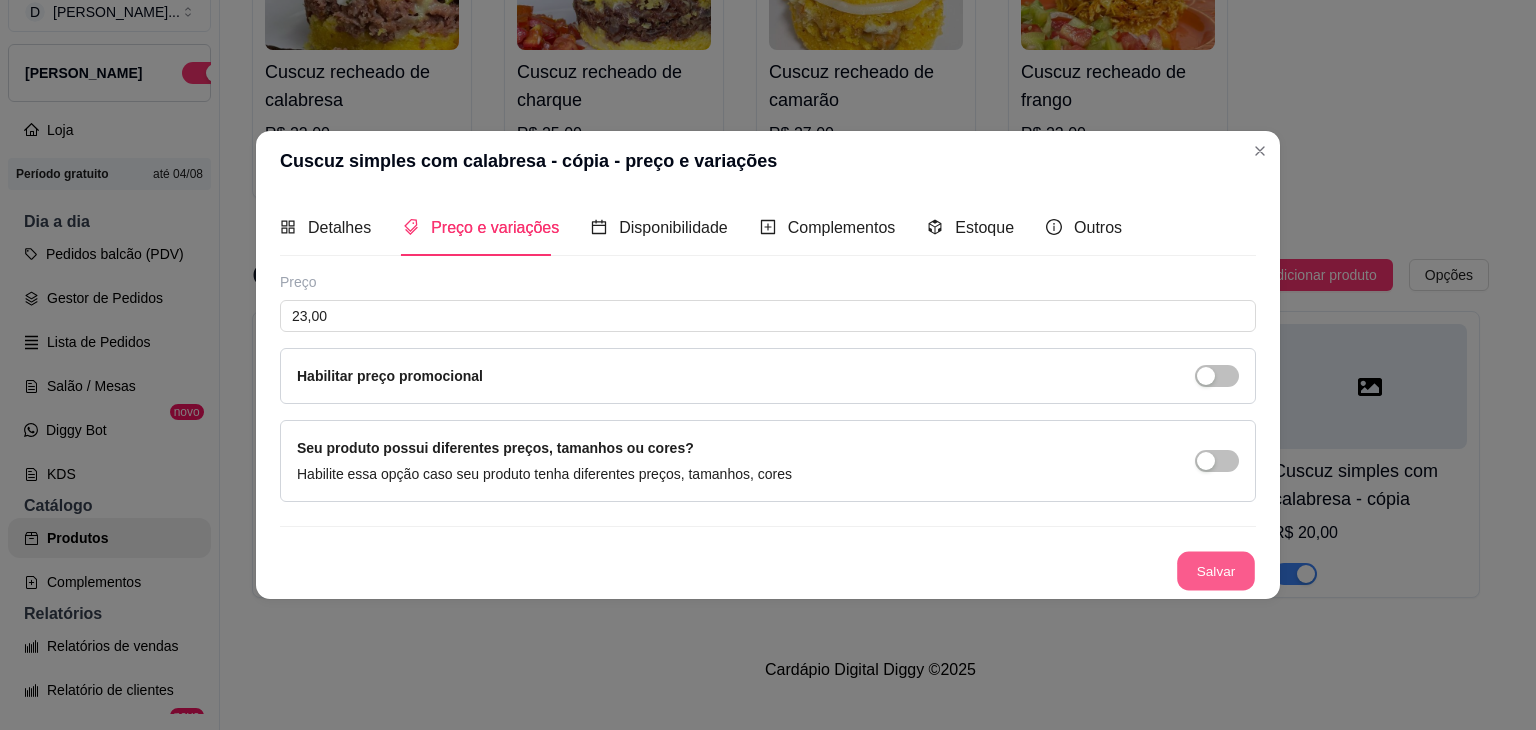 click on "Salvar" at bounding box center [1216, 571] 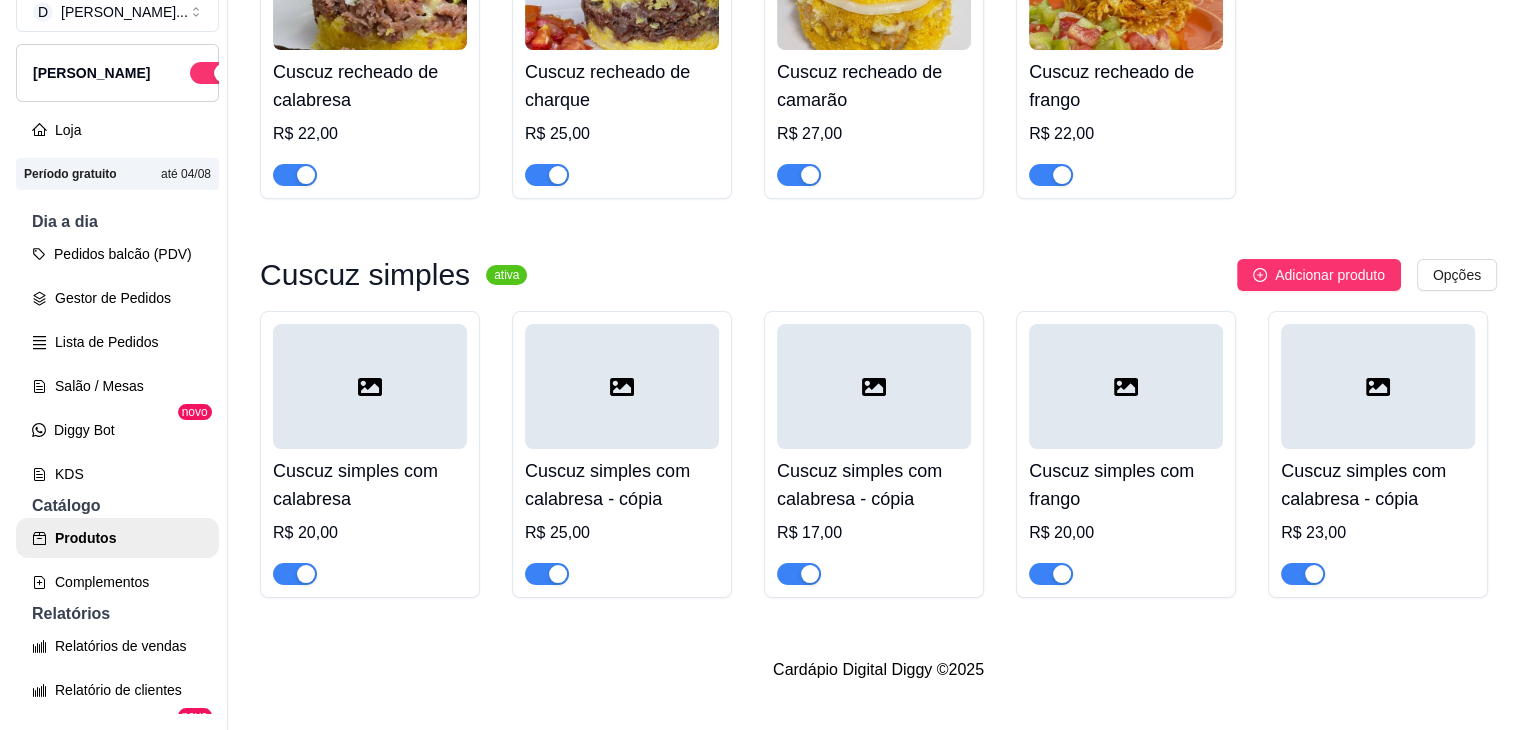 scroll, scrollTop: 4721, scrollLeft: 0, axis: vertical 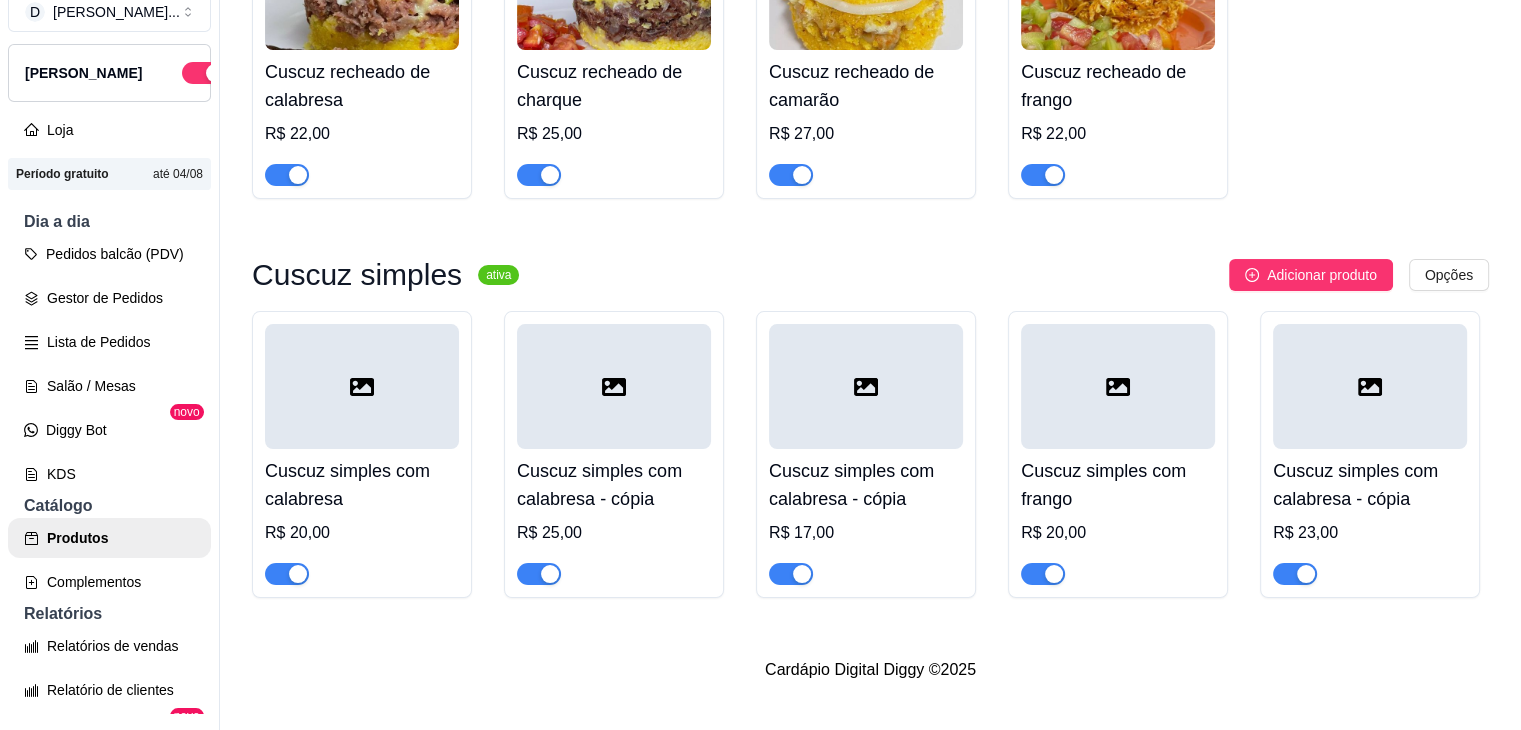 click at bounding box center [1370, 386] 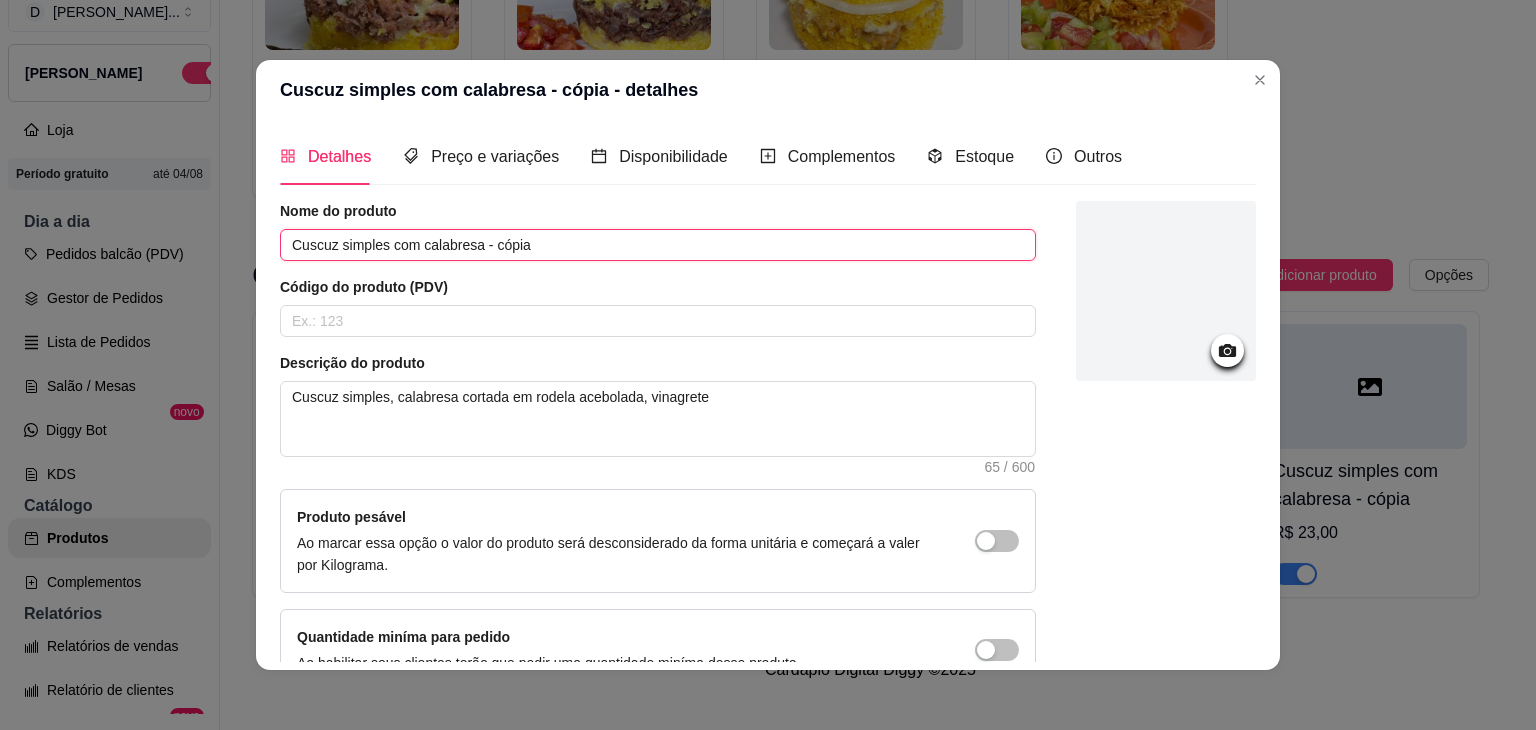 drag, startPoint x: 525, startPoint y: 249, endPoint x: 412, endPoint y: 254, distance: 113.110565 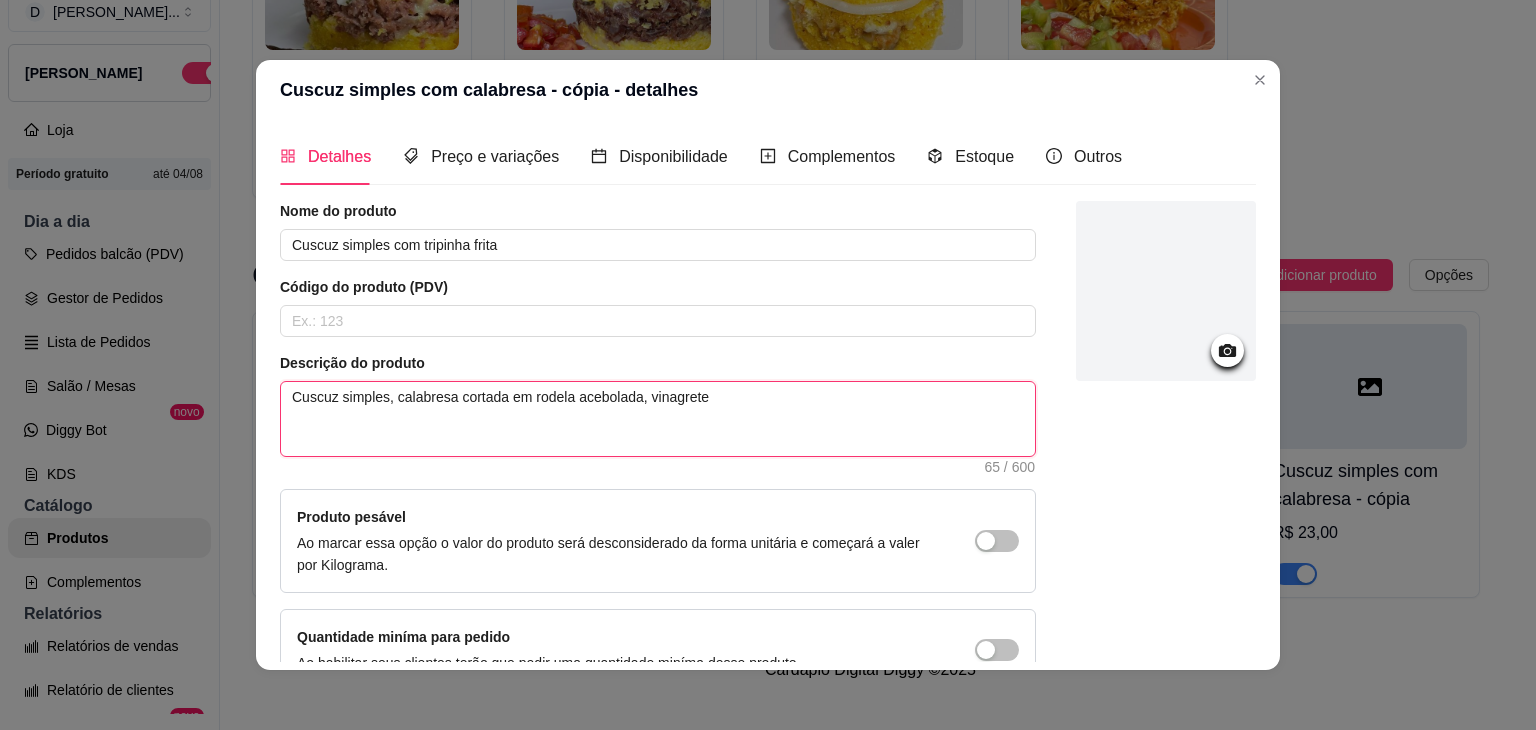 drag, startPoint x: 388, startPoint y: 406, endPoint x: 425, endPoint y: 403, distance: 37.12142 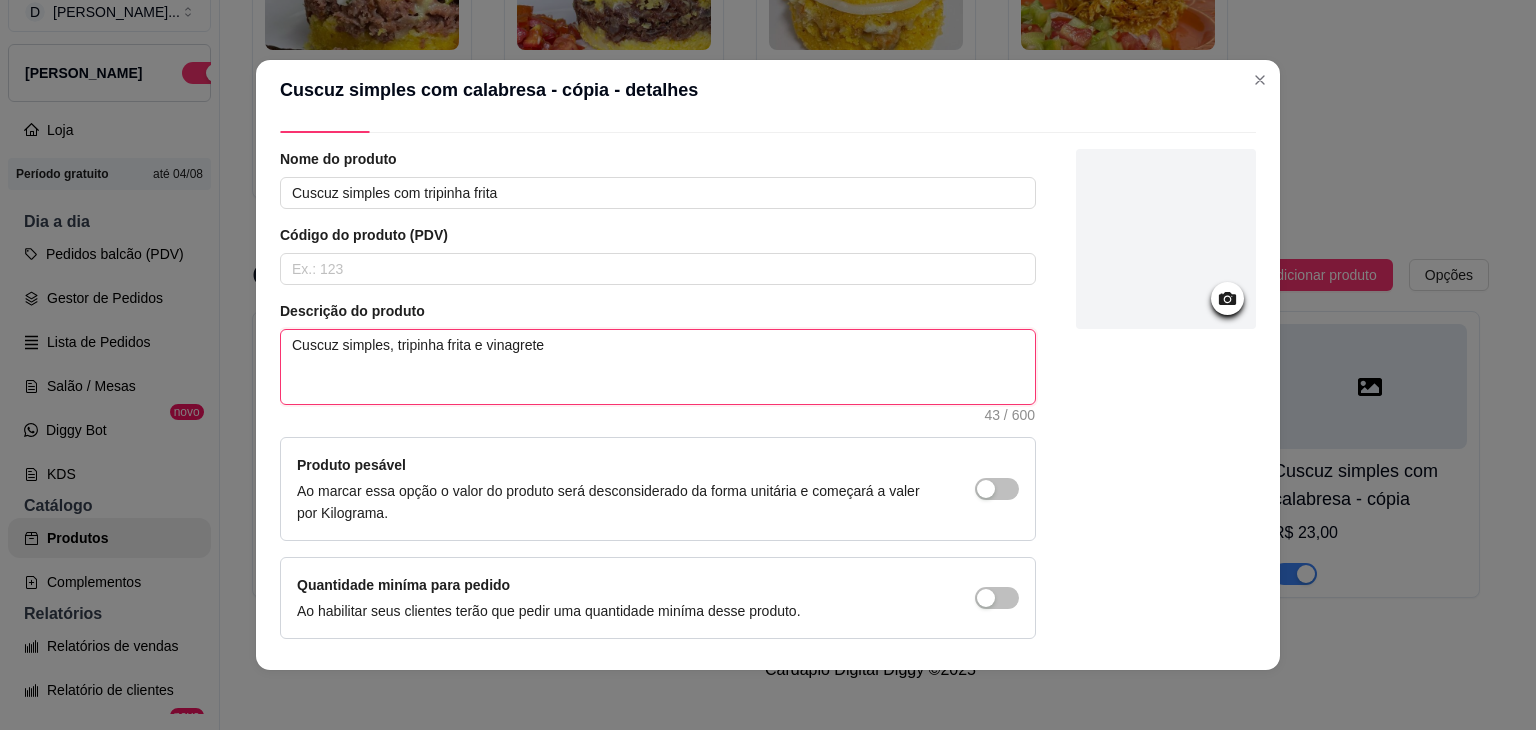 scroll, scrollTop: 0, scrollLeft: 0, axis: both 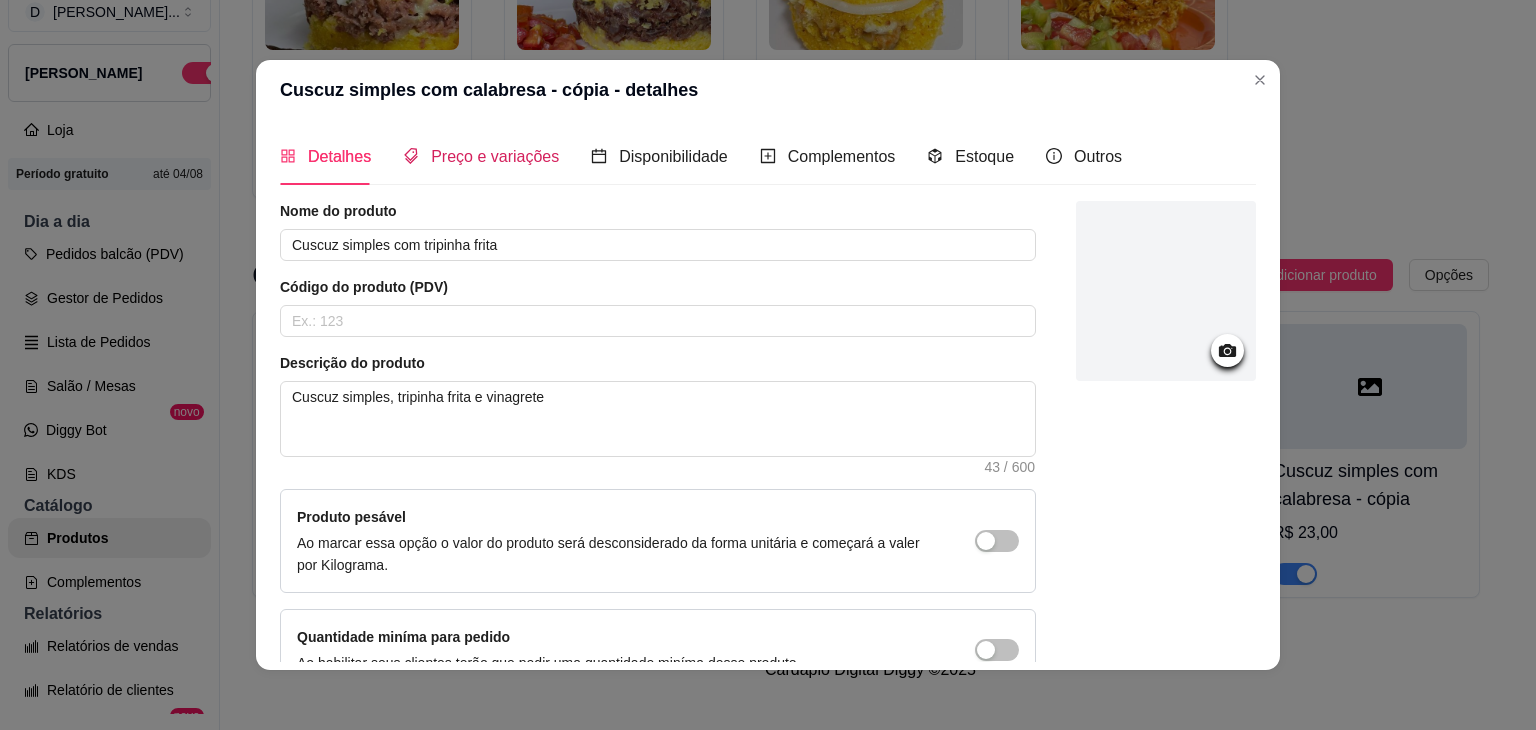 click on "Preço e variações" at bounding box center [495, 156] 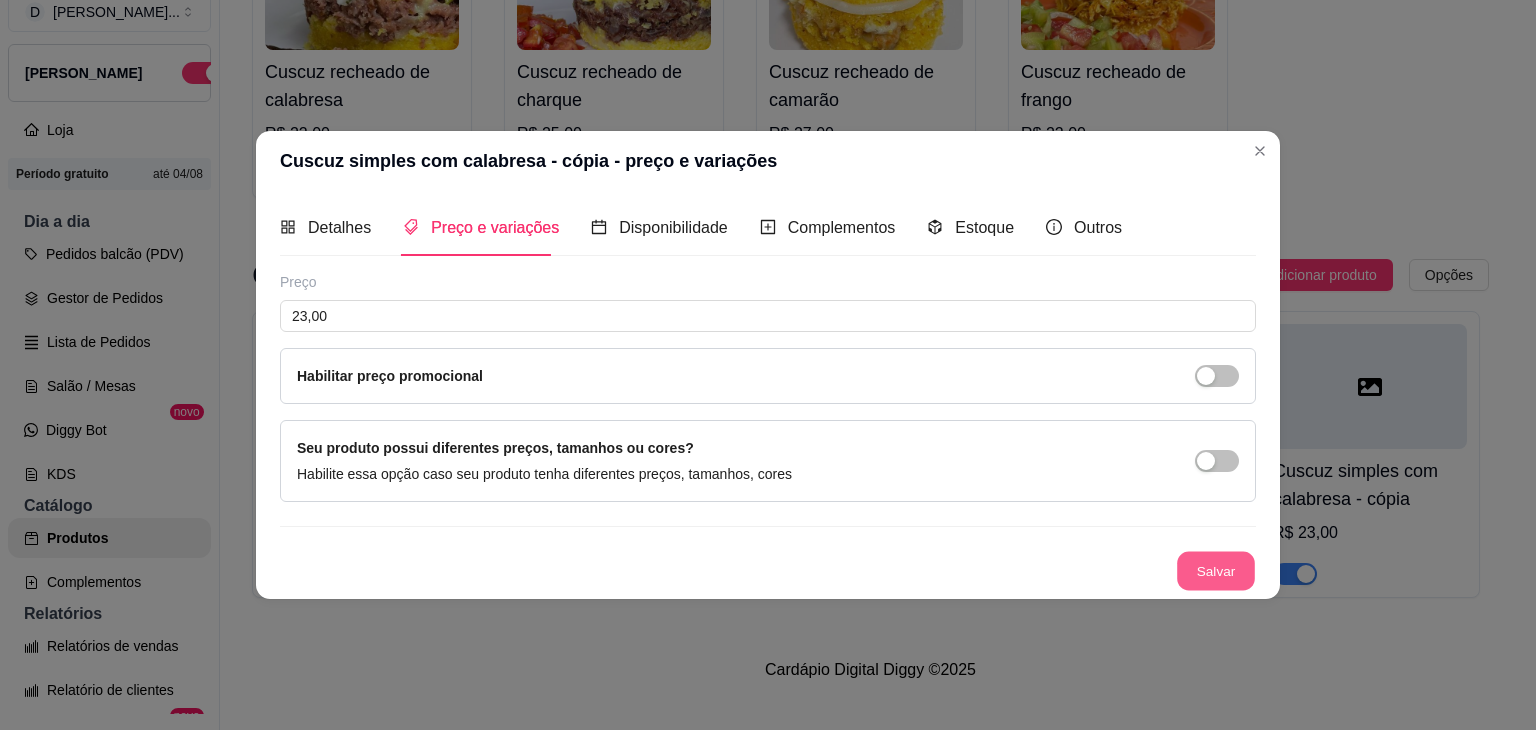 click on "Salvar" at bounding box center (1216, 571) 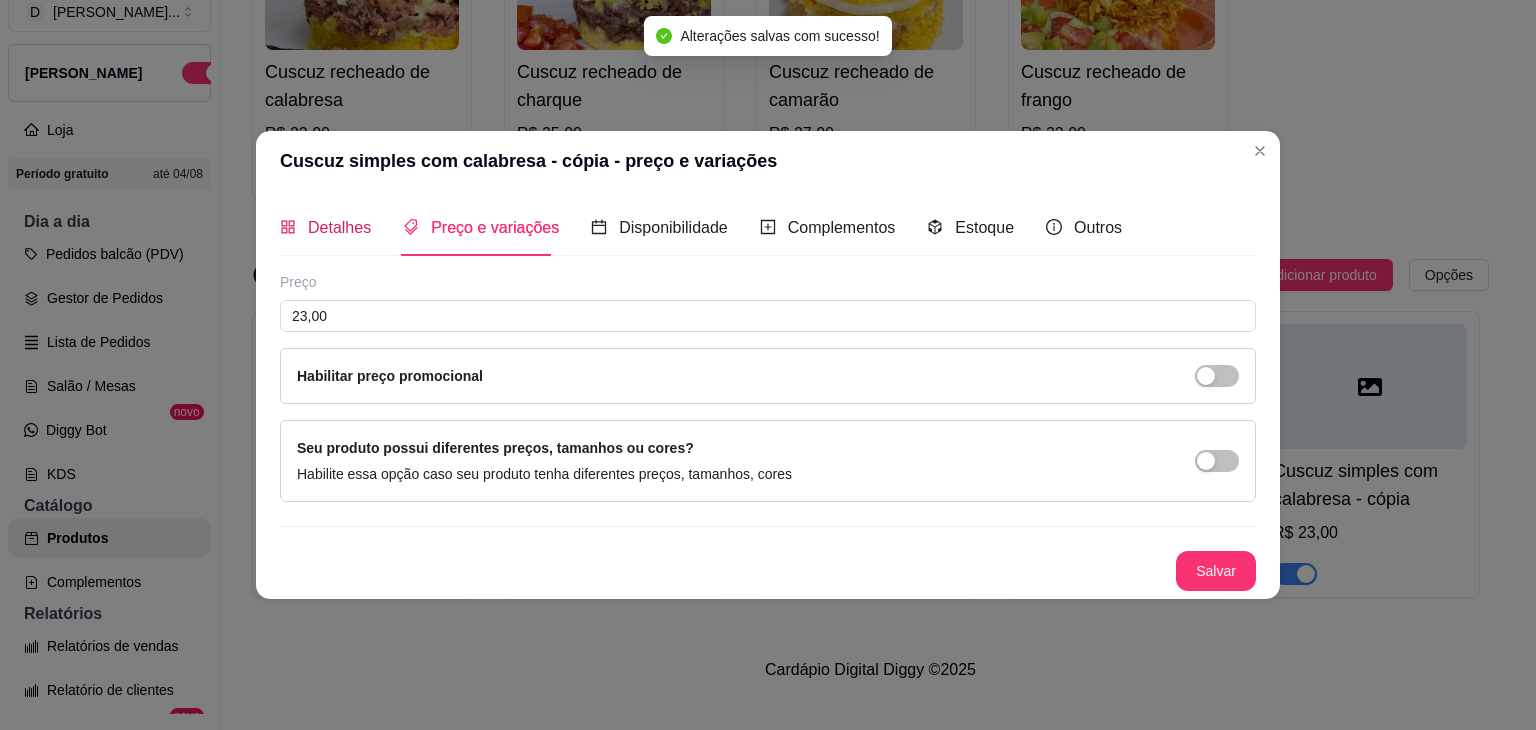 click on "Detalhes" at bounding box center (339, 227) 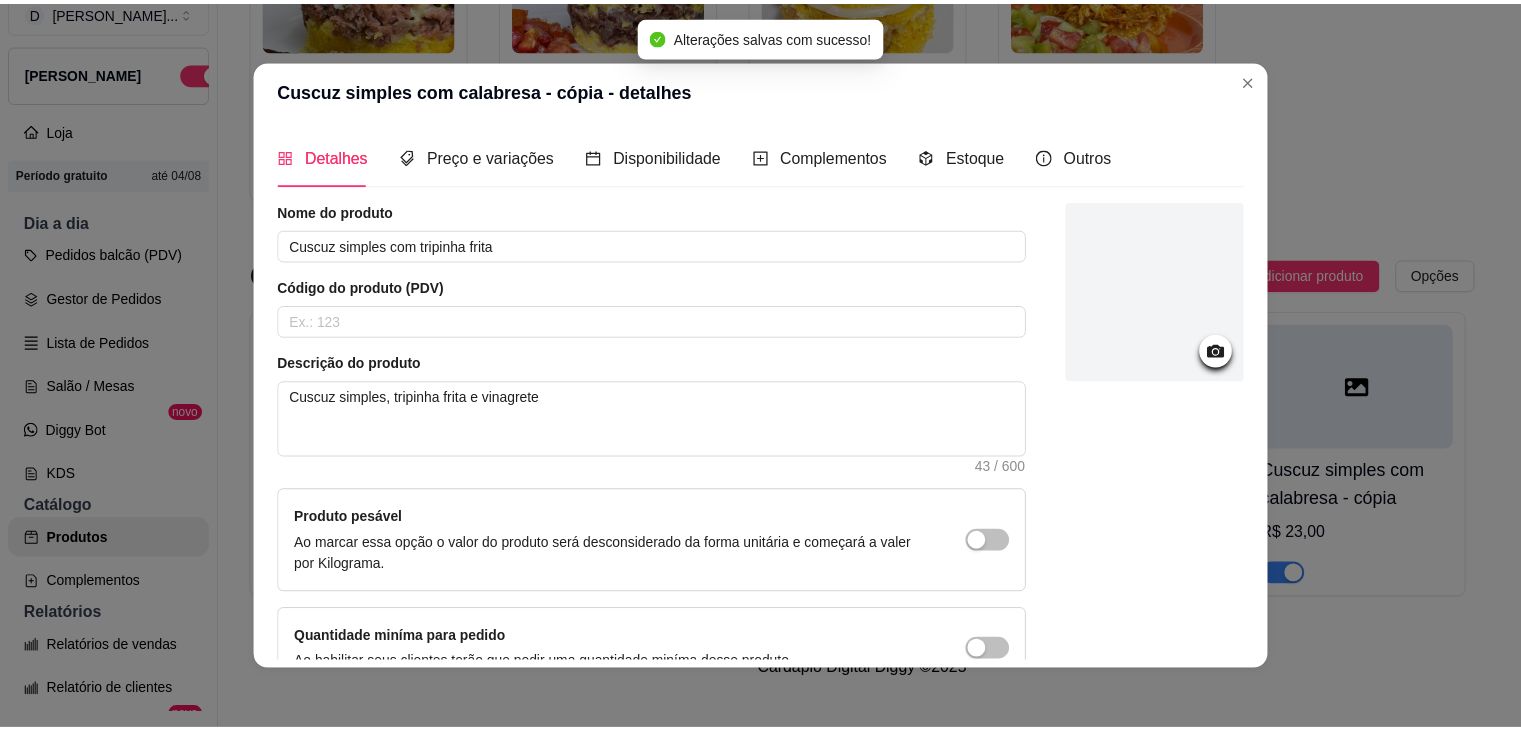 scroll, scrollTop: 116, scrollLeft: 0, axis: vertical 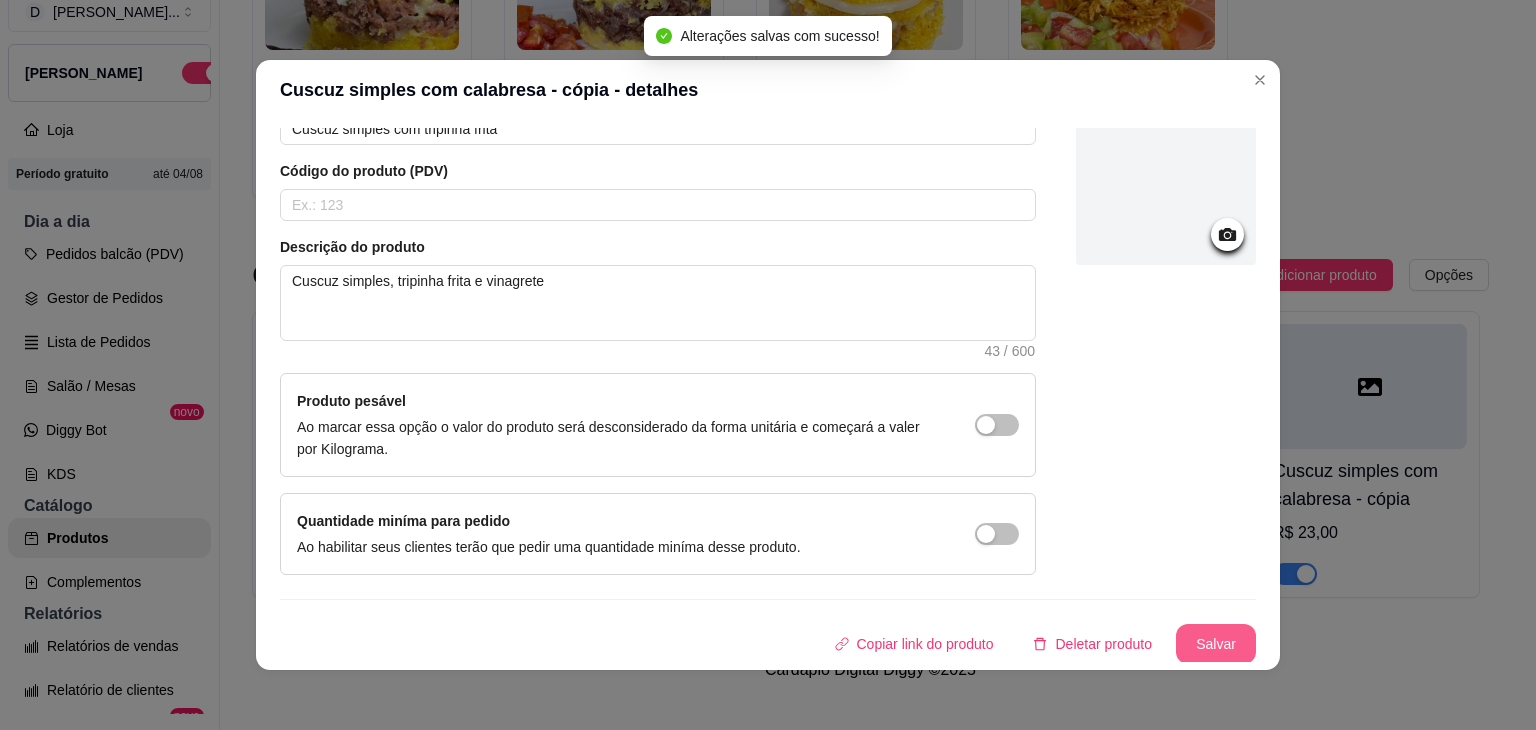 click on "Salvar" at bounding box center [1216, 644] 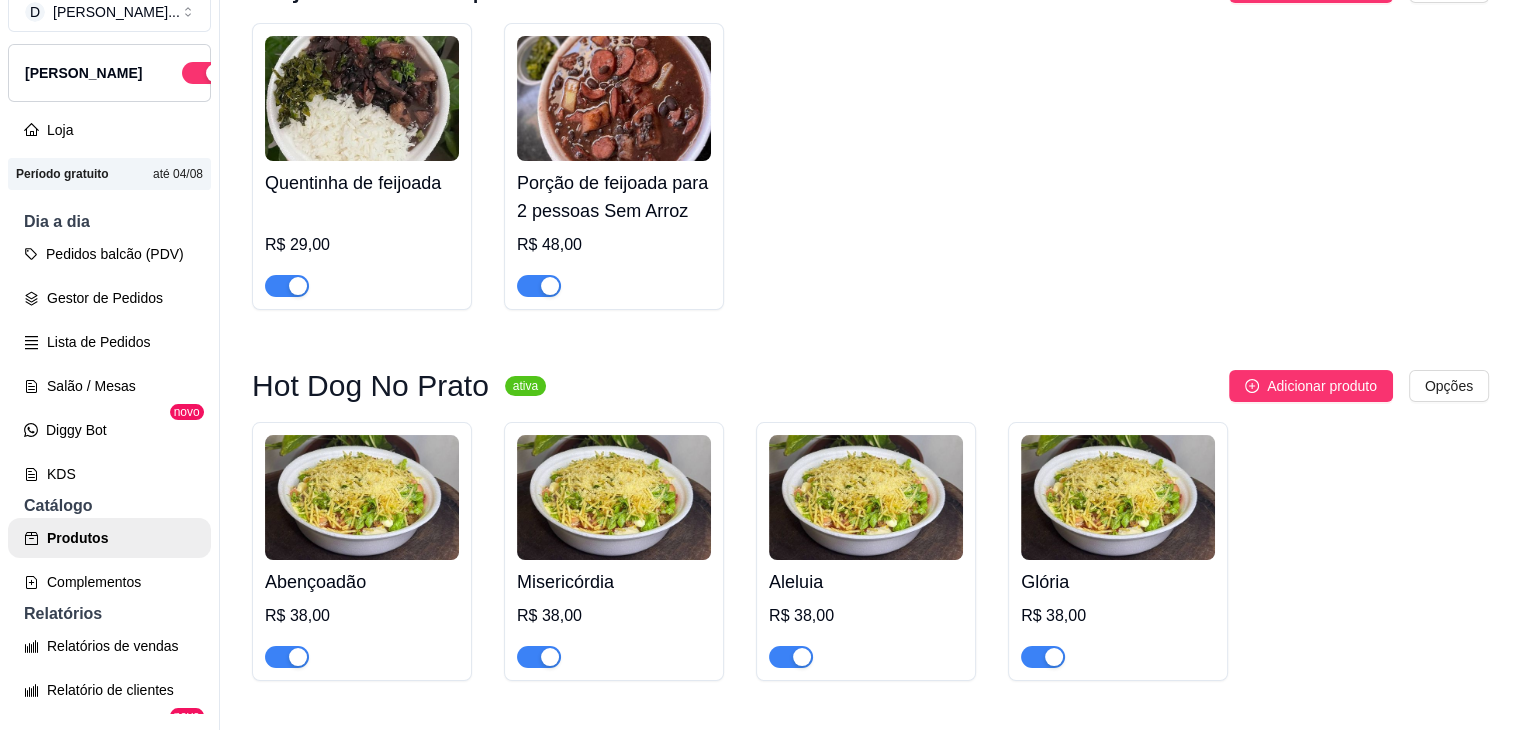 scroll, scrollTop: 1421, scrollLeft: 0, axis: vertical 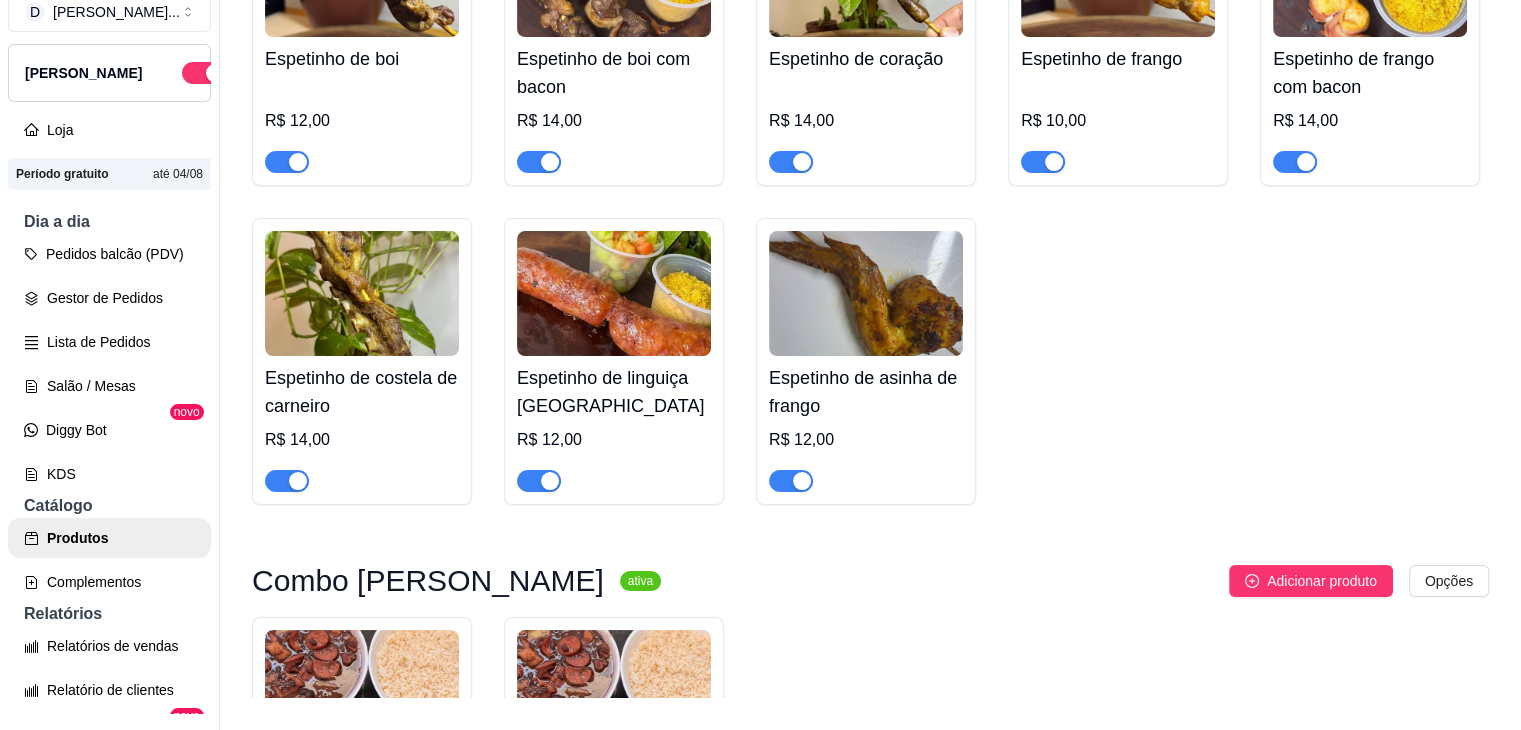 drag, startPoint x: 944, startPoint y: 237, endPoint x: 1386, endPoint y: 203, distance: 443.30576 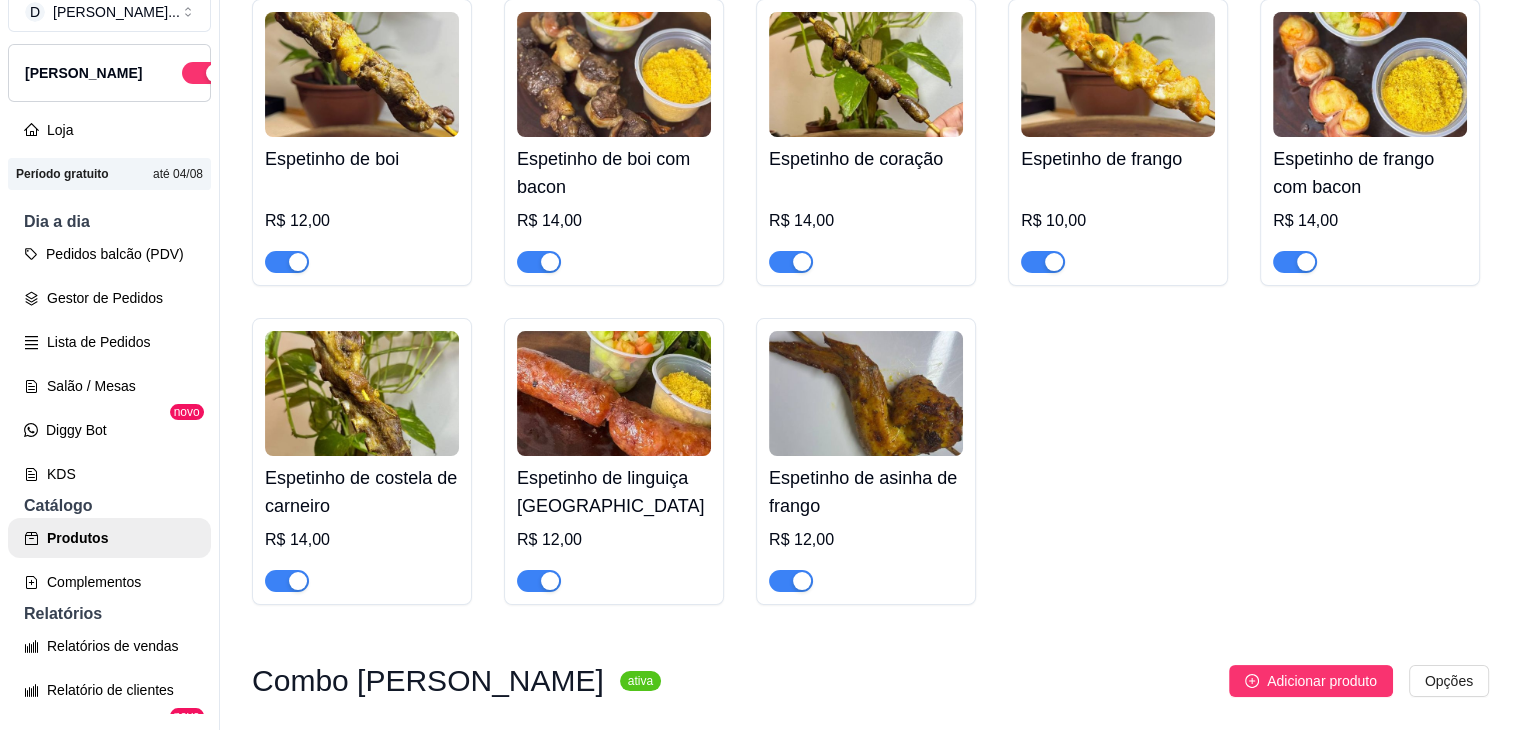 scroll, scrollTop: 0, scrollLeft: 0, axis: both 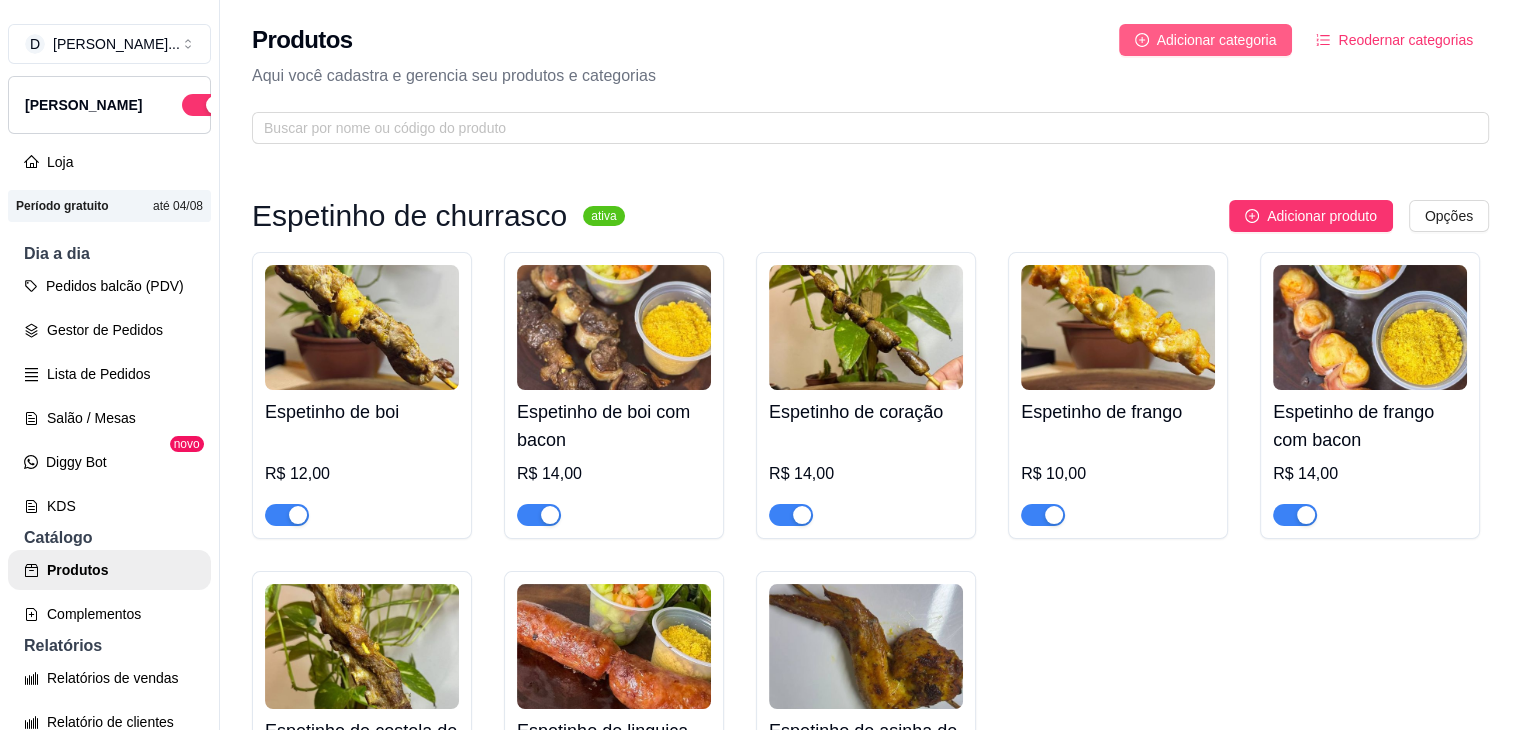 click on "Adicionar categoria" at bounding box center [1217, 40] 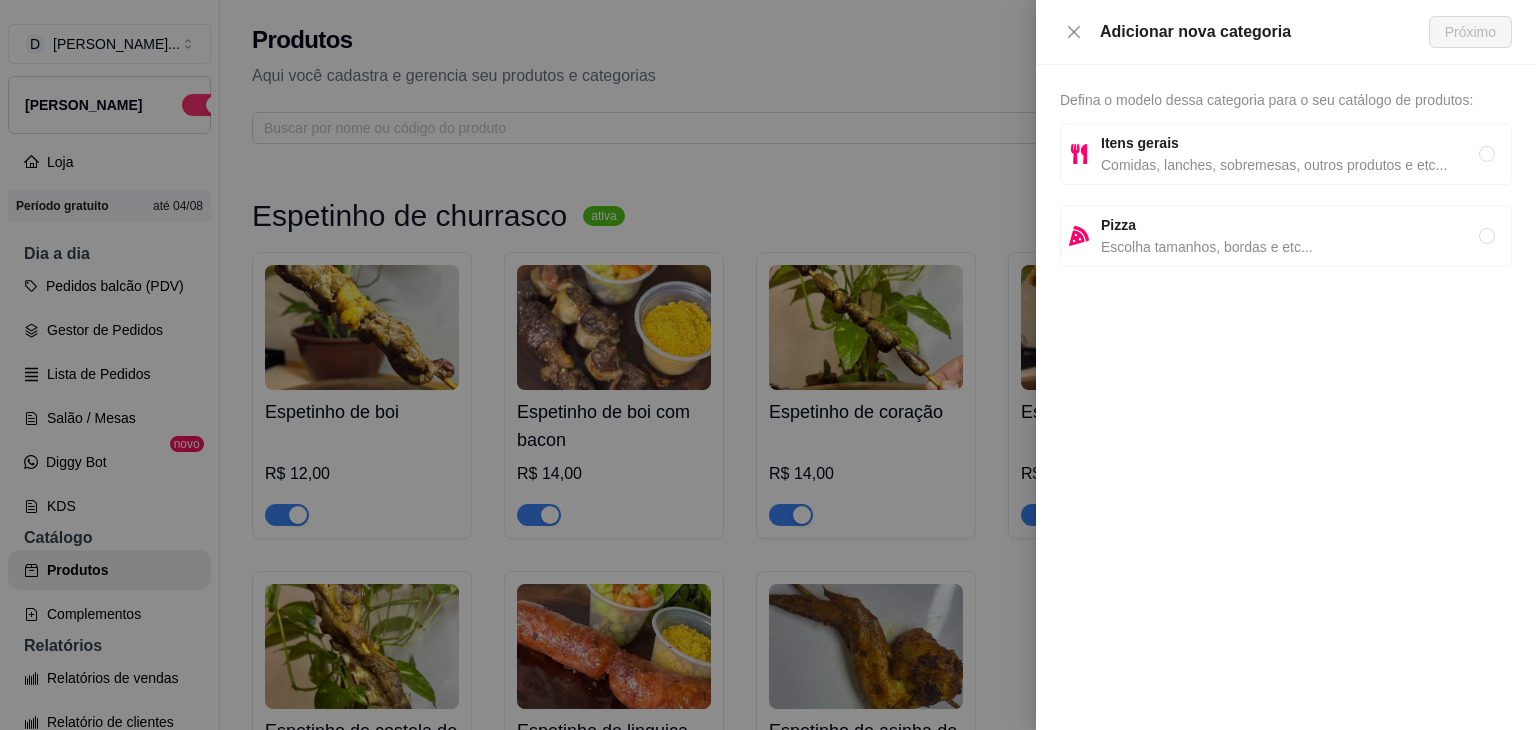 click on "Itens gerais" at bounding box center (1290, 143) 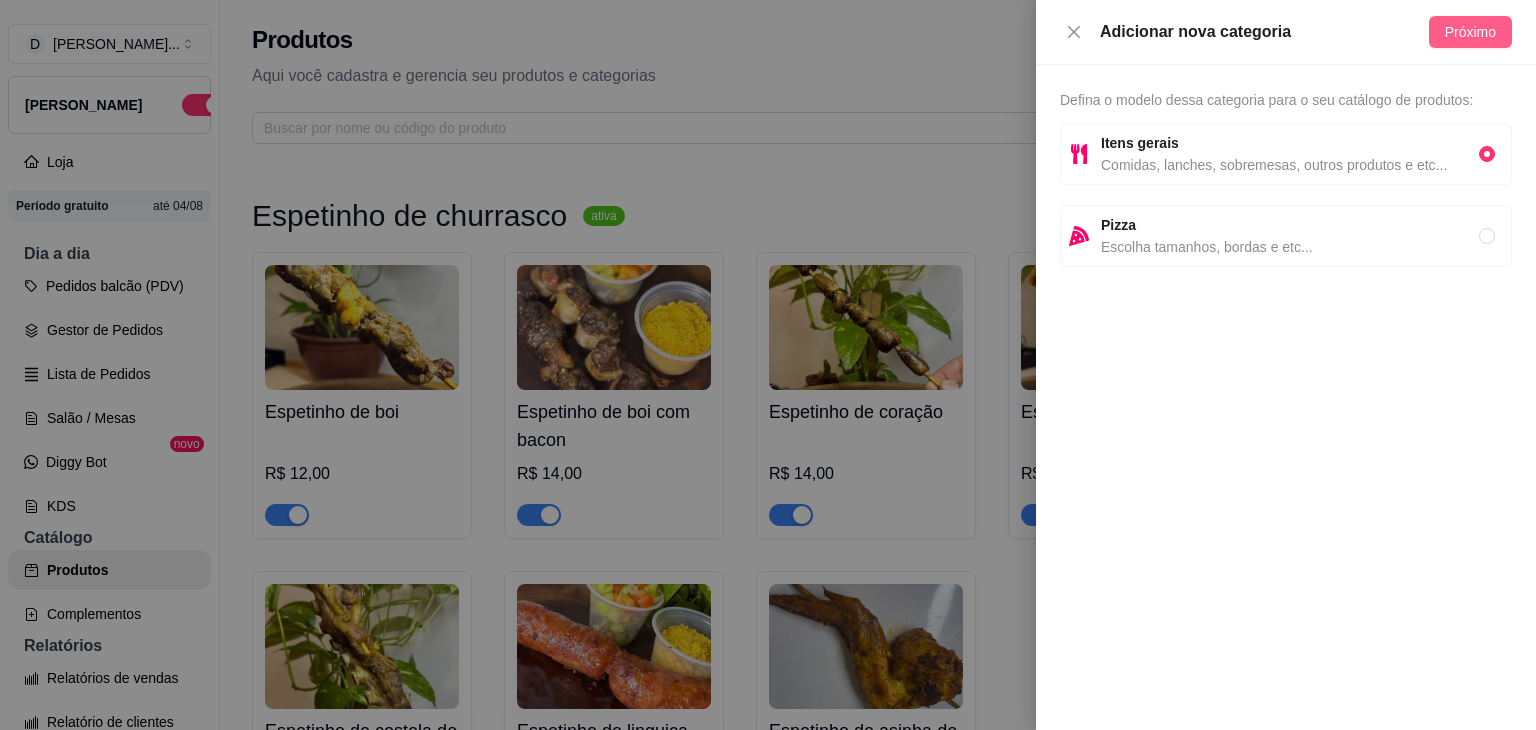 click on "Próximo" at bounding box center (1470, 32) 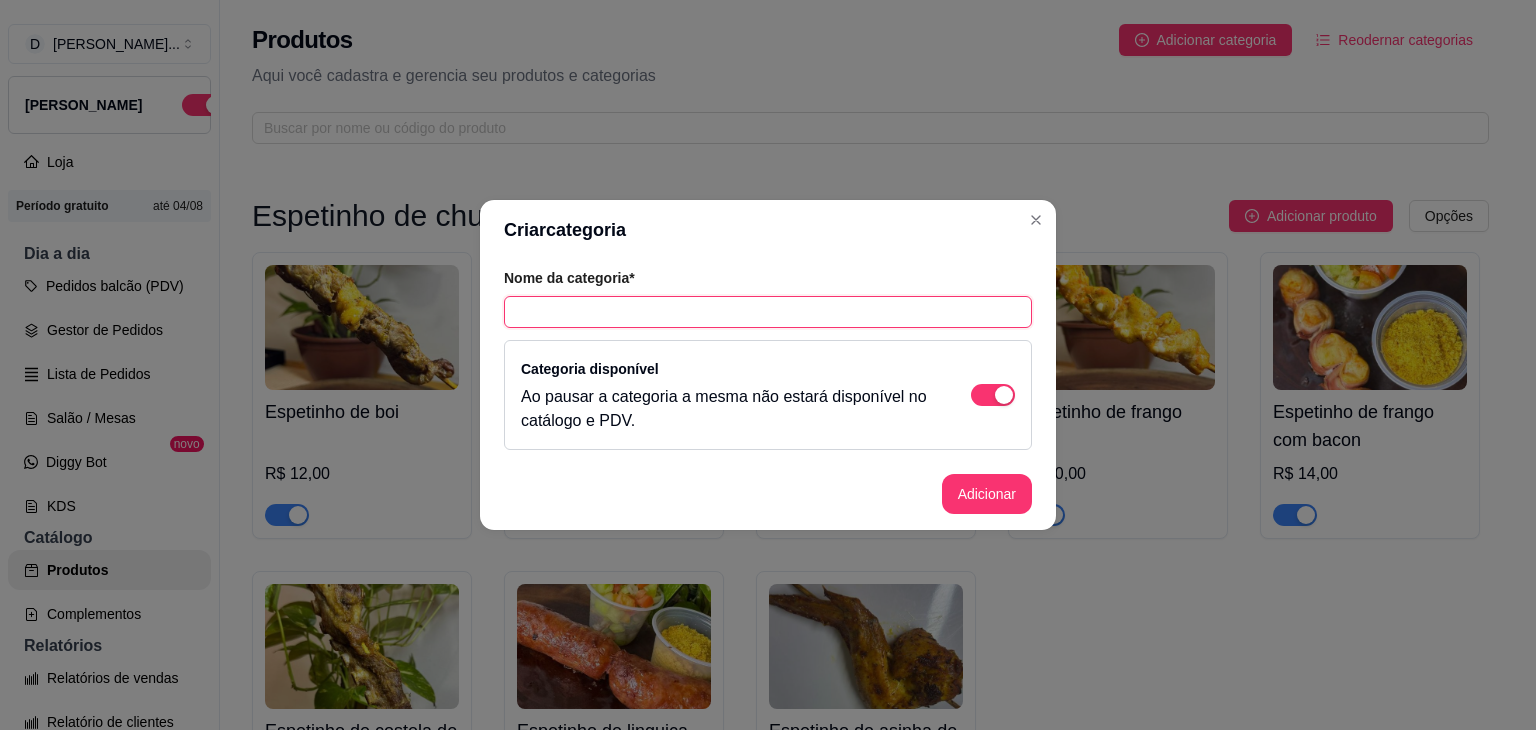click at bounding box center [768, 312] 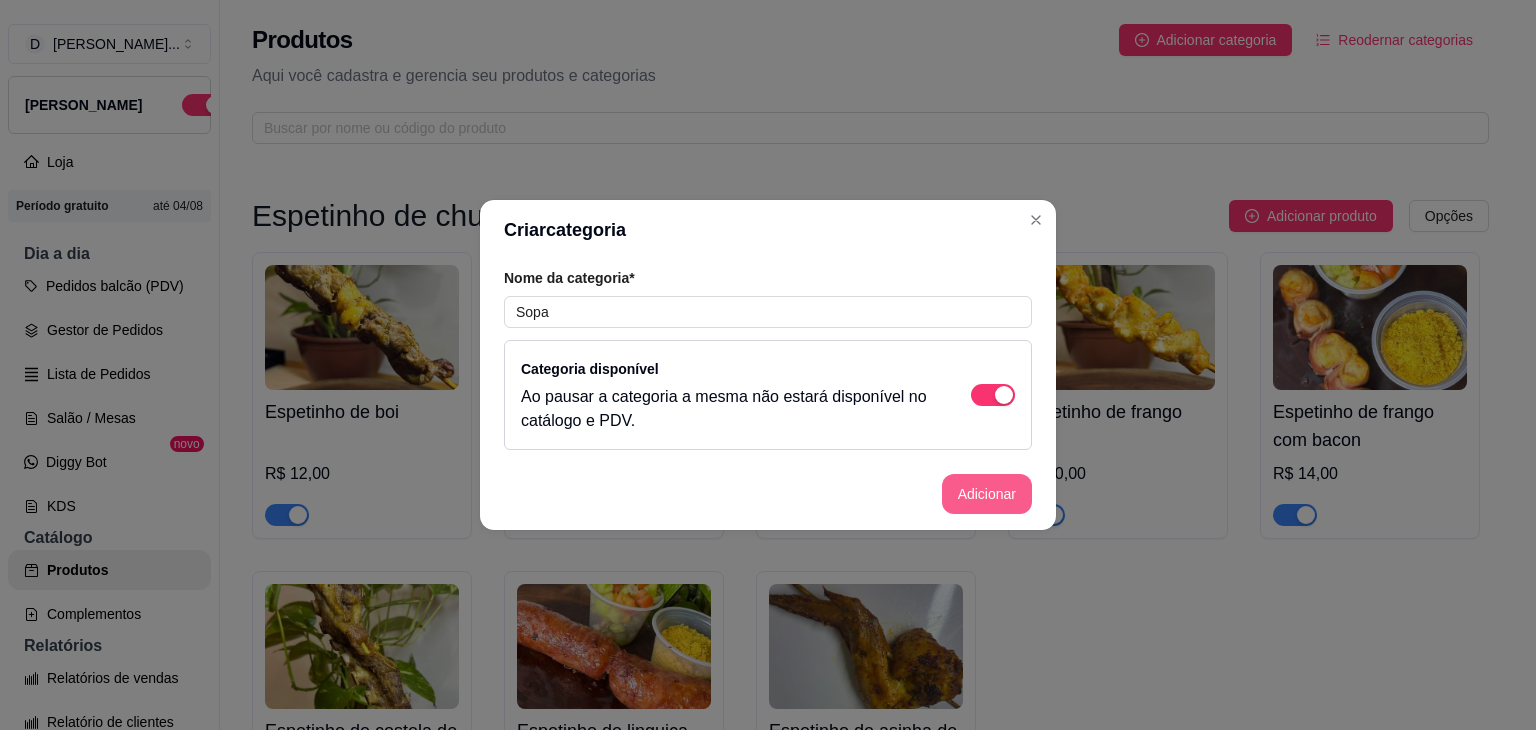 click on "Adicionar" at bounding box center (987, 494) 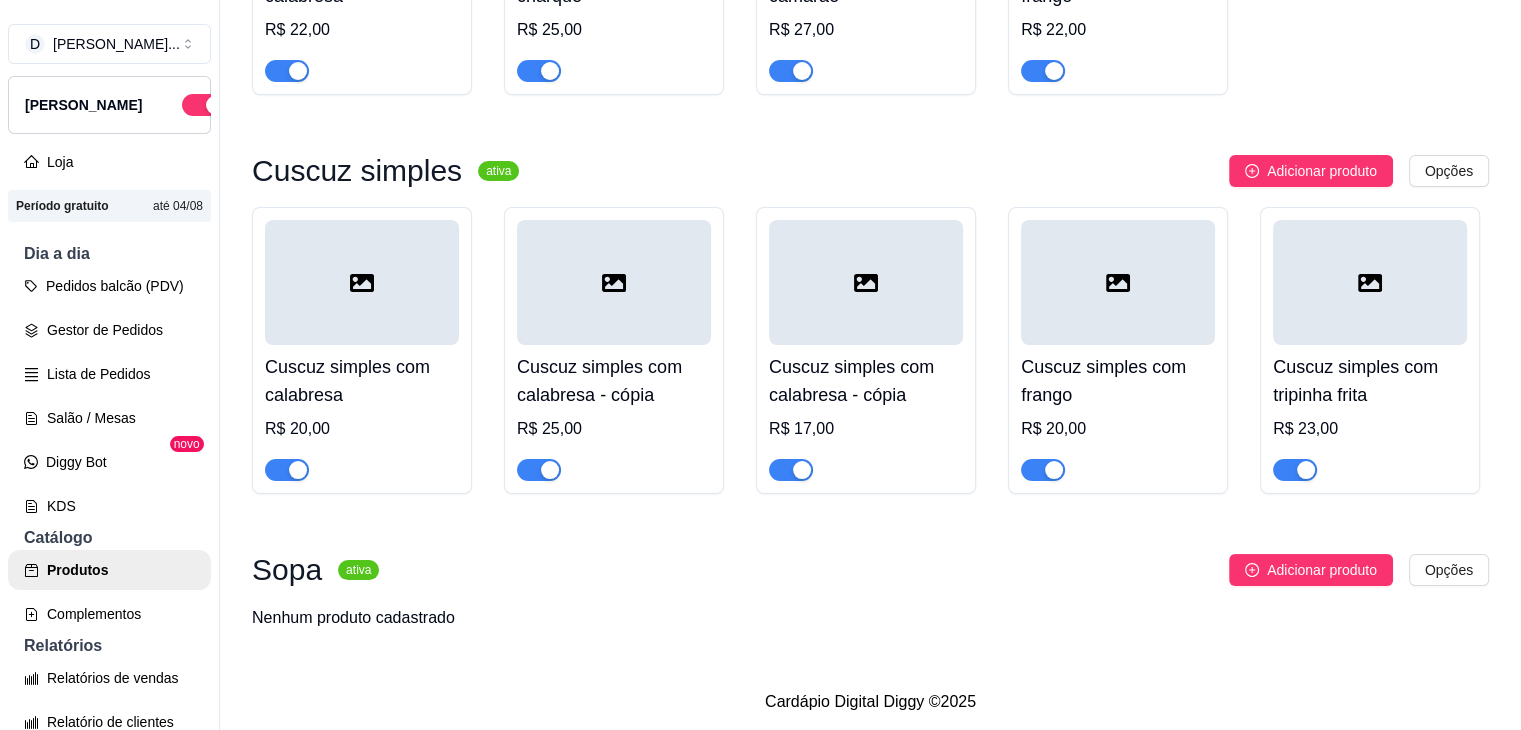 scroll, scrollTop: 4857, scrollLeft: 0, axis: vertical 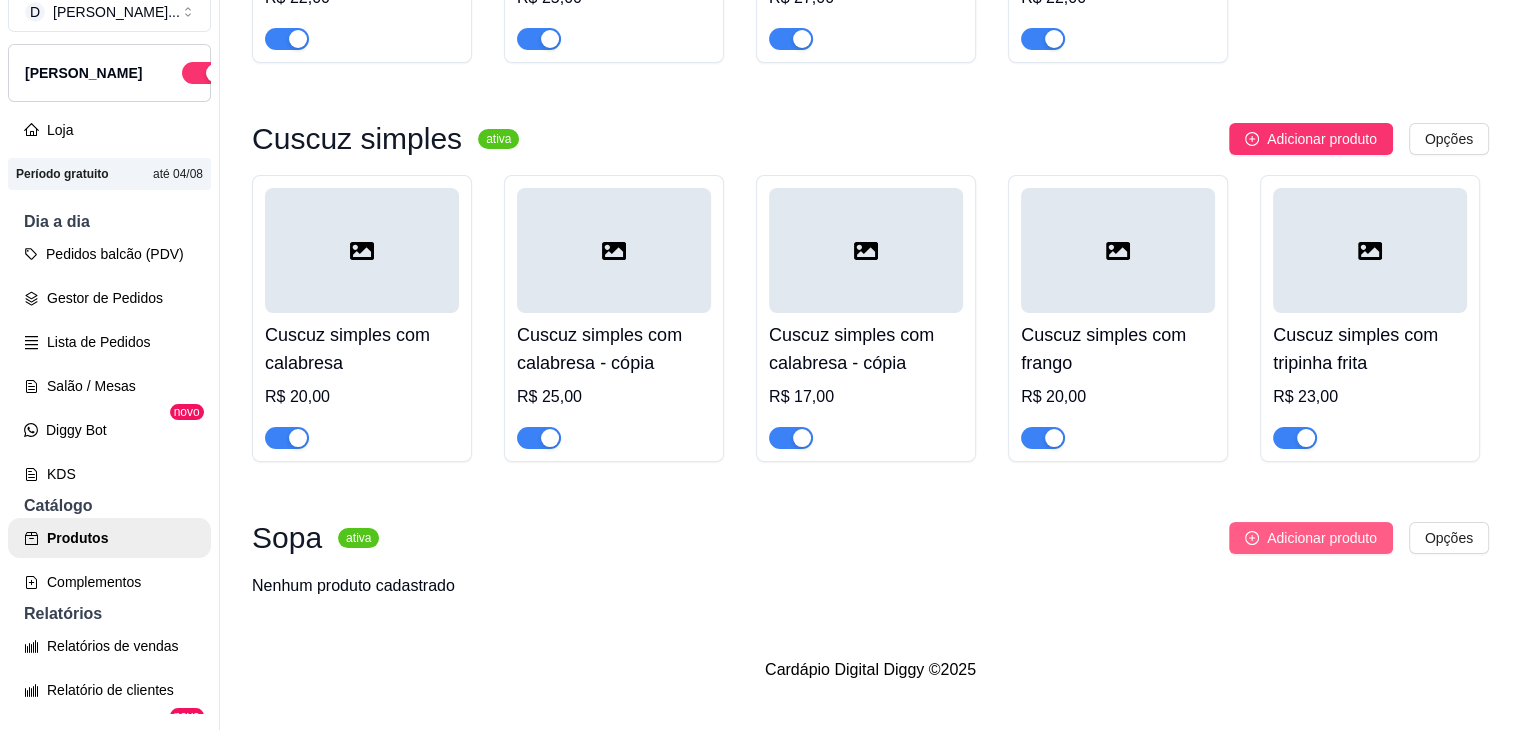 click on "Adicionar produto" at bounding box center (1311, 538) 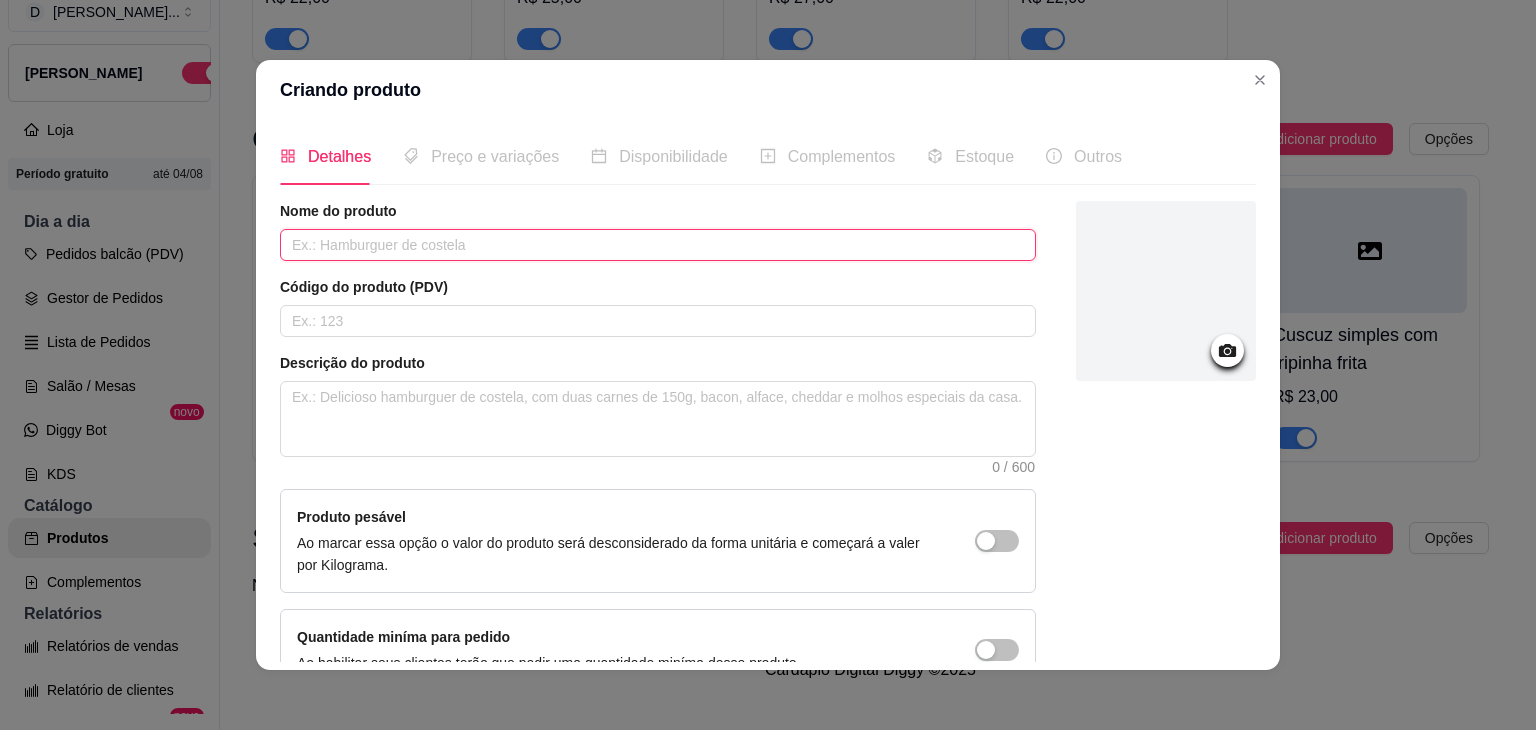 click at bounding box center (658, 245) 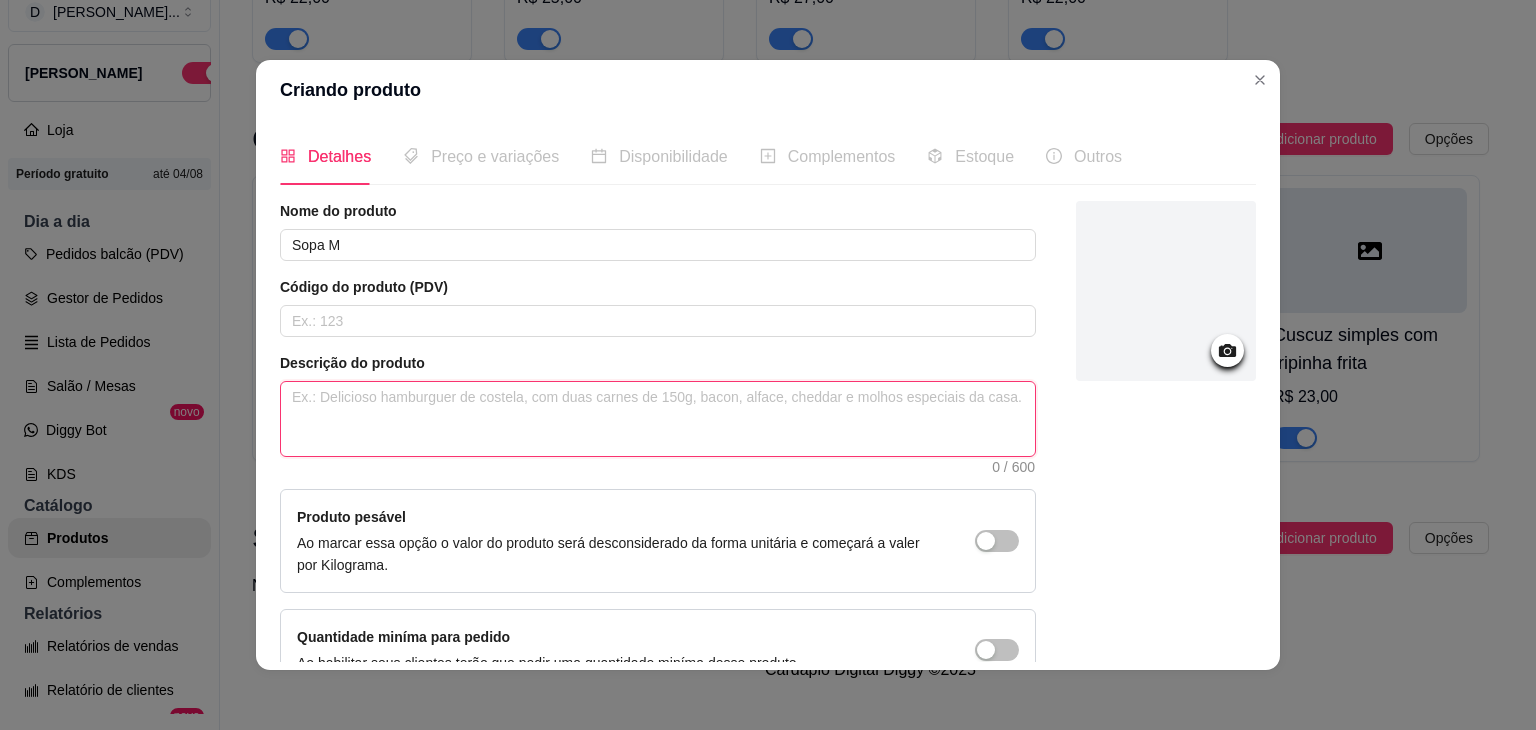 click at bounding box center (658, 419) 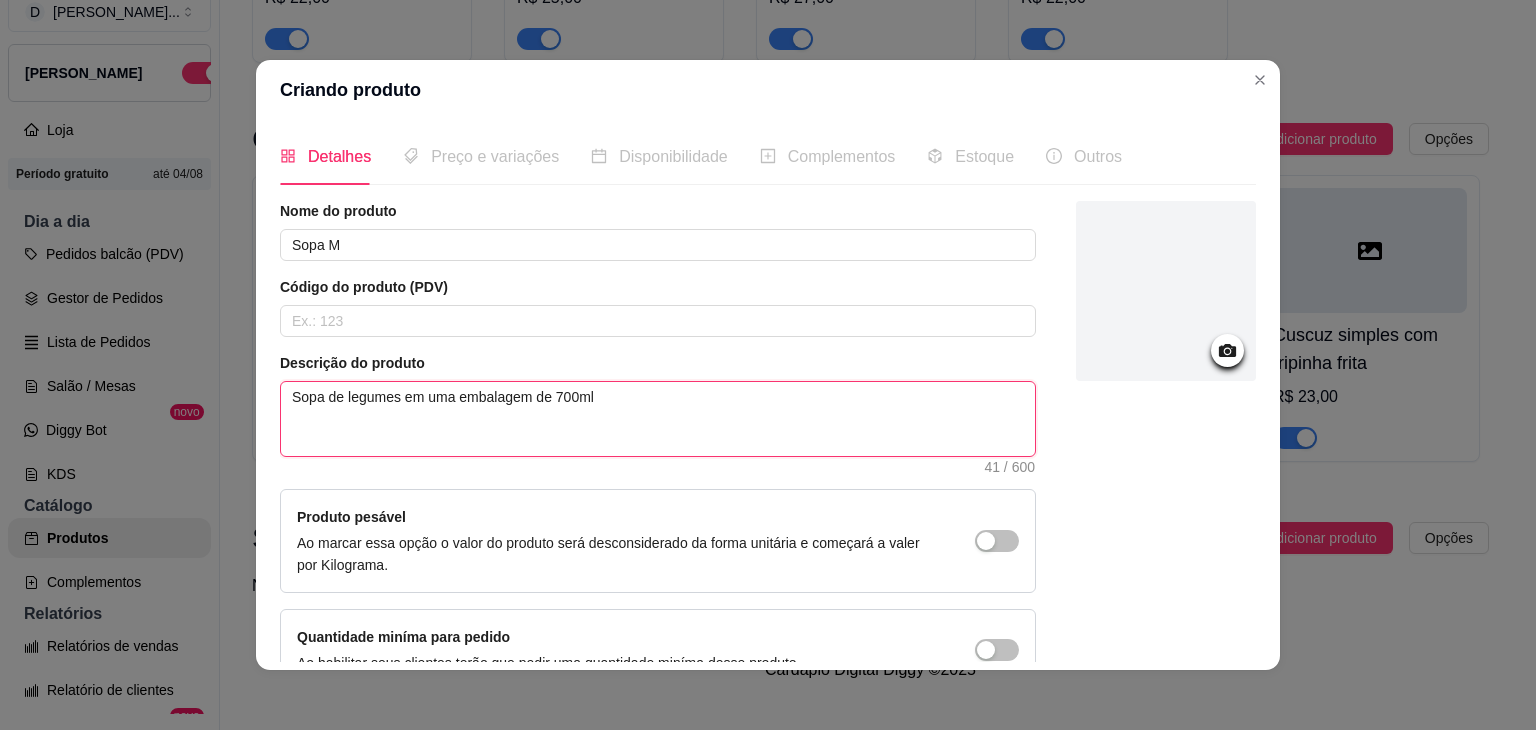 click on "Sopa de legumes em uma embalagem de 700ml" at bounding box center (658, 419) 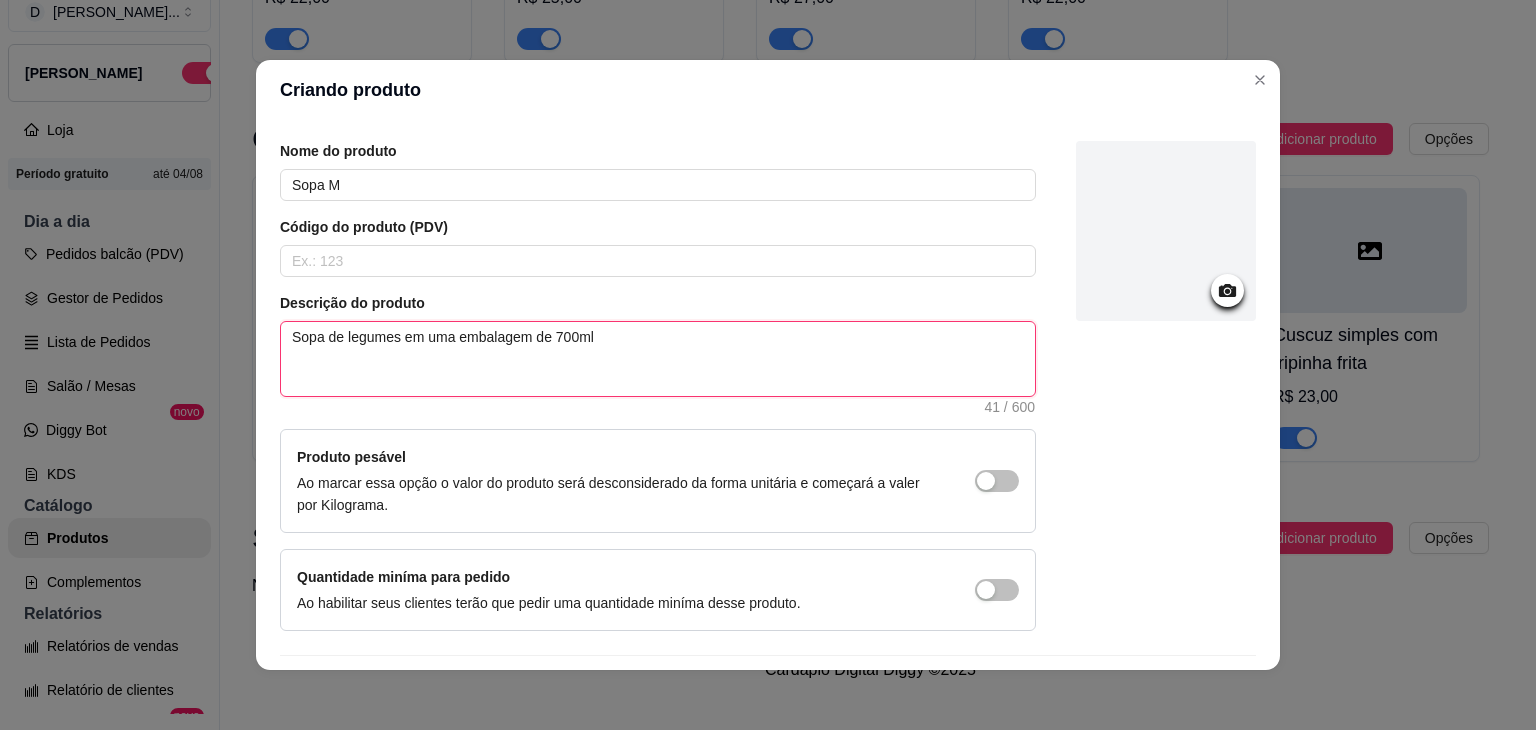 scroll, scrollTop: 116, scrollLeft: 0, axis: vertical 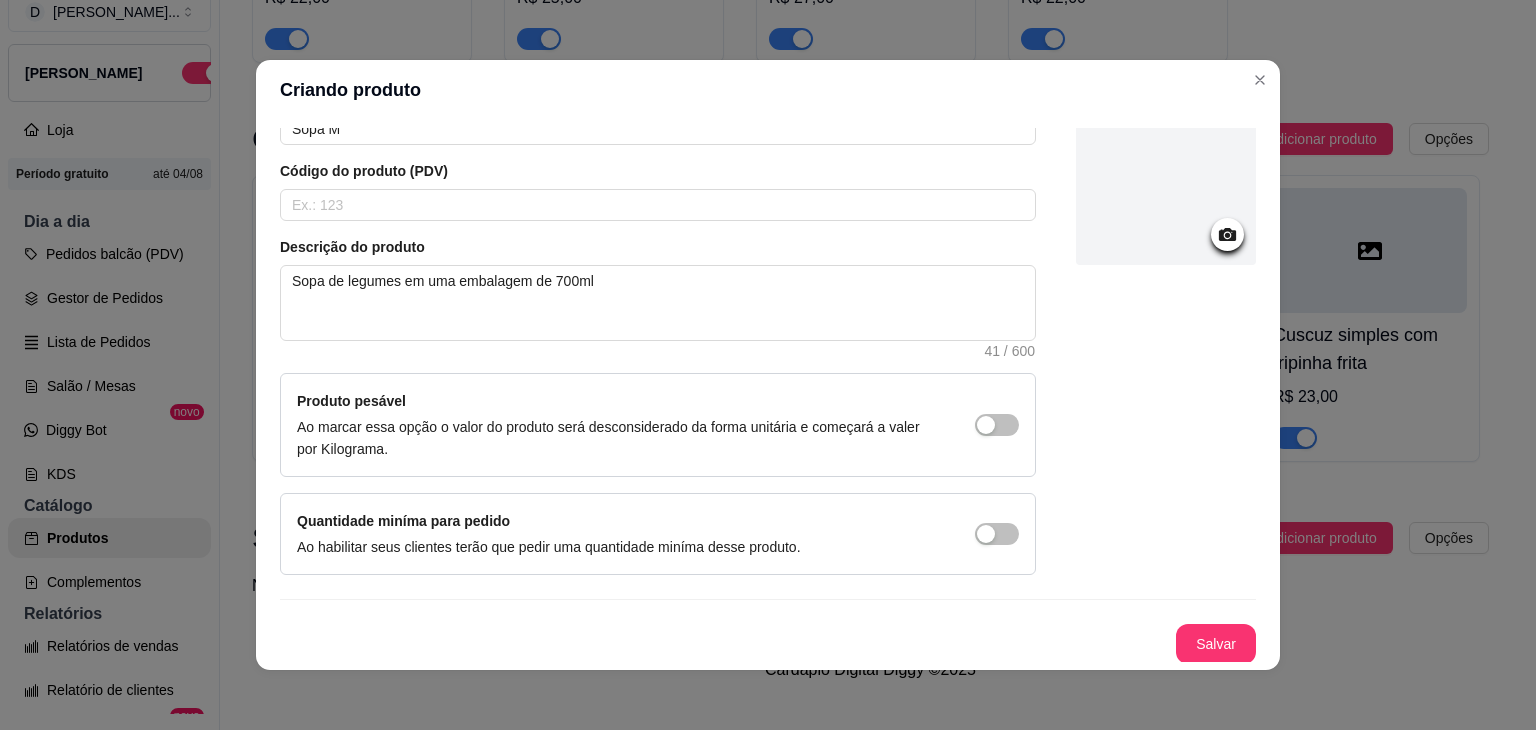 click at bounding box center [1166, 175] 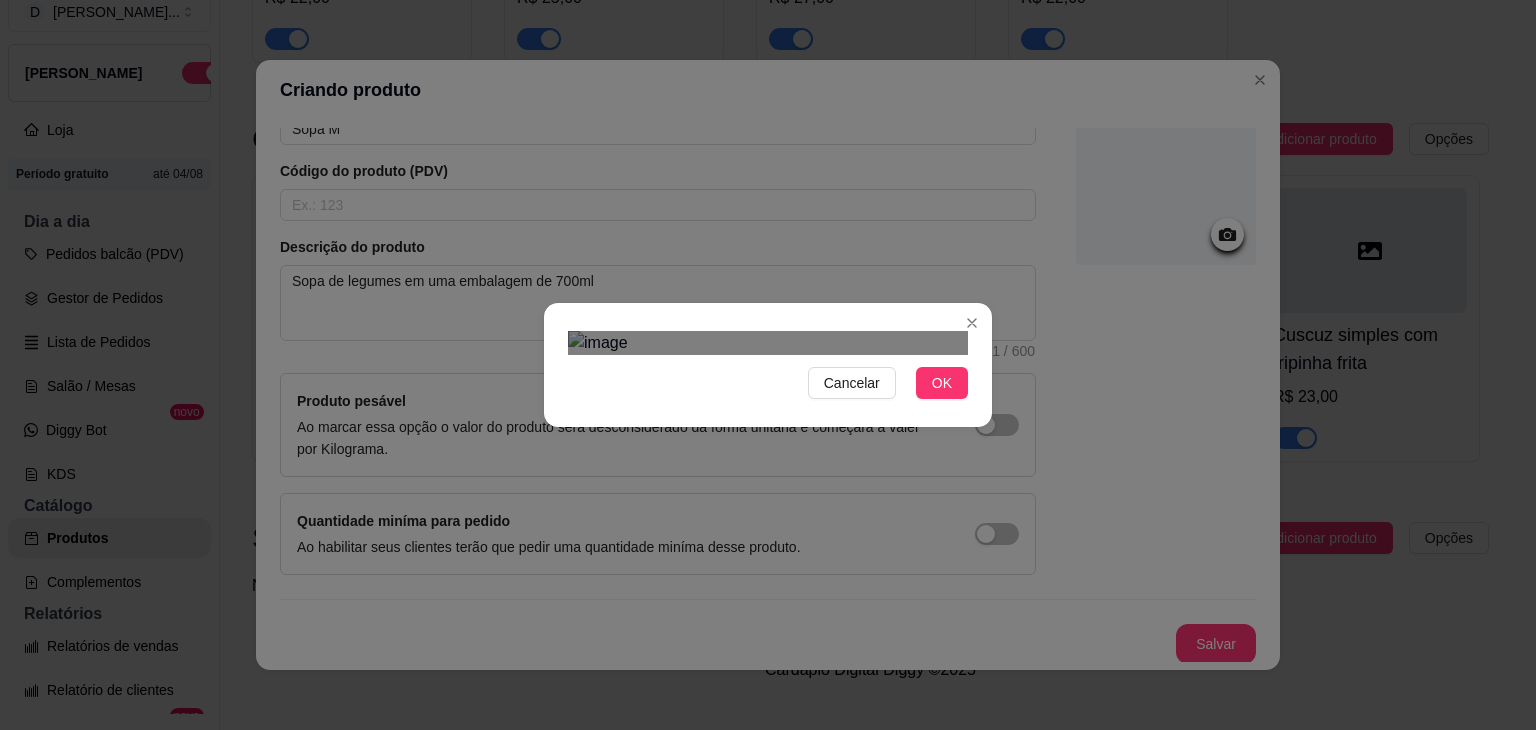 click at bounding box center (766, 735) 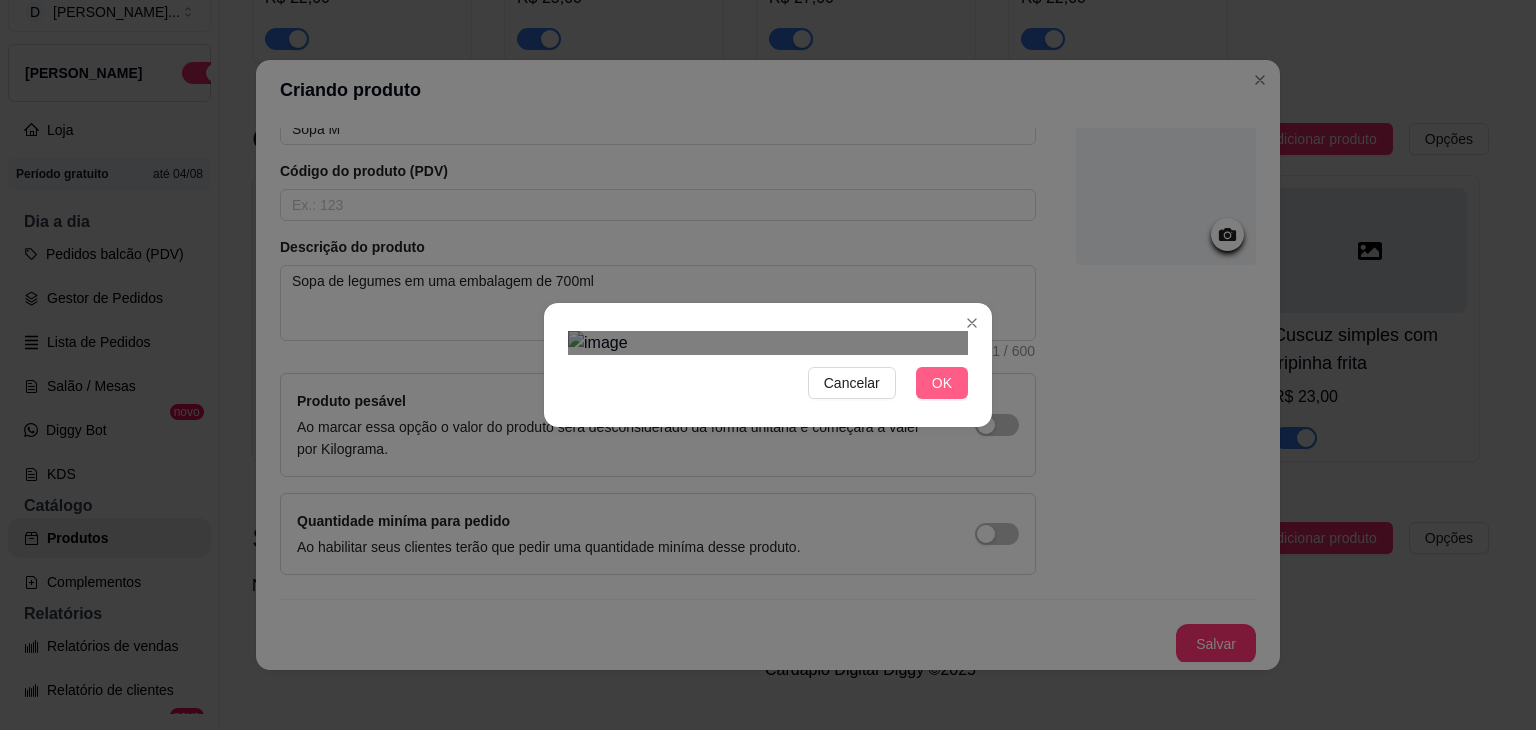 click on "OK" at bounding box center (942, 383) 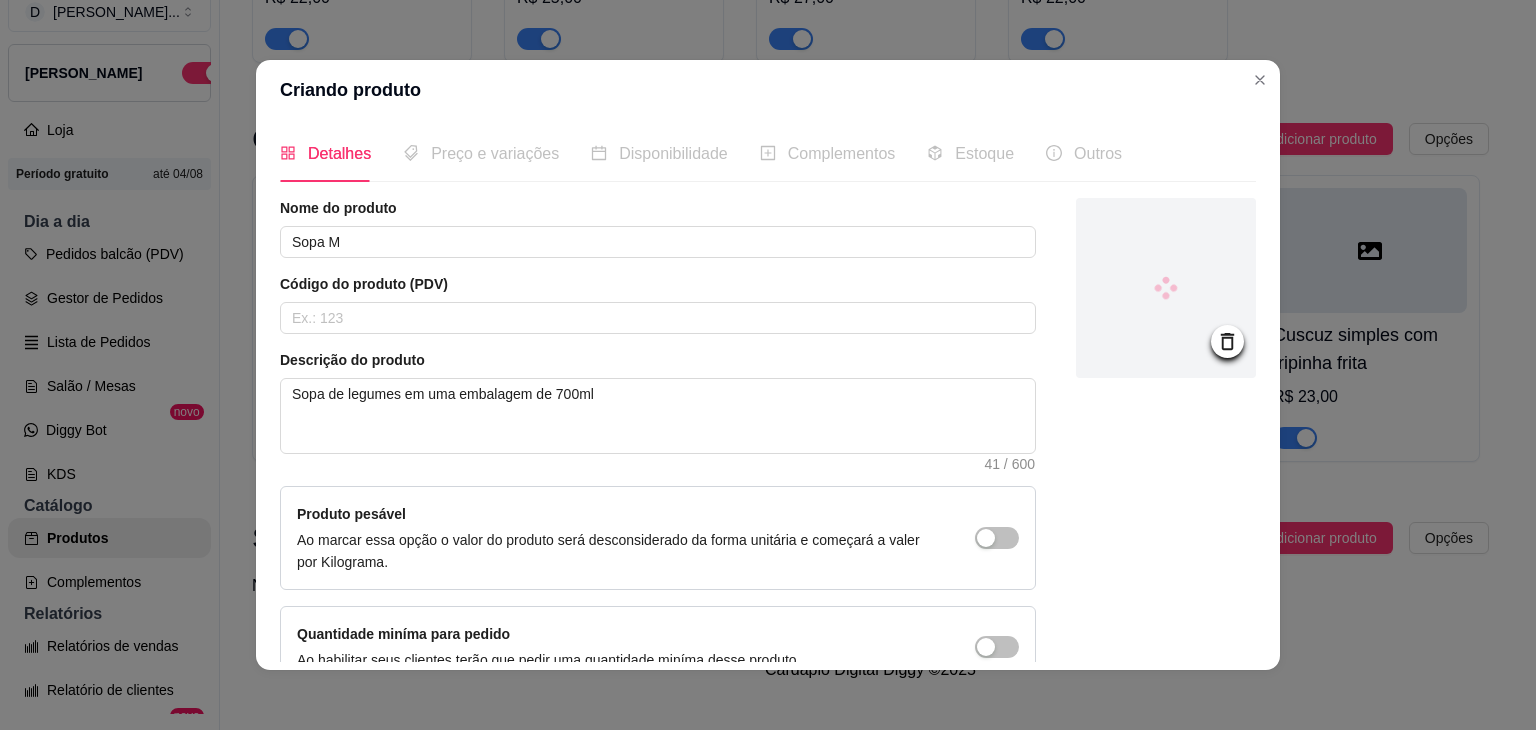 scroll, scrollTop: 0, scrollLeft: 0, axis: both 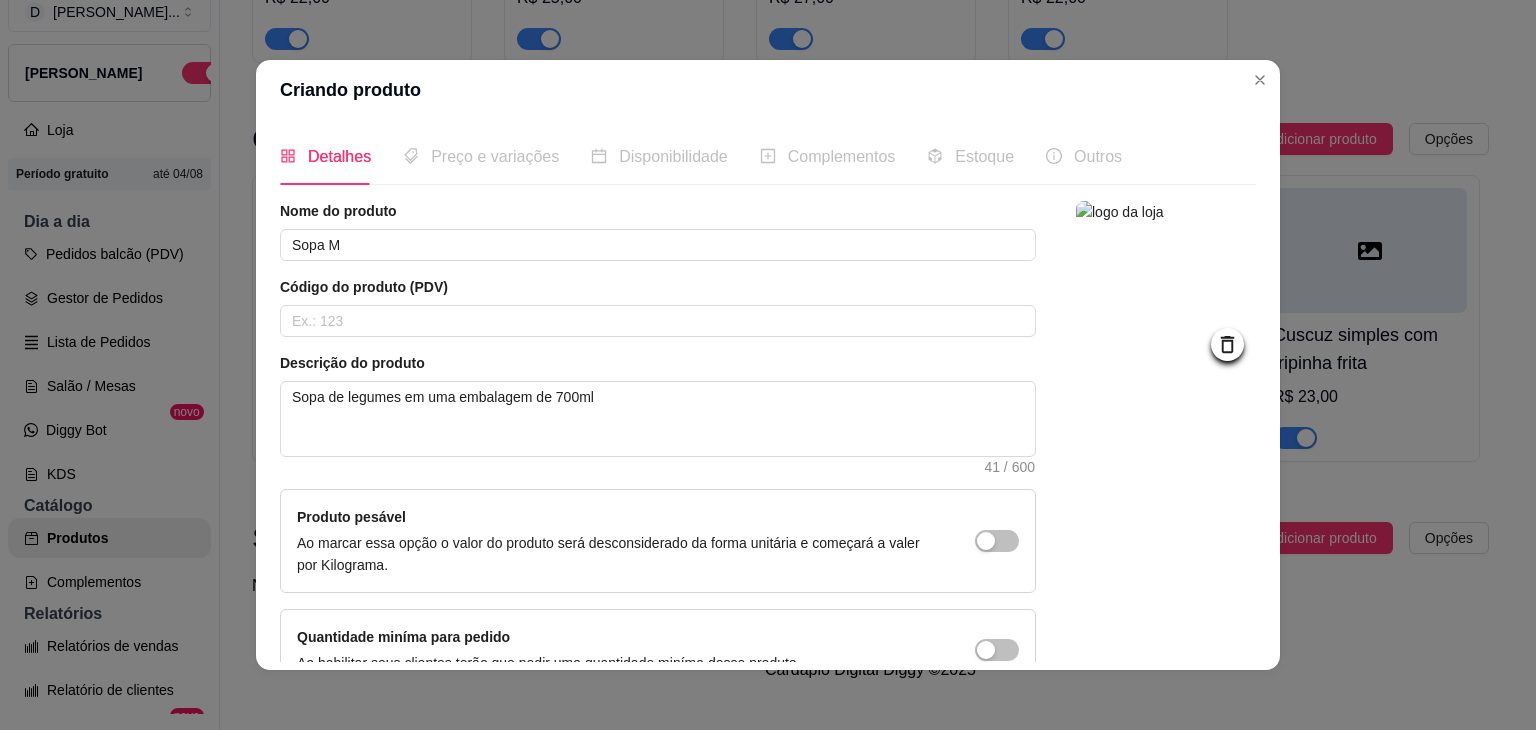 click at bounding box center (1166, 291) 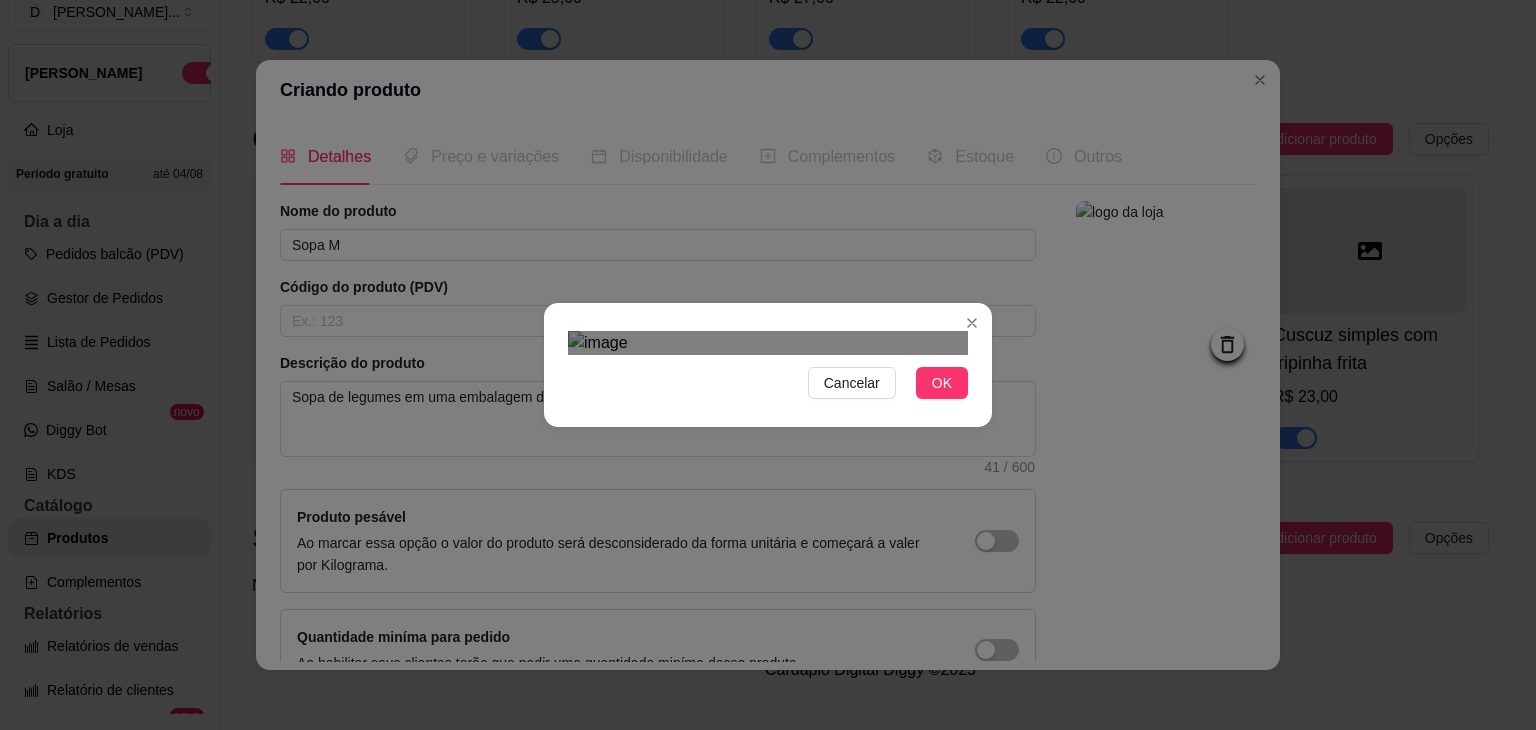 click at bounding box center (785, 684) 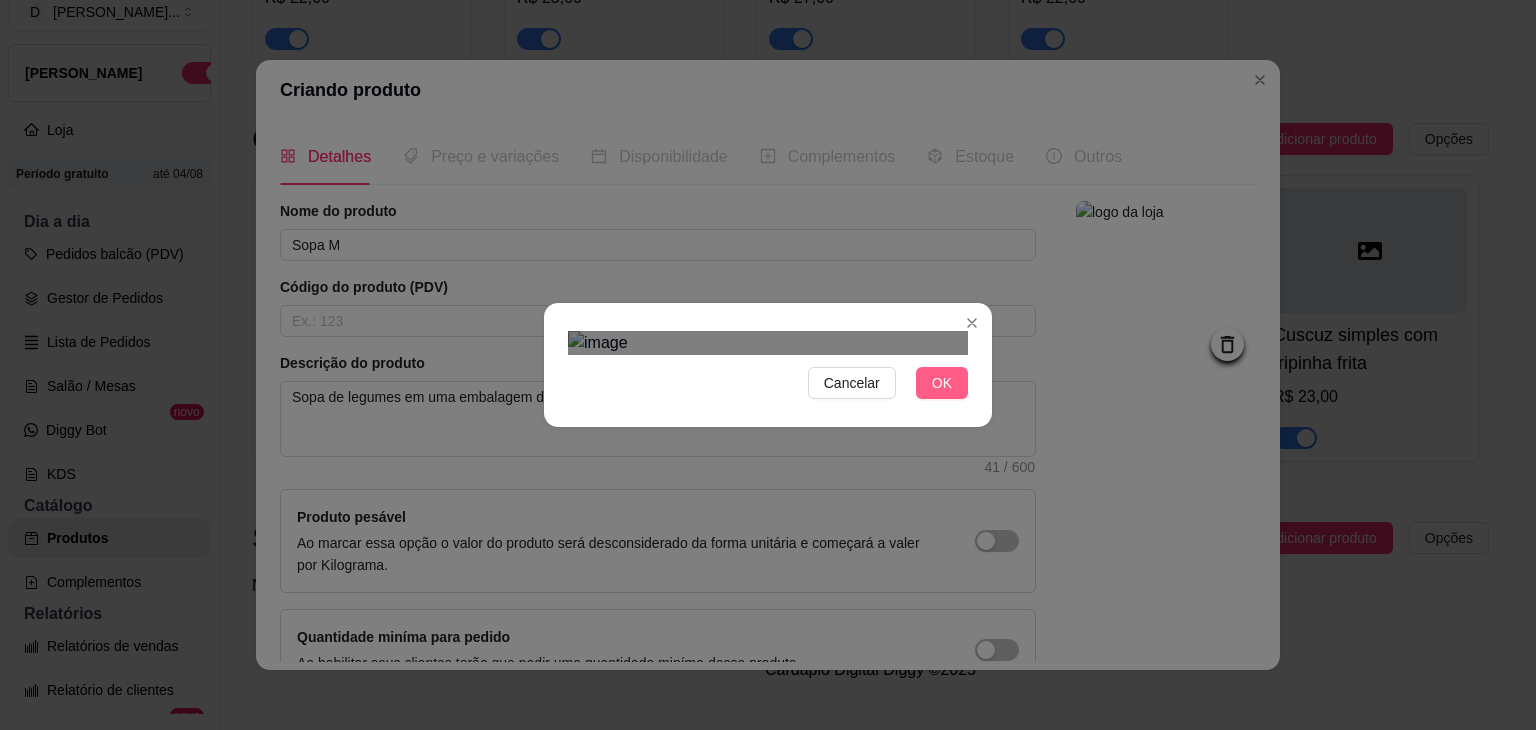 click on "OK" at bounding box center (942, 383) 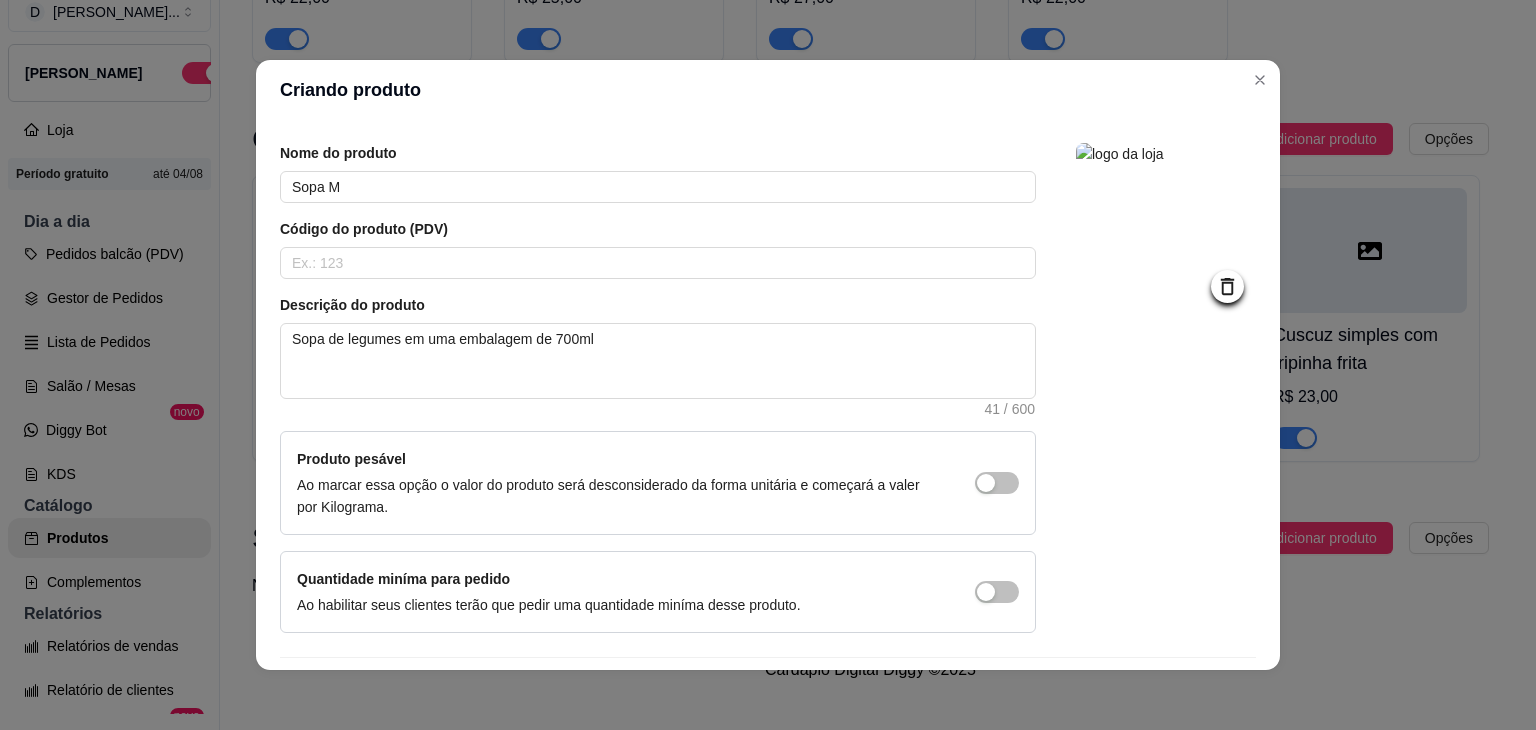 scroll, scrollTop: 116, scrollLeft: 0, axis: vertical 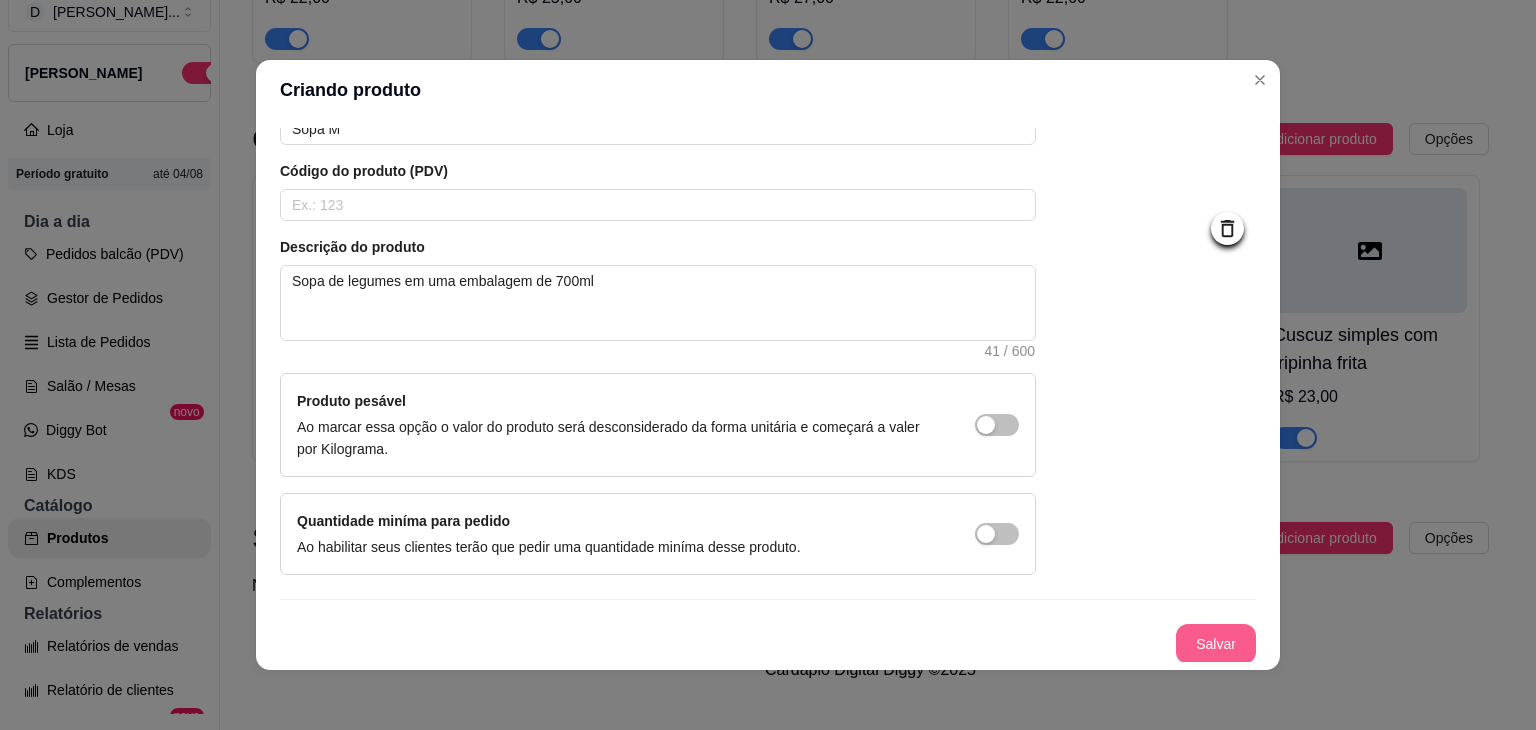 click on "Salvar" at bounding box center [1216, 644] 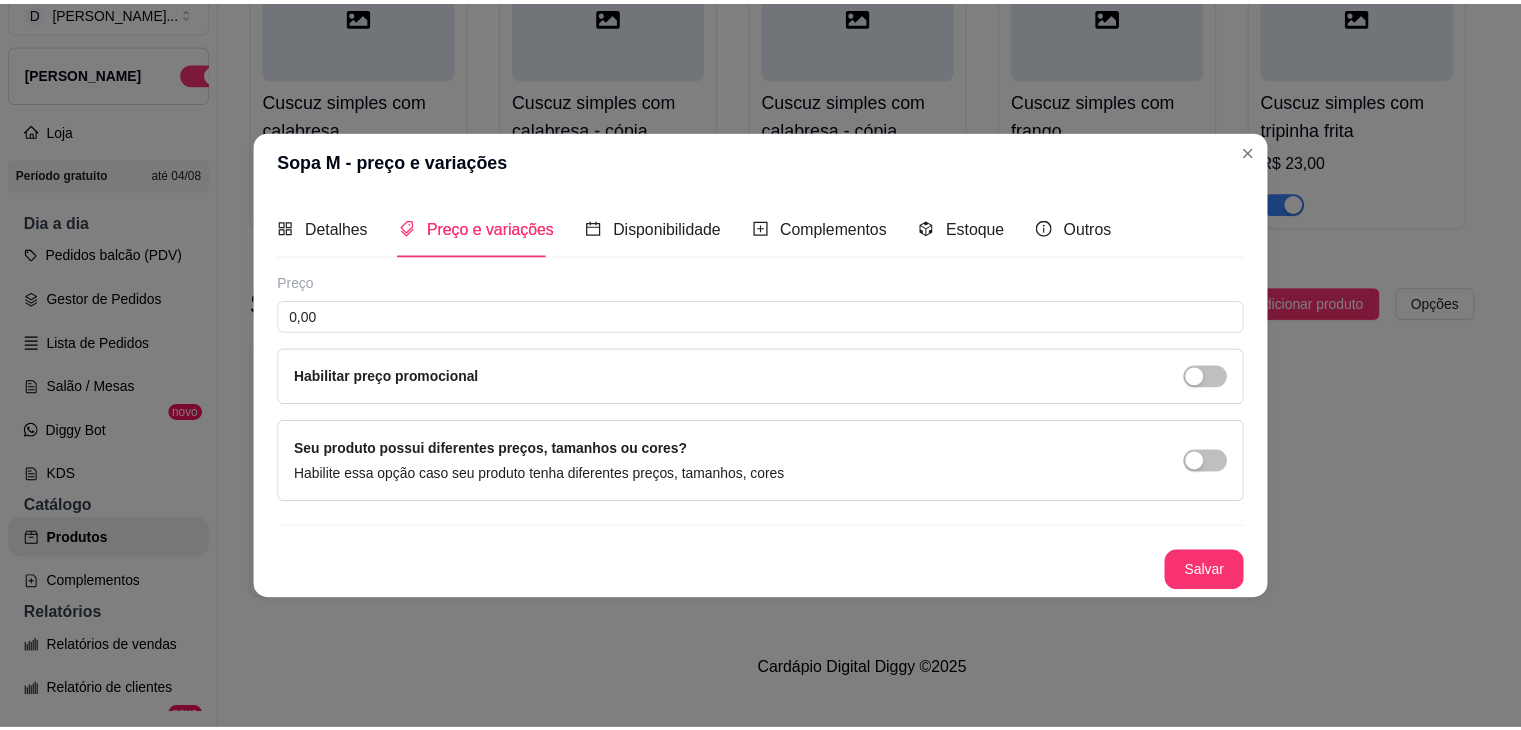 scroll, scrollTop: 0, scrollLeft: 0, axis: both 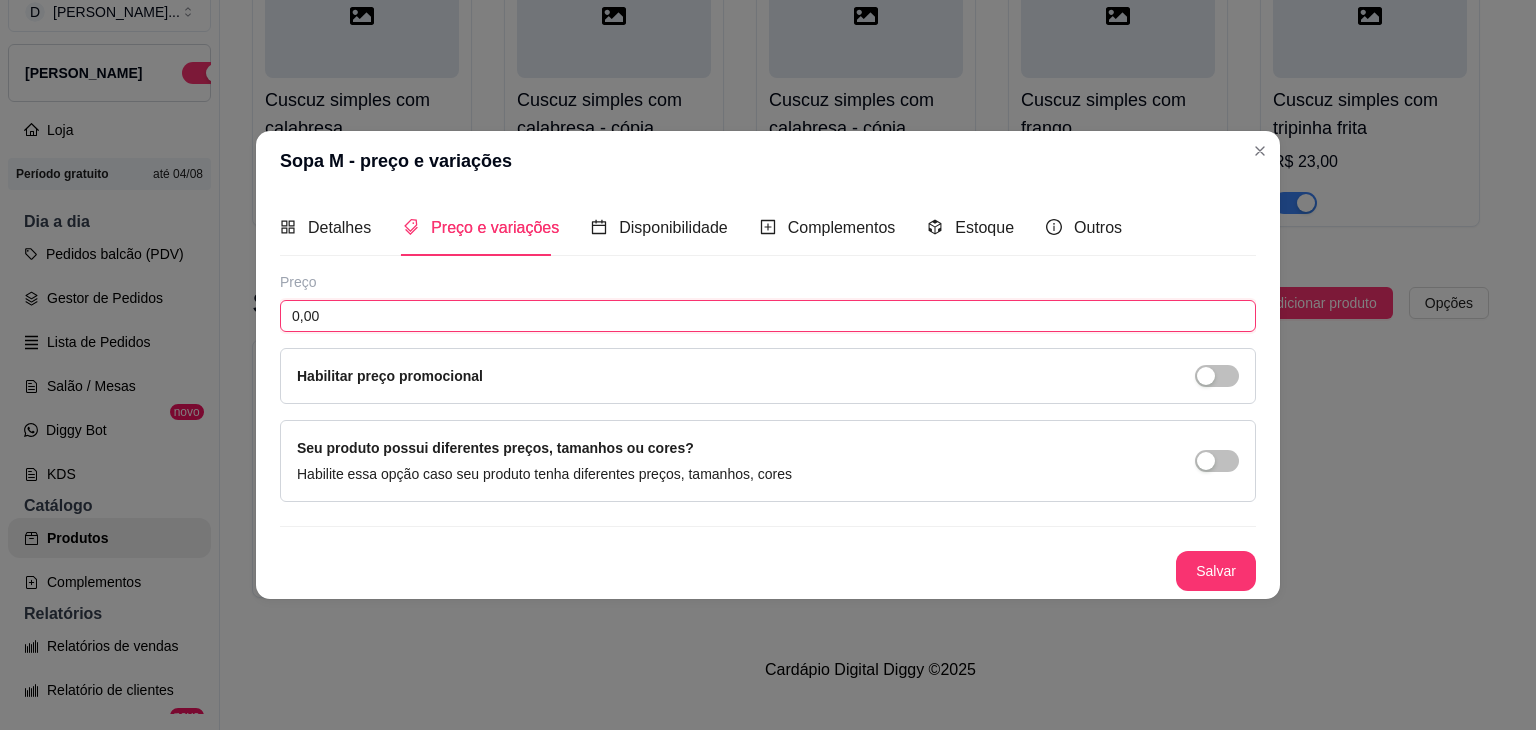 click on "0,00" at bounding box center [768, 316] 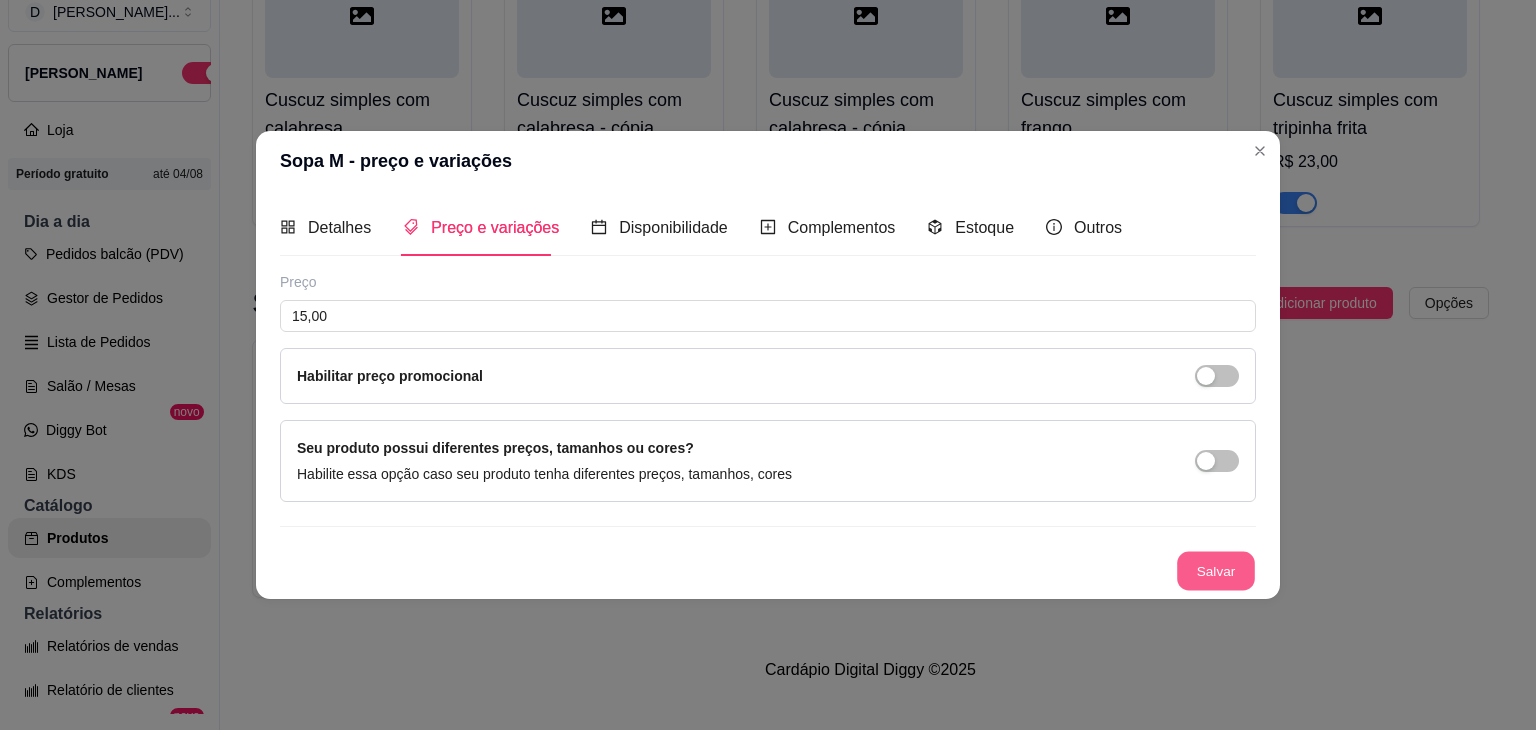 click on "Salvar" at bounding box center [1216, 571] 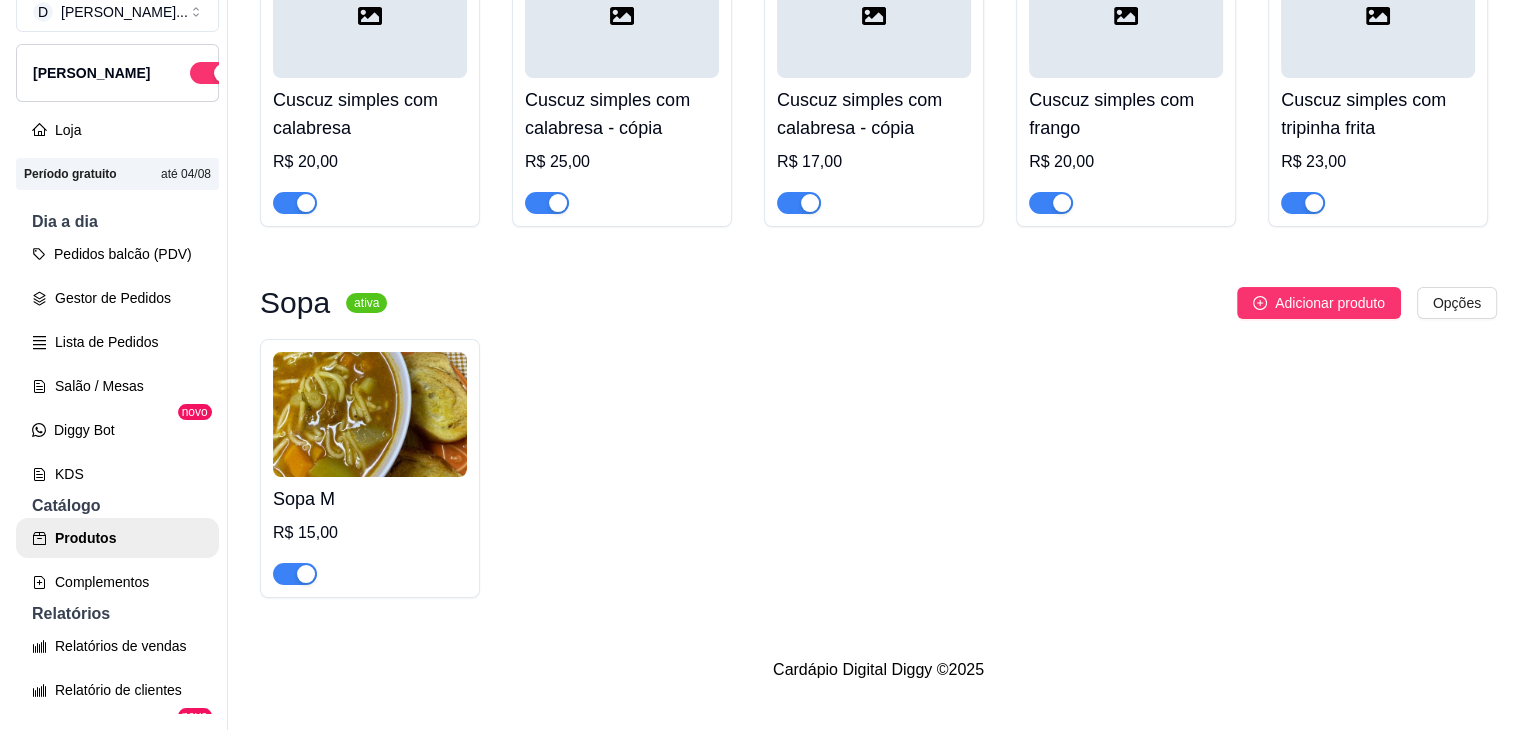 scroll, scrollTop: 5093, scrollLeft: 0, axis: vertical 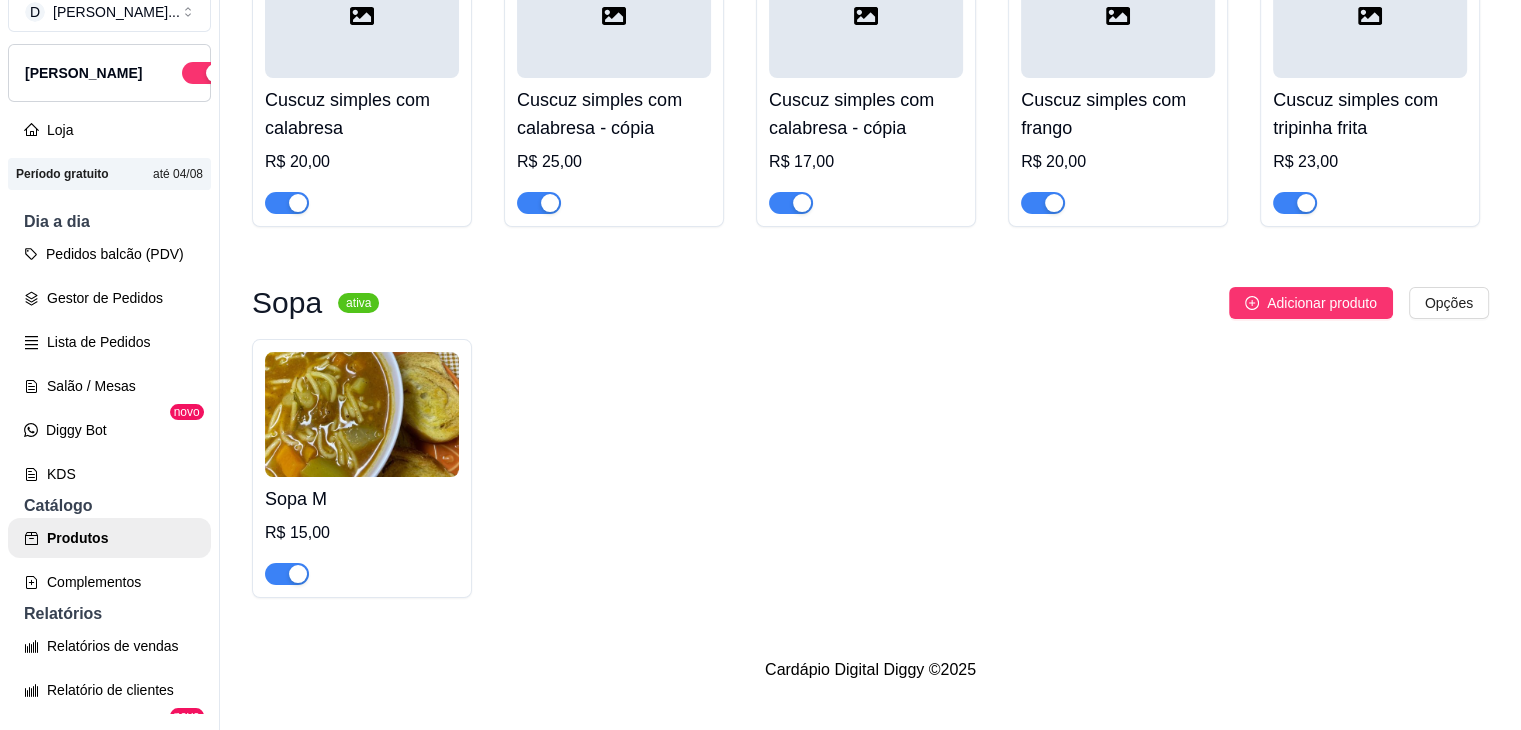 drag, startPoint x: 392, startPoint y: 374, endPoint x: 804, endPoint y: 473, distance: 423.7275 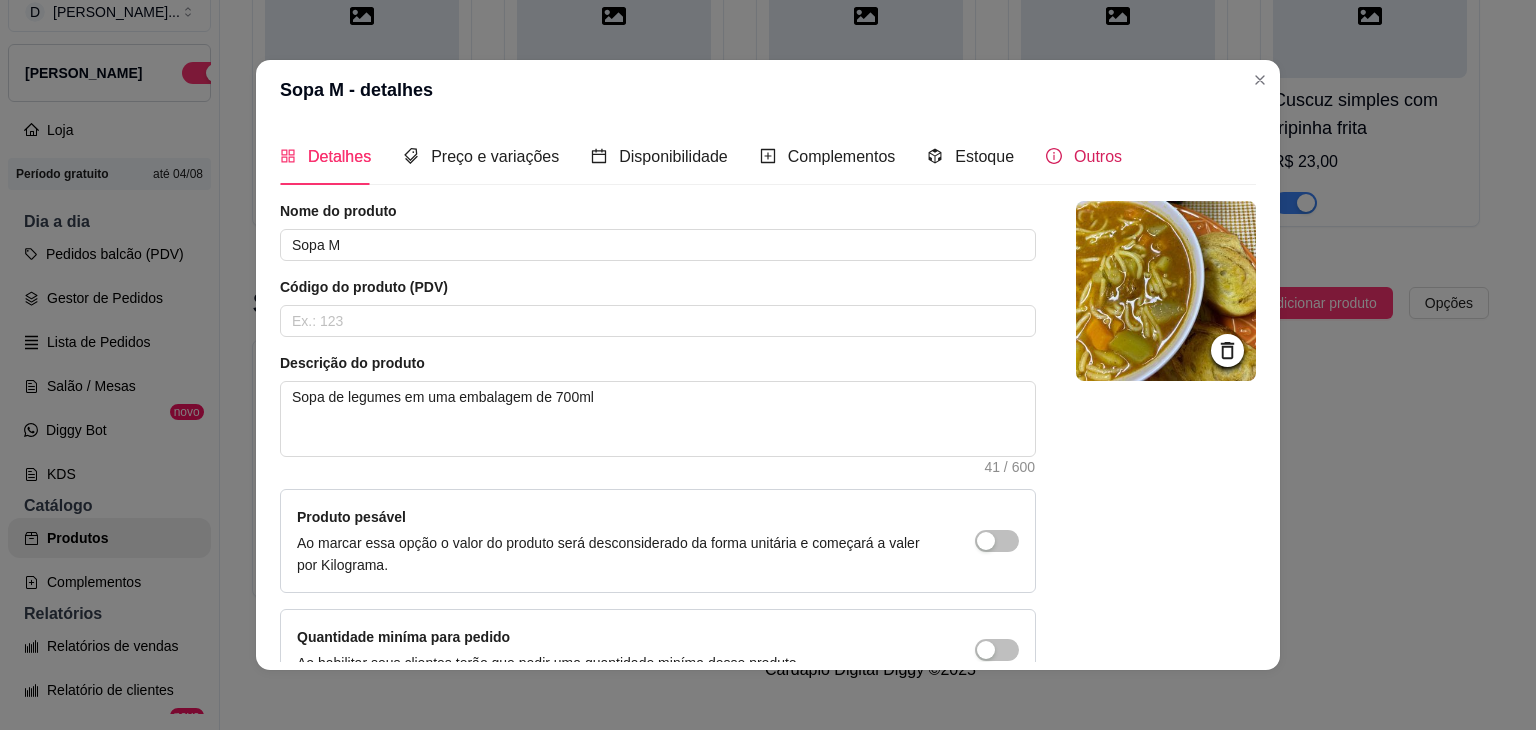 drag, startPoint x: 1077, startPoint y: 156, endPoint x: 1052, endPoint y: 165, distance: 26.57066 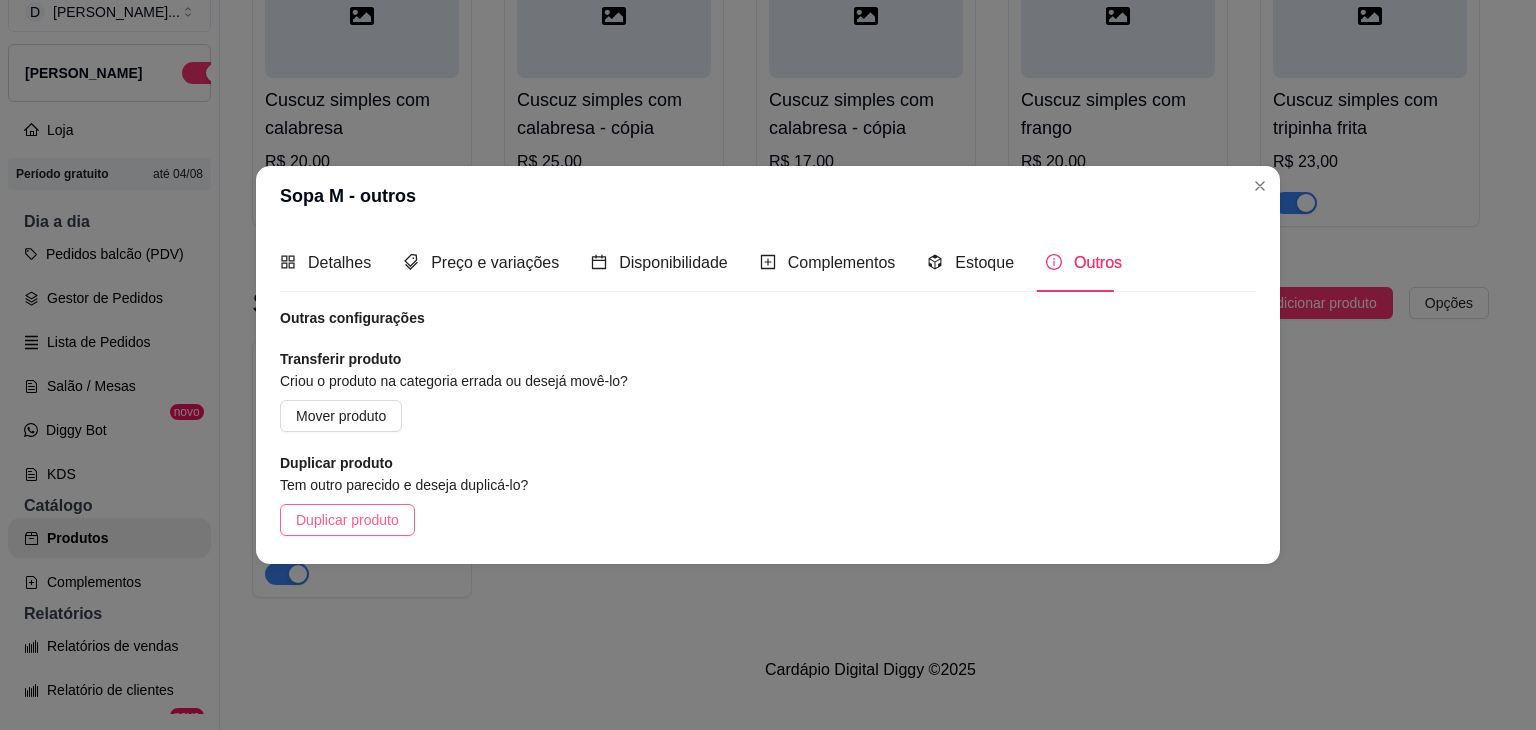 click on "Duplicar produto" at bounding box center (347, 520) 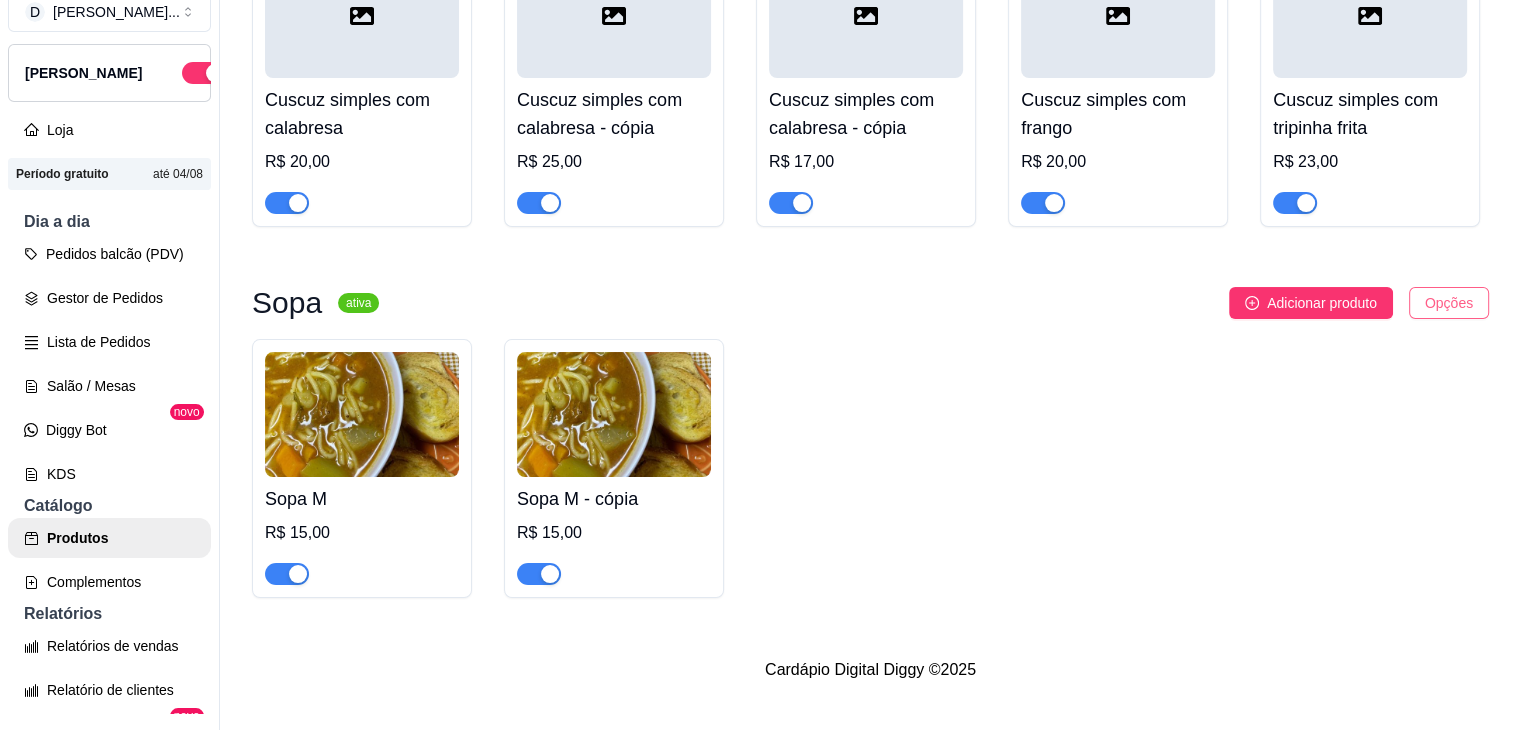 click on "D Donna caçarol ... Loja Aberta Loja Período gratuito até 04/08   Dia a dia Pedidos balcão (PDV) Gestor de Pedidos Lista de Pedidos Salão / Mesas Diggy Bot novo KDS Catálogo Produtos Complementos Relatórios Relatórios de vendas Relatório de clientes Relatório de fidelidade novo Gerenciar Entregadores novo Nota Fiscal (NFC-e) Controle de caixa Controle de fiado Cupons Clientes Estoque Configurações Diggy Planos Precisa de ajuda? Sair Produtos Adicionar categoria Reodernar categorias Aqui você cadastra e gerencia seu produtos e categorias Espetinho de churrasco ativa Adicionar produto Opções Espetinho de boi   R$ 12,00 Espetinho de boi com bacon   R$ 14,00 Espetinho de coração   R$ 14,00 Espetinho de frango   R$ 10,00 Espetinho de frango com bacon   R$ 14,00 Espetinho de costela de carneiro   R$ 14,00 Espetinho de linguiça toscana   R$ 12,00 Espetinho de asinha de frango   R$ 12,00 Combo Donna caçarola ativa Adicionar produto Opções Combo de feijoada completa para 2 pessoas" at bounding box center (760, 333) 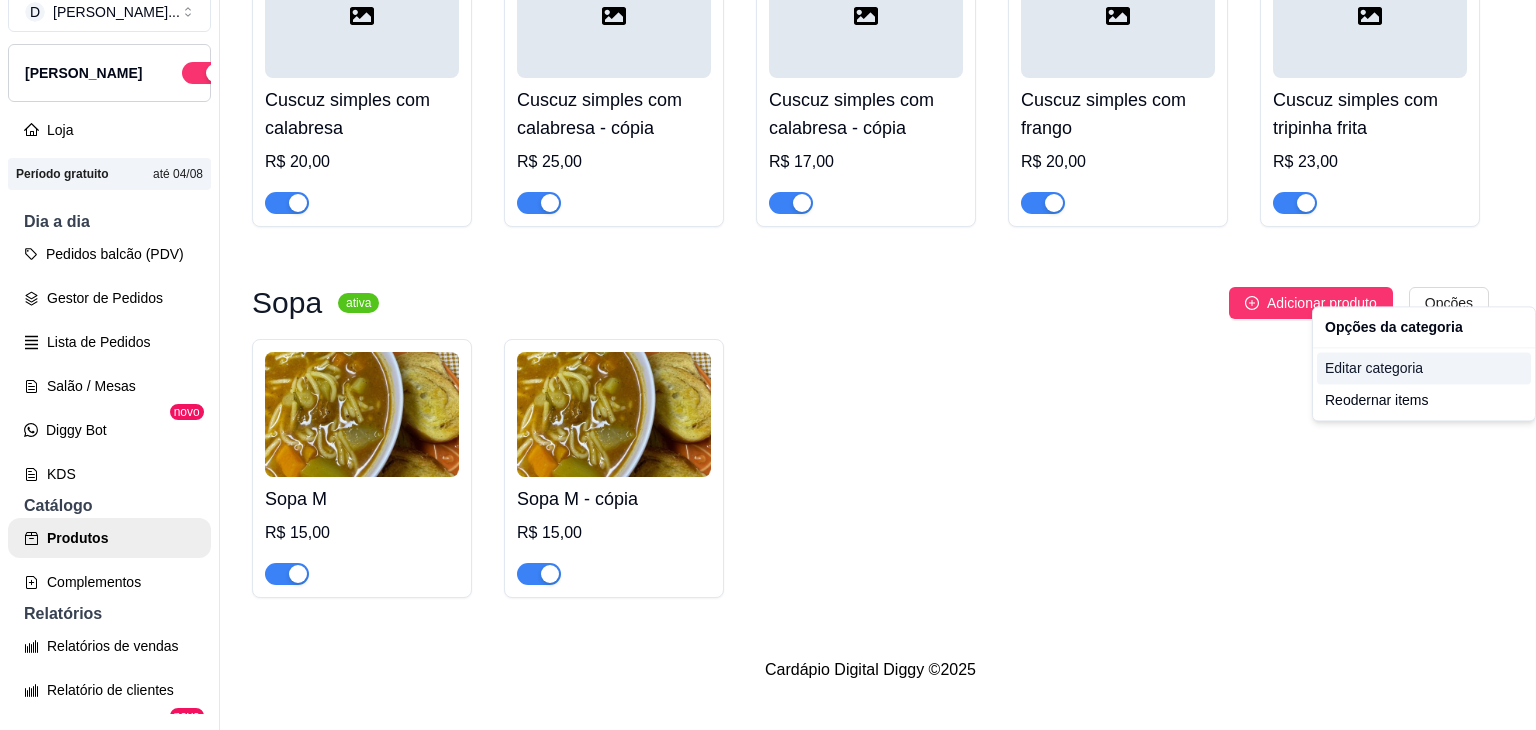 click on "Editar categoria" at bounding box center [1424, 368] 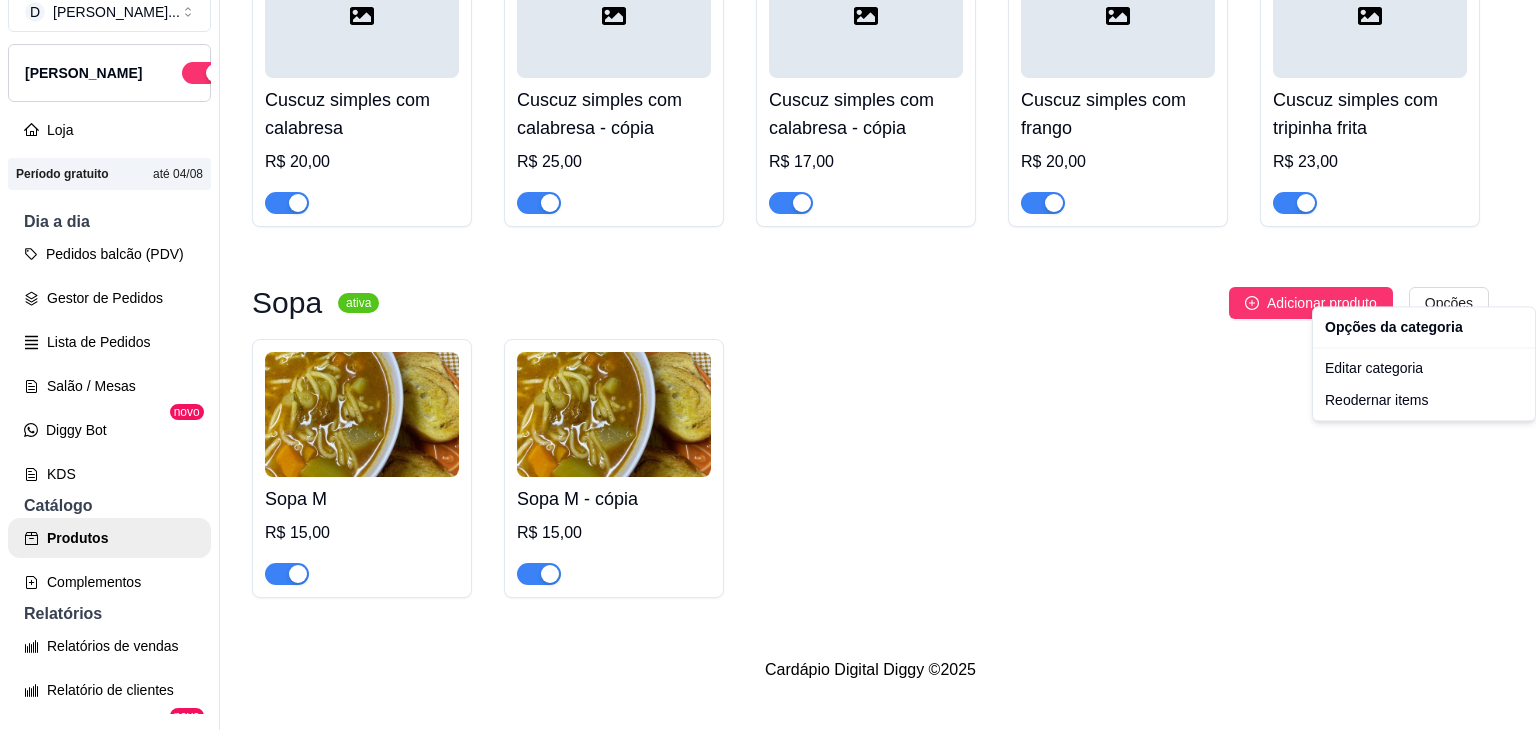 scroll, scrollTop: 0, scrollLeft: 0, axis: both 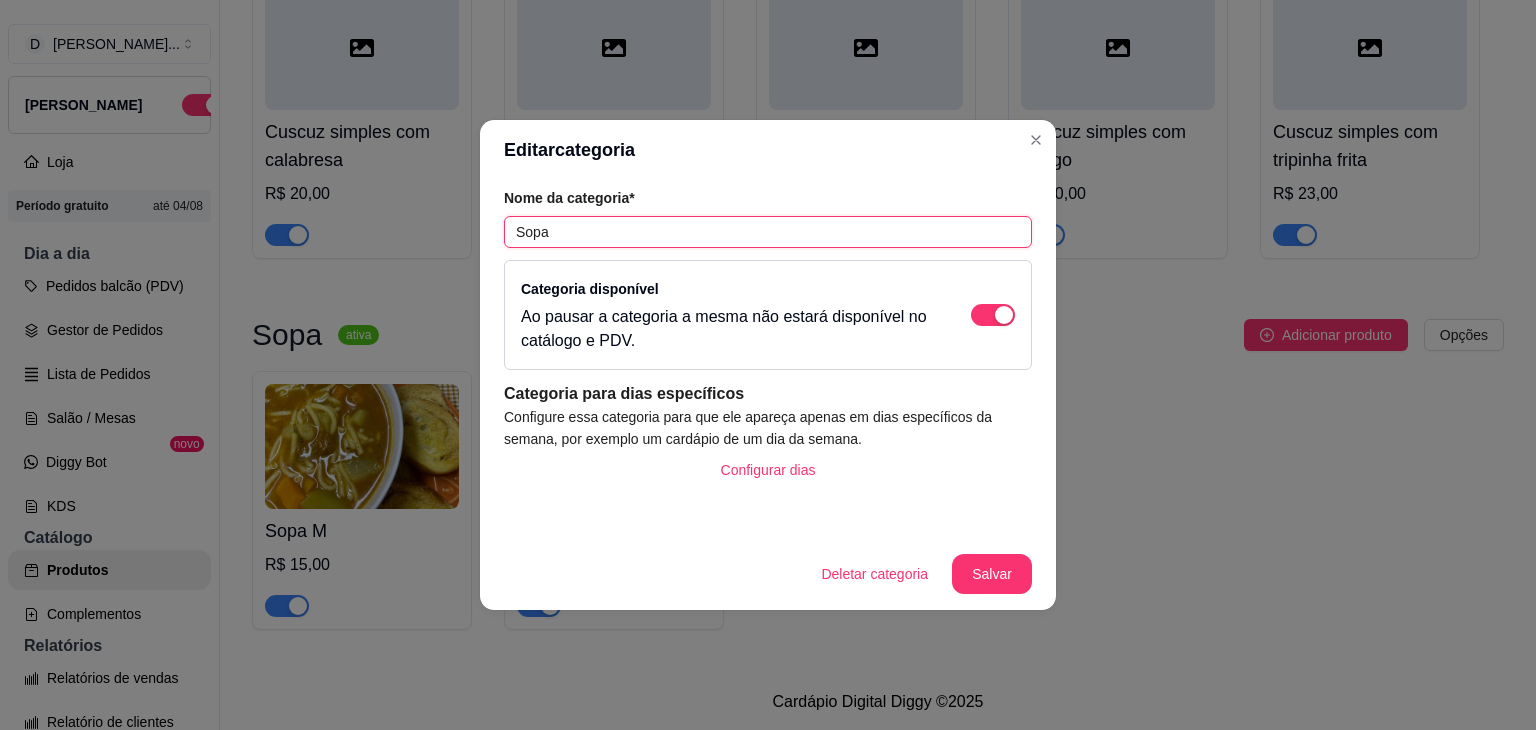 click on "Sopa" at bounding box center [768, 232] 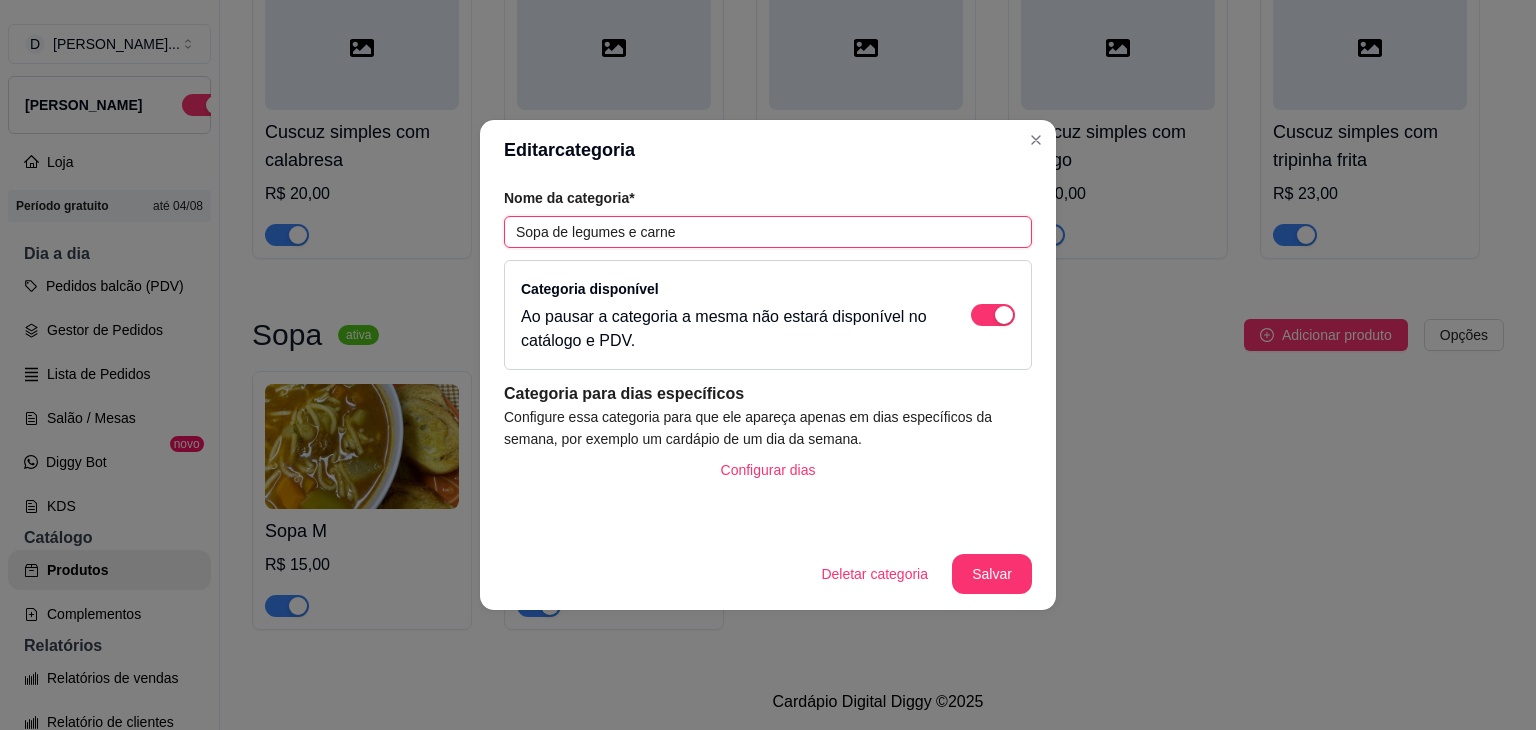 click on "Sopa de legumes e carne" at bounding box center (768, 232) 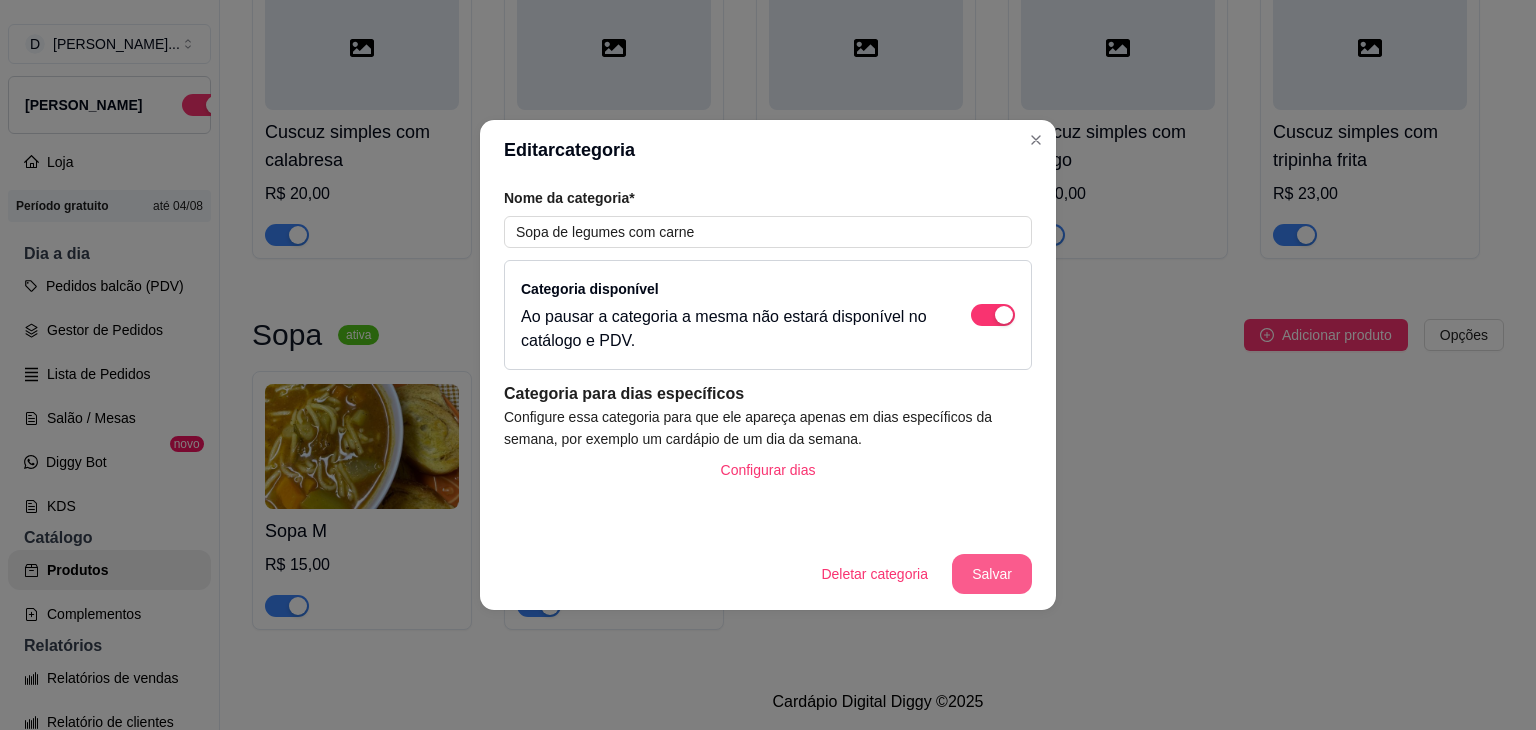 click on "Salvar" at bounding box center (992, 574) 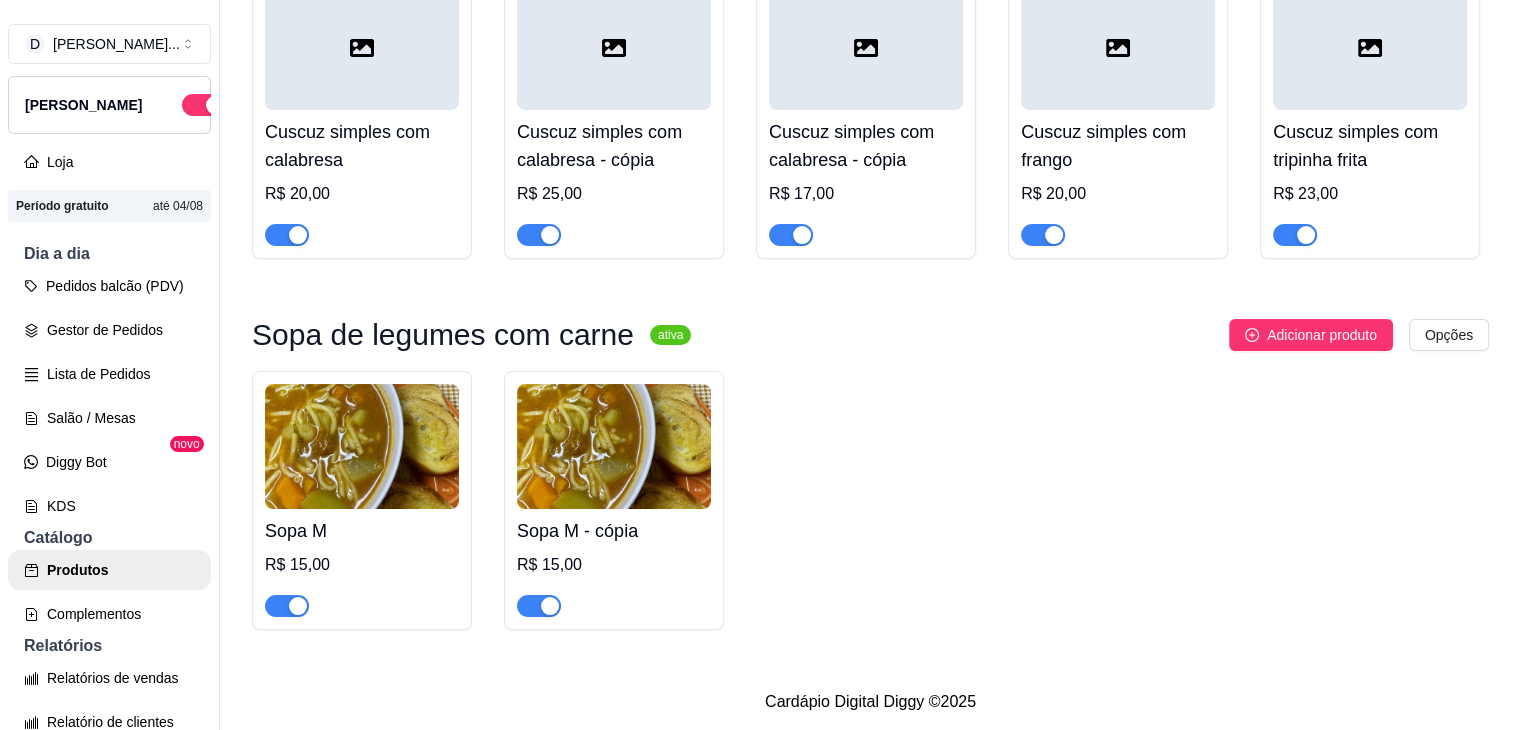 scroll, scrollTop: 5093, scrollLeft: 0, axis: vertical 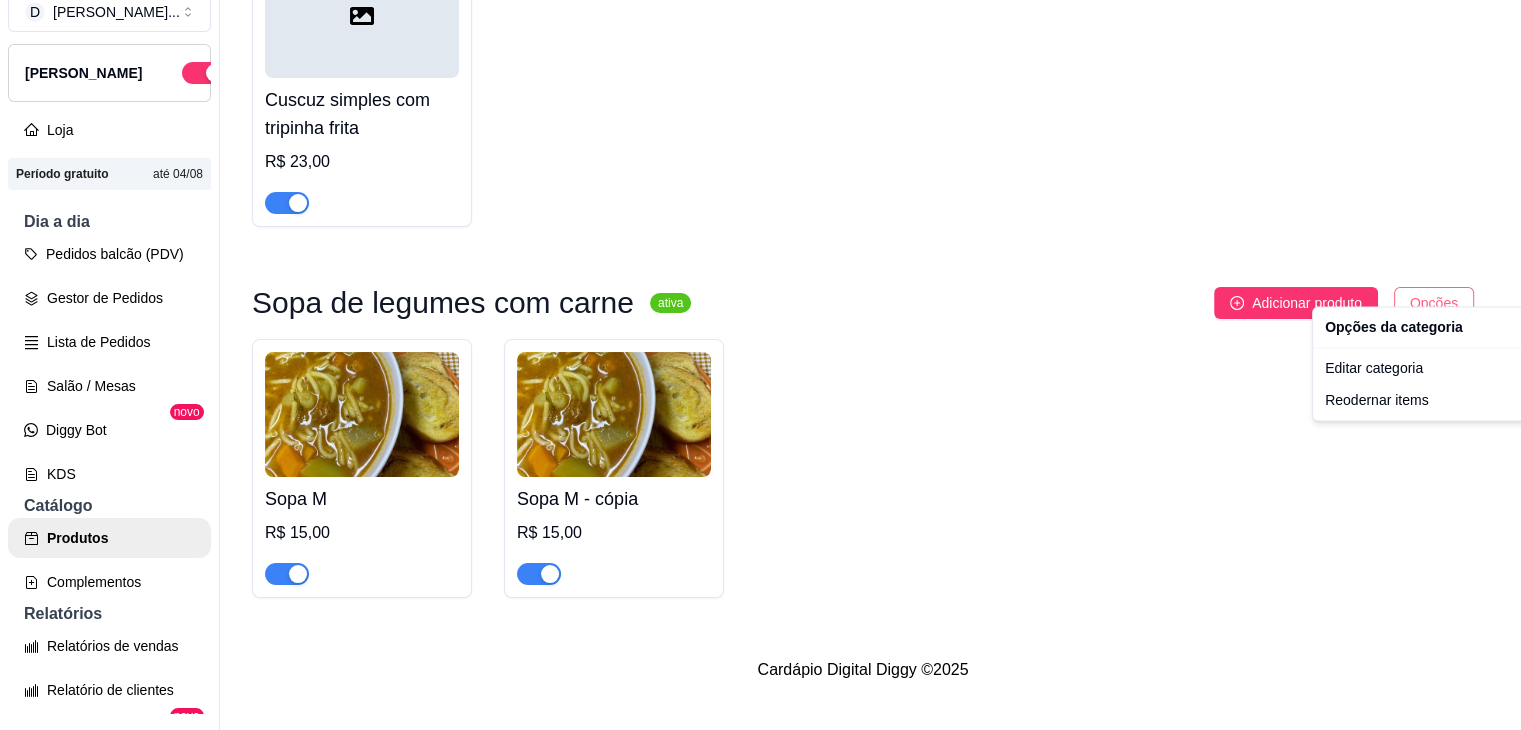 click on "D Donna caçarol ... Loja Aberta Loja Período gratuito até 04/08   Dia a dia Pedidos balcão (PDV) Gestor de Pedidos Lista de Pedidos Salão / Mesas Diggy Bot novo KDS Catálogo Produtos Complementos Relatórios Relatórios de vendas Relatório de clientes Relatório de fidelidade novo Gerenciar Entregadores novo Nota Fiscal (NFC-e) Controle de caixa Controle de fiado Cupons Clientes Estoque Configurações Diggy Planos Precisa de ajuda? Sair Produtos Adicionar categoria Reodernar categorias Aqui você cadastra e gerencia seu produtos e categorias Espetinho de churrasco ativa Adicionar produto Opções Espetinho de boi   R$ 12,00 Espetinho de boi com bacon   R$ 14,00 Espetinho de coração   R$ 14,00 Espetinho de frango   R$ 10,00 Espetinho de frango com bacon   R$ 14,00 Espetinho de costela de carneiro   R$ 14,00 Espetinho de linguiça toscana   R$ 12,00 Espetinho de asinha de frango   R$ 12,00 Combo Donna caçarola ativa Adicionar produto Opções Combo de feijoada completa para 2 pessoas" at bounding box center (760, 333) 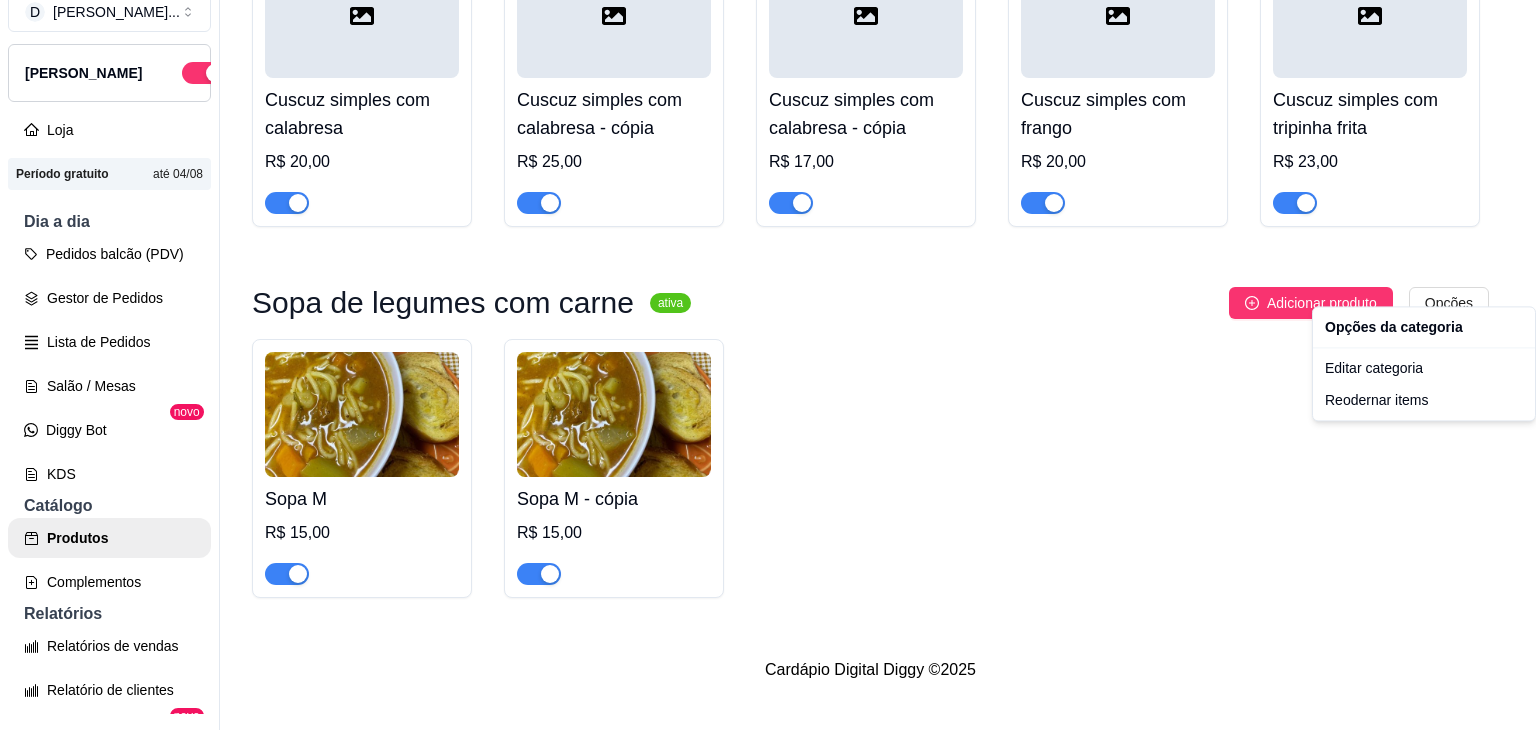 click on "D Donna caçarol ... Loja Aberta Loja Período gratuito até 04/08   Dia a dia Pedidos balcão (PDV) Gestor de Pedidos Lista de Pedidos Salão / Mesas Diggy Bot novo KDS Catálogo Produtos Complementos Relatórios Relatórios de vendas Relatório de clientes Relatório de fidelidade novo Gerenciar Entregadores novo Nota Fiscal (NFC-e) Controle de caixa Controle de fiado Cupons Clientes Estoque Configurações Diggy Planos Precisa de ajuda? Sair Produtos Adicionar categoria Reodernar categorias Aqui você cadastra e gerencia seu produtos e categorias Espetinho de churrasco ativa Adicionar produto Opções Espetinho de boi   R$ 12,00 Espetinho de boi com bacon   R$ 14,00 Espetinho de coração   R$ 14,00 Espetinho de frango   R$ 10,00 Espetinho de frango com bacon   R$ 14,00 Espetinho de costela de carneiro   R$ 14,00 Espetinho de linguiça toscana   R$ 12,00 Espetinho de asinha de frango   R$ 12,00 Combo Donna caçarola ativa Adicionar produto Opções Combo de feijoada completa para 2 pessoas" at bounding box center (768, 333) 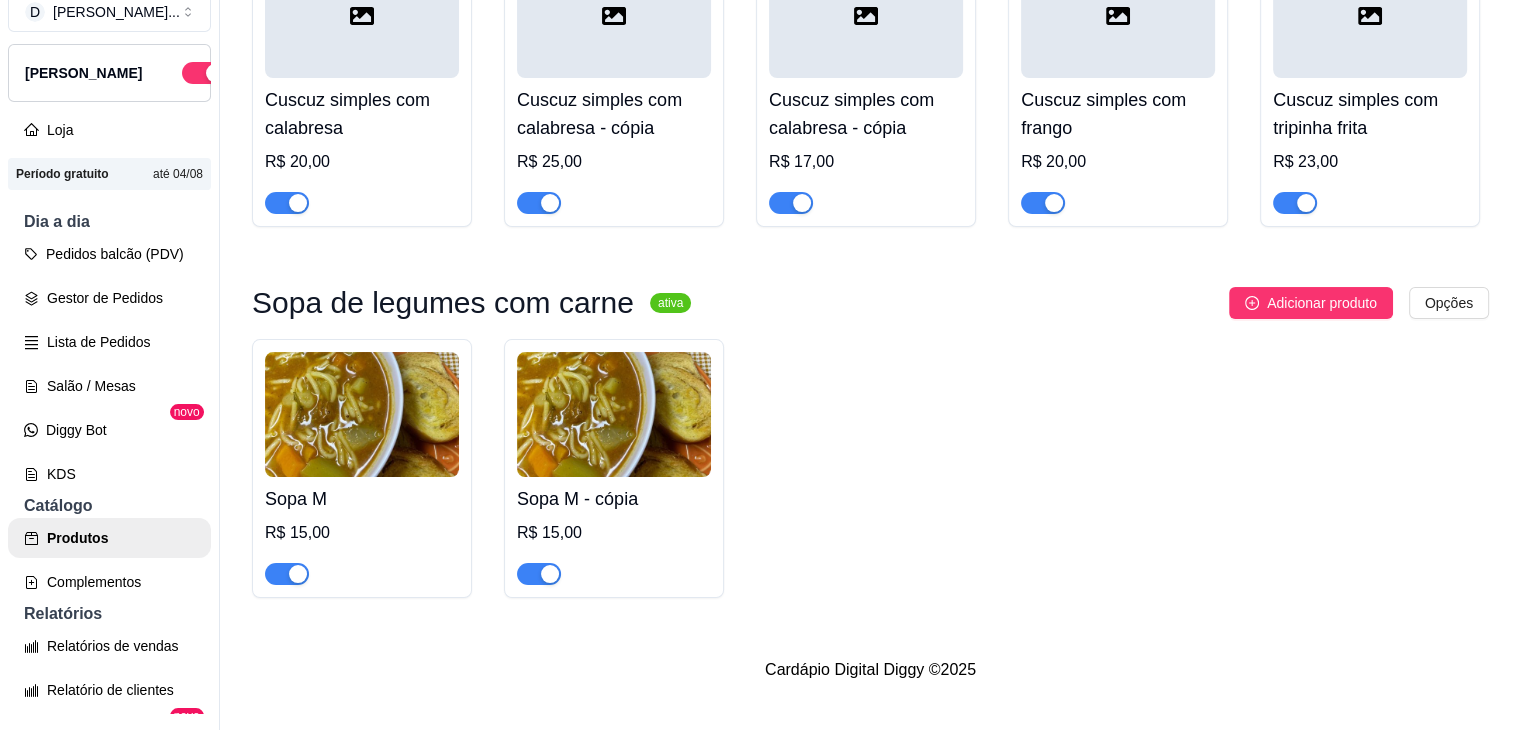 click at bounding box center [614, 414] 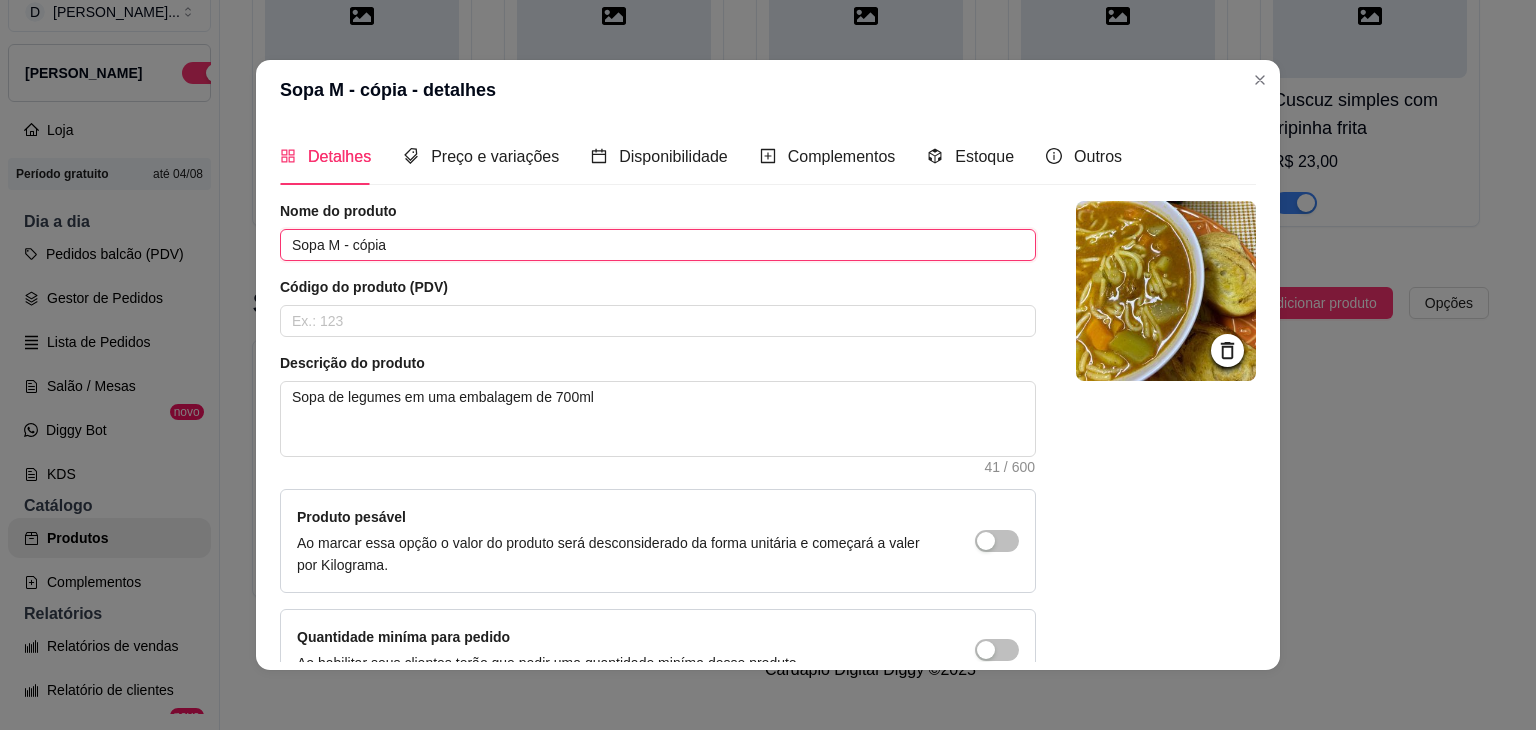 drag, startPoint x: 385, startPoint y: 250, endPoint x: 318, endPoint y: 249, distance: 67.00746 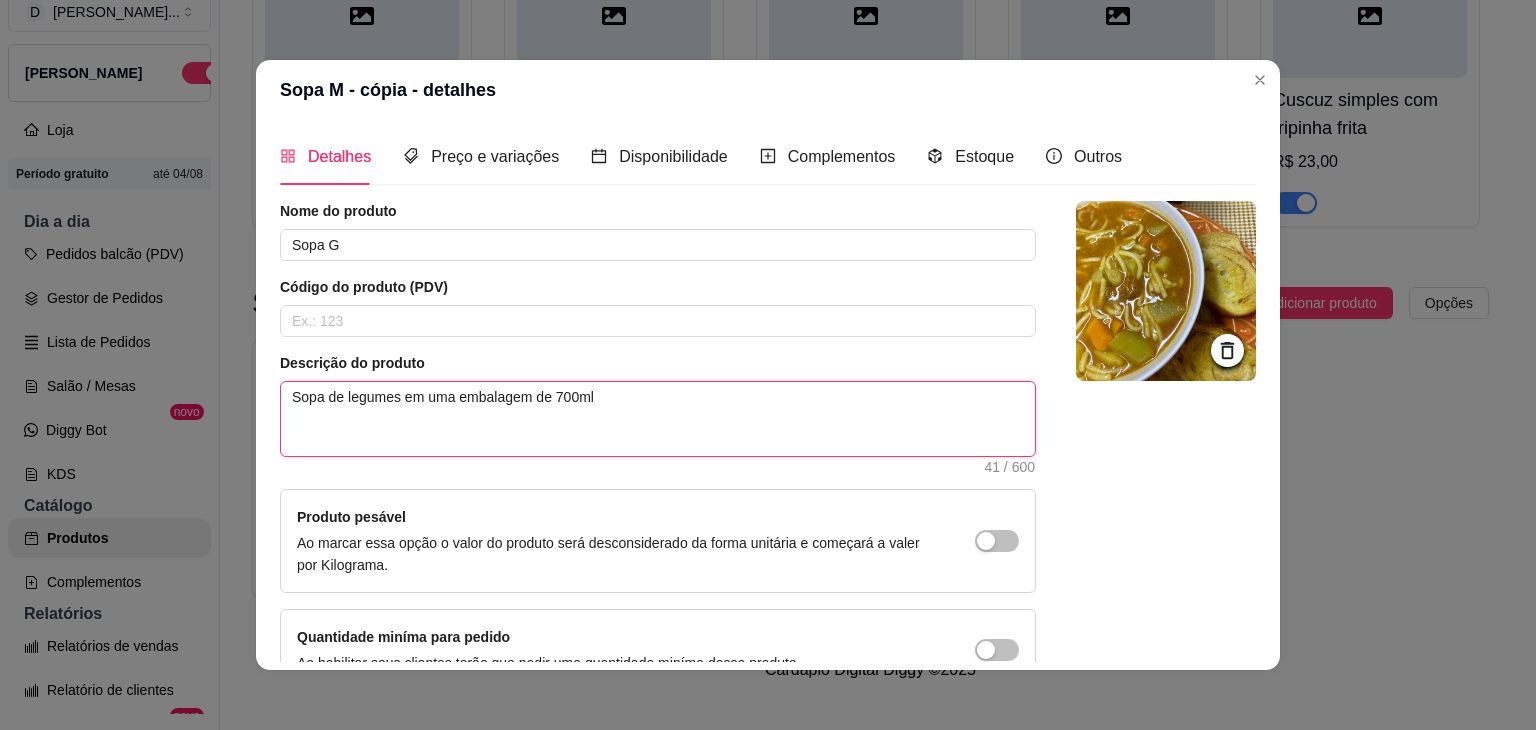 click on "Sopa de legumes em uma embalagem de 700ml" at bounding box center (658, 419) 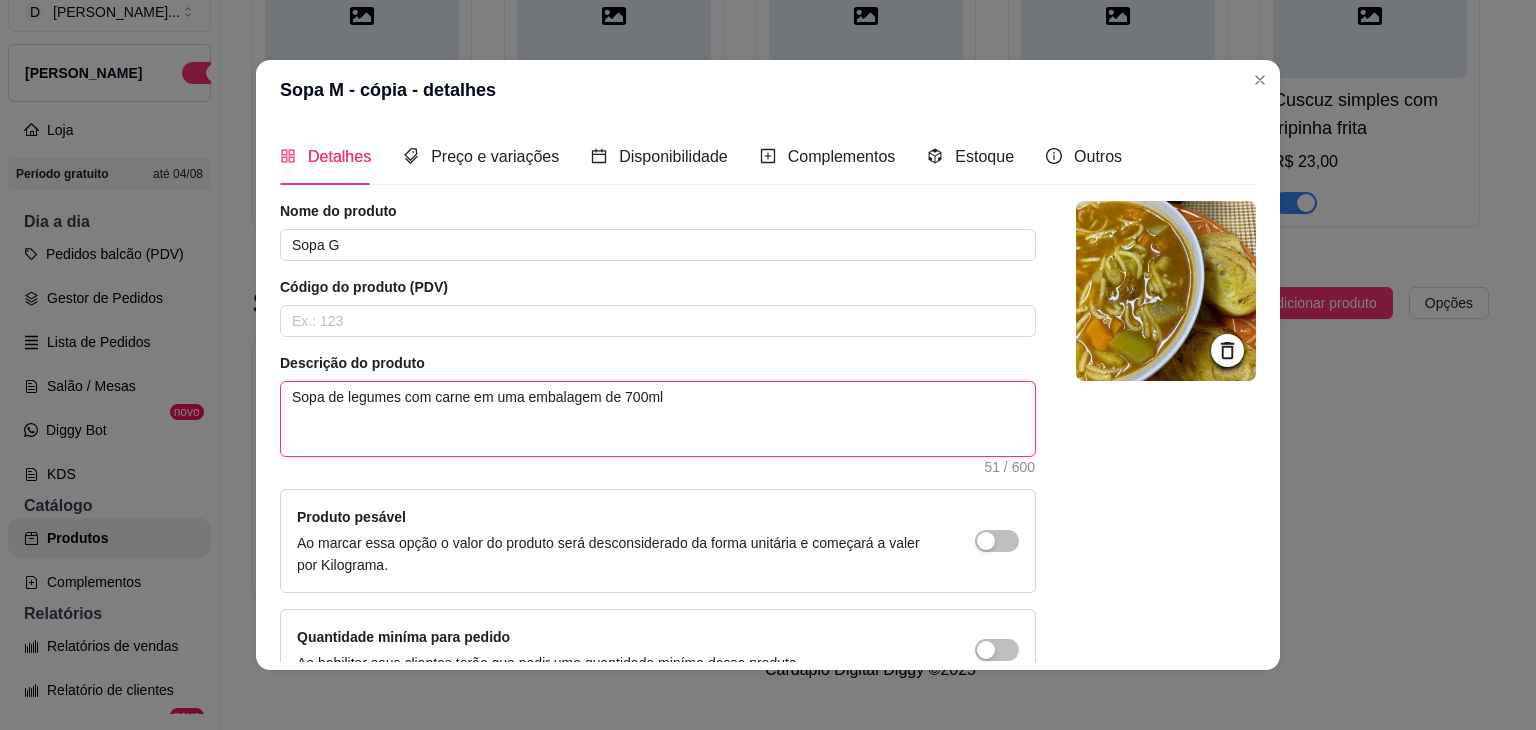 click on "Sopa de legumes com carne em uma embalagem de 700ml" at bounding box center (658, 419) 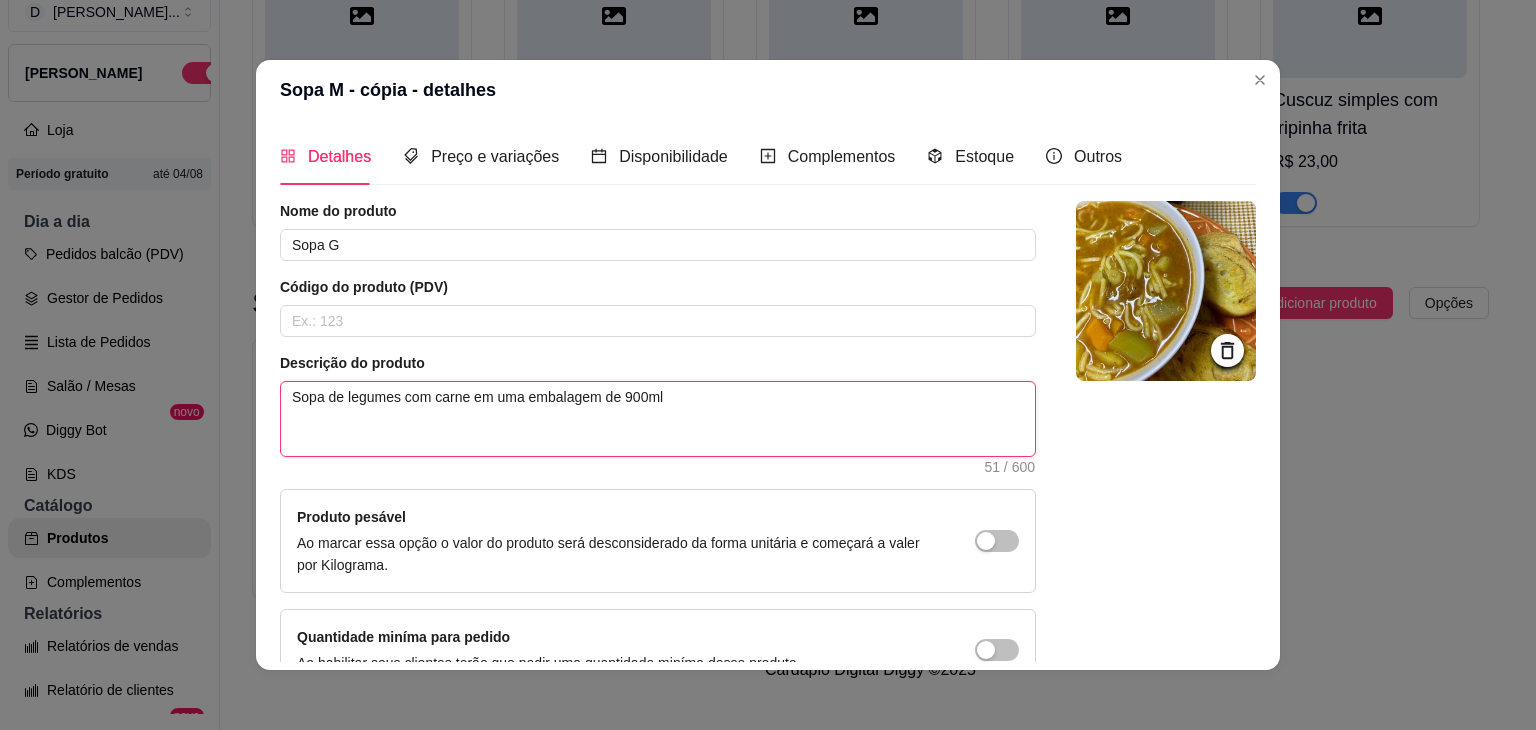 drag, startPoint x: 396, startPoint y: 398, endPoint x: 457, endPoint y: 421, distance: 65.192024 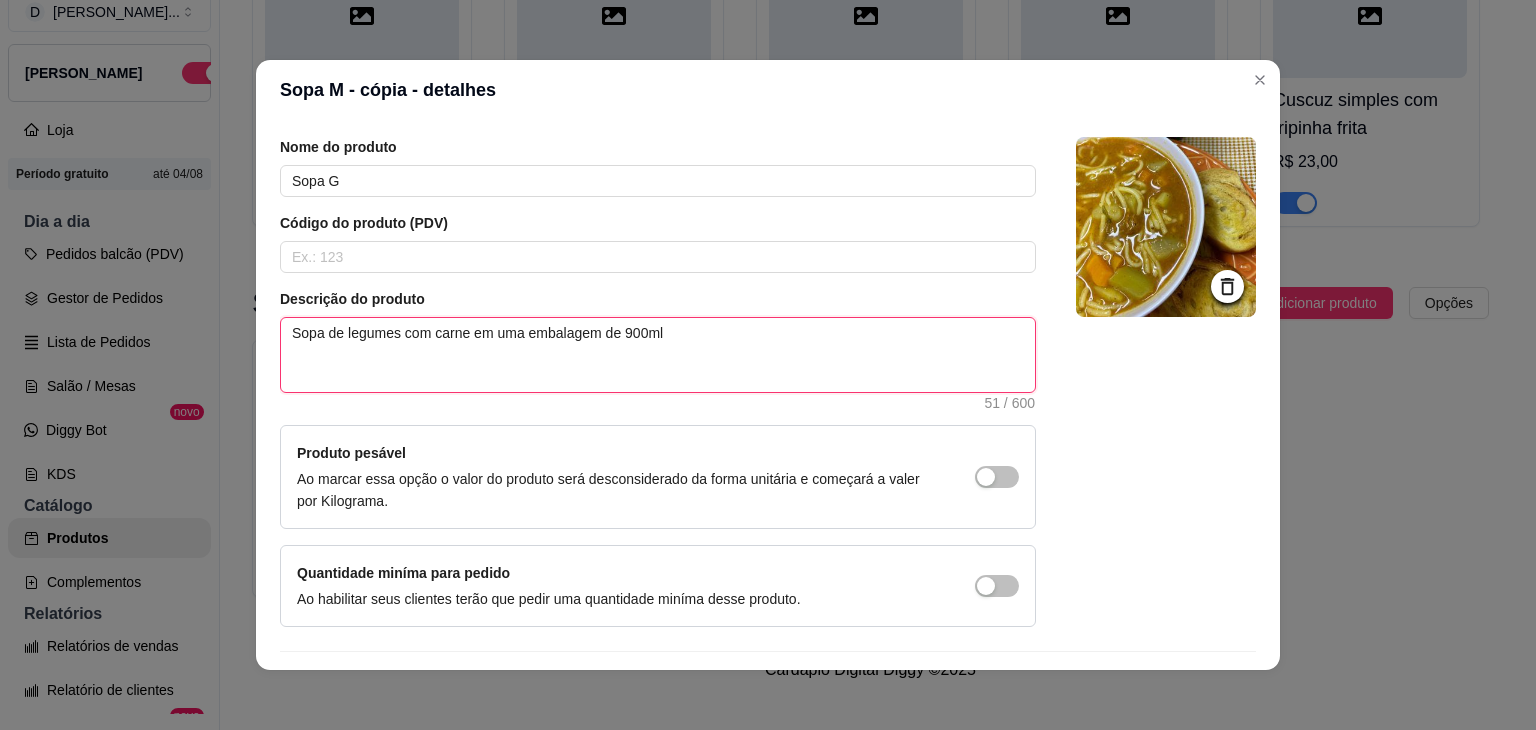 scroll, scrollTop: 116, scrollLeft: 0, axis: vertical 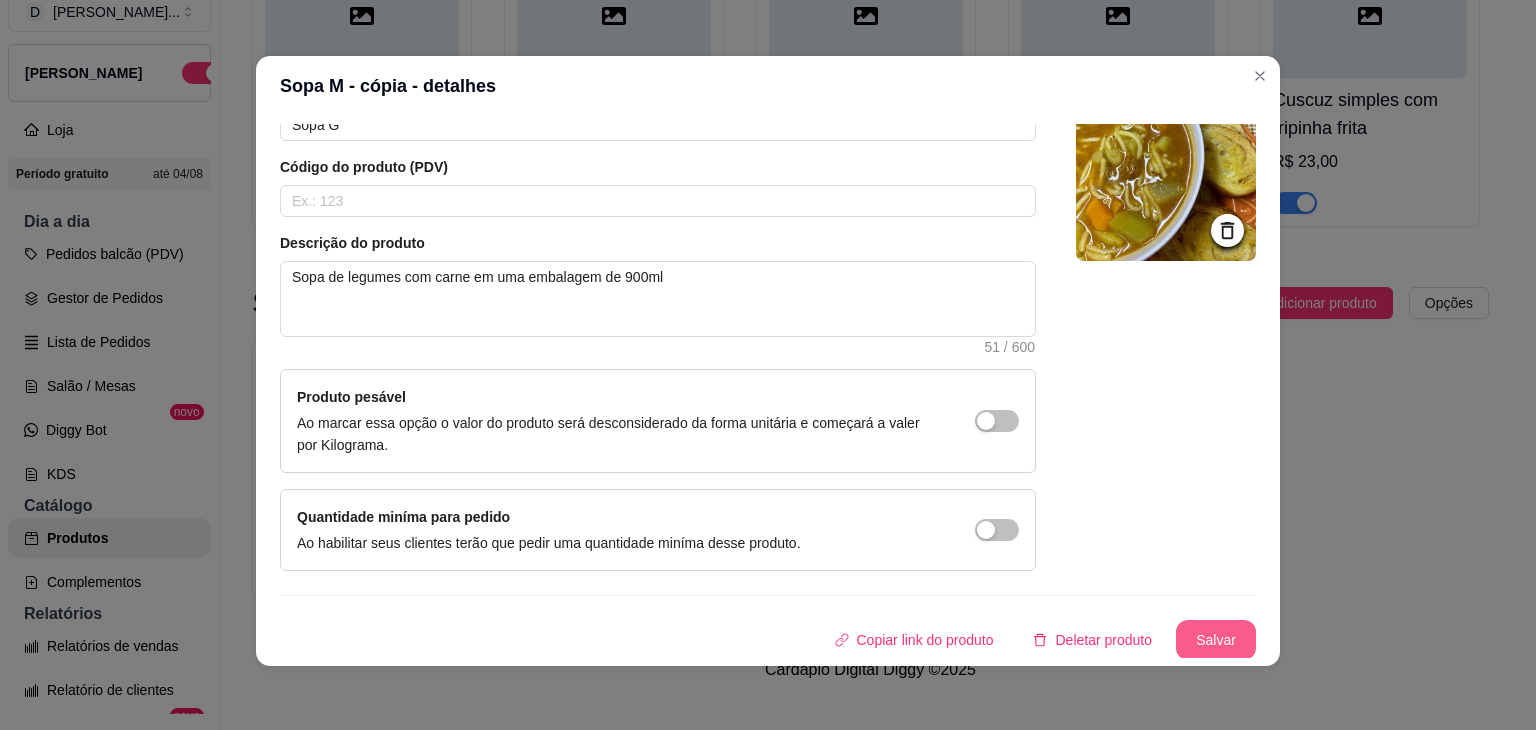 click on "Salvar" at bounding box center (1216, 640) 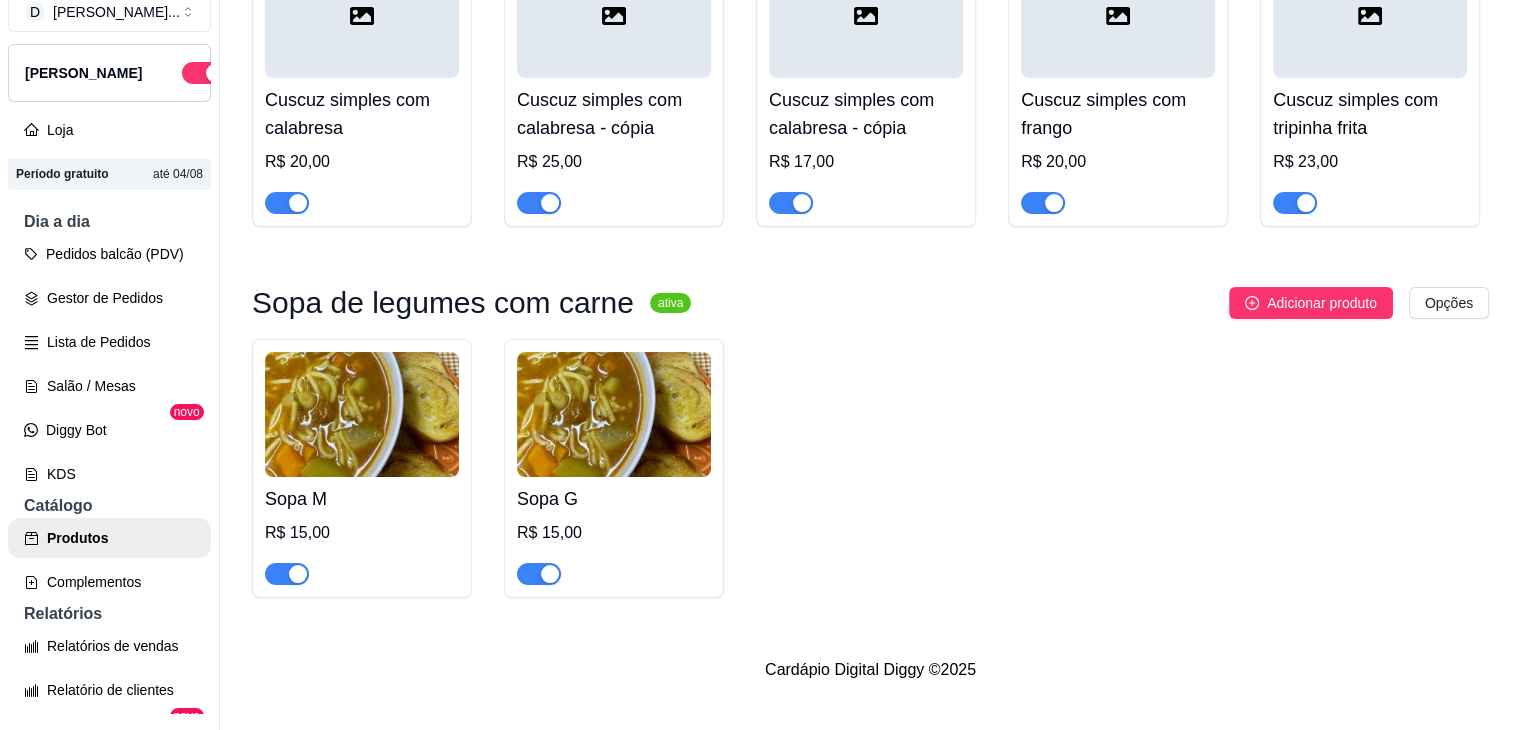 click on "Sopa G" at bounding box center (614, 499) 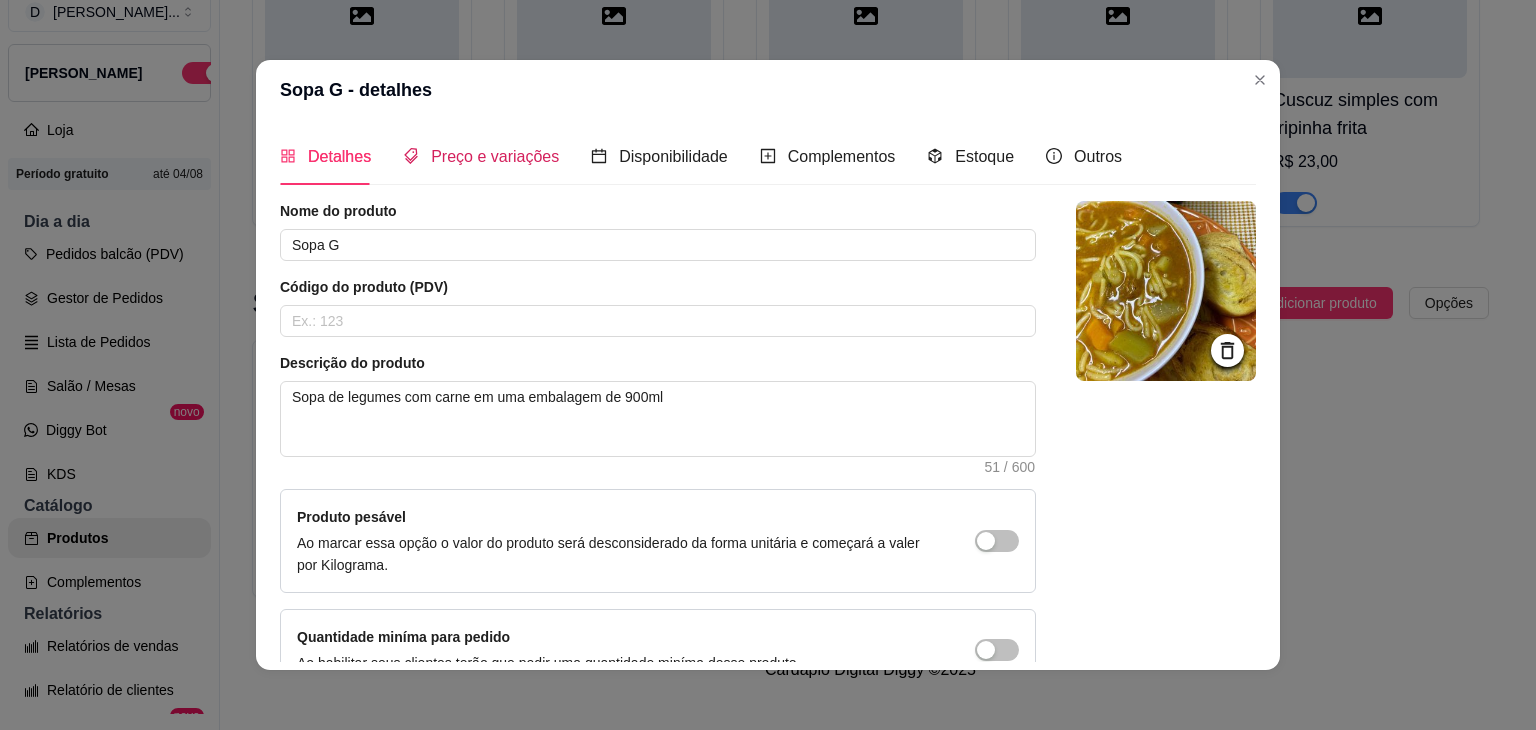 click on "Preço e variações" at bounding box center (481, 156) 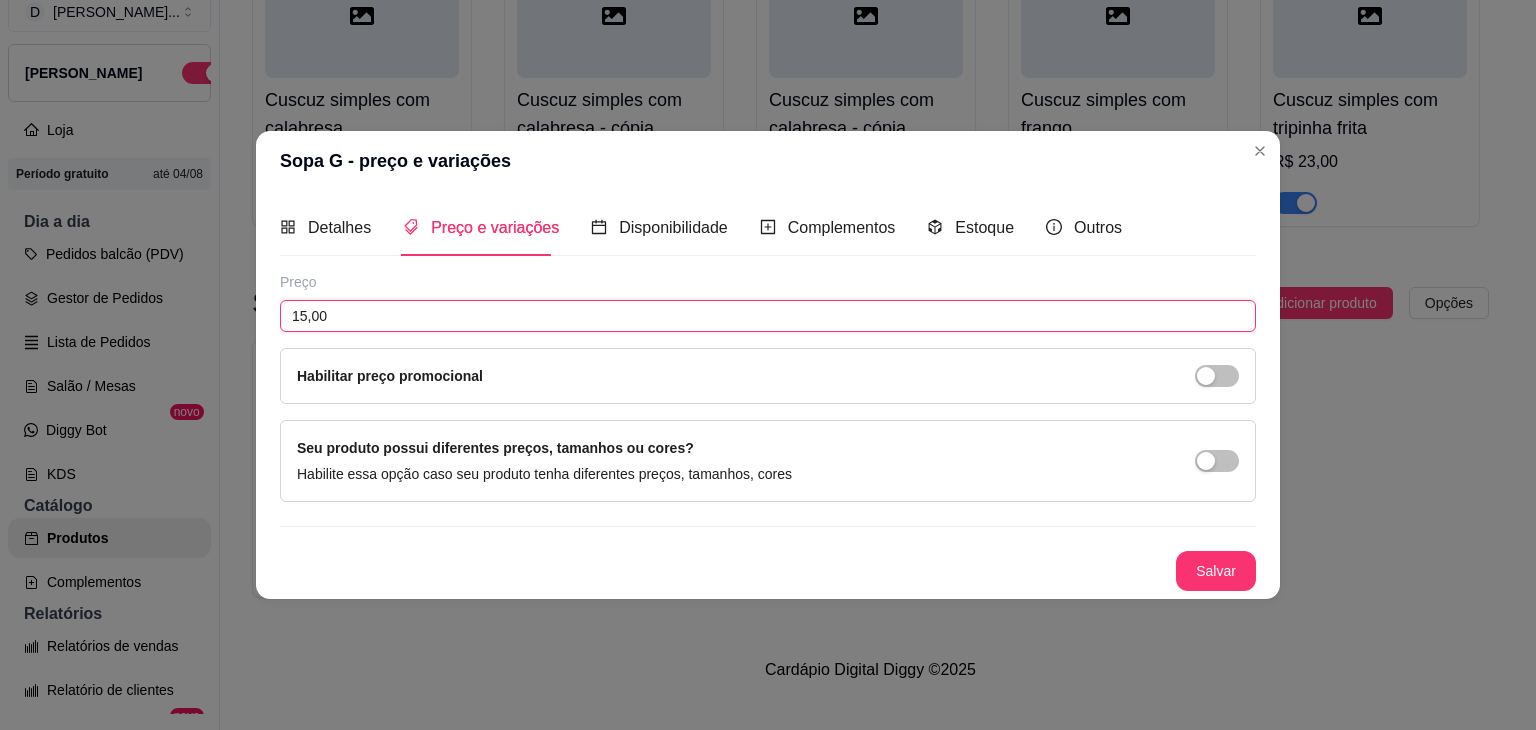 click on "15,00" at bounding box center [768, 316] 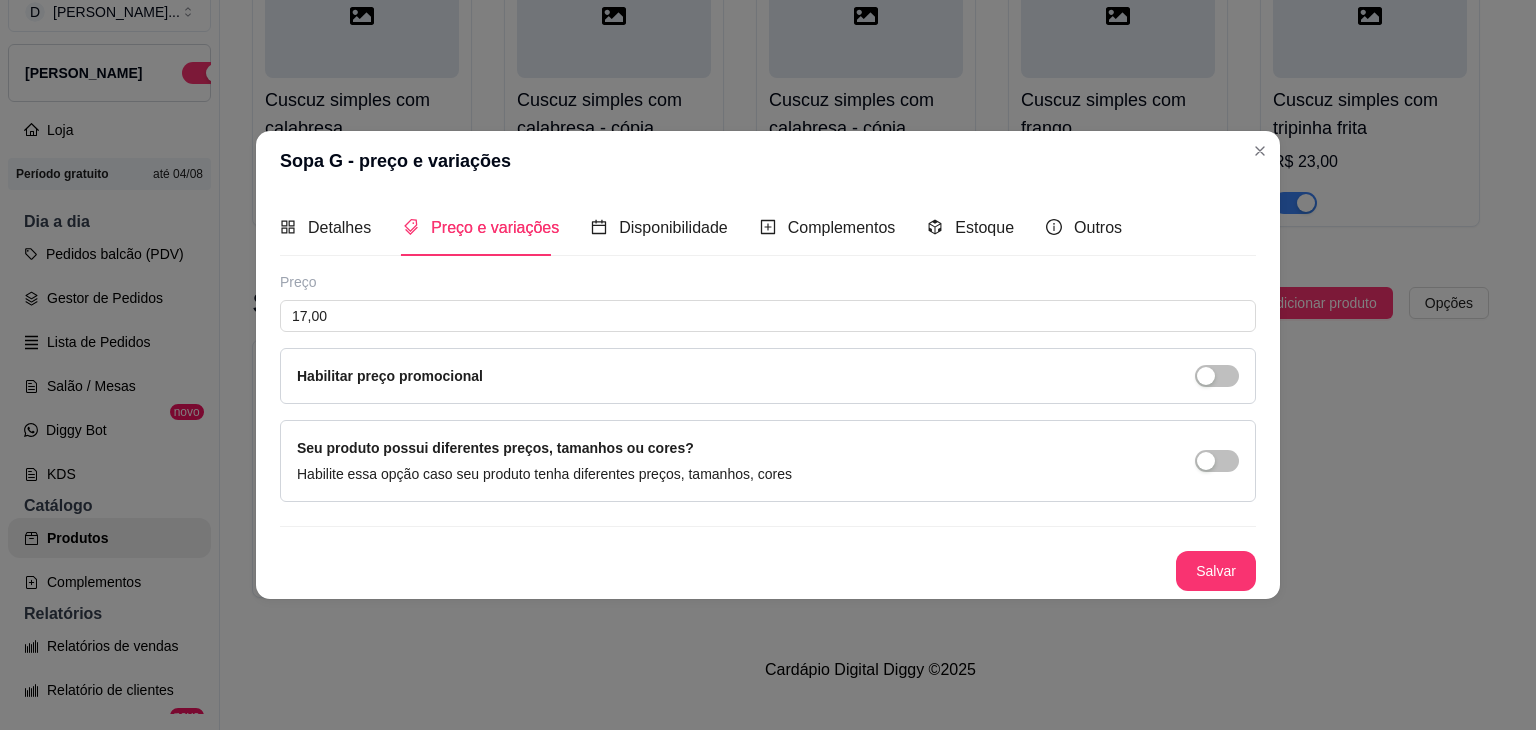click on "Detalhes Preço e variações Disponibilidade Complementos Estoque Outros Nome do produto Sopa G Código do produto (PDV) Descrição do produto Sopa de legumes com carne em uma embalagem de 900ml 51 / 600 Produto pesável Ao marcar essa opção o valor do produto será desconsiderado da forma unitária e começará a valer por Kilograma. Quantidade miníma para pedido Ao habilitar seus clientes terão que pedir uma quantidade miníma desse produto. Copiar link do produto Deletar produto Salvar Preço  17,00 Habilitar preço promocional Seu produto possui diferentes preços, tamanhos ou cores? Habilite essa opção caso seu produto tenha diferentes preços, tamanhos, cores Salvar" at bounding box center [768, 395] 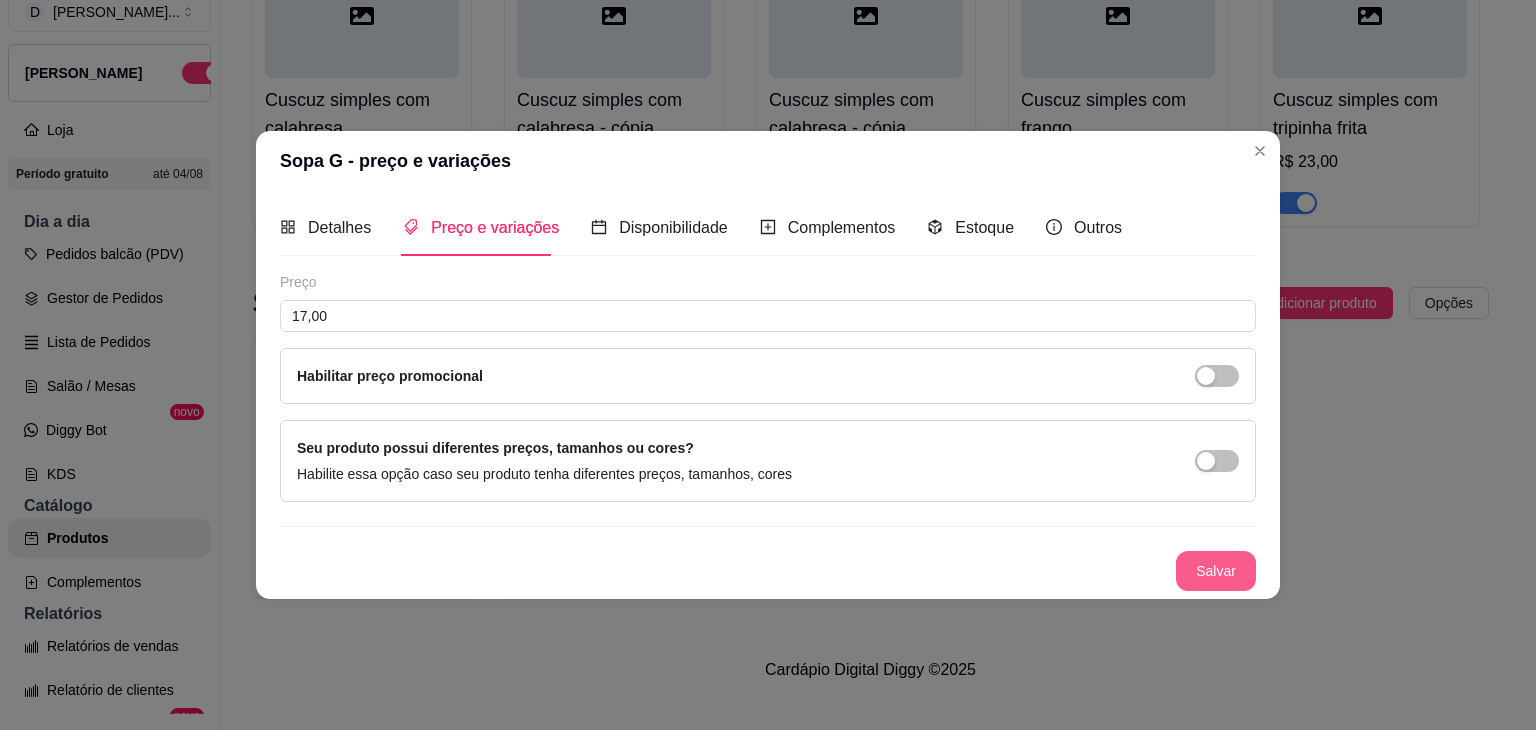 click on "Salvar" at bounding box center [1216, 571] 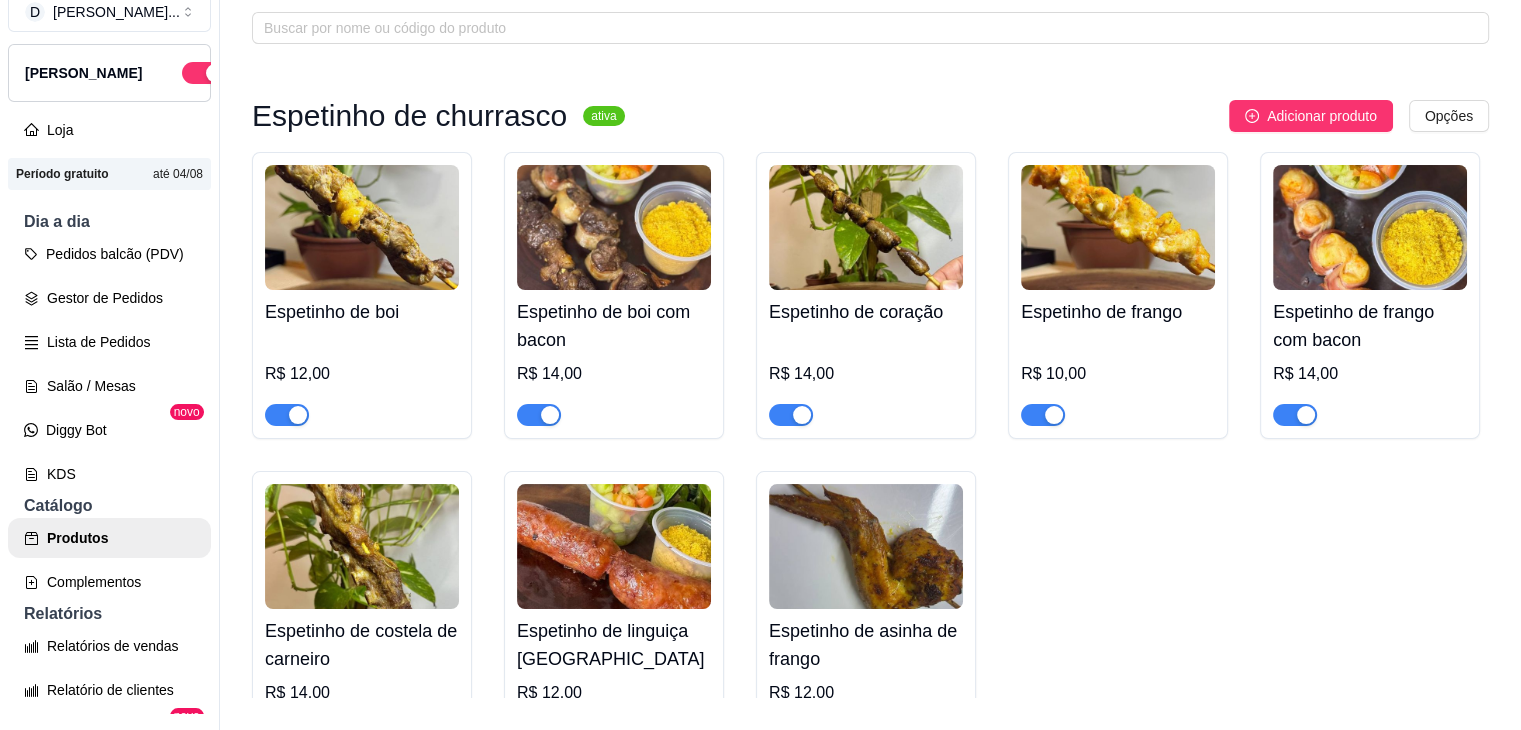 scroll, scrollTop: 0, scrollLeft: 0, axis: both 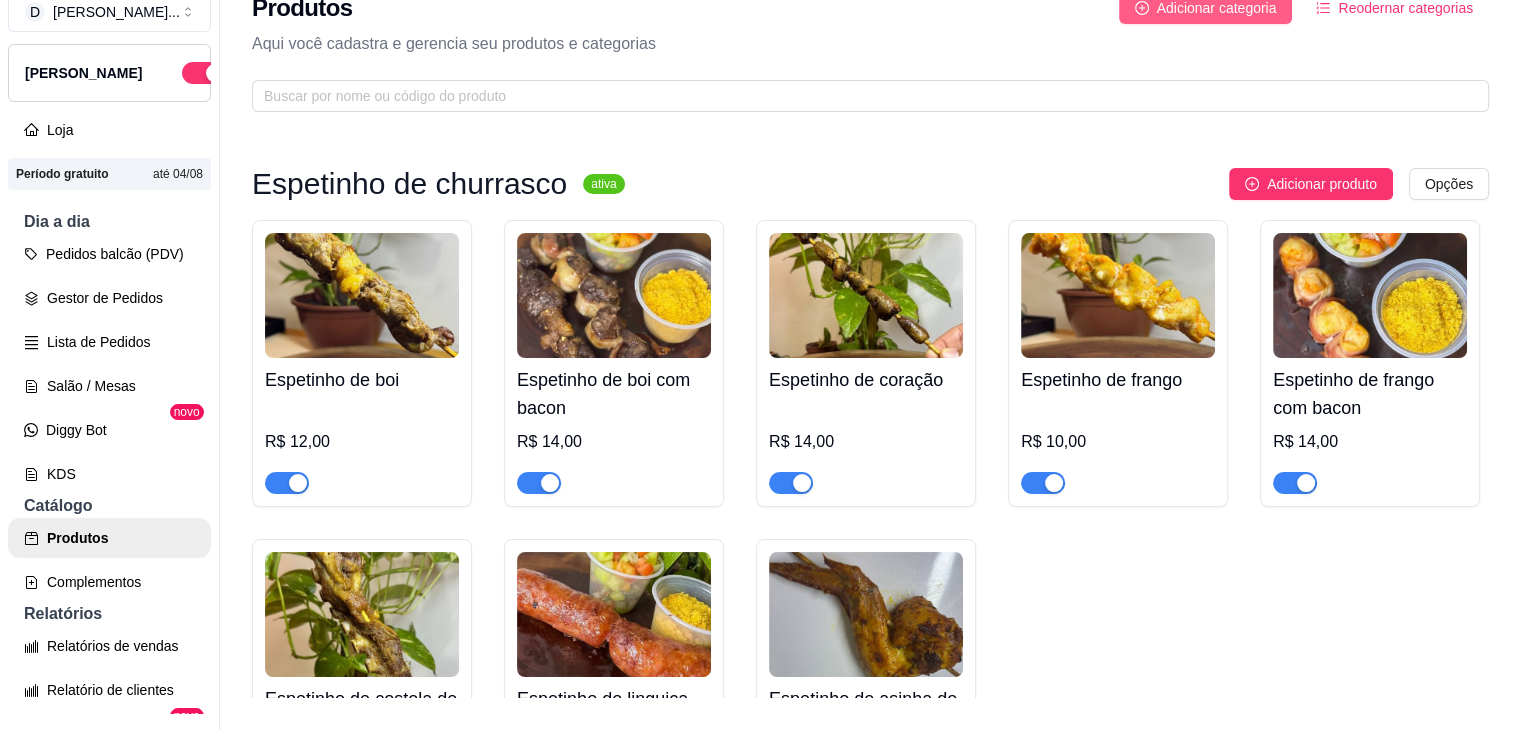 click on "Adicionar categoria" at bounding box center [1217, 8] 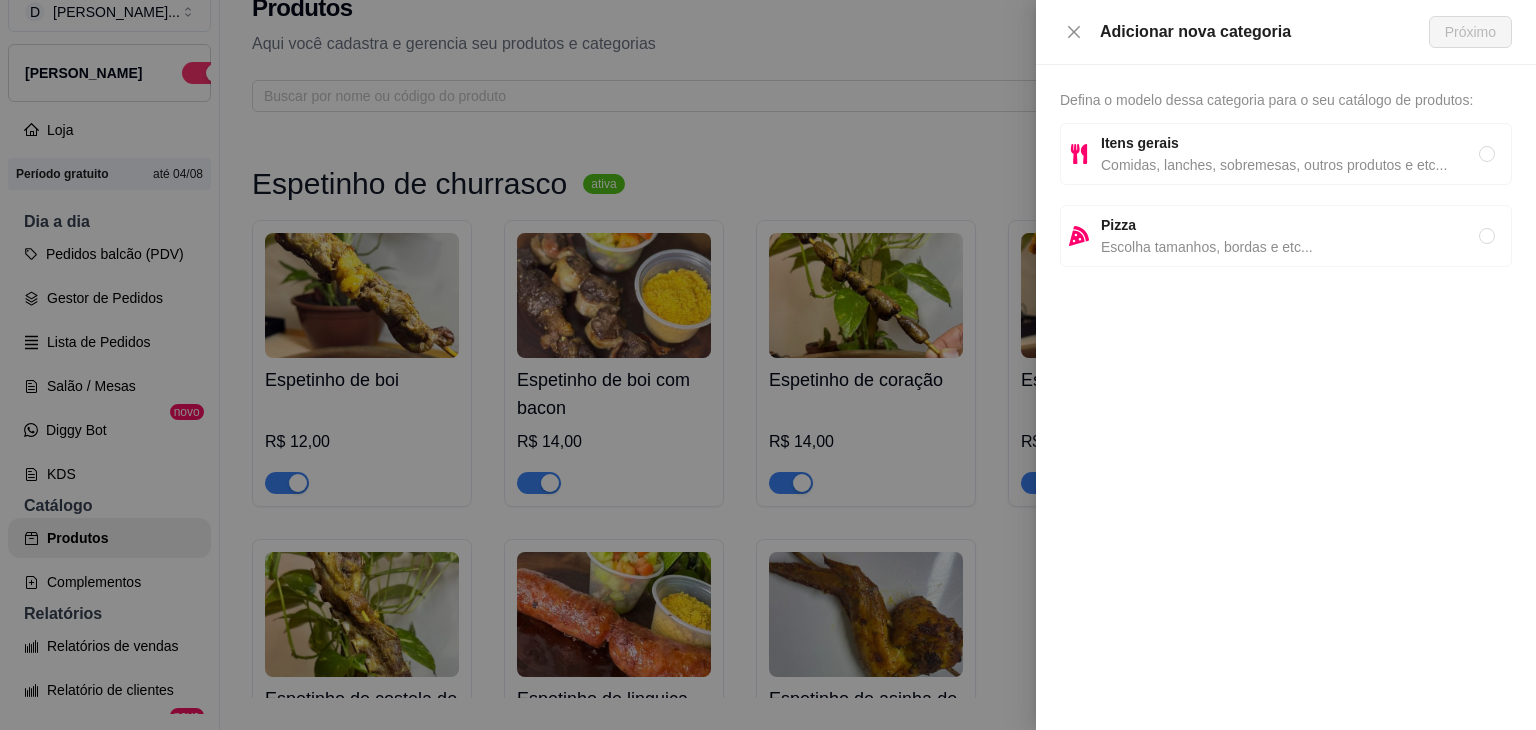click on "Comidas, lanches, sobremesas, outros produtos e etc..." at bounding box center [1290, 165] 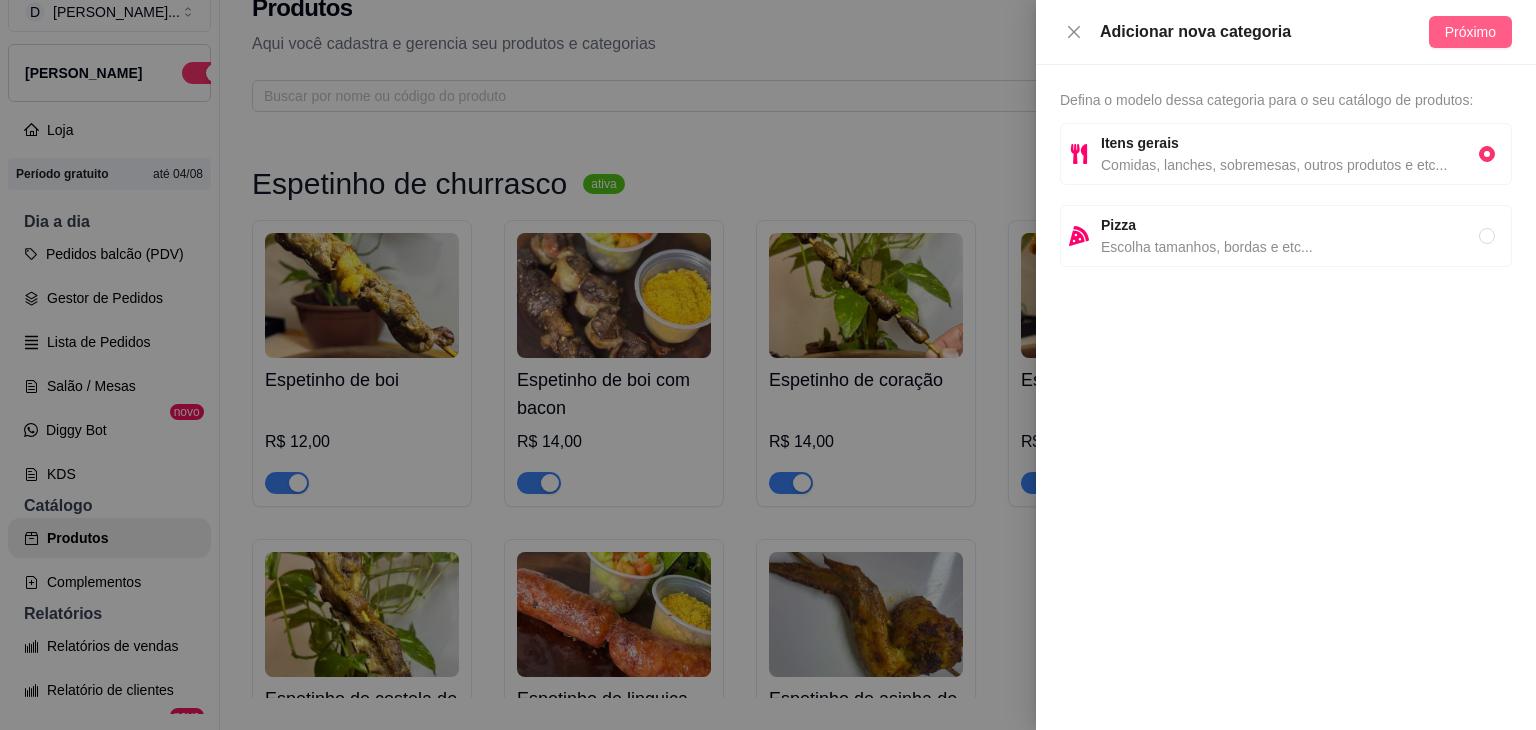 click on "Próximo" at bounding box center (1470, 32) 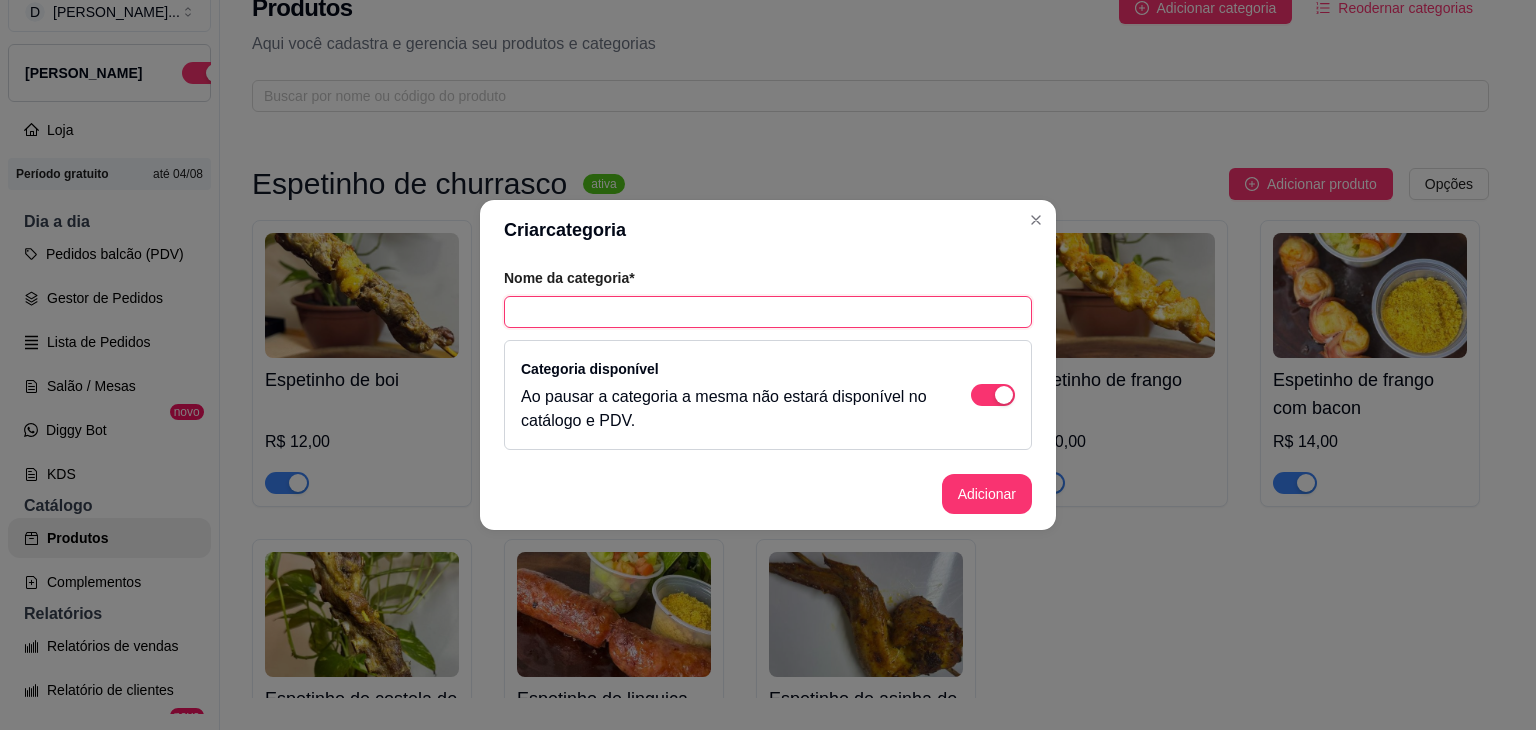click at bounding box center (768, 312) 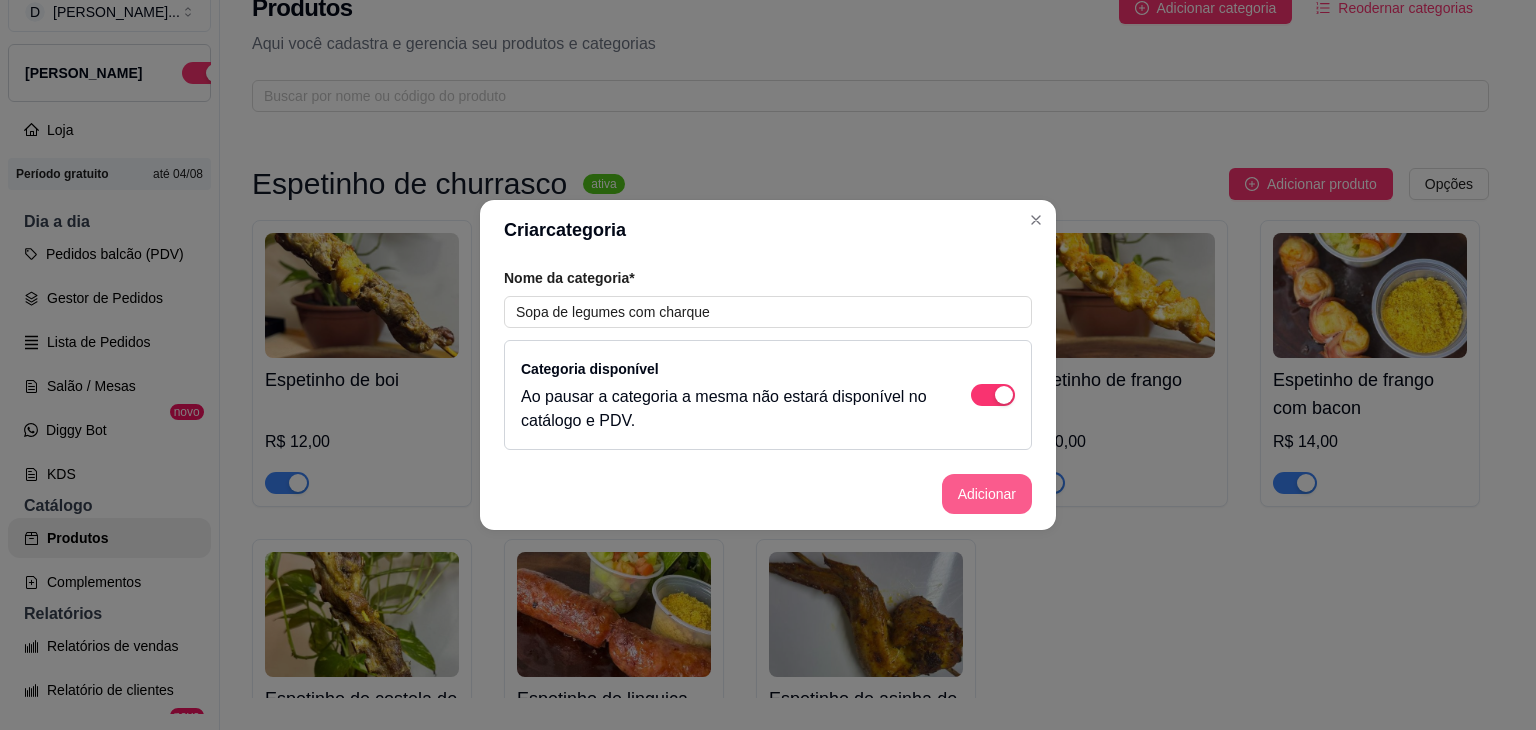click on "Adicionar" at bounding box center [987, 494] 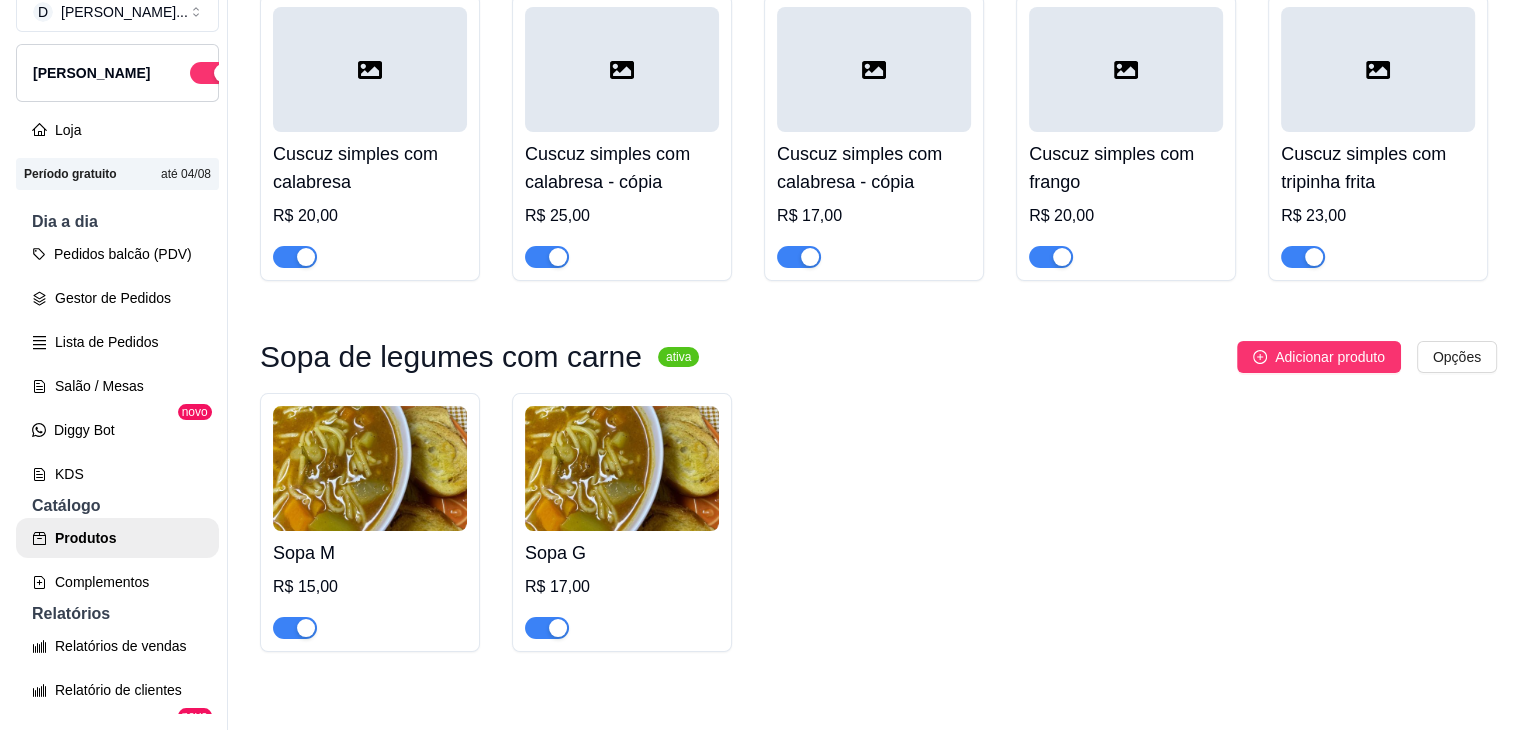 scroll, scrollTop: 5229, scrollLeft: 0, axis: vertical 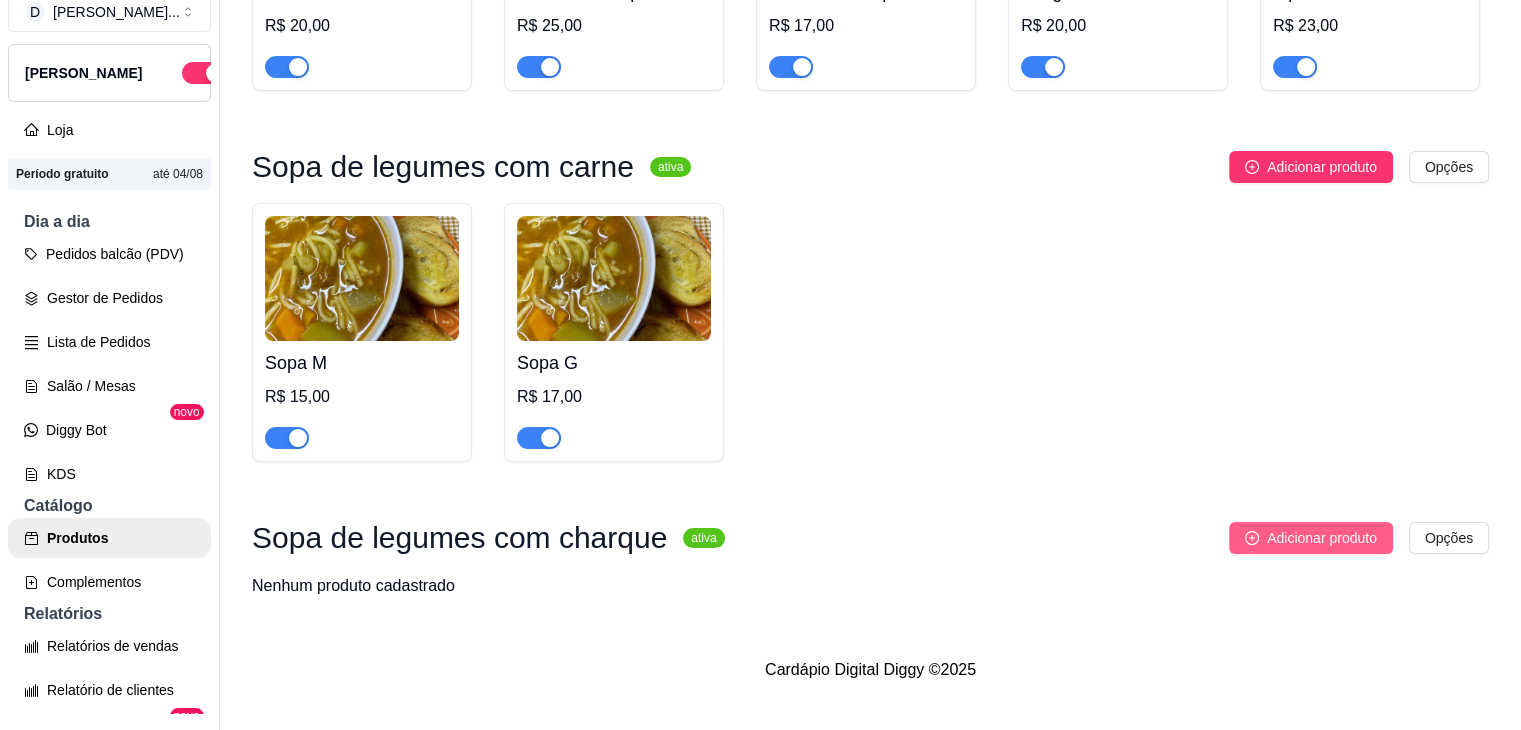 click 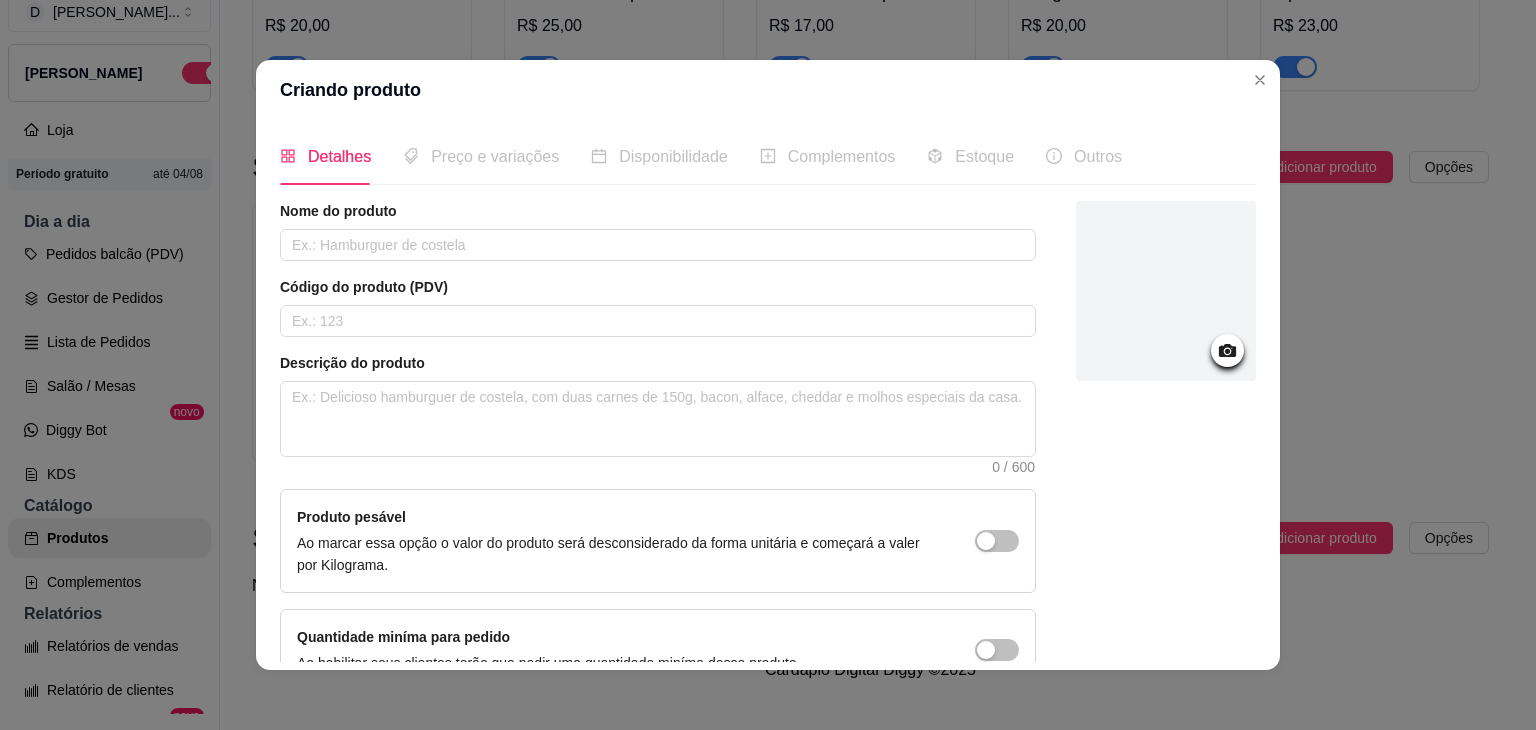 click at bounding box center (1166, 291) 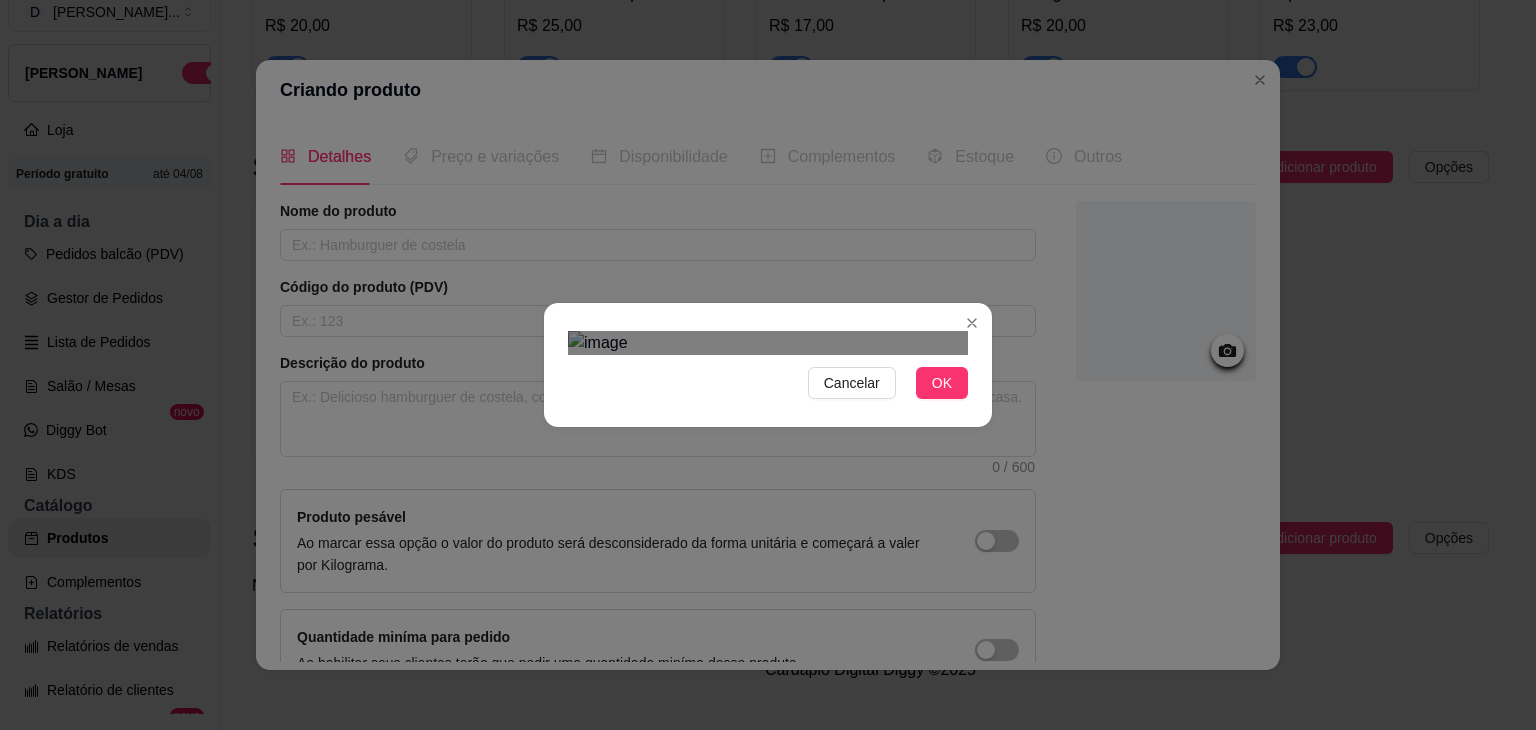 click at bounding box center (763, 723) 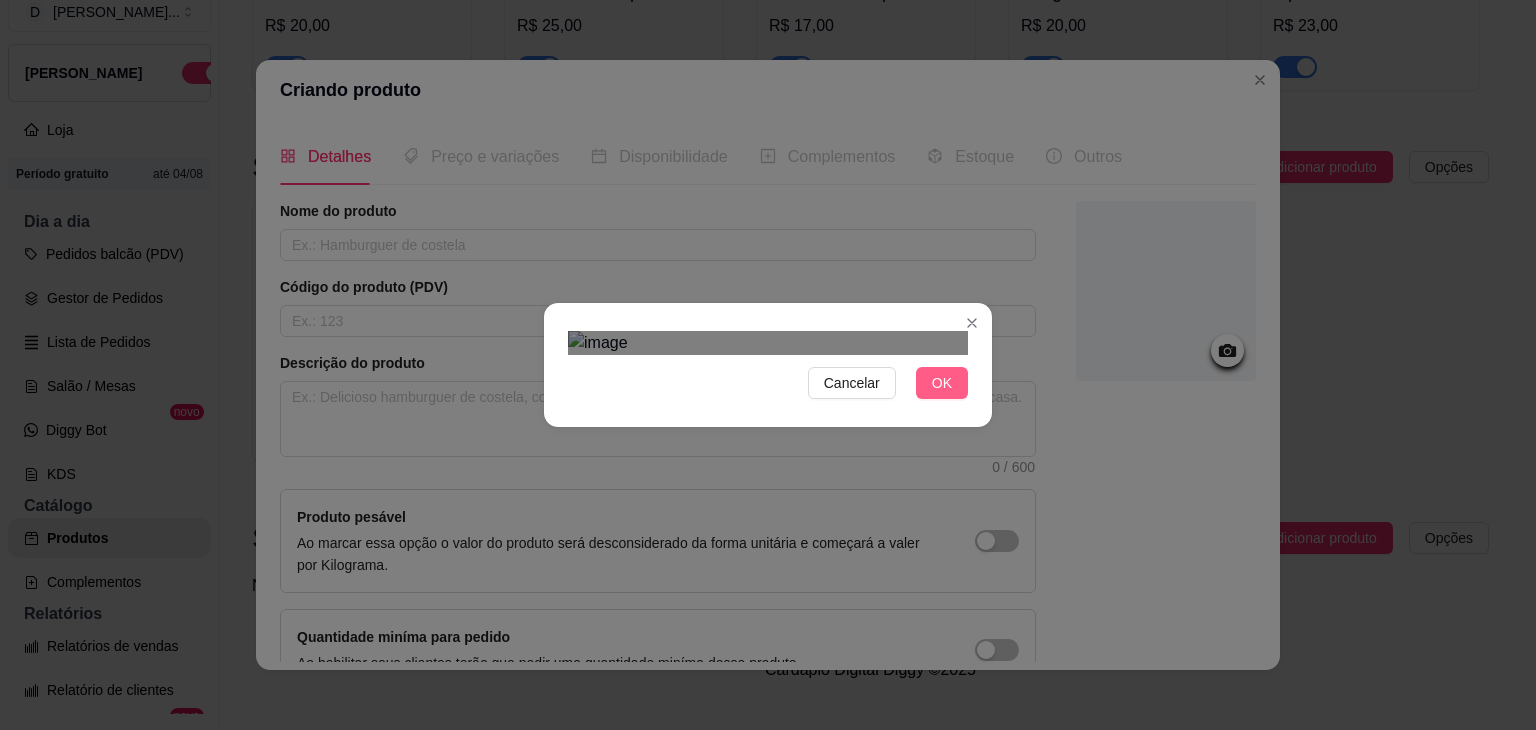 click on "OK" at bounding box center [942, 383] 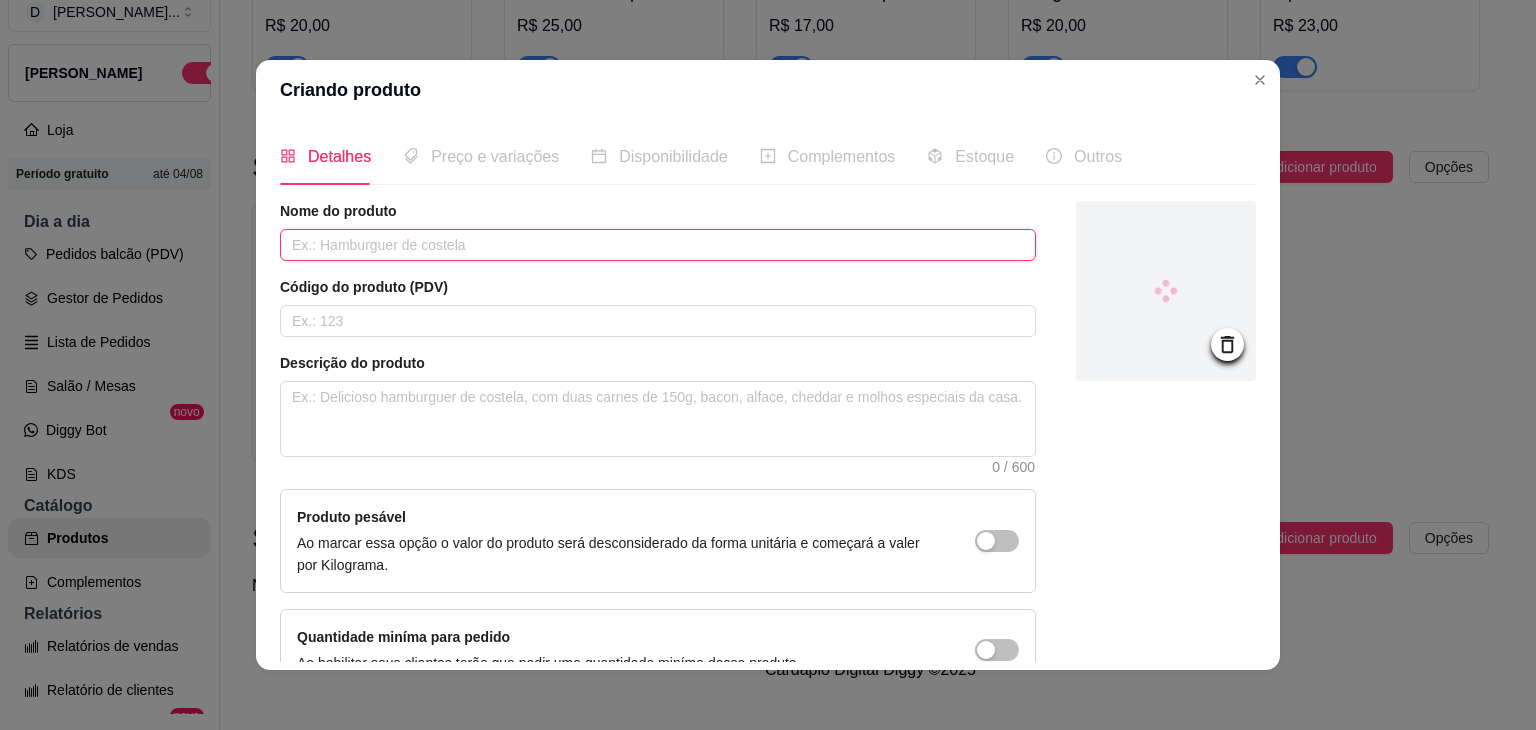 click at bounding box center (658, 245) 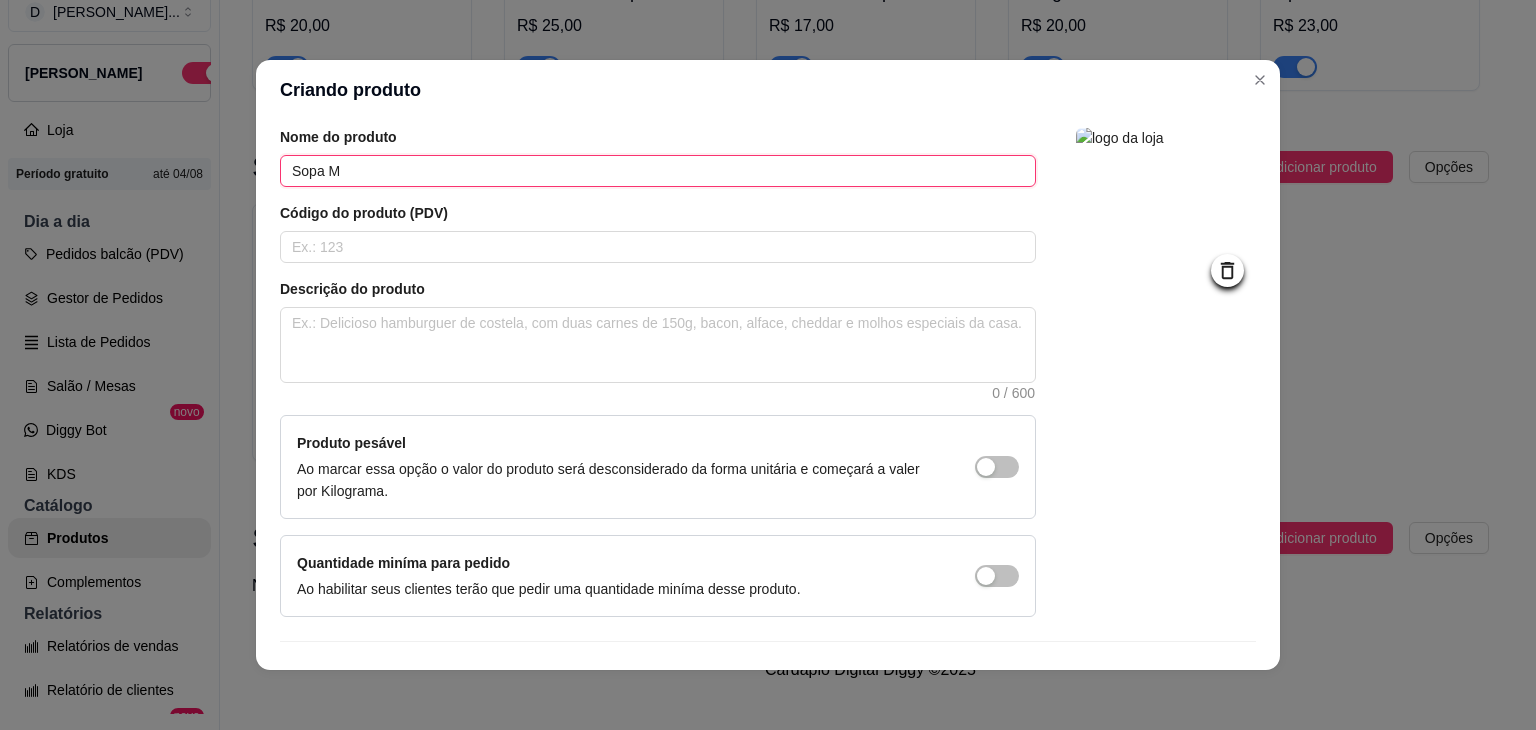 scroll, scrollTop: 116, scrollLeft: 0, axis: vertical 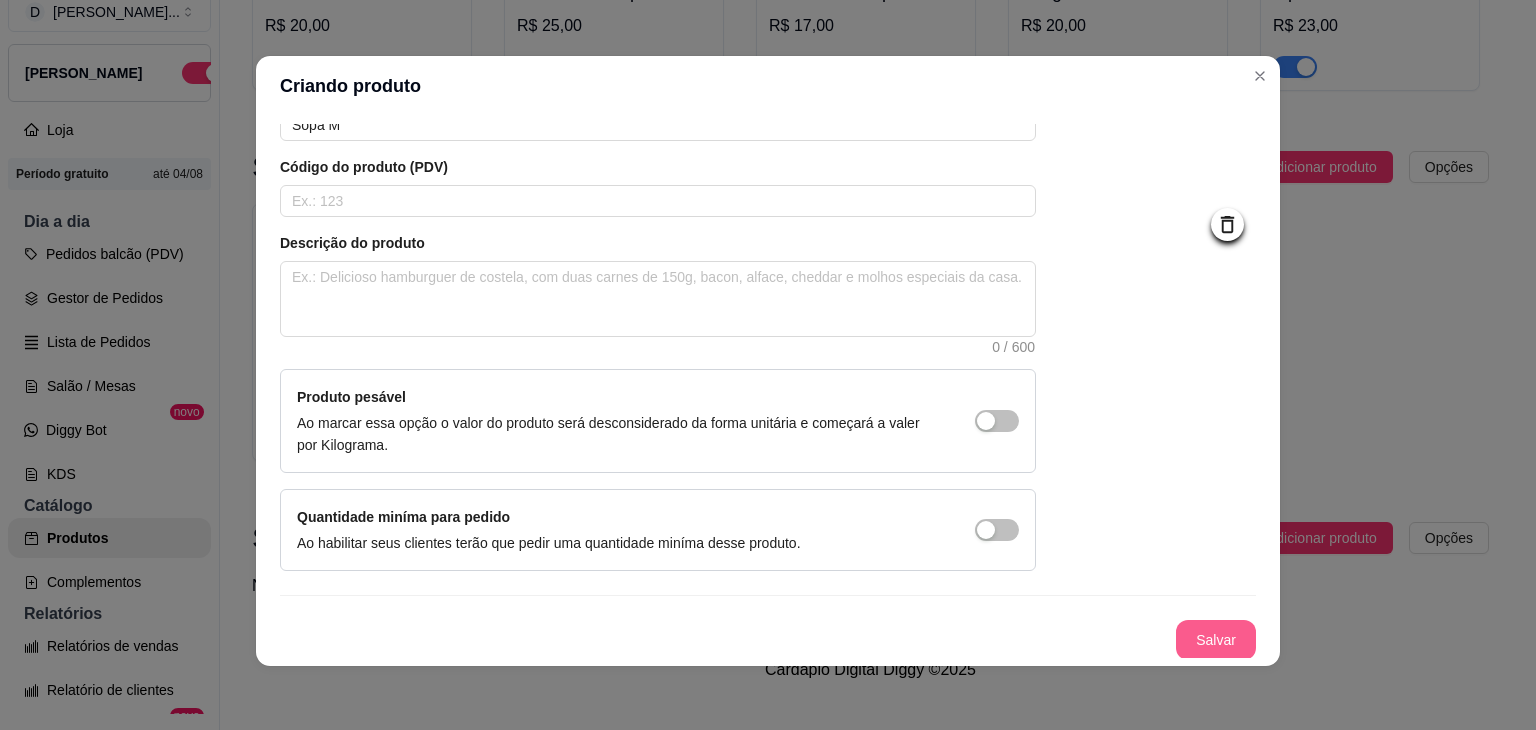click on "Salvar" at bounding box center (1216, 640) 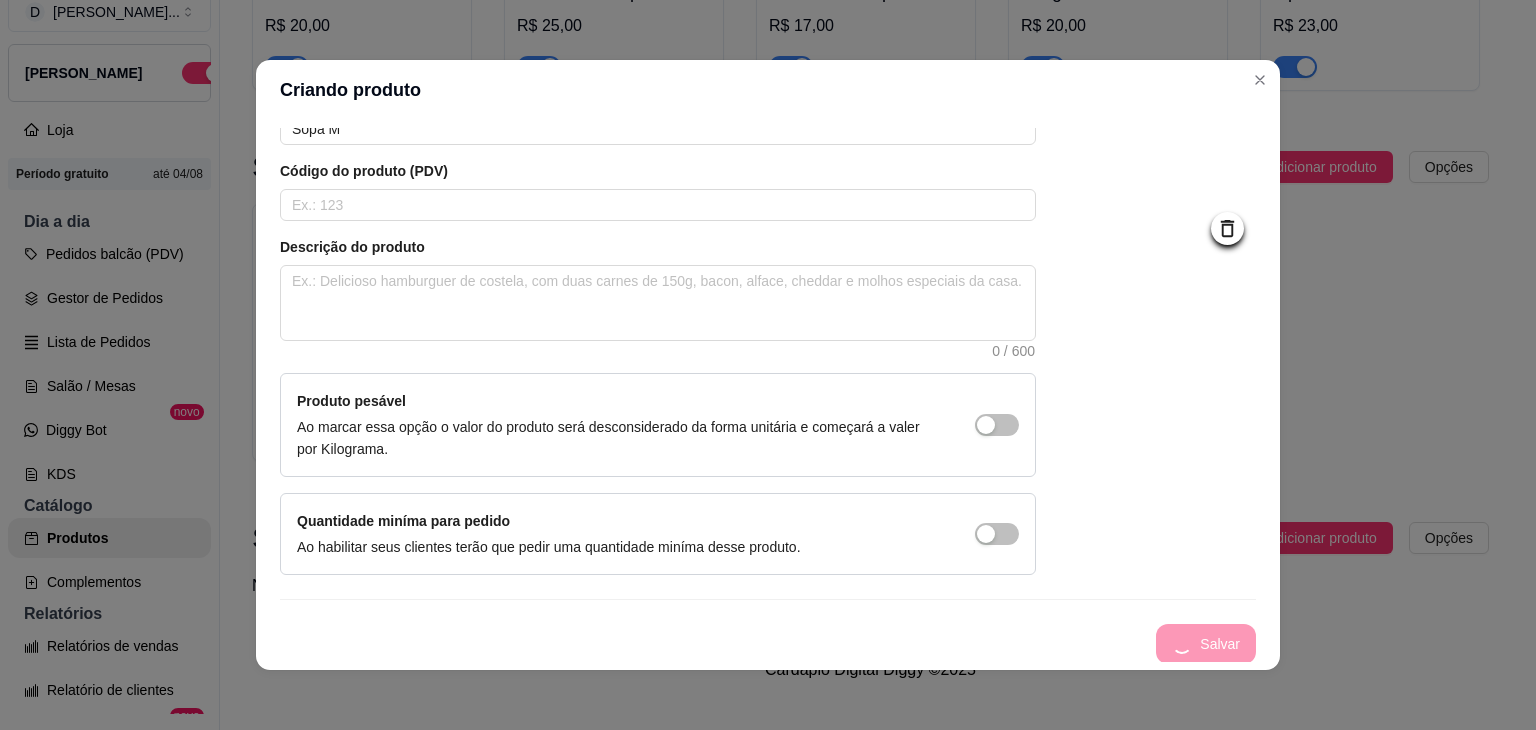 scroll, scrollTop: 0, scrollLeft: 0, axis: both 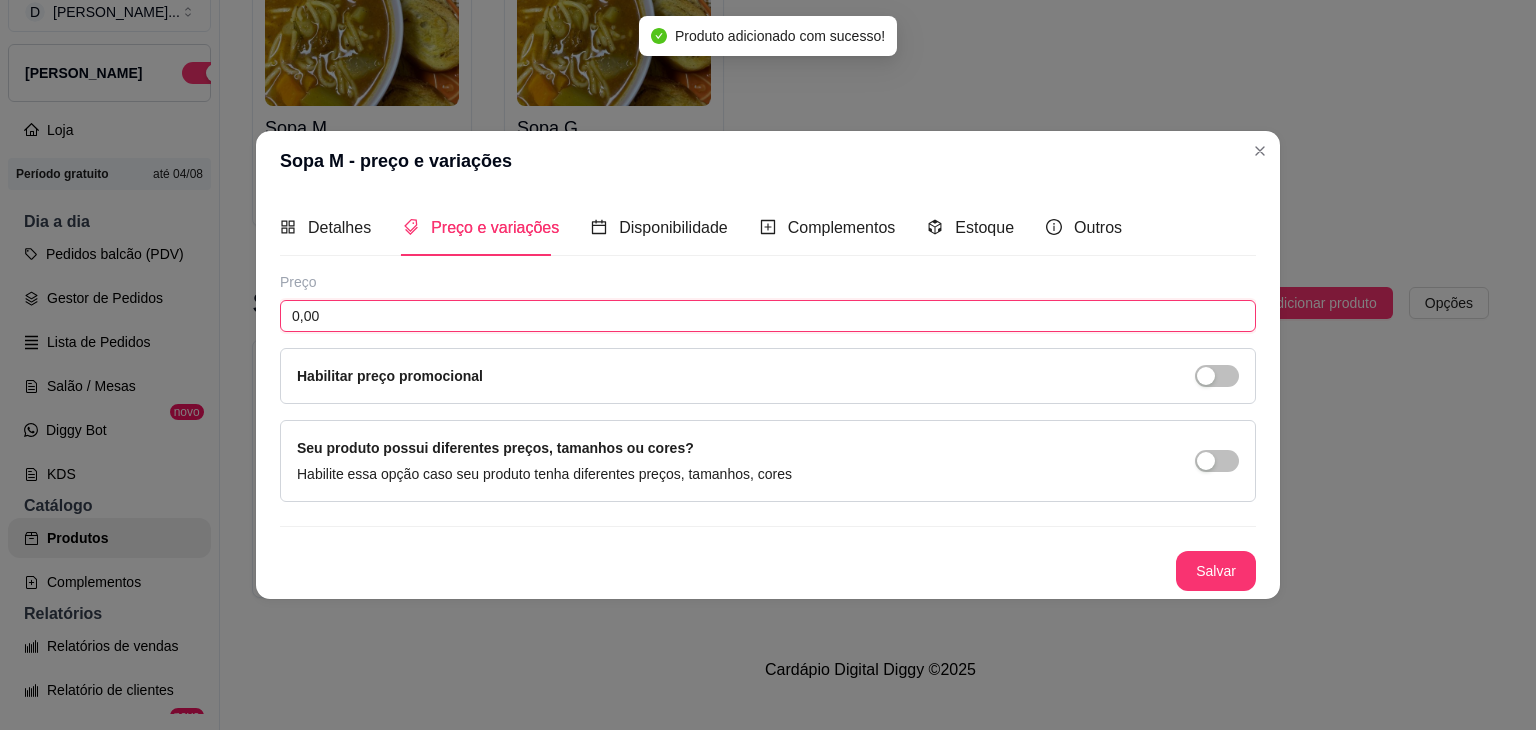click on "0,00" at bounding box center (768, 316) 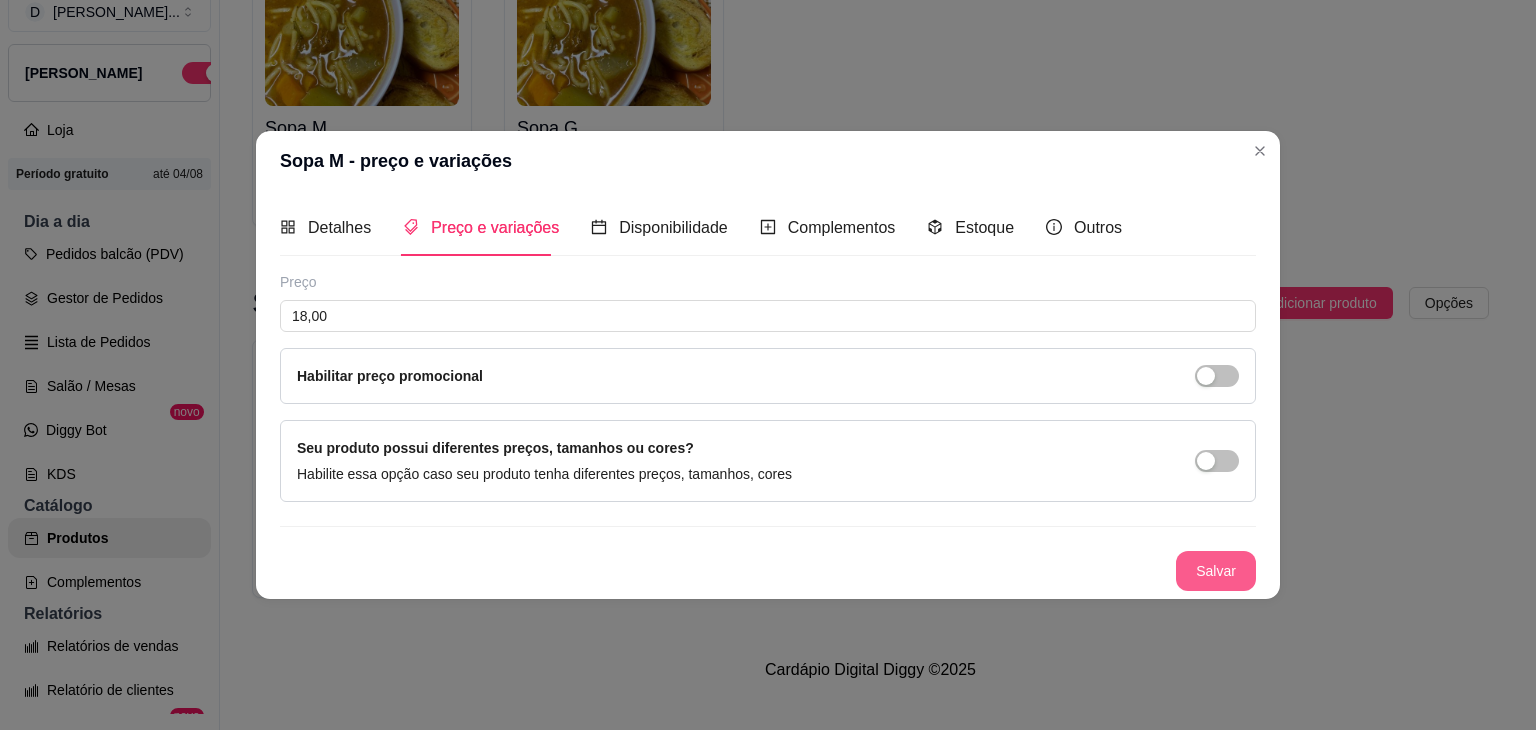 click on "Salvar" at bounding box center [1216, 571] 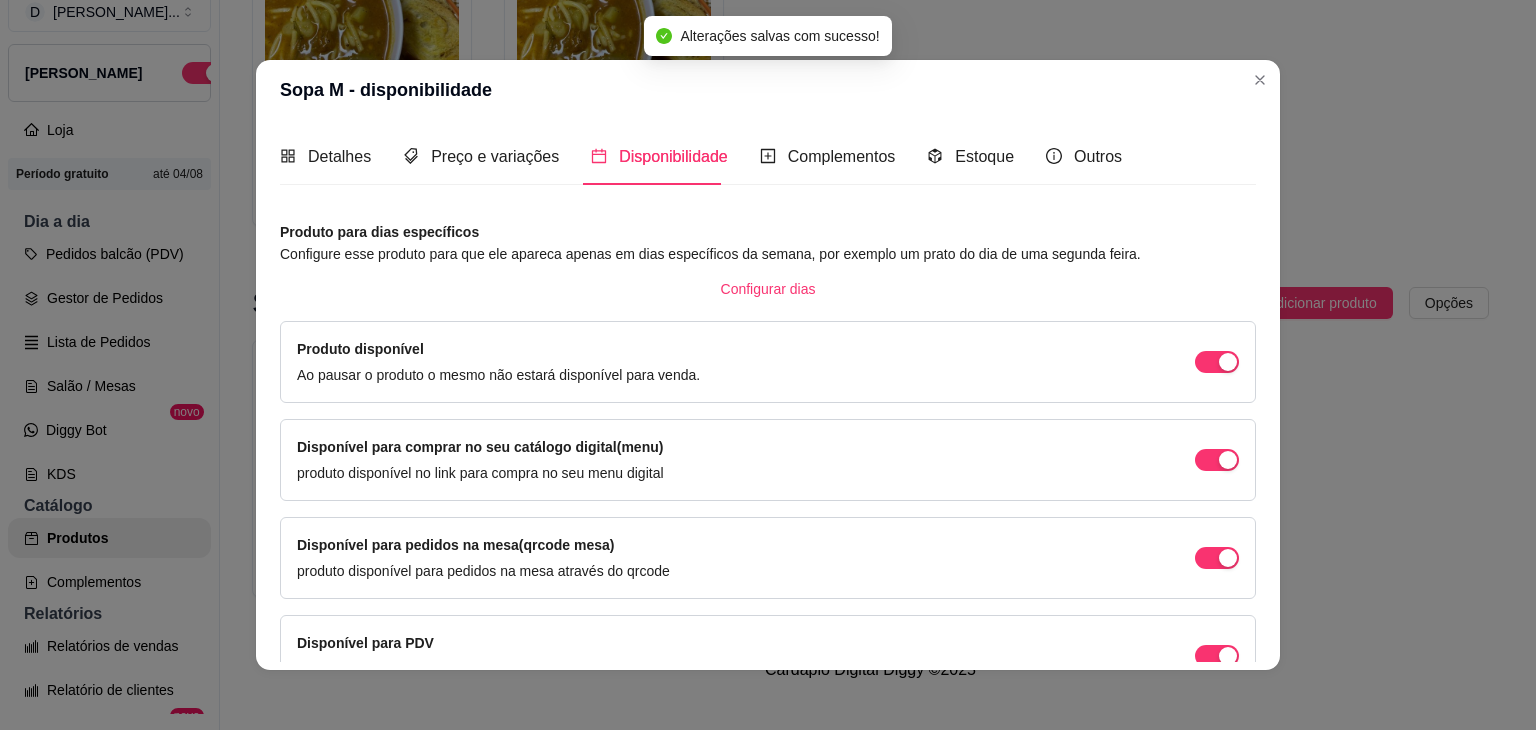 click on "Outros" at bounding box center (1084, 156) 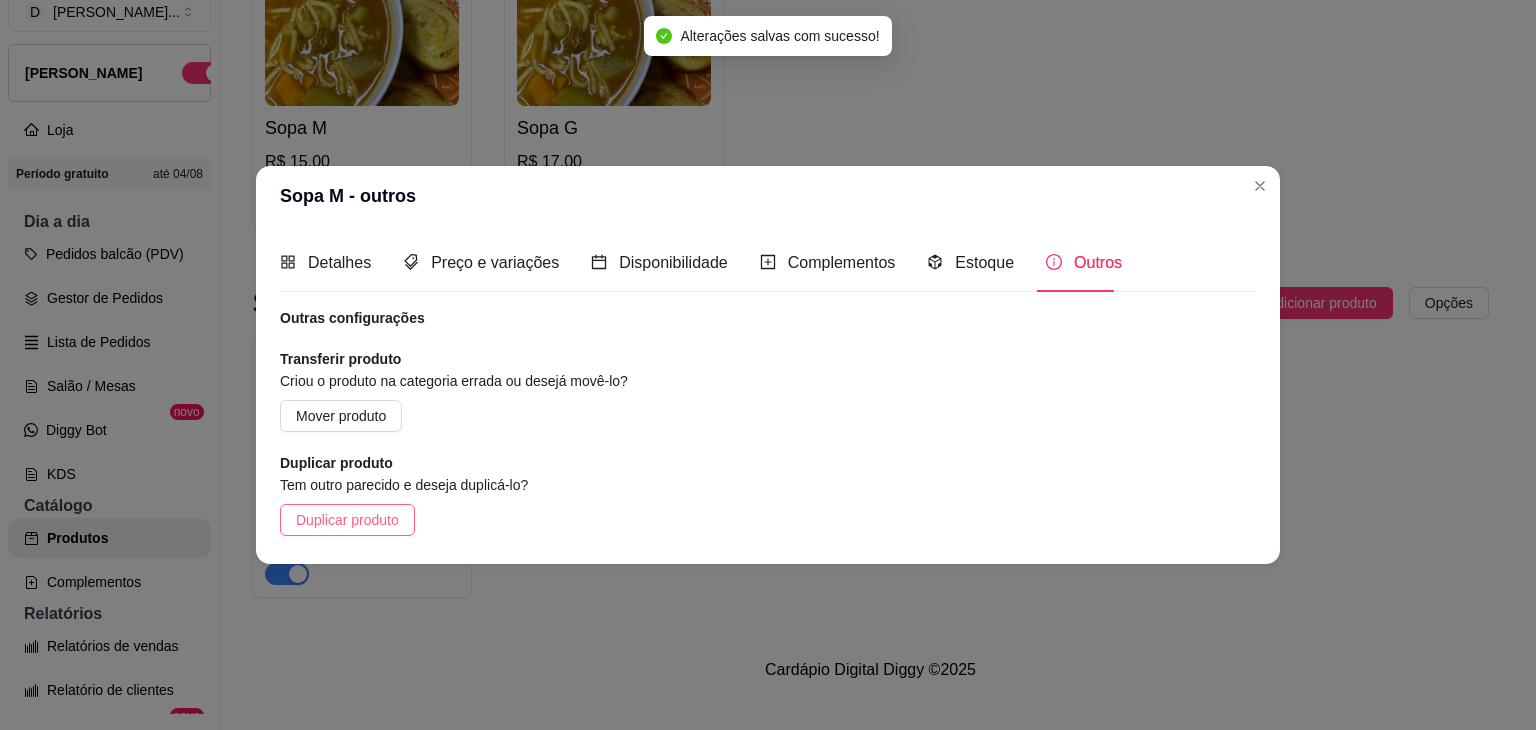 click on "Duplicar produto" at bounding box center (347, 520) 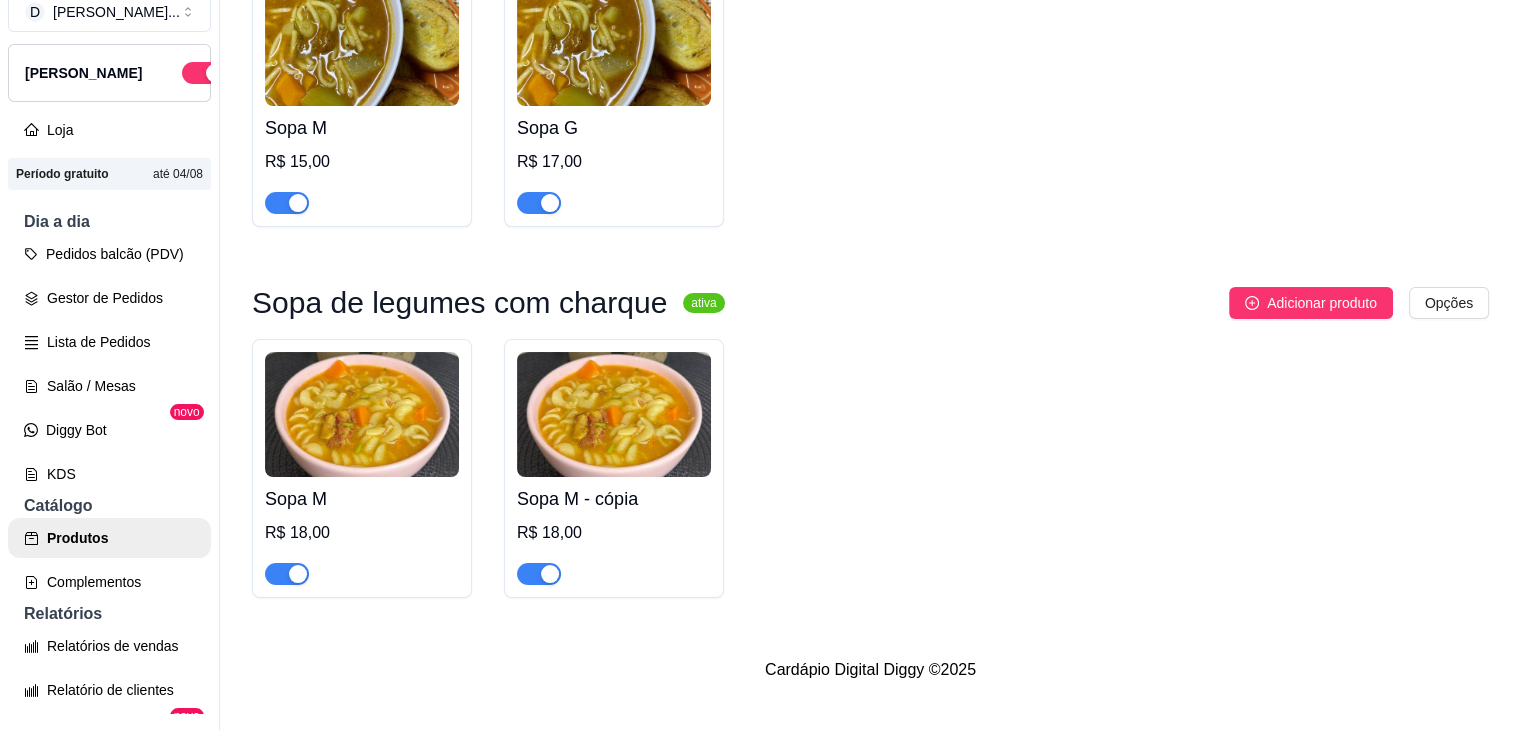 click at bounding box center [362, 43] 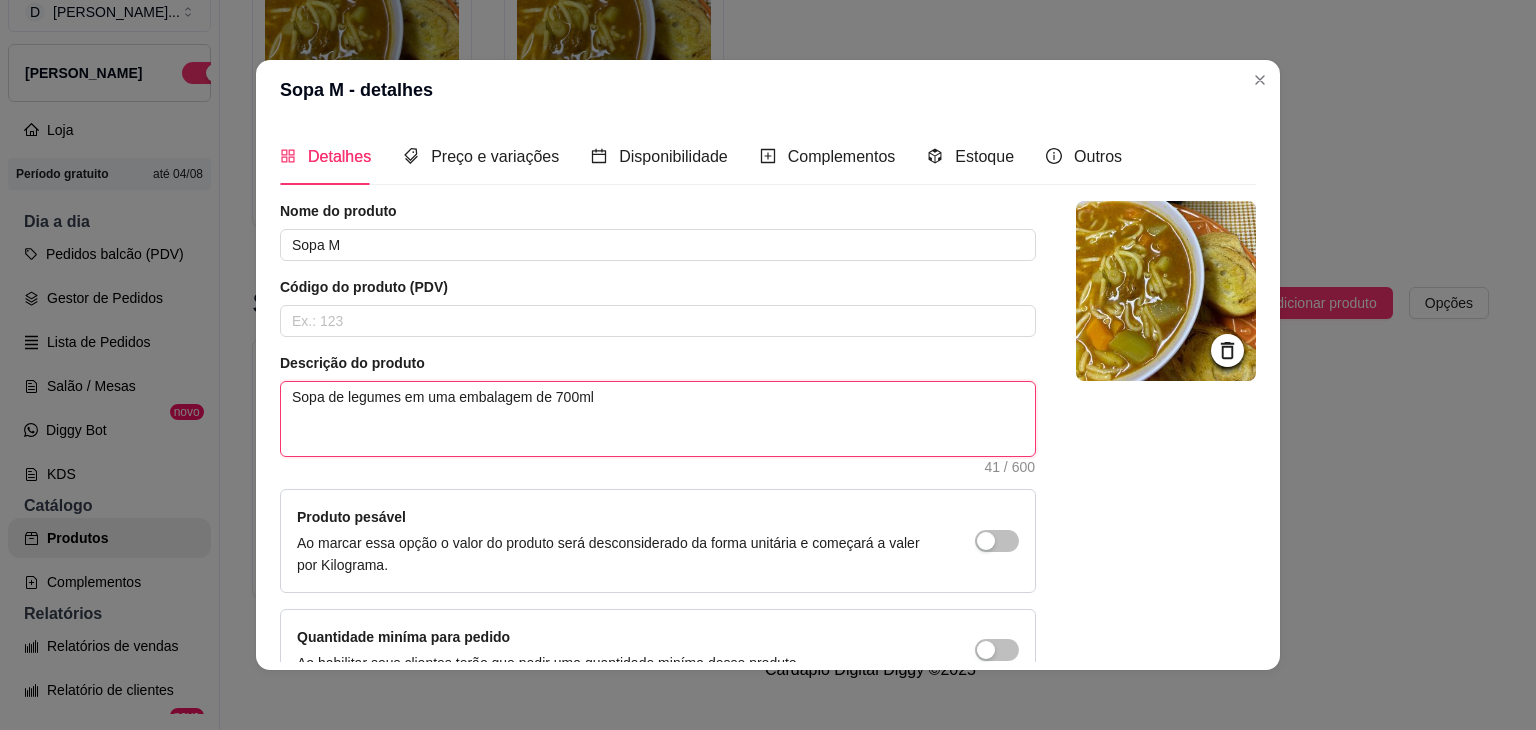 click on "Sopa de legumes em uma embalagem de 700ml" at bounding box center (658, 419) 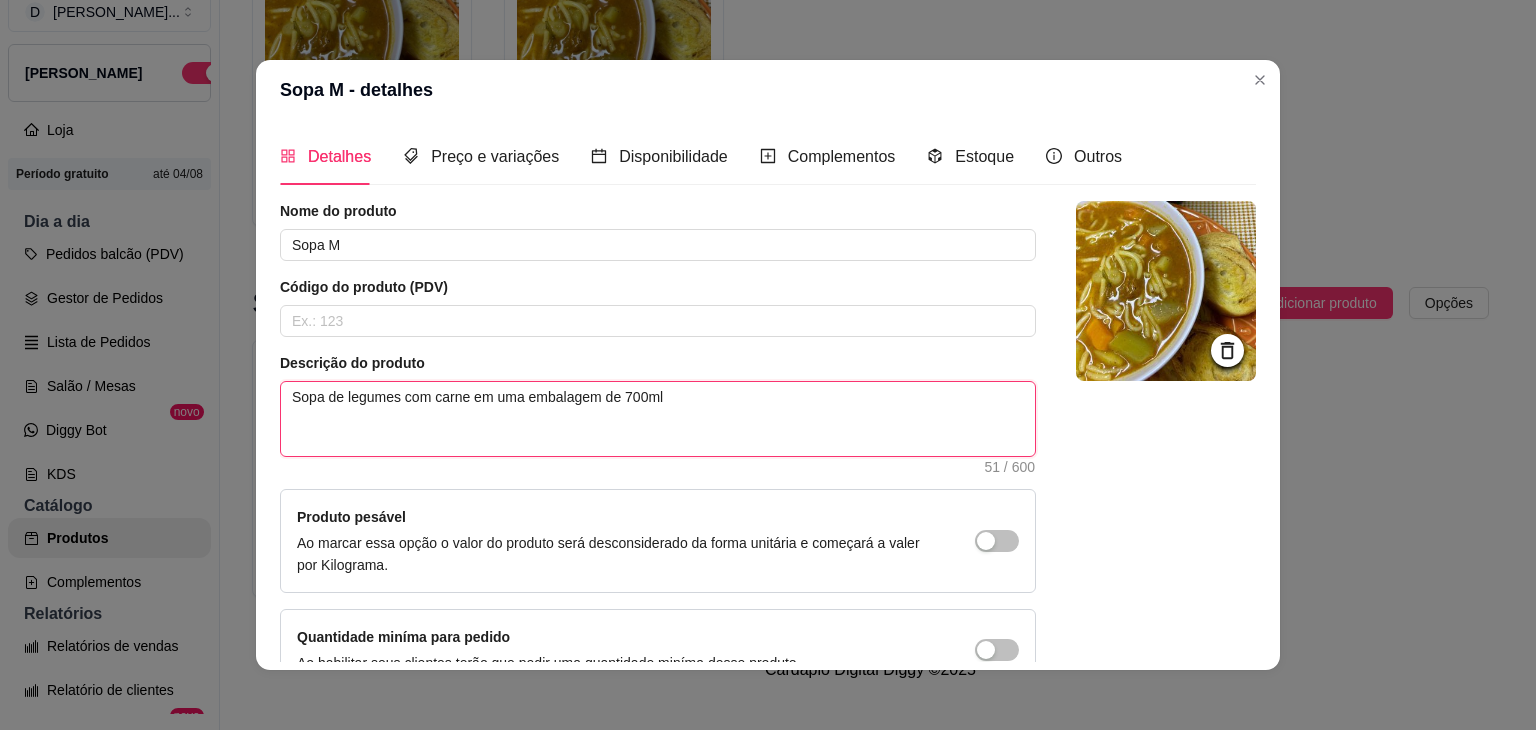 click on "Sopa de legumes com carne em uma embalagem de 700ml" at bounding box center (658, 419) 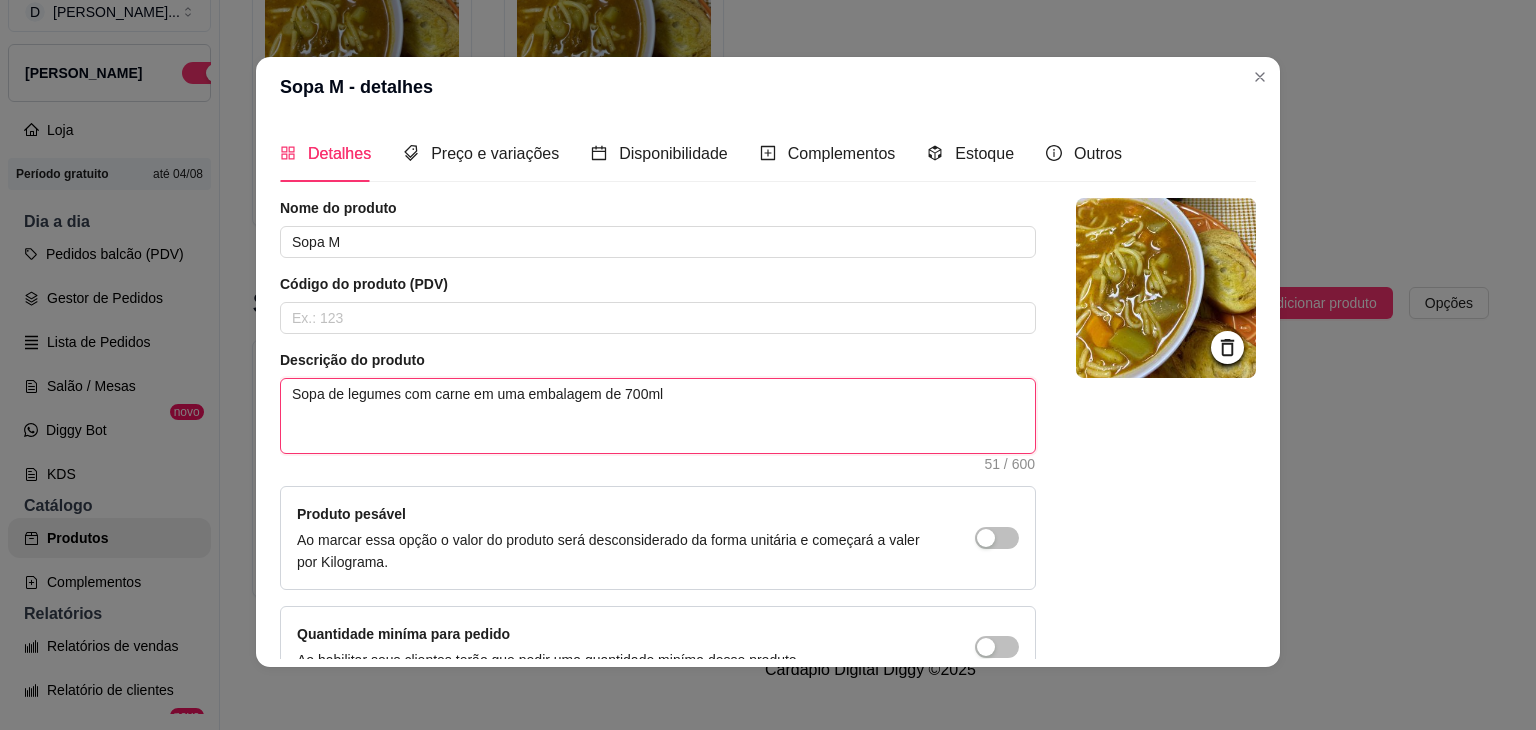 scroll, scrollTop: 4, scrollLeft: 0, axis: vertical 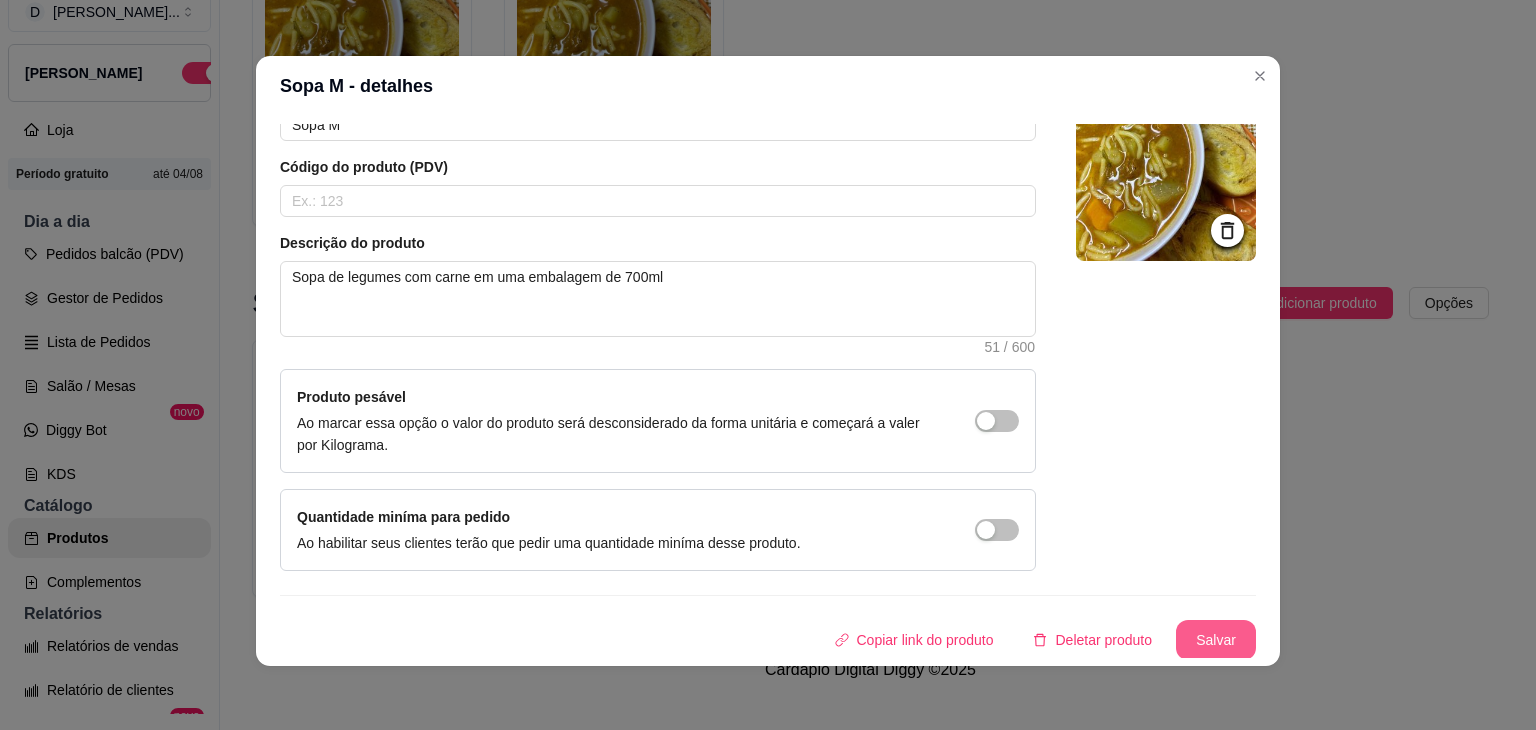 click on "Salvar" at bounding box center [1216, 640] 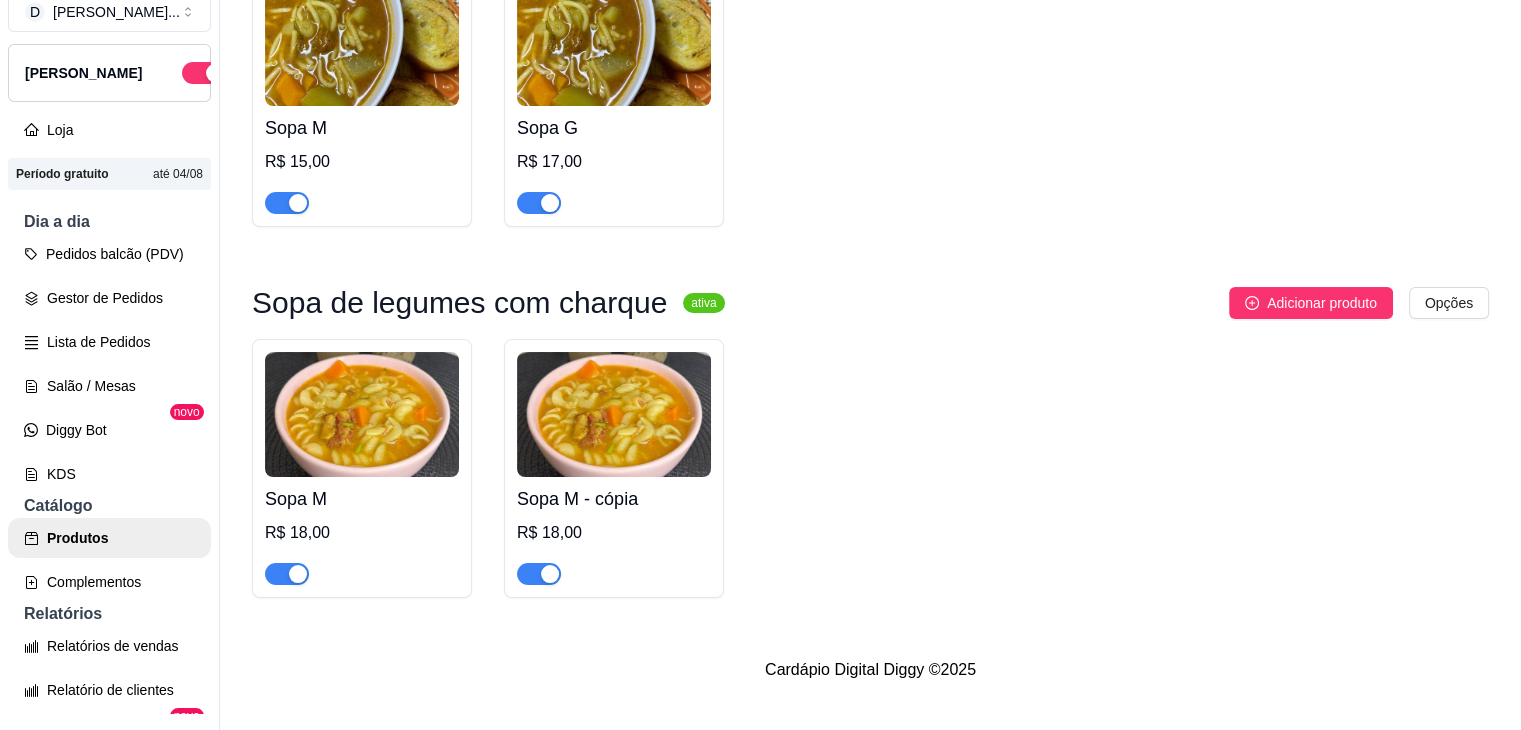 click at bounding box center (362, 414) 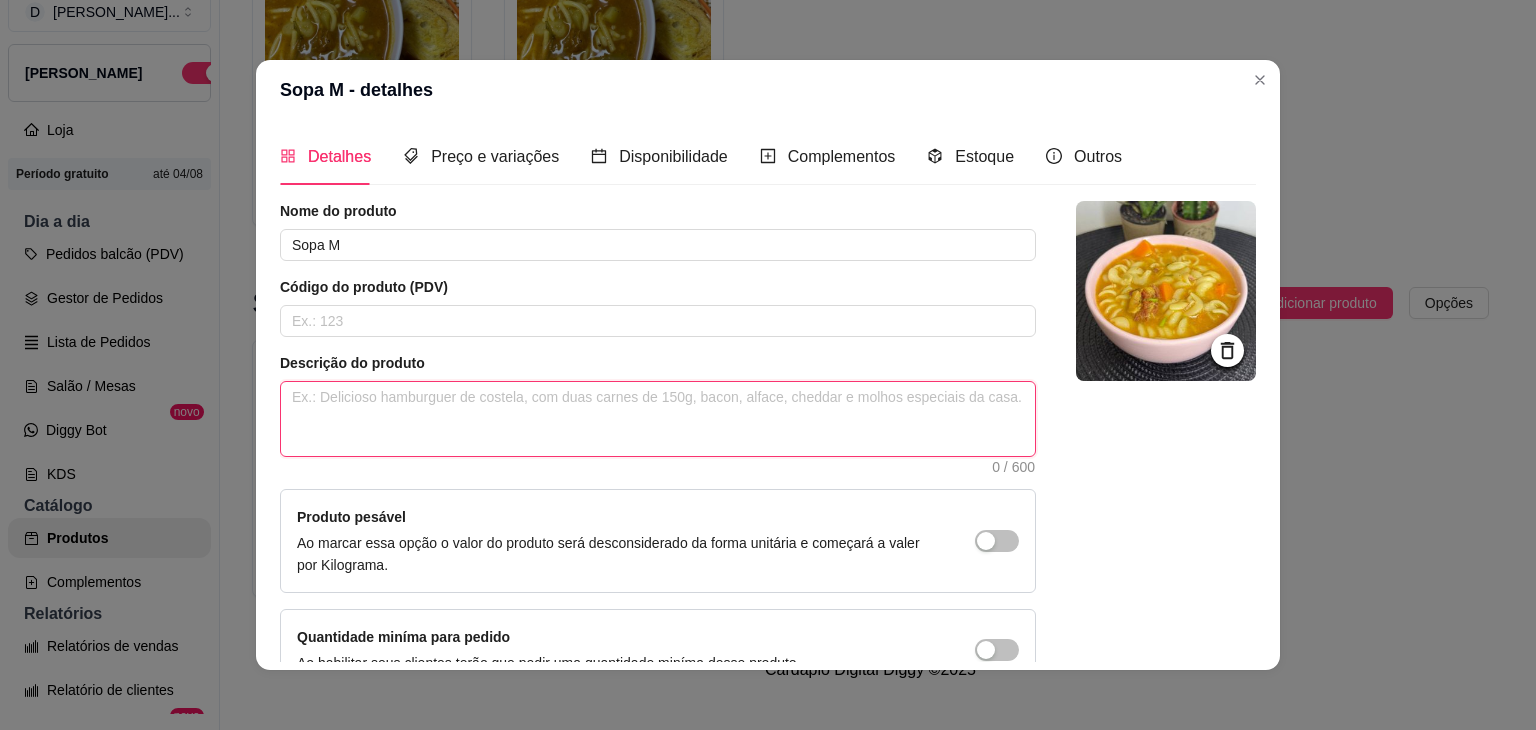 click at bounding box center [658, 419] 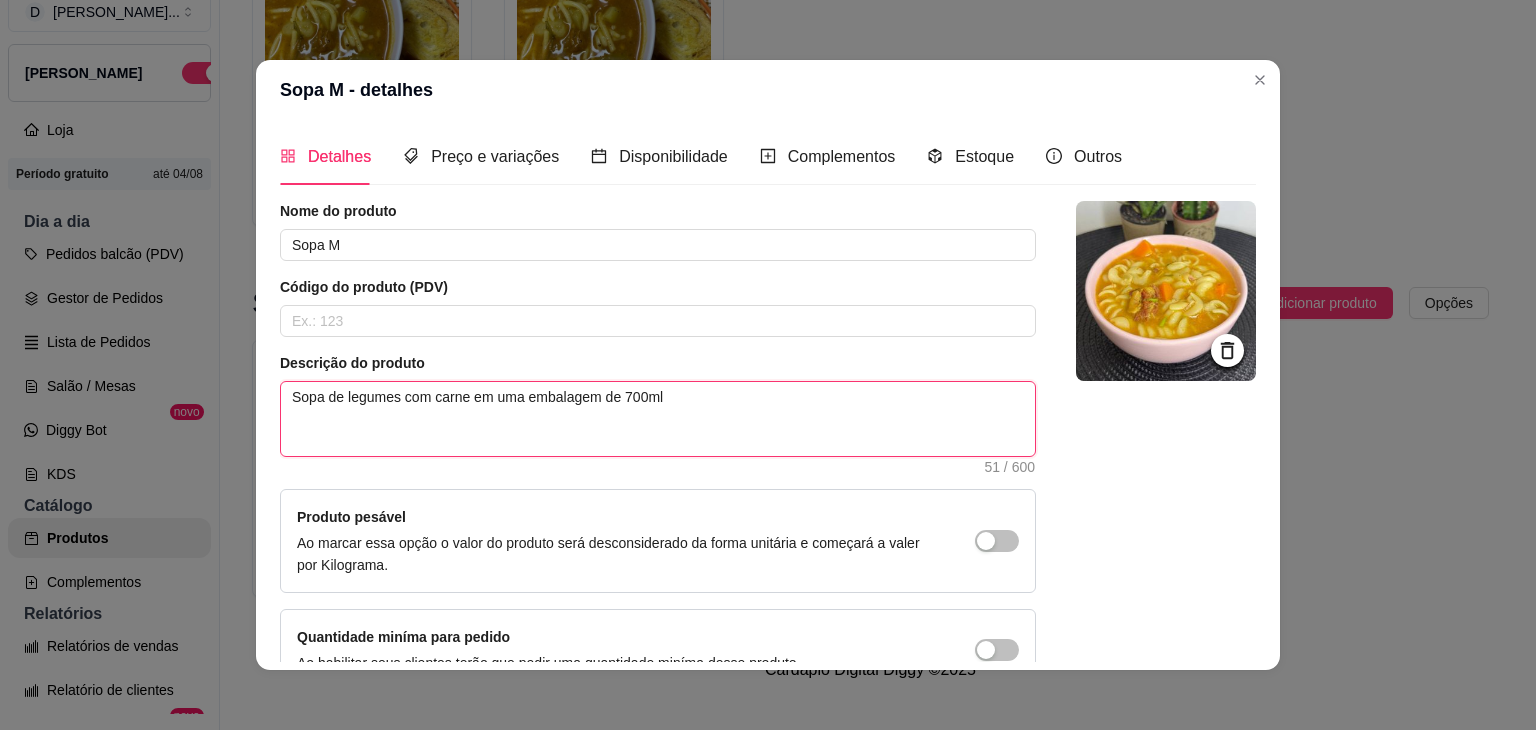 click on "Sopa de legumes com carne em uma embalagem de 700ml" at bounding box center [658, 419] 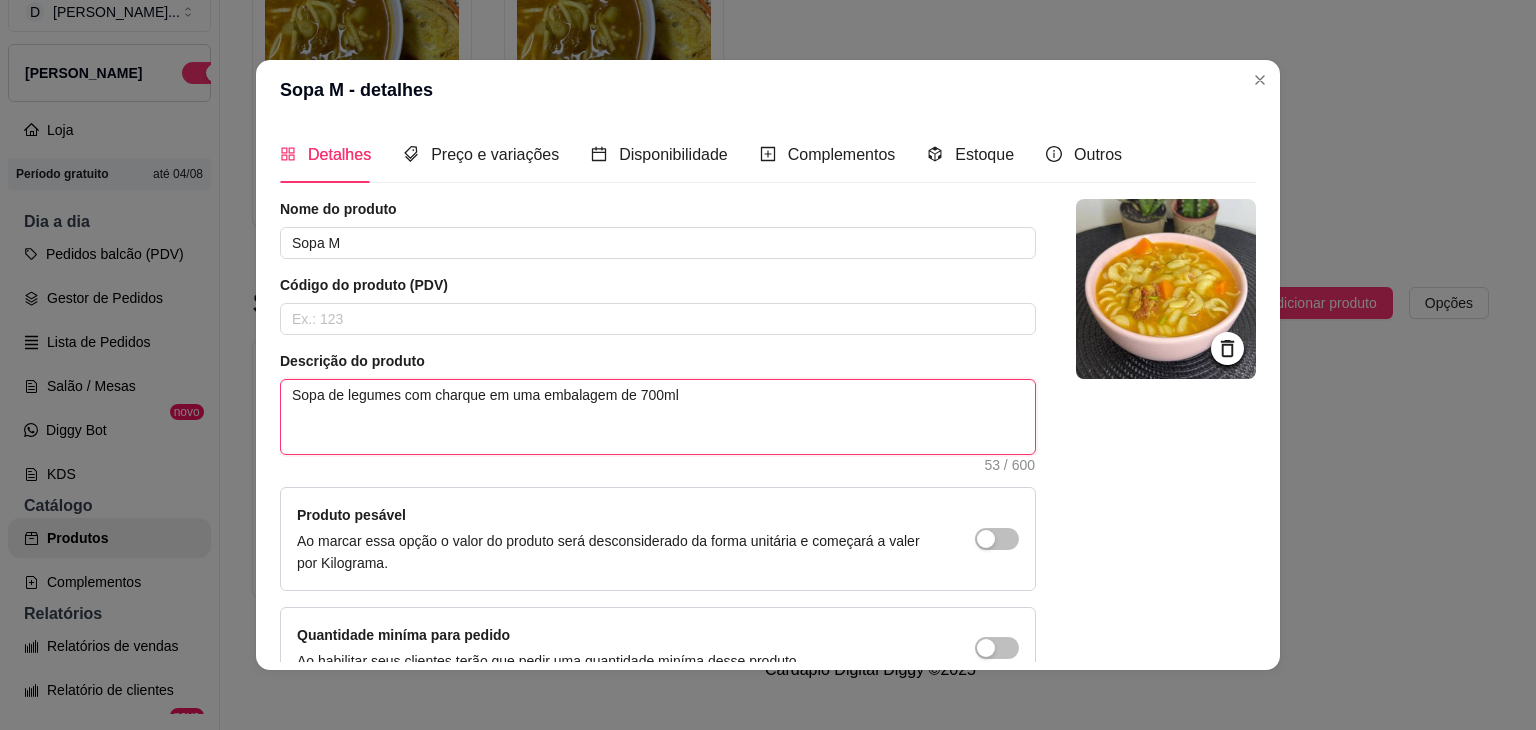 scroll, scrollTop: 0, scrollLeft: 0, axis: both 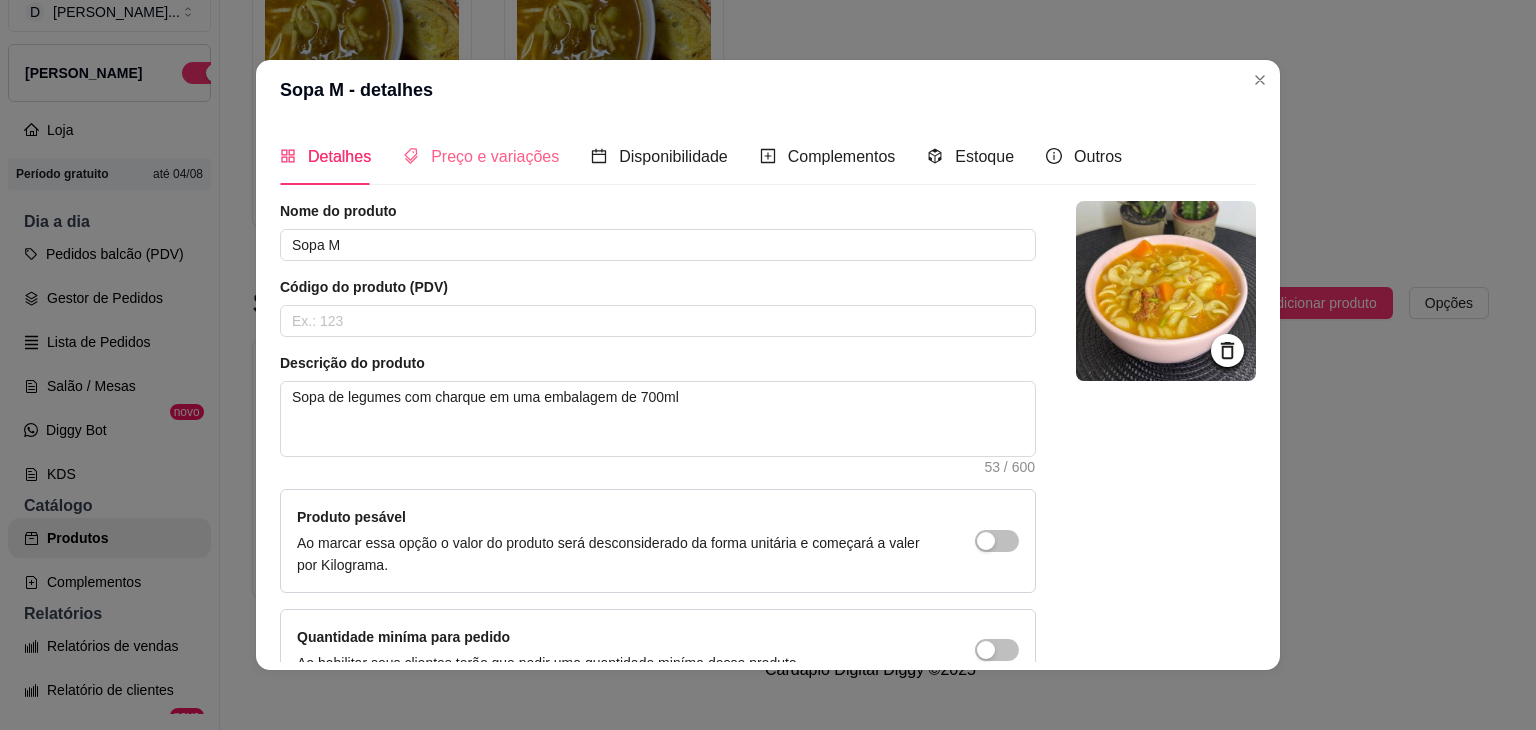 click on "Preço e variações" at bounding box center (481, 156) 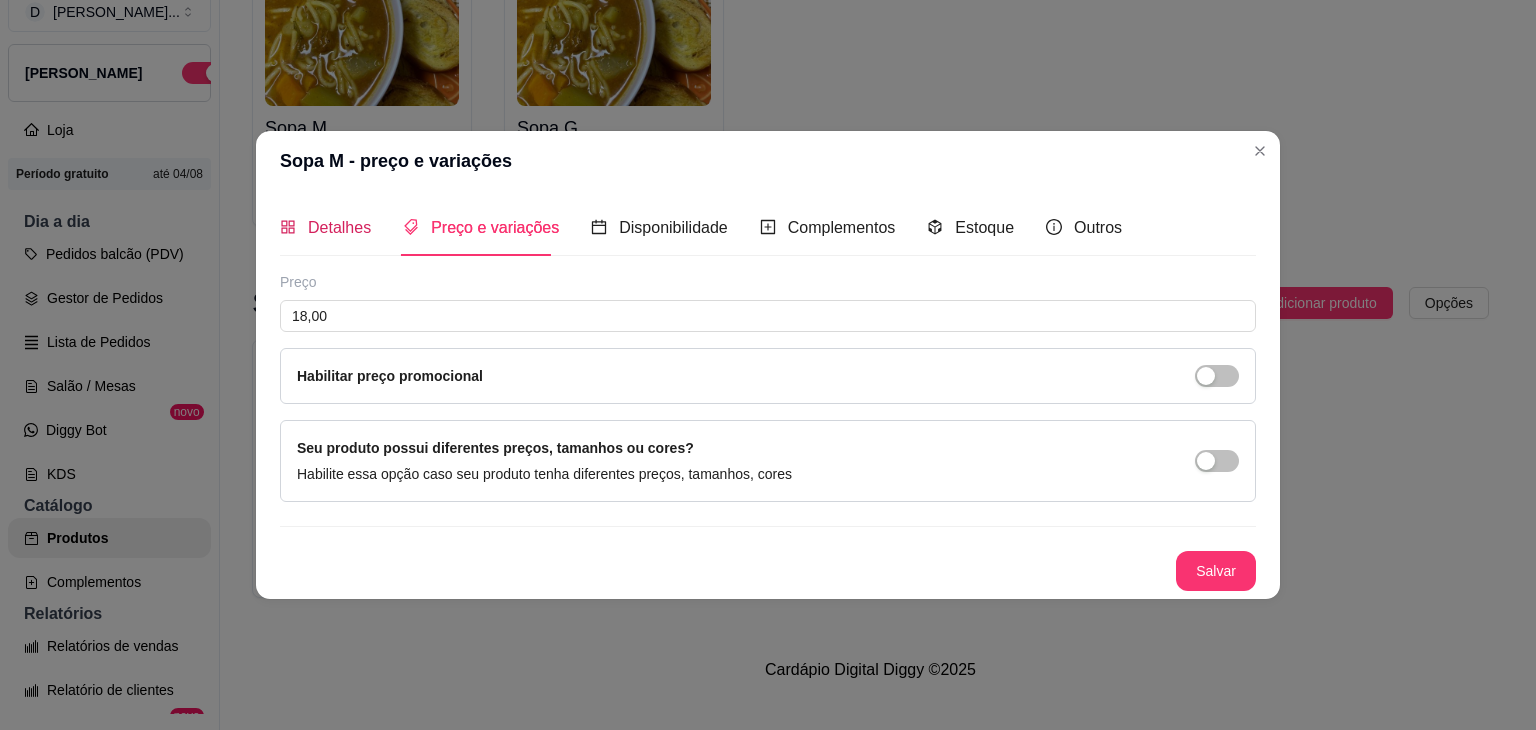 drag, startPoint x: 348, startPoint y: 227, endPoint x: 536, endPoint y: 281, distance: 195.60164 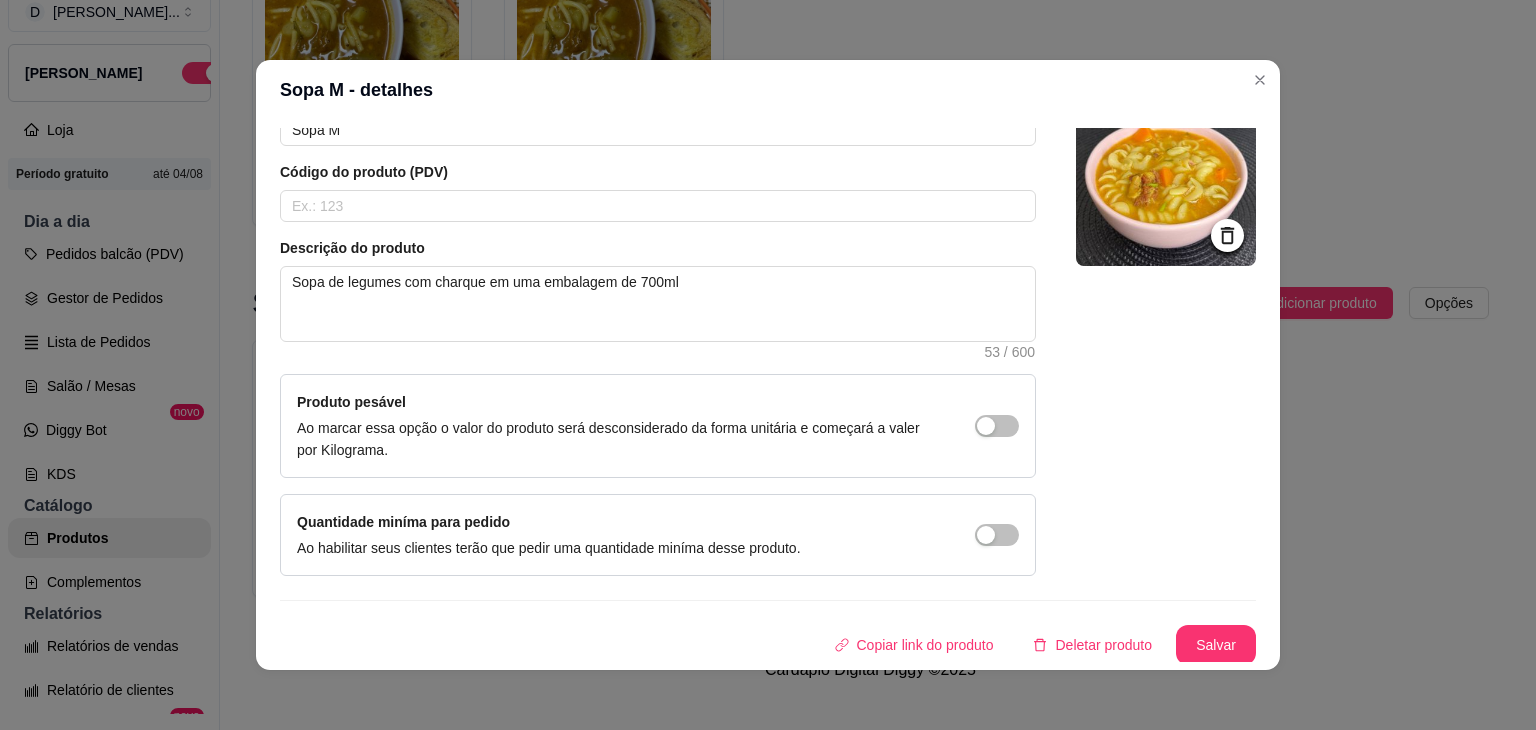 scroll, scrollTop: 116, scrollLeft: 0, axis: vertical 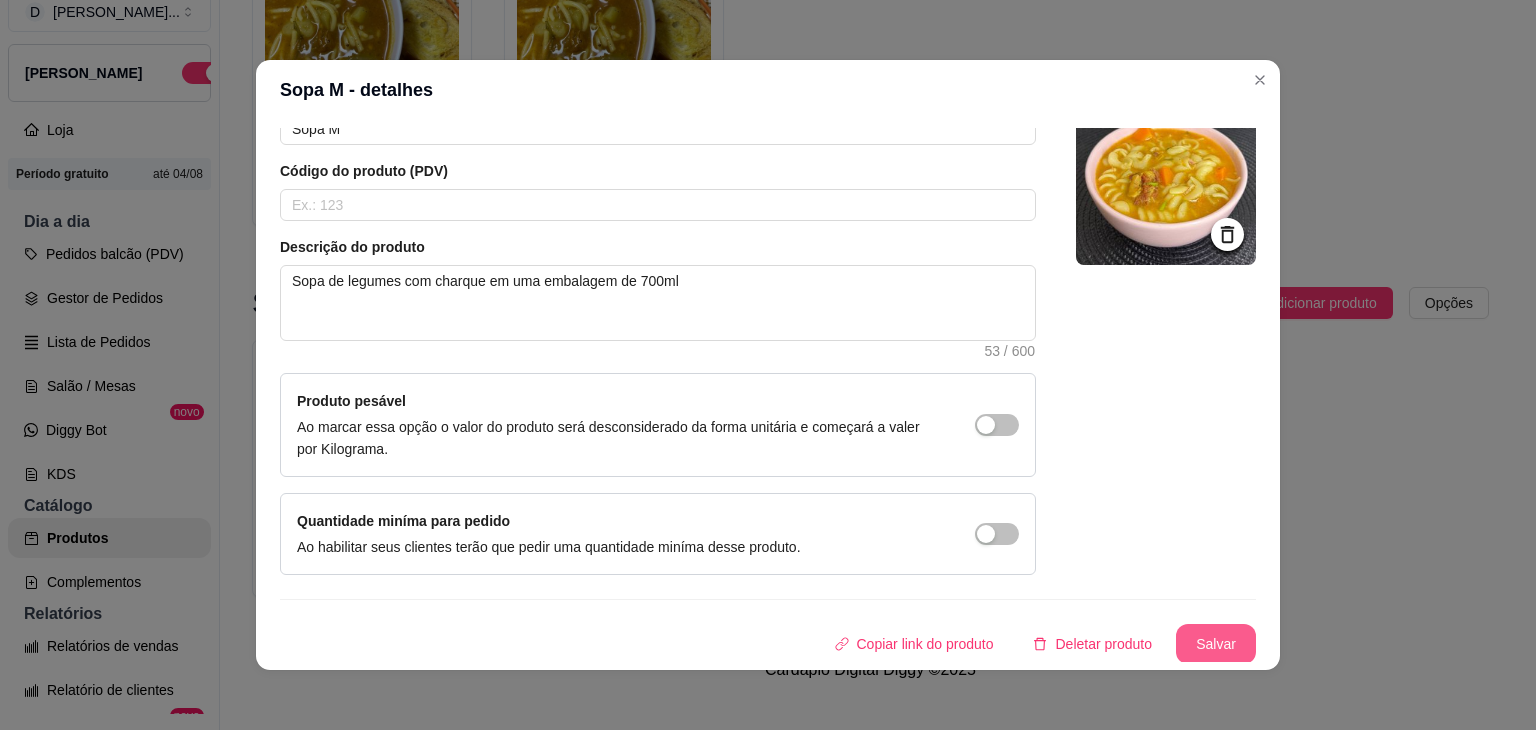 click on "Salvar" at bounding box center (1216, 644) 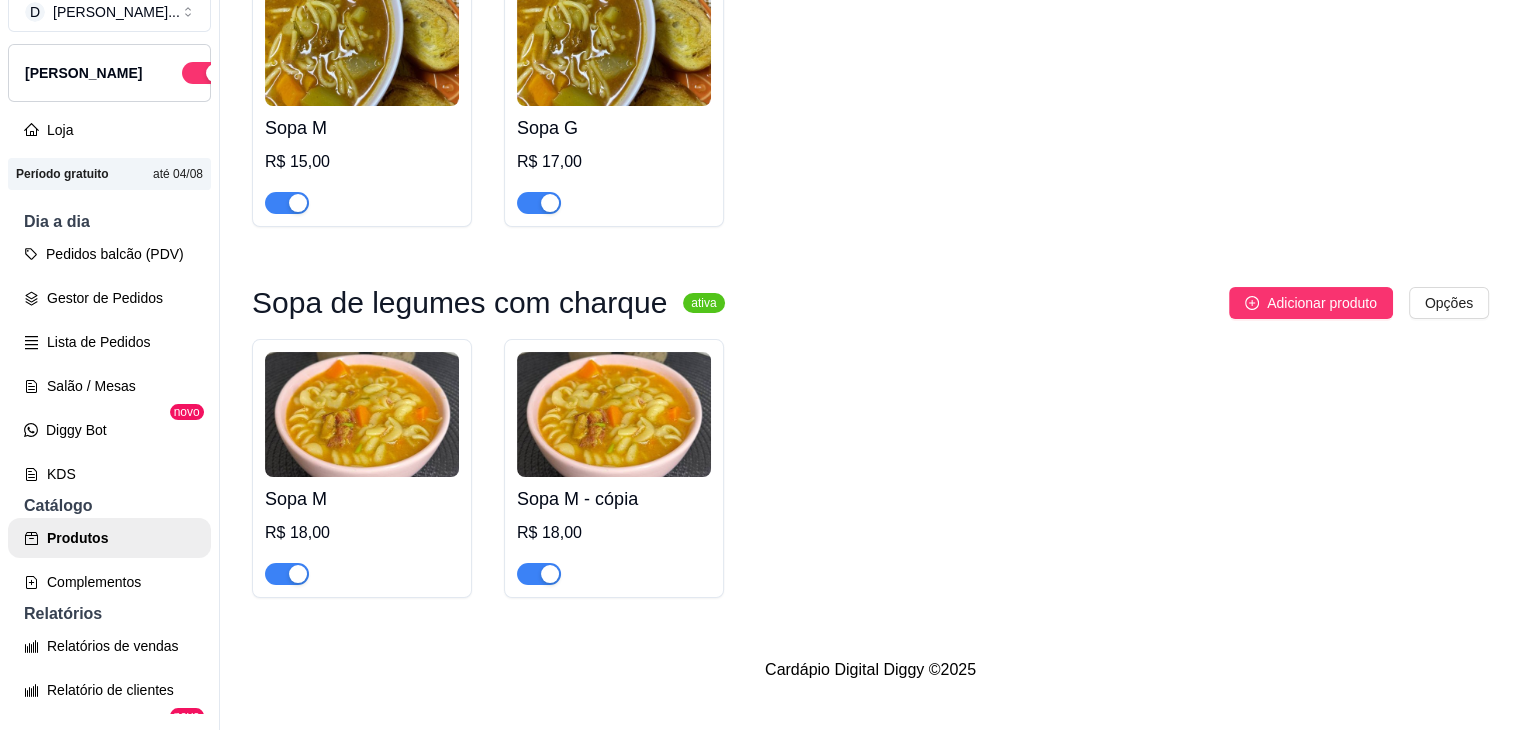 click at bounding box center [614, 414] 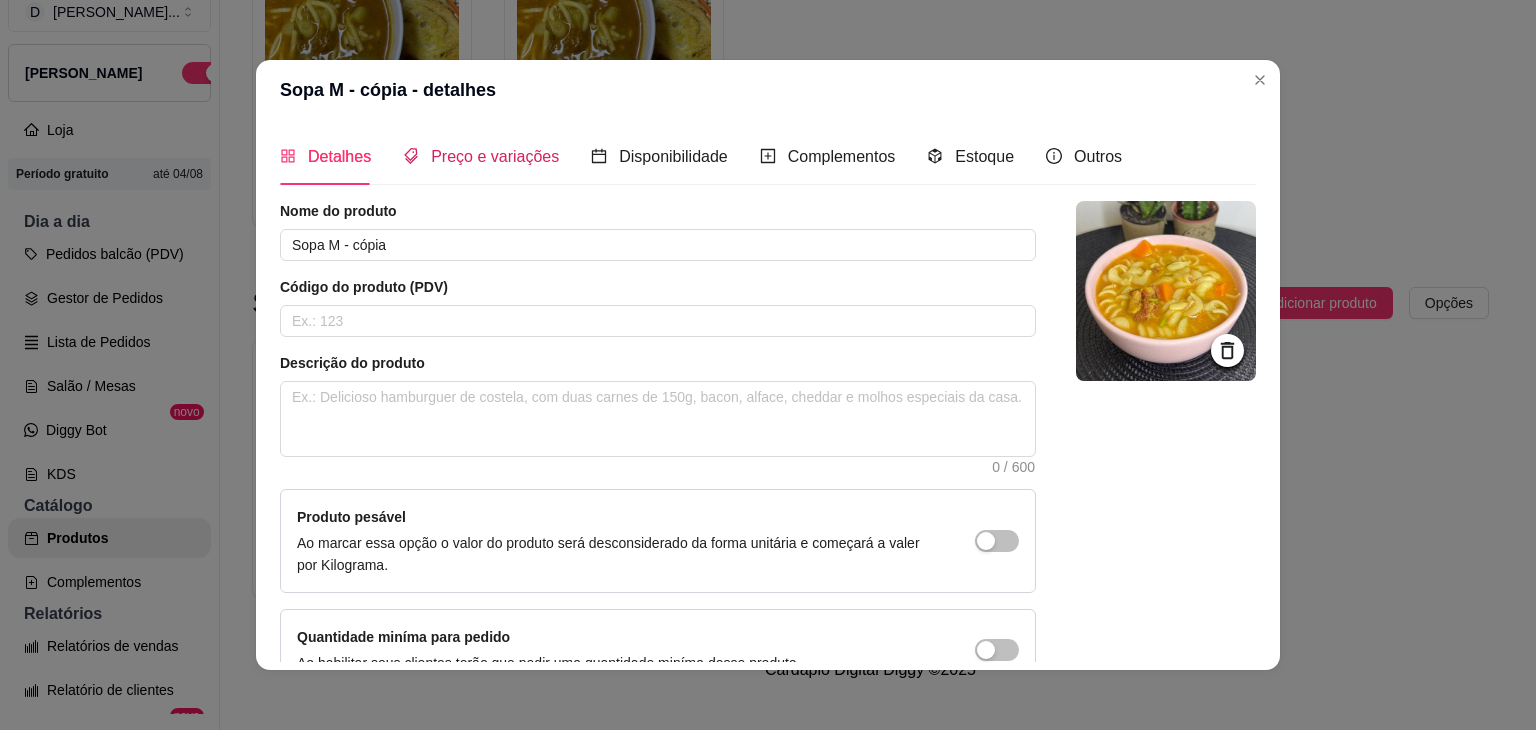 click on "Preço e variações" at bounding box center [495, 156] 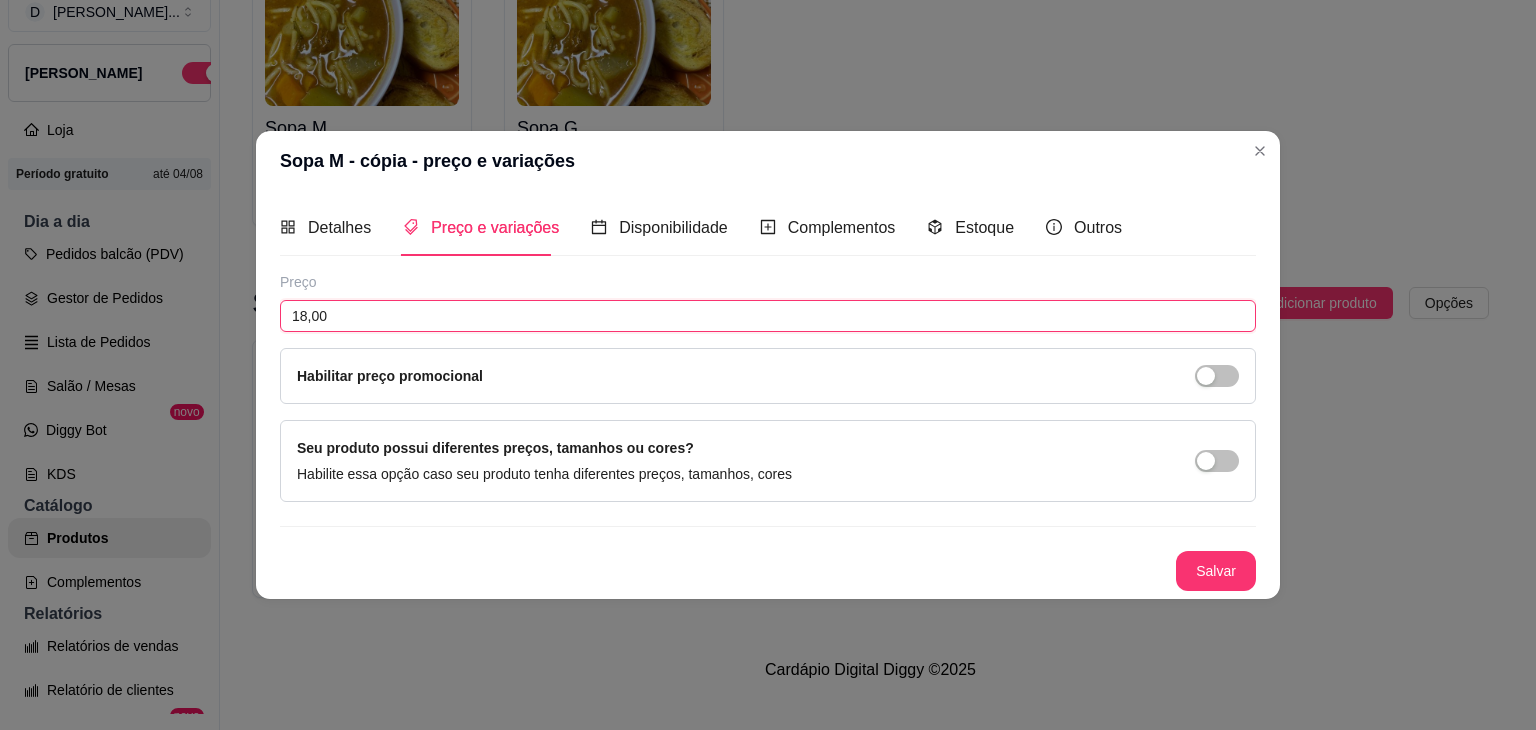 click on "18,00" at bounding box center [768, 316] 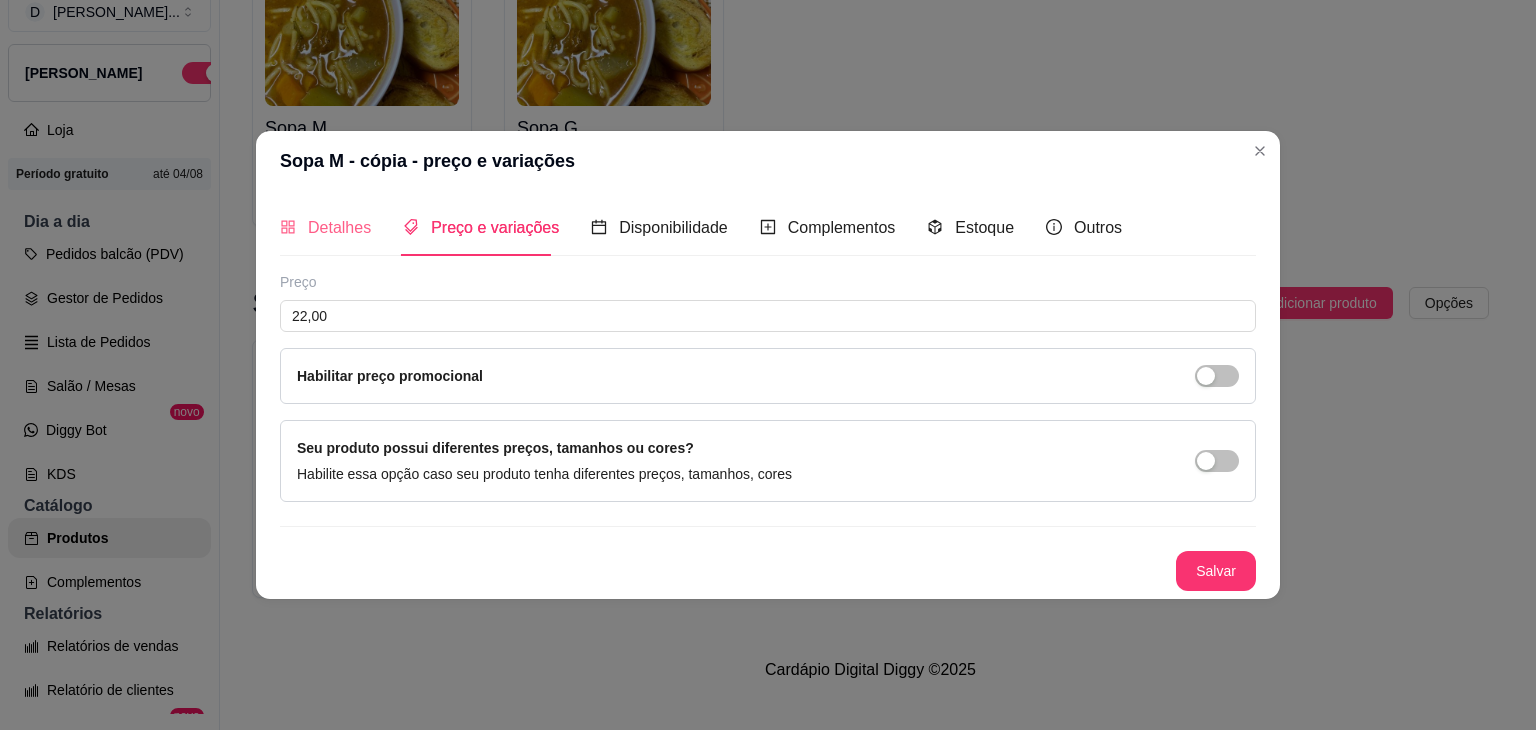 click on "Detalhes" at bounding box center (325, 227) 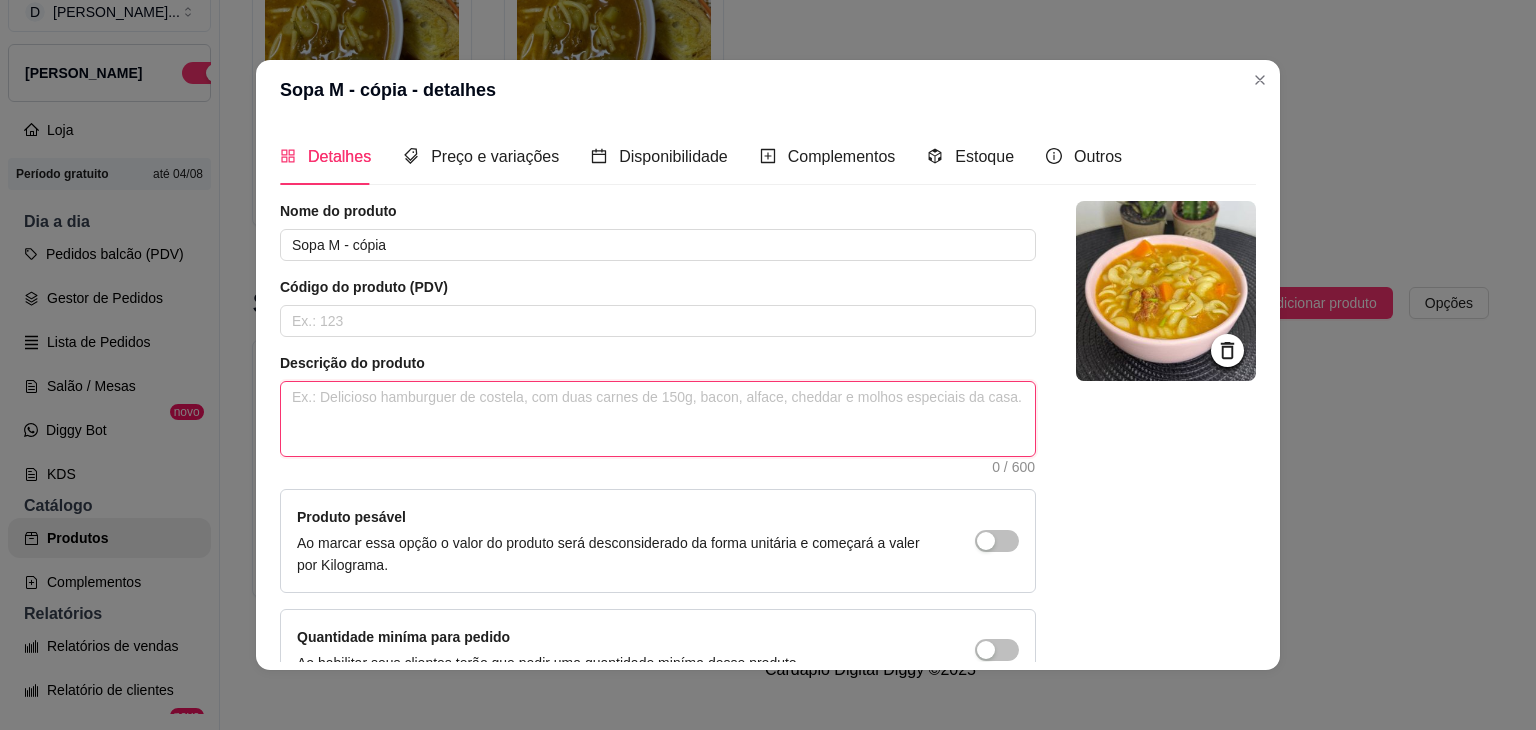 click at bounding box center (658, 419) 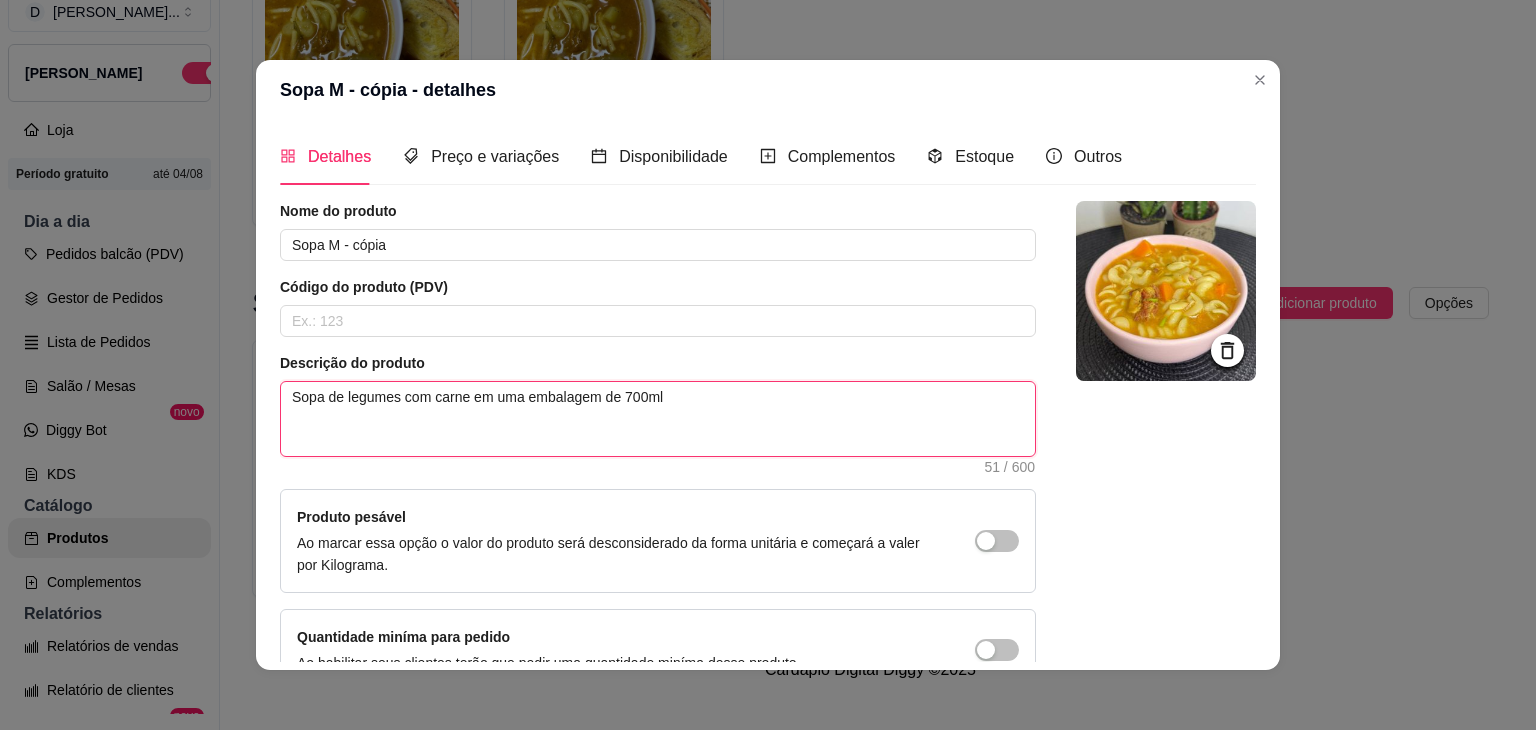 click on "Sopa de legumes com carne em uma embalagem de 700ml" at bounding box center [658, 419] 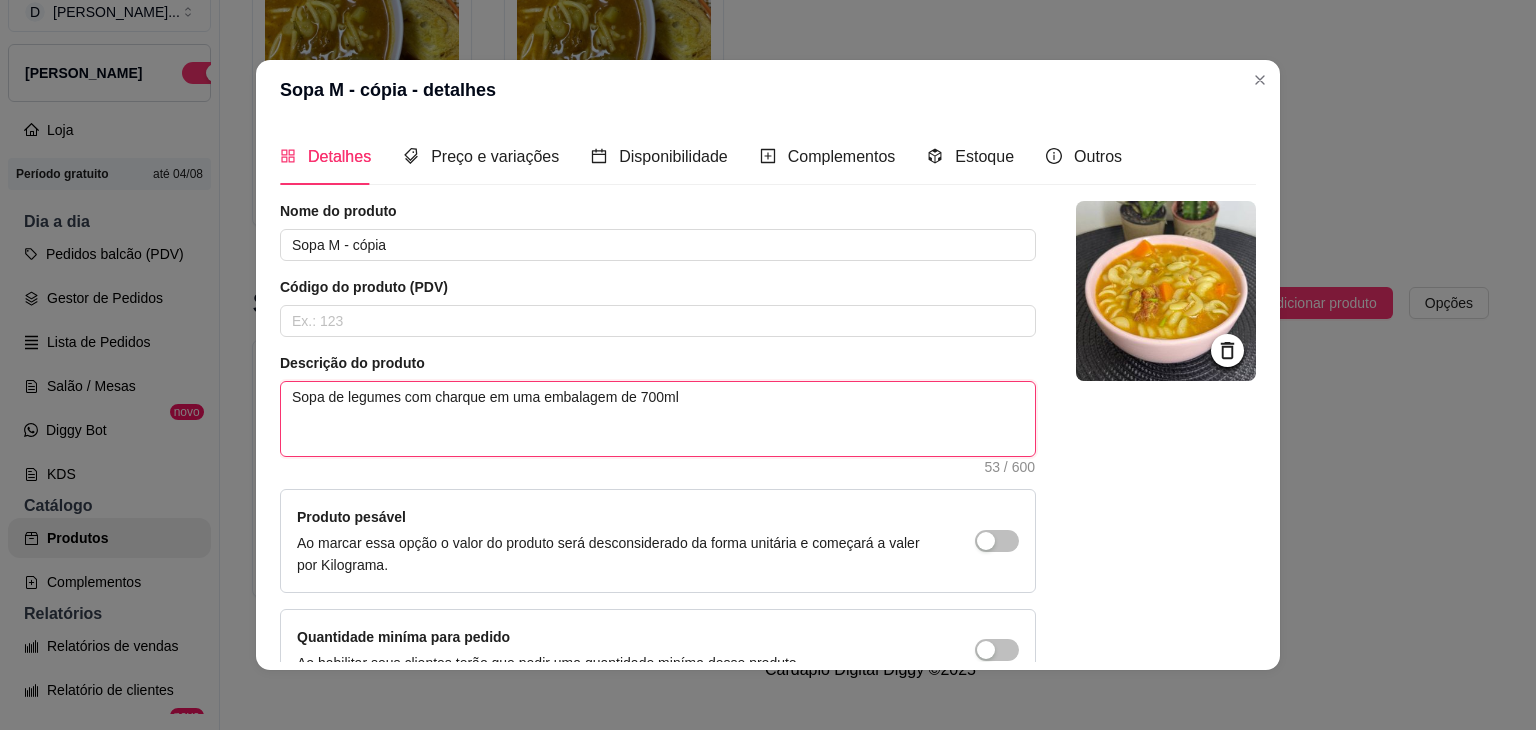 click on "Sopa de legumes com charque em uma embalagem de 700ml" at bounding box center [658, 419] 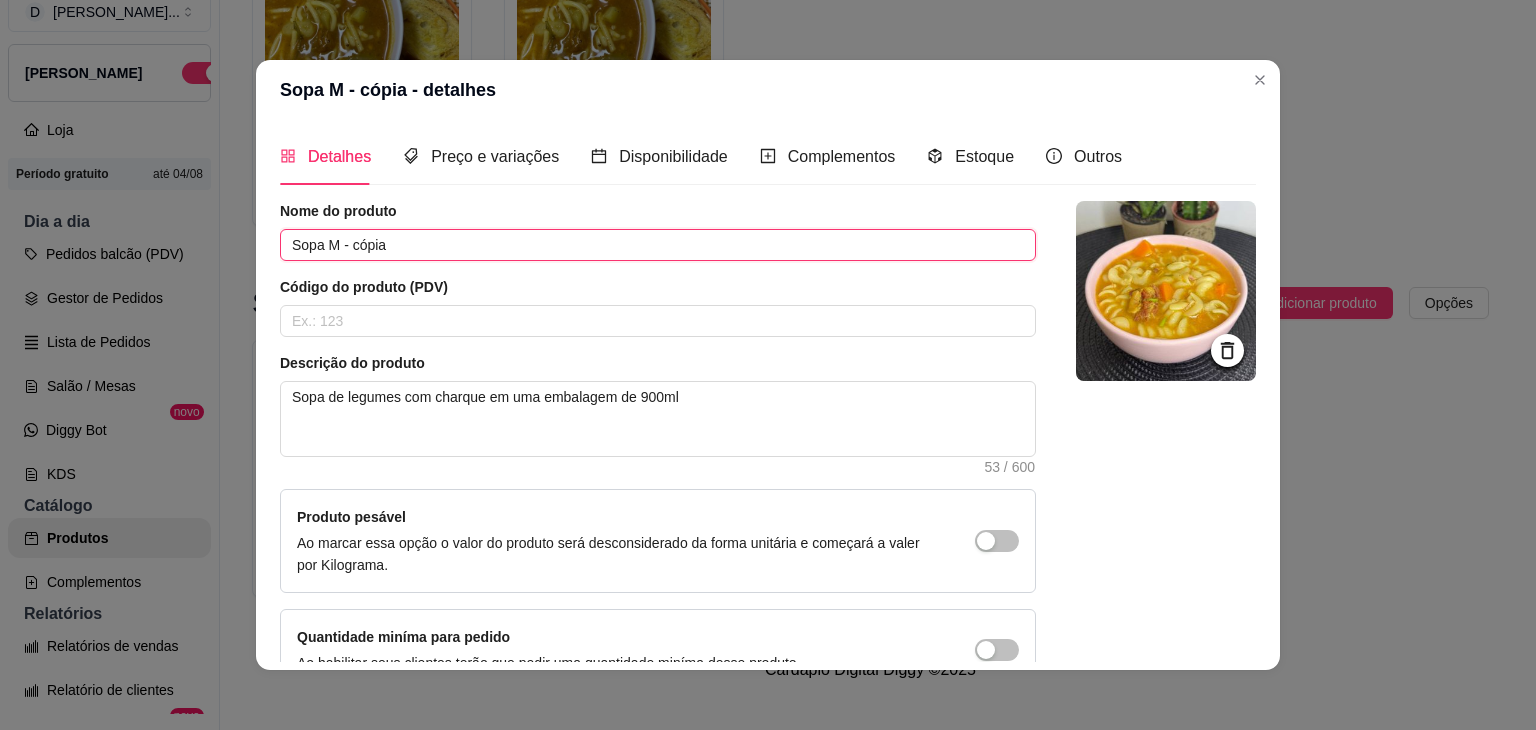 drag, startPoint x: 382, startPoint y: 248, endPoint x: 323, endPoint y: 255, distance: 59.413803 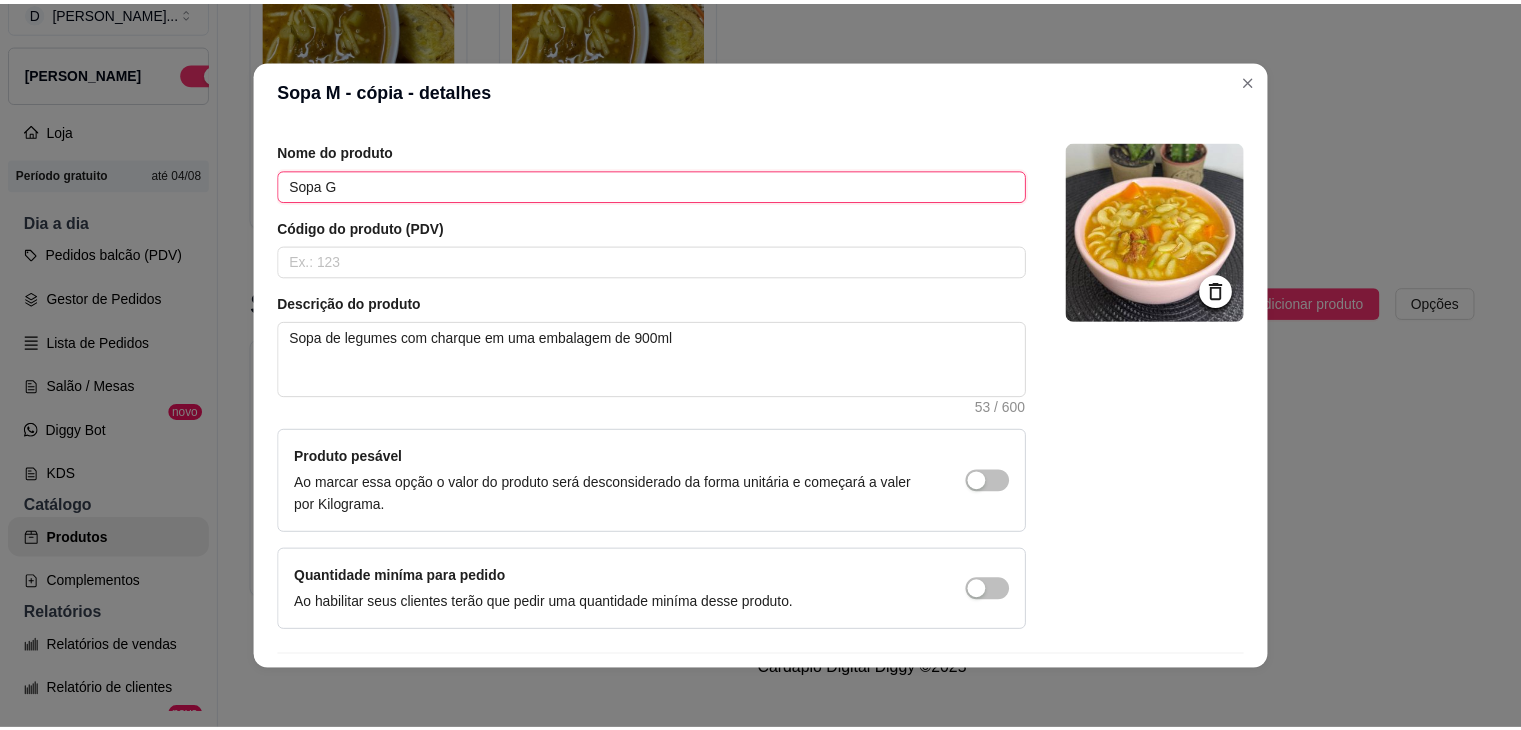 scroll, scrollTop: 116, scrollLeft: 0, axis: vertical 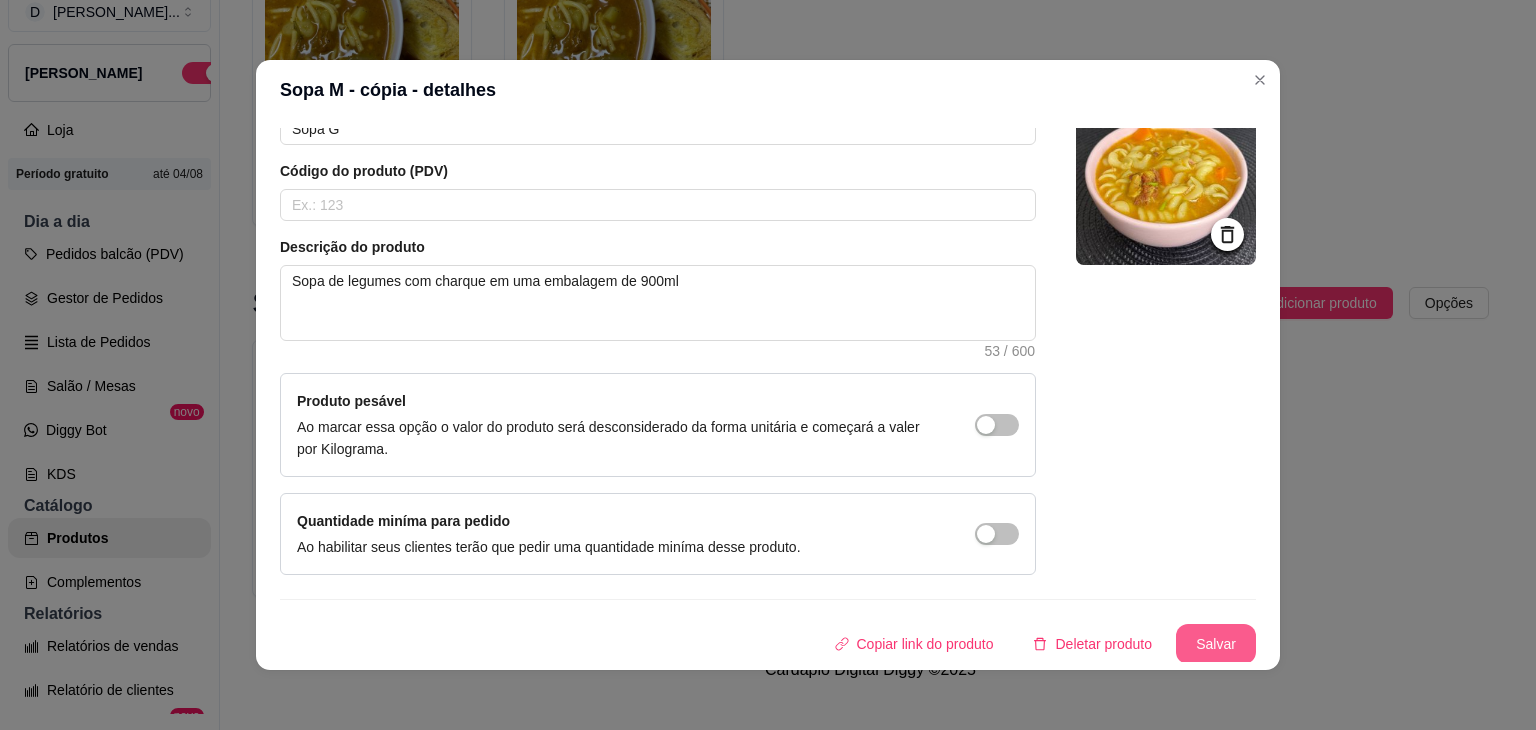 click on "Salvar" at bounding box center [1216, 644] 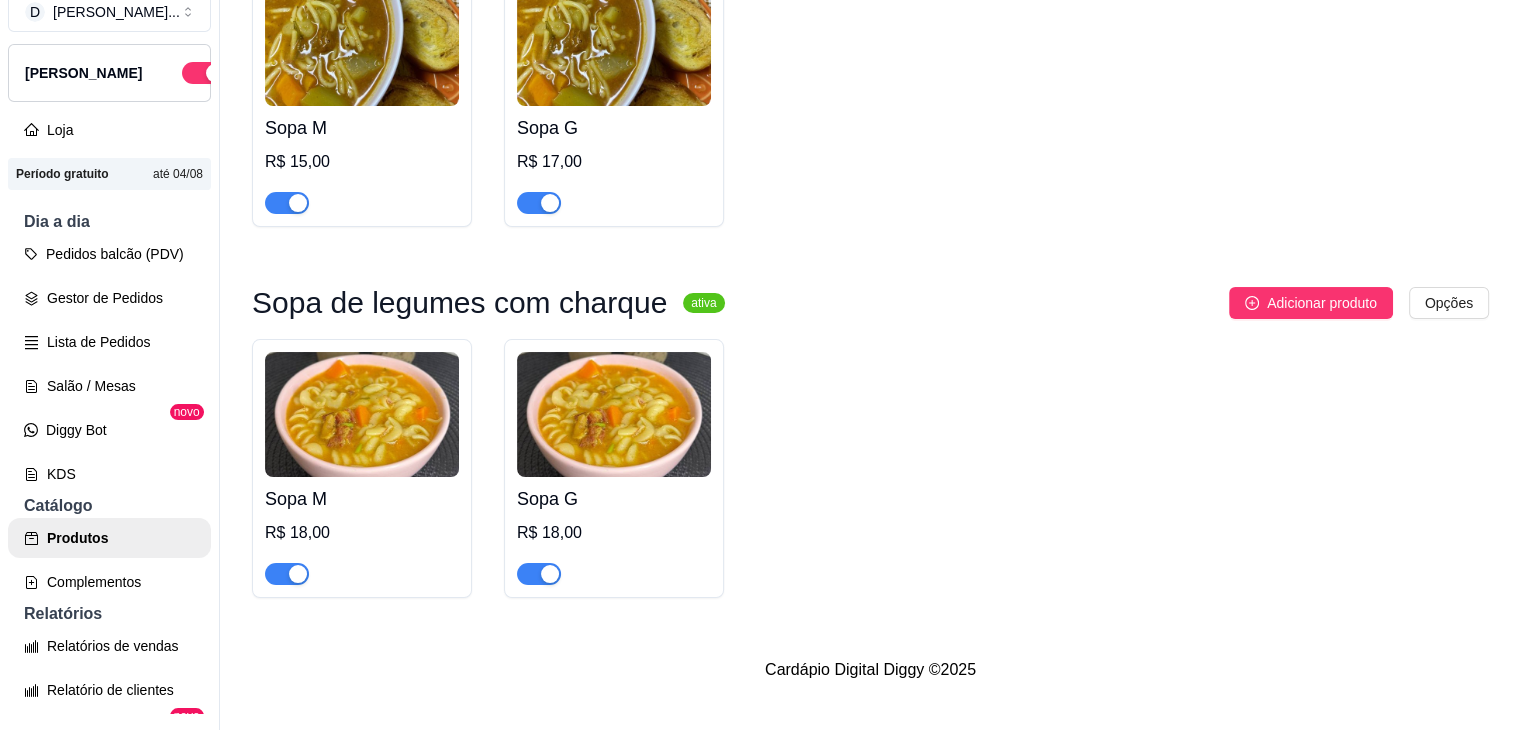 scroll, scrollTop: 5465, scrollLeft: 0, axis: vertical 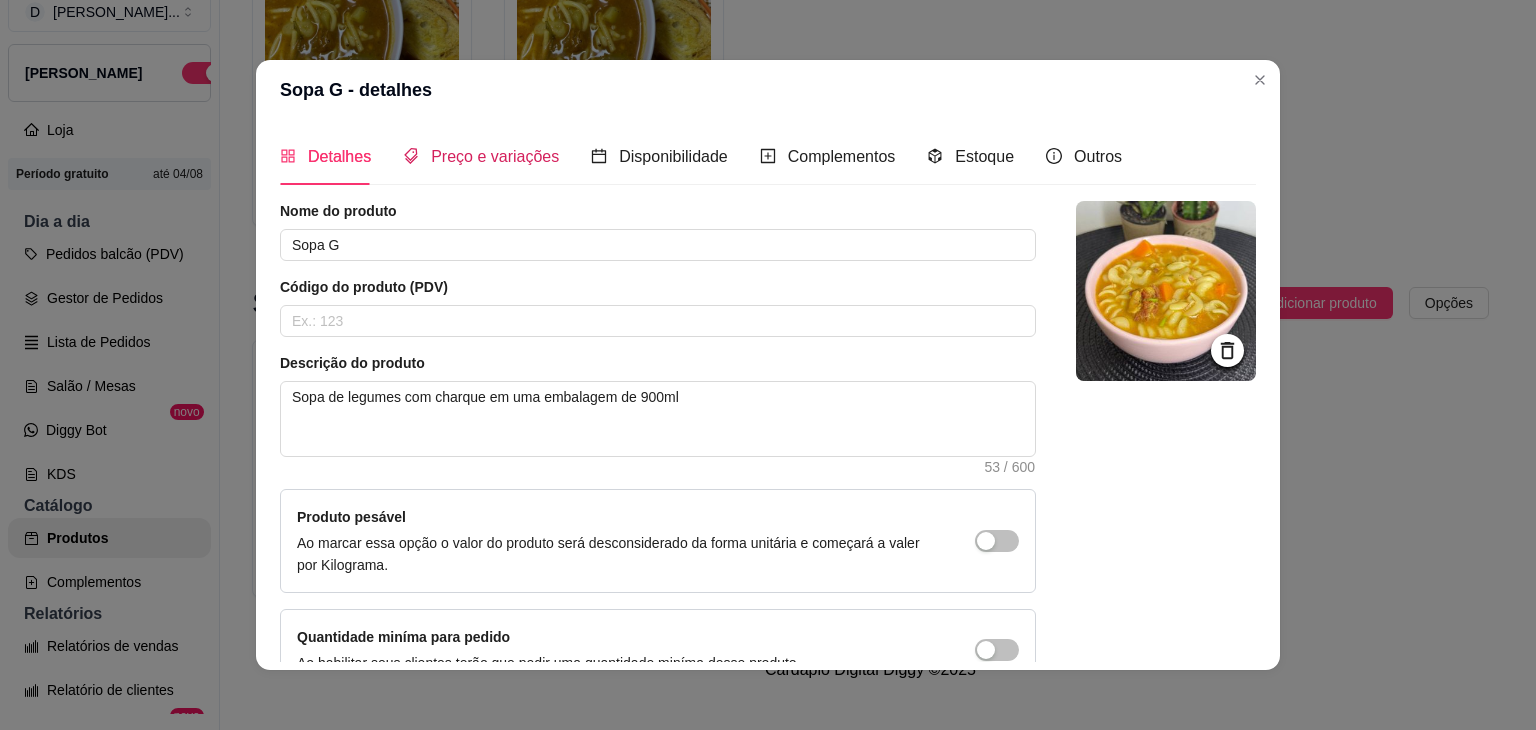 click on "Preço e variações" at bounding box center [481, 156] 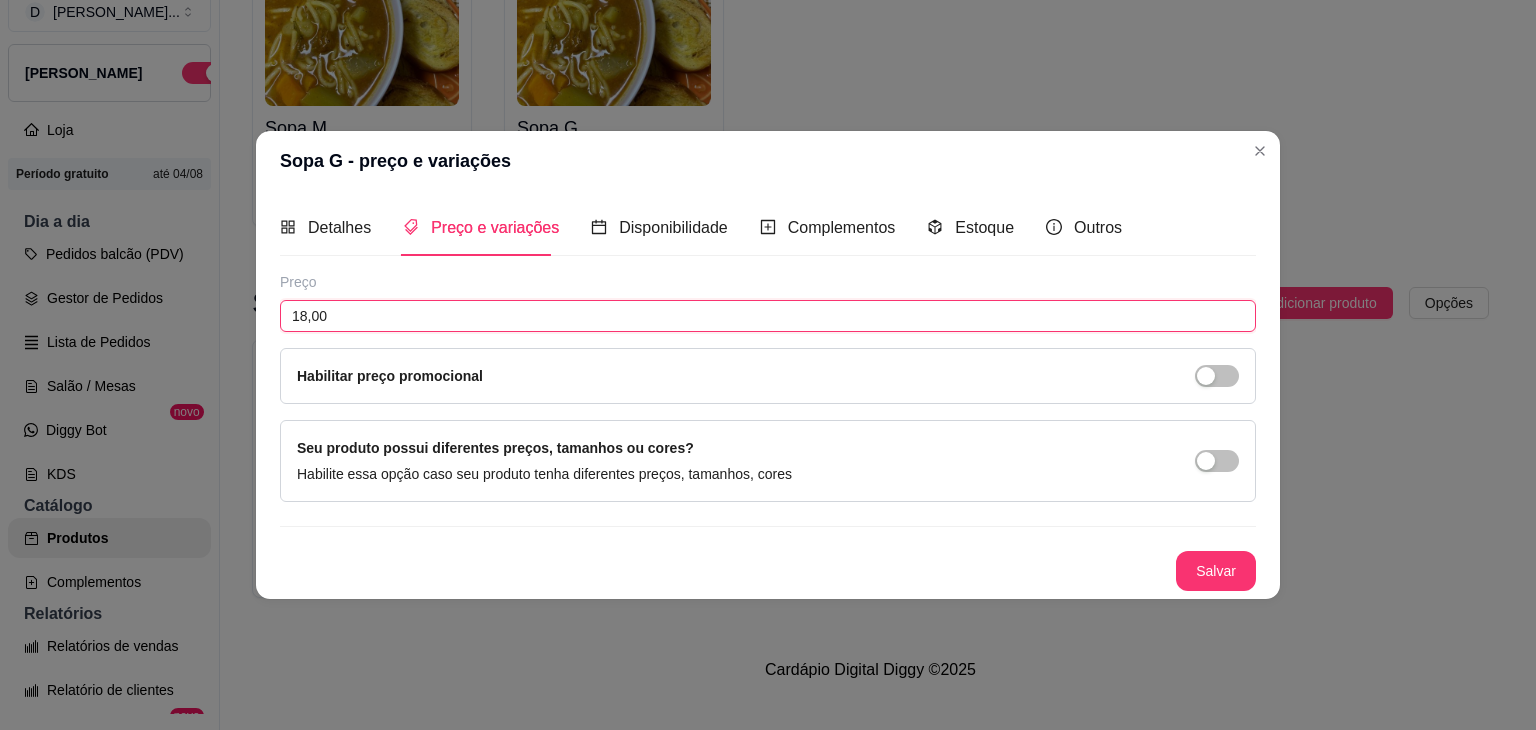click on "18,00" at bounding box center (768, 316) 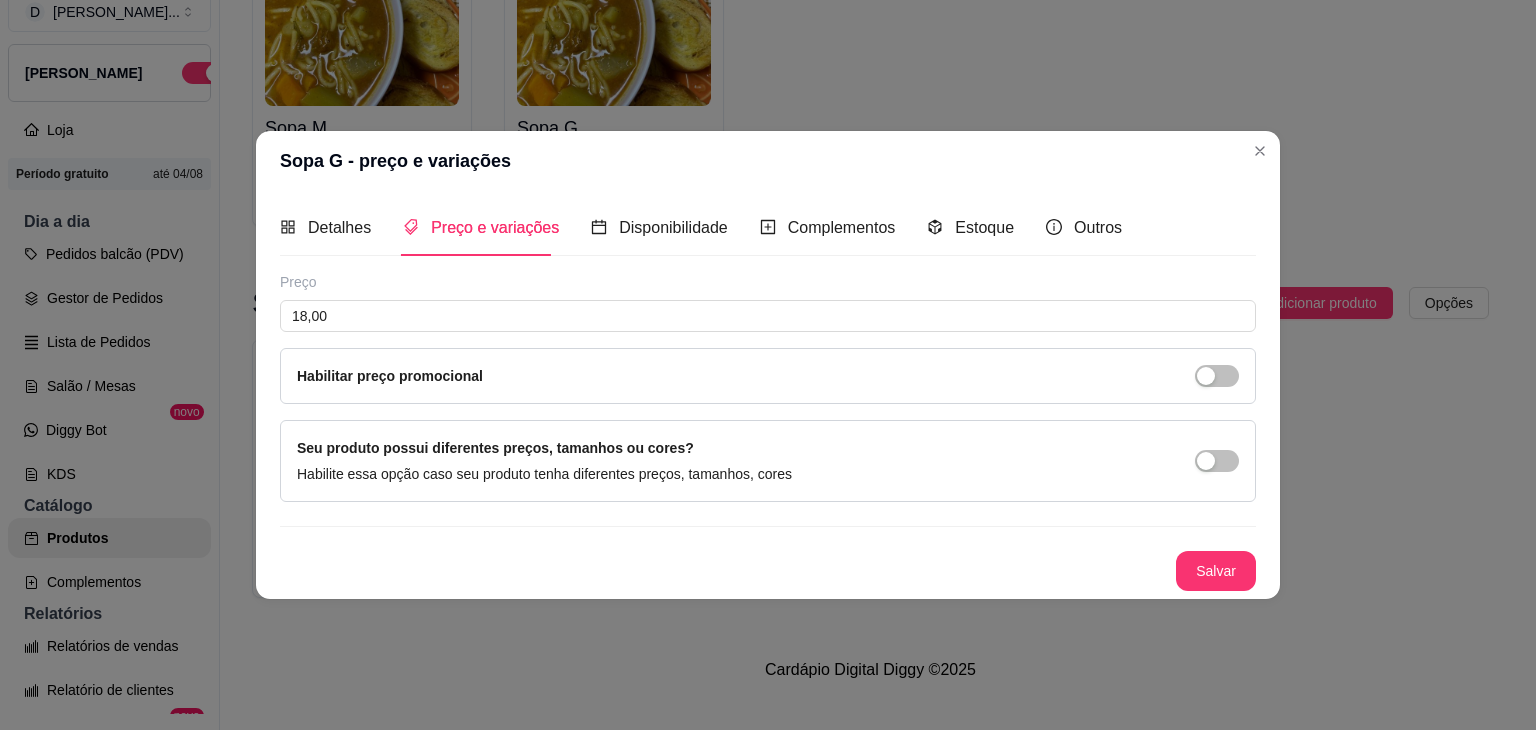 click on "Preço  18,00 Habilitar preço promocional" at bounding box center [768, 338] 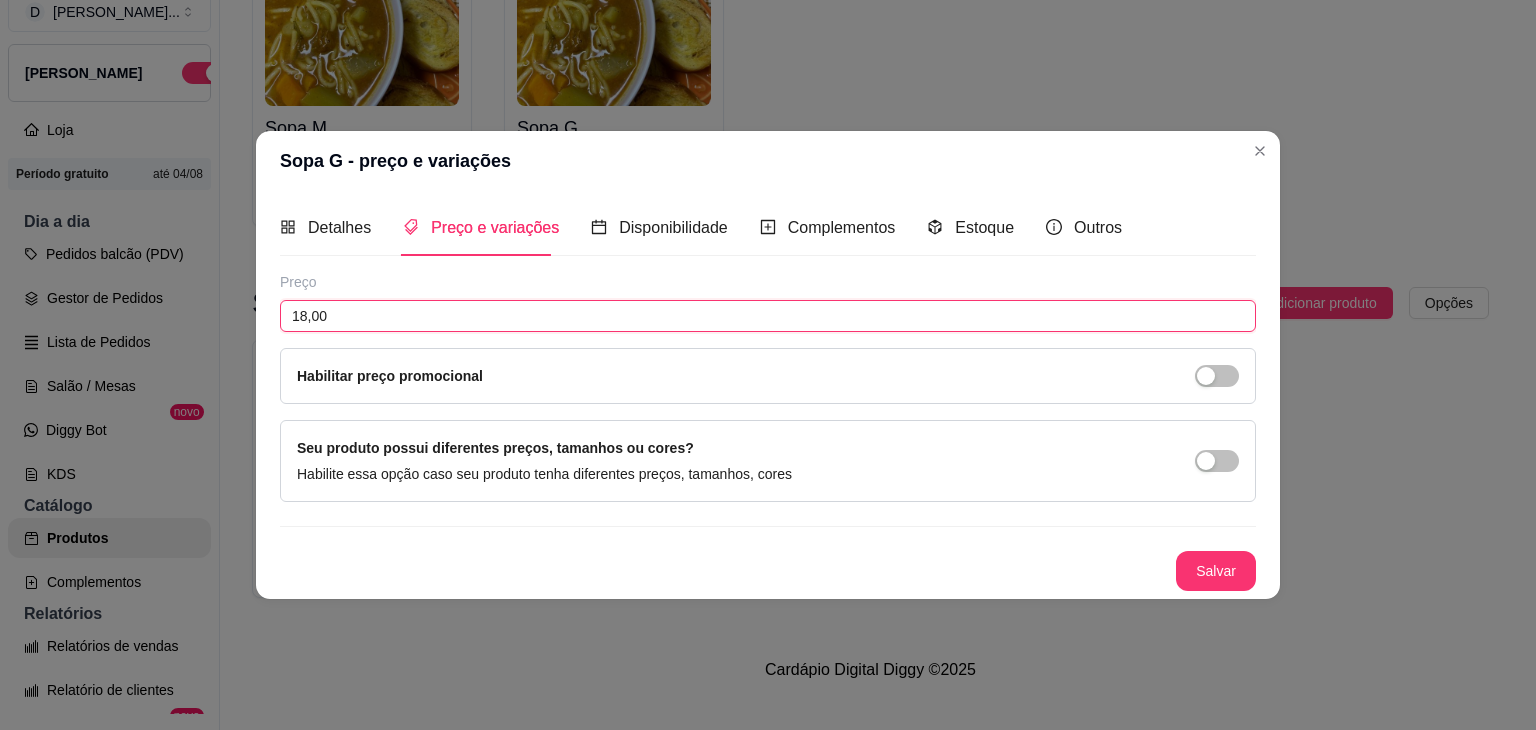 click on "18,00" at bounding box center [768, 316] 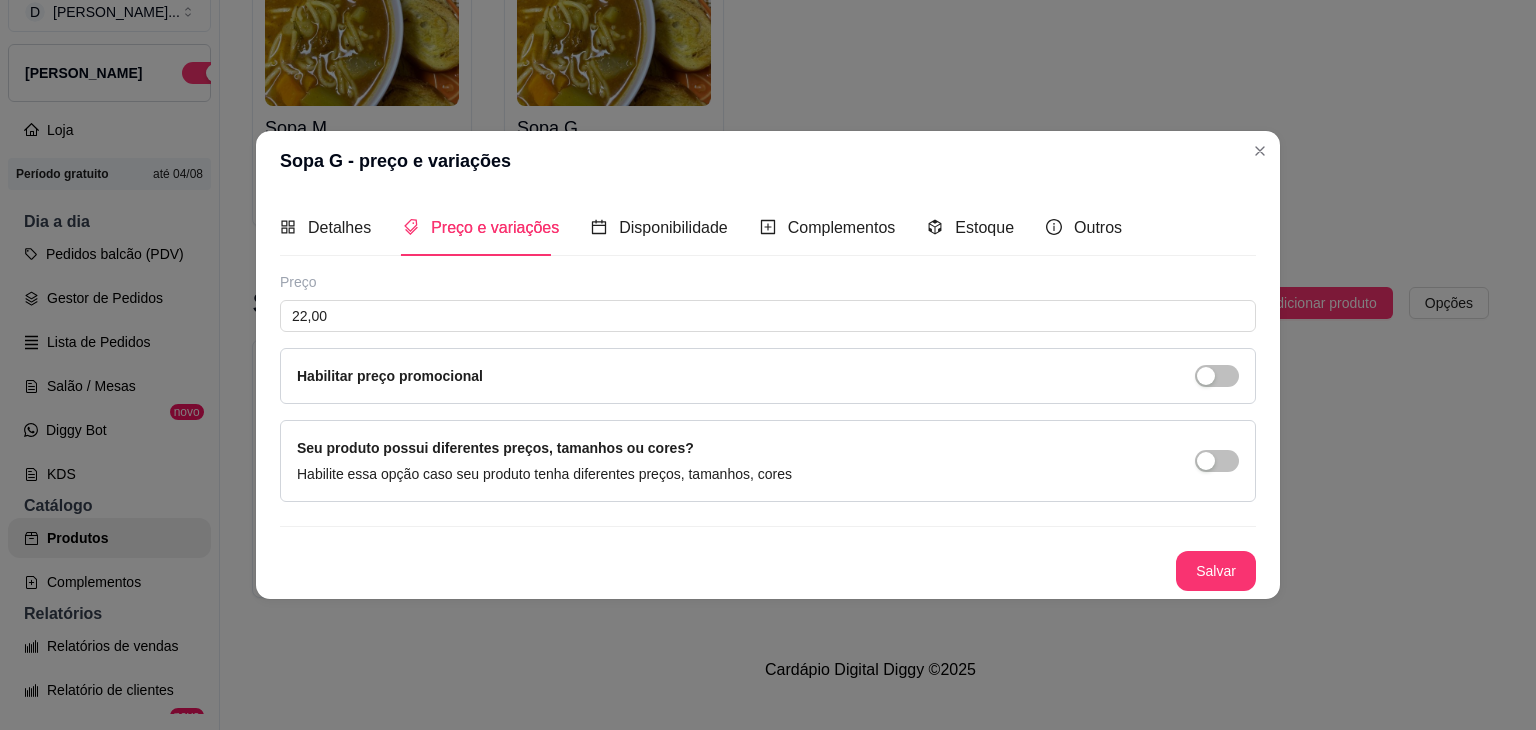 click on "Salvar" at bounding box center (1216, 571) 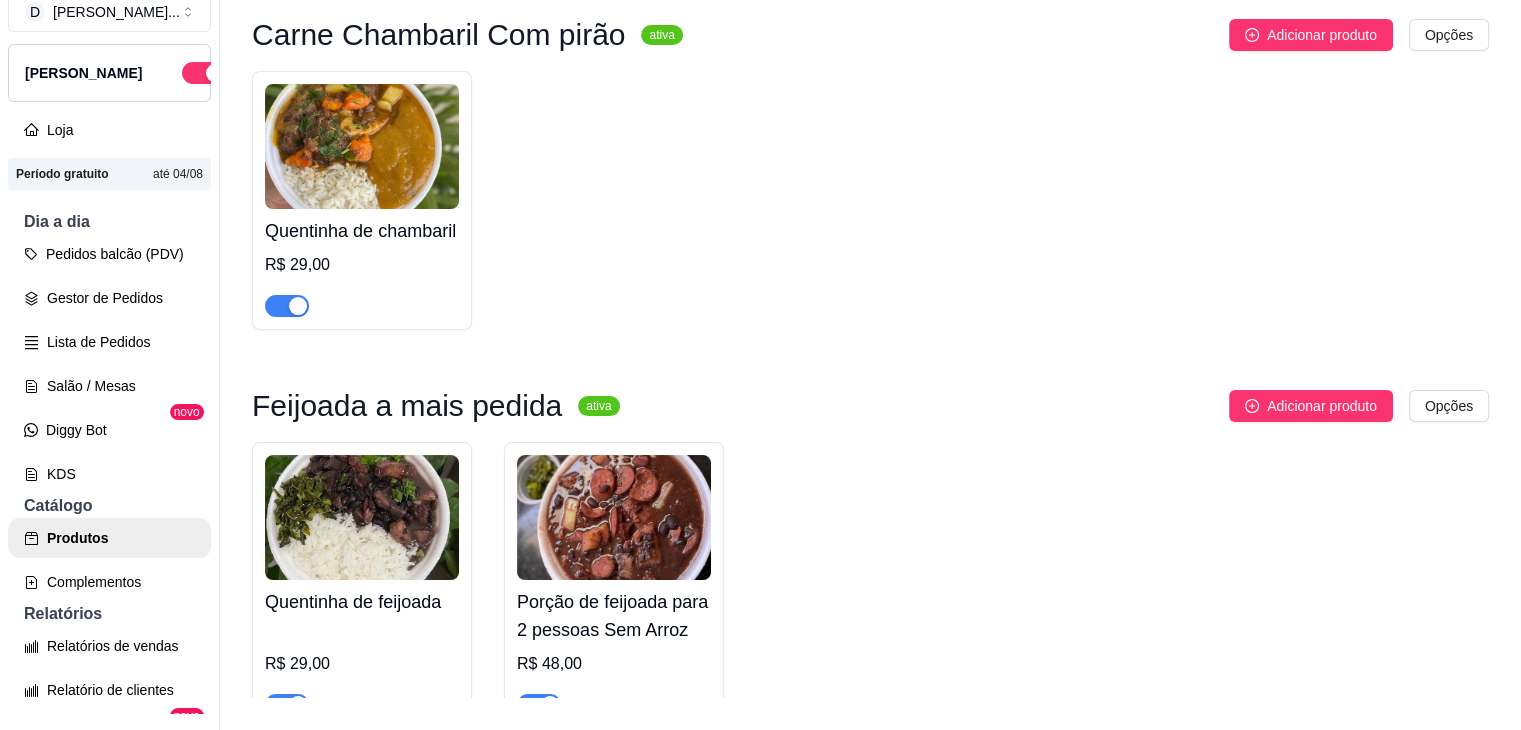 scroll, scrollTop: 1365, scrollLeft: 0, axis: vertical 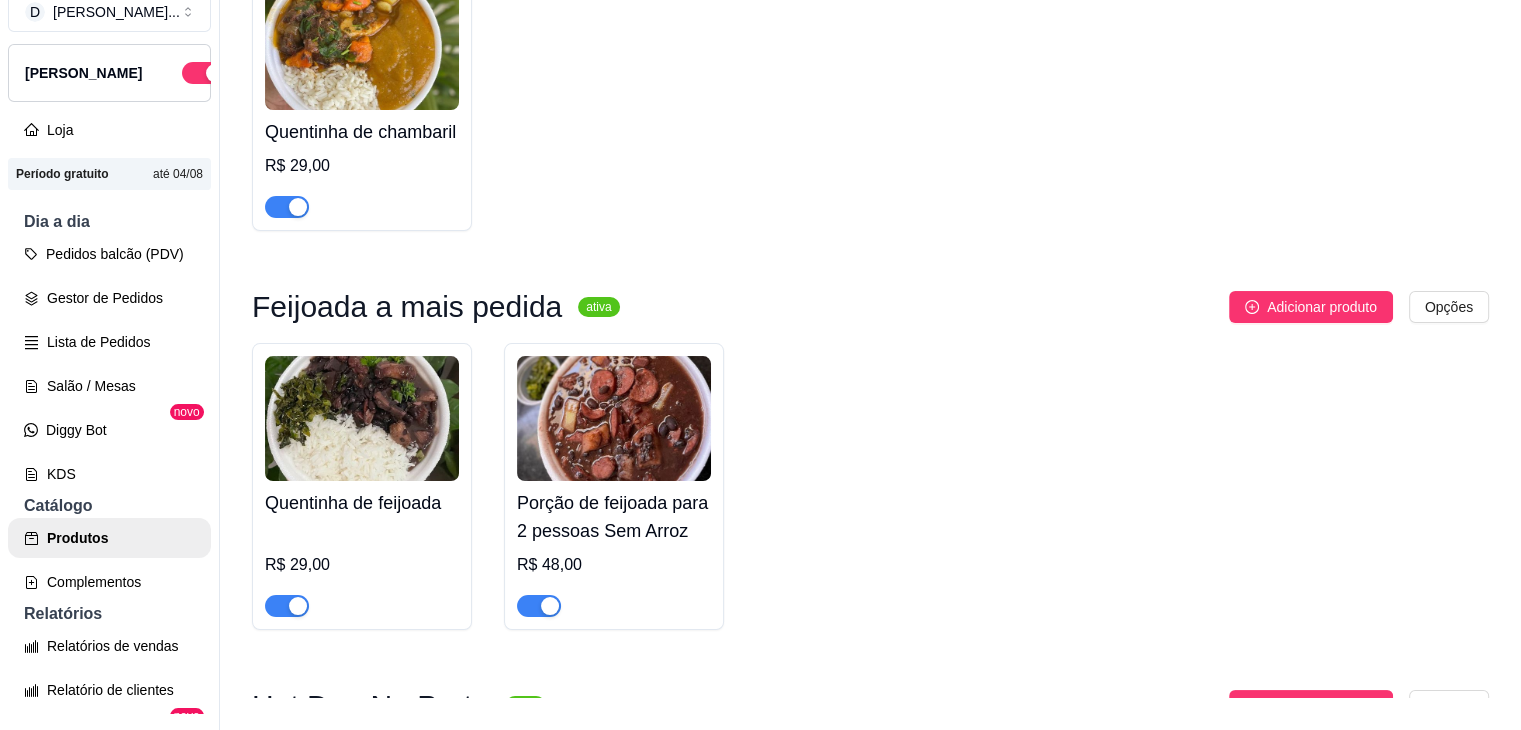 click at bounding box center (614, 418) 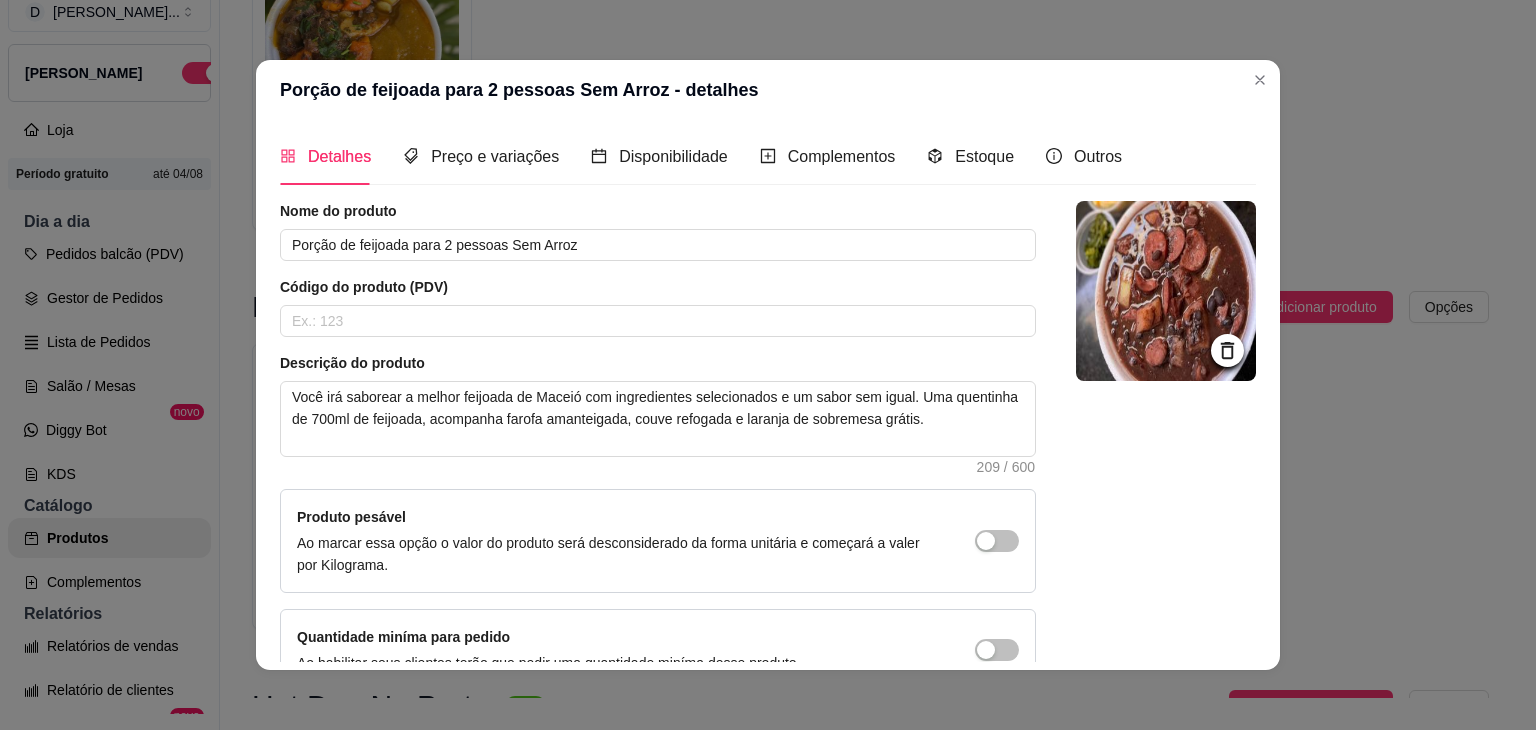 click on "Outros" at bounding box center [1084, 156] 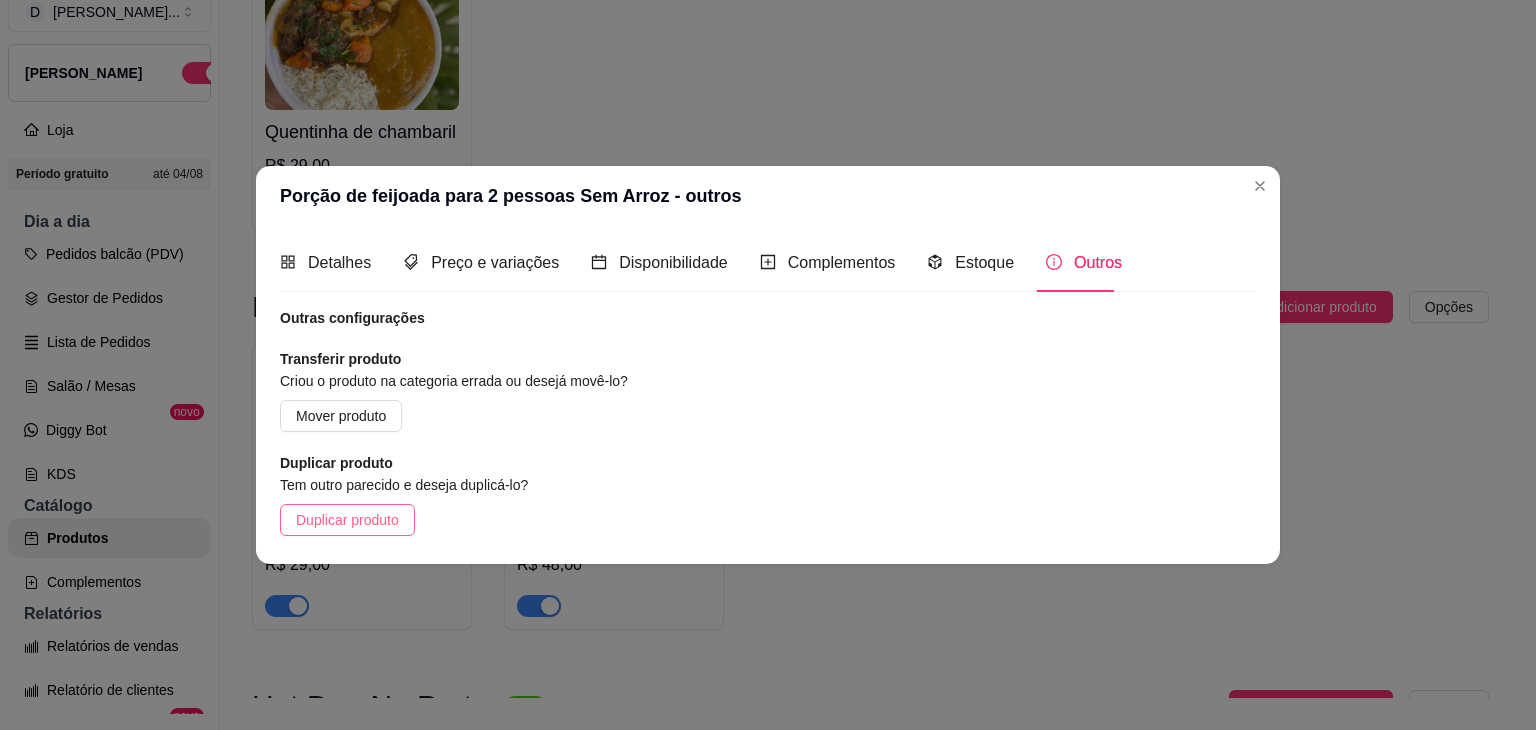 click on "Duplicar produto" at bounding box center (347, 520) 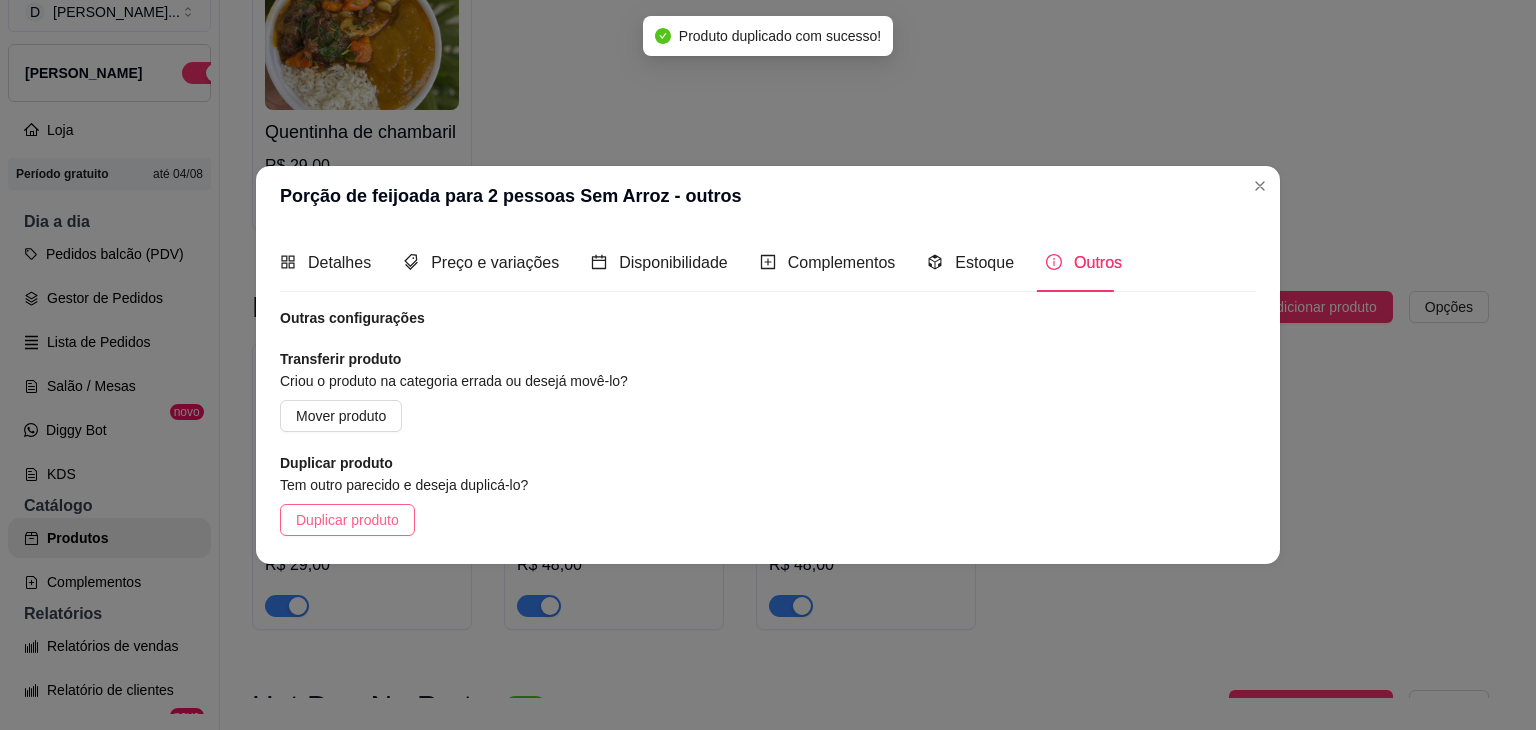 click on "Duplicar produto" at bounding box center (347, 520) 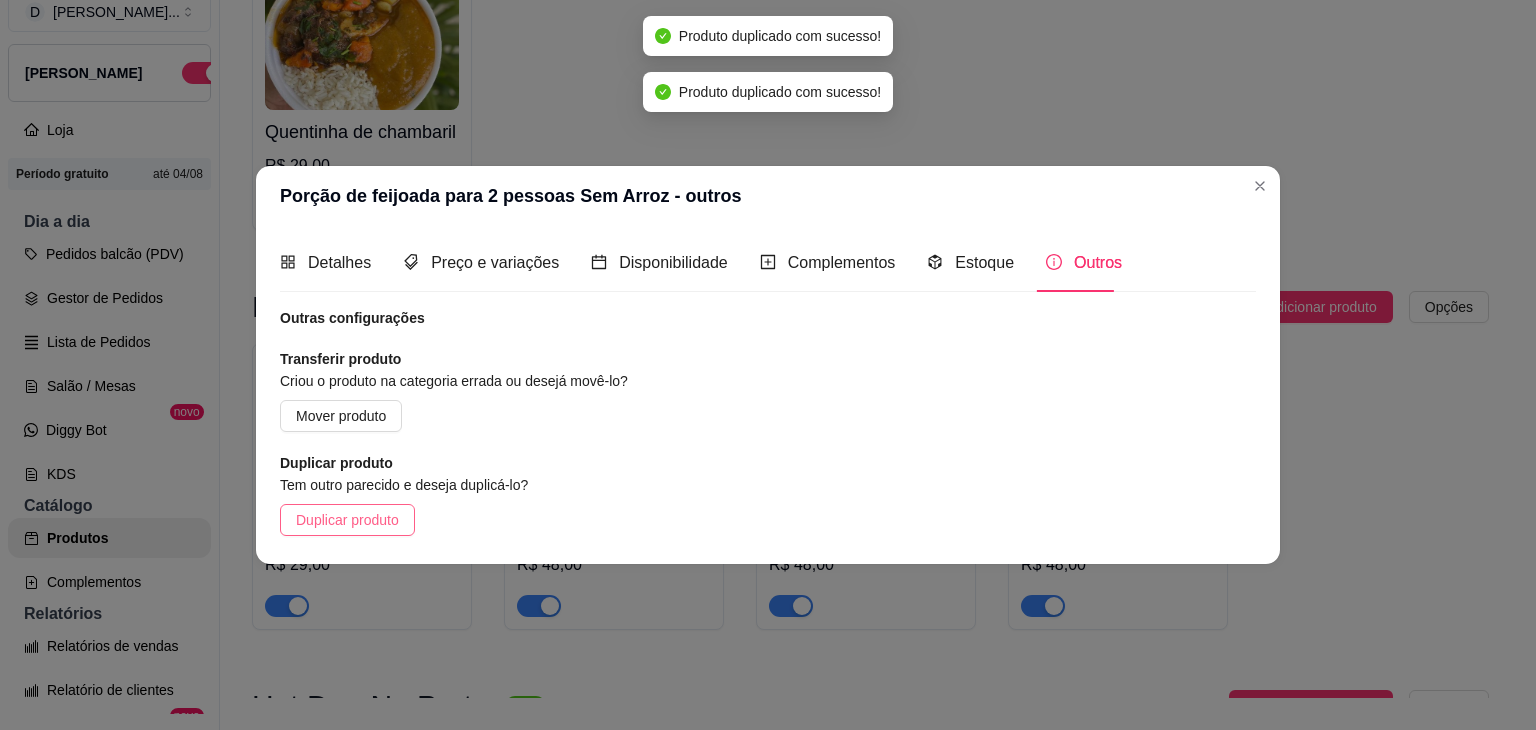 click on "Duplicar produto" at bounding box center [347, 520] 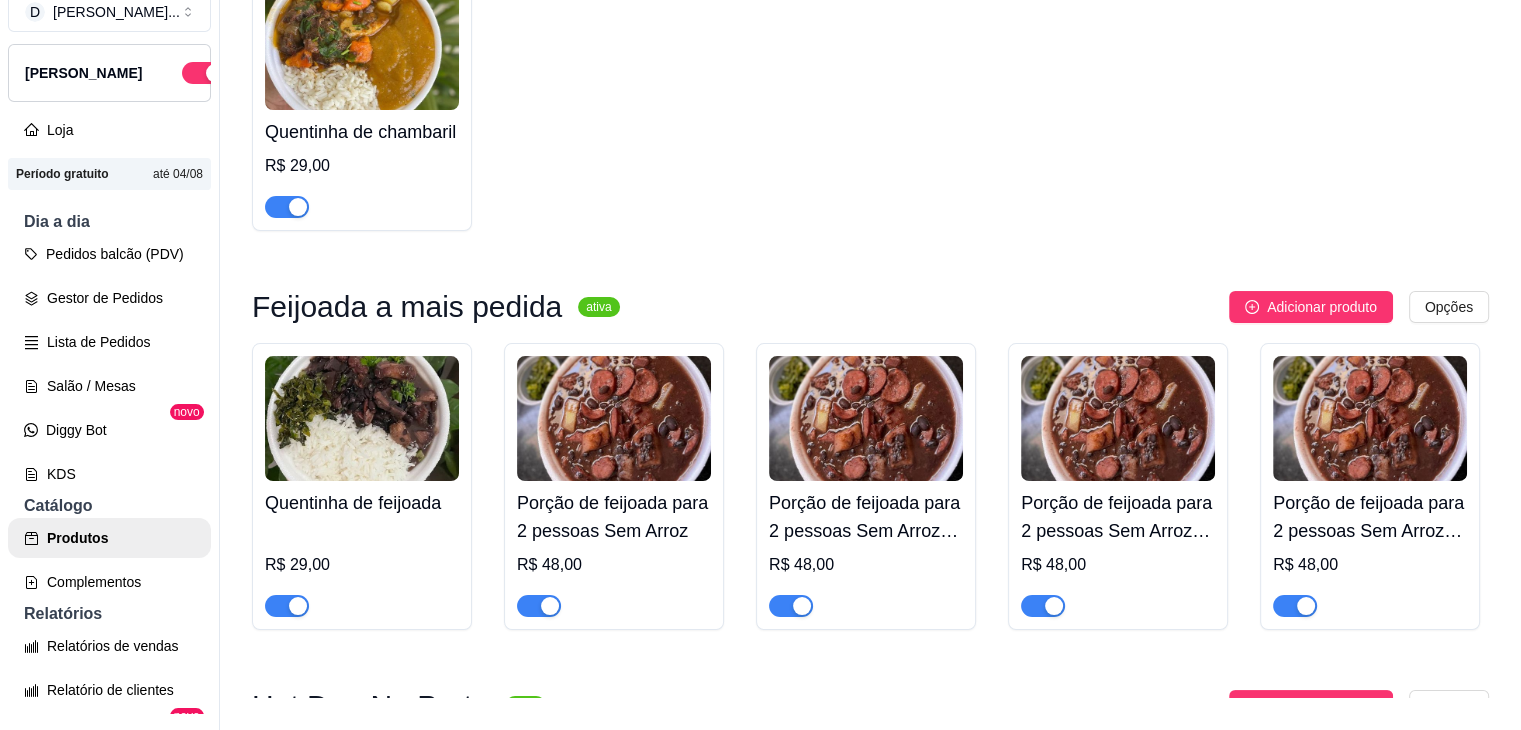 click at bounding box center [866, 418] 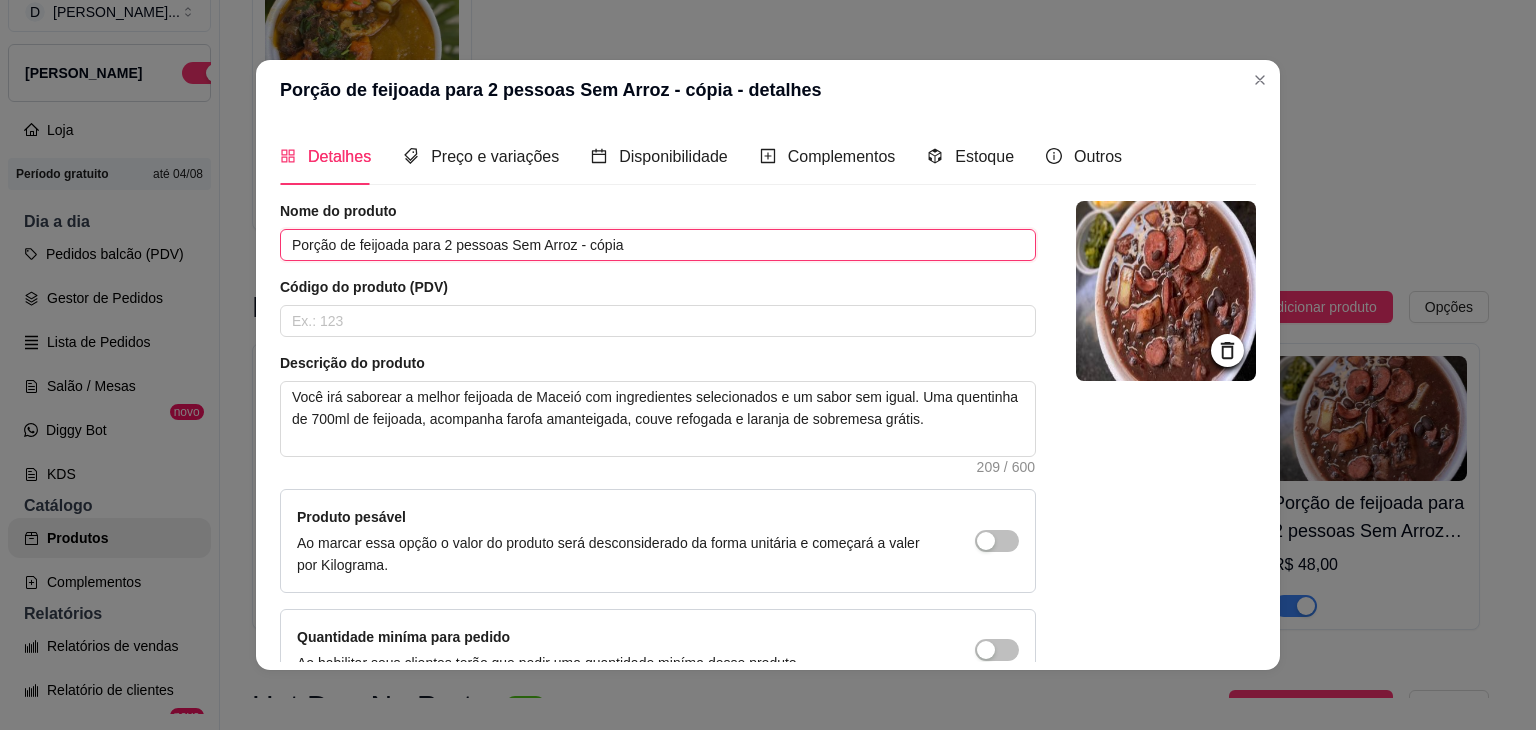 click on "Porção de feijoada para 2 pessoas Sem Arroz - cópia" at bounding box center [658, 245] 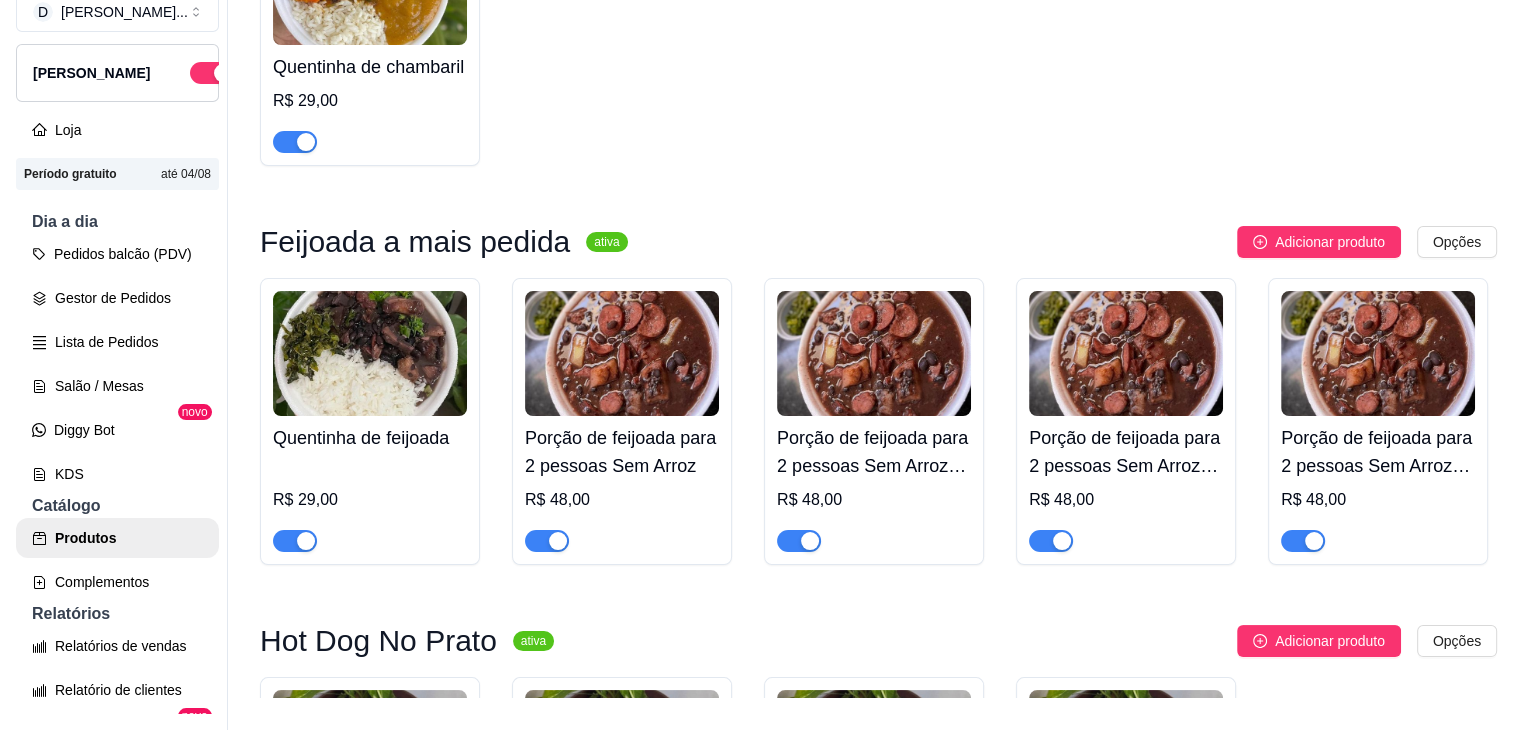 scroll, scrollTop: 1465, scrollLeft: 0, axis: vertical 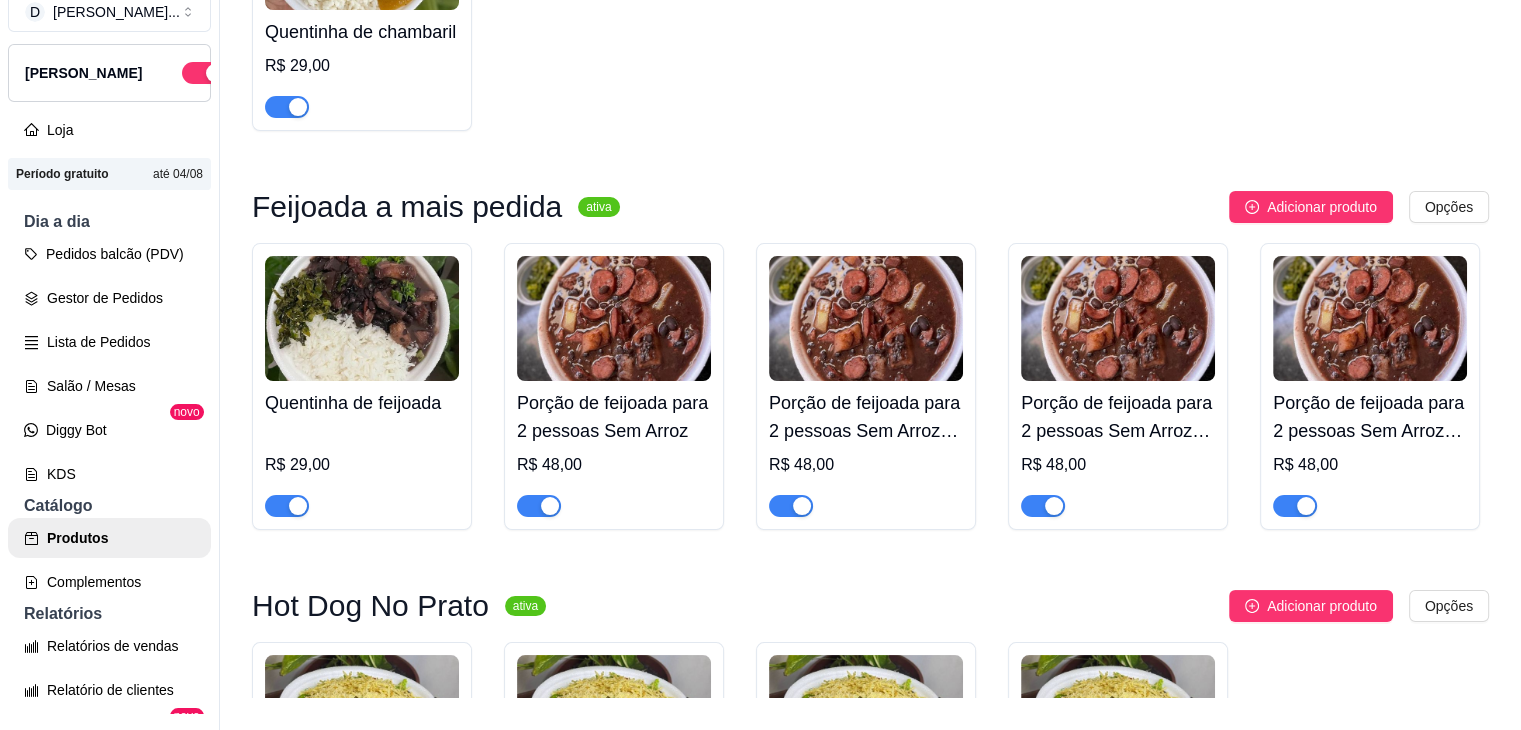 drag, startPoint x: 820, startPoint y: 357, endPoint x: 1210, endPoint y: 561, distance: 440.1318 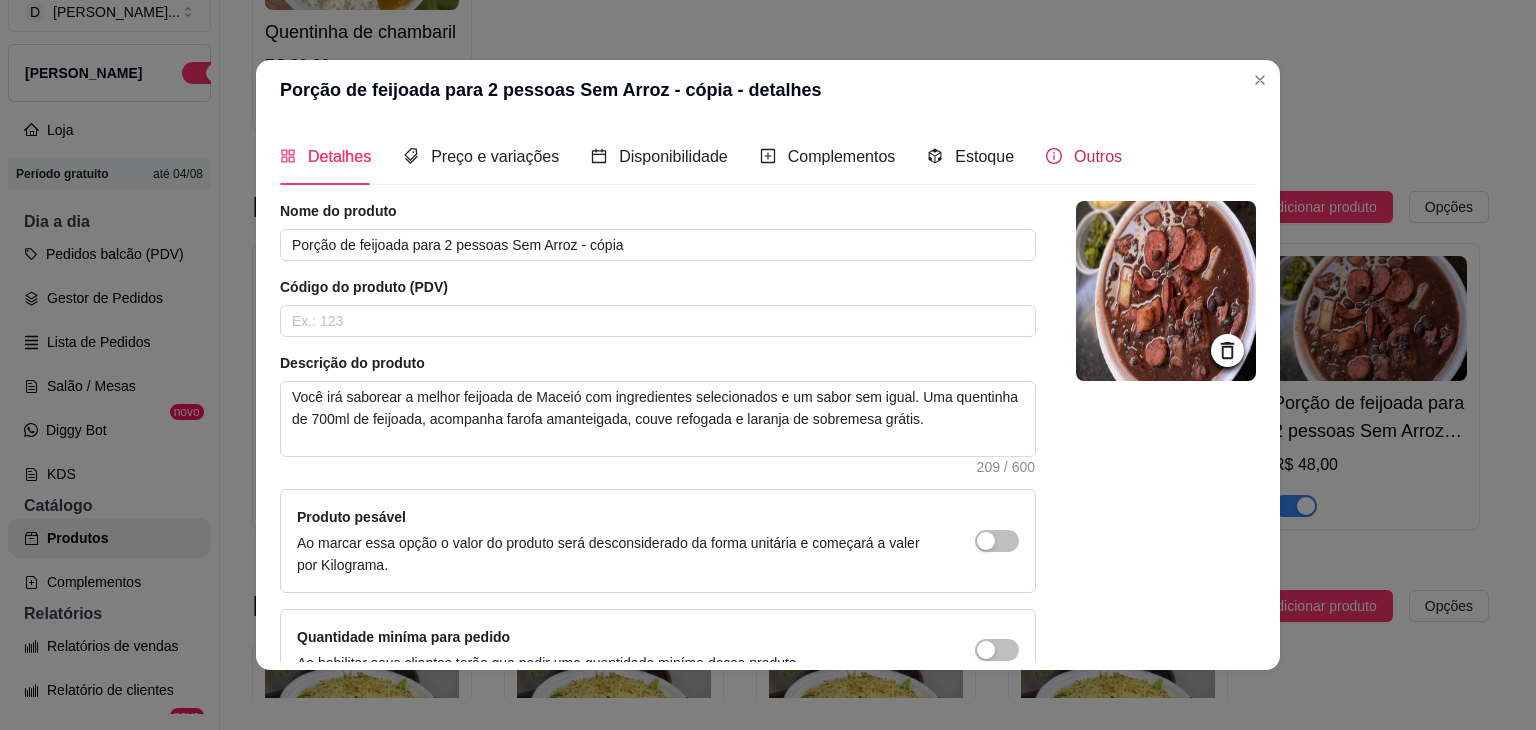 click on "Outros" at bounding box center [1098, 156] 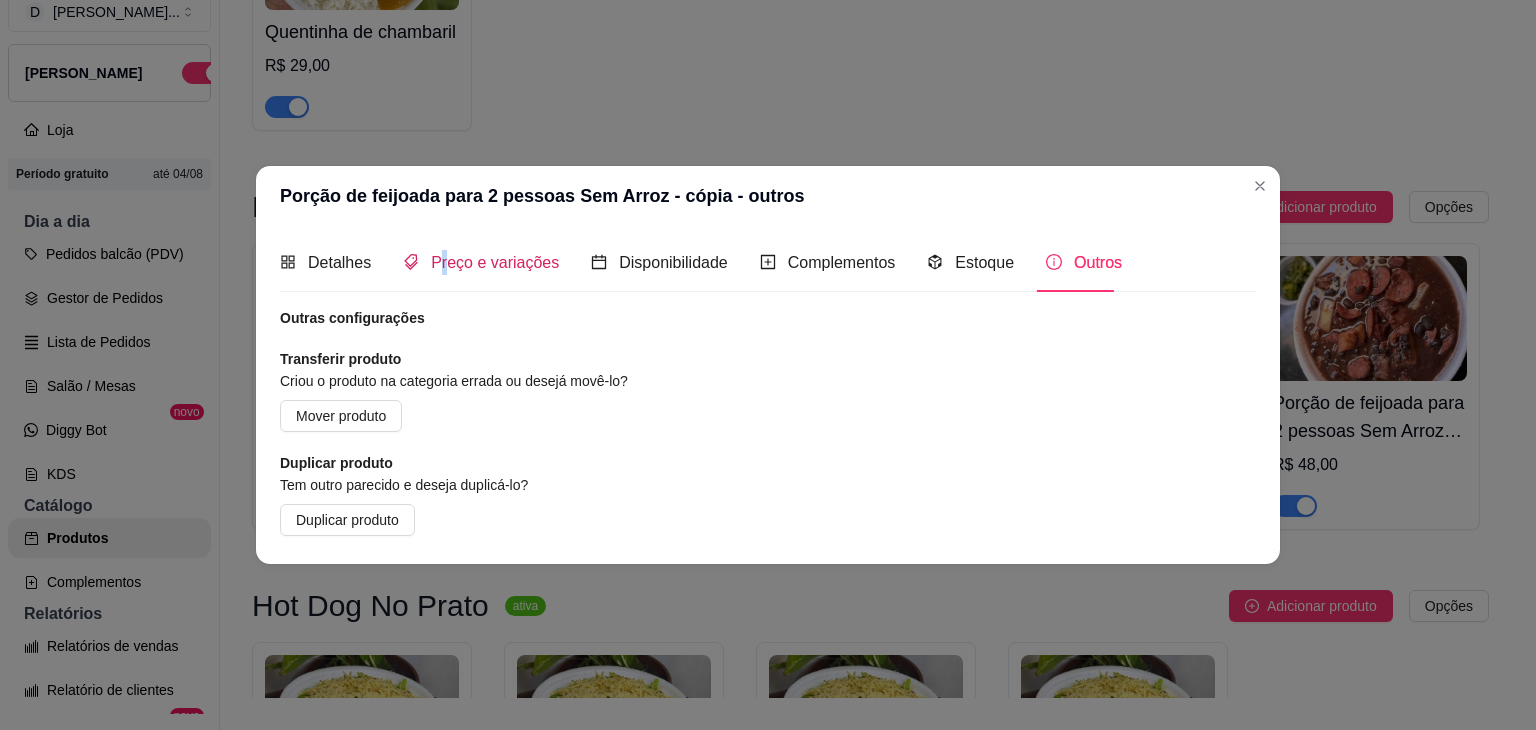 click on "Preço e variações" at bounding box center (481, 262) 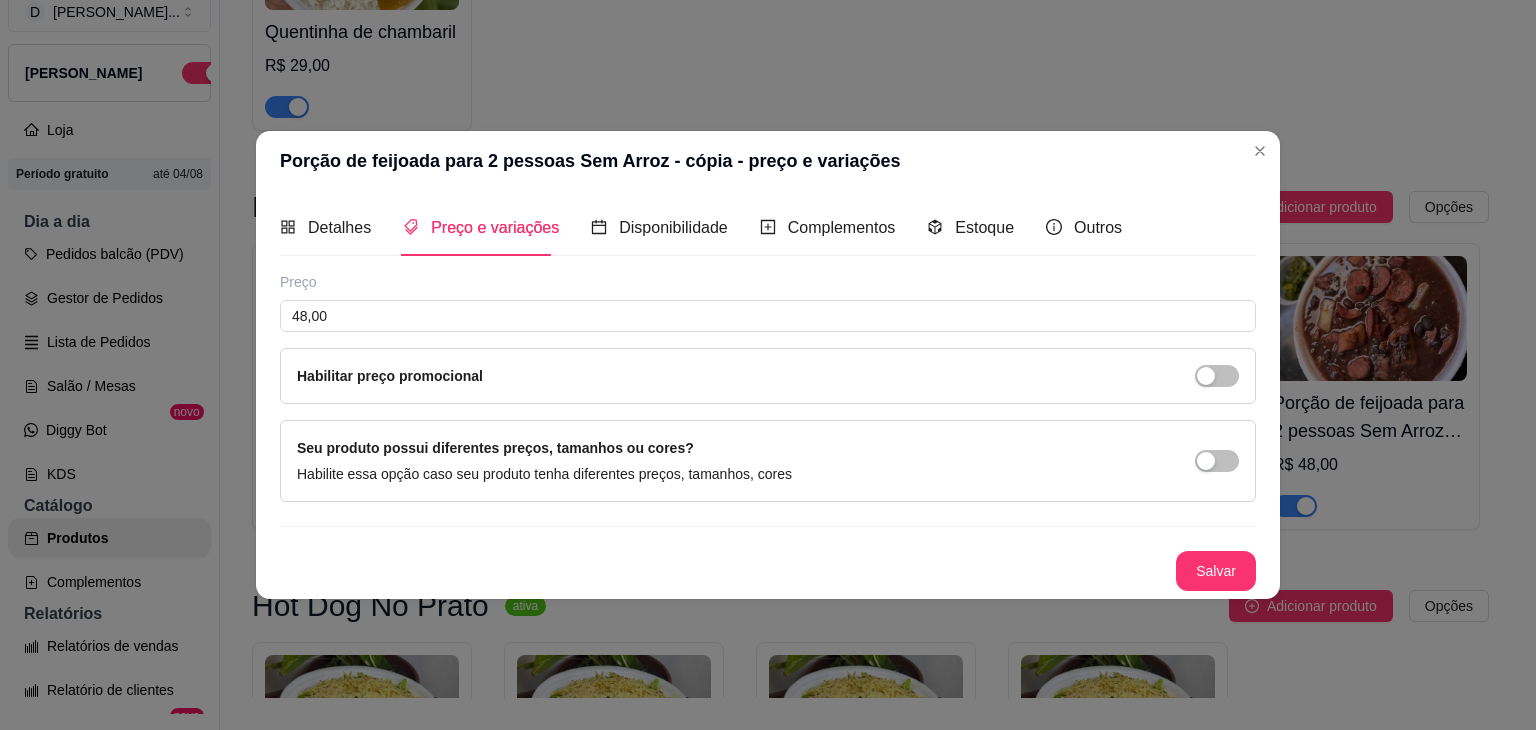 click on "Detalhes" at bounding box center (325, 227) 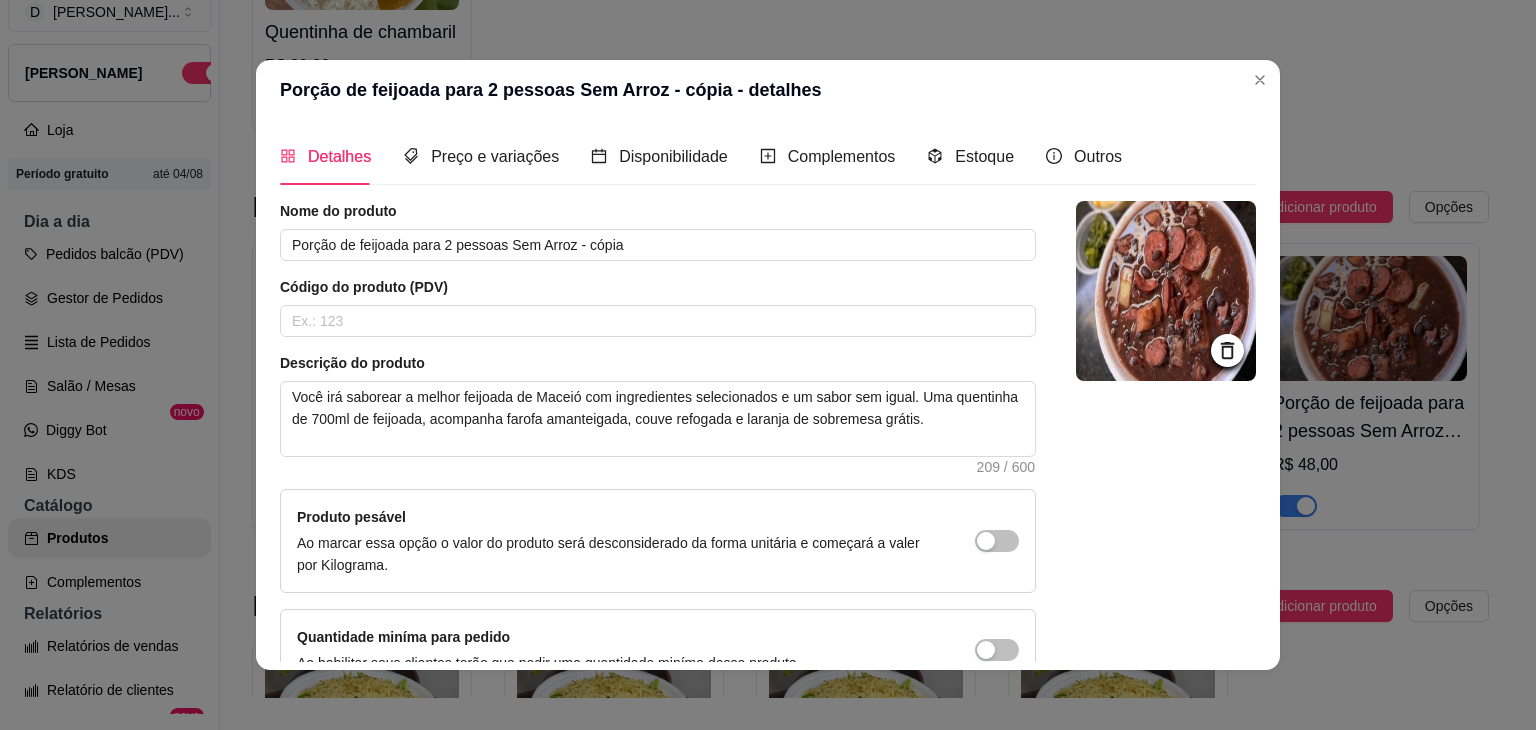 scroll, scrollTop: 116, scrollLeft: 0, axis: vertical 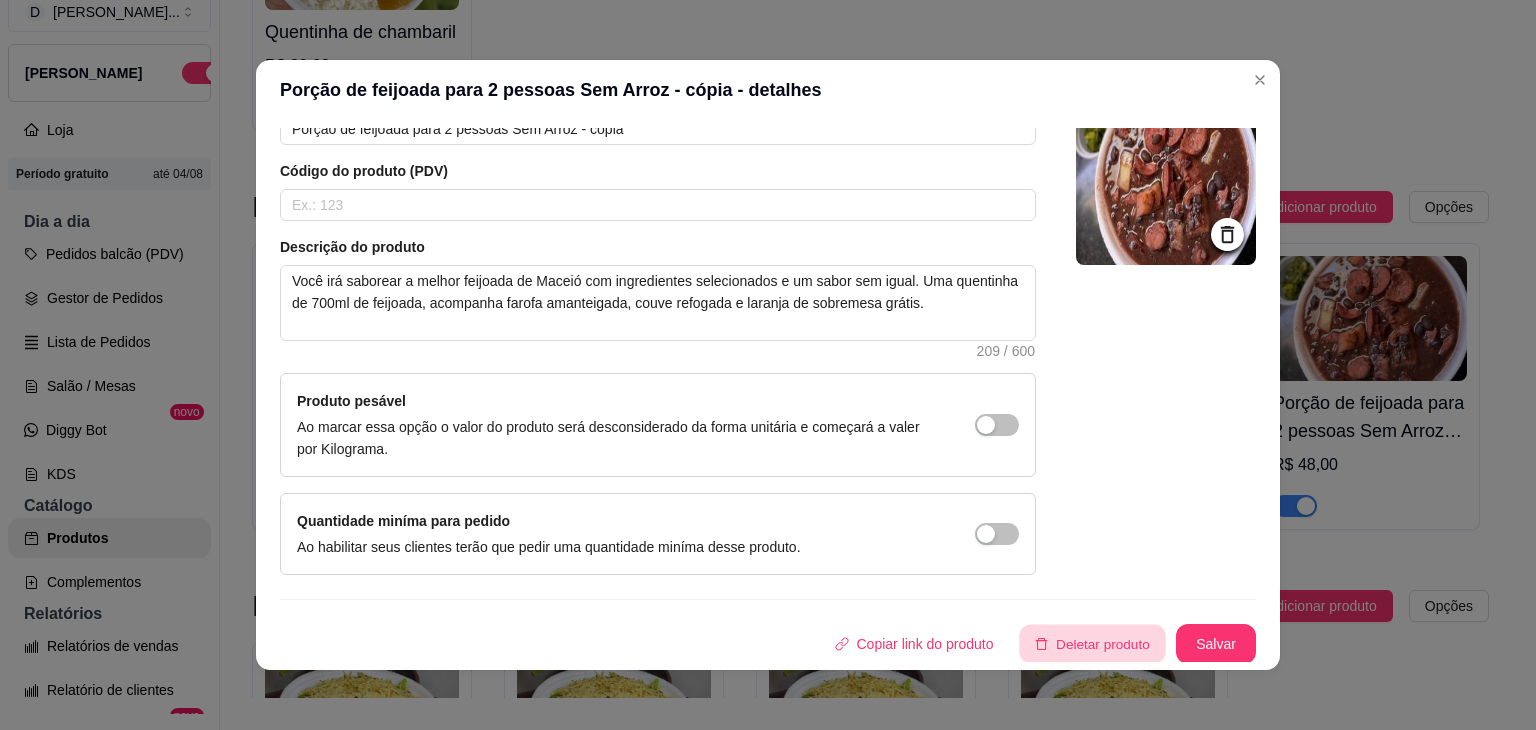 click on "Deletar produto" at bounding box center (1093, 644) 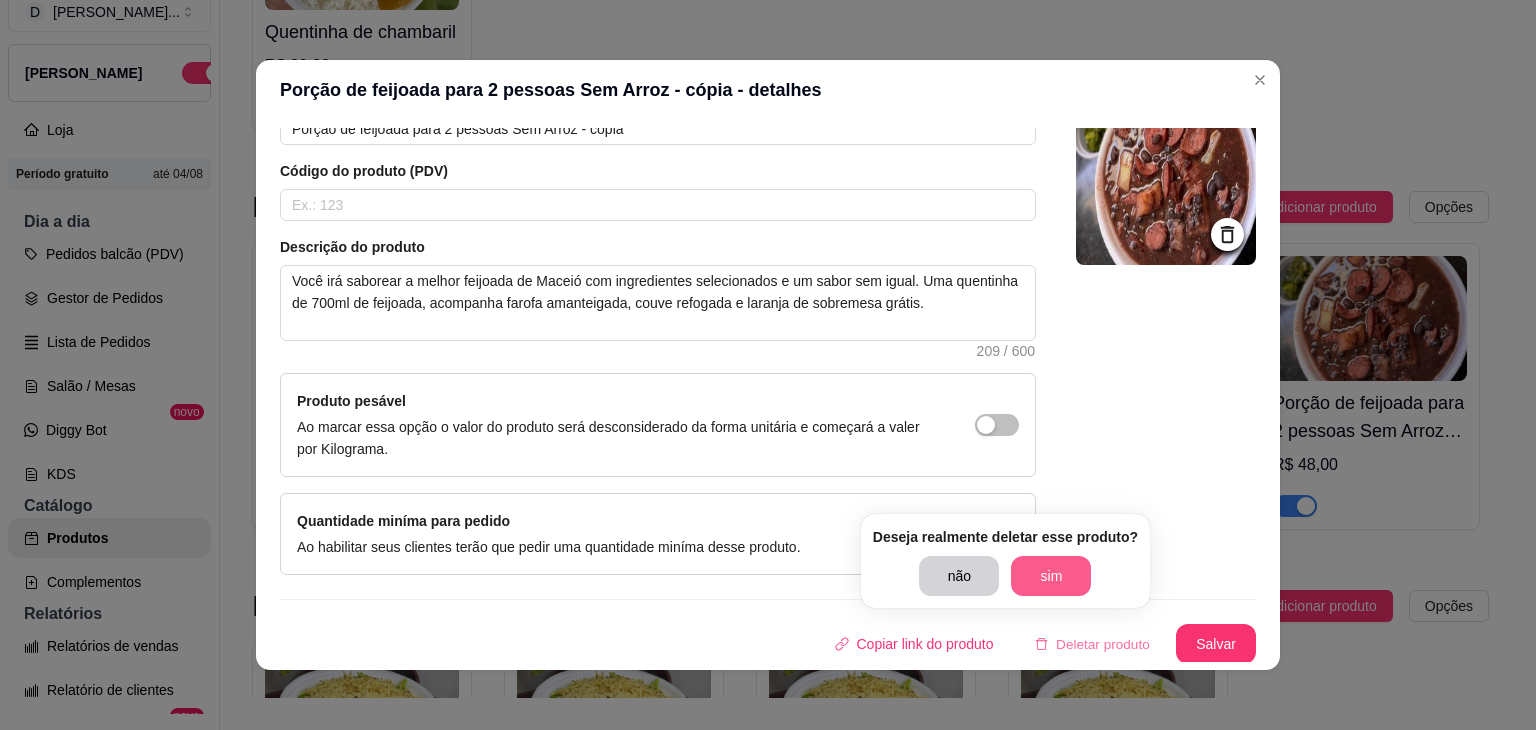 click on "sim" at bounding box center [1051, 576] 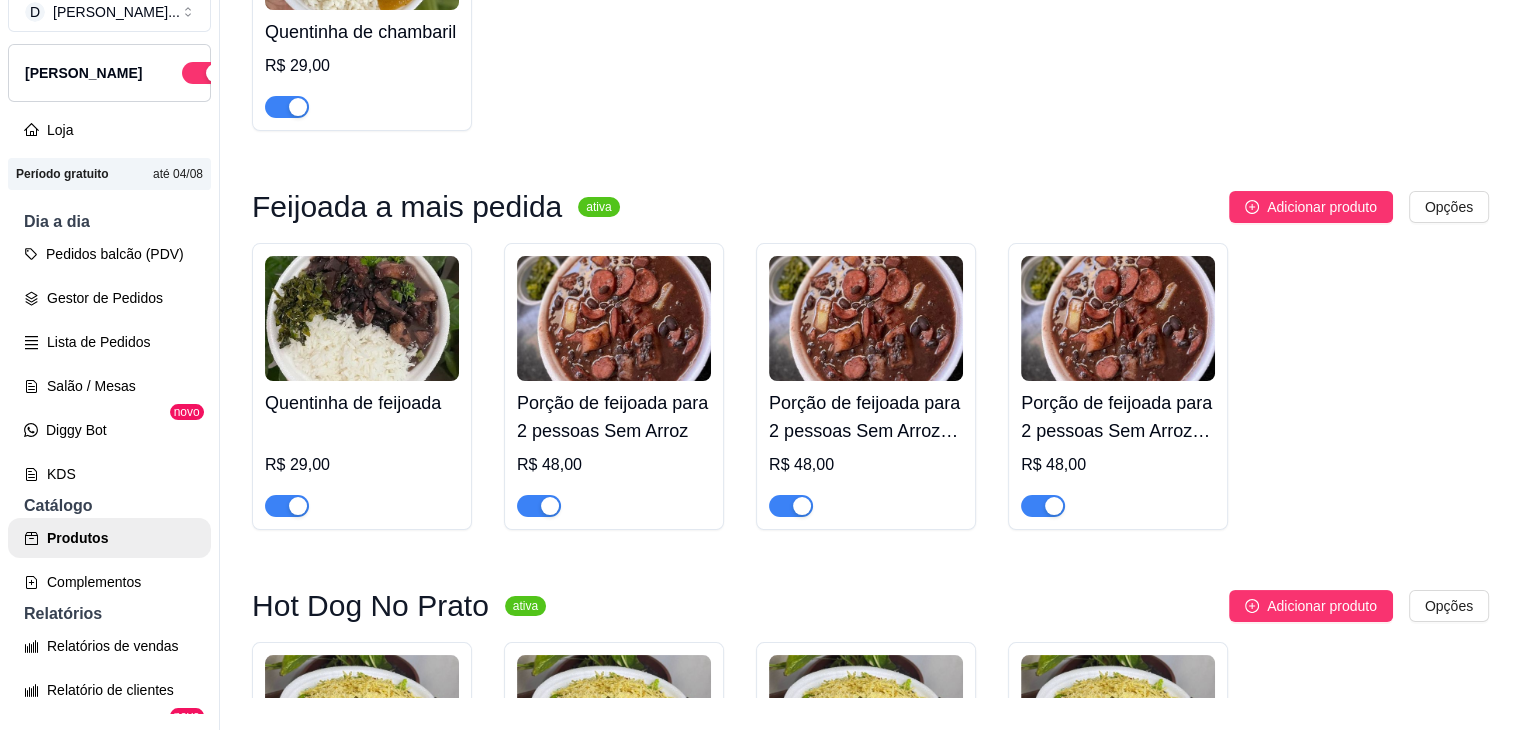 click on "Porção de feijoada para 2 pessoas Sem Arroz - cópia" at bounding box center [866, 417] 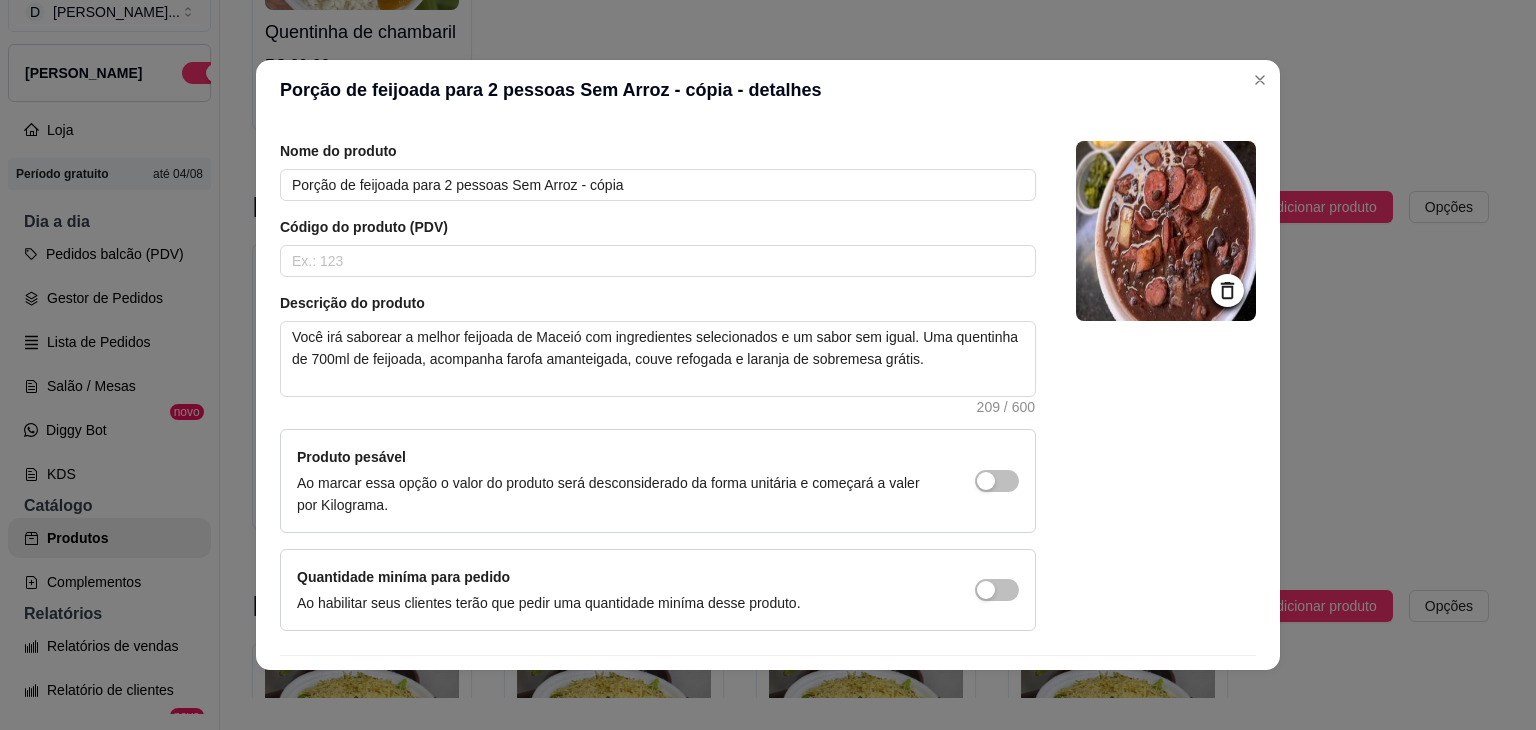 scroll, scrollTop: 116, scrollLeft: 0, axis: vertical 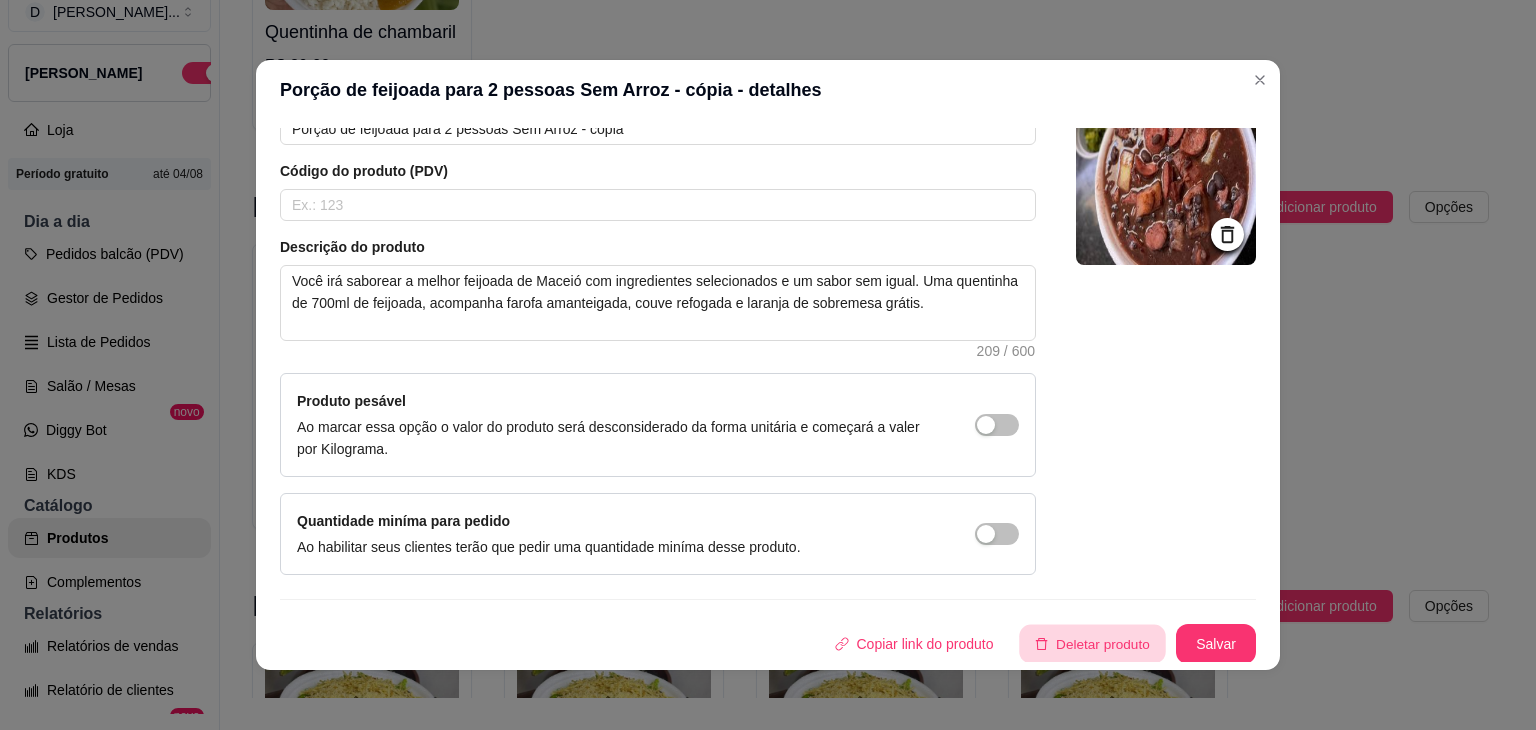 click on "Deletar produto" at bounding box center (1093, 644) 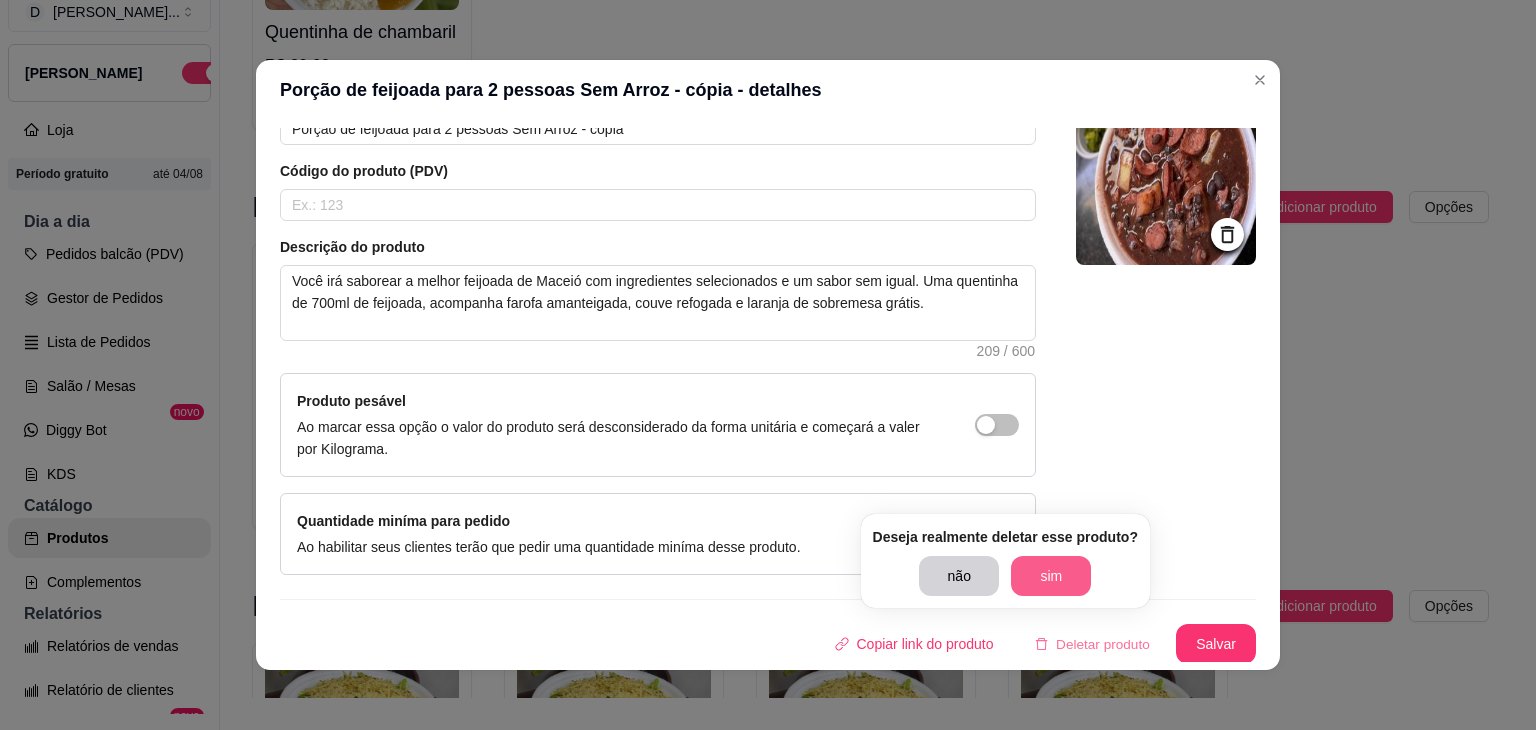 click on "sim" at bounding box center [1051, 576] 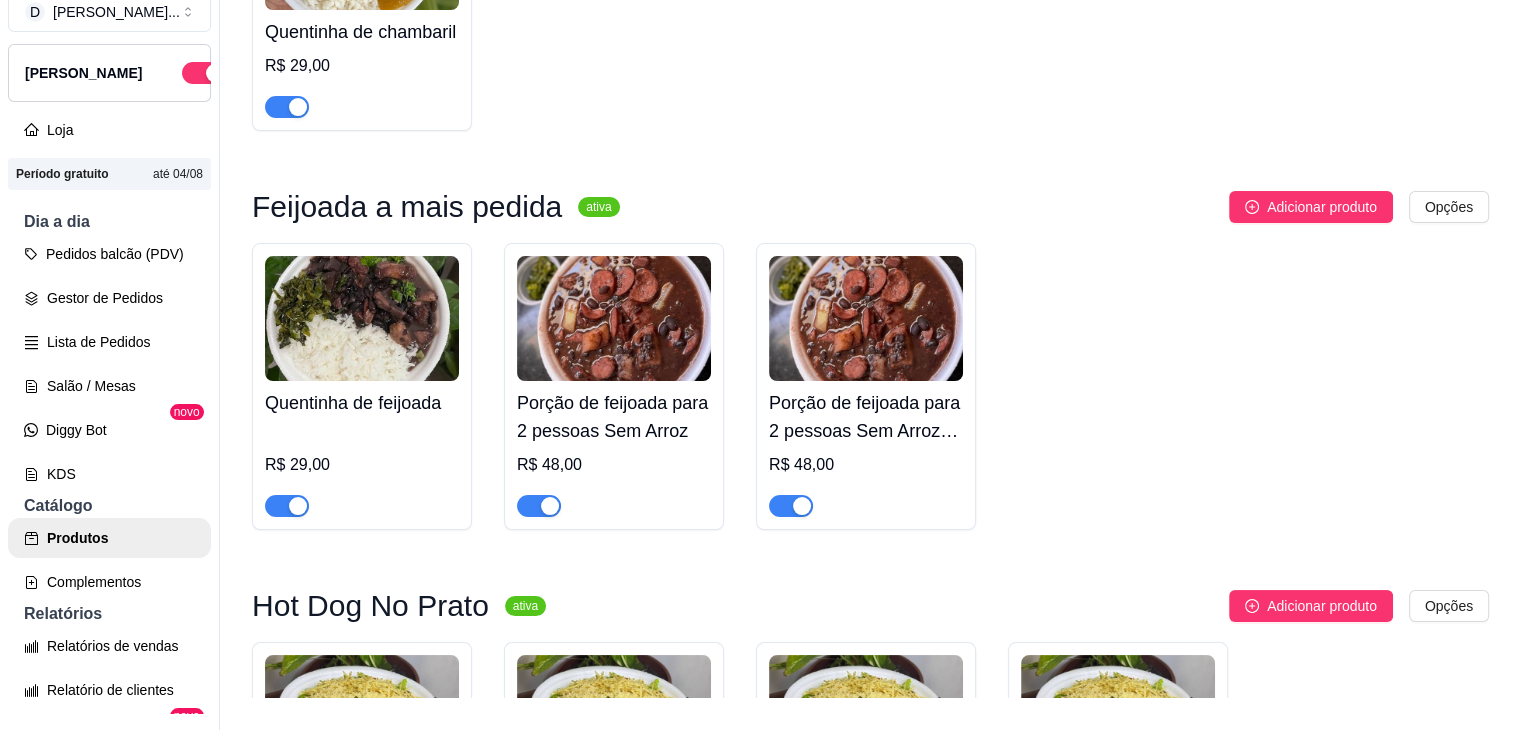 click on "R$ 48,00" at bounding box center (866, 465) 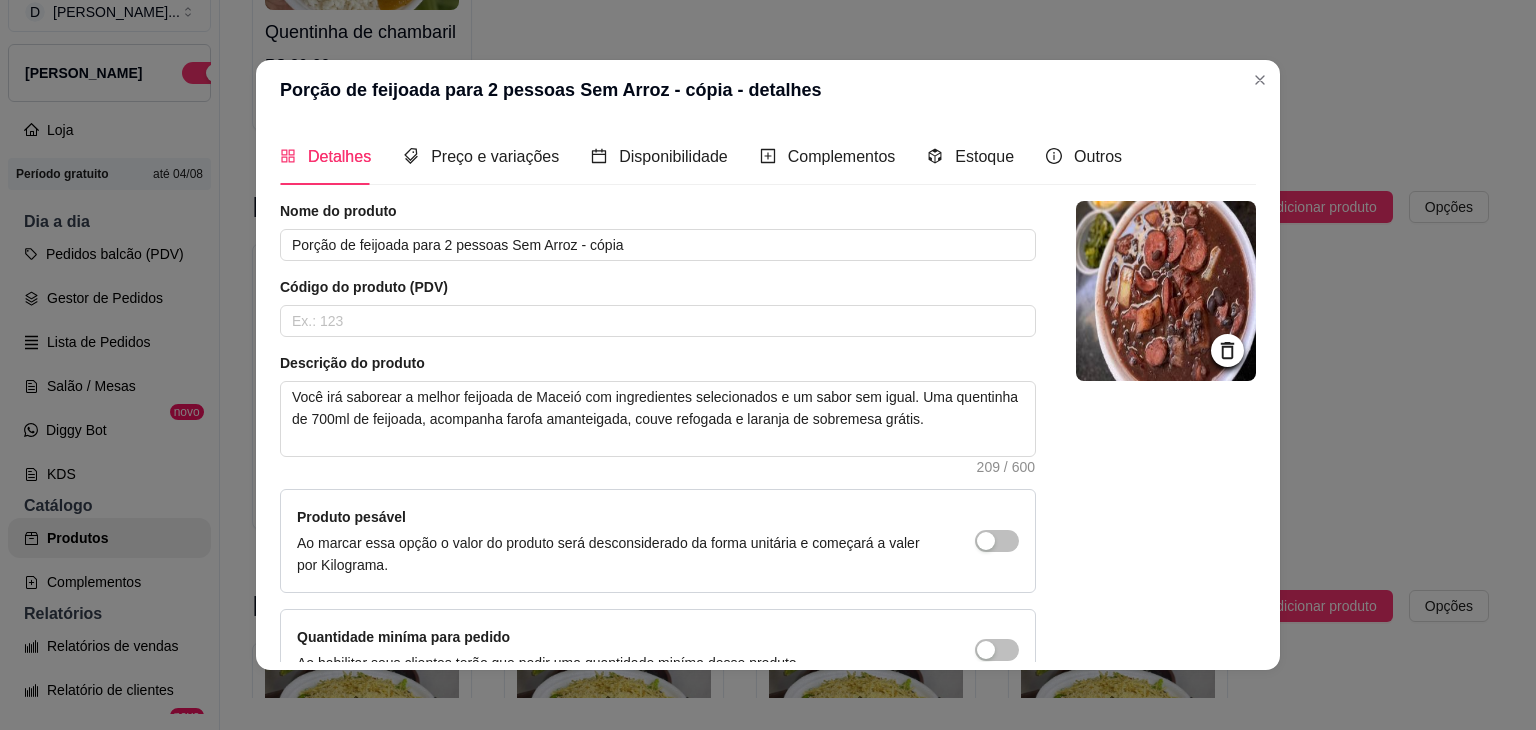 scroll, scrollTop: 116, scrollLeft: 0, axis: vertical 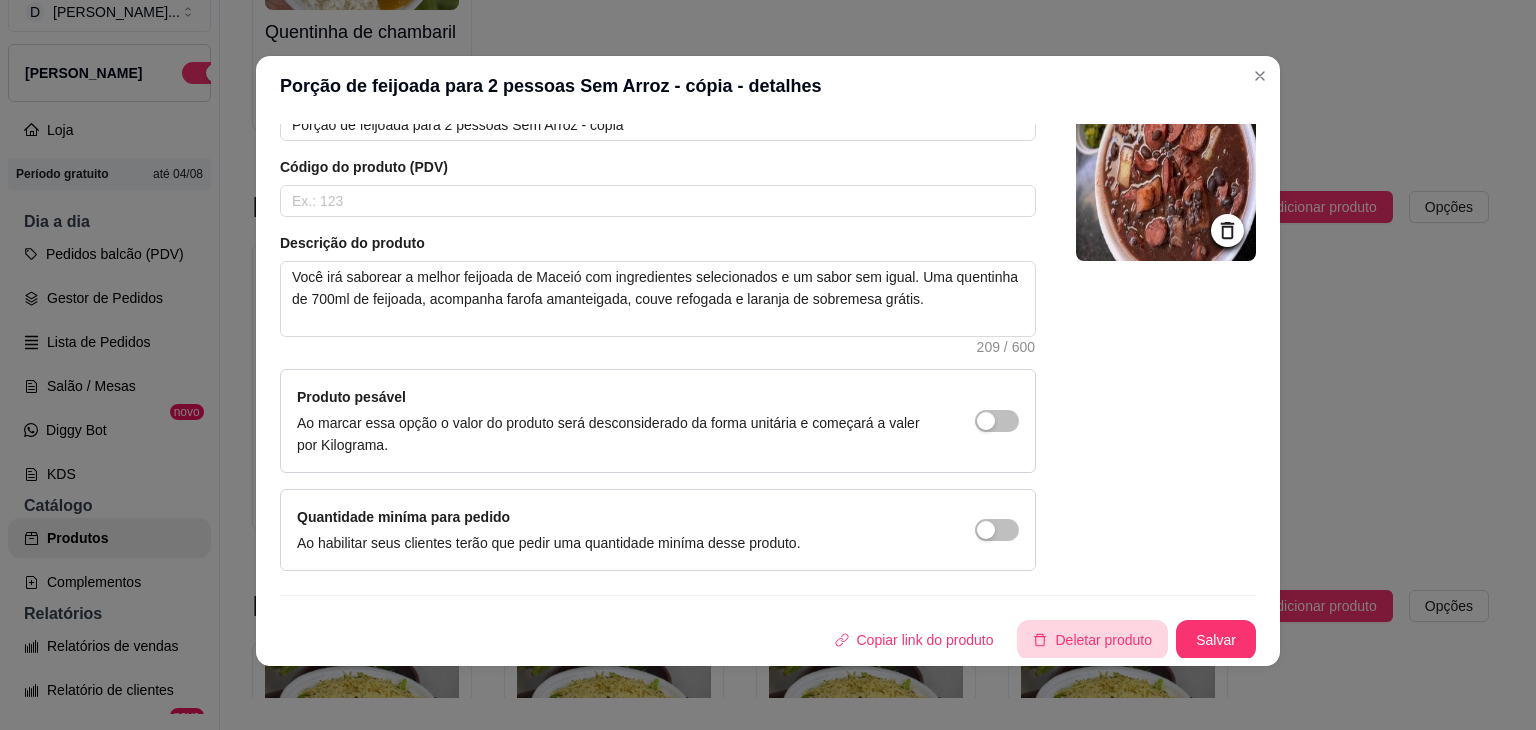 click on "Deletar produto" at bounding box center [1092, 640] 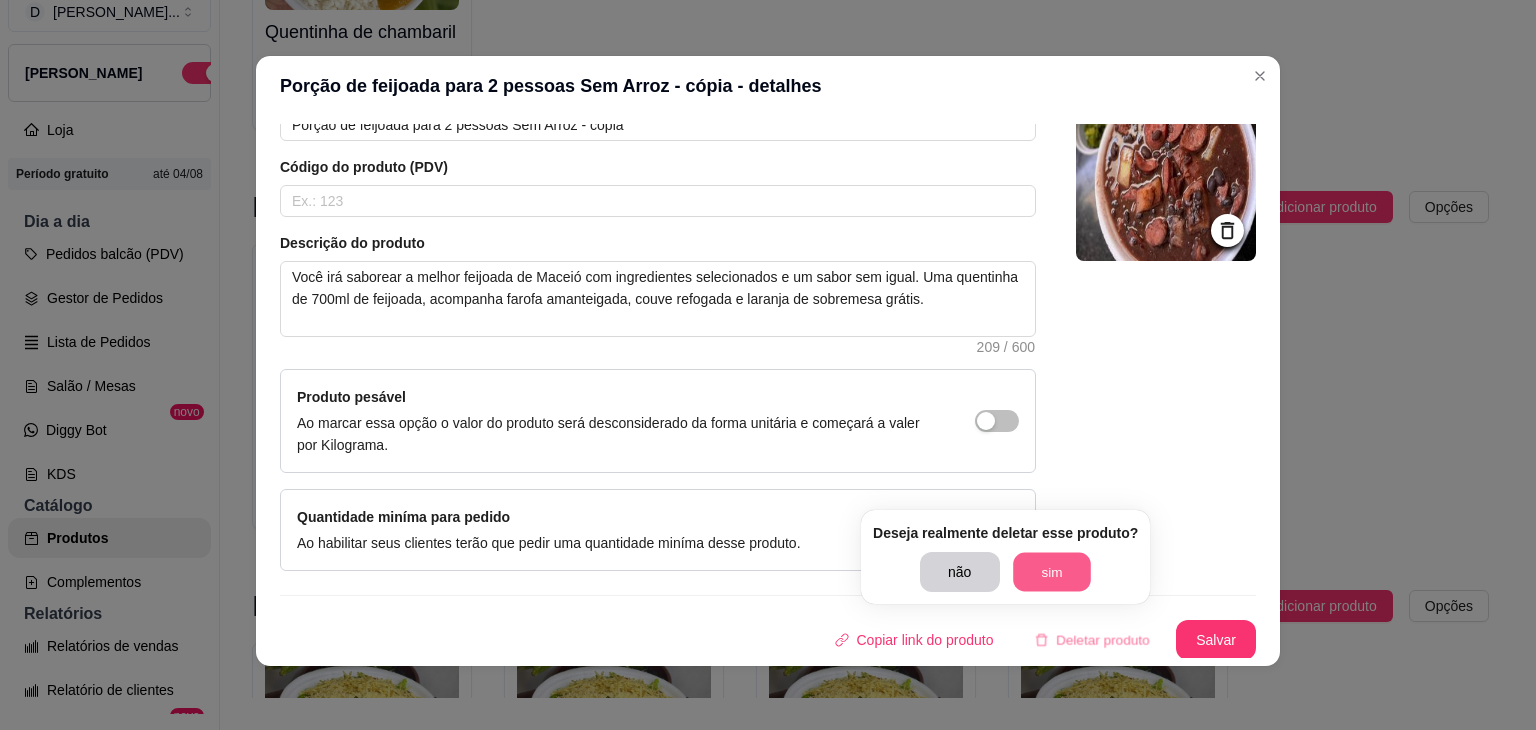 click on "sim" at bounding box center [1052, 572] 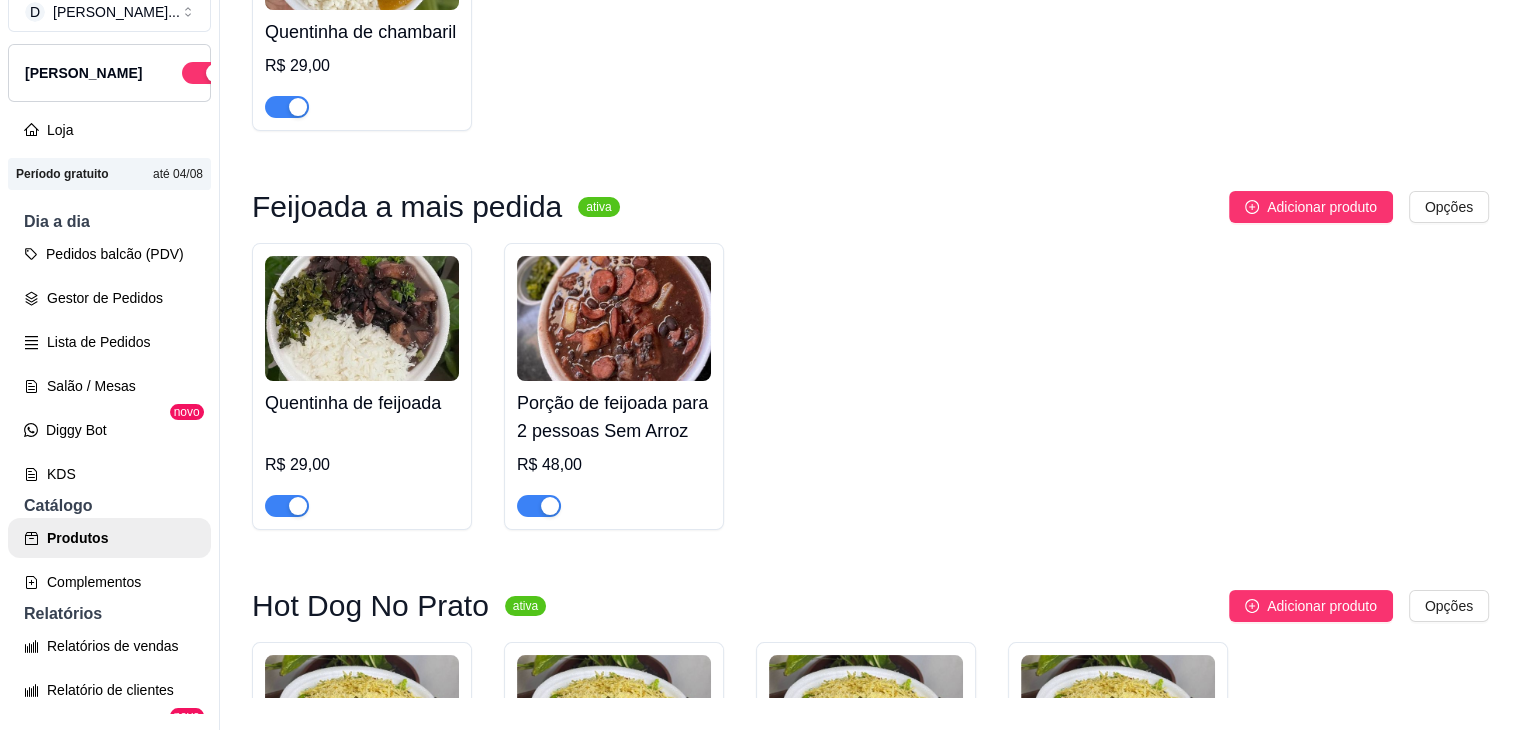 click on "Porção de feijoada para 2 pessoas Sem Arroz   R$ 48,00" at bounding box center [614, 449] 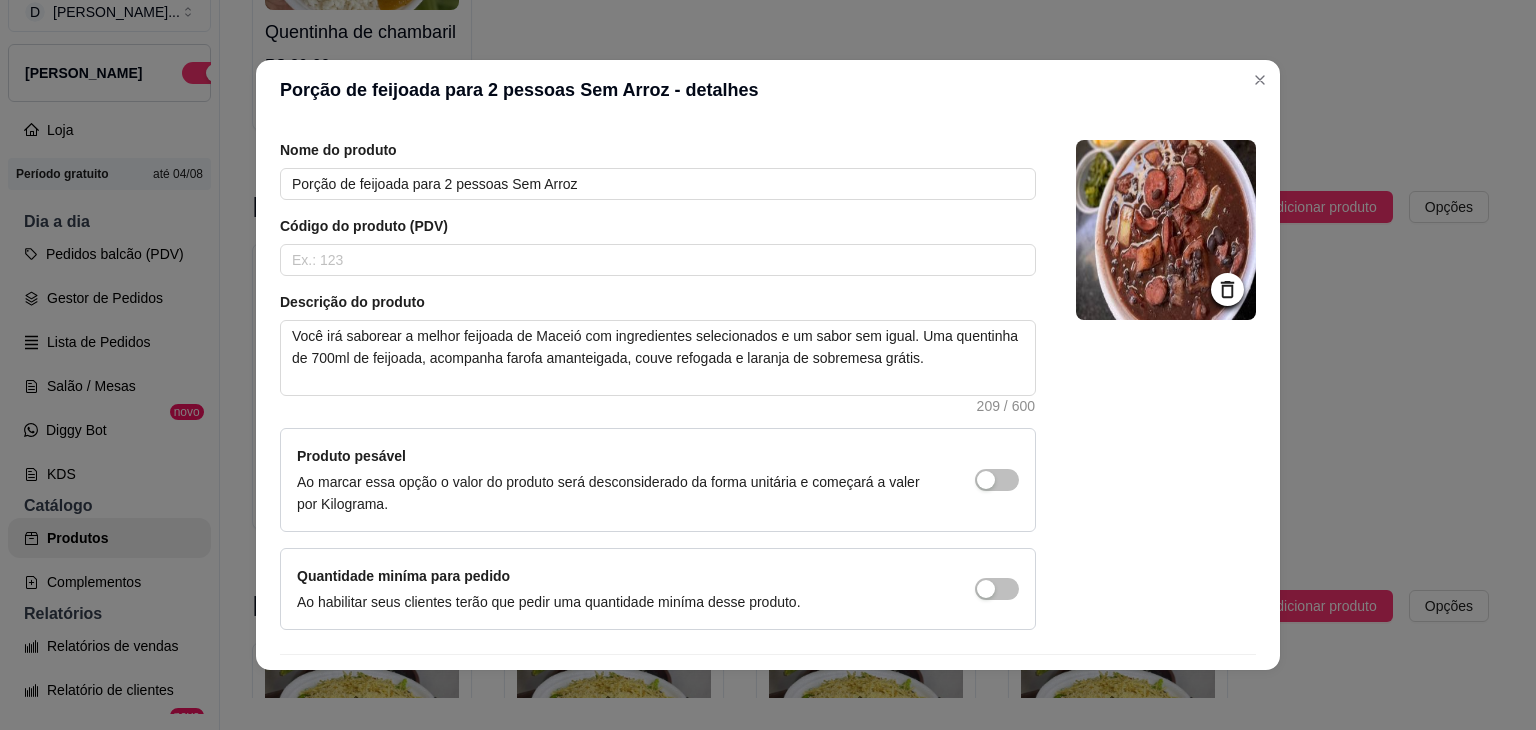 scroll, scrollTop: 116, scrollLeft: 0, axis: vertical 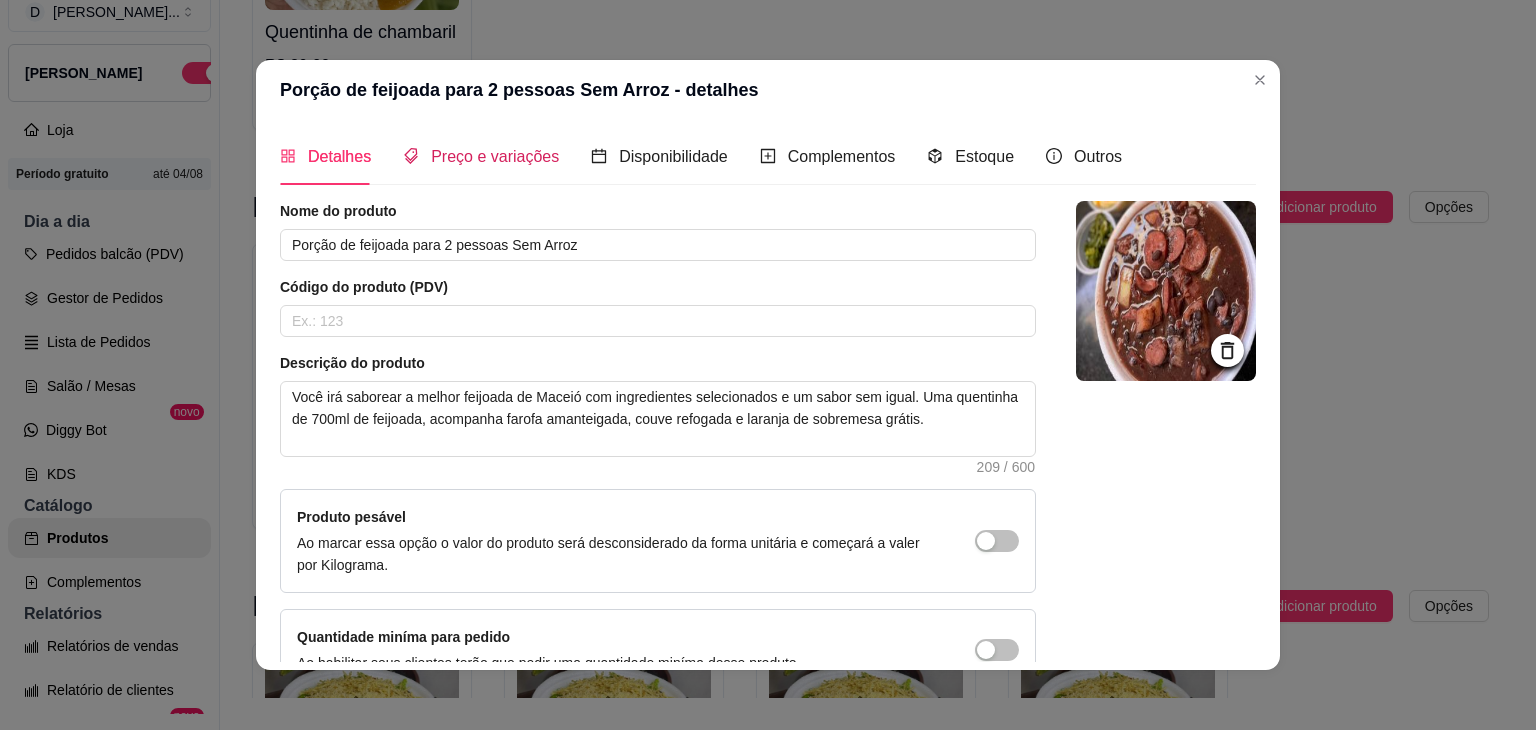 click on "Preço e variações" at bounding box center [481, 156] 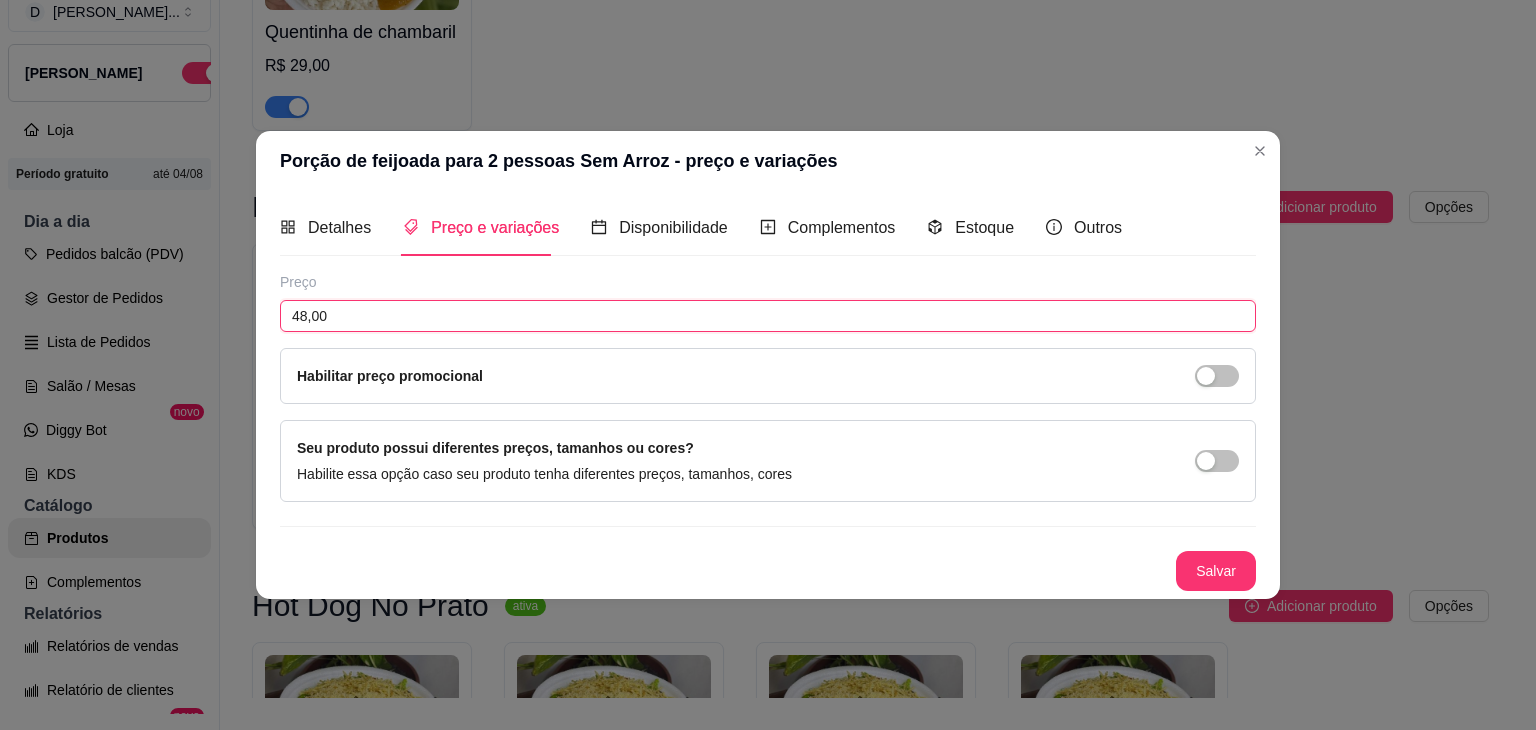 click on "48,00" at bounding box center [768, 316] 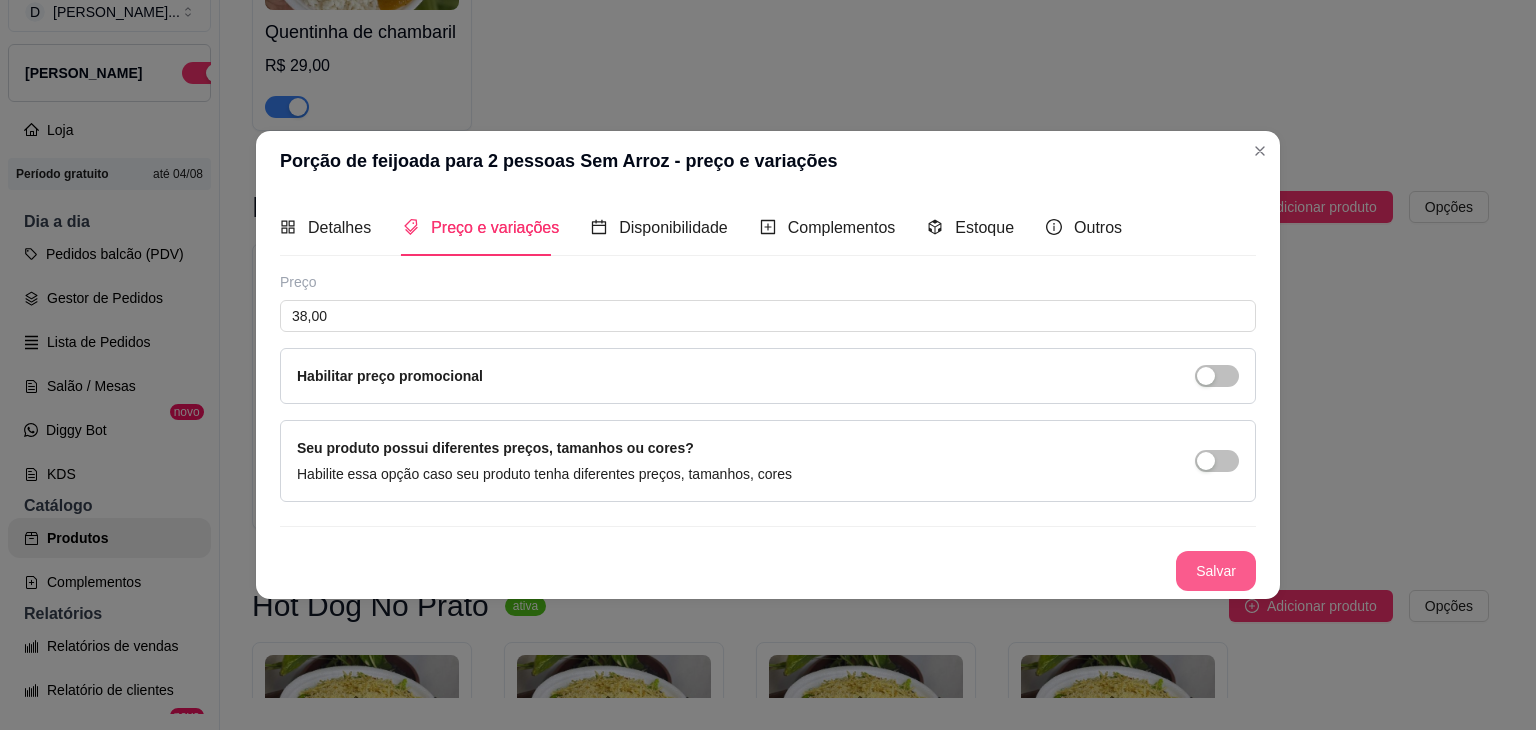 click on "Salvar" at bounding box center [1216, 571] 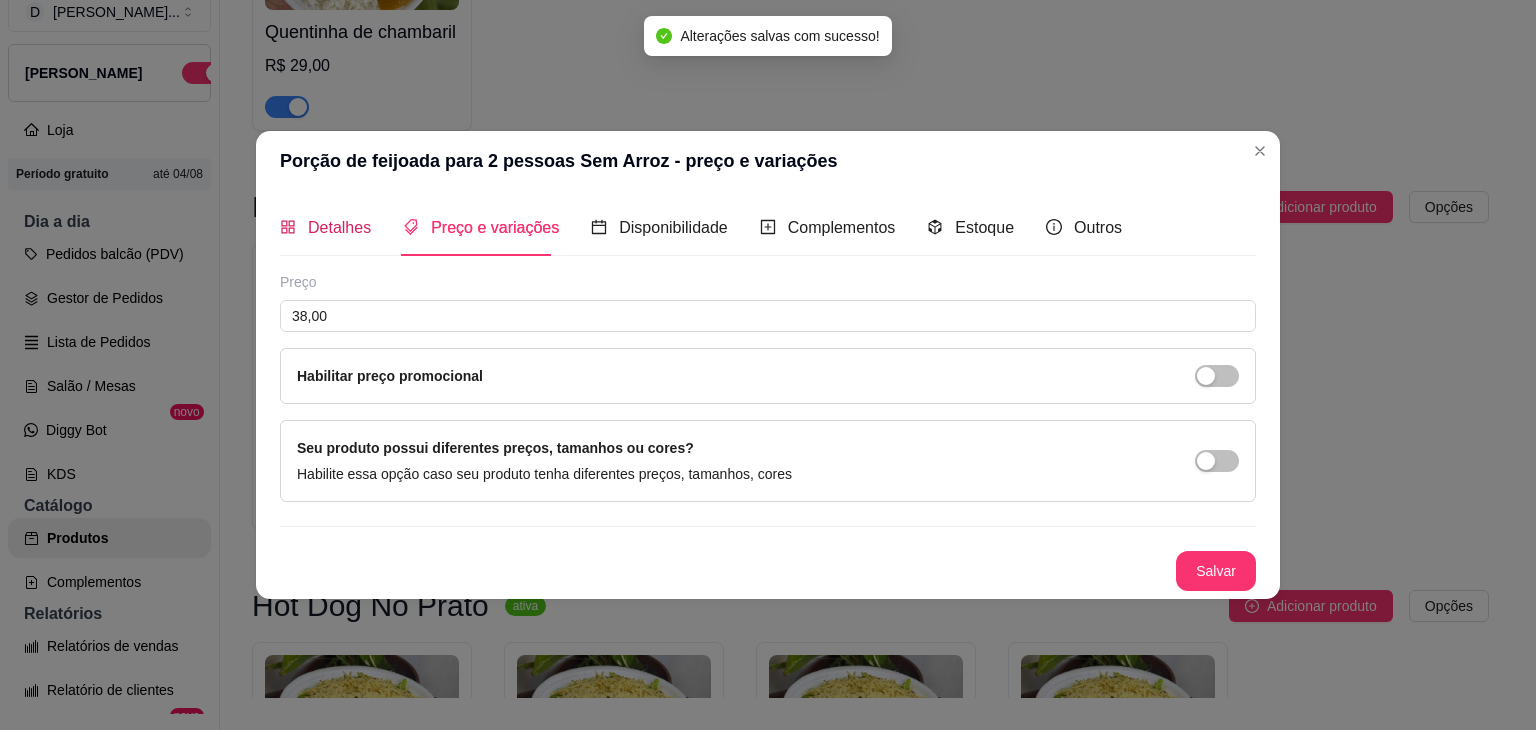 click 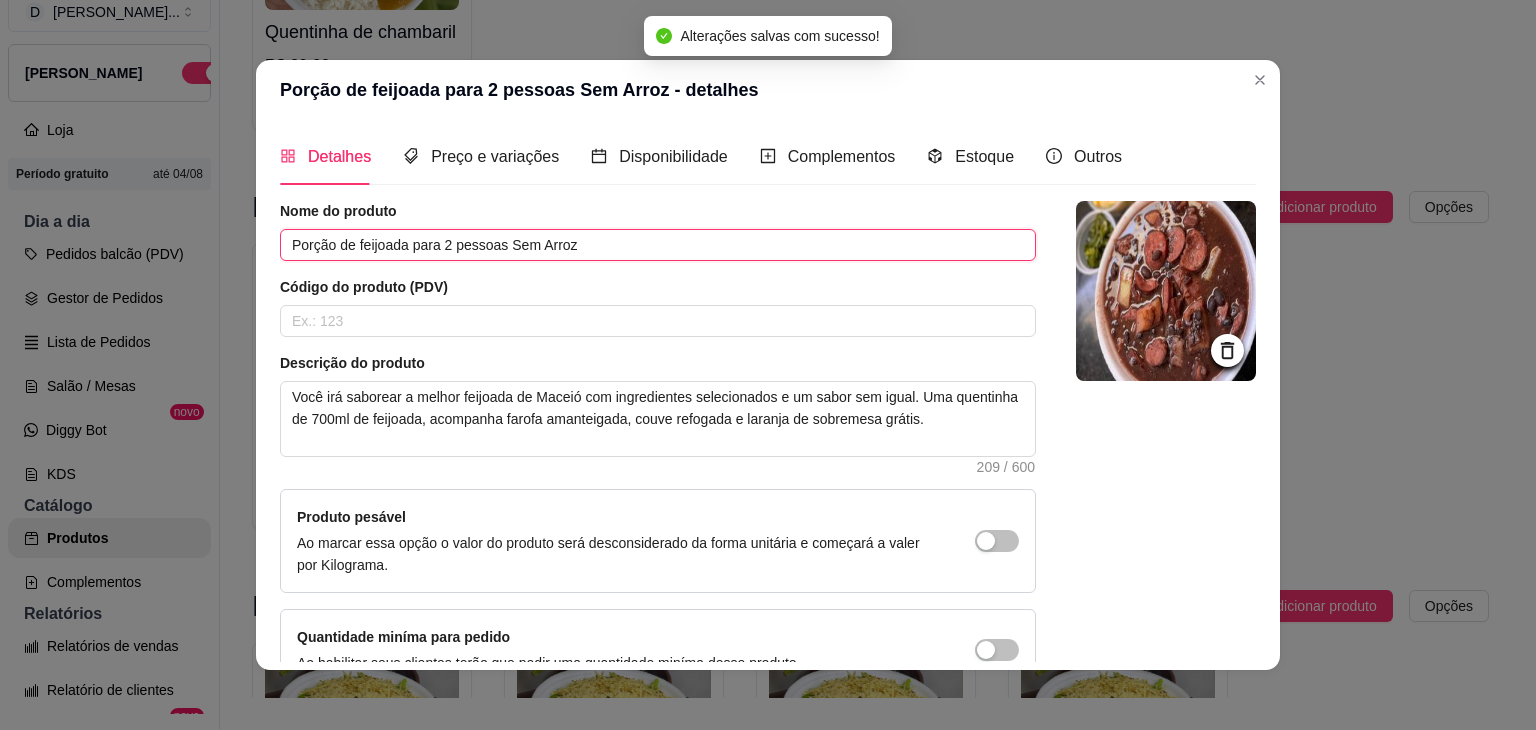 click on "Porção de feijoada para 2 pessoas Sem Arroz" at bounding box center [658, 245] 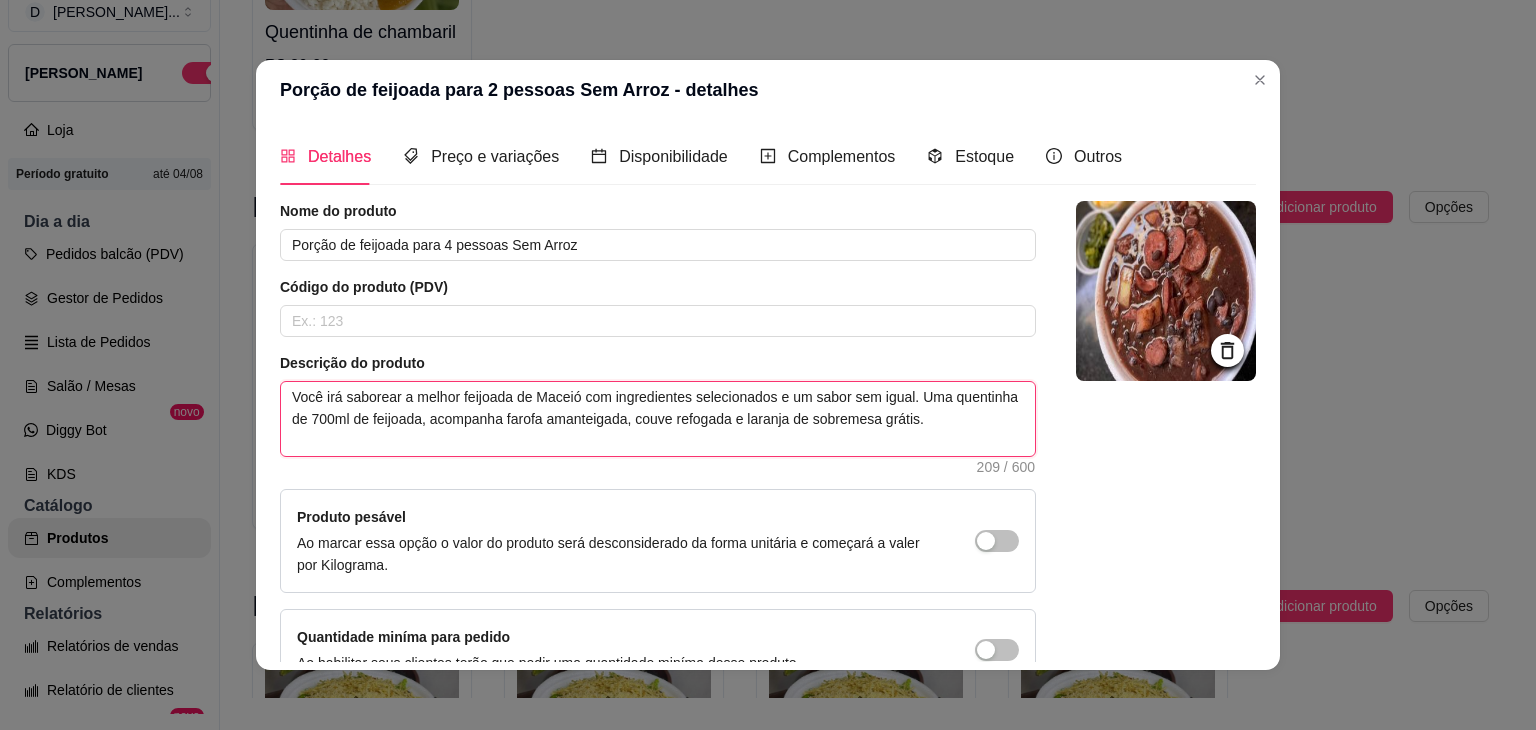 drag, startPoint x: 408, startPoint y: 417, endPoint x: 372, endPoint y: 425, distance: 36.878178 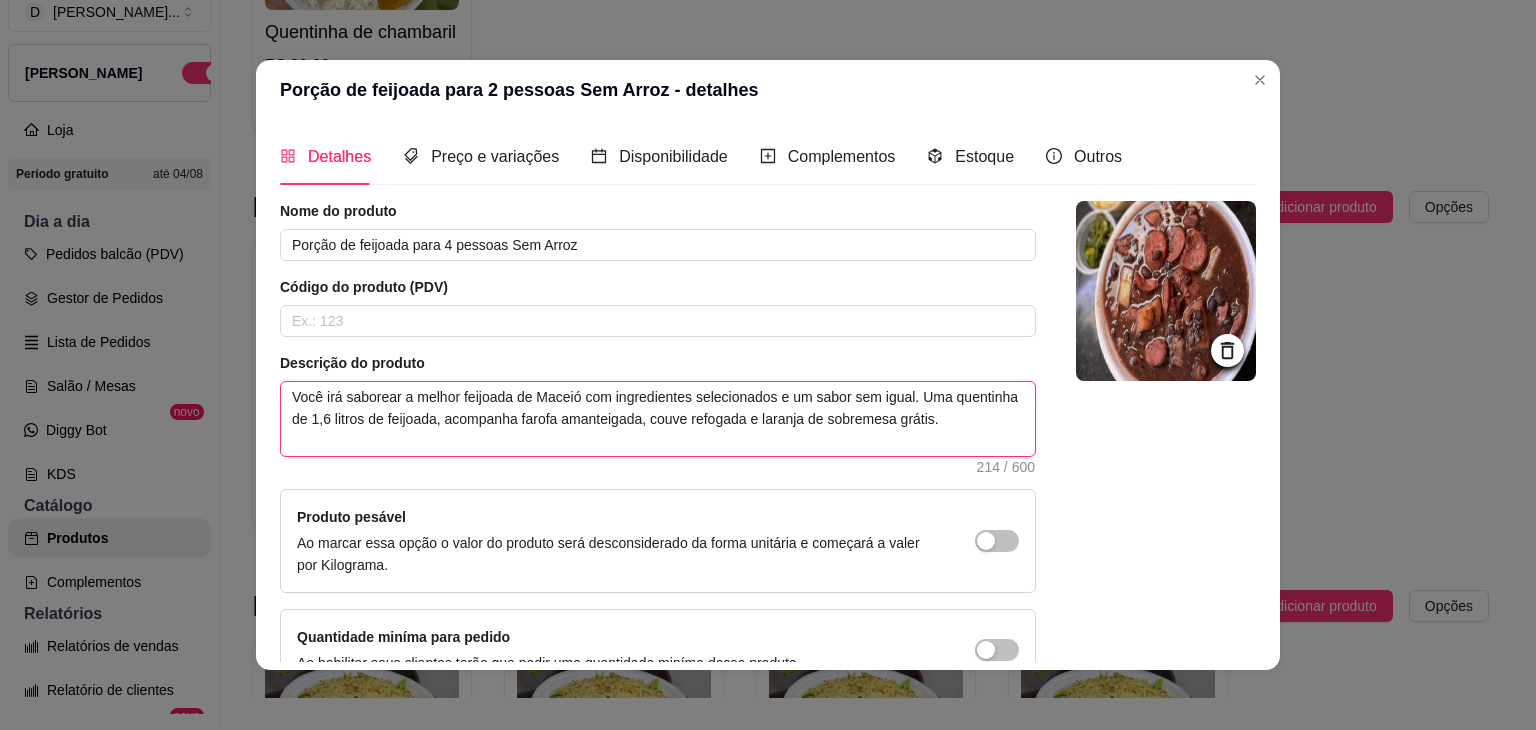 click on "Você irá saborear a melhor feijoada de Maceió com ingredientes selecionados e um sabor sem igual. Uma quentinha de 1,6 litros de feijoada, acompanha farofa amanteigada, couve refogada e laranja de sobremesa grátis." at bounding box center (658, 419) 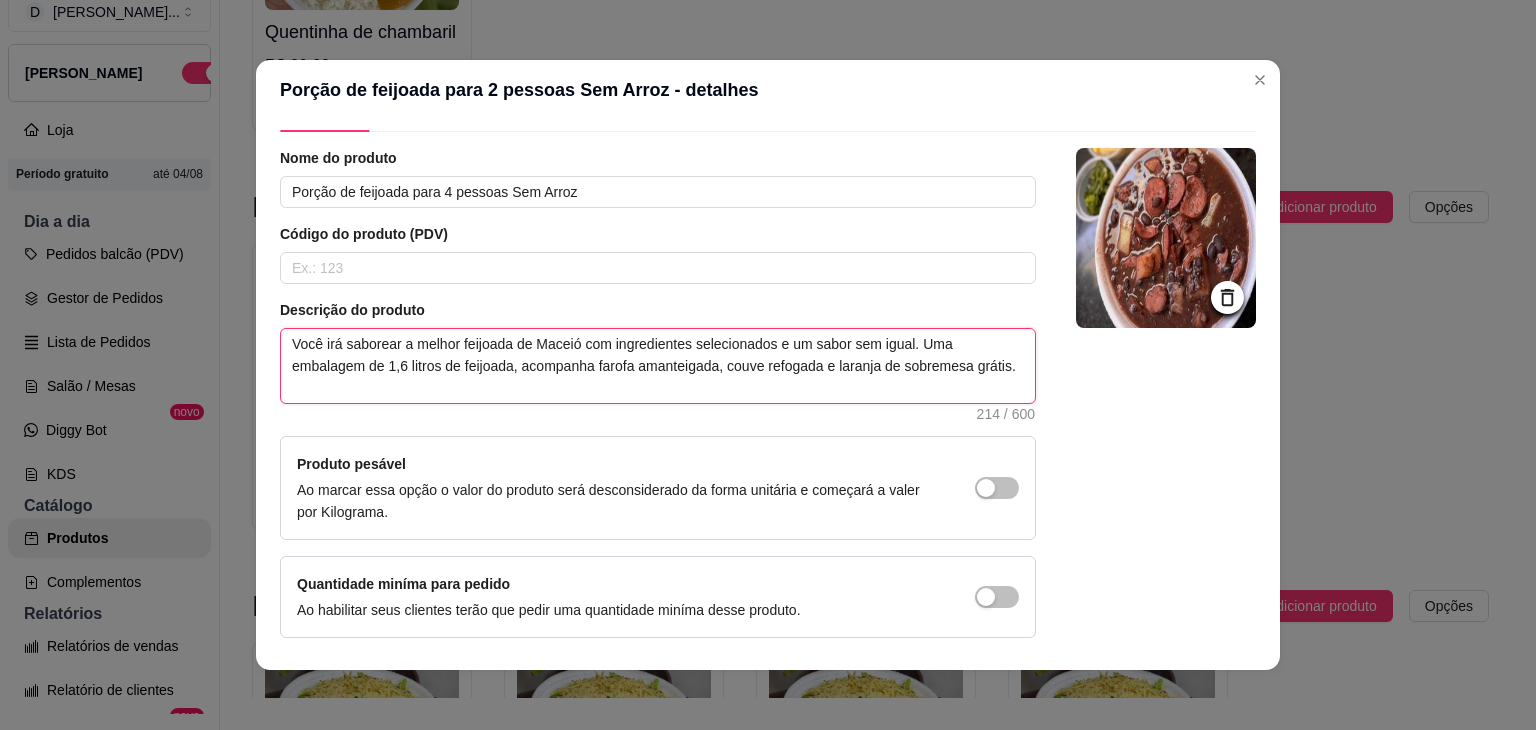 scroll, scrollTop: 0, scrollLeft: 0, axis: both 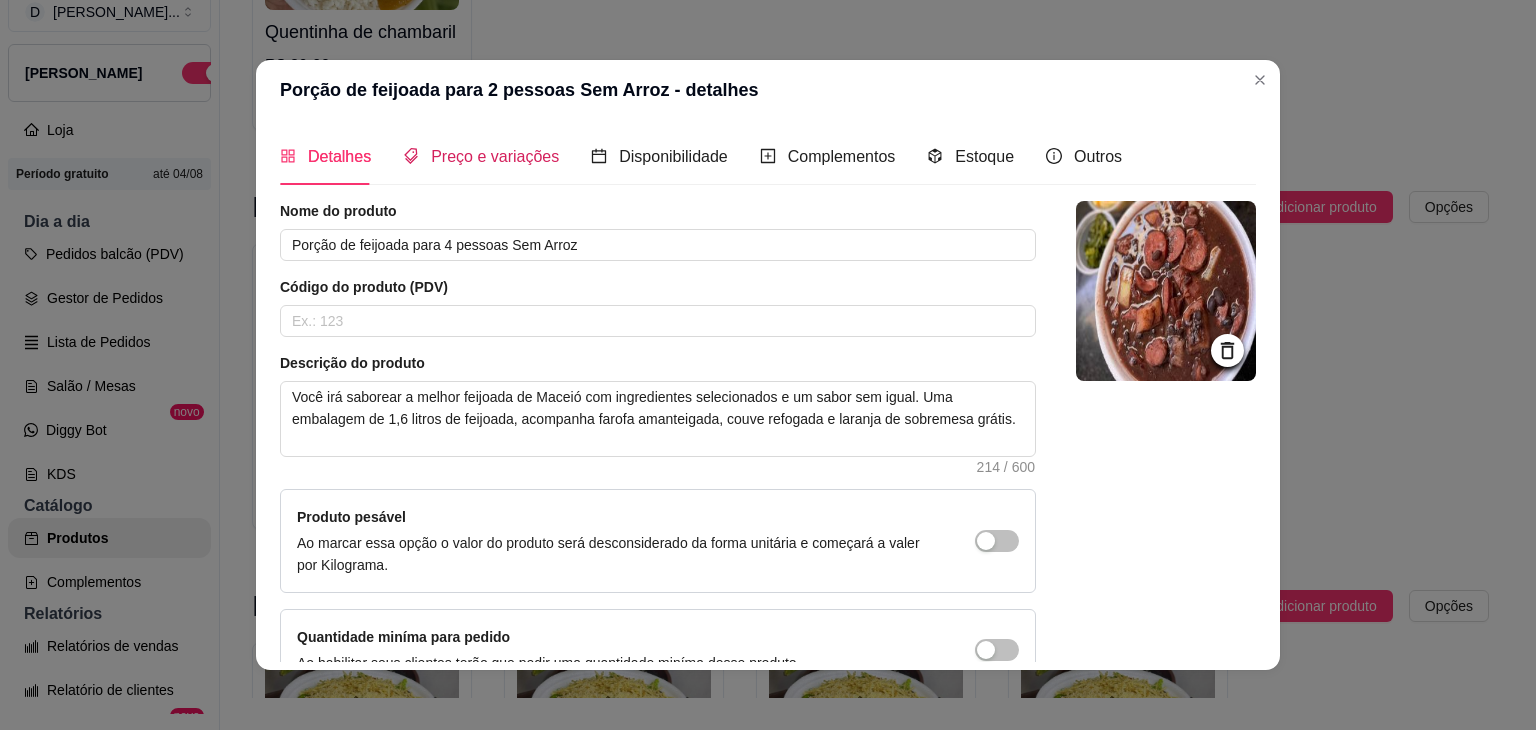 click on "Preço e variações" at bounding box center [495, 156] 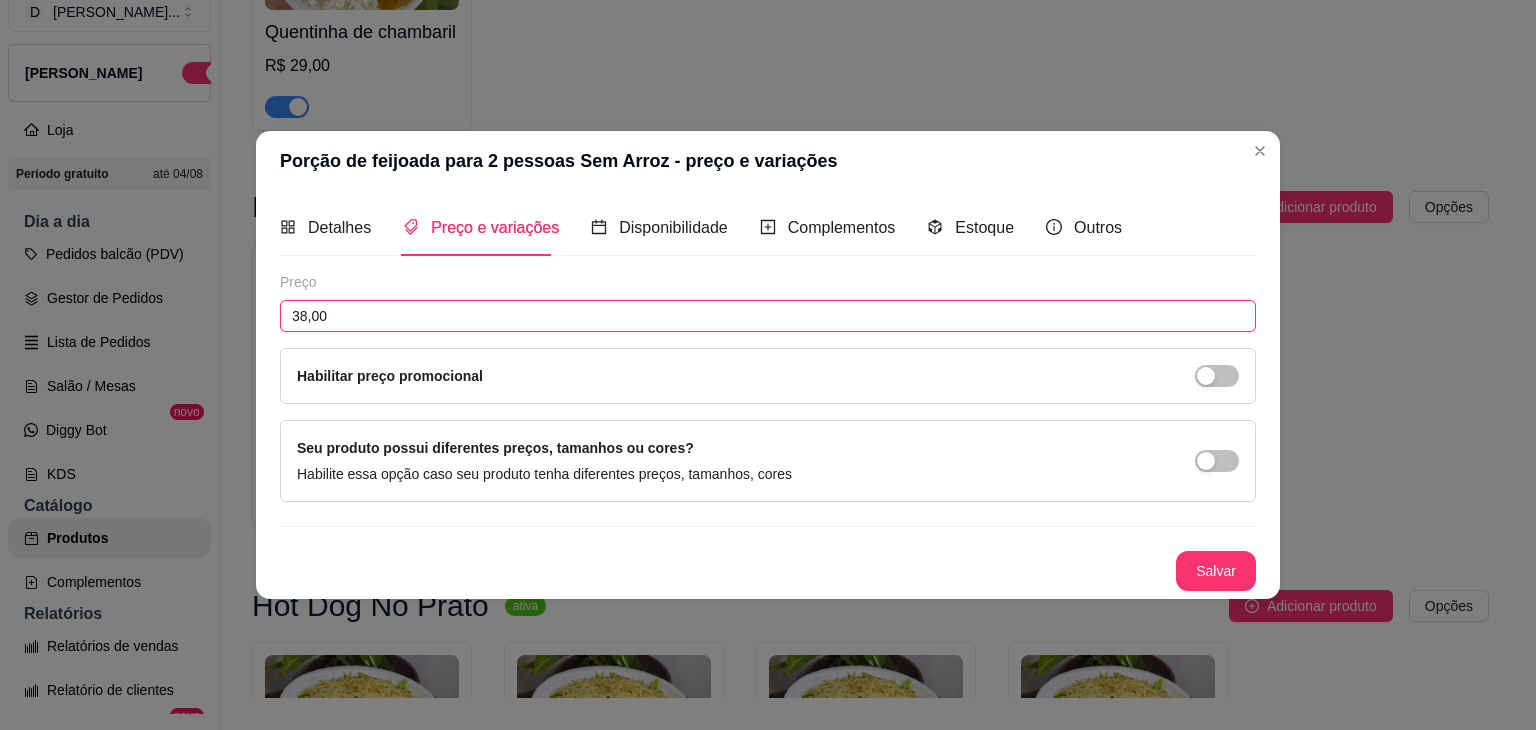 click on "38,00" at bounding box center (768, 316) 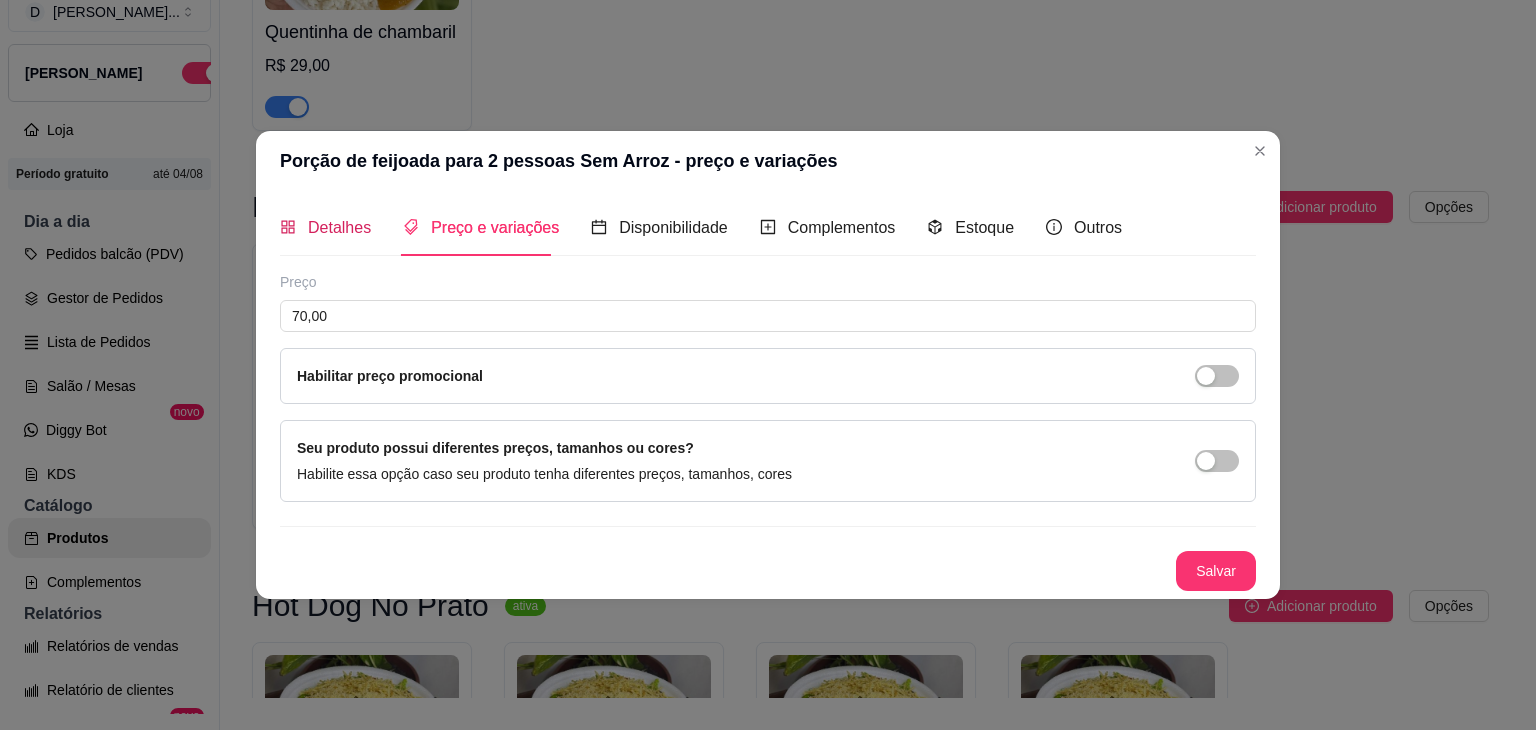 click on "Detalhes" at bounding box center (325, 227) 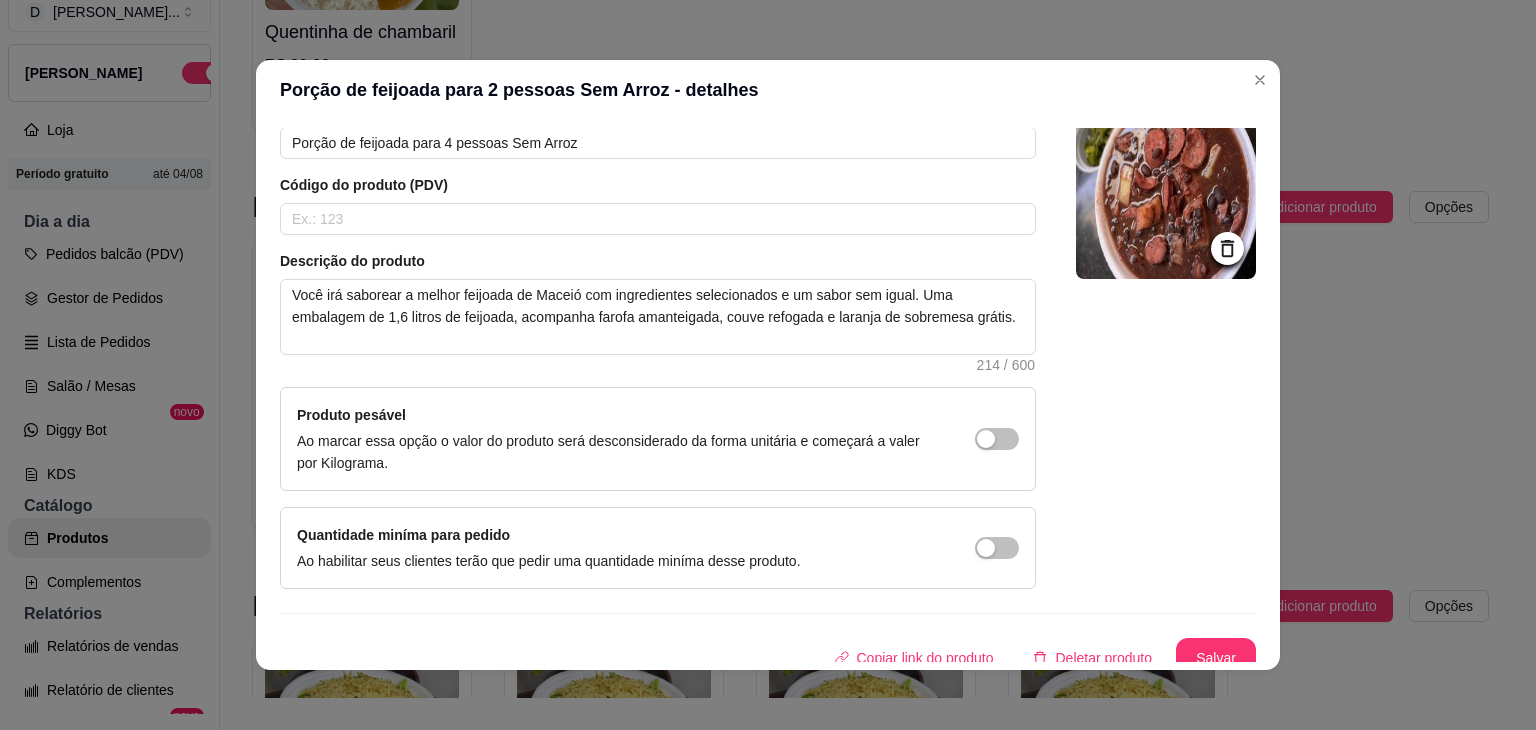 scroll, scrollTop: 116, scrollLeft: 0, axis: vertical 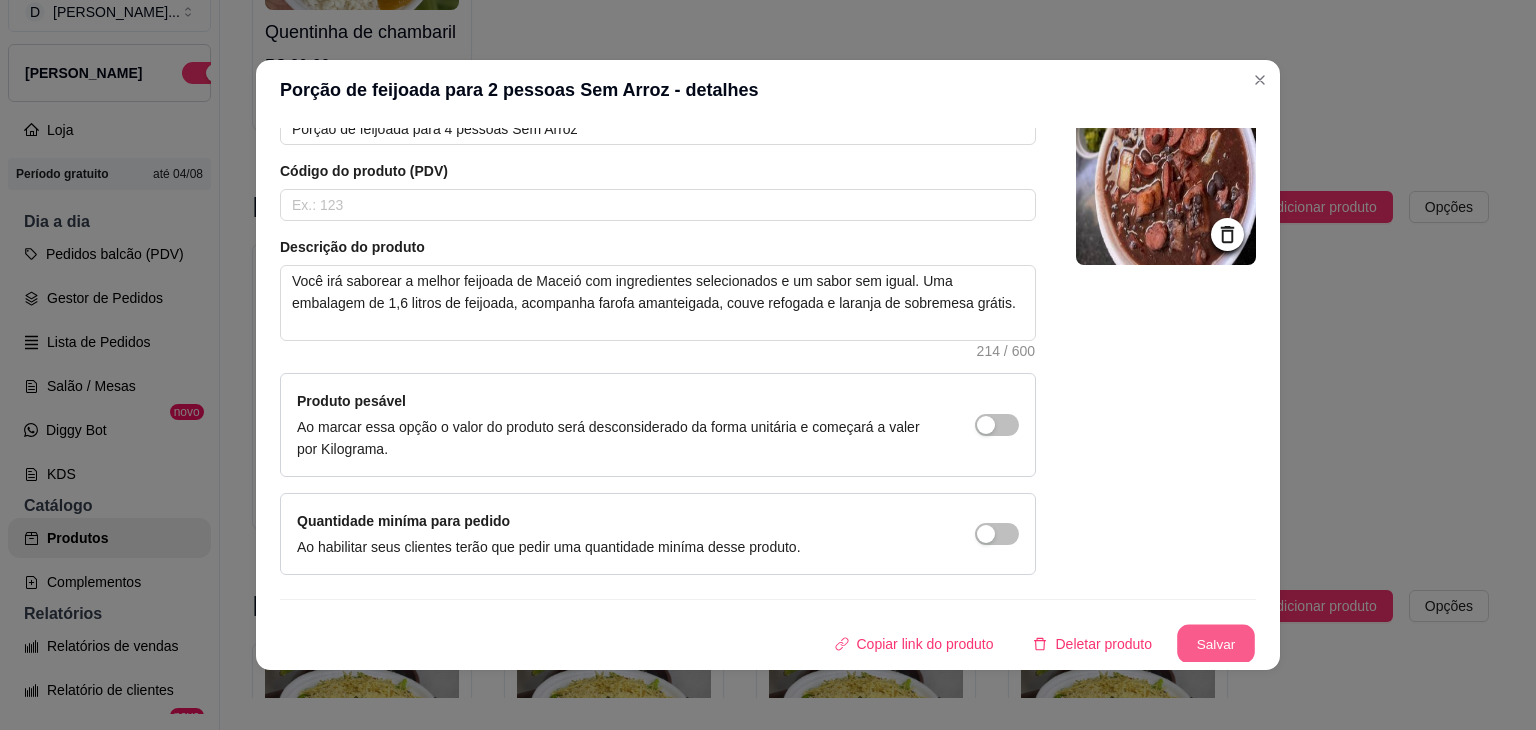 click on "Salvar" at bounding box center [1216, 644] 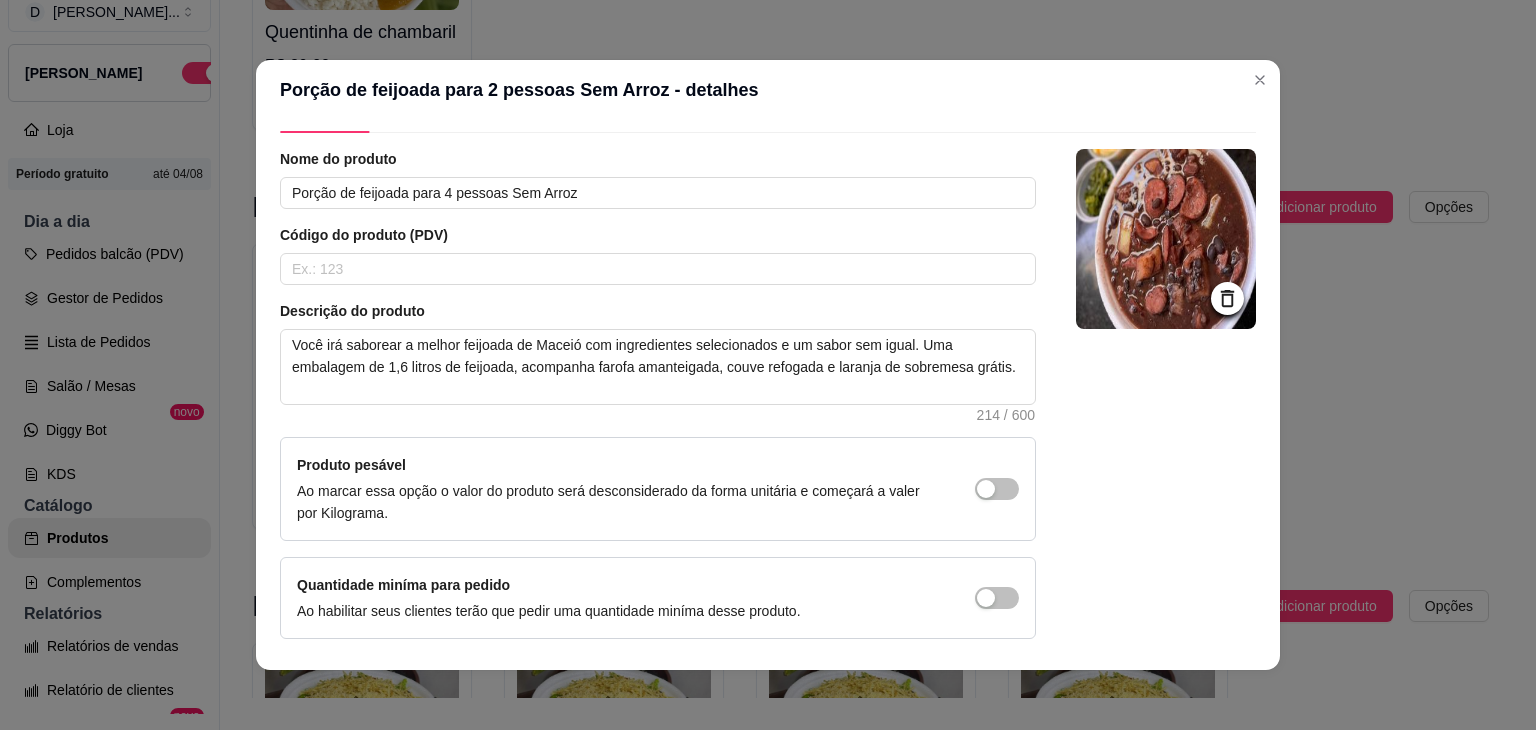scroll, scrollTop: 0, scrollLeft: 0, axis: both 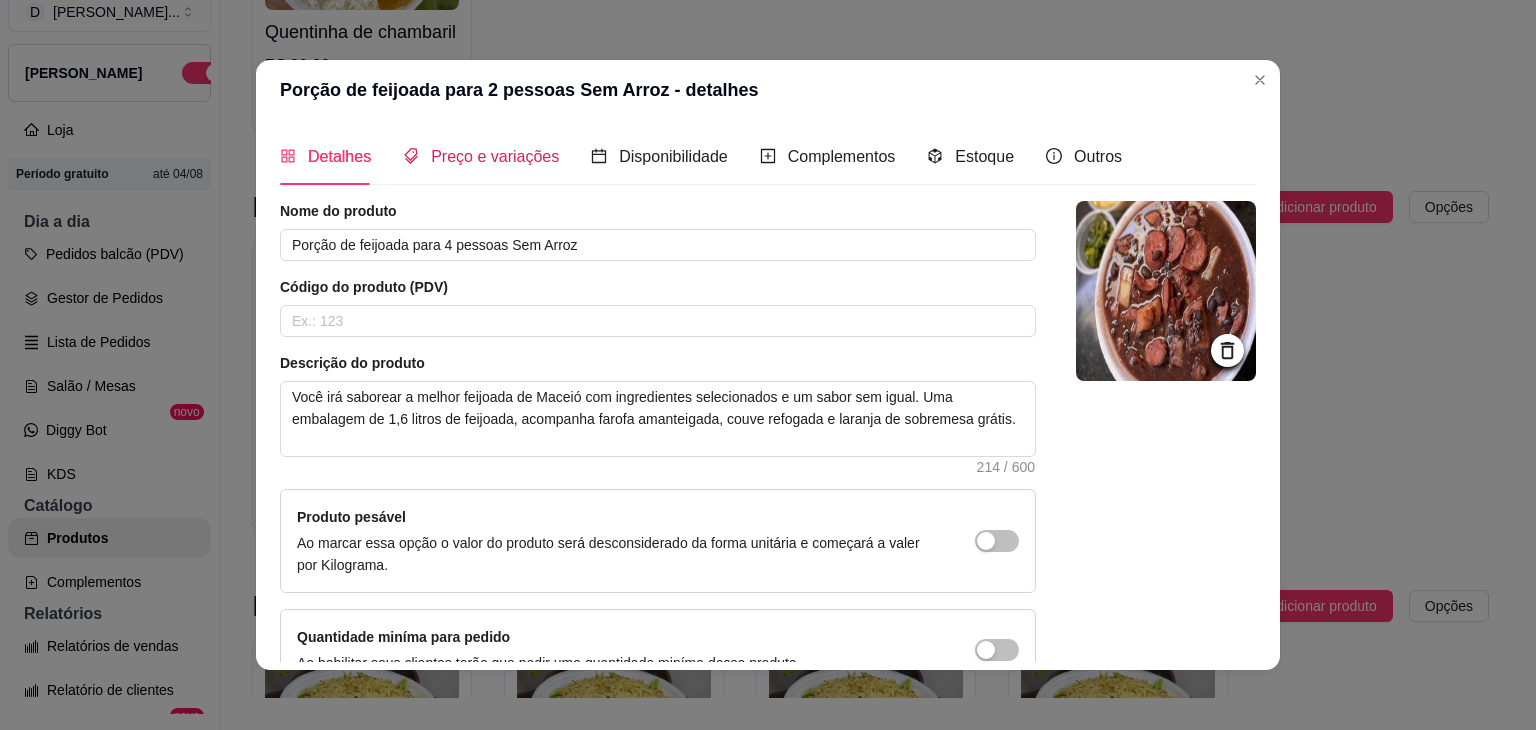 click on "Preço e variações" at bounding box center (495, 156) 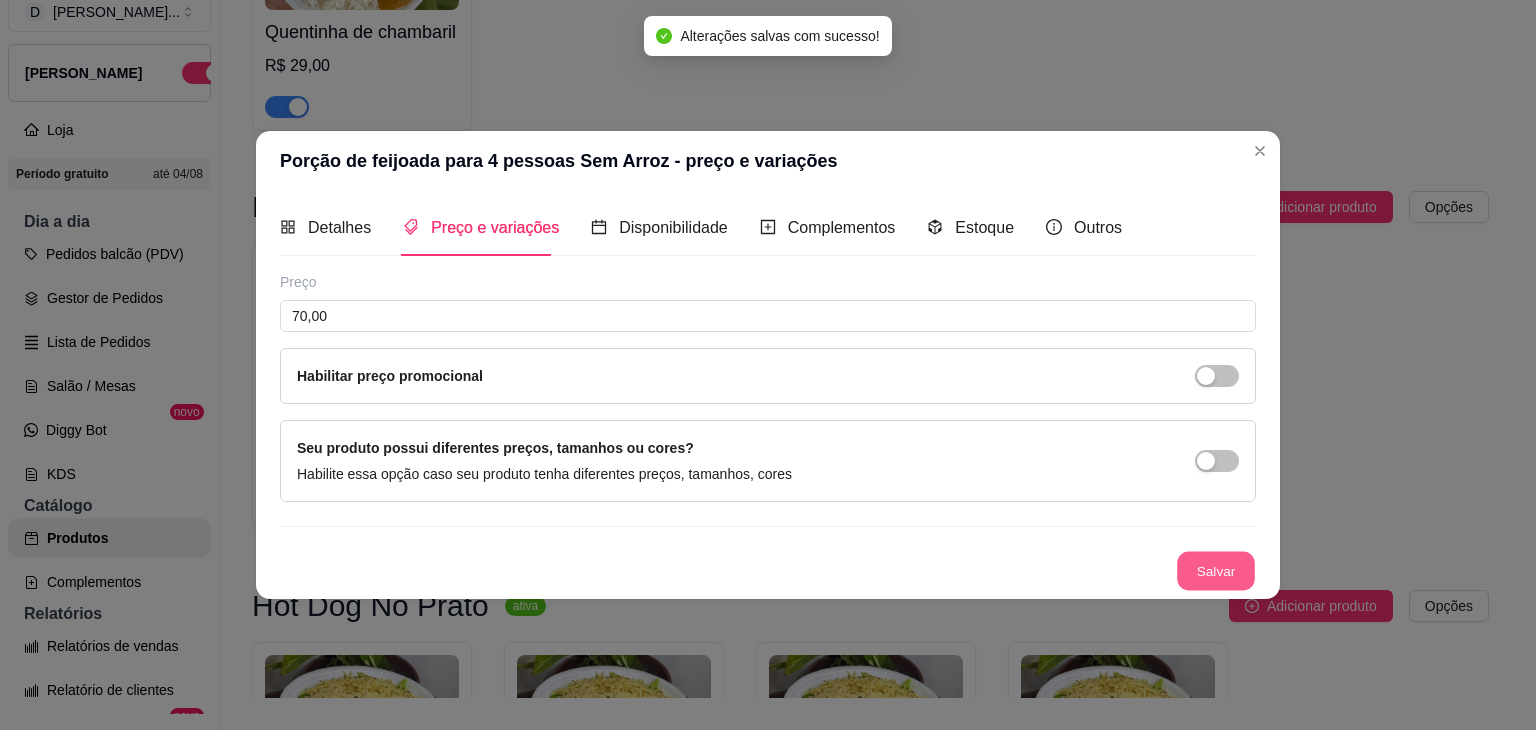 click on "Salvar" at bounding box center [1216, 571] 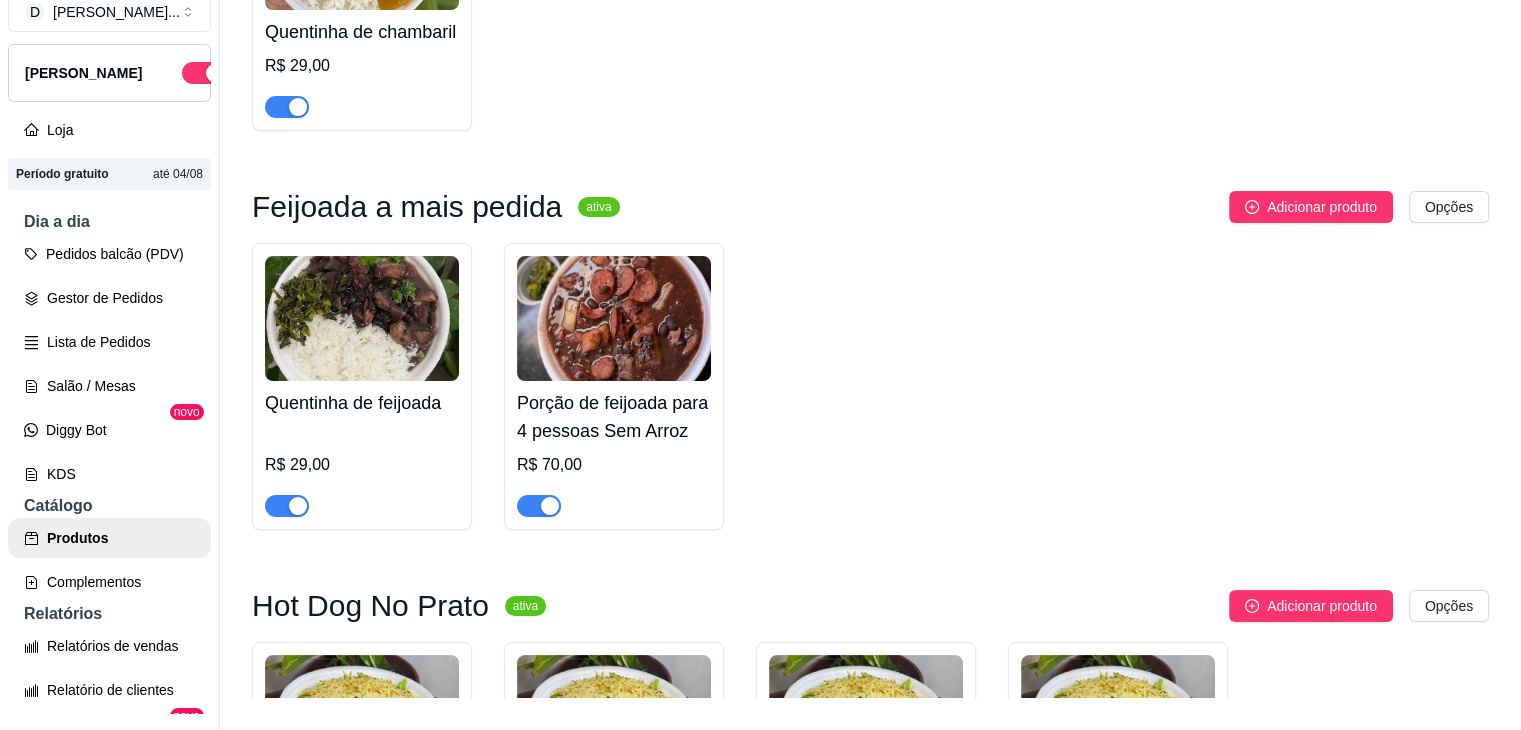 click at bounding box center (614, 318) 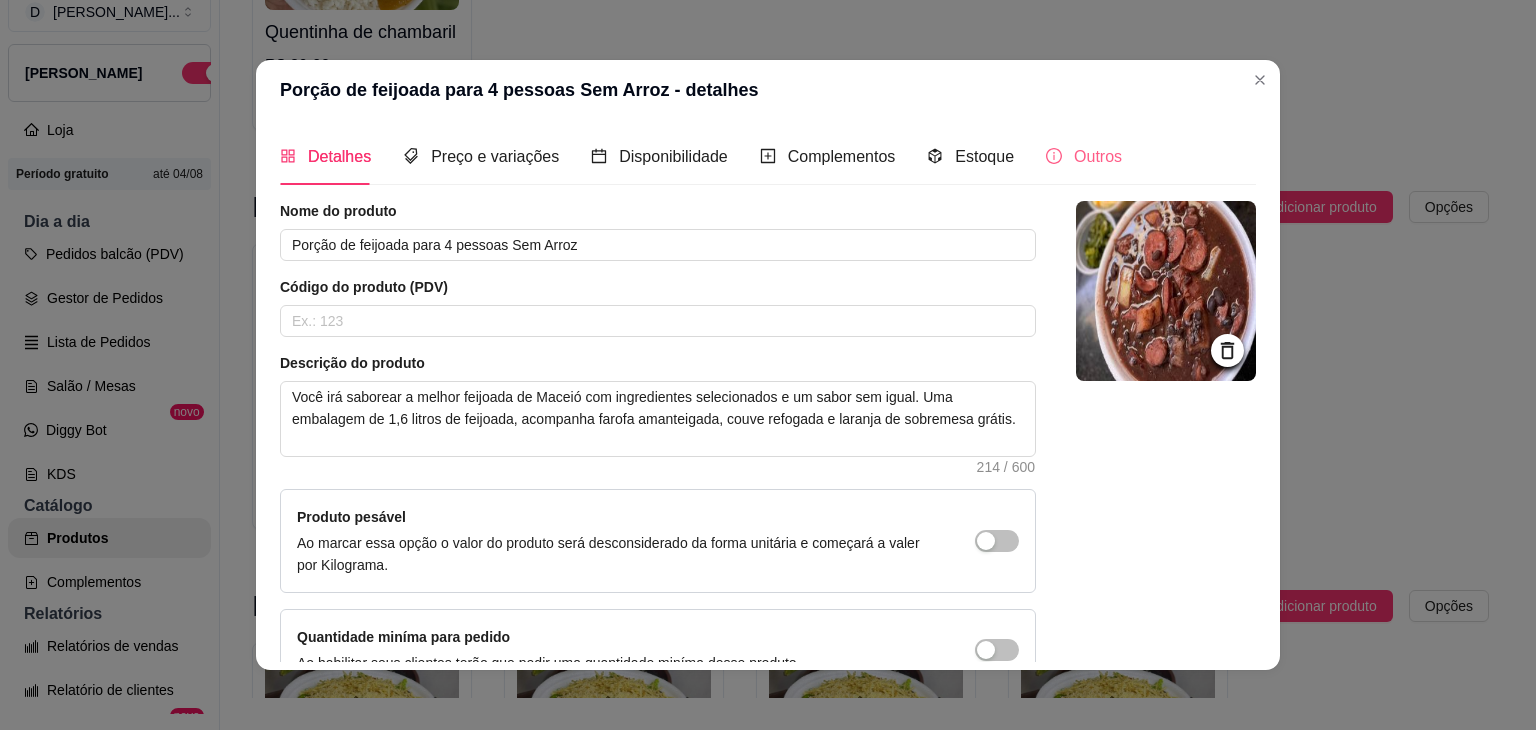 click on "Outros" at bounding box center [1084, 156] 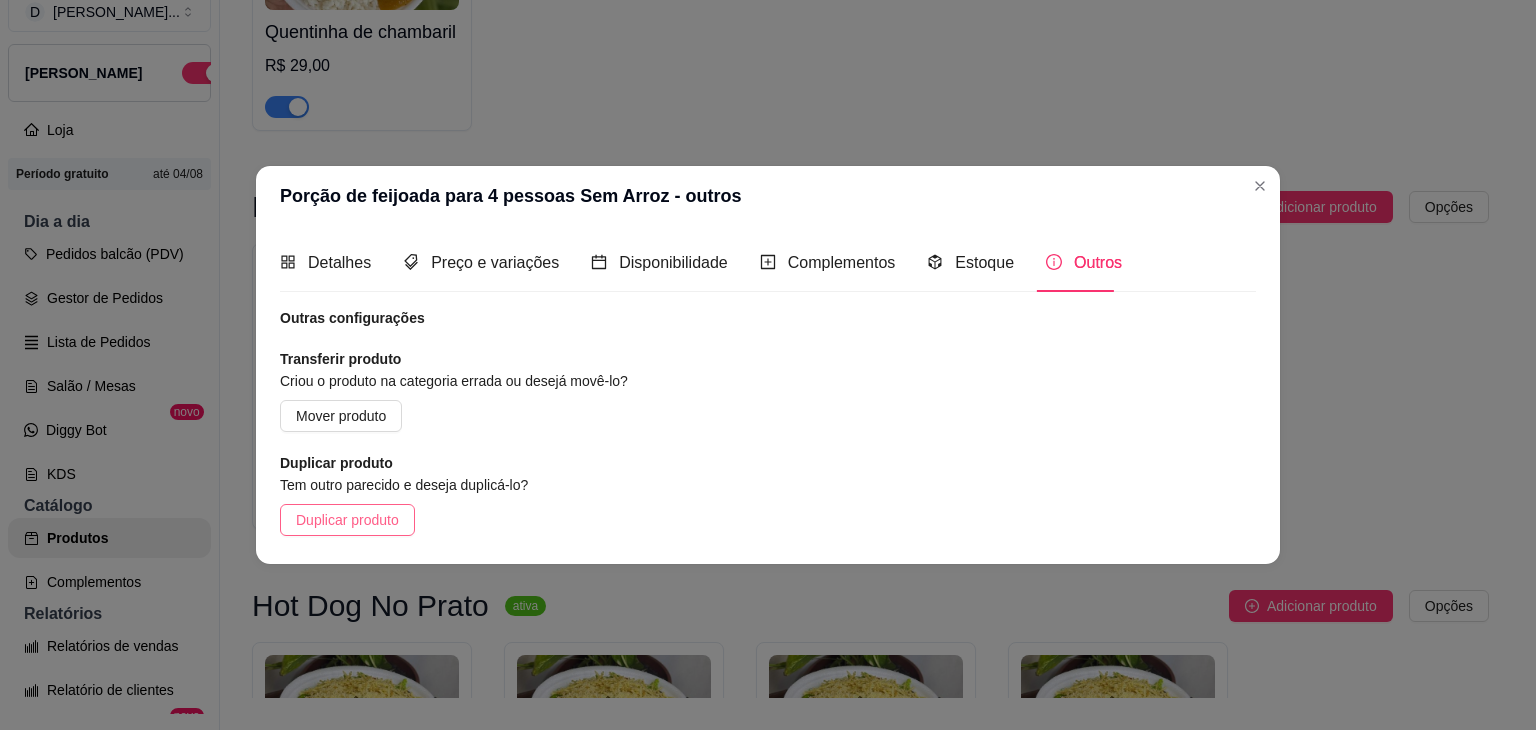 click on "Duplicar produto" at bounding box center [347, 520] 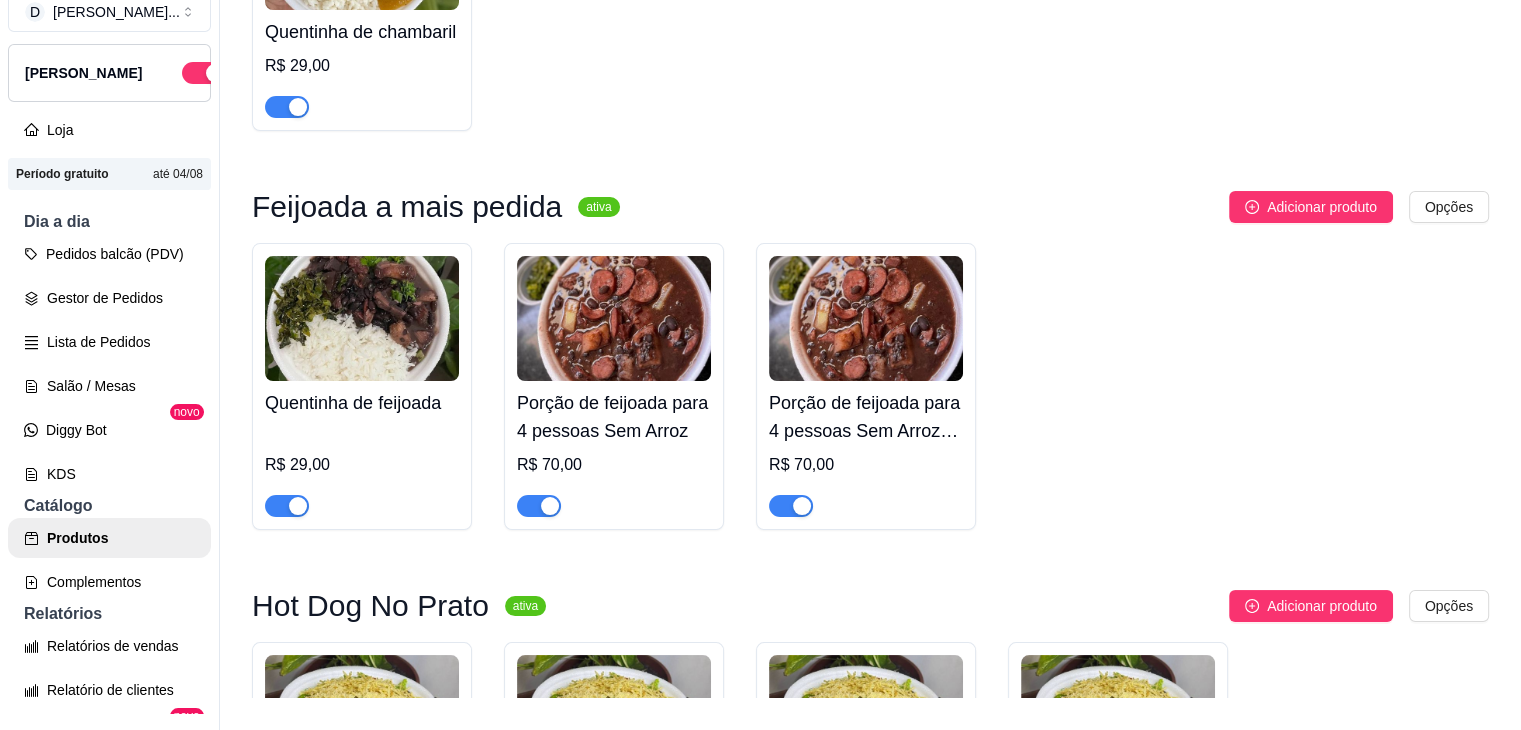 click on "Porção de feijoada para 4 pessoas Sem Arroz - cópia" at bounding box center (866, 417) 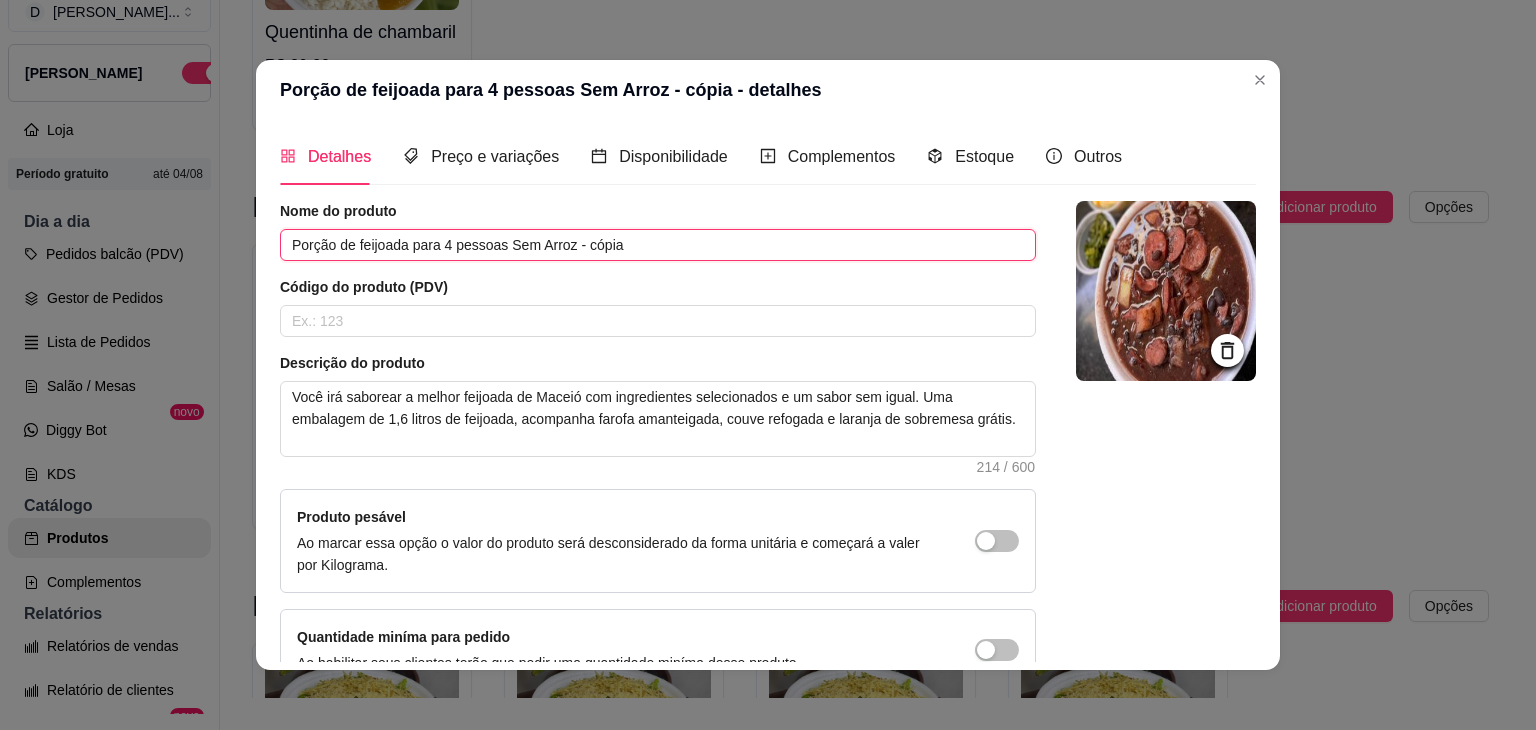 click on "Porção de feijoada para 4 pessoas Sem Arroz - cópia" at bounding box center [658, 245] 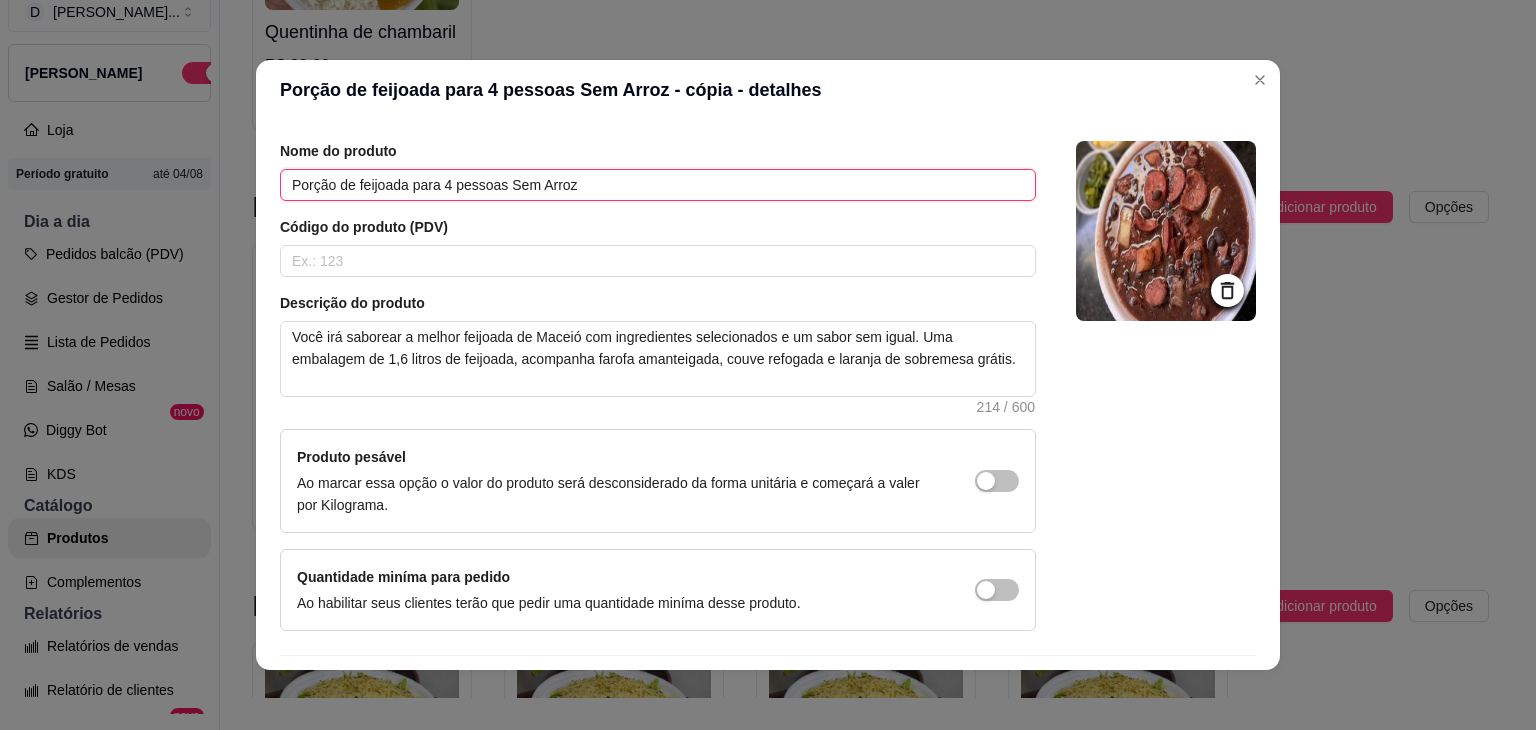 scroll, scrollTop: 116, scrollLeft: 0, axis: vertical 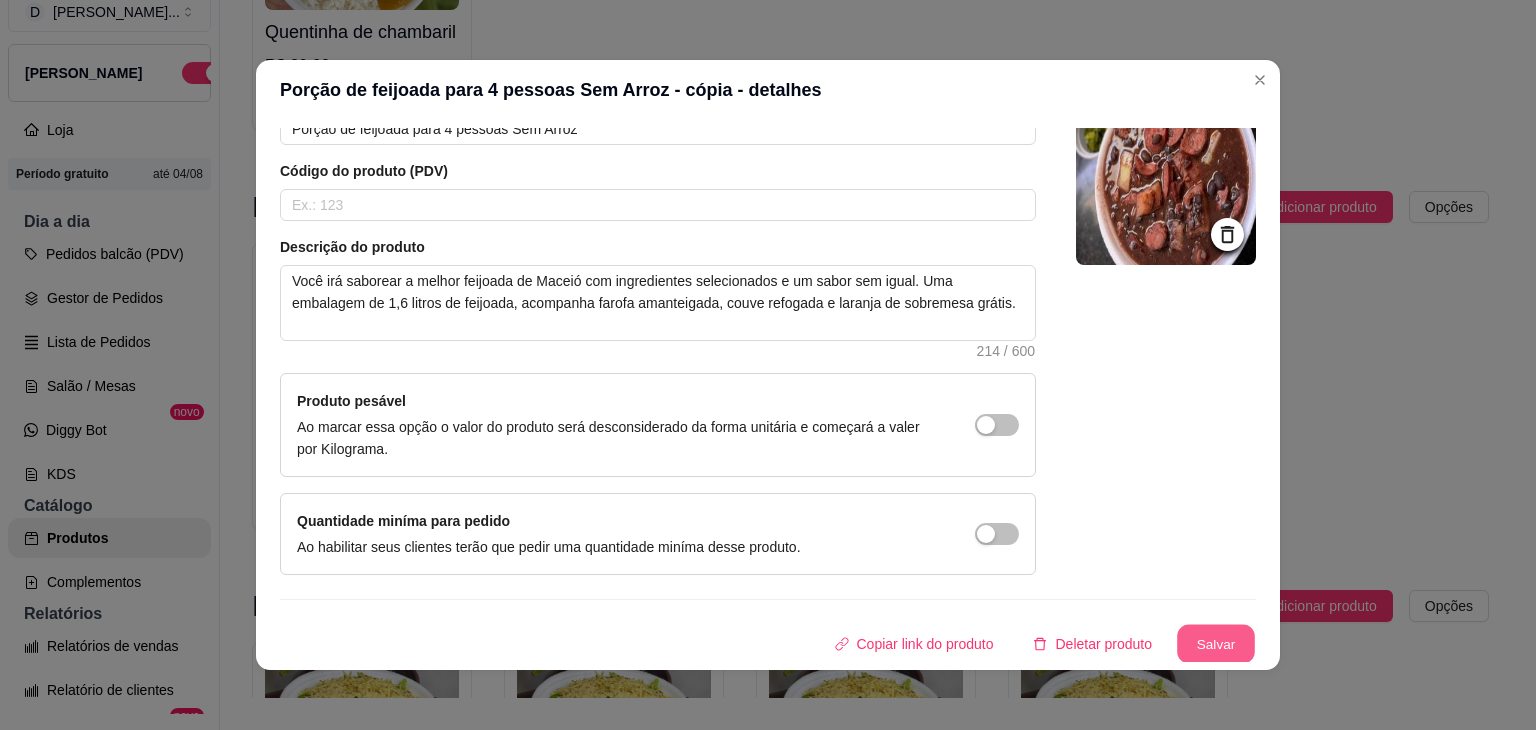 click on "Salvar" at bounding box center (1216, 644) 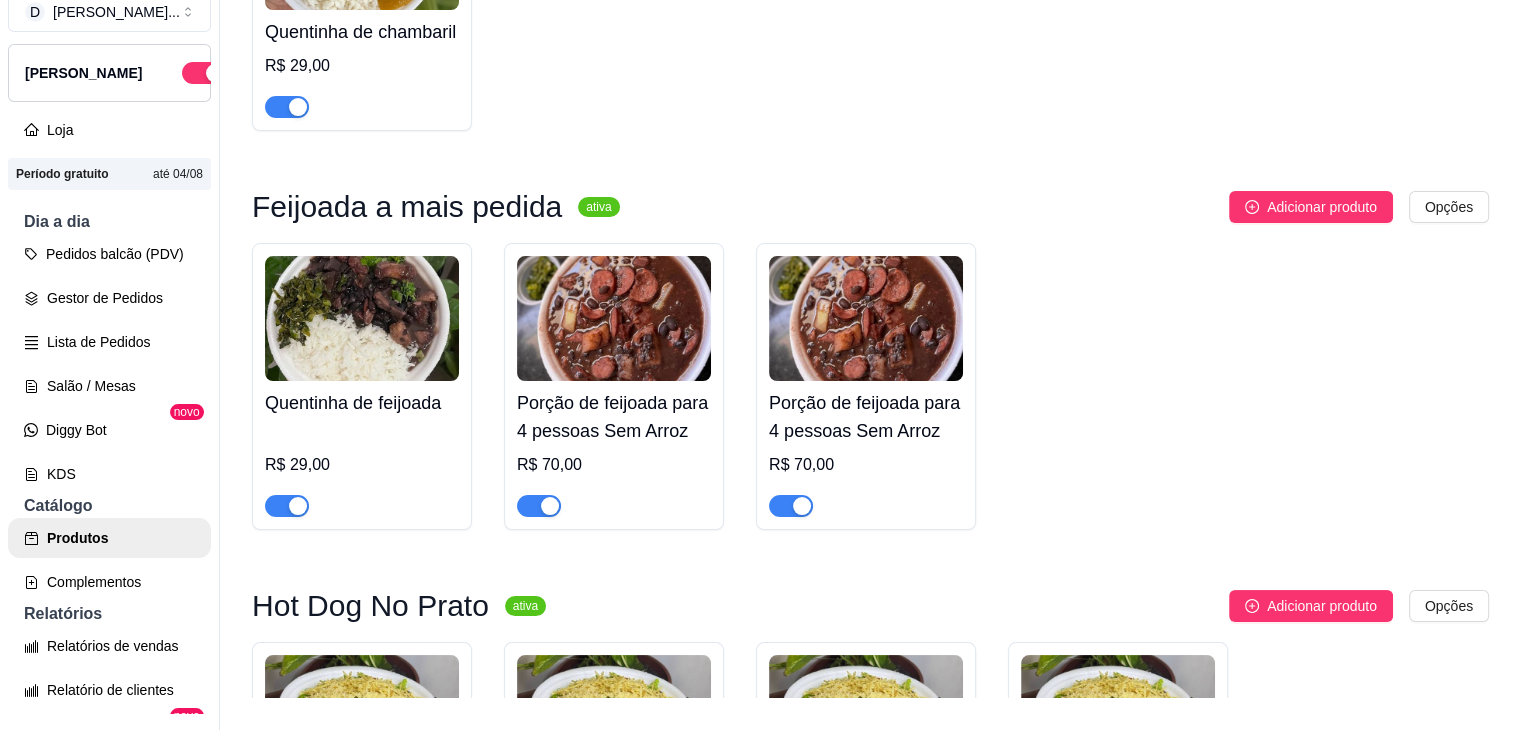 click at bounding box center [614, 318] 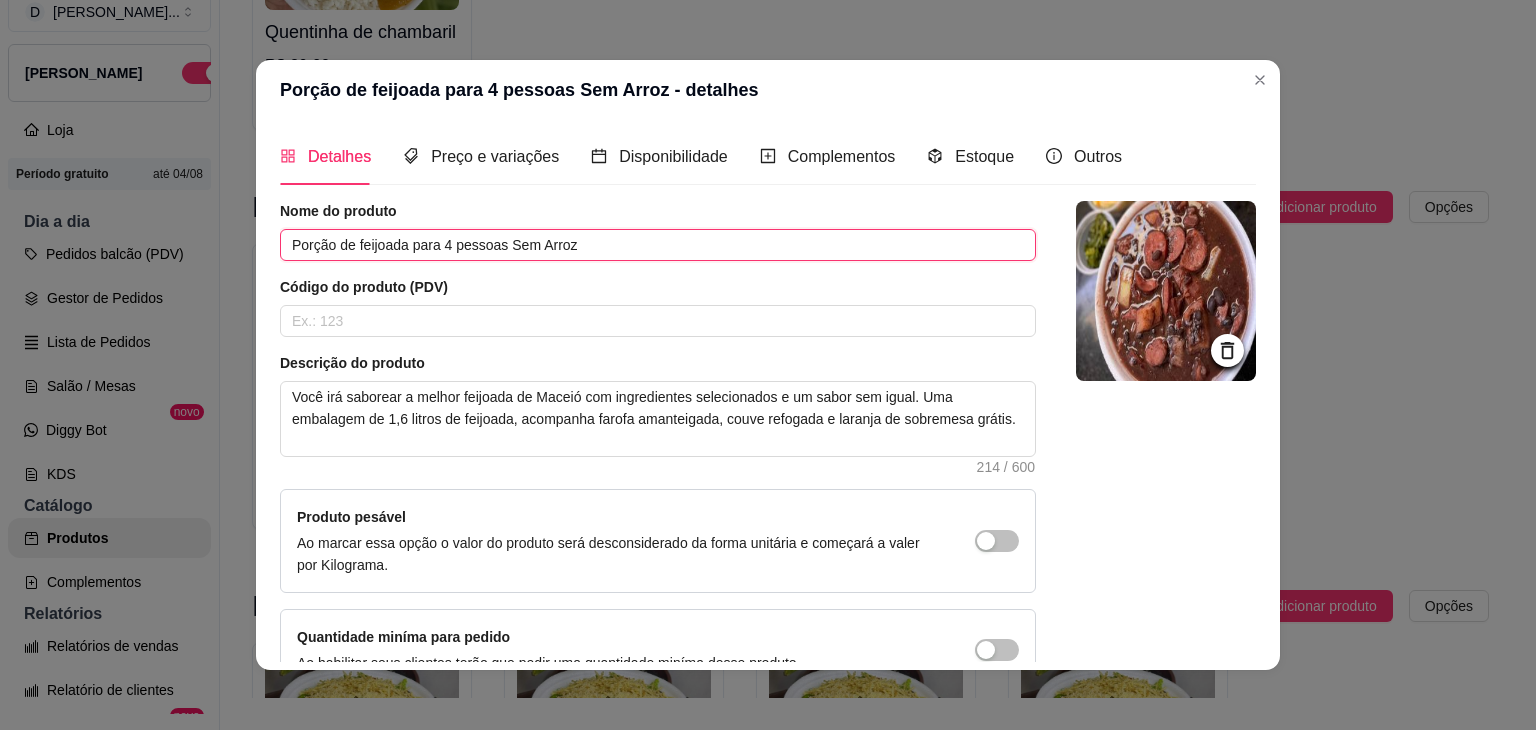 click on "Porção de feijoada para 4 pessoas Sem Arroz" at bounding box center [658, 245] 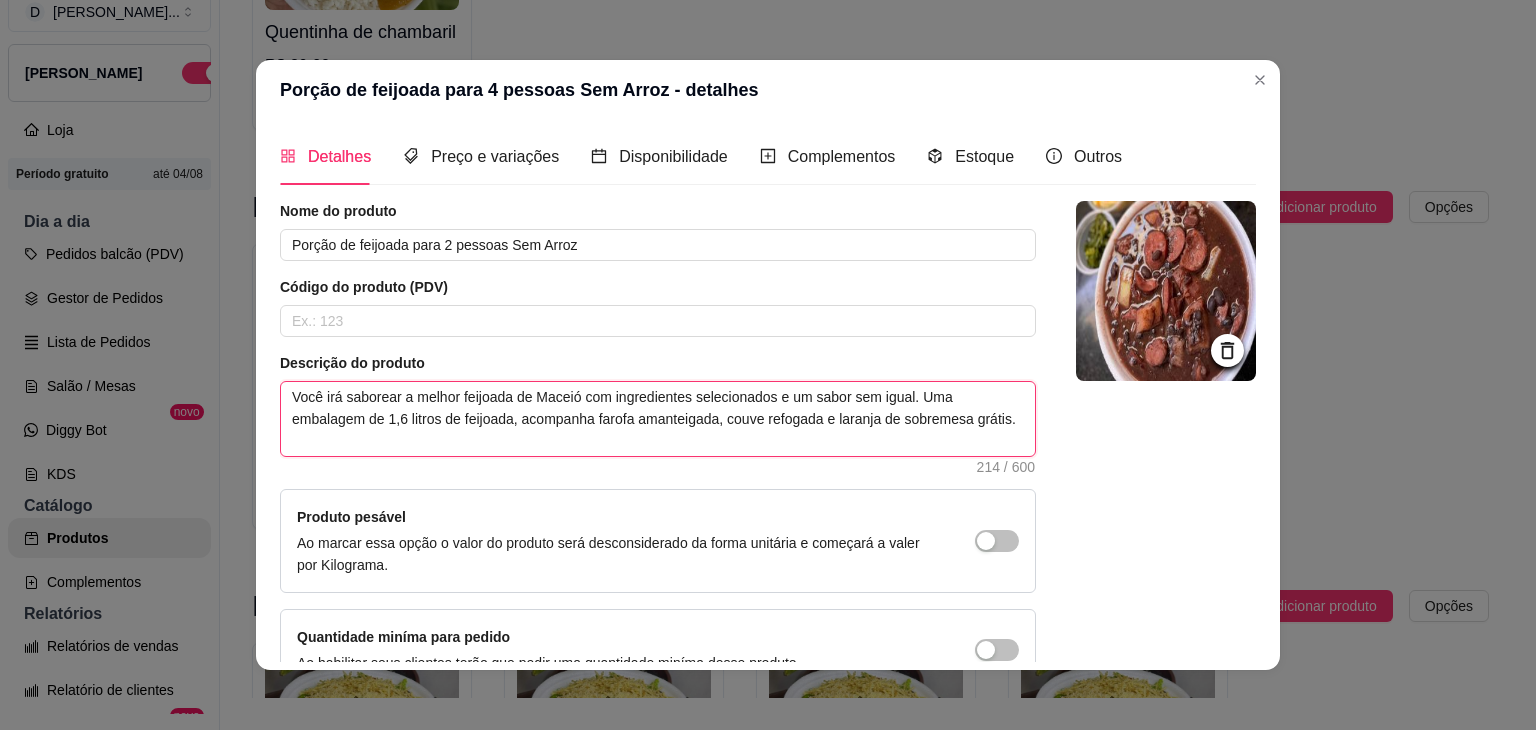 drag, startPoint x: 431, startPoint y: 422, endPoint x: 382, endPoint y: 433, distance: 50.219517 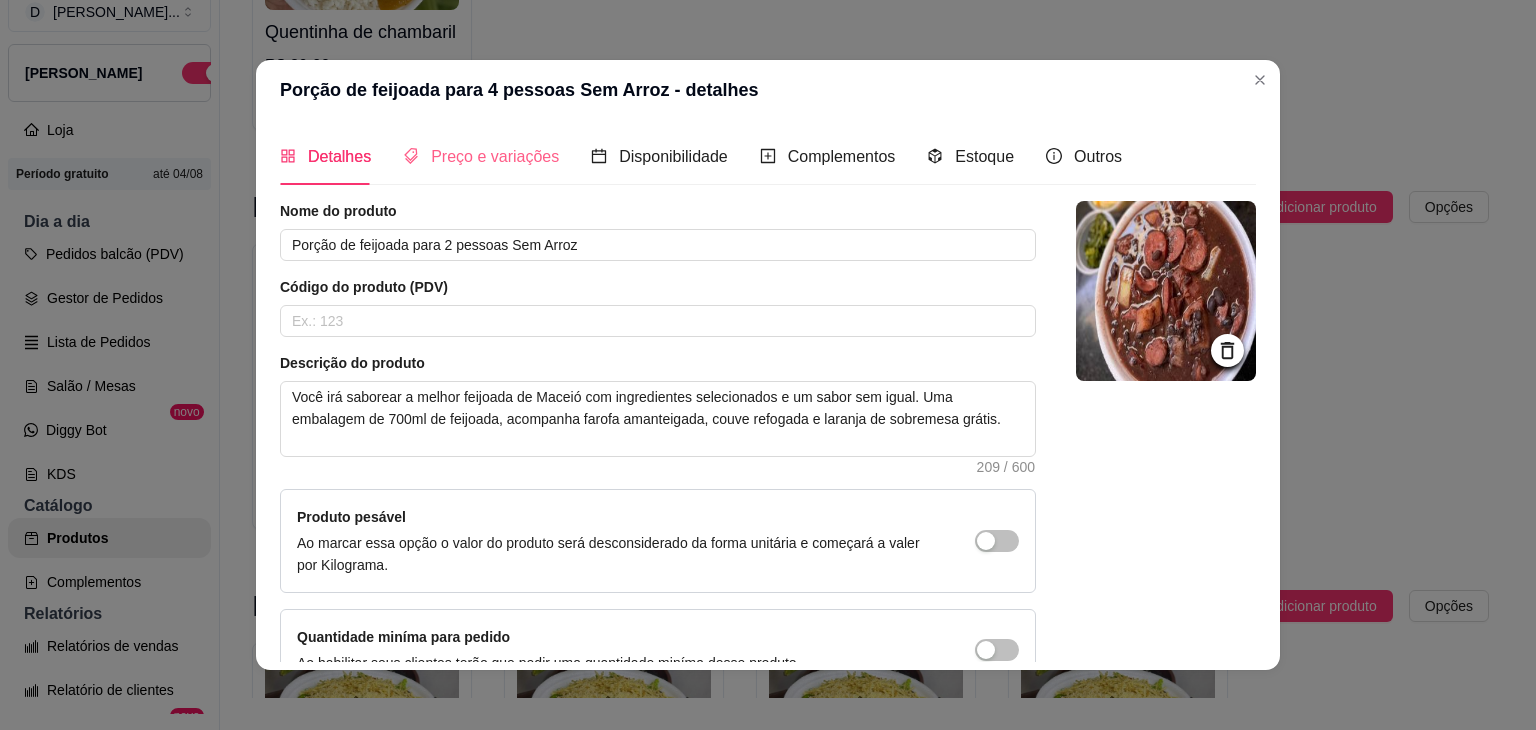 click on "Preço e variações" at bounding box center (481, 156) 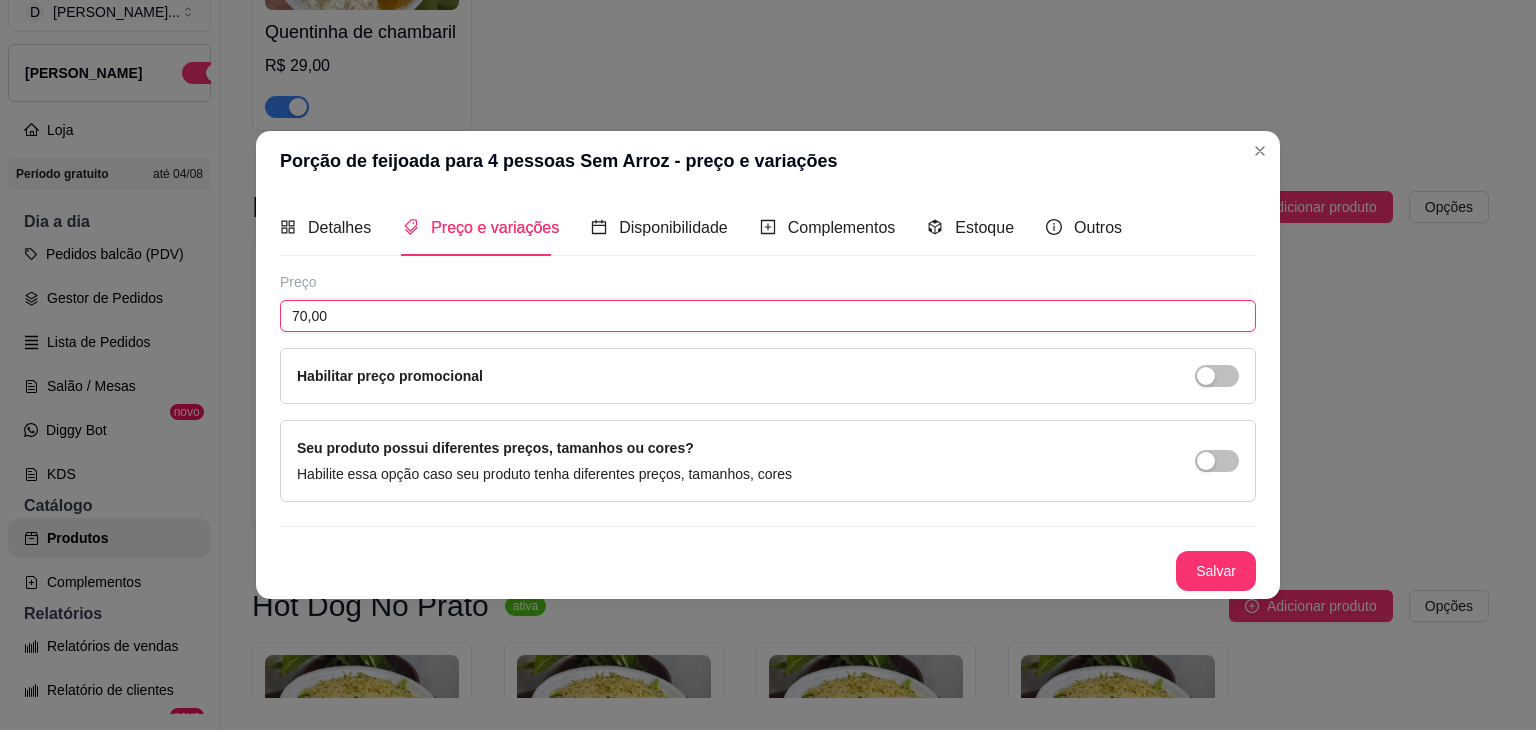 click on "70,00" at bounding box center (768, 316) 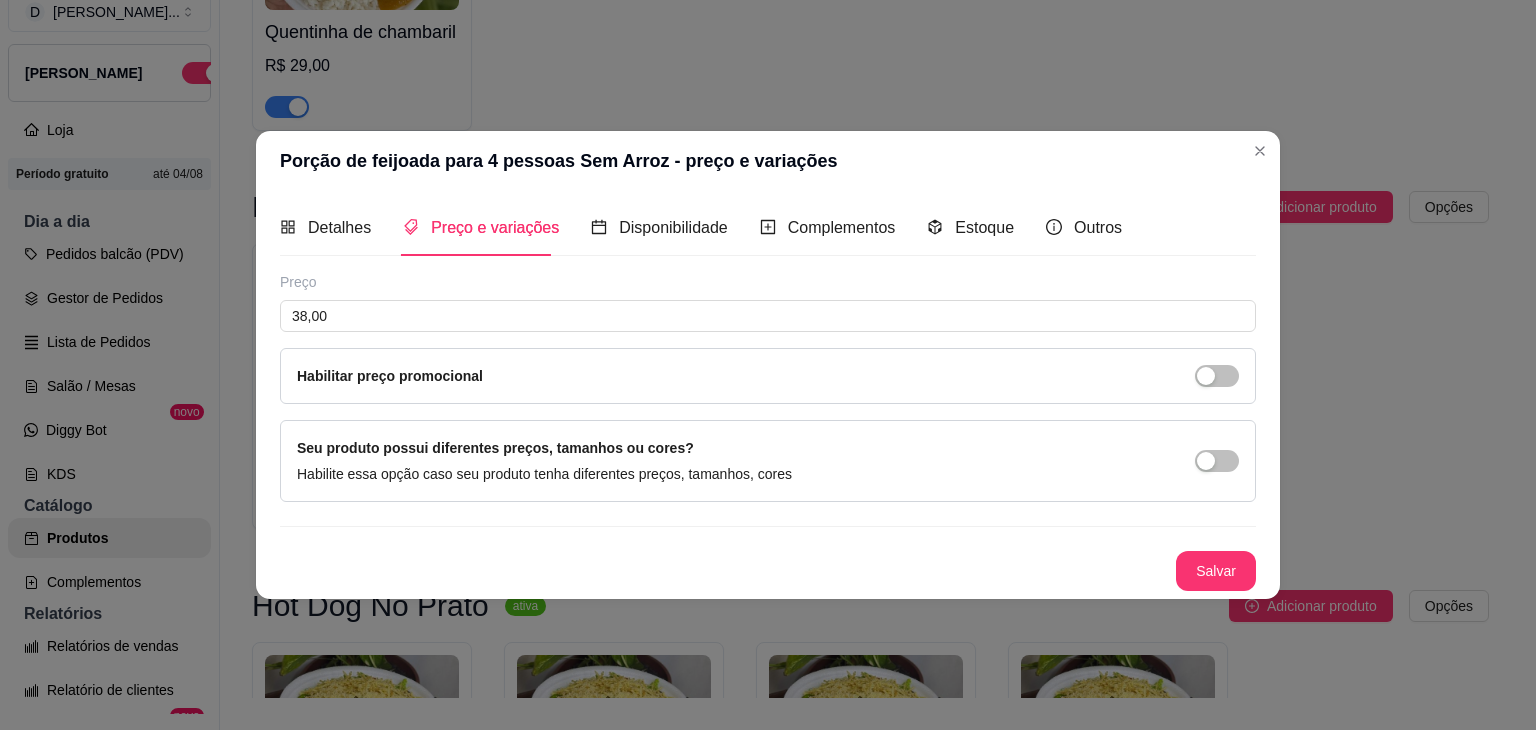 click on "Preço  38,00 Habilitar preço promocional Seu produto possui diferentes preços, tamanhos ou cores? Habilite essa opção caso seu produto tenha diferentes preços, tamanhos, cores Salvar" at bounding box center [768, 431] 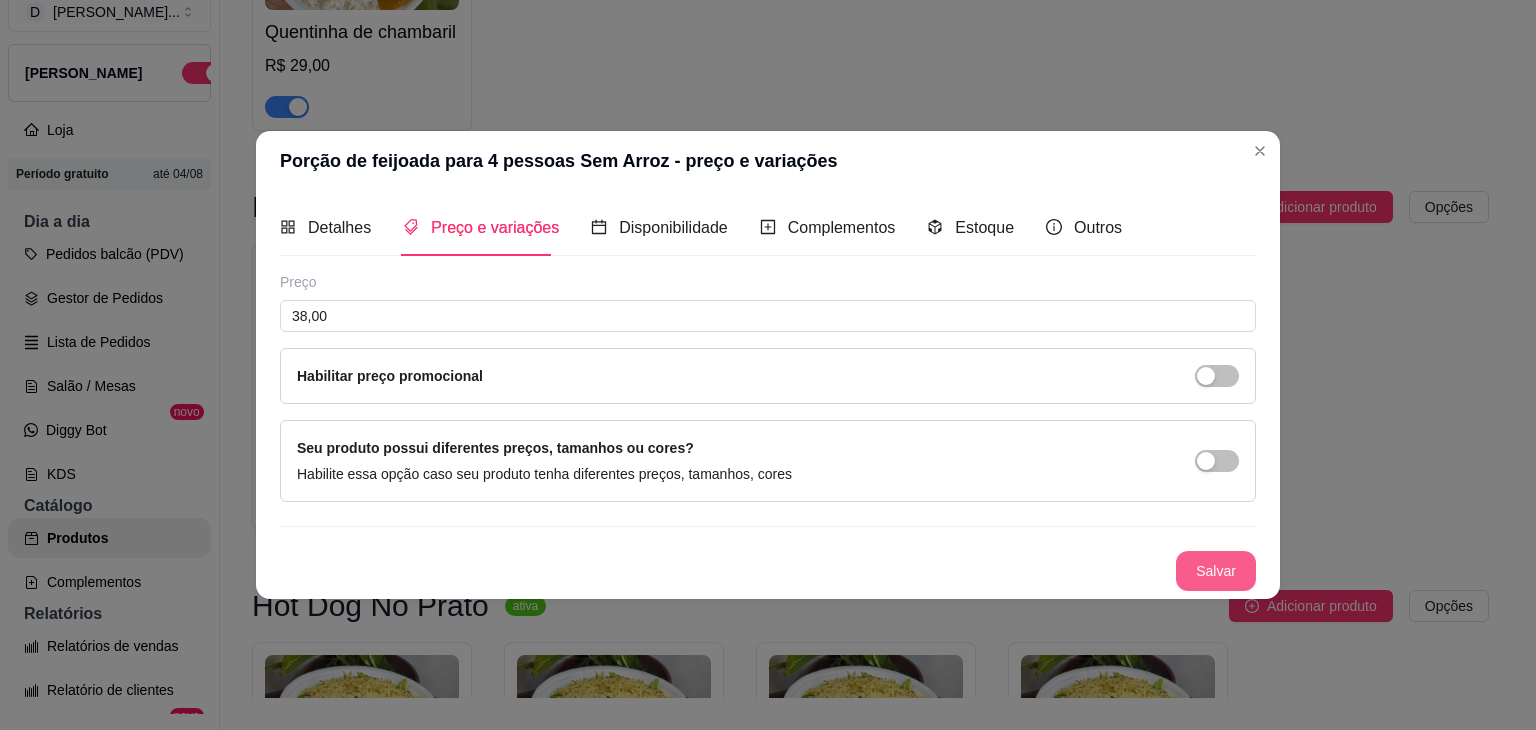 click on "Salvar" at bounding box center (1216, 571) 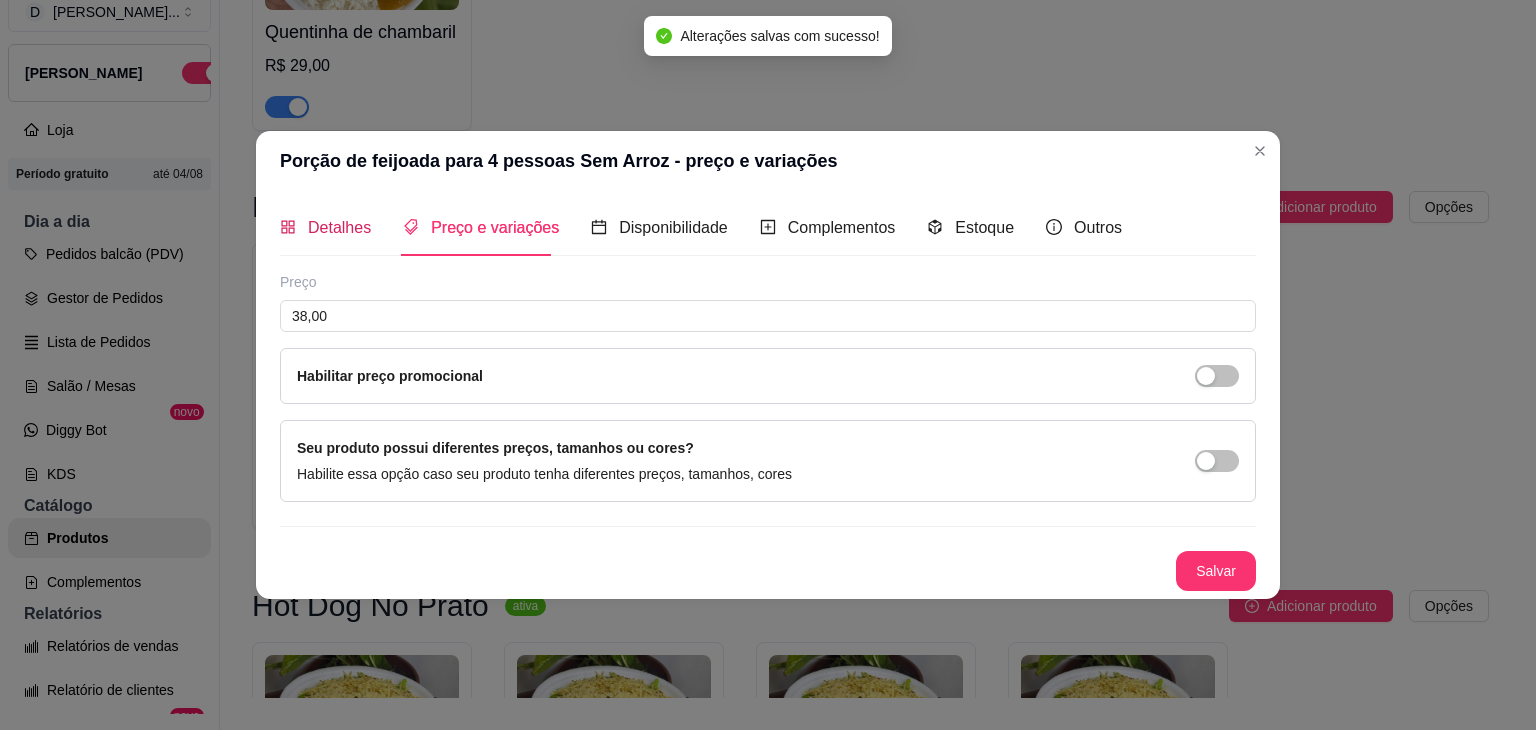 click on "Detalhes" at bounding box center (339, 227) 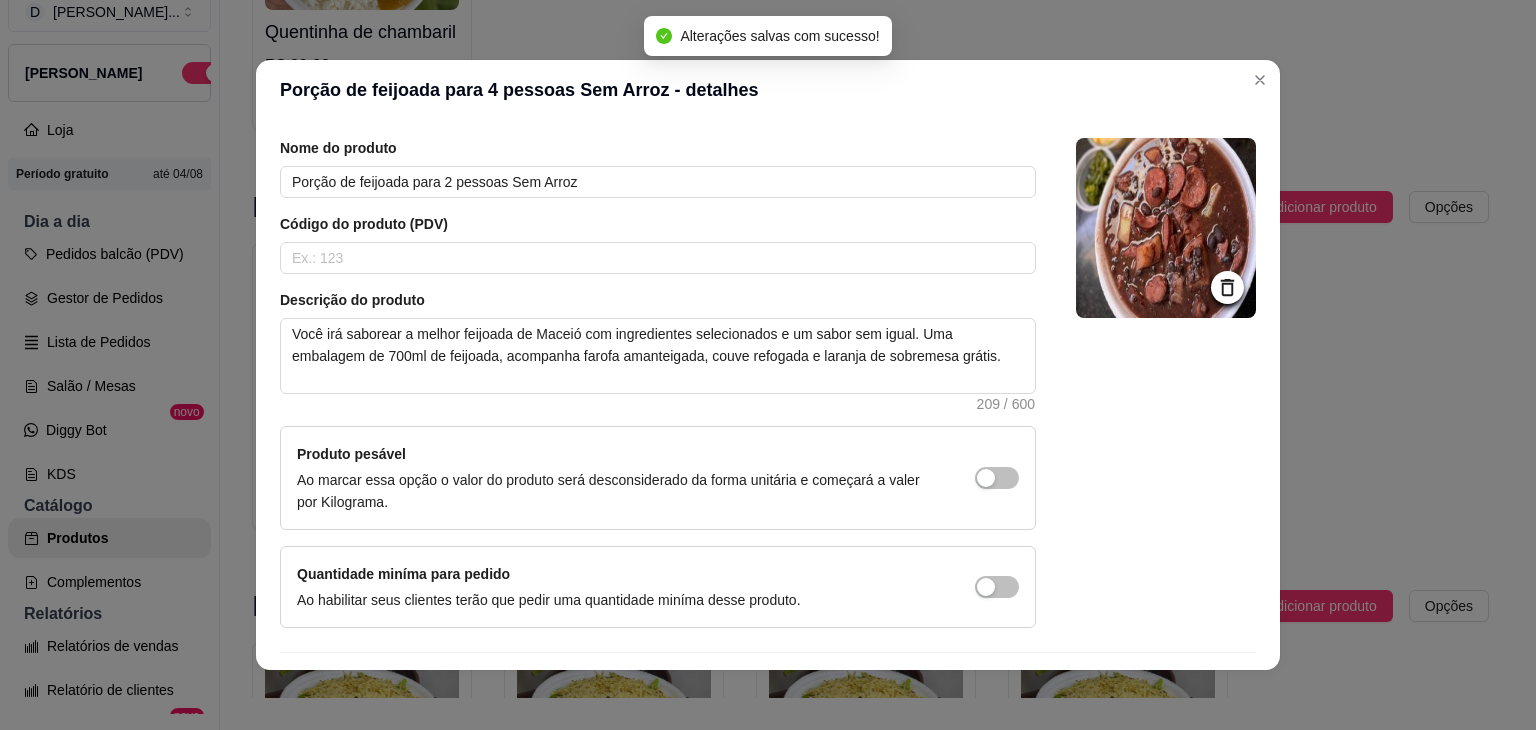 scroll, scrollTop: 116, scrollLeft: 0, axis: vertical 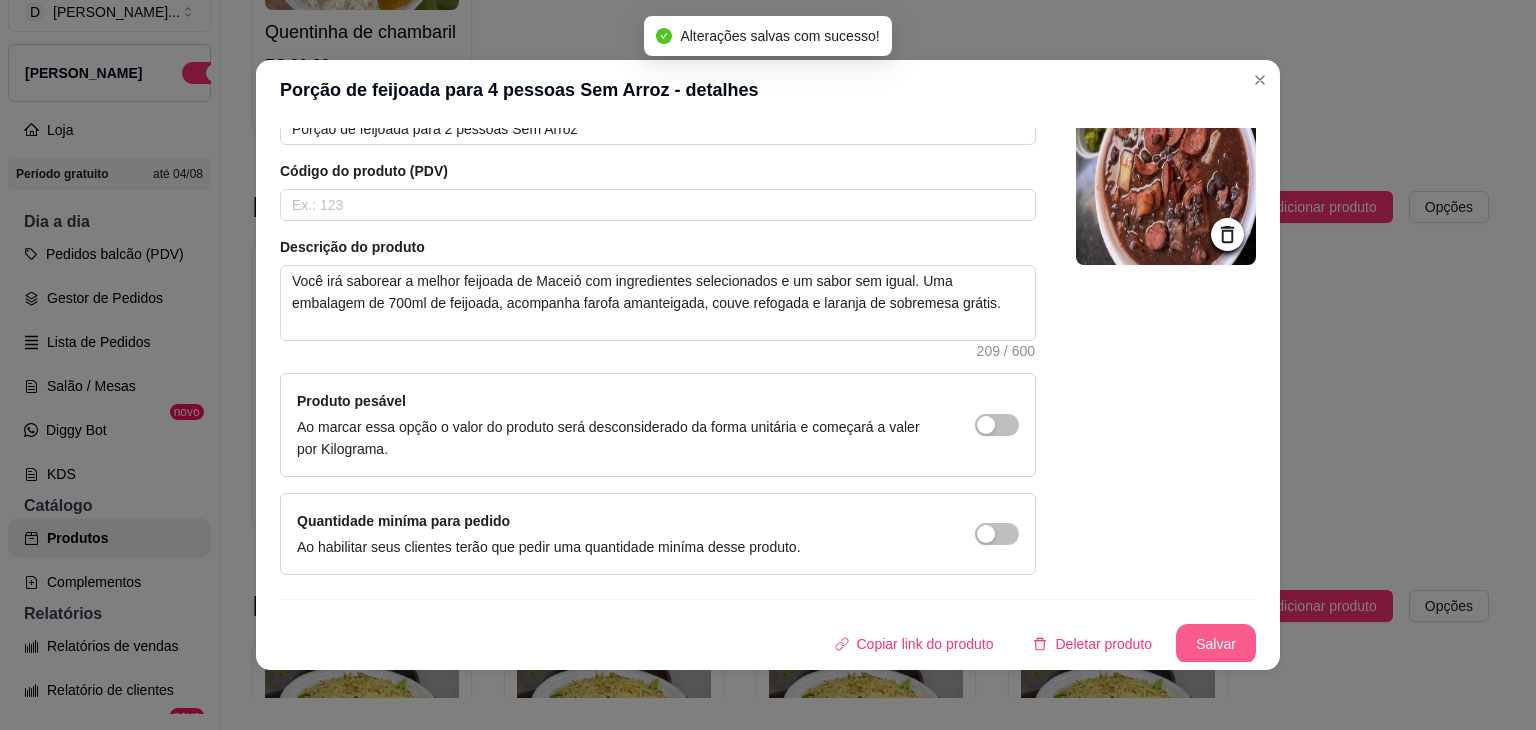 click on "Salvar" at bounding box center [1216, 644] 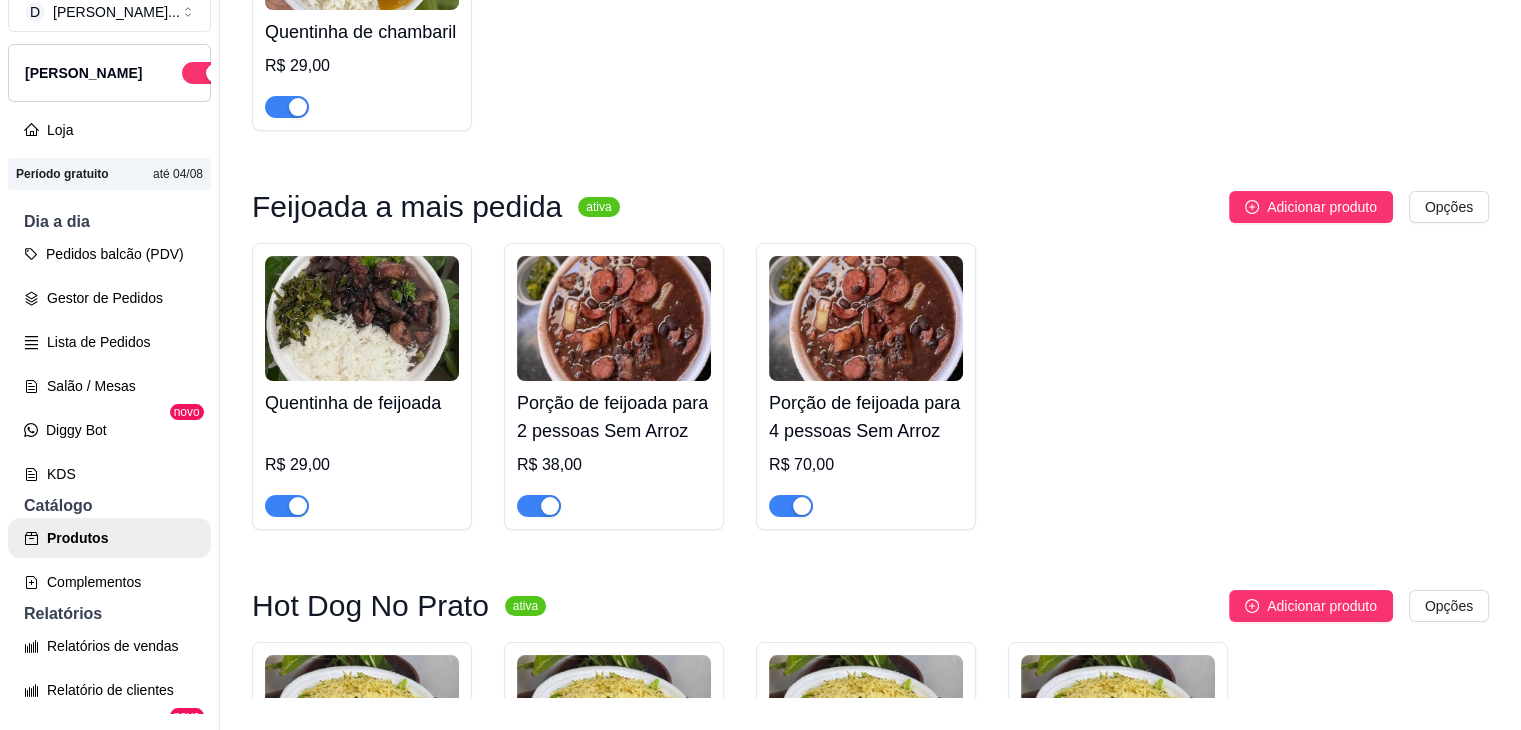 click on "Quentinha de feijoada" at bounding box center (362, 403) 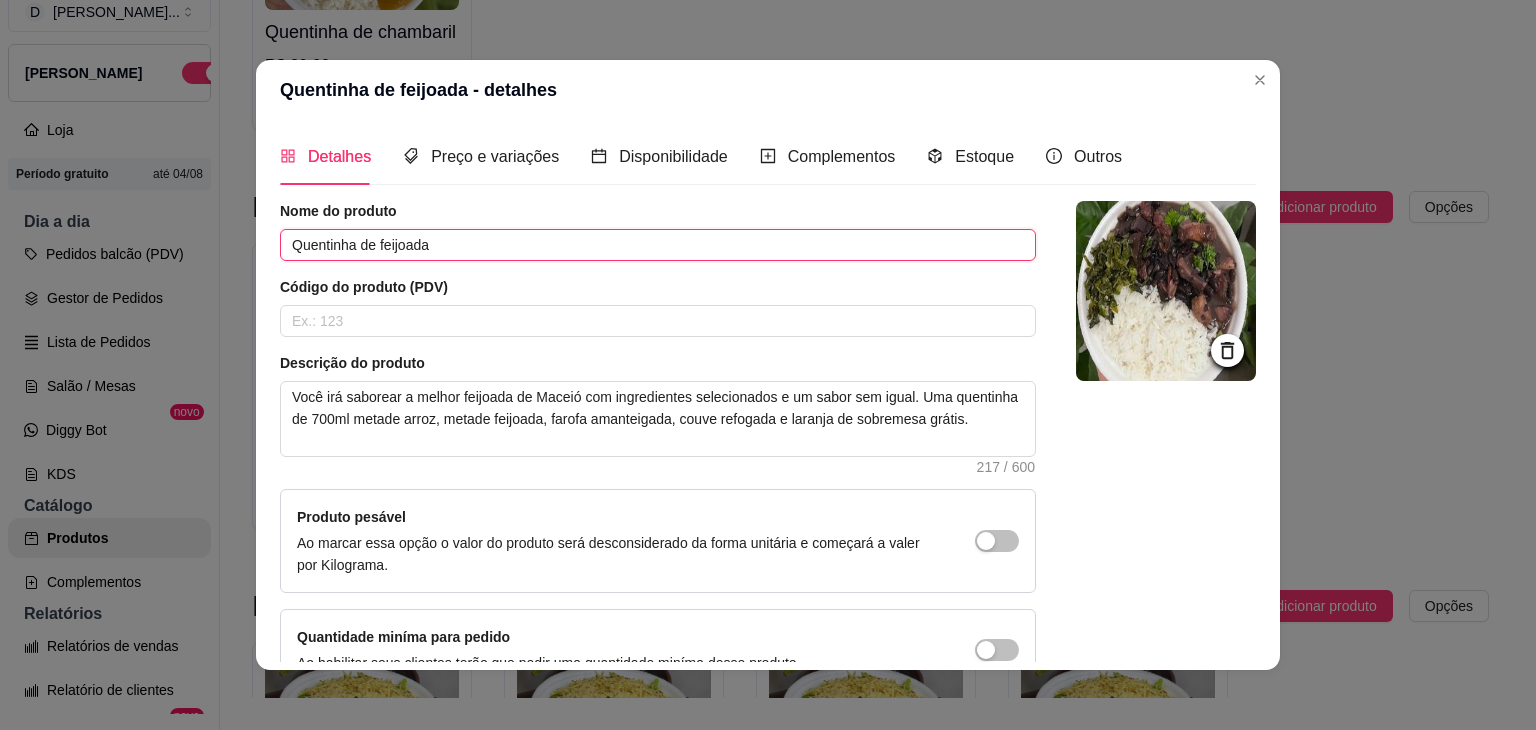 click on "Quentinha de feijoada" at bounding box center (658, 245) 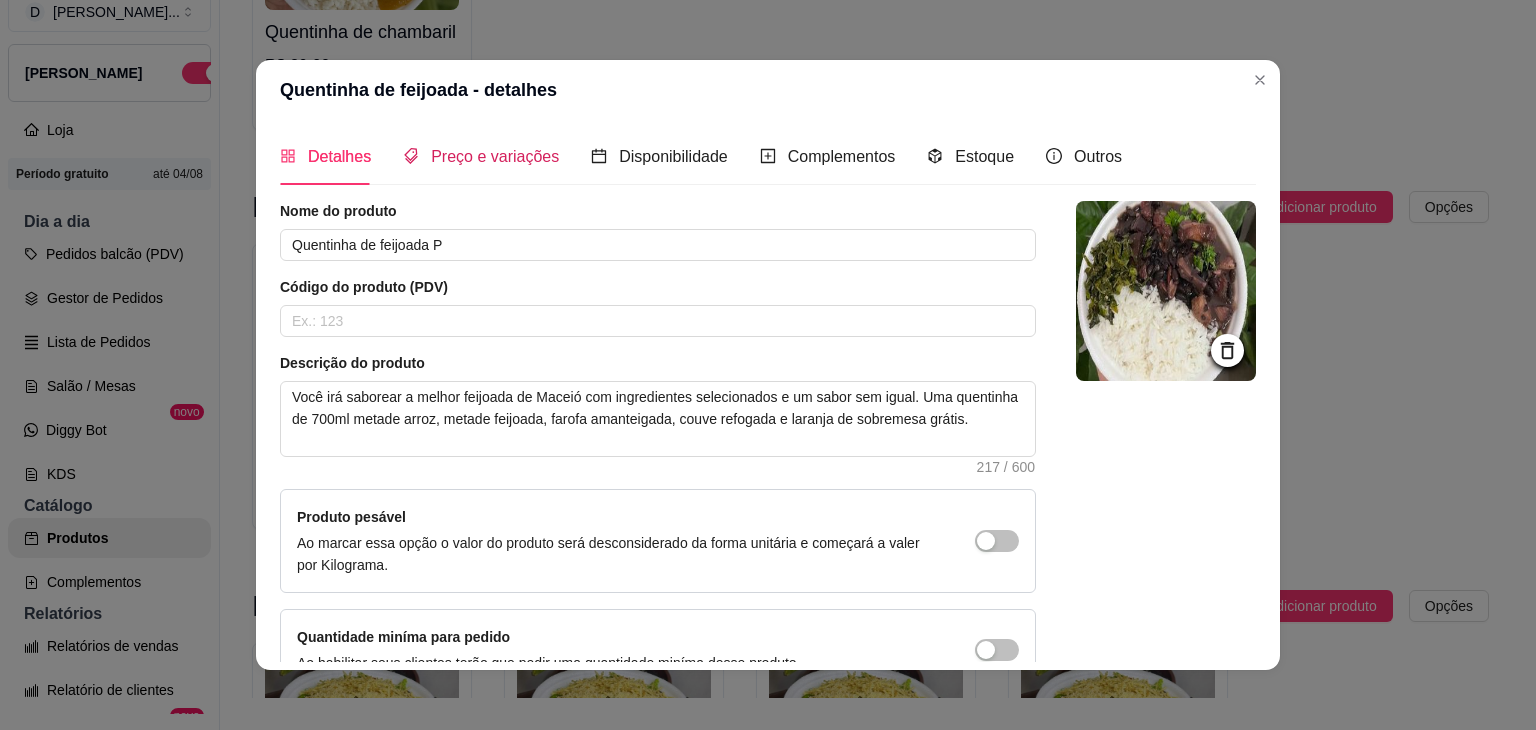 click on "Preço e variações" at bounding box center (495, 156) 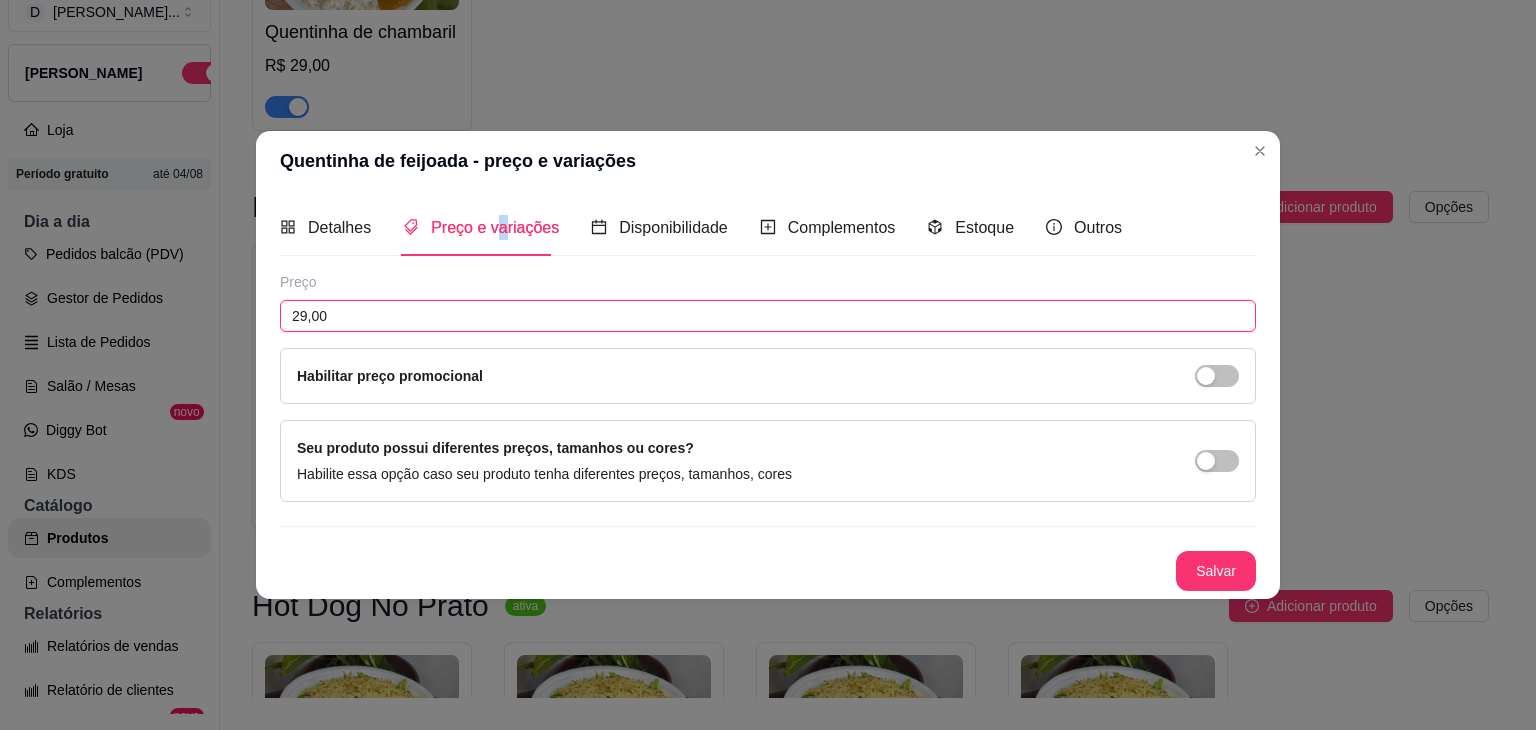 click on "29,00" at bounding box center (768, 316) 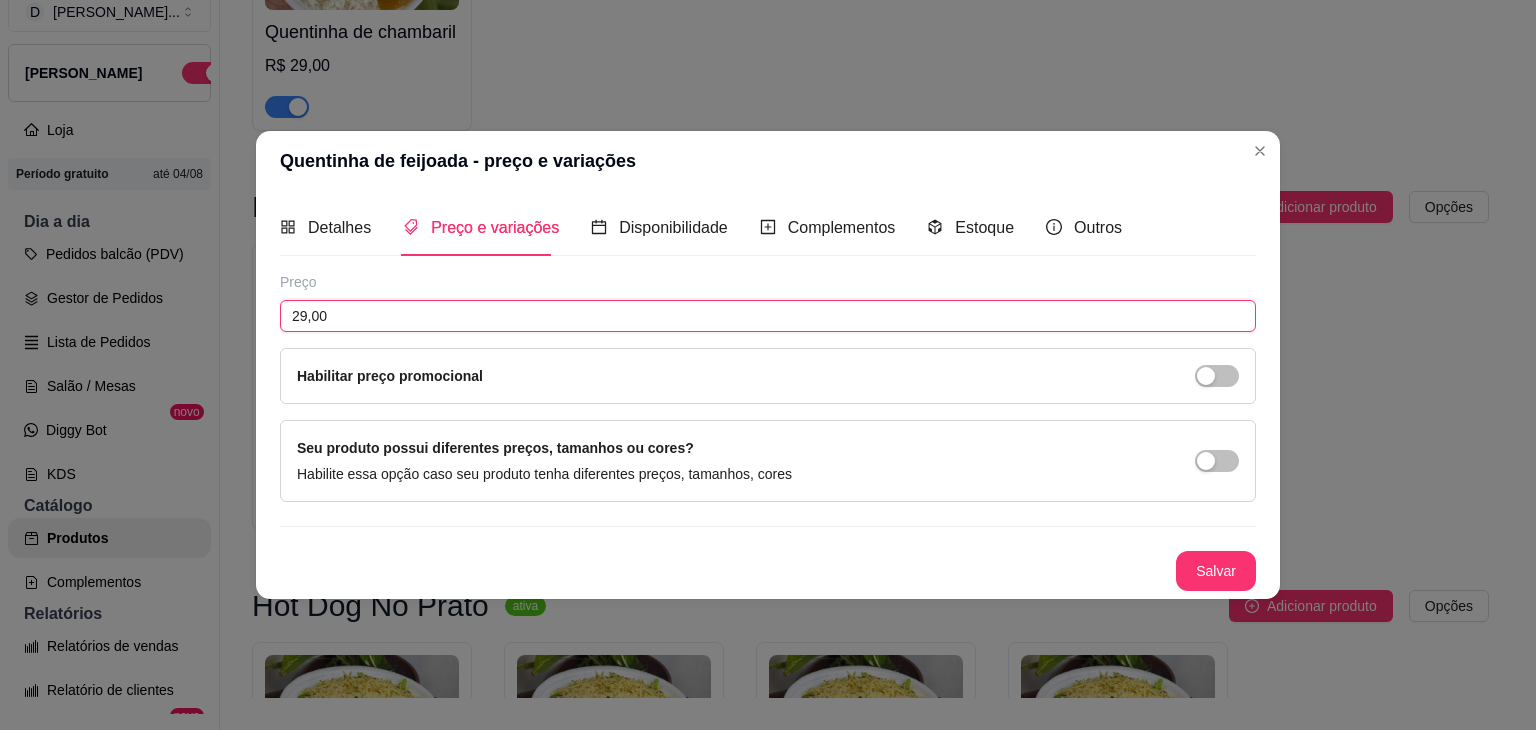 click on "29,00" at bounding box center (768, 316) 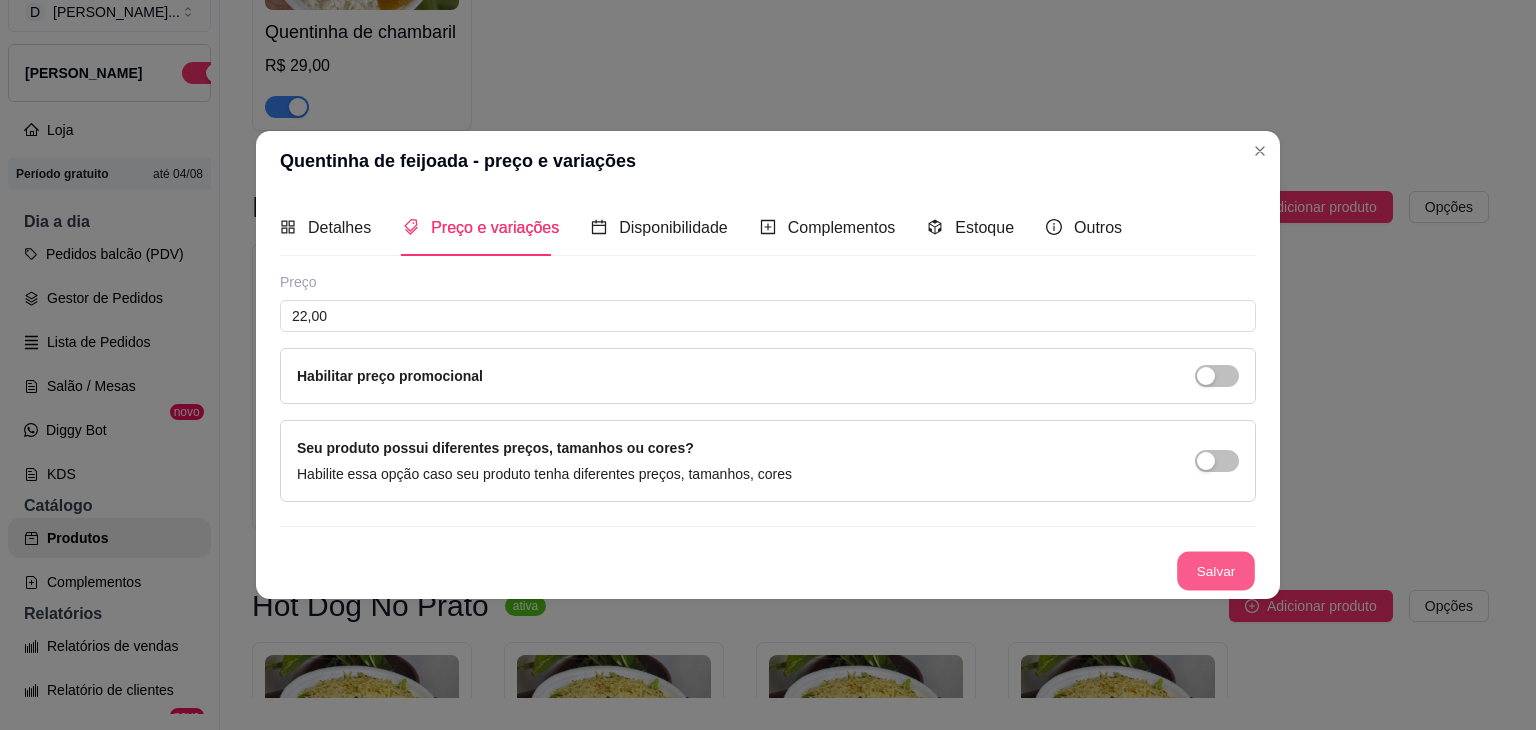 click on "Salvar" at bounding box center [1216, 571] 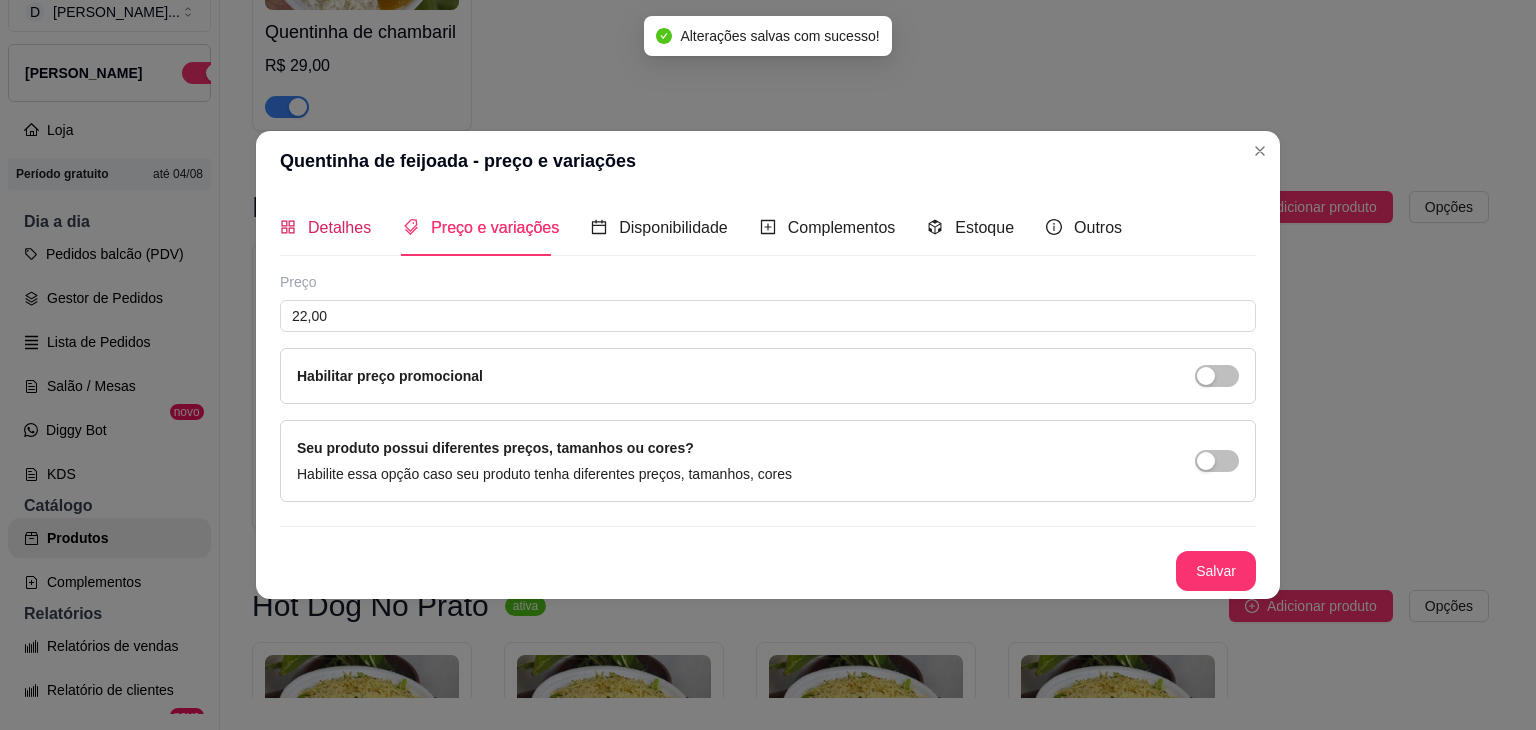 click on "Detalhes" at bounding box center [325, 227] 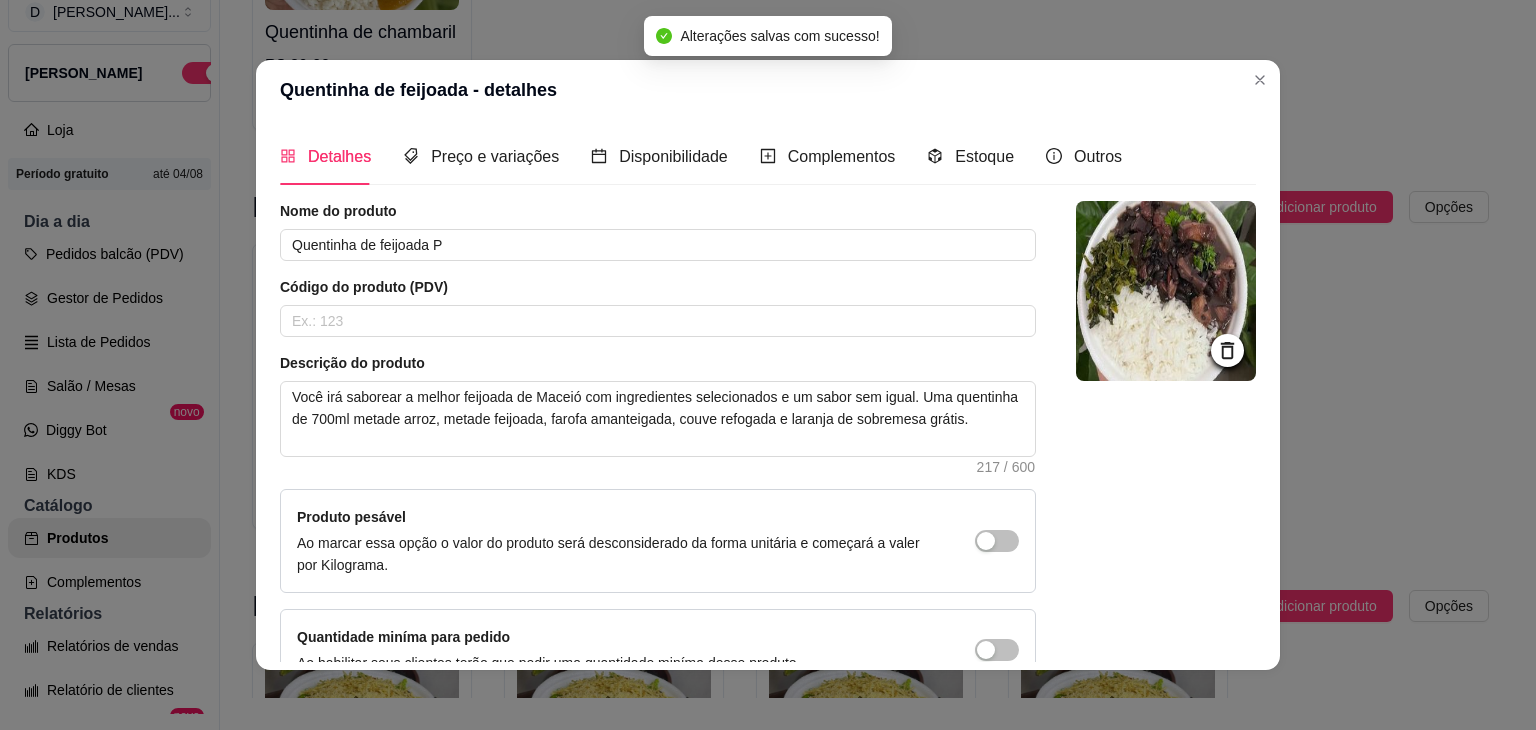 scroll, scrollTop: 116, scrollLeft: 0, axis: vertical 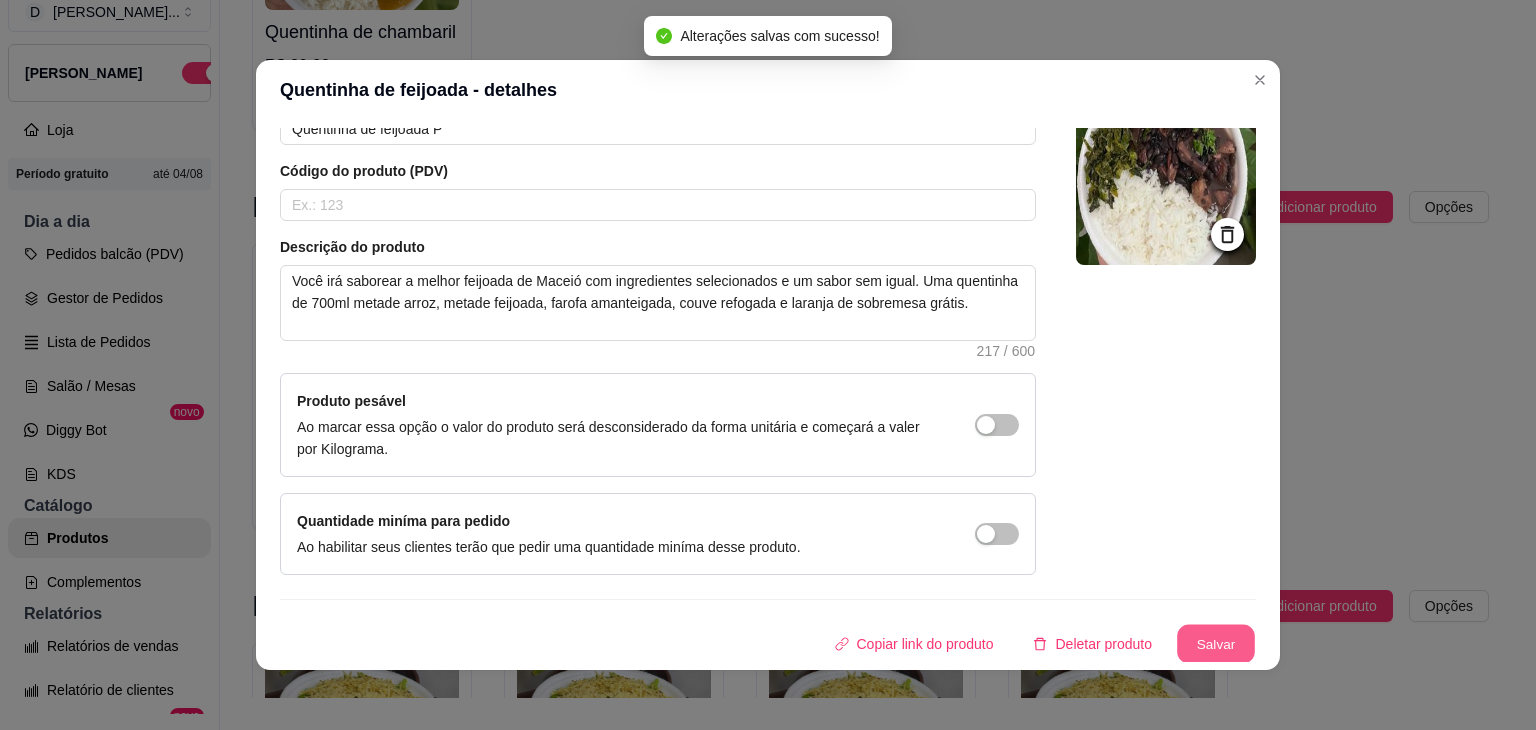 click on "Salvar" at bounding box center [1216, 644] 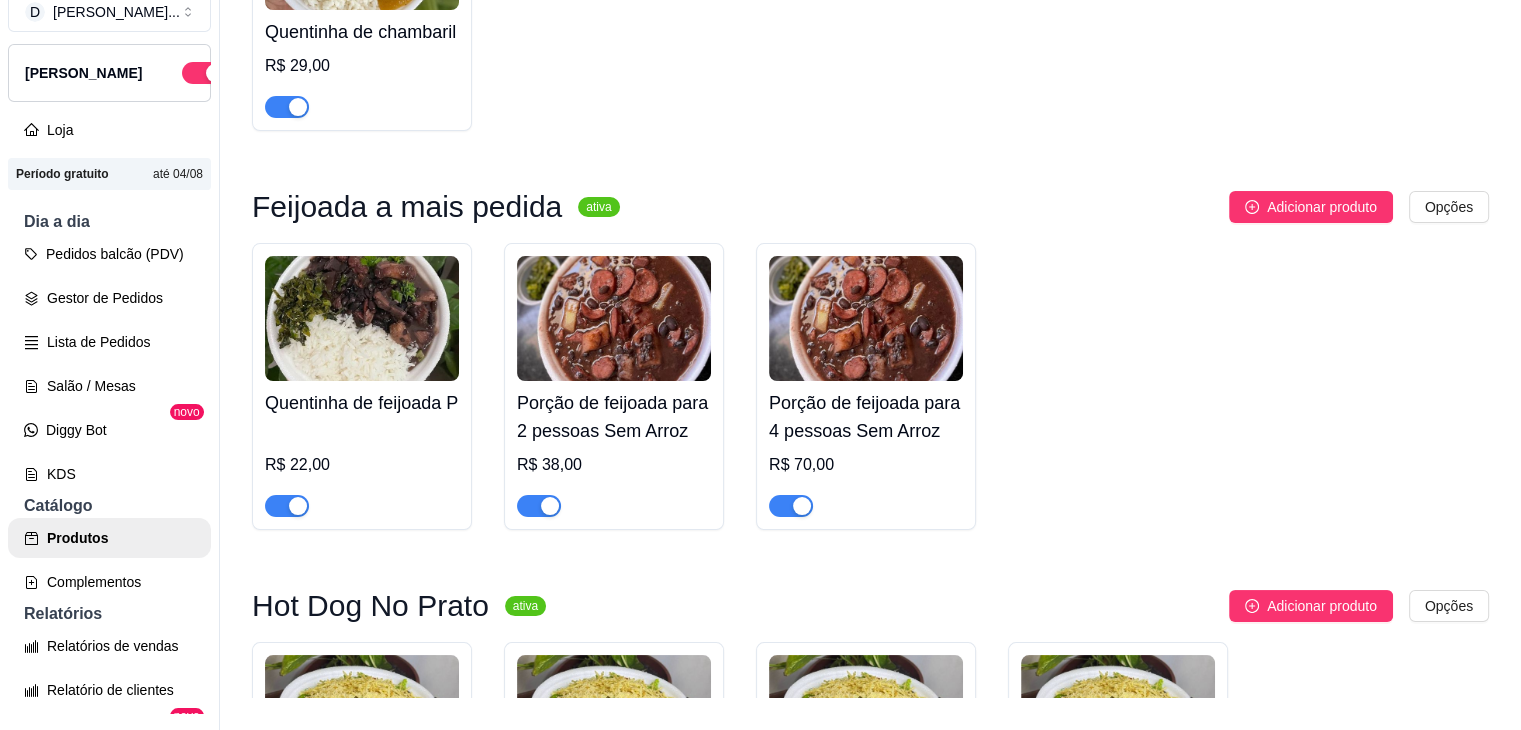 click on "Espetinho de churrasco ativa Adicionar produto Opções Espetinho de boi   R$ 12,00 Espetinho de boi com bacon   R$ 14,00 Espetinho de coração   R$ 14,00 Espetinho de frango   R$ 10,00 Espetinho de frango com bacon   R$ 14,00 Espetinho de costela de carneiro   R$ 14,00 Espetinho de linguiça toscana   R$ 12,00 Espetinho de asinha de frango   R$ 12,00 Combo Donna caçarola ativa Adicionar produto Opções Combo de feijoada completa para 2 pessoas   R$ 68,00 Combo de feijoada completa para 3 pessoas   R$ 82,00 Carne Chambaril Com pirão ativa Adicionar produto Opções Quentinha de chambaril   R$ 29,00 Feijoada a mais pedida ativa Adicionar produto Opções Quentinha de feijoada P   R$ 22,00 Porção de feijoada para 2 pessoas Sem Arroz   R$ 38,00 Porção de feijoada para 4 pessoas Sem Arroz    R$ 70,00 Hot Dog No Prato ativa Adicionar produto Opções Abençoadão   R$ 38,00 Misericórdia   R$ 38,00 Aleluia   R$ 38,00 Glória   R$ 38,00 Jantinhas de churrasco ativa Adicionar produto" at bounding box center [870, 1316] 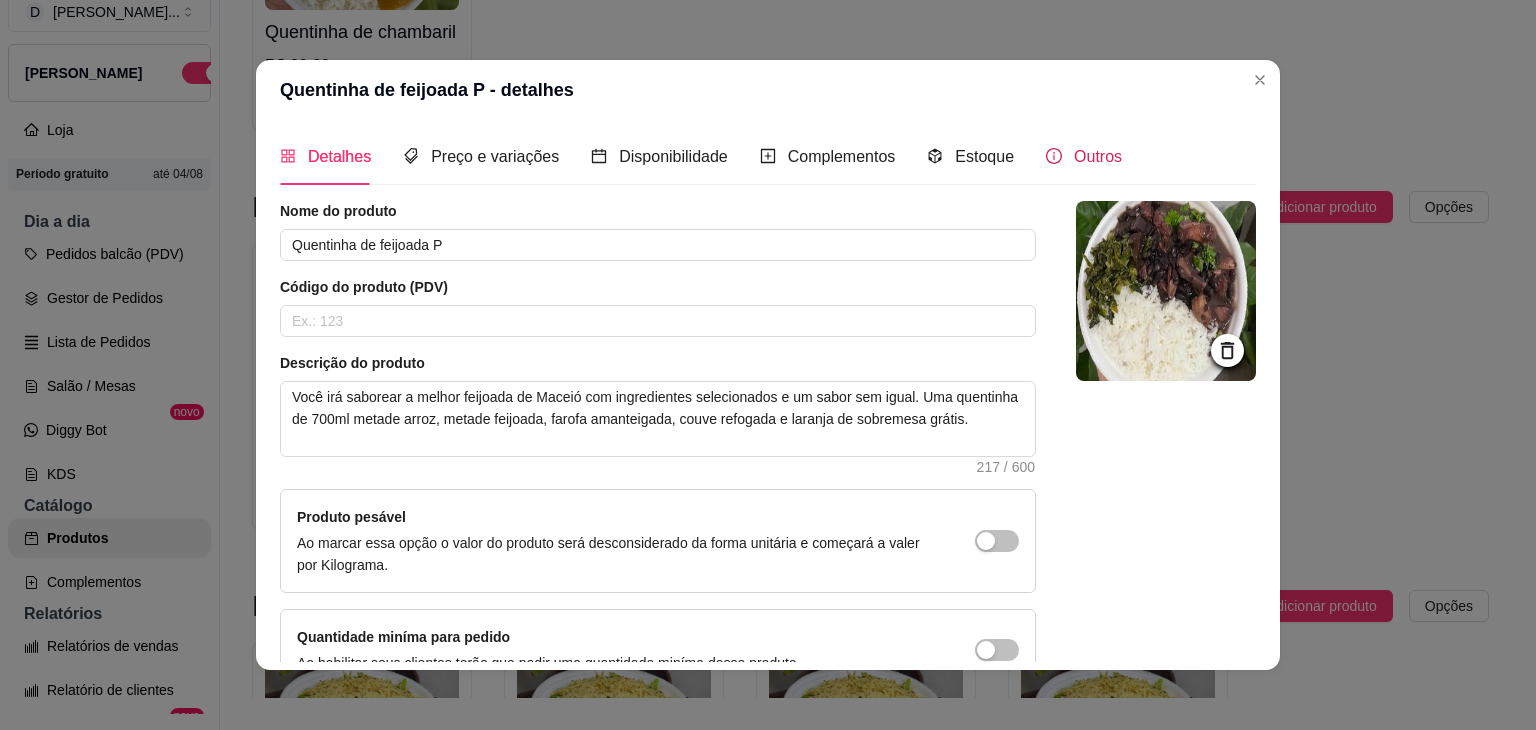 click 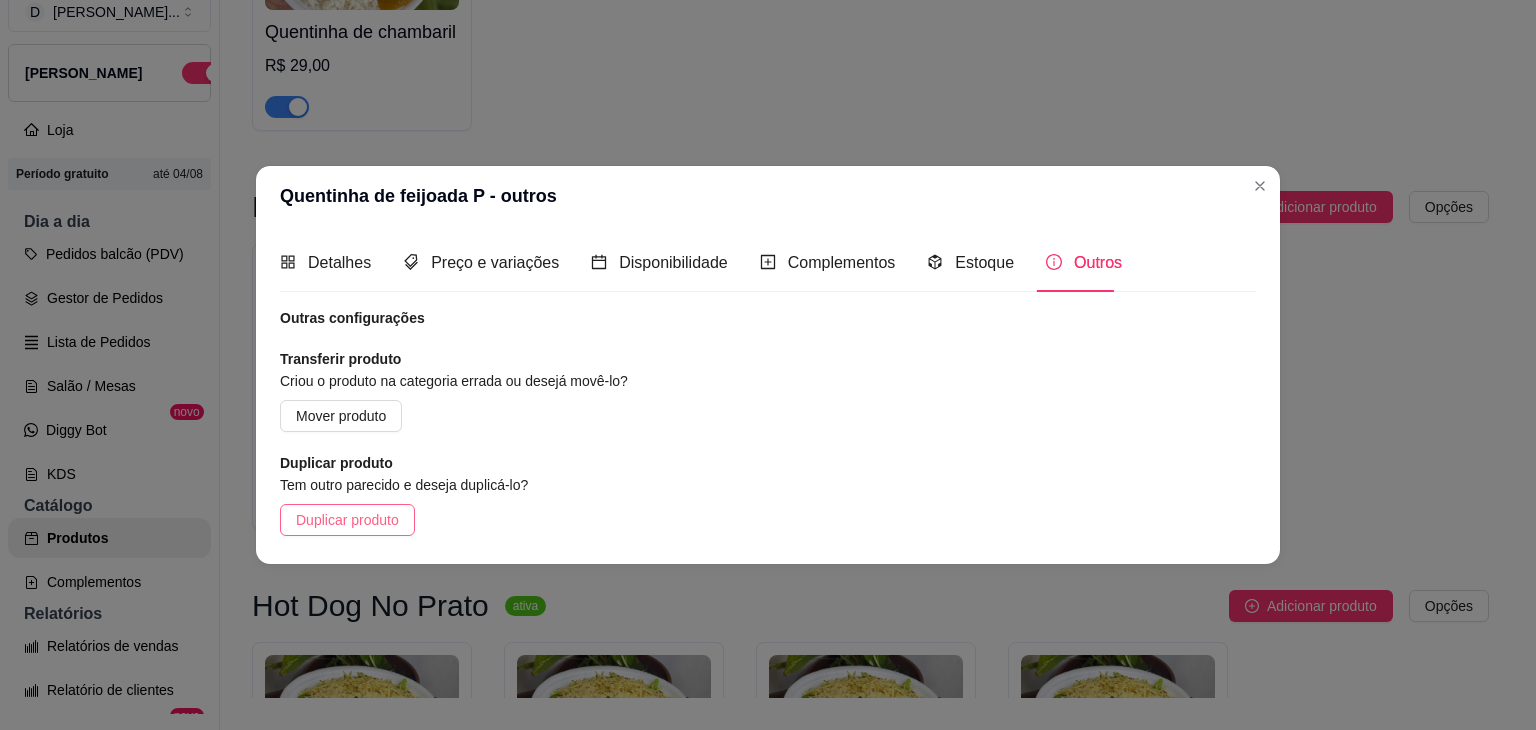 click on "Duplicar produto" at bounding box center (347, 520) 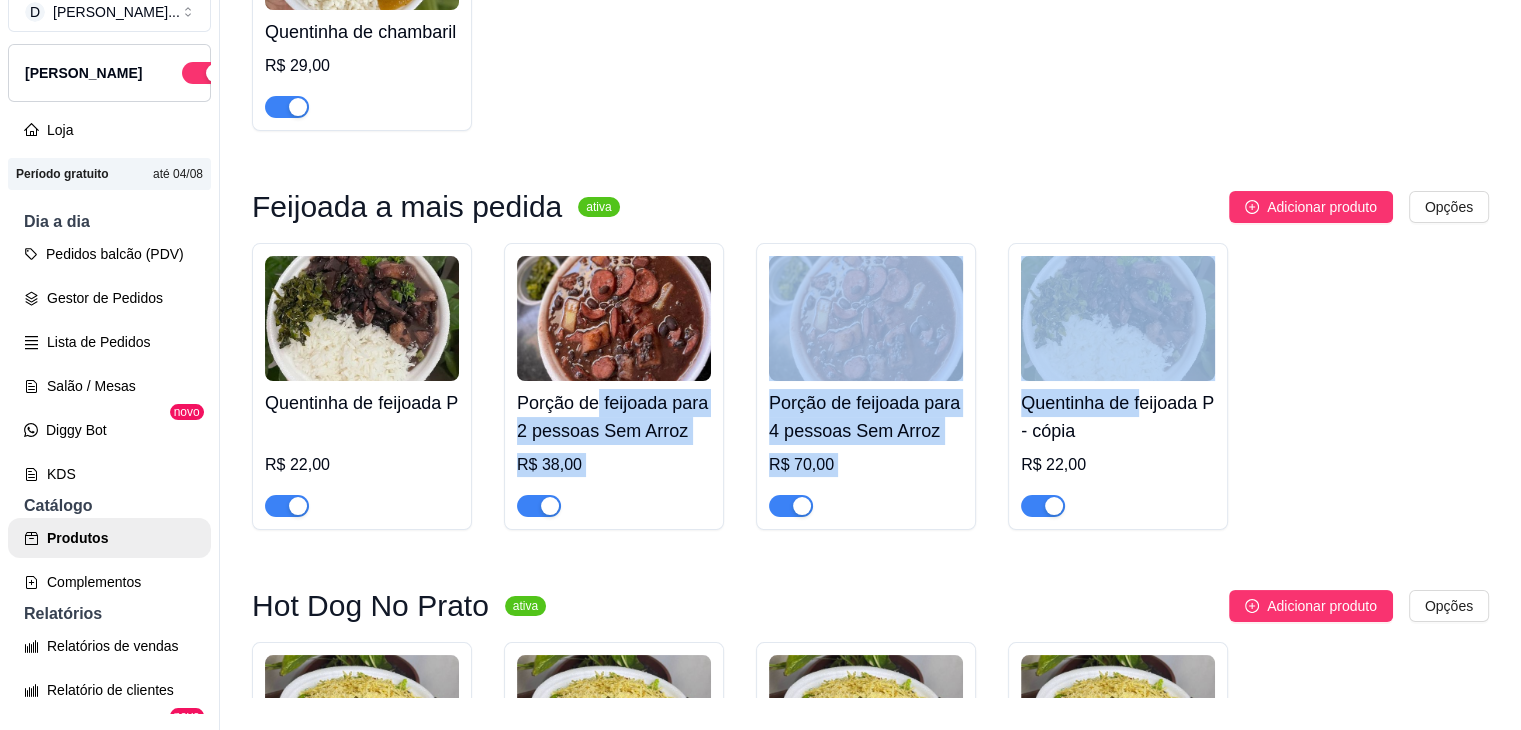 drag, startPoint x: 1142, startPoint y: 439, endPoint x: 1068, endPoint y: 432, distance: 74.330345 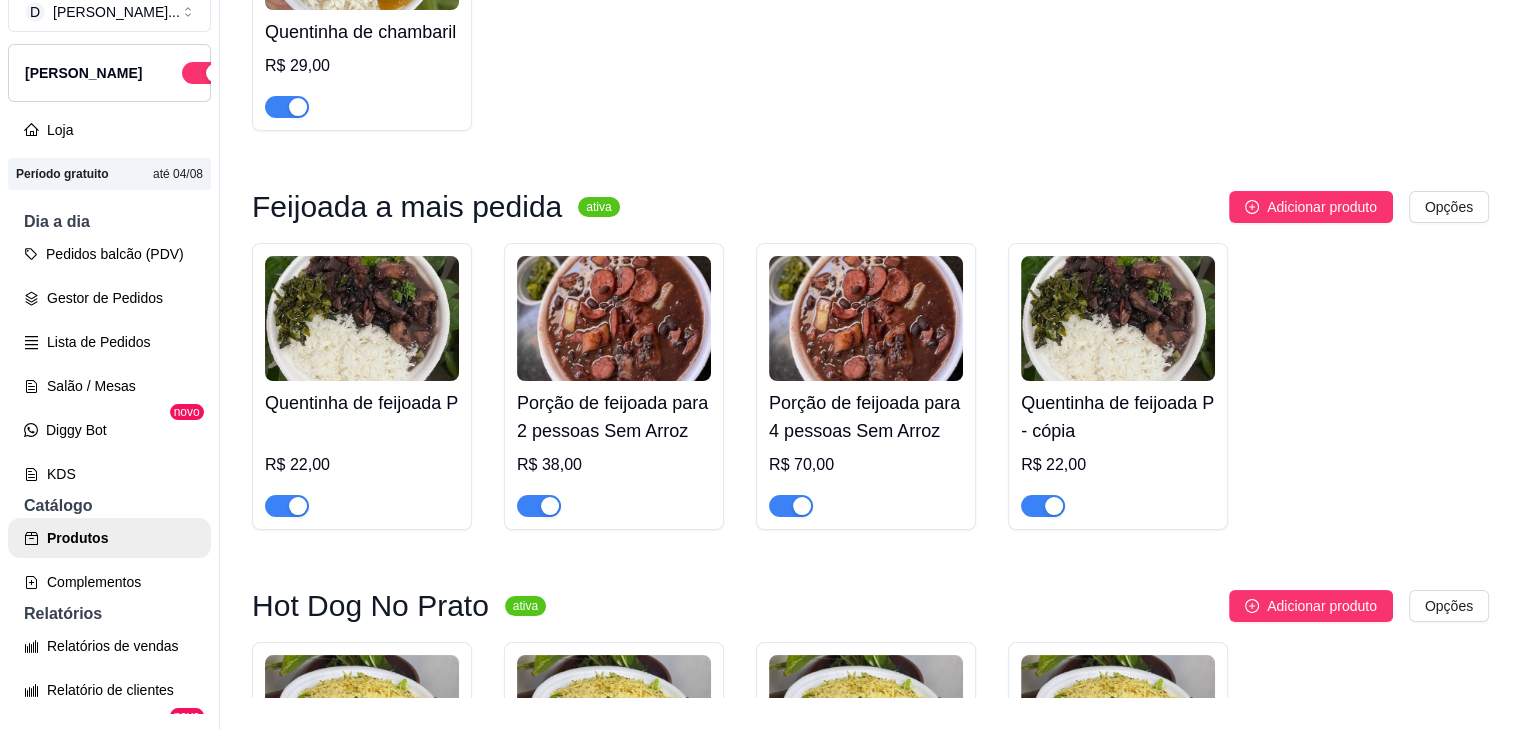 click on "Quentinha de feijoada P   R$ 22,00 Porção de feijoada para 2 pessoas Sem Arroz   R$ 38,00 Porção de feijoada para 4 pessoas Sem Arroz    R$ 70,00 Quentinha de feijoada P - cópia   R$ 22,00" at bounding box center [870, 386] 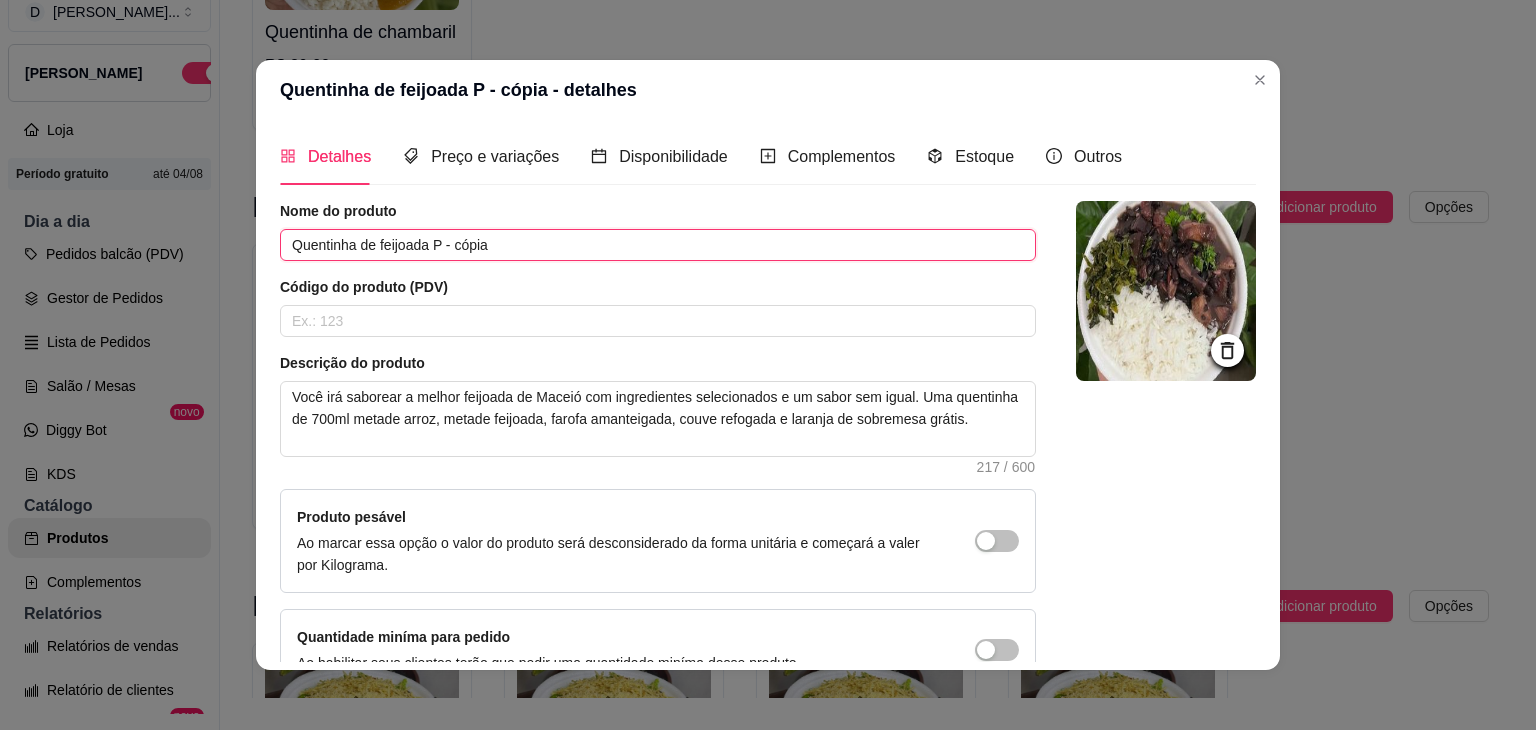 drag, startPoint x: 422, startPoint y: 245, endPoint x: 584, endPoint y: 246, distance: 162.00308 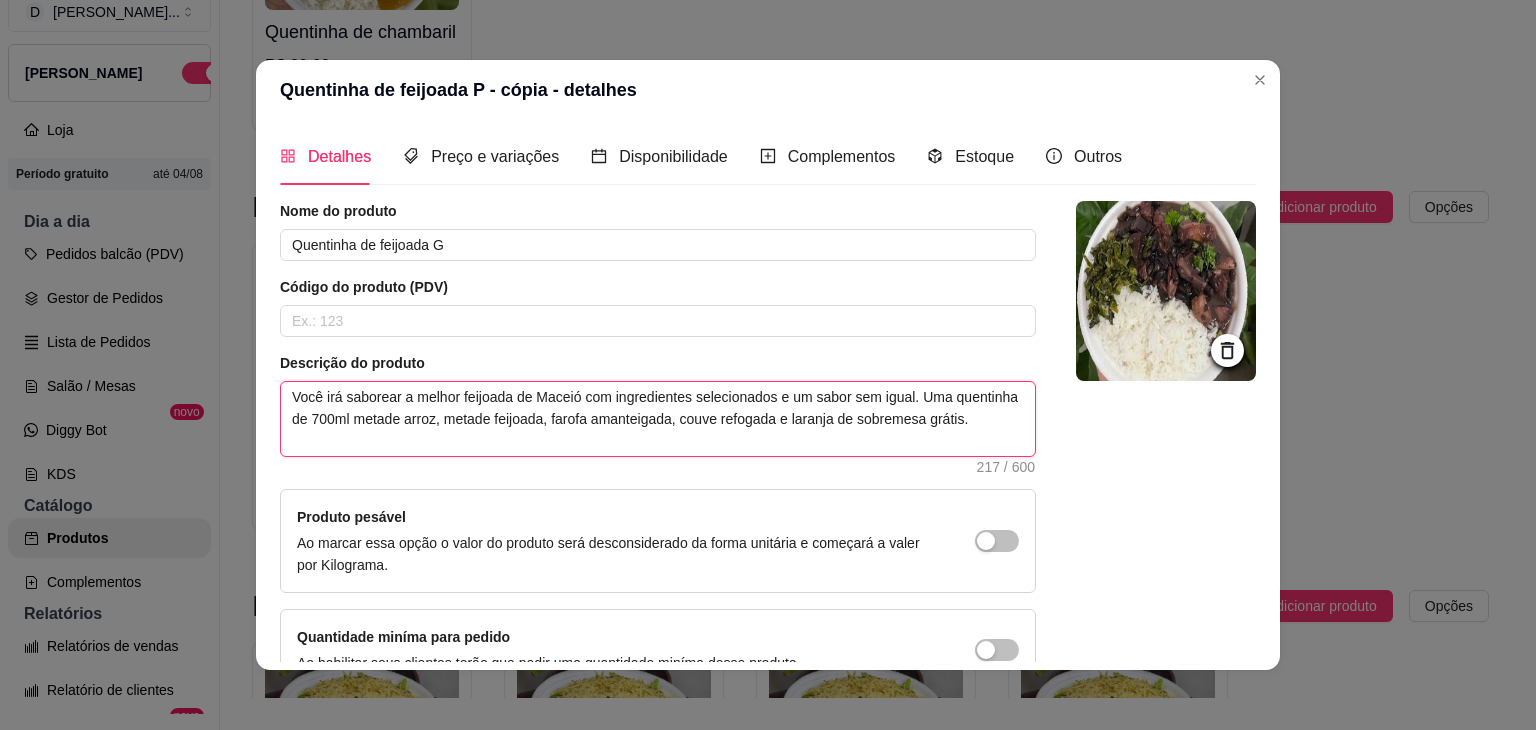 click on "Você irá saborear a melhor feijoada de Maceió com ingredientes selecionados e um sabor sem igual. Uma quentinha de 700ml metade arroz, metade feijoada, farofa amanteigada, couve refogada e laranja de sobremesa grátis." at bounding box center (658, 419) 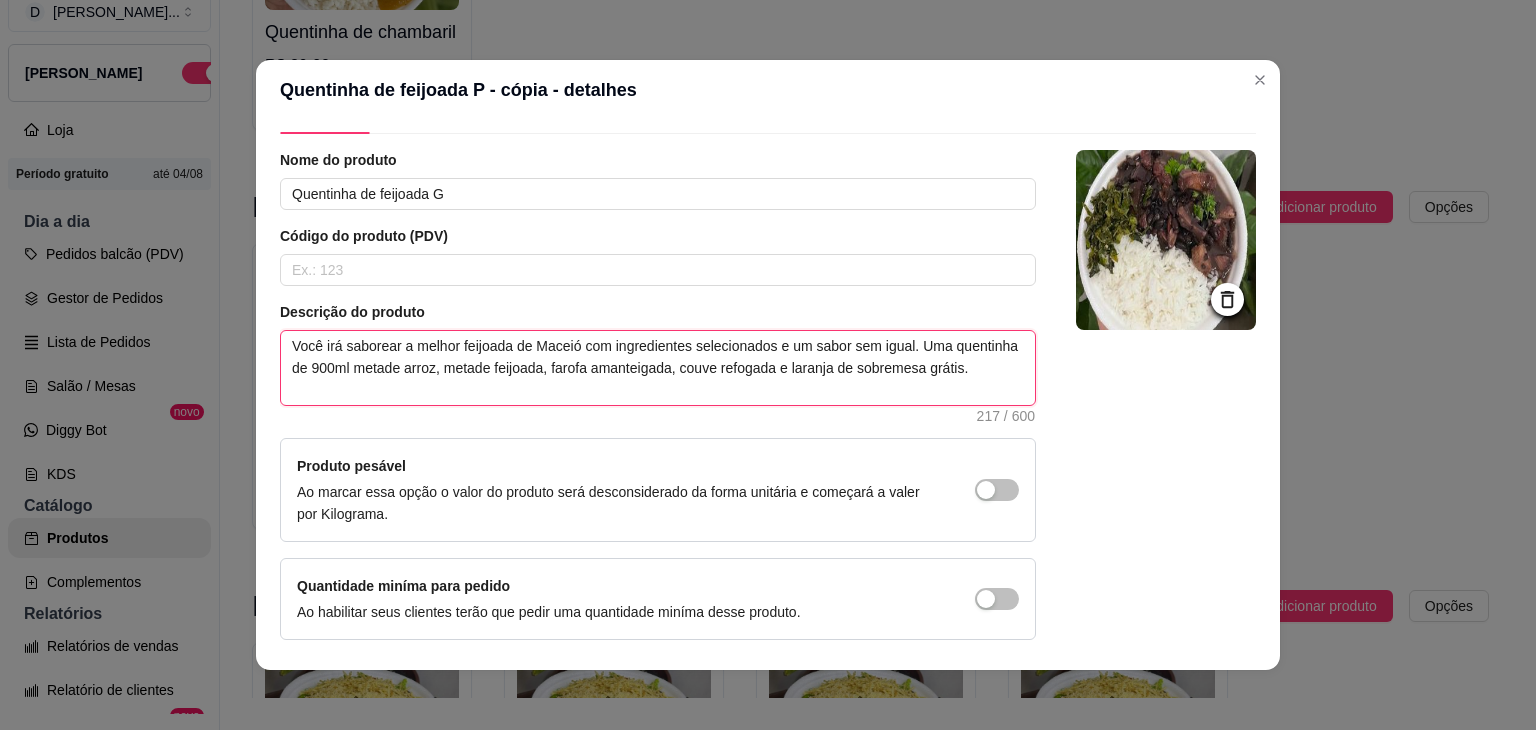 scroll, scrollTop: 0, scrollLeft: 0, axis: both 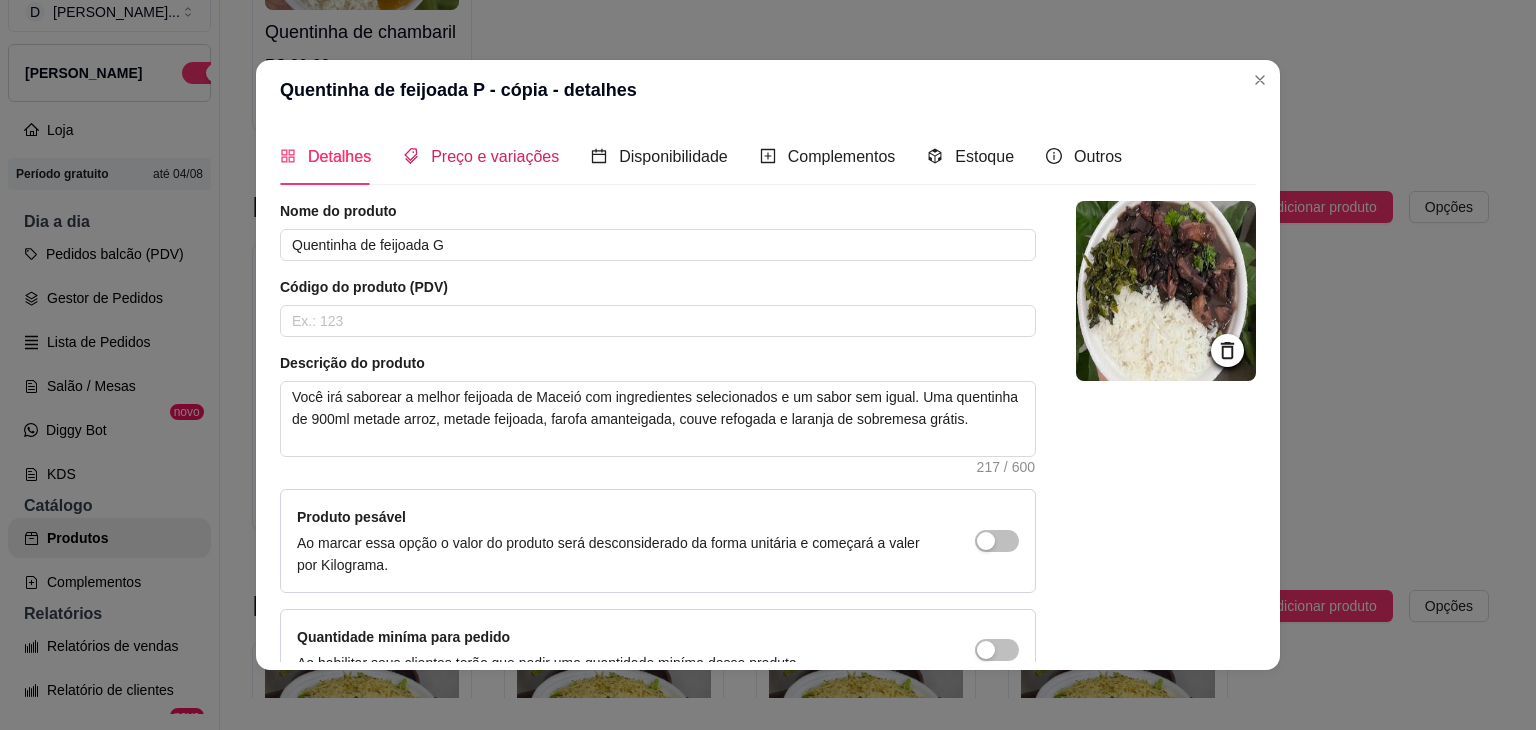 click on "Preço e variações" at bounding box center (481, 156) 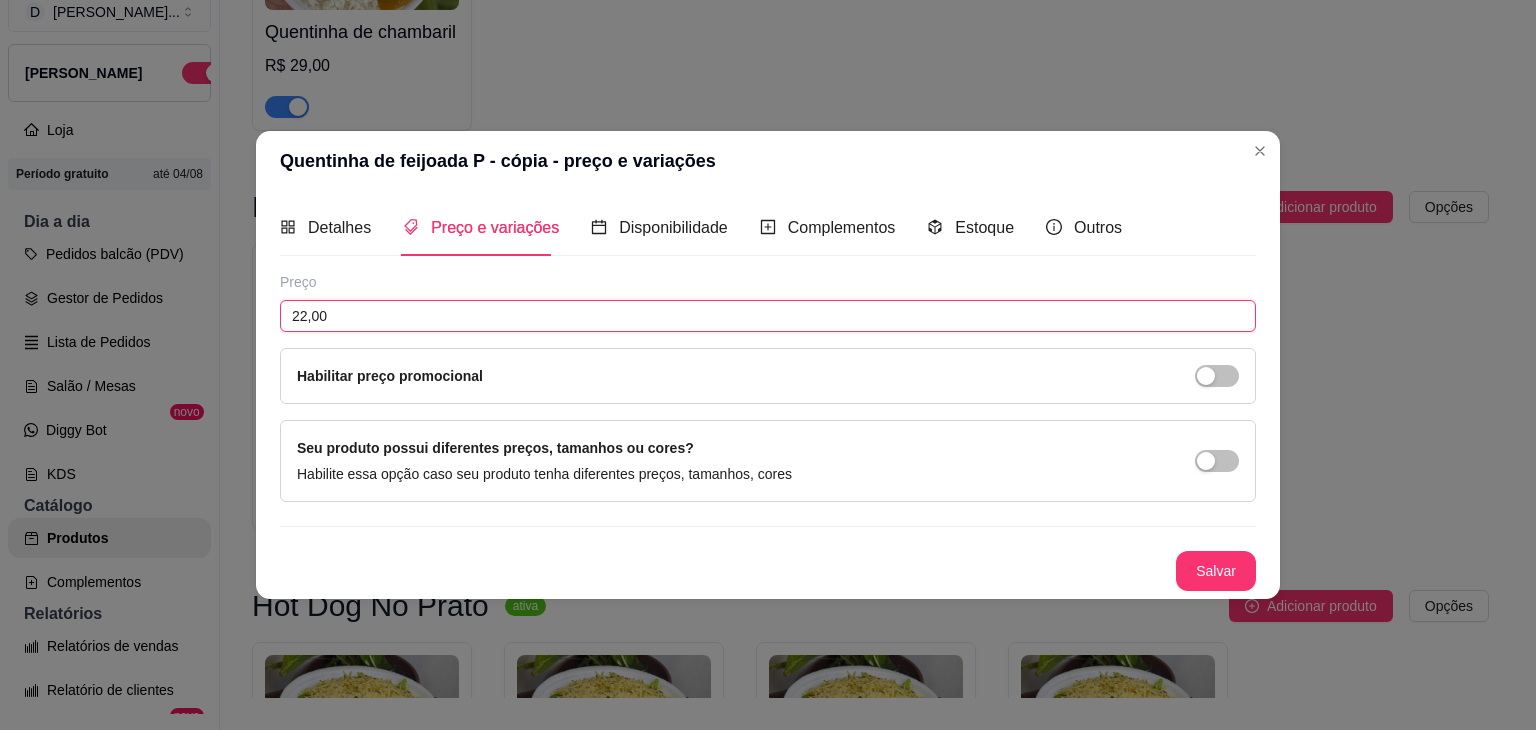 click on "22,00" at bounding box center (768, 316) 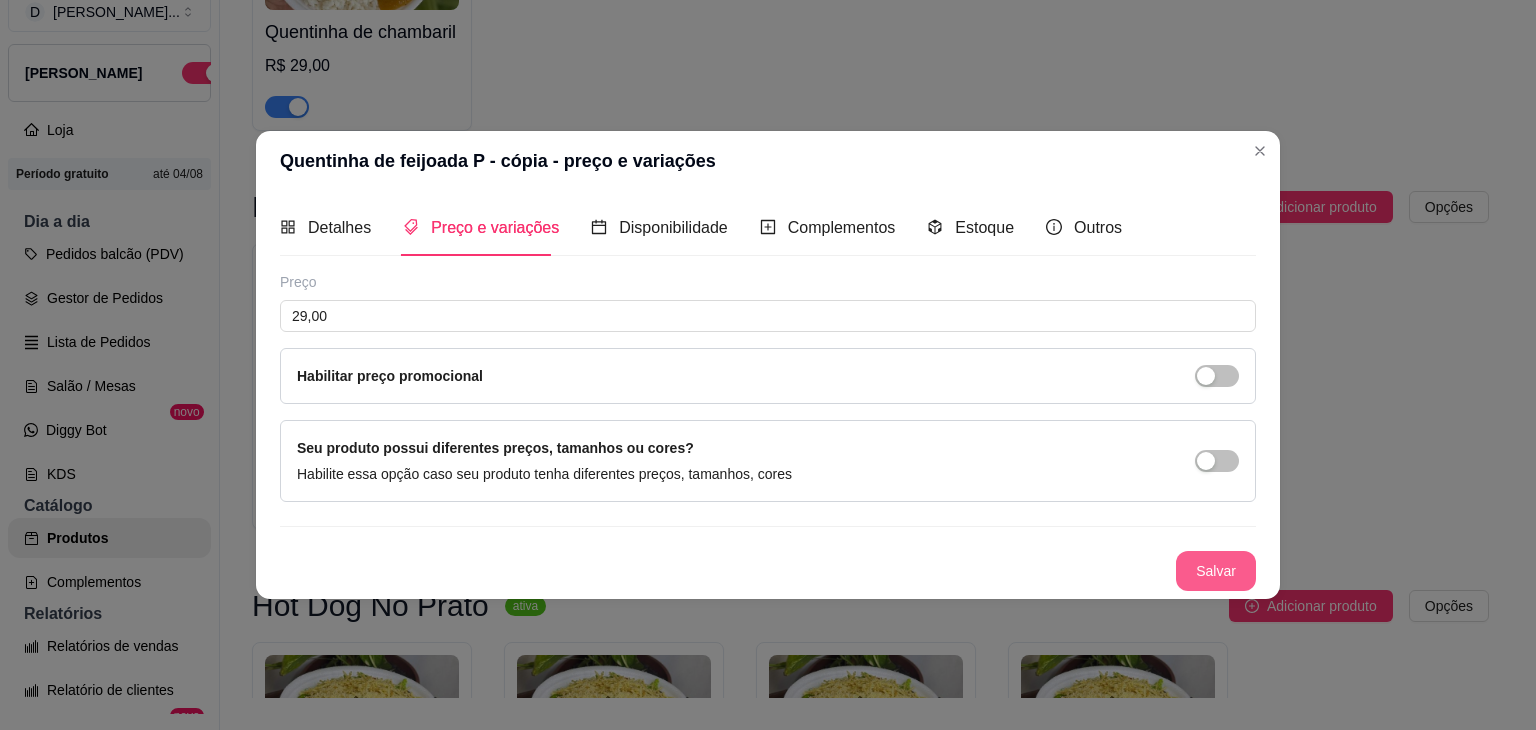 click on "Salvar" at bounding box center [1216, 571] 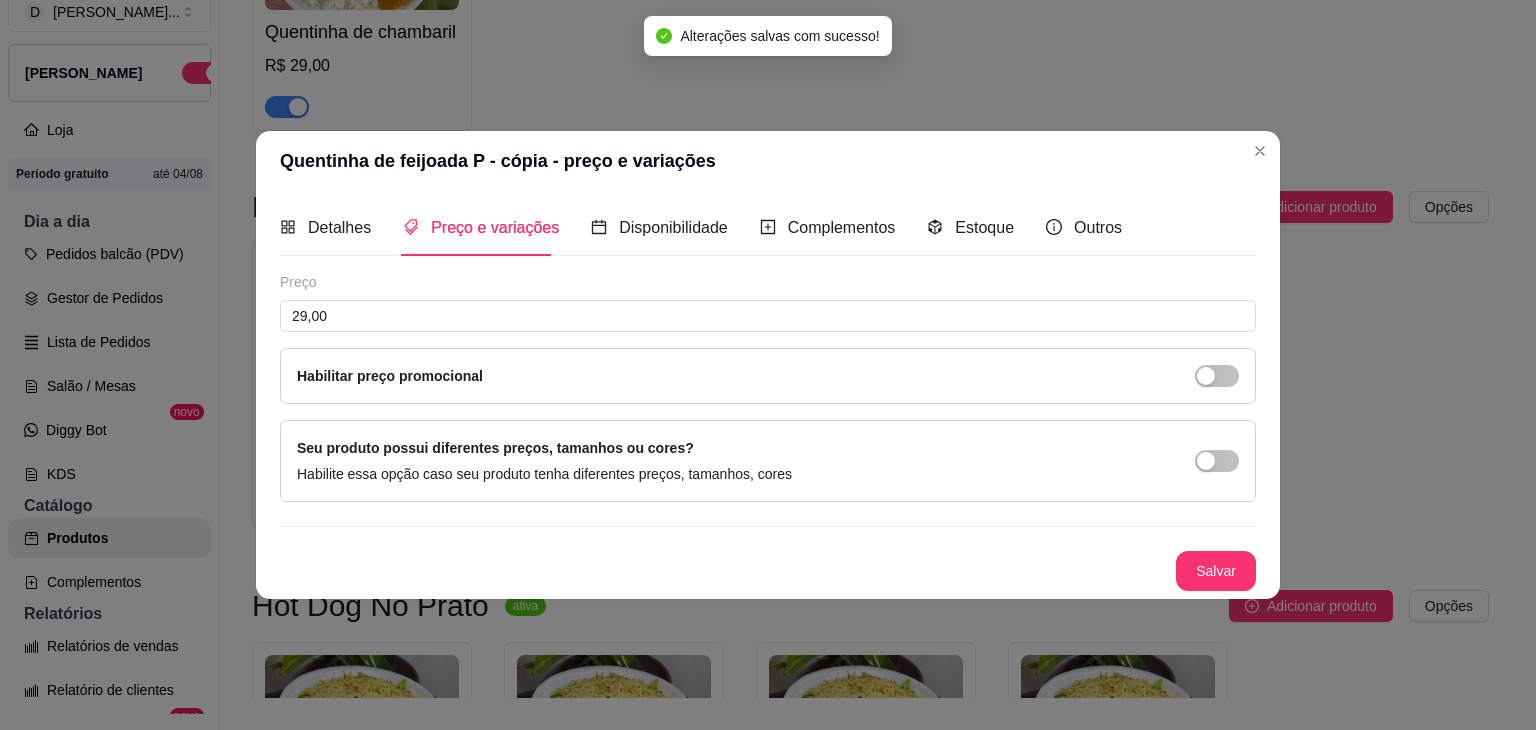 click on "Detalhes" at bounding box center [325, 227] 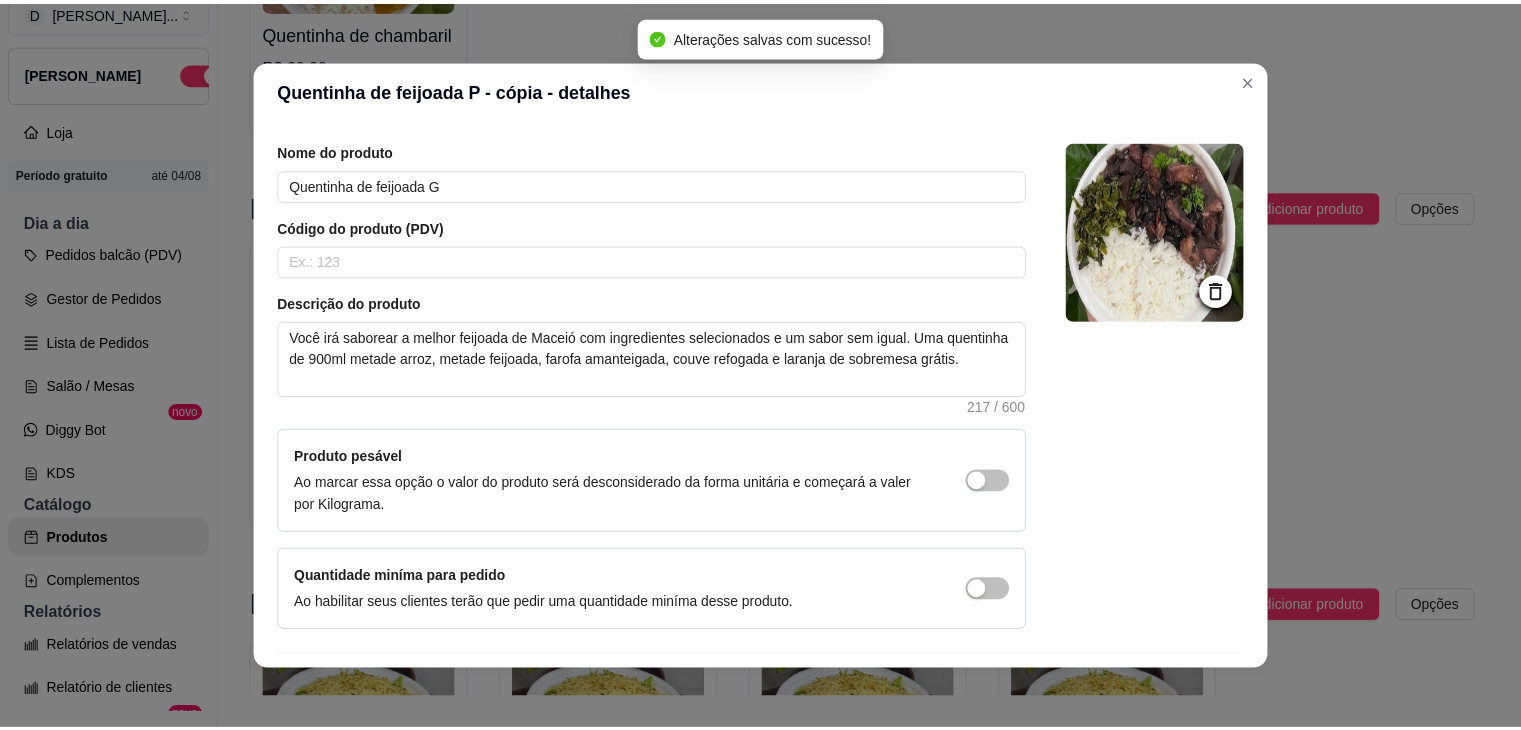 scroll, scrollTop: 116, scrollLeft: 0, axis: vertical 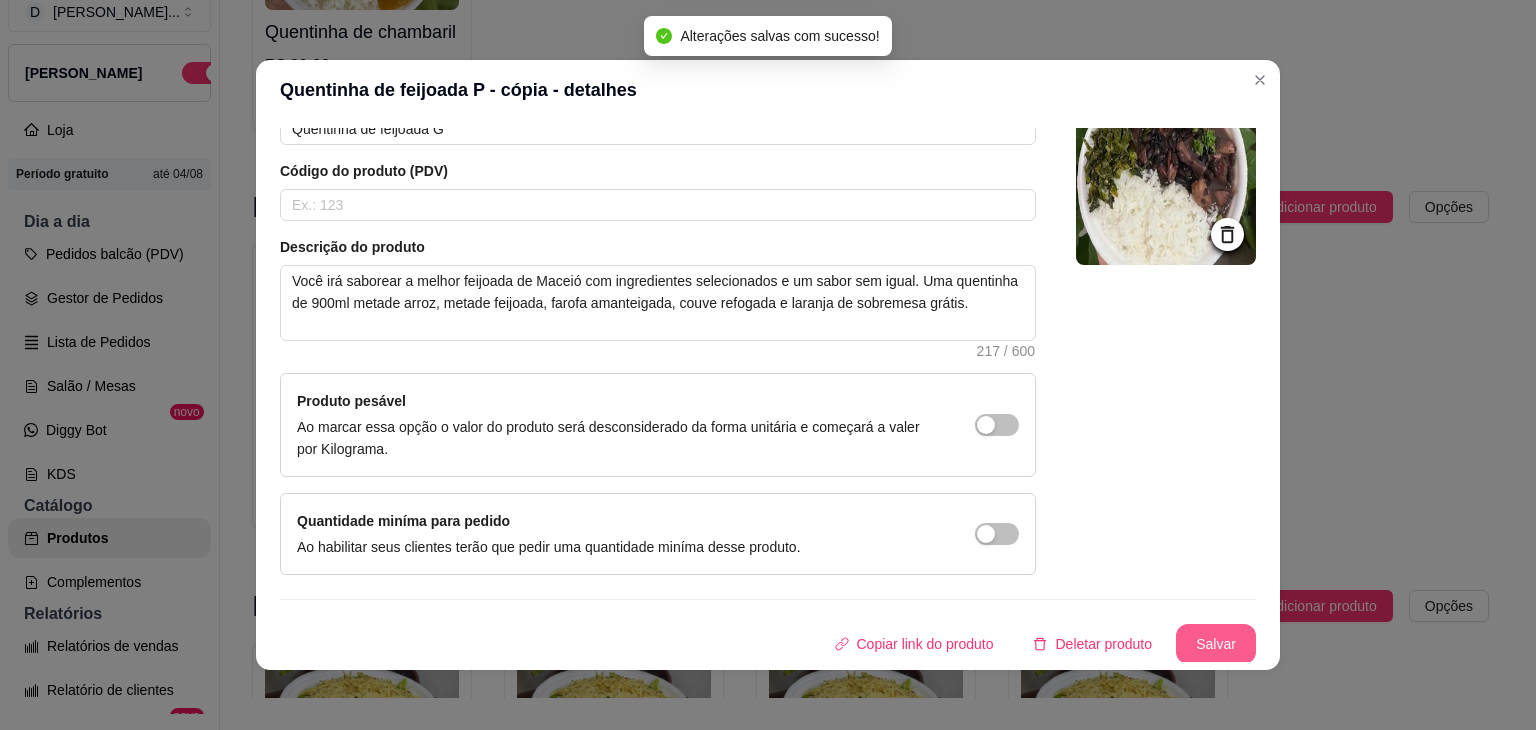 click on "Salvar" at bounding box center [1216, 644] 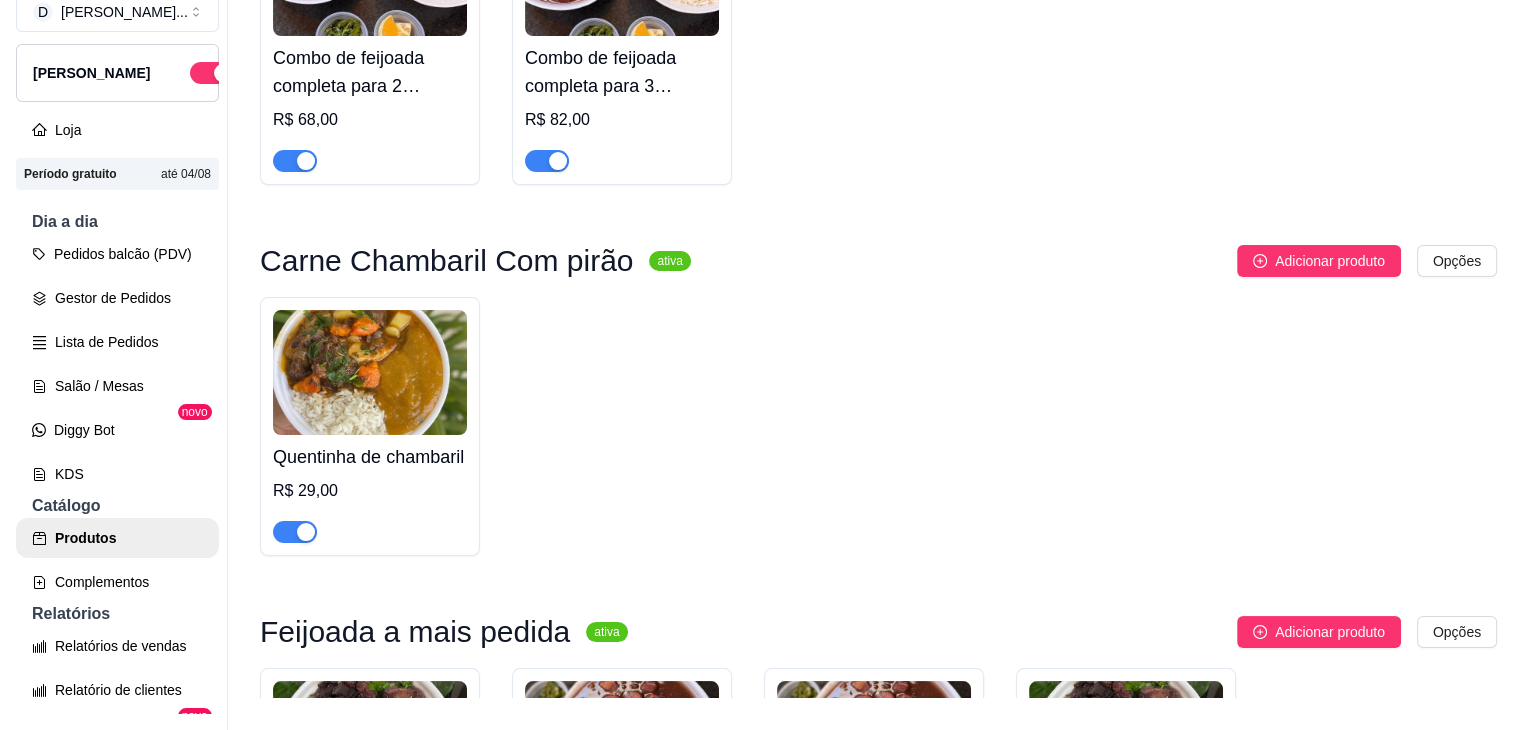 scroll, scrollTop: 1165, scrollLeft: 0, axis: vertical 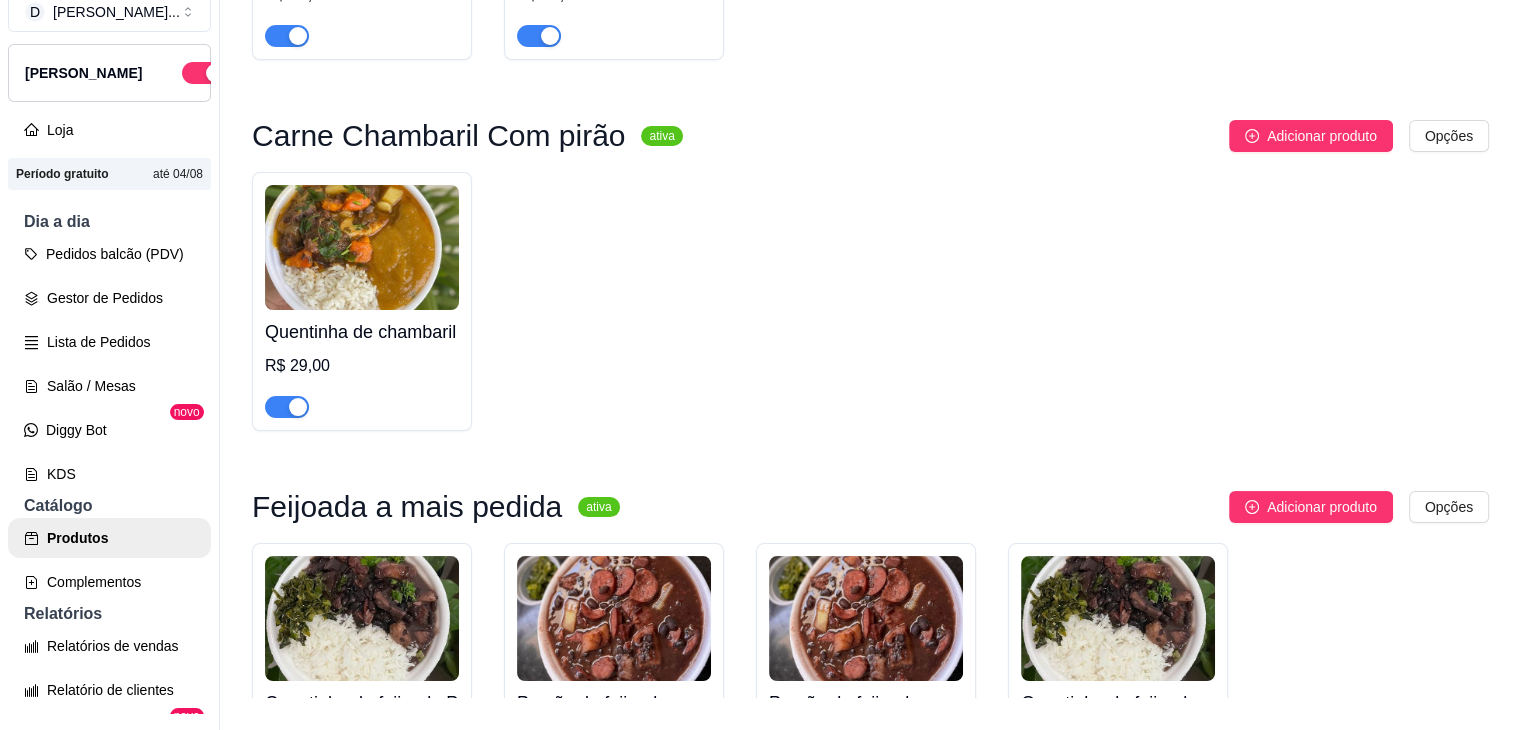 click on "R$ 29,00" at bounding box center (362, 366) 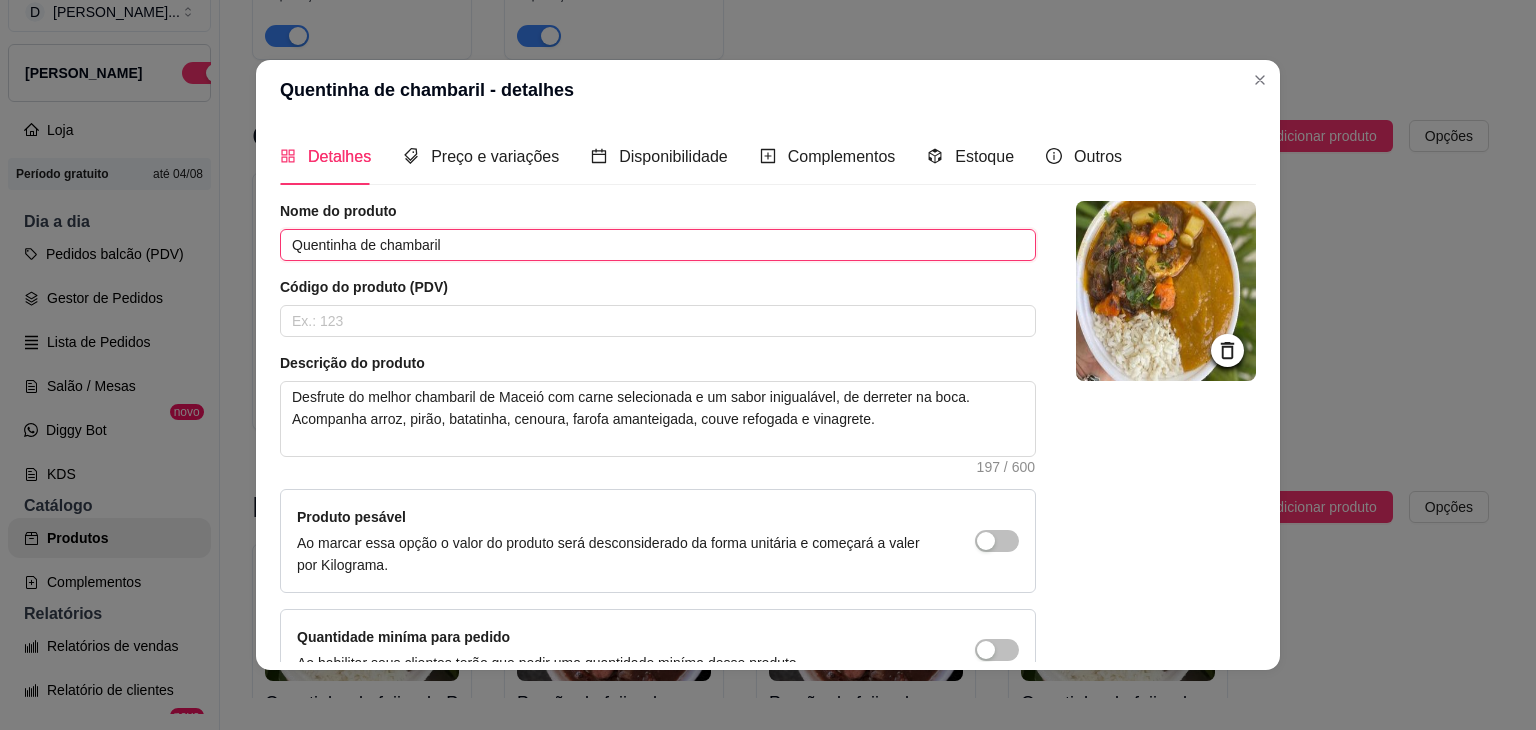 click on "Quentinha de chambaril" at bounding box center (658, 245) 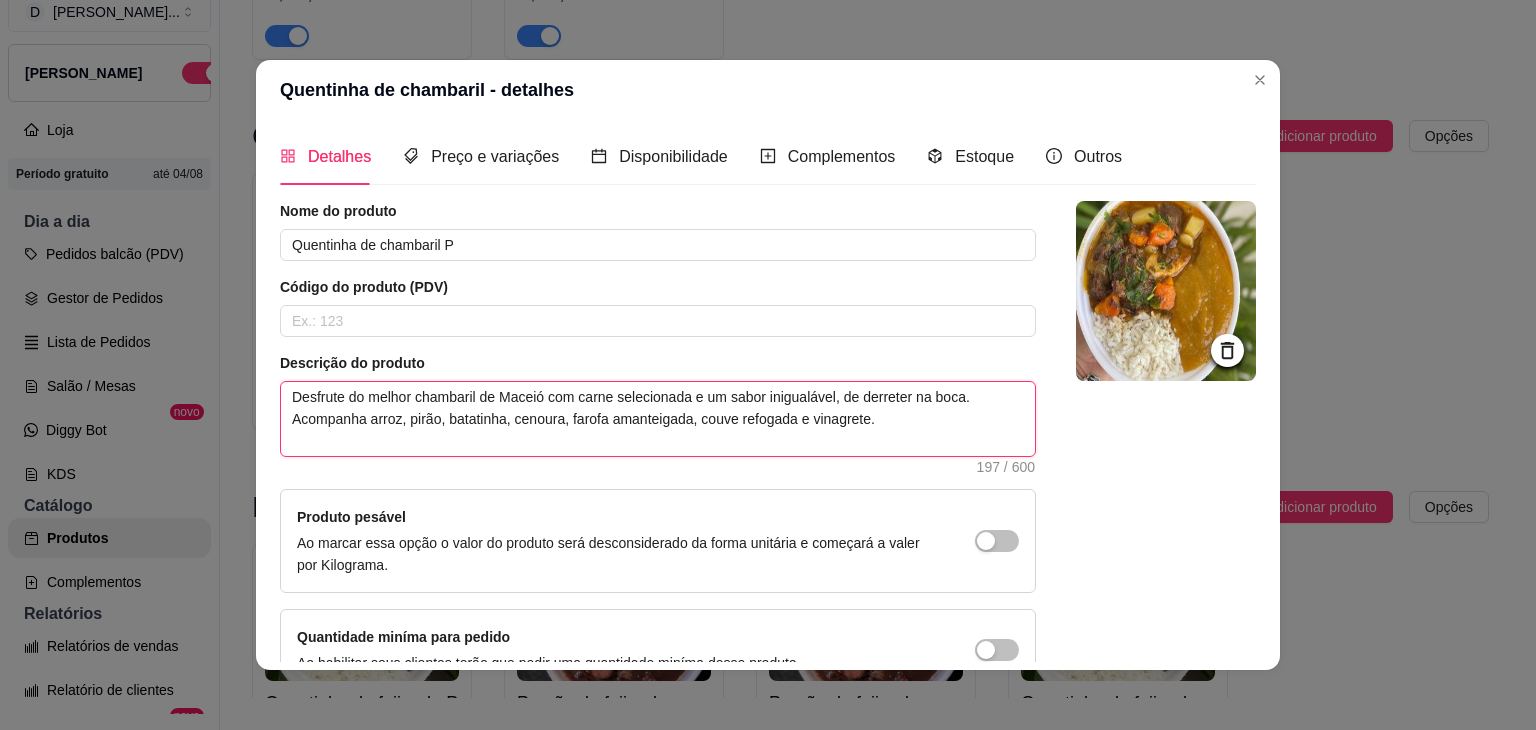click on "Desfrute do melhor chambaril de Maceió com carne selecionada e um sabor inigualável, de derreter na boca. Acompanha arroz, pirão, batatinha, cenoura, farofa amanteigada, couve refogada e vinagrete." at bounding box center (658, 419) 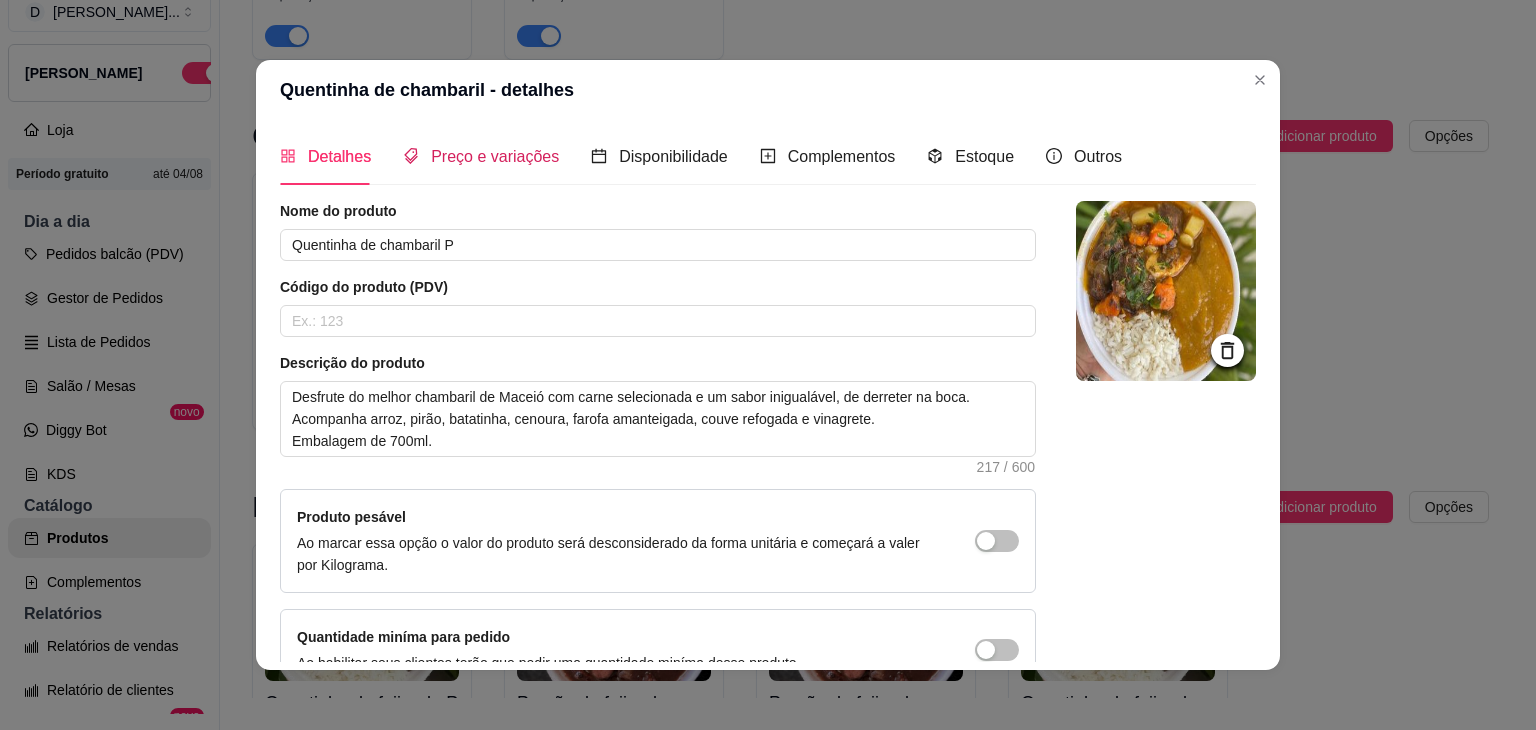 click on "Preço e variações" at bounding box center [495, 156] 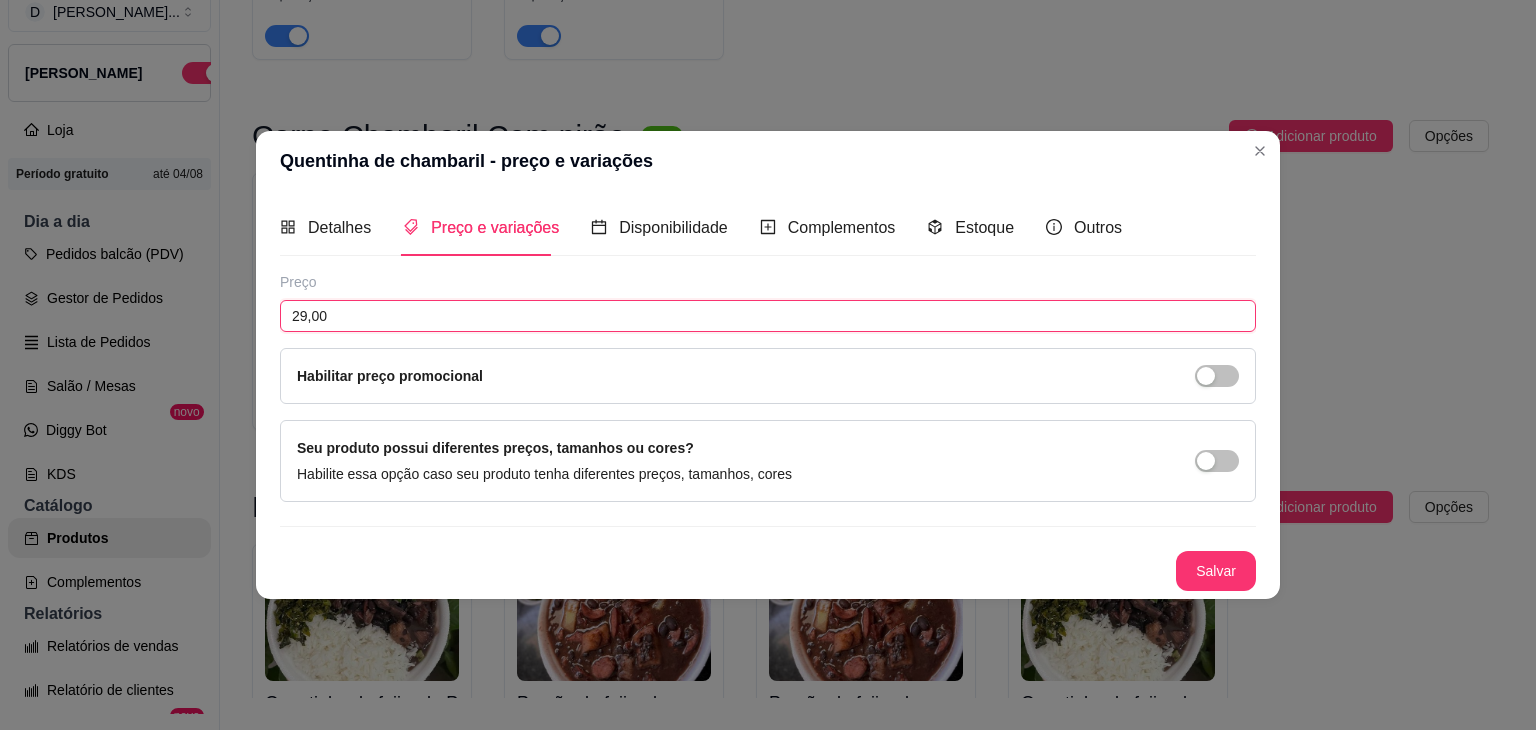 click on "29,00" at bounding box center (768, 316) 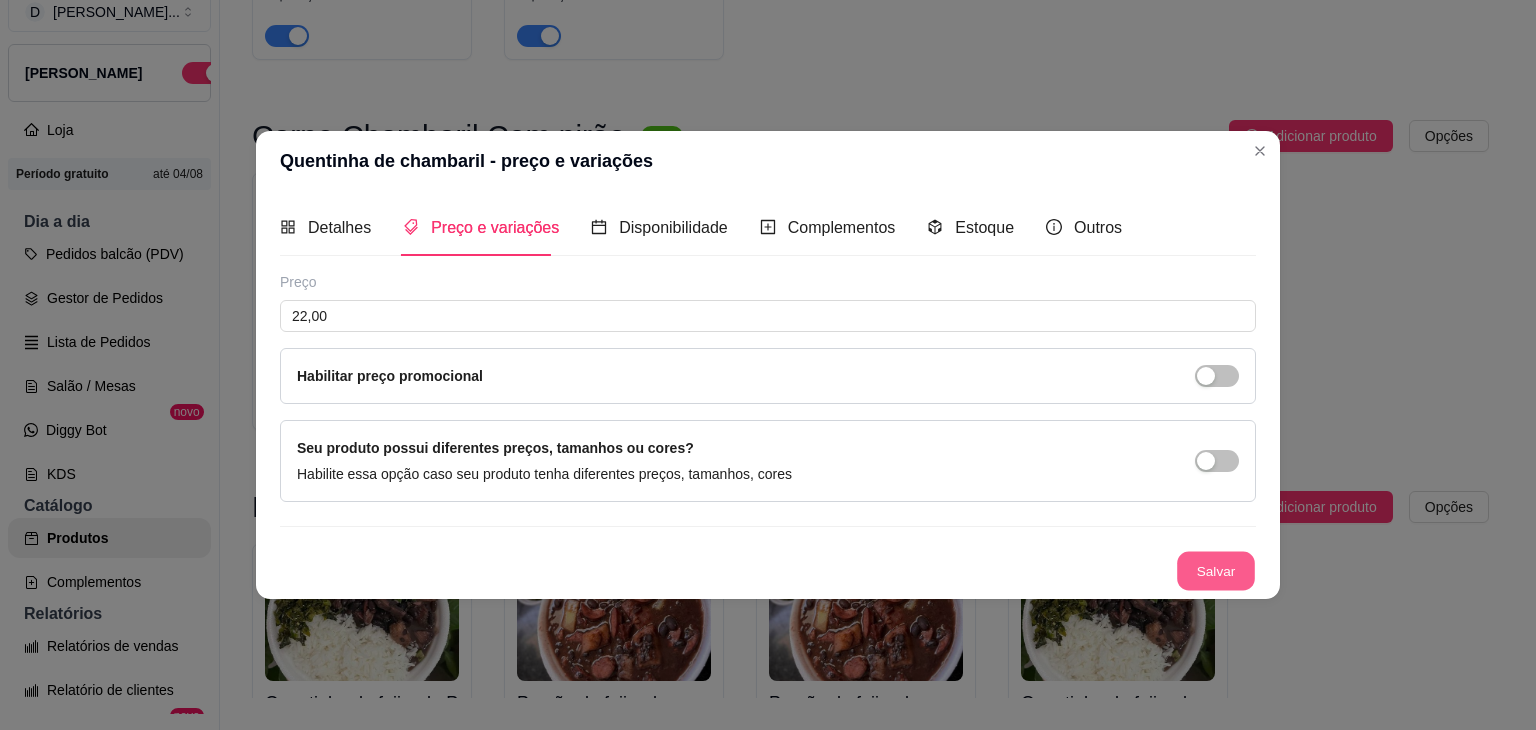 click on "Salvar" at bounding box center [1216, 571] 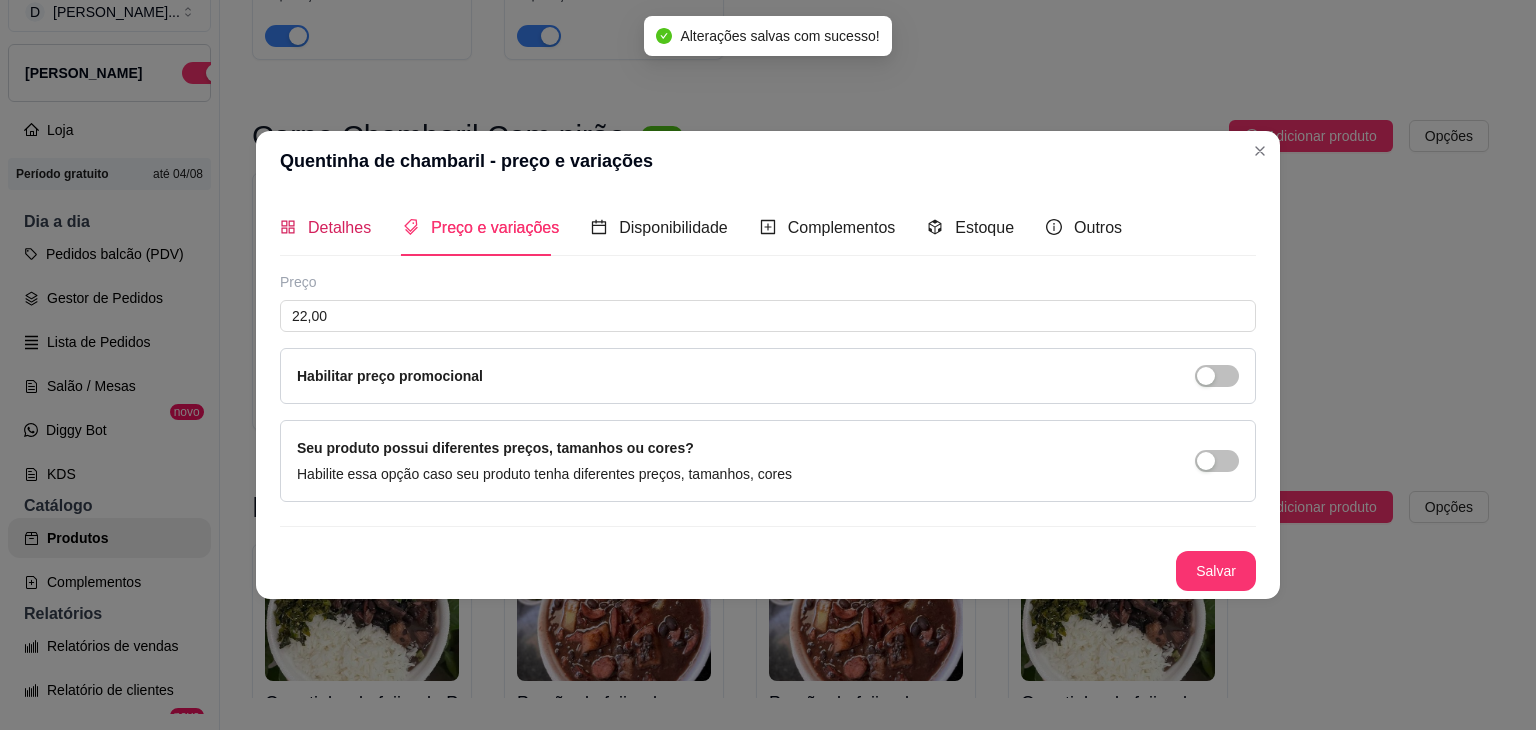 click on "Detalhes" at bounding box center (339, 227) 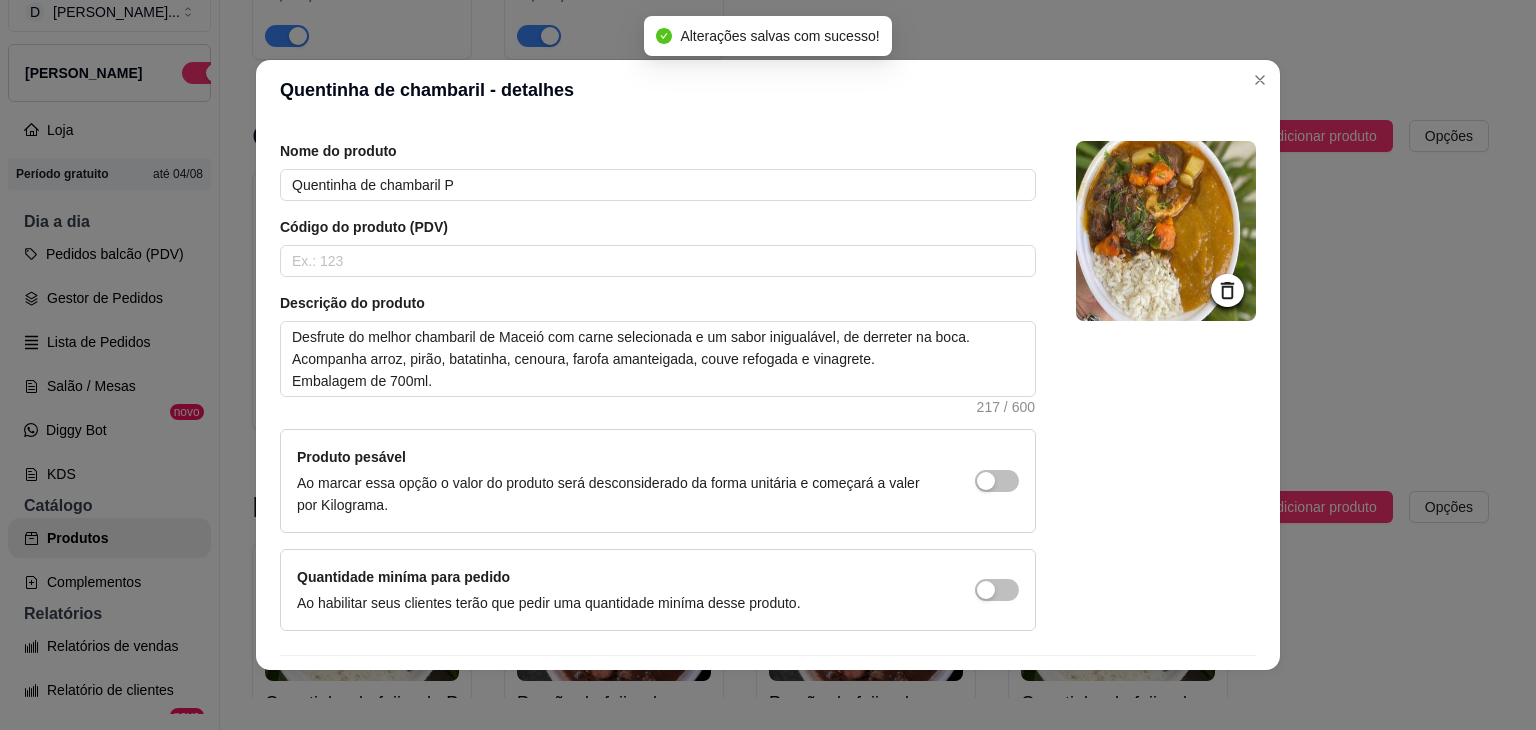 scroll, scrollTop: 116, scrollLeft: 0, axis: vertical 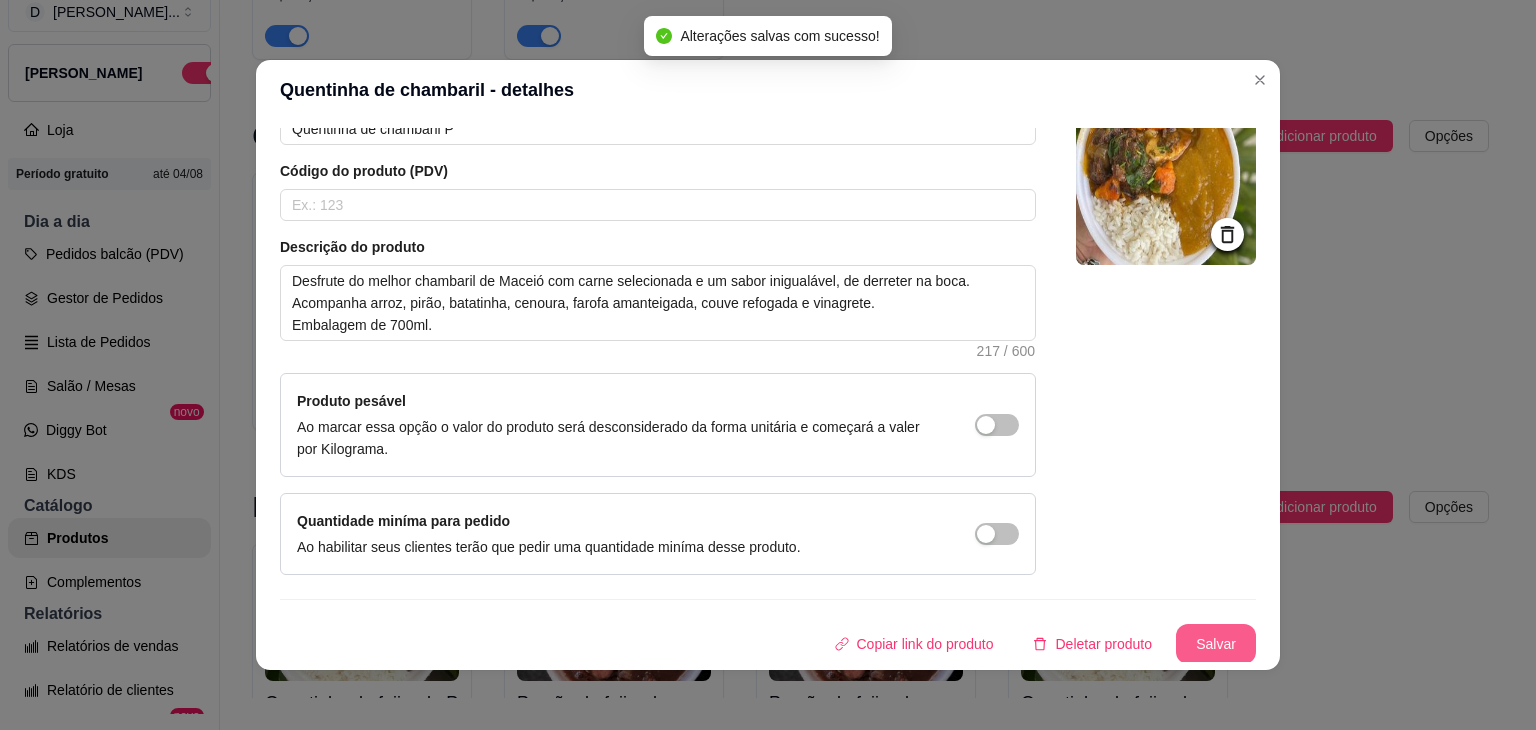 click on "Salvar" at bounding box center (1216, 644) 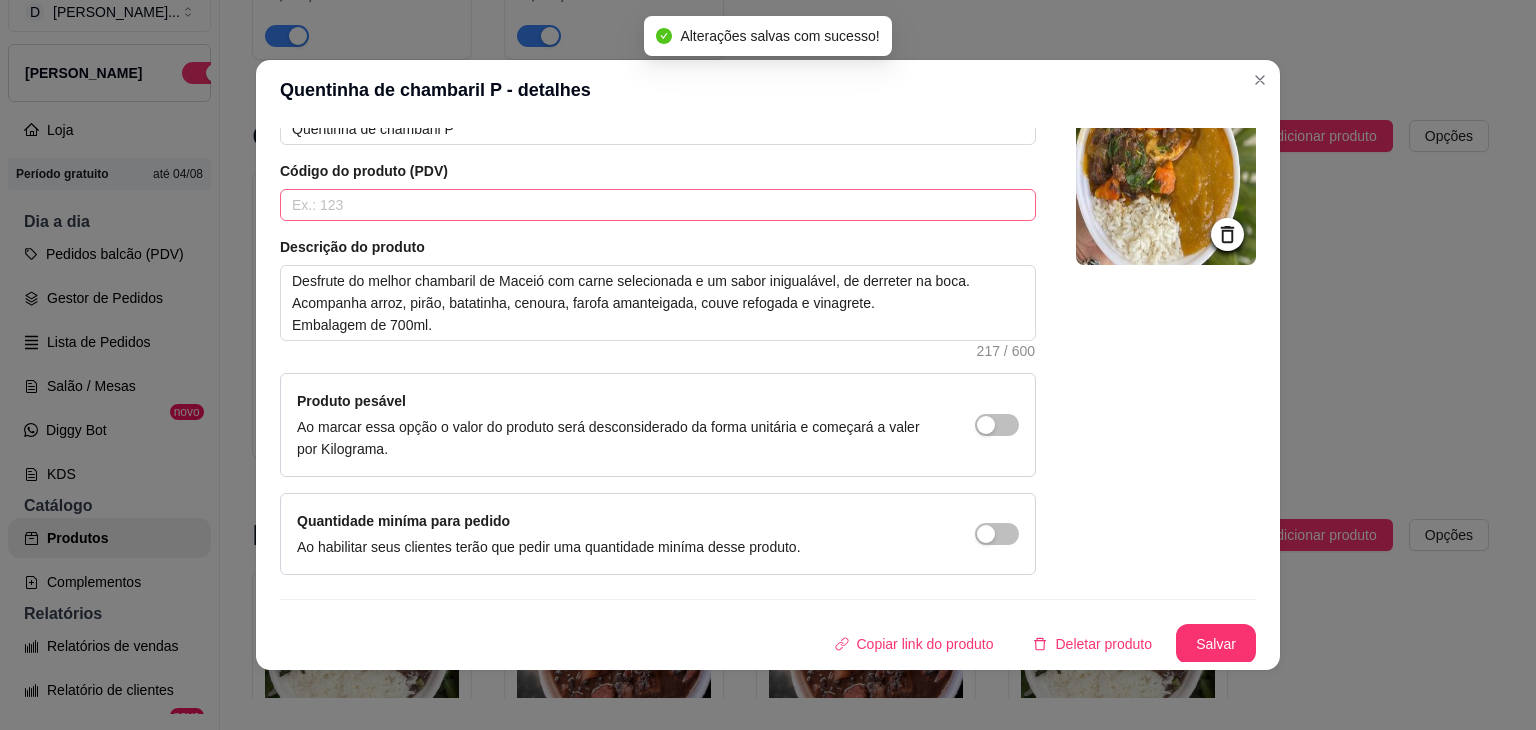 scroll, scrollTop: 0, scrollLeft: 0, axis: both 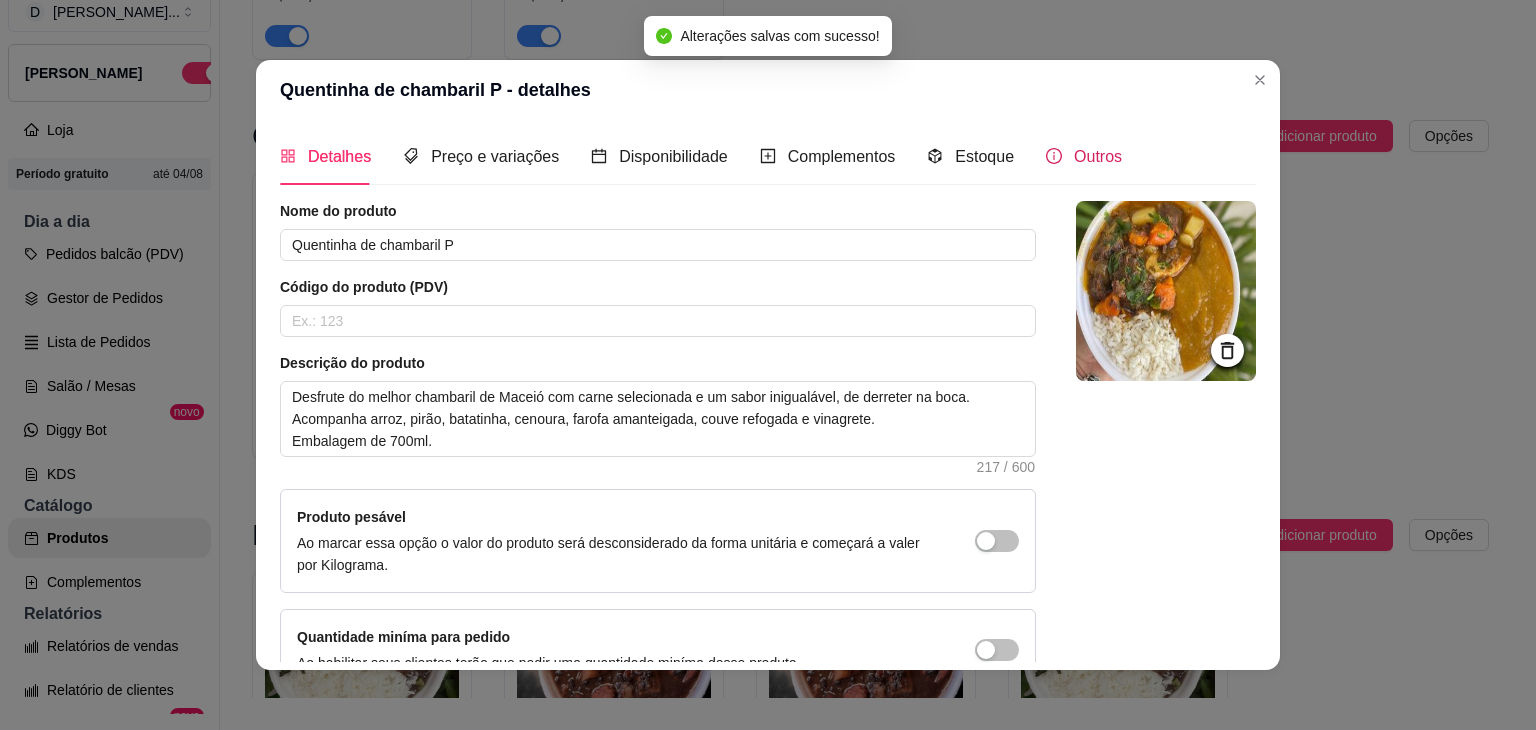 click on "Outros" at bounding box center [1098, 156] 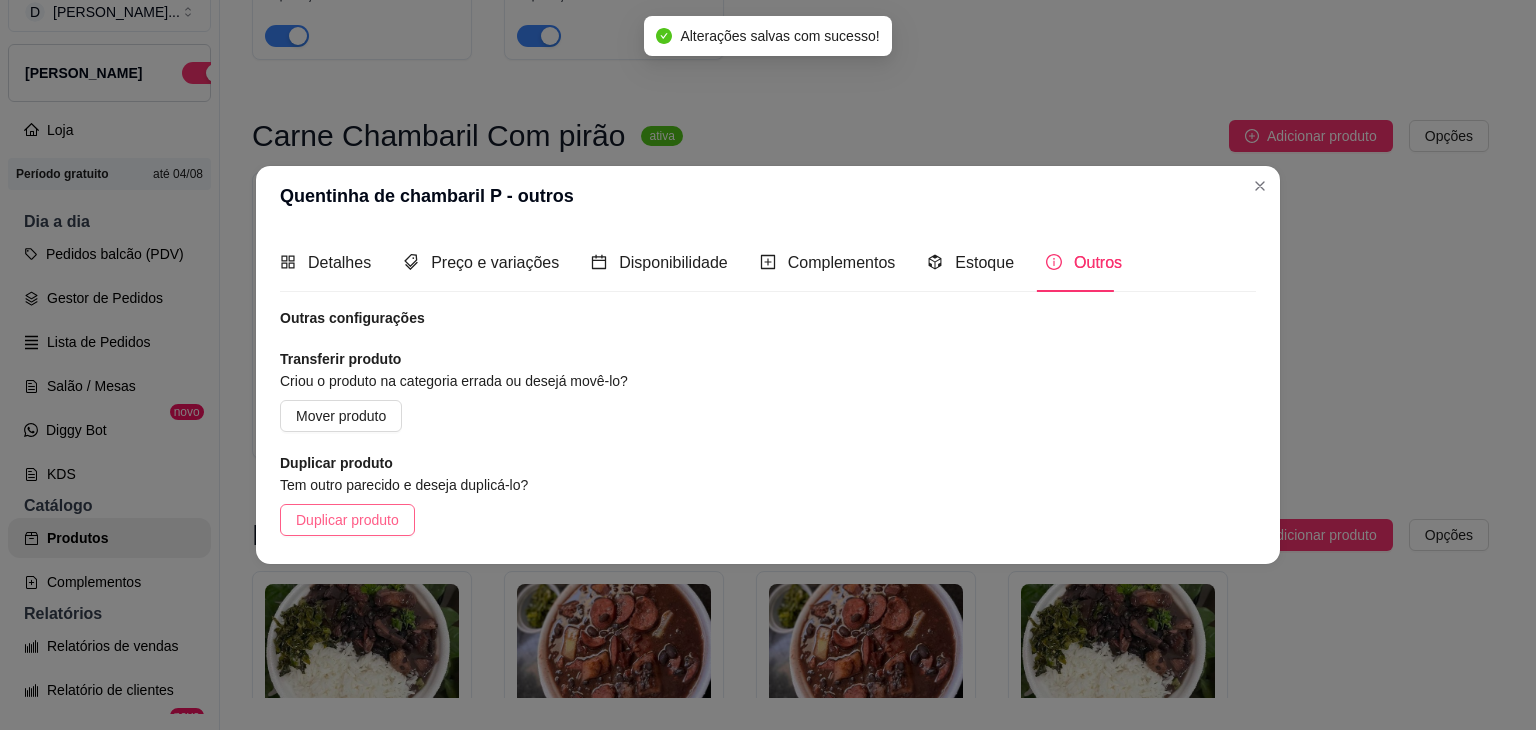 drag, startPoint x: 346, startPoint y: 525, endPoint x: 380, endPoint y: 517, distance: 34.928497 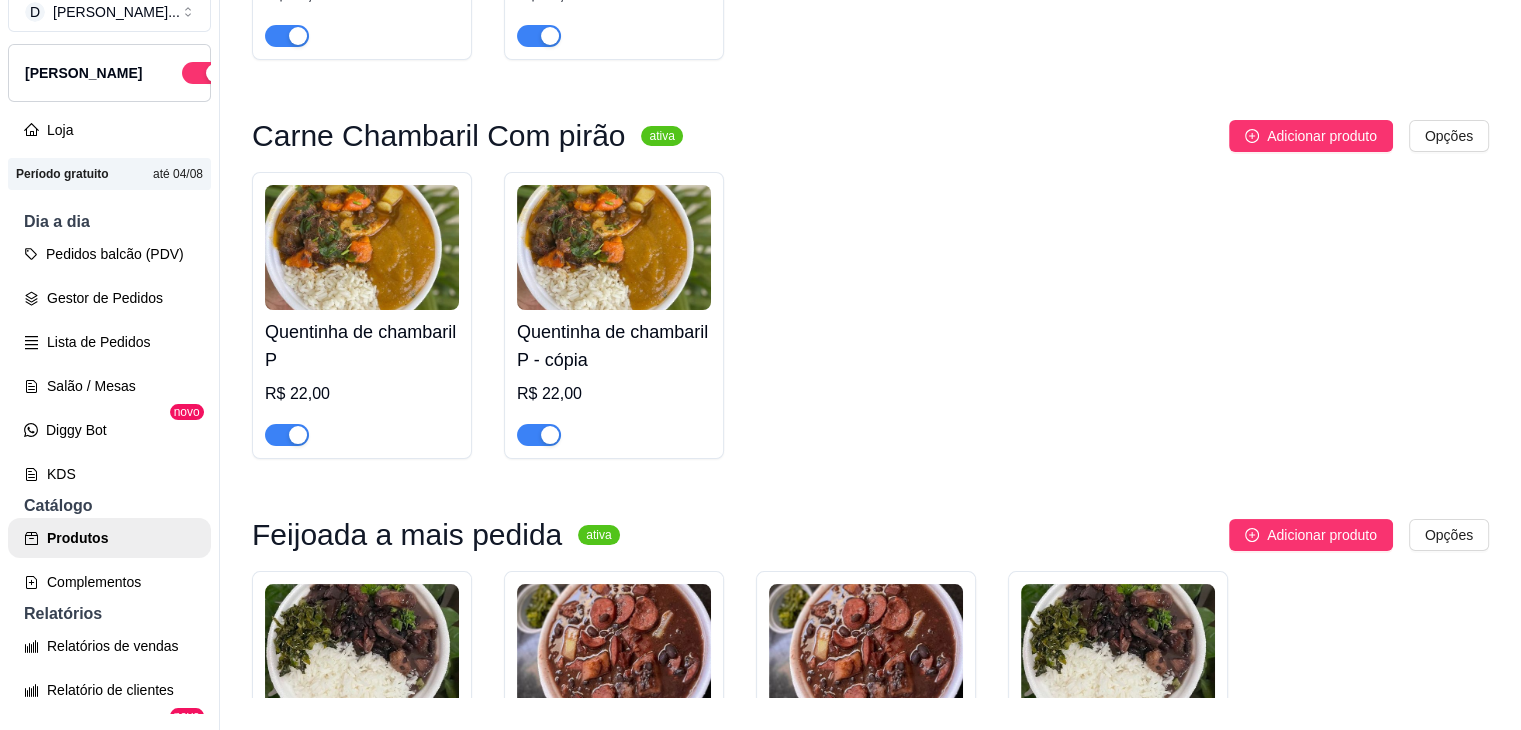 click on "Quentinha de chambaril P - cópia" at bounding box center [614, 346] 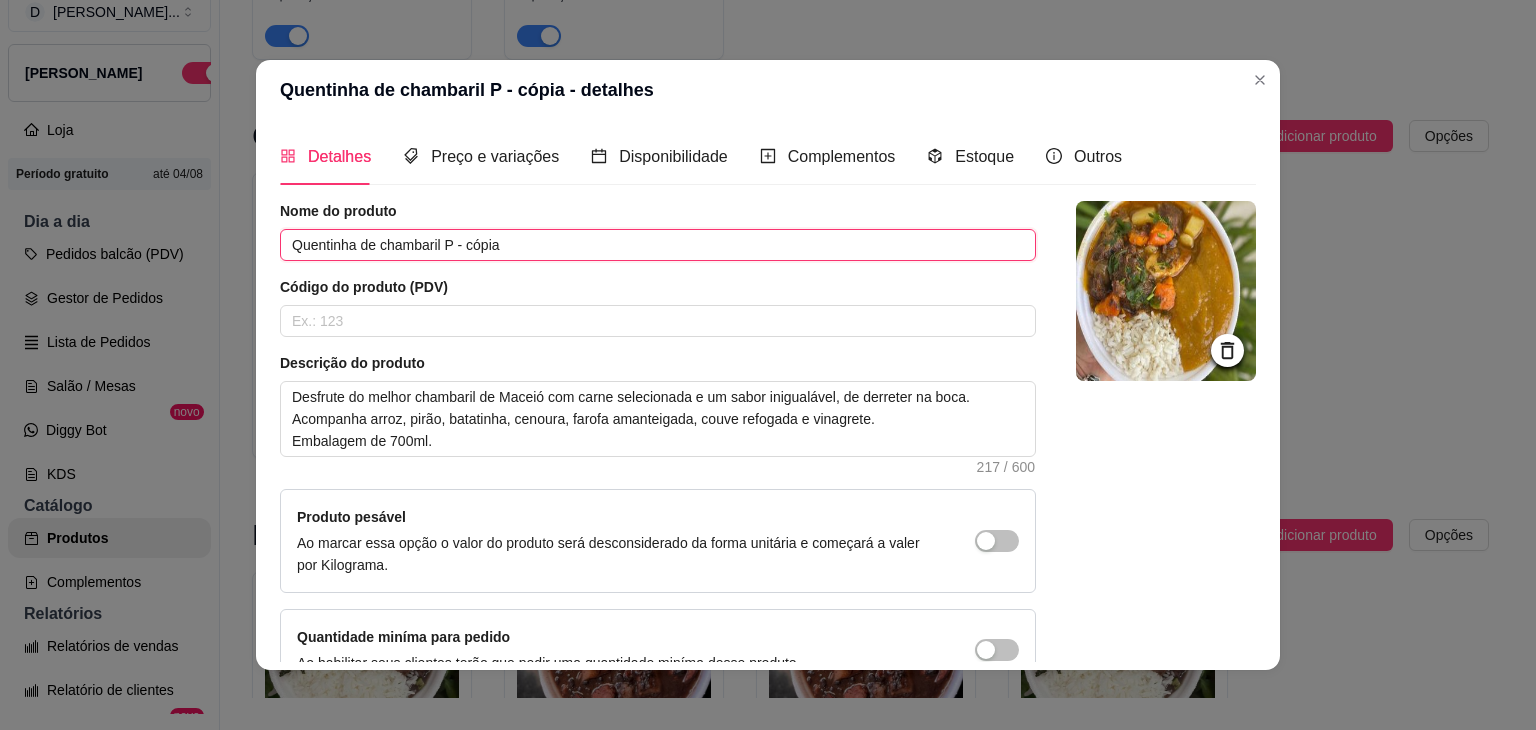 drag, startPoint x: 506, startPoint y: 249, endPoint x: 437, endPoint y: 251, distance: 69.02898 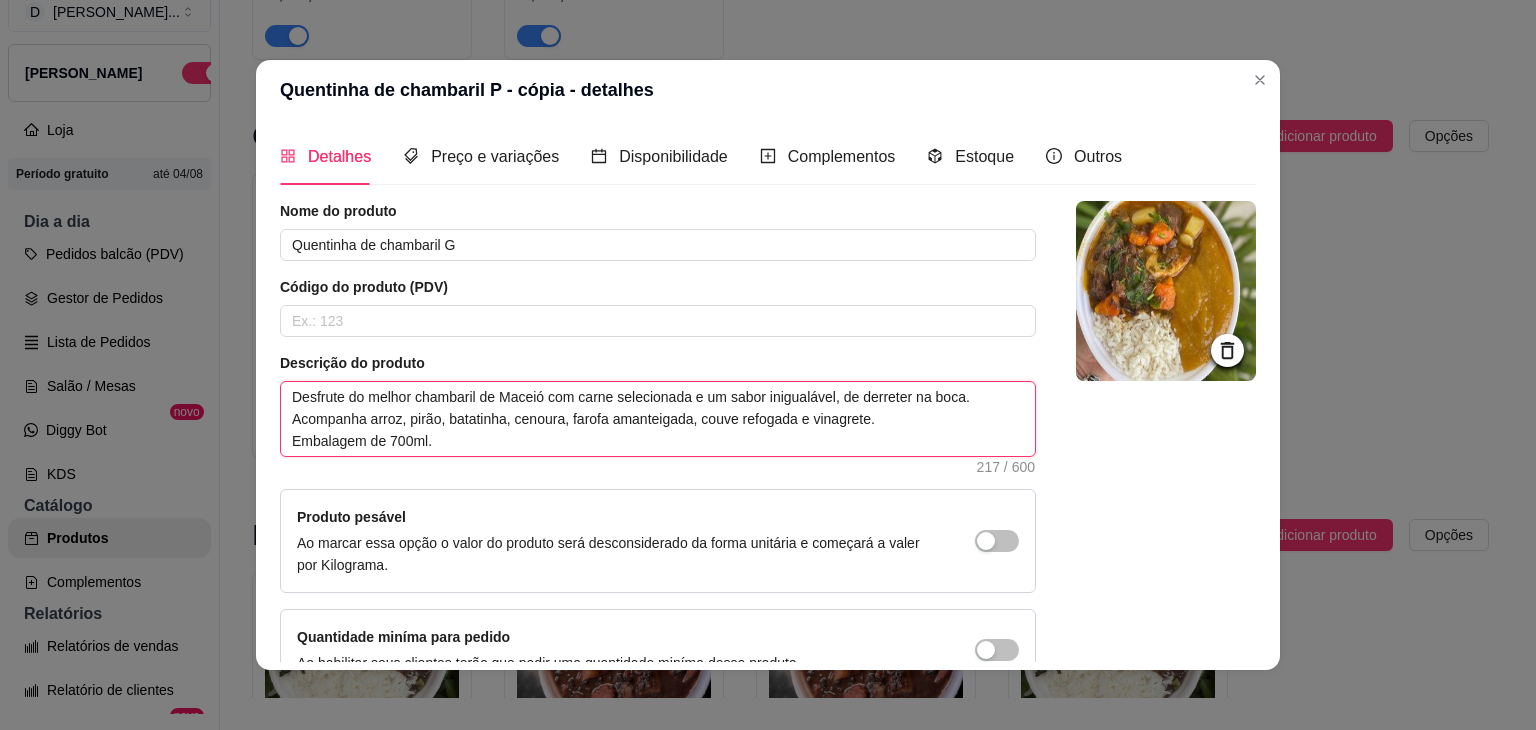 click on "Desfrute do melhor chambaril de Maceió com carne selecionada e um sabor inigualável, de derreter na boca. Acompanha arroz, pirão, batatinha, cenoura, farofa amanteigada, couve refogada e vinagrete.
Embalagem de 700ml." at bounding box center [658, 419] 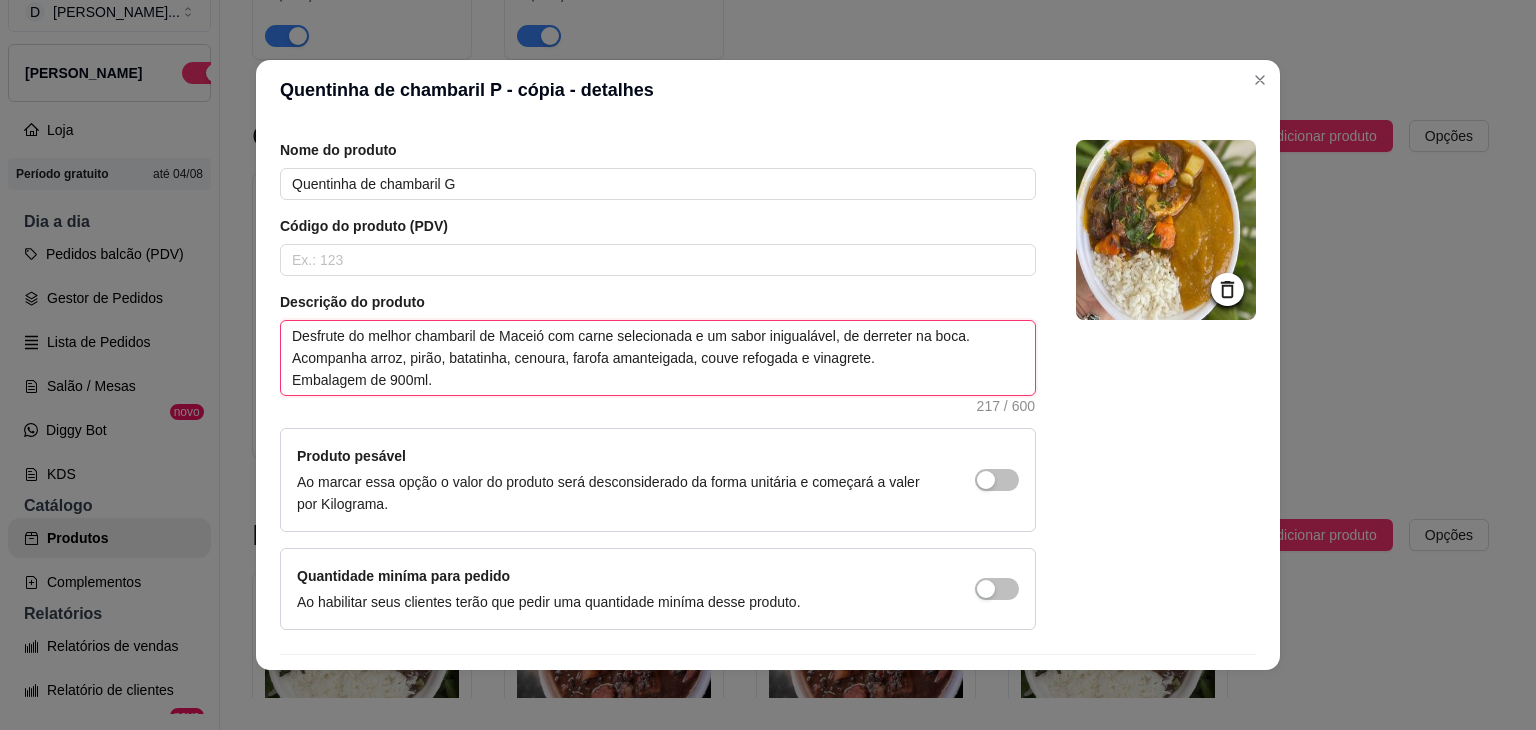 scroll, scrollTop: 116, scrollLeft: 0, axis: vertical 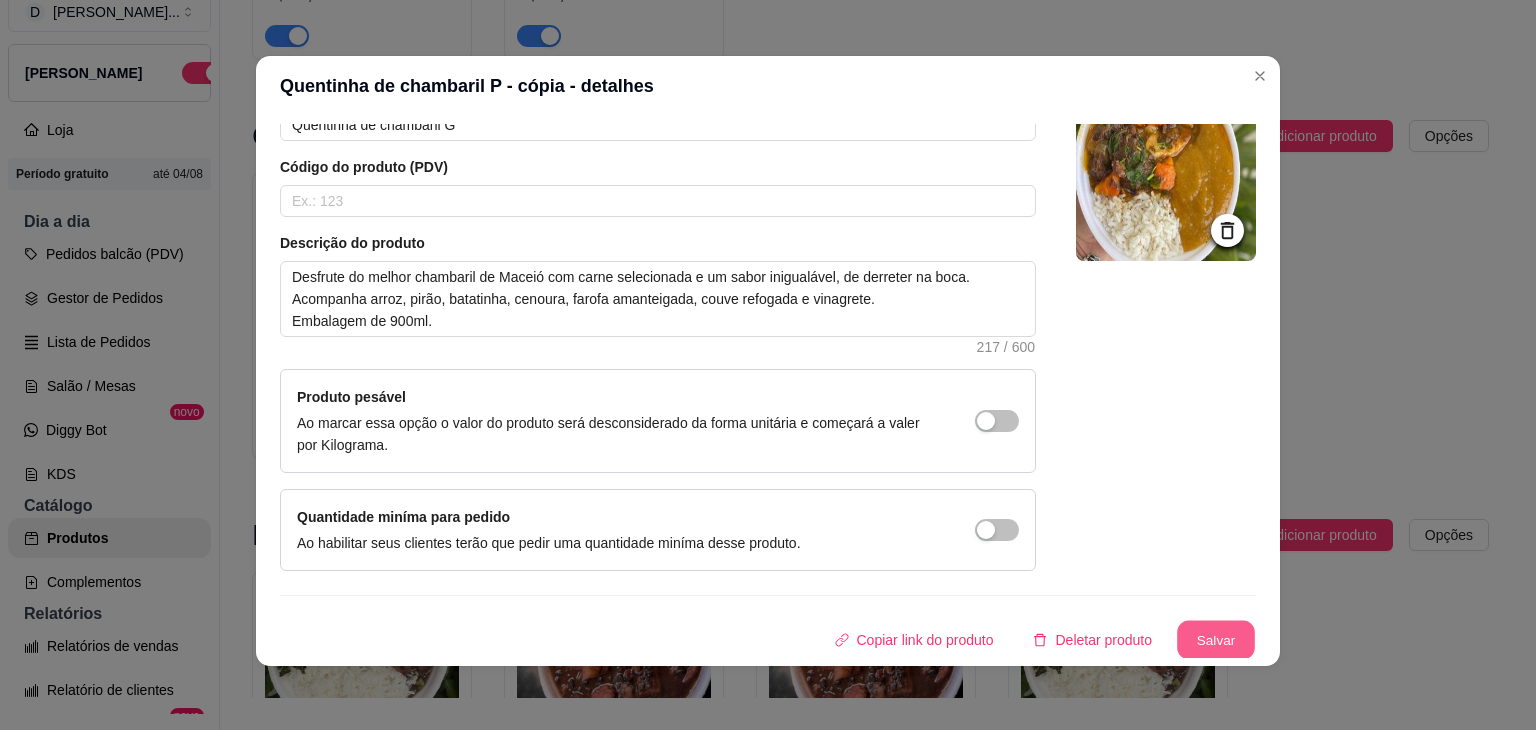 click on "Salvar" at bounding box center (1216, 640) 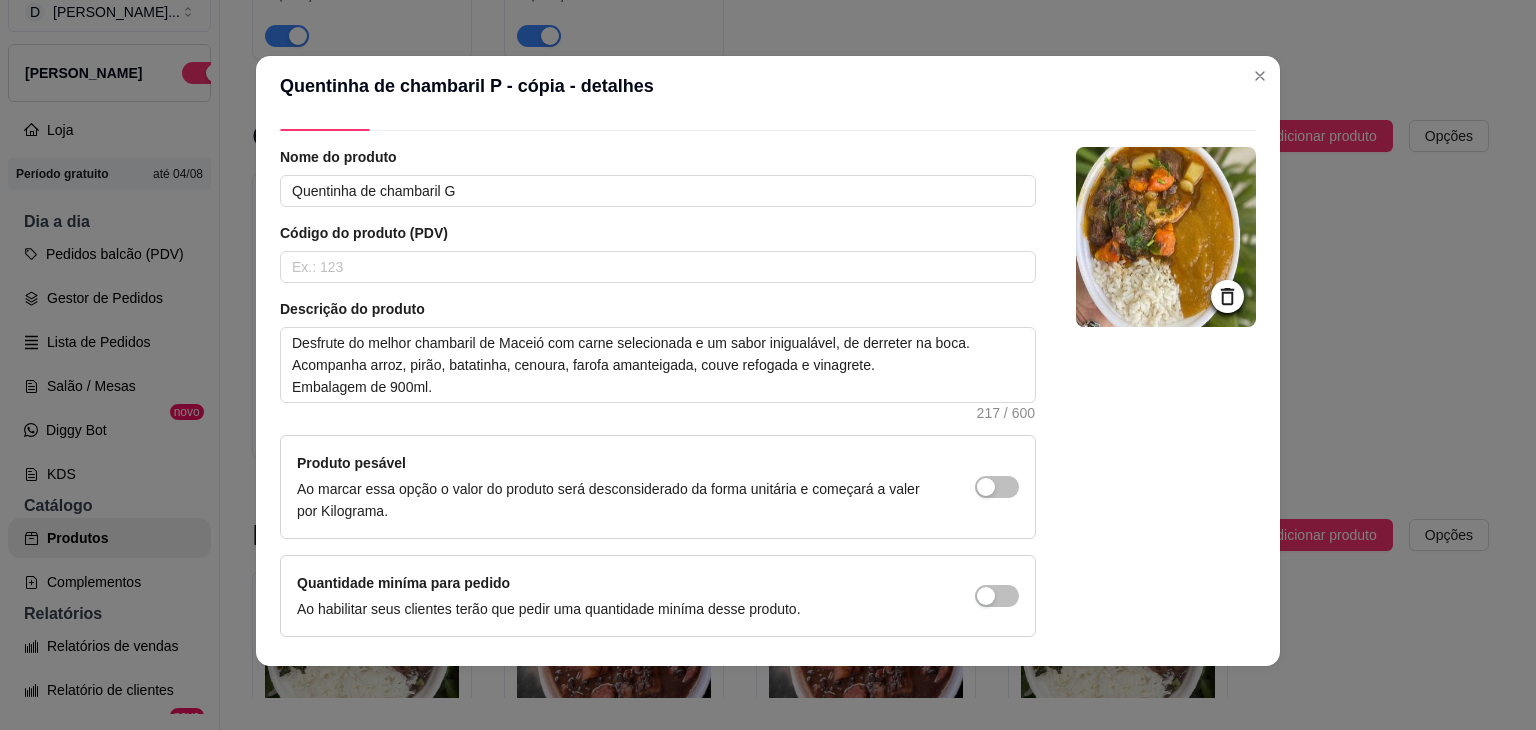 scroll, scrollTop: 0, scrollLeft: 0, axis: both 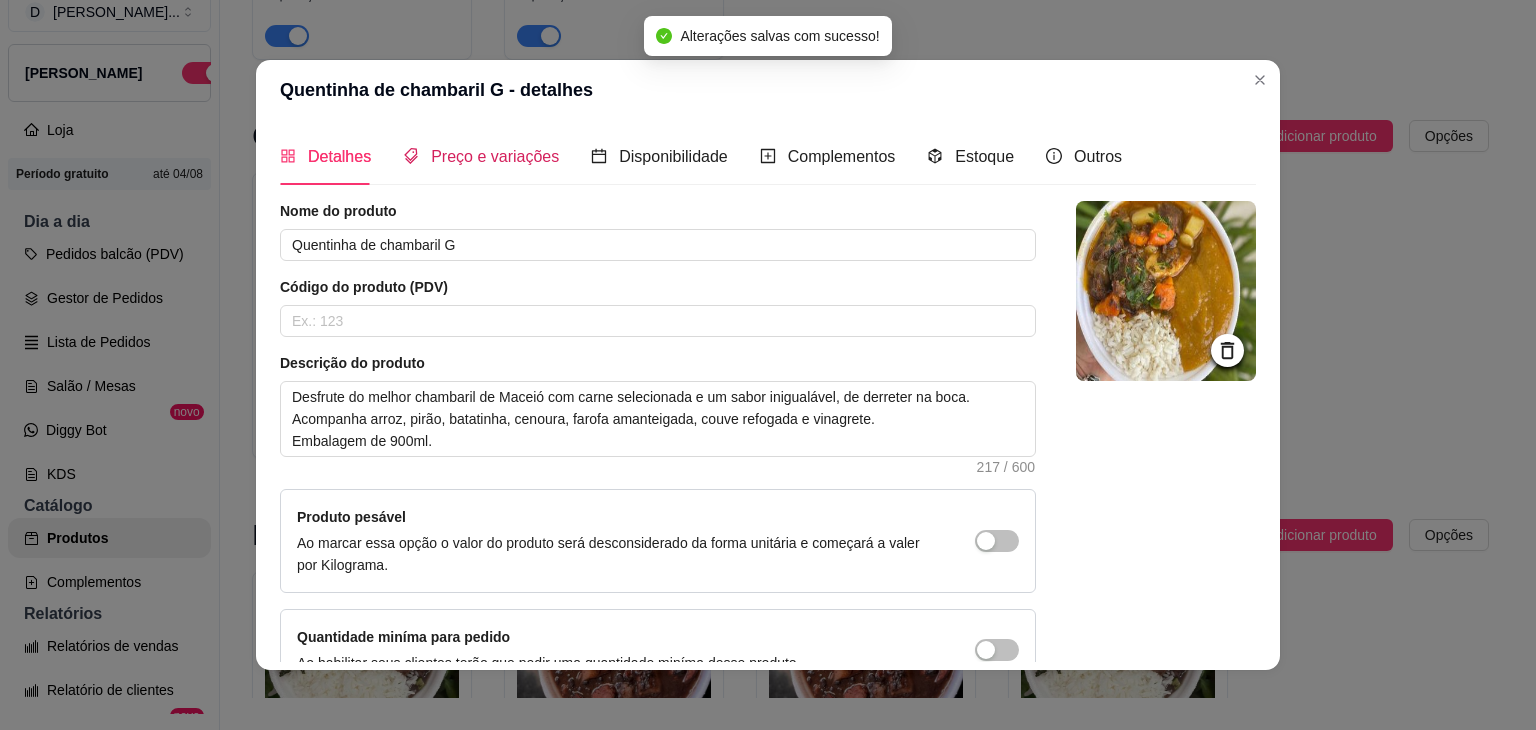 click on "Preço e variações" at bounding box center (495, 156) 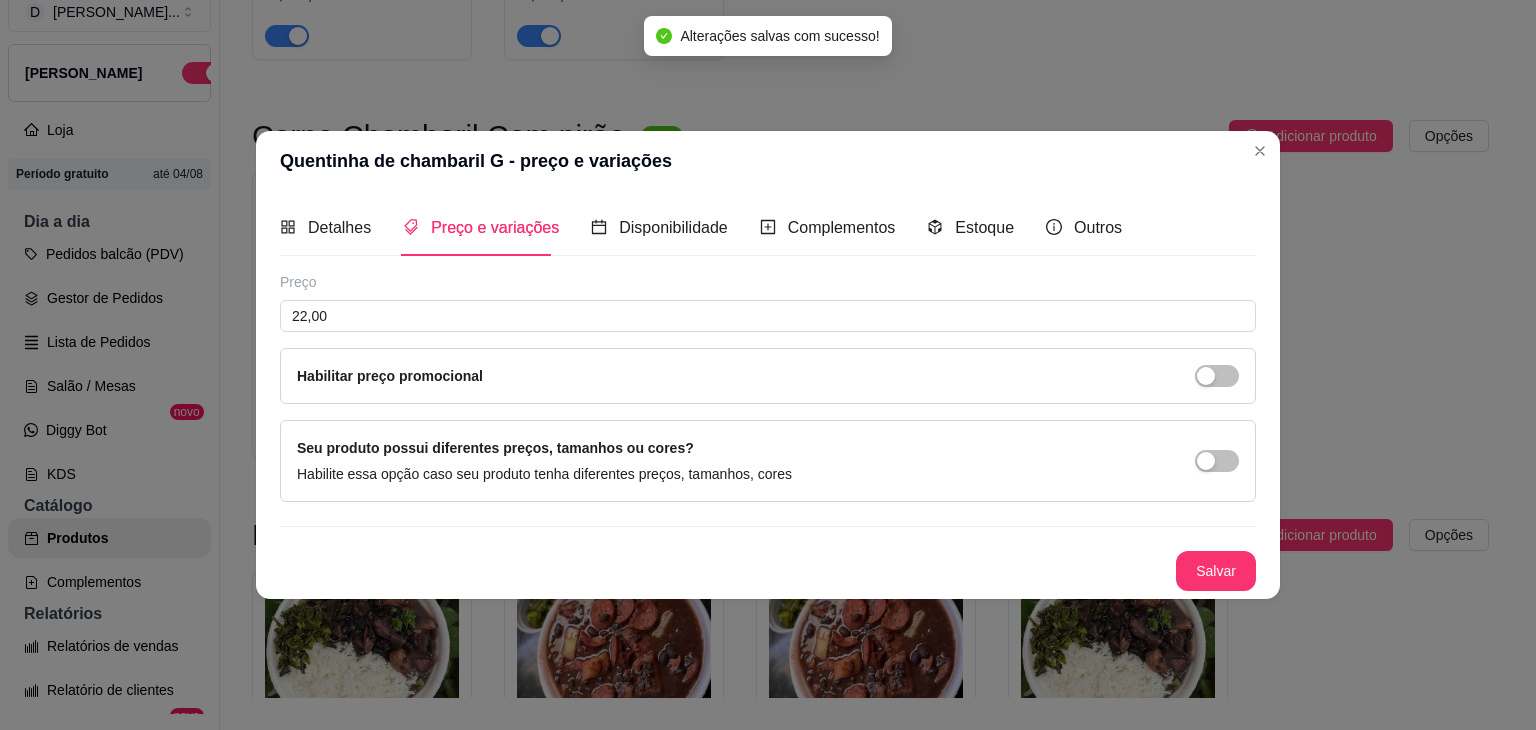 click on "Preço  22,00 Habilitar preço promocional" at bounding box center [768, 338] 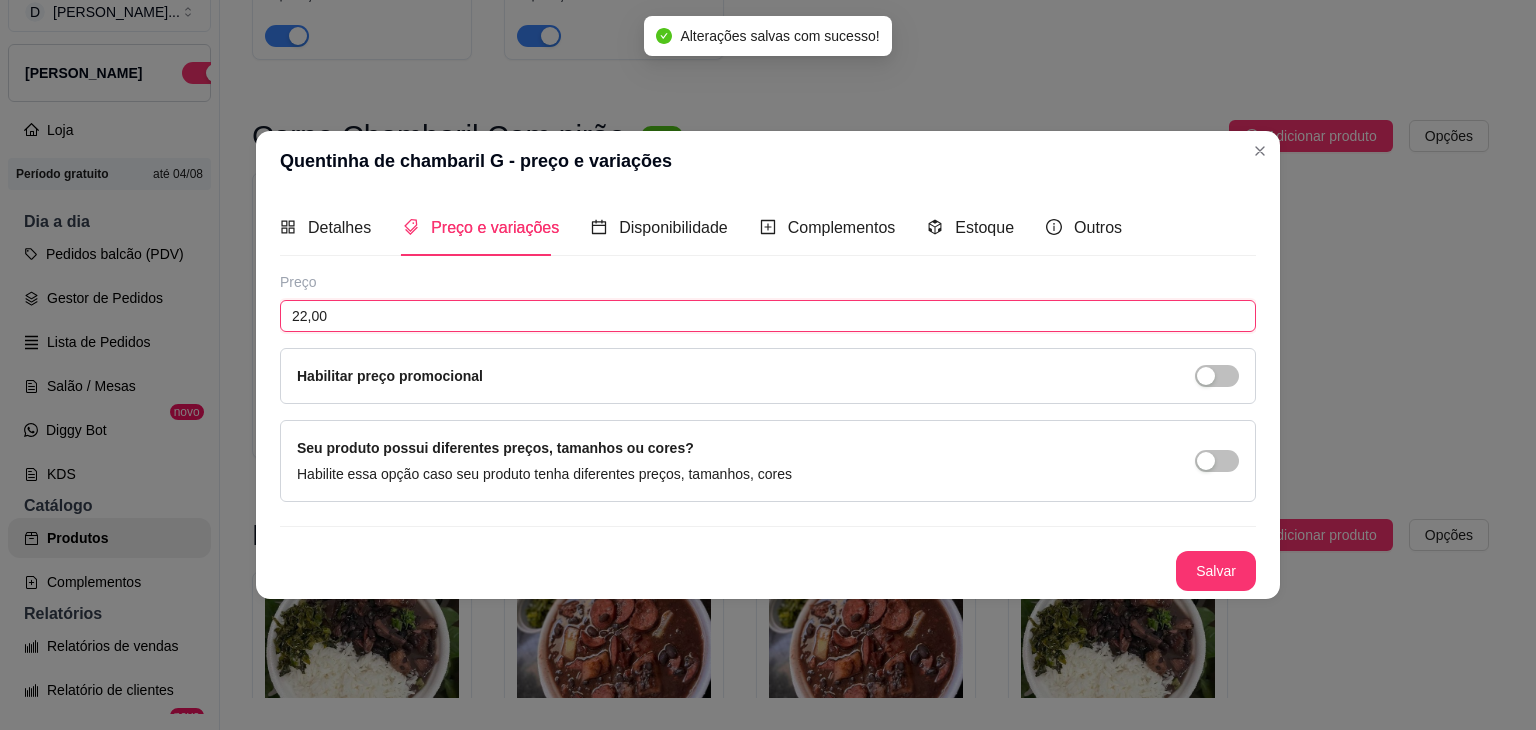 click on "22,00" at bounding box center (768, 316) 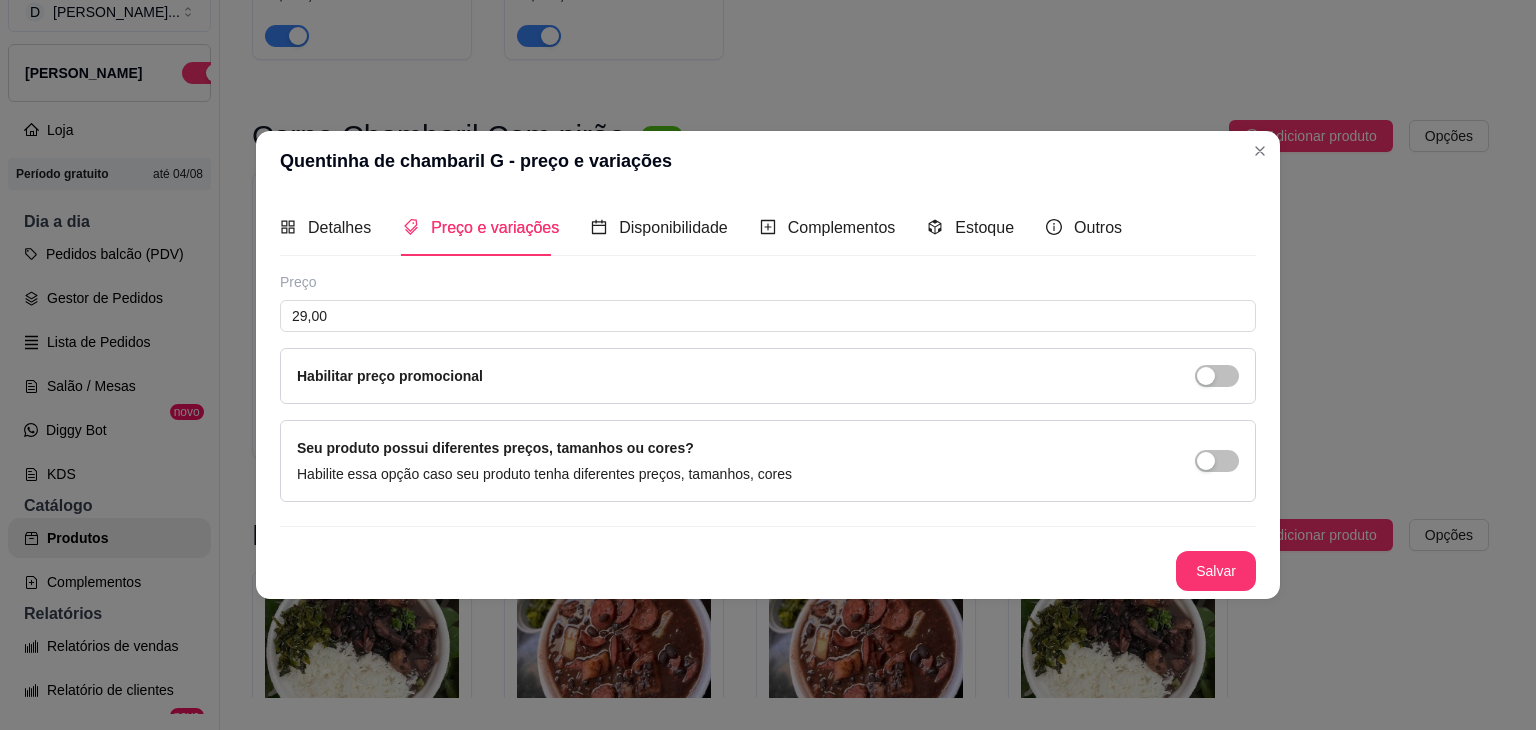 click on "Preço  29,00 Habilitar preço promocional Seu produto possui diferentes preços, tamanhos ou cores? Habilite essa opção caso seu produto tenha diferentes preços, tamanhos, cores Salvar" at bounding box center (768, 431) 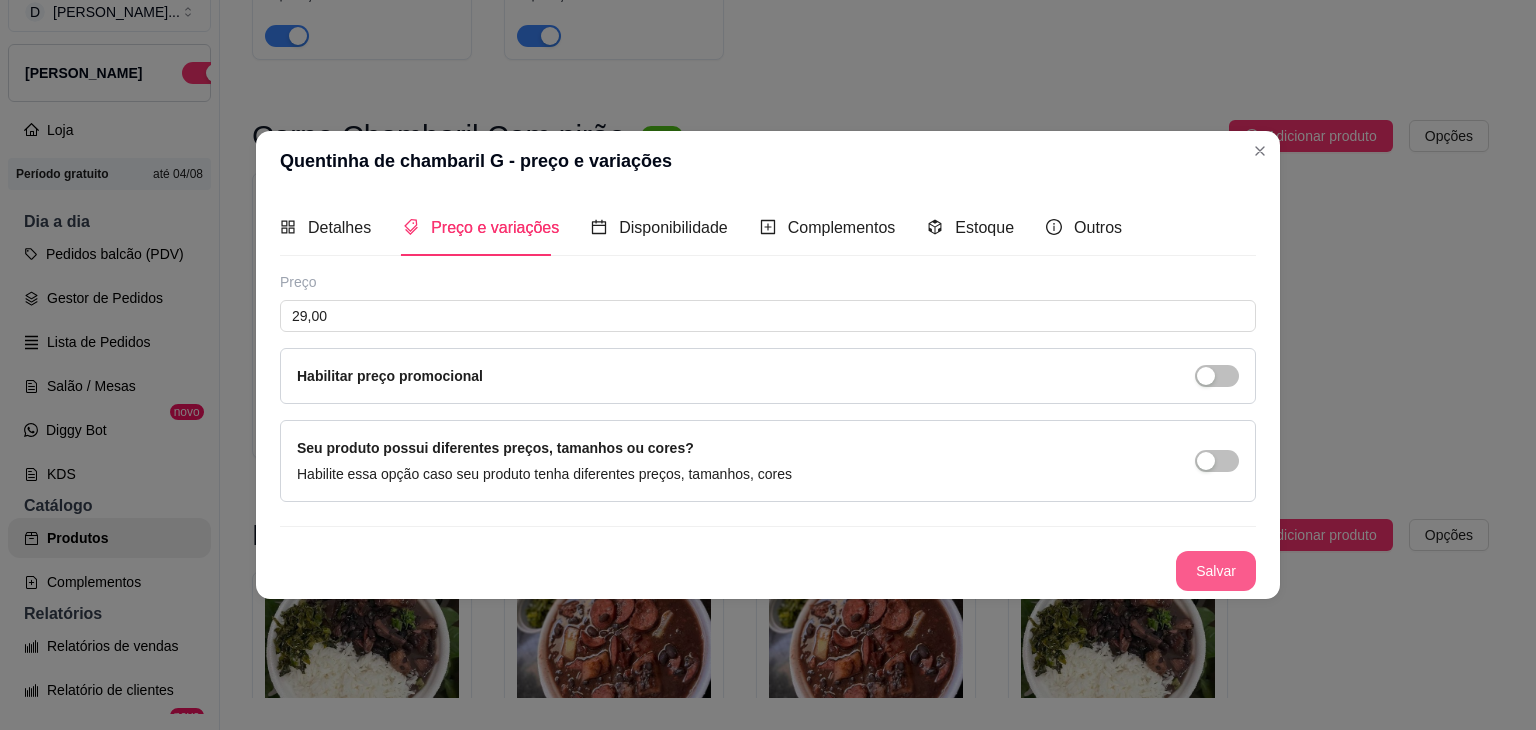 click on "Salvar" at bounding box center (1216, 571) 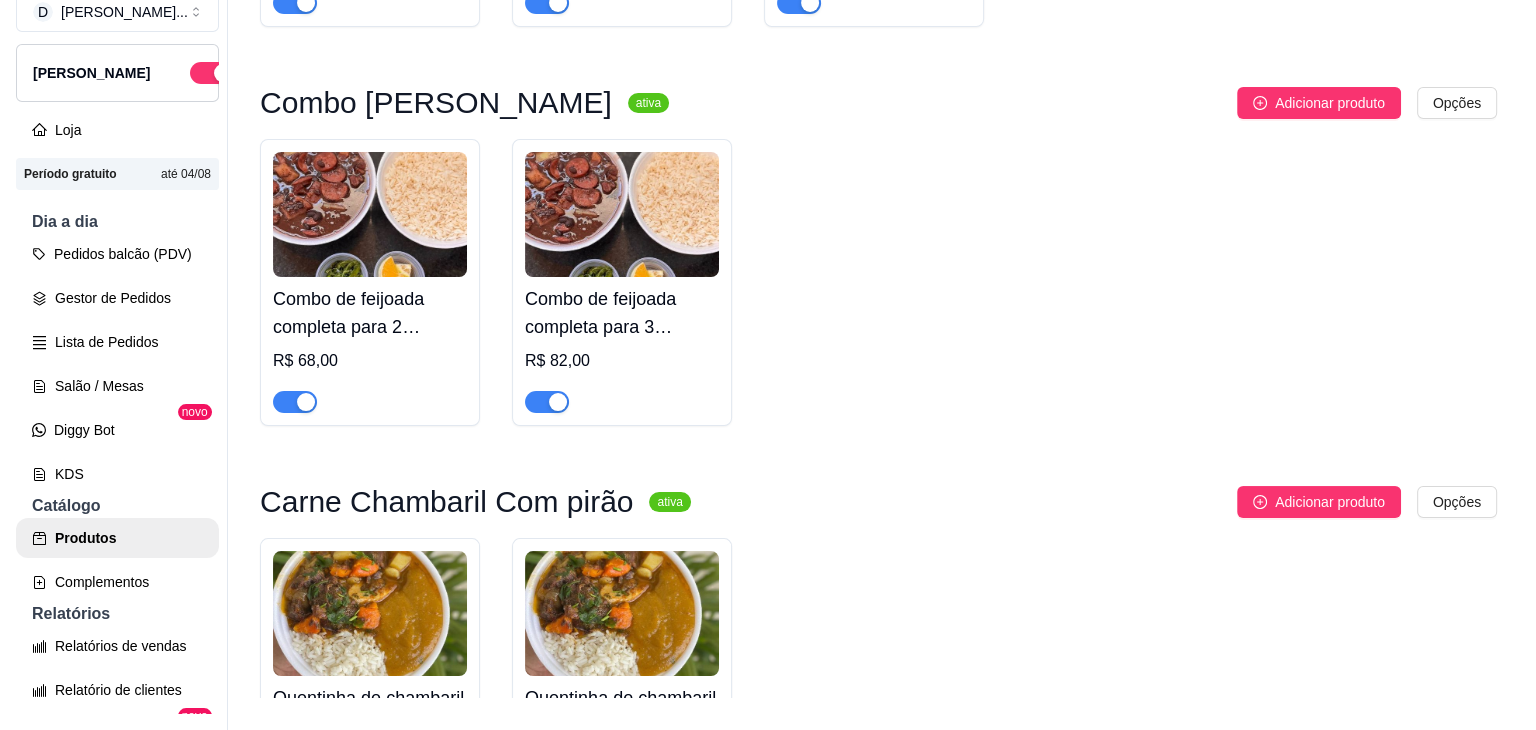 scroll, scrollTop: 765, scrollLeft: 0, axis: vertical 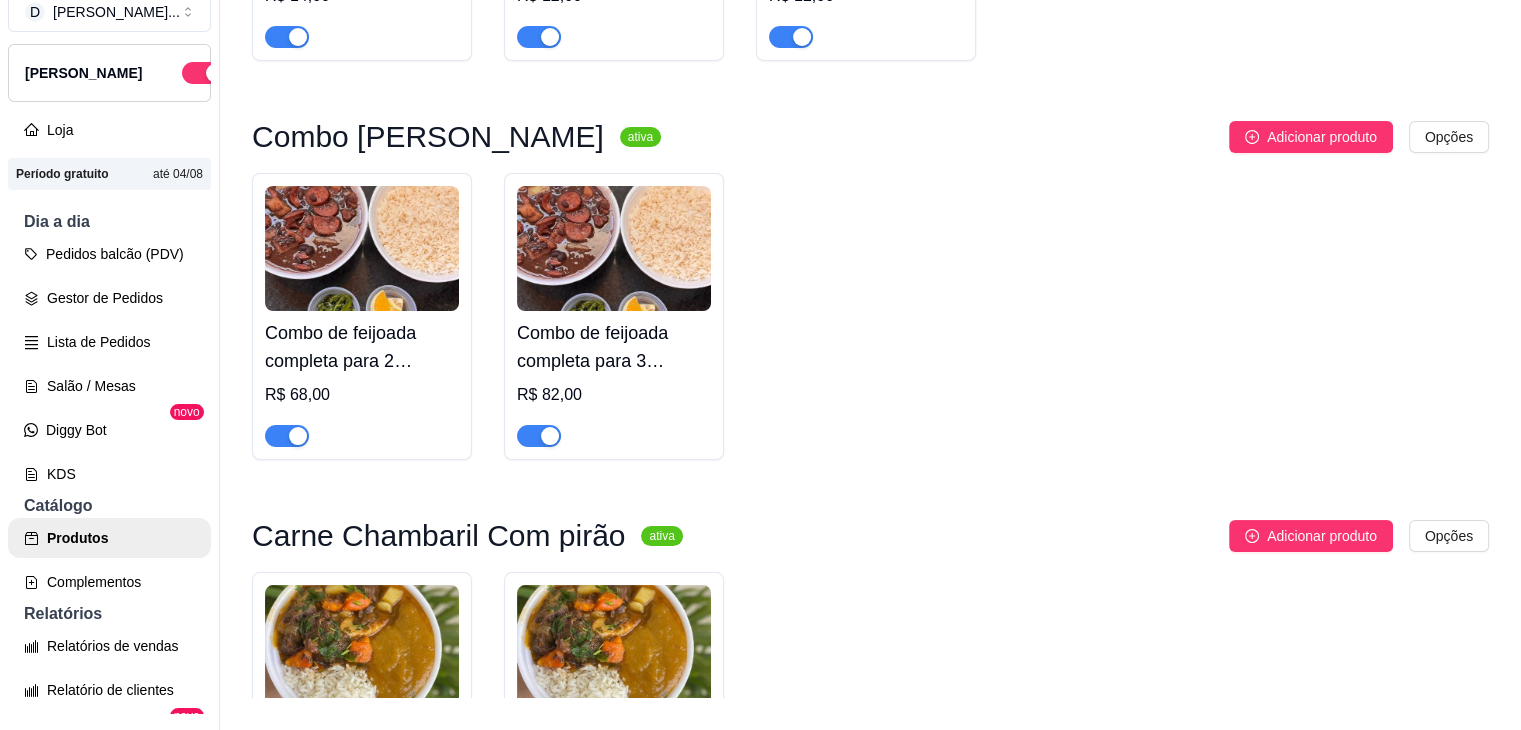 click on "Combo de feijoada completa para 2 pessoas" at bounding box center (362, 347) 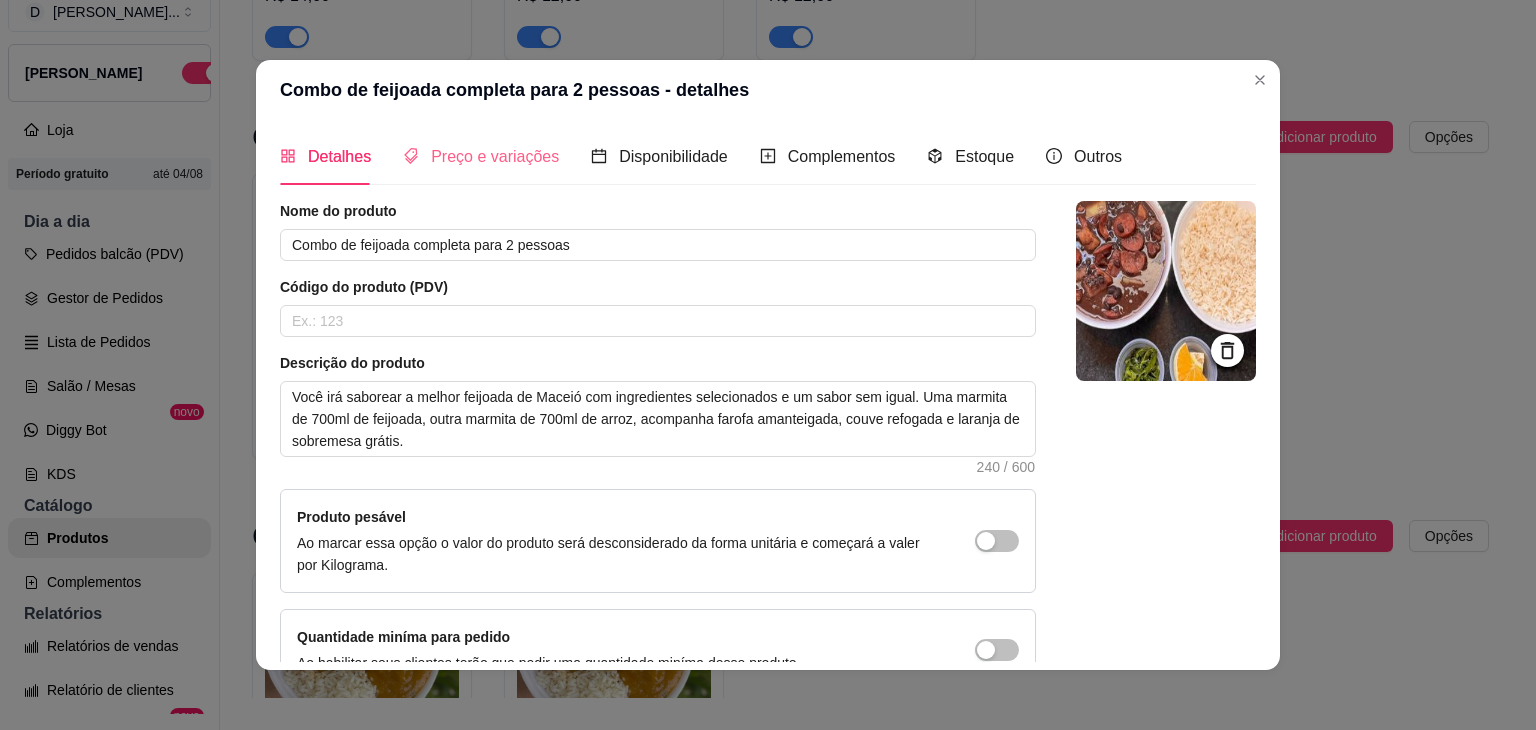 click on "Preço e variações" at bounding box center [481, 156] 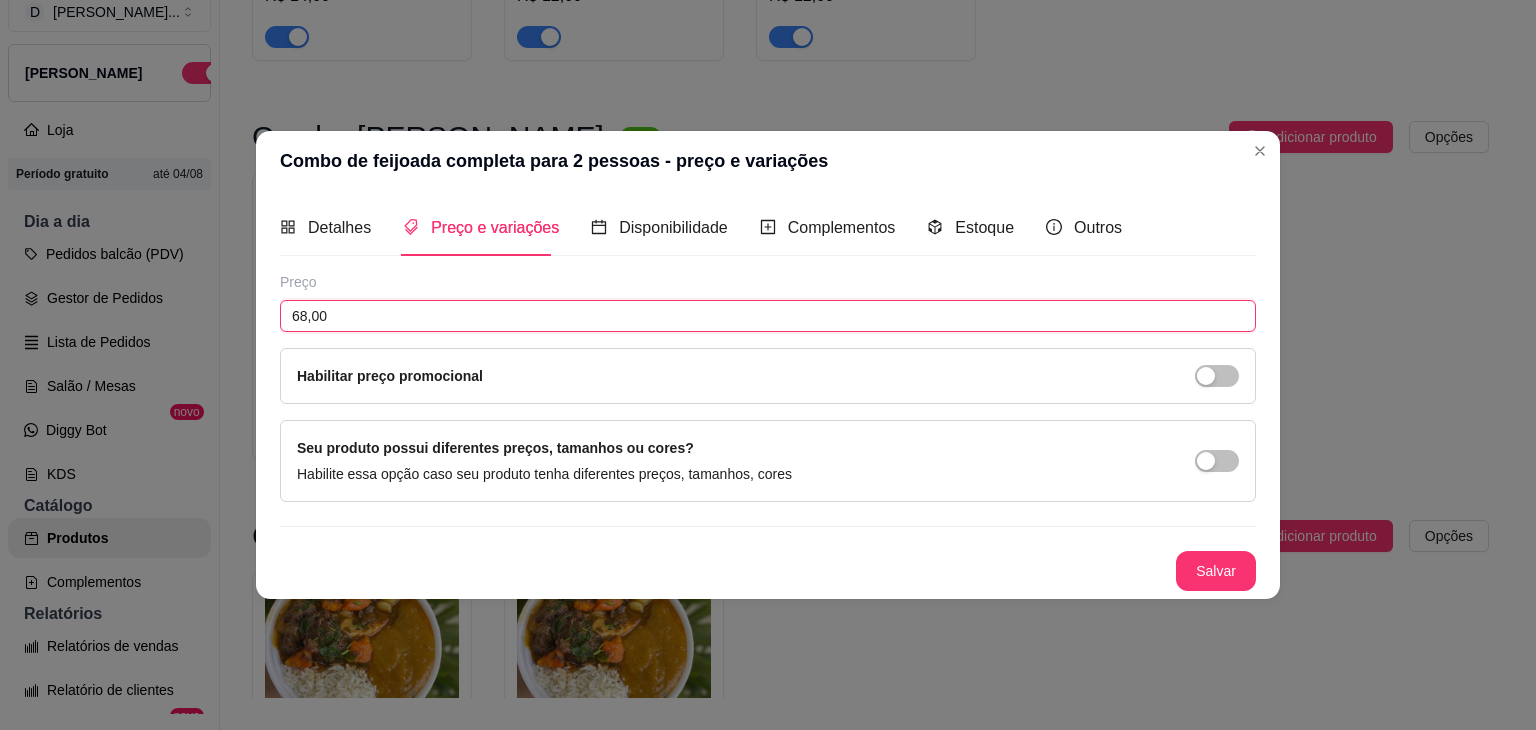 click on "68,00" at bounding box center [768, 316] 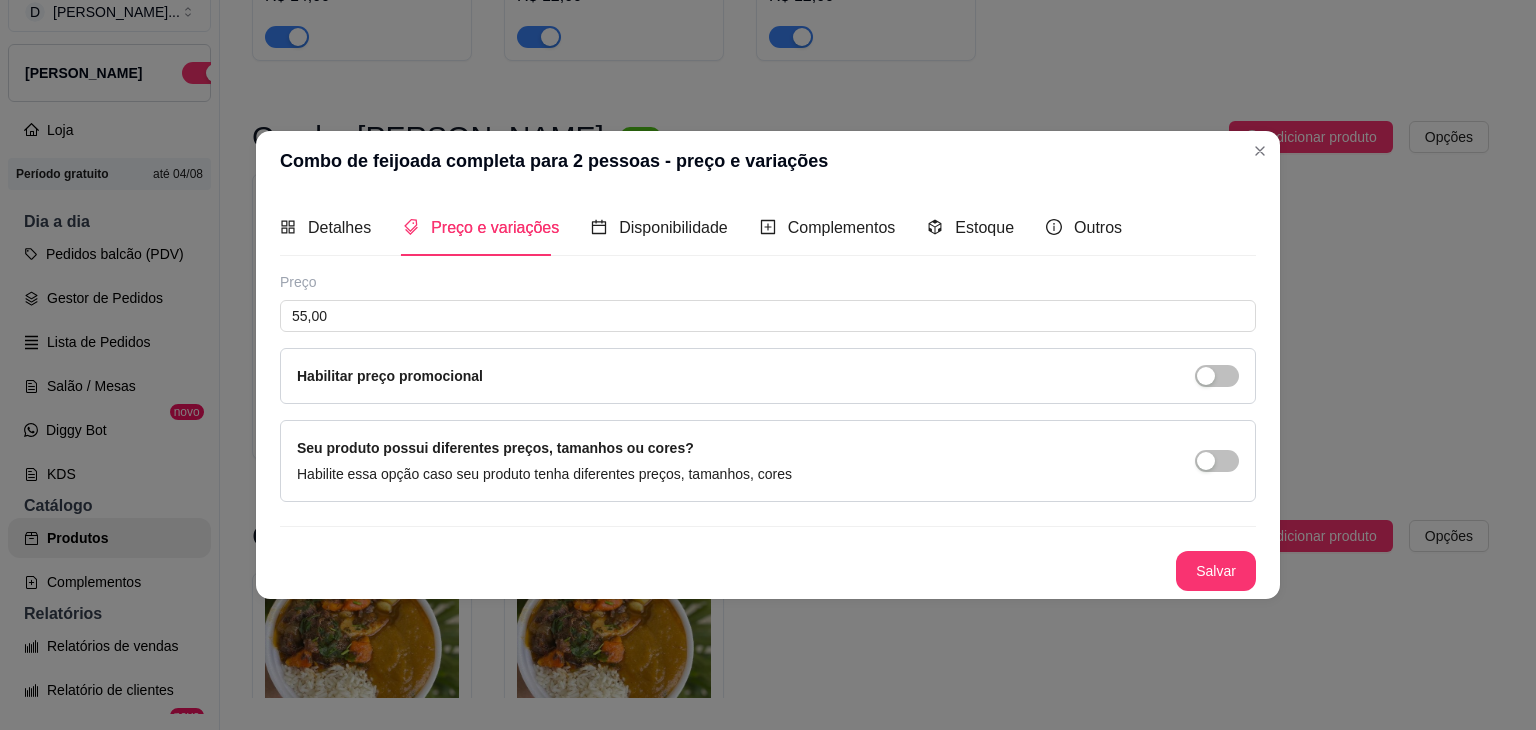click on "Detalhes" at bounding box center (325, 227) 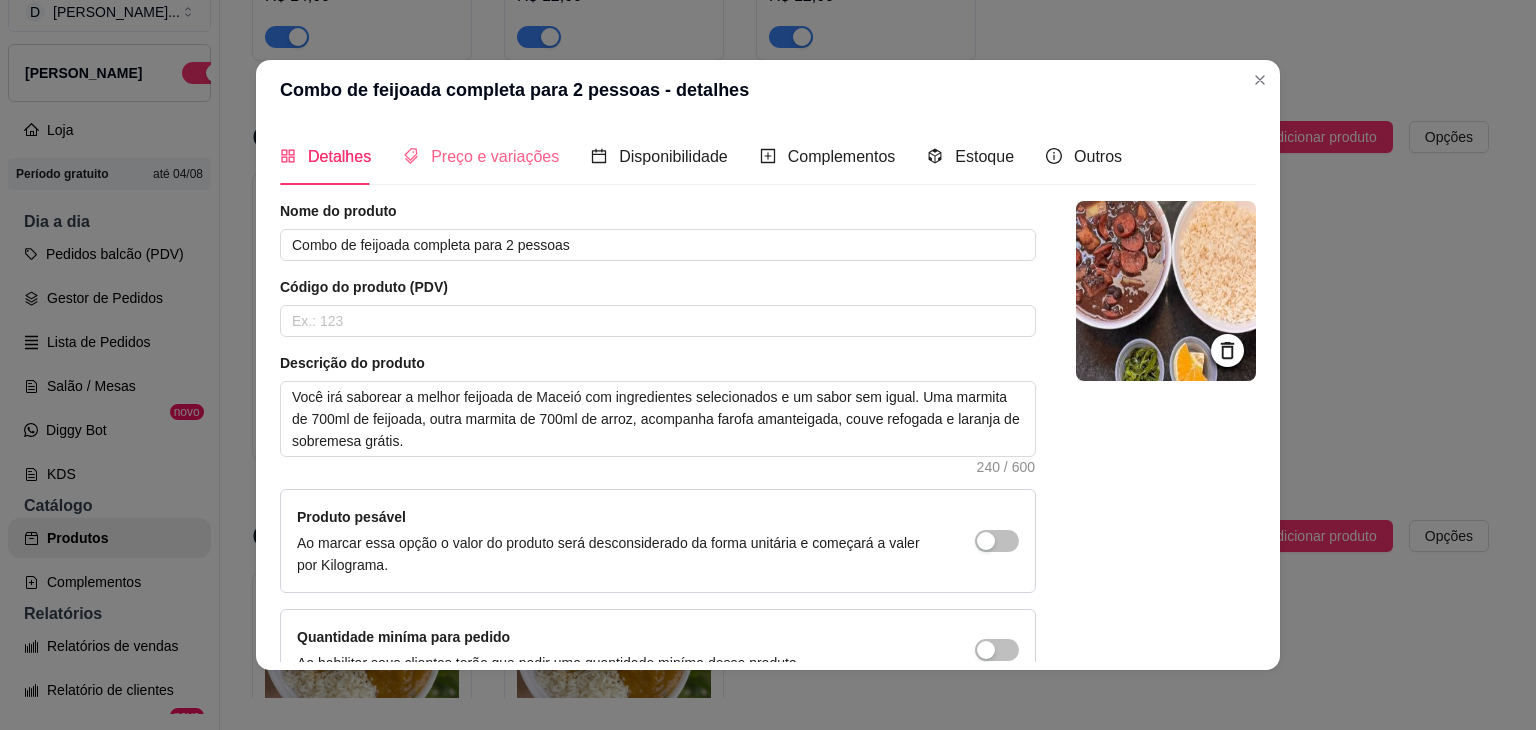 click on "Preço e variações" at bounding box center [481, 156] 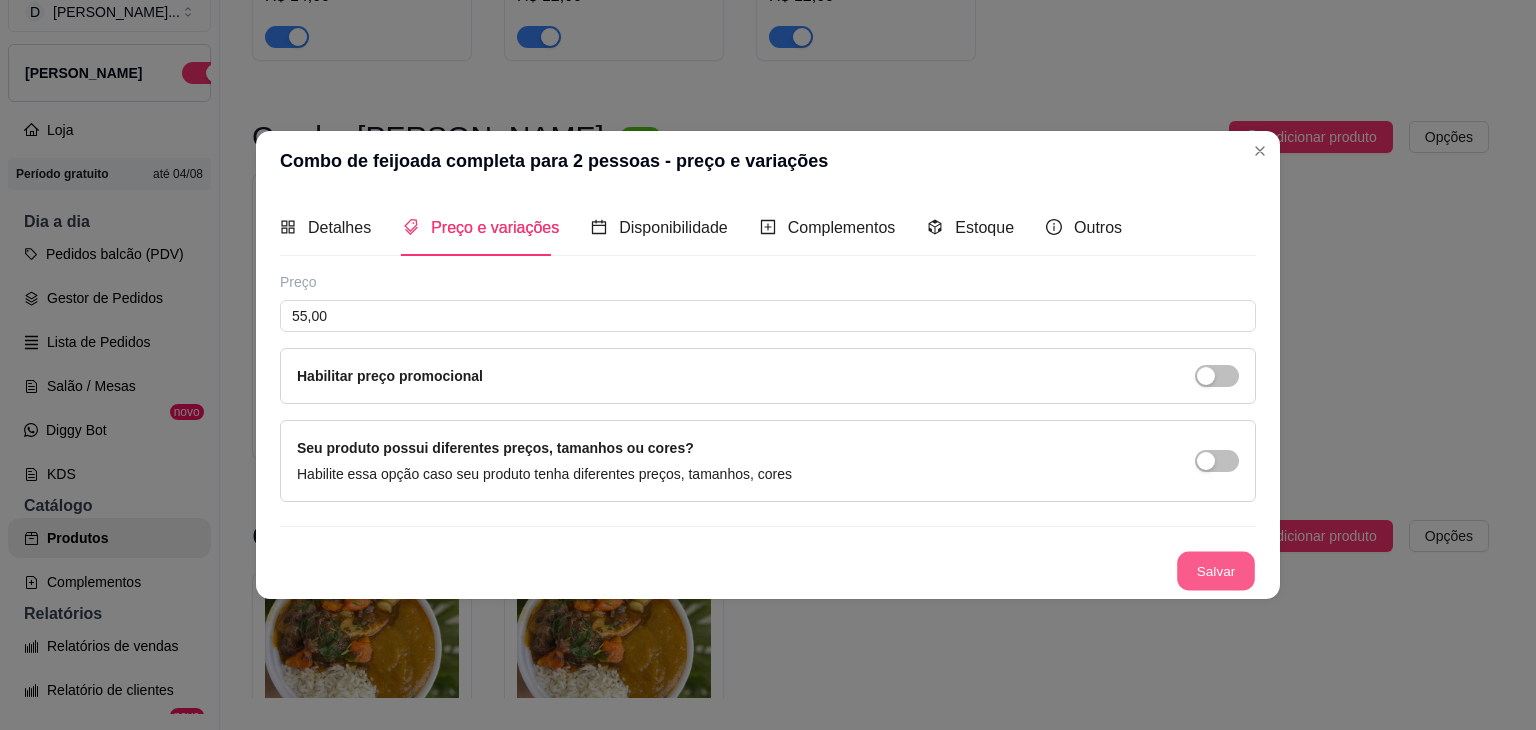 click on "Salvar" at bounding box center (1216, 571) 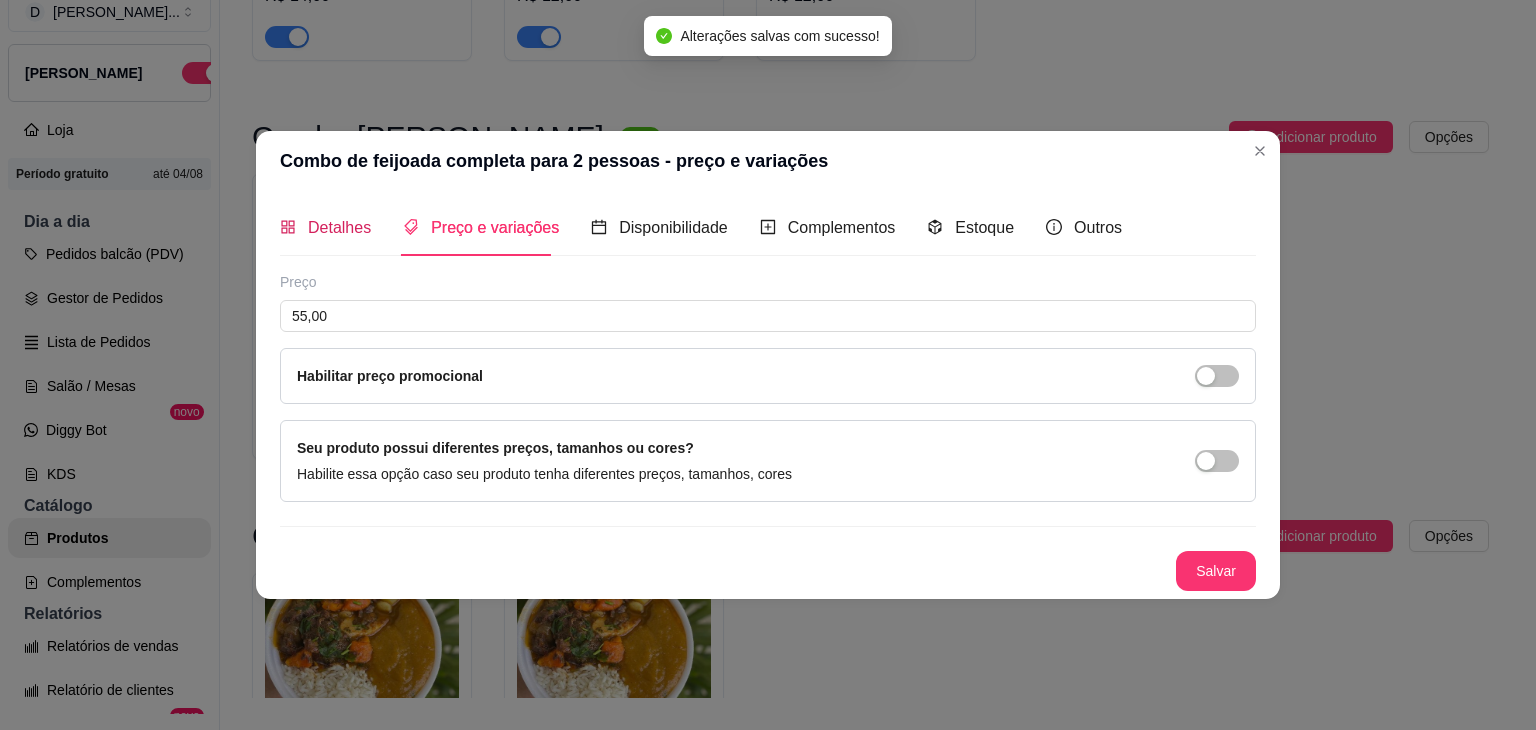 click on "Detalhes" at bounding box center [339, 227] 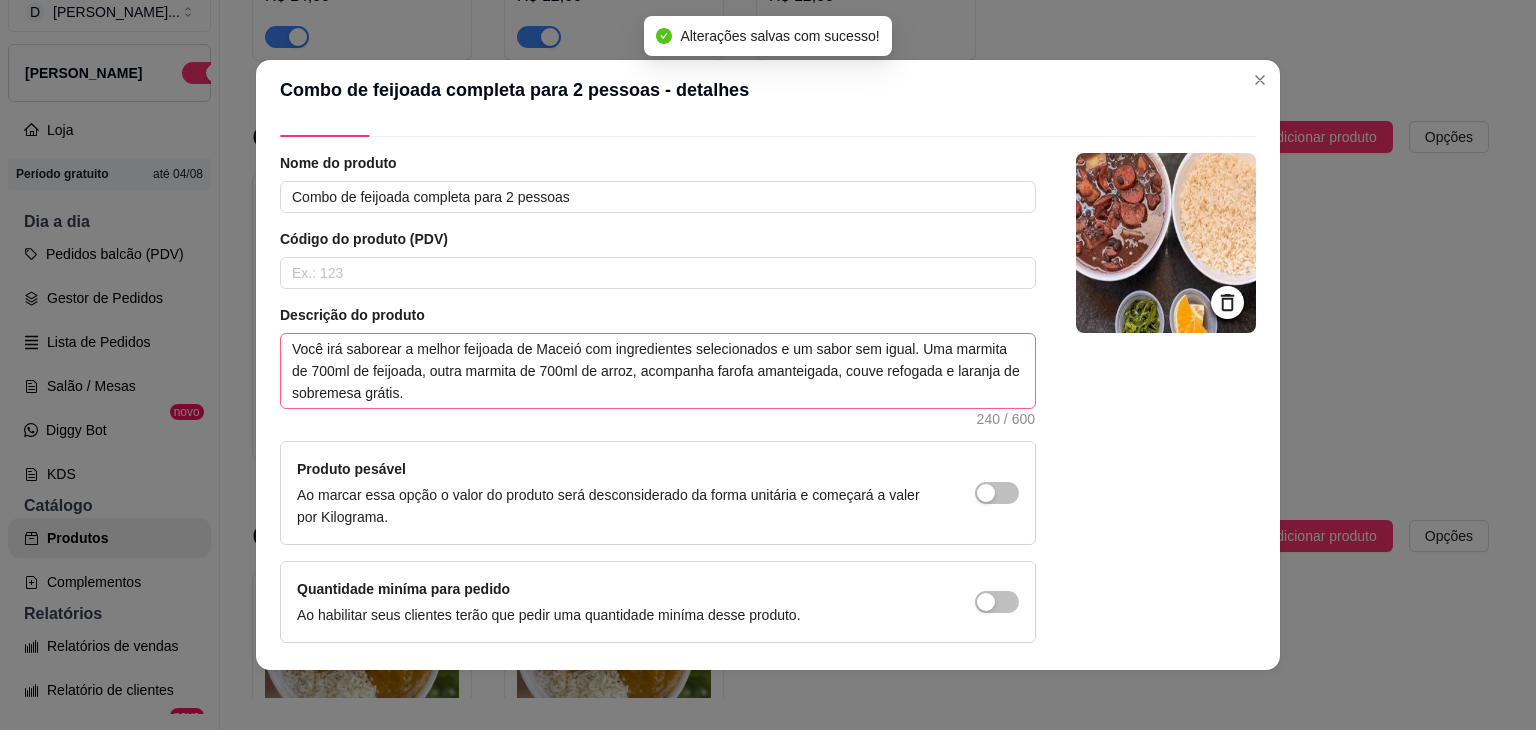 scroll, scrollTop: 0, scrollLeft: 0, axis: both 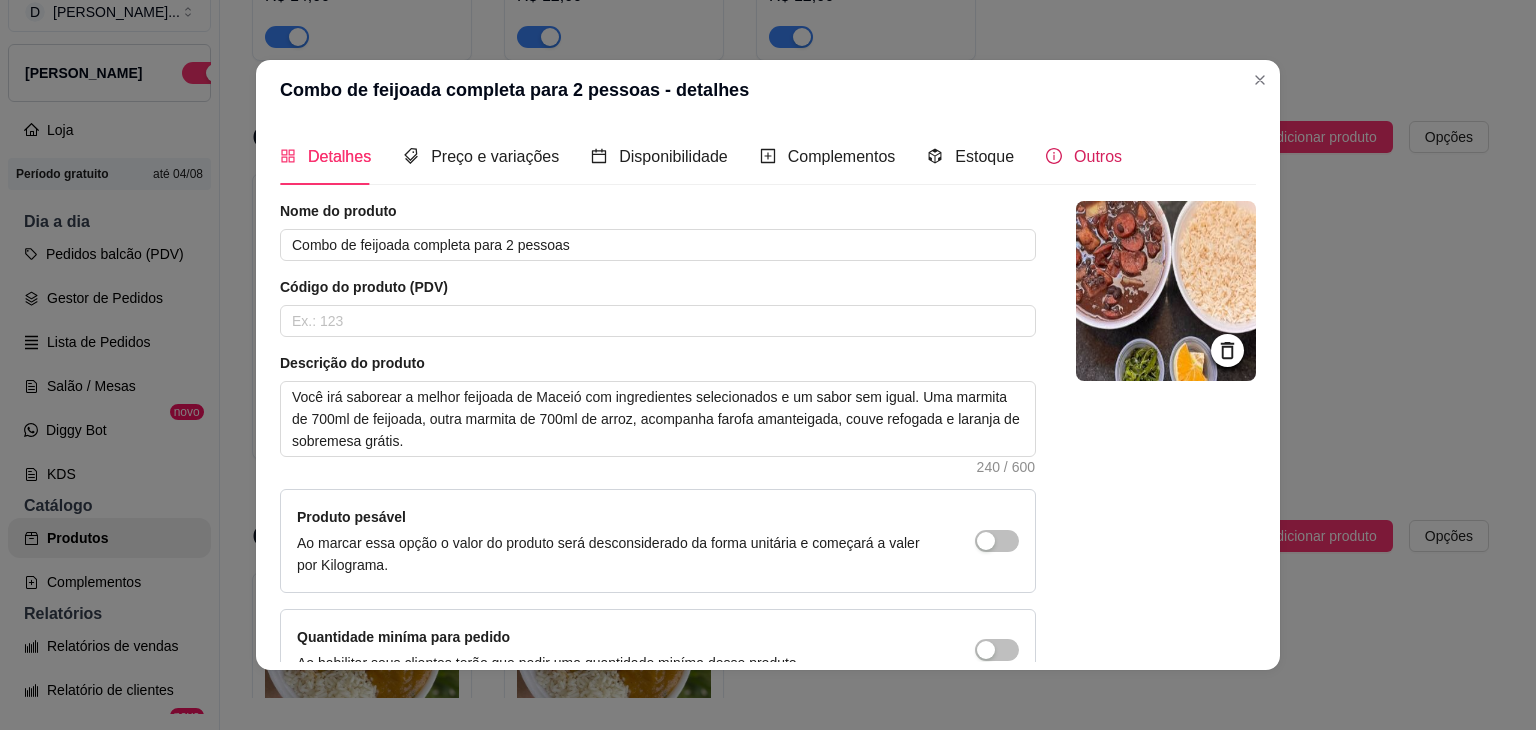 click on "Outros" at bounding box center [1084, 156] 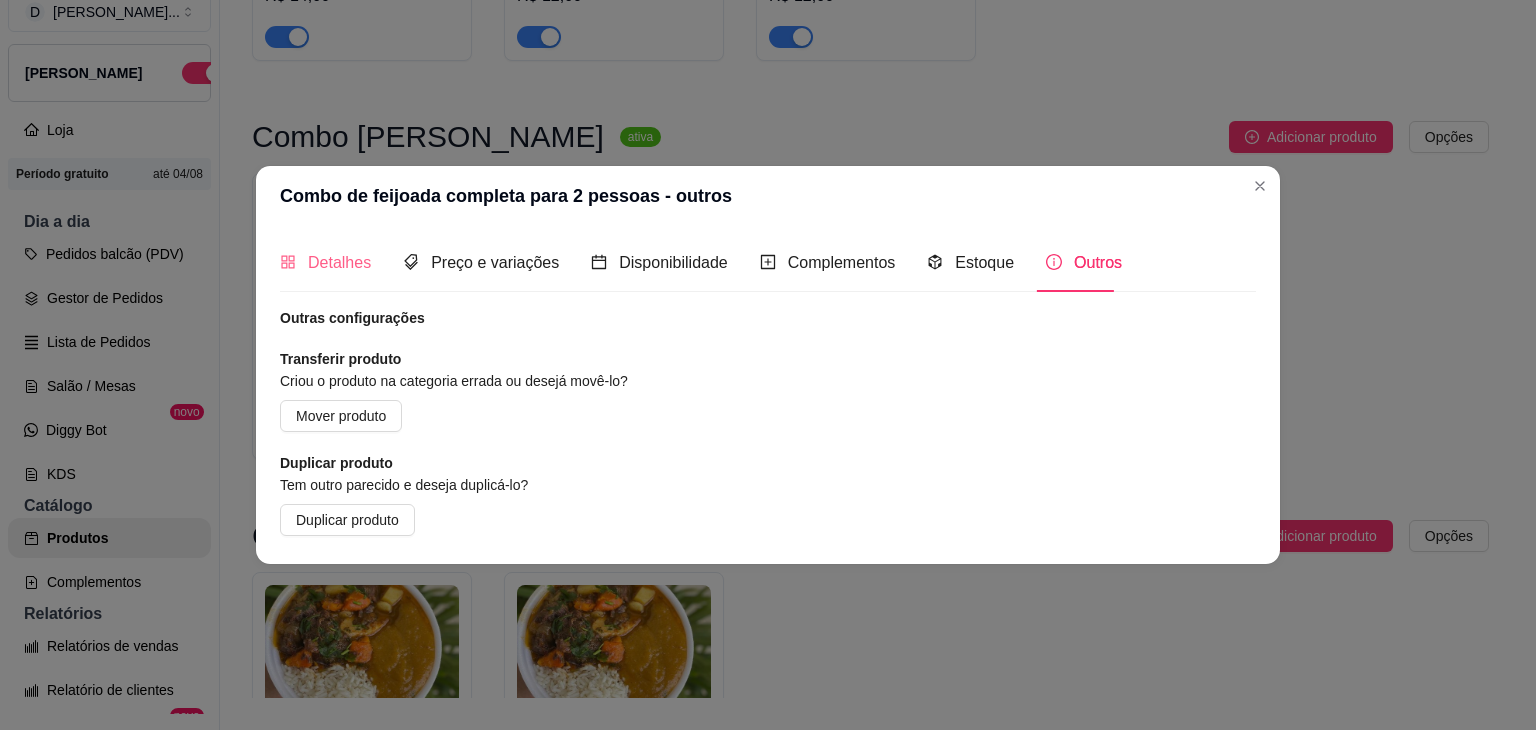 click on "Detalhes" at bounding box center (325, 262) 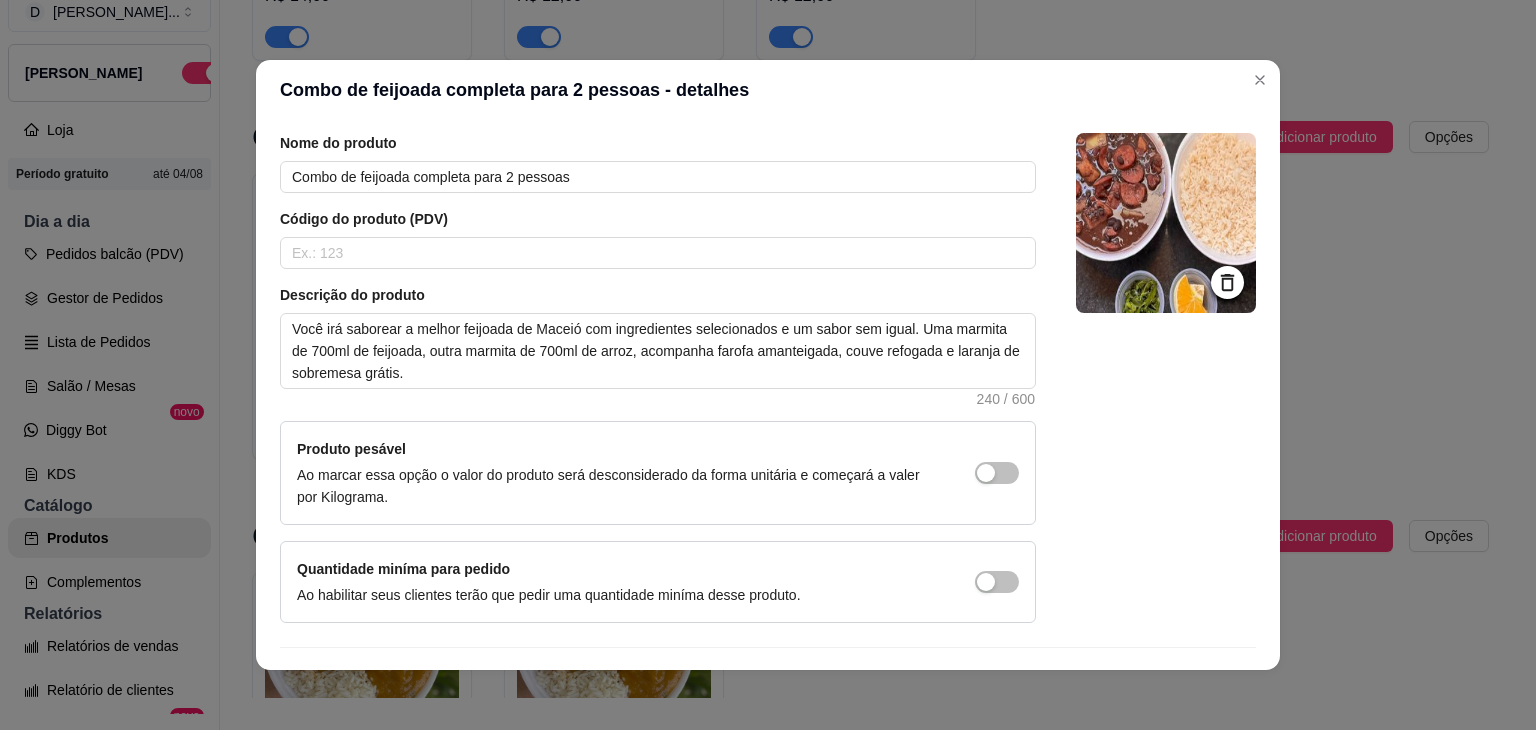 scroll, scrollTop: 116, scrollLeft: 0, axis: vertical 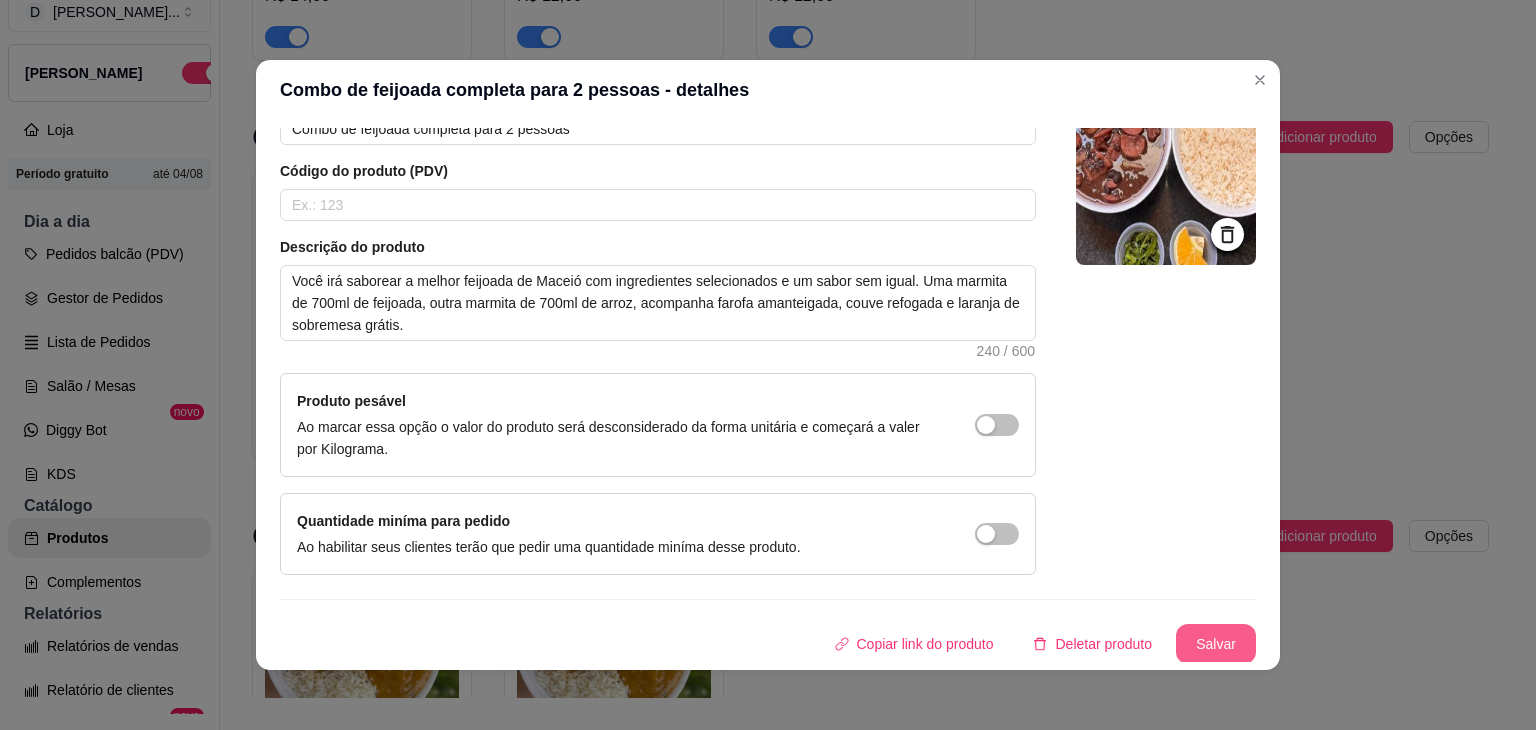click on "Salvar" at bounding box center (1216, 644) 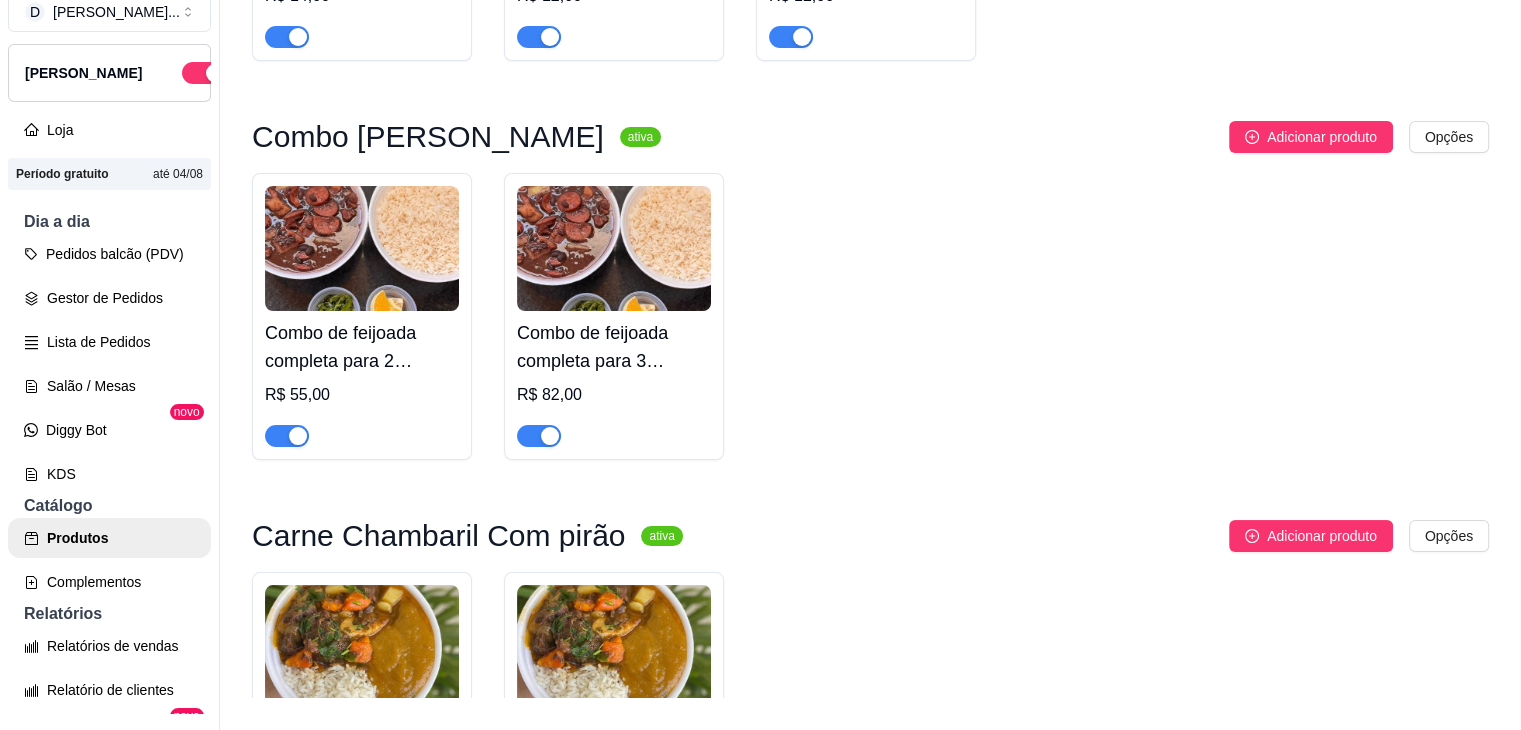 click on "Combo de feijoada completa para 3 pessoas" at bounding box center [614, 347] 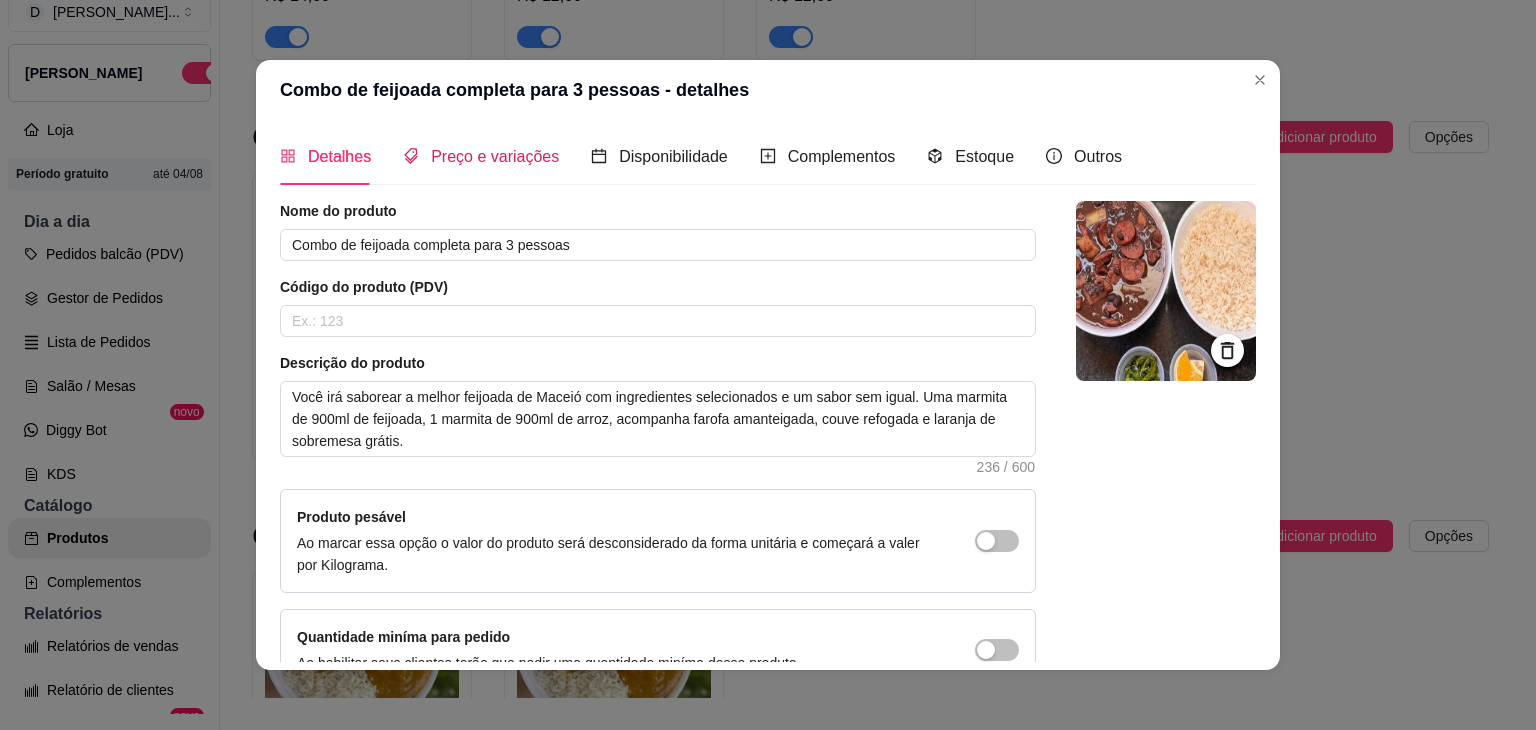 click on "Preço e variações" at bounding box center [495, 156] 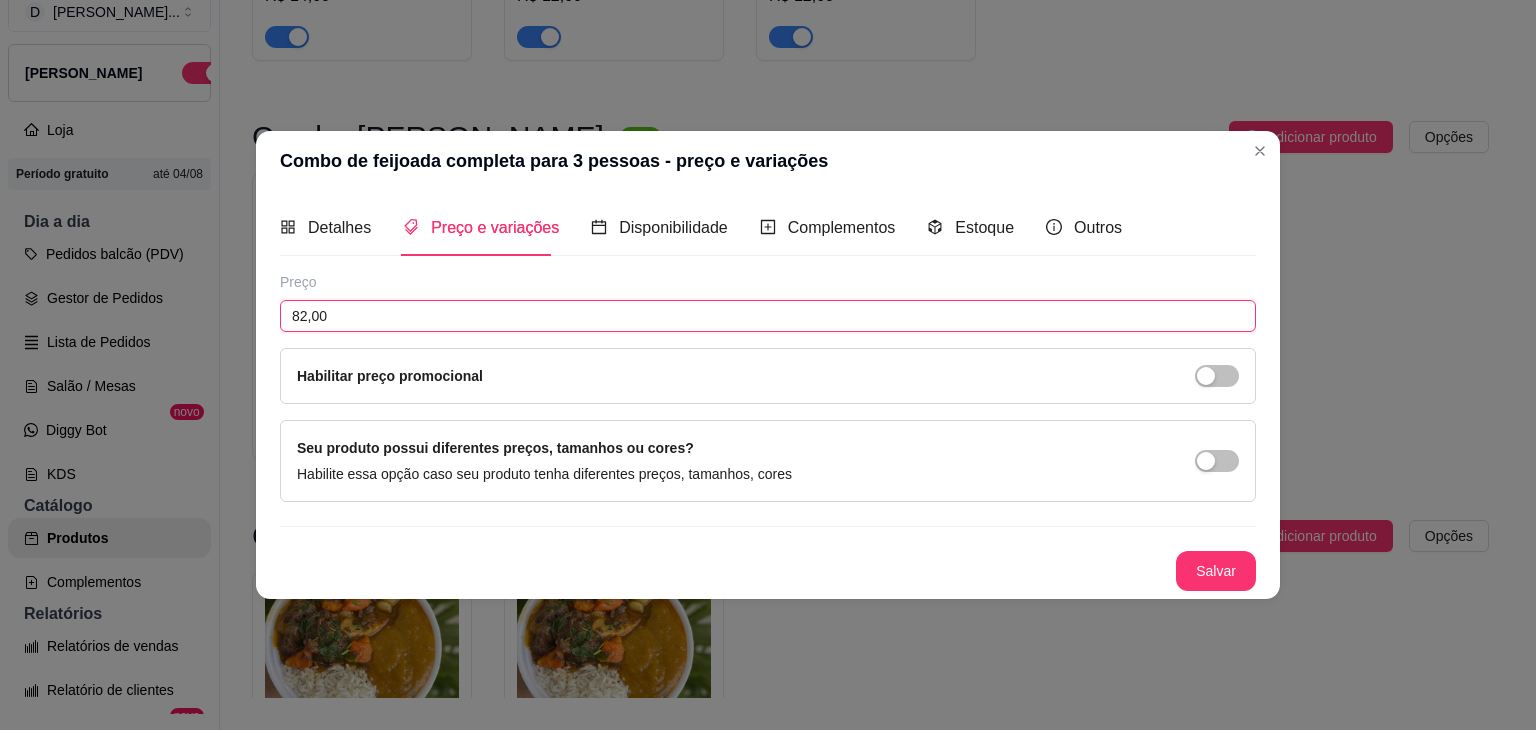 click on "82,00" at bounding box center [768, 316] 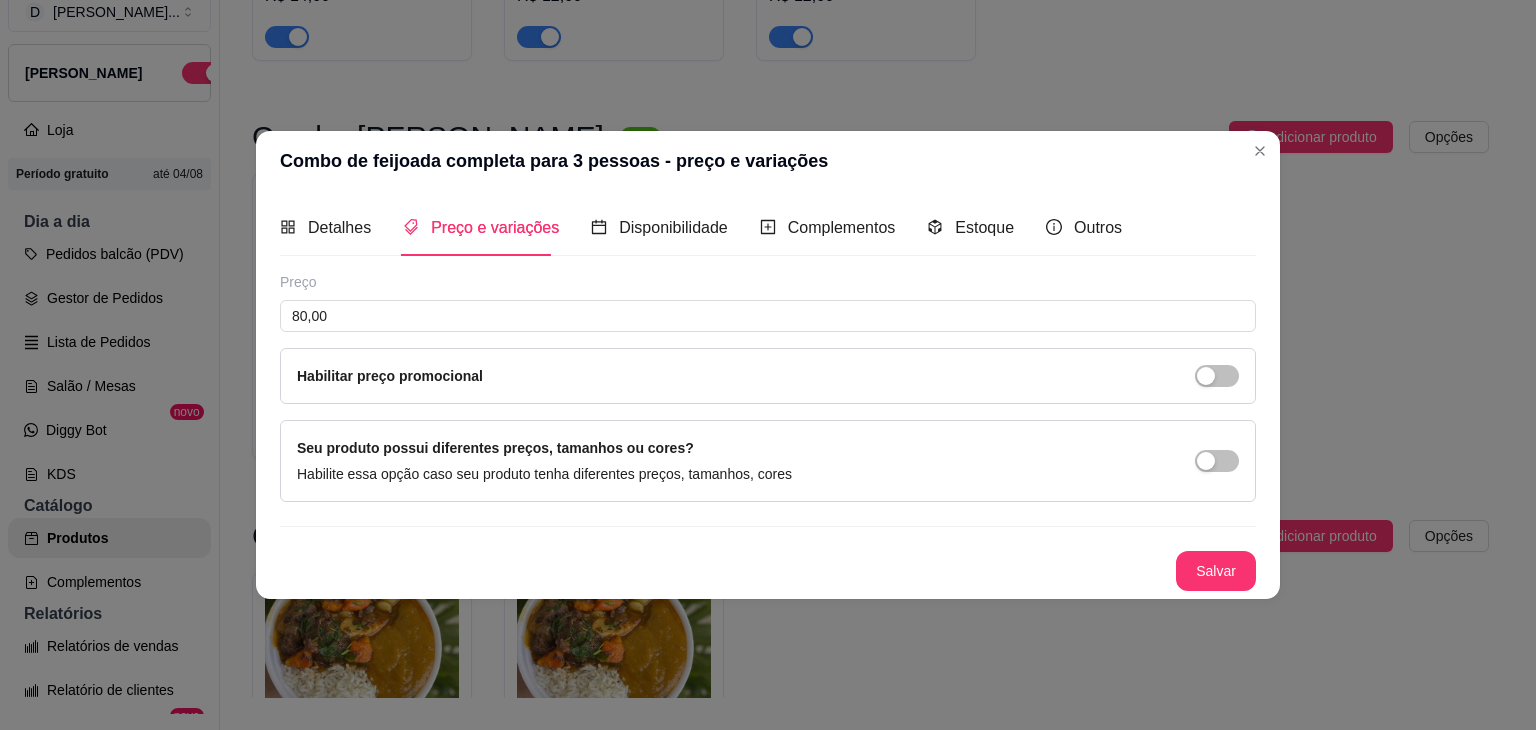 drag, startPoint x: 1175, startPoint y: 571, endPoint x: 1148, endPoint y: 570, distance: 27.018513 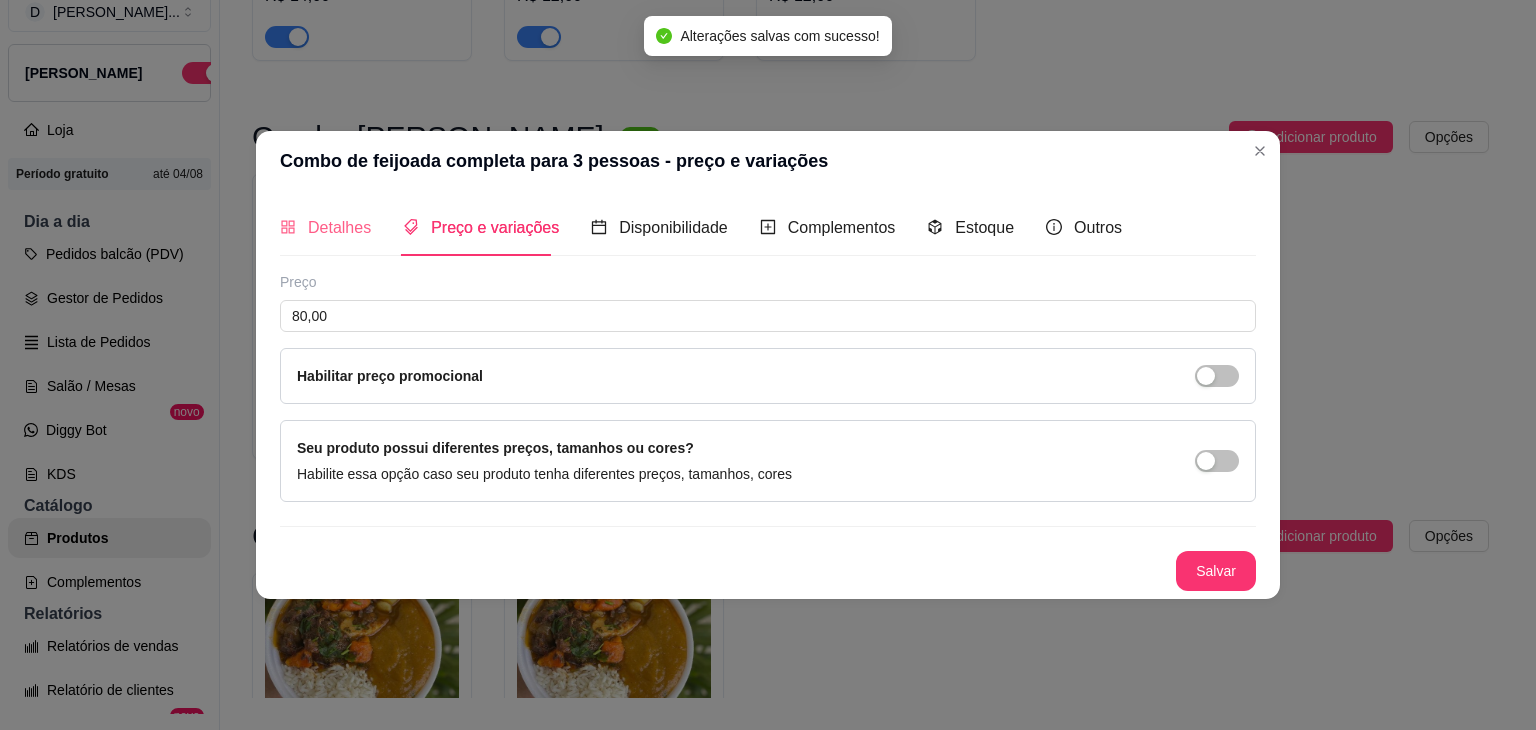 click on "Detalhes" at bounding box center (325, 227) 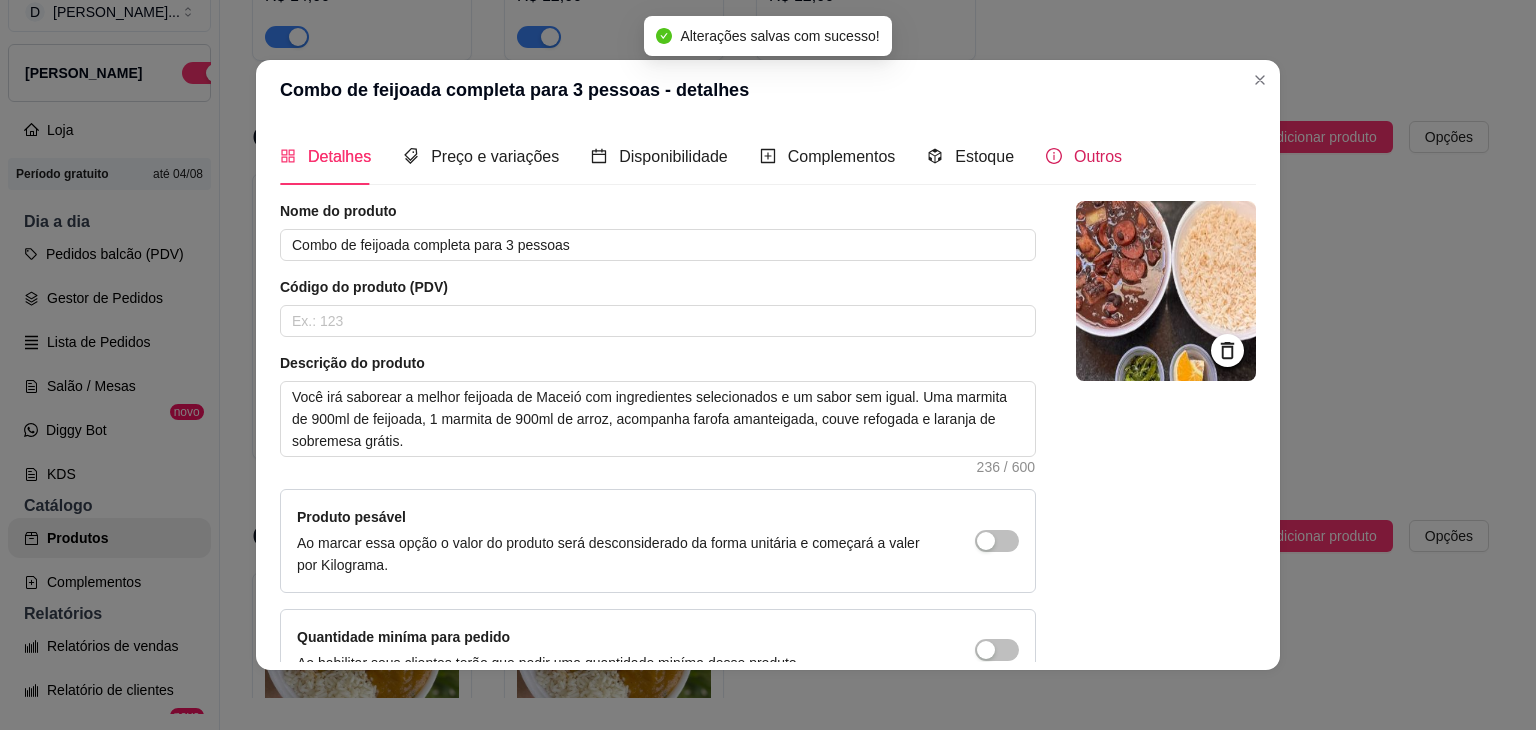 drag, startPoint x: 1076, startPoint y: 160, endPoint x: 1064, endPoint y: 175, distance: 19.209373 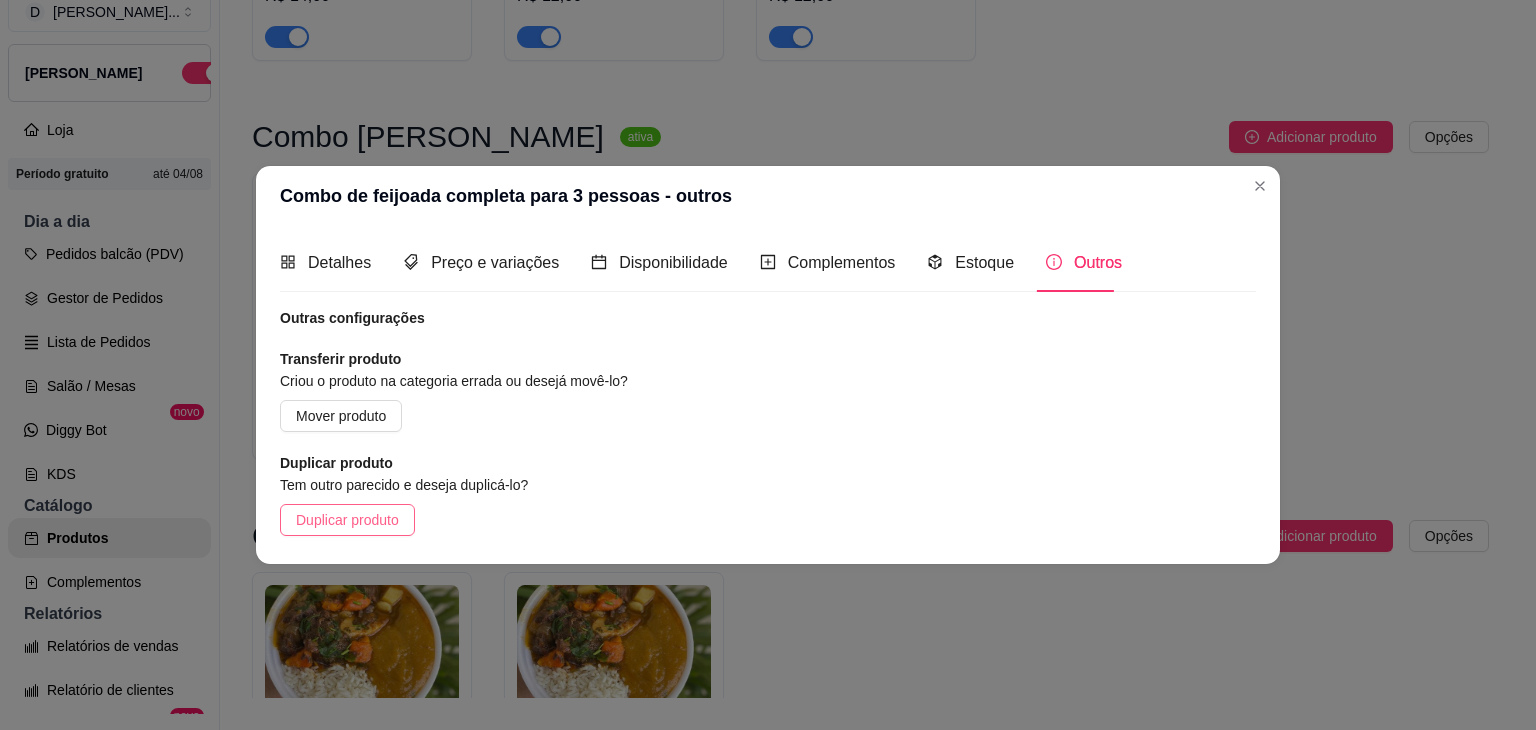 click on "Duplicar produto" at bounding box center (347, 520) 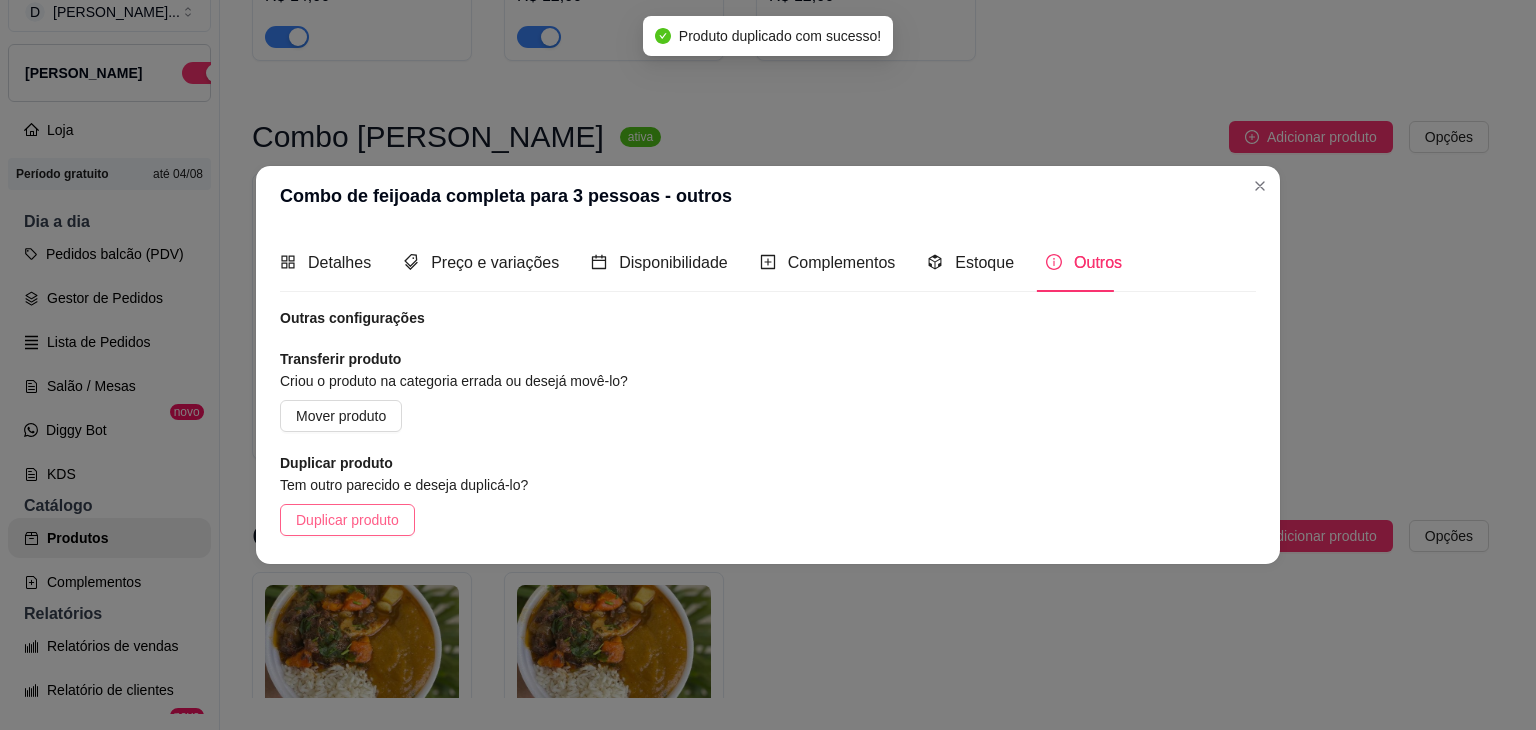 click on "Duplicar produto" at bounding box center (347, 520) 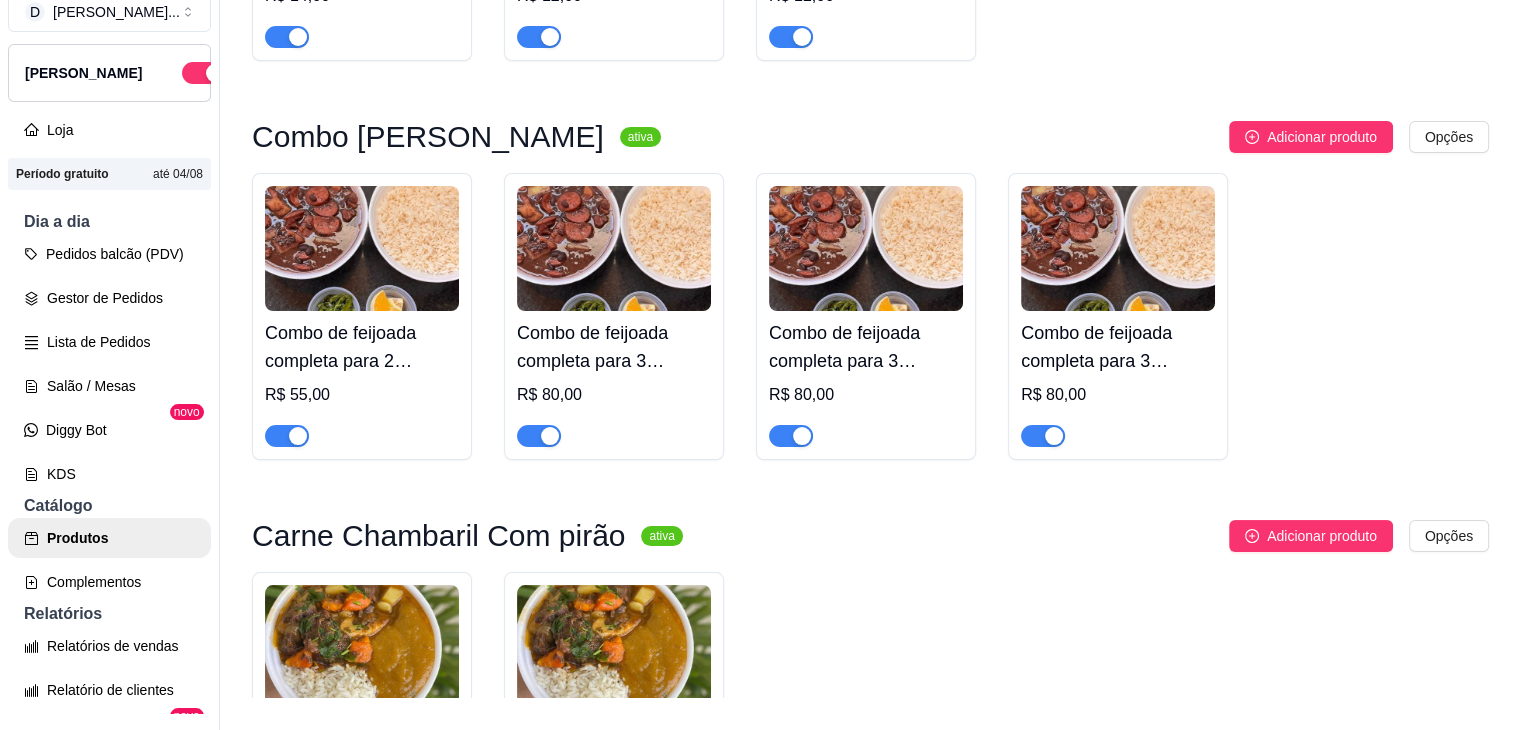 click on "Combo de feijoada completa para 3 pessoas - cópia" at bounding box center (866, 347) 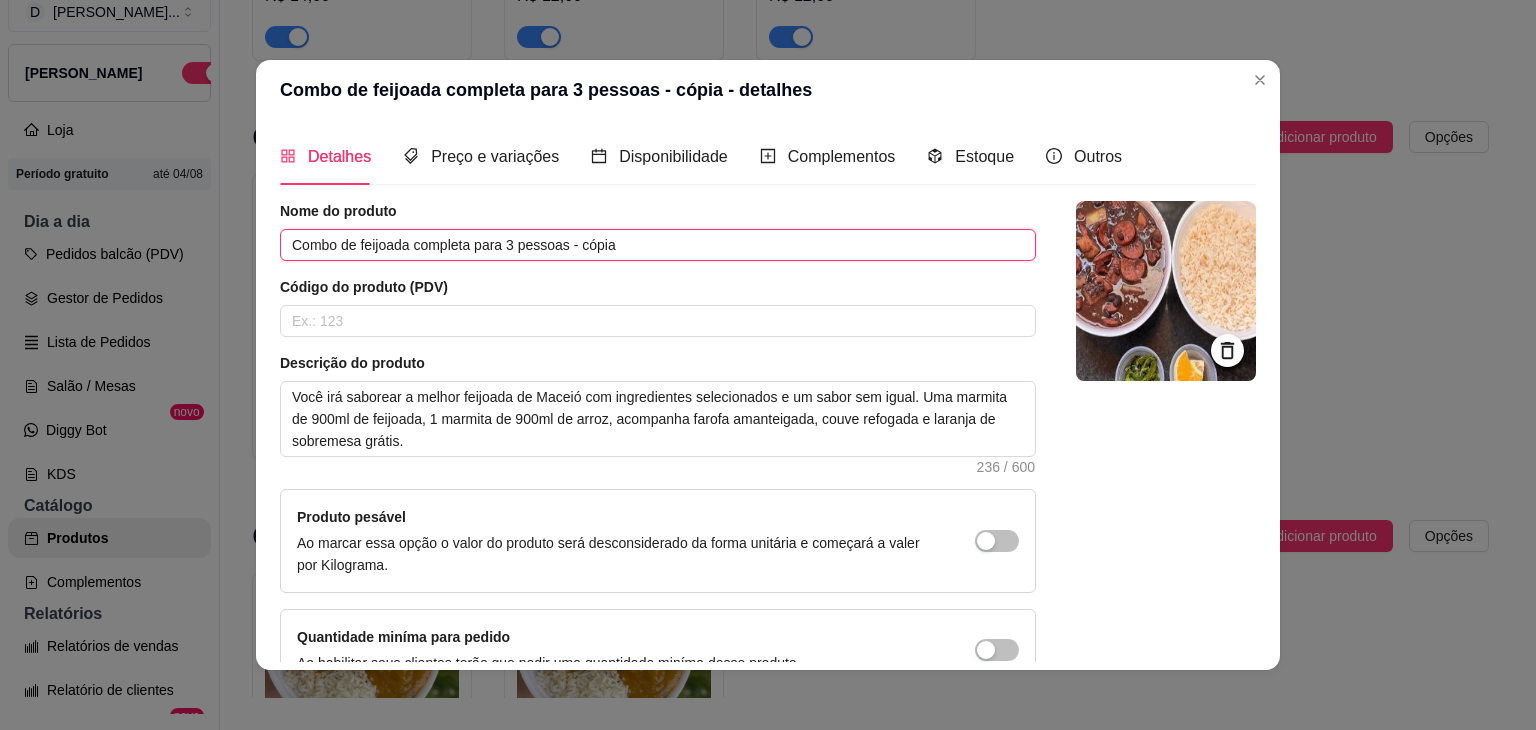 click on "Combo de feijoada completa para 3 pessoas - cópia" at bounding box center (658, 245) 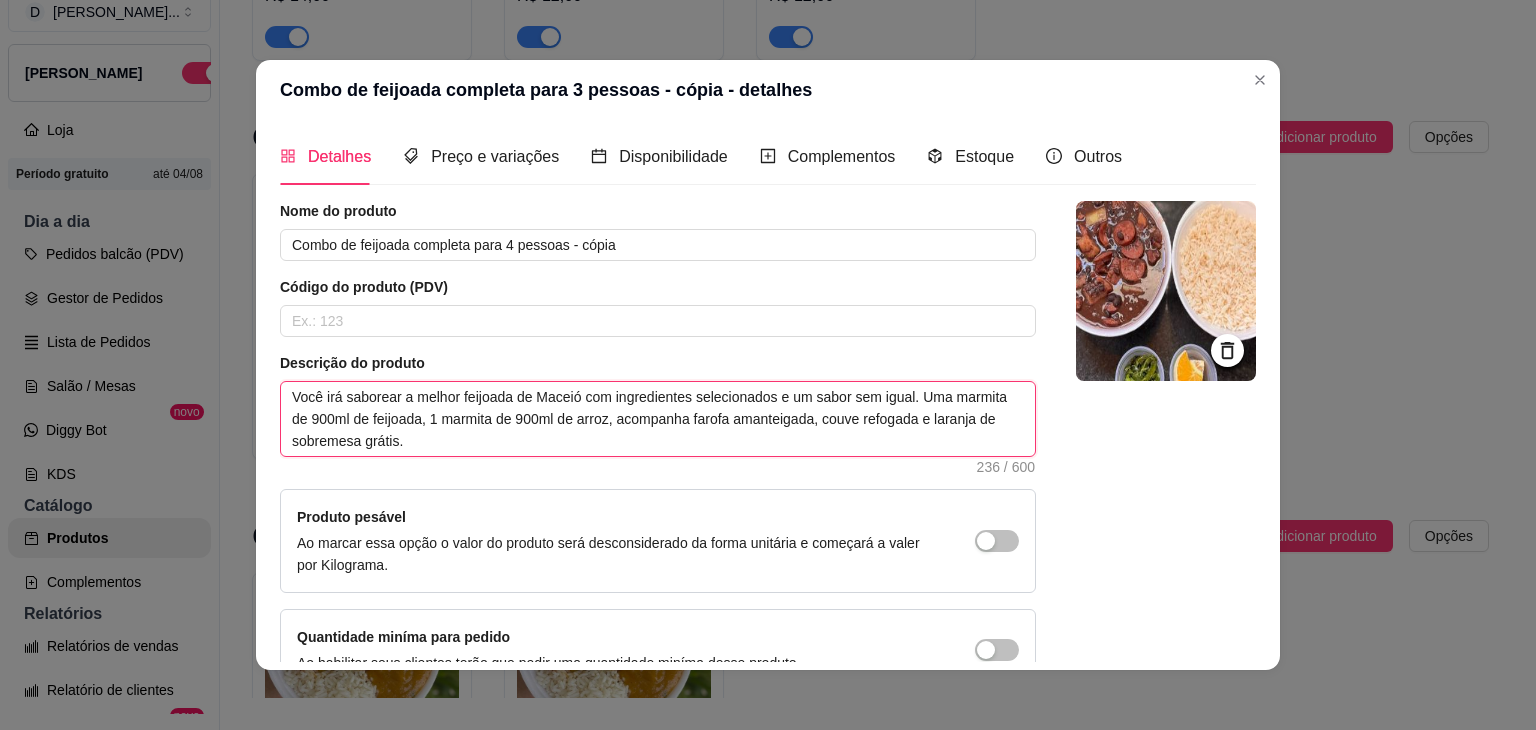 drag, startPoint x: 348, startPoint y: 411, endPoint x: 346, endPoint y: 423, distance: 12.165525 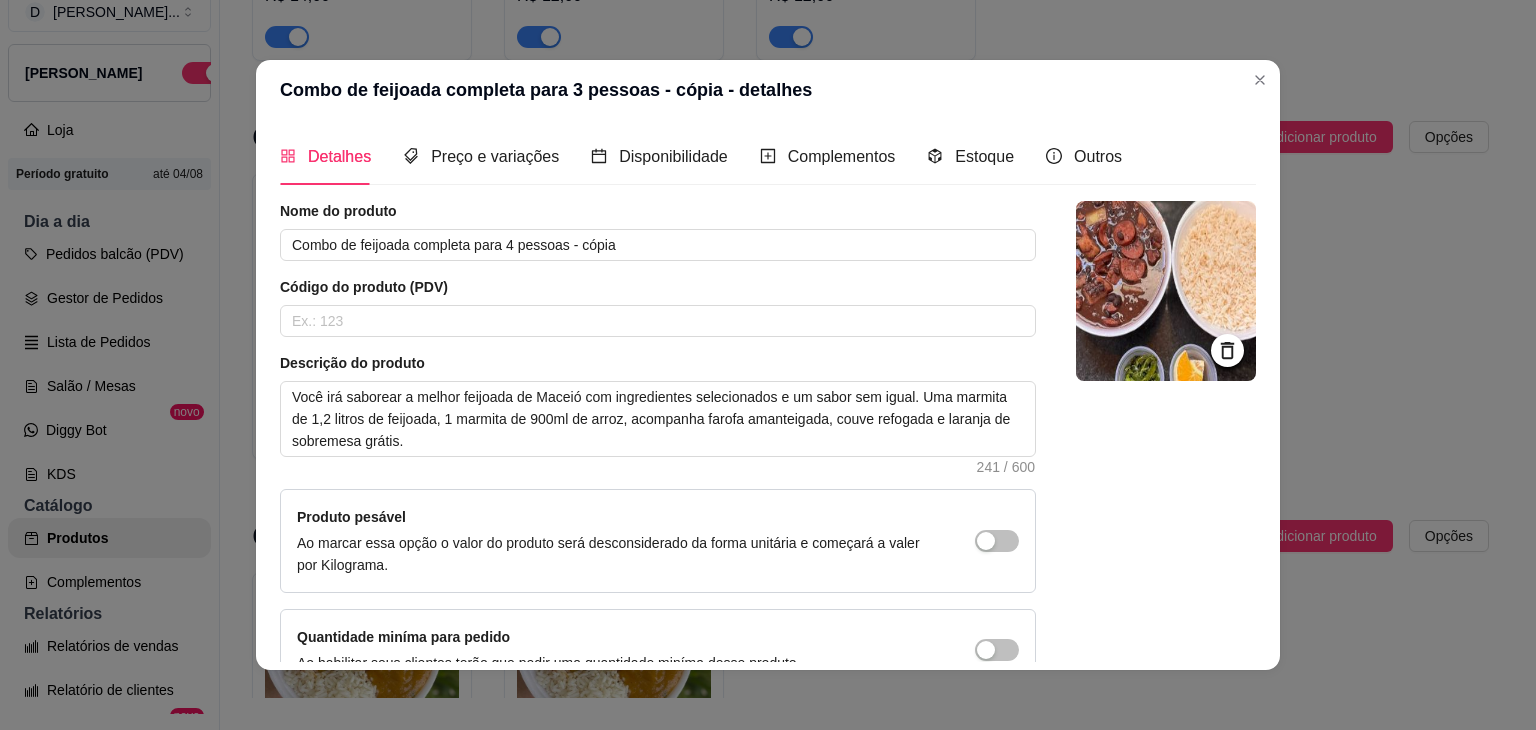 click on "Nome do produto Combo de feijoada completa para 4 pessoas - cópia Código do produto (PDV) Descrição do produto Você irá saborear a melhor feijoada de Maceió com ingredientes selecionados e um sabor sem igual. Uma marmita de 1,2 litros de feijoada, 1 marmita de 900ml de arroz, acompanha farofa amanteigada, couve refogada e laranja de sobremesa grátis. 241 / 600 Produto pesável Ao marcar essa opção o valor do produto será desconsiderado da forma unitária e começará a valer por Kilograma. Quantidade miníma para pedido Ao habilitar seus clientes terão que pedir uma quantidade miníma desse produto." at bounding box center (658, 446) 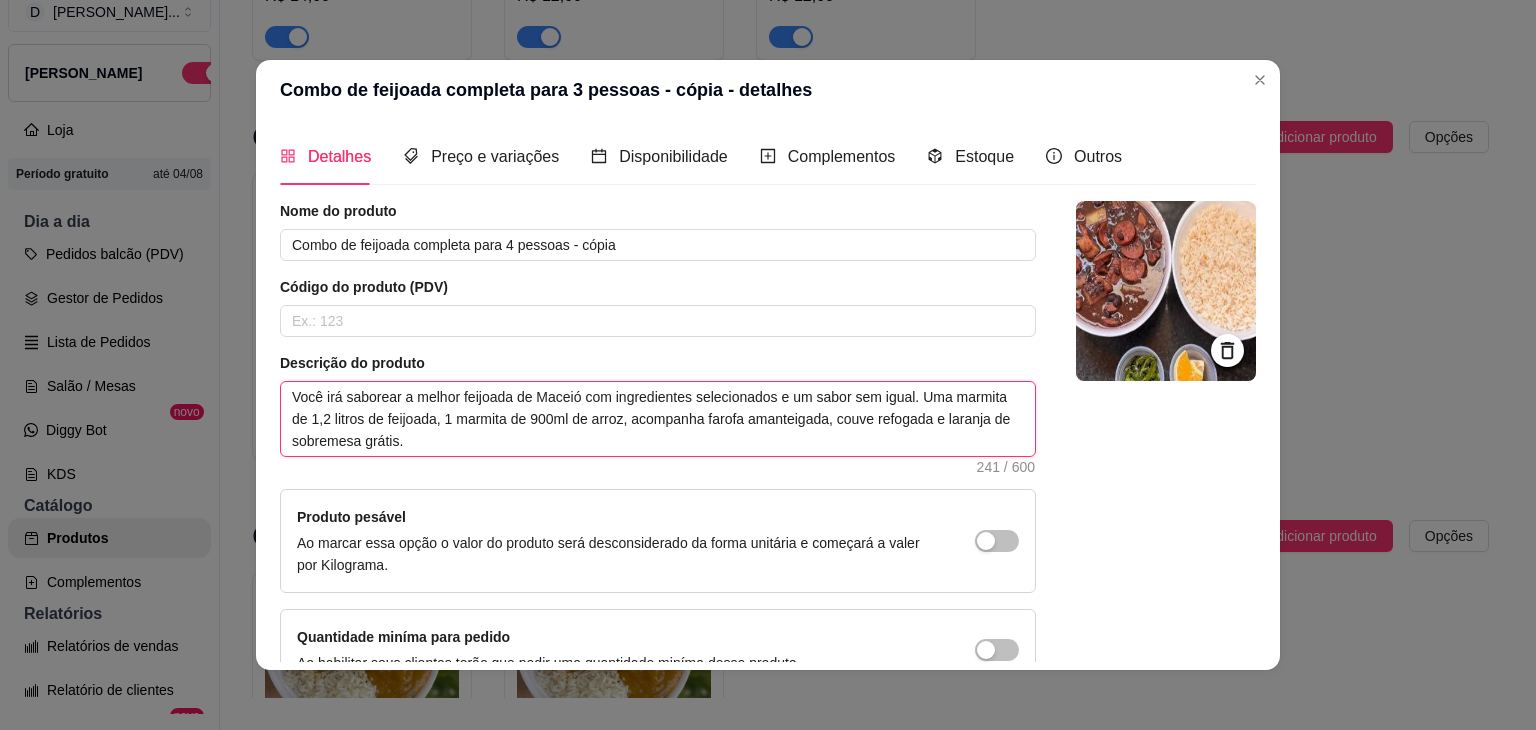 click on "Você irá saborear a melhor feijoada de Maceió com ingredientes selecionados e um sabor sem igual. Uma marmita de 1,2 litros de feijoada, 1 marmita de 900ml de arroz, acompanha farofa amanteigada, couve refogada e laranja de sobremesa grátis." at bounding box center (658, 419) 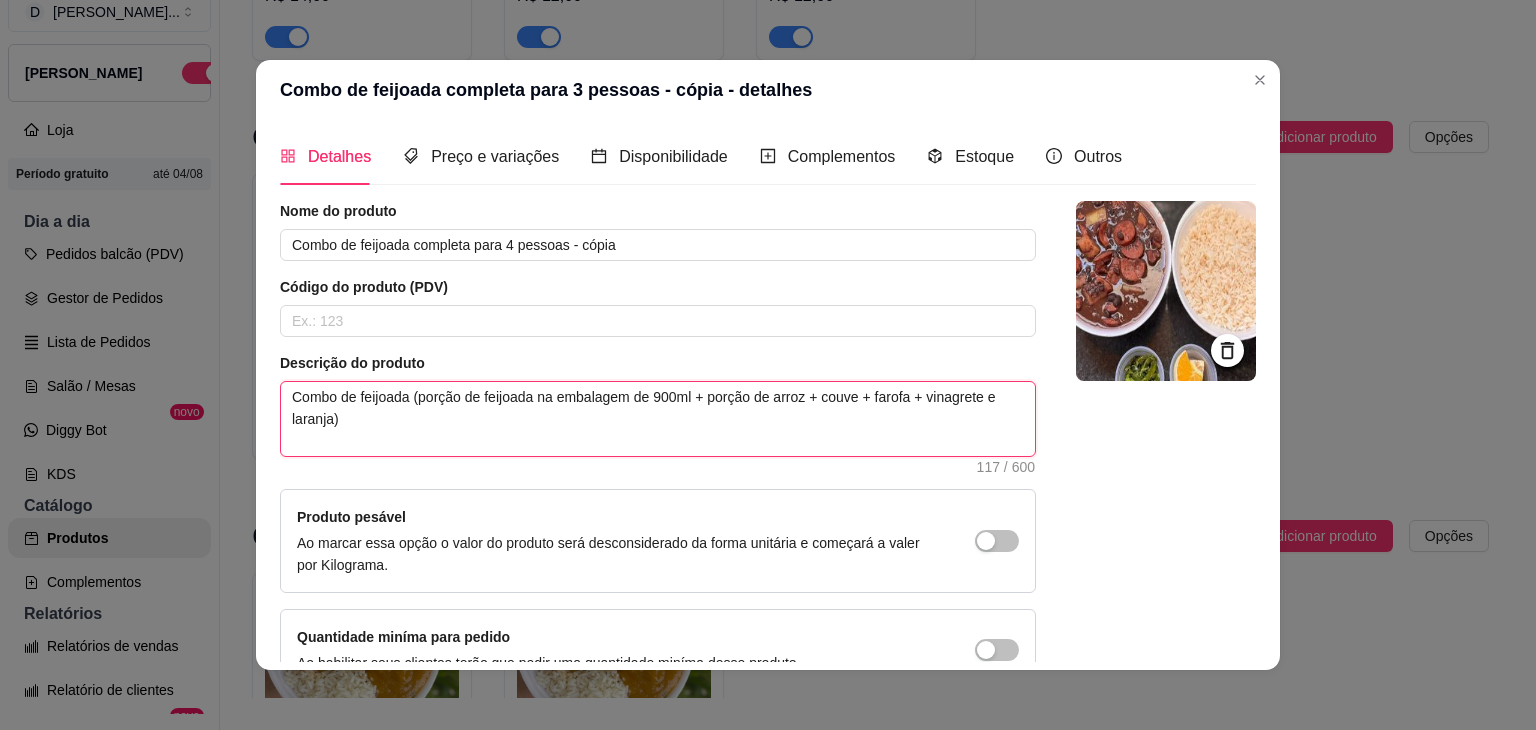 click on "Combo de feijoada (porção de feijoada na embalagem de 900ml + porção de arroz + couve + farofa + vinagrete e laranja)" at bounding box center [658, 419] 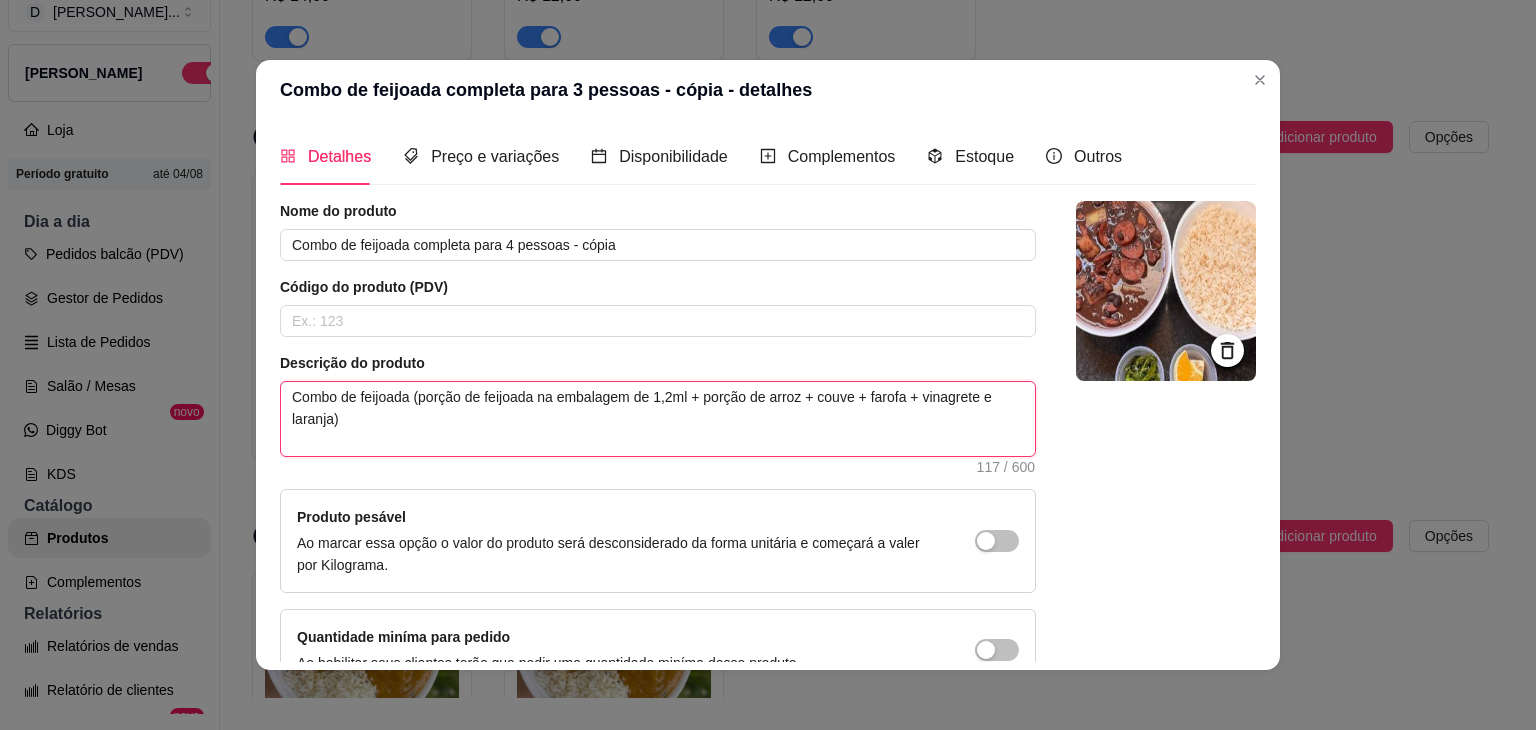 click on "Combo de feijoada (porção de feijoada na embalagem de 1,2ml + porção de arroz + couve + farofa + vinagrete e laranja)" at bounding box center (658, 419) 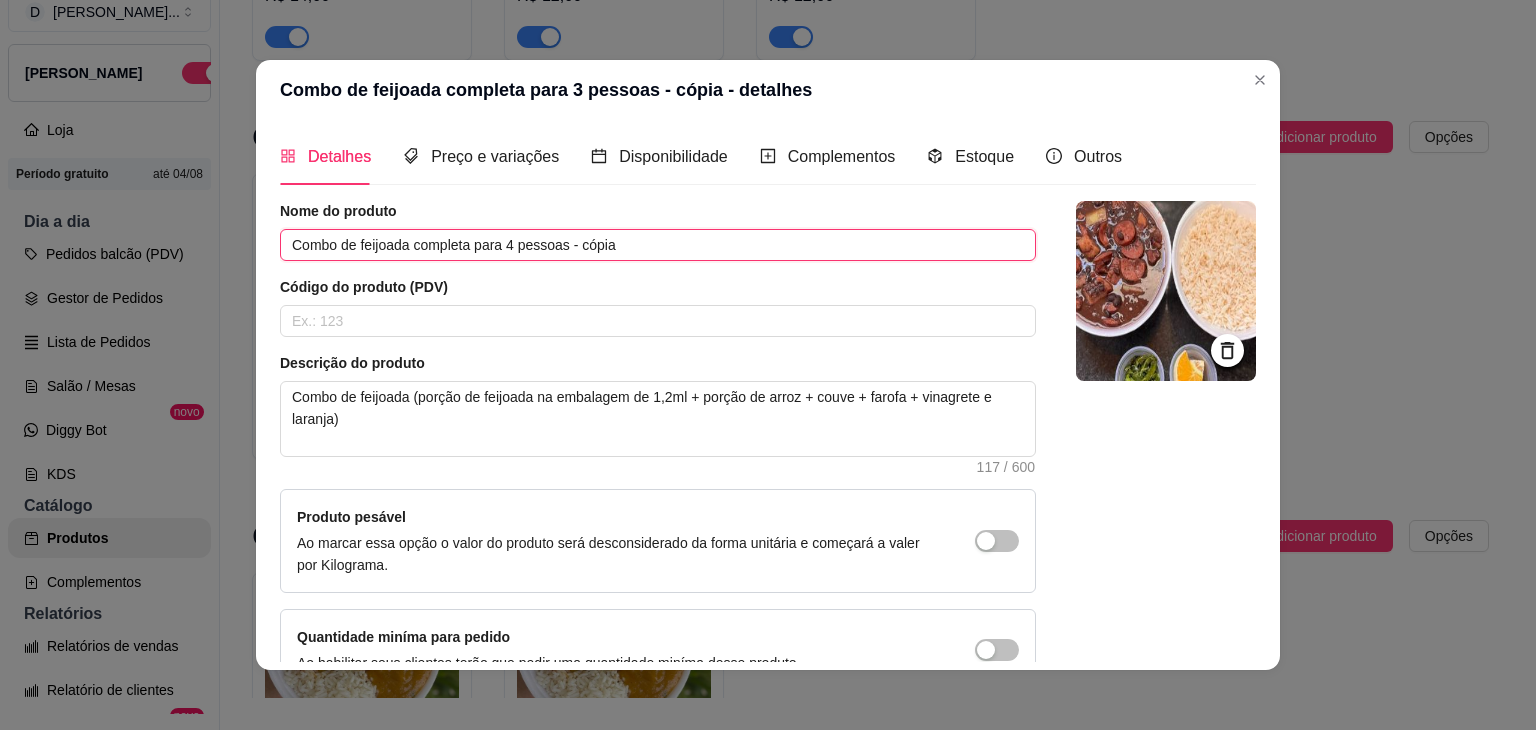 click on "Combo de feijoada completa para 4 pessoas - cópia" at bounding box center [658, 245] 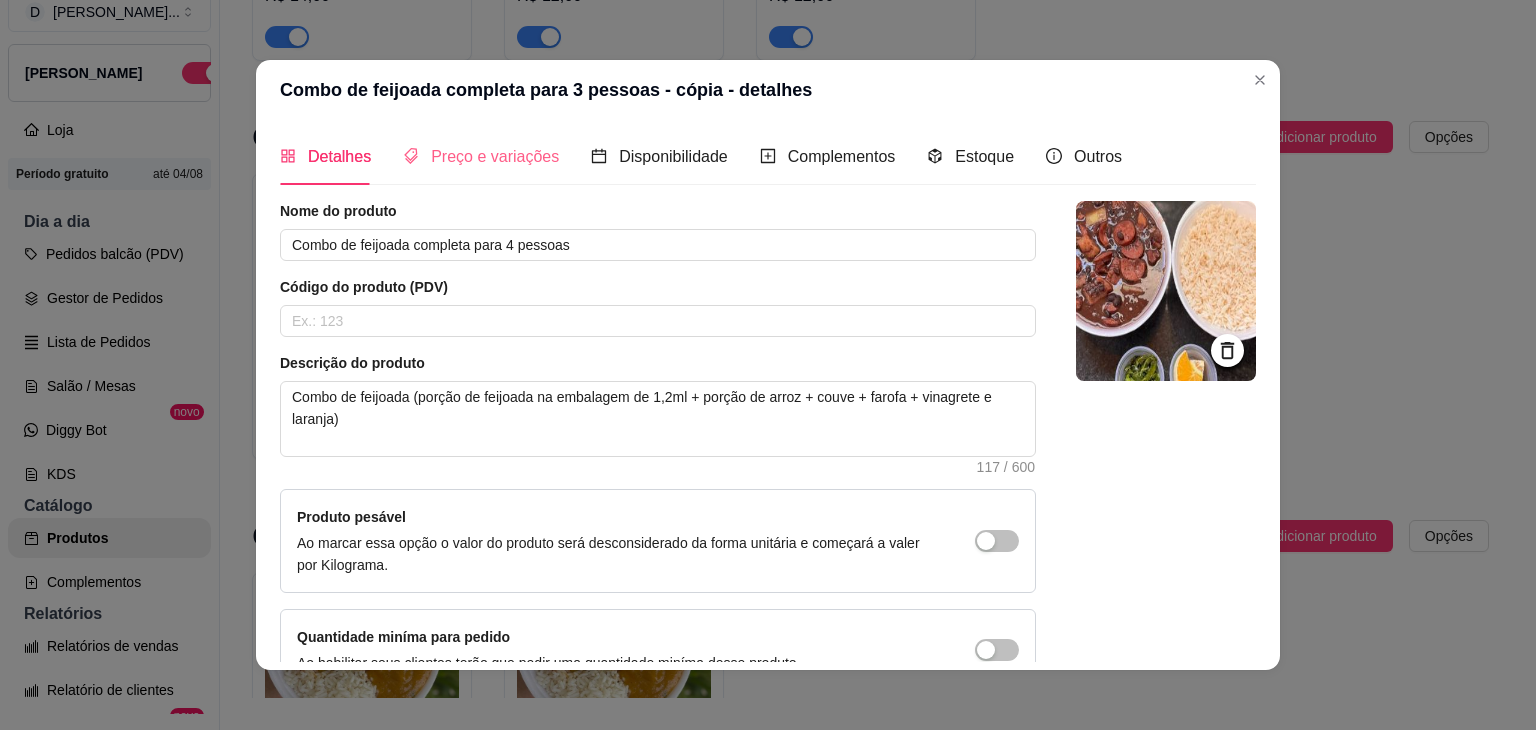 click on "Preço e variações" at bounding box center (481, 156) 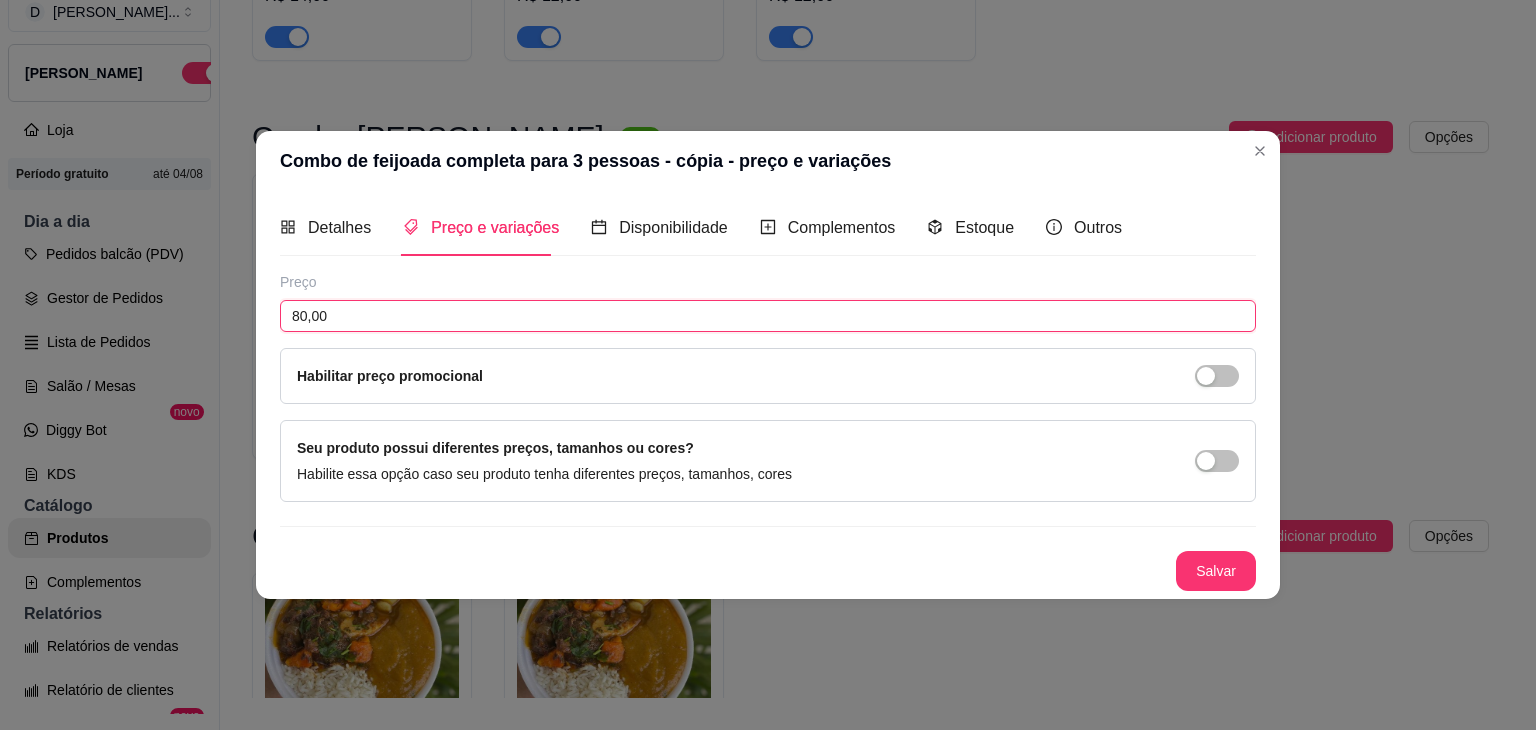 click on "80,00" at bounding box center (768, 316) 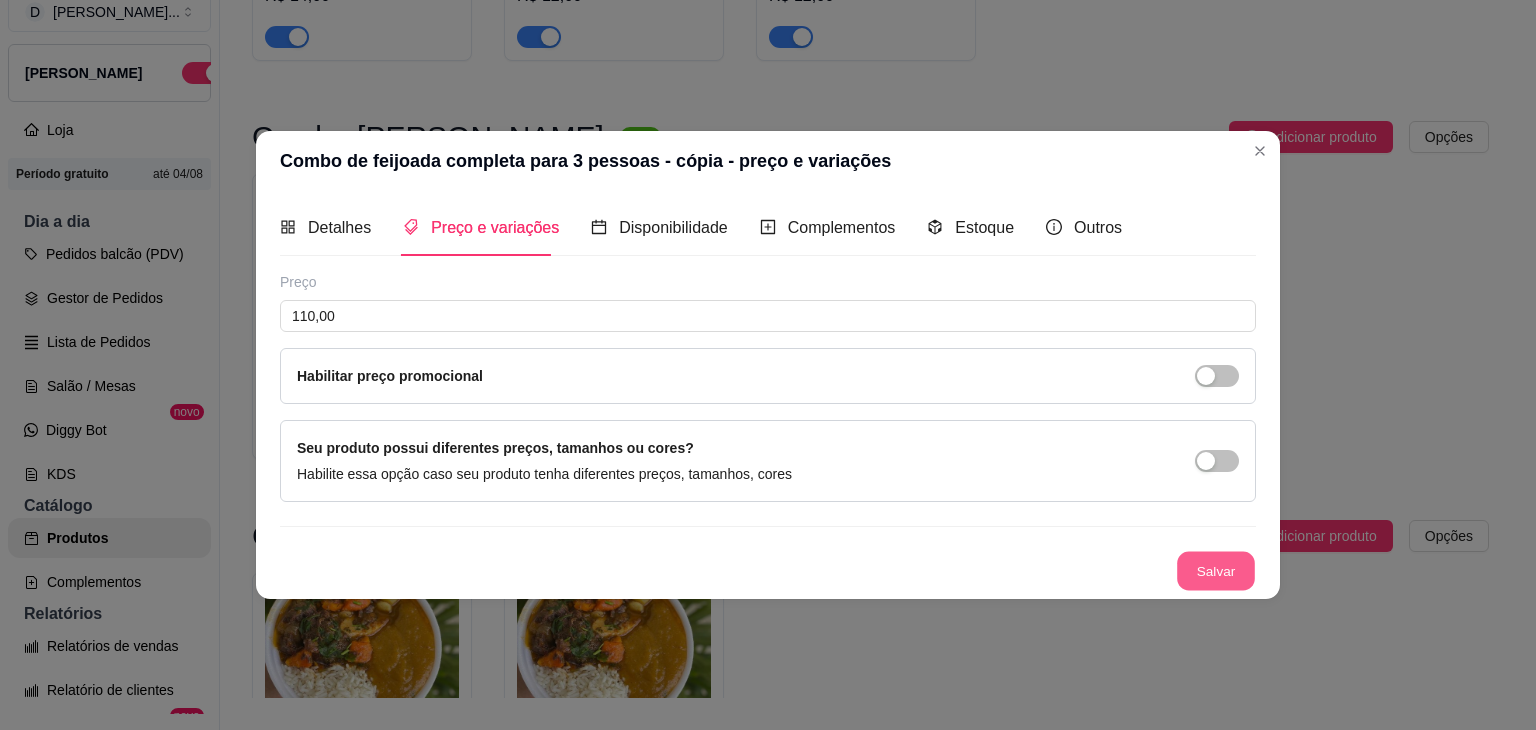 click on "Salvar" at bounding box center [1216, 571] 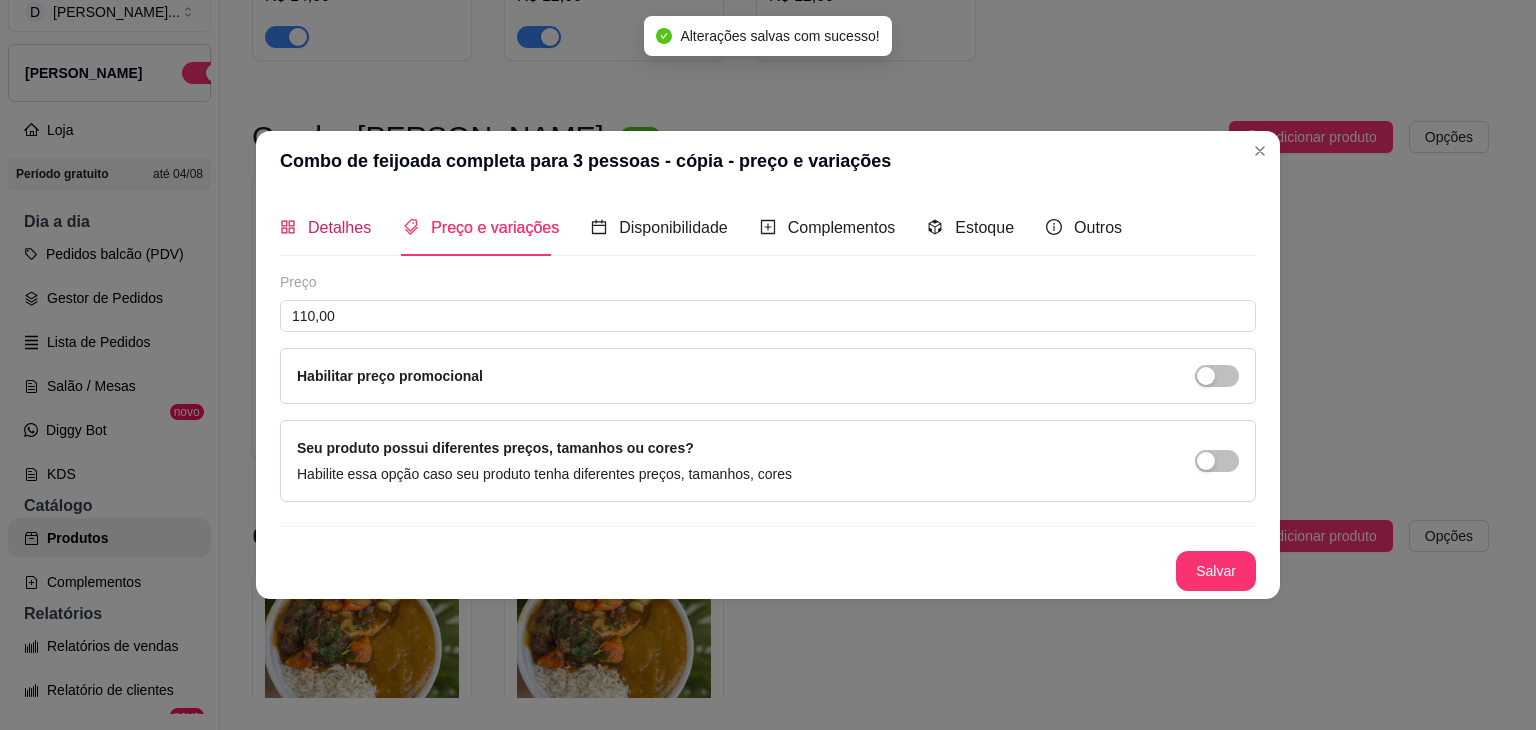 click on "Detalhes" at bounding box center [339, 227] 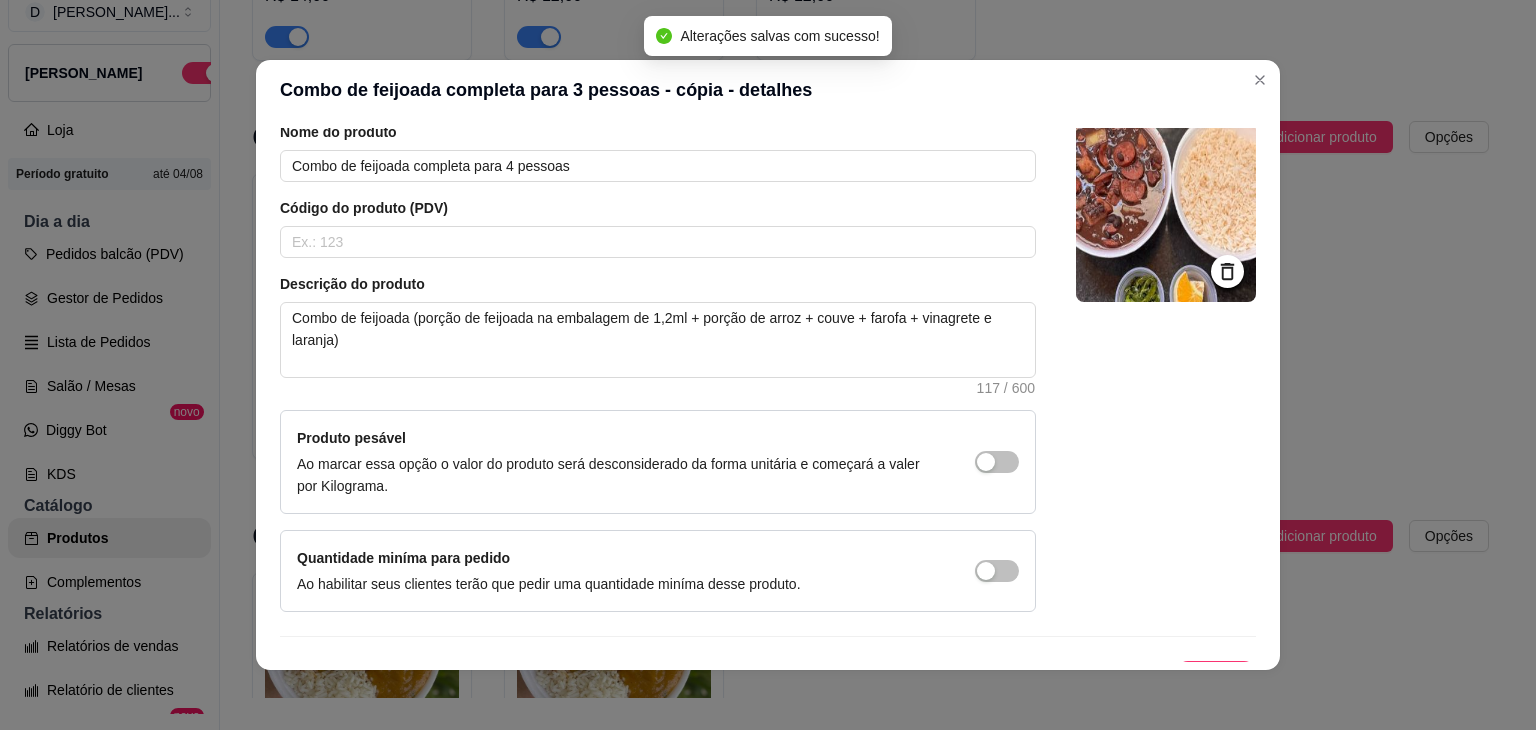 scroll, scrollTop: 116, scrollLeft: 0, axis: vertical 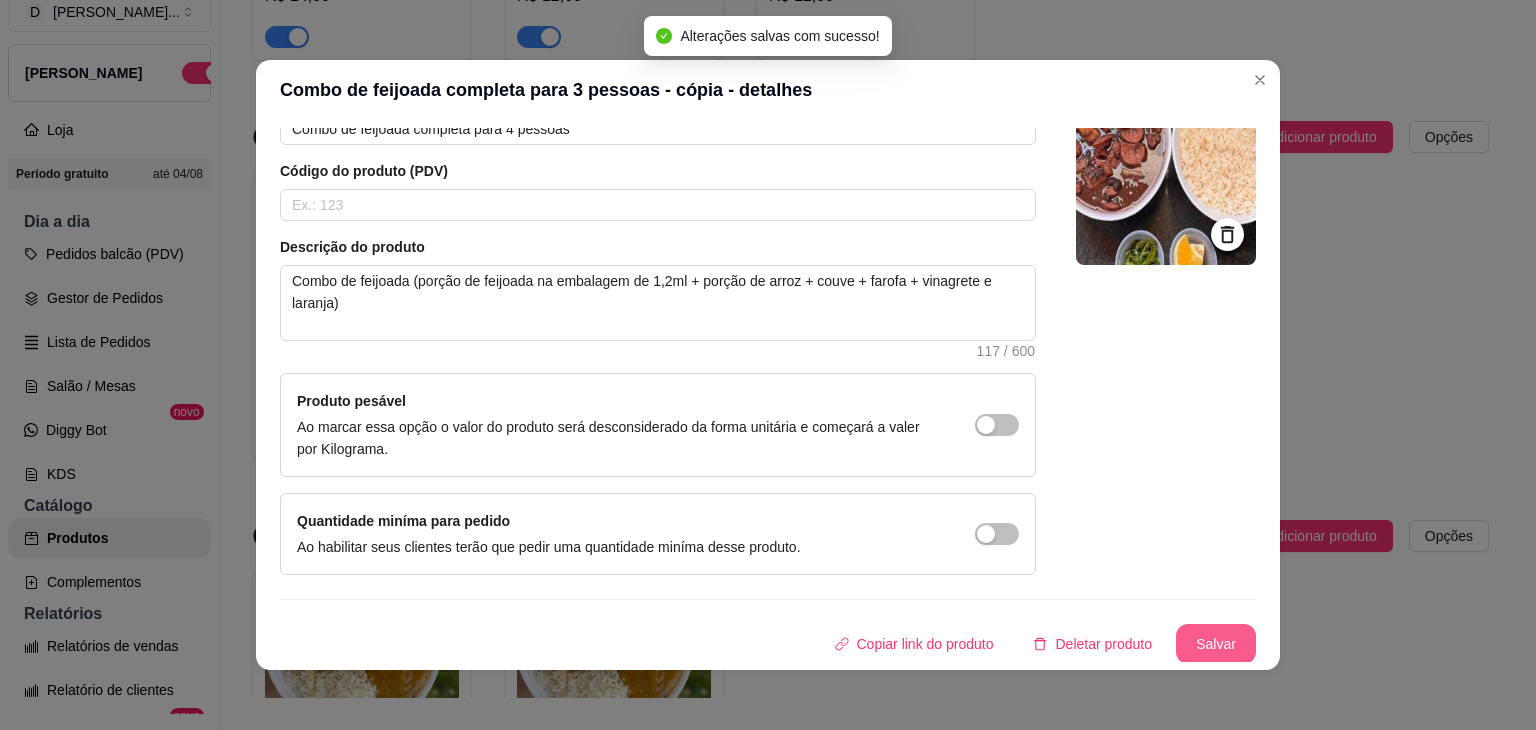 click on "Salvar" at bounding box center (1216, 644) 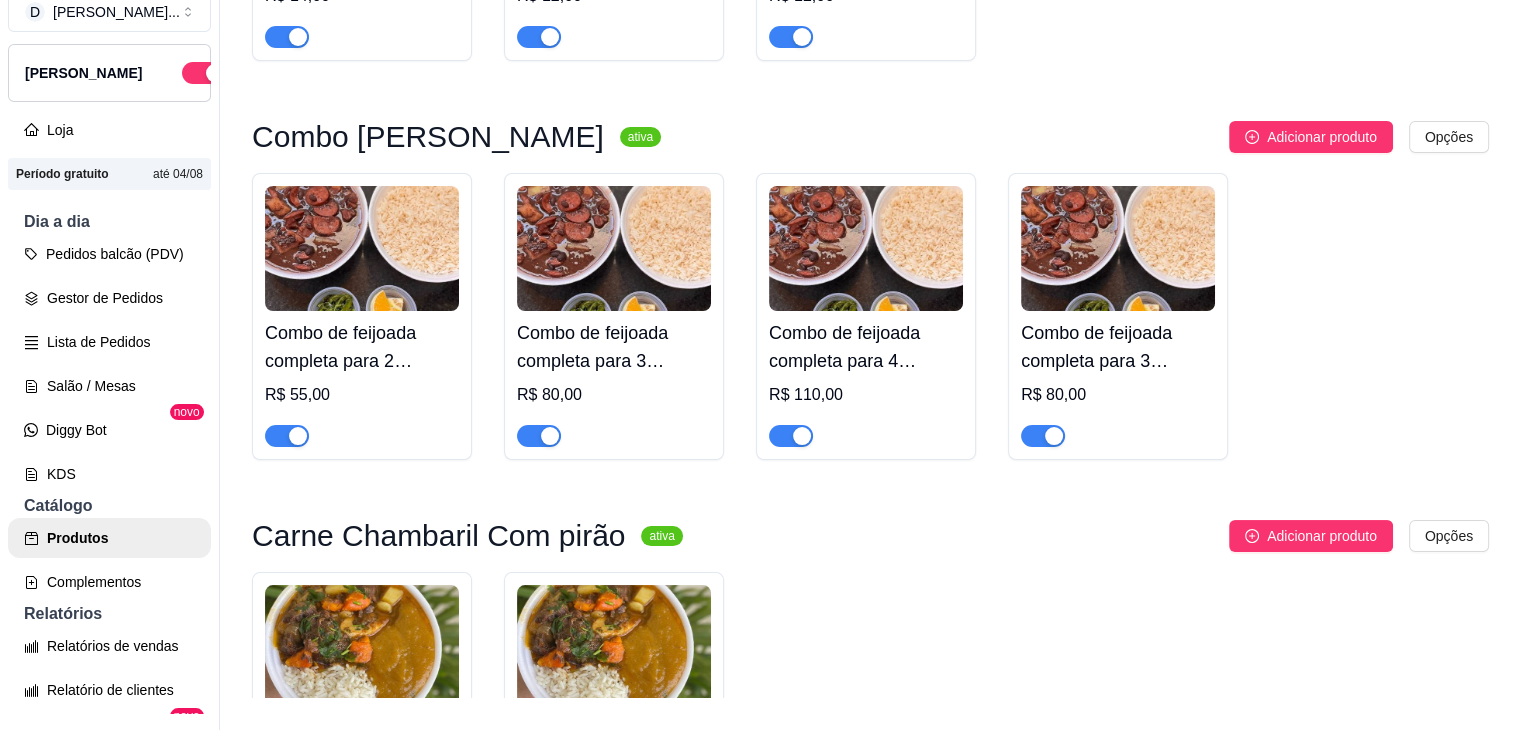 click on "Combo de feijoada completa para 3 pessoas - cópia" at bounding box center [1118, 347] 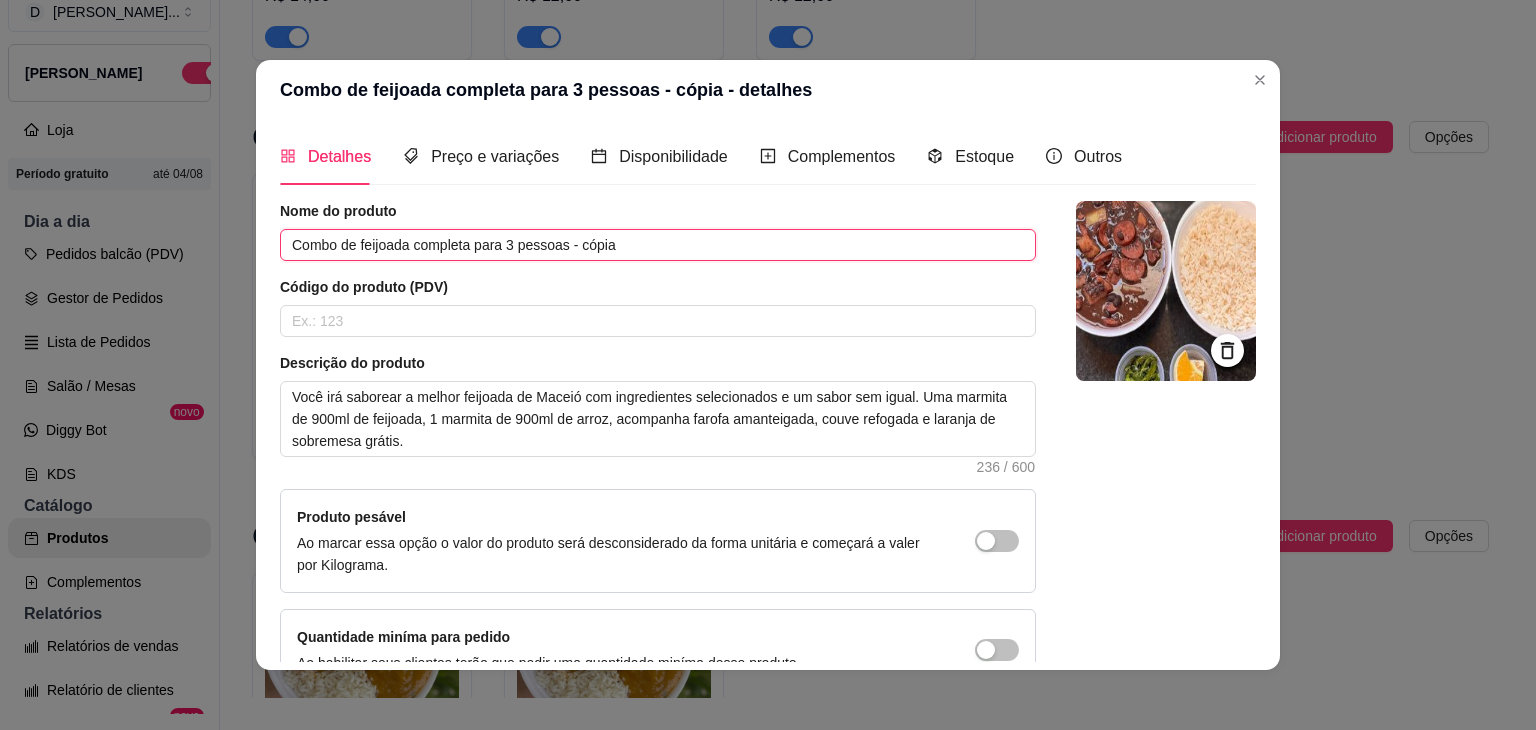 click on "Combo de feijoada completa para 3 pessoas - cópia" at bounding box center [658, 245] 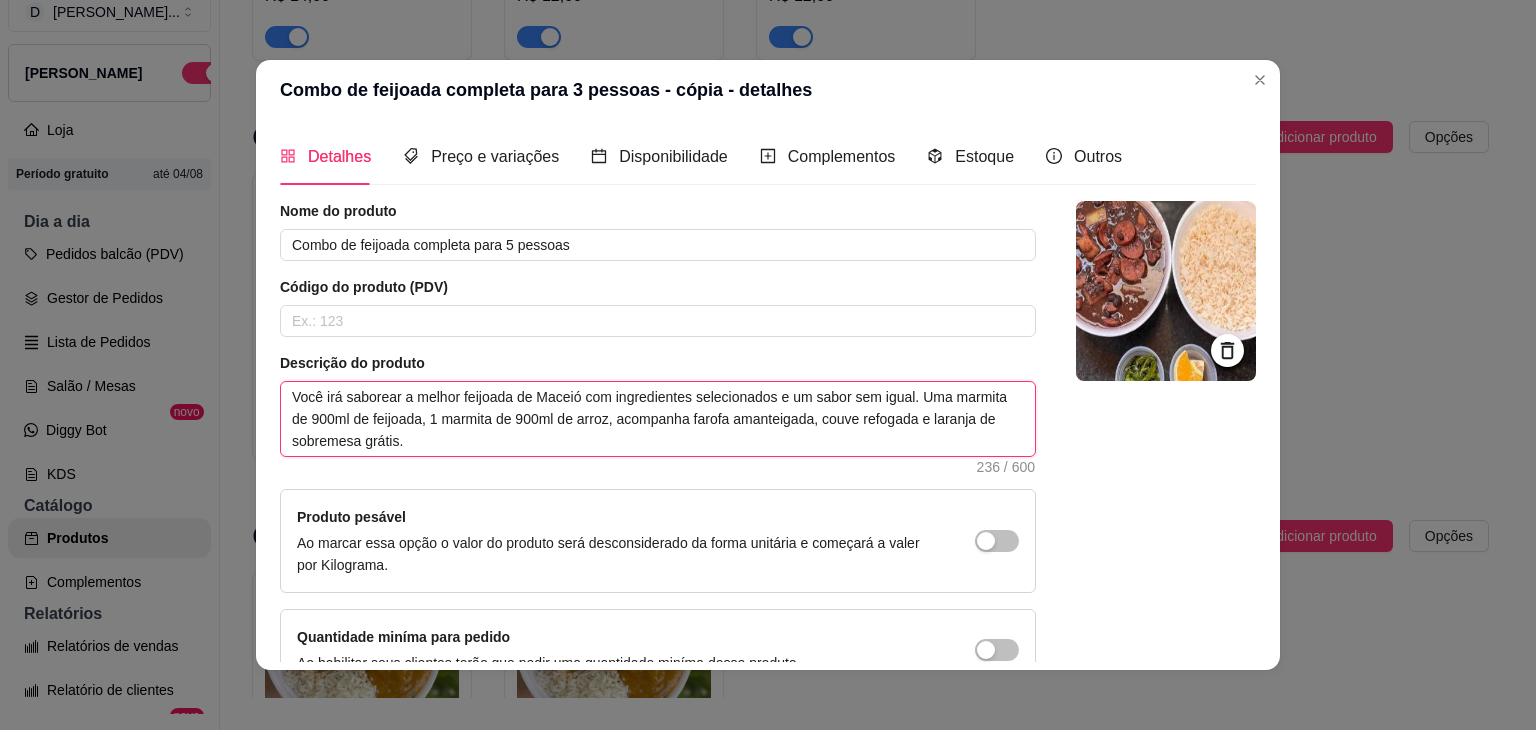 click on "Você irá saborear a melhor feijoada de Maceió com ingredientes selecionados e um sabor sem igual. Uma marmita de 900ml de feijoada, 1 marmita de 900ml de arroz, acompanha farofa amanteigada, couve refogada e laranja de sobremesa grátis." at bounding box center [658, 419] 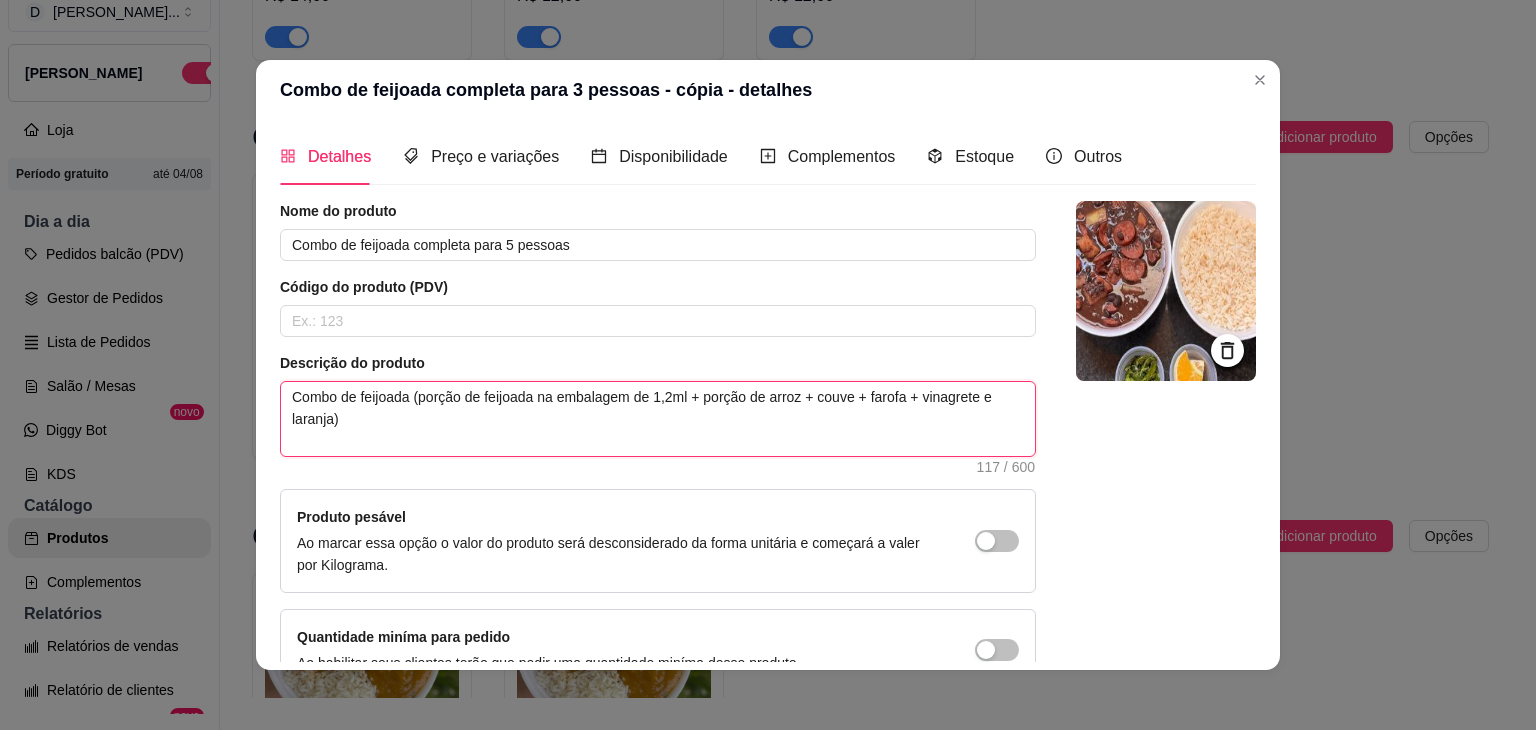 click on "Combo de feijoada (porção de feijoada na embalagem de 1,2ml + porção de arroz + couve + farofa + vinagrete e laranja)" at bounding box center (658, 419) 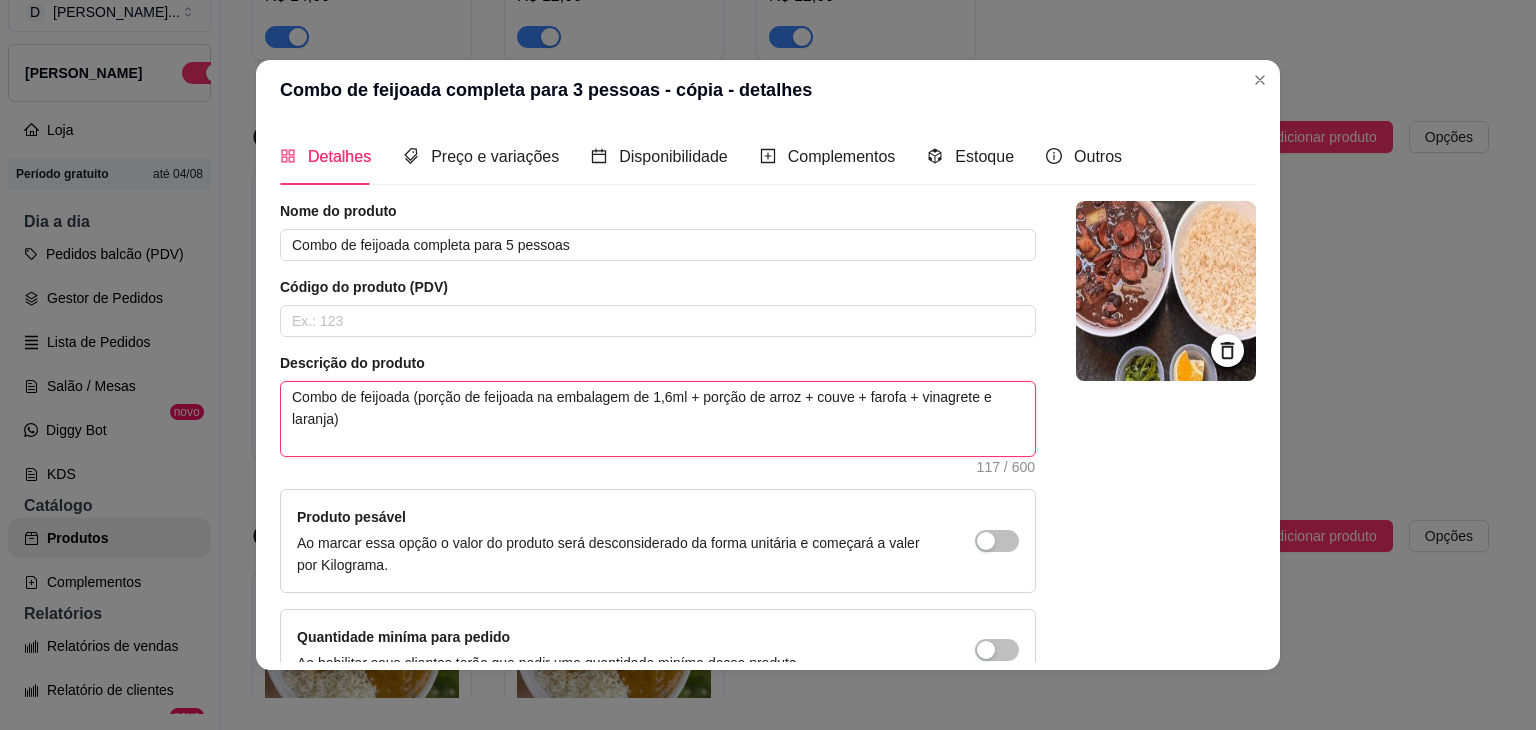 drag, startPoint x: 664, startPoint y: 396, endPoint x: 676, endPoint y: 397, distance: 12.0415945 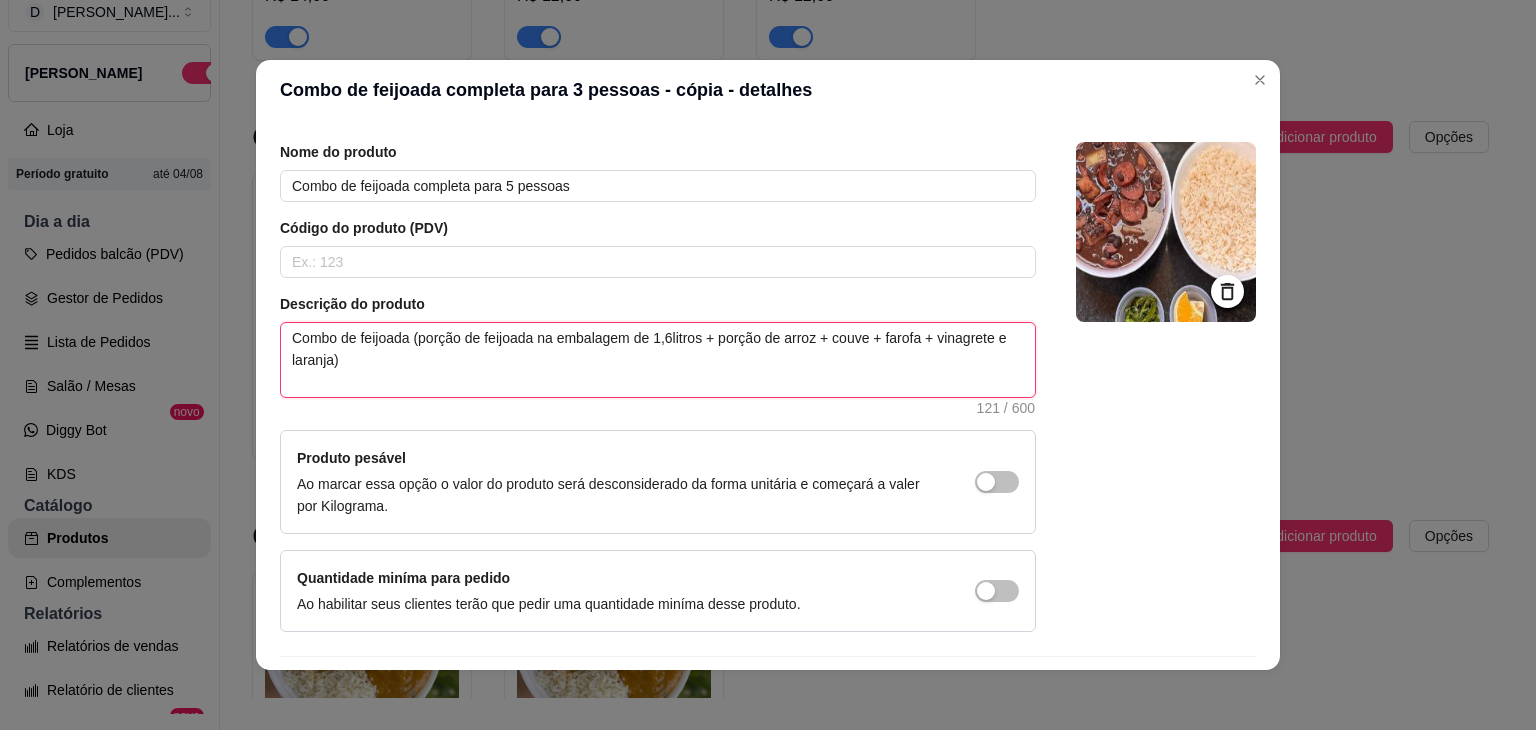 scroll, scrollTop: 116, scrollLeft: 0, axis: vertical 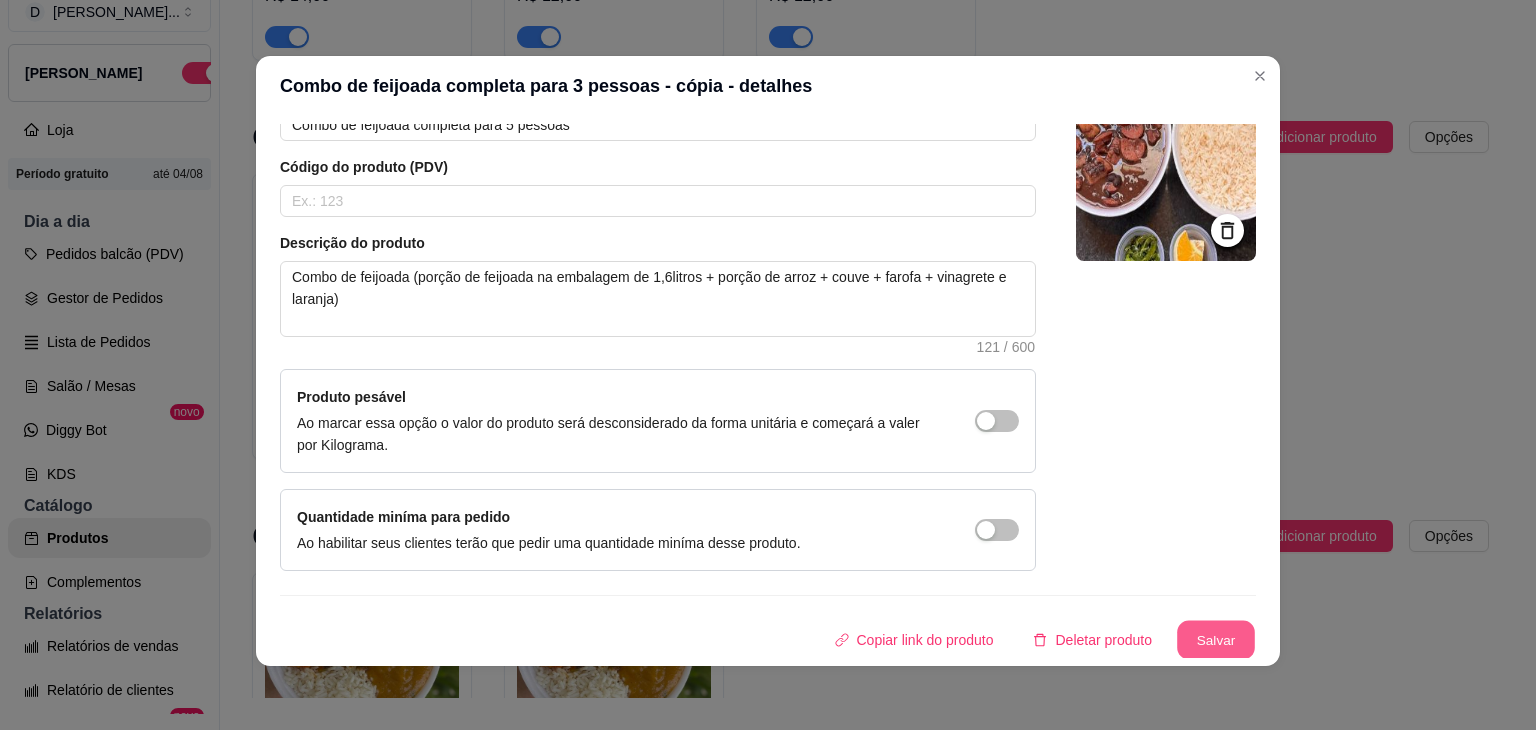 click on "Salvar" at bounding box center (1216, 640) 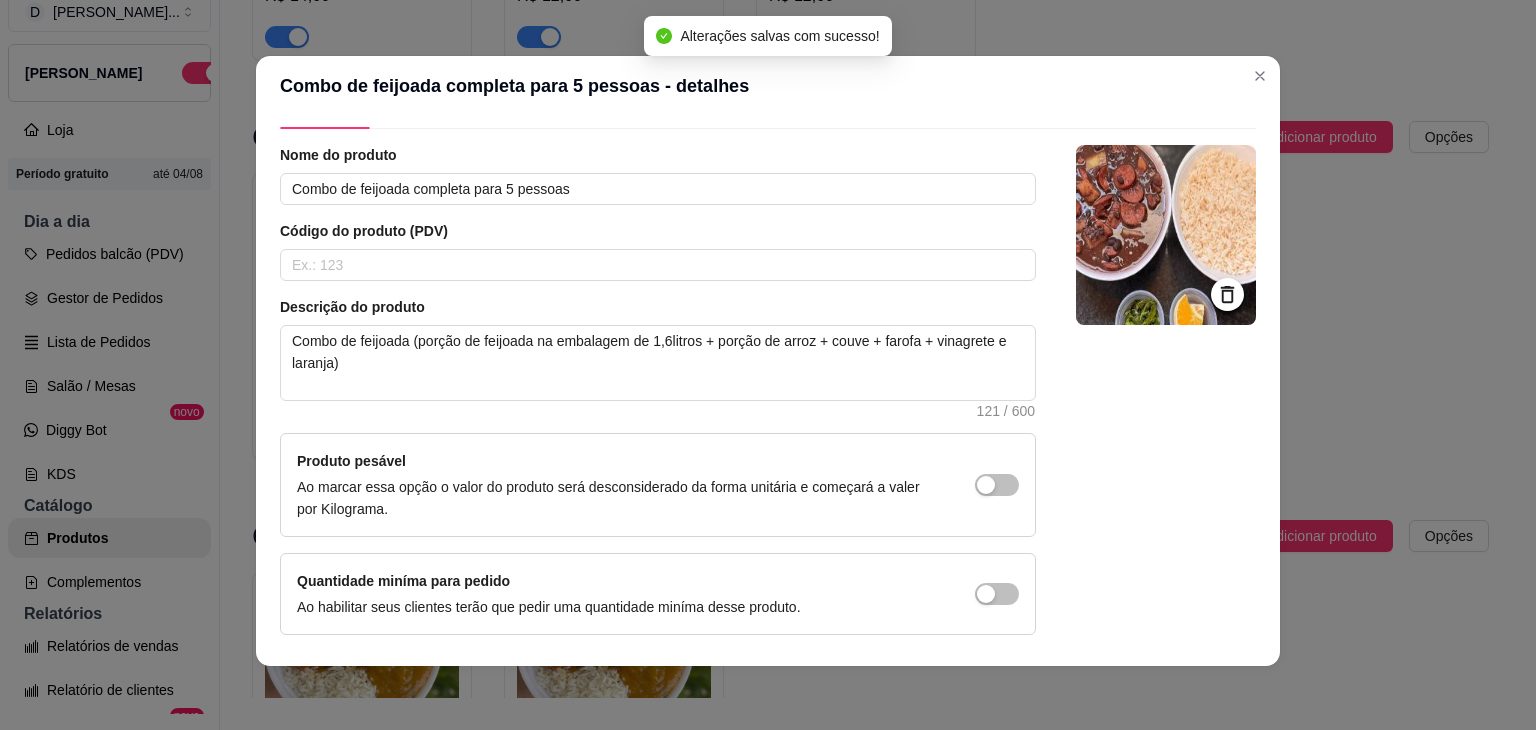 scroll, scrollTop: 0, scrollLeft: 0, axis: both 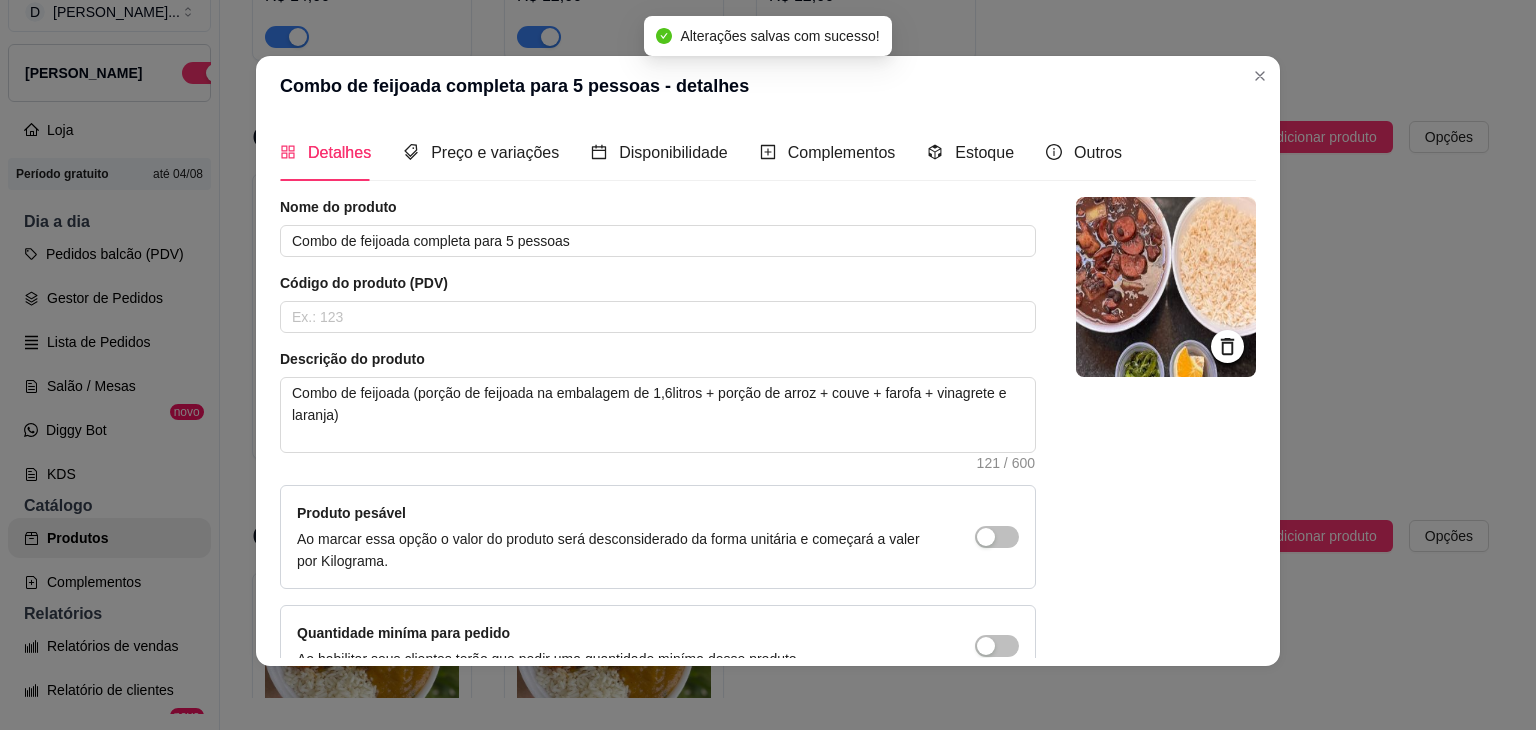 click on "Preço e variações" at bounding box center (481, 152) 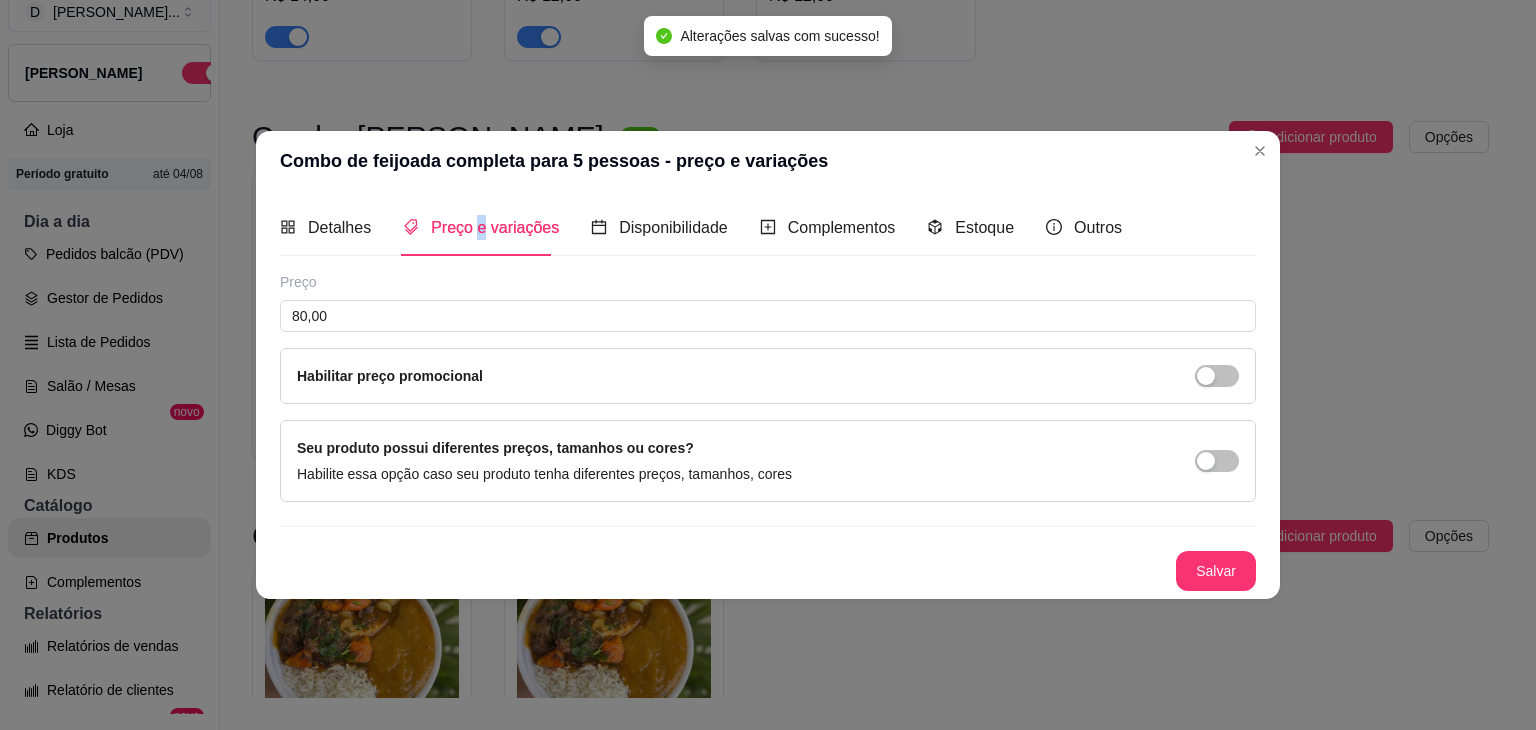 scroll, scrollTop: 0, scrollLeft: 0, axis: both 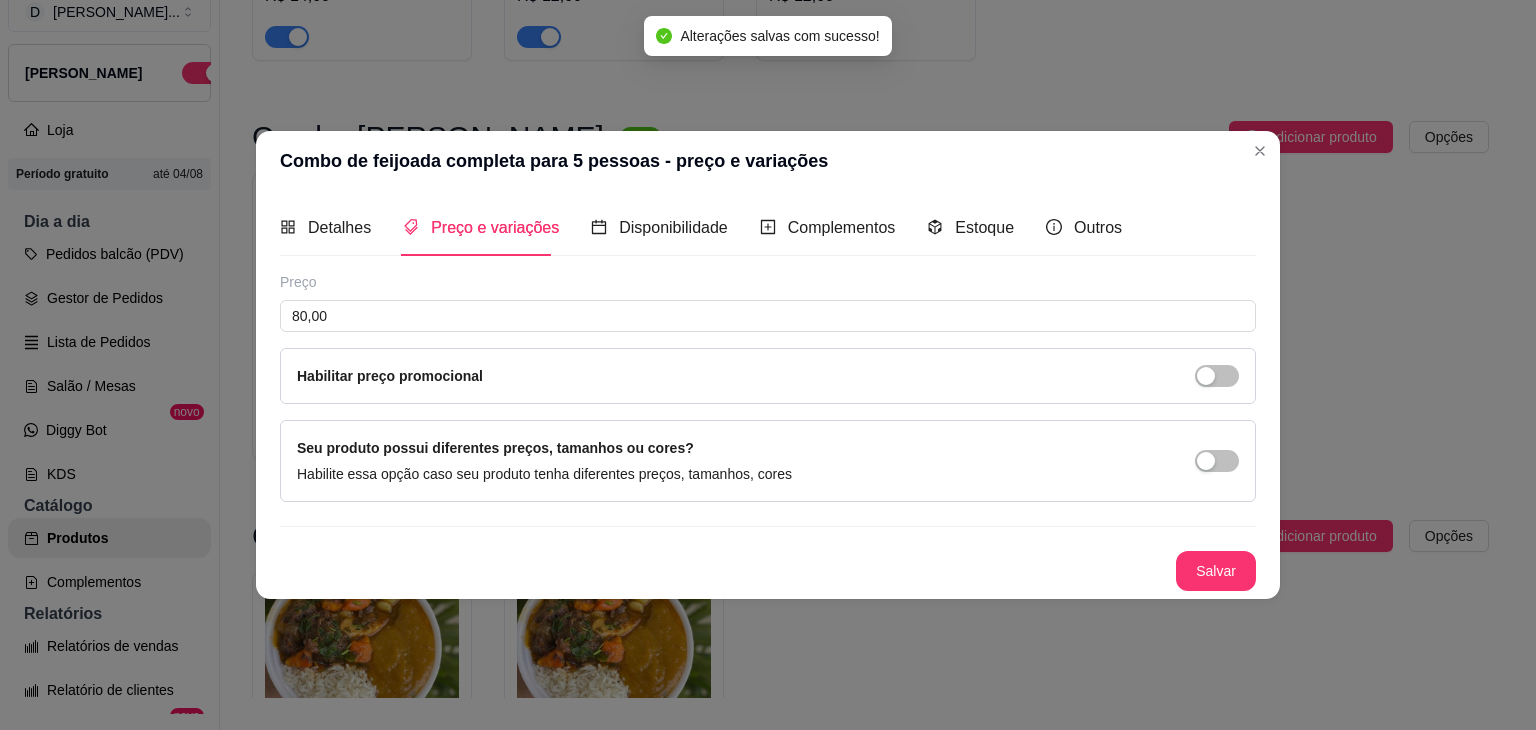 click on "Preço  80,00 Habilitar preço promocional" at bounding box center (768, 338) 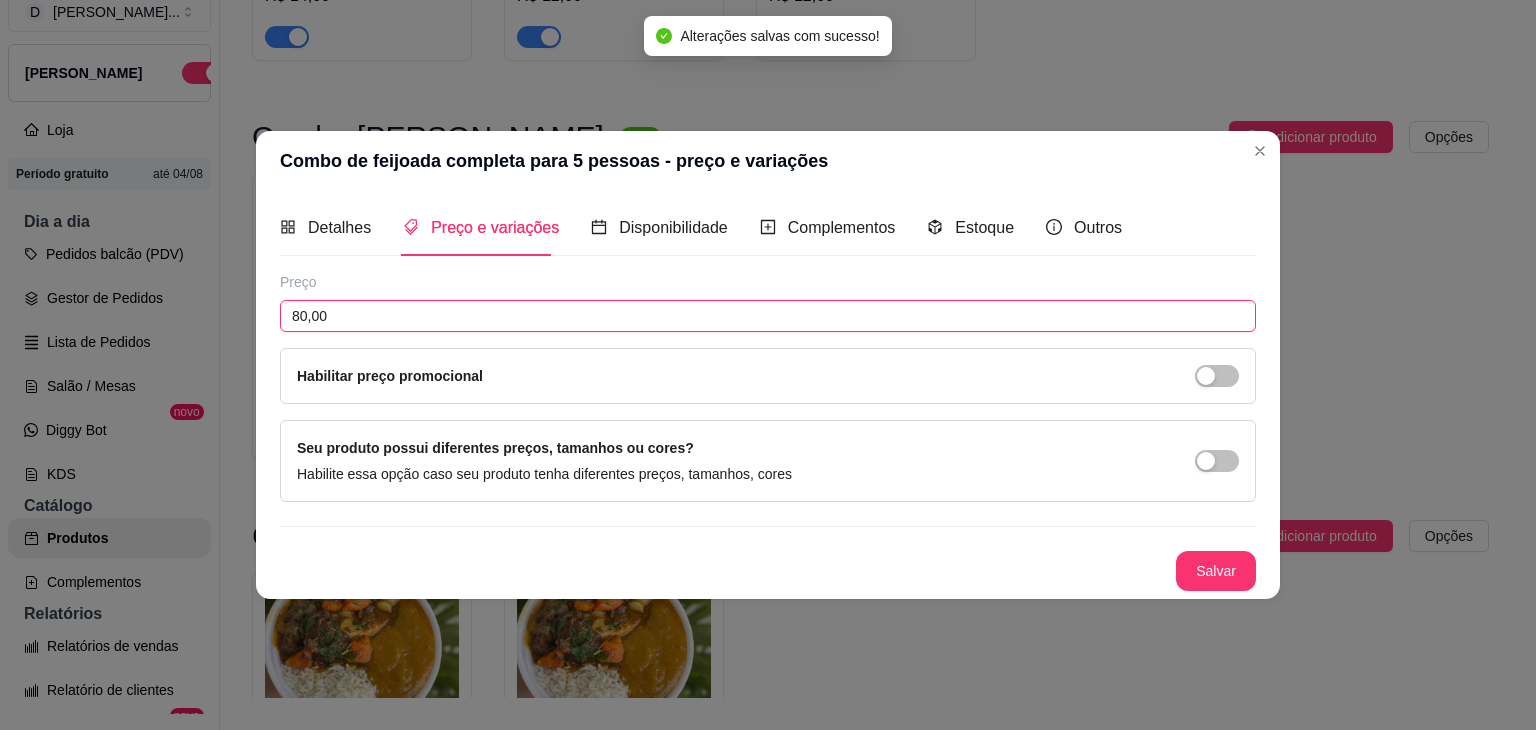 click on "80,00" at bounding box center (768, 316) 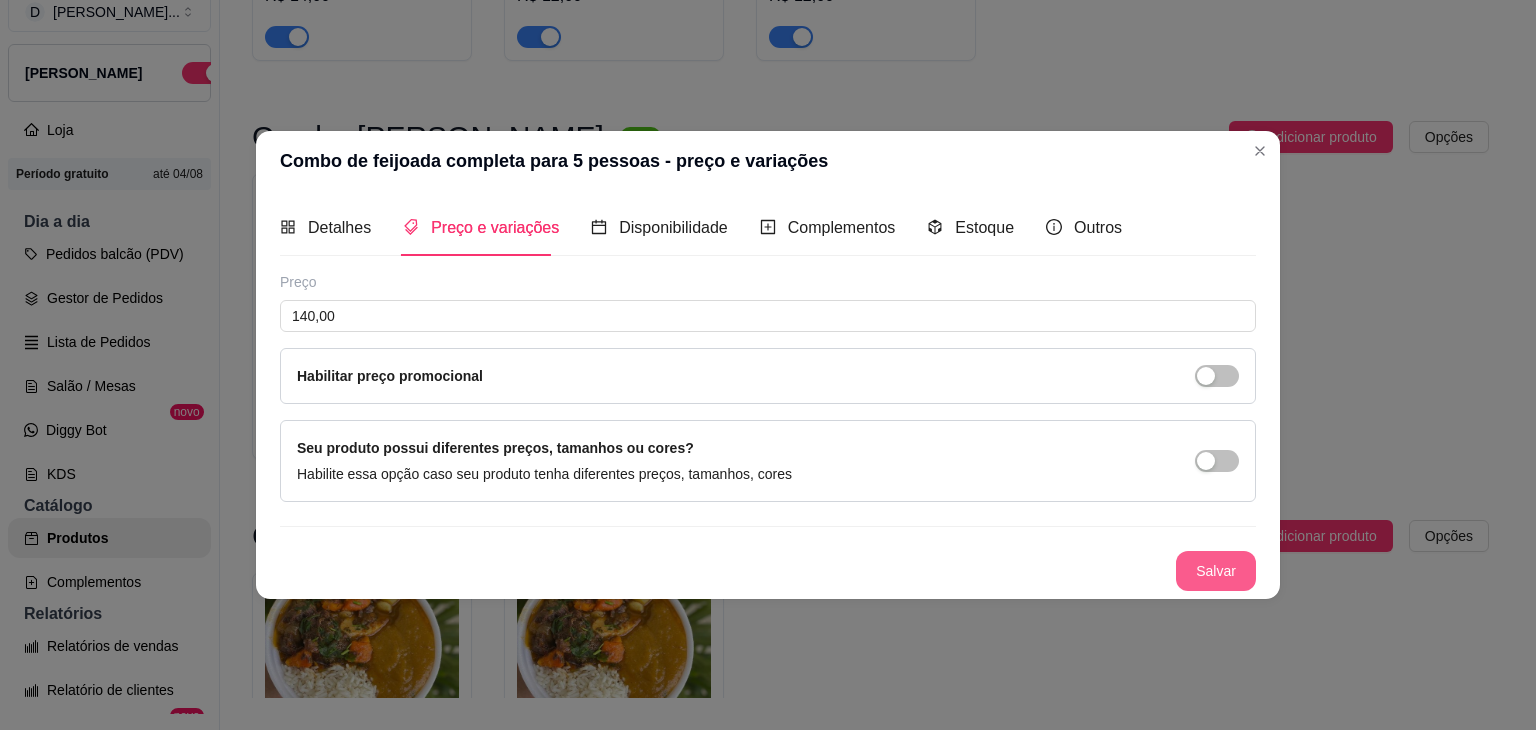 click on "Salvar" at bounding box center (1216, 571) 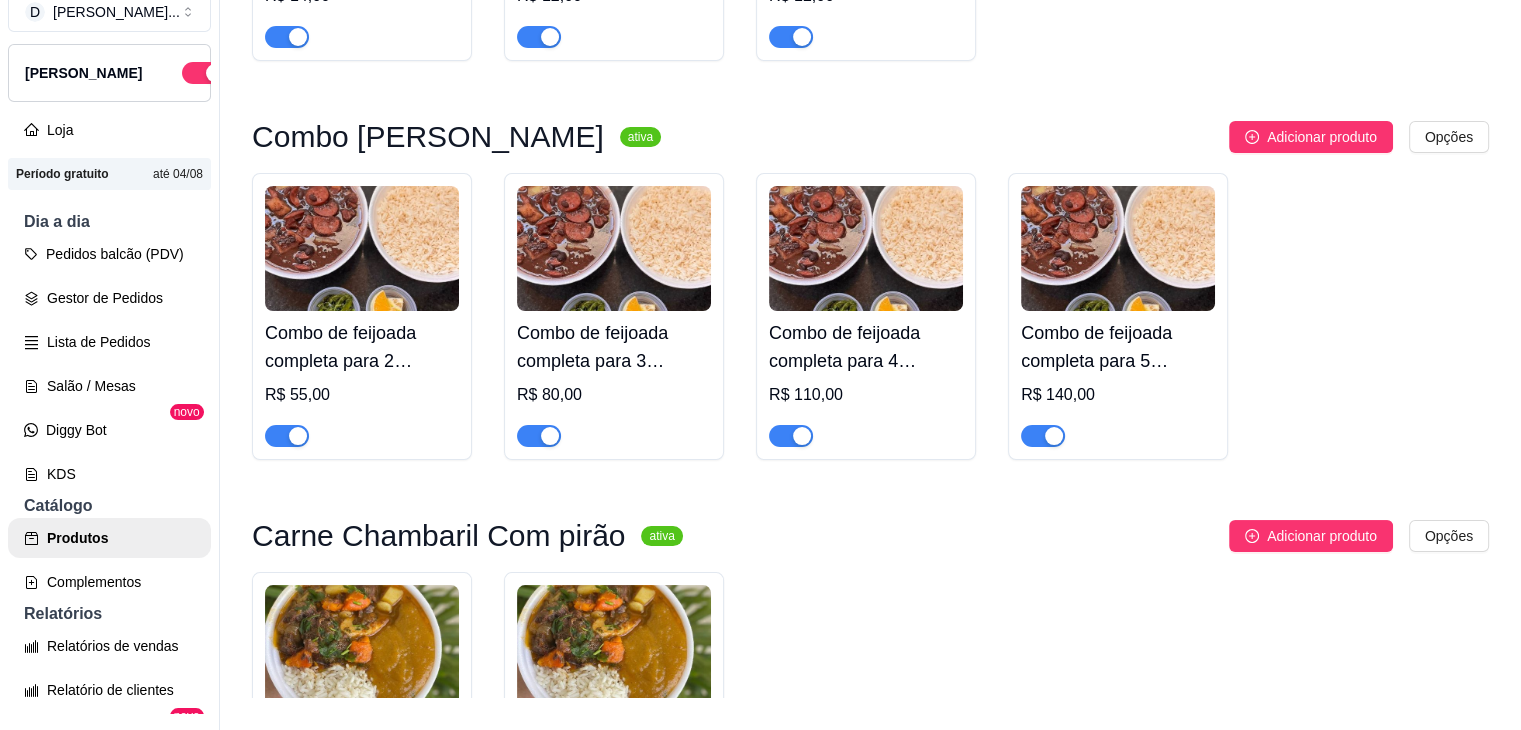 click on "Combo de feijoada completa para 4 pessoas" at bounding box center (866, 347) 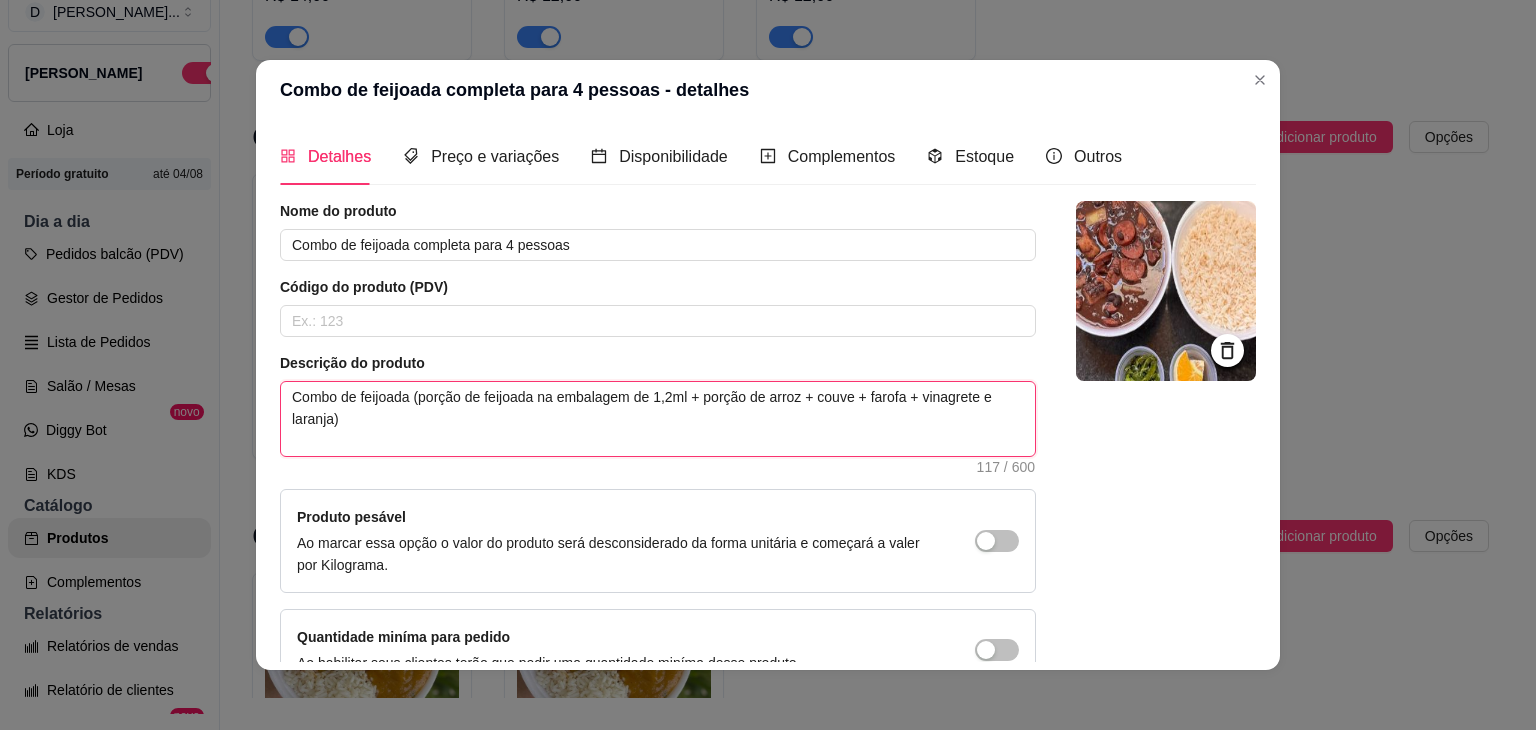 click on "Combo de feijoada (porção de feijoada na embalagem de 1,2ml + porção de arroz + couve + farofa + vinagrete e laranja)" at bounding box center [658, 419] 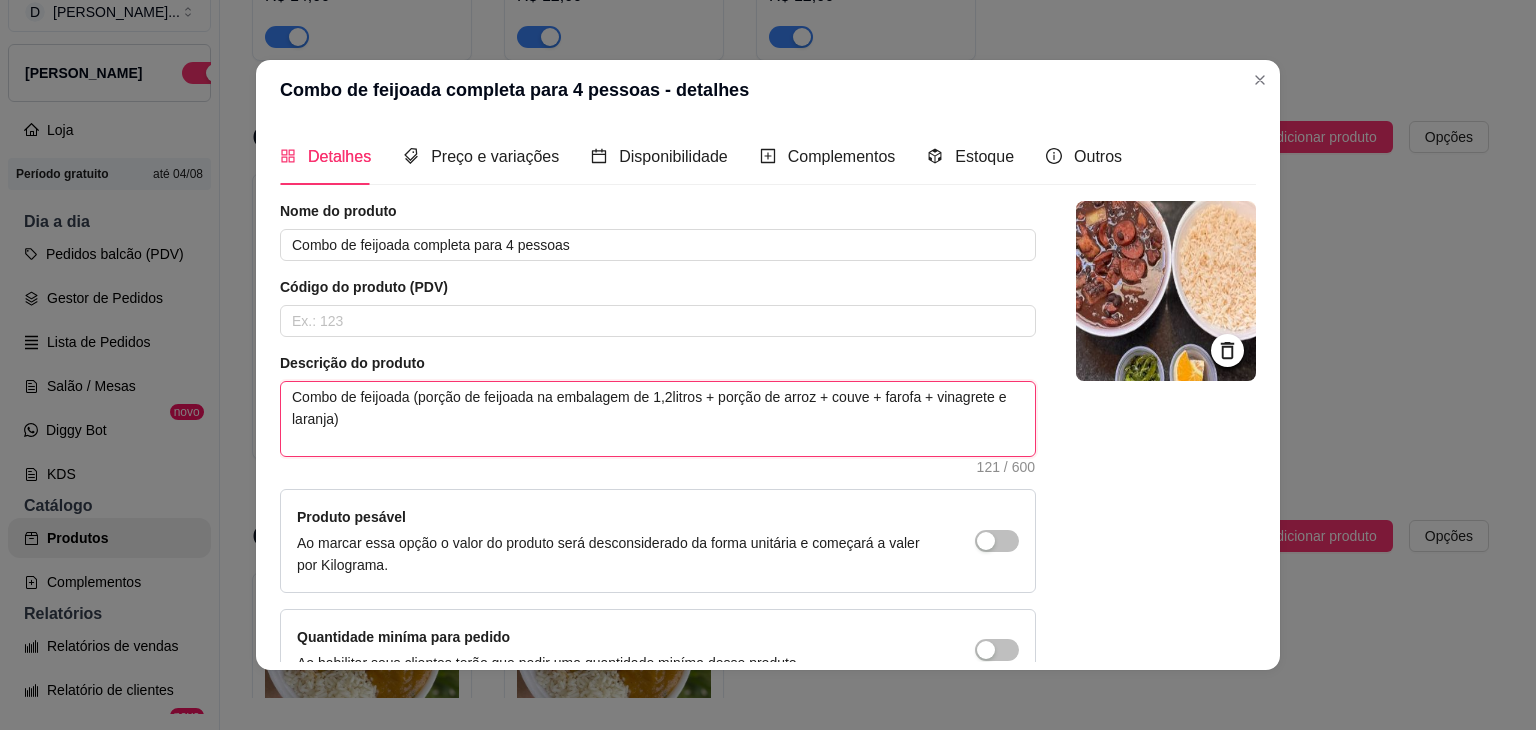 scroll, scrollTop: 116, scrollLeft: 0, axis: vertical 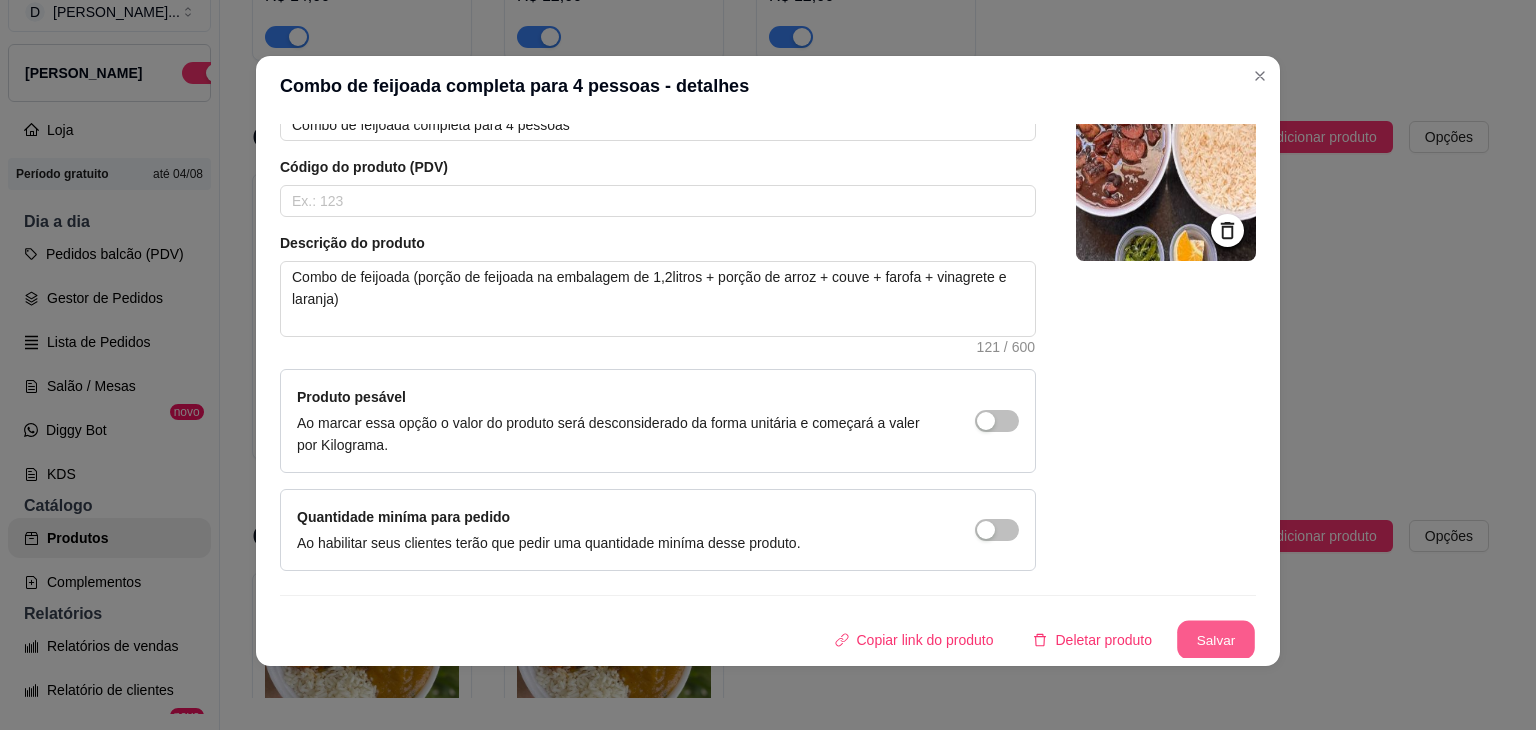 click on "Salvar" at bounding box center [1216, 640] 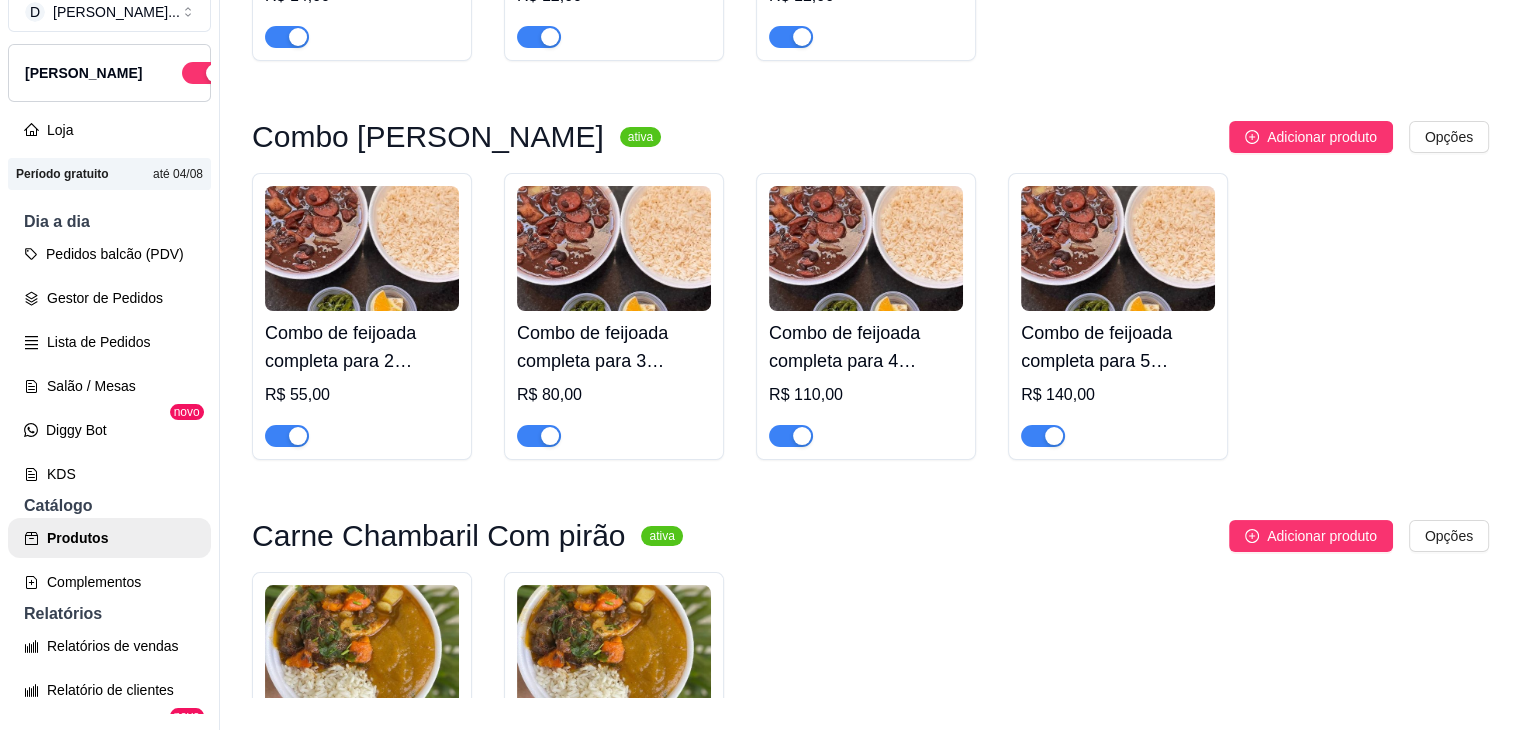 click on "Combo de feijoada completa para 2 pessoas   R$ 55,00" at bounding box center (362, 316) 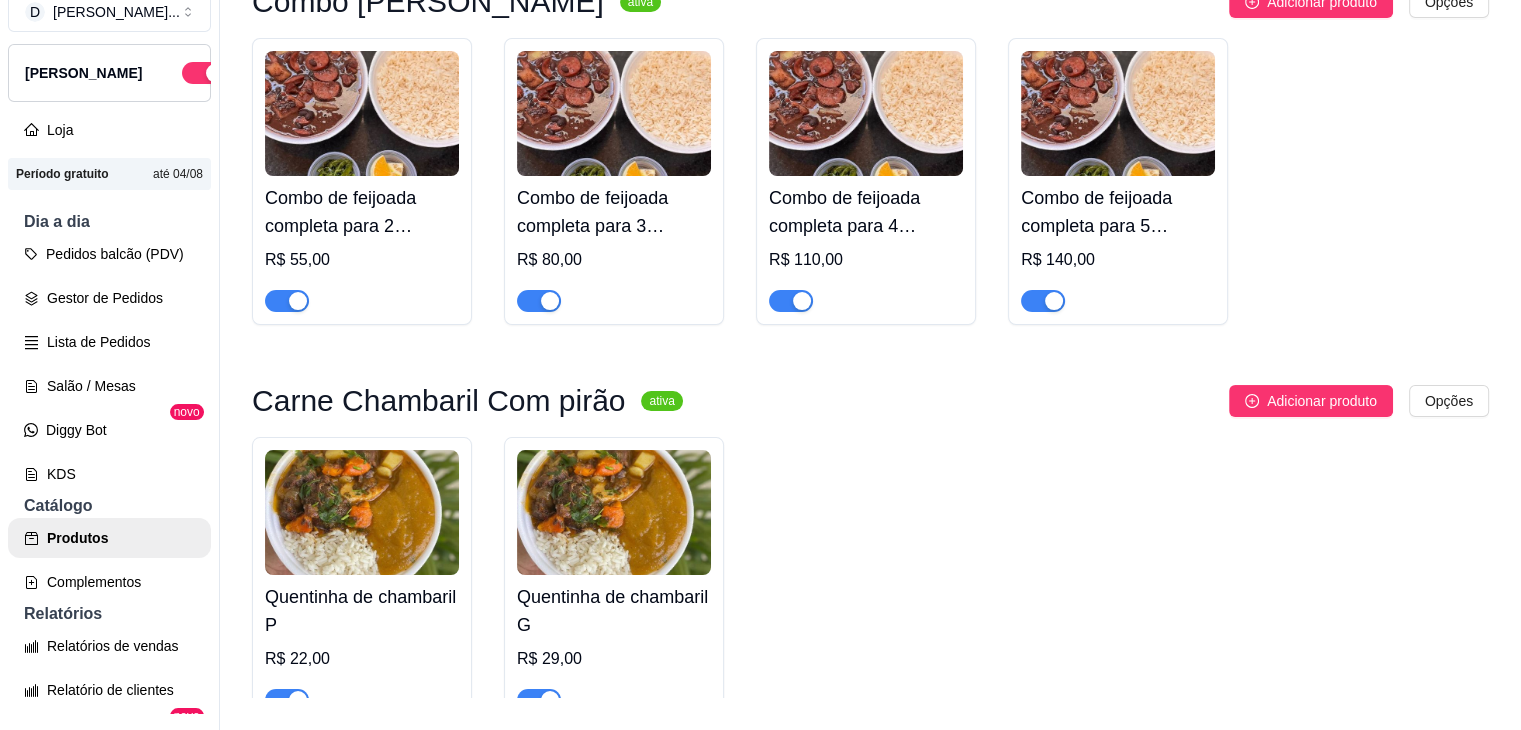 scroll, scrollTop: 700, scrollLeft: 0, axis: vertical 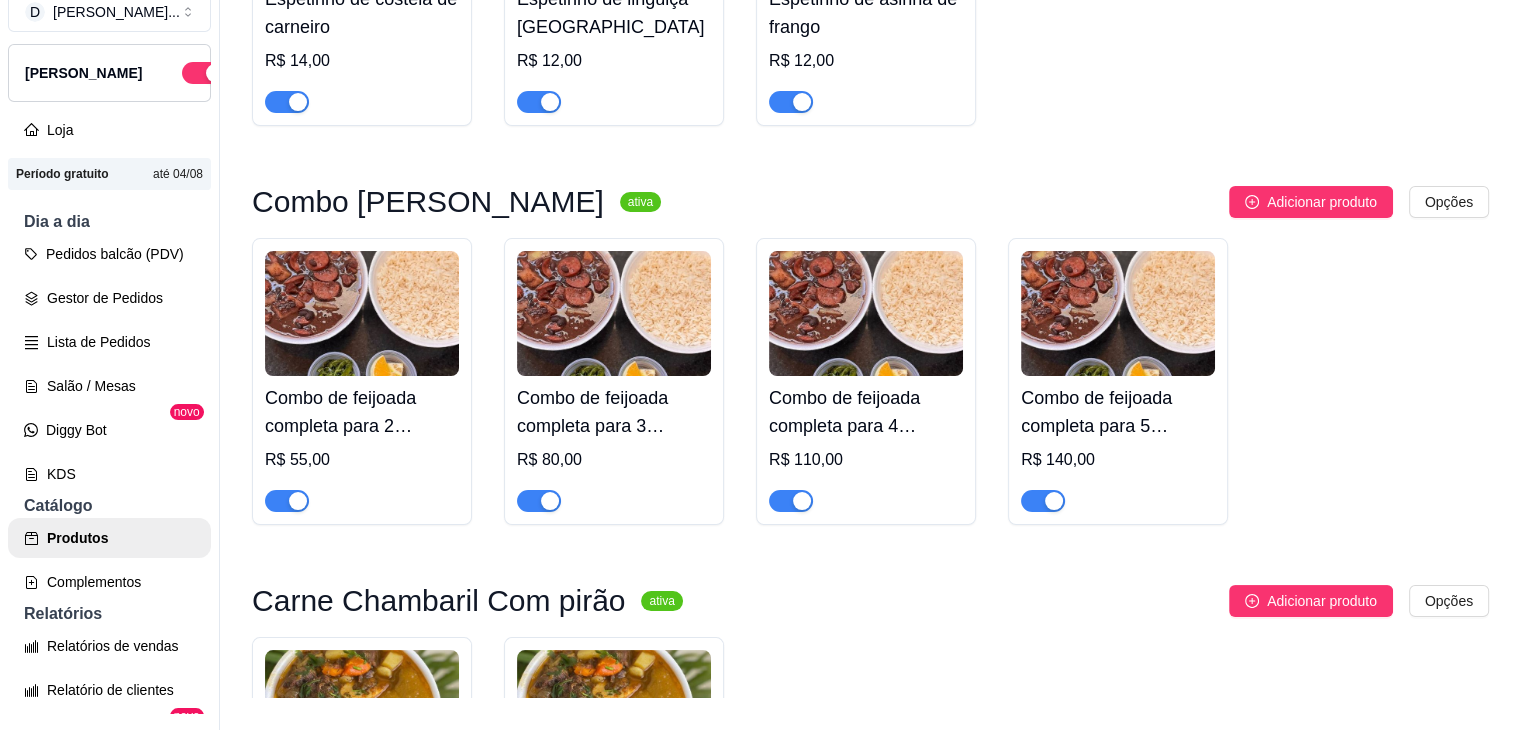 click at bounding box center (362, 313) 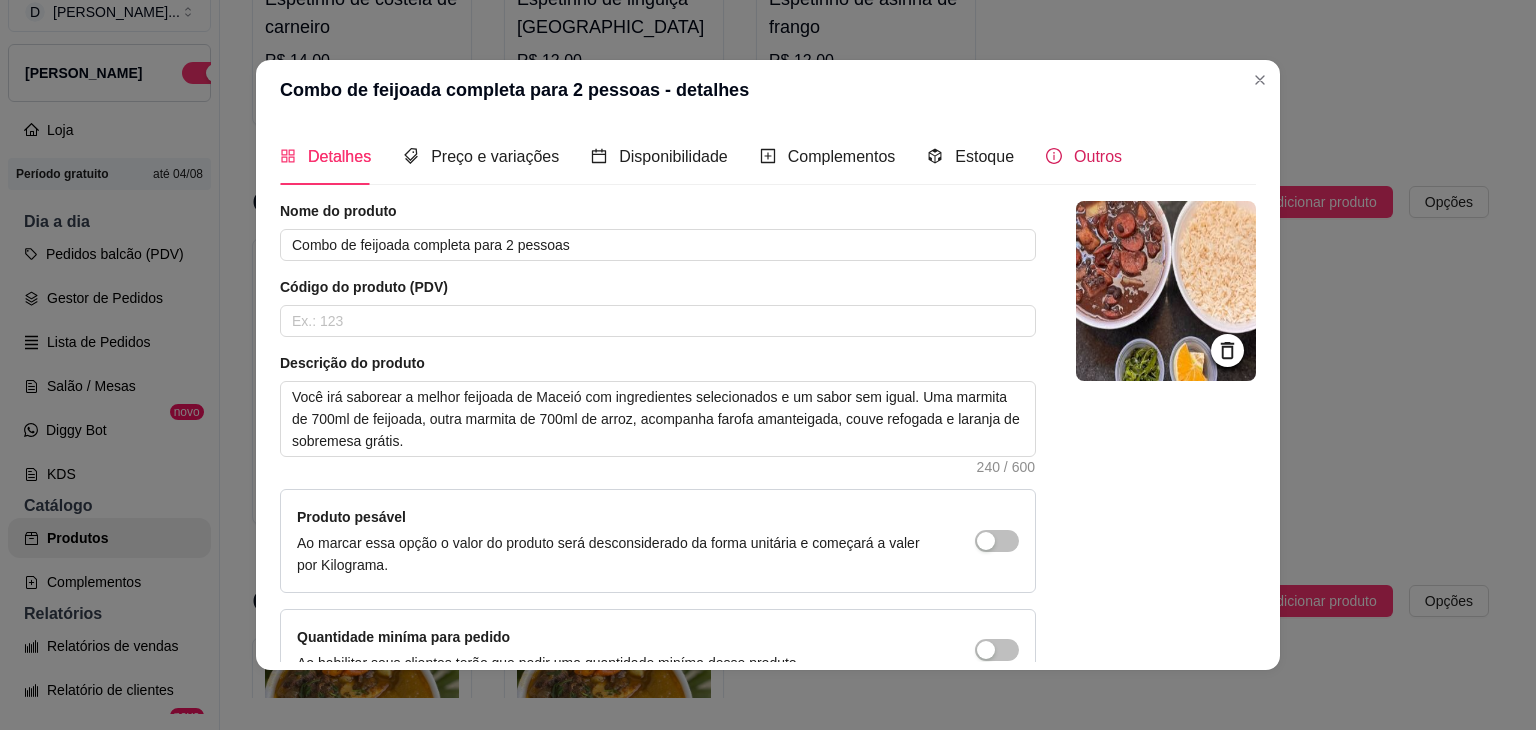 click on "Outros" at bounding box center [1098, 156] 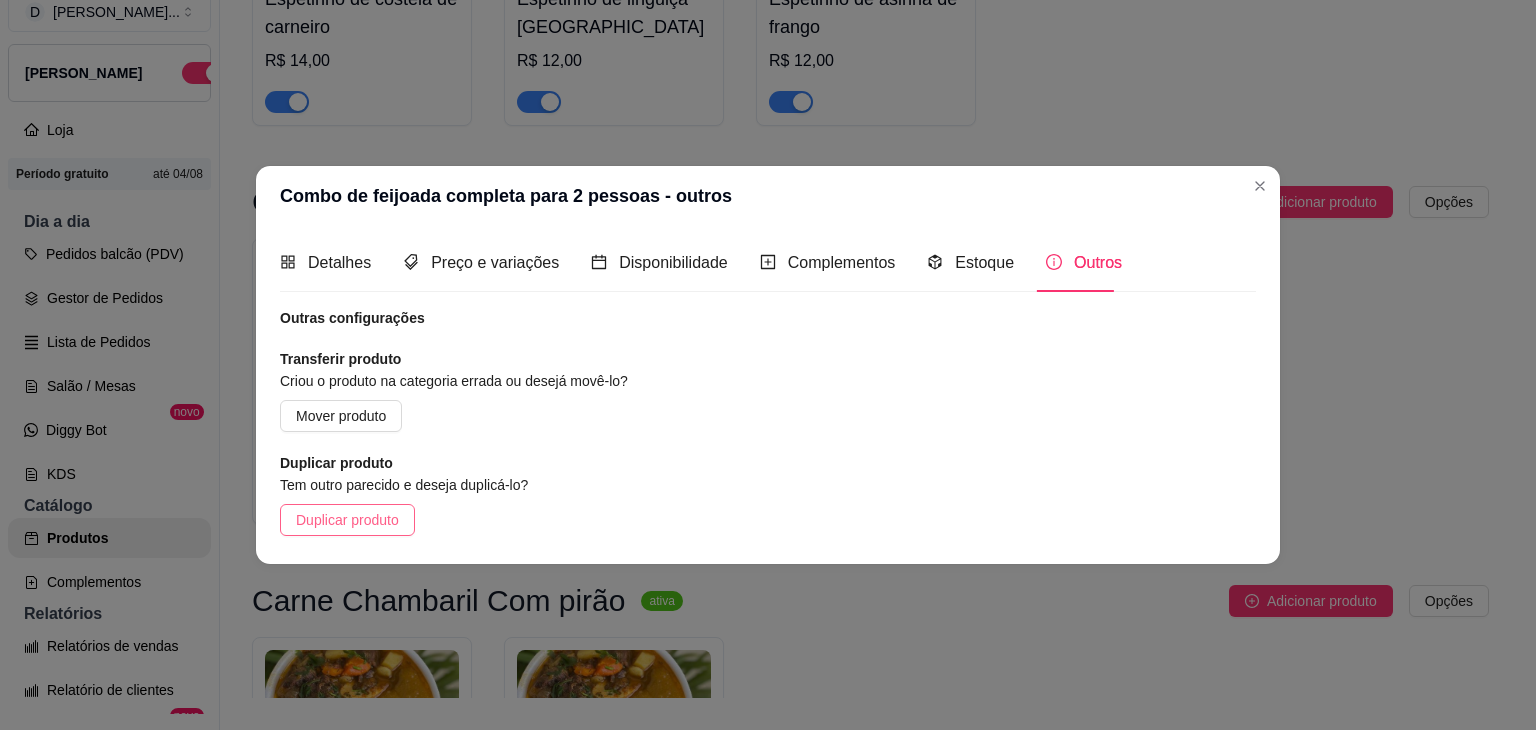 click on "Duplicar produto" at bounding box center (347, 520) 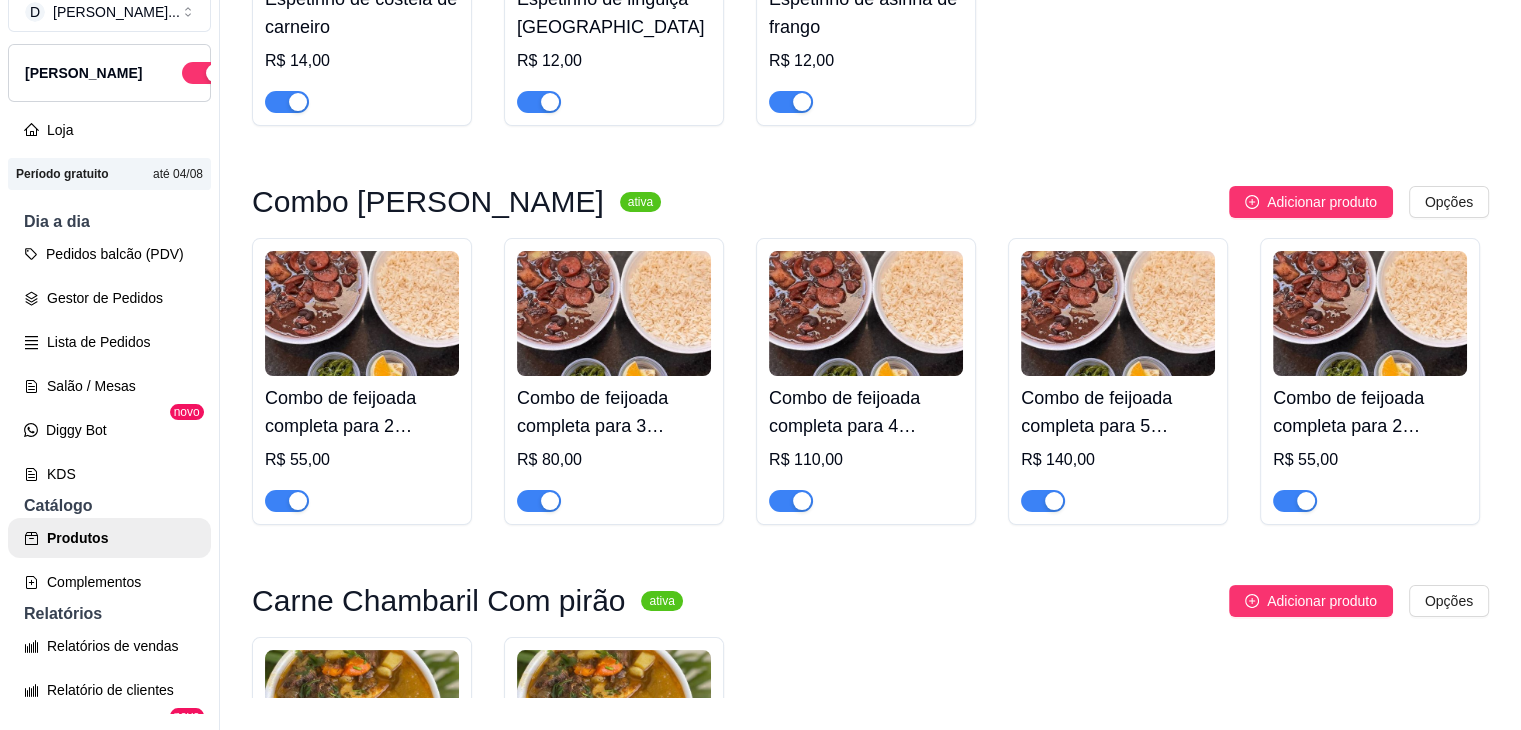 click at bounding box center [614, 313] 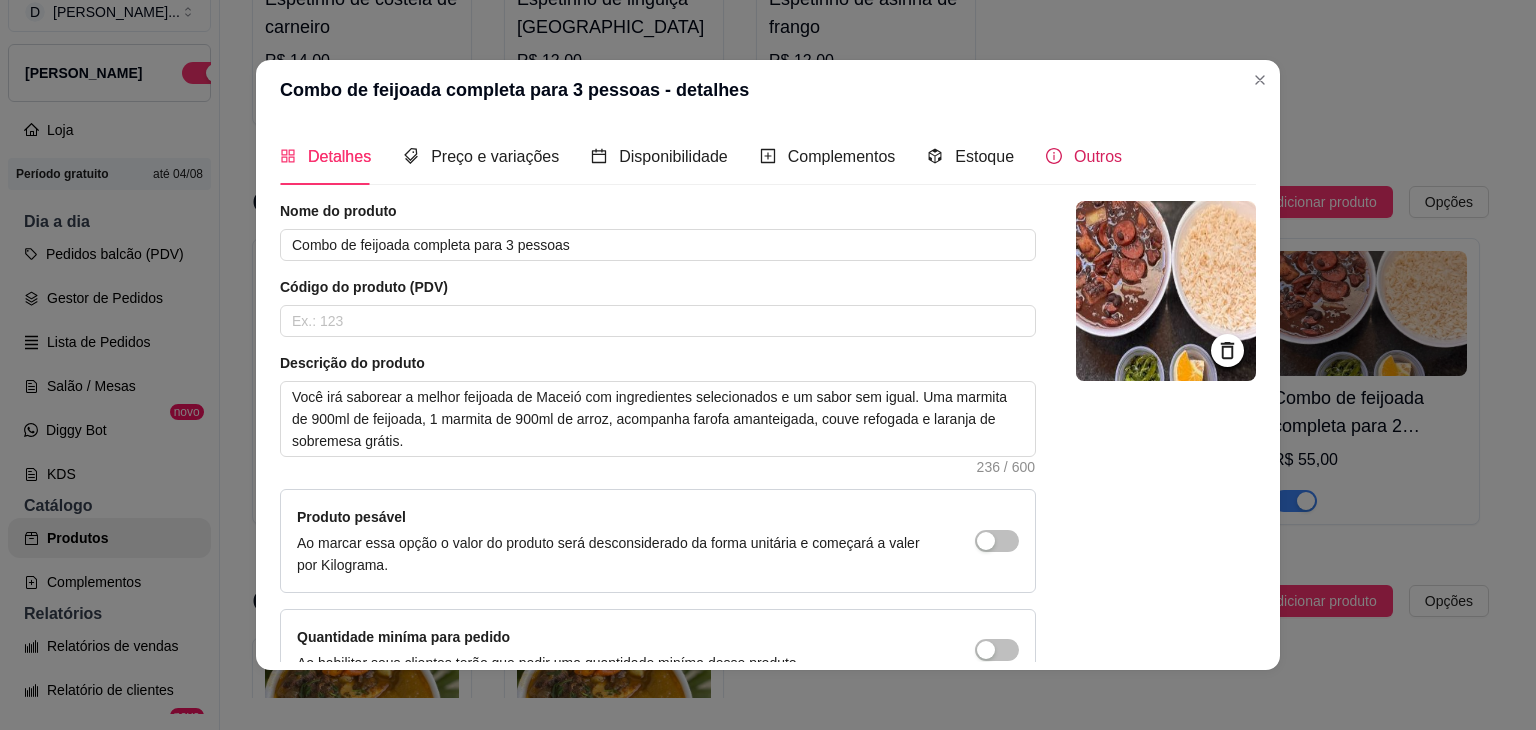 click on "Outros" at bounding box center [1098, 156] 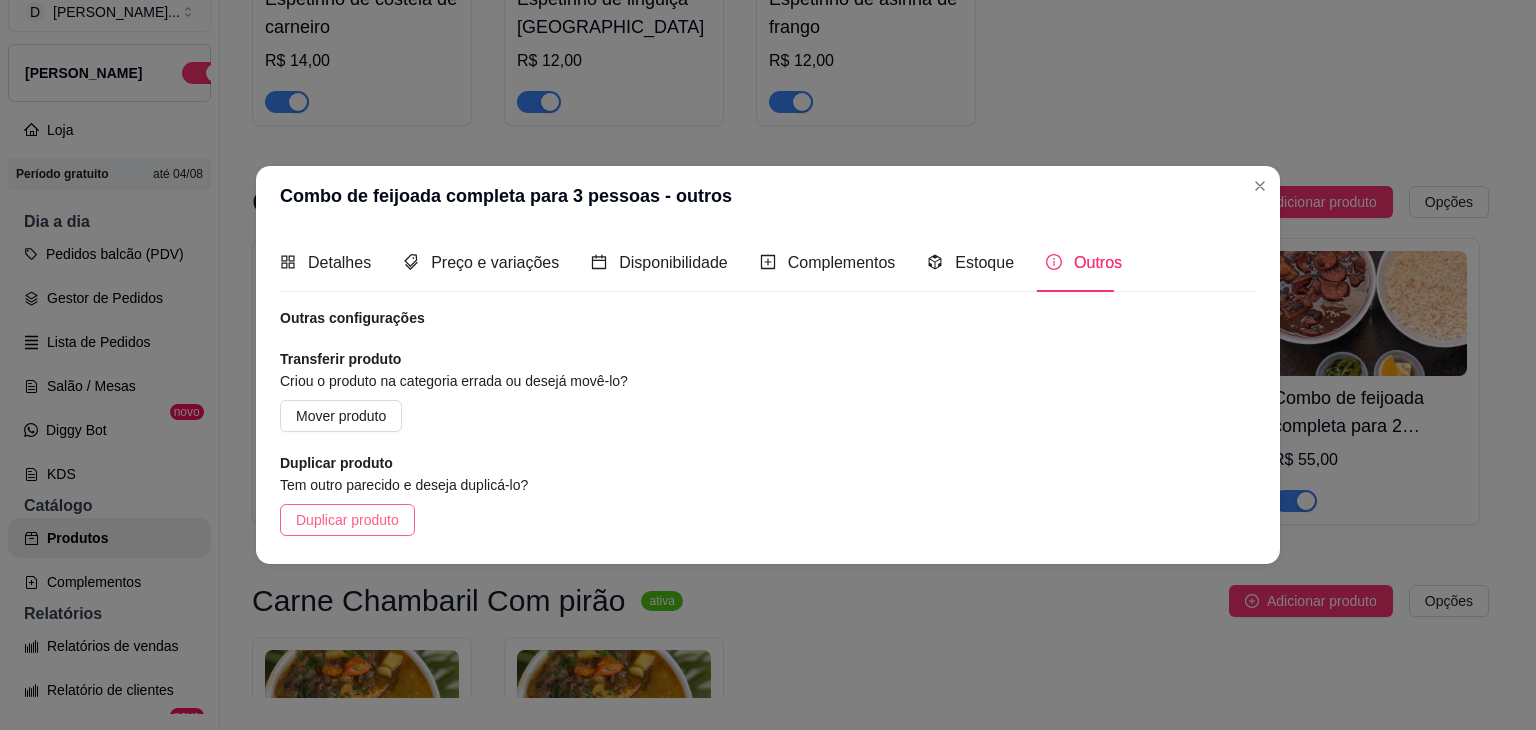 drag, startPoint x: 339, startPoint y: 525, endPoint x: 350, endPoint y: 515, distance: 14.866069 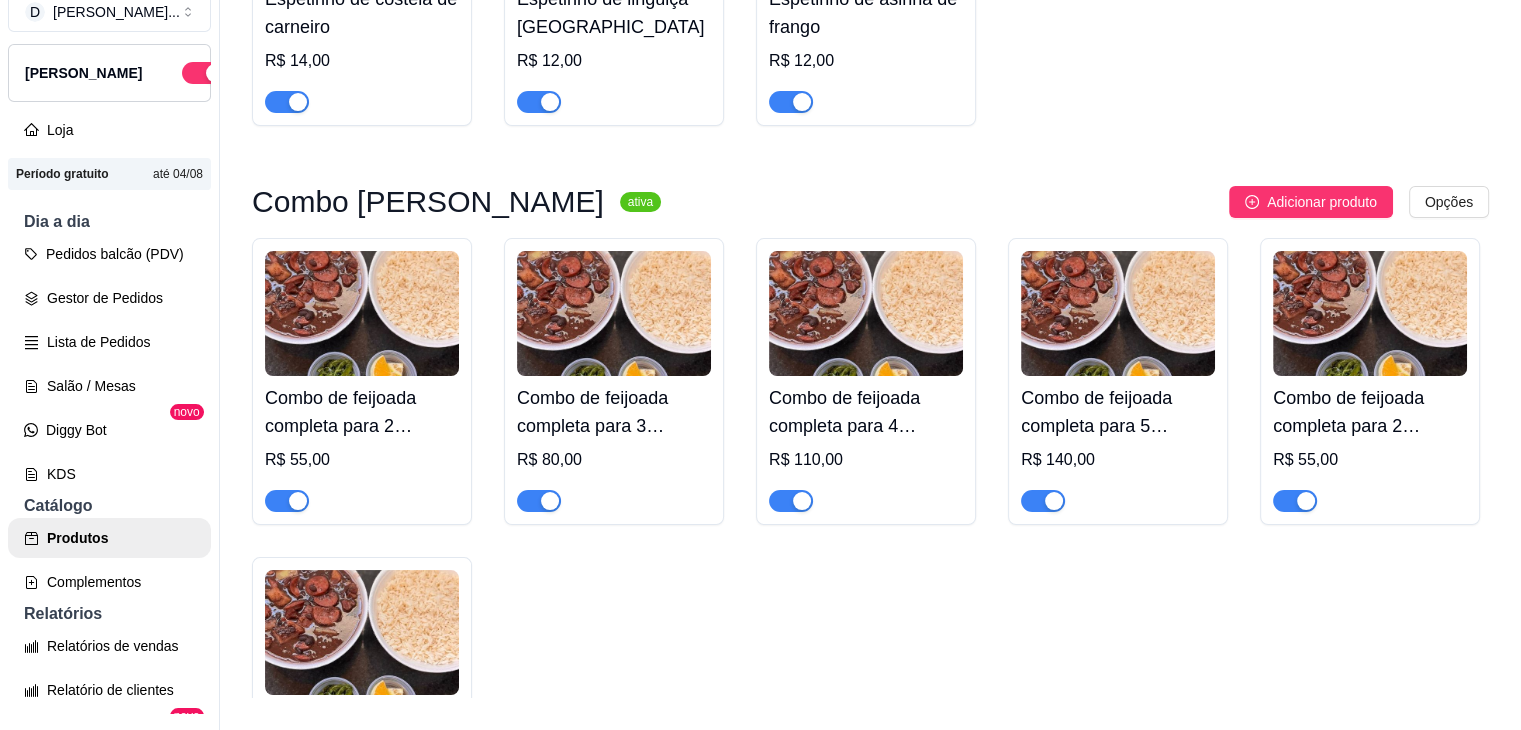 click on "Combo de feijoada completa para 4 pessoas    R$ 110,00" at bounding box center [866, 444] 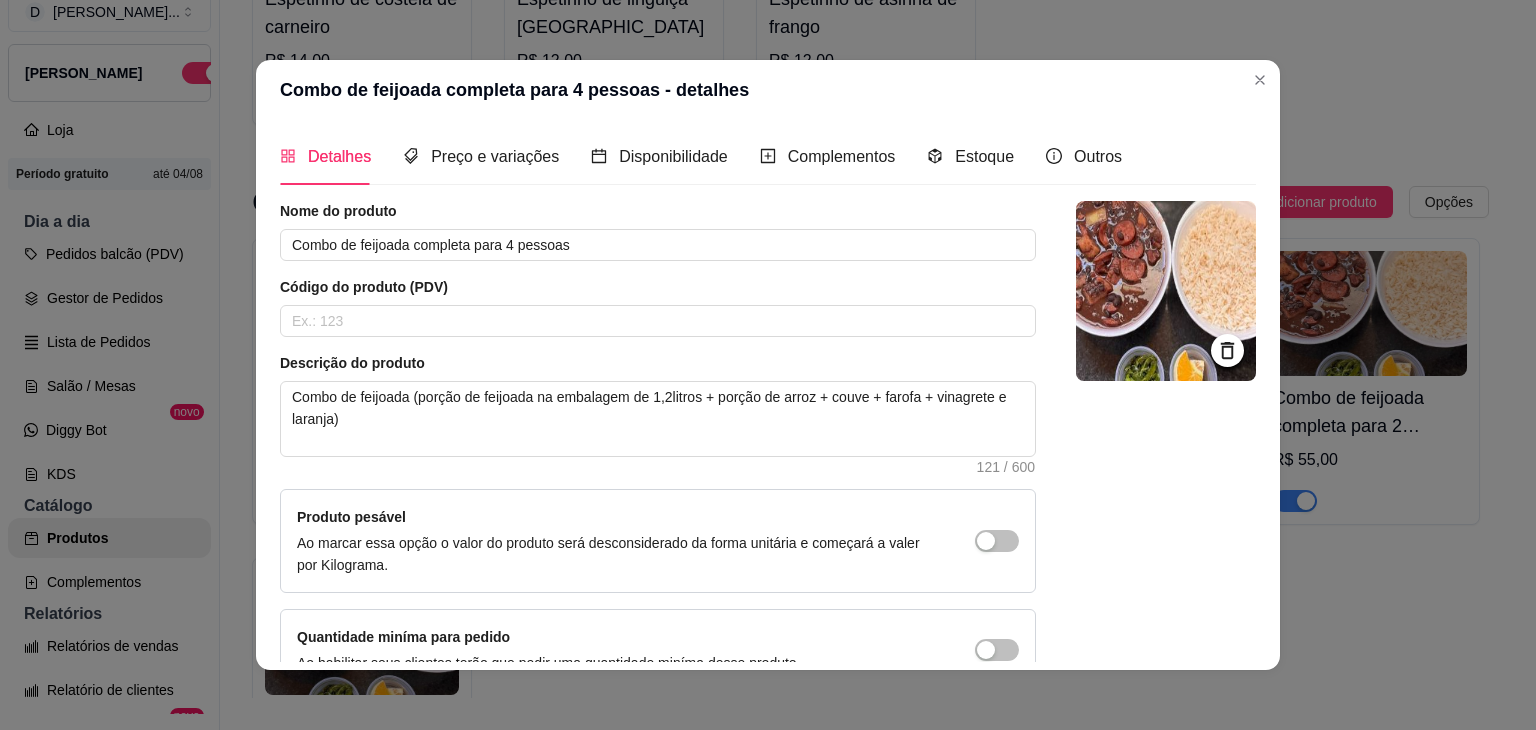 click on "Detalhes Preço e variações Disponibilidade Complementos Estoque Outros" at bounding box center (701, 156) 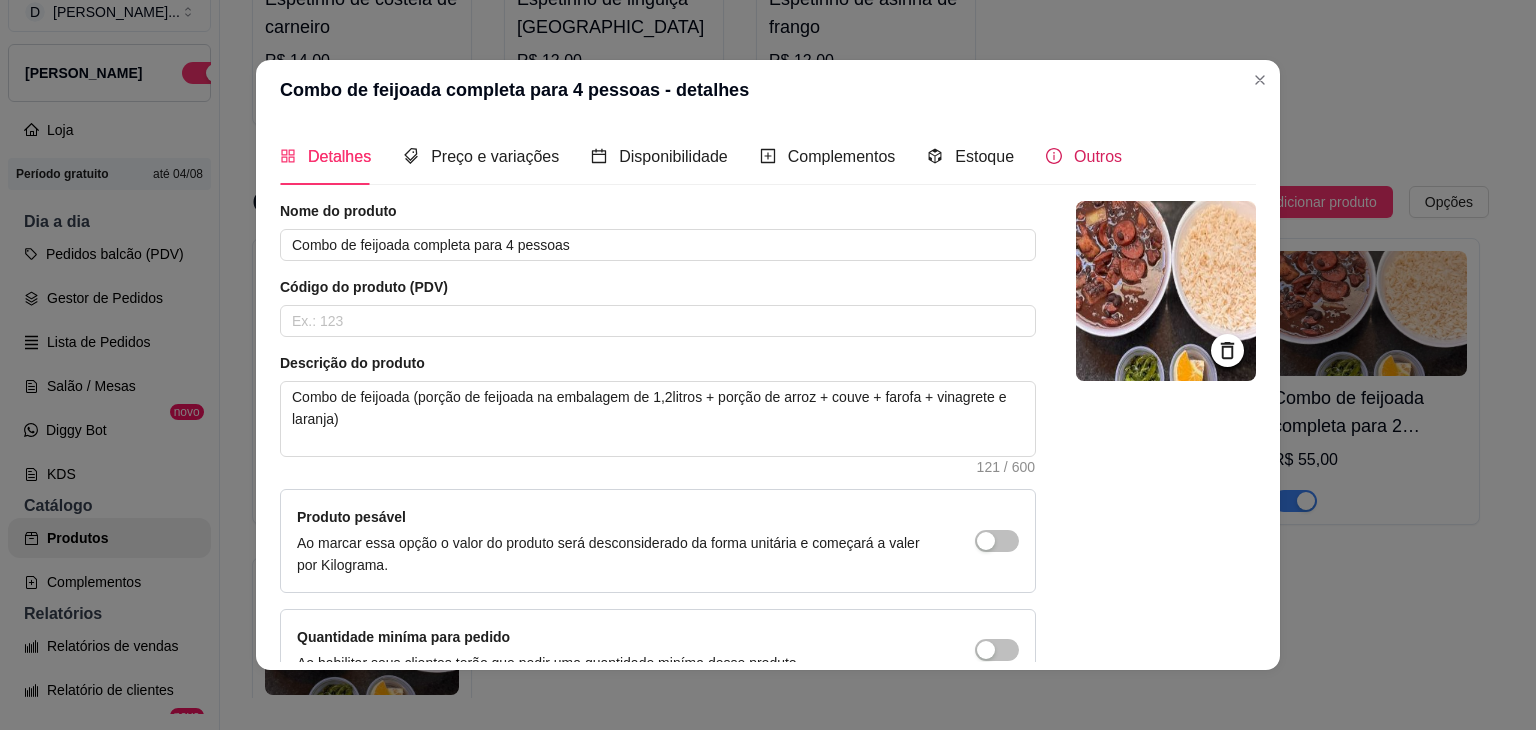 click at bounding box center [1054, 156] 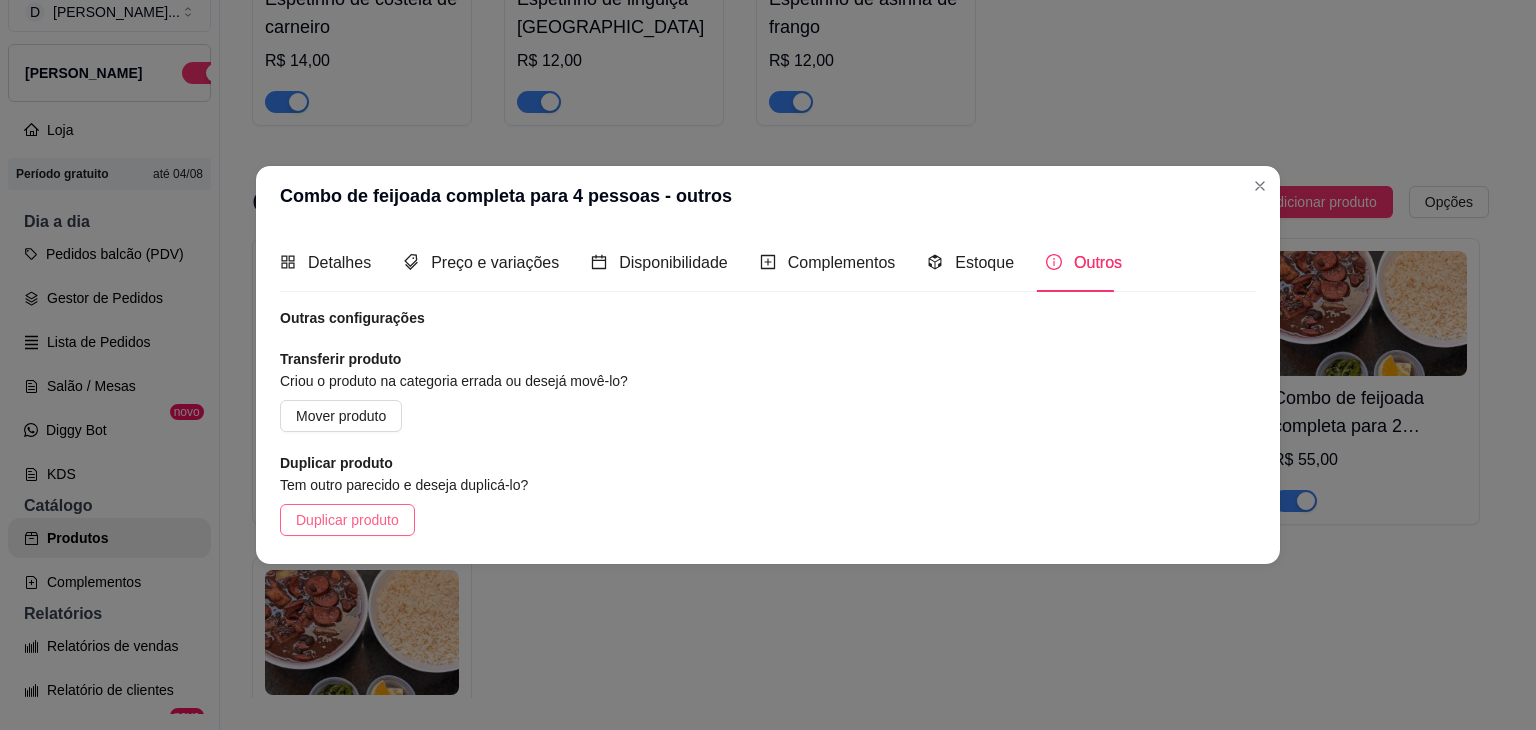click on "Duplicar produto" at bounding box center (347, 520) 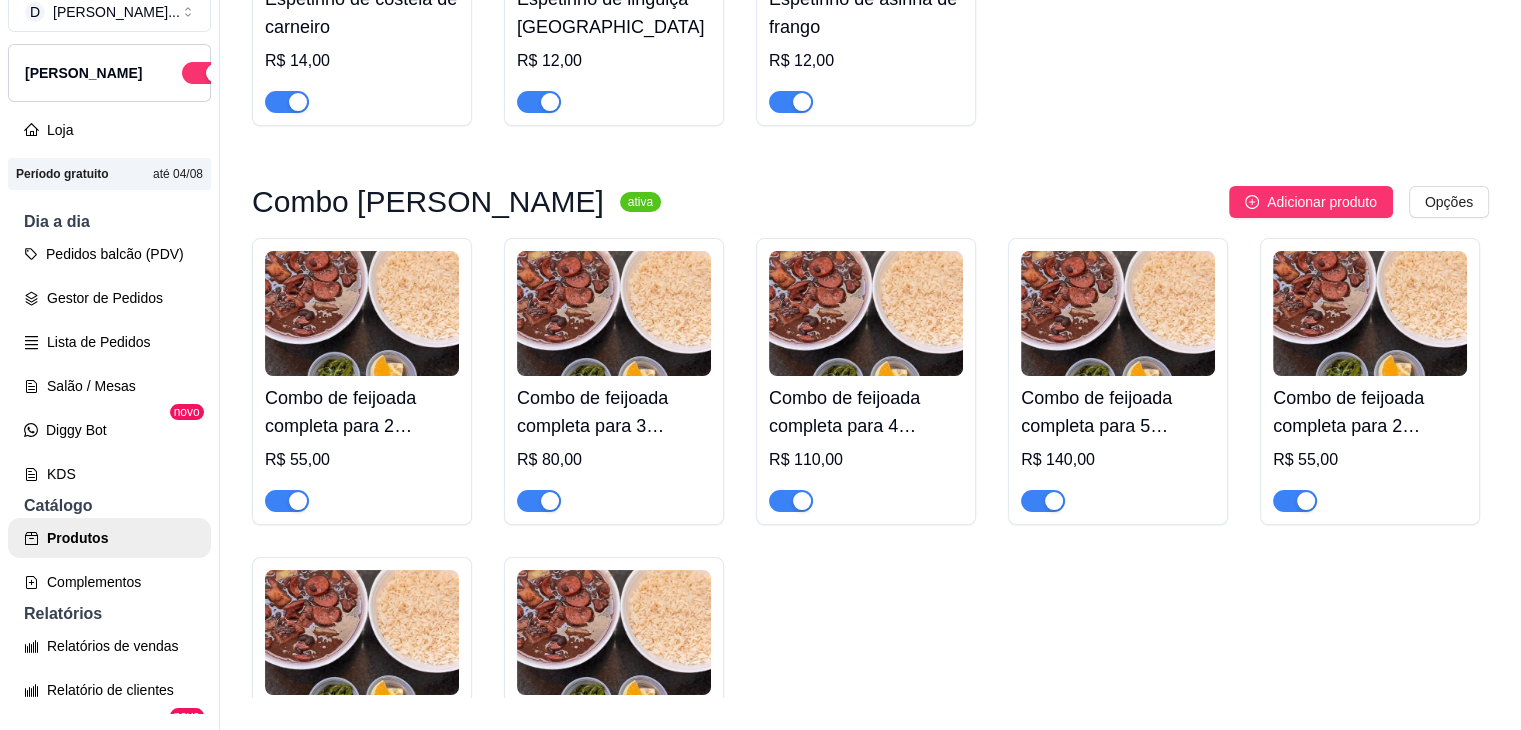 click at bounding box center [1118, 313] 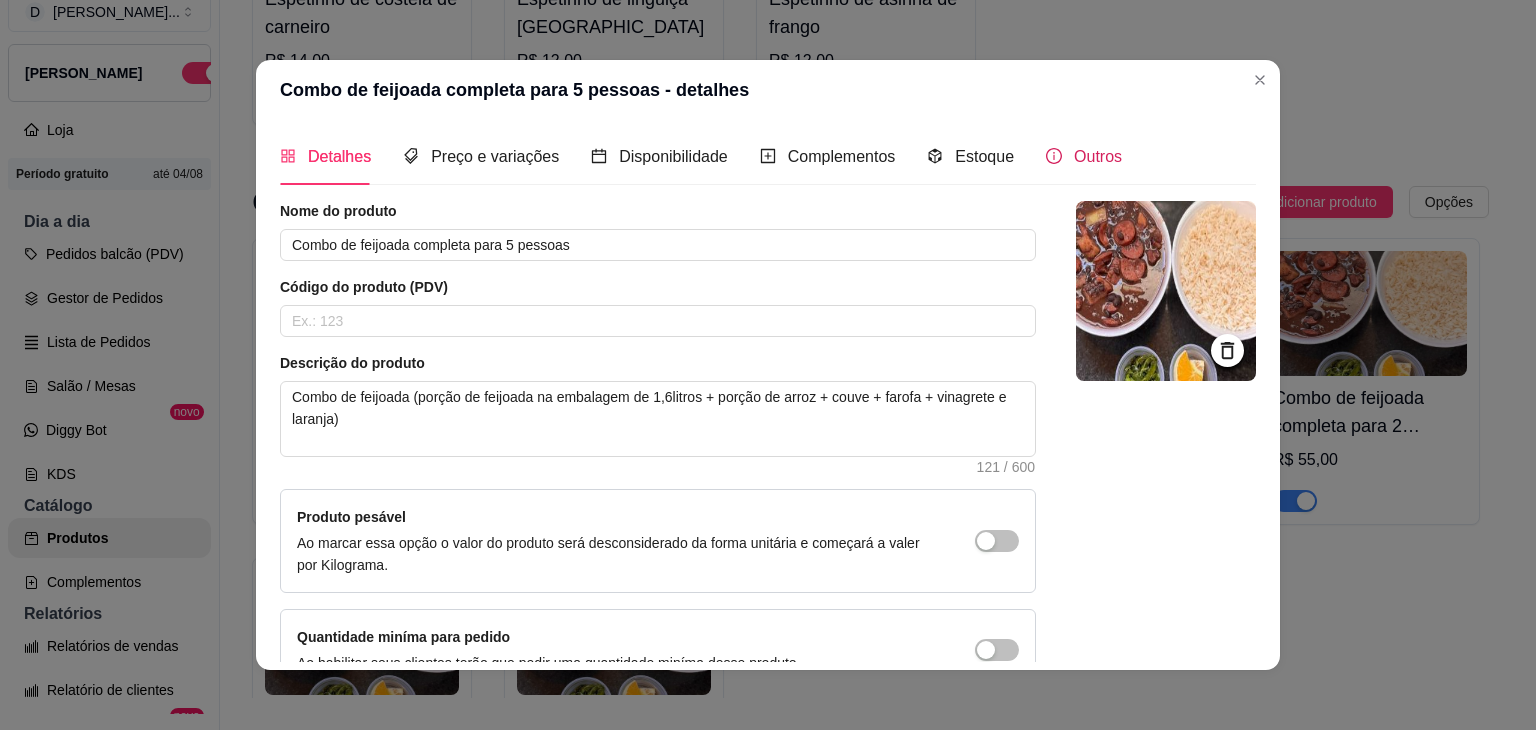 click on "Outros" at bounding box center (1084, 156) 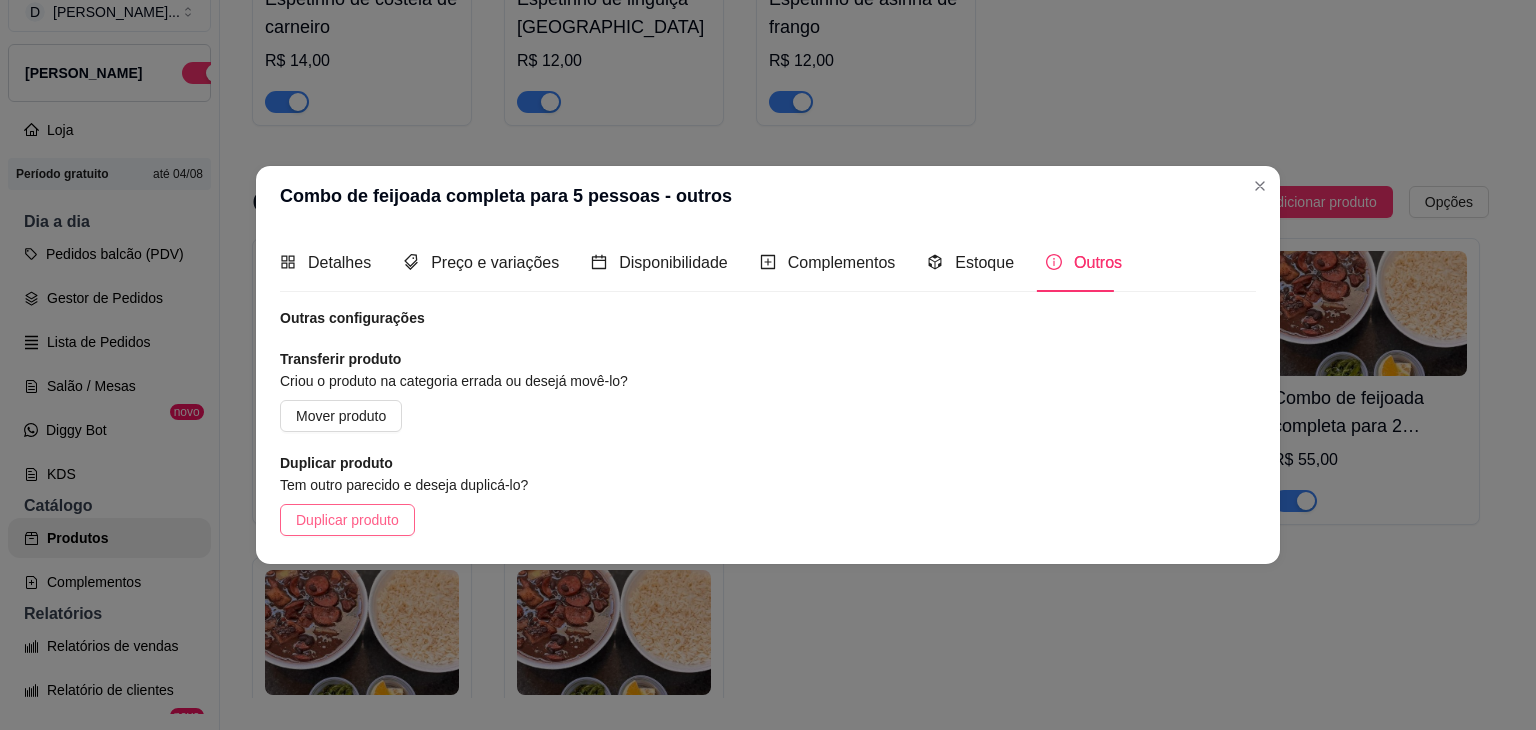 click on "Duplicar produto" at bounding box center (347, 520) 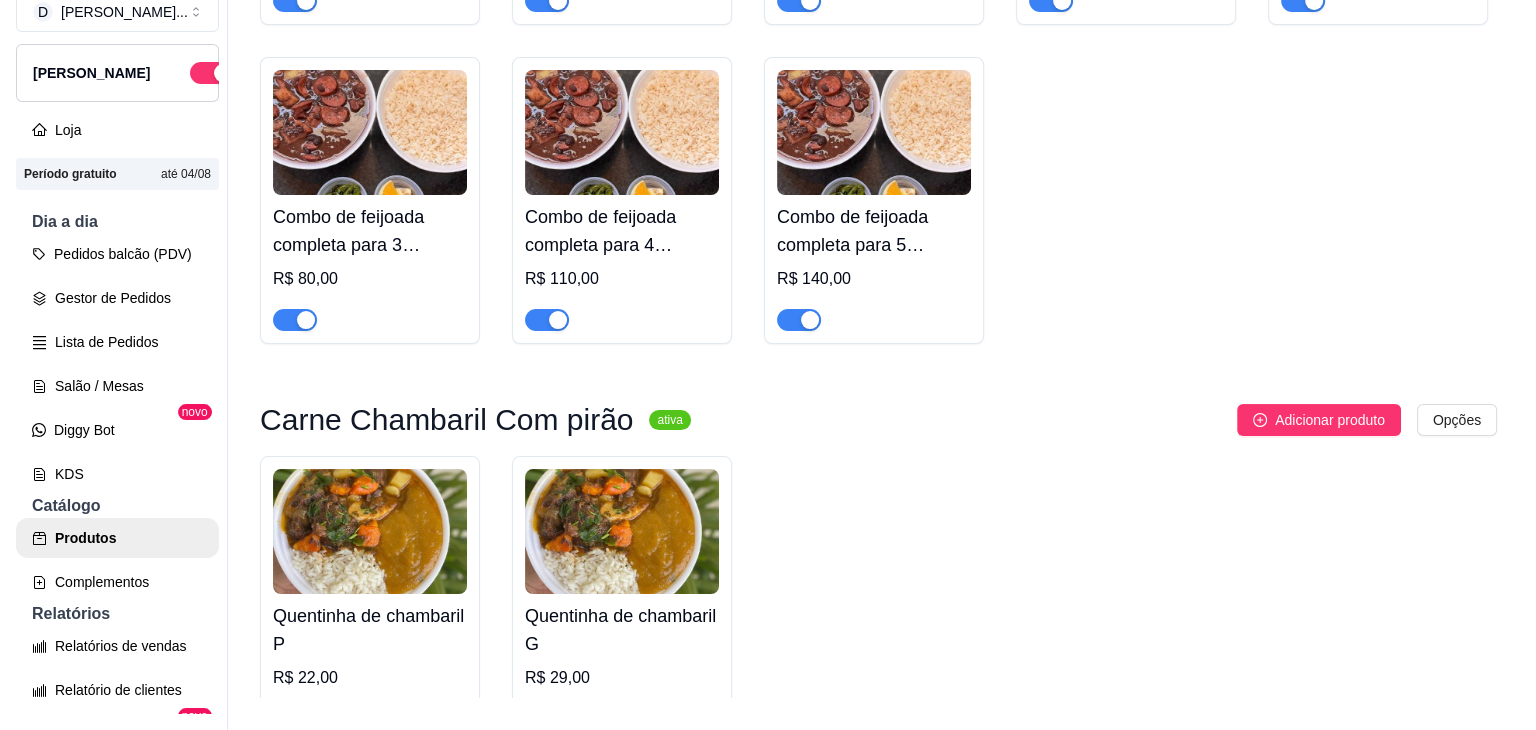 scroll, scrollTop: 1000, scrollLeft: 0, axis: vertical 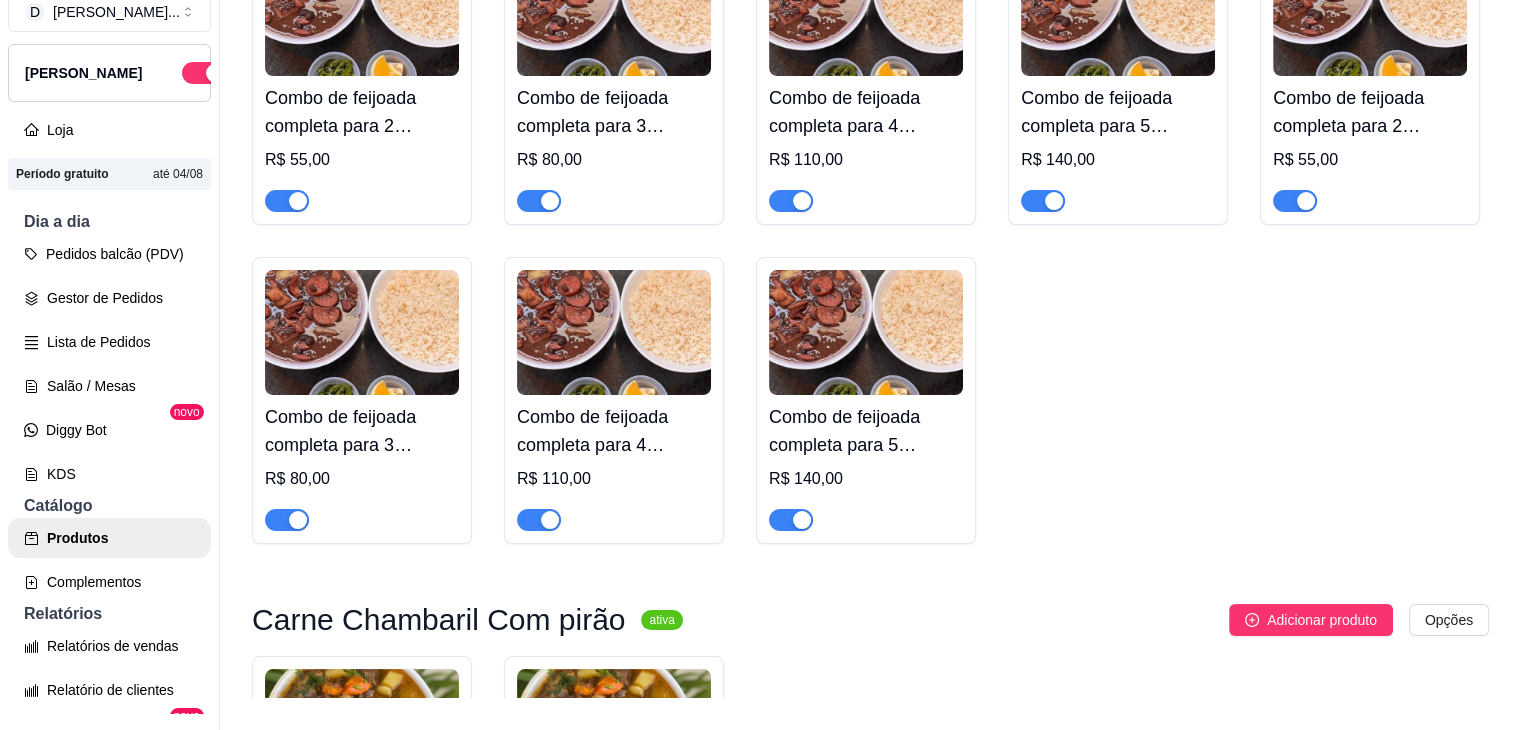 click at bounding box center (1370, 13) 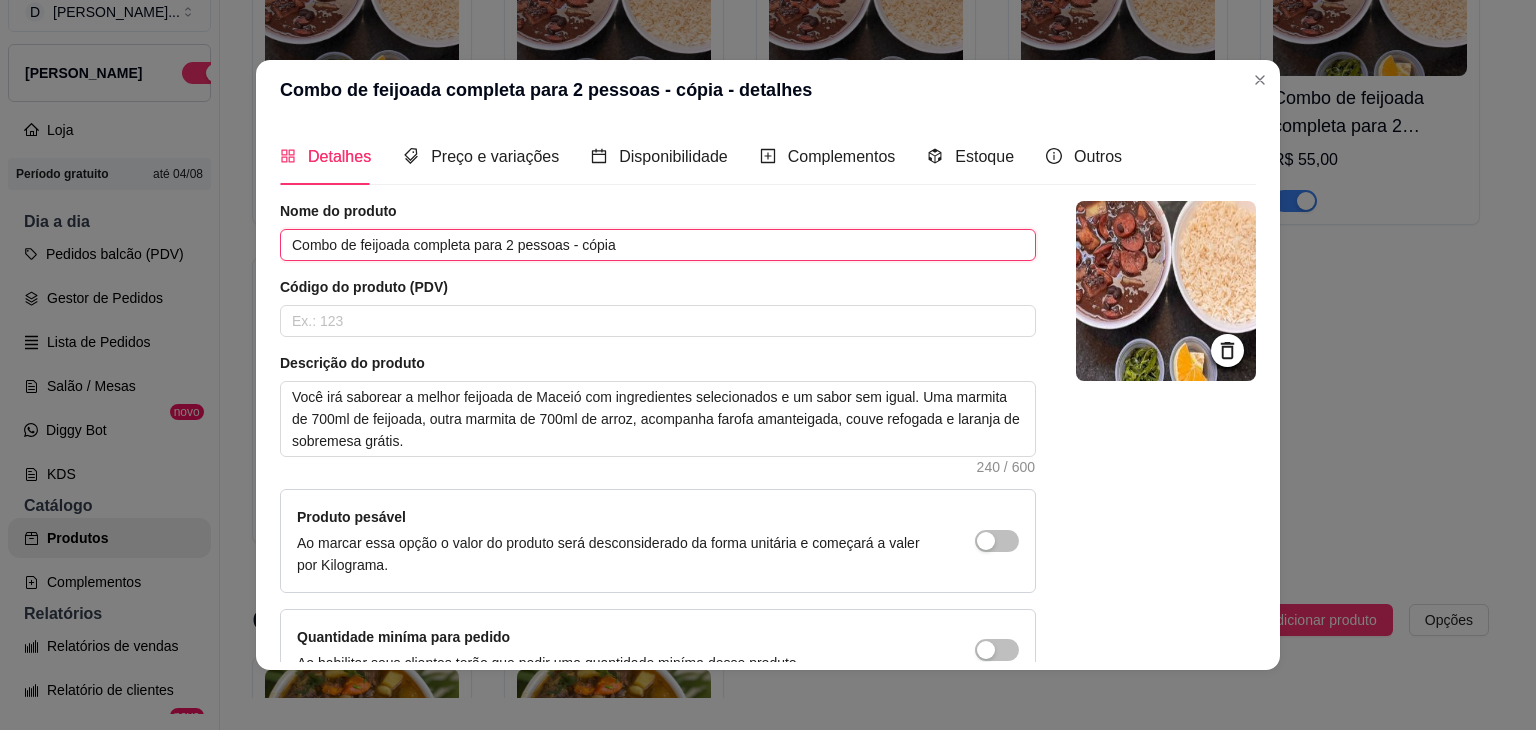 drag, startPoint x: 613, startPoint y: 246, endPoint x: 560, endPoint y: 253, distance: 53.460266 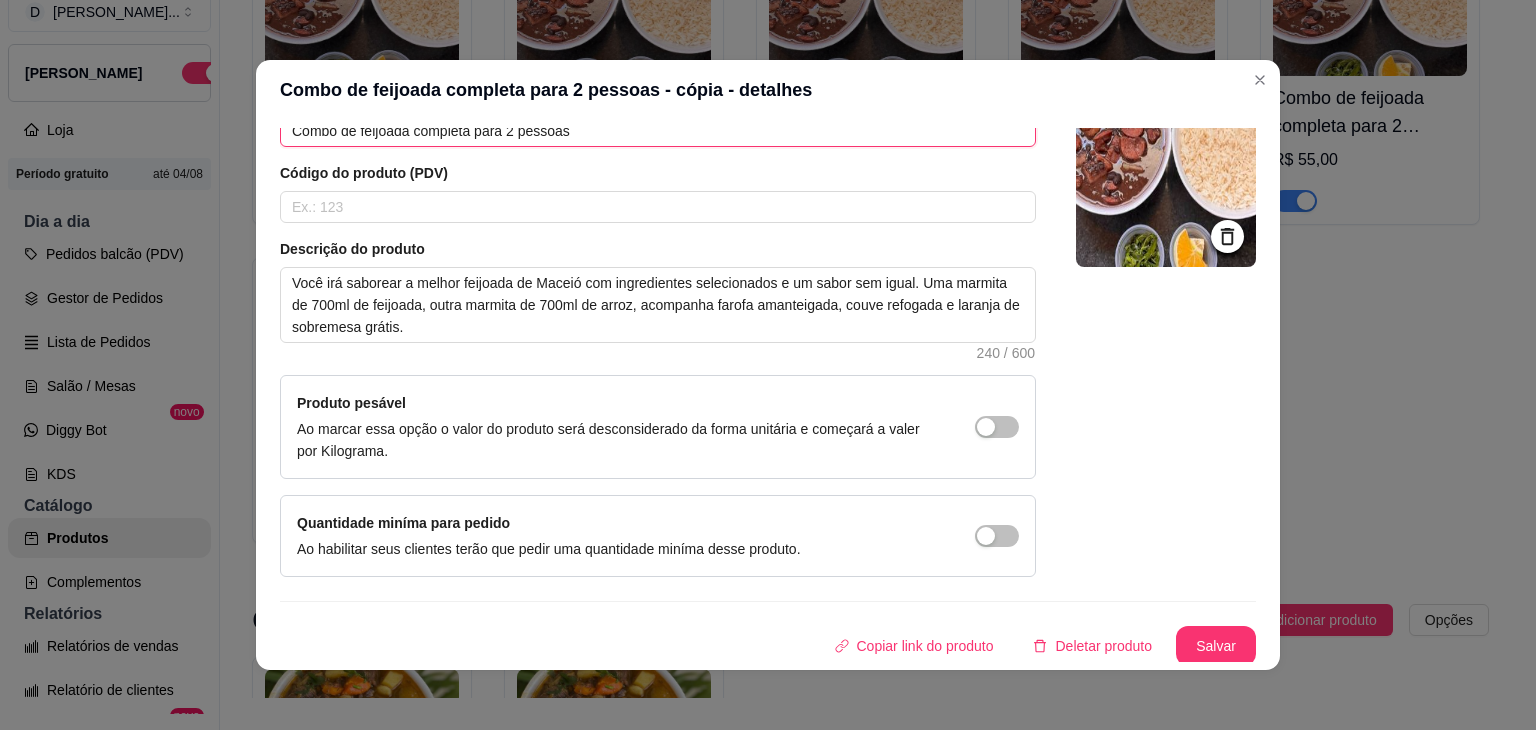 scroll, scrollTop: 116, scrollLeft: 0, axis: vertical 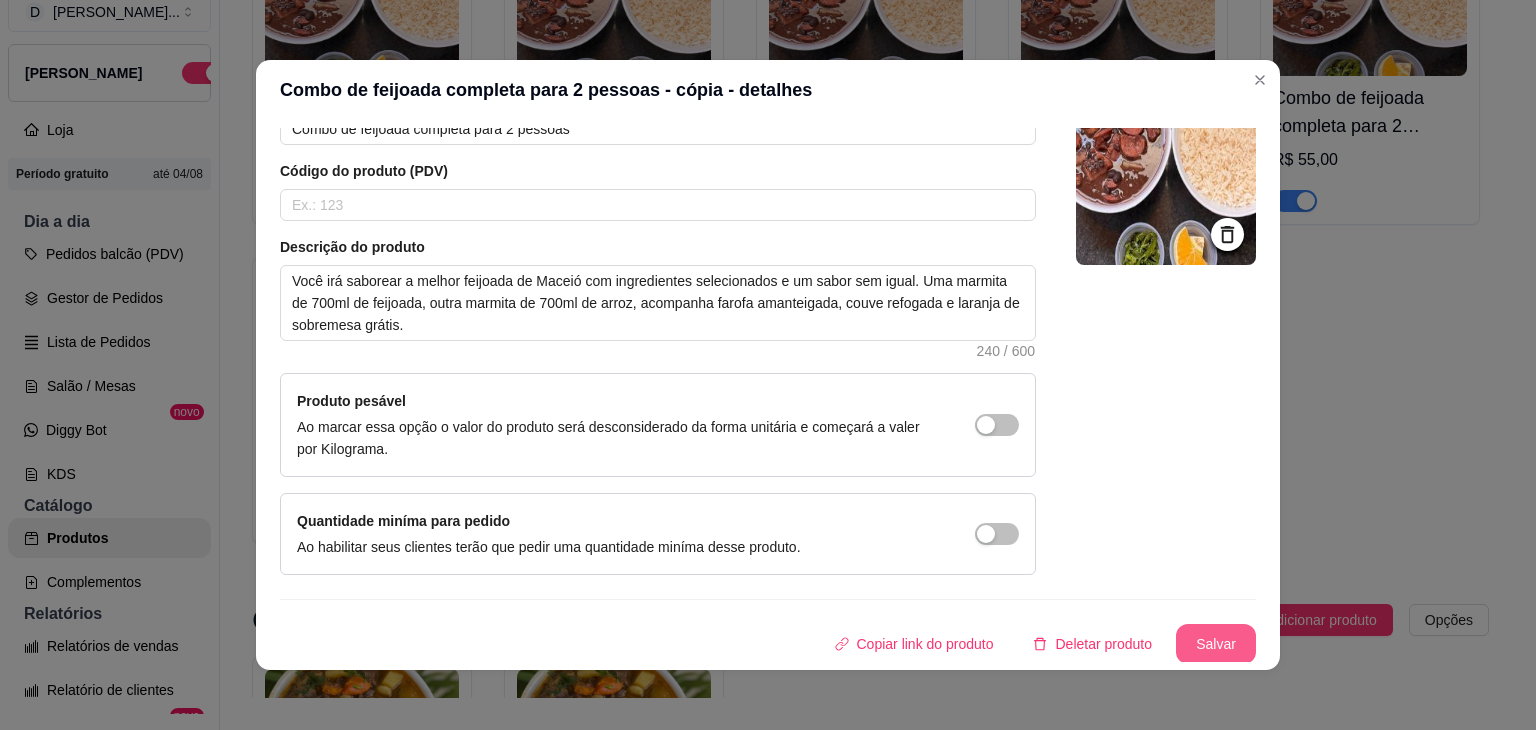 click on "Salvar" at bounding box center [1216, 644] 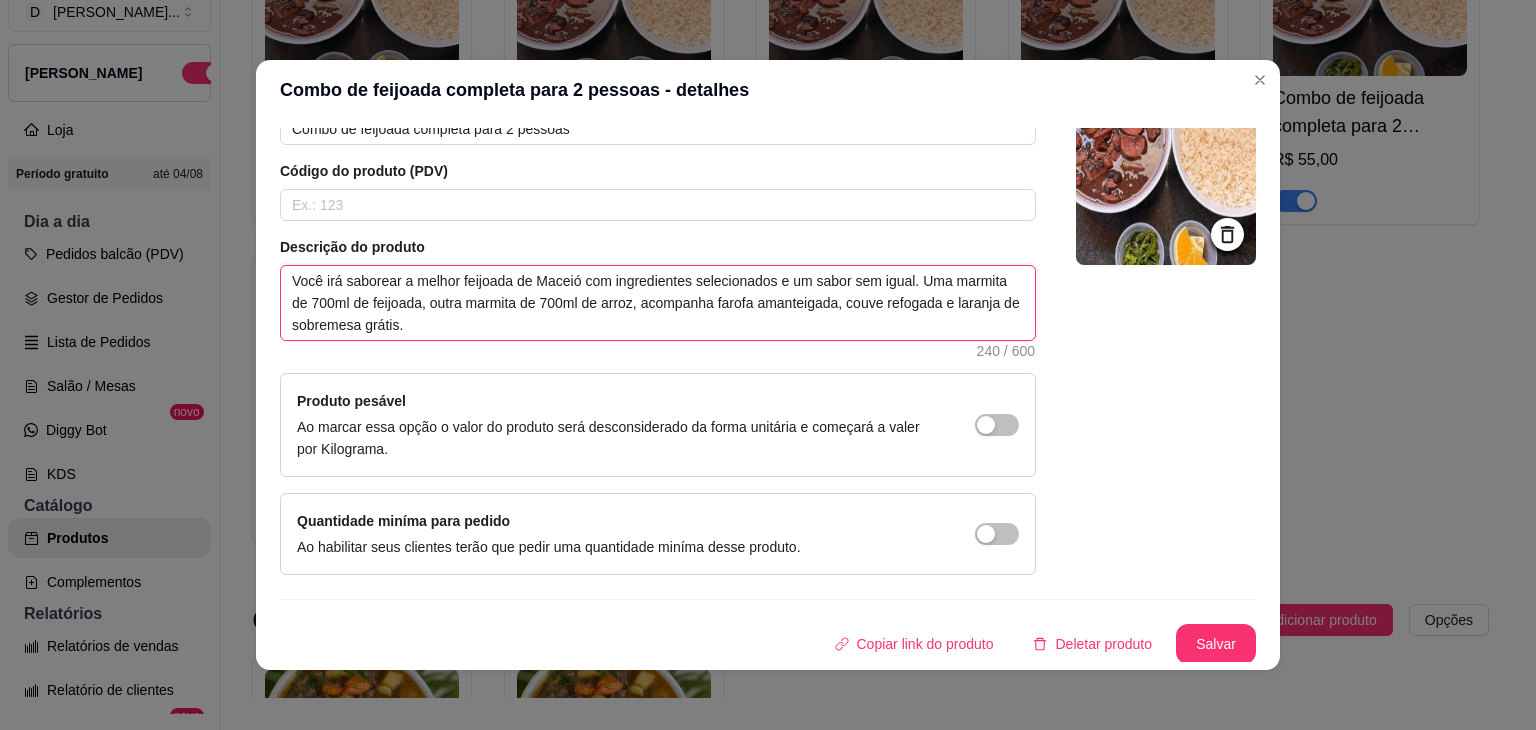 click on "Você irá saborear a melhor feijoada de Maceió com ingredientes selecionados e um sabor sem igual. Uma marmita de 700ml de feijoada, outra marmita de 700ml de arroz, acompanha farofa amanteigada, couve refogada e laranja de sobremesa grátis." at bounding box center (658, 303) 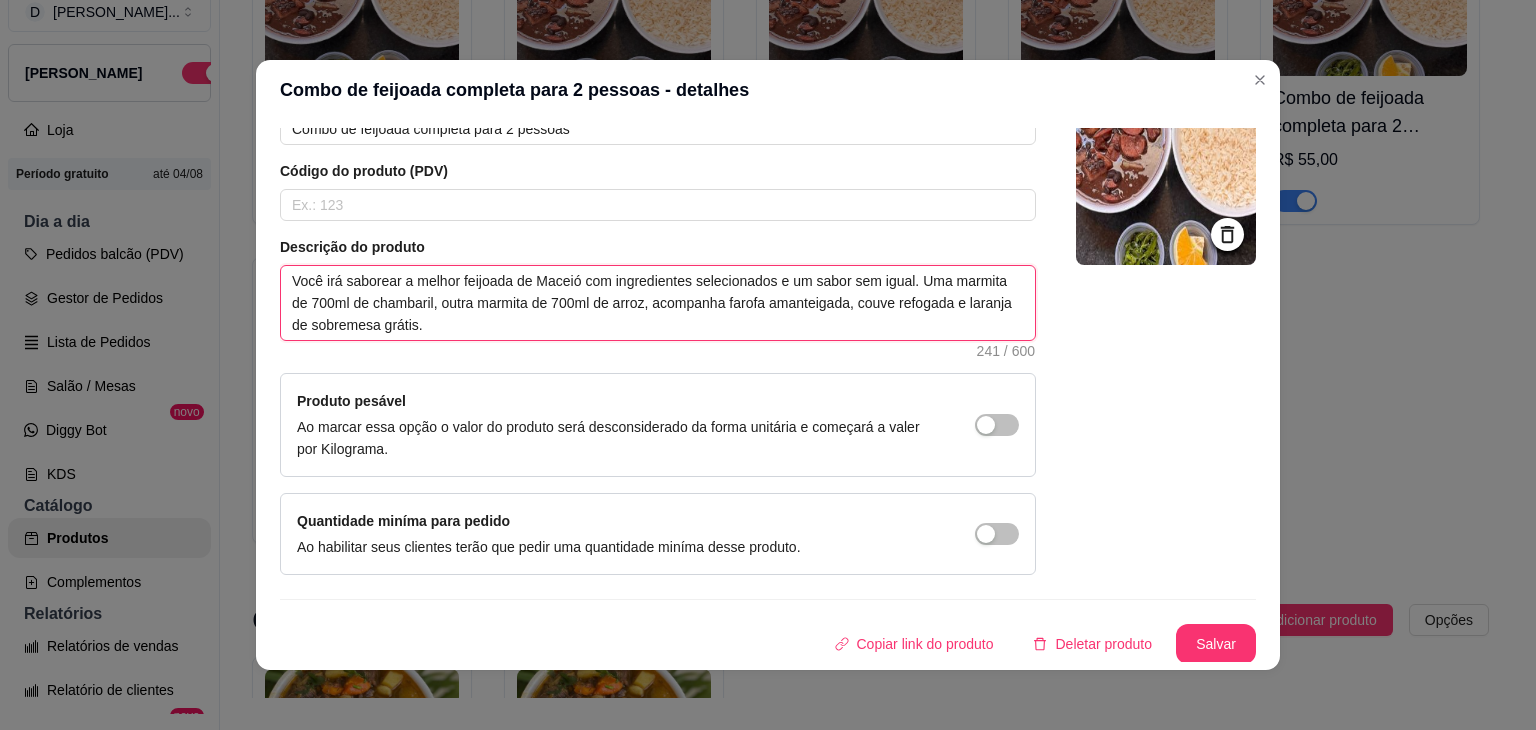 click on "Você irá saborear a melhor feijoada de Maceió com ingredientes selecionados e um sabor sem igual. Uma marmita de 700ml de chambaril, outra marmita de 700ml de arroz, acompanha farofa amanteigada, couve refogada e laranja de sobremesa grátis." at bounding box center (658, 303) 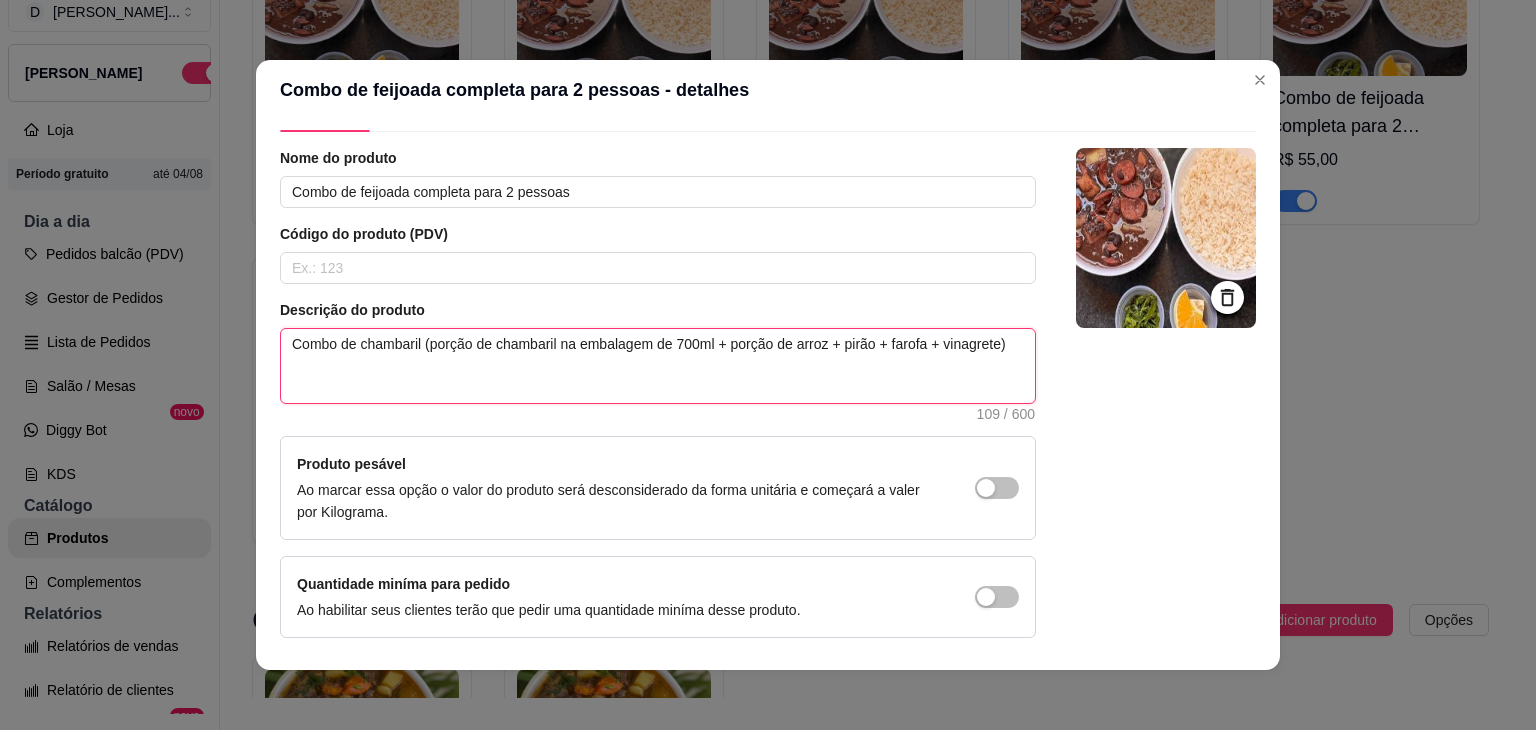 scroll, scrollTop: 0, scrollLeft: 0, axis: both 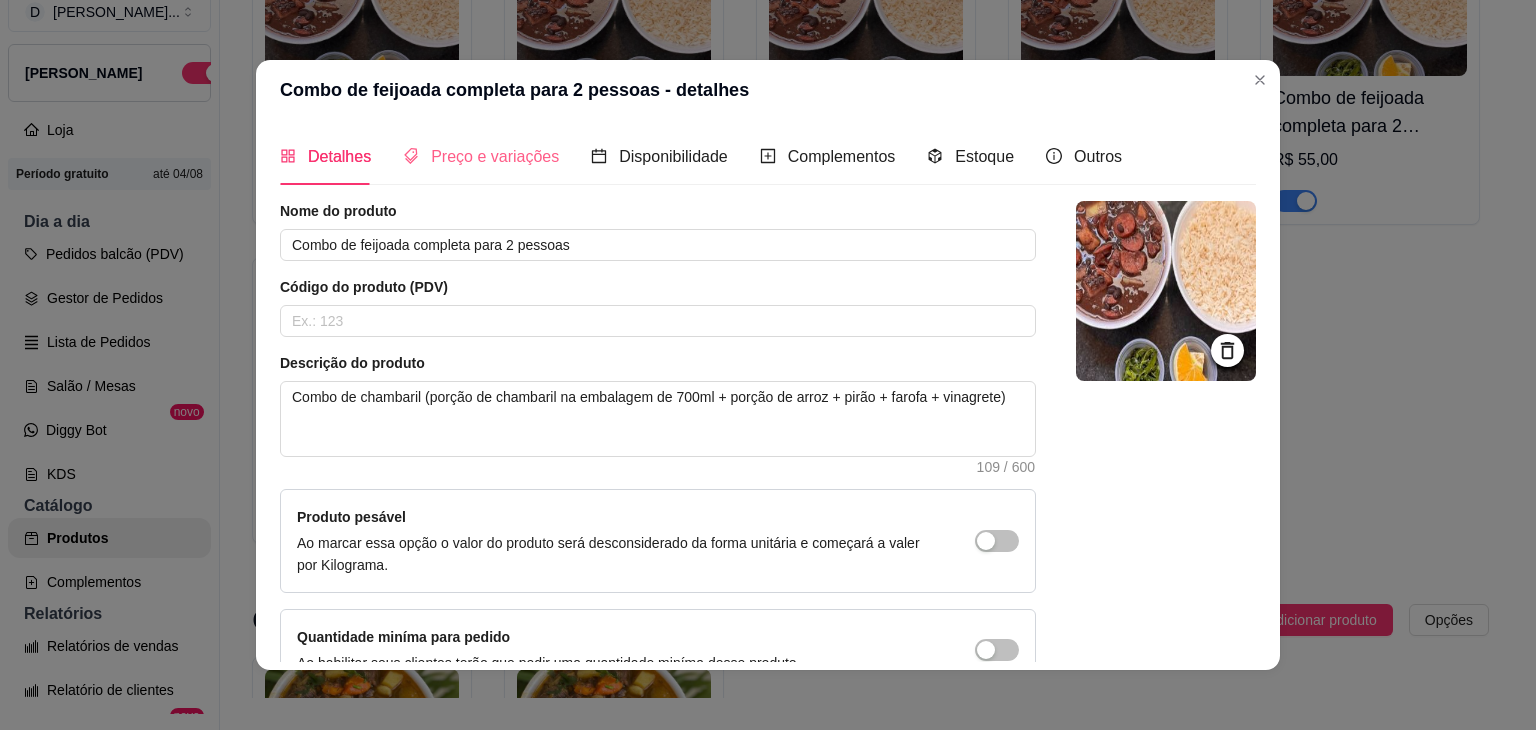 click on "Preço e variações" at bounding box center (481, 156) 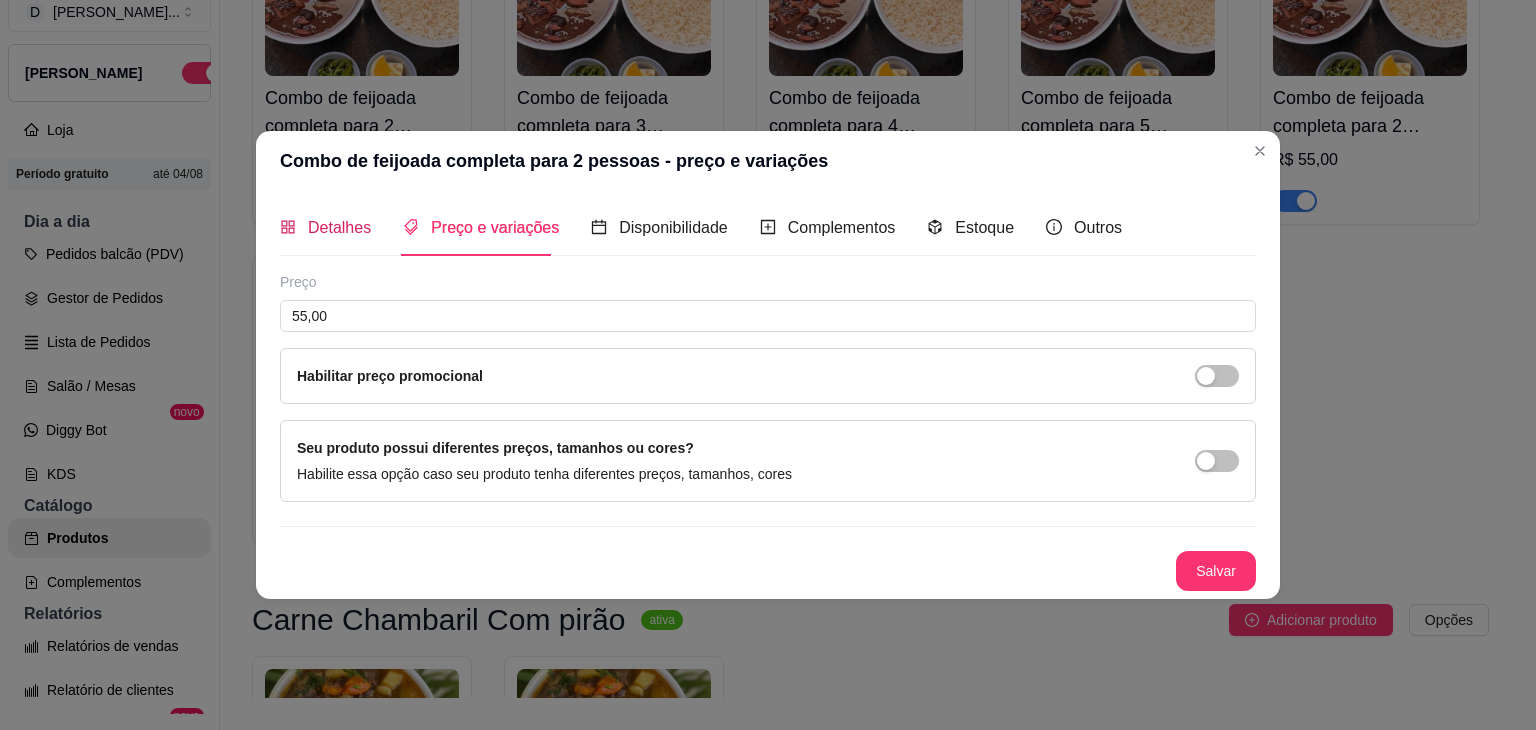click on "Detalhes" at bounding box center [339, 227] 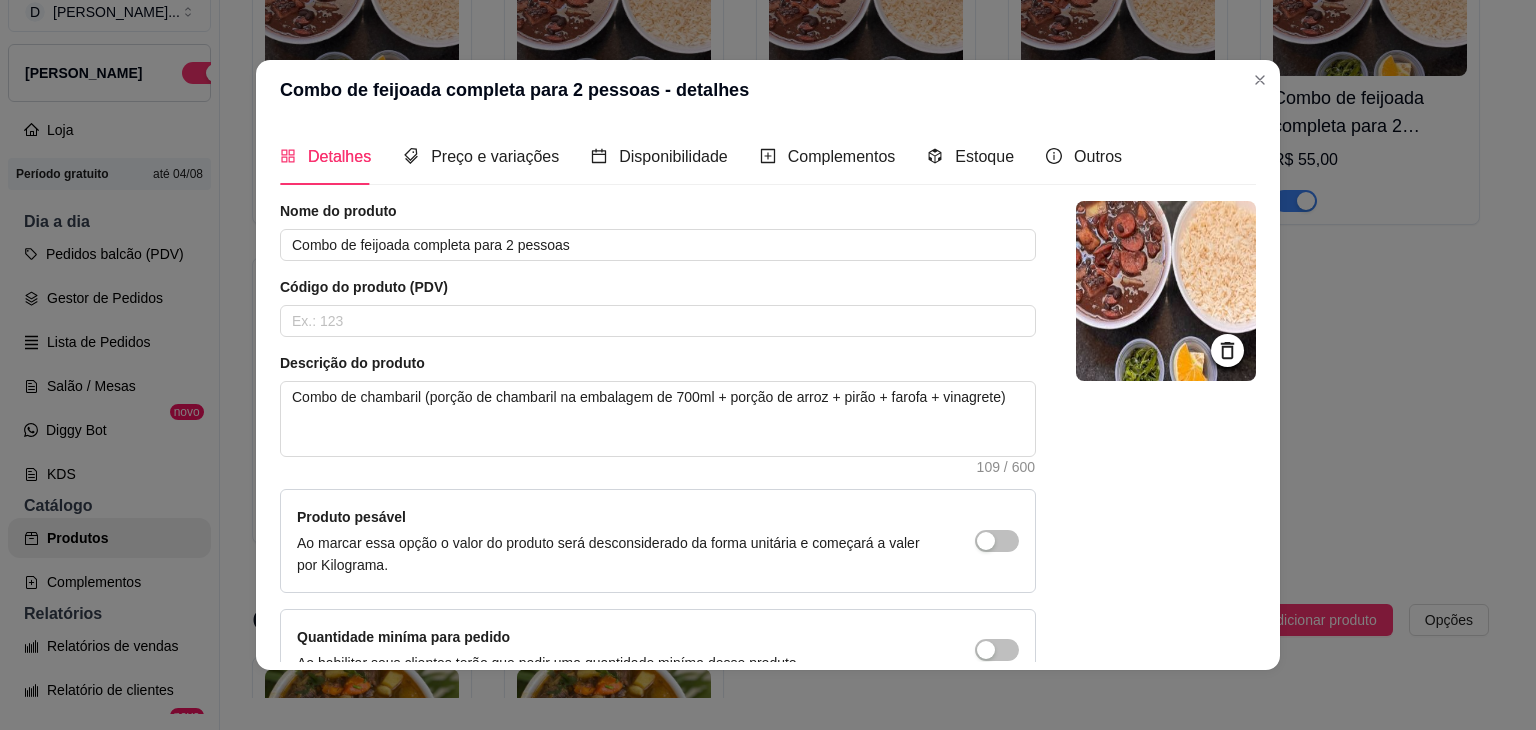 scroll, scrollTop: 116, scrollLeft: 0, axis: vertical 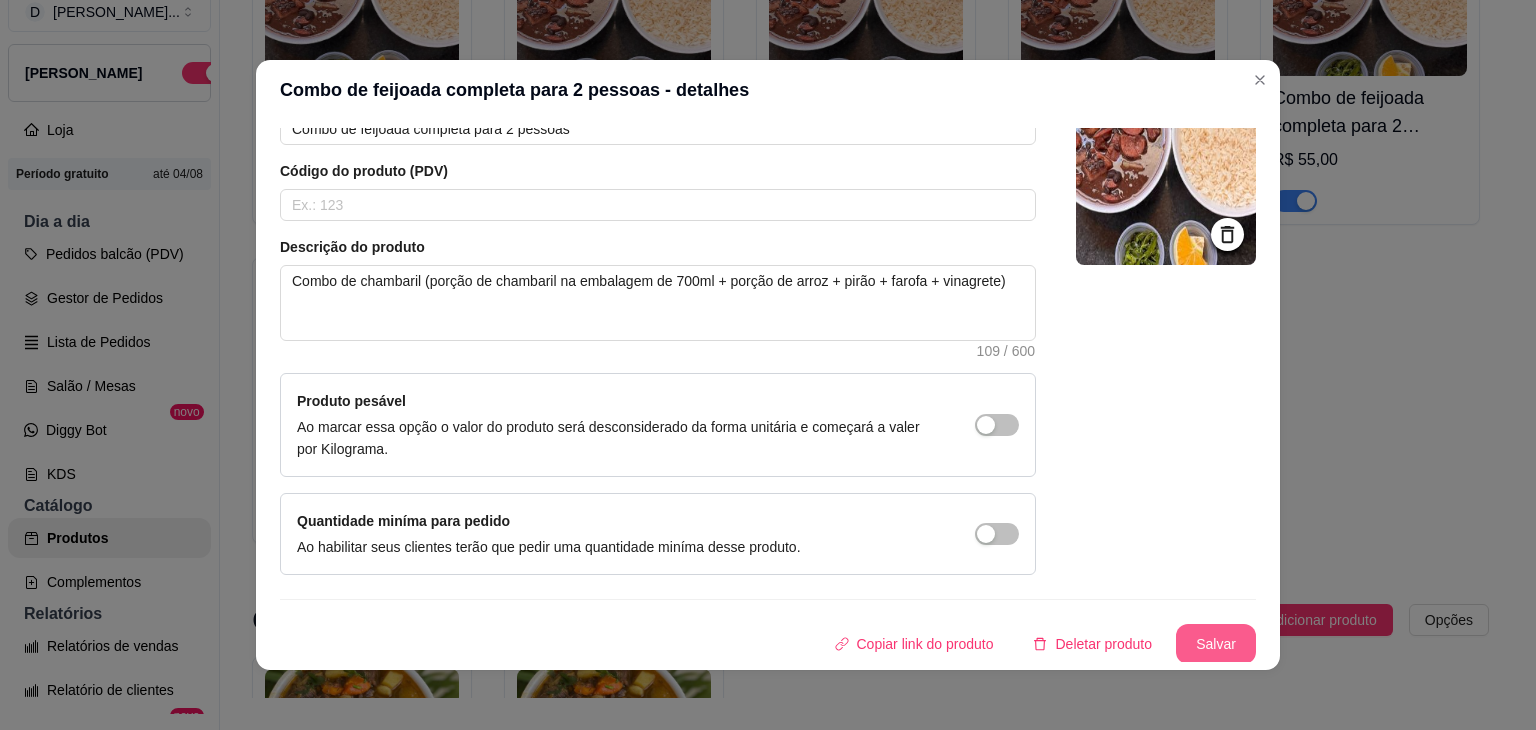 click on "Salvar" at bounding box center (1216, 644) 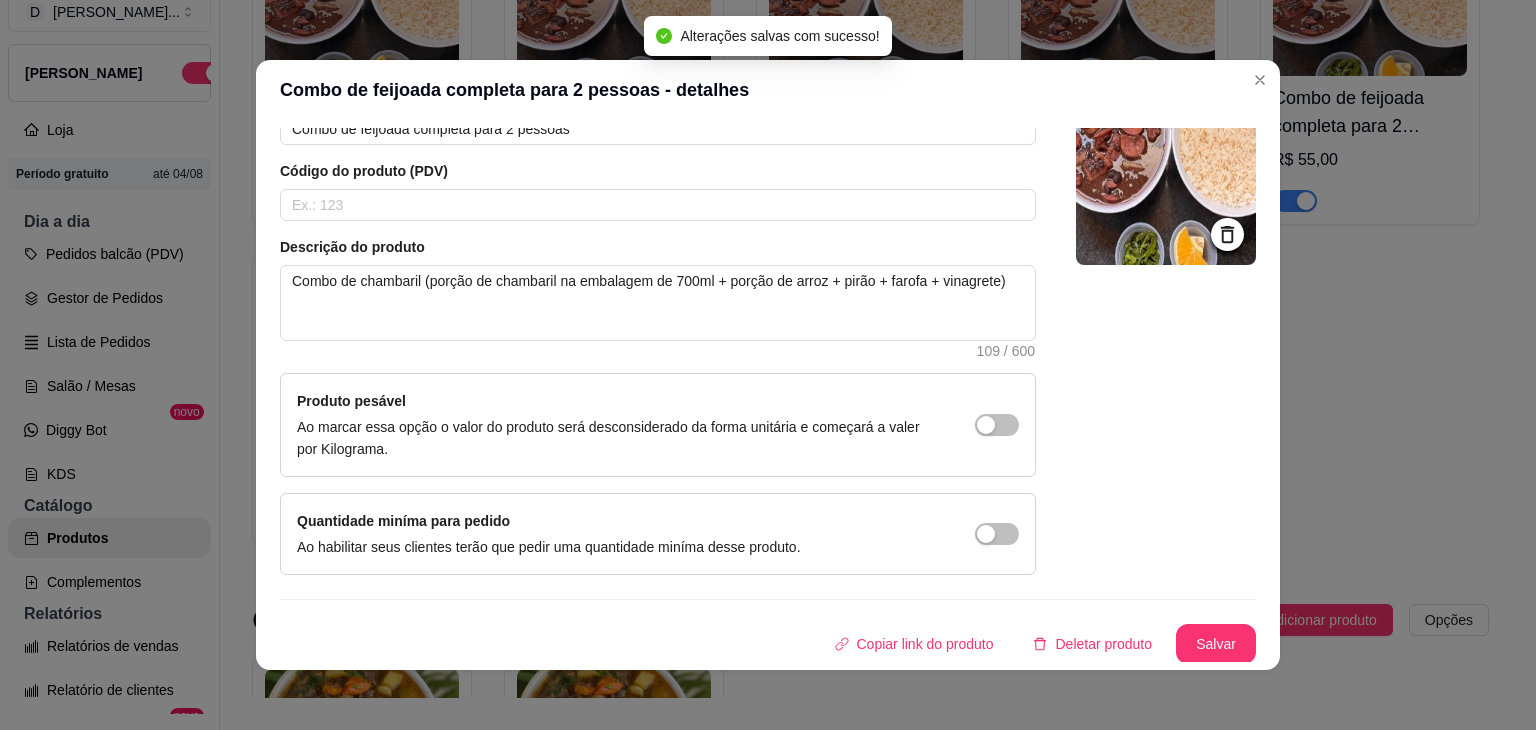 click at bounding box center [1166, 175] 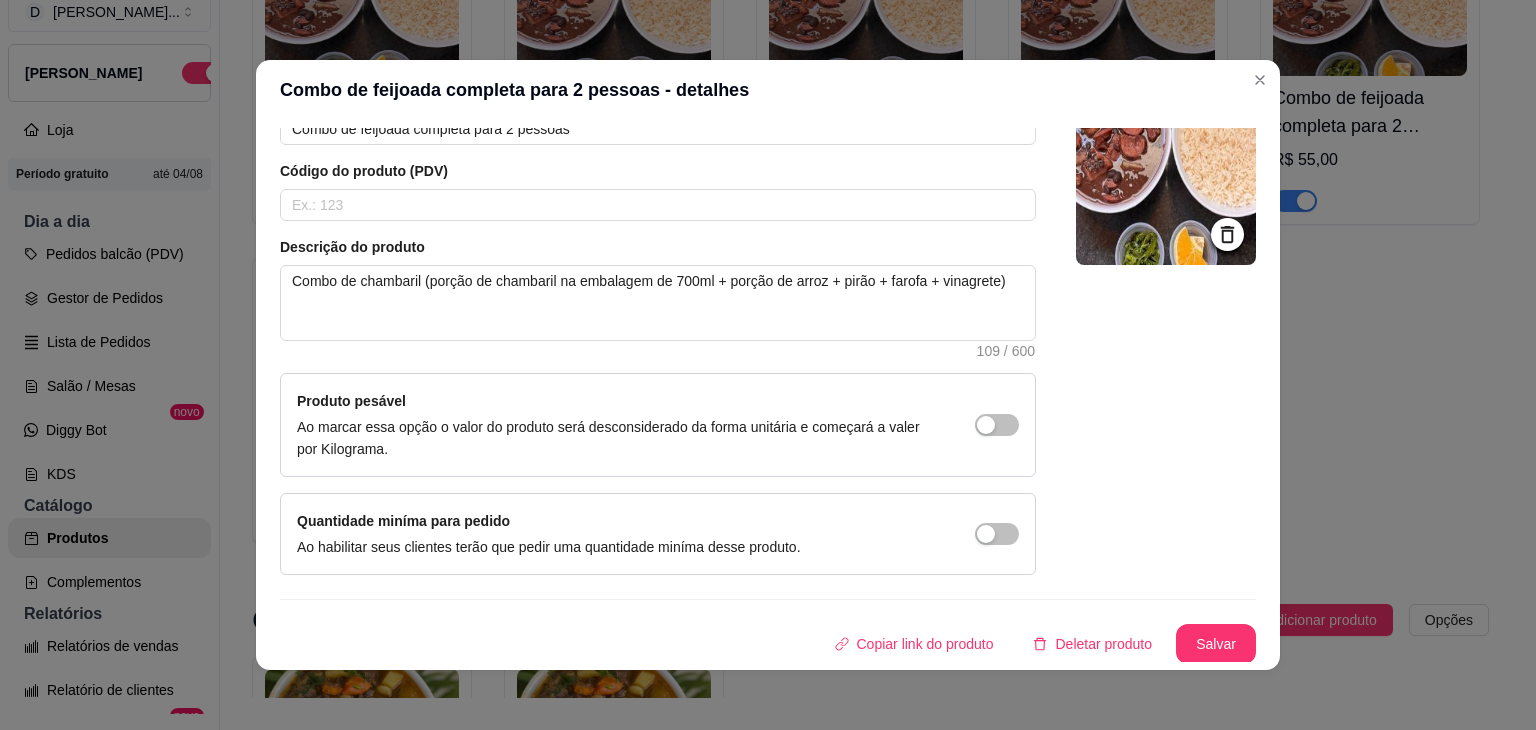 click at bounding box center (1166, 175) 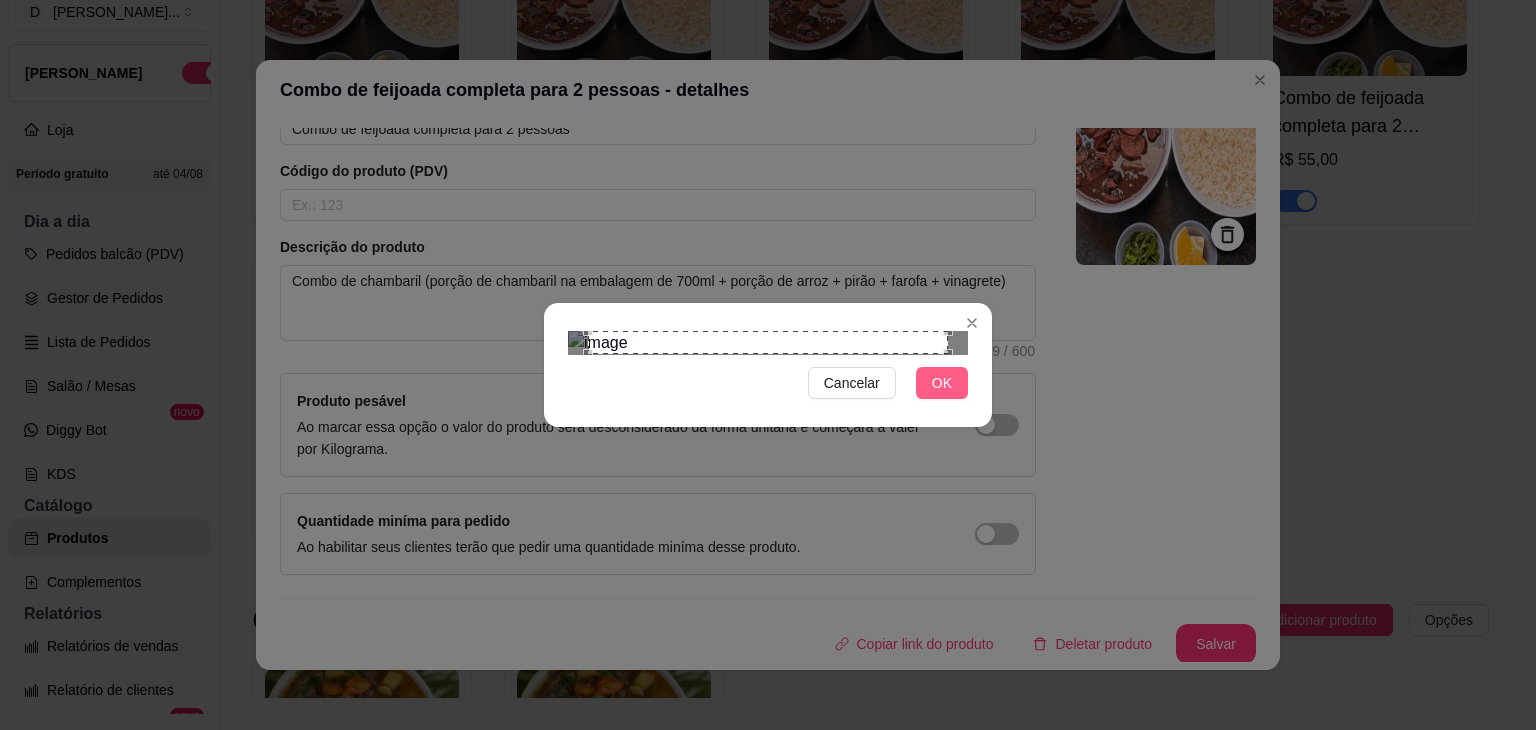 click on "OK" at bounding box center (942, 383) 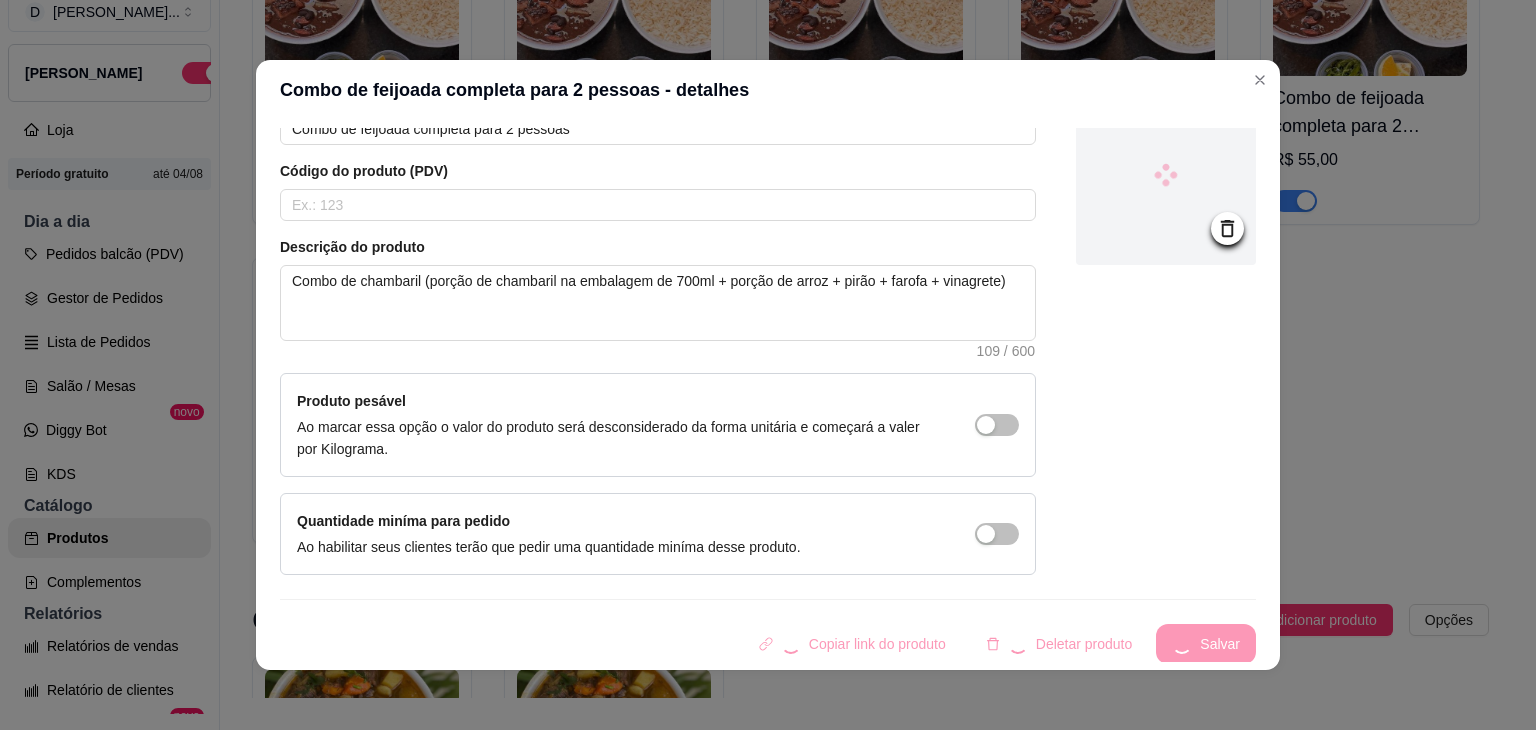 scroll, scrollTop: 0, scrollLeft: 0, axis: both 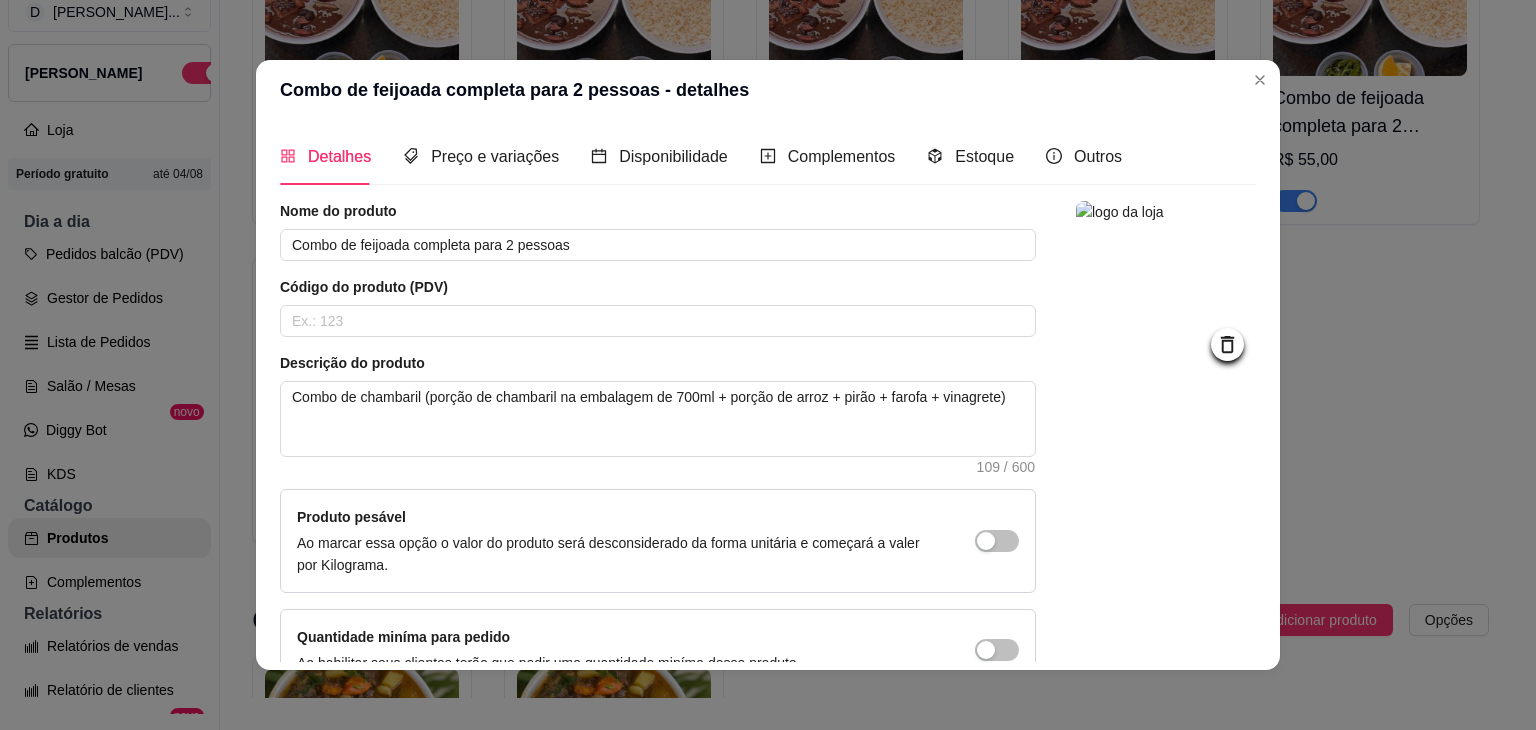 click at bounding box center (1166, 291) 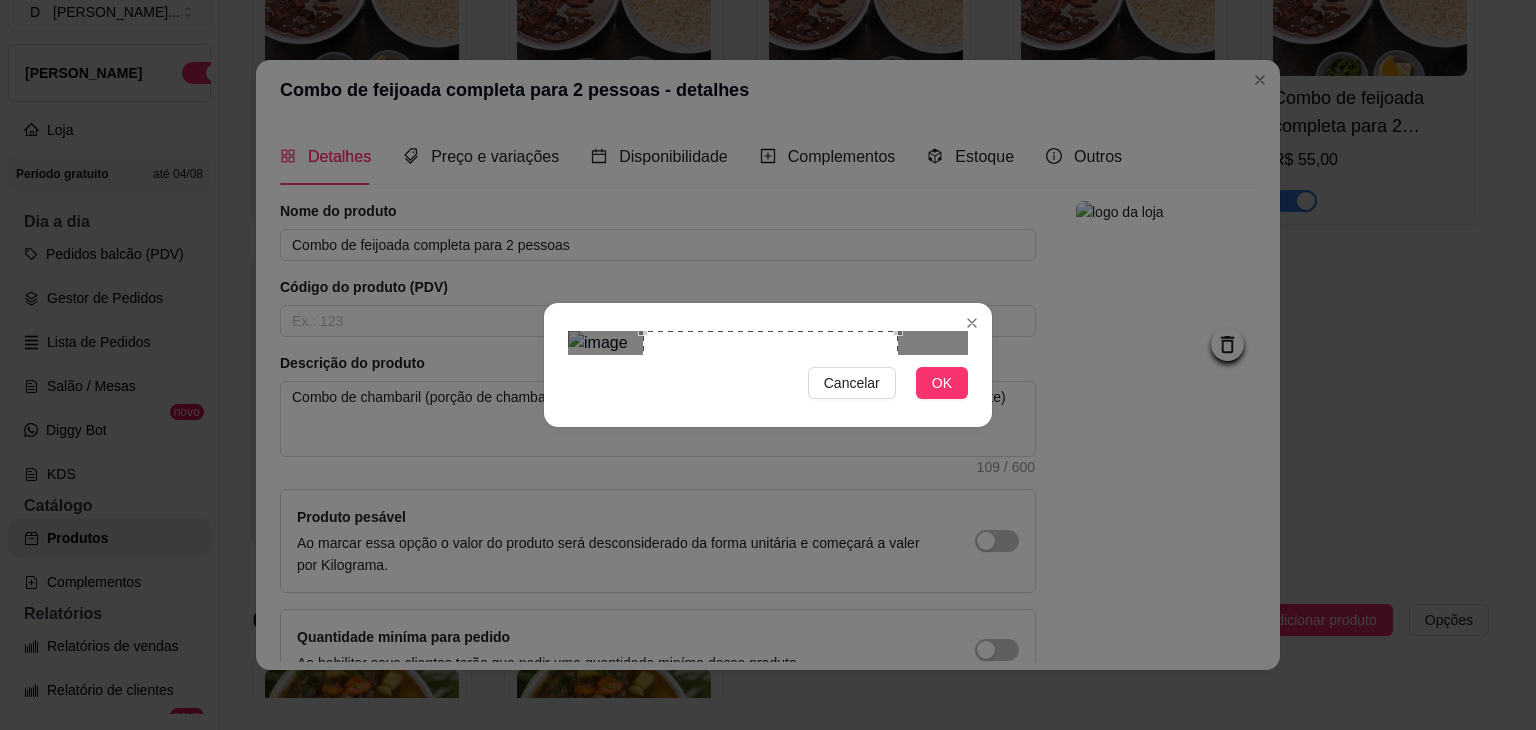 click at bounding box center [770, 458] 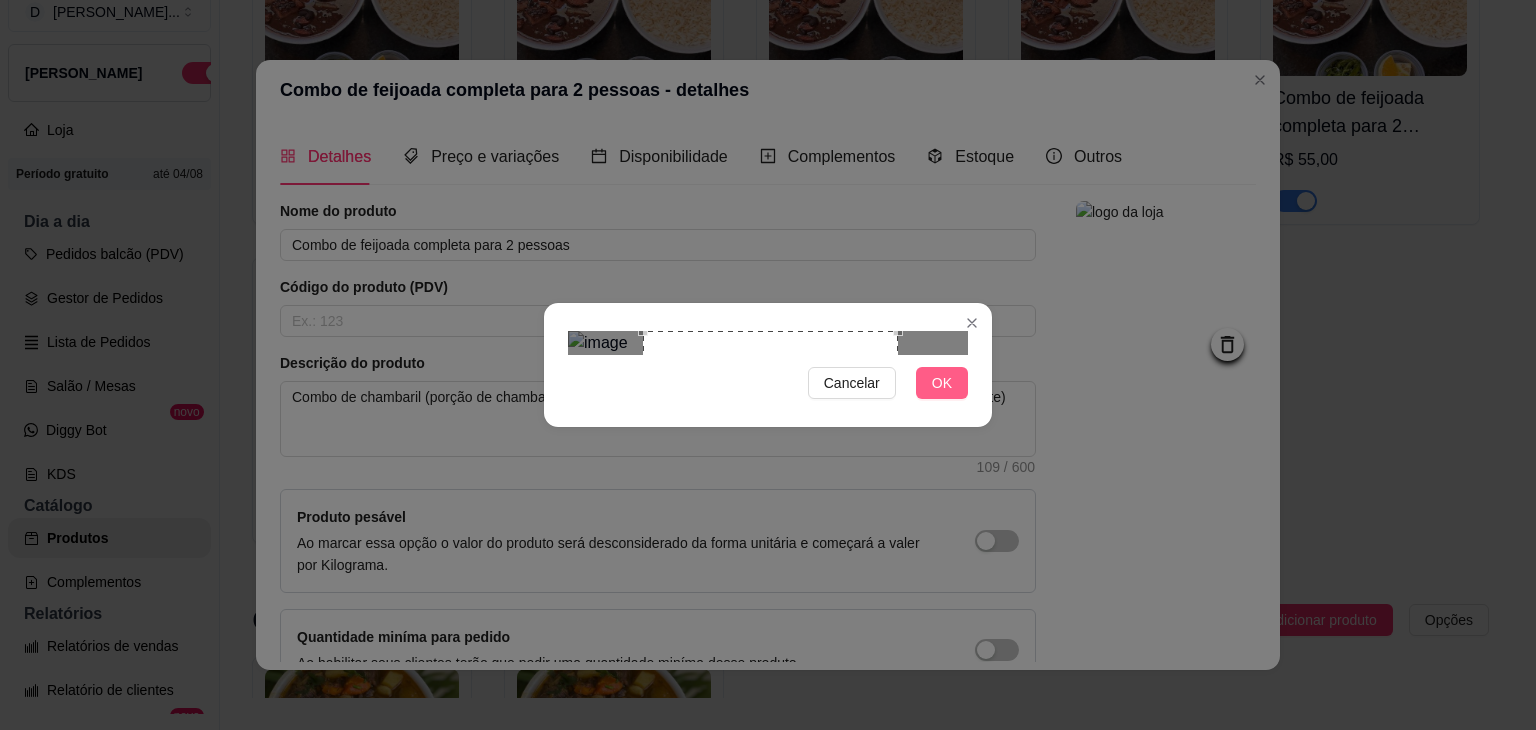click on "OK" at bounding box center [942, 383] 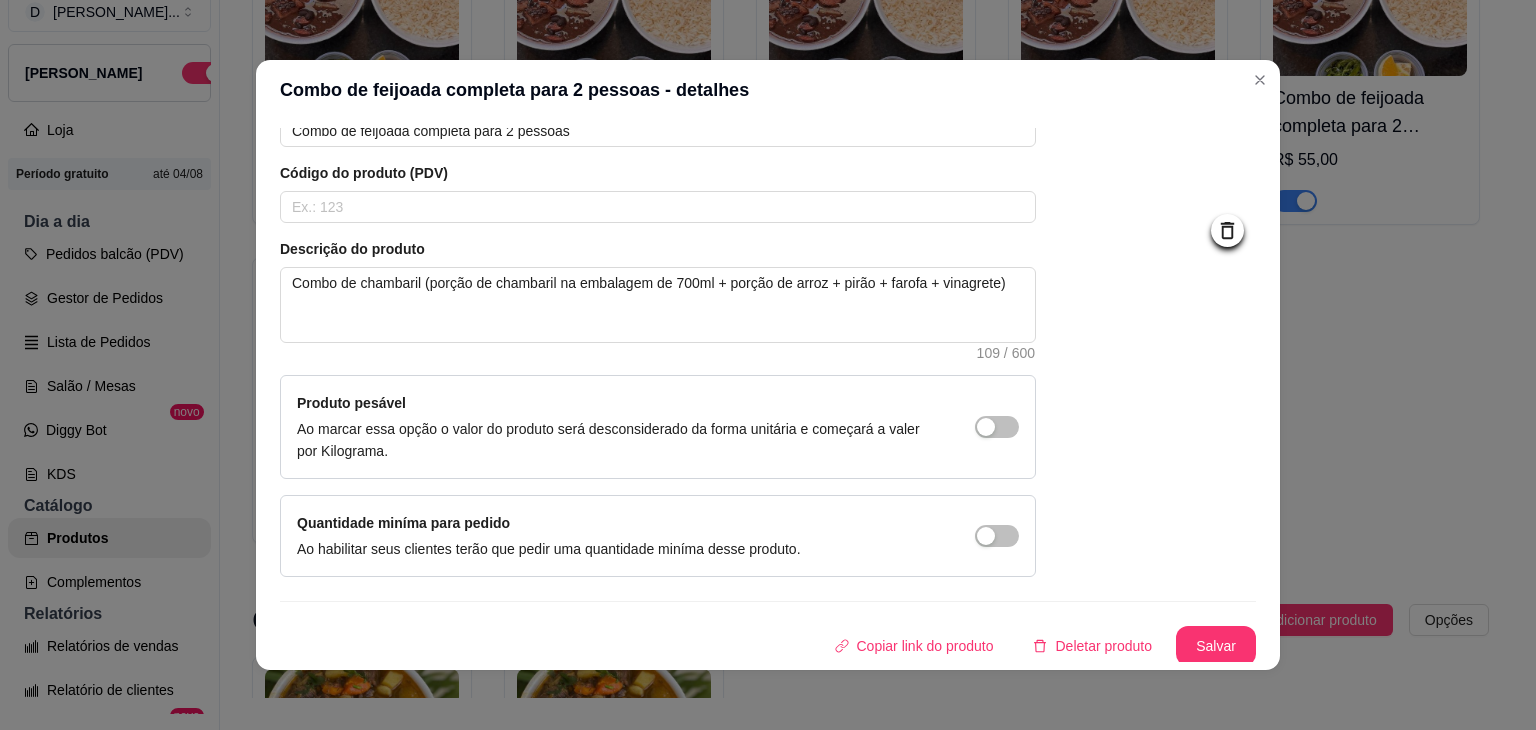 scroll, scrollTop: 116, scrollLeft: 0, axis: vertical 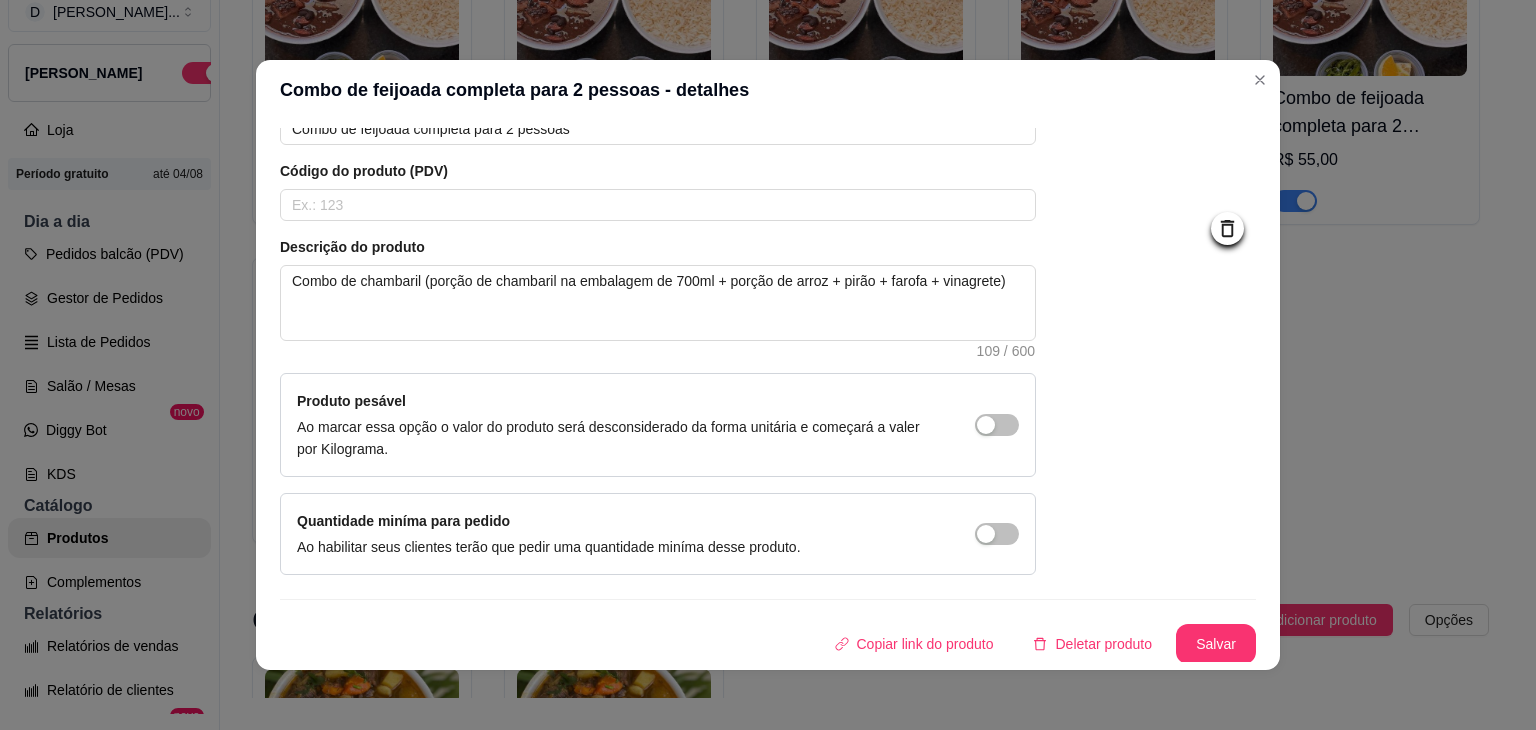 click at bounding box center (1166, 175) 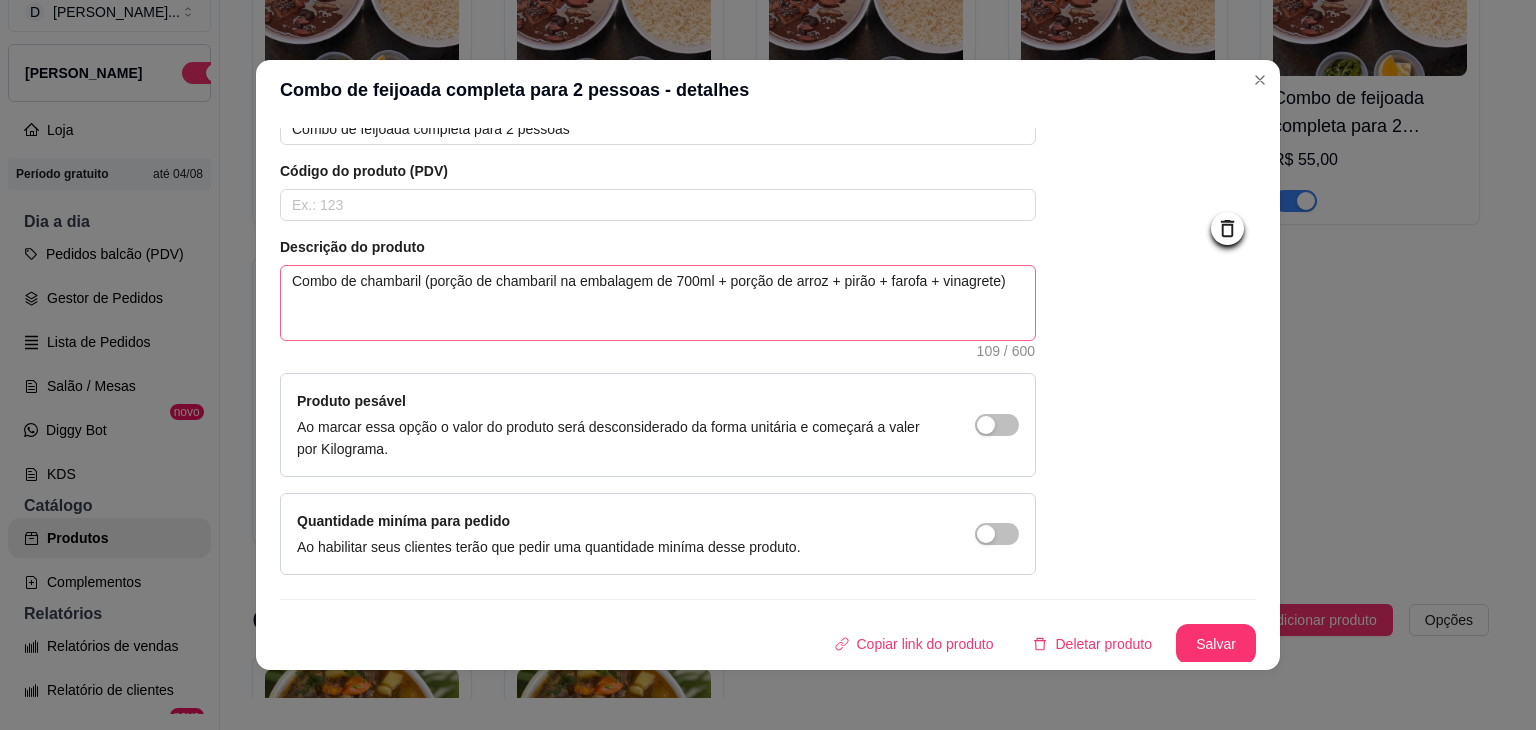 scroll, scrollTop: 4, scrollLeft: 0, axis: vertical 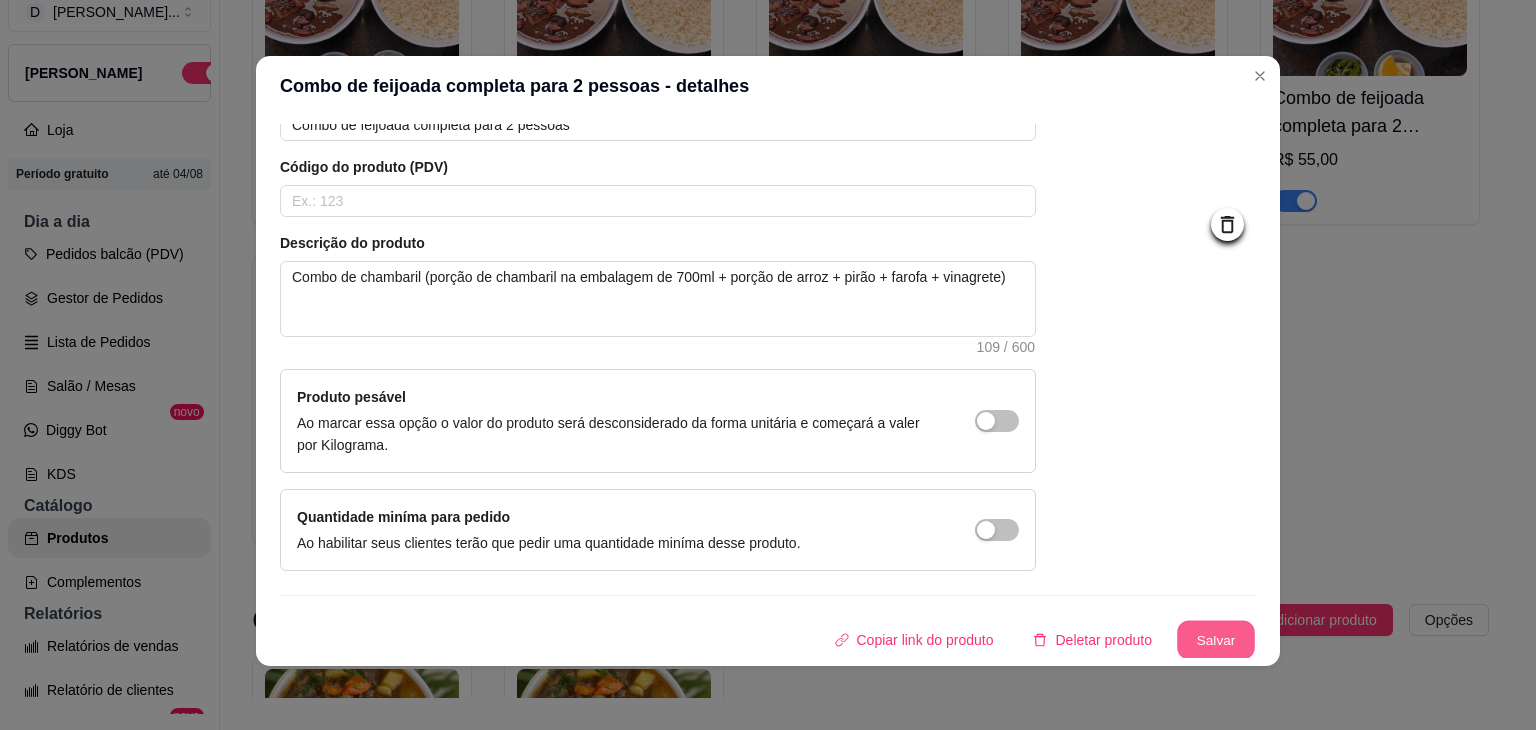 click on "Salvar" at bounding box center [1216, 640] 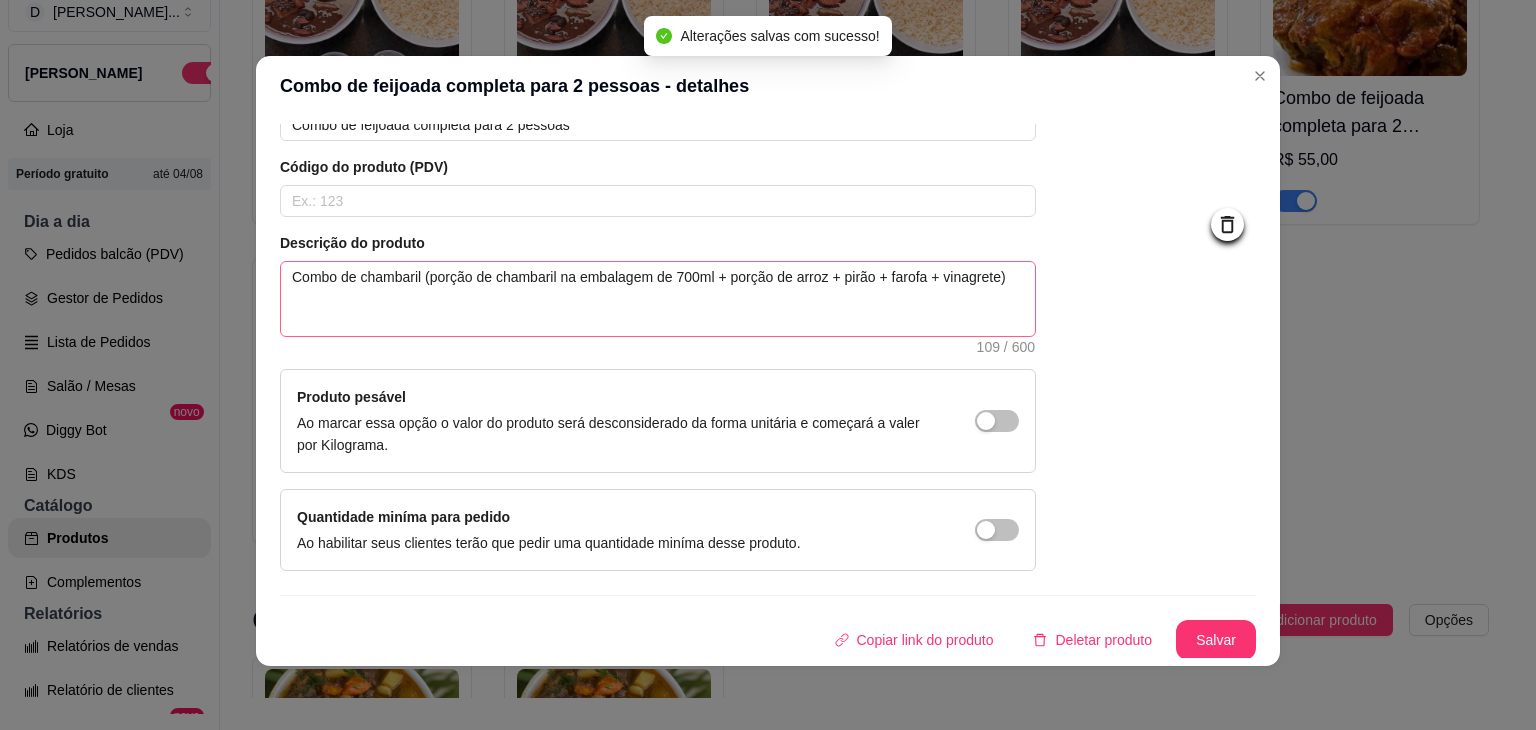 scroll, scrollTop: 0, scrollLeft: 0, axis: both 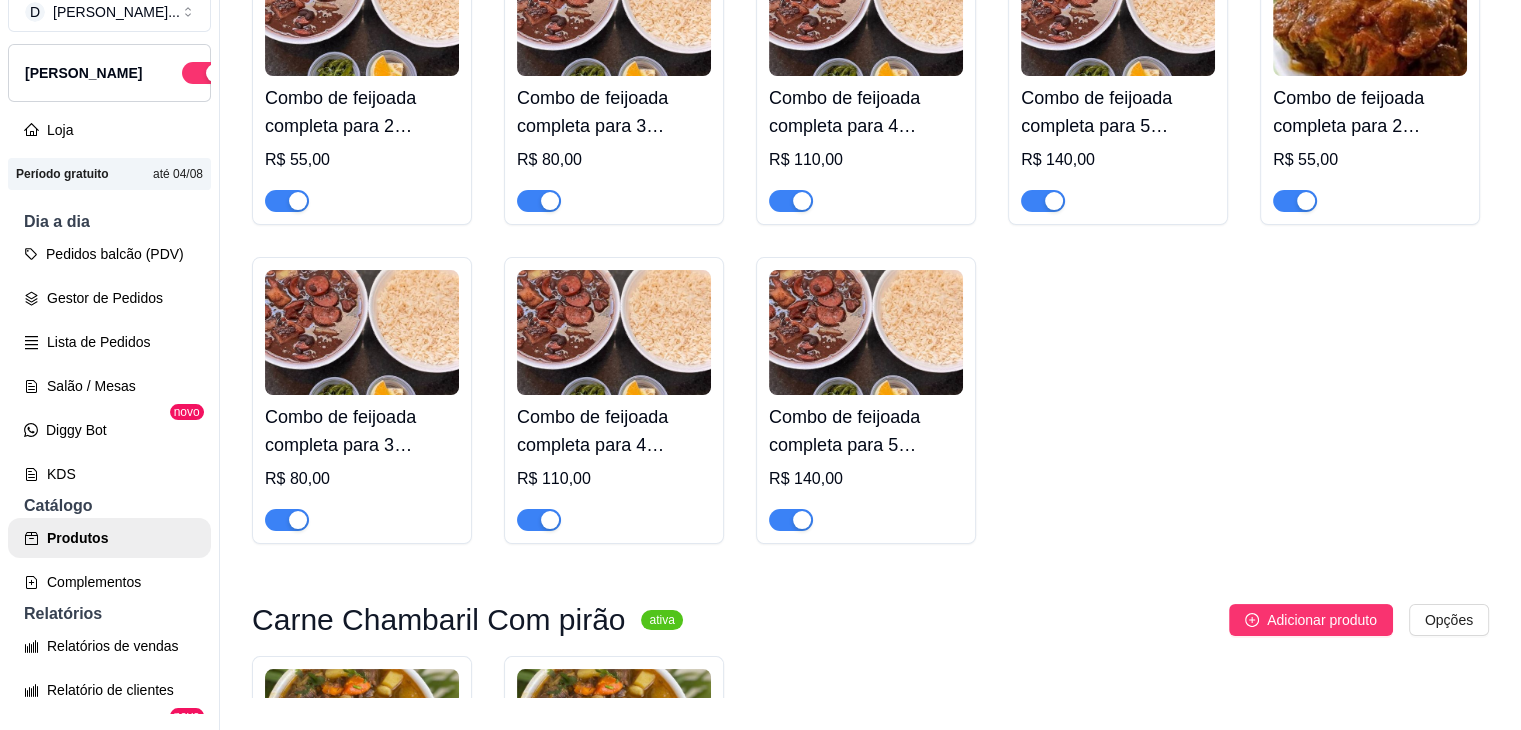 click at bounding box center [1370, 13] 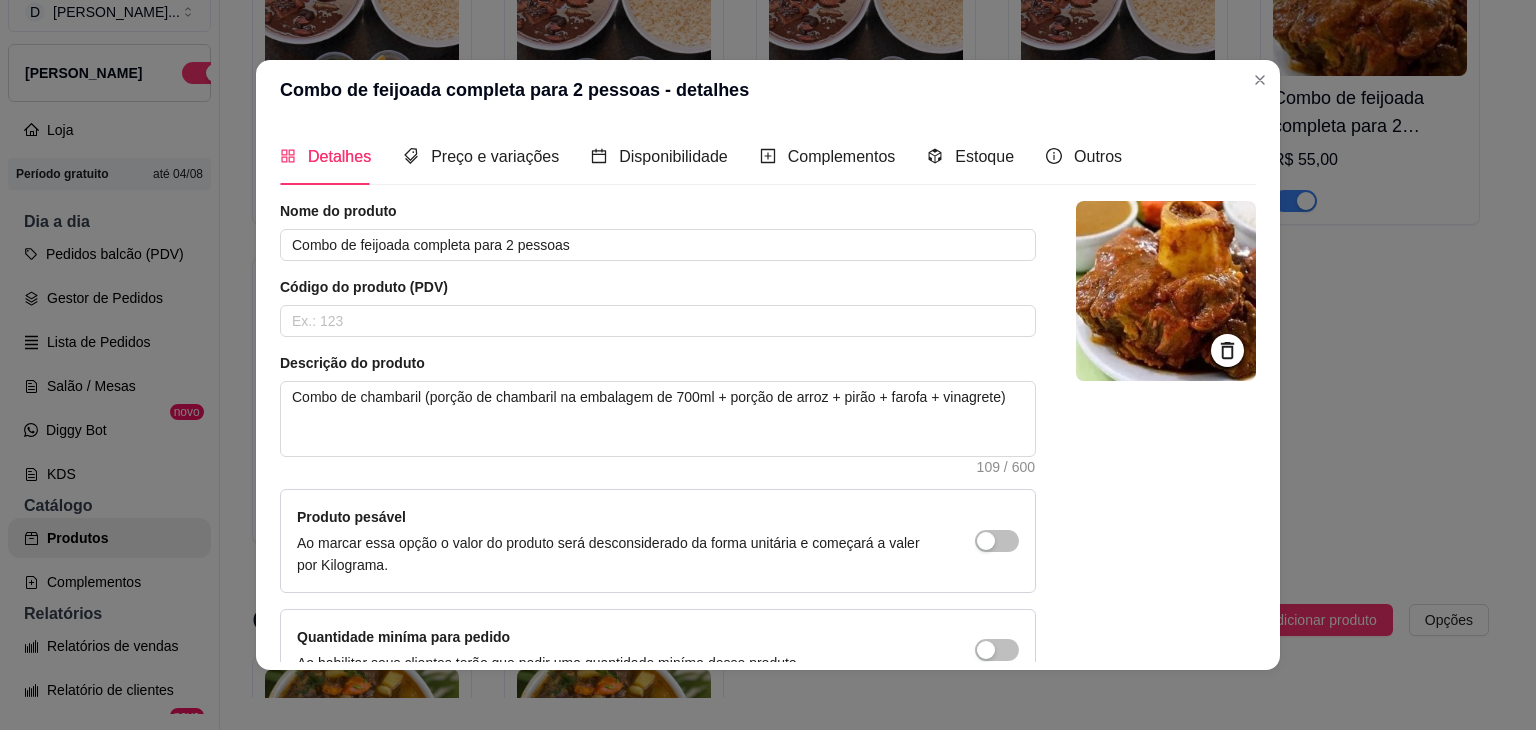 click at bounding box center [1166, 291] 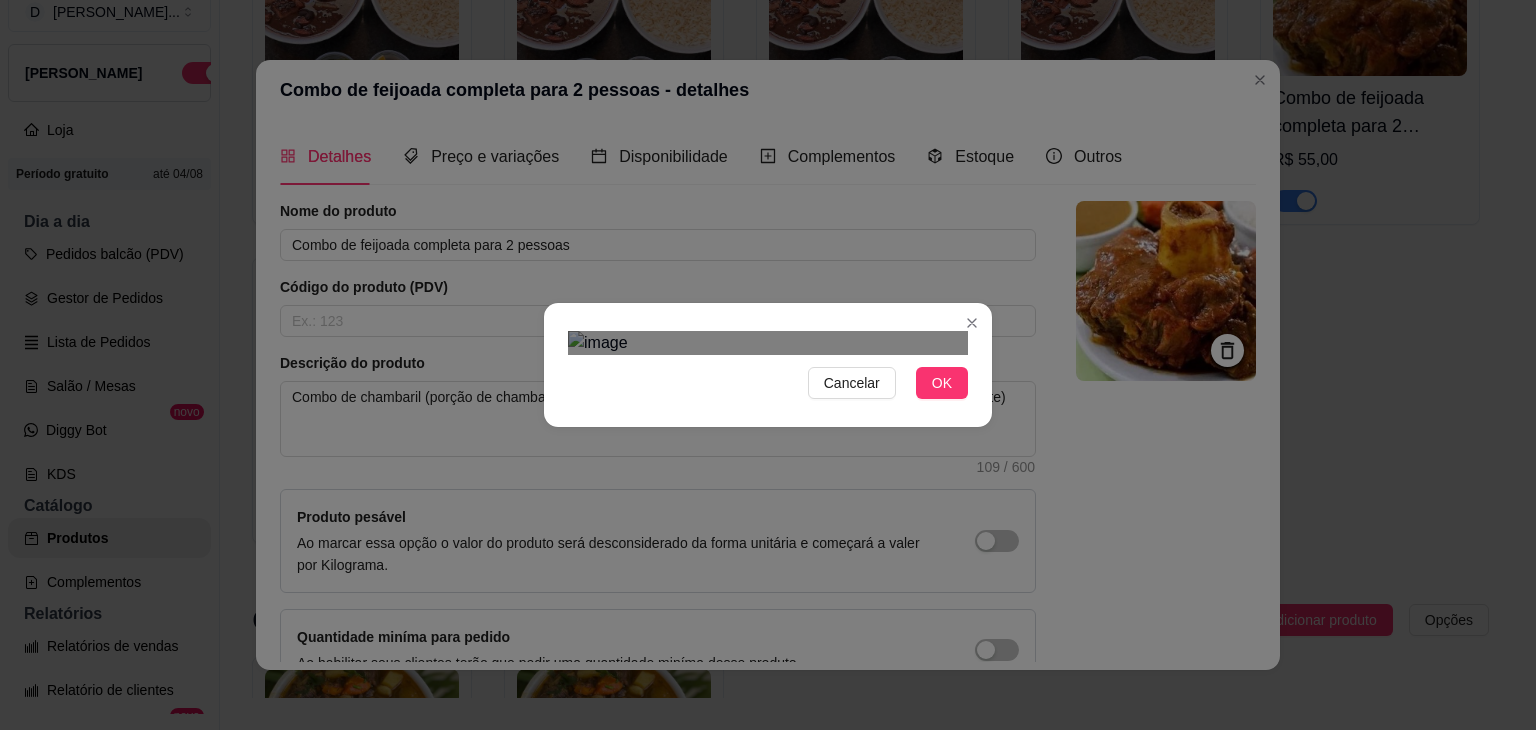 click at bounding box center [775, 783] 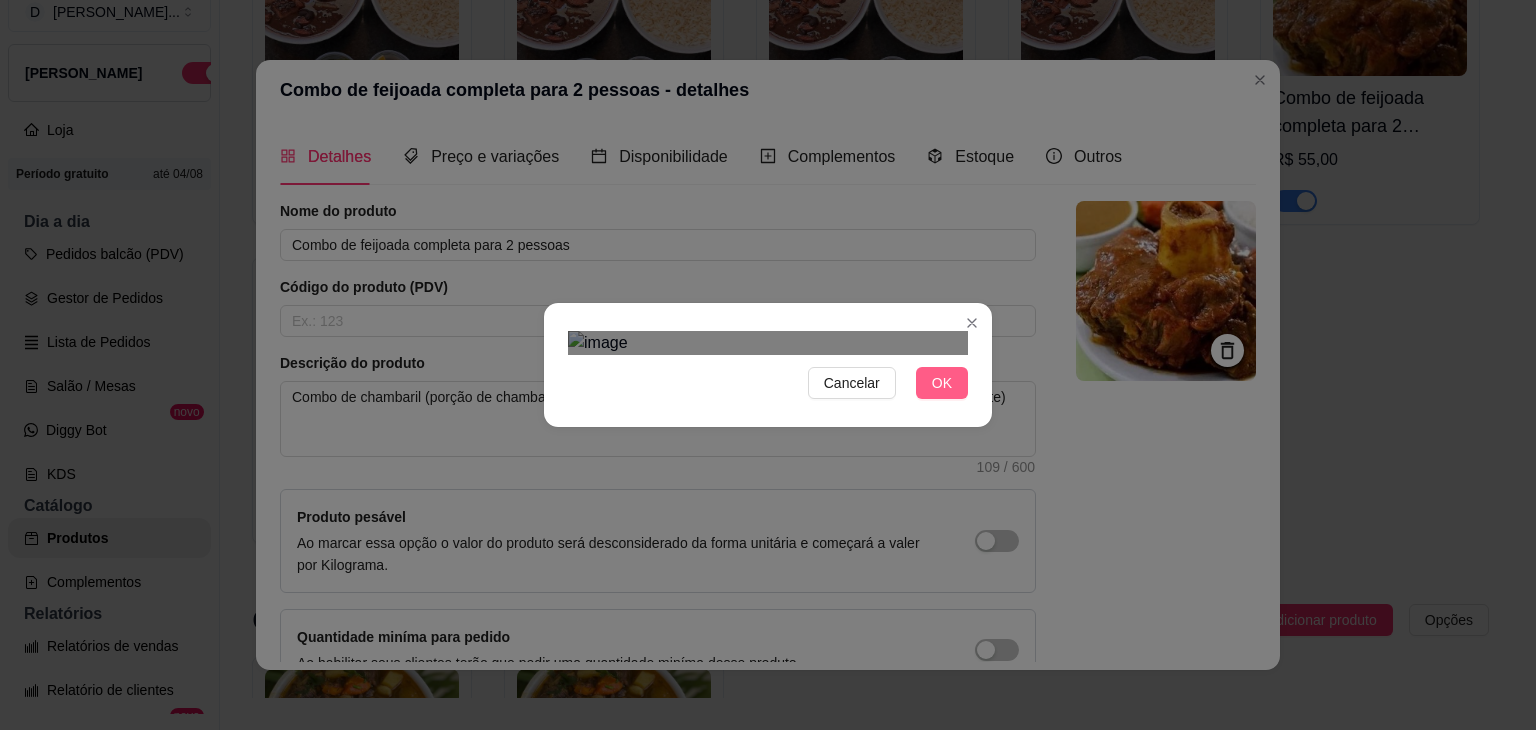 click on "OK" at bounding box center (942, 383) 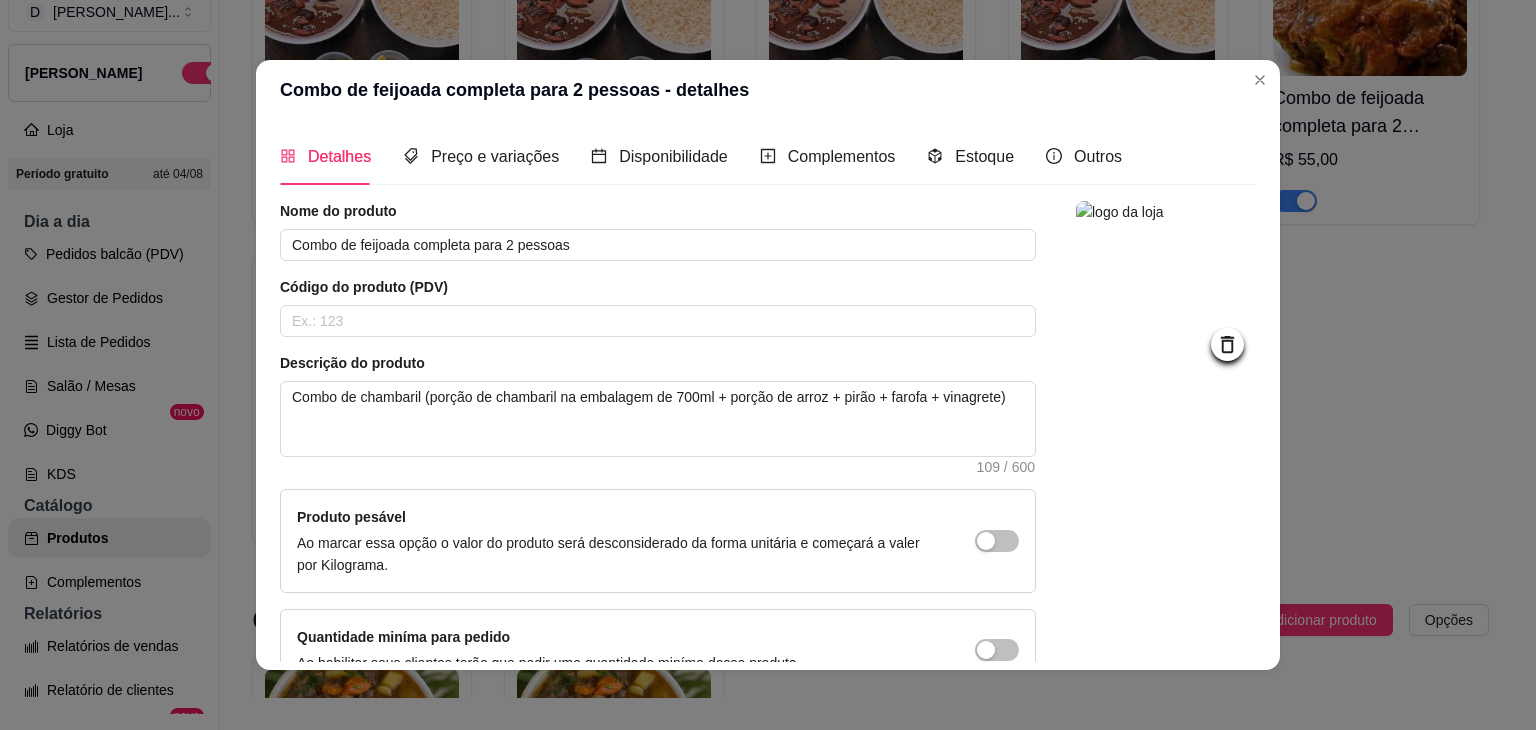 scroll, scrollTop: 116, scrollLeft: 0, axis: vertical 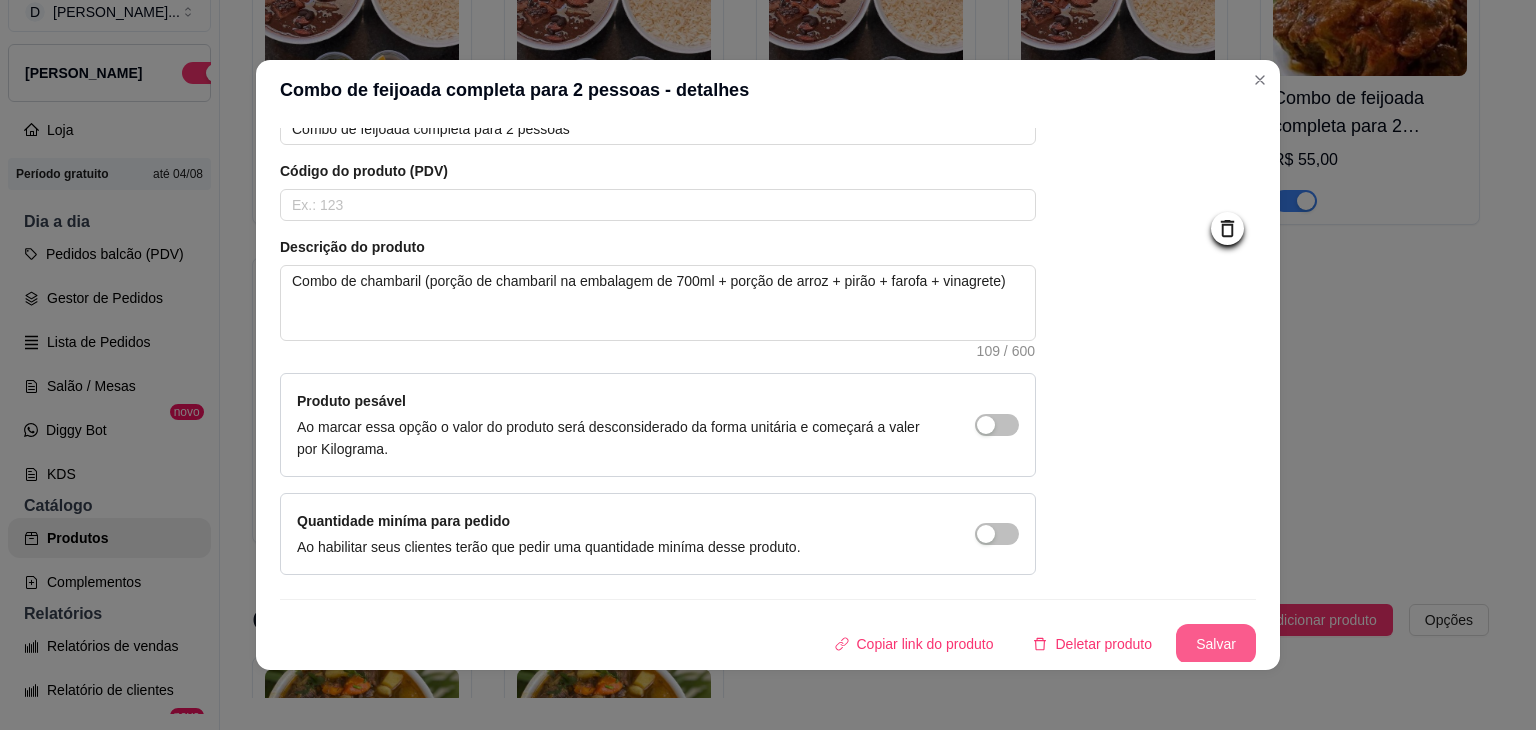 click on "Salvar" at bounding box center [1216, 644] 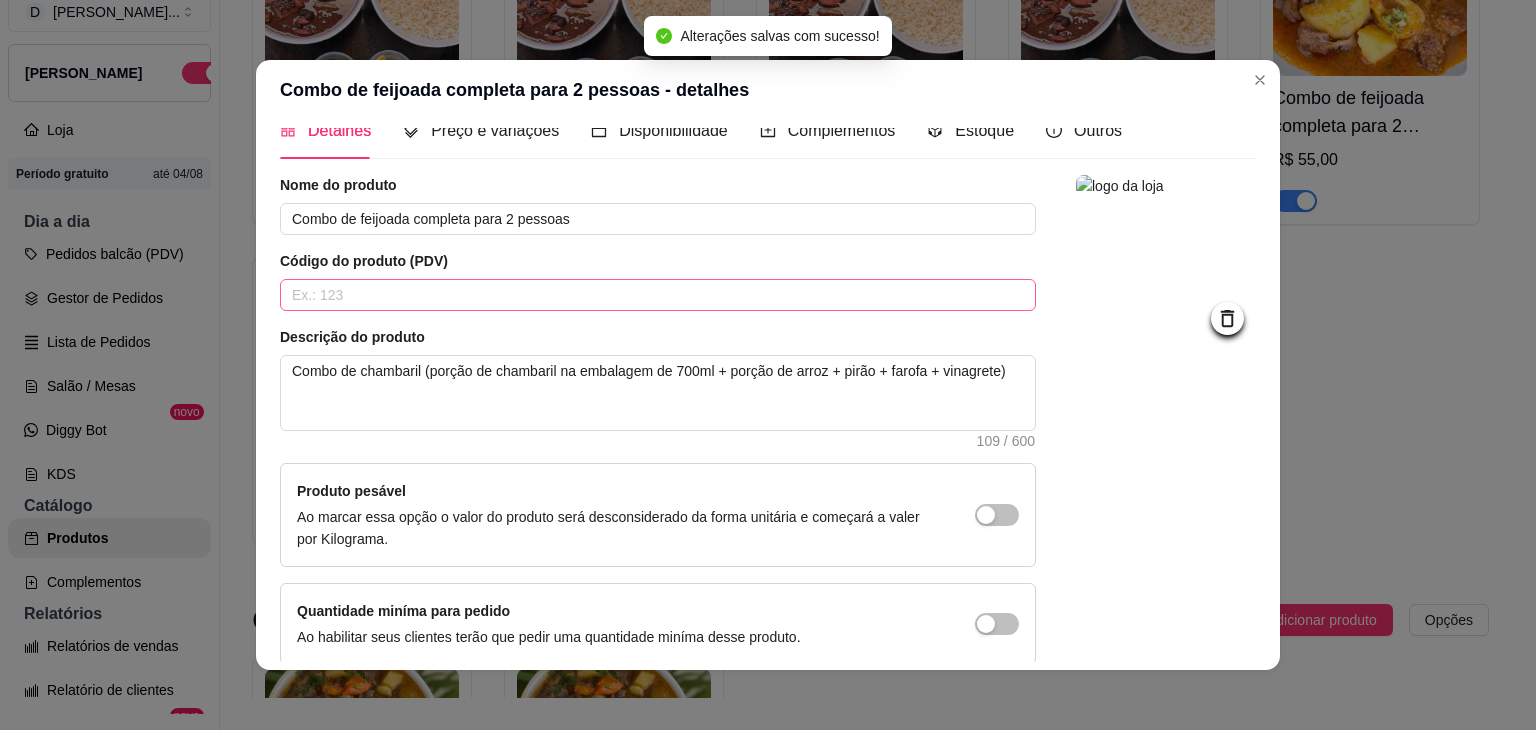 scroll, scrollTop: 0, scrollLeft: 0, axis: both 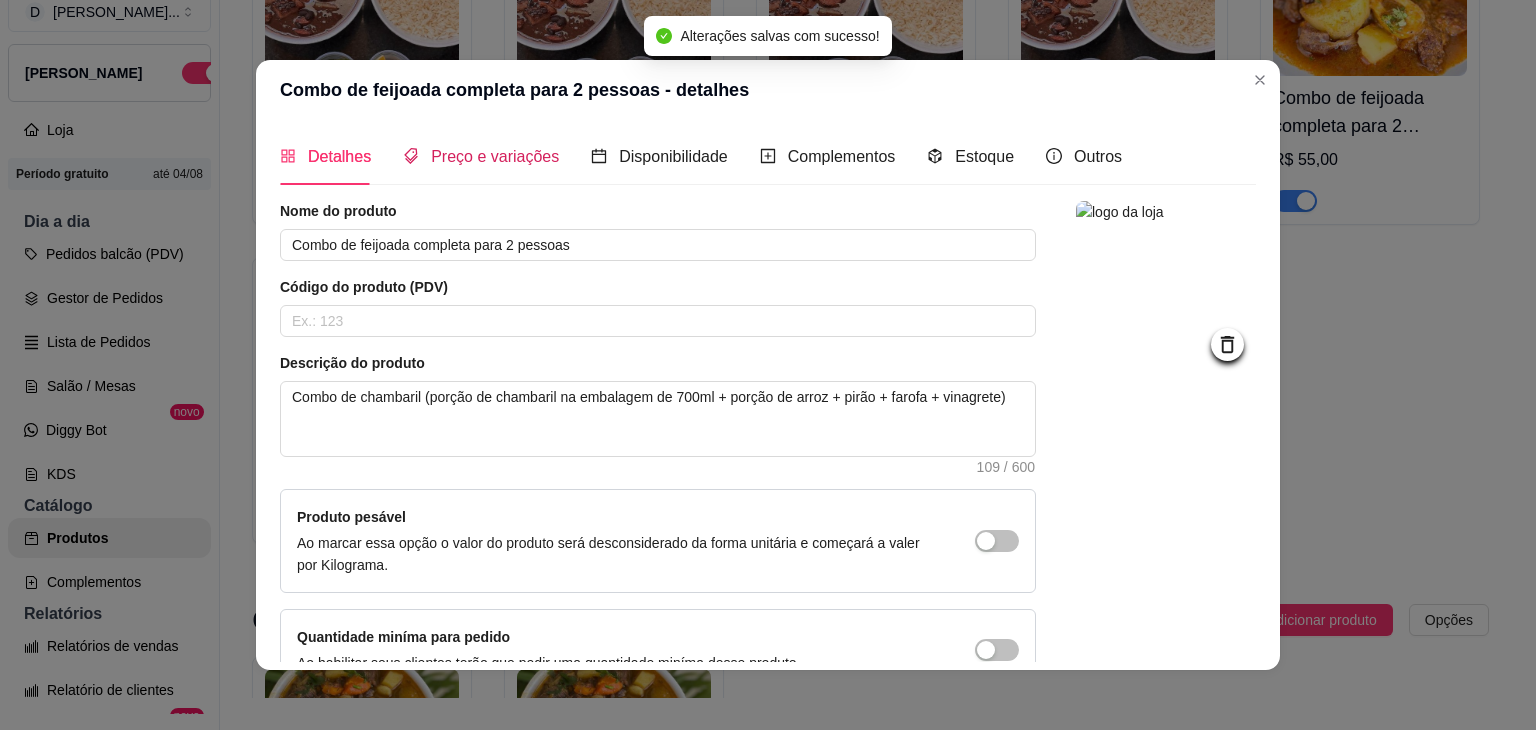 click on "Preço e variações" at bounding box center [495, 156] 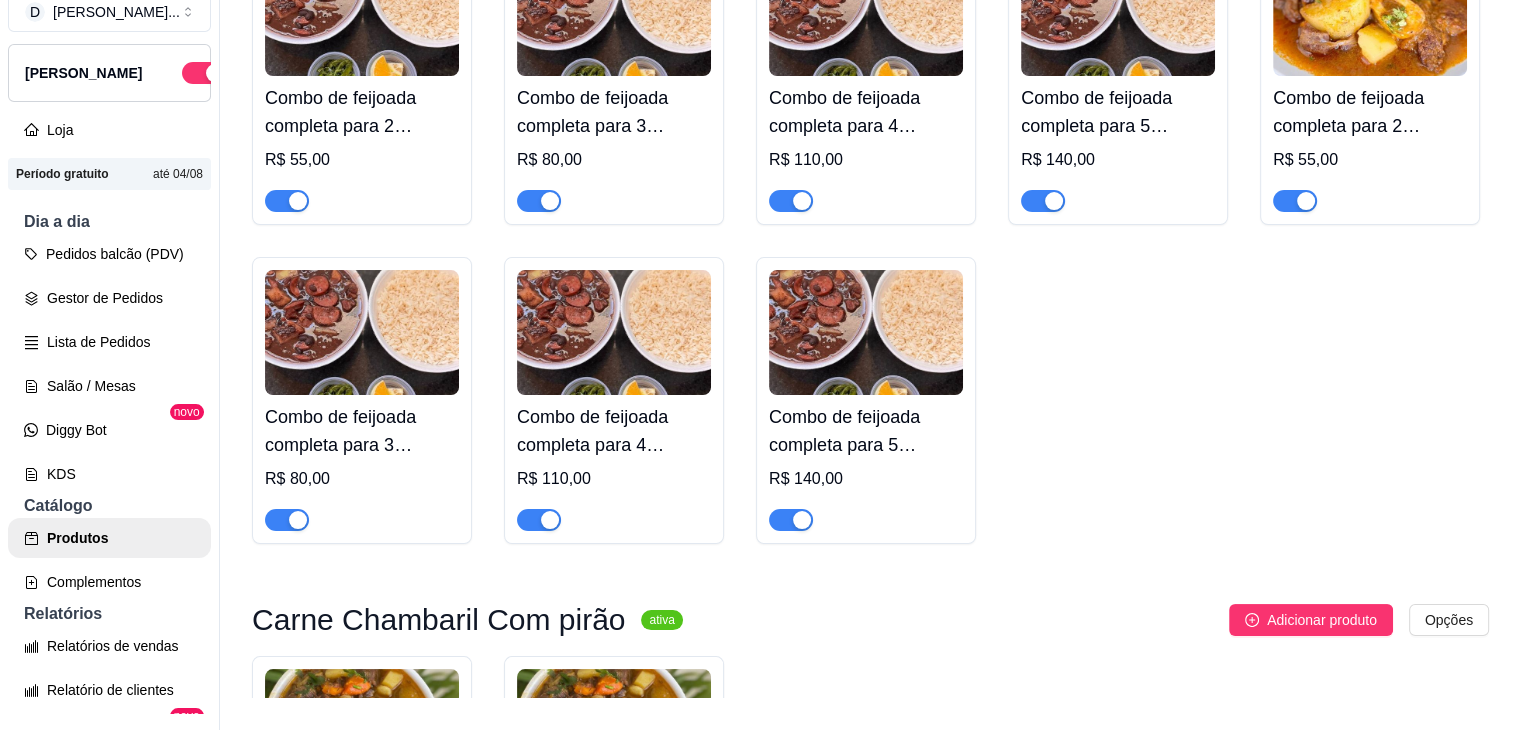 click at bounding box center (362, 332) 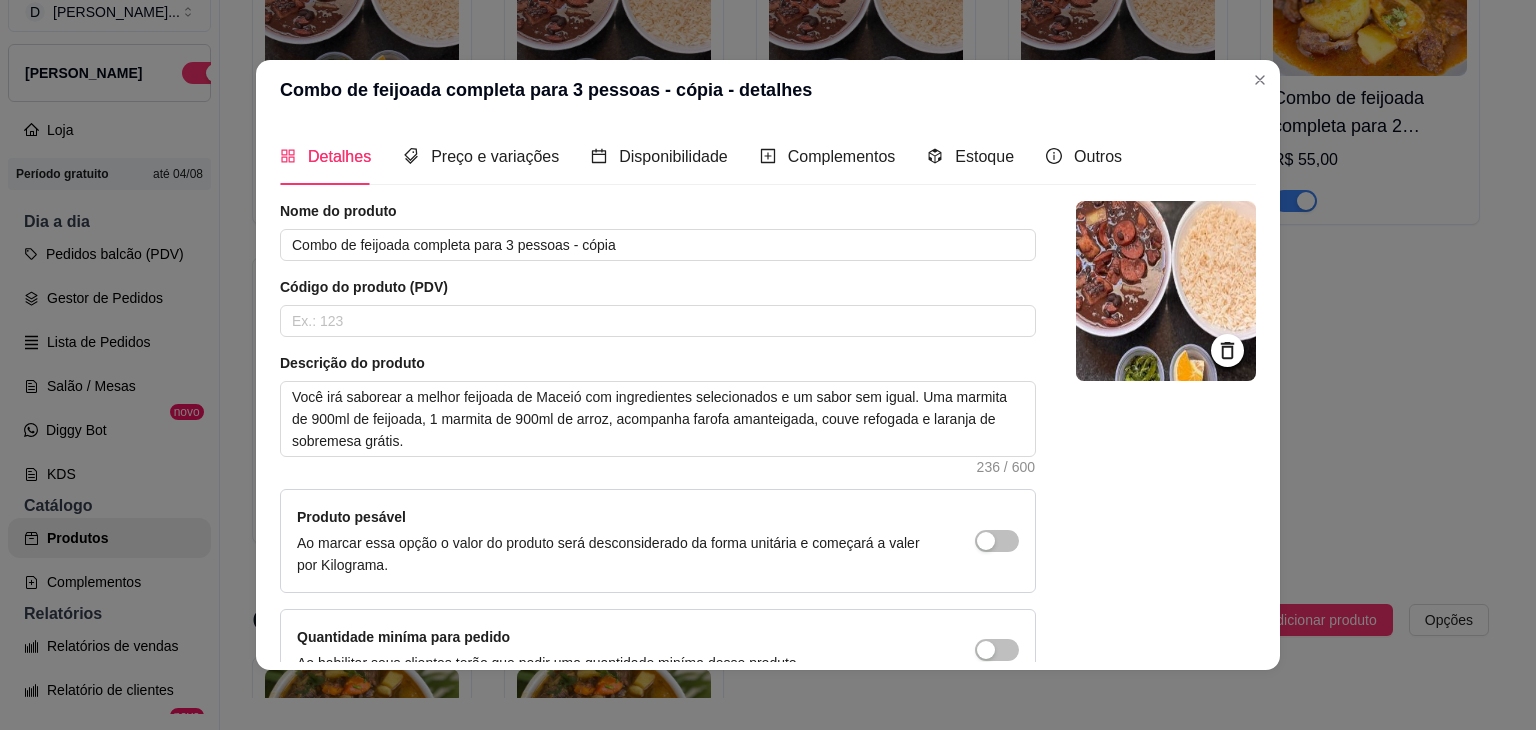 click at bounding box center [1166, 291] 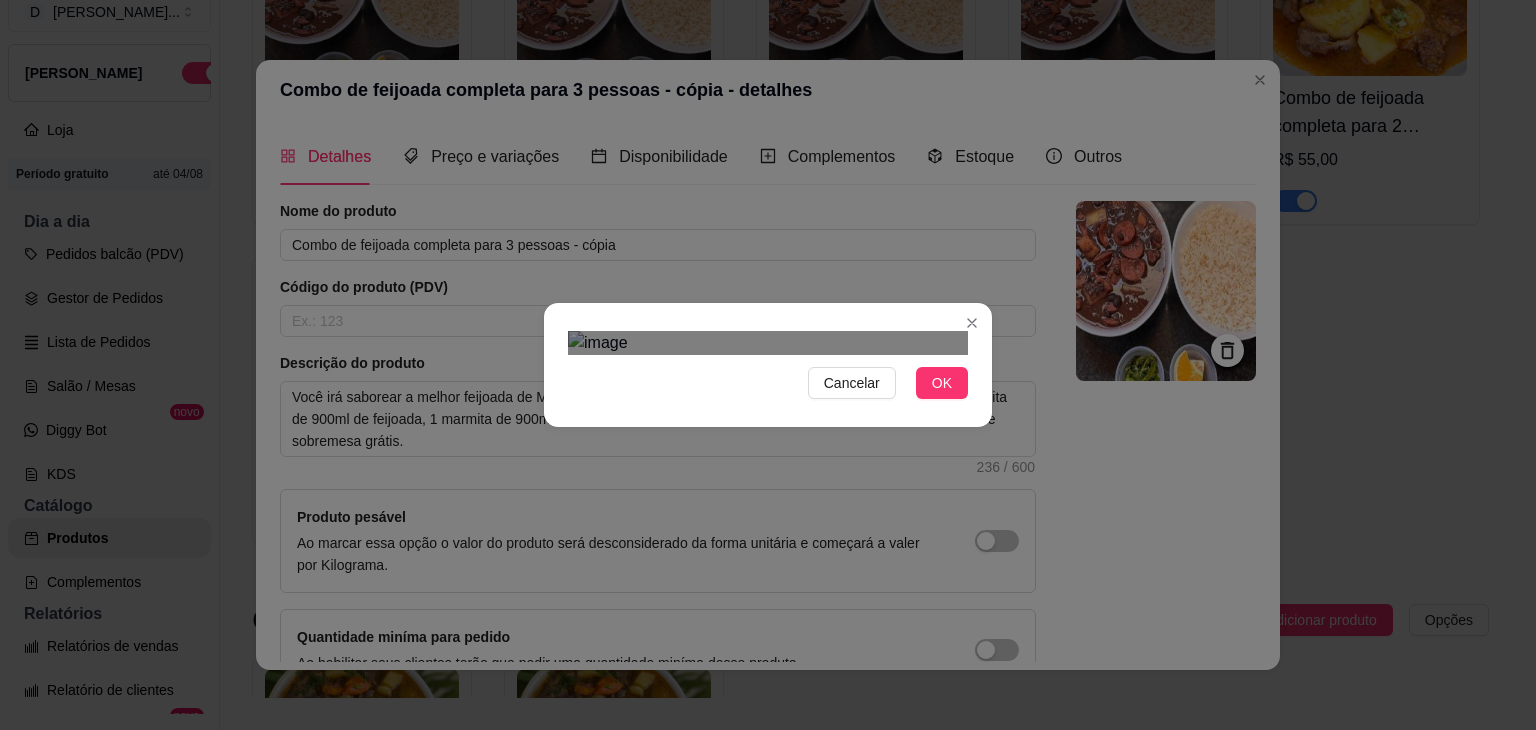 click at bounding box center (781, 780) 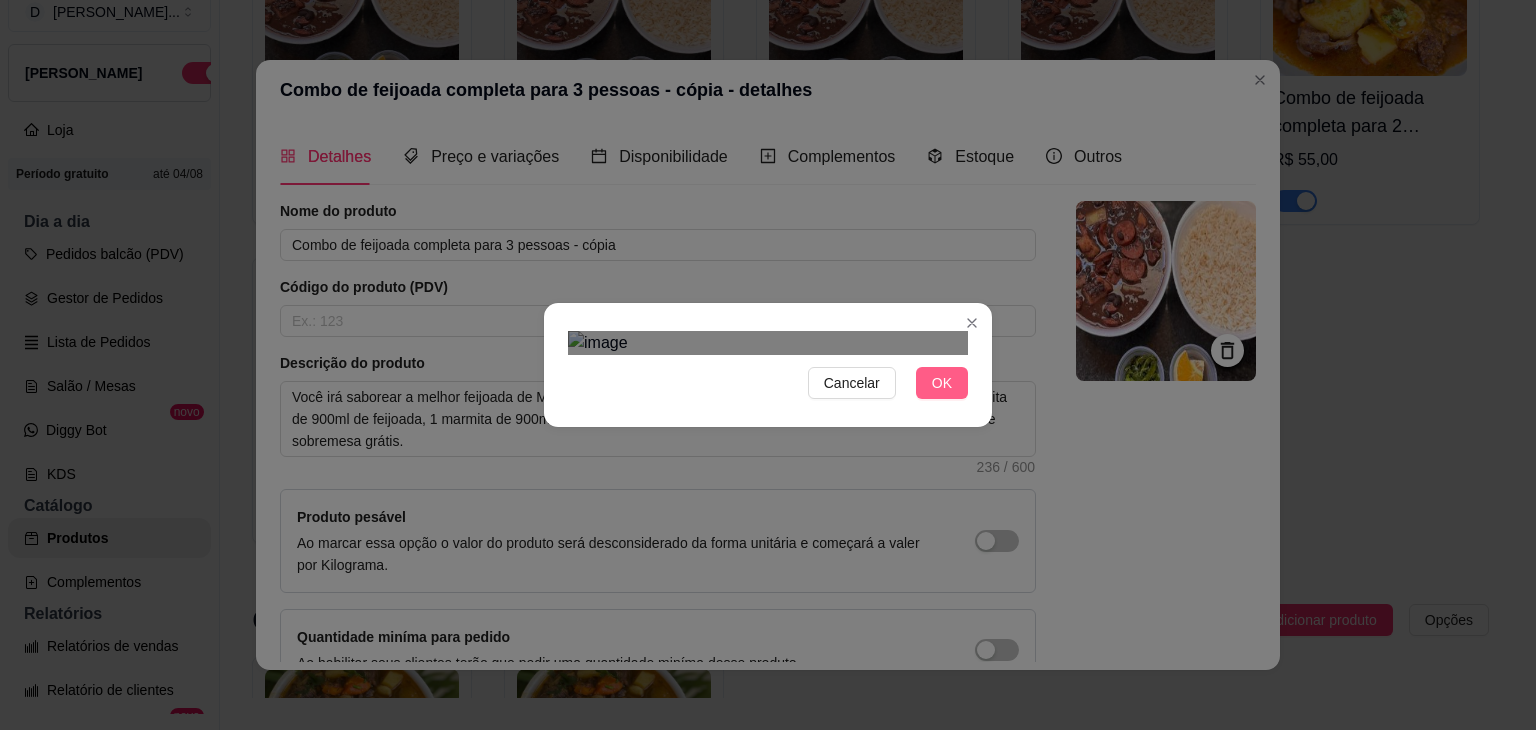 click on "OK" at bounding box center [942, 383] 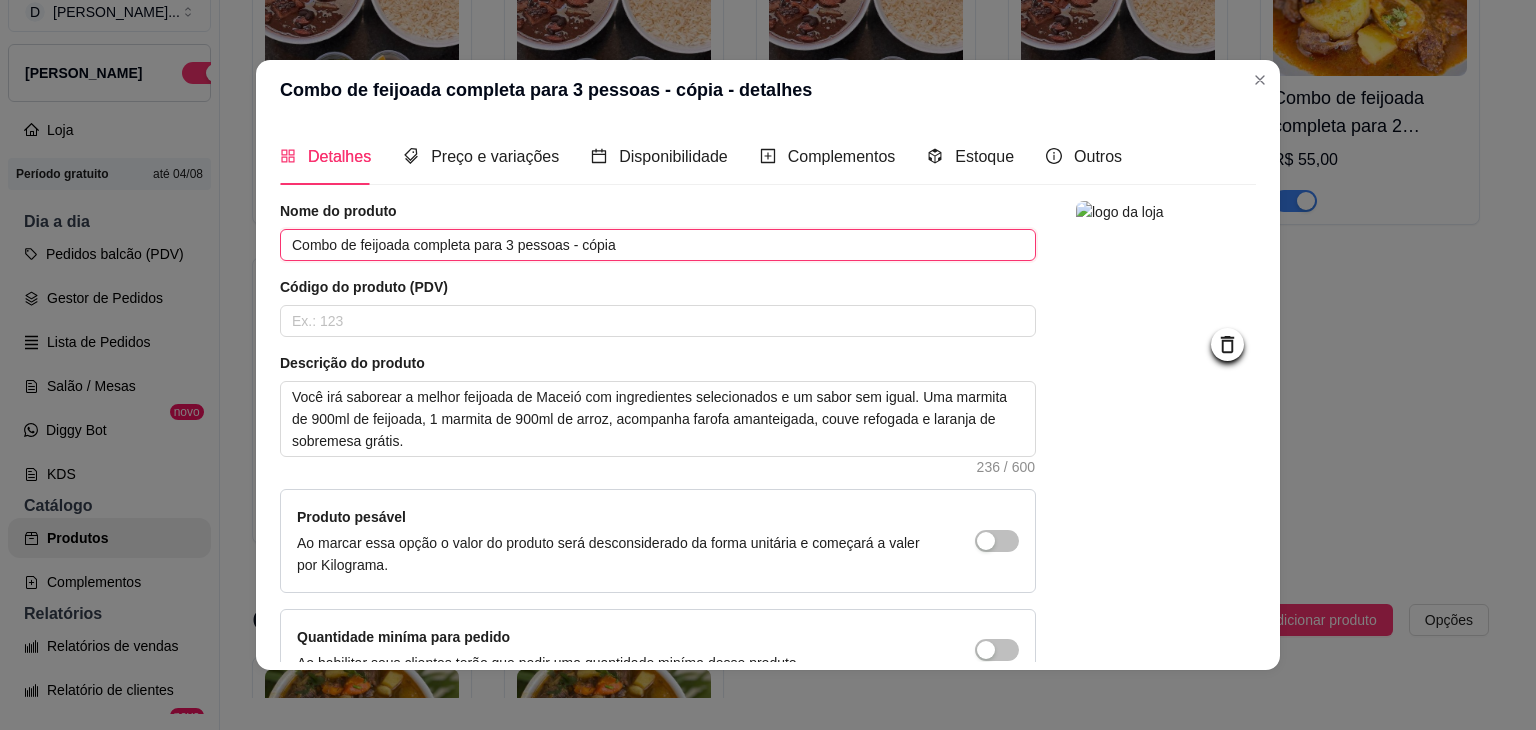 drag, startPoint x: 608, startPoint y: 248, endPoint x: 560, endPoint y: 261, distance: 49.729267 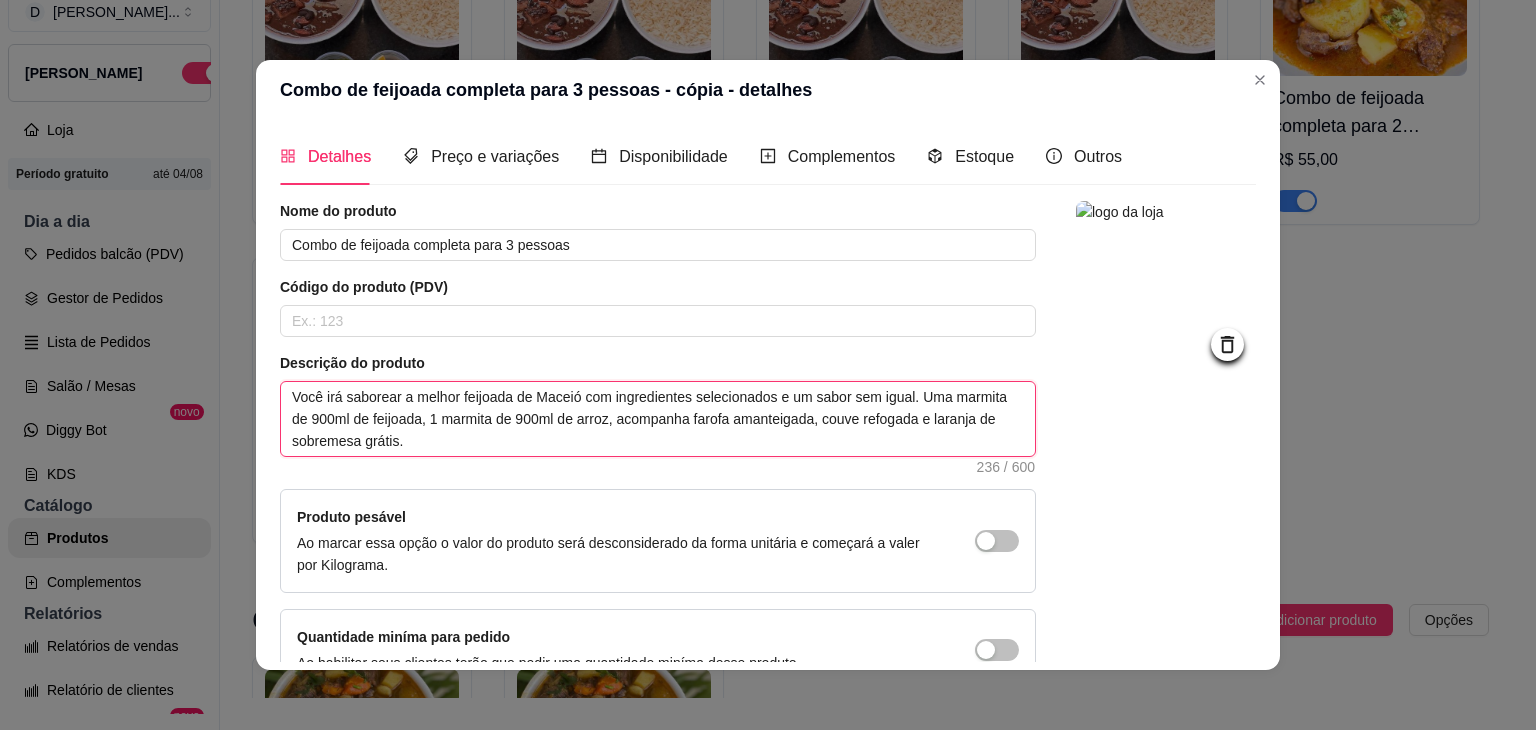 click on "Você irá saborear a melhor feijoada de Maceió com ingredientes selecionados e um sabor sem igual. Uma marmita de 900ml de feijoada, 1 marmita de 900ml de arroz, acompanha farofa amanteigada, couve refogada e laranja de sobremesa grátis." at bounding box center [658, 419] 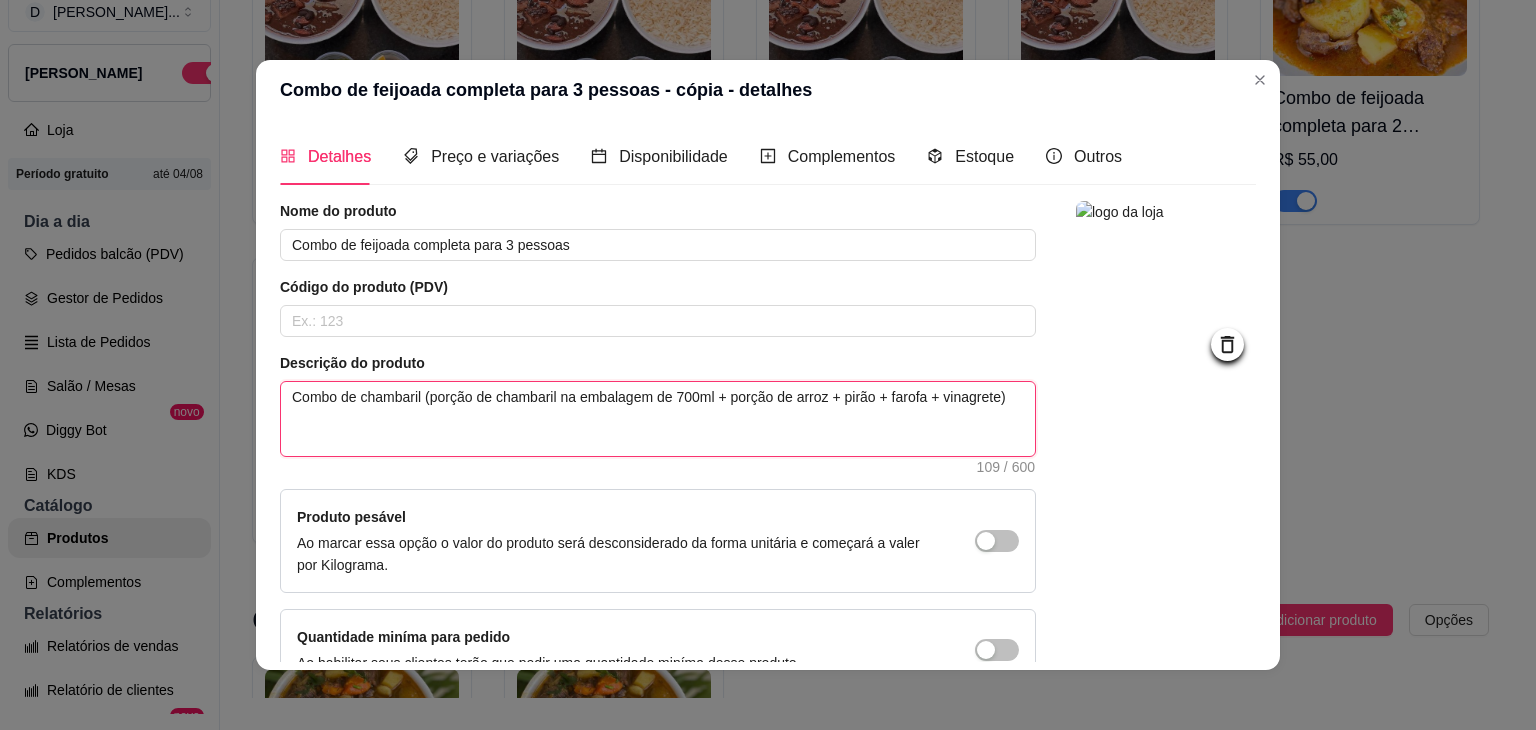 drag, startPoint x: 666, startPoint y: 404, endPoint x: 697, endPoint y: 401, distance: 31.144823 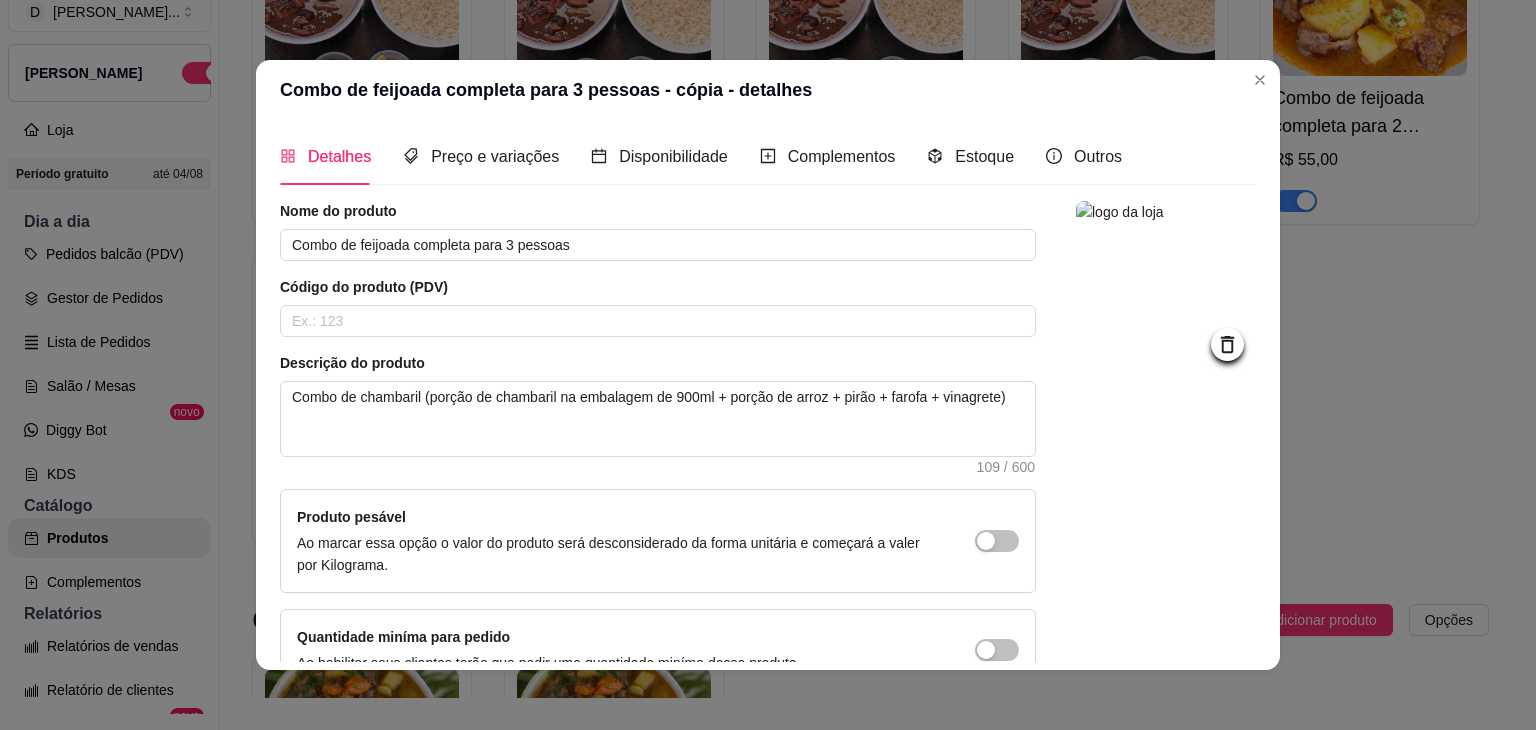 click on "Detalhes Preço e variações Disponibilidade Complementos Estoque Outros" at bounding box center [701, 156] 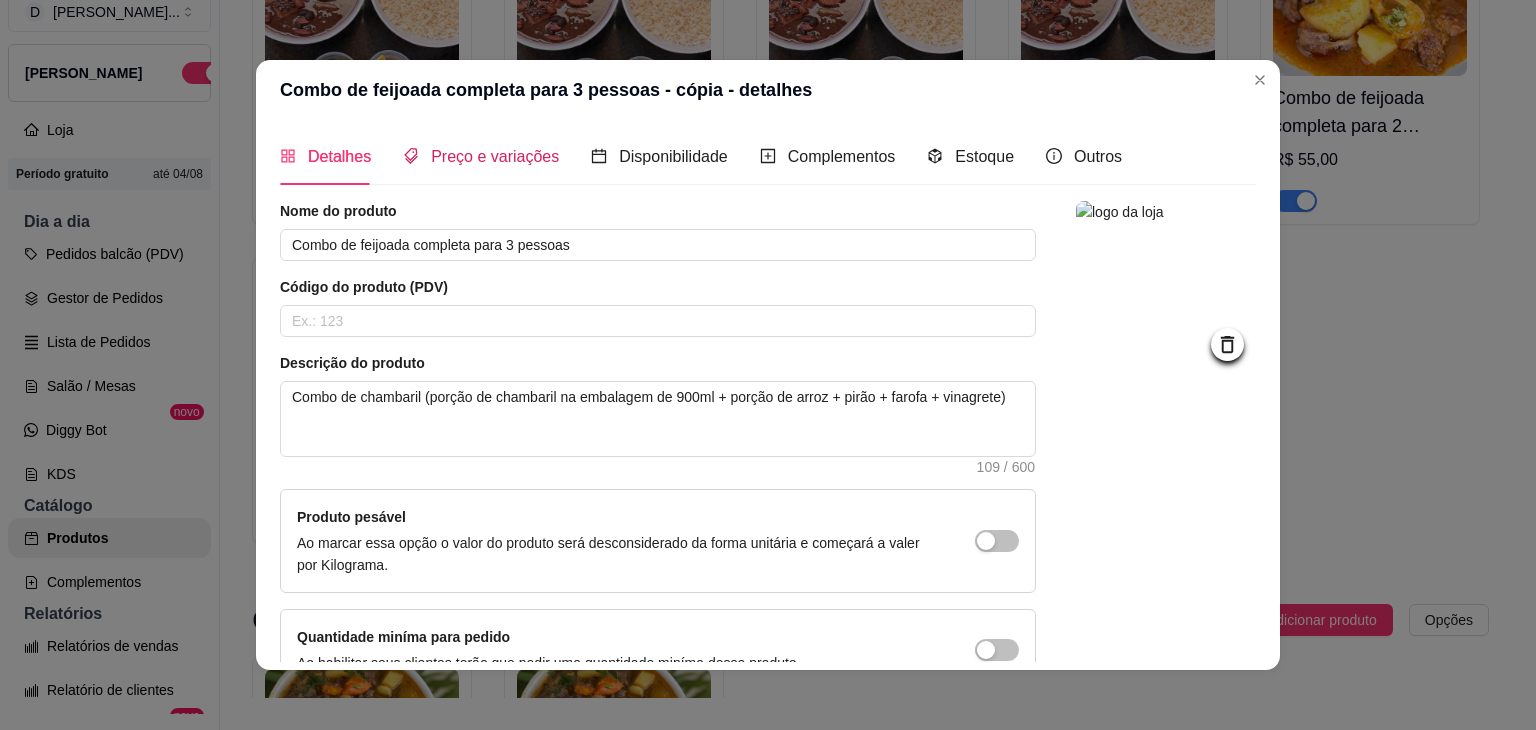 click on "Preço e variações" at bounding box center (495, 156) 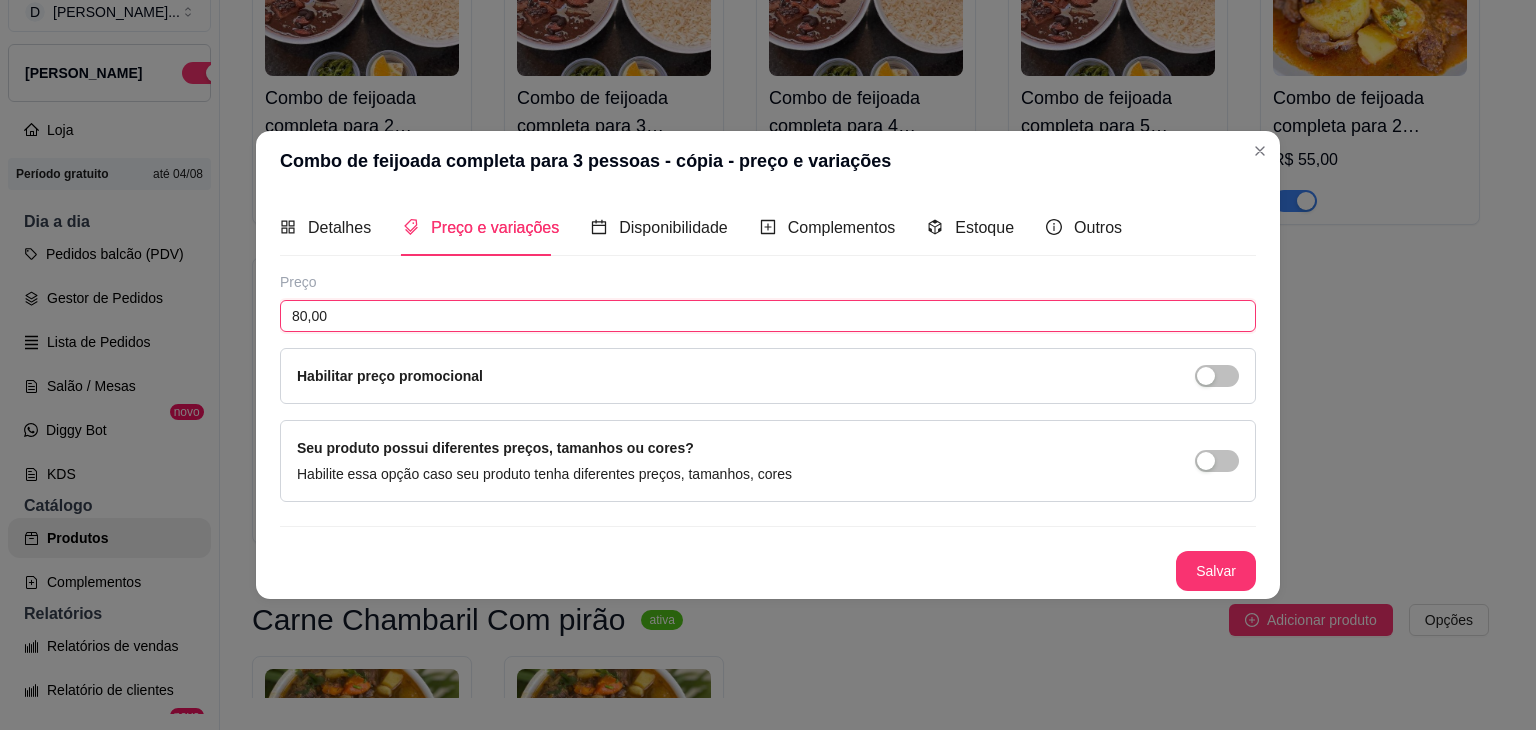 click on "80,00" at bounding box center (768, 316) 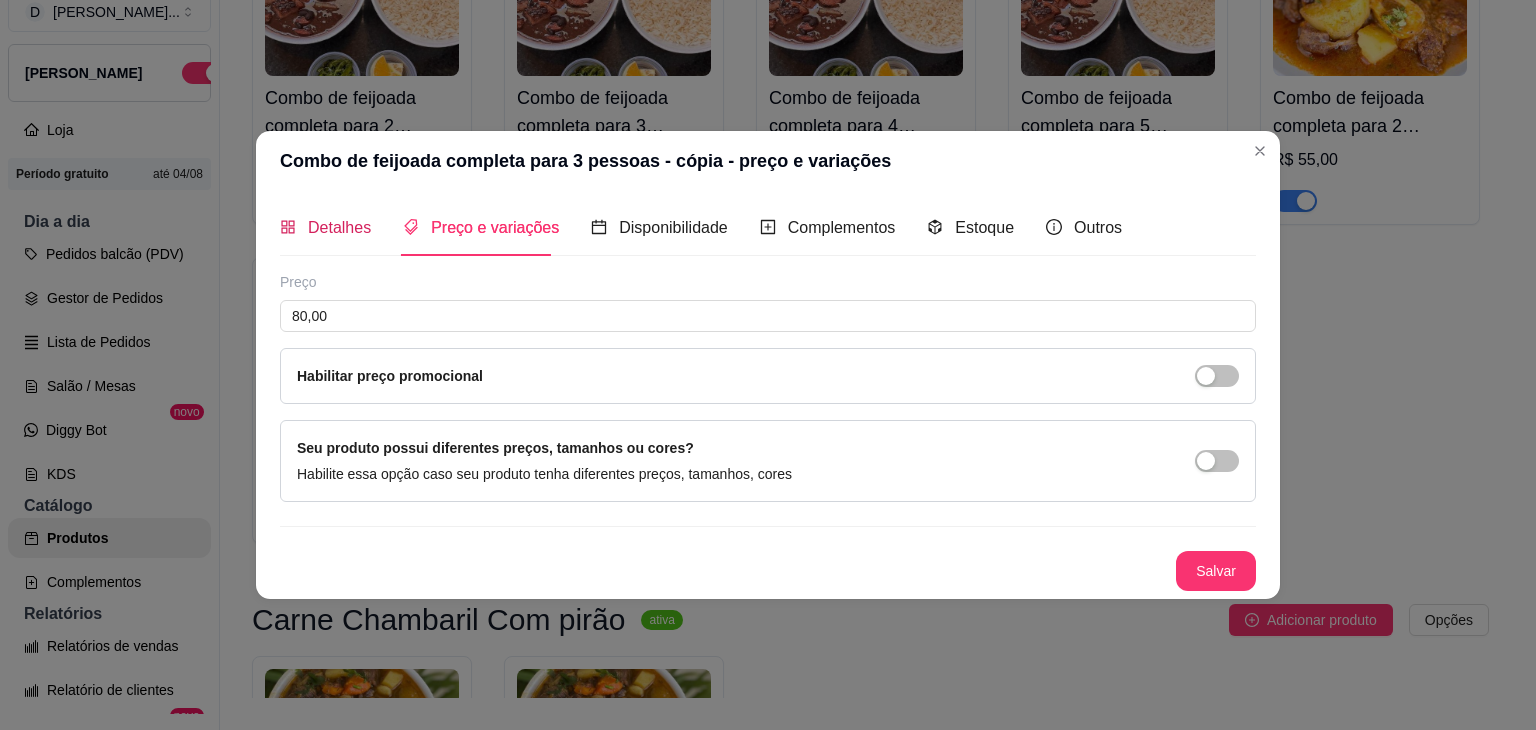 click on "Detalhes" at bounding box center [339, 227] 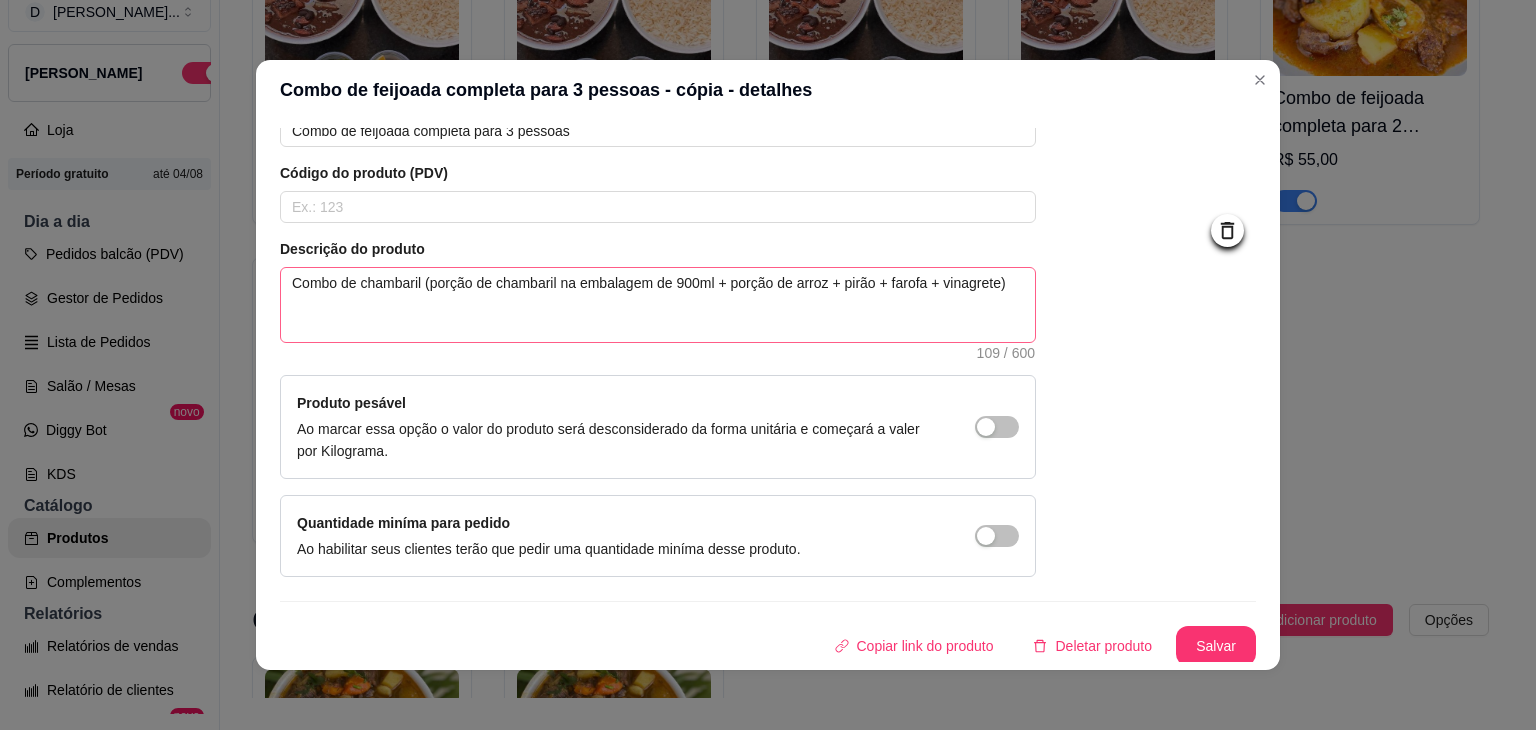 scroll, scrollTop: 116, scrollLeft: 0, axis: vertical 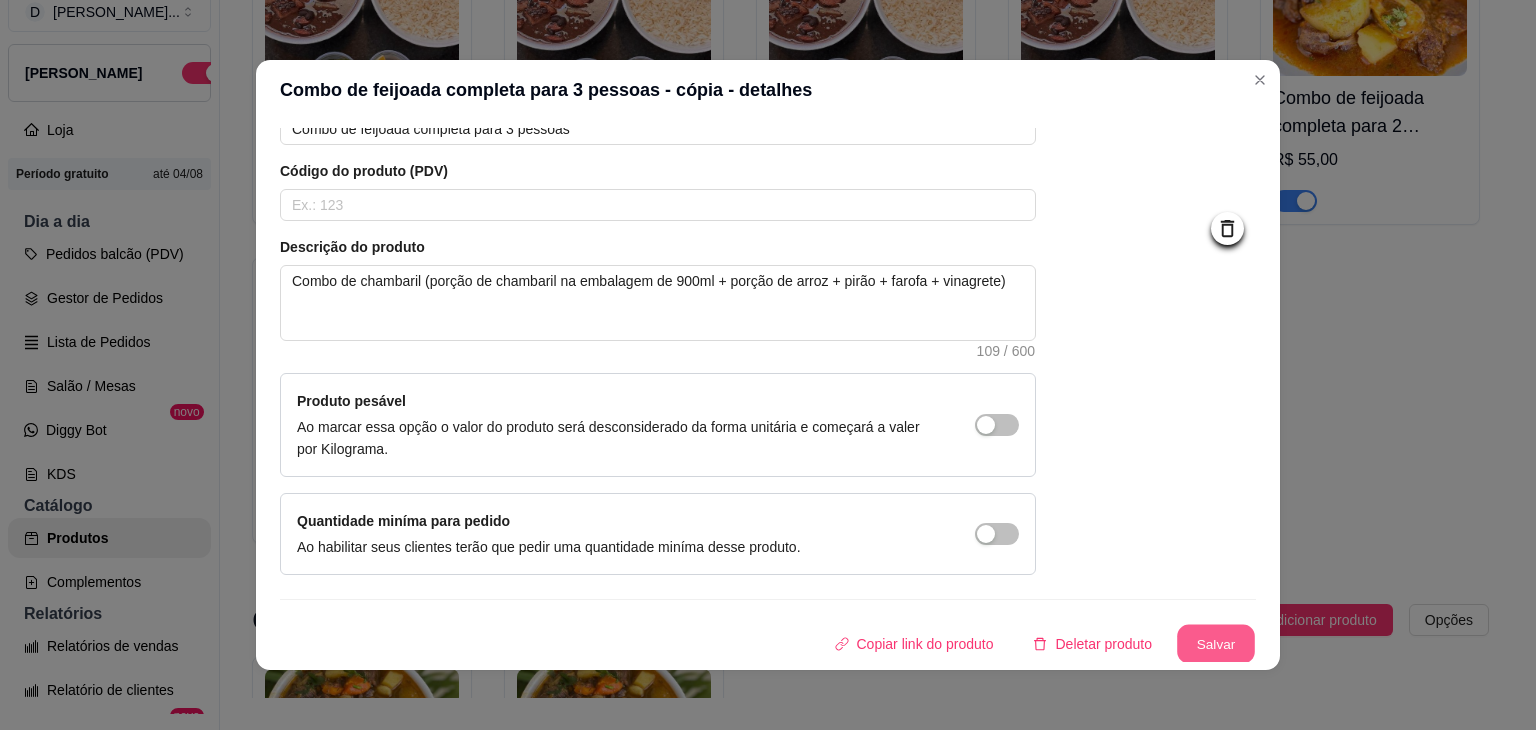 click on "Salvar" at bounding box center (1216, 644) 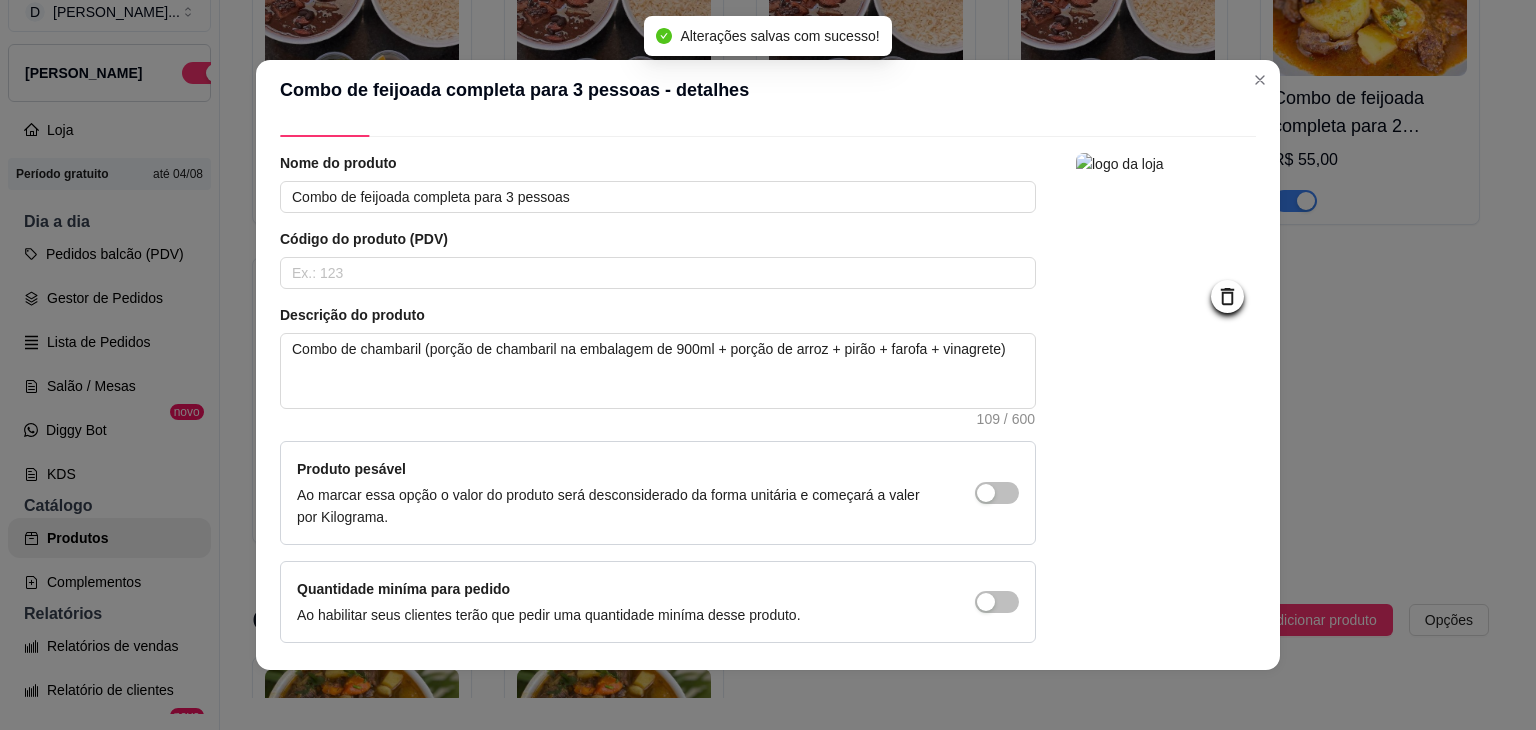 scroll, scrollTop: 0, scrollLeft: 0, axis: both 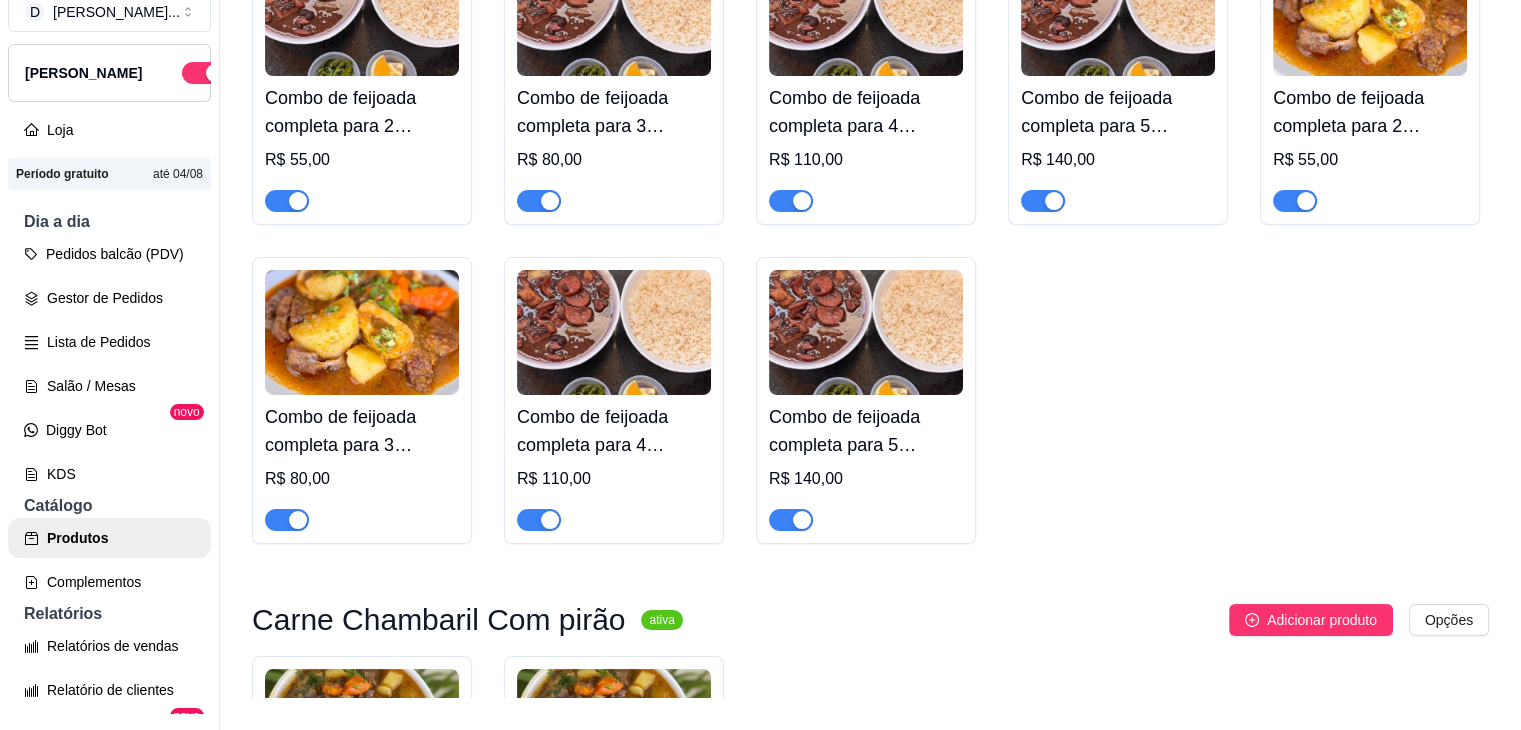 click at bounding box center (614, 332) 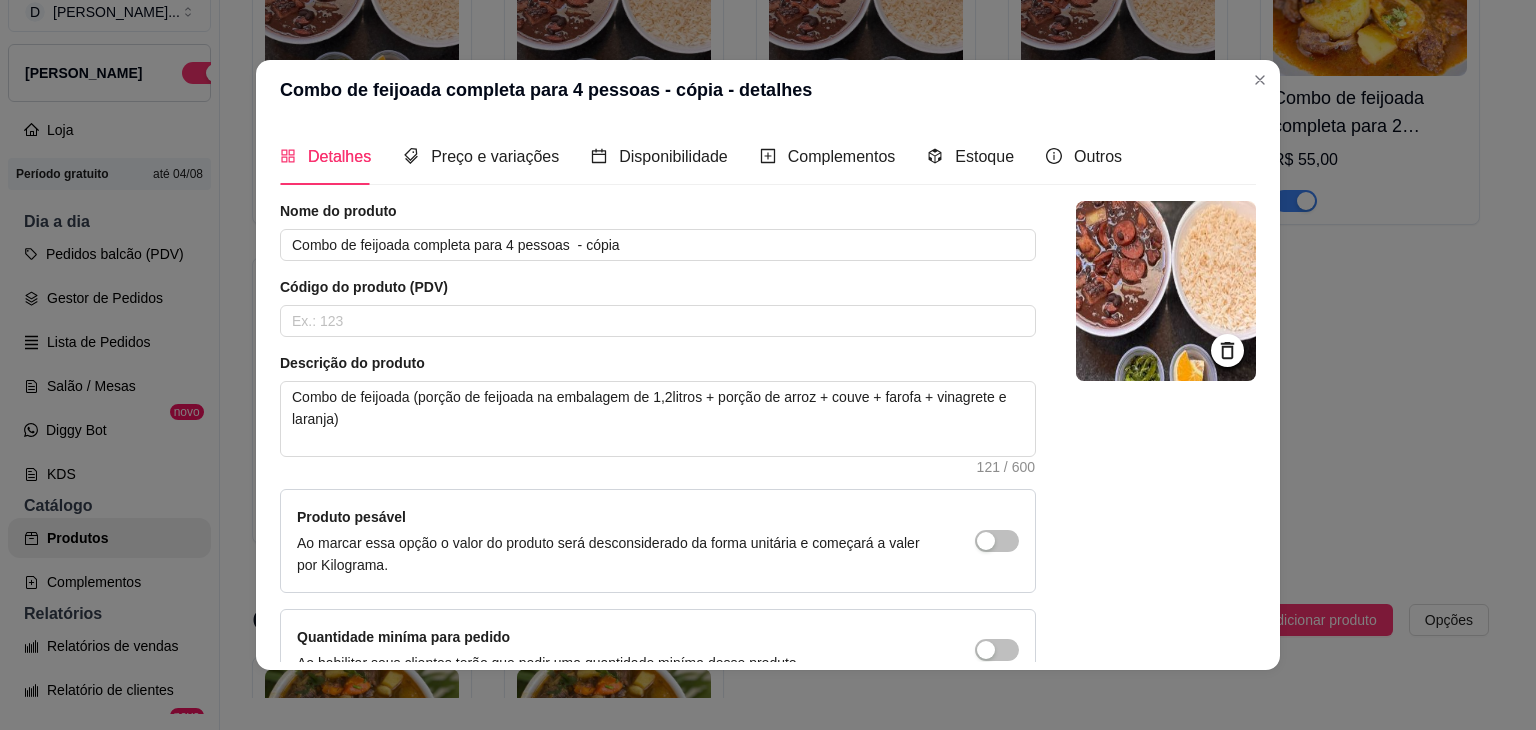 click at bounding box center [1166, 291] 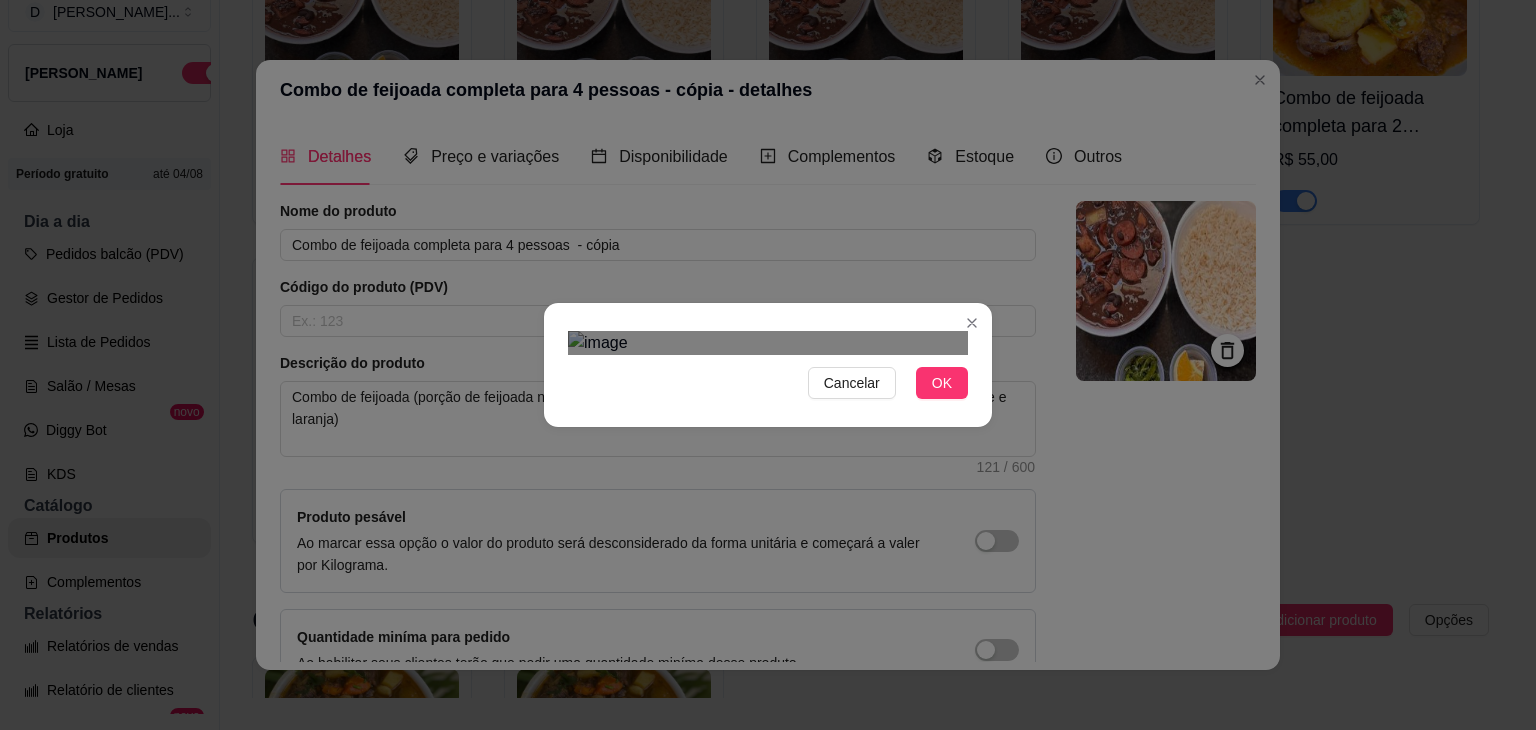 click at bounding box center (778, 777) 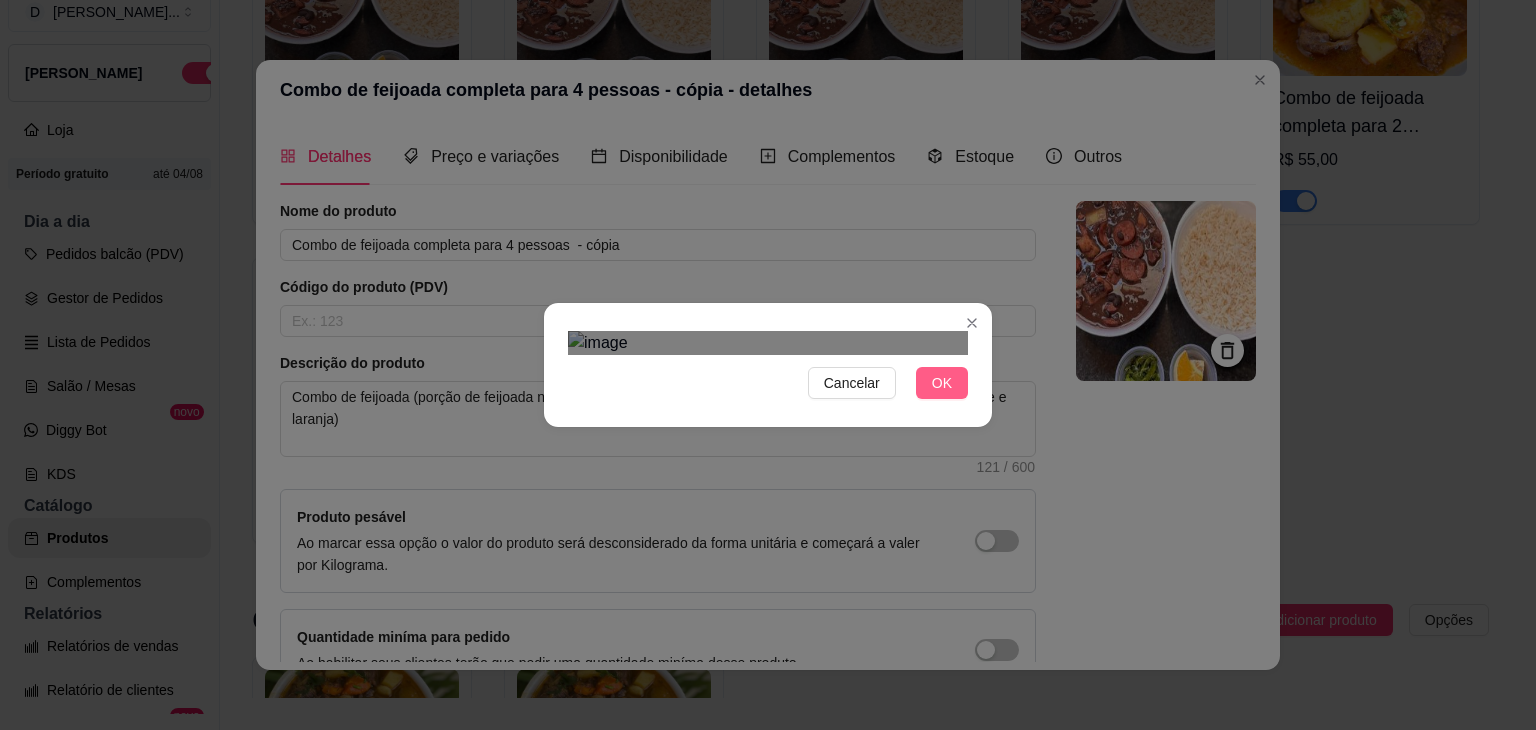 click on "OK" at bounding box center (942, 383) 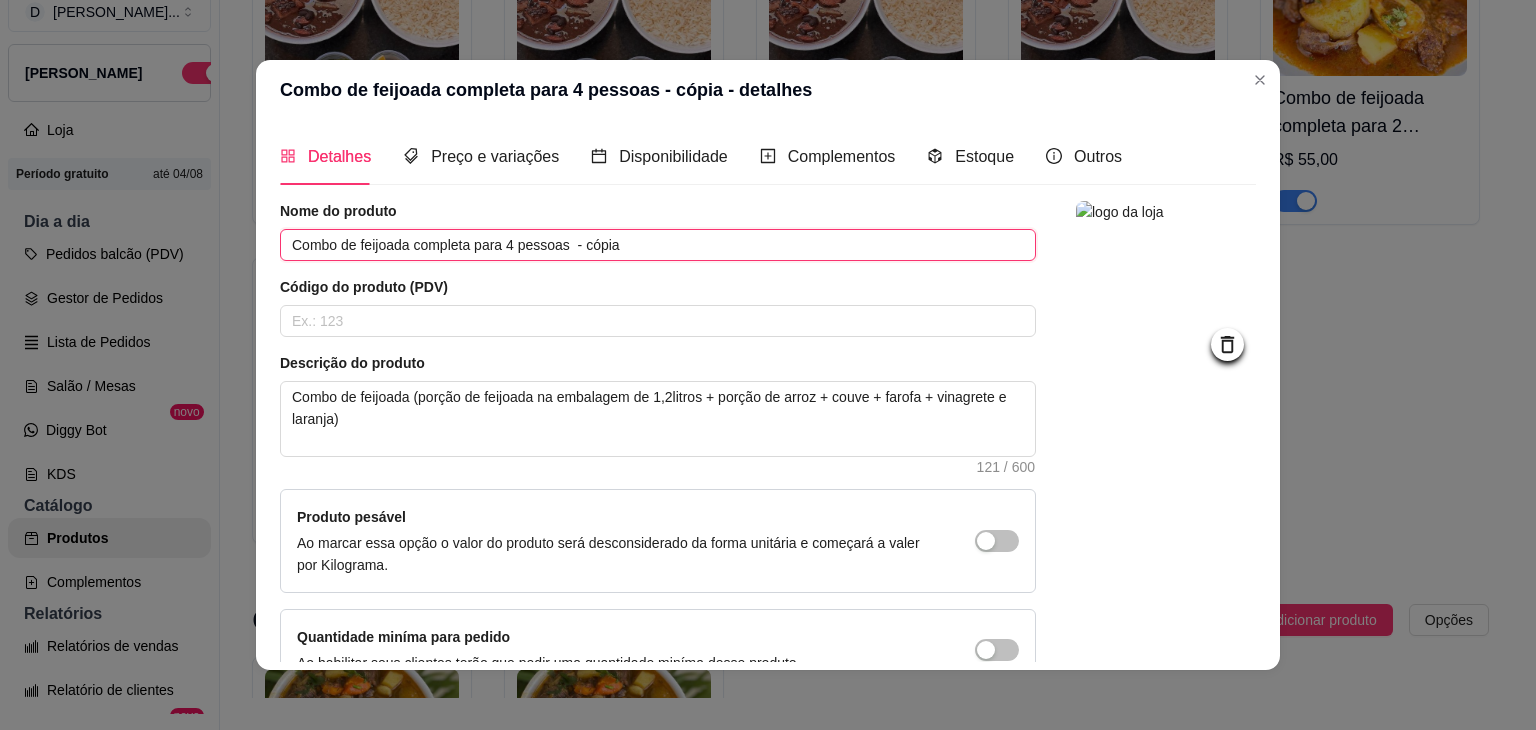 click on "Combo de feijoada completa para 4 pessoas  - cópia" at bounding box center (658, 245) 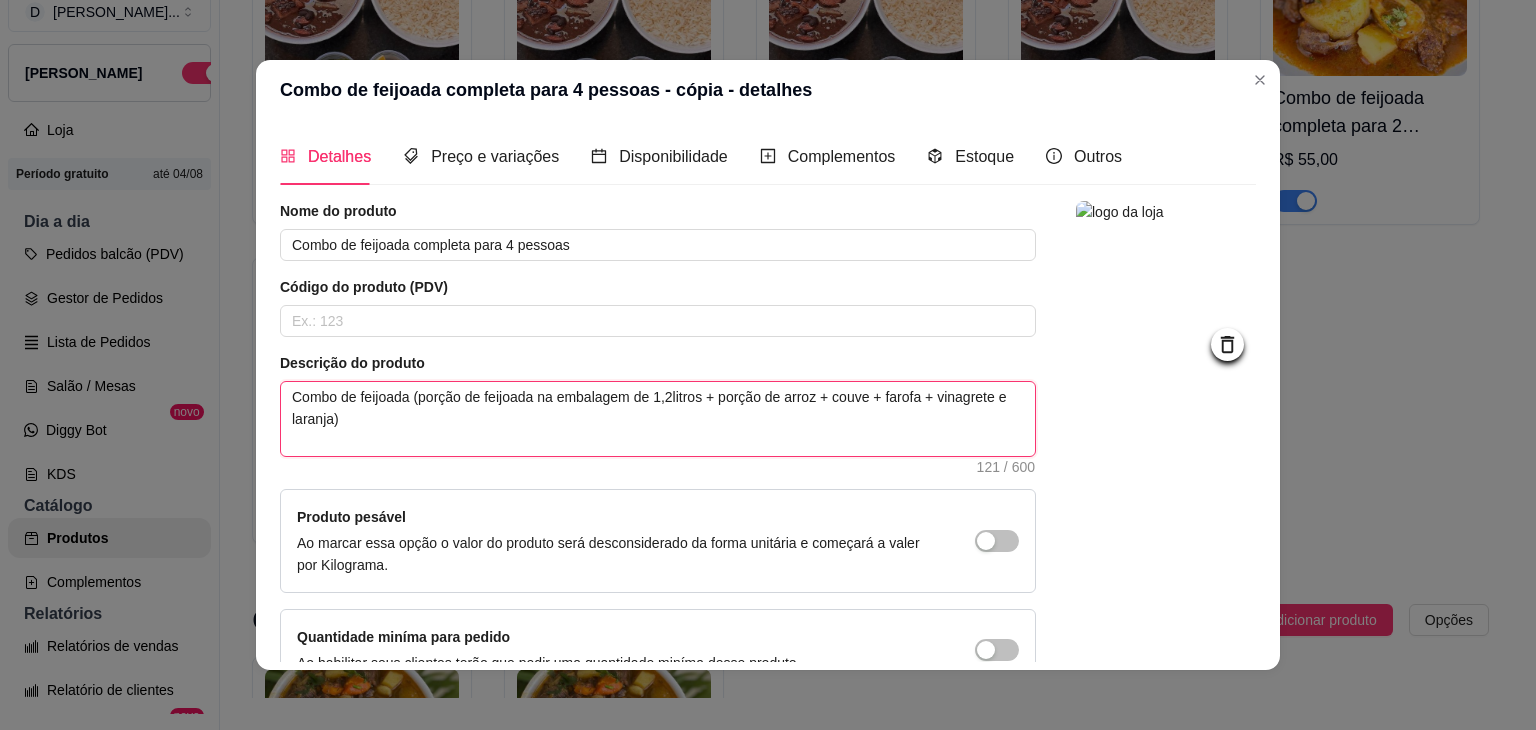 click on "Combo de feijoada (porção de feijoada na embalagem de 1,2litros + porção de arroz + couve + farofa + vinagrete e laranja)" at bounding box center [658, 419] 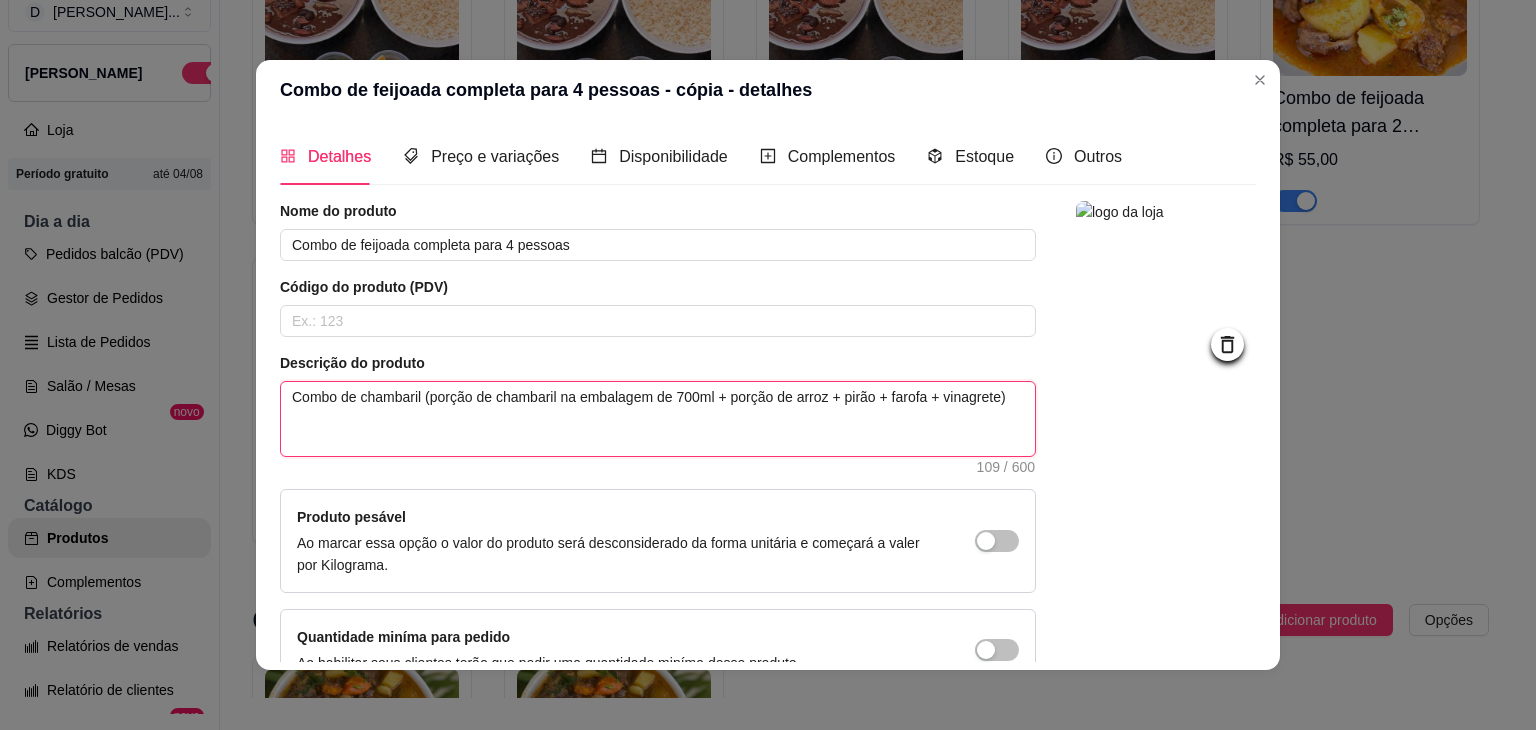 drag, startPoint x: 706, startPoint y: 396, endPoint x: 668, endPoint y: 398, distance: 38.052597 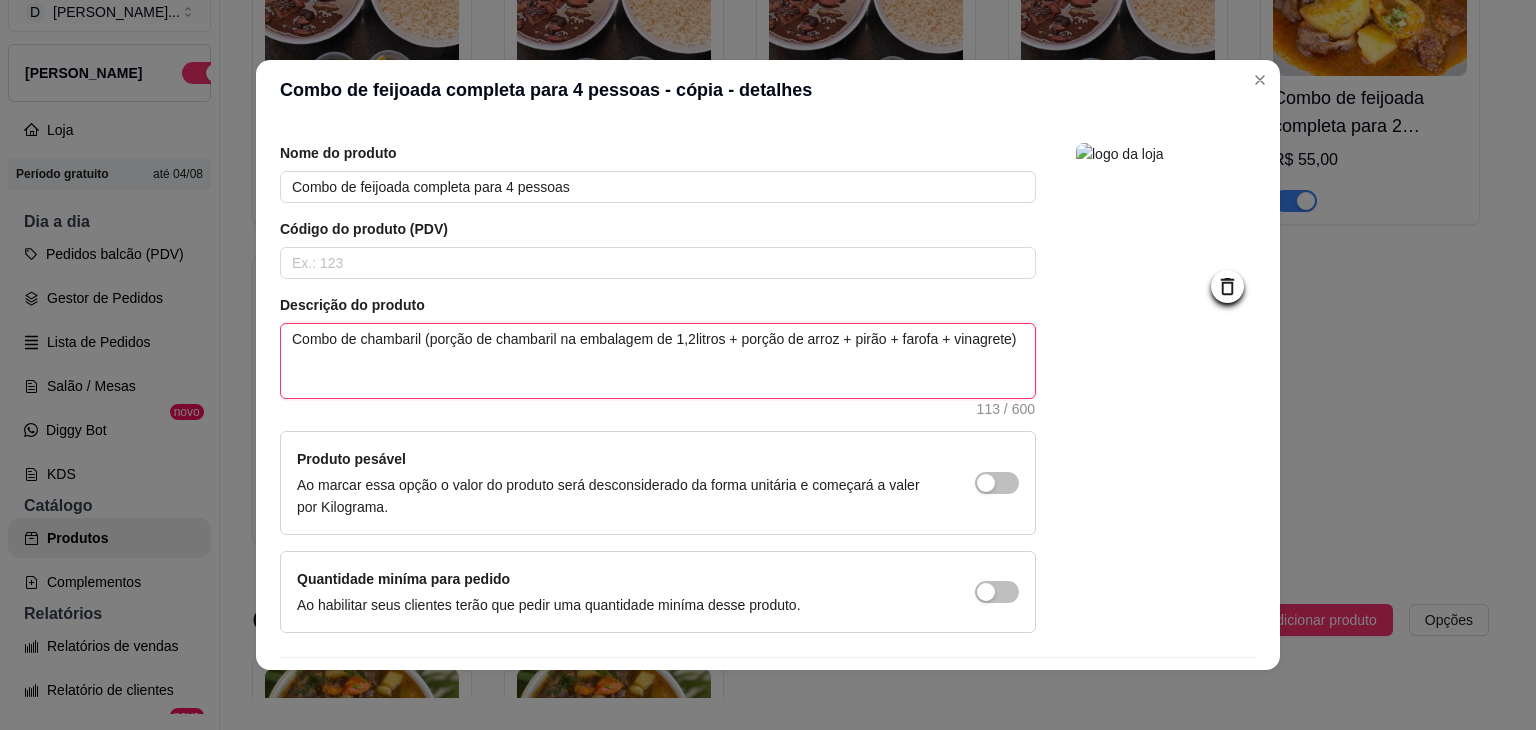 scroll, scrollTop: 116, scrollLeft: 0, axis: vertical 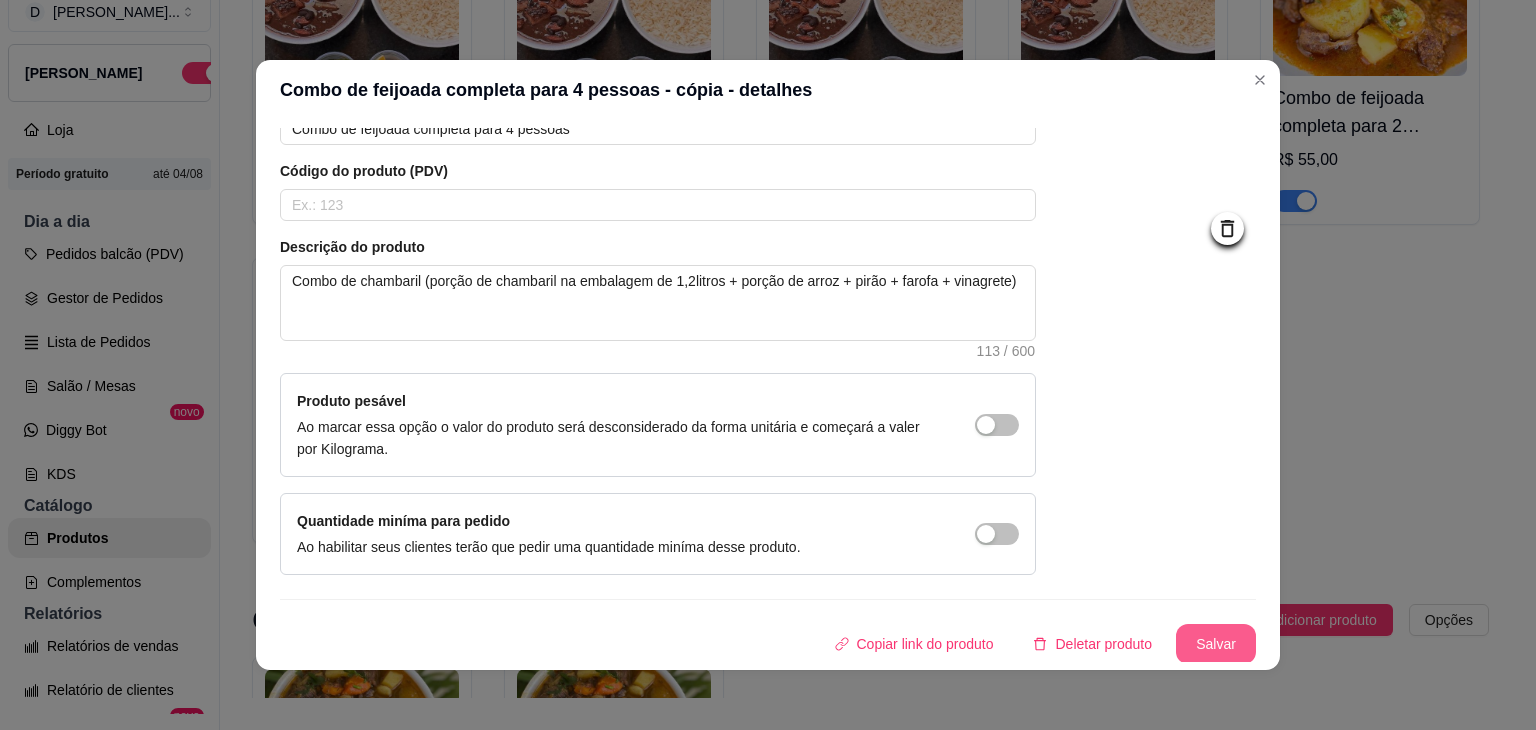 click on "Salvar" at bounding box center (1216, 644) 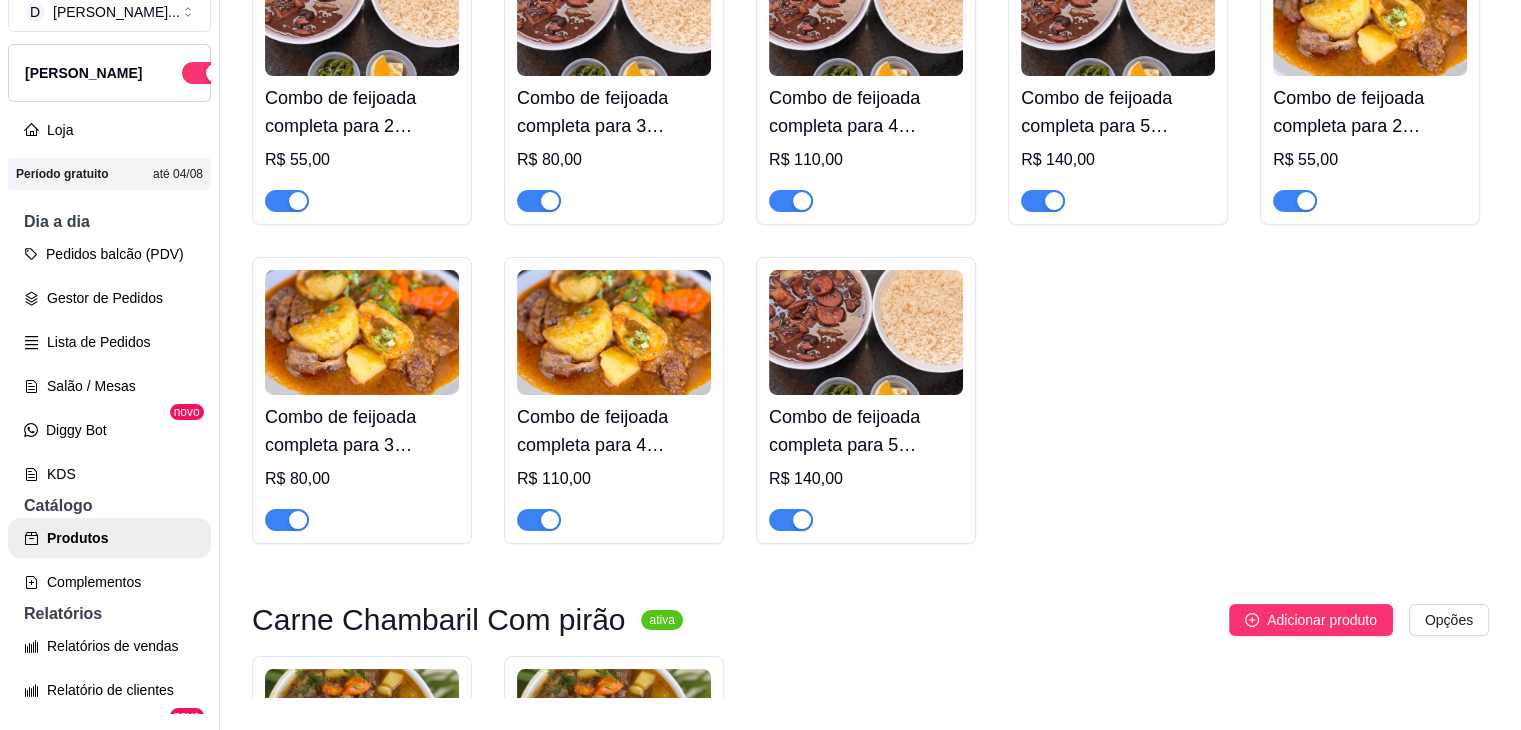 click on "Combo de feijoada completa para 5 pessoas - cópia   R$ 140,00" at bounding box center (866, 400) 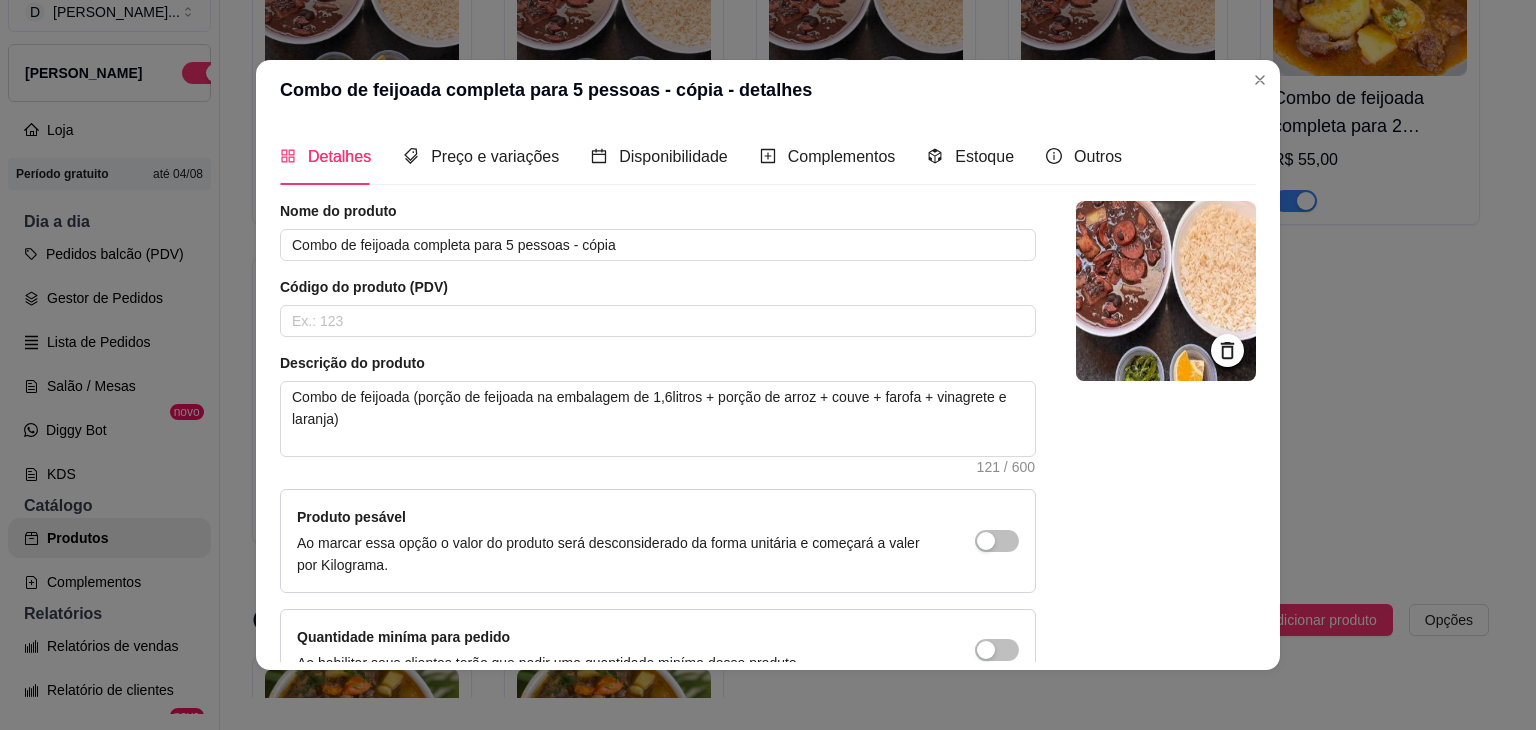 click at bounding box center (1166, 291) 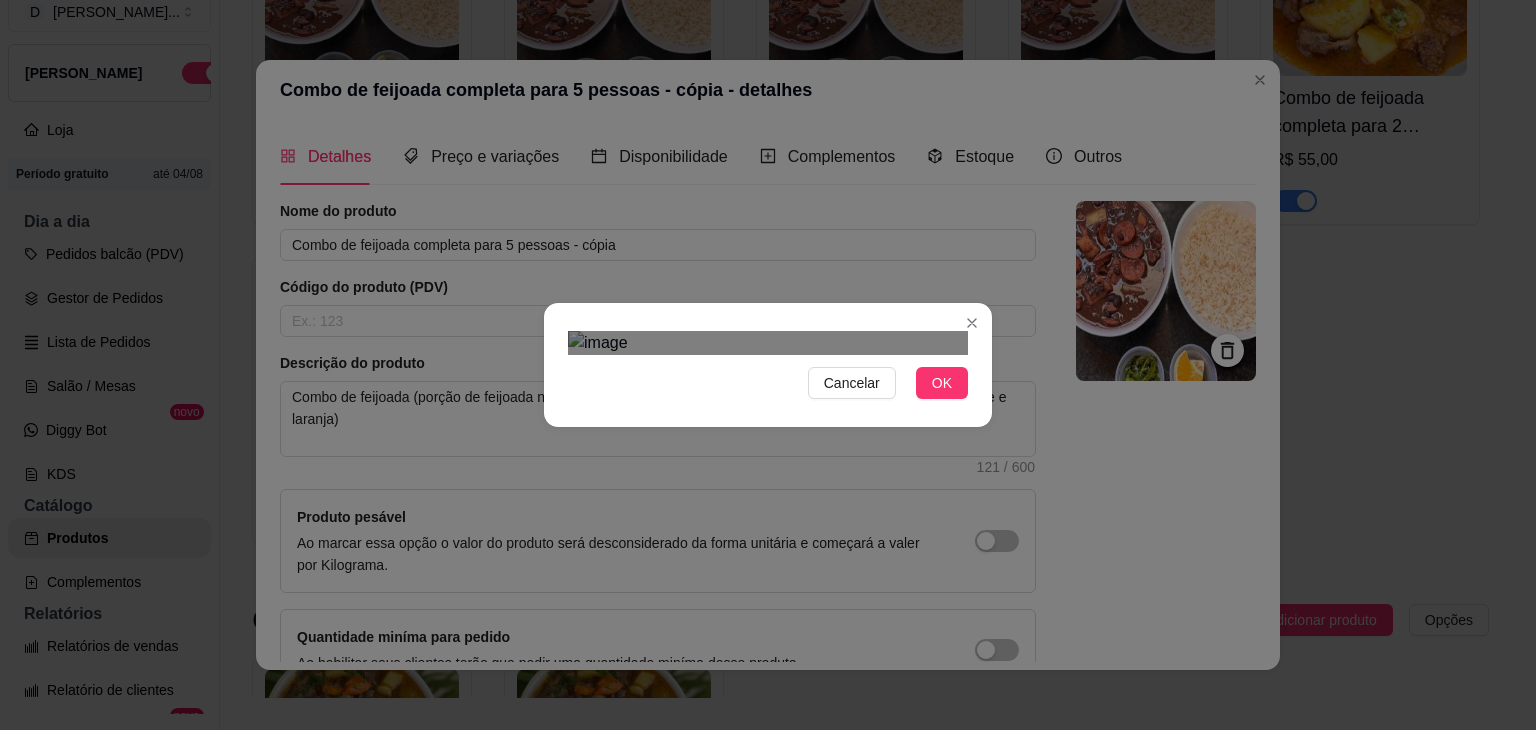 click at bounding box center [778, 786] 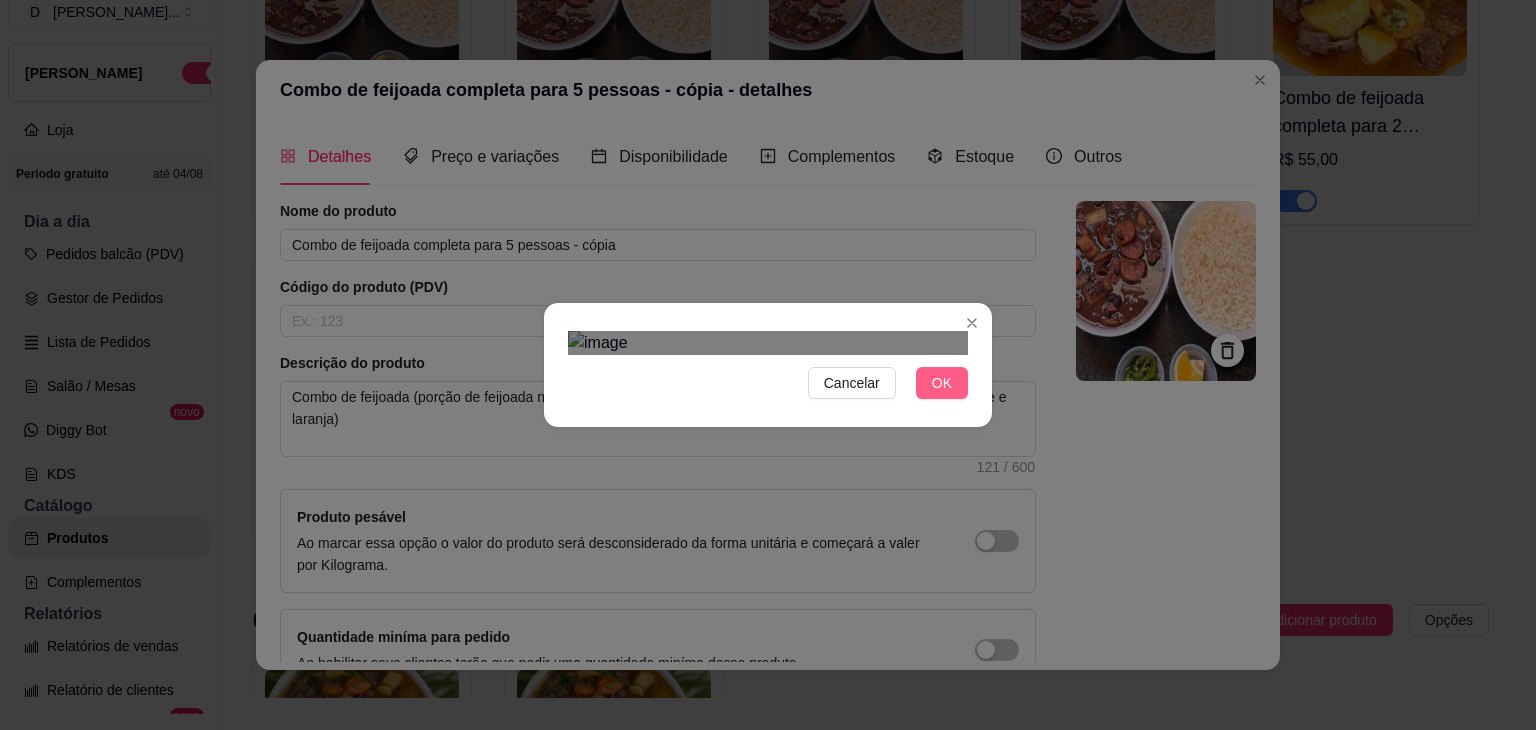 click on "OK" at bounding box center (942, 383) 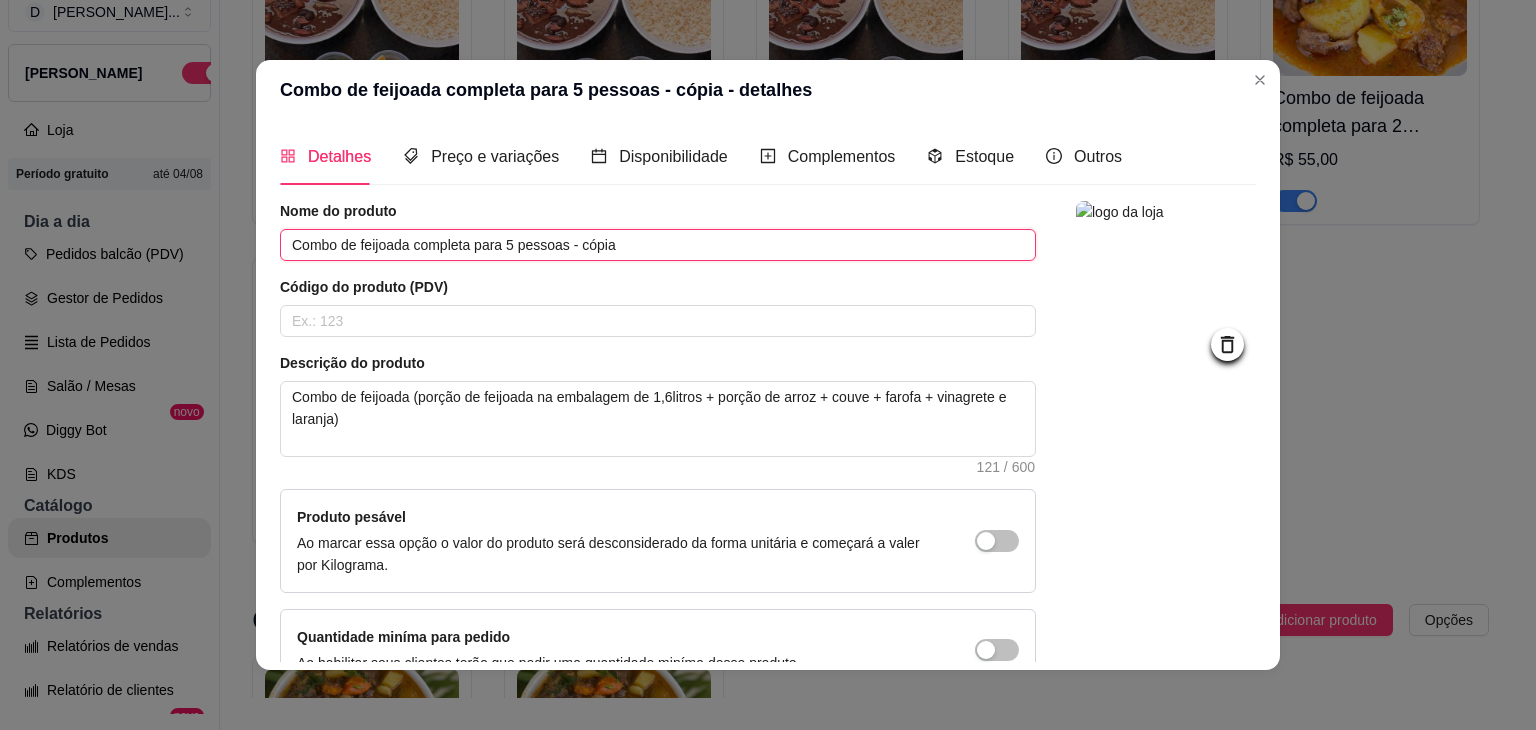drag, startPoint x: 620, startPoint y: 245, endPoint x: 557, endPoint y: 252, distance: 63.387695 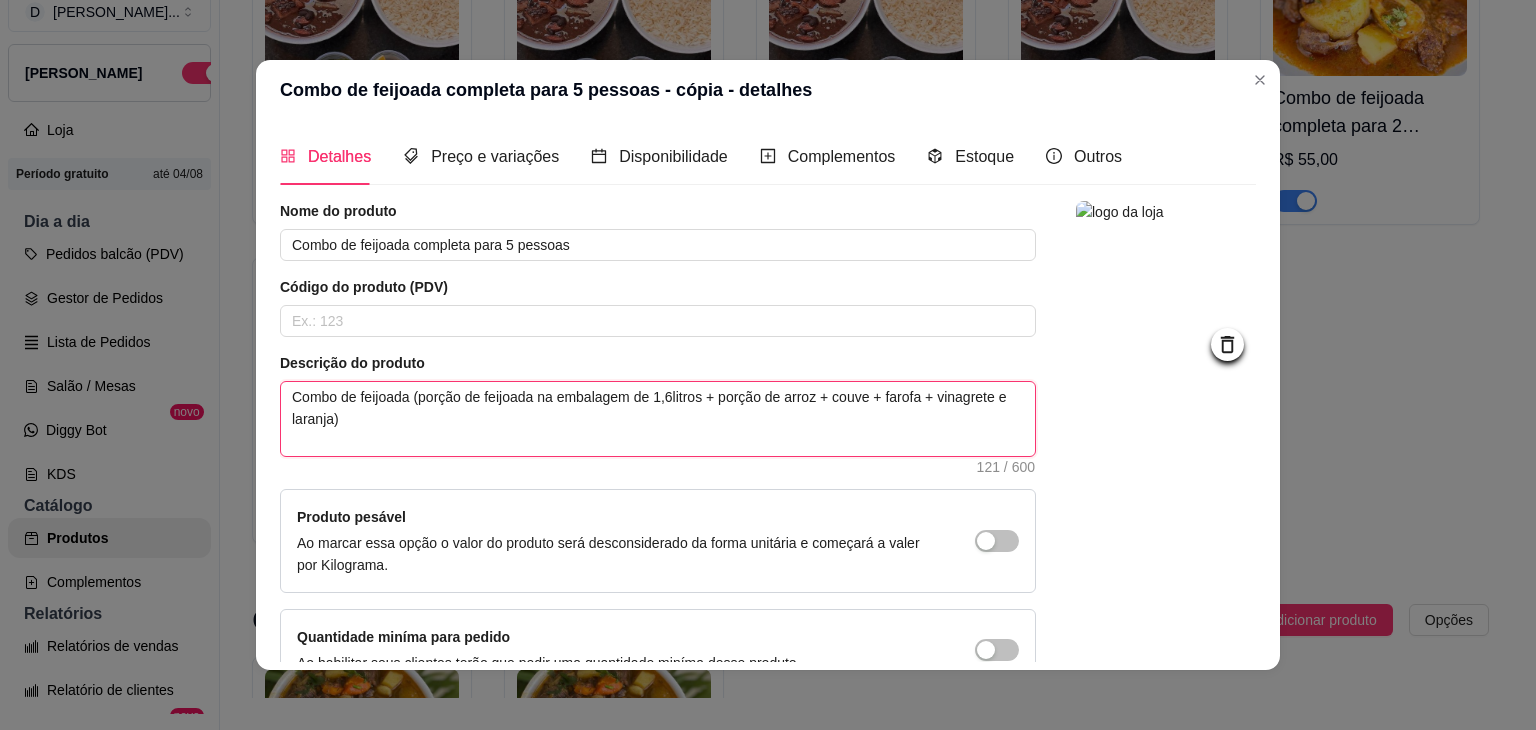 click on "Combo de feijoada (porção de feijoada na embalagem de 1,6litros + porção de arroz + couve + farofa + vinagrete e laranja)" at bounding box center (658, 419) 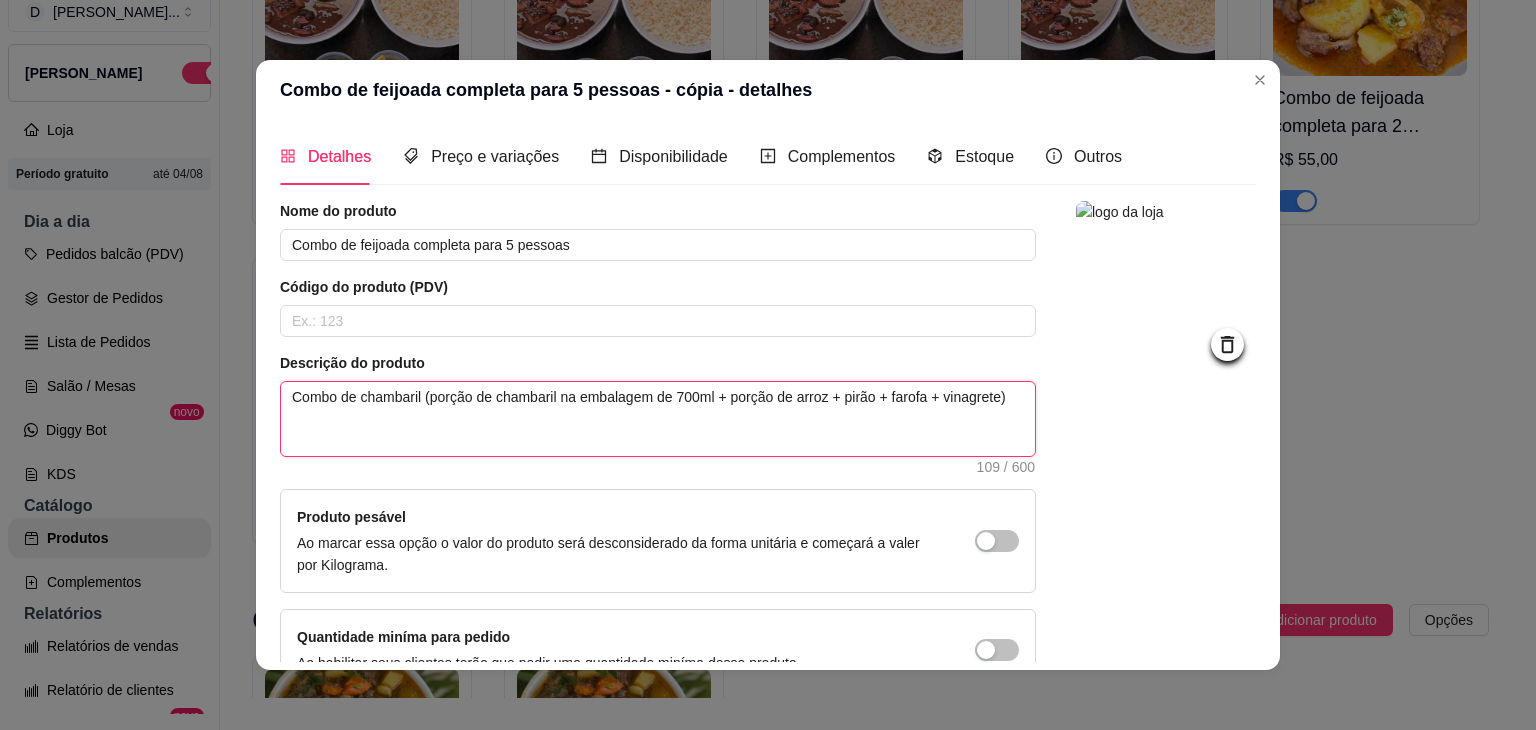click on "Combo de chambaril (porção de chambaril na embalagem de 700ml + porção de arroz + pirão + farofa + vinagrete)" at bounding box center [658, 419] 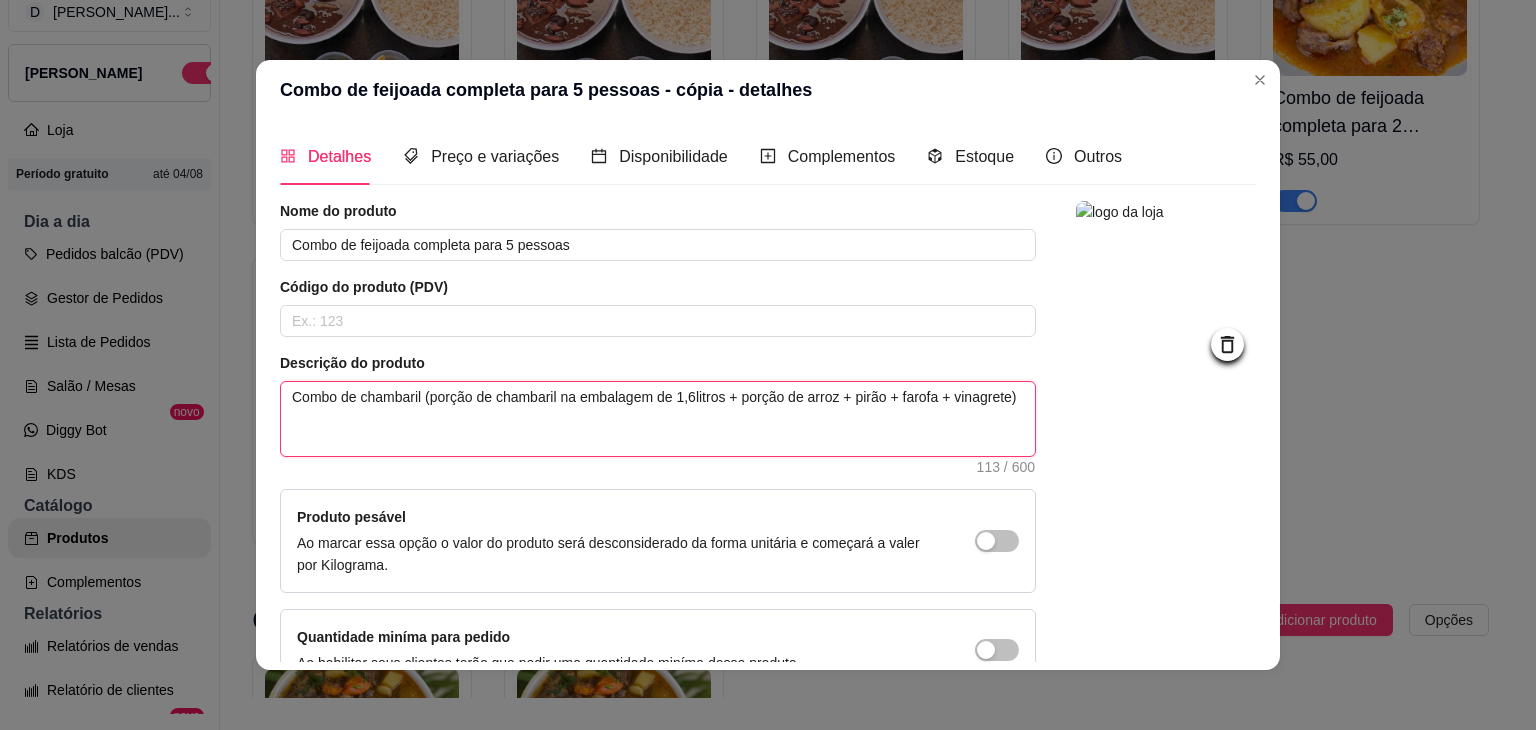 scroll, scrollTop: 116, scrollLeft: 0, axis: vertical 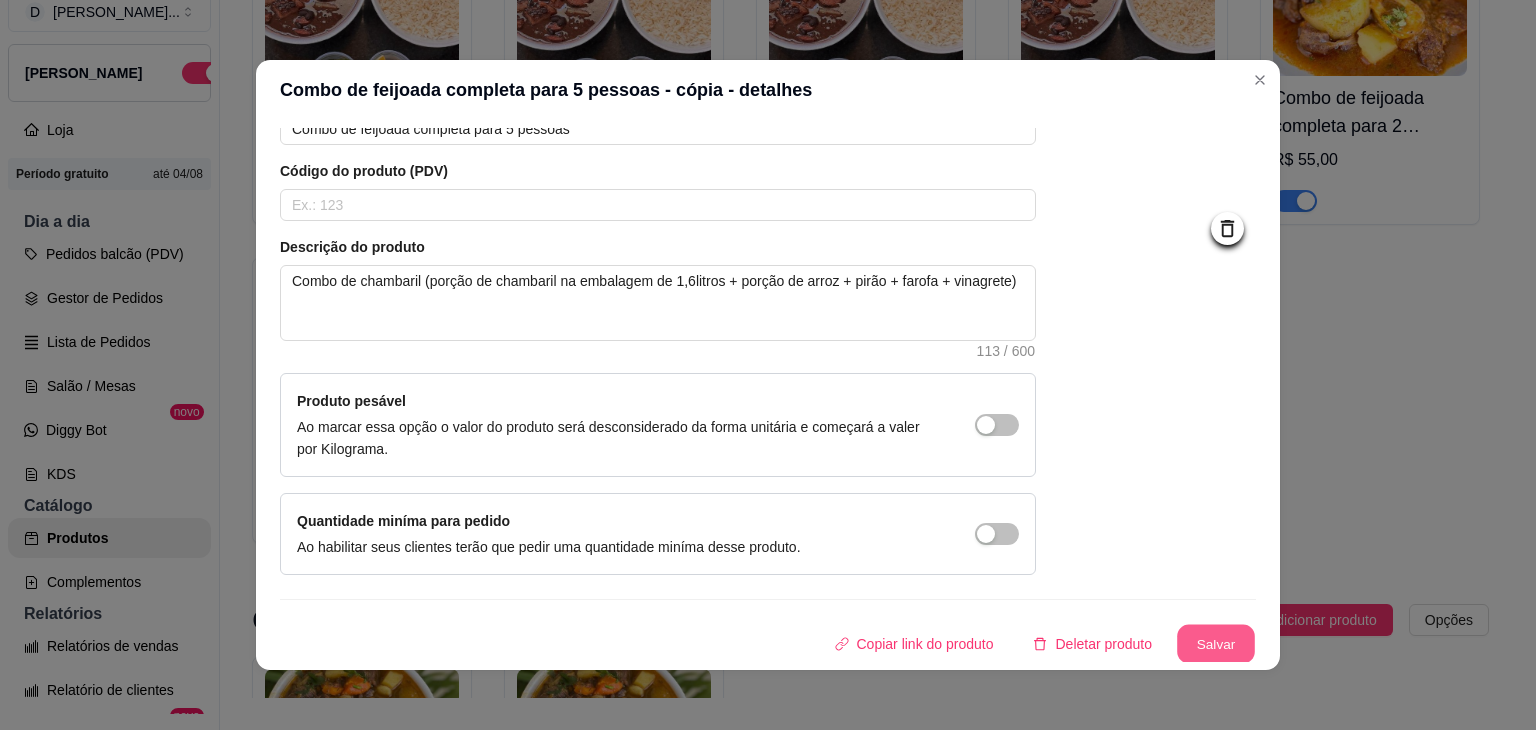 click on "Salvar" at bounding box center [1216, 644] 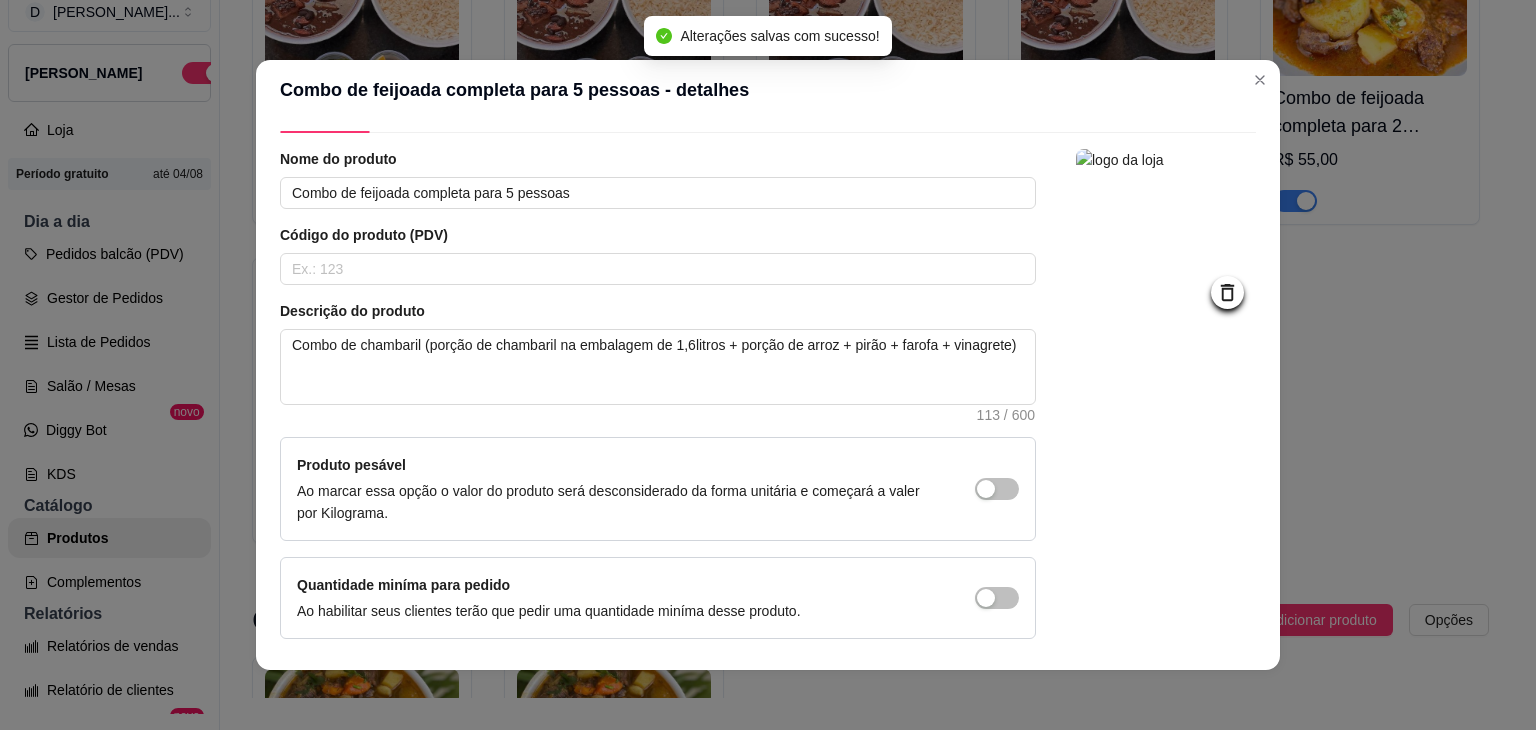 scroll, scrollTop: 0, scrollLeft: 0, axis: both 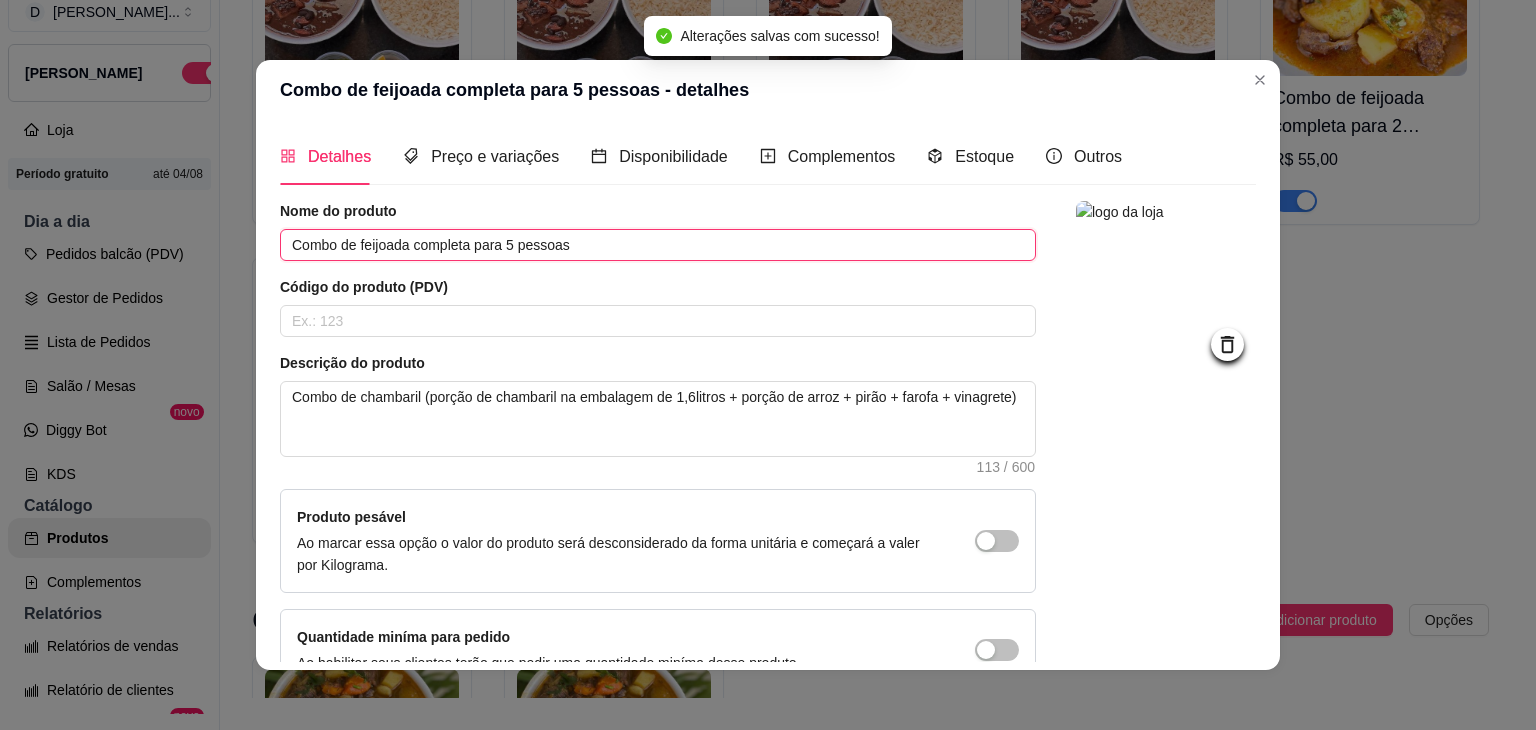 click on "Combo de feijoada completa para 5 pessoas" at bounding box center [658, 245] 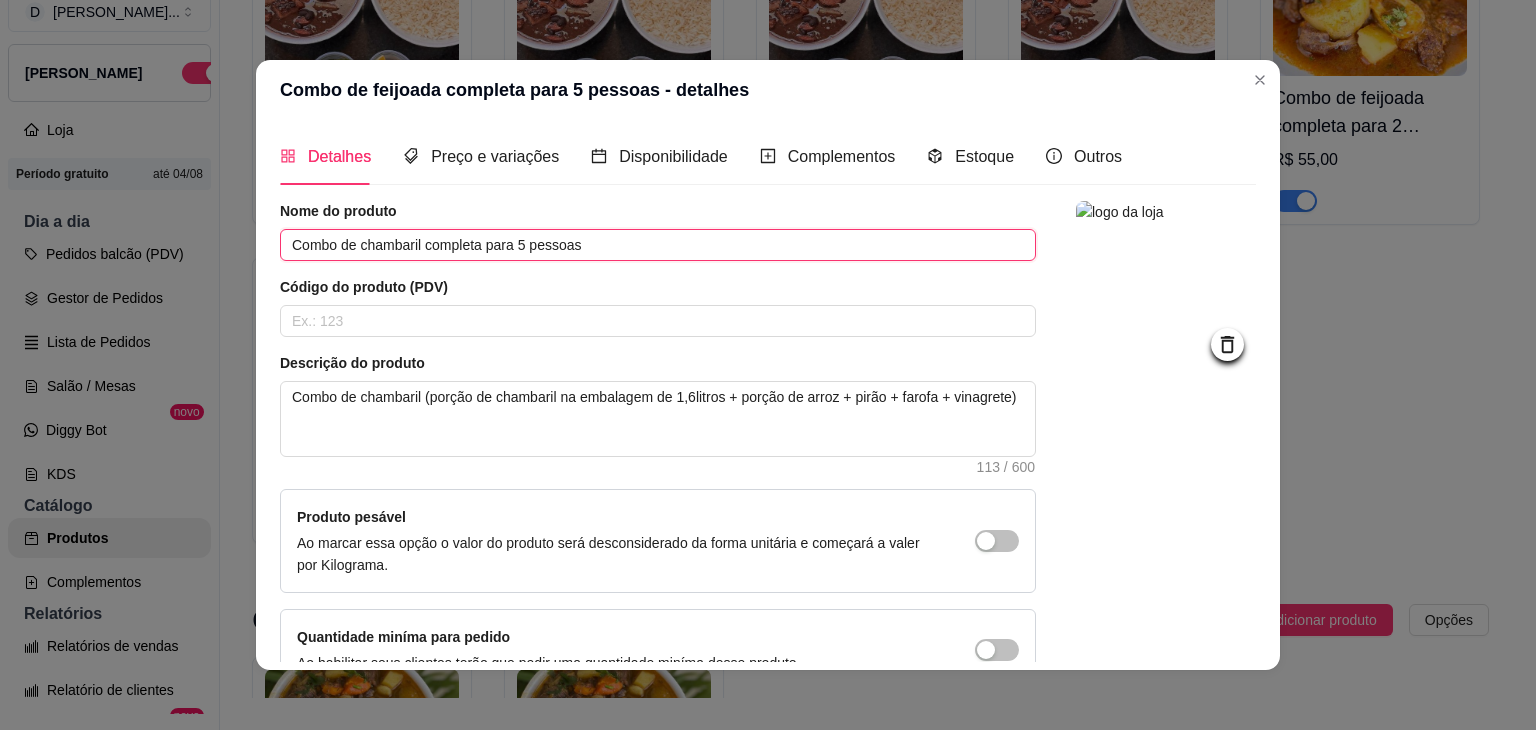 click on "Combo de chambaril completa para 5 pessoas" at bounding box center (658, 245) 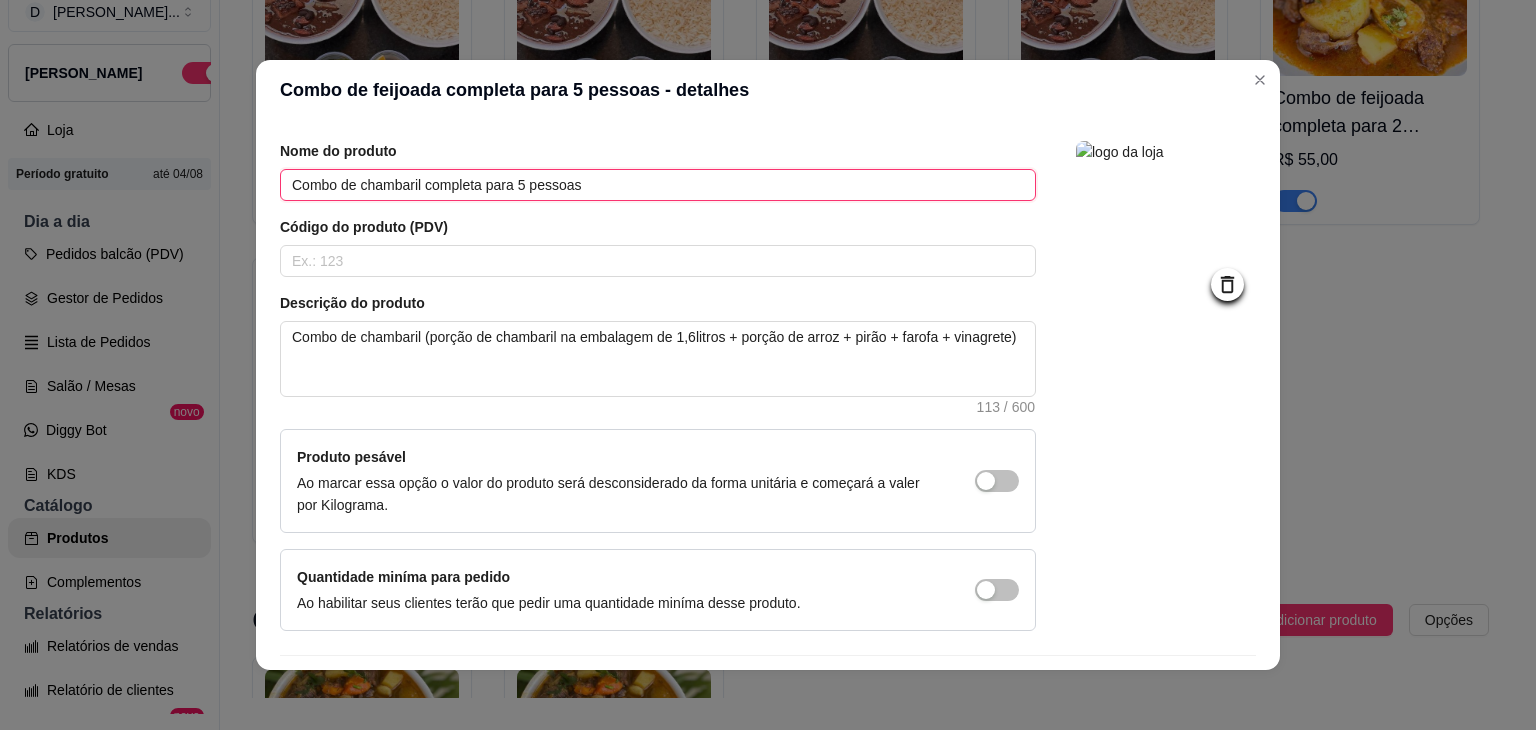 scroll, scrollTop: 116, scrollLeft: 0, axis: vertical 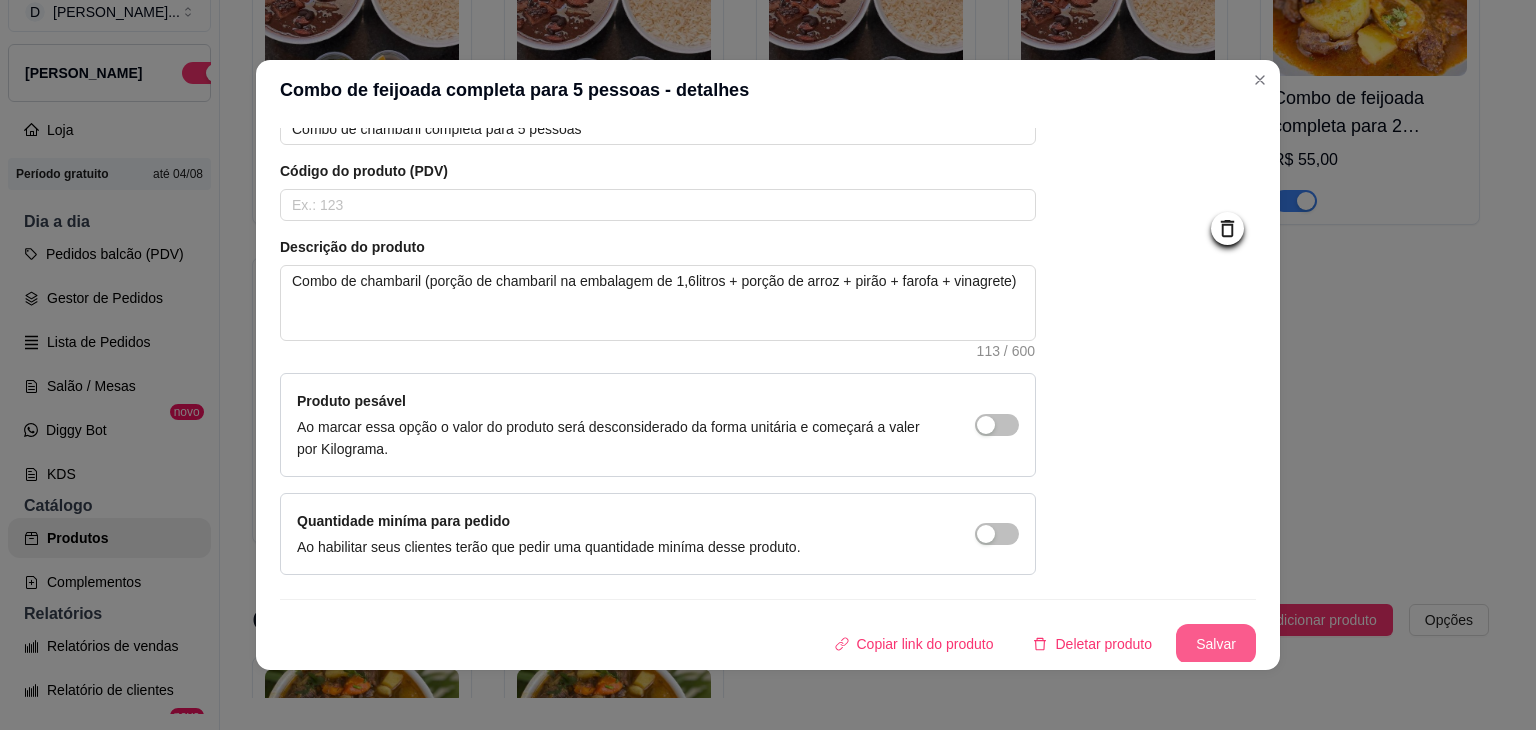click on "Salvar" at bounding box center (1216, 644) 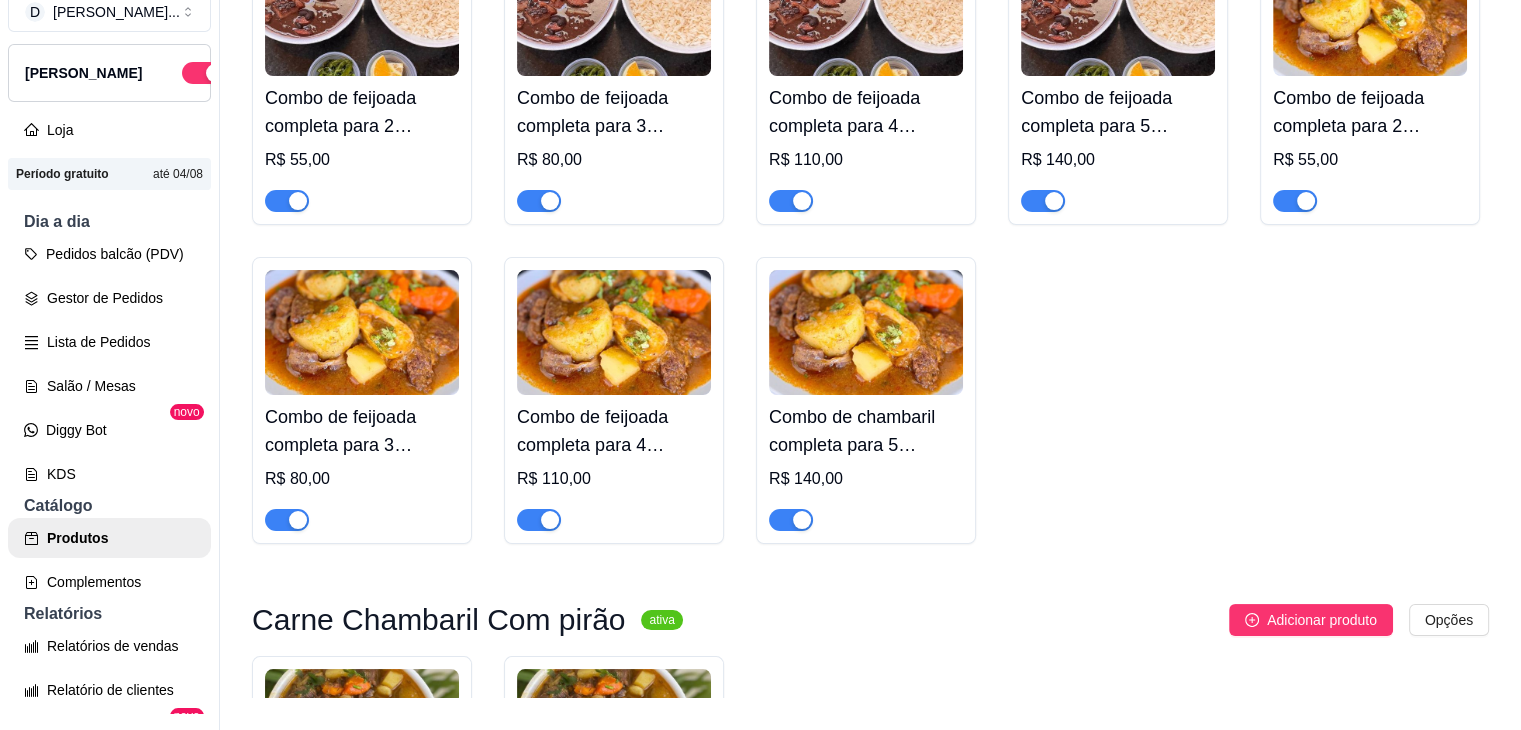 click at bounding box center (614, 332) 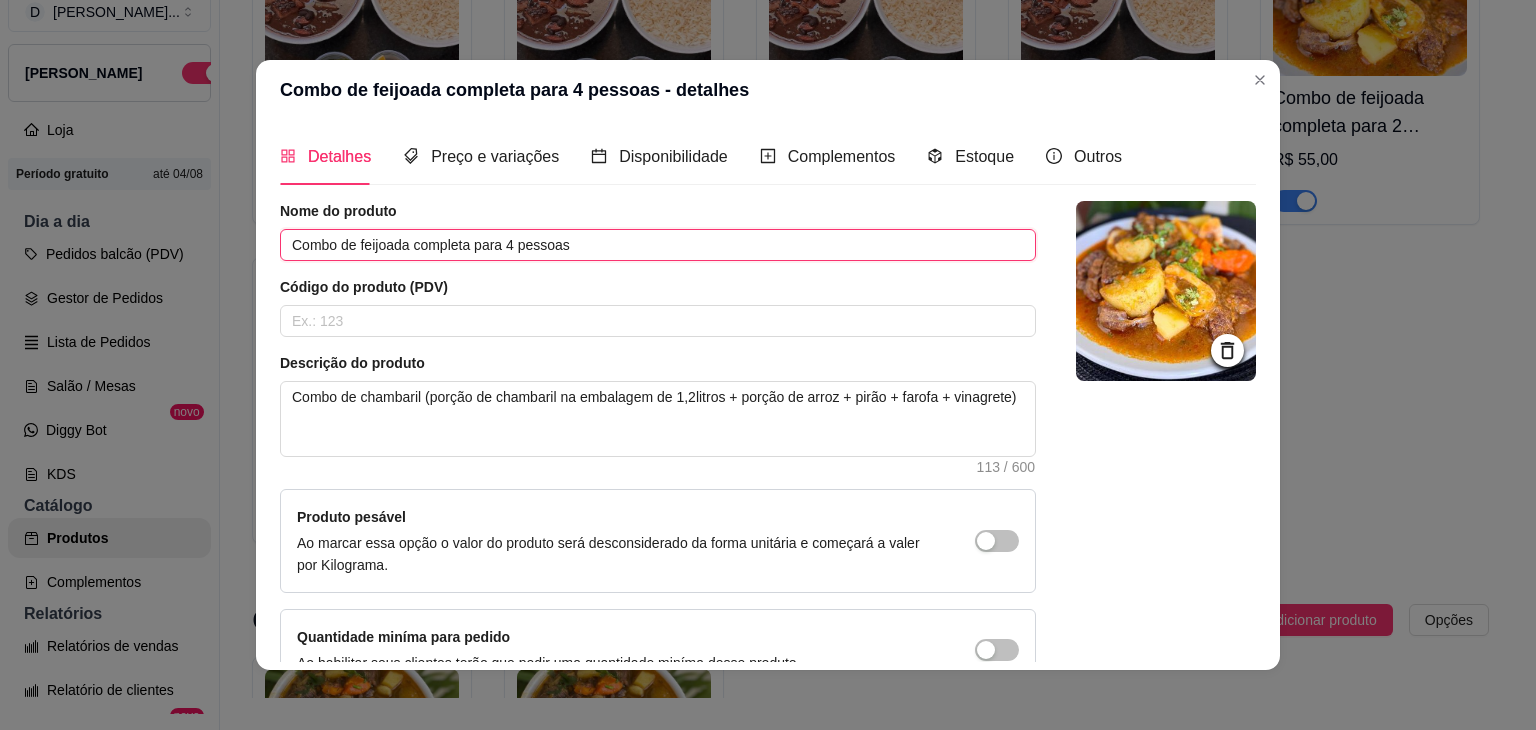 click on "Combo de feijoada completa para 4 pessoas" at bounding box center (658, 245) 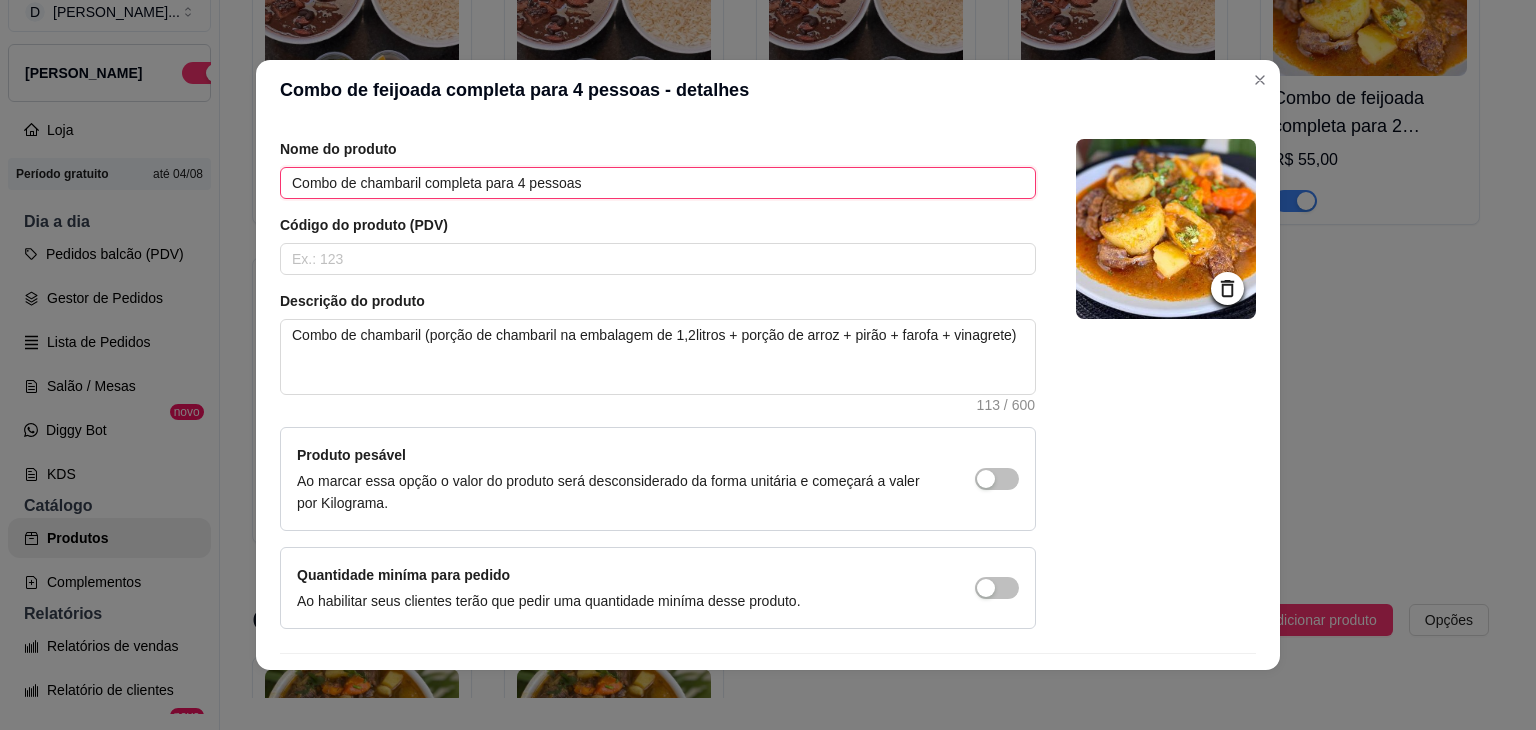 scroll, scrollTop: 116, scrollLeft: 0, axis: vertical 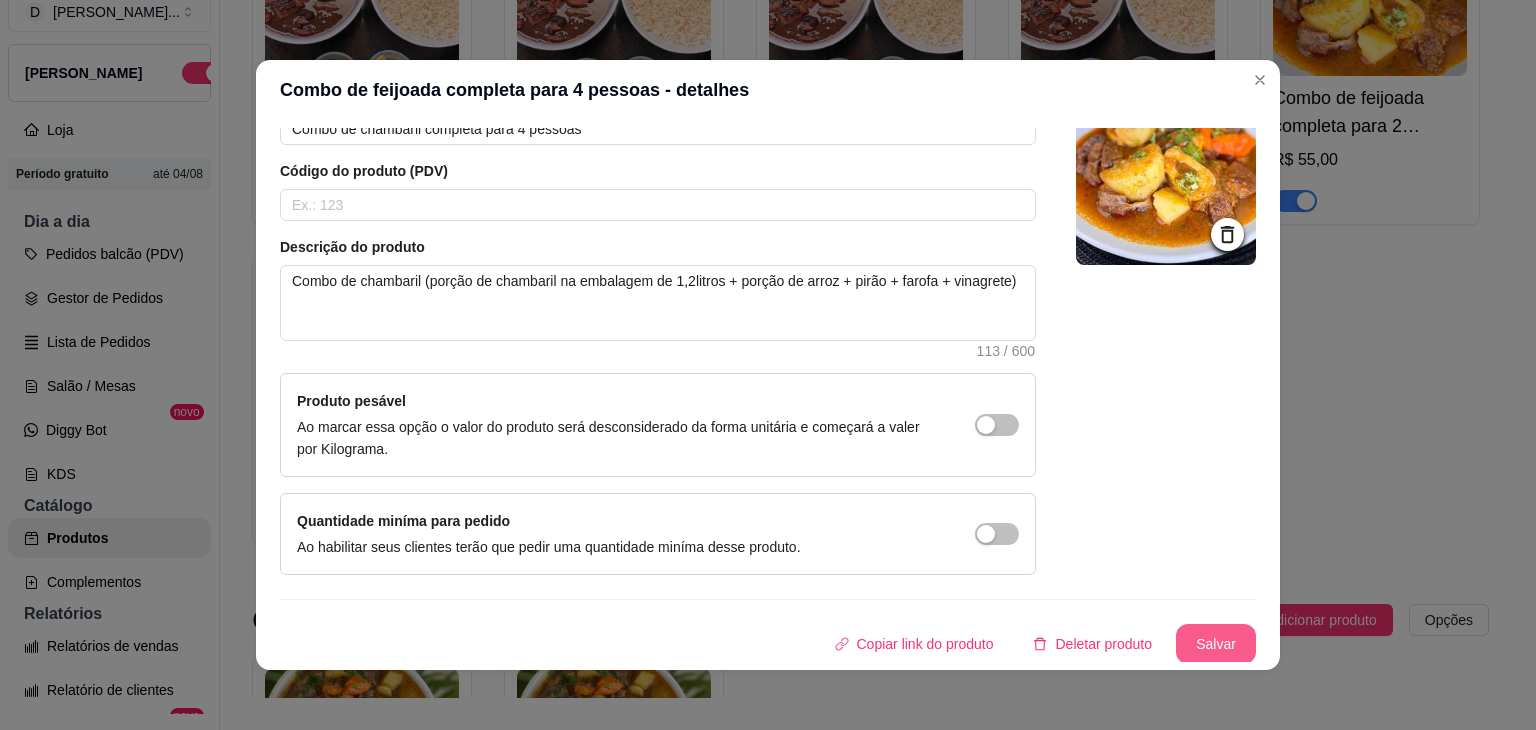 click on "Salvar" at bounding box center [1216, 644] 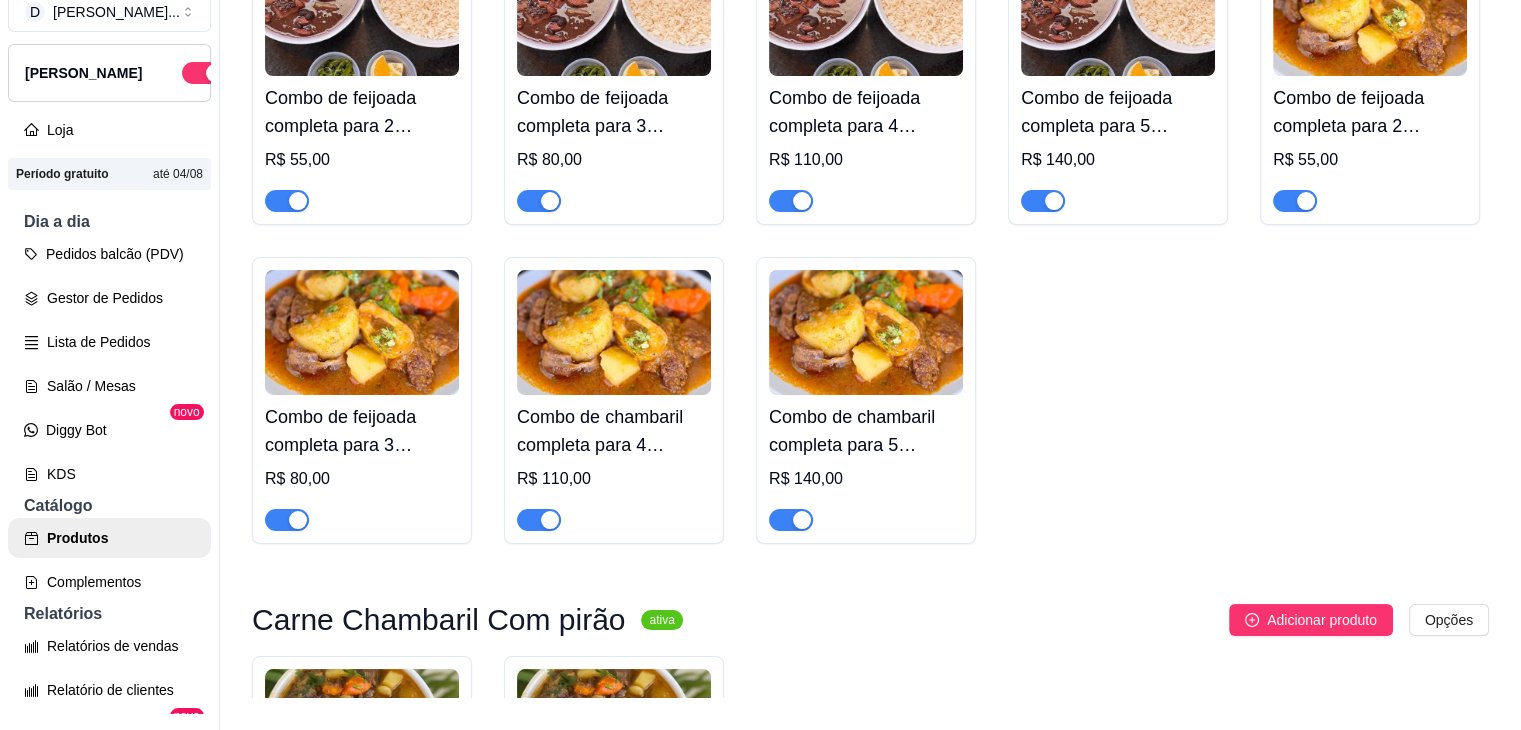 click at bounding box center (362, 332) 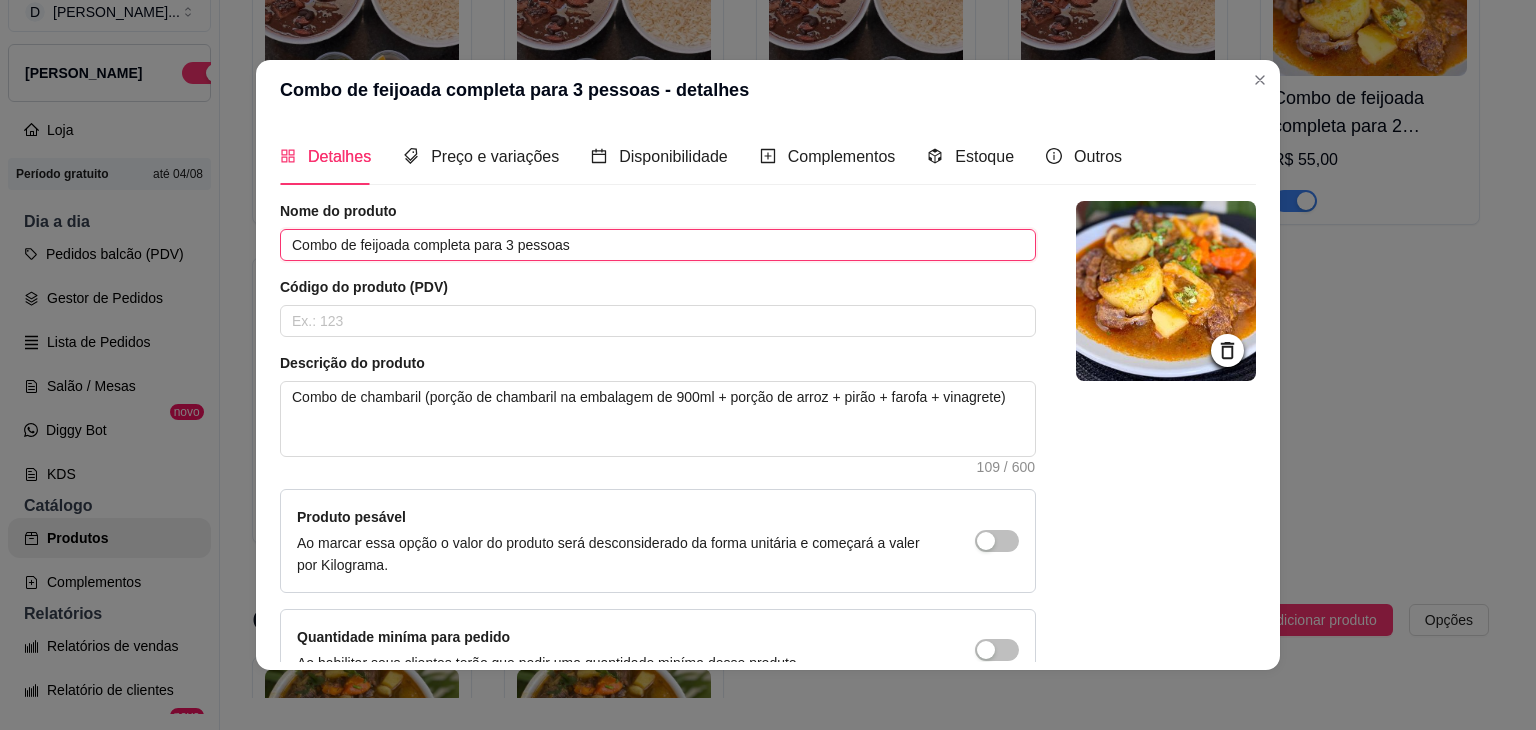 click on "Combo de feijoada completa para 3 pessoas" at bounding box center (658, 245) 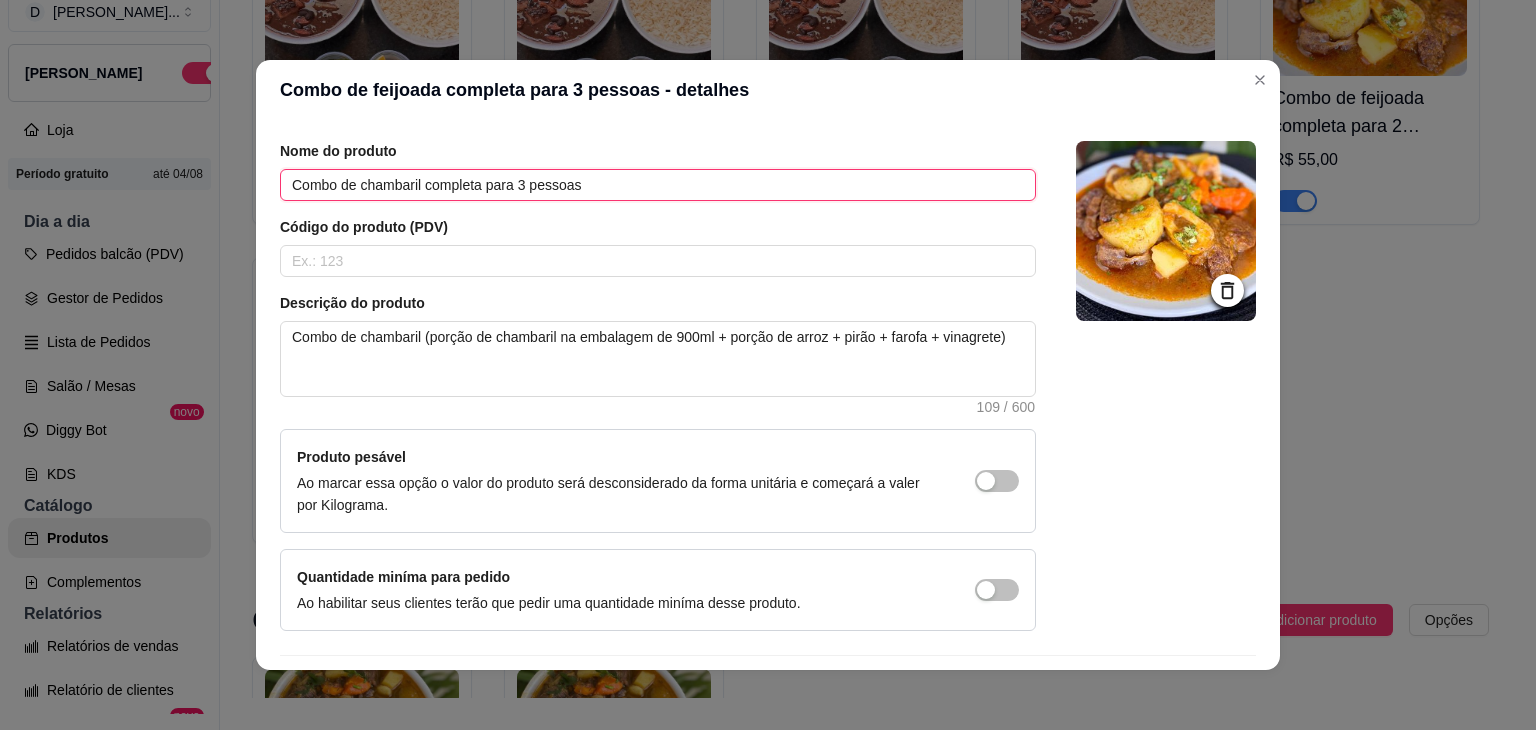 scroll, scrollTop: 116, scrollLeft: 0, axis: vertical 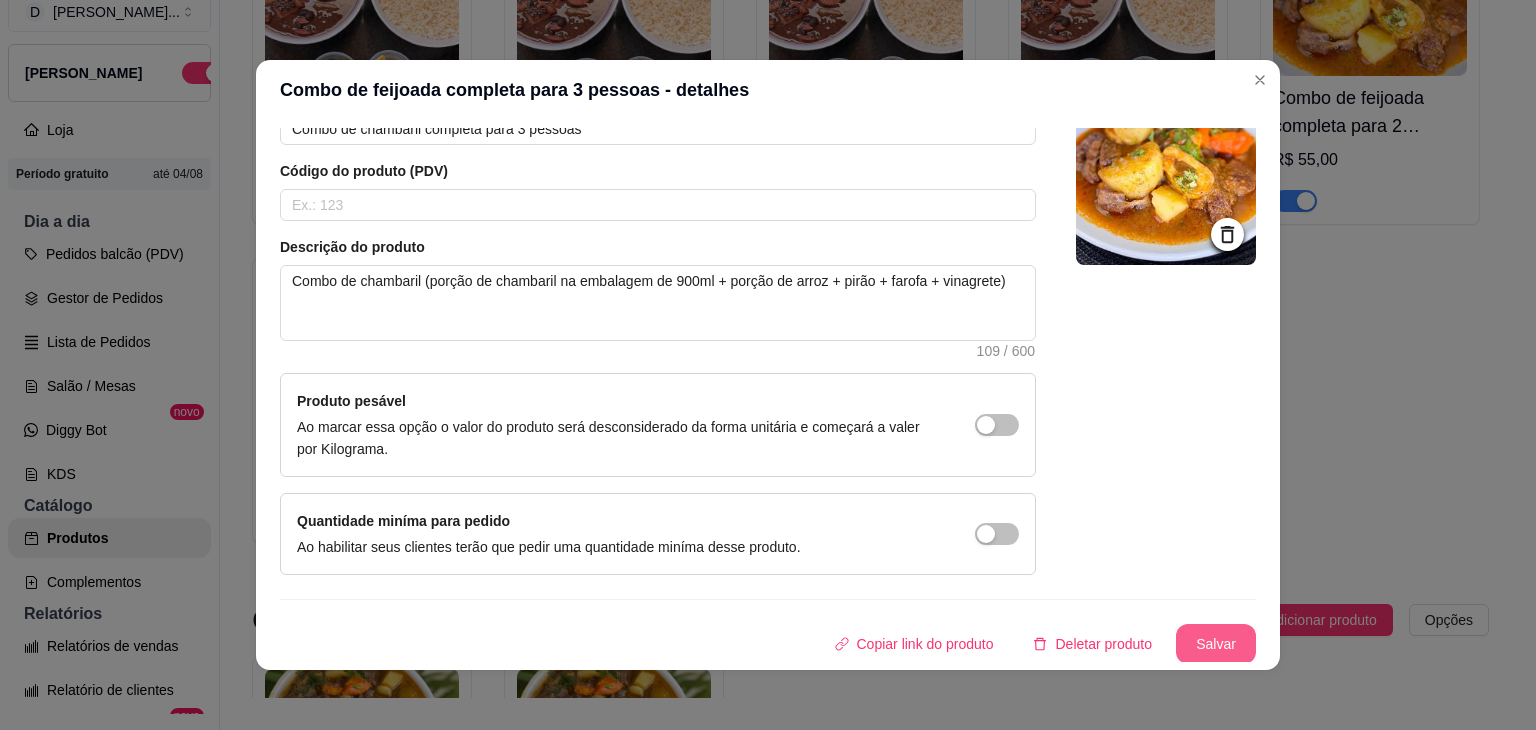 click on "Salvar" at bounding box center [1216, 644] 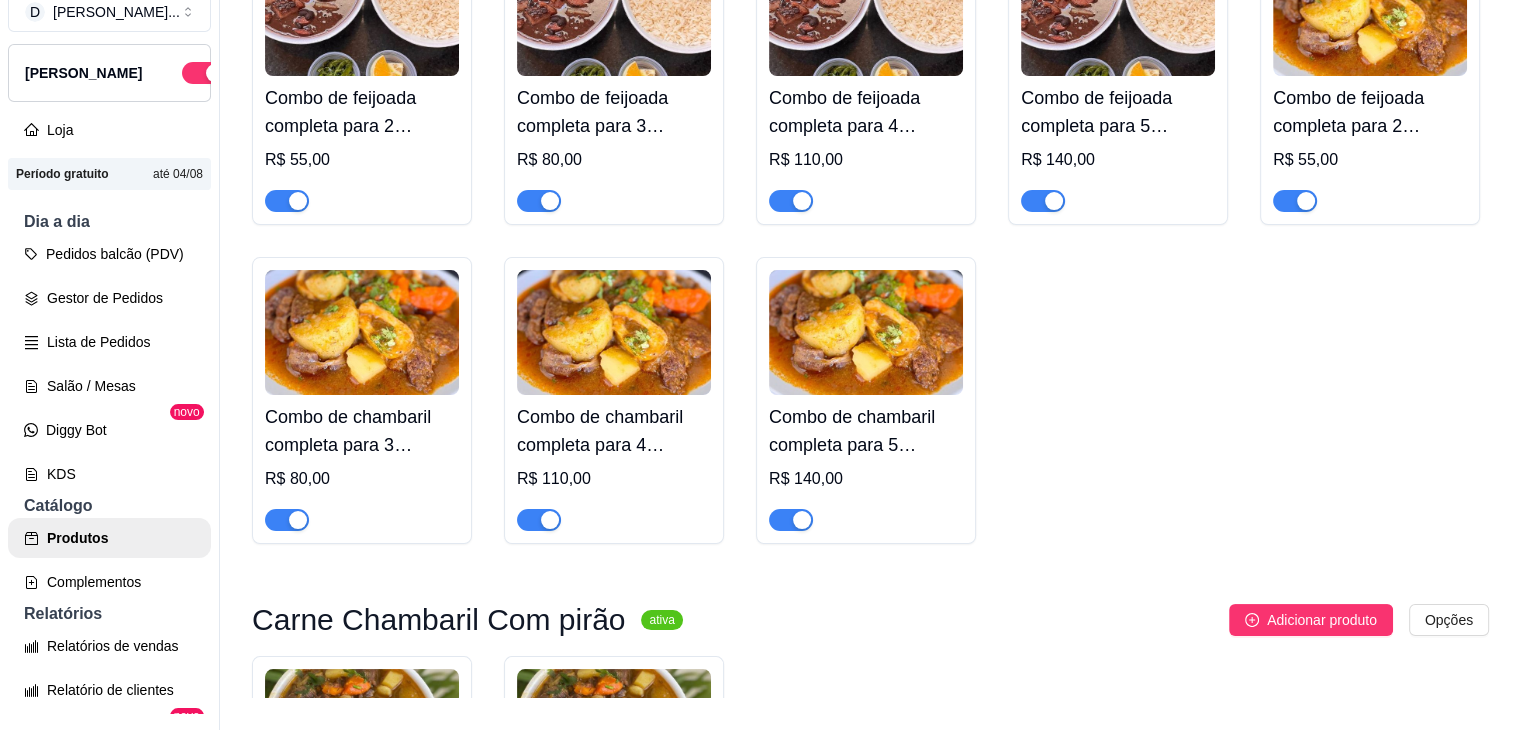 click at bounding box center (1370, 13) 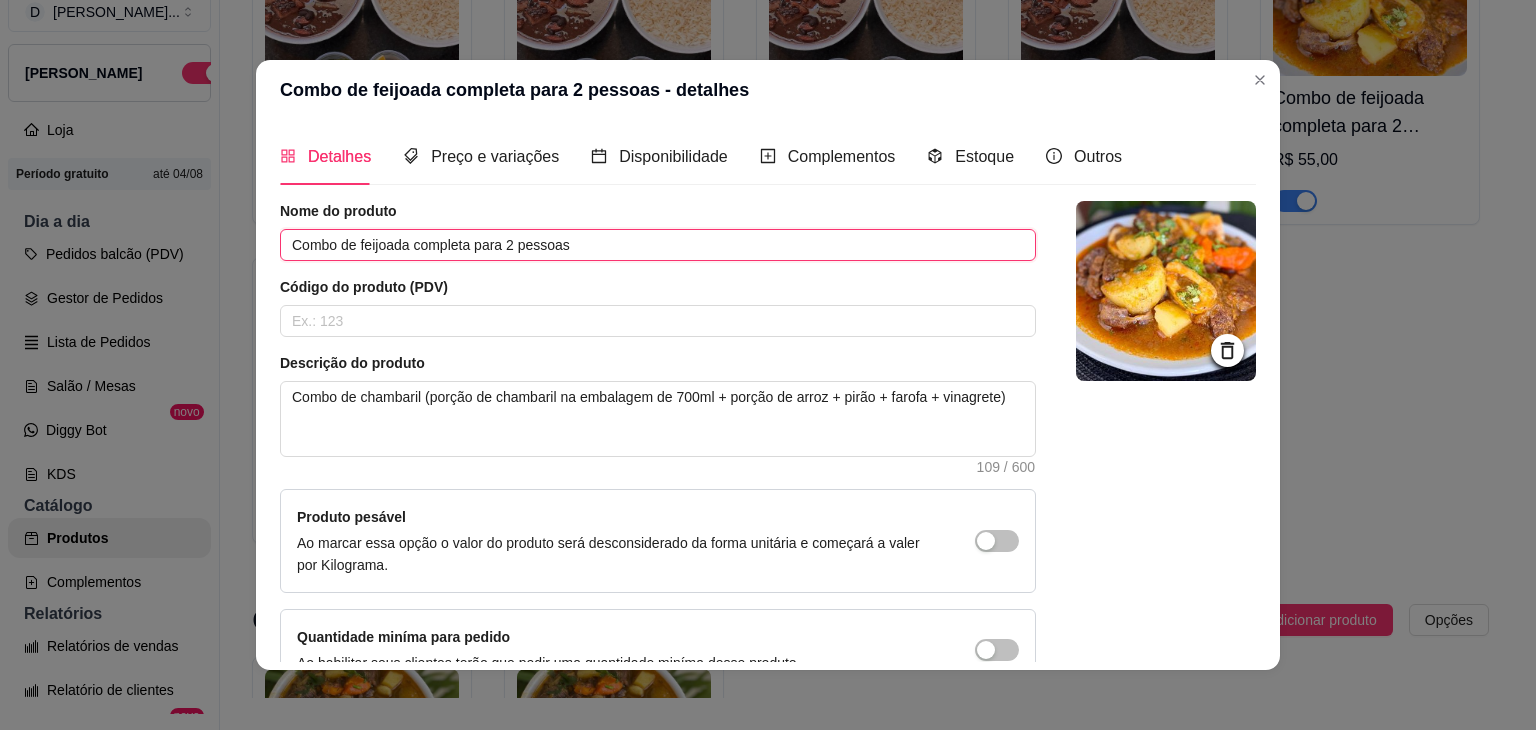 click on "Combo de feijoada completa para 2 pessoas" at bounding box center [658, 245] 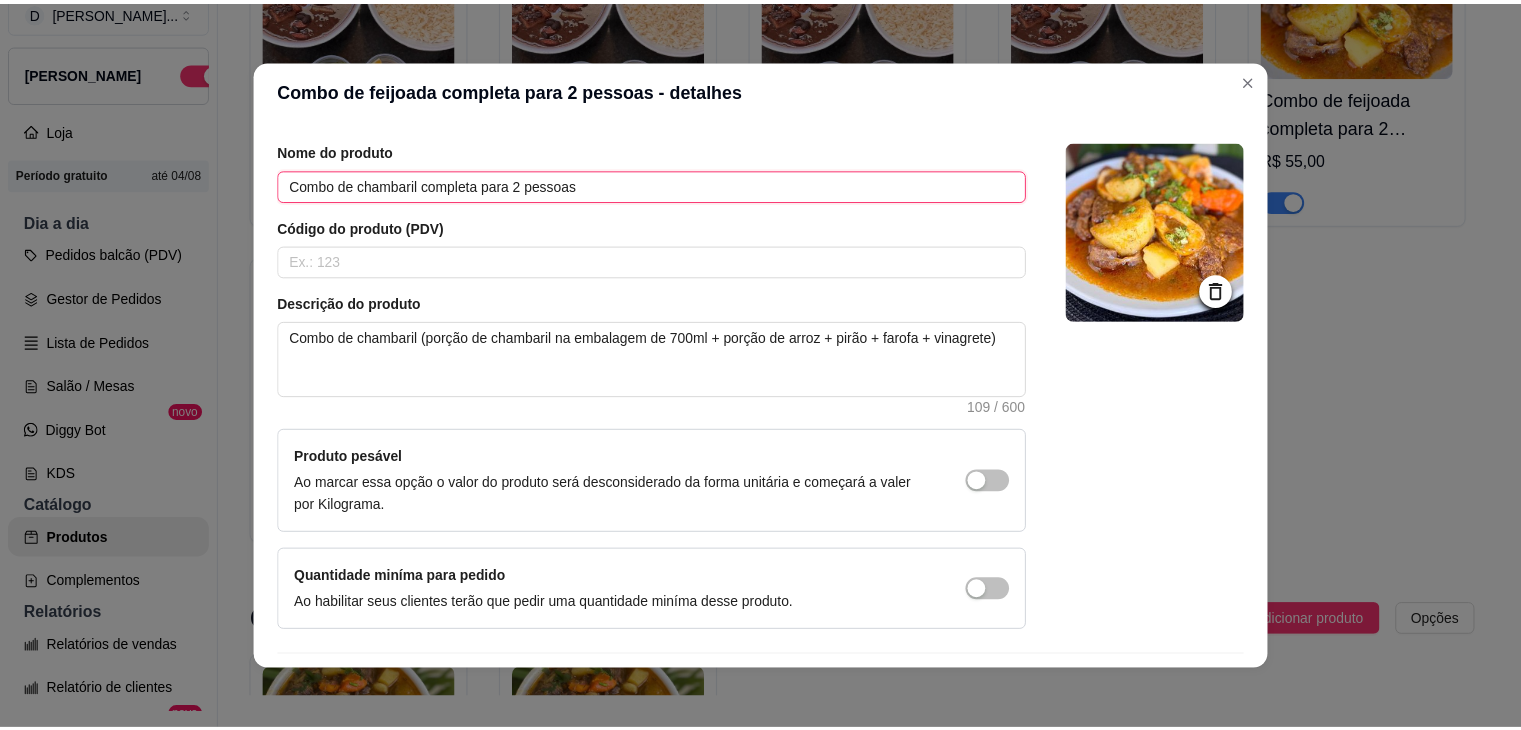 scroll, scrollTop: 116, scrollLeft: 0, axis: vertical 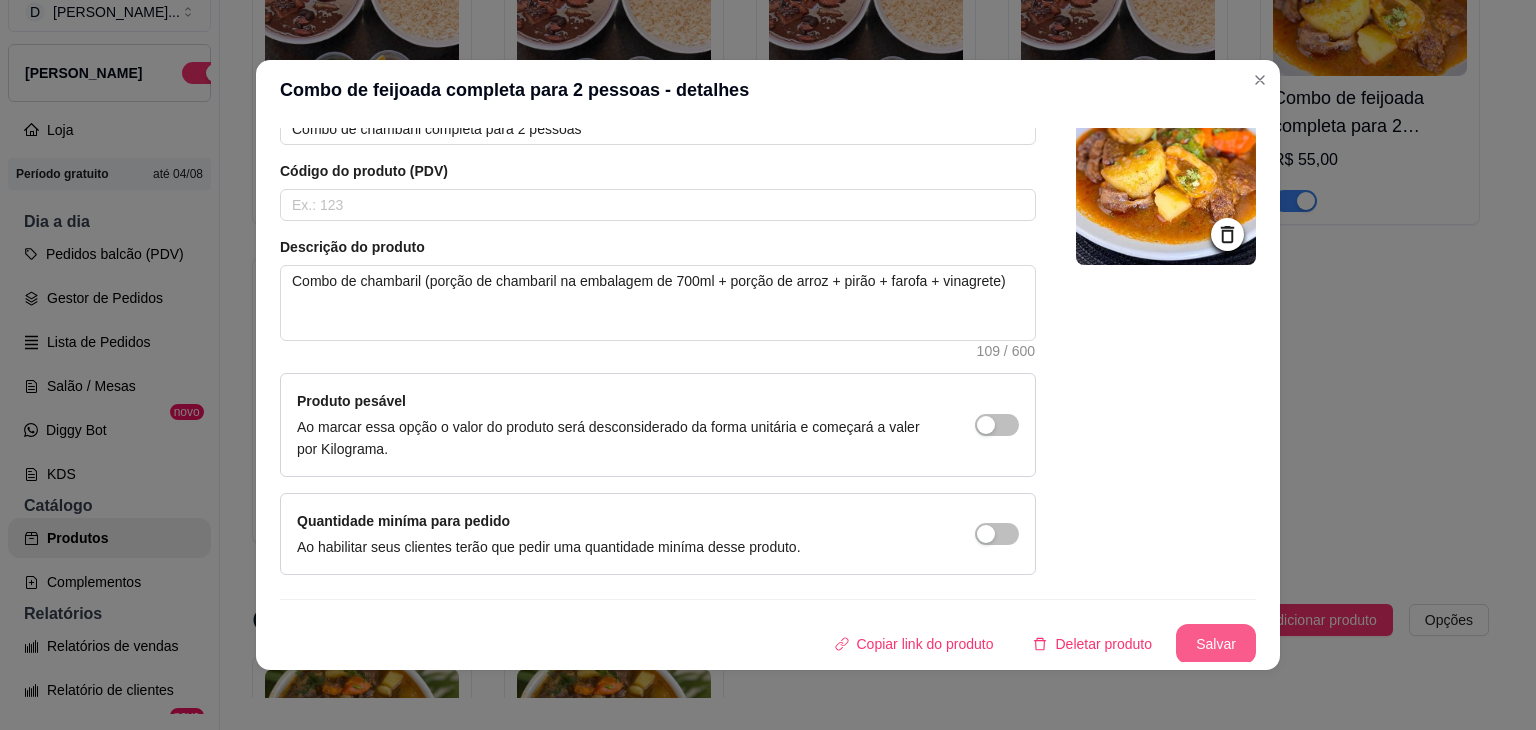 click on "Salvar" at bounding box center [1216, 644] 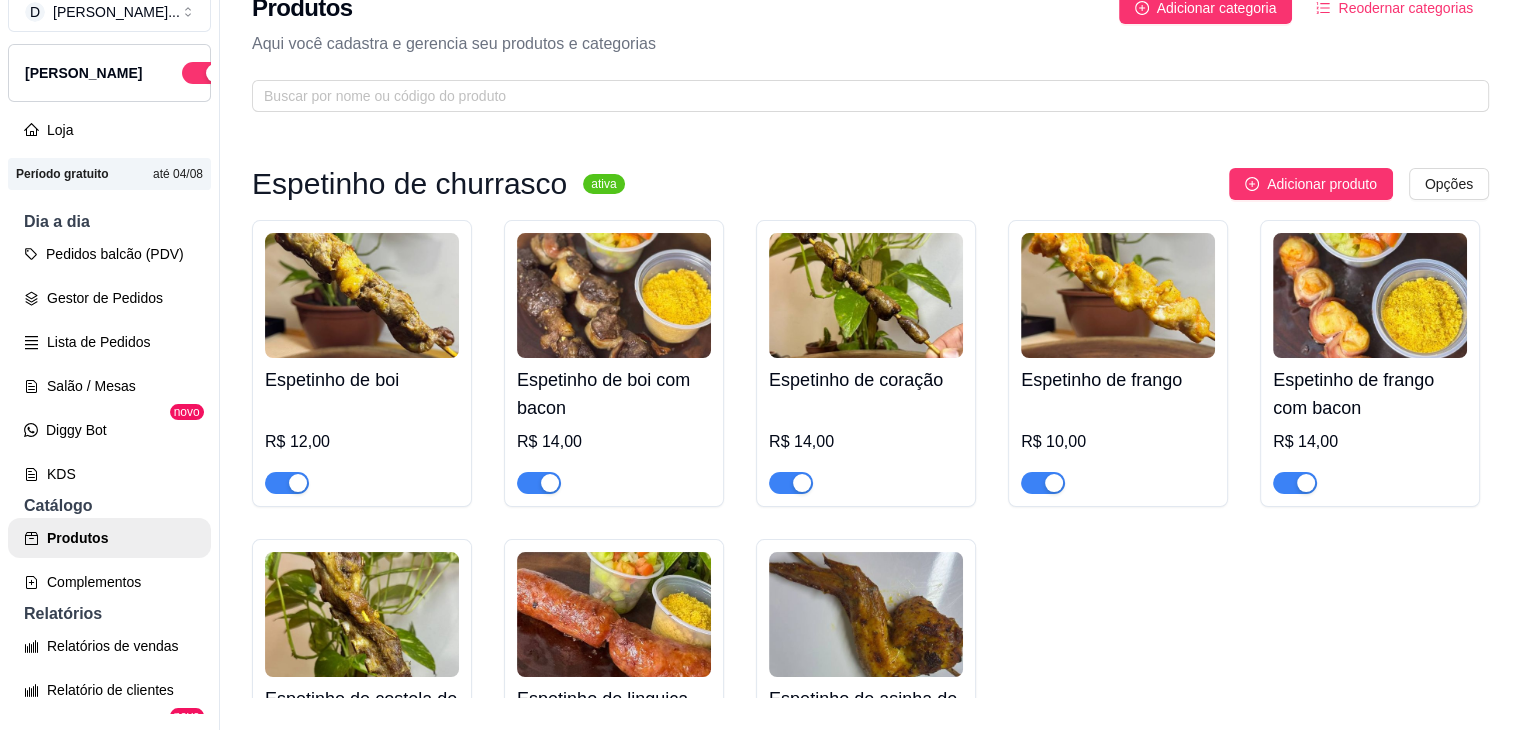 scroll, scrollTop: 100, scrollLeft: 0, axis: vertical 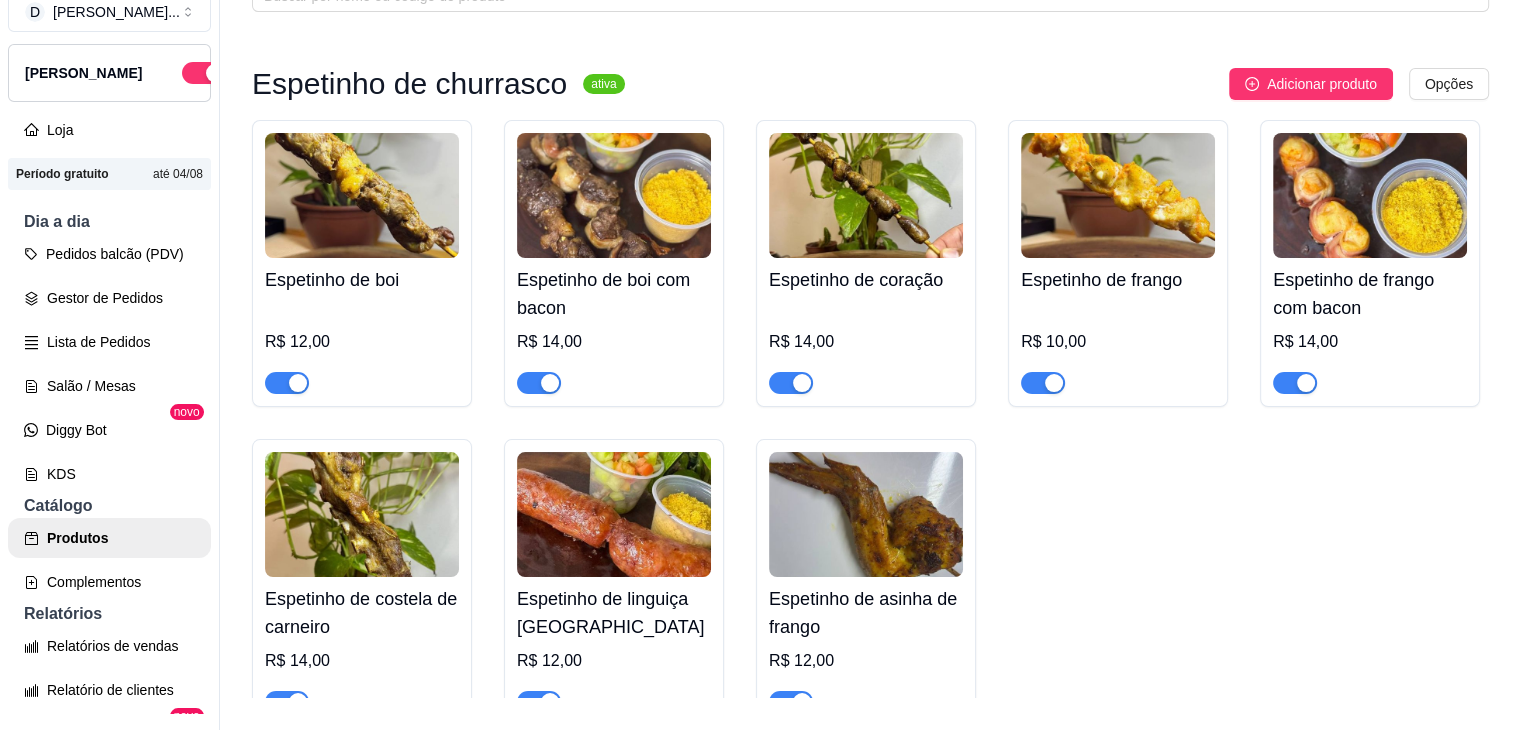 click on "Espetinho de linguiça [GEOGRAPHIC_DATA]" at bounding box center (614, 613) 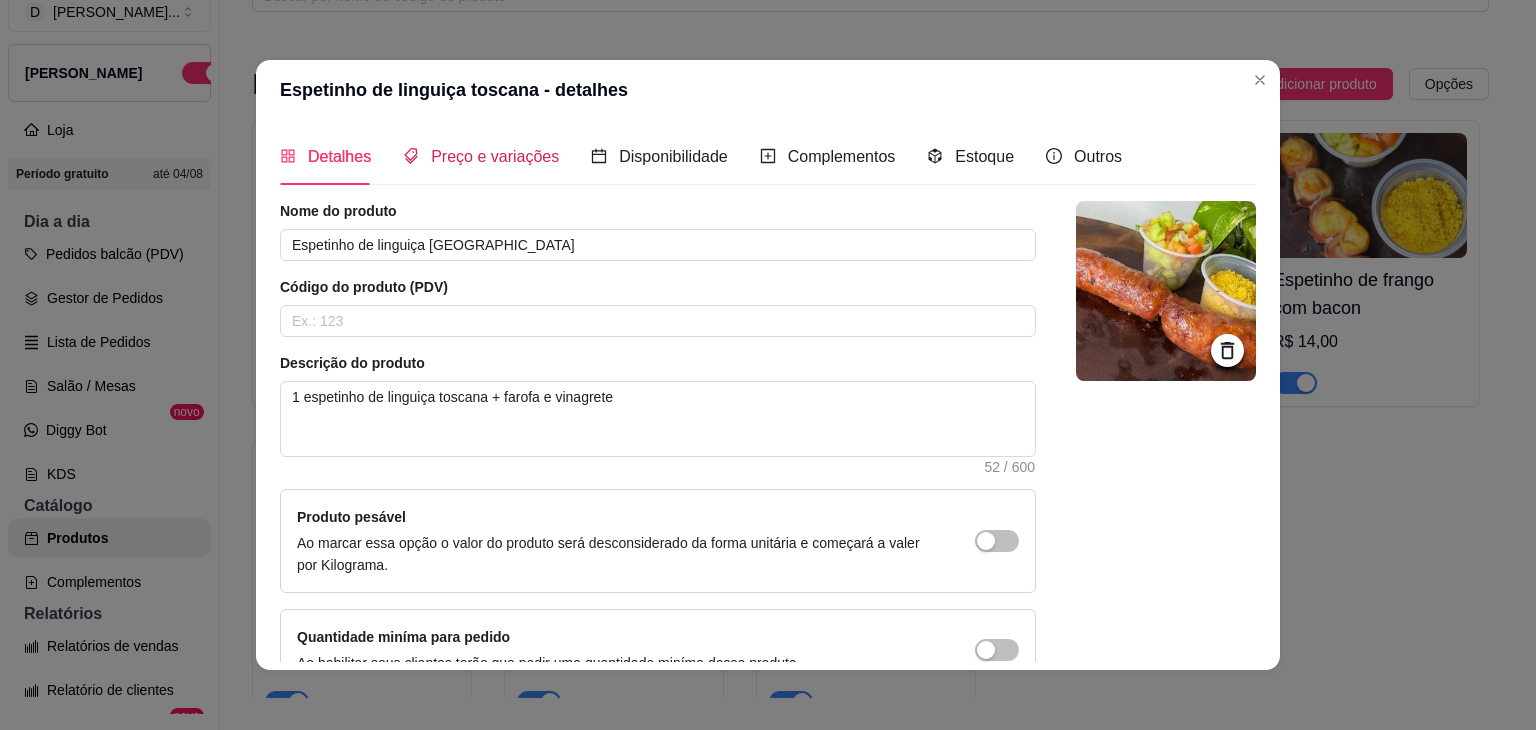 click on "Preço e variações" at bounding box center (495, 156) 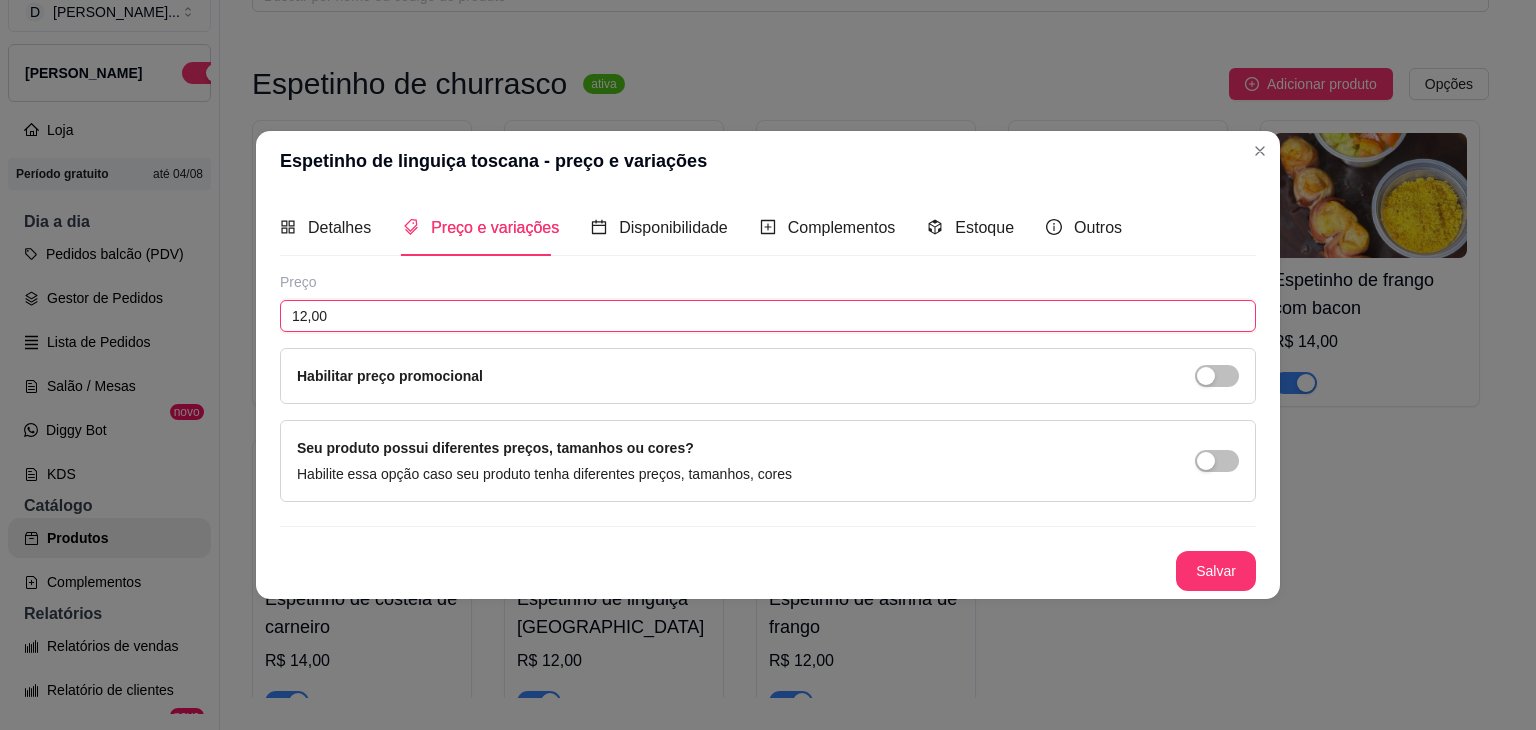 click on "12,00" at bounding box center (768, 316) 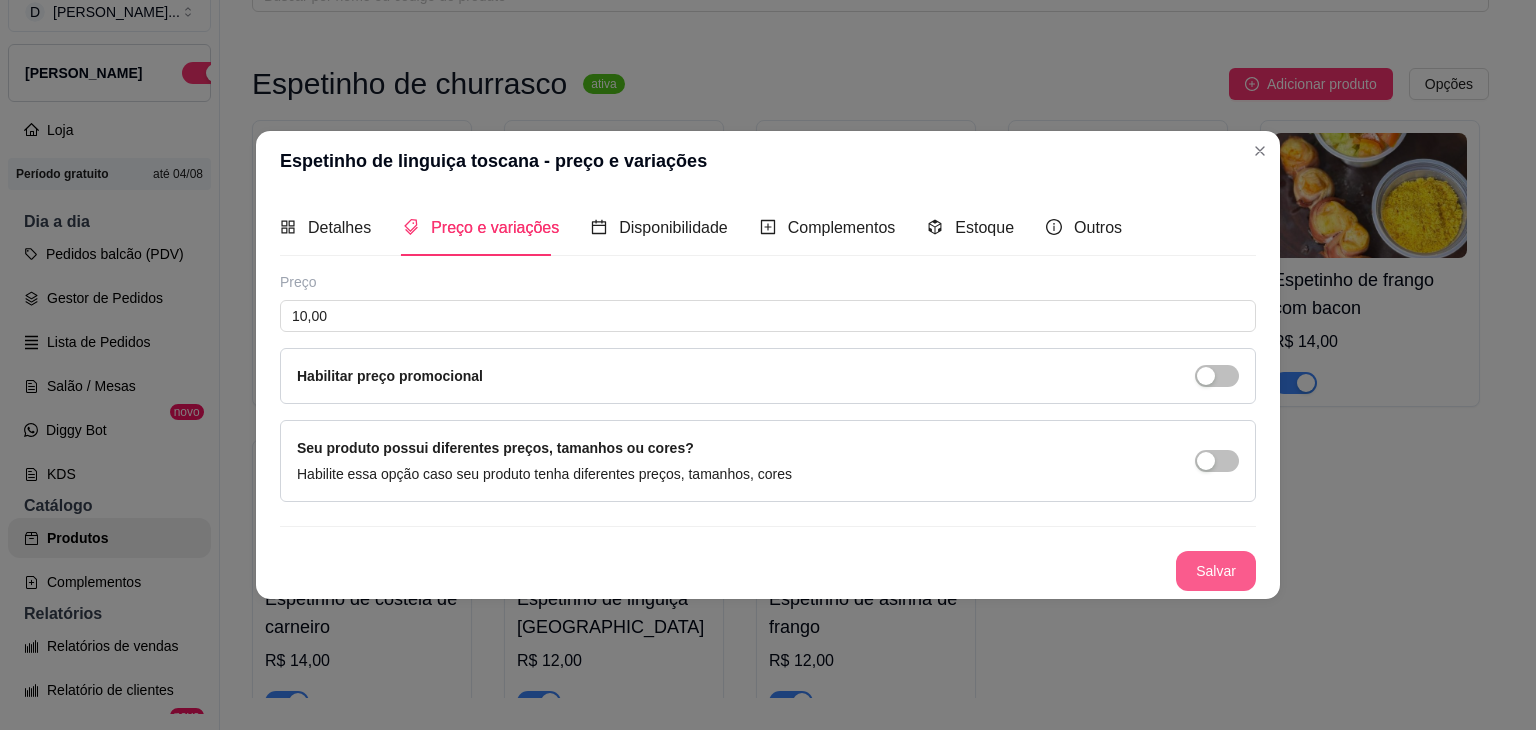 click on "Salvar" at bounding box center (1216, 571) 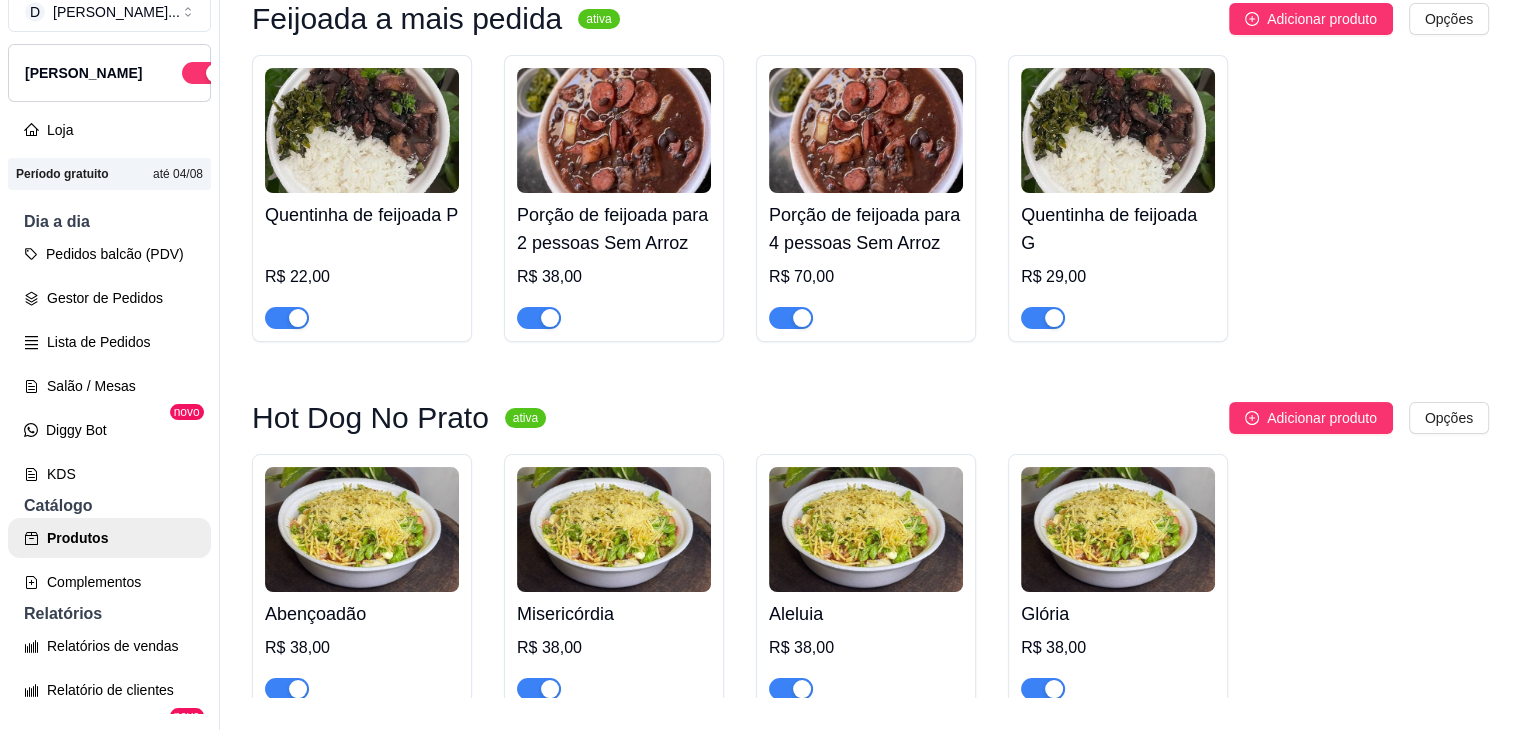 scroll, scrollTop: 2100, scrollLeft: 0, axis: vertical 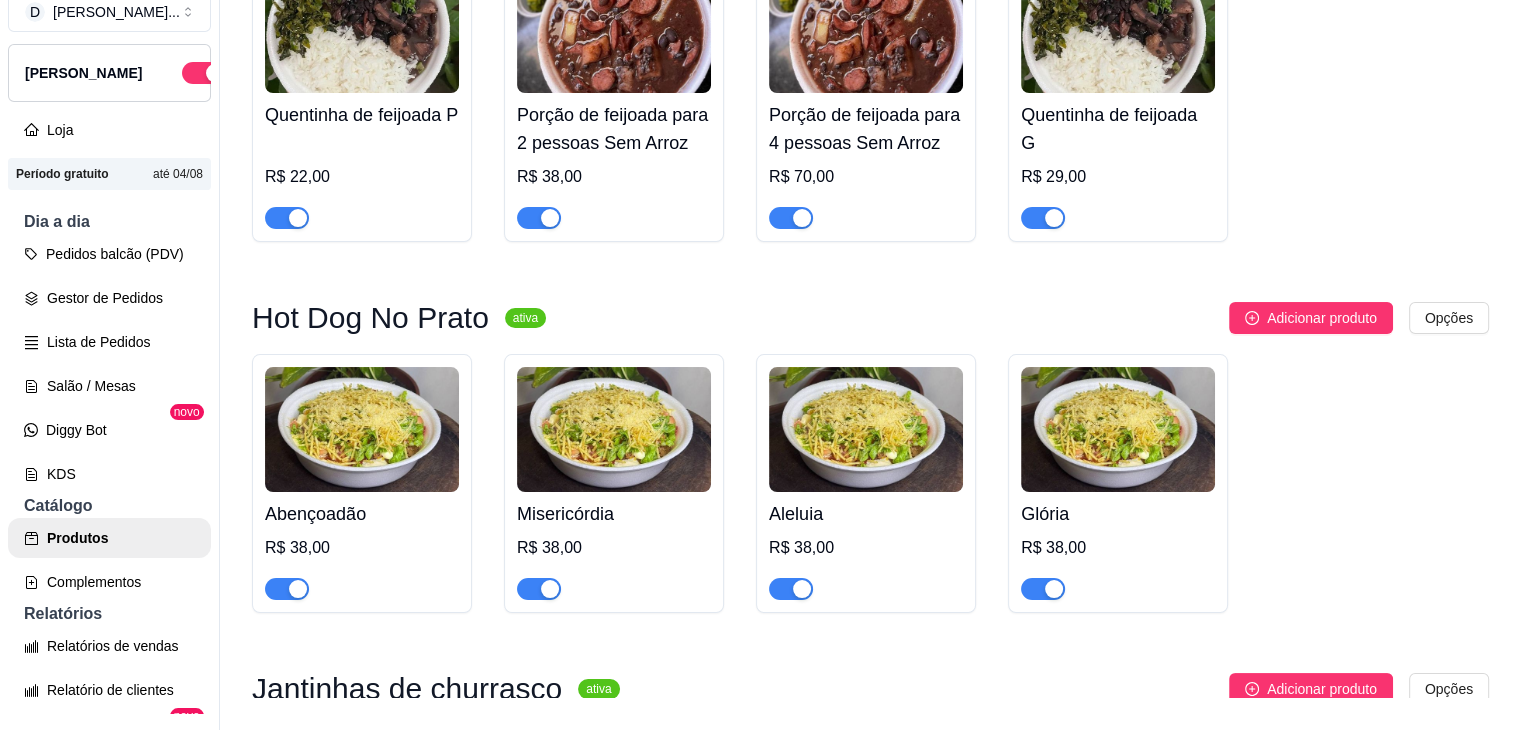 click at bounding box center [362, 429] 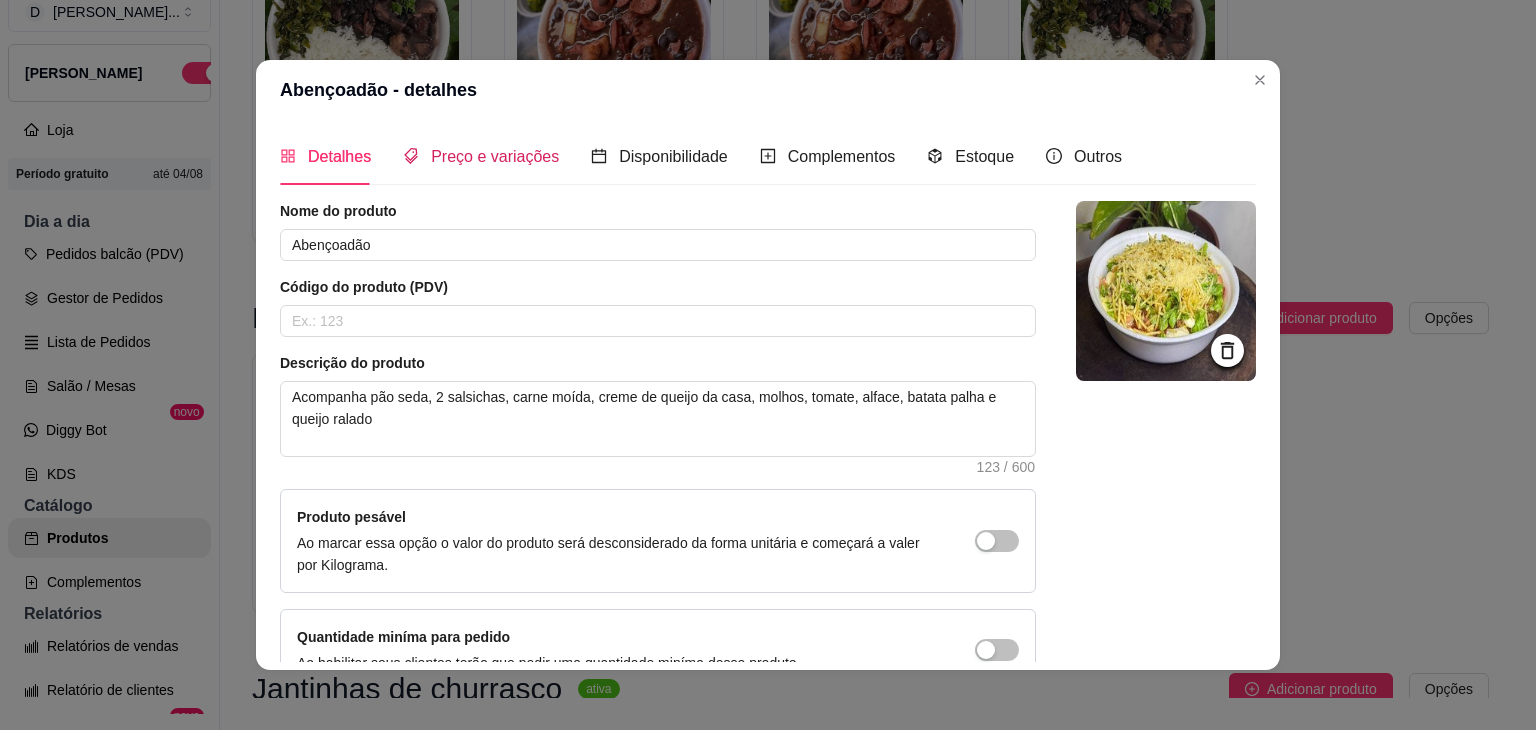 click on "Preço e variações" at bounding box center (495, 156) 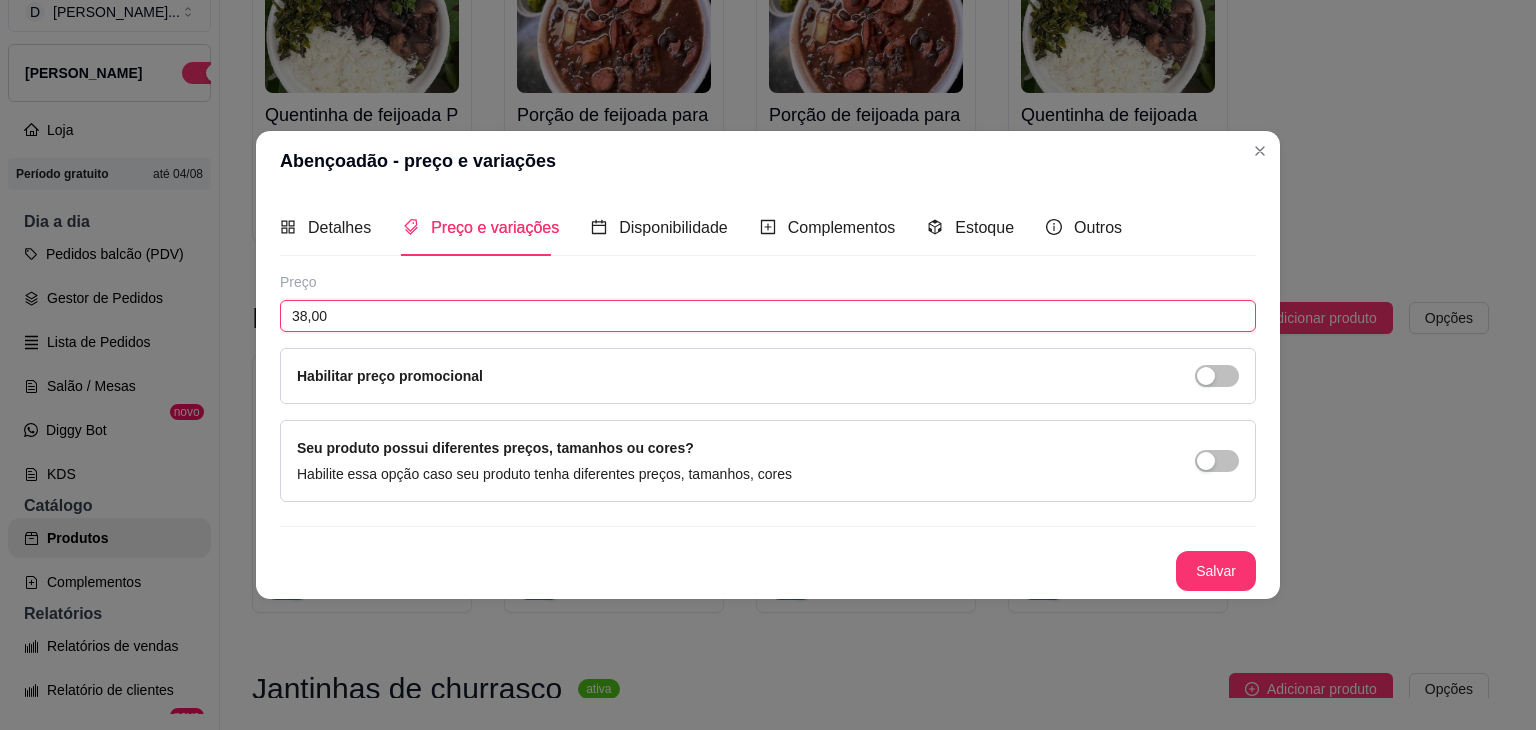 click on "38,00" at bounding box center [768, 316] 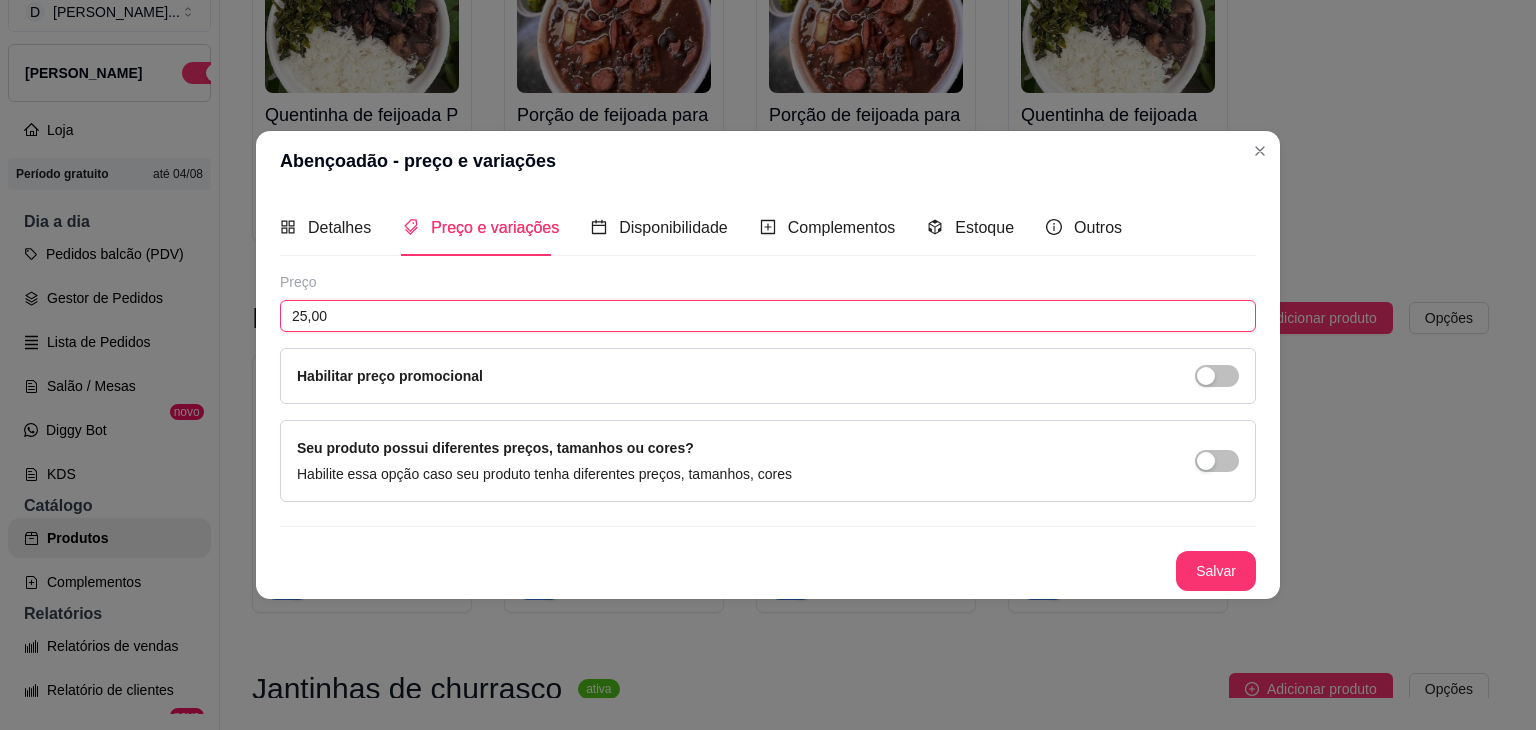 click on "25,00" at bounding box center (768, 316) 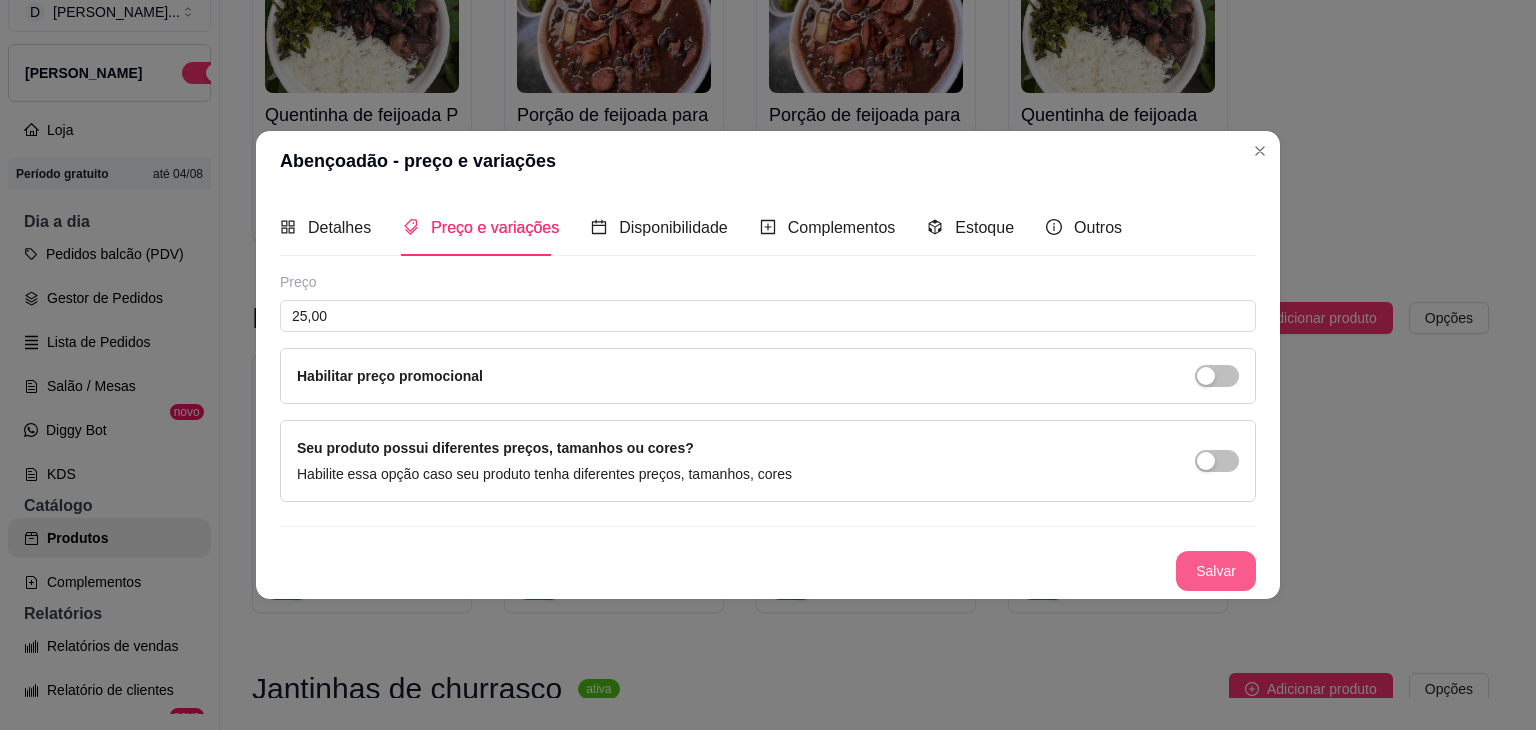 click on "Salvar" at bounding box center [1216, 571] 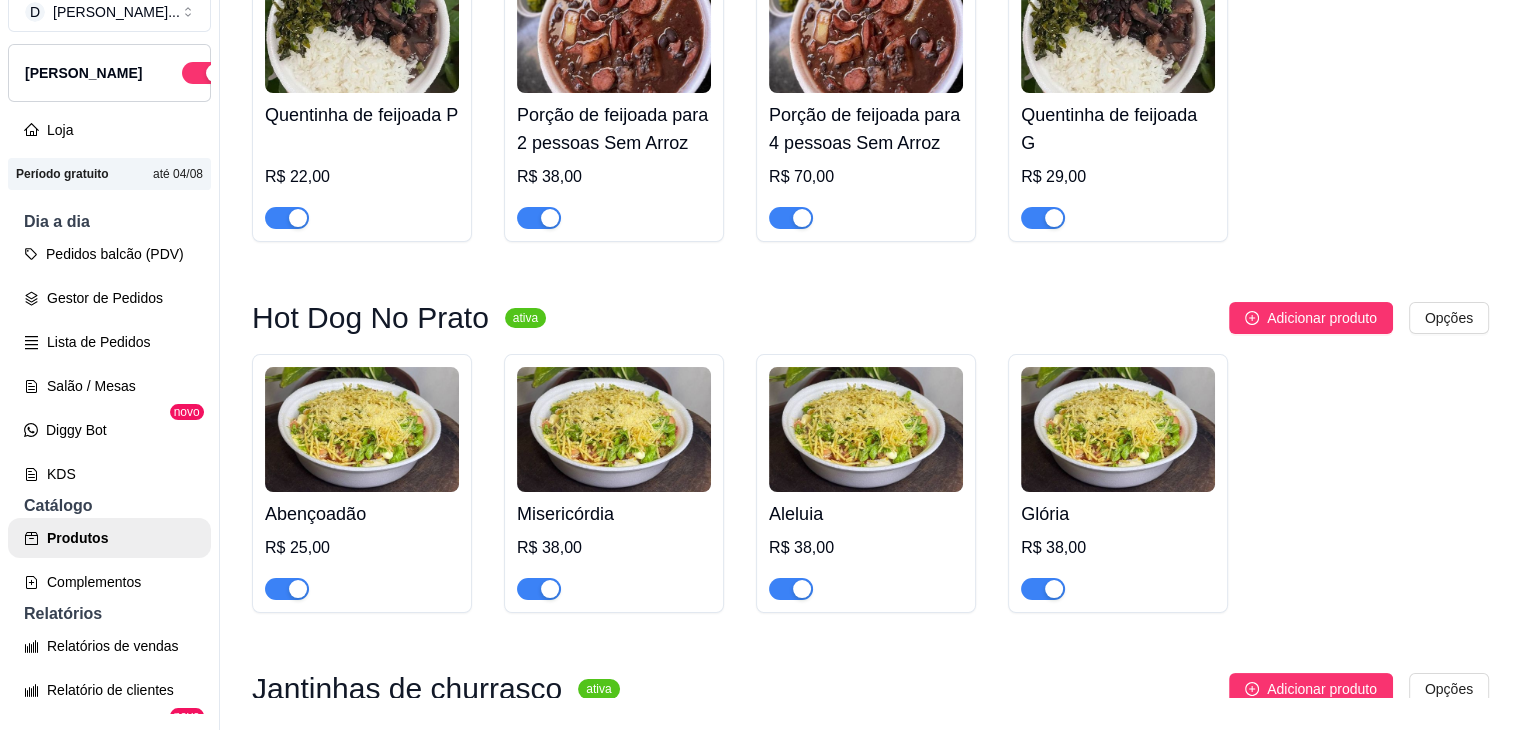 click at bounding box center [614, 429] 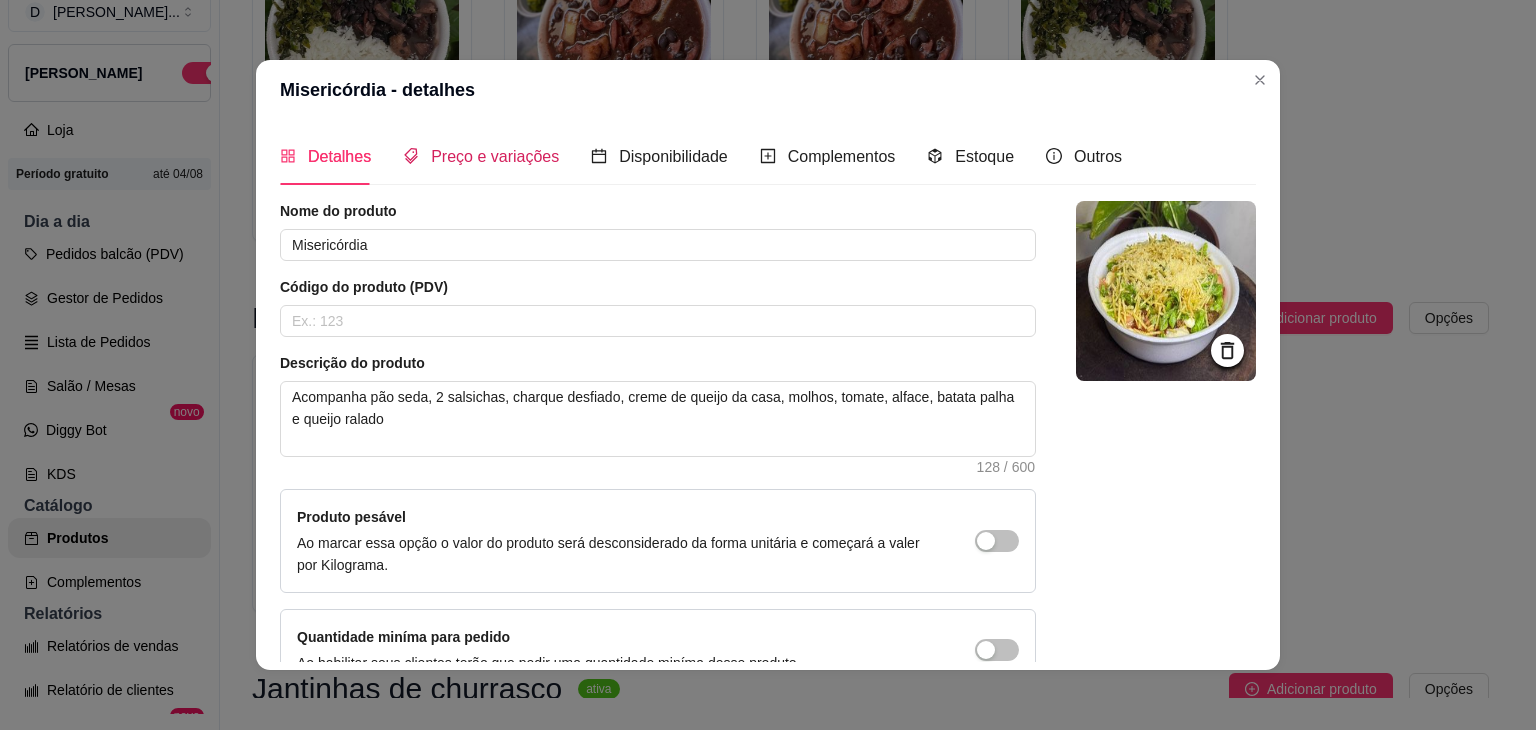click on "Preço e variações" at bounding box center (495, 156) 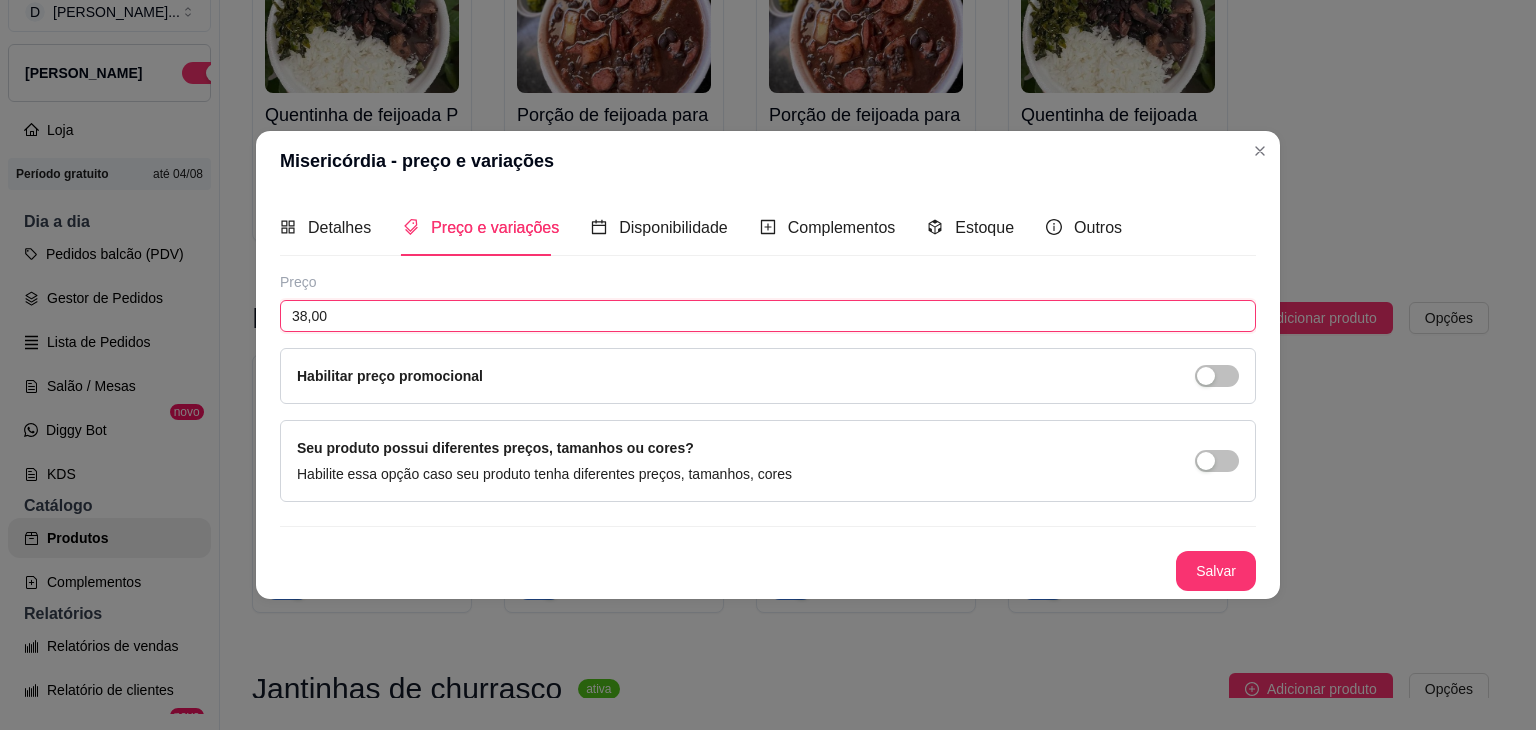 click on "38,00" at bounding box center [768, 316] 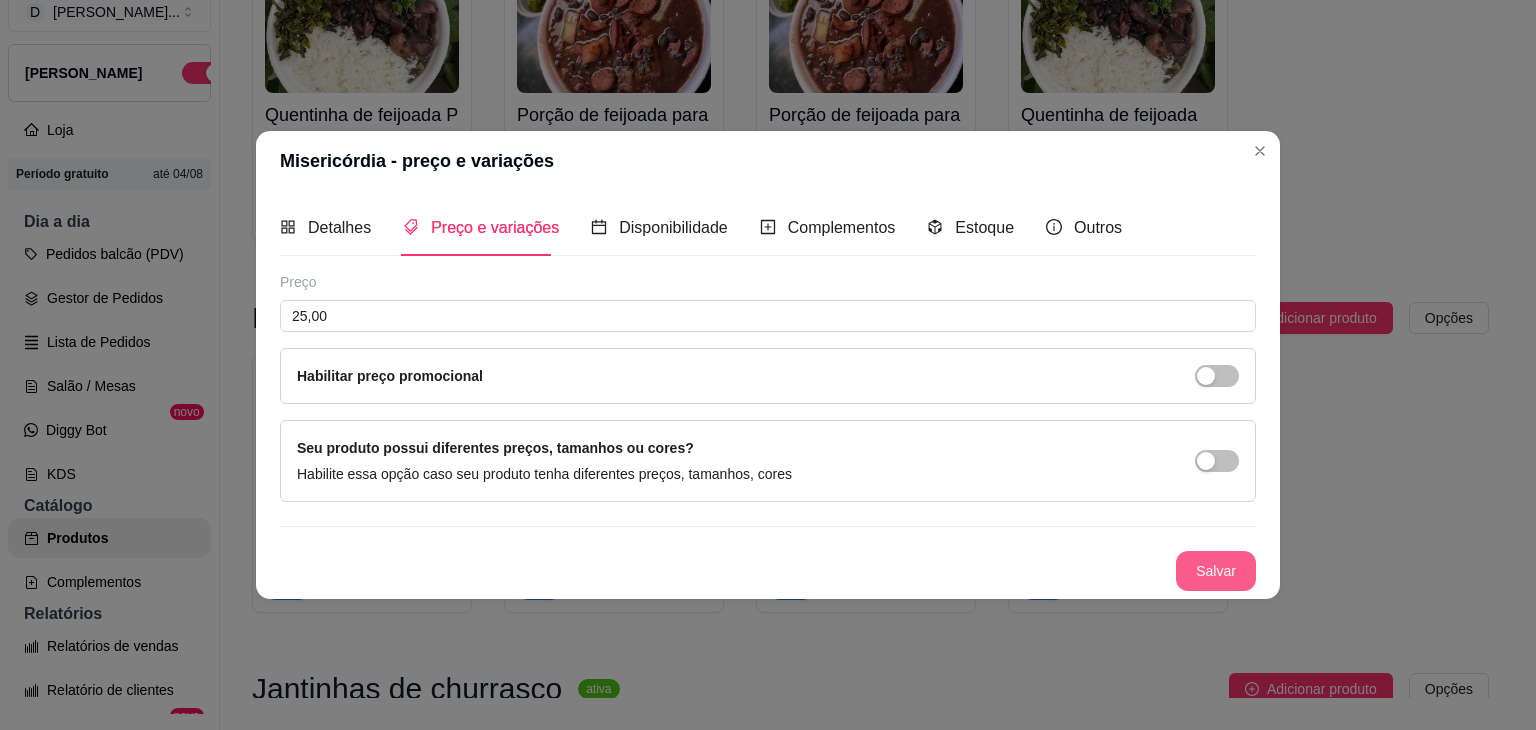 click on "Salvar" at bounding box center (1216, 571) 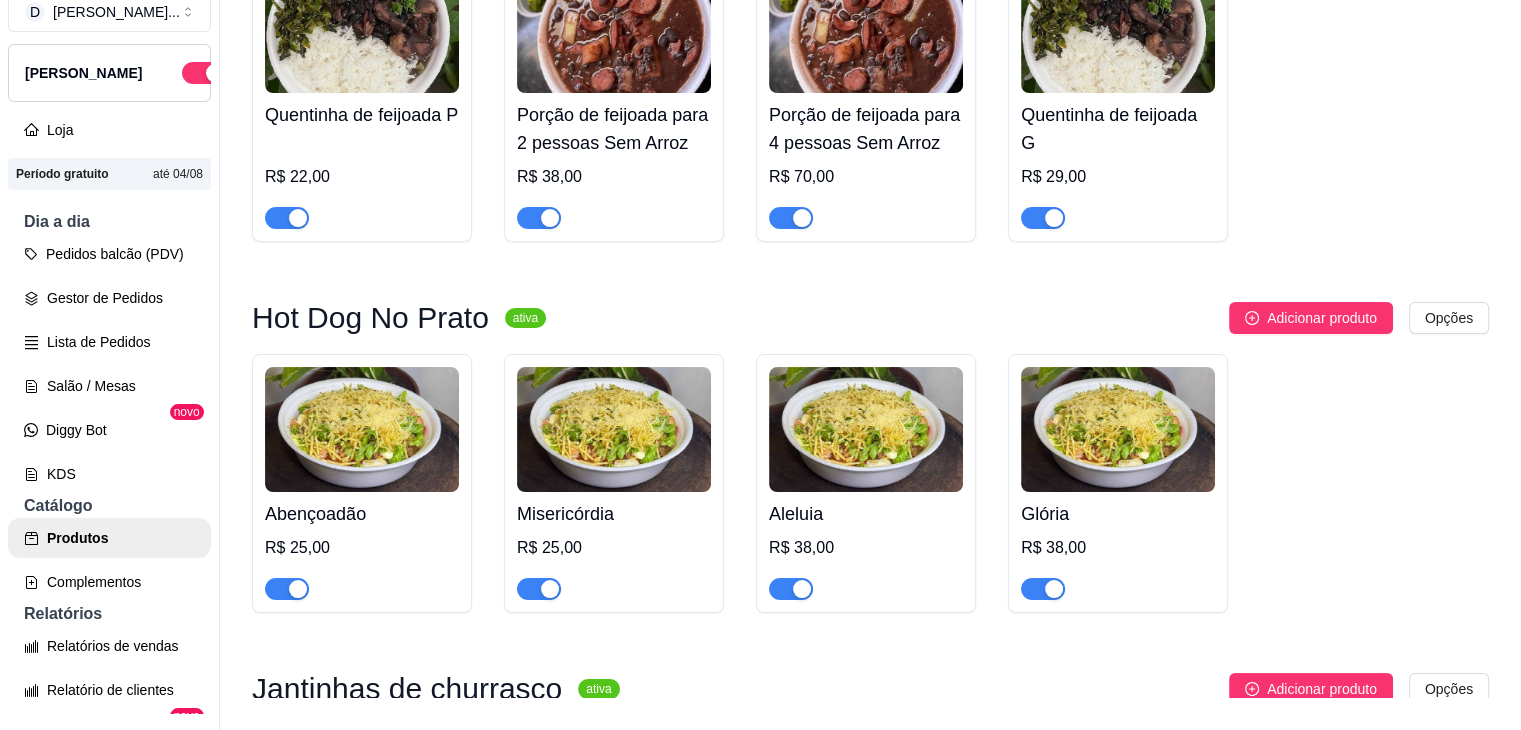 click at bounding box center [866, 429] 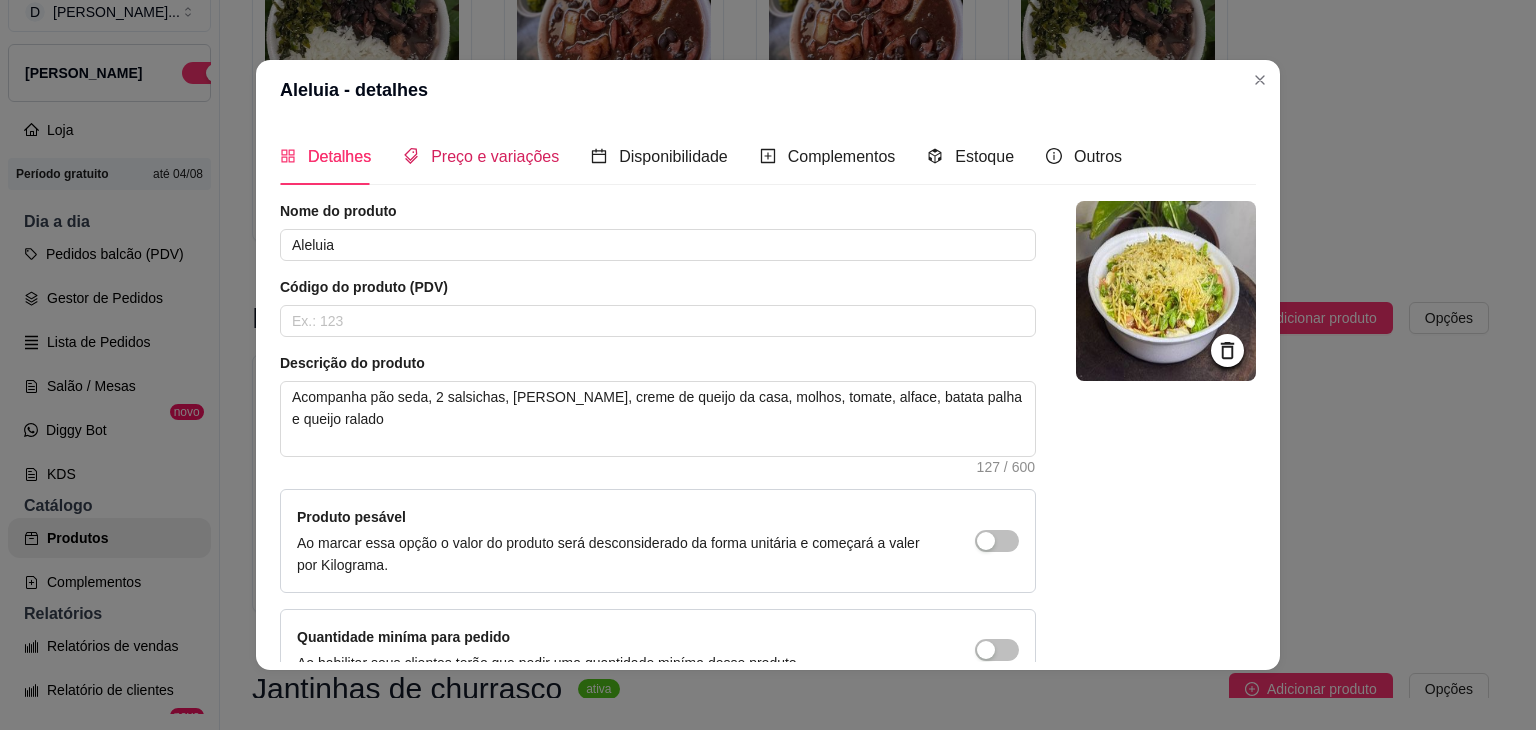 click 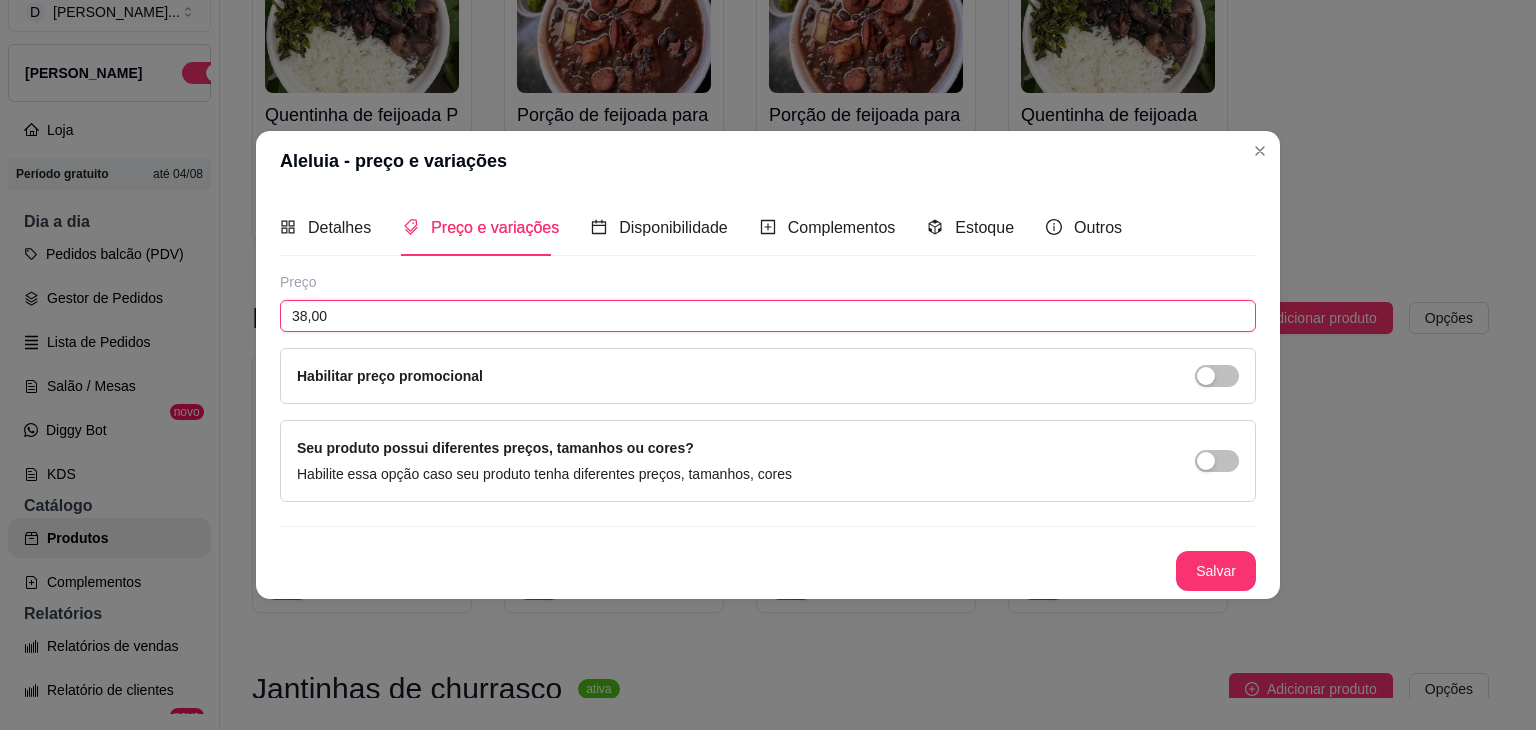 click on "38,00" at bounding box center [768, 316] 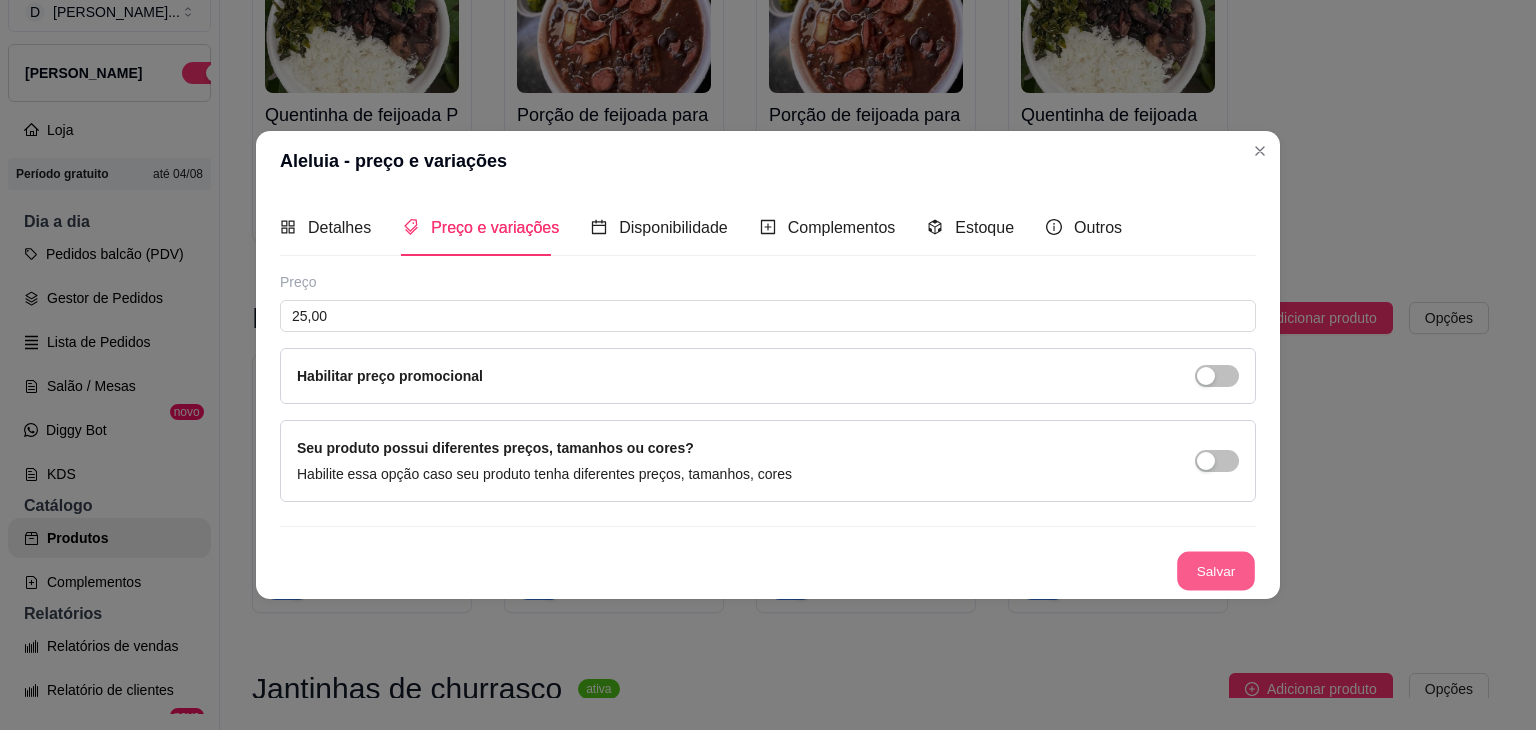 click on "Salvar" at bounding box center (1216, 571) 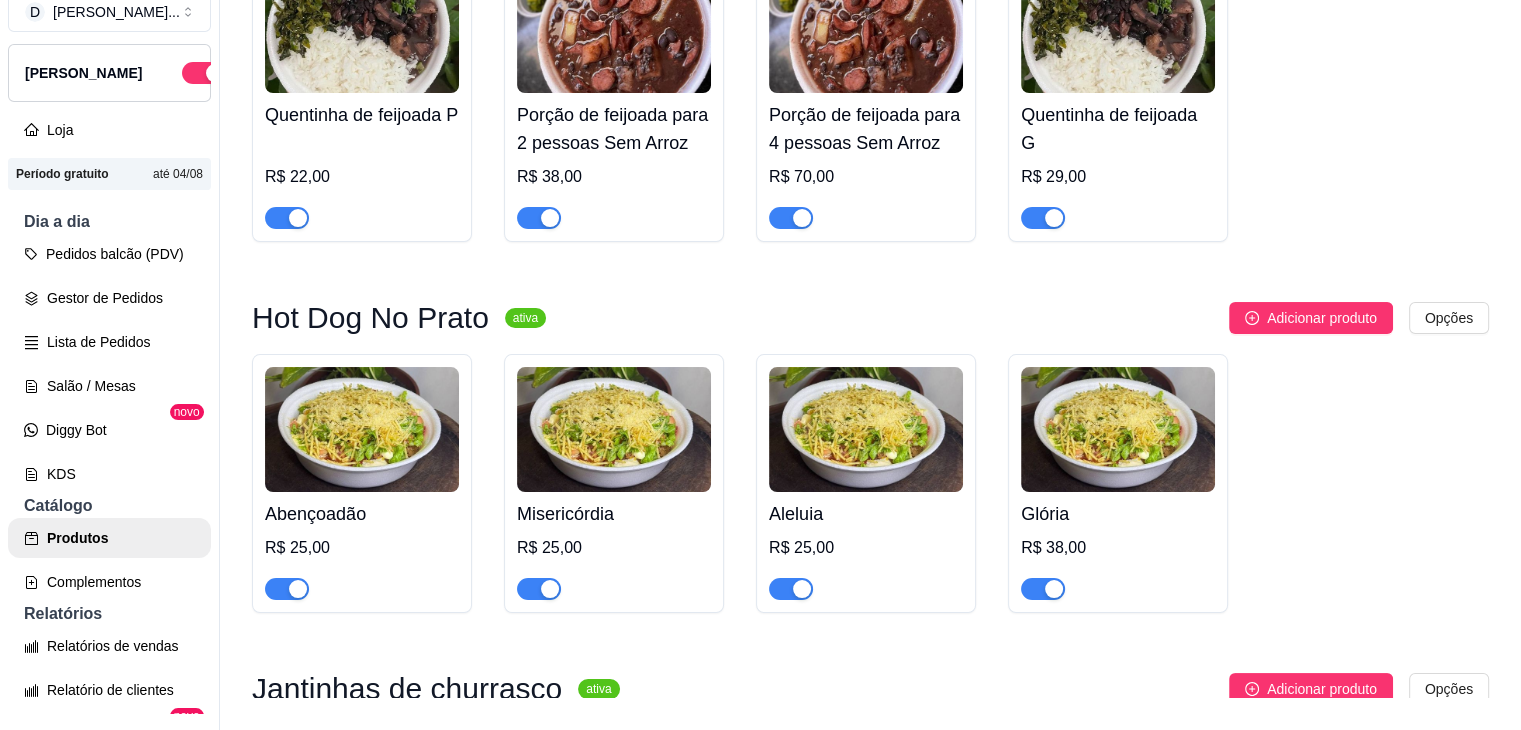 click at bounding box center [1118, 429] 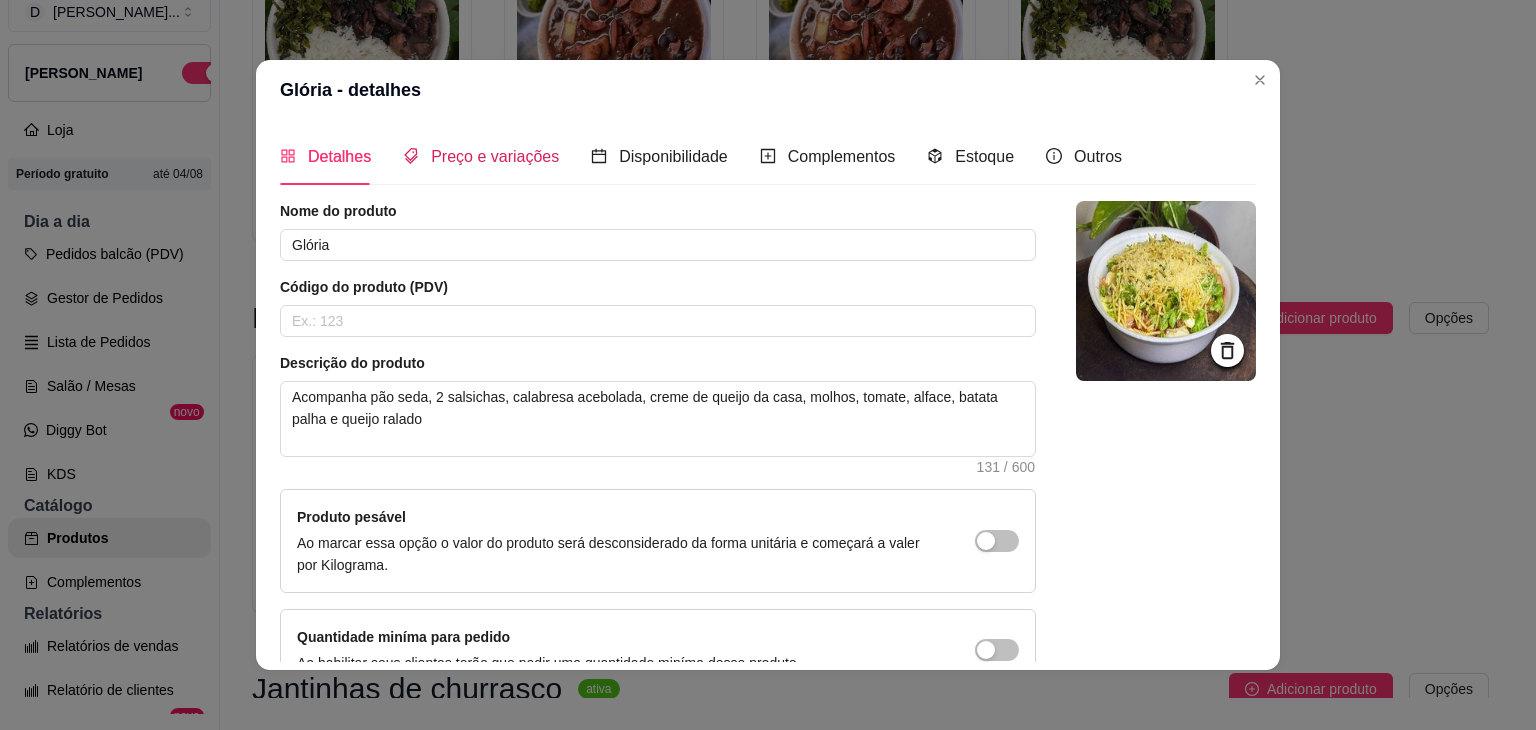 click on "Preço e variações" at bounding box center (495, 156) 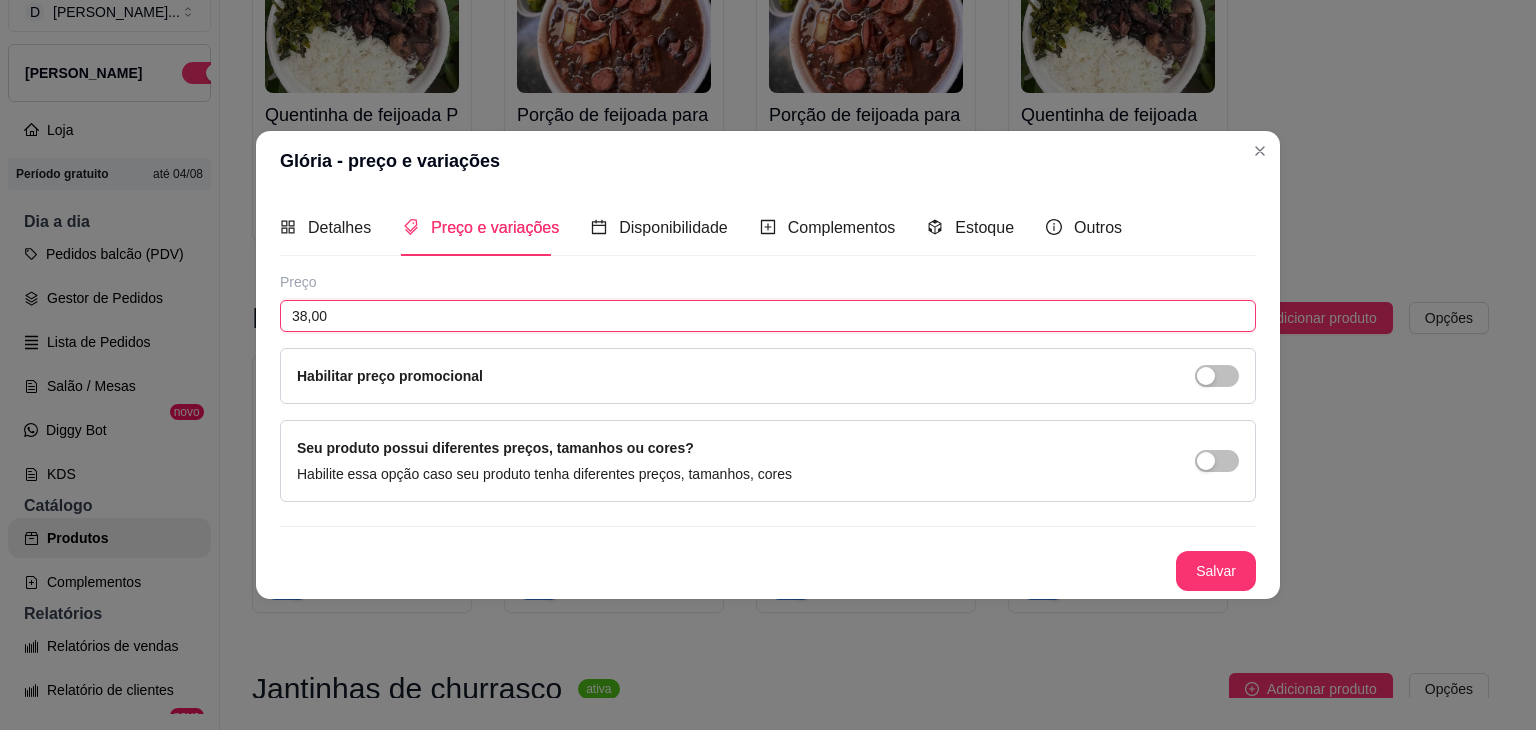 click on "38,00" at bounding box center (768, 316) 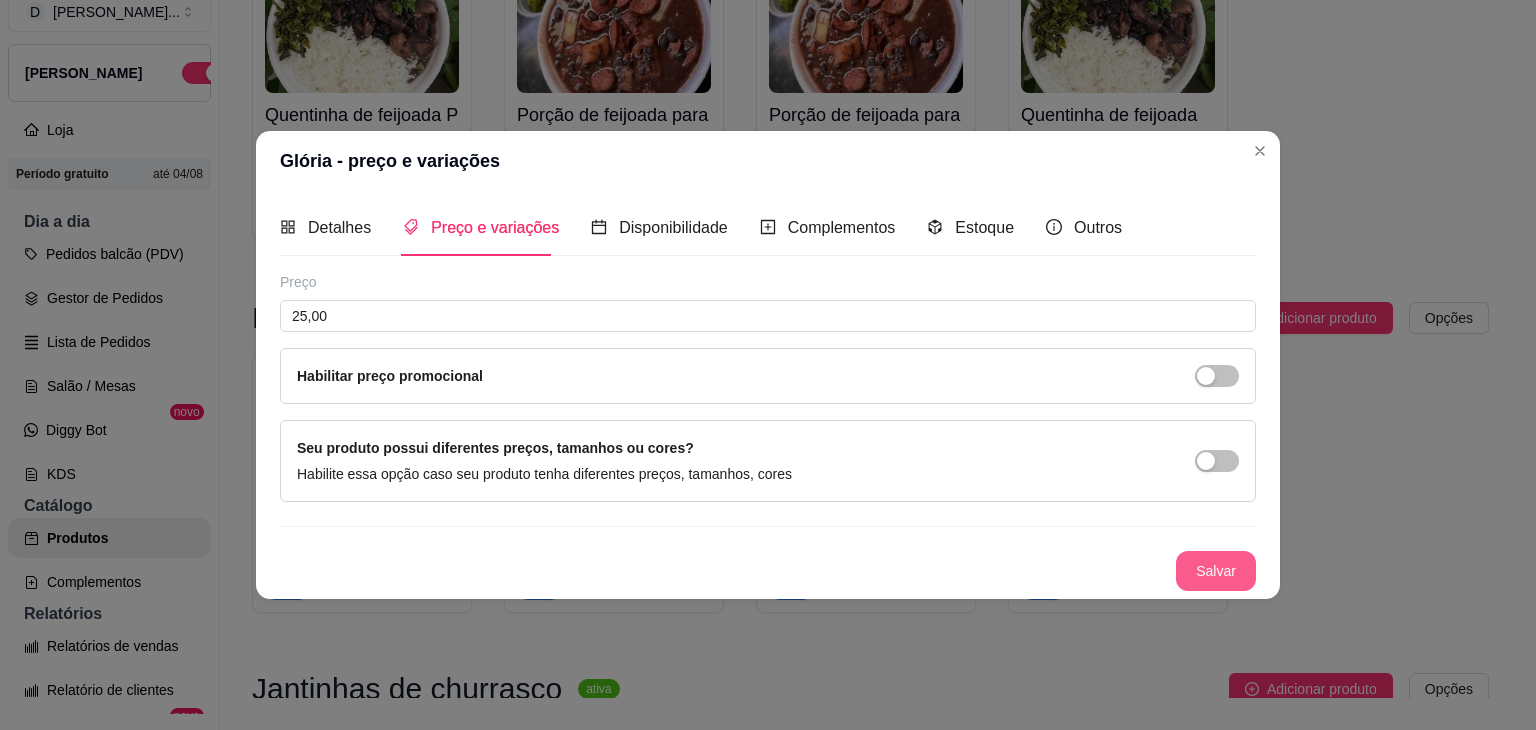 click on "Salvar" at bounding box center [1216, 571] 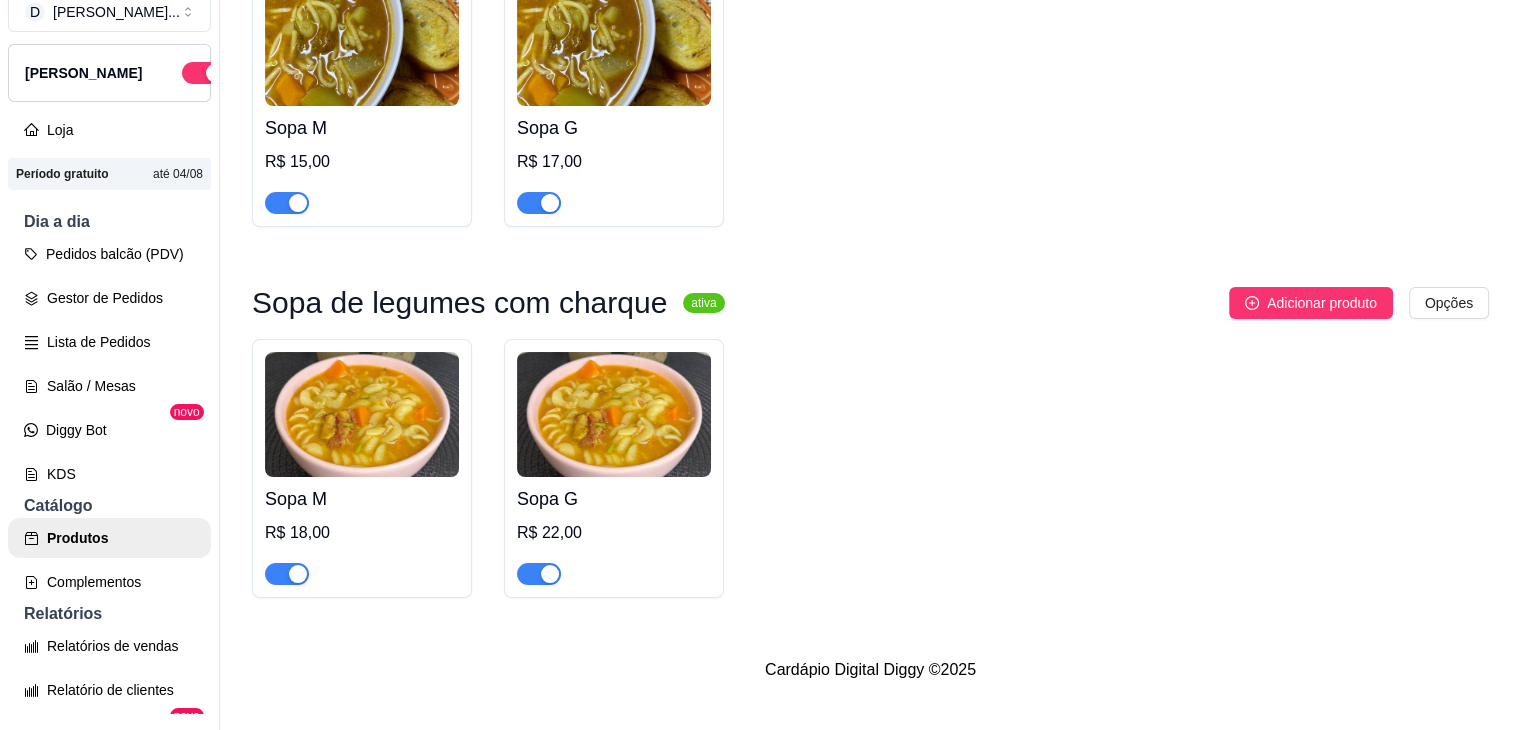 scroll, scrollTop: 5085, scrollLeft: 0, axis: vertical 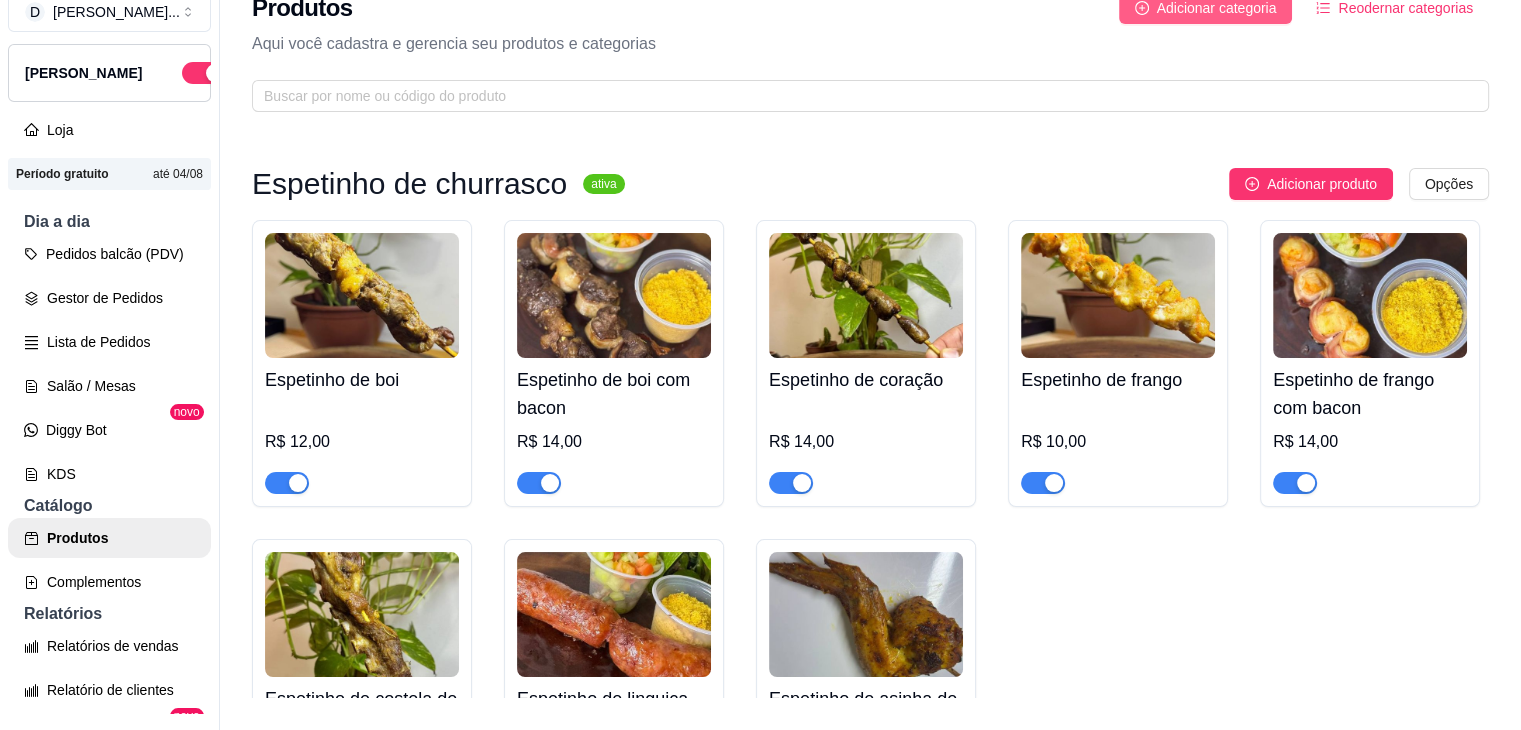 click on "Adicionar categoria" at bounding box center (1217, 8) 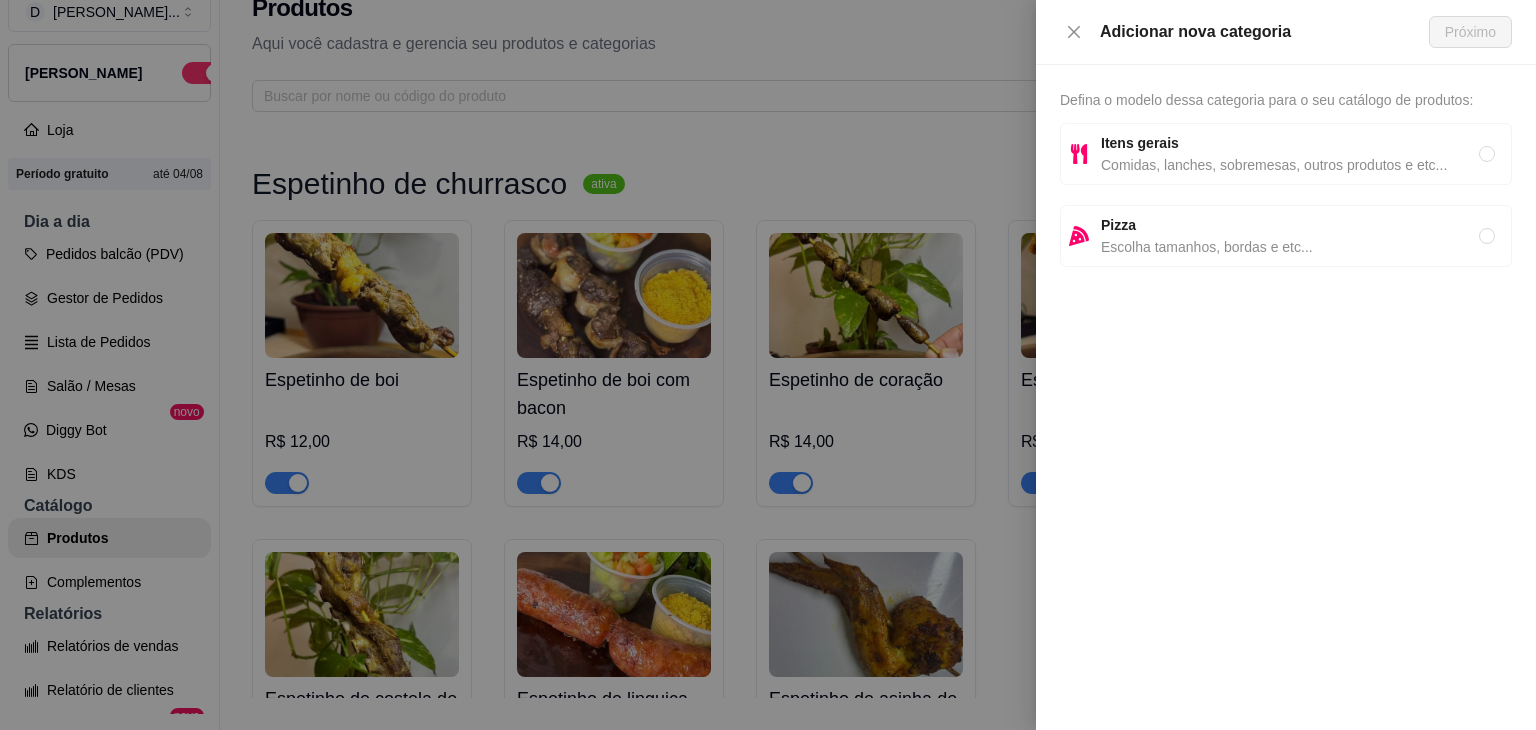 click on "Itens gerais Comidas, lanches, sobremesas, outros produtos e etc..." at bounding box center [1286, 154] 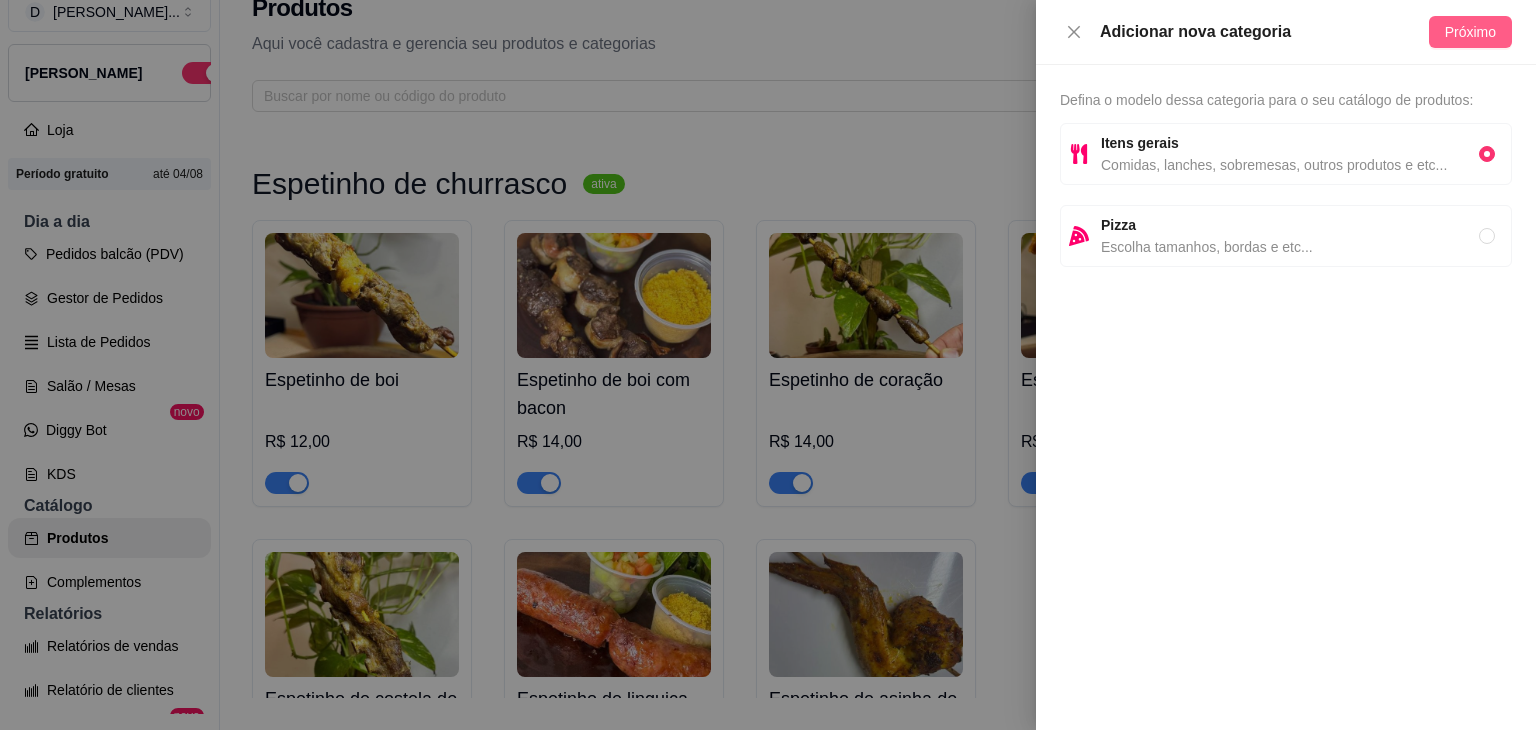 click on "Próximo" at bounding box center [1470, 32] 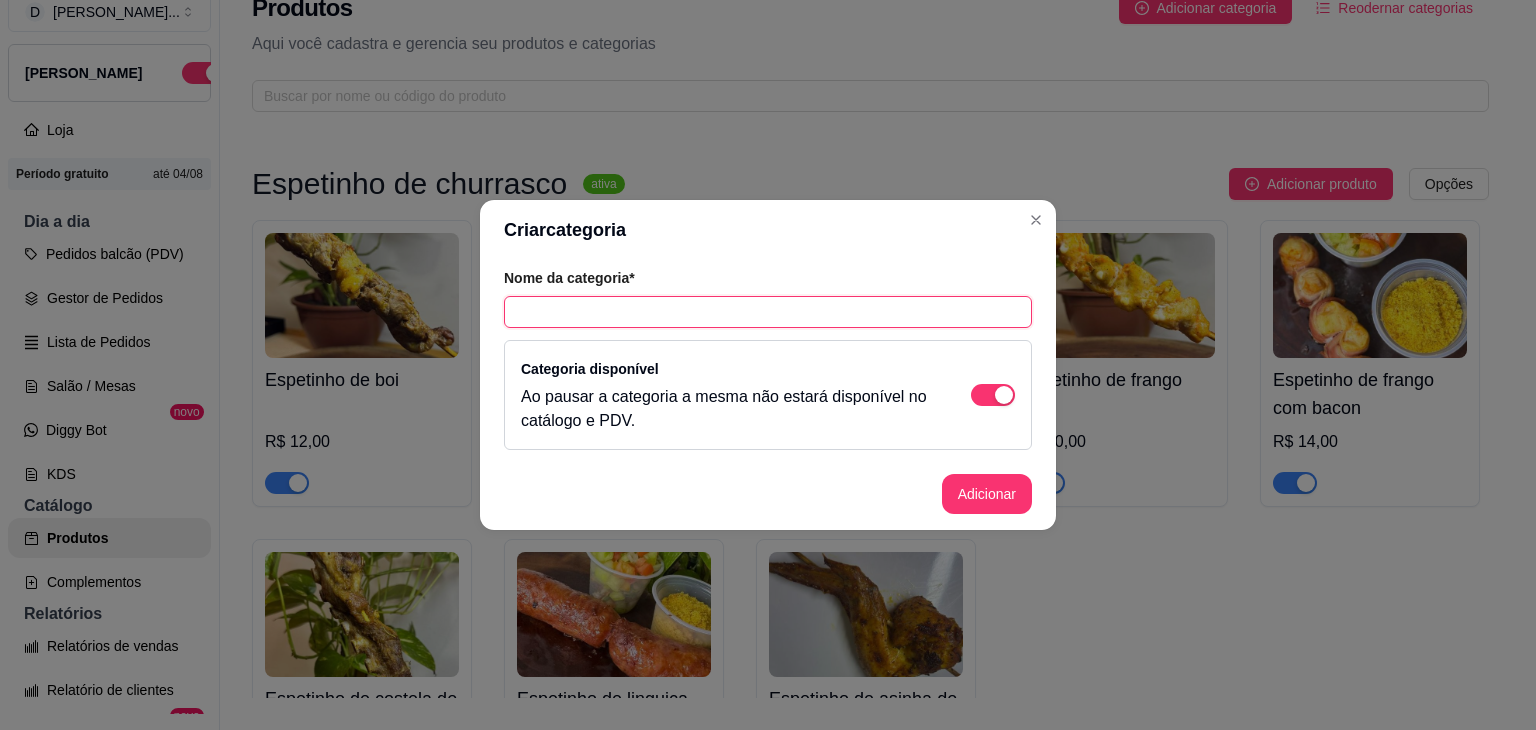click at bounding box center [768, 312] 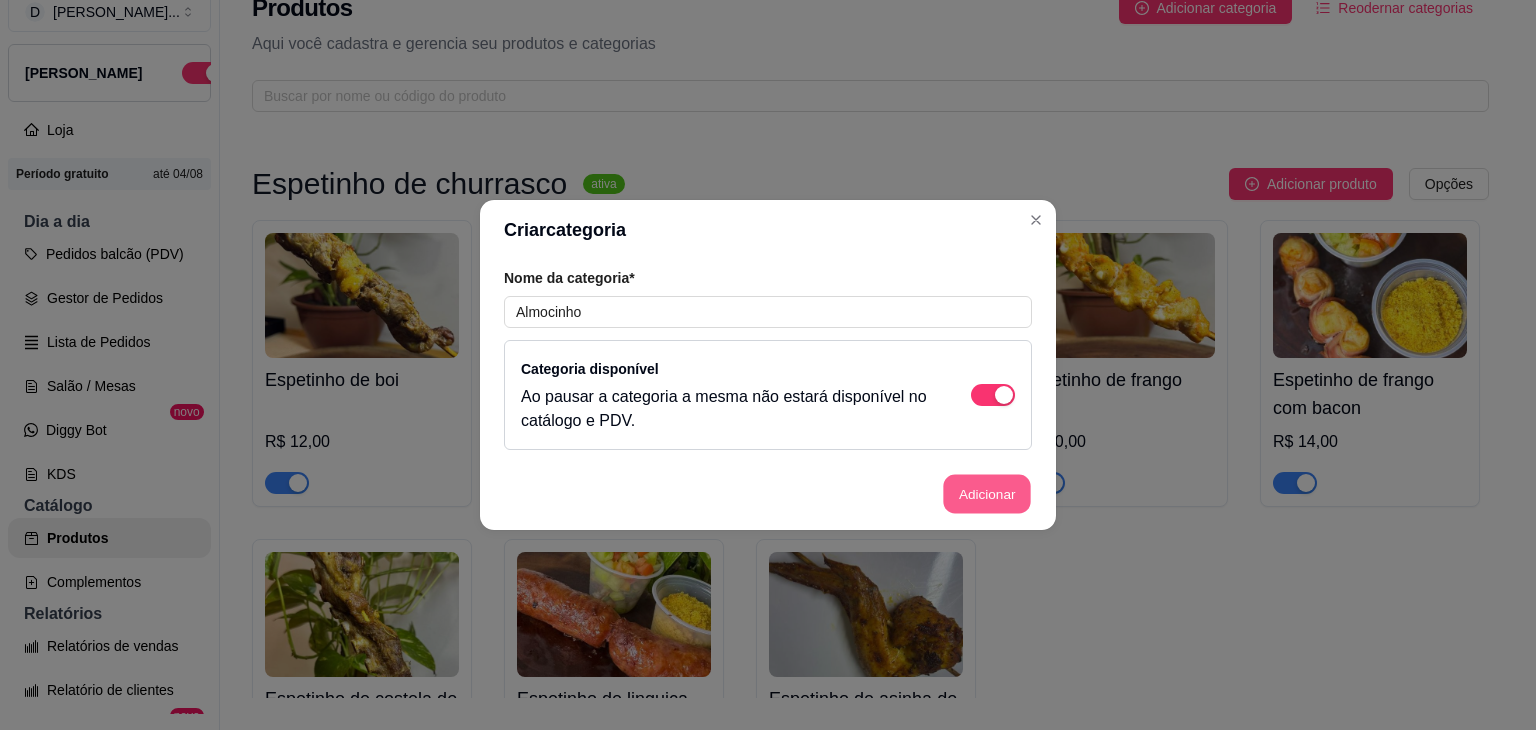 click on "Adicionar" at bounding box center (987, 494) 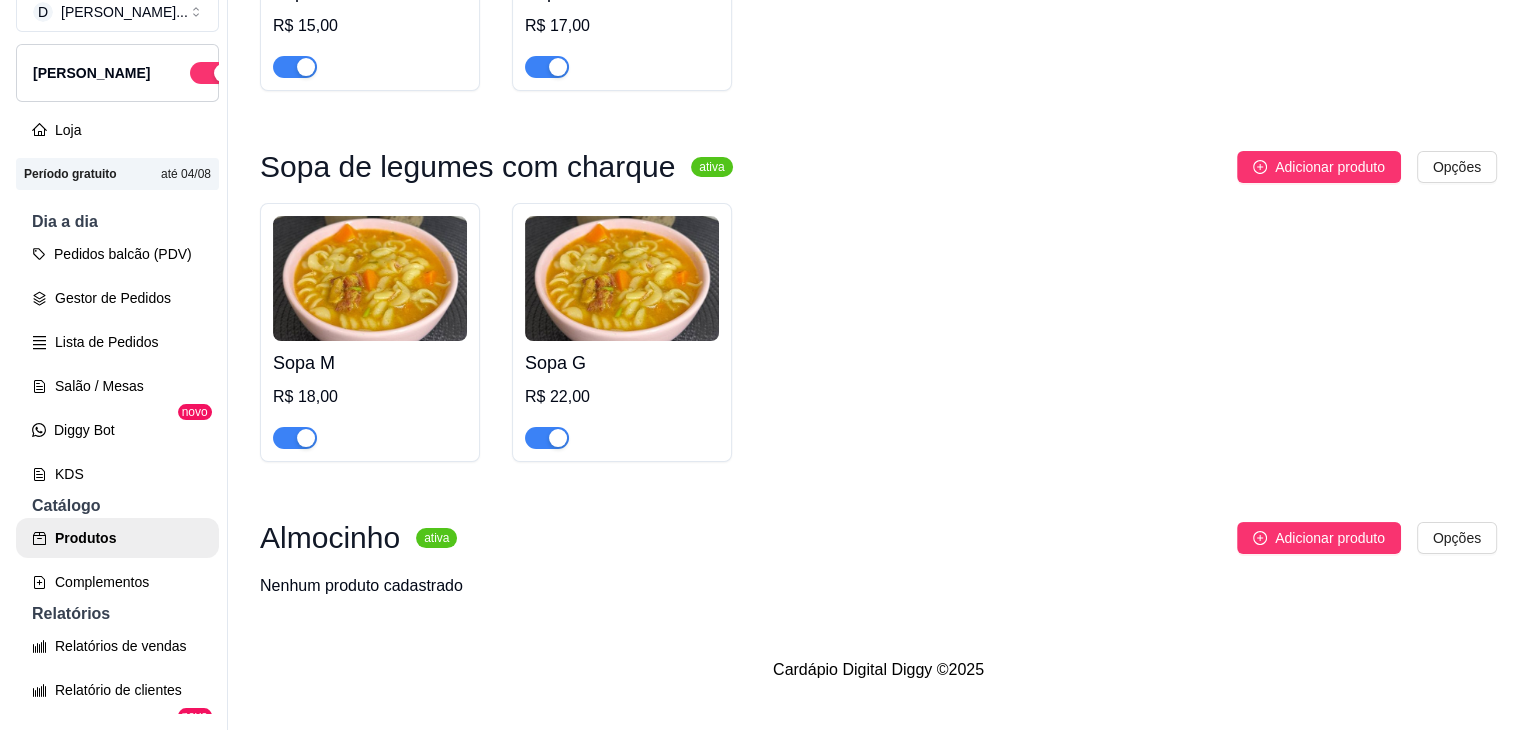 scroll, scrollTop: 5921, scrollLeft: 0, axis: vertical 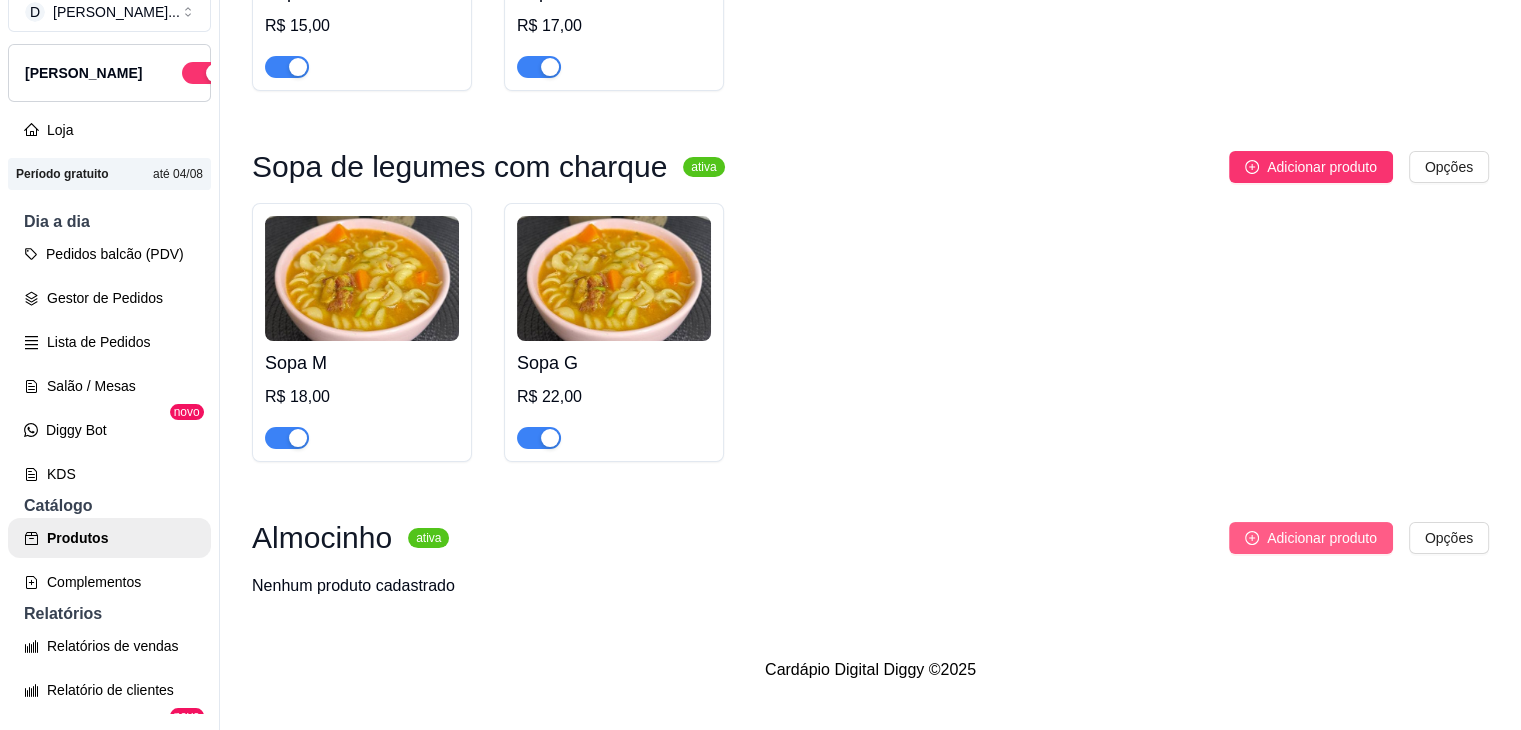 click on "Adicionar produto" at bounding box center (1322, 538) 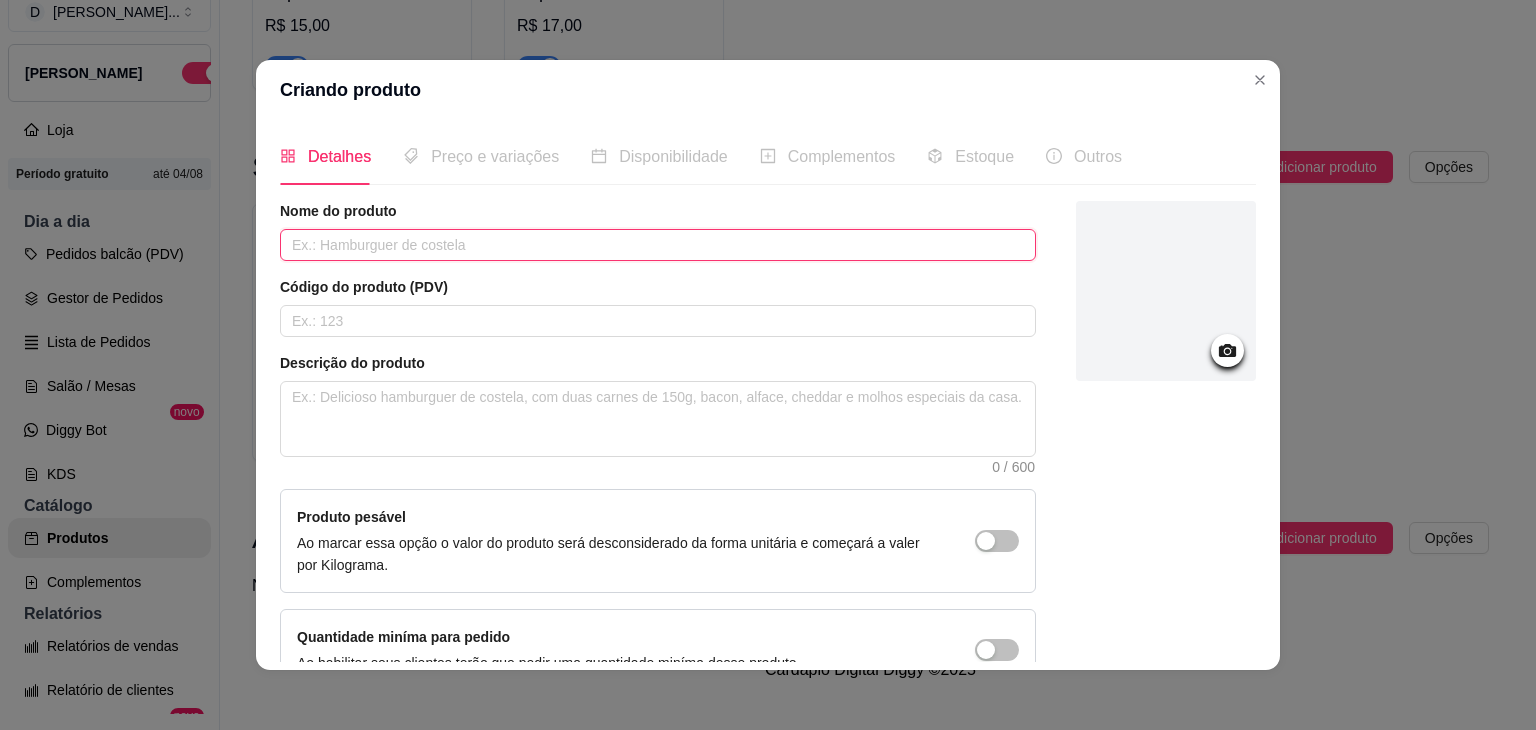 click at bounding box center (658, 245) 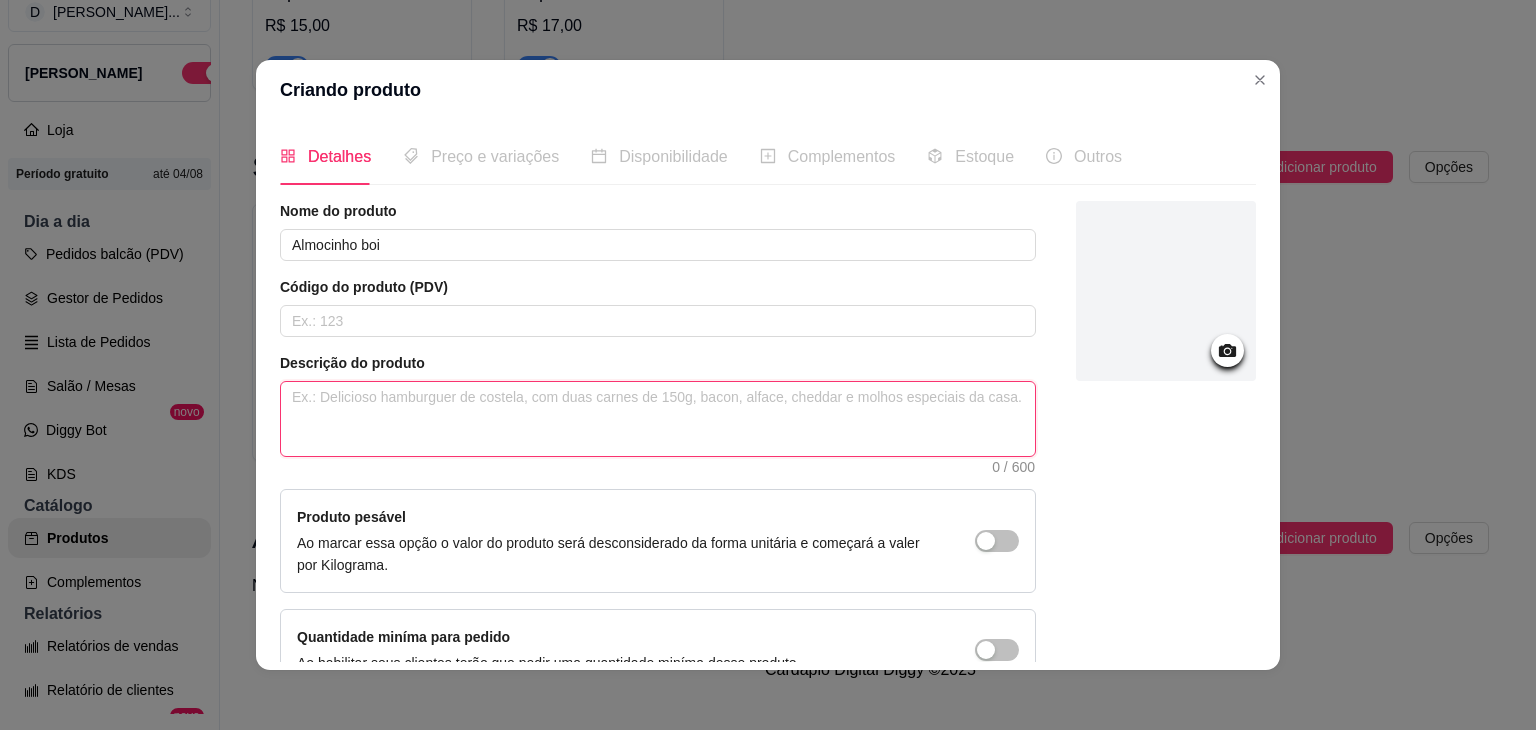 click at bounding box center (658, 419) 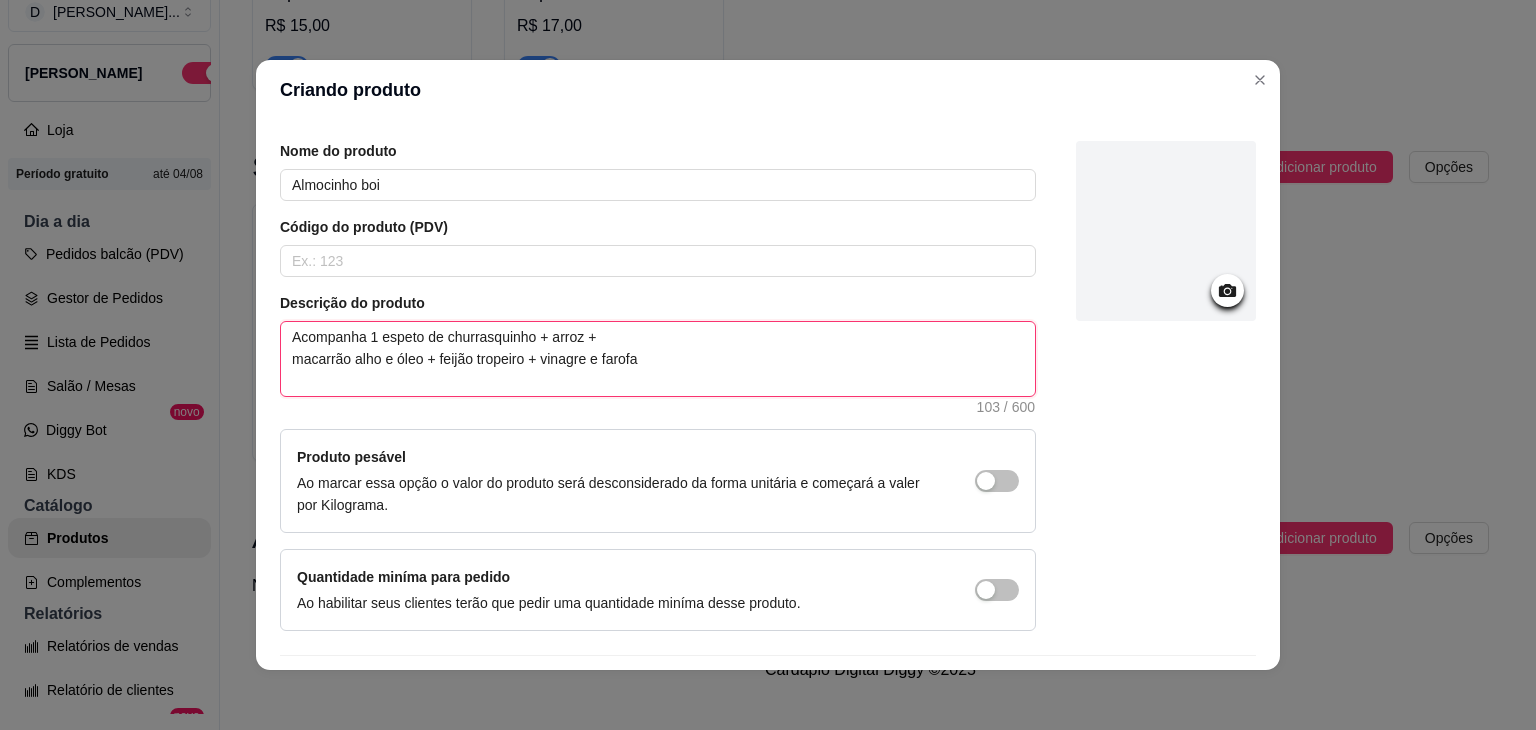 scroll, scrollTop: 116, scrollLeft: 0, axis: vertical 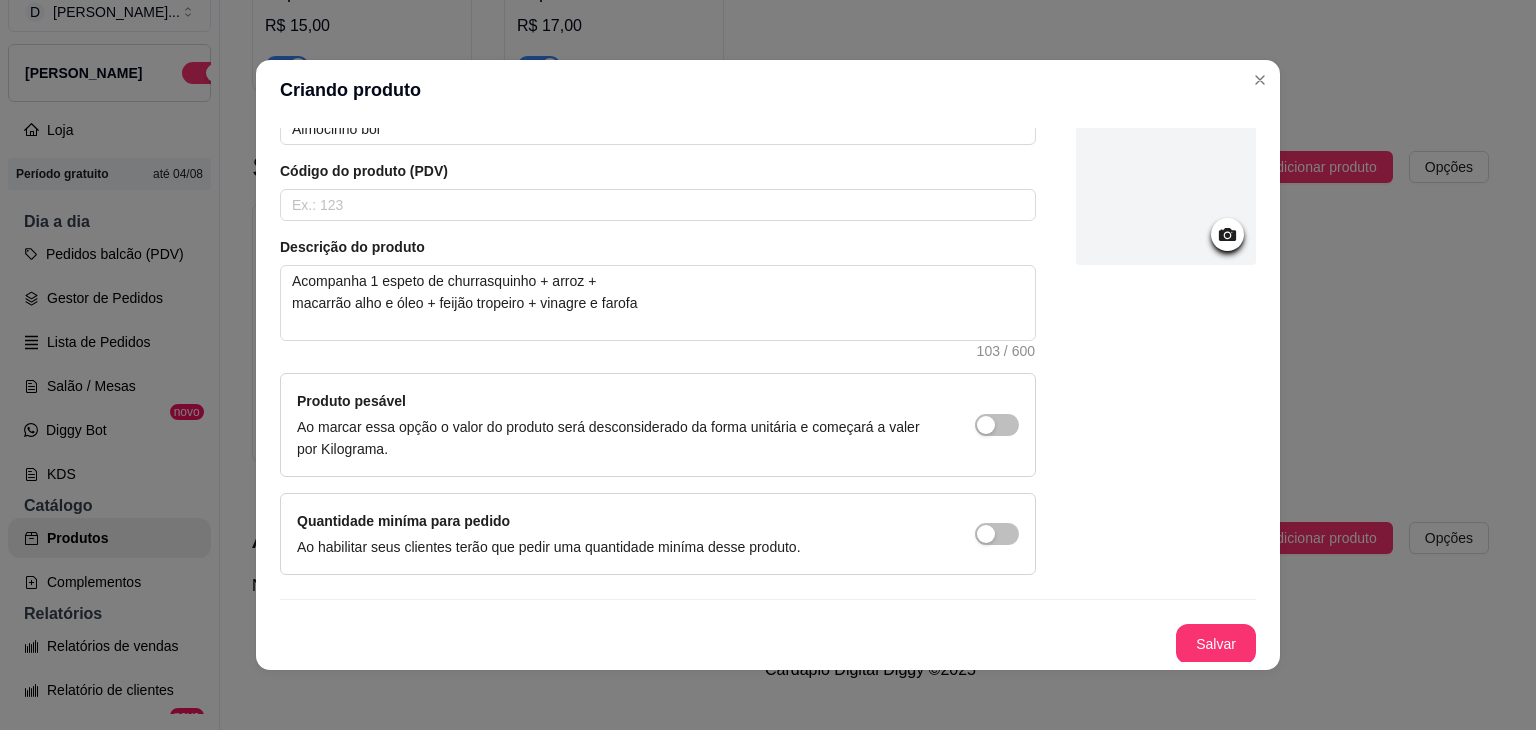 click at bounding box center [1166, 175] 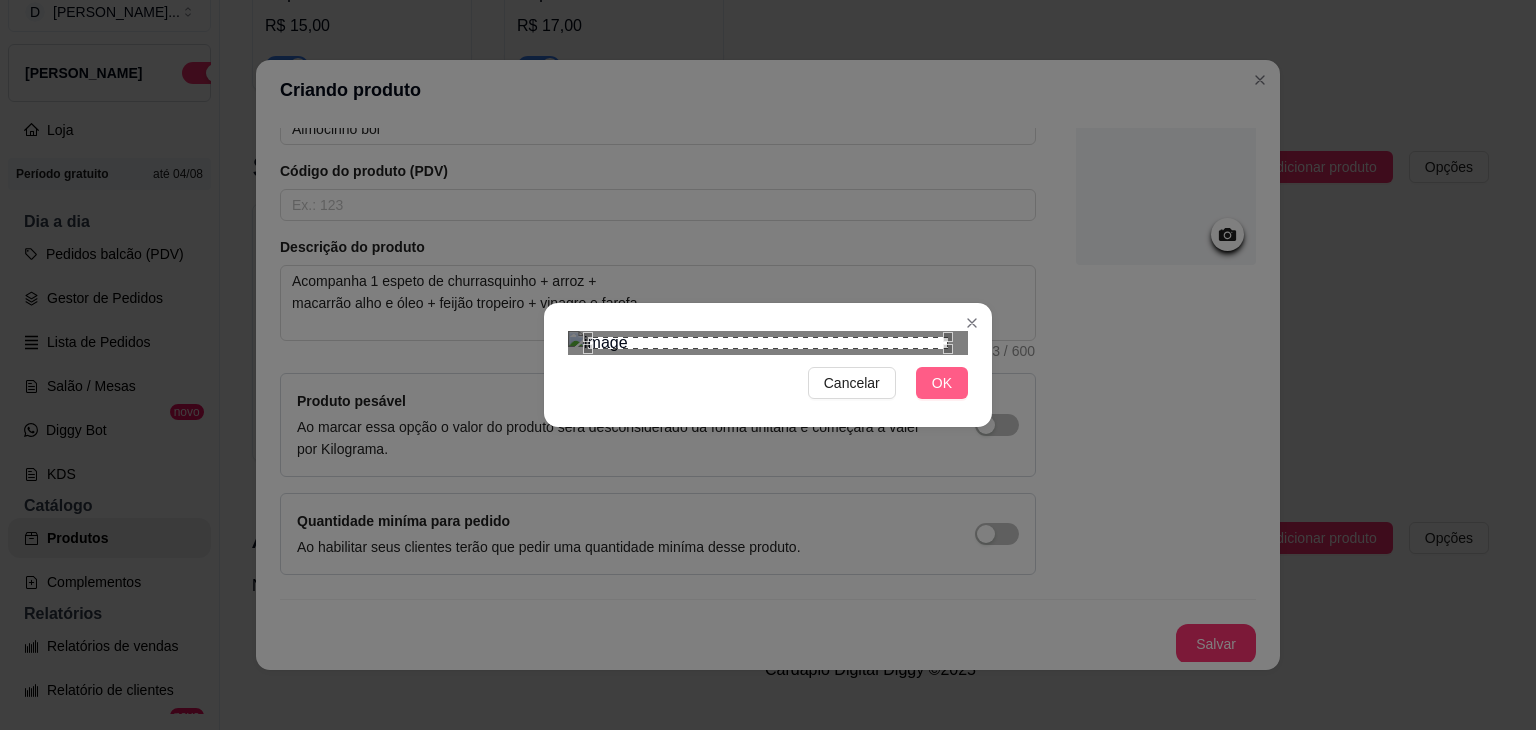 click on "OK" at bounding box center [942, 383] 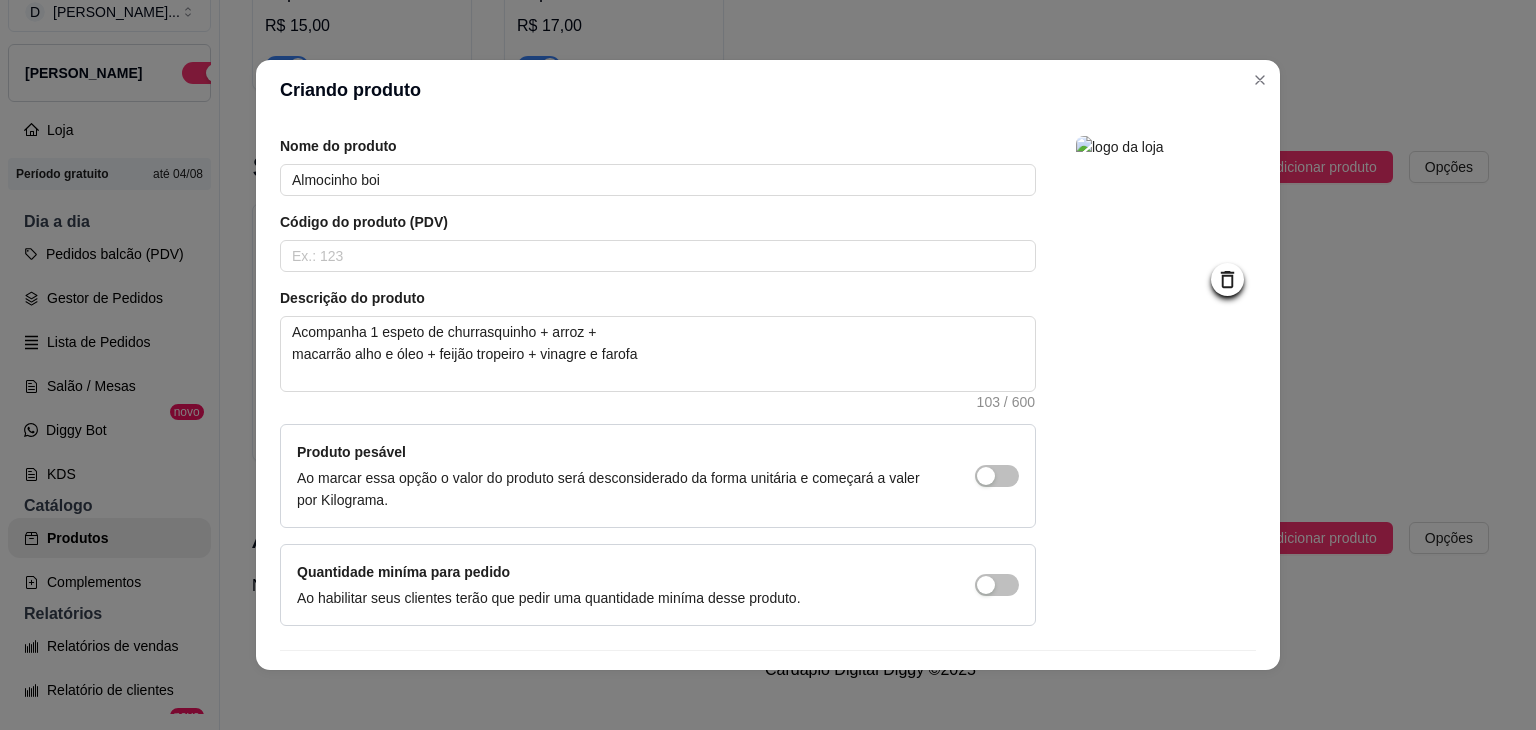 scroll, scrollTop: 116, scrollLeft: 0, axis: vertical 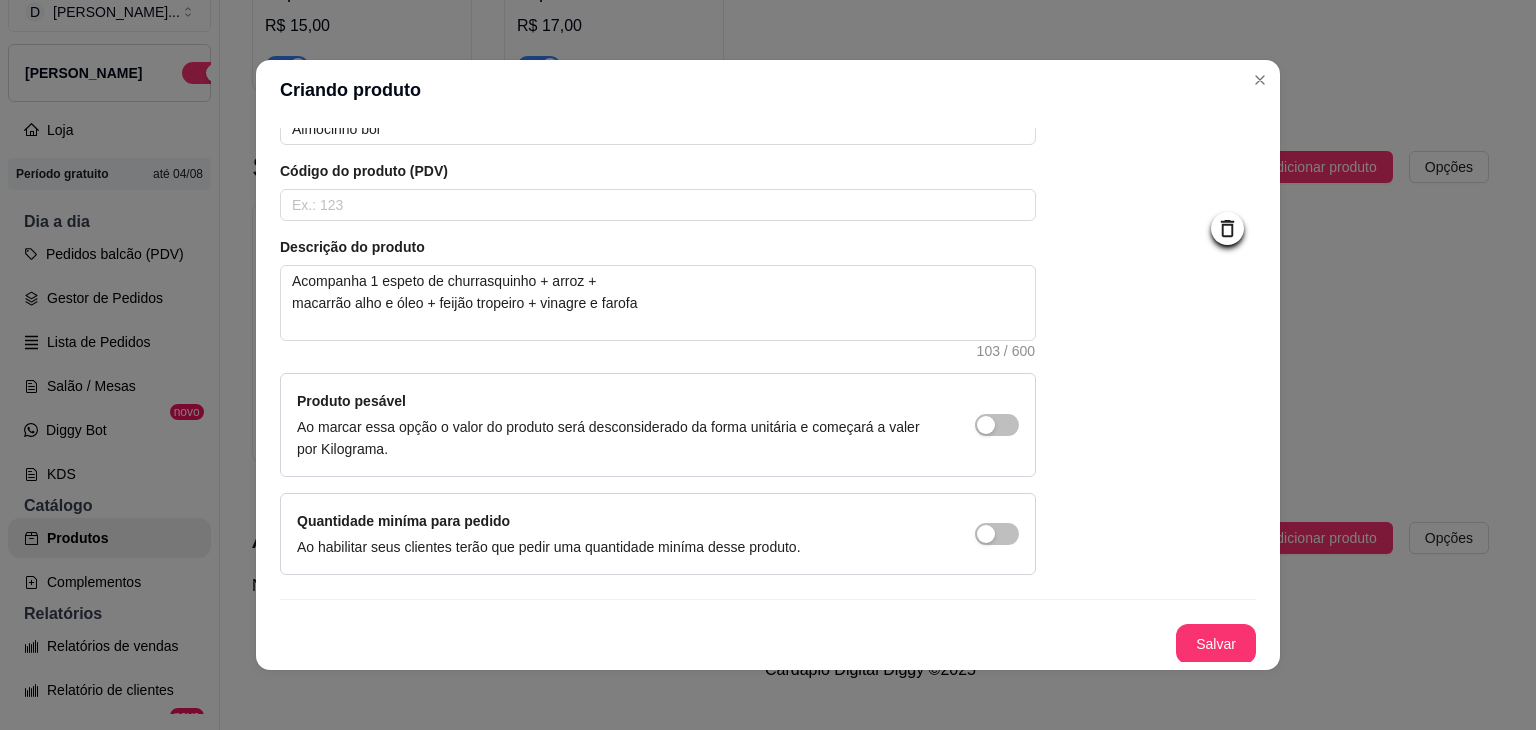 click on "Detalhes Preço e variações Disponibilidade Complementos Estoque Outros Nome do produto Almocinho boi Código do produto (PDV) Descrição do produto Acompanha 1 espeto de churrasquinho + arroz +
macarrão alho e óleo + feijão tropeiro + vinagre e farofa 103 / 600 Produto pesável Ao marcar essa opção o valor do produto será desconsiderado da forma unitária e começará a valer por Kilograma. Quantidade miníma para pedido Ao habilitar seus clientes terão que pedir uma quantidade miníma desse produto. [GEOGRAPHIC_DATA]" at bounding box center [768, 395] 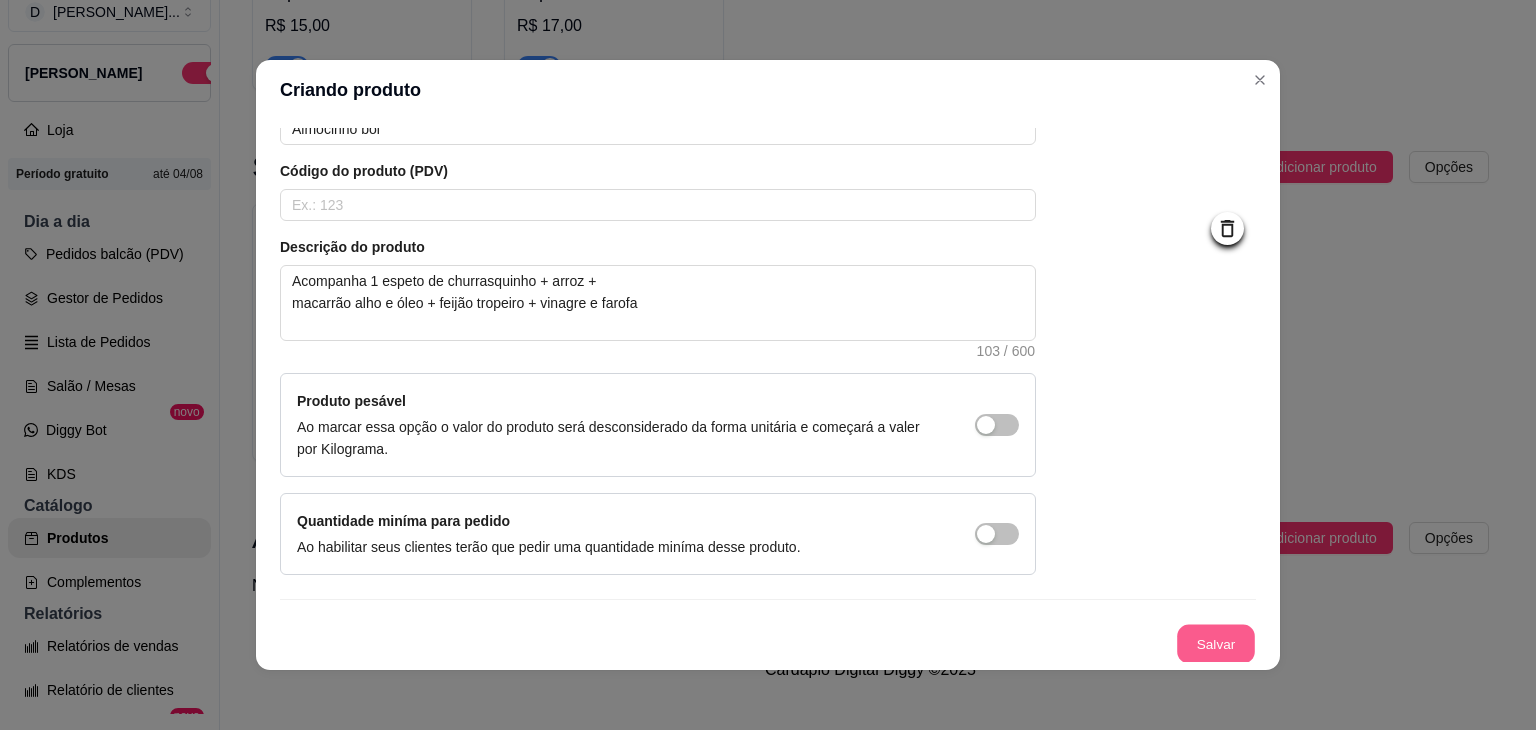 click on "Salvar" at bounding box center [1216, 644] 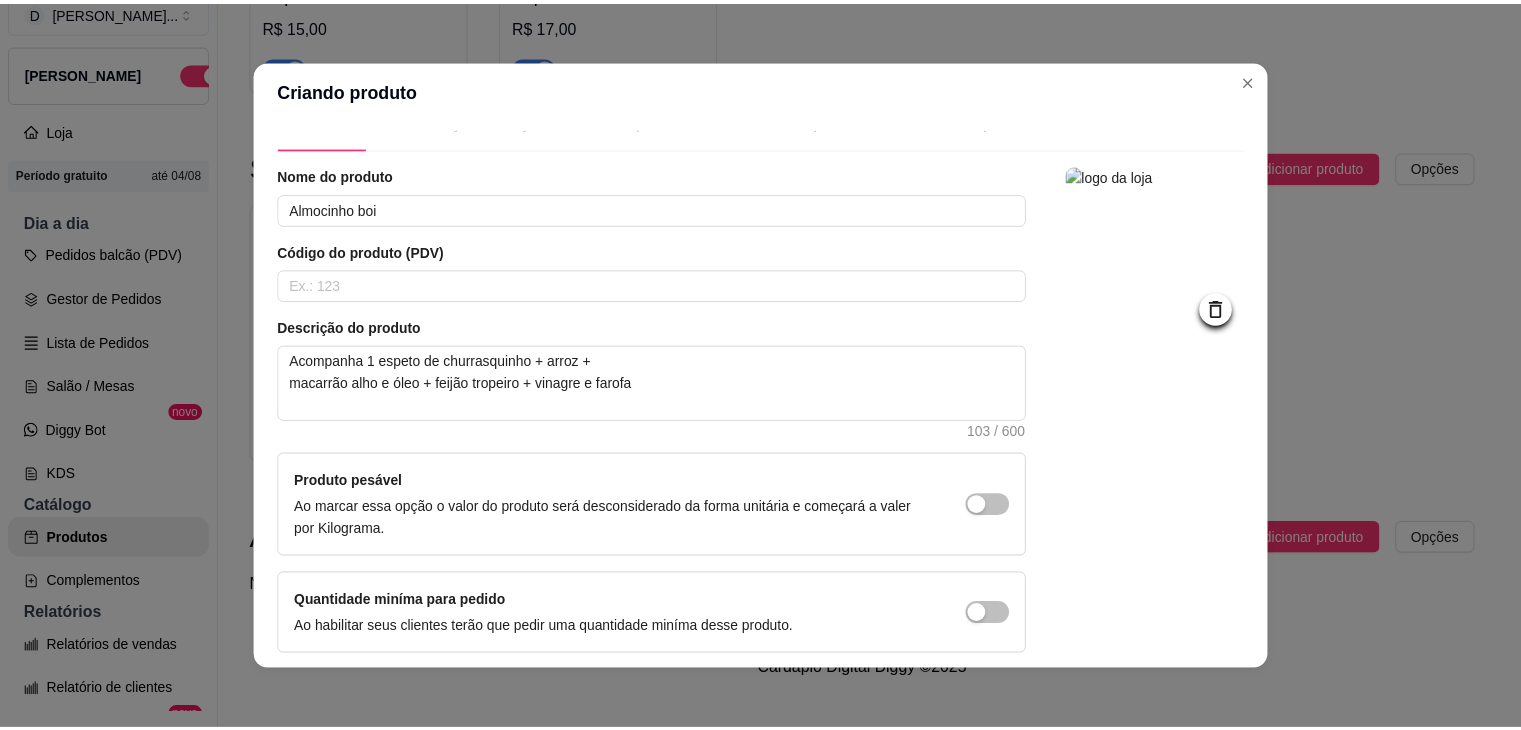 scroll, scrollTop: 0, scrollLeft: 0, axis: both 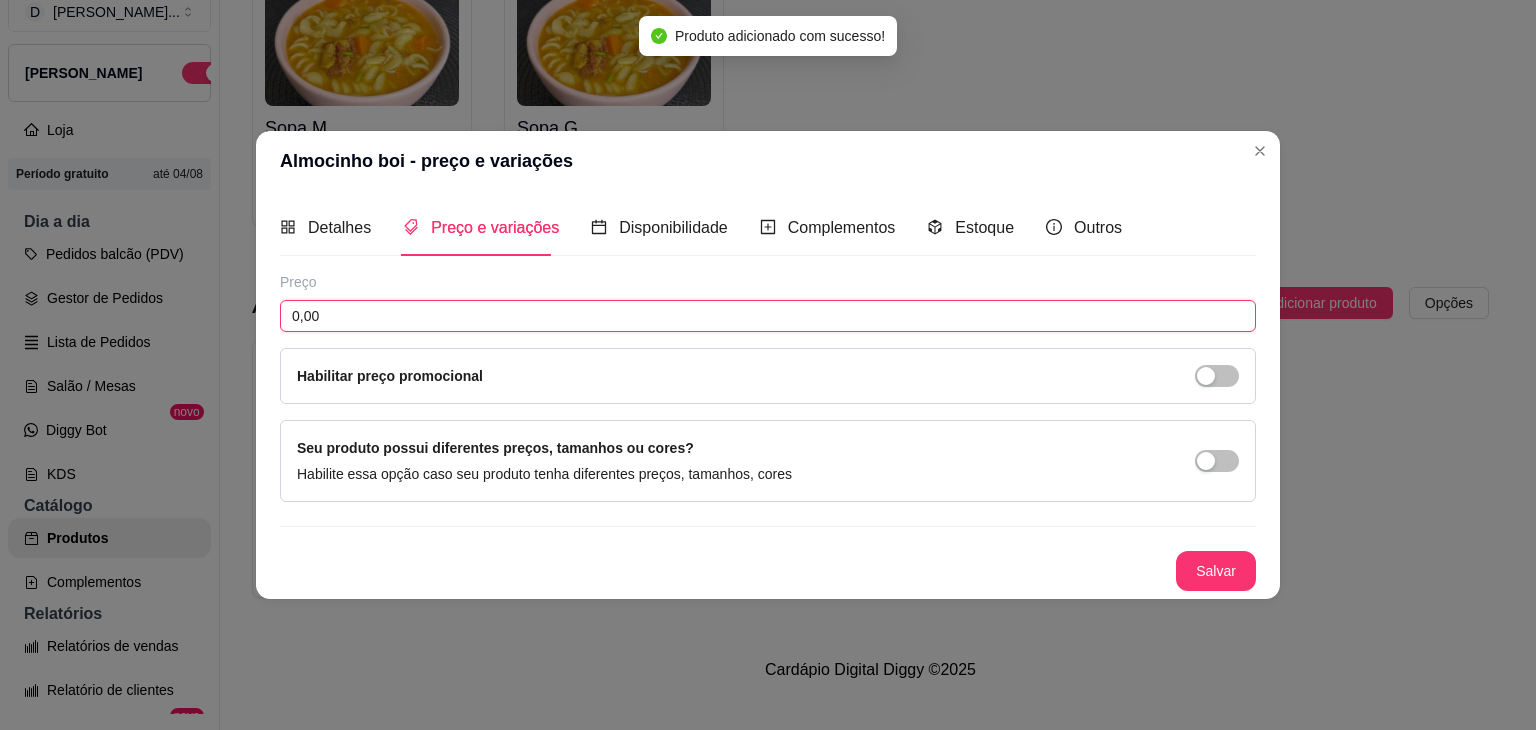 click on "0,00" at bounding box center (768, 316) 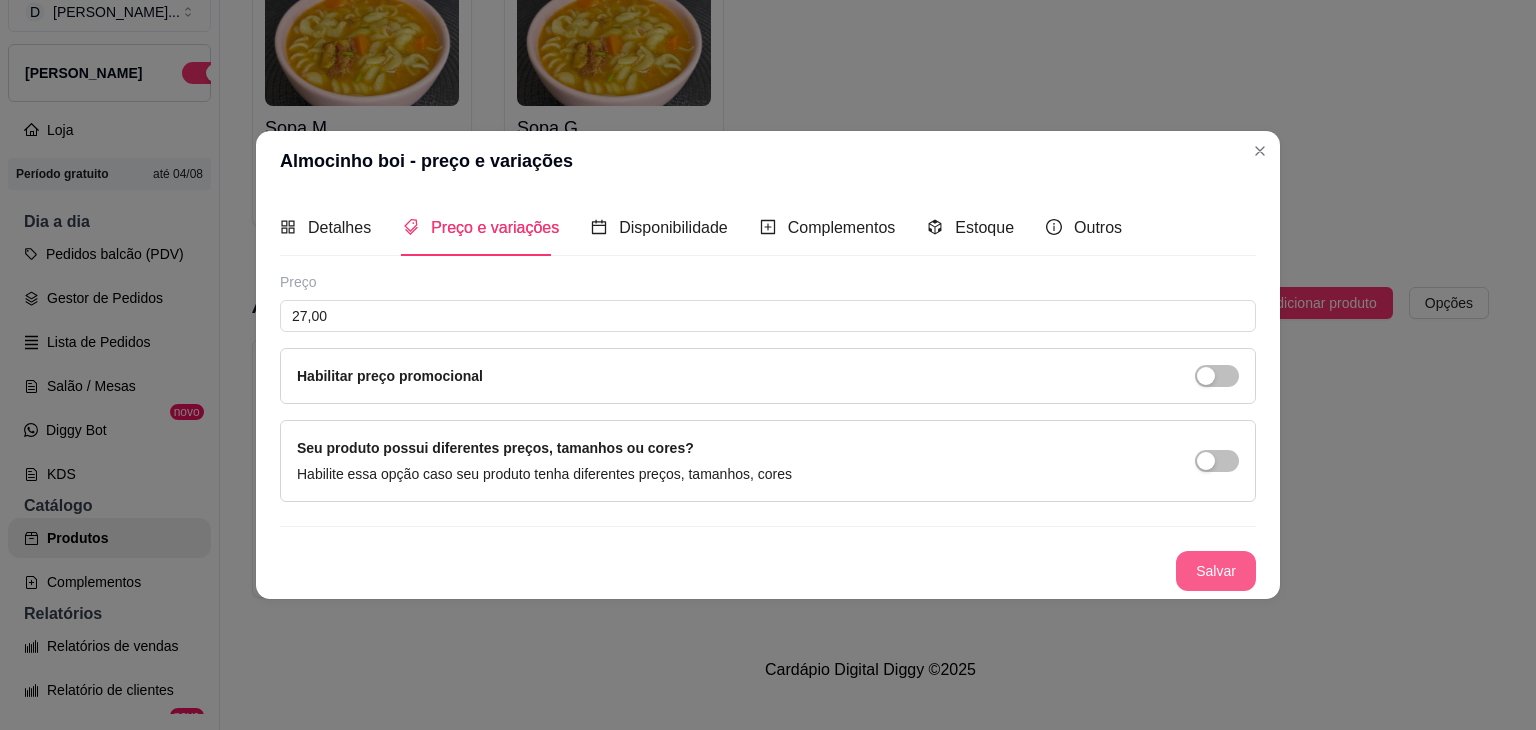 click on "Salvar" at bounding box center [1216, 571] 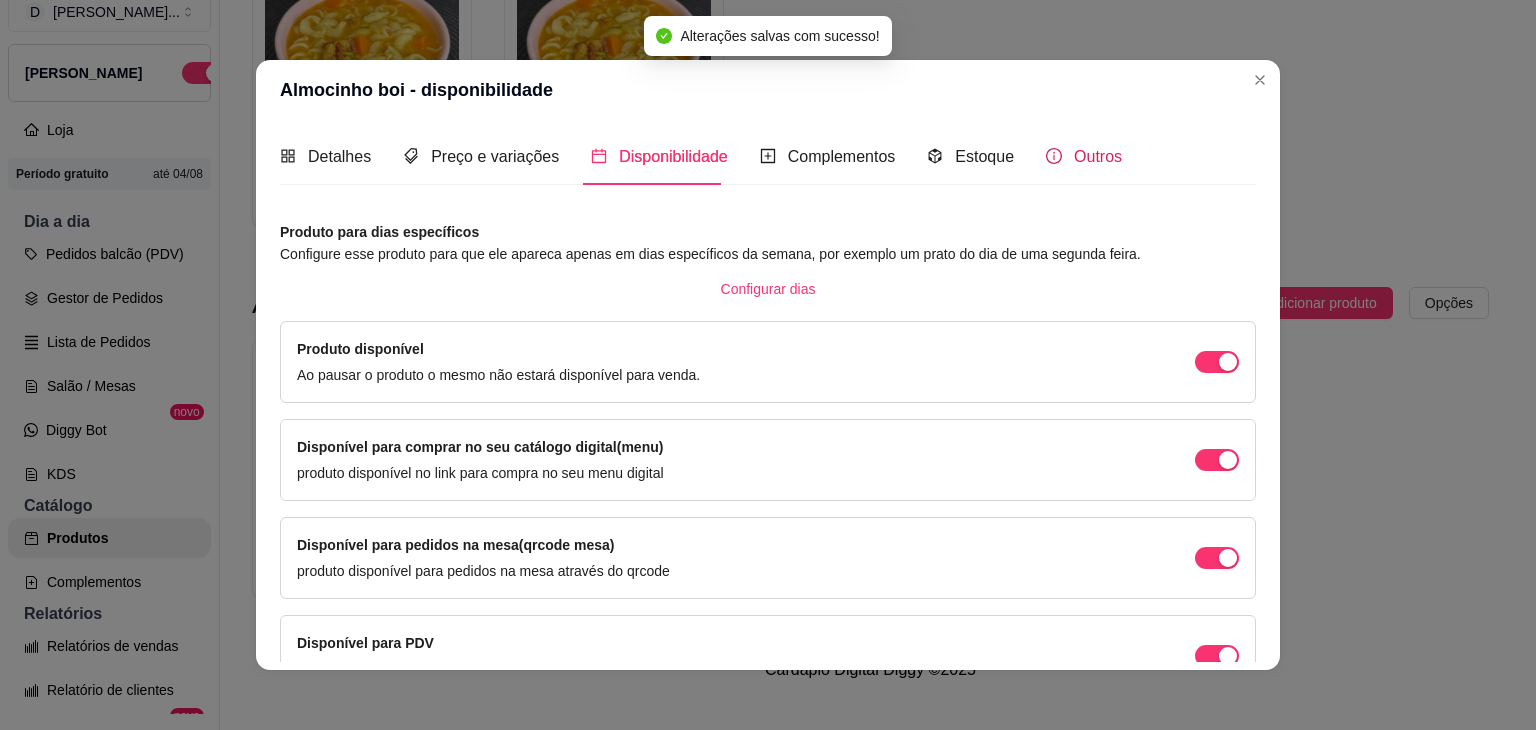 click on "Outros" at bounding box center (1084, 156) 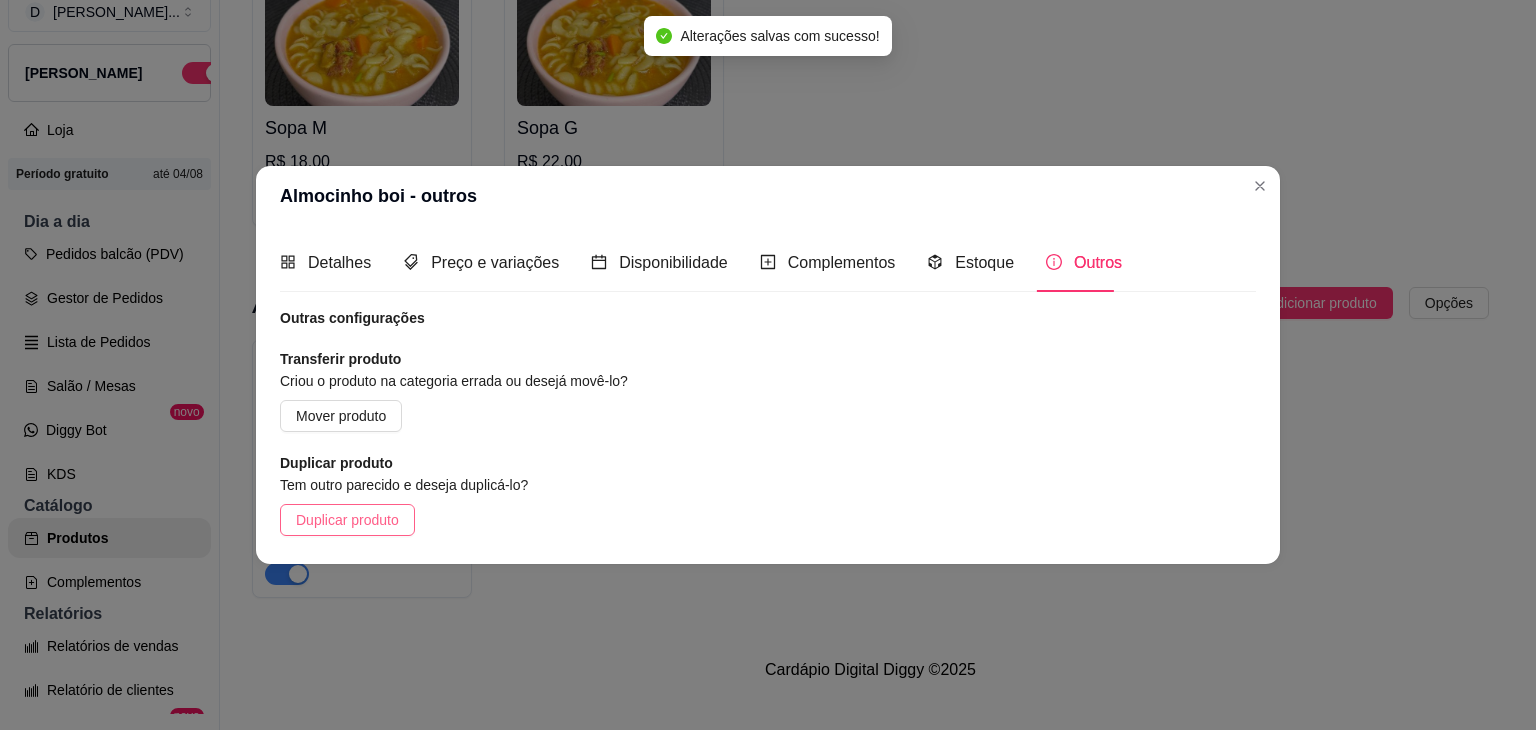 click on "Duplicar produto" at bounding box center [347, 520] 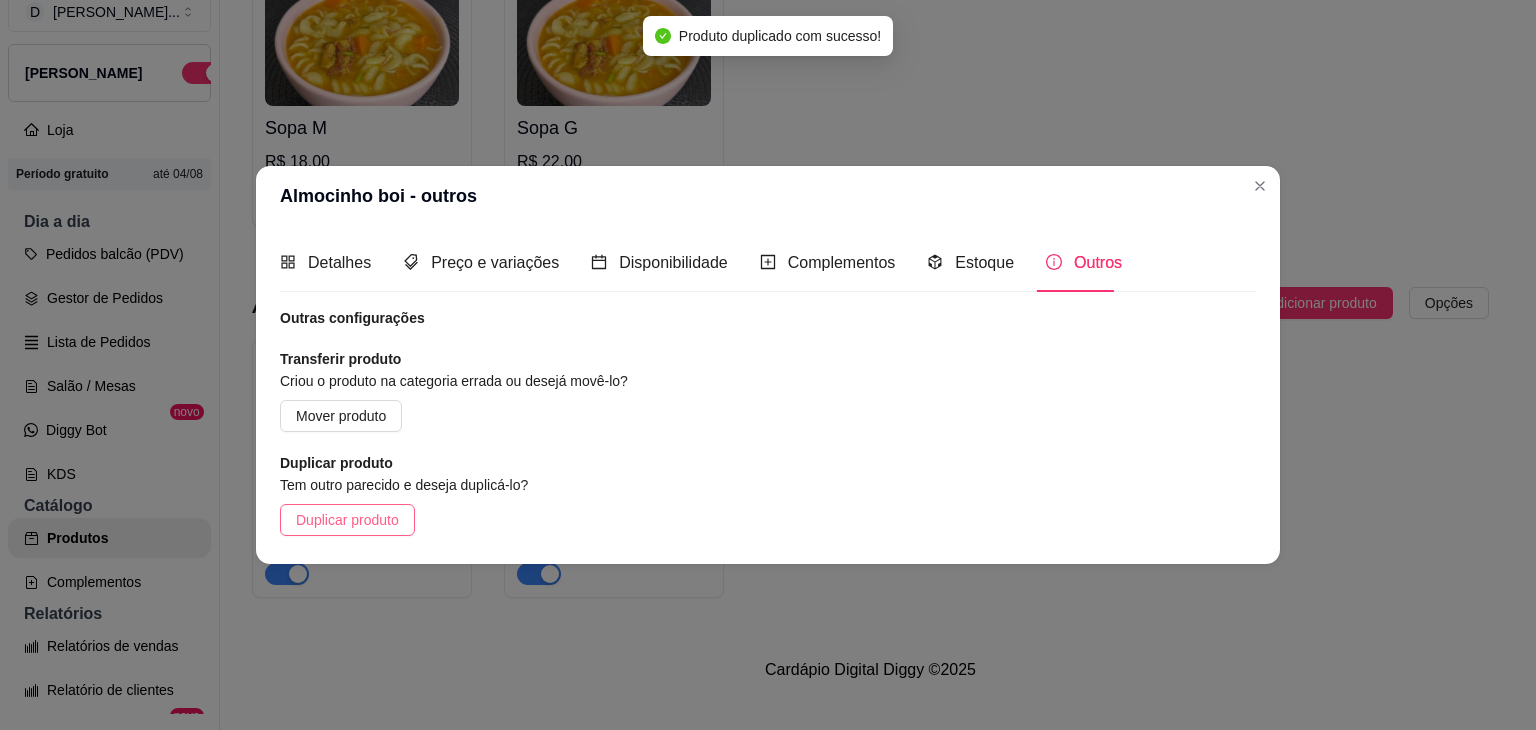 click on "Duplicar produto" at bounding box center [347, 520] 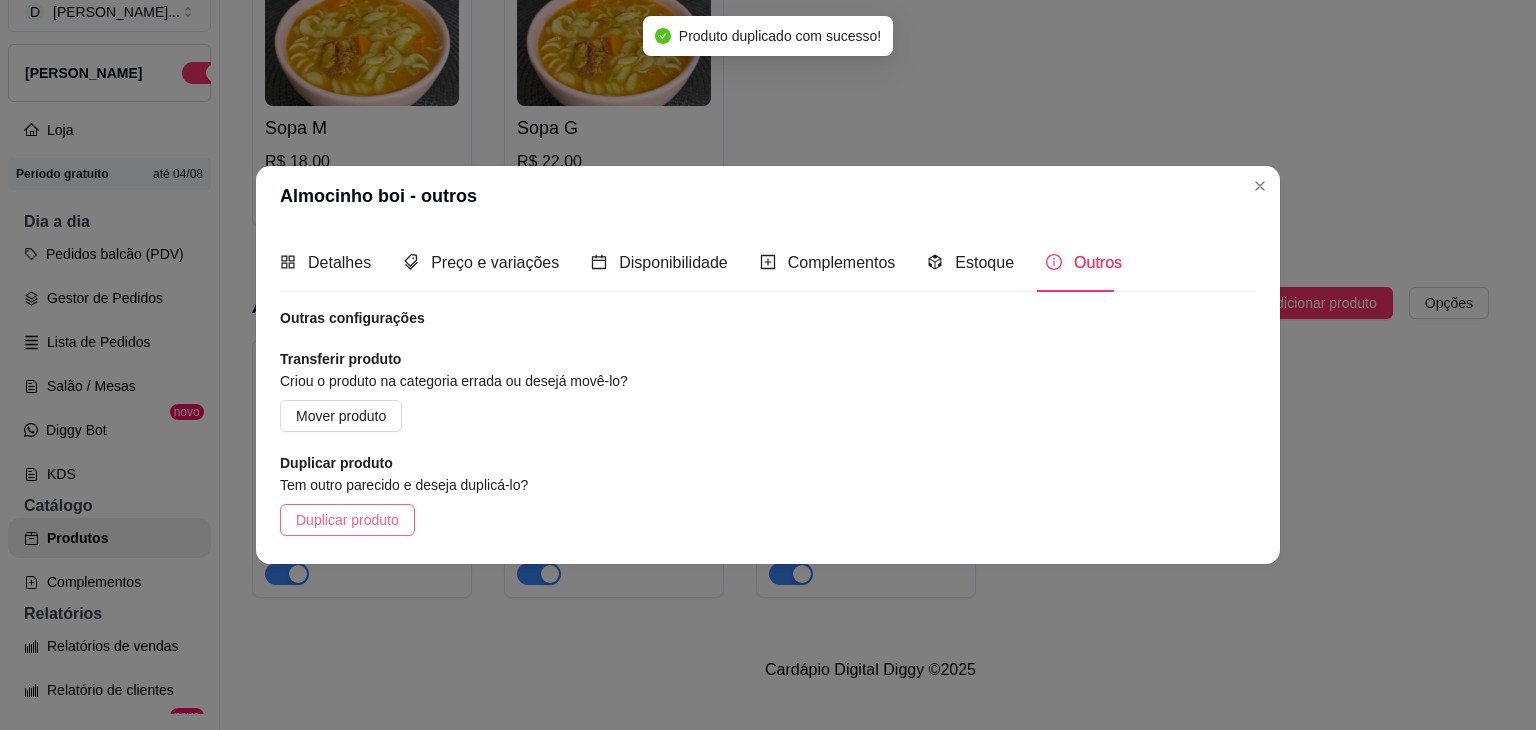 click on "Duplicar produto" at bounding box center [347, 520] 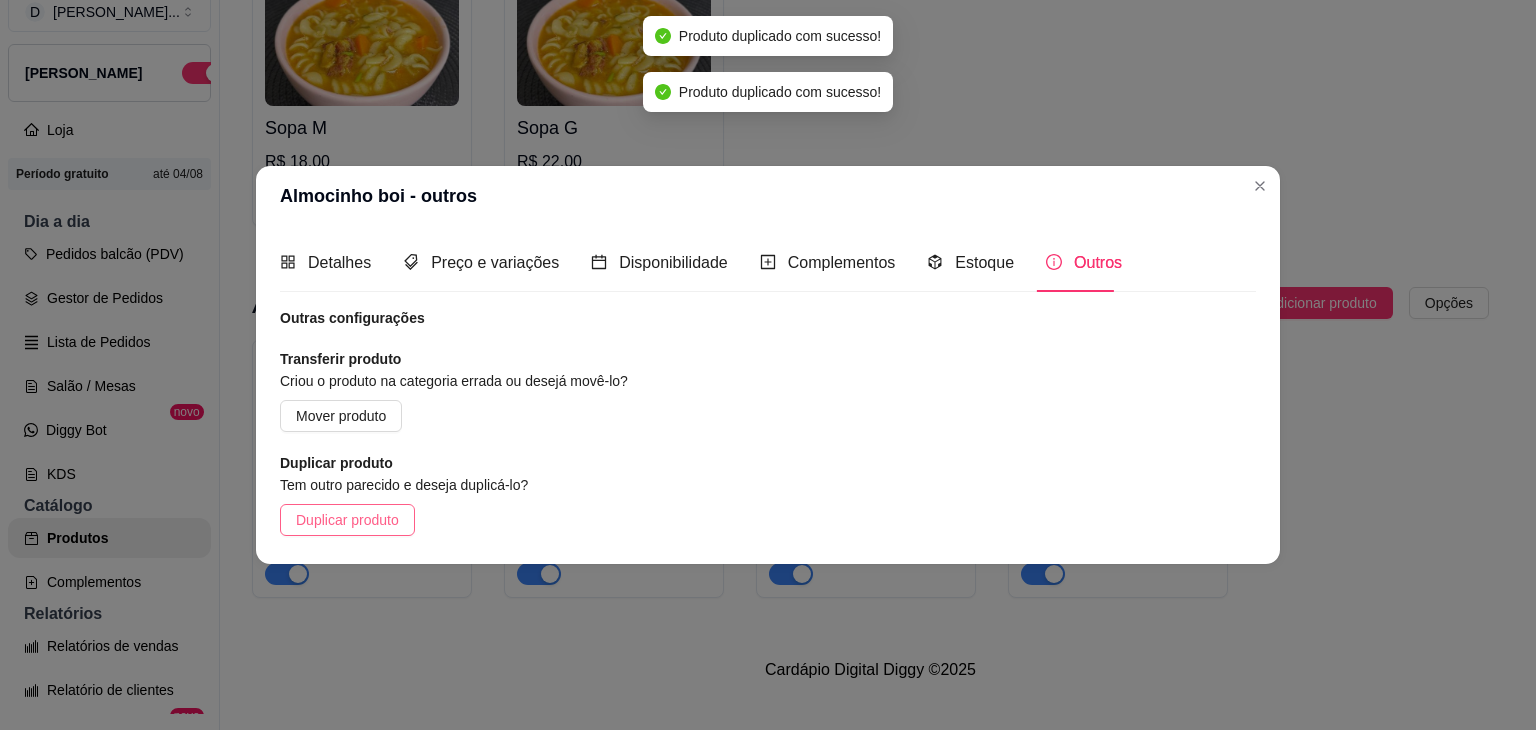 click on "Duplicar produto" at bounding box center (347, 520) 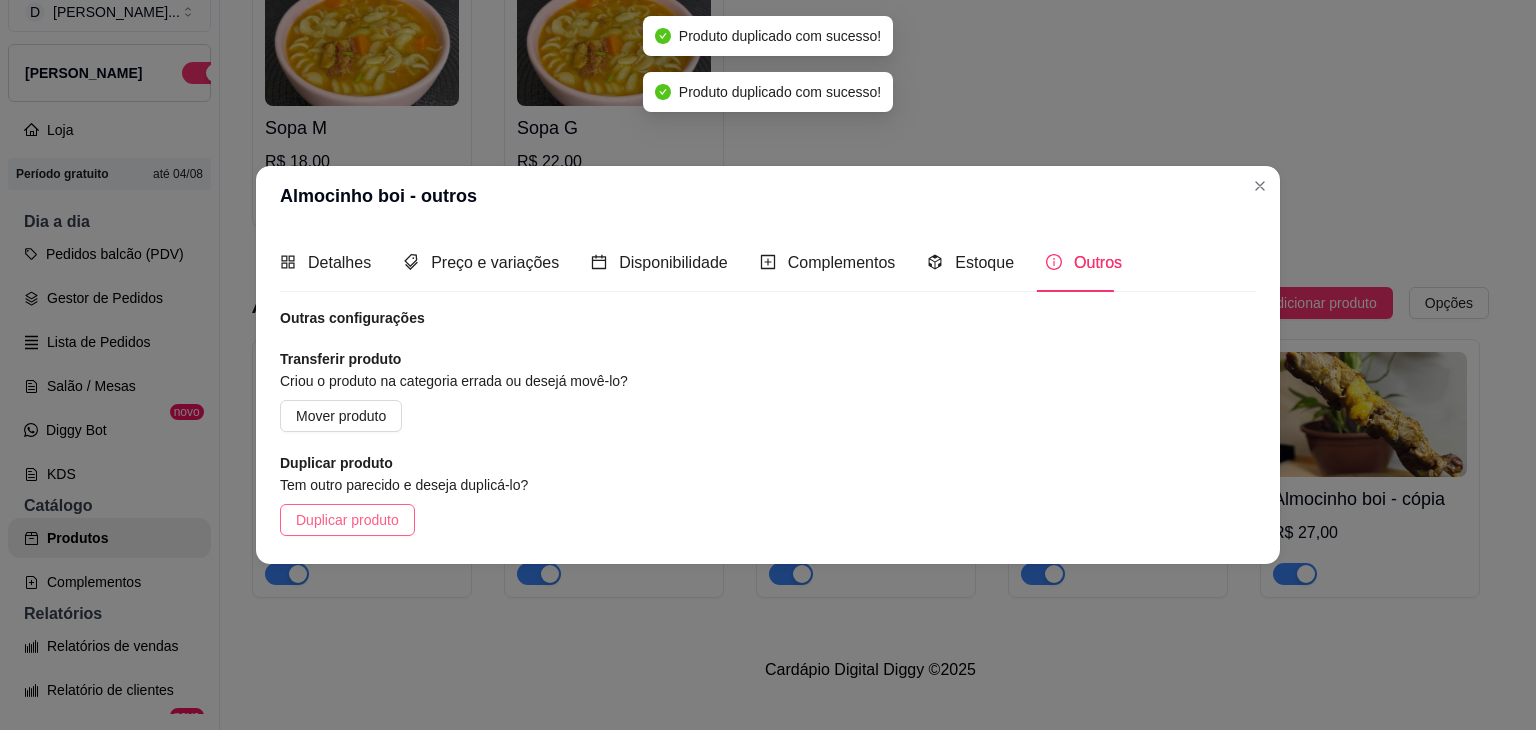 click on "Duplicar produto" at bounding box center [347, 520] 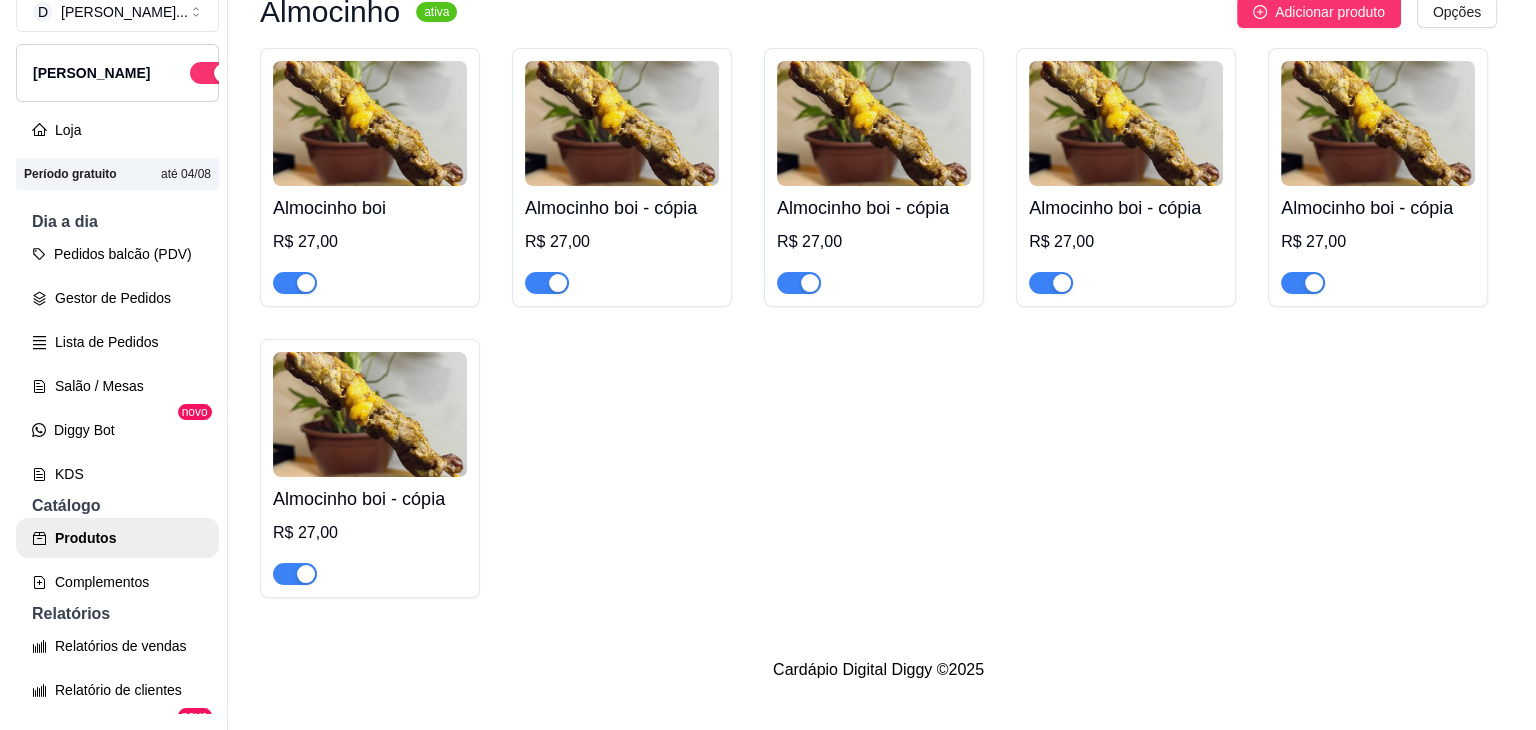 scroll, scrollTop: 6421, scrollLeft: 0, axis: vertical 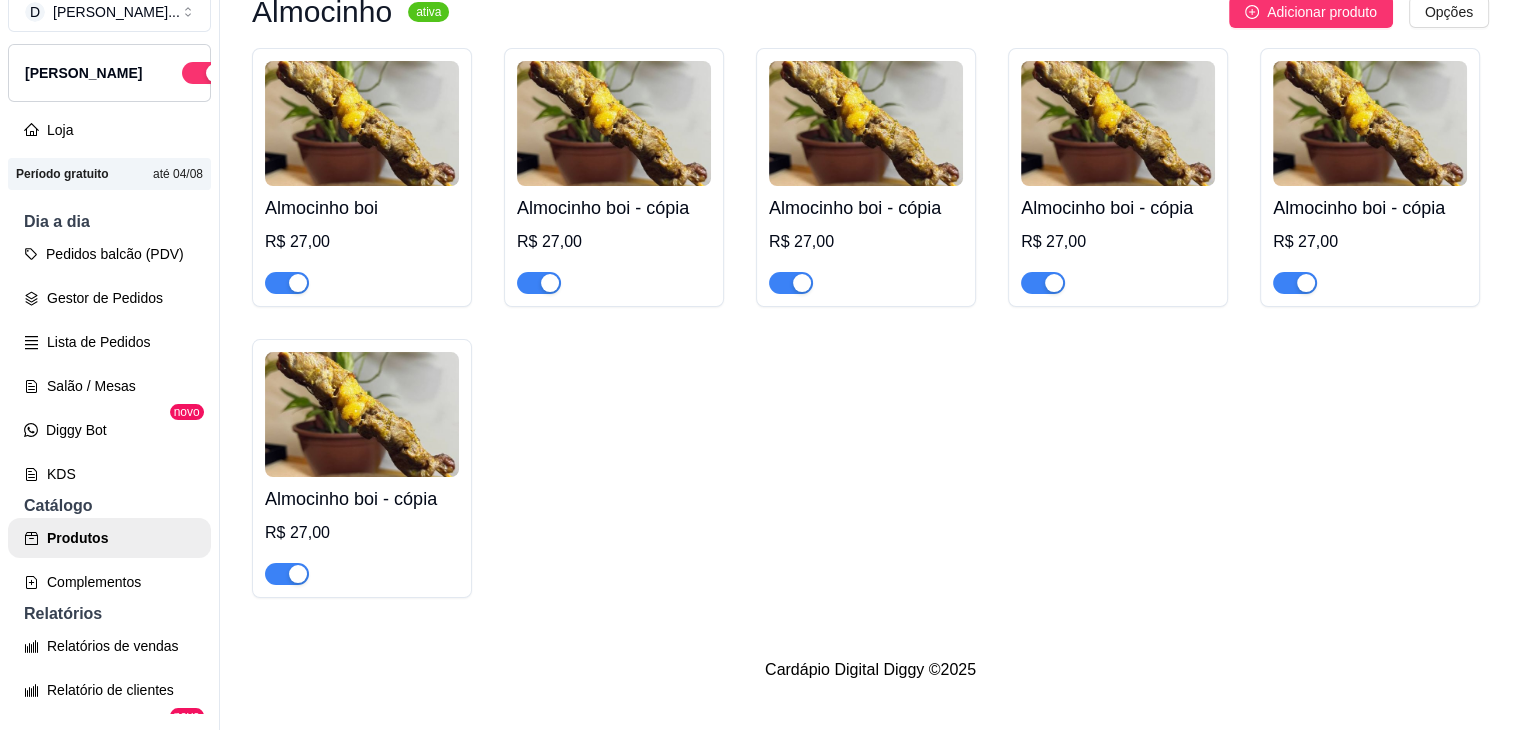 click at bounding box center [614, 123] 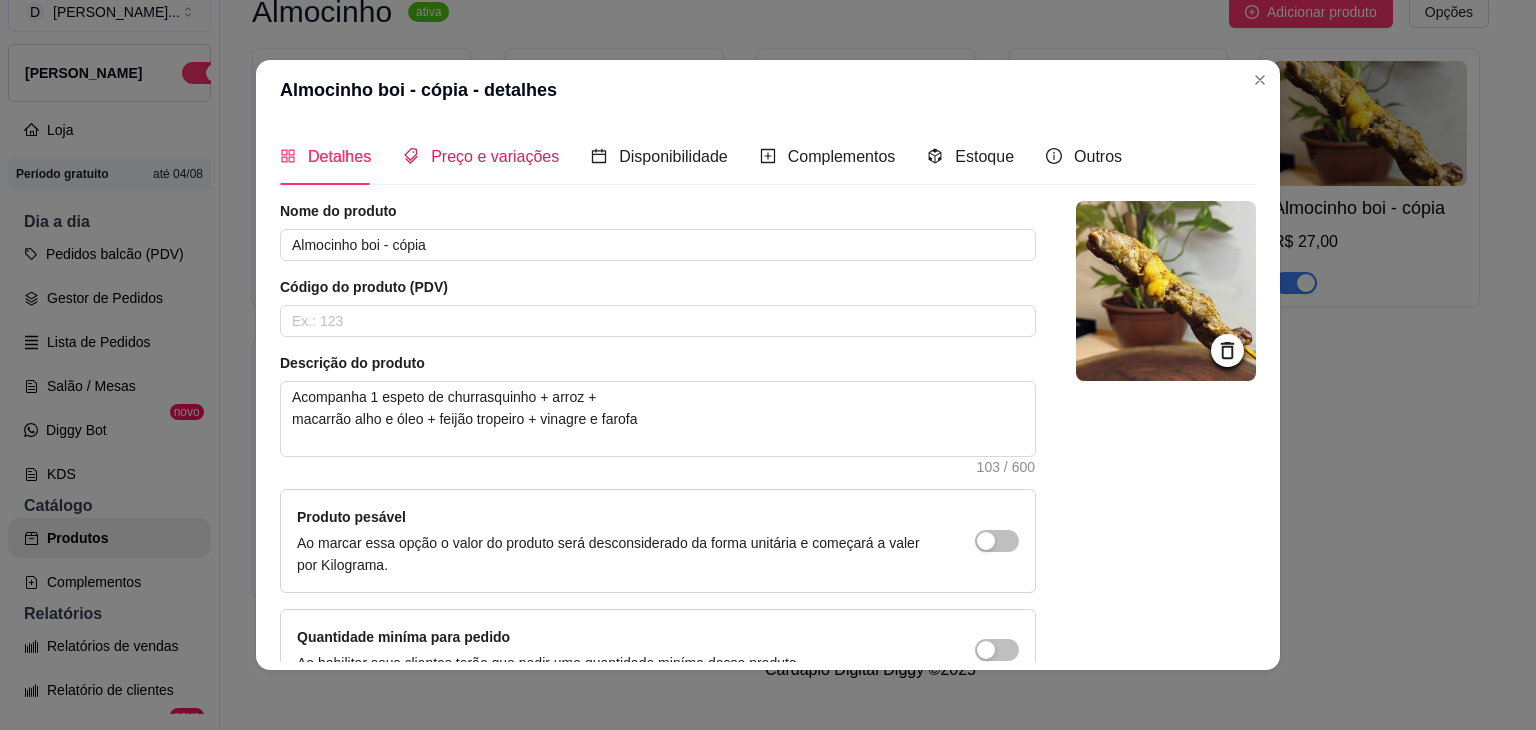 click on "Preço e variações" at bounding box center (495, 156) 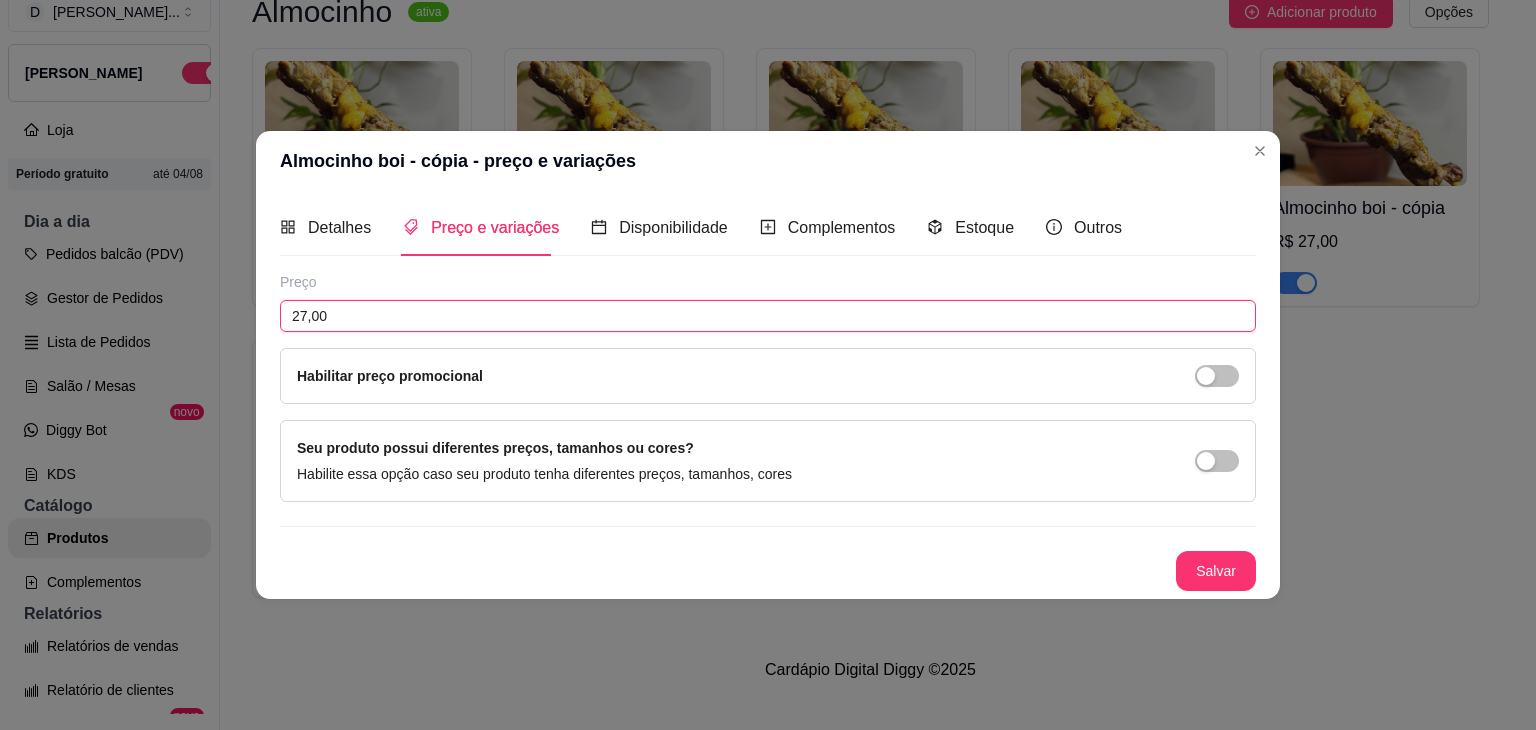 click on "27,00" at bounding box center [768, 316] 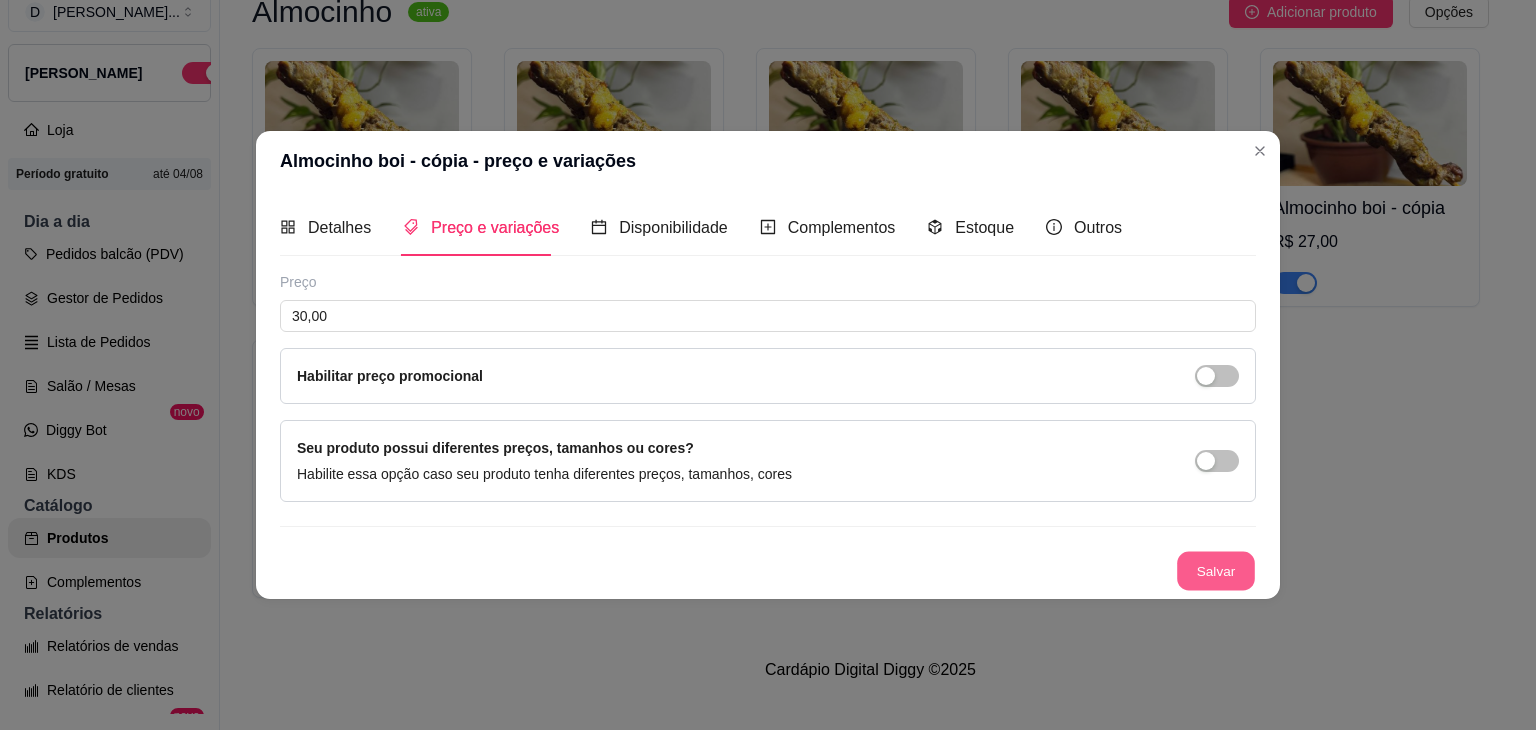 click on "Salvar" at bounding box center (1216, 571) 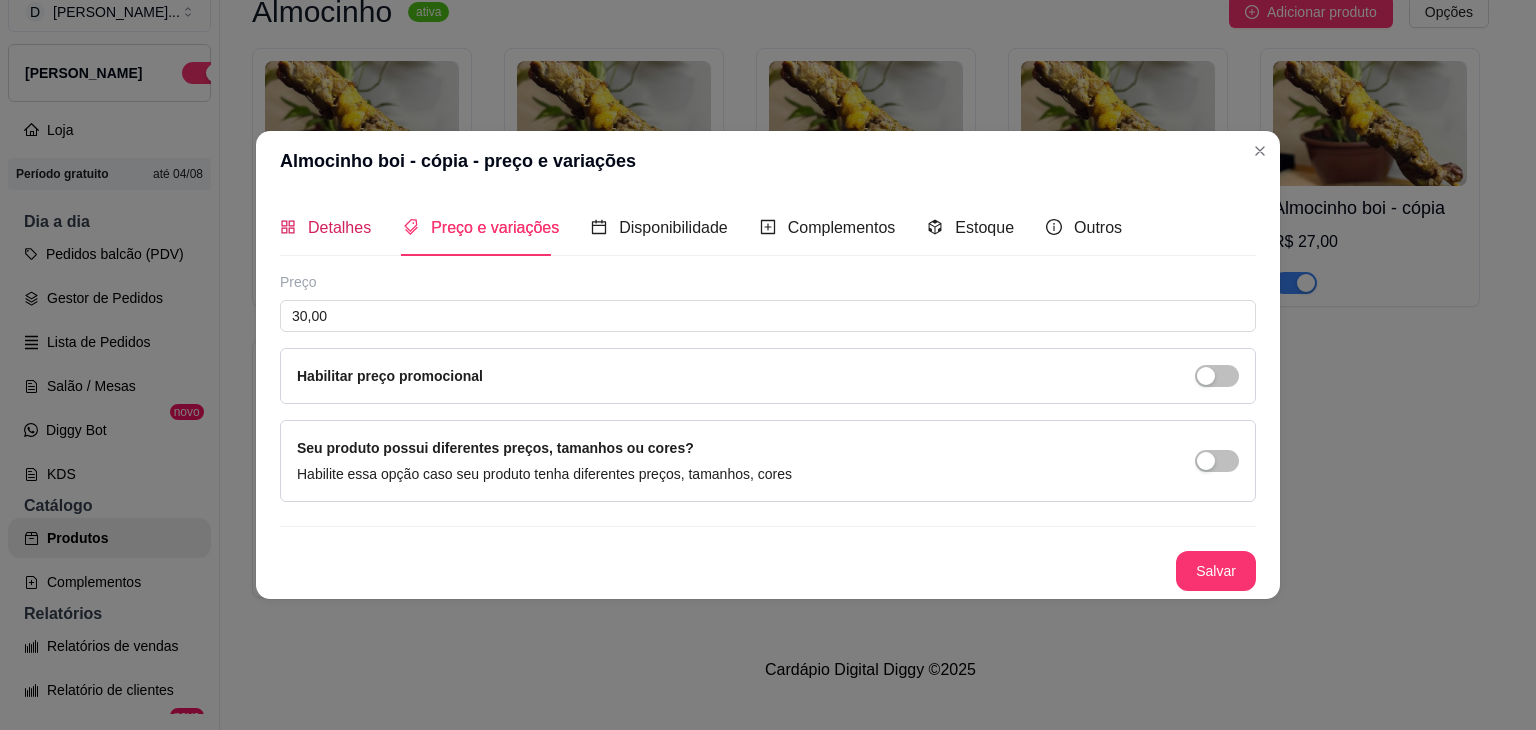 click on "Detalhes" at bounding box center [339, 227] 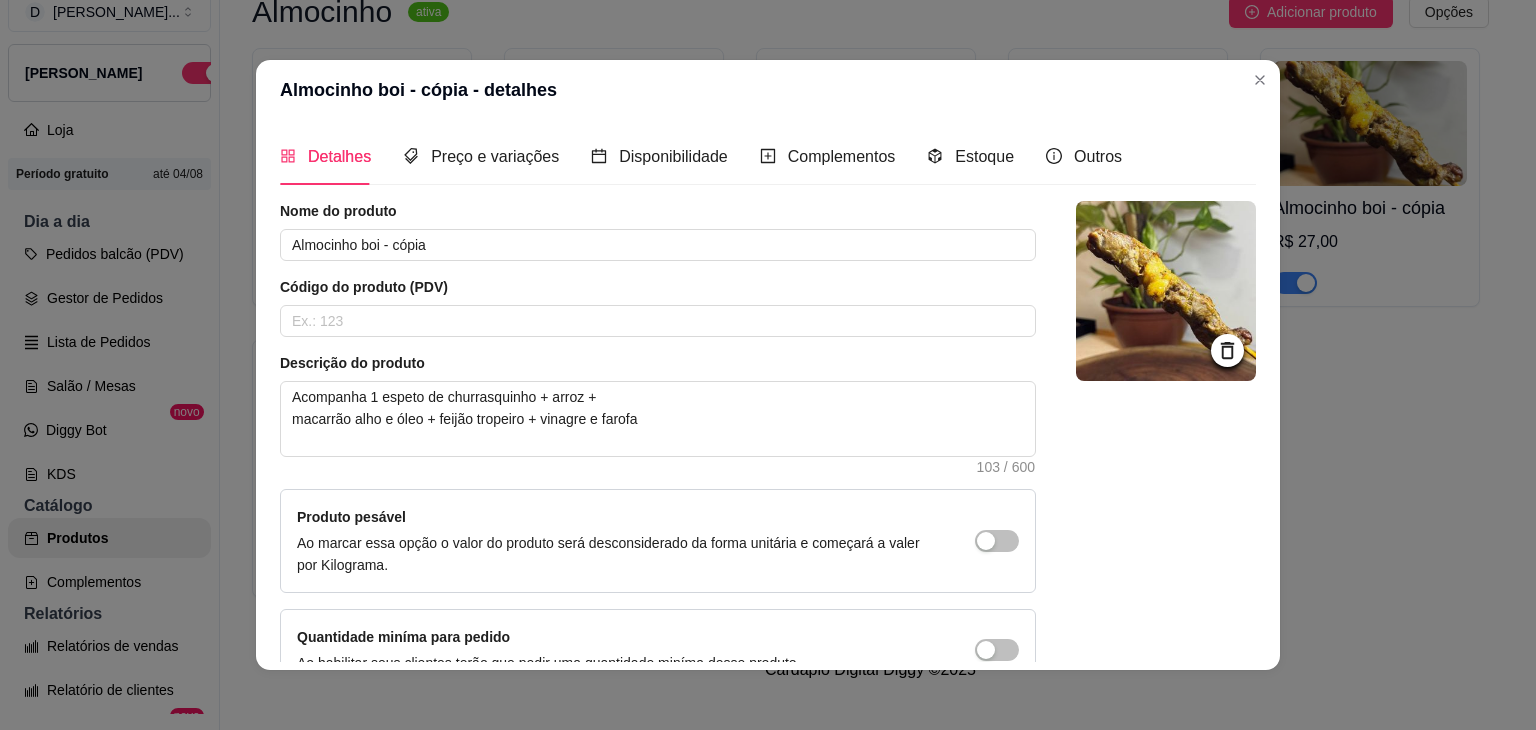 click on "Nome do produto" at bounding box center [658, 211] 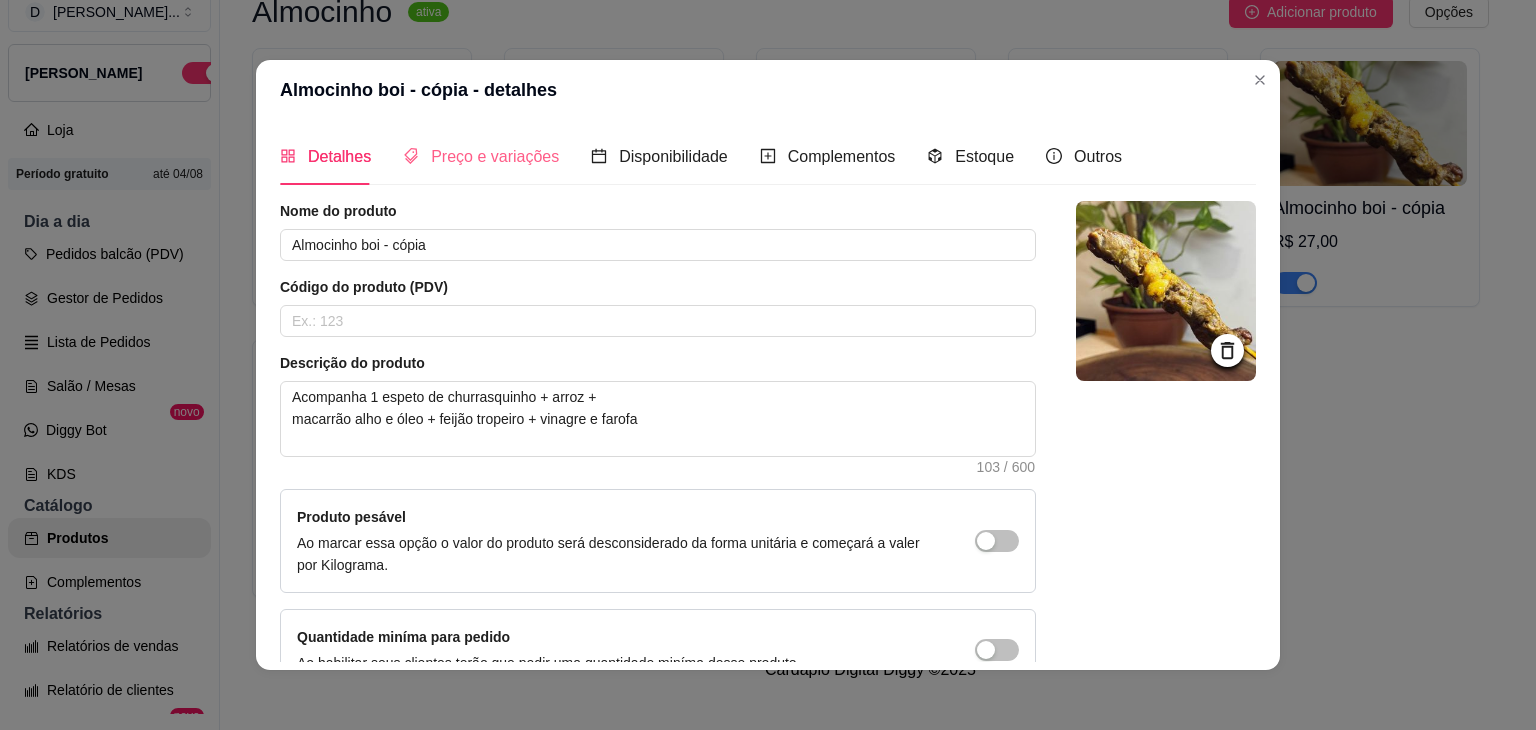 click on "Preço e variações" at bounding box center [481, 156] 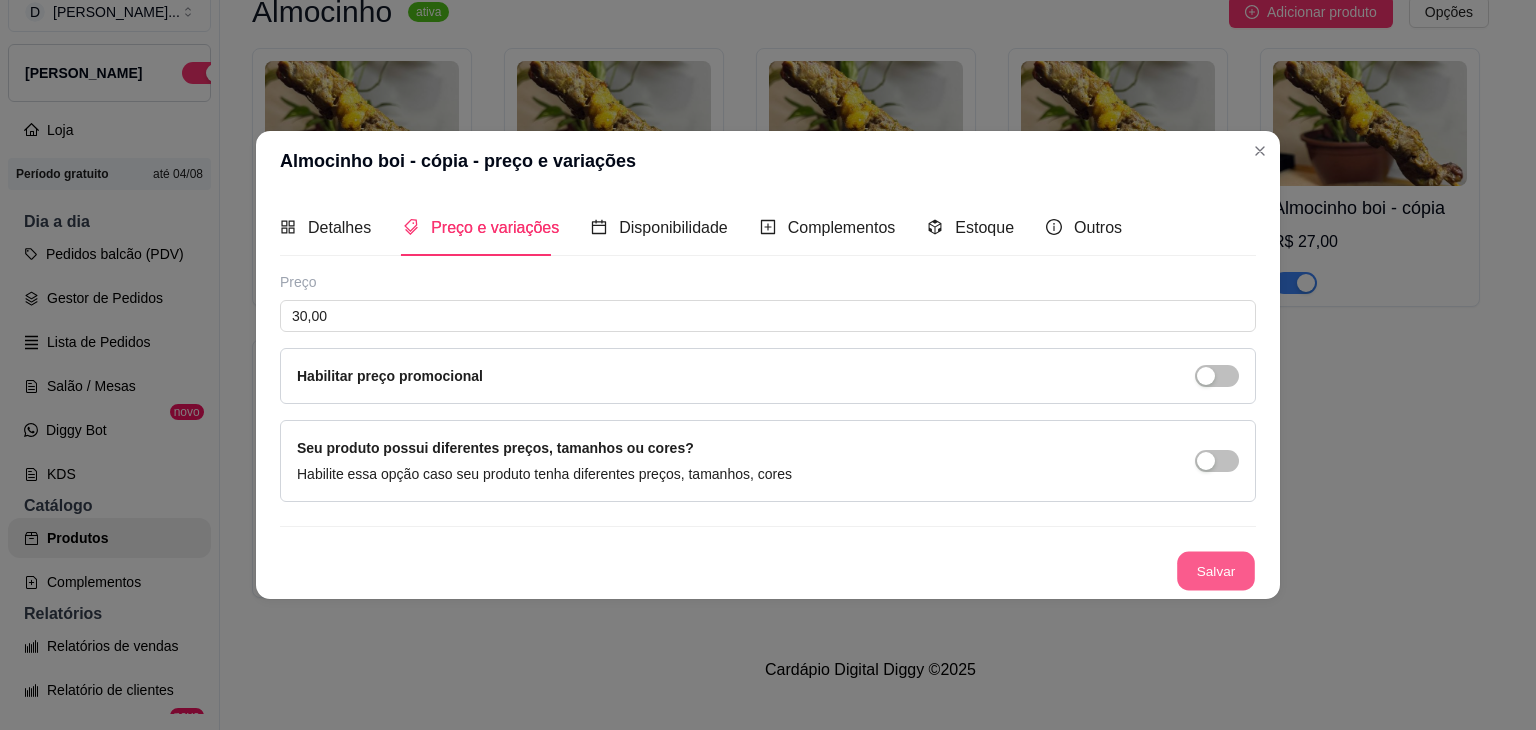 click on "Salvar" at bounding box center (1216, 571) 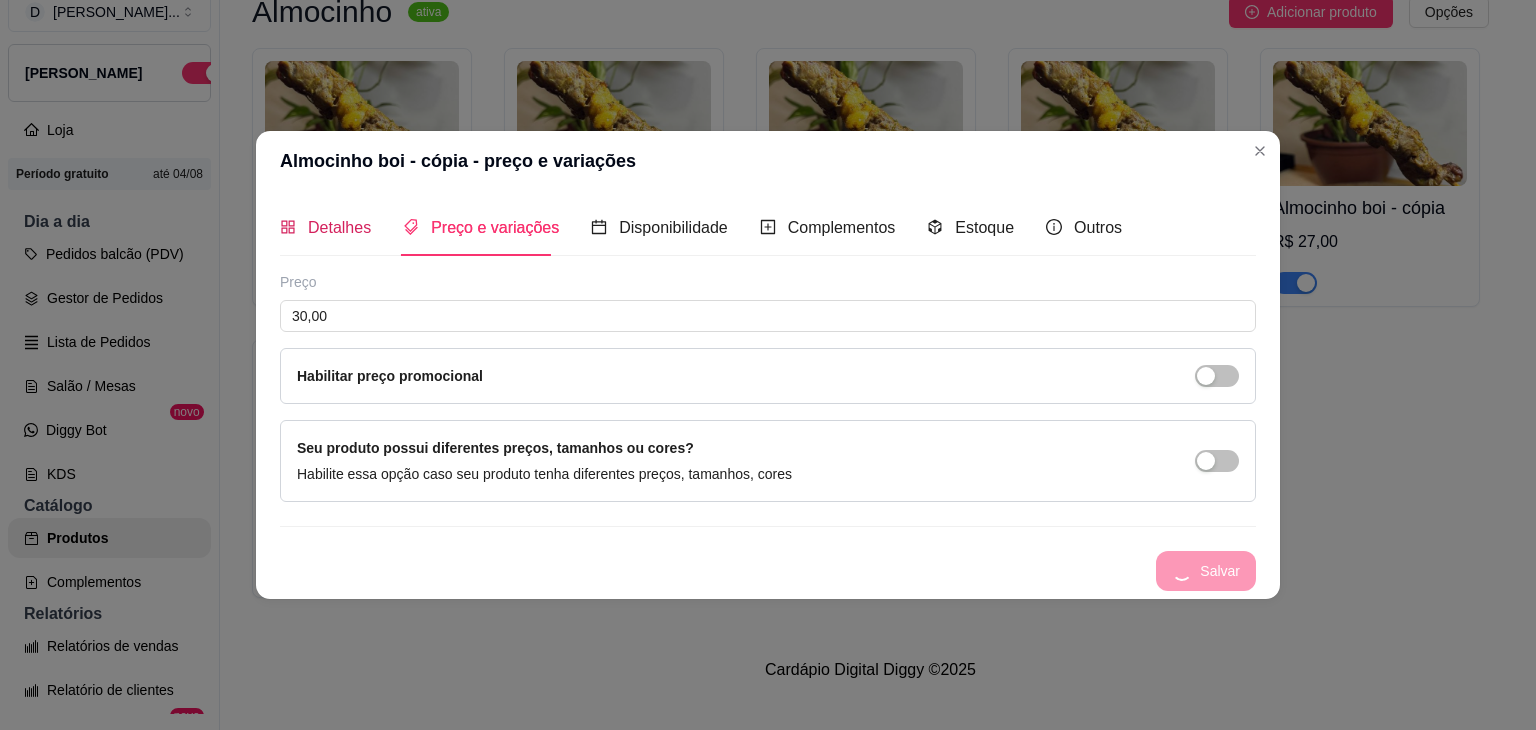 click on "Detalhes" at bounding box center (339, 227) 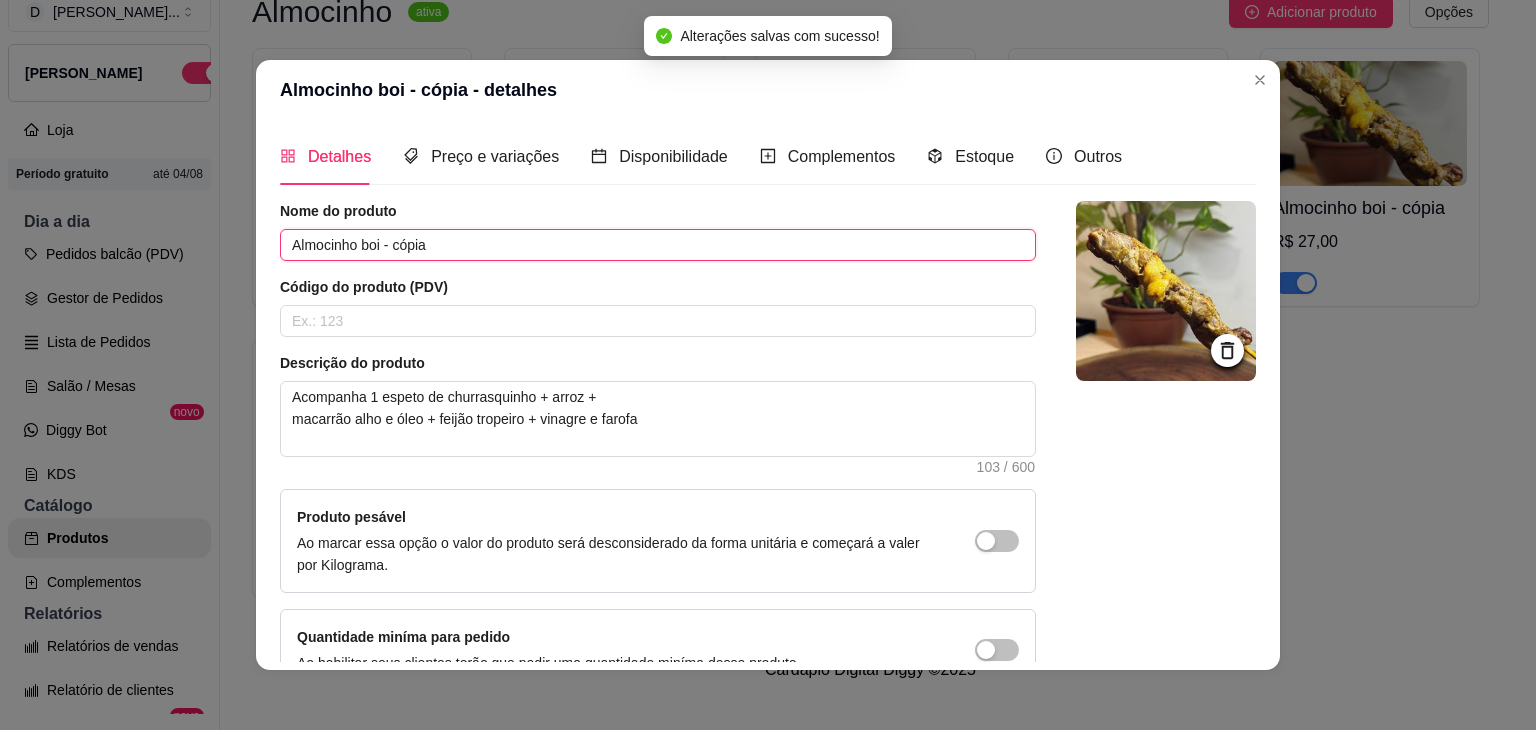 drag, startPoint x: 356, startPoint y: 248, endPoint x: 572, endPoint y: 252, distance: 216.03703 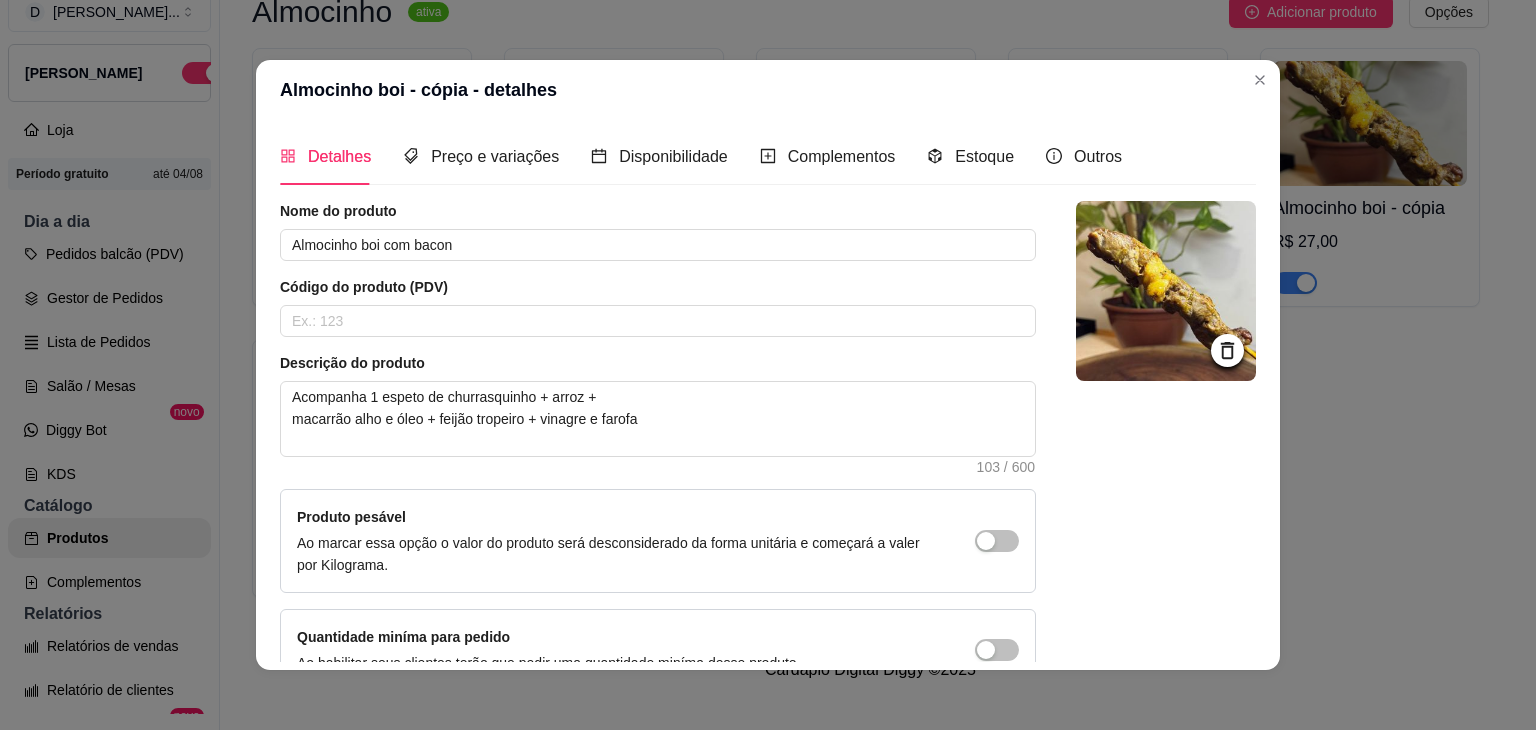 click at bounding box center [1166, 291] 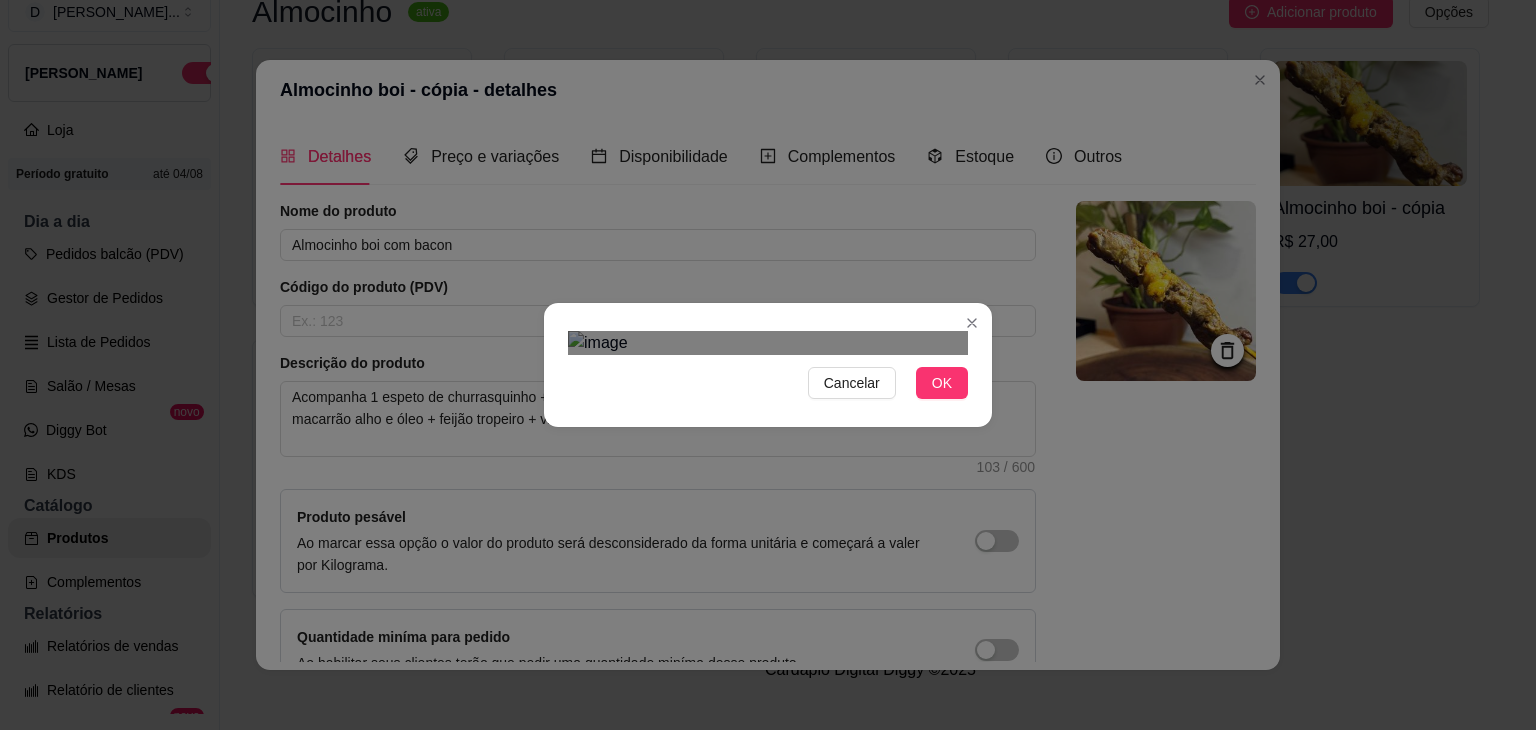 click at bounding box center (759, 713) 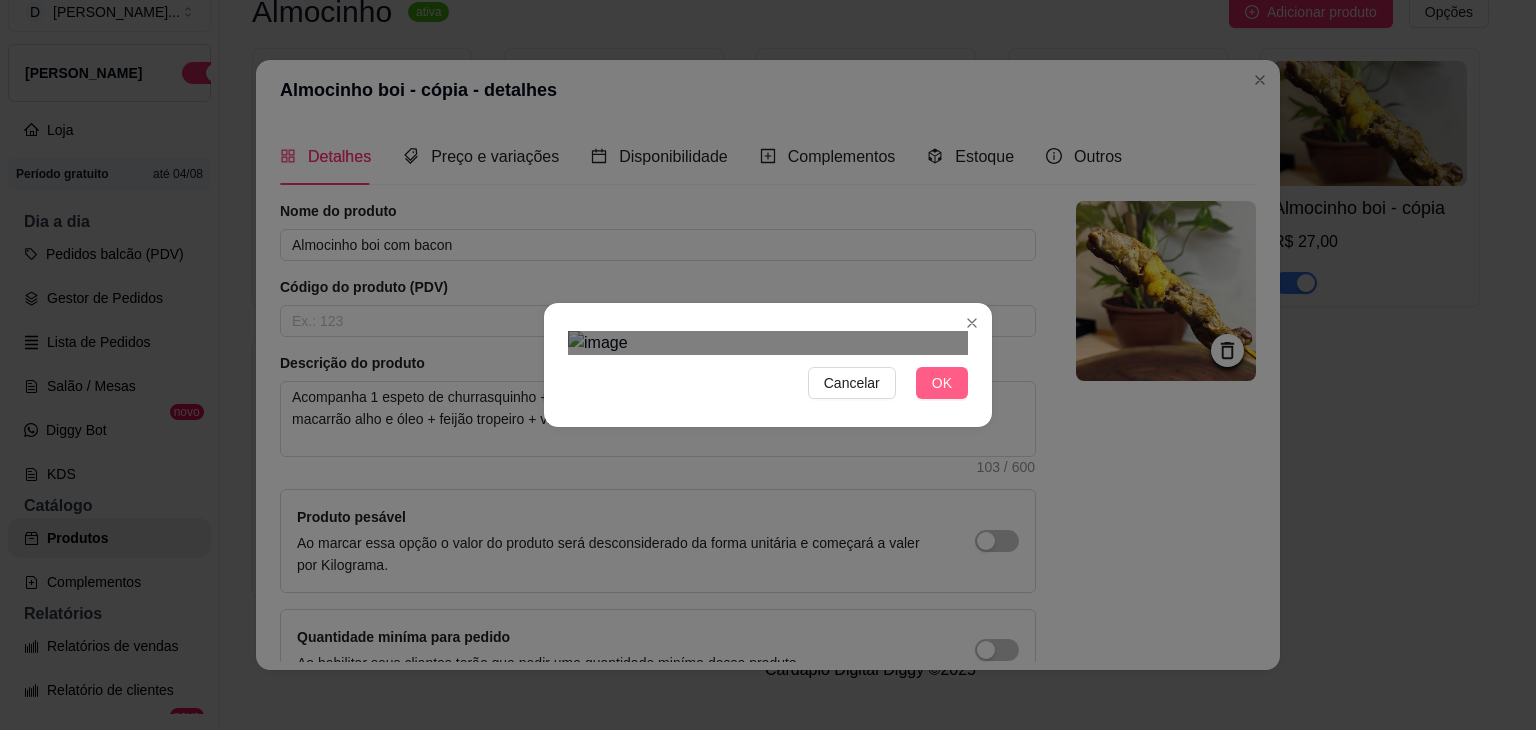 click on "OK" at bounding box center [942, 383] 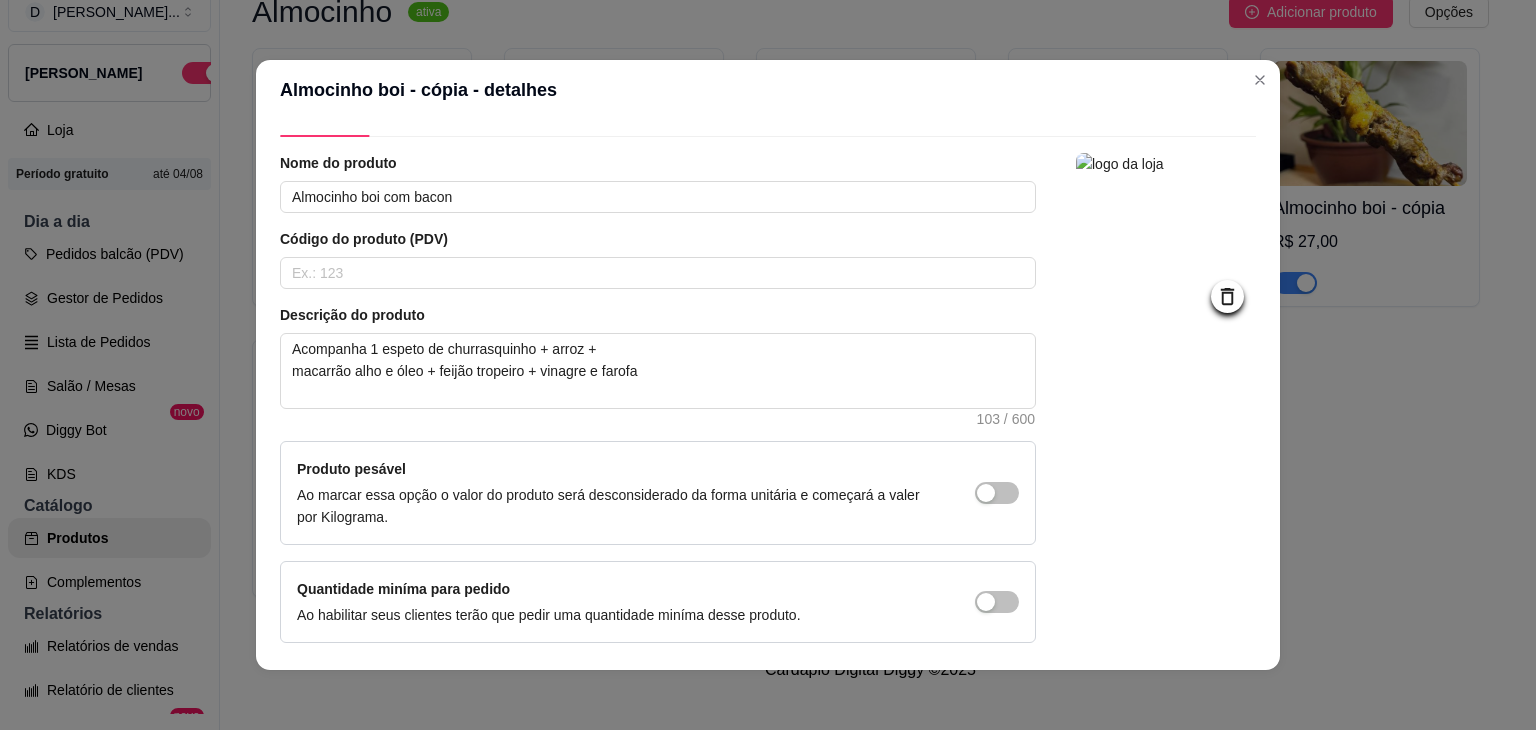 scroll, scrollTop: 116, scrollLeft: 0, axis: vertical 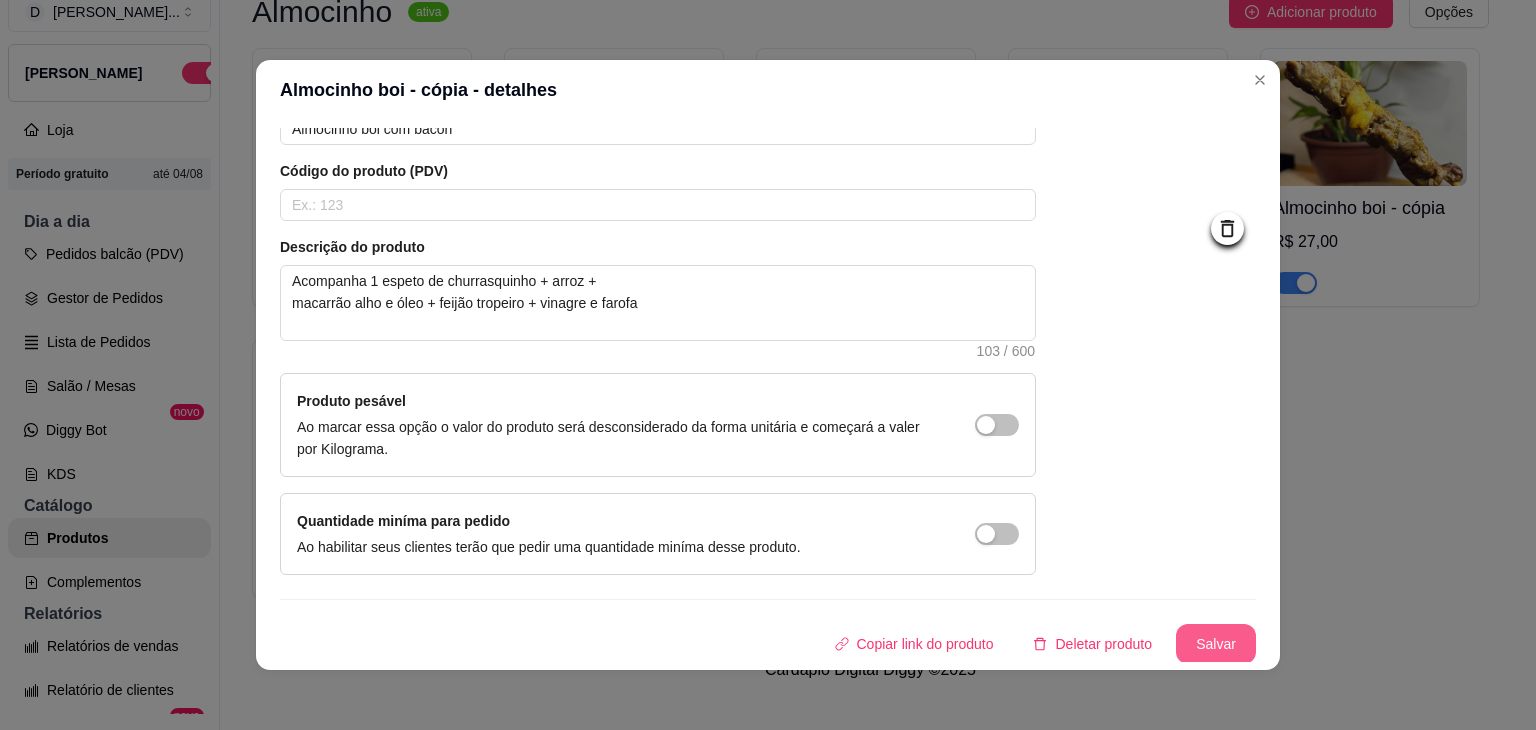 click on "Salvar" at bounding box center (1216, 644) 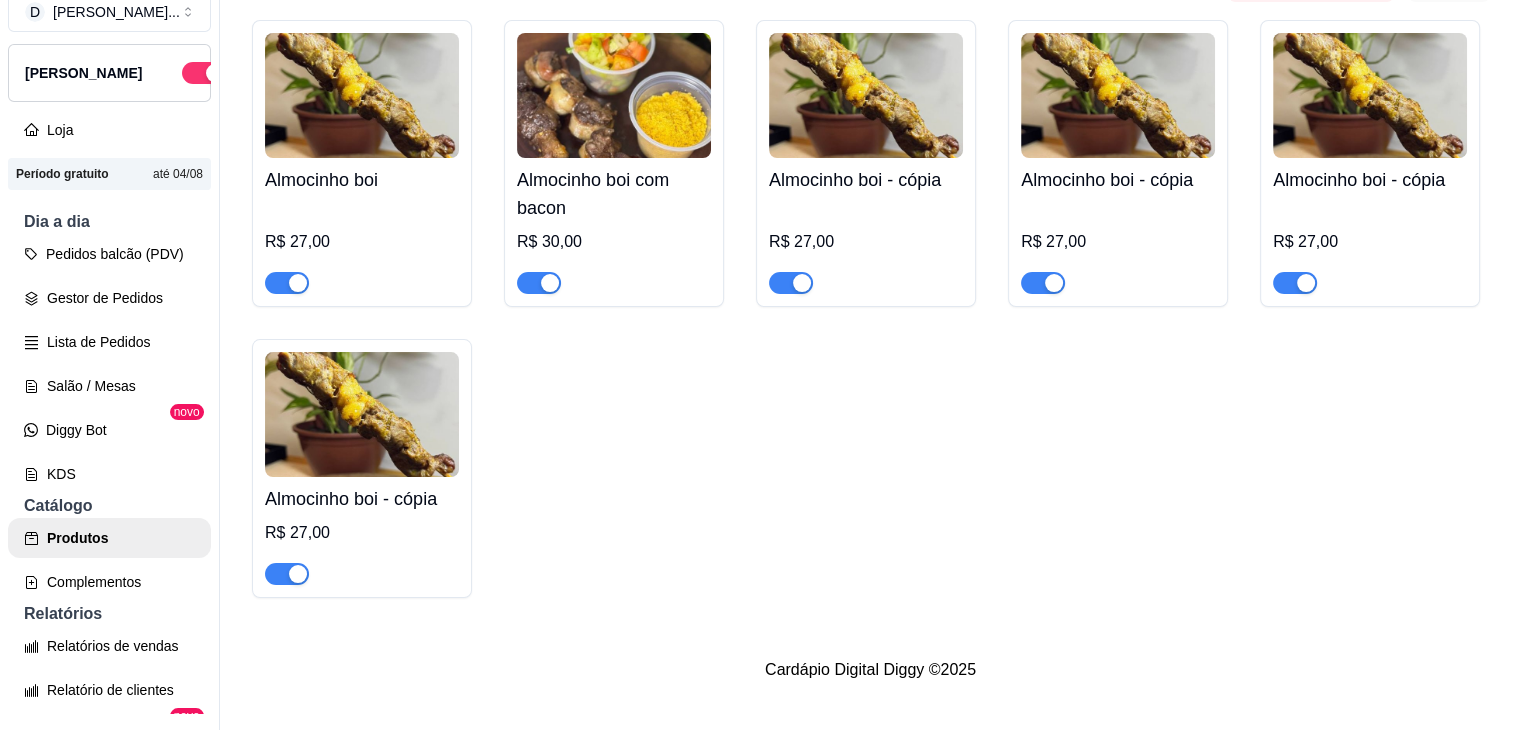 click at bounding box center [866, 95] 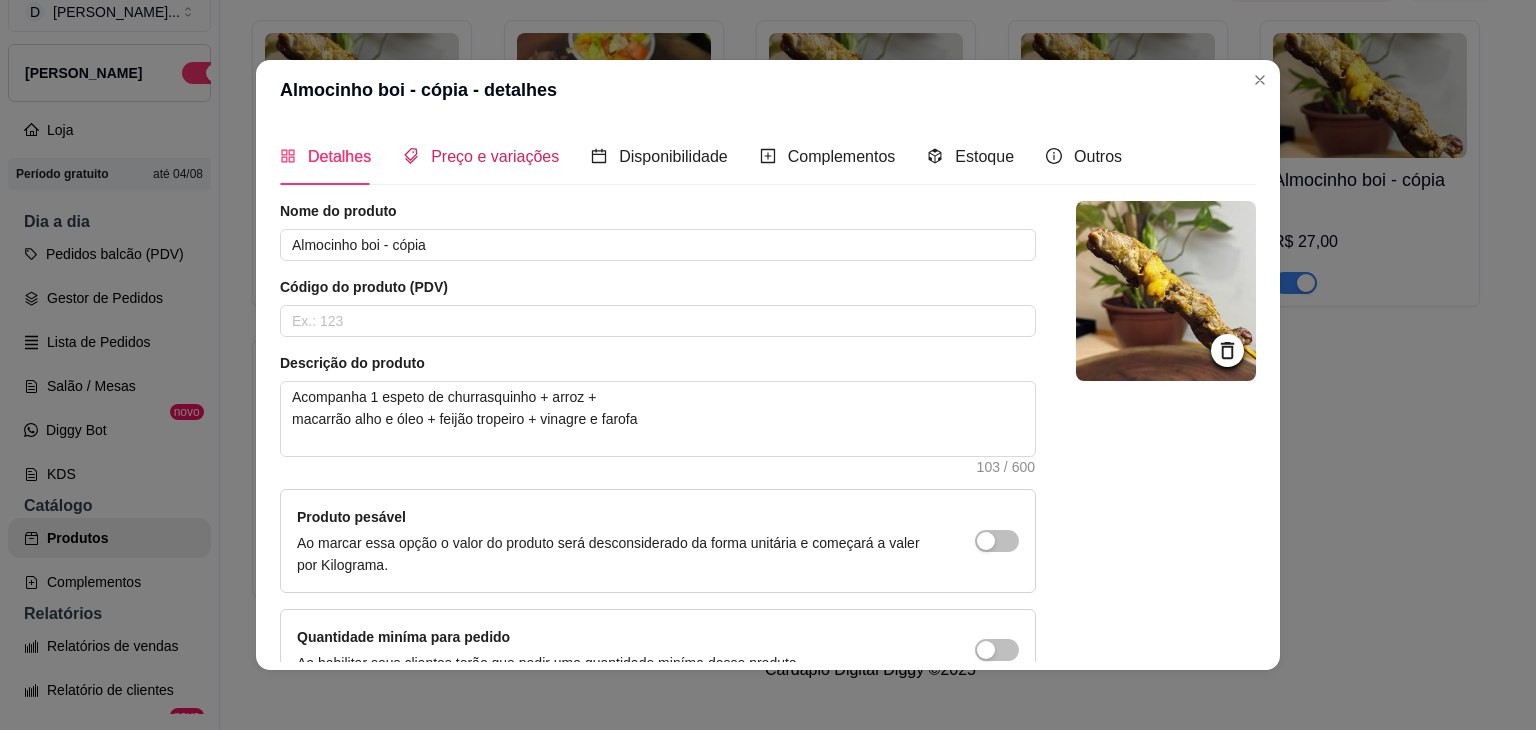 click on "Preço e variações" at bounding box center [495, 156] 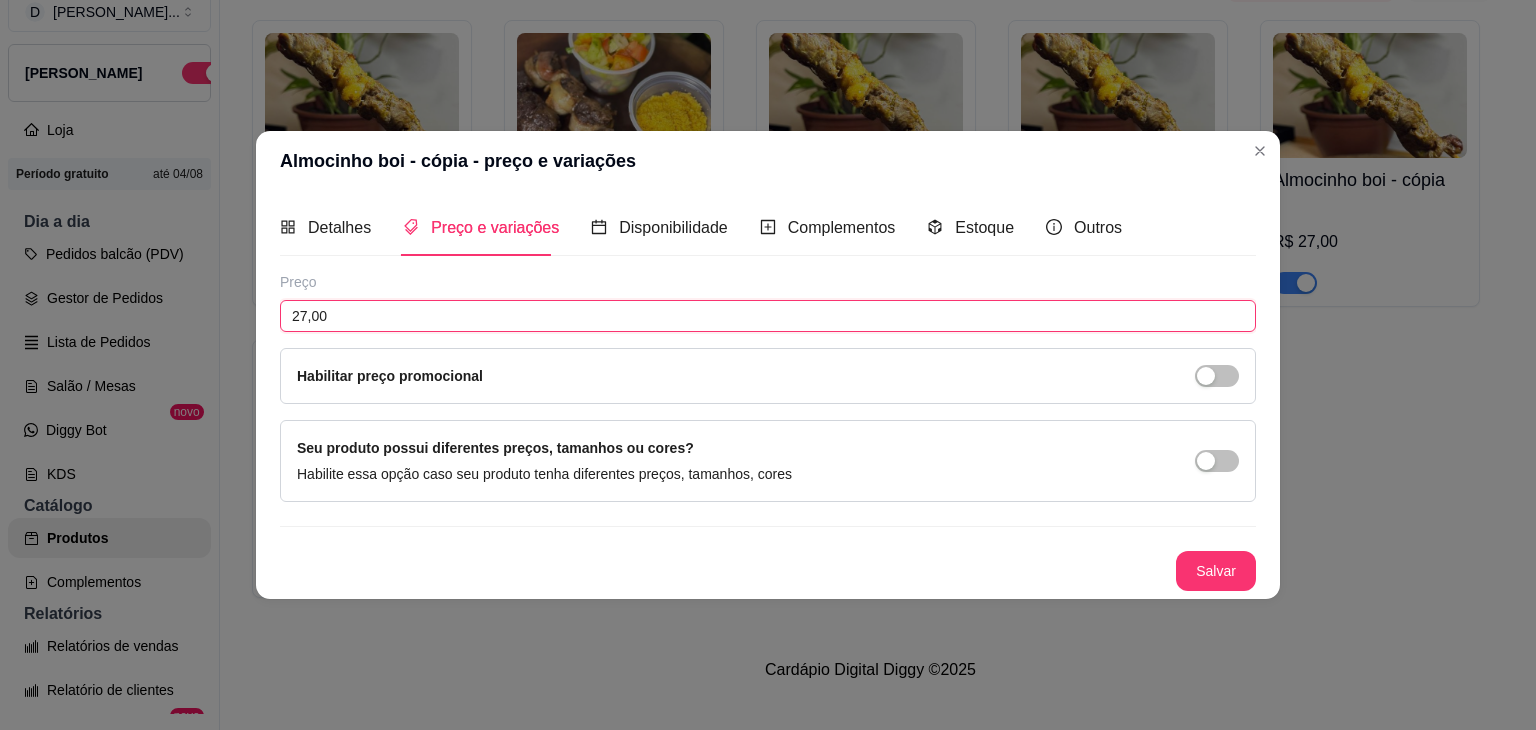 click on "27,00" at bounding box center [768, 316] 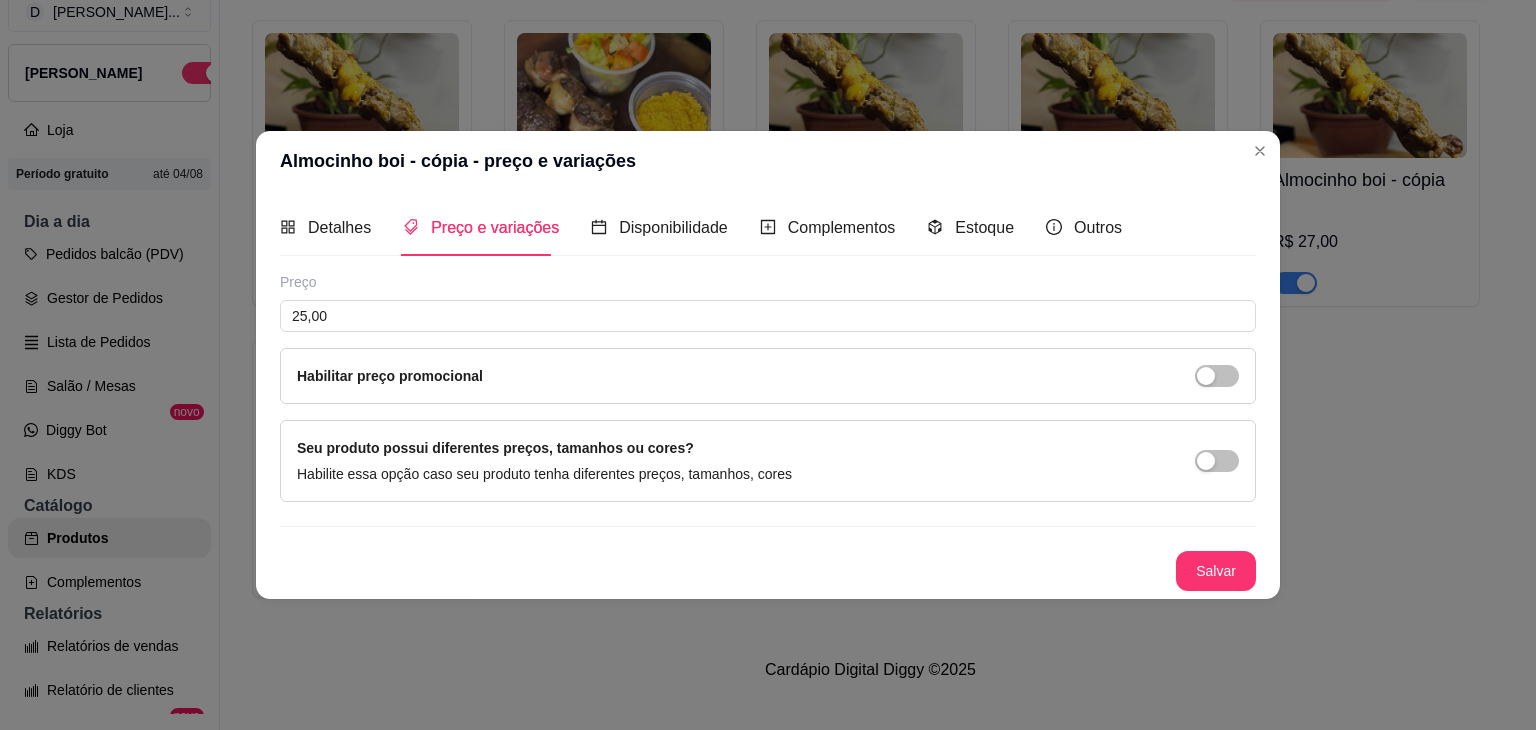 click on "Salvar" at bounding box center [1216, 571] 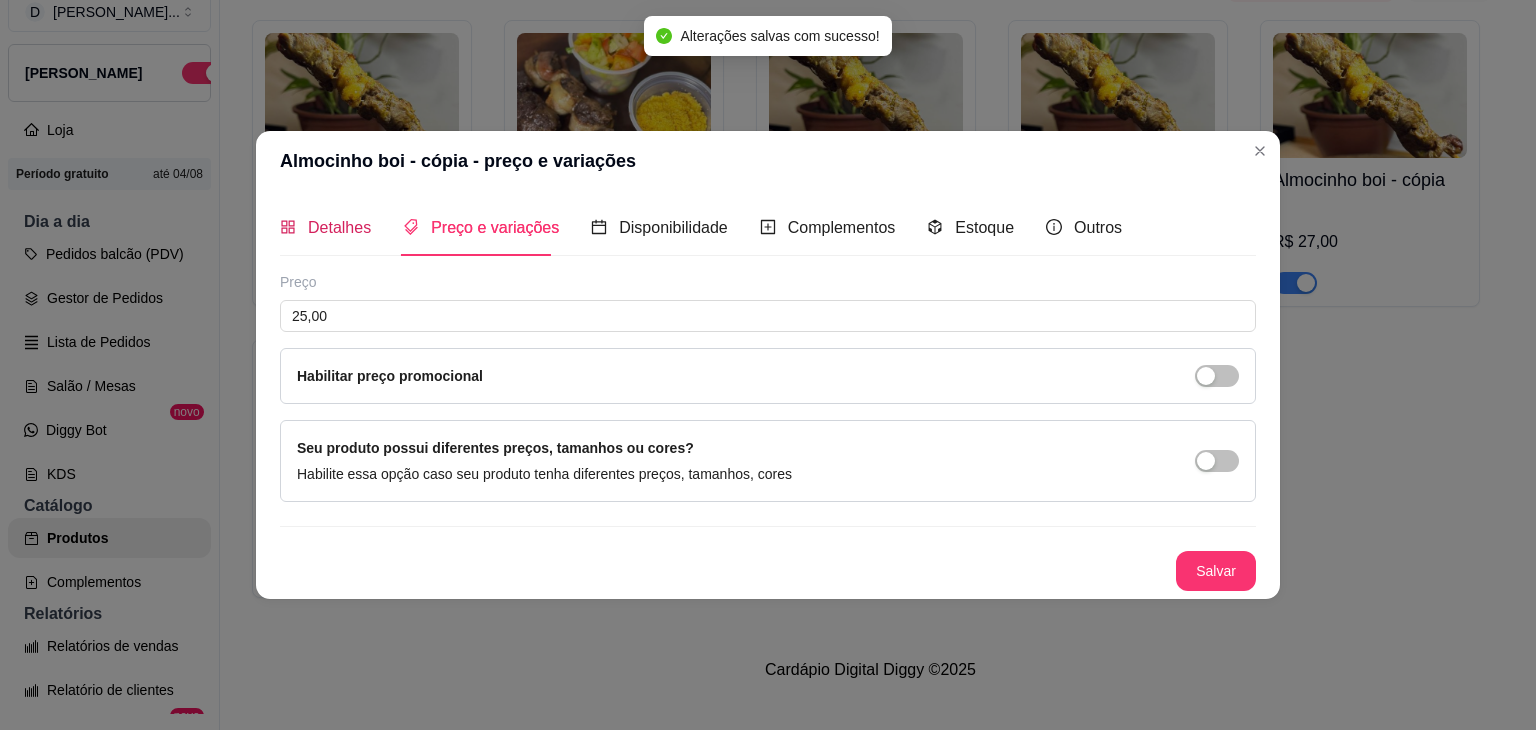 click on "Detalhes" at bounding box center (339, 227) 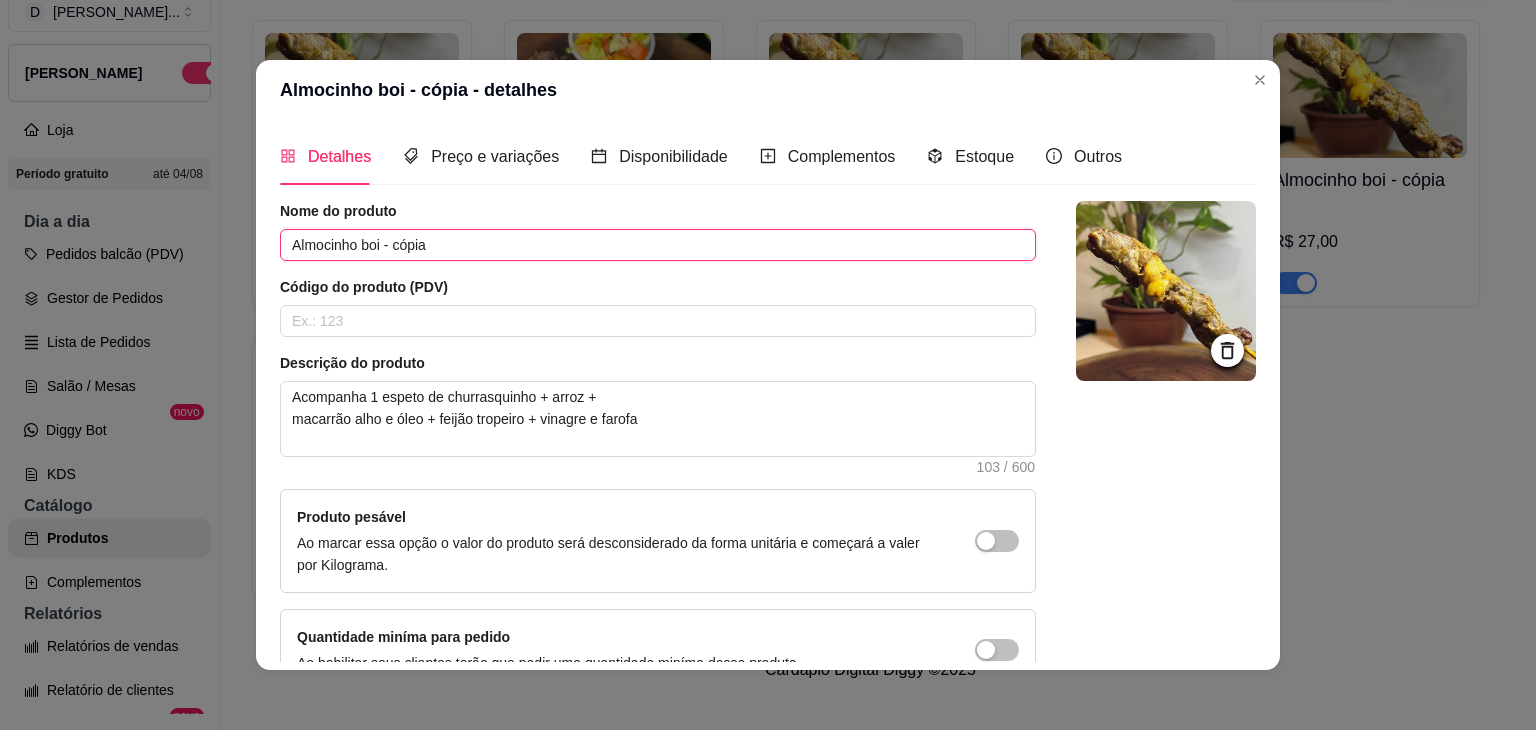drag, startPoint x: 425, startPoint y: 251, endPoint x: 363, endPoint y: 252, distance: 62.008064 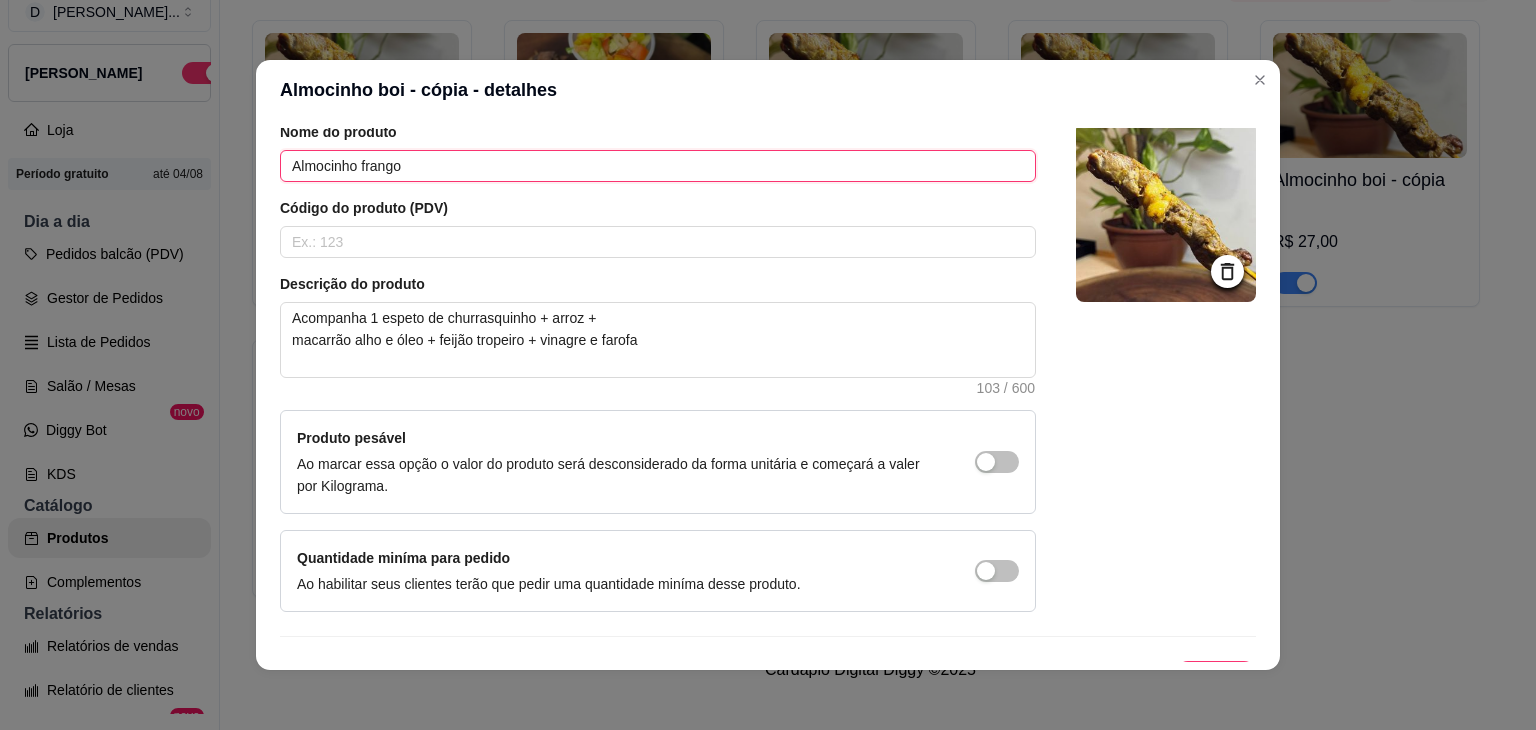 scroll, scrollTop: 116, scrollLeft: 0, axis: vertical 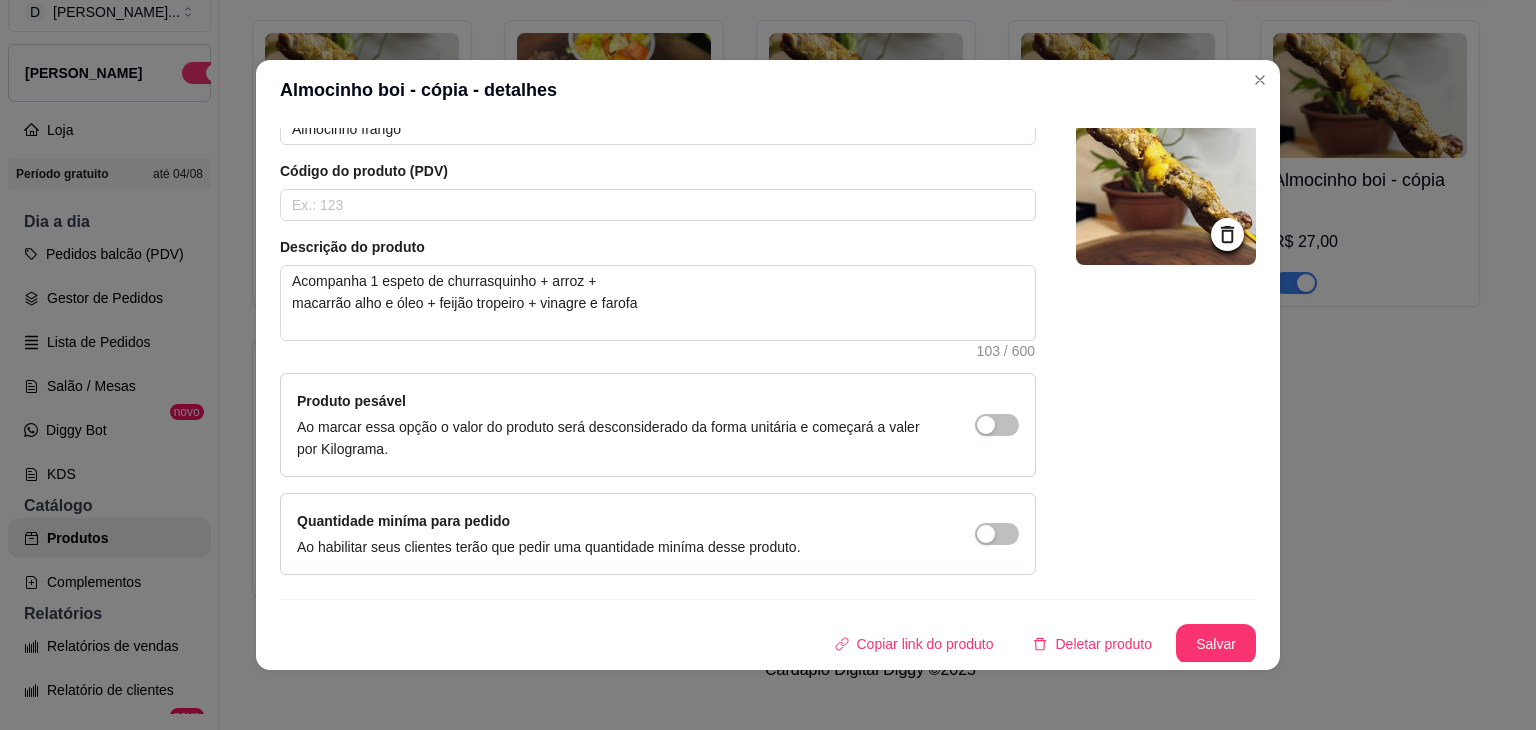 click at bounding box center [1166, 175] 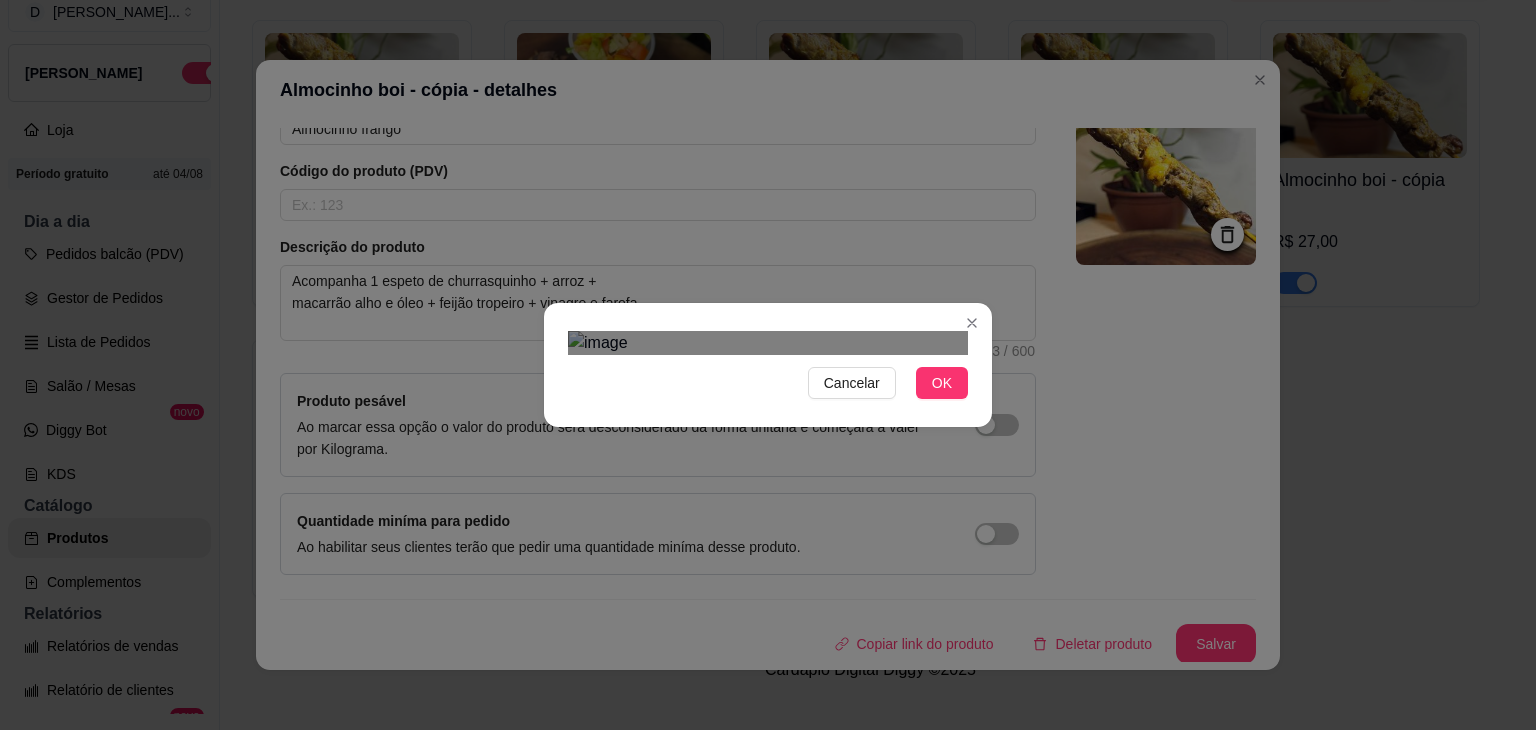 click at bounding box center (768, 672) 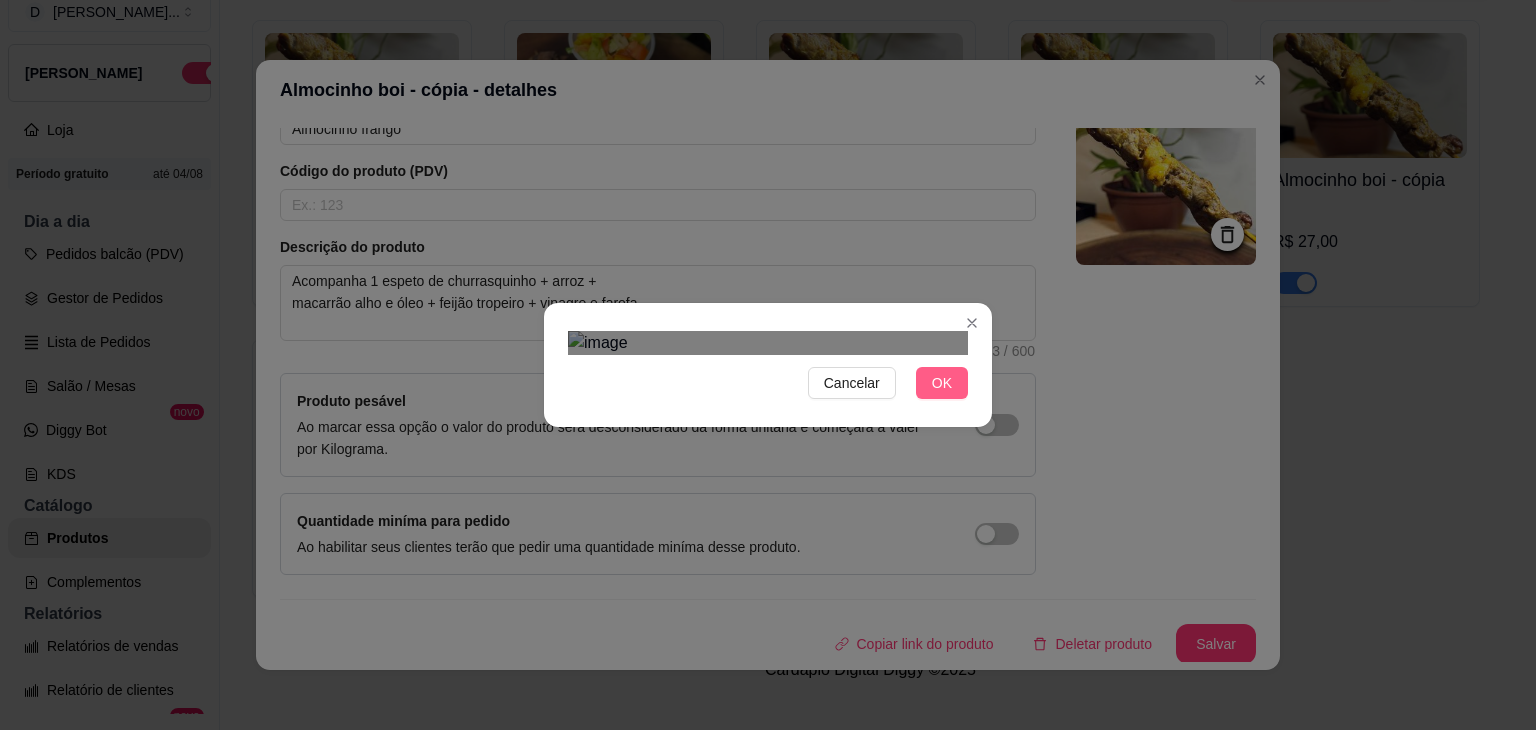 click on "OK" at bounding box center [942, 383] 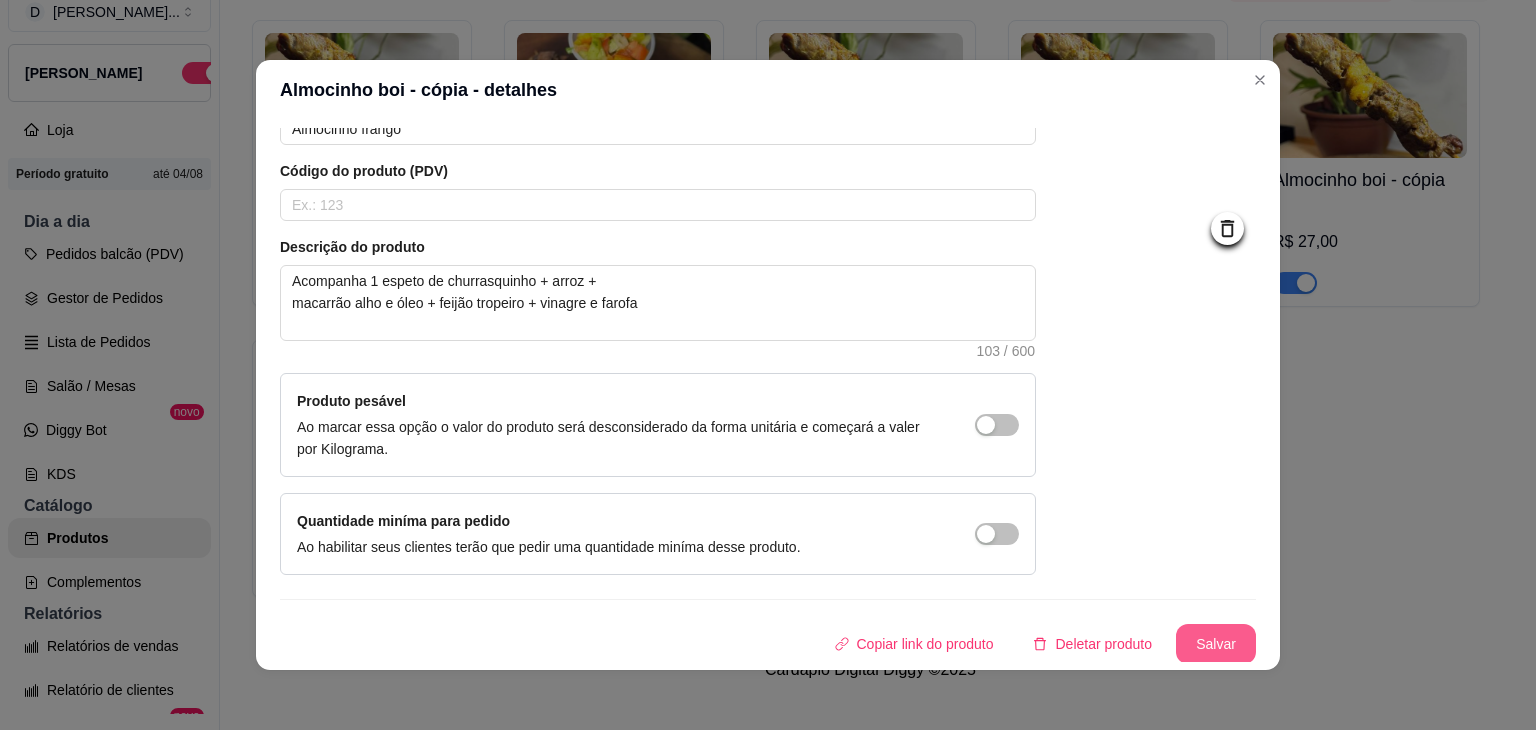 click on "Salvar" at bounding box center [1216, 644] 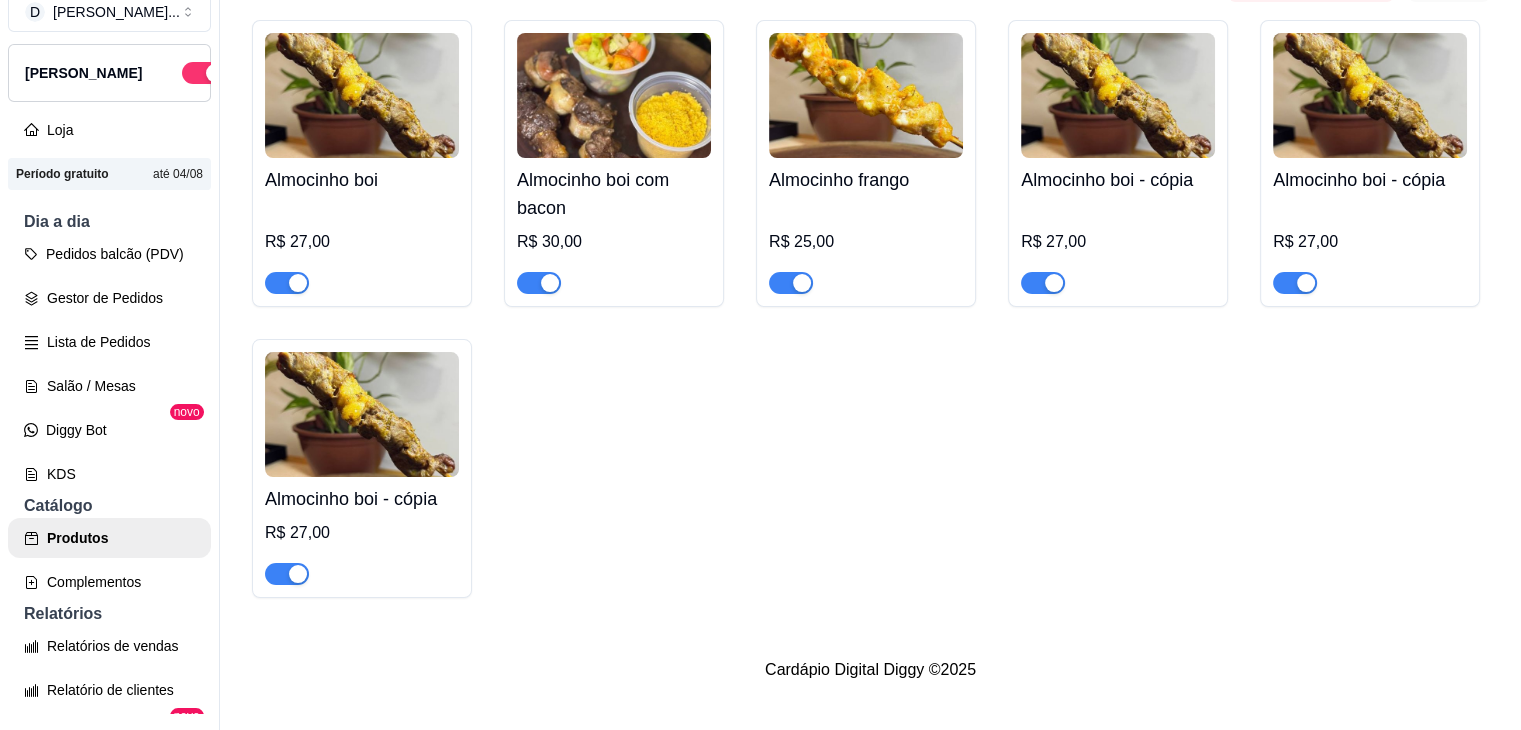 click on "Almocinho boi - cópia   R$ 27,00" at bounding box center [1118, 226] 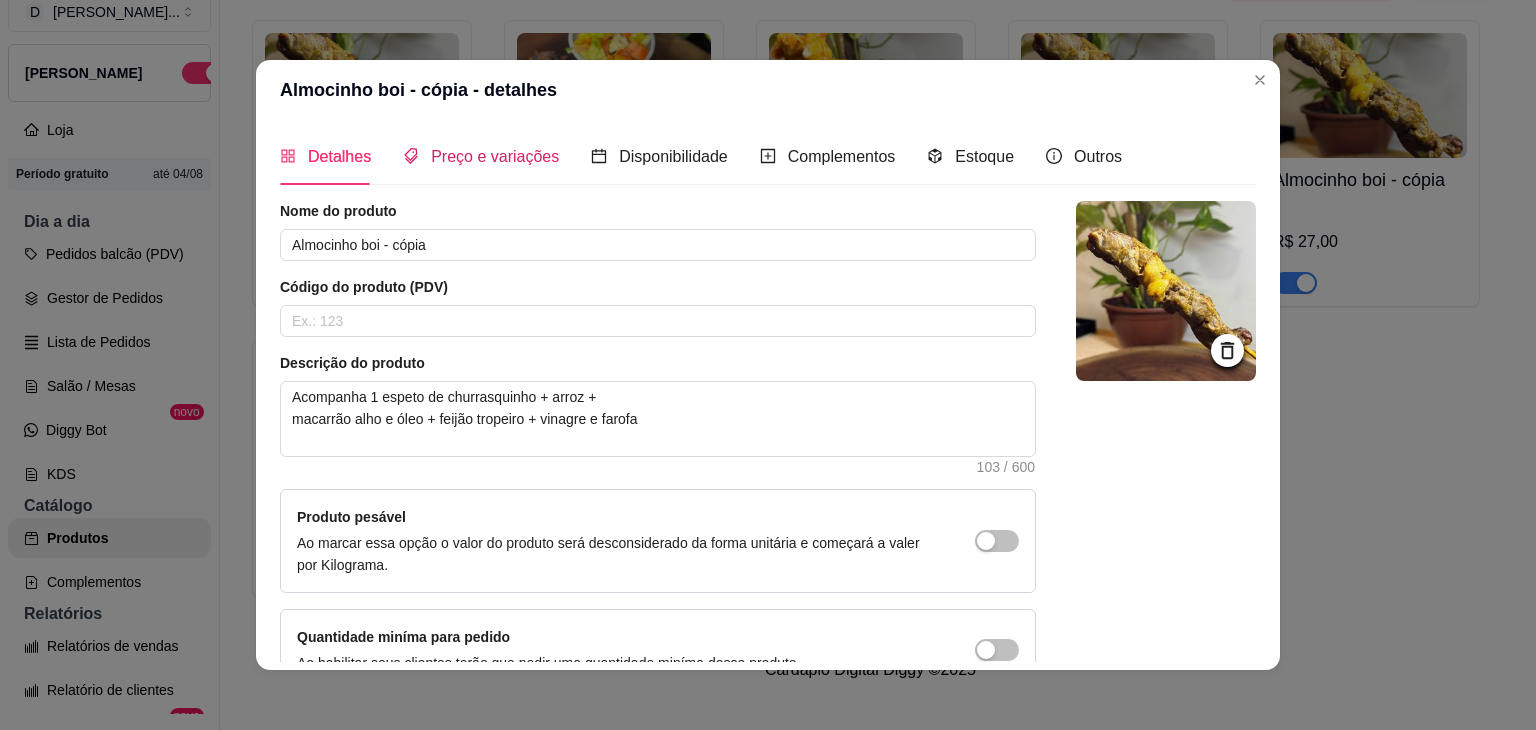 click on "Preço e variações" at bounding box center (481, 156) 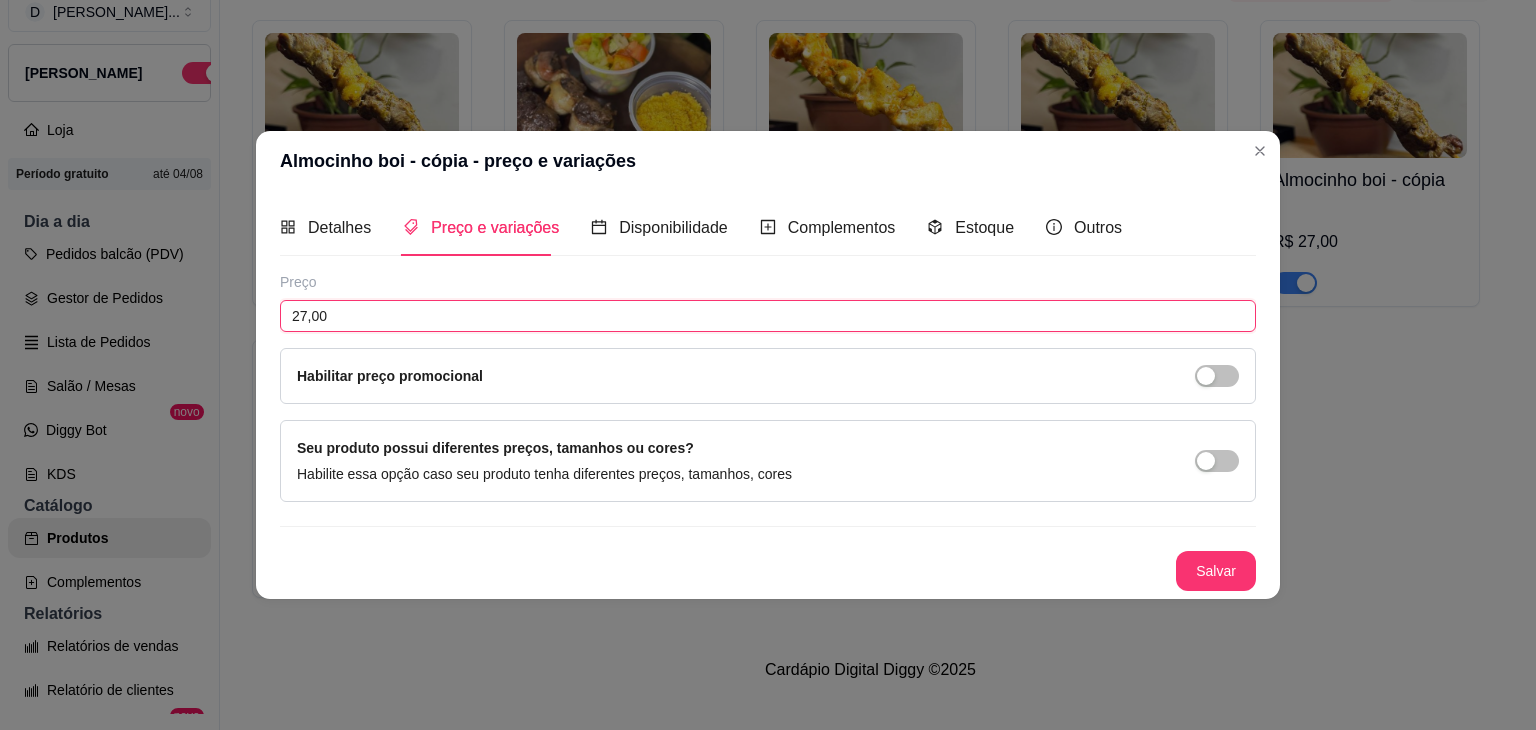 click on "27,00" at bounding box center [768, 316] 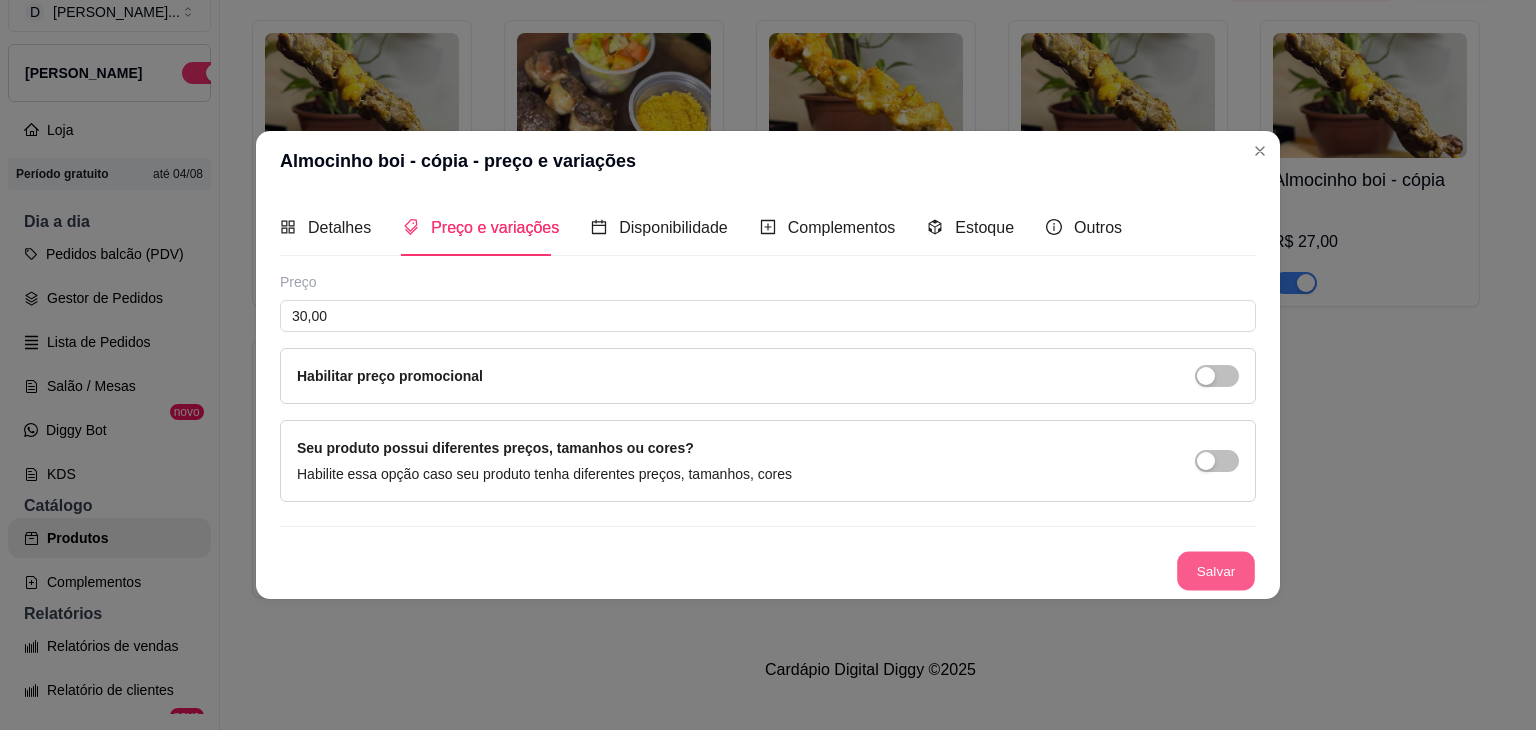 click on "Salvar" at bounding box center (768, 571) 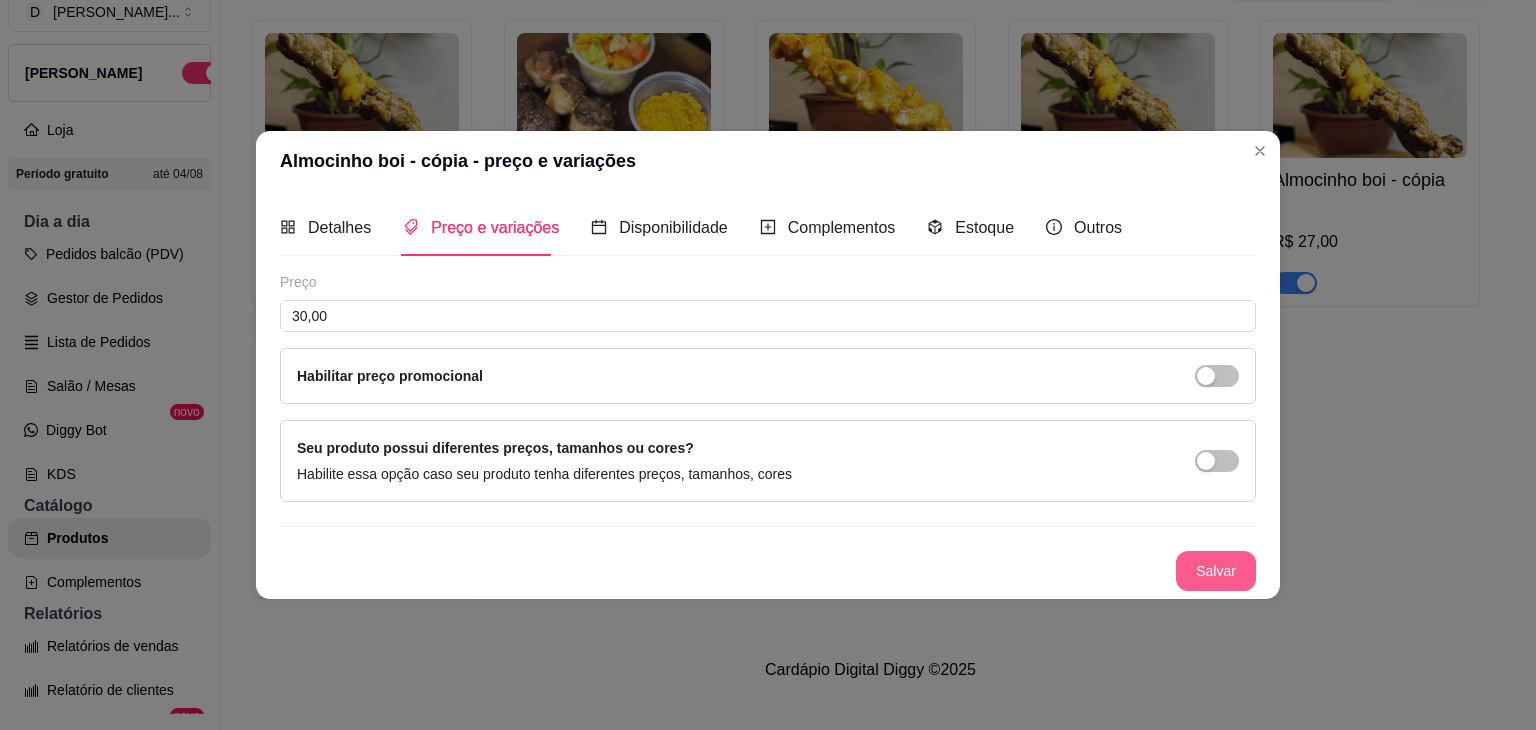 click on "Salvar" at bounding box center (1216, 571) 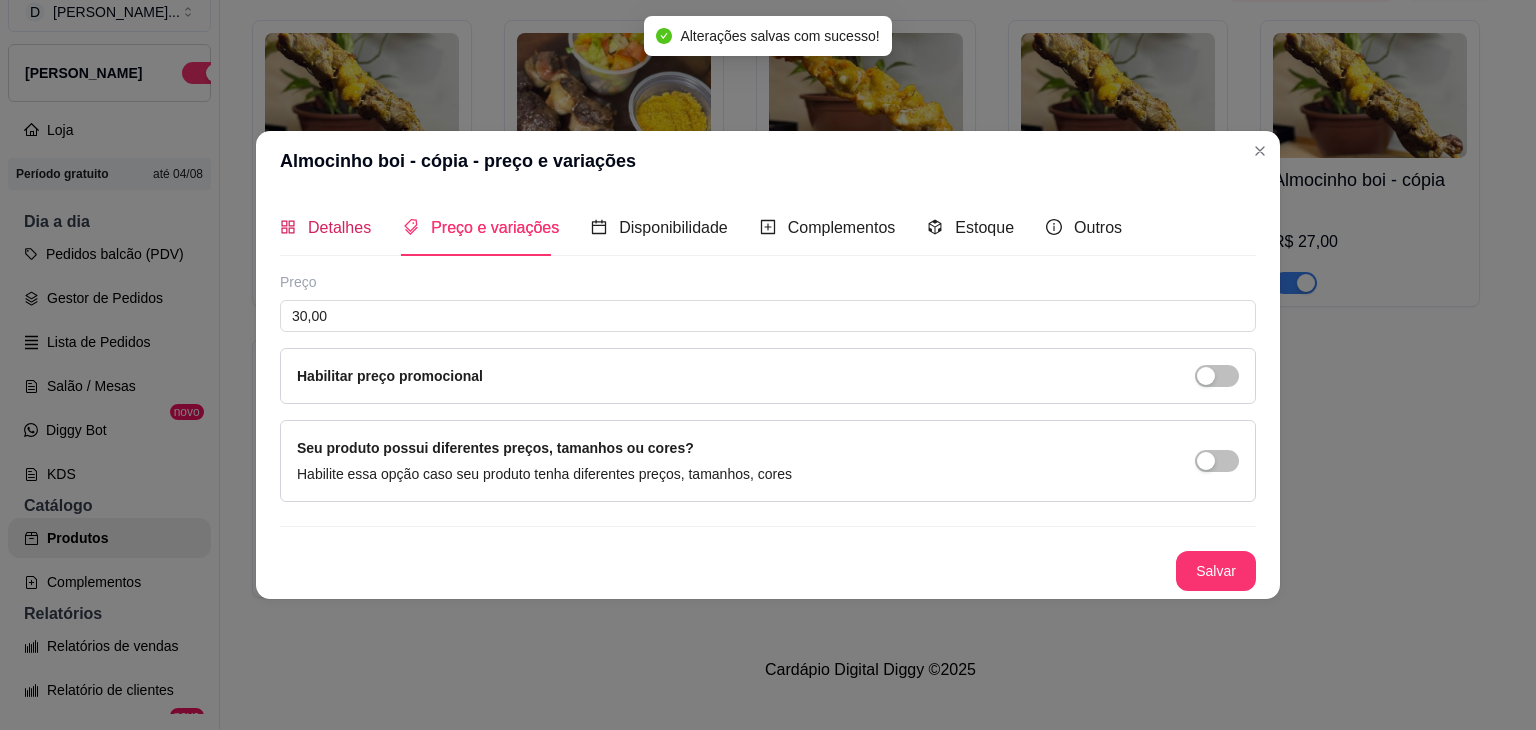 click on "Detalhes" at bounding box center (325, 227) 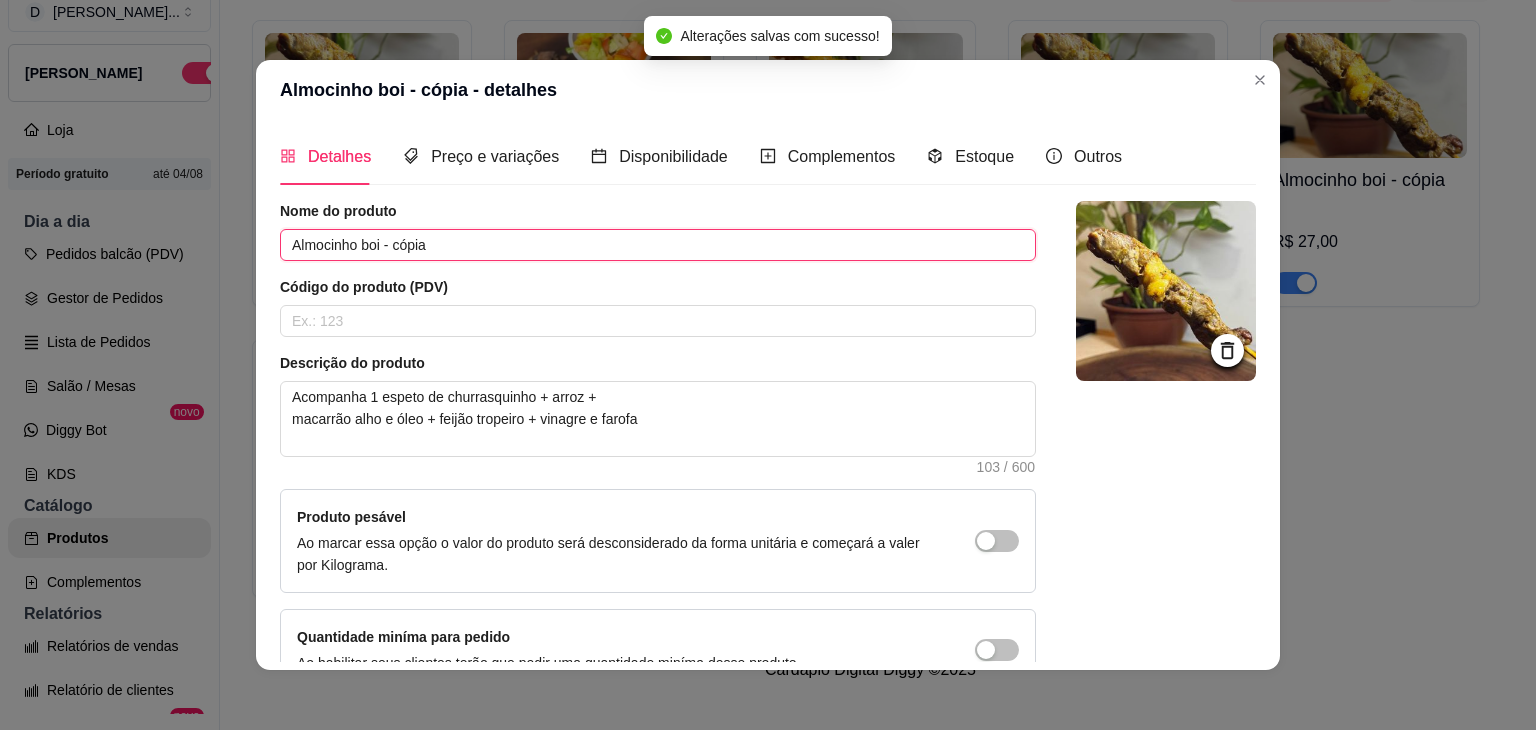 drag, startPoint x: 433, startPoint y: 246, endPoint x: 355, endPoint y: 253, distance: 78.31347 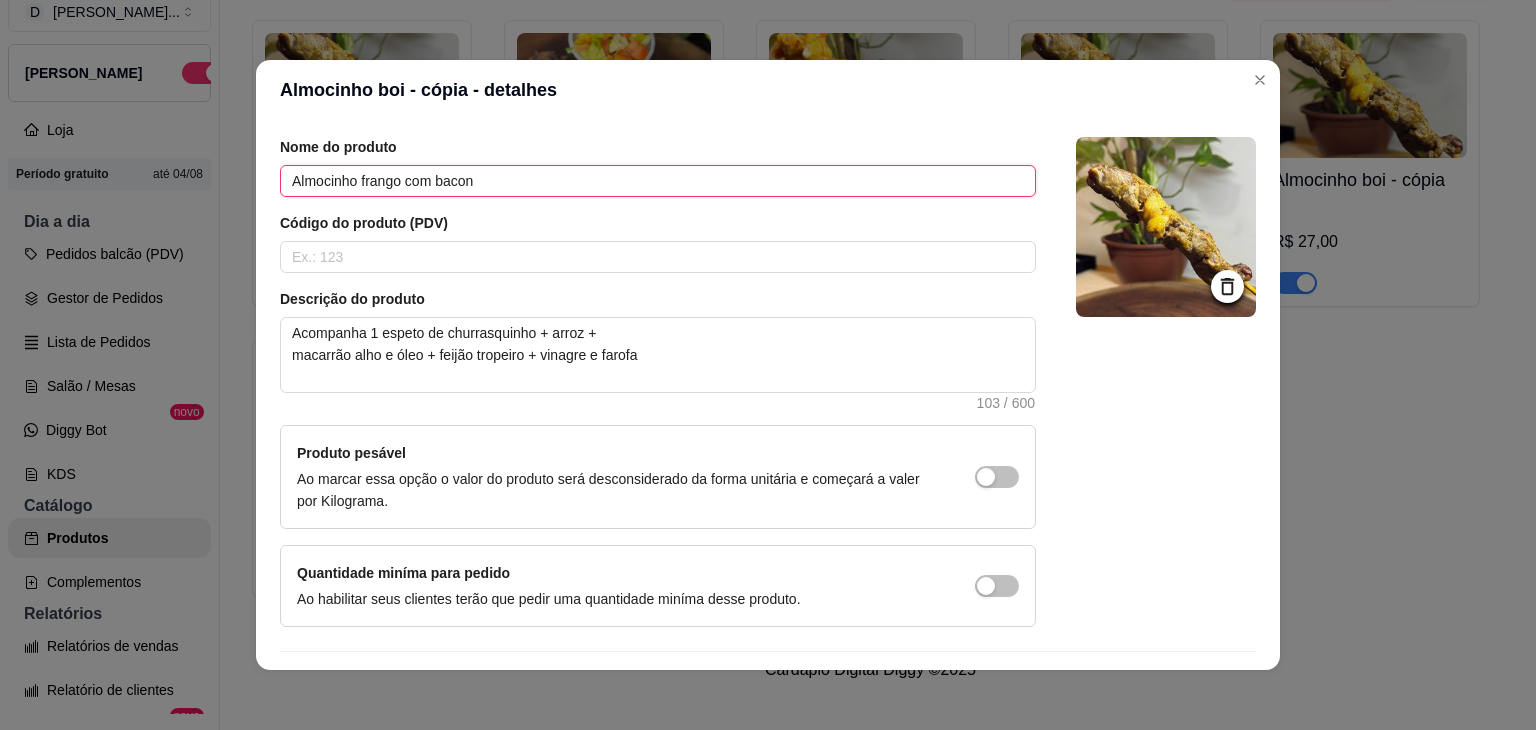 scroll, scrollTop: 116, scrollLeft: 0, axis: vertical 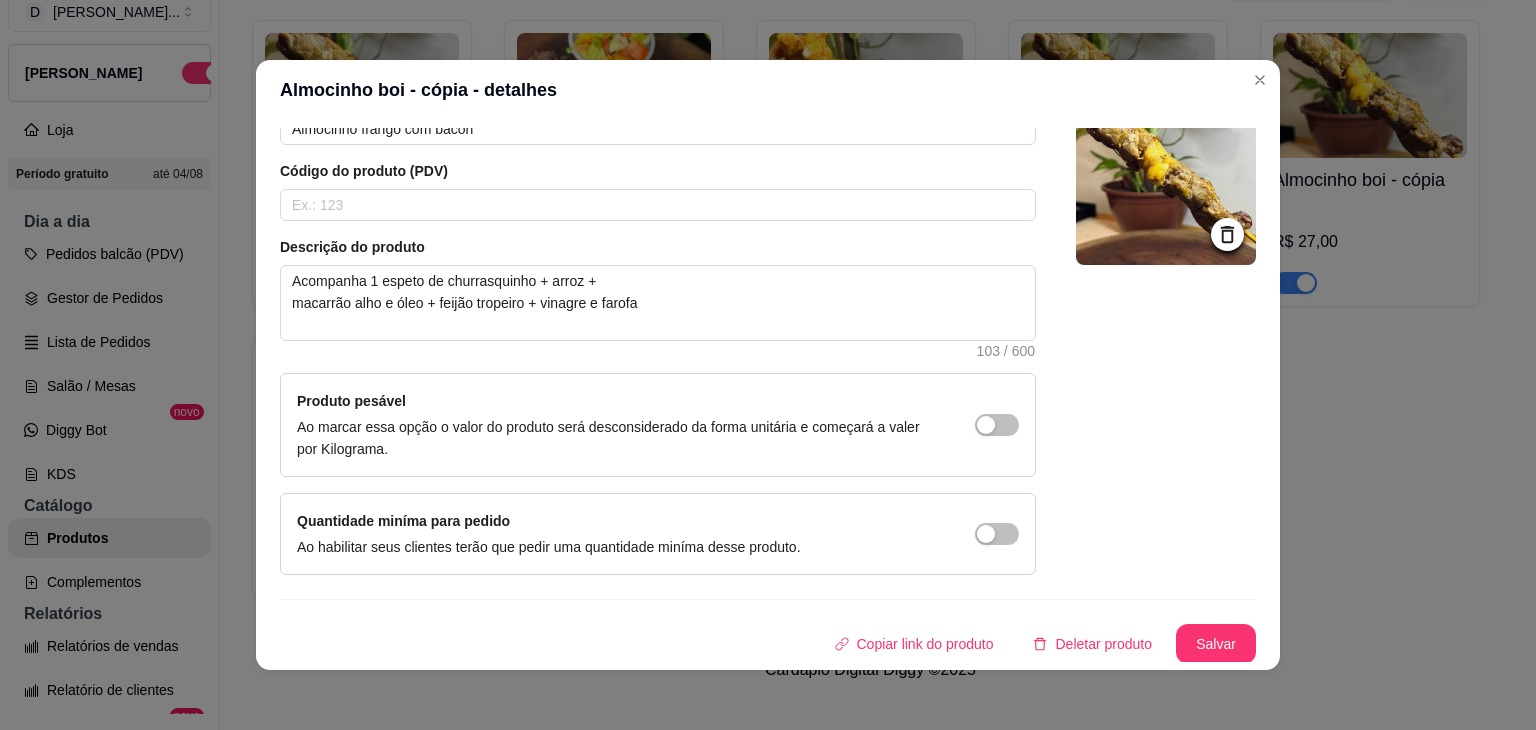 click on "Nome do produto Almocinho frango com bacon Código do produto (PDV) Descrição do produto Acompanha 1 espeto de churrasquinho + arroz +
macarrão alho e óleo + feijão tropeiro + vinagre e farofa 103 / 600 Produto pesável Ao marcar essa opção o valor do produto será desconsiderado da forma unitária e começará a valer por Kilograma. Quantidade miníma para pedido Ao habilitar seus clientes terão que pedir uma quantidade miníma desse produto." at bounding box center (768, 330) 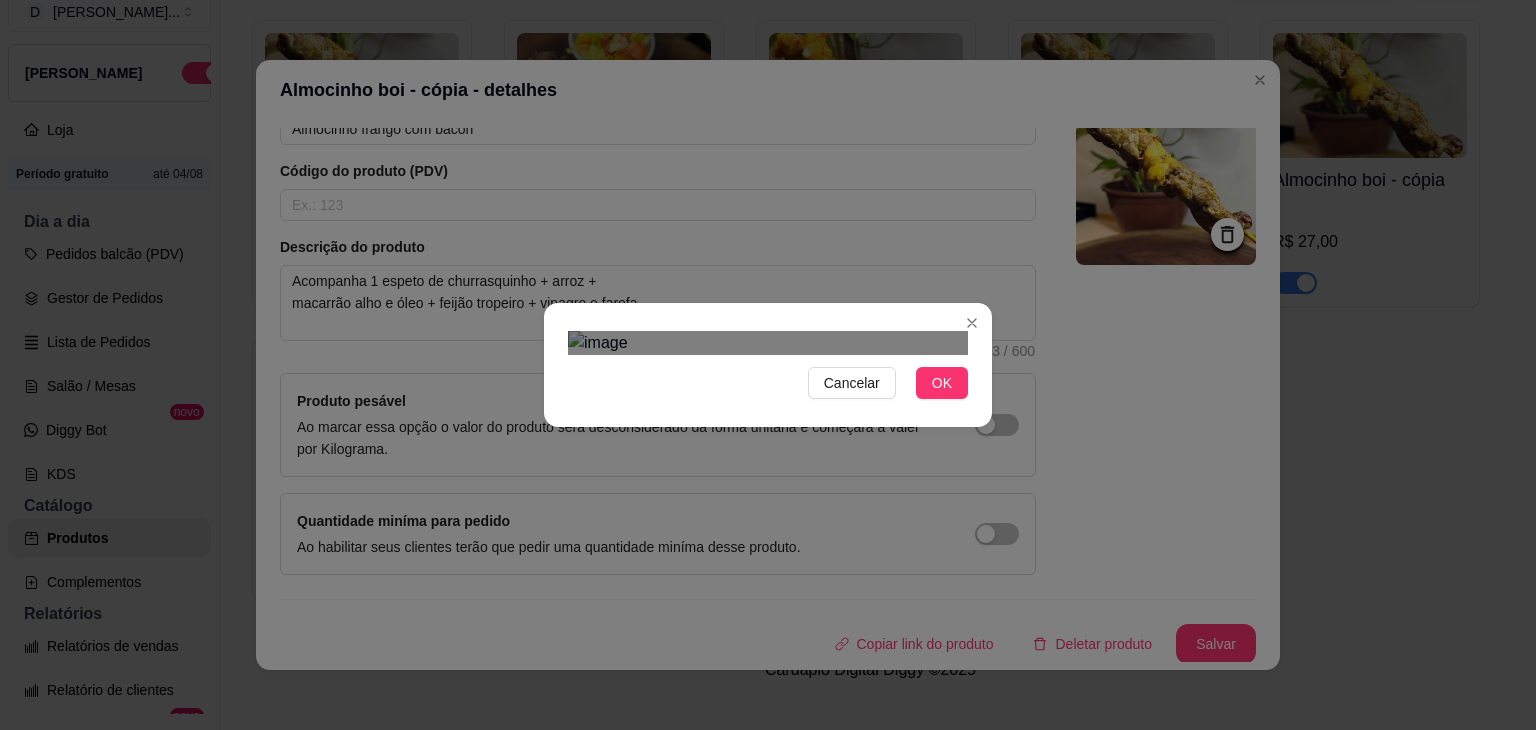 click at bounding box center (755, 707) 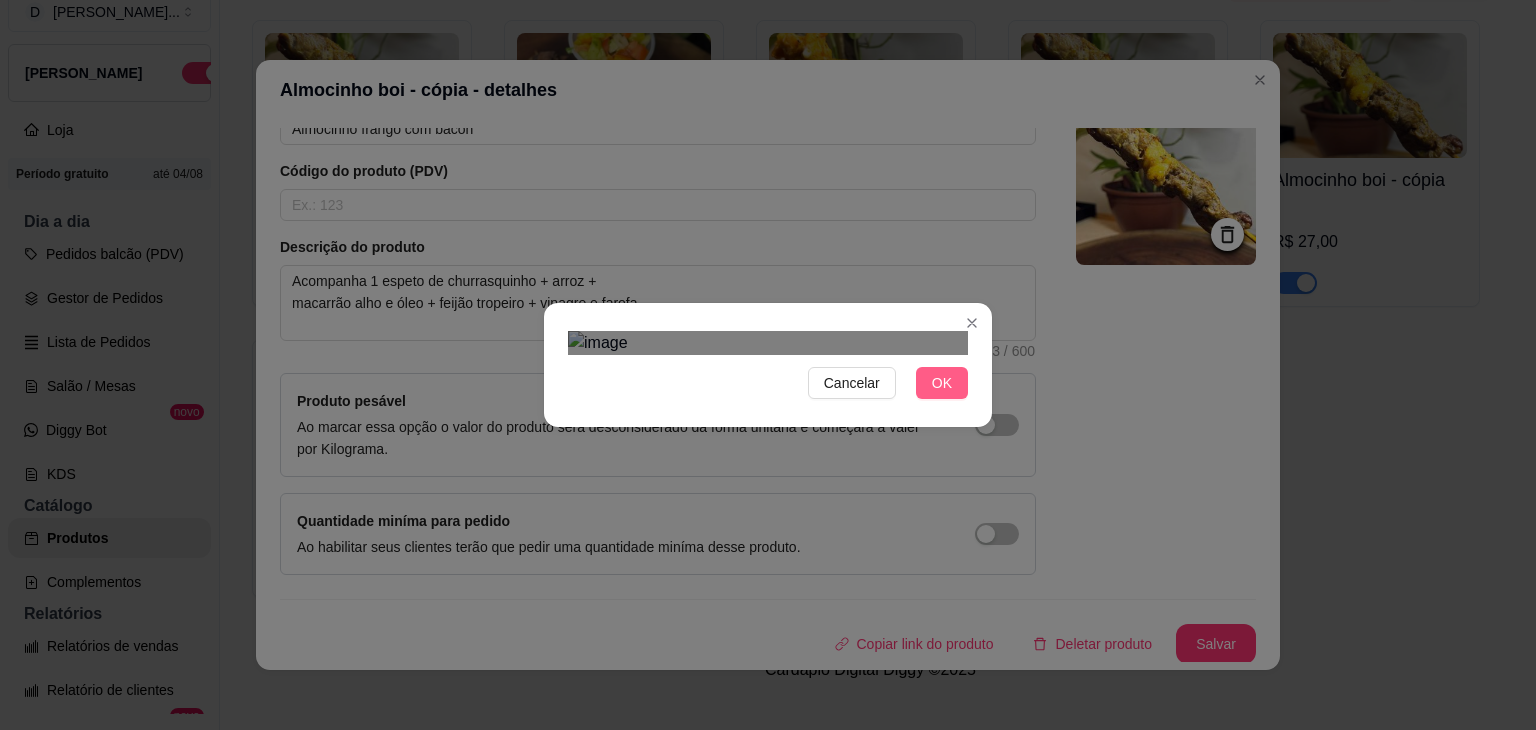 click on "OK" at bounding box center (942, 383) 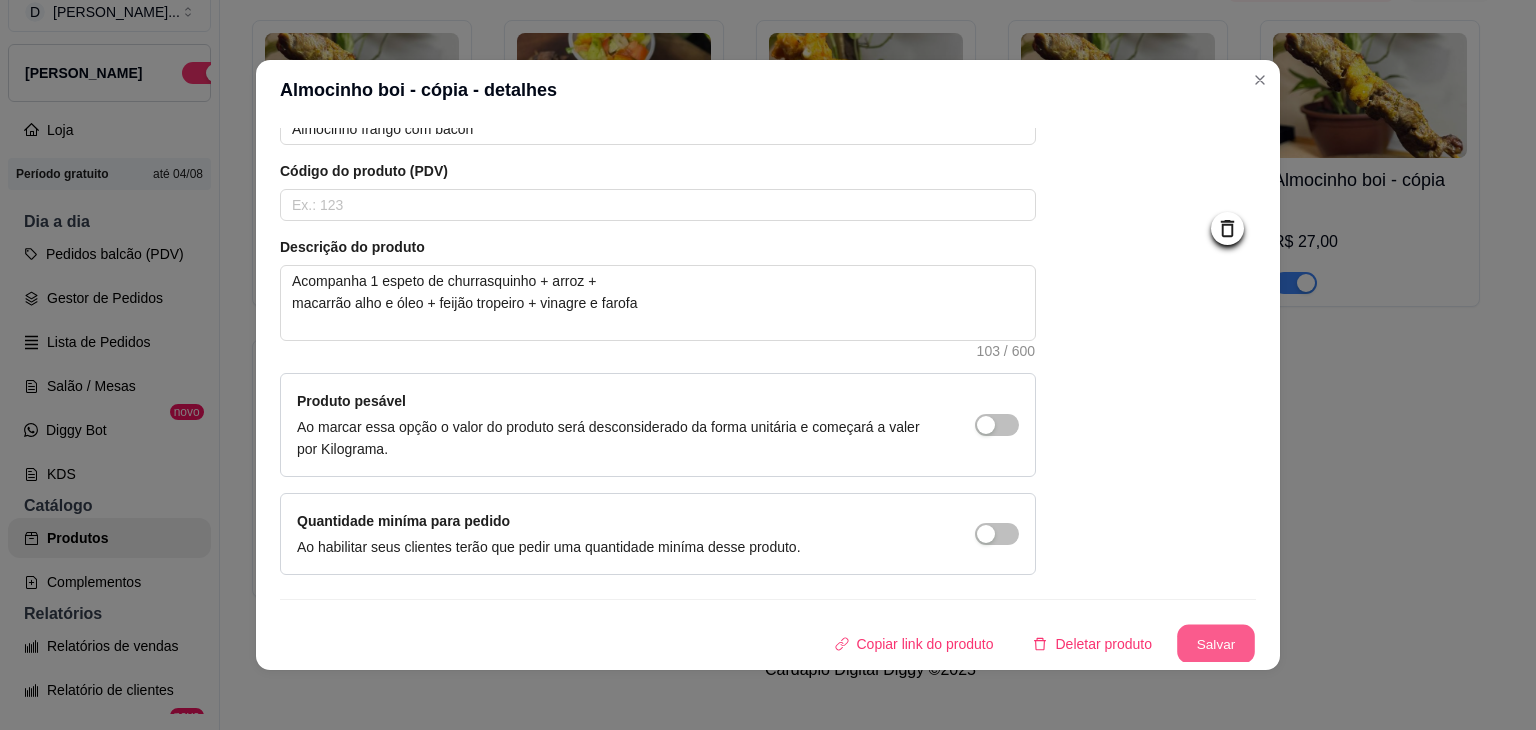 click on "Salvar" at bounding box center [1216, 644] 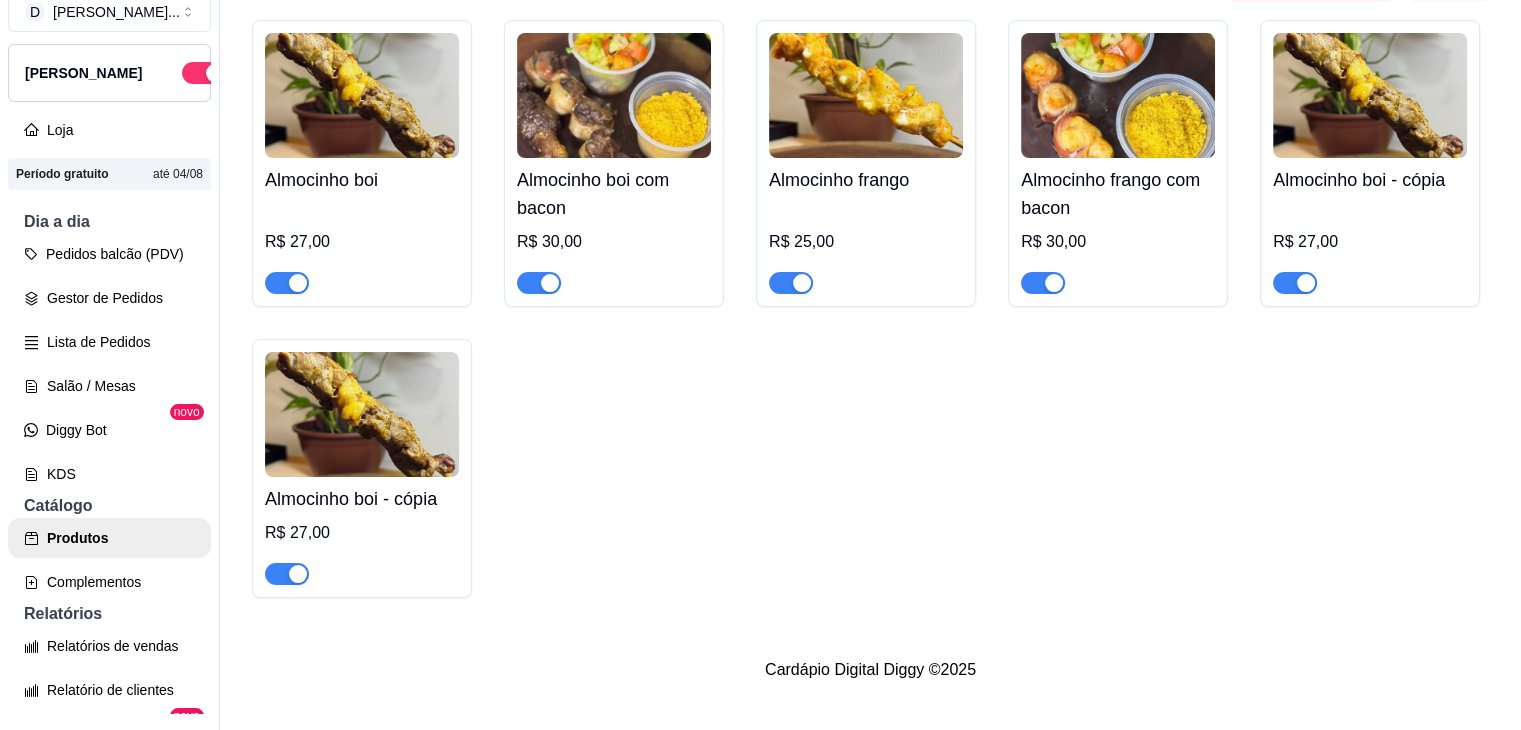 click at bounding box center [1370, 95] 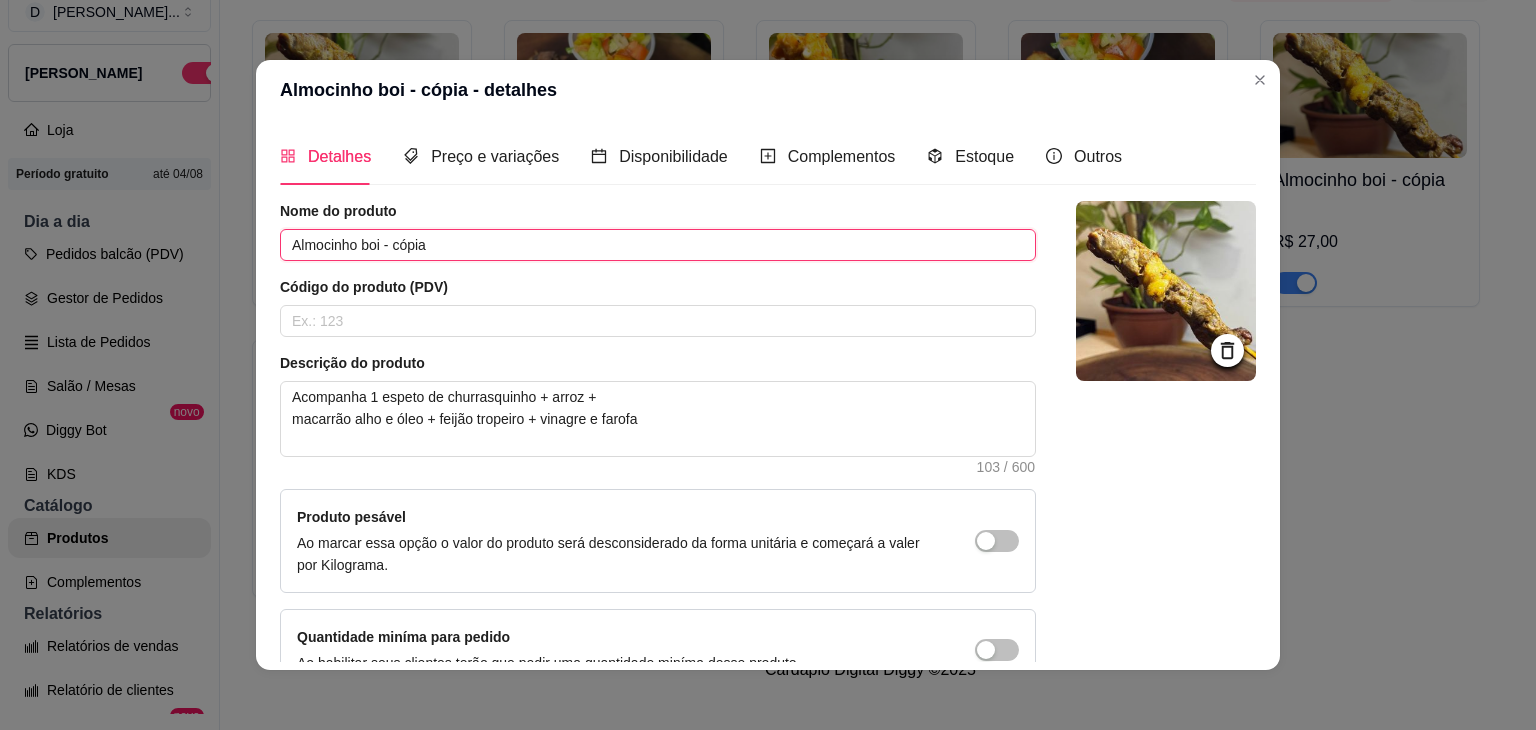 drag, startPoint x: 443, startPoint y: 249, endPoint x: 364, endPoint y: 249, distance: 79 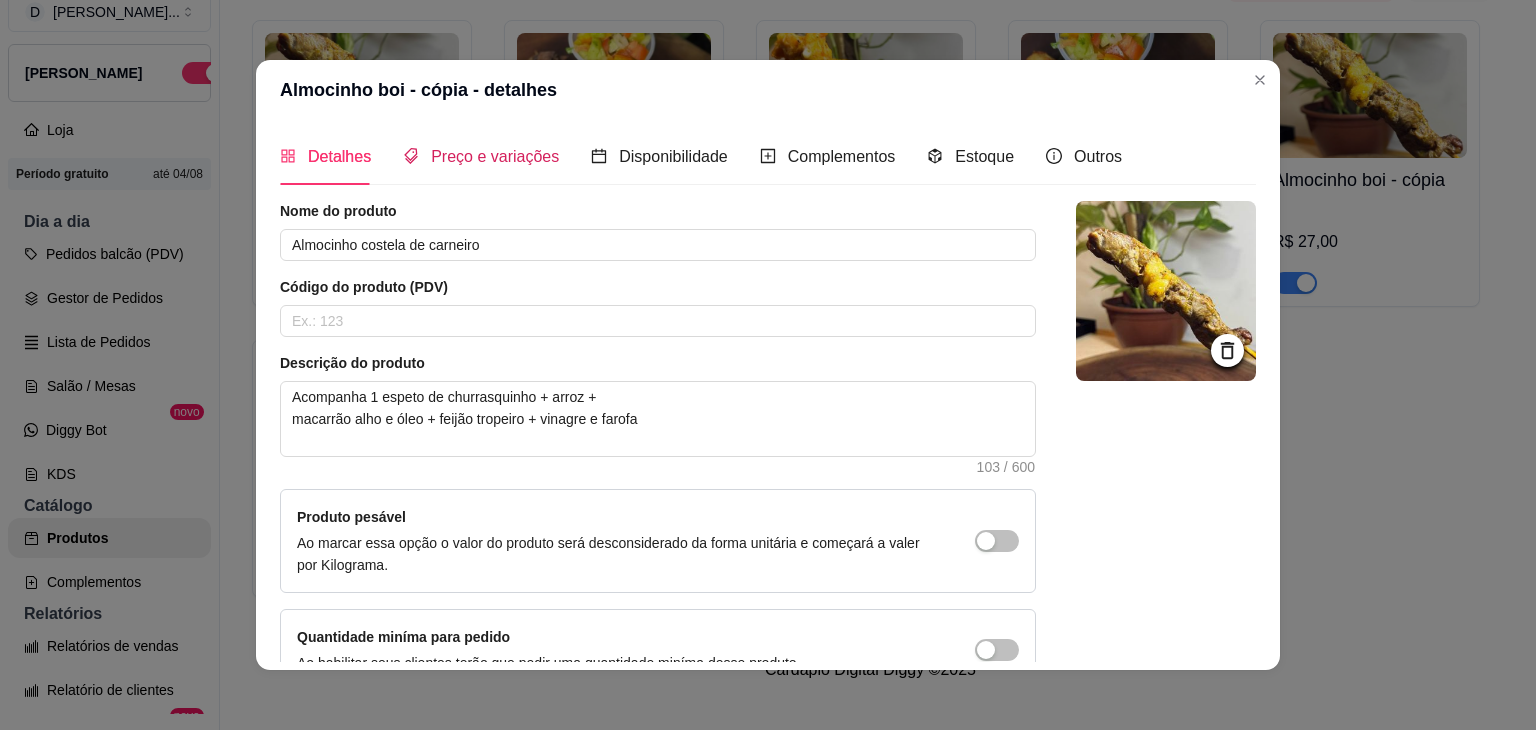 click on "Preço e variações" at bounding box center (495, 156) 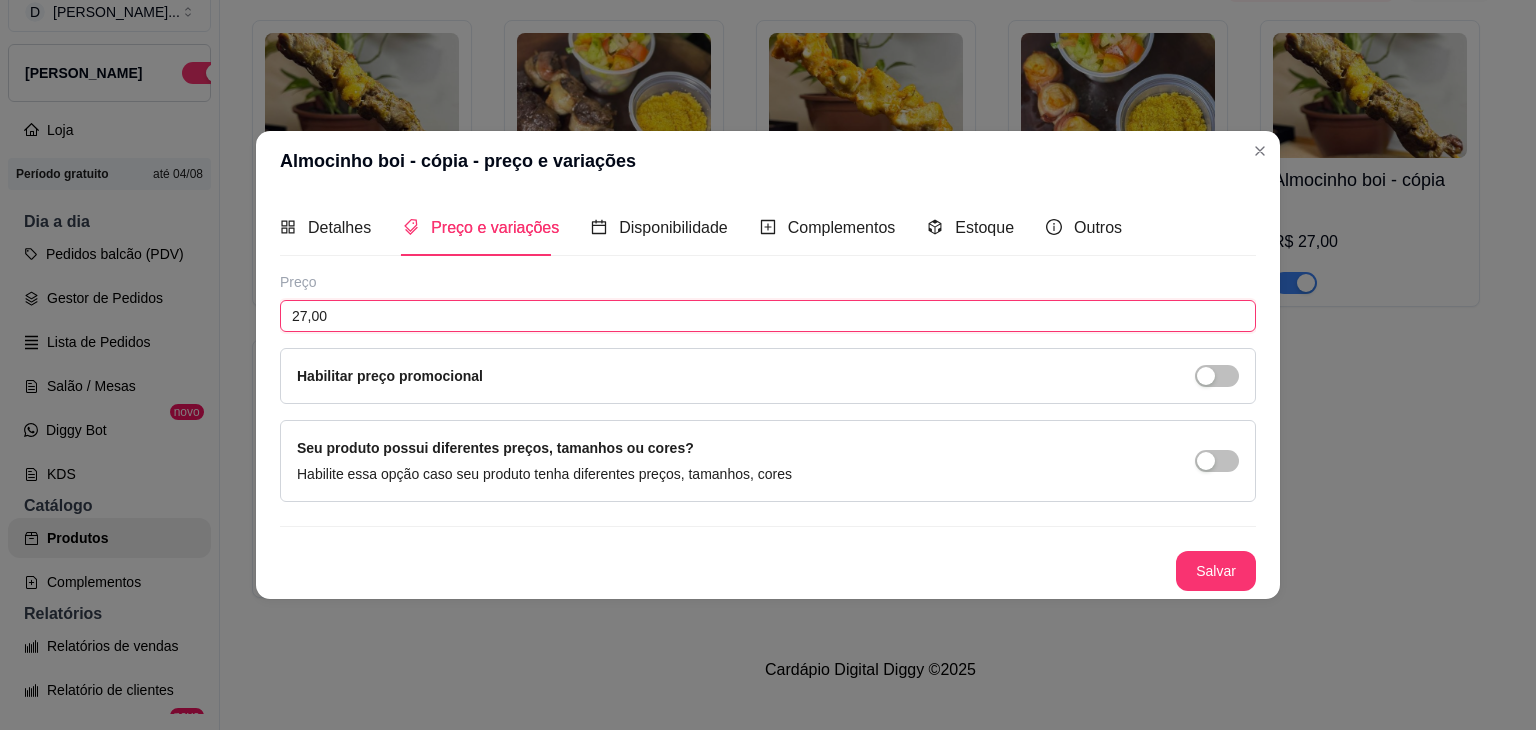 click on "27,00" at bounding box center [768, 316] 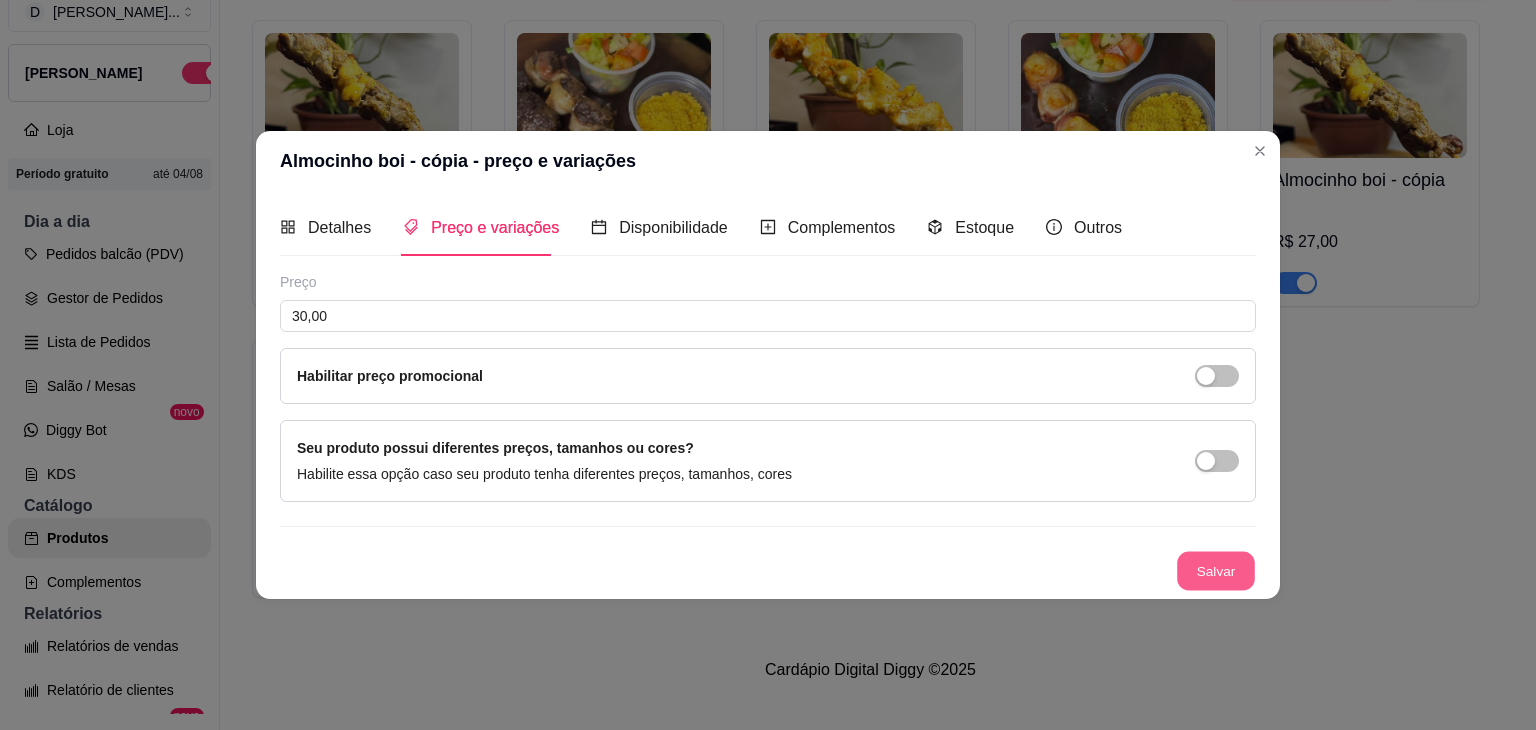 click on "Salvar" at bounding box center (1216, 571) 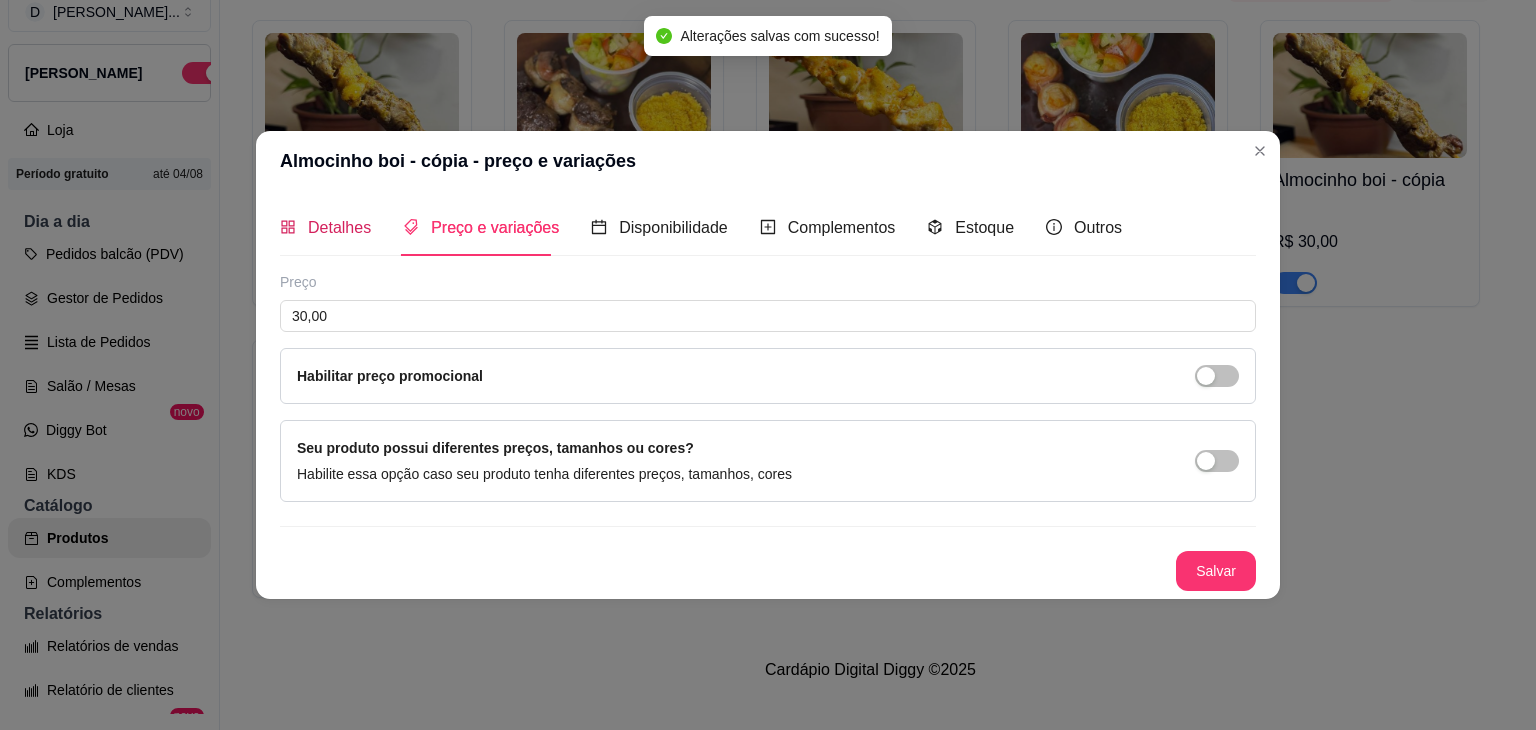 click on "Detalhes" at bounding box center (339, 227) 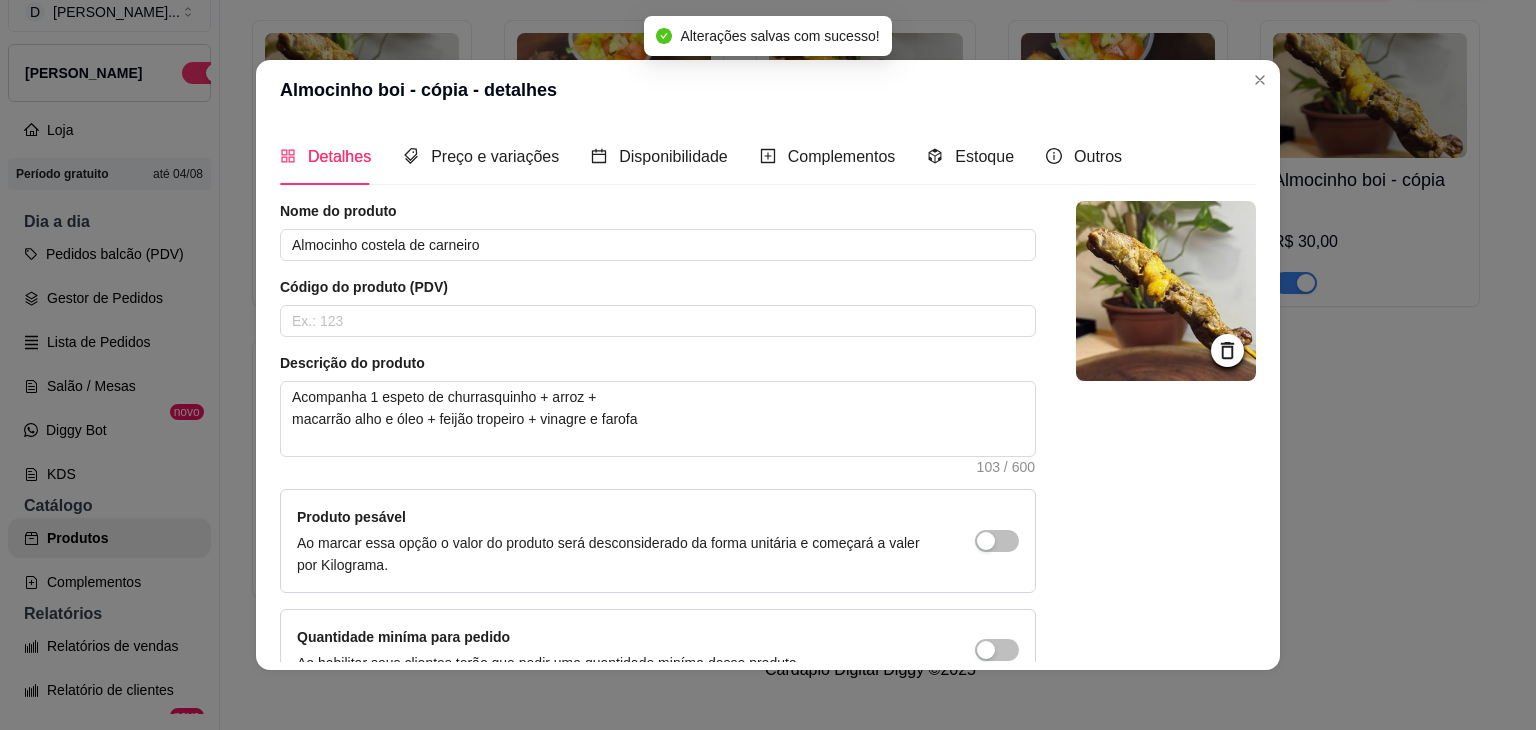 click at bounding box center [1166, 291] 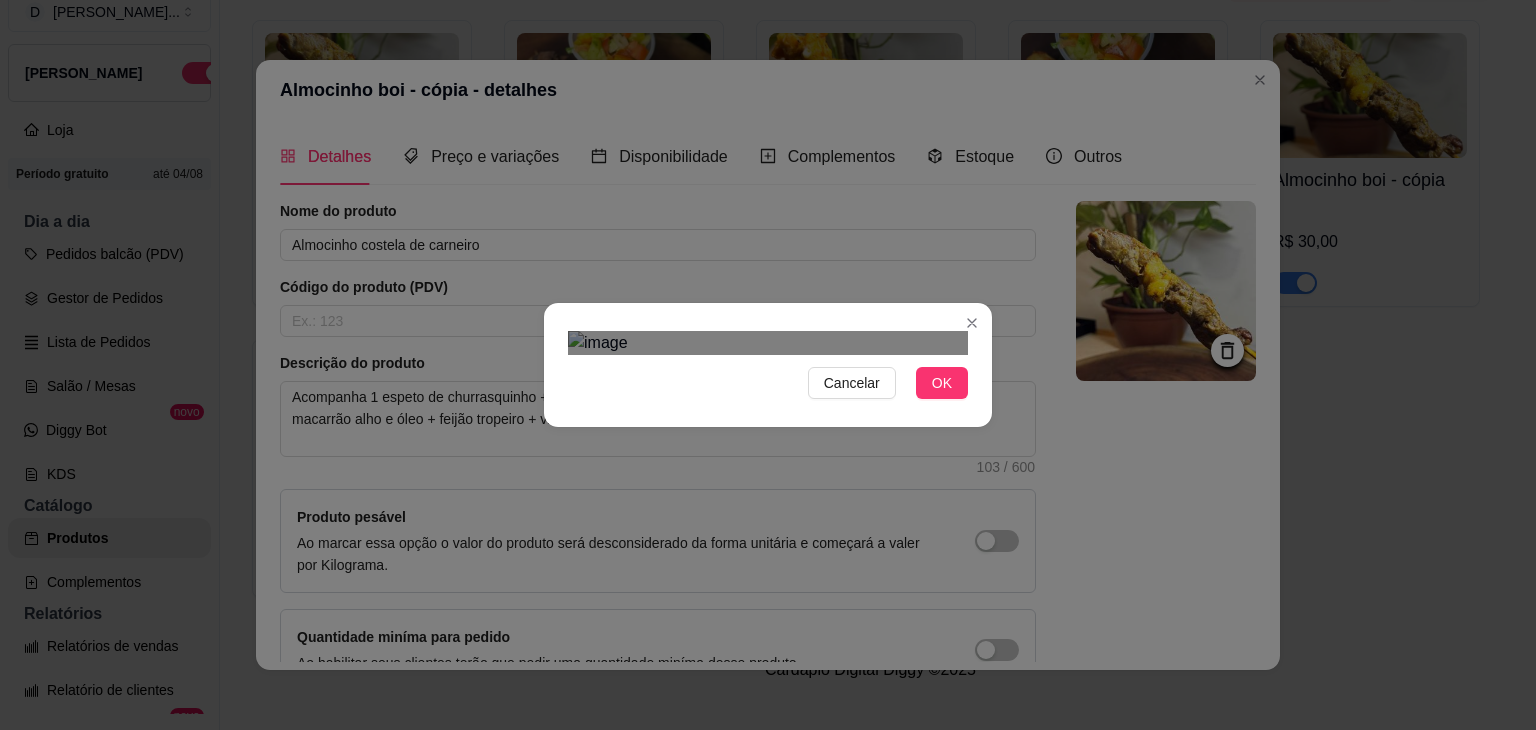 click at bounding box center (772, 614) 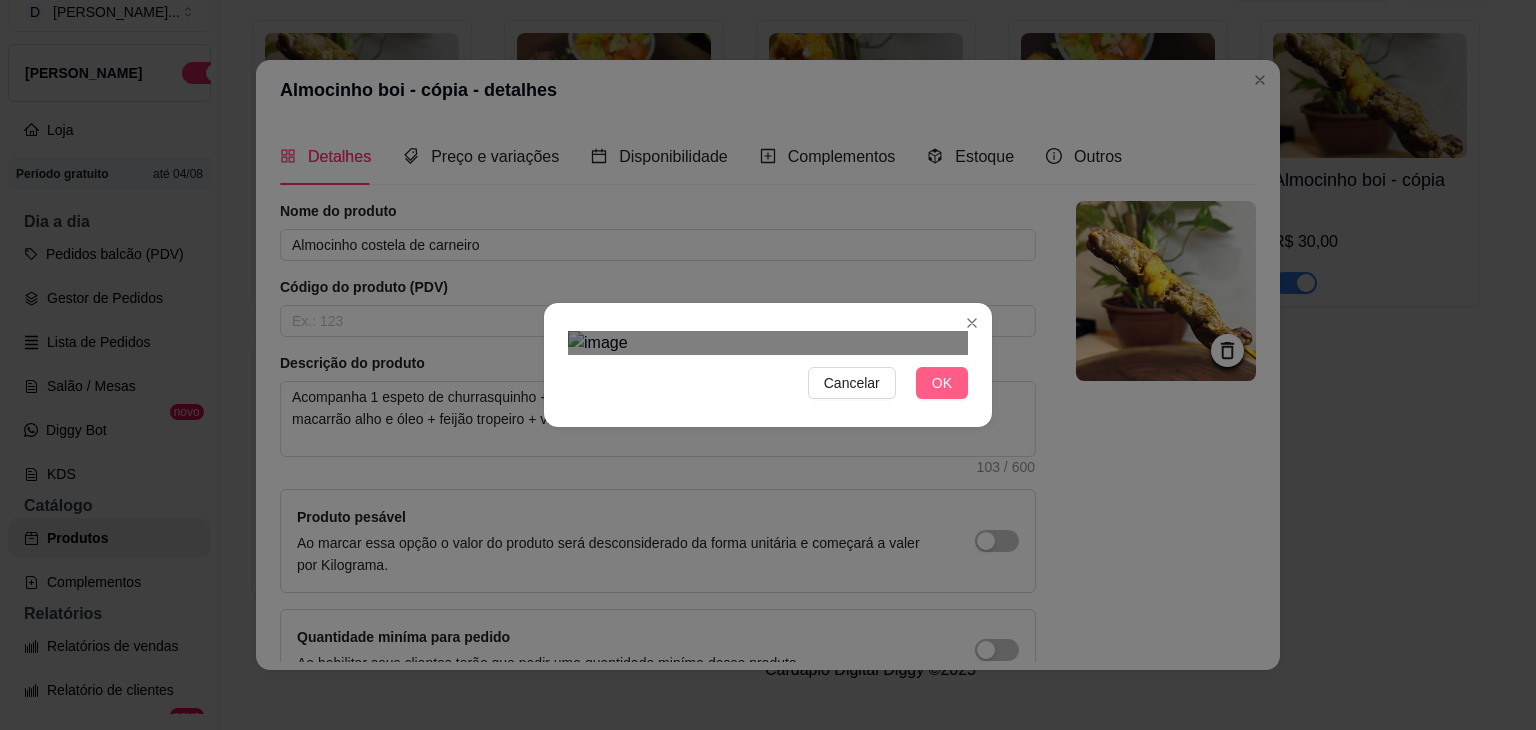 click on "OK" at bounding box center [942, 383] 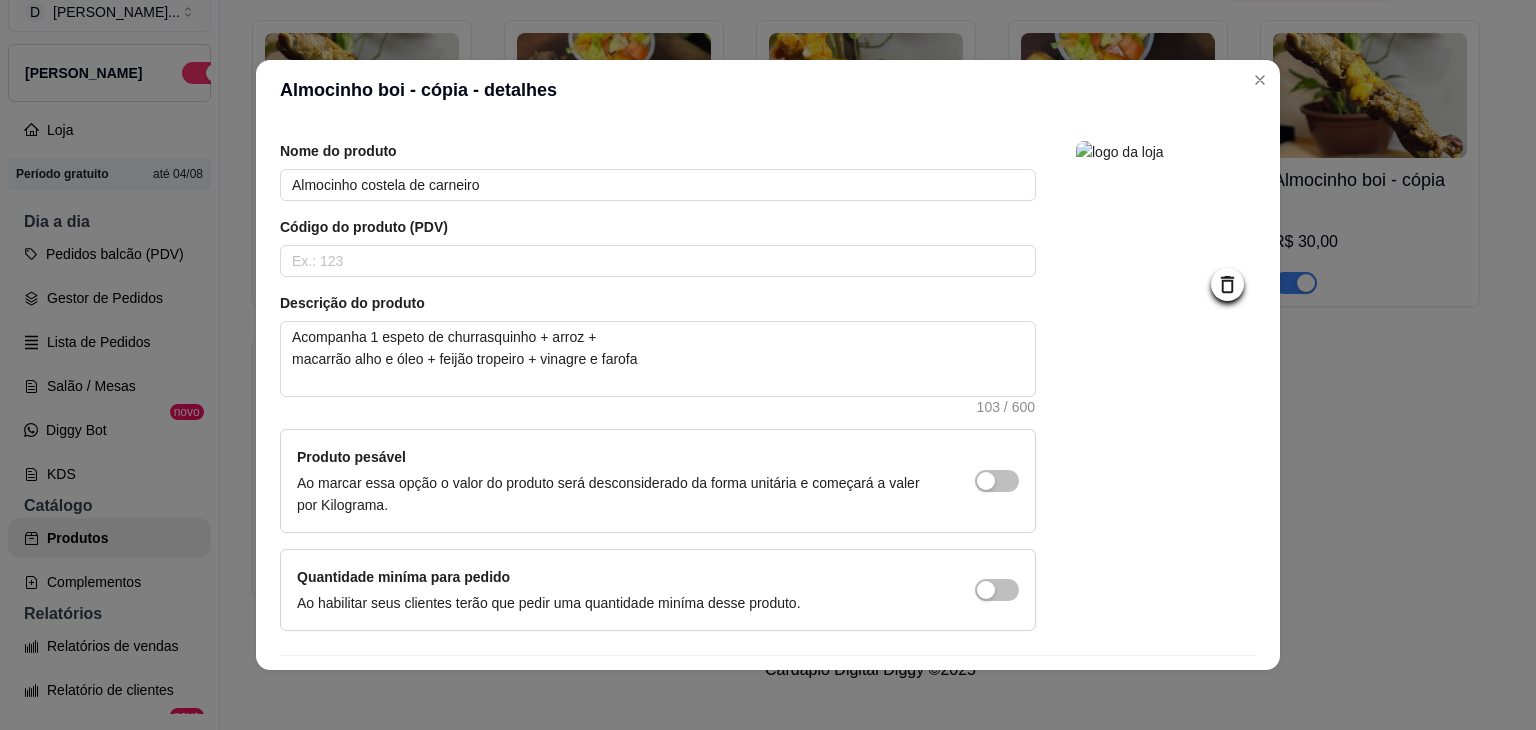 scroll, scrollTop: 116, scrollLeft: 0, axis: vertical 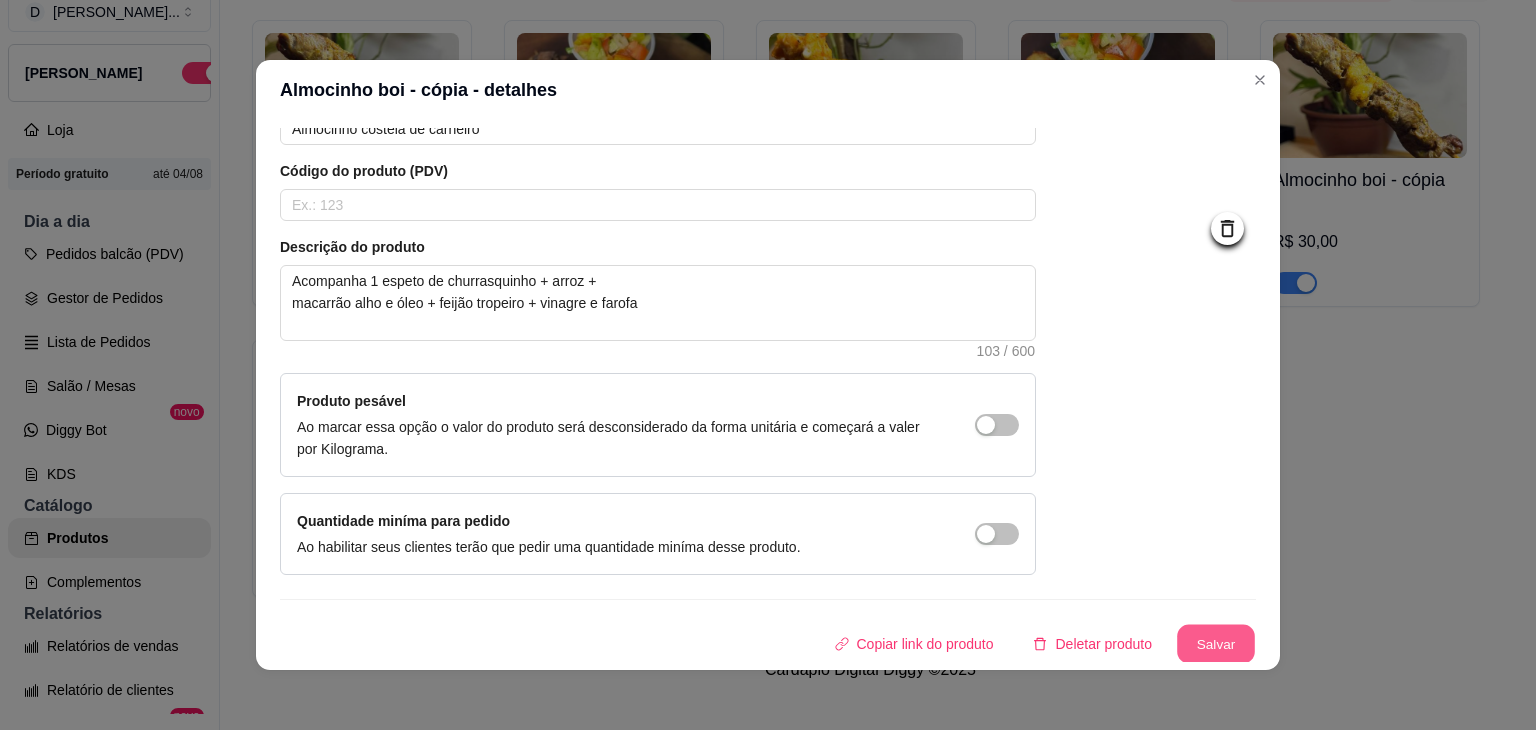 click on "Salvar" at bounding box center (1216, 644) 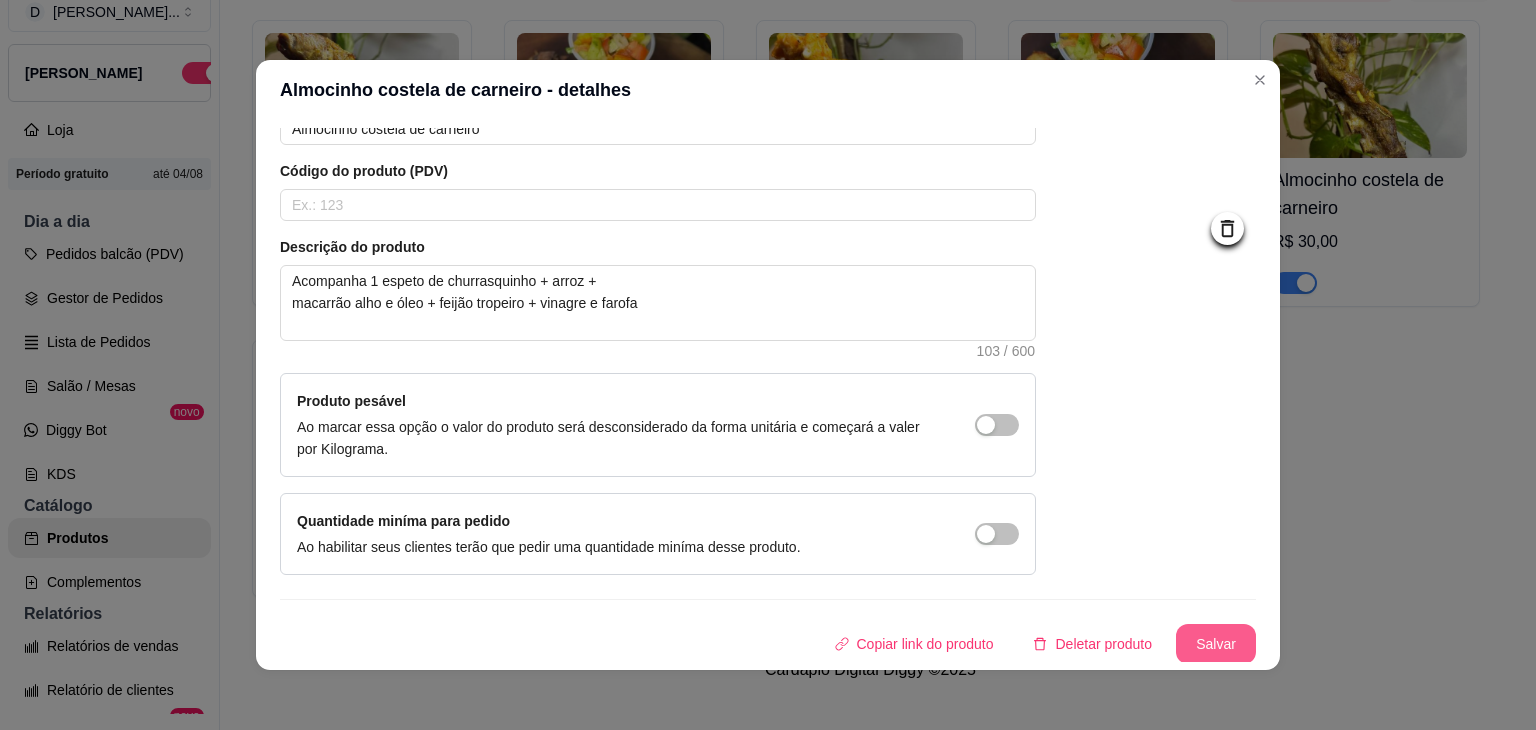 click on "Salvar" at bounding box center (1216, 644) 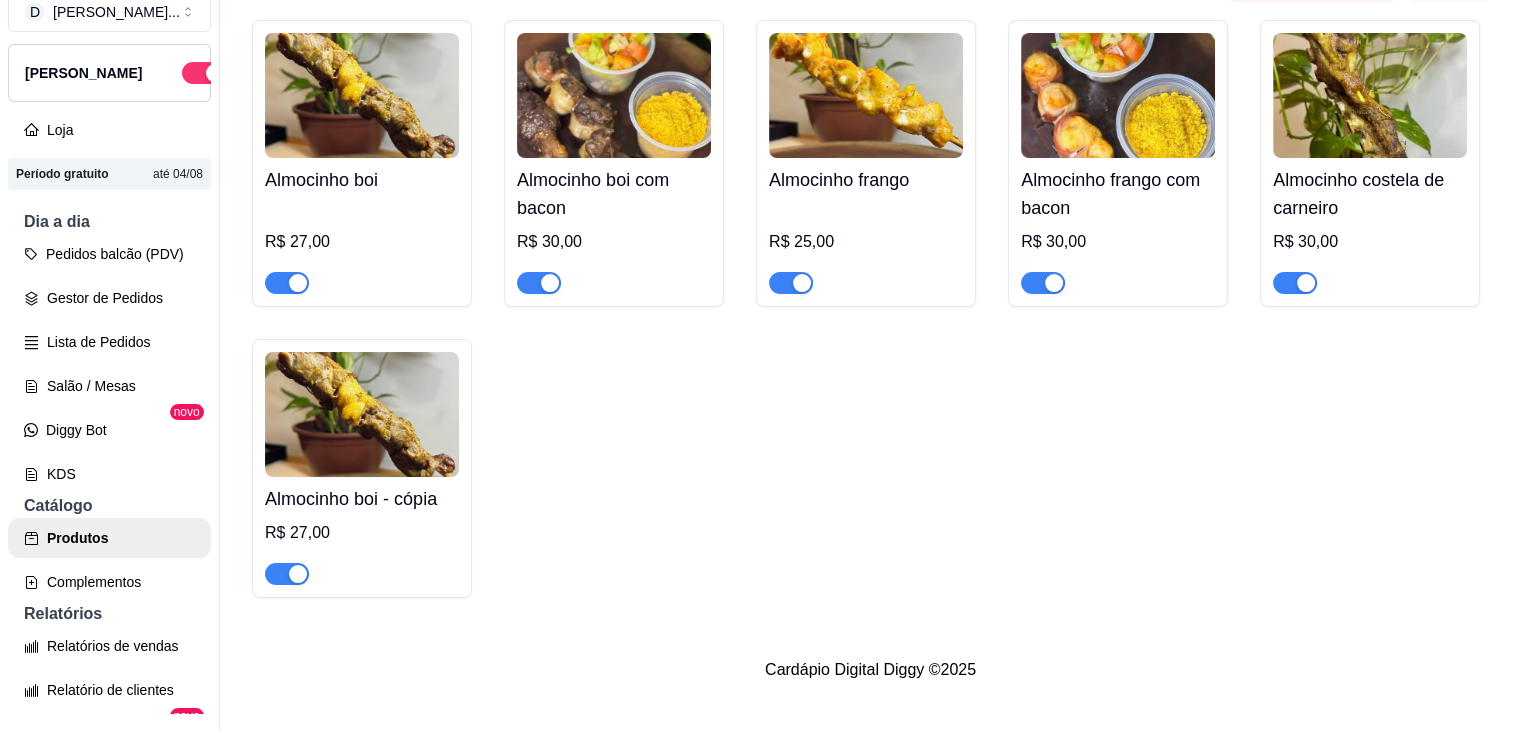 click at bounding box center [362, 414] 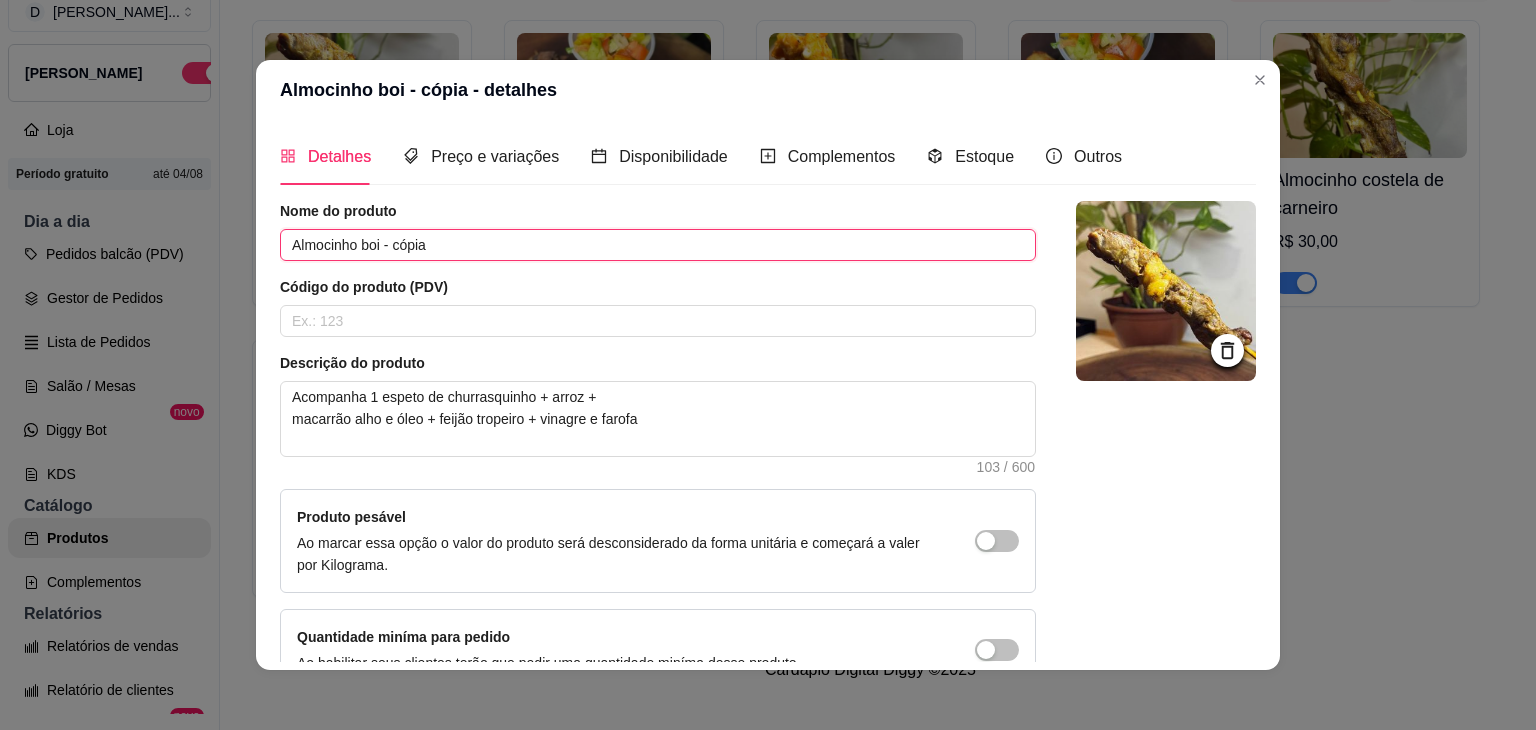 click on "Almocinho boi - cópia" at bounding box center [658, 245] 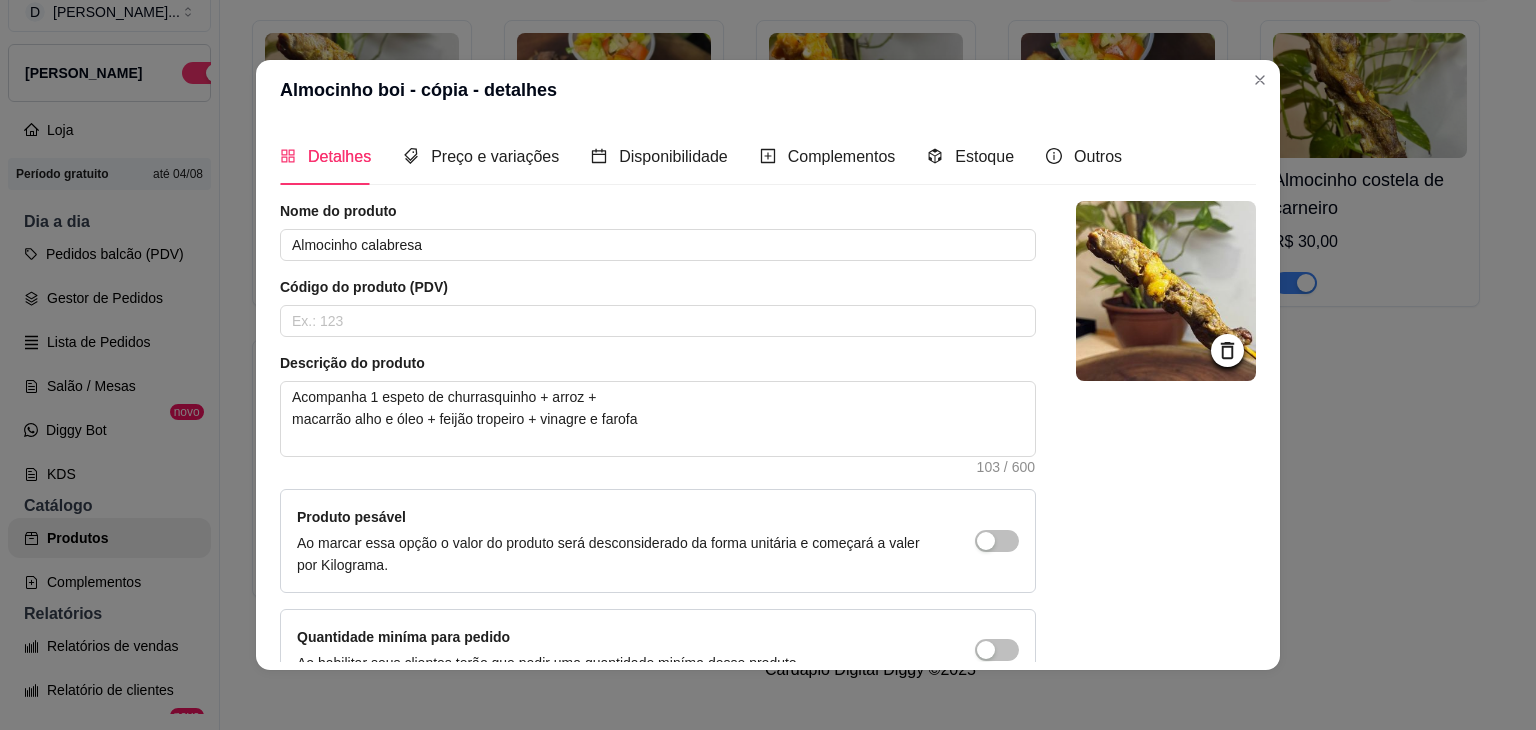click at bounding box center (1166, 291) 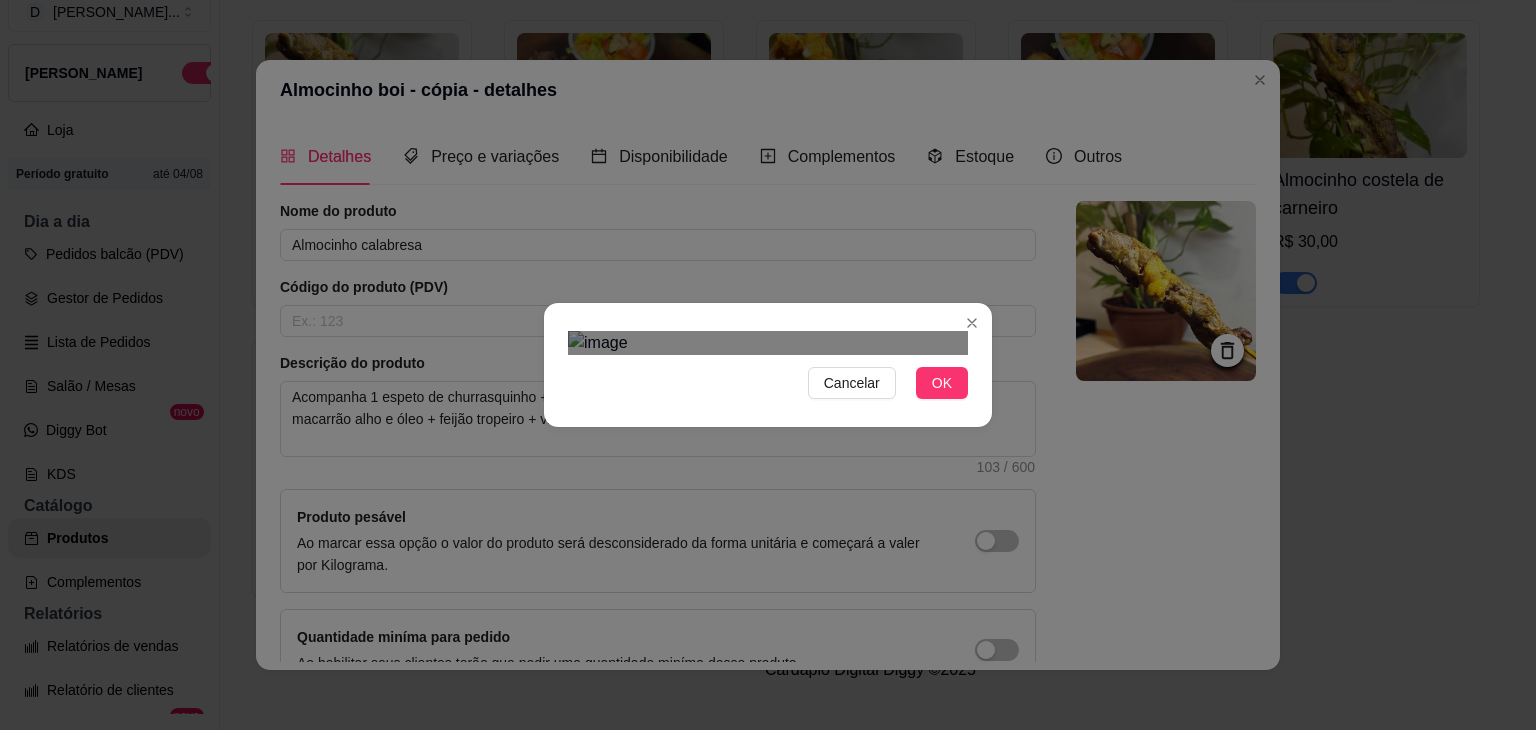 click at bounding box center (769, 730) 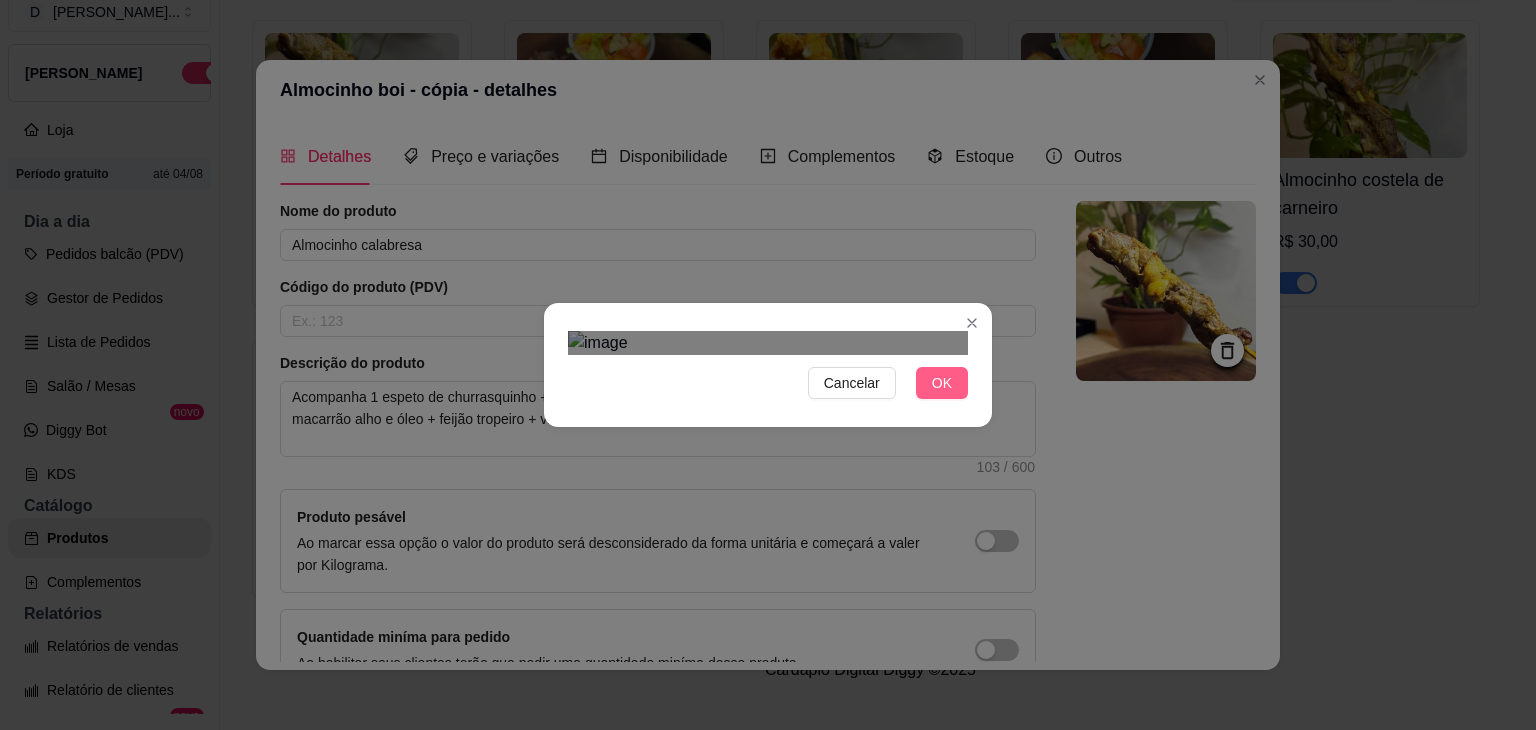 click on "OK" at bounding box center [942, 383] 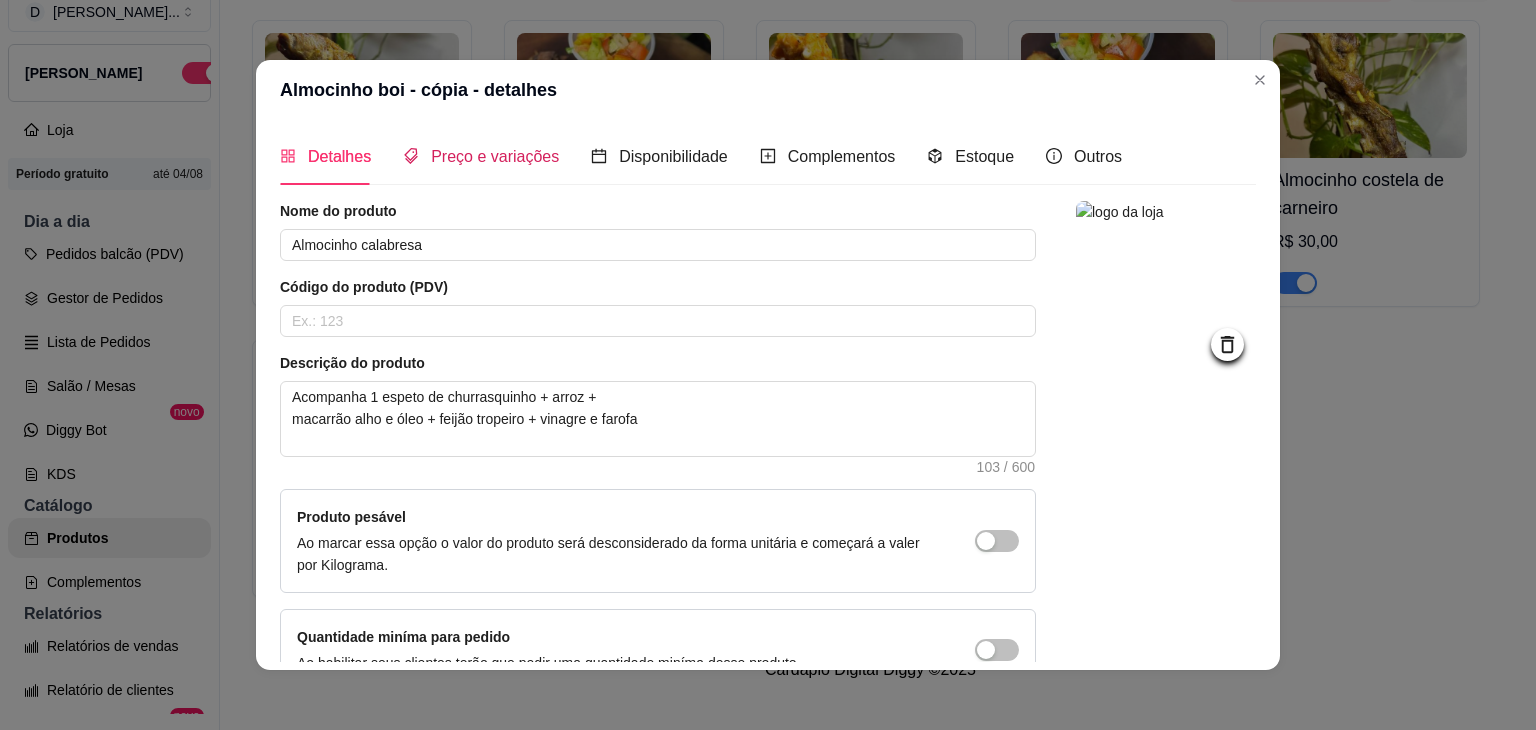 click on "Preço e variações" at bounding box center (495, 156) 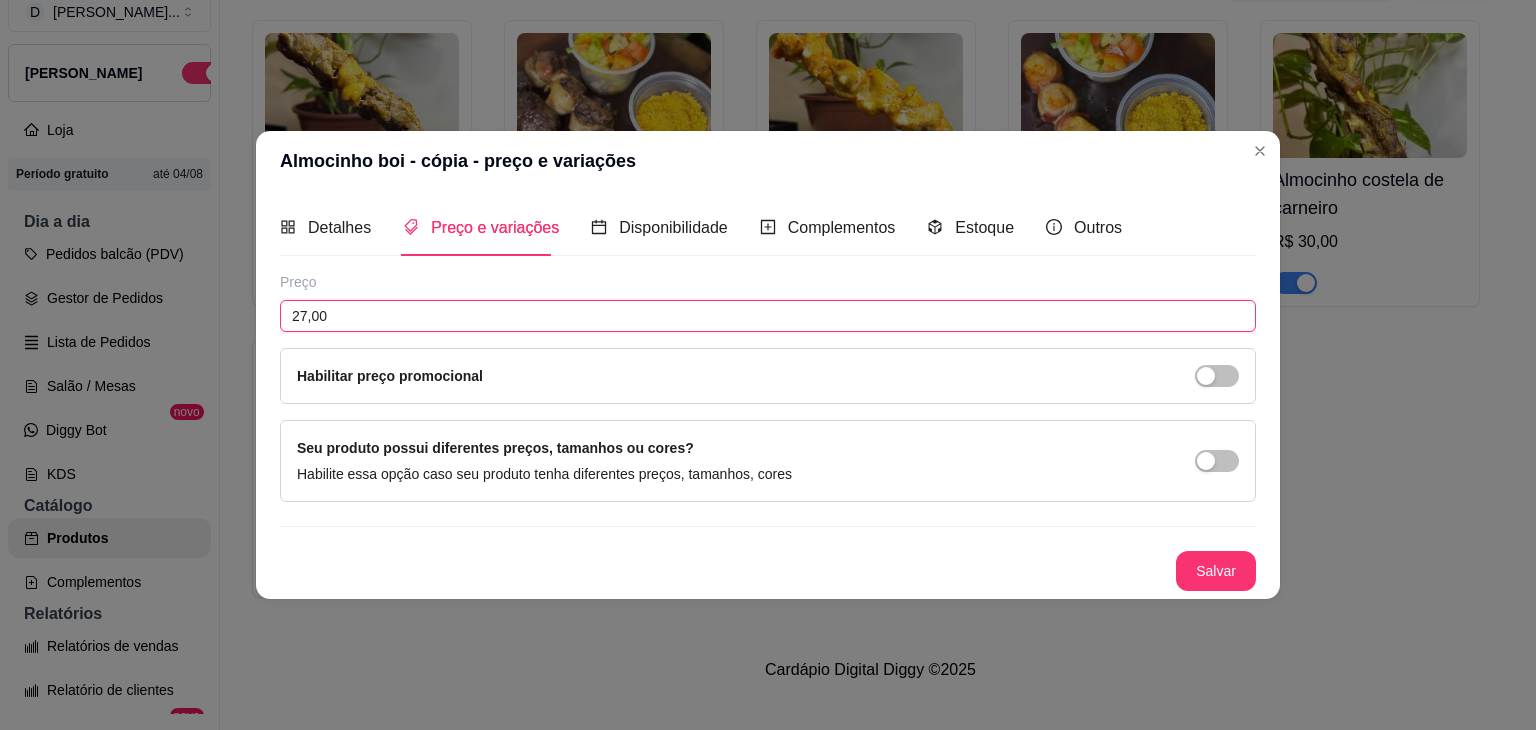 click on "27,00" at bounding box center (768, 316) 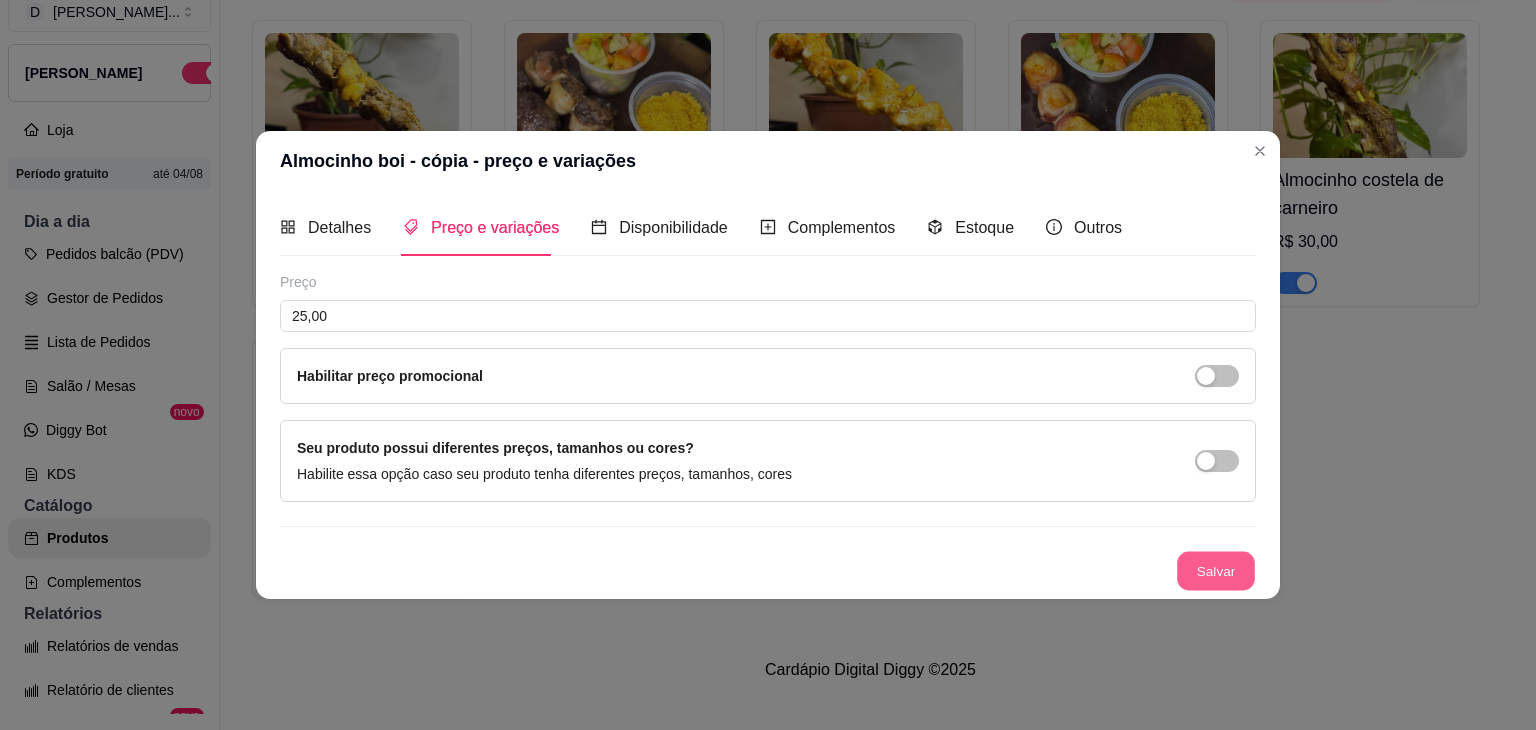 click on "Salvar" at bounding box center (1216, 571) 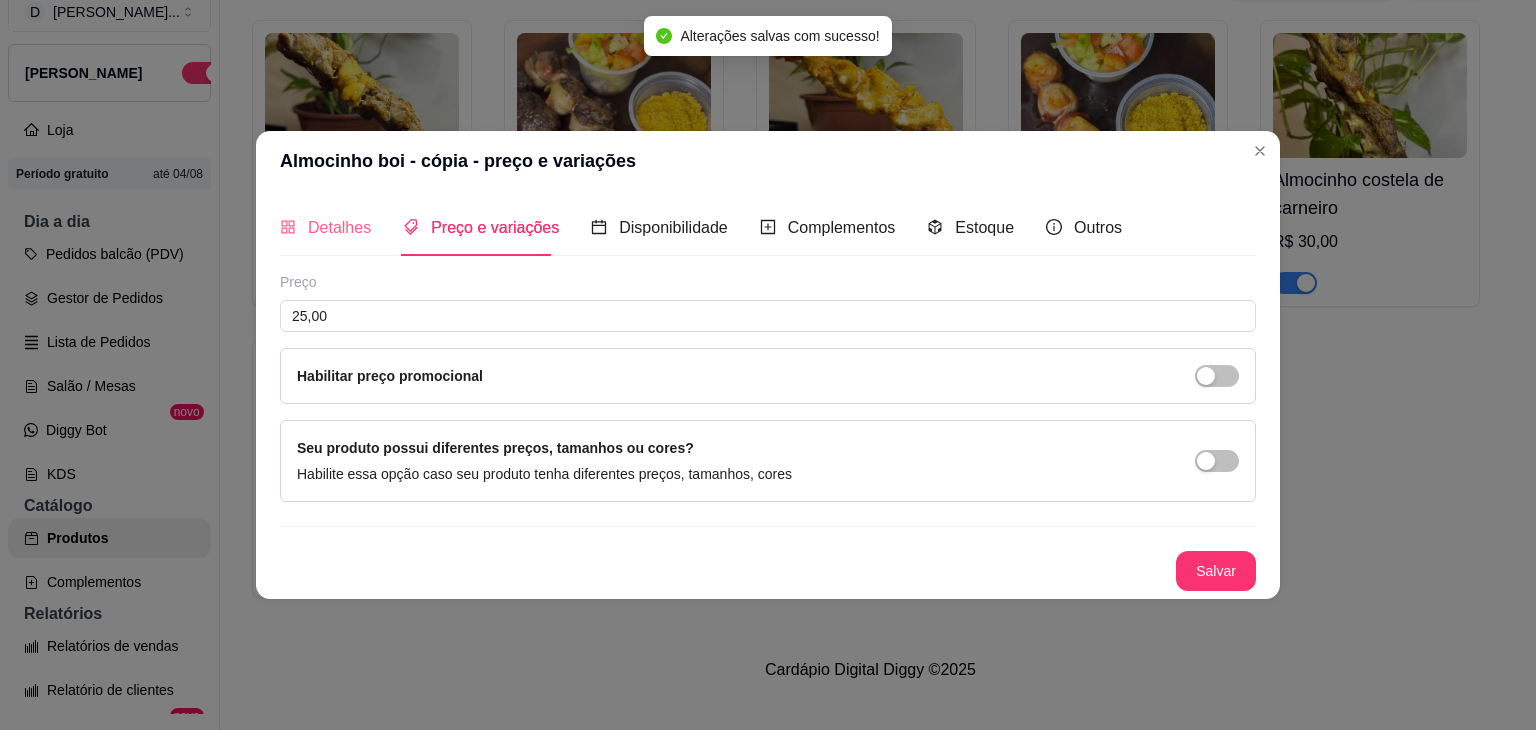 click on "Detalhes" at bounding box center (325, 227) 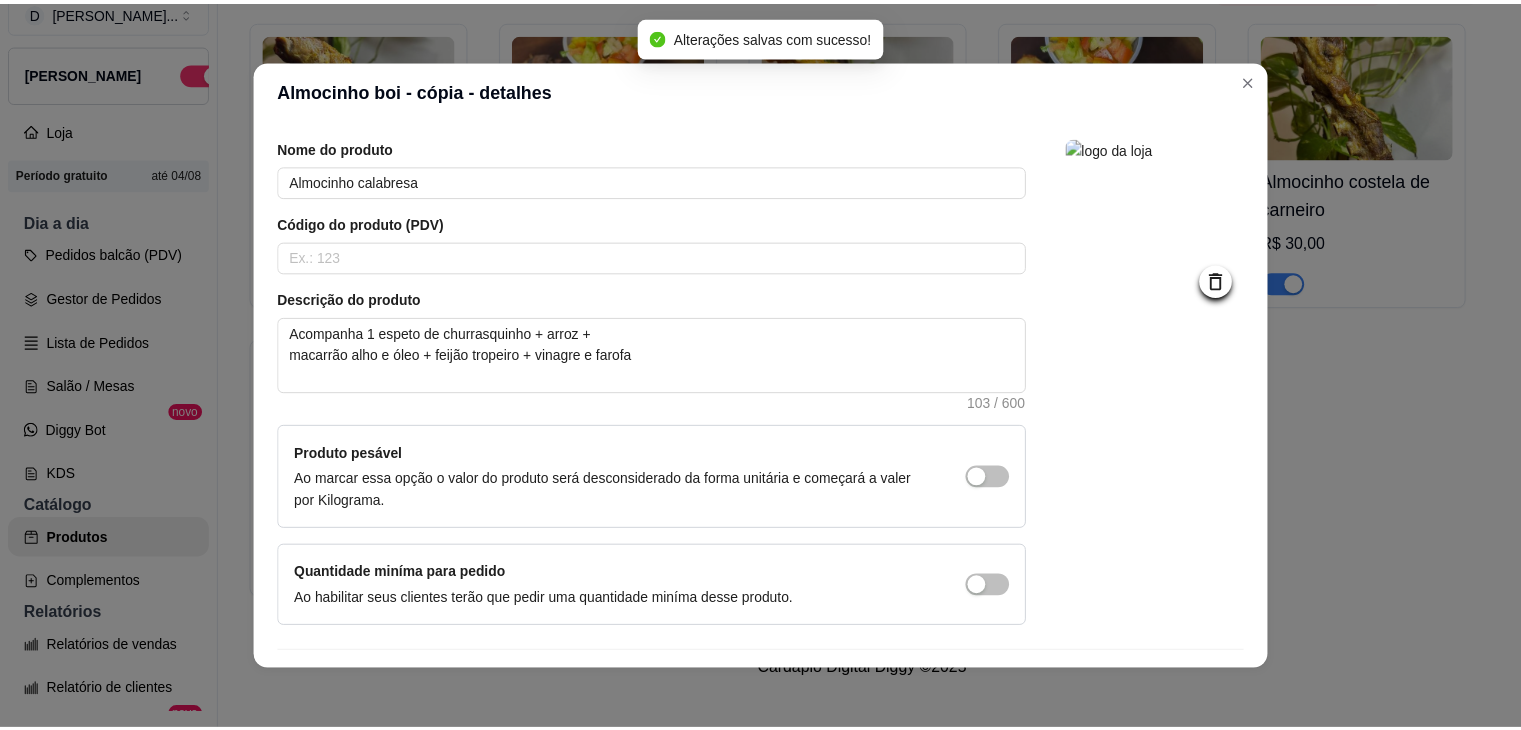 scroll, scrollTop: 116, scrollLeft: 0, axis: vertical 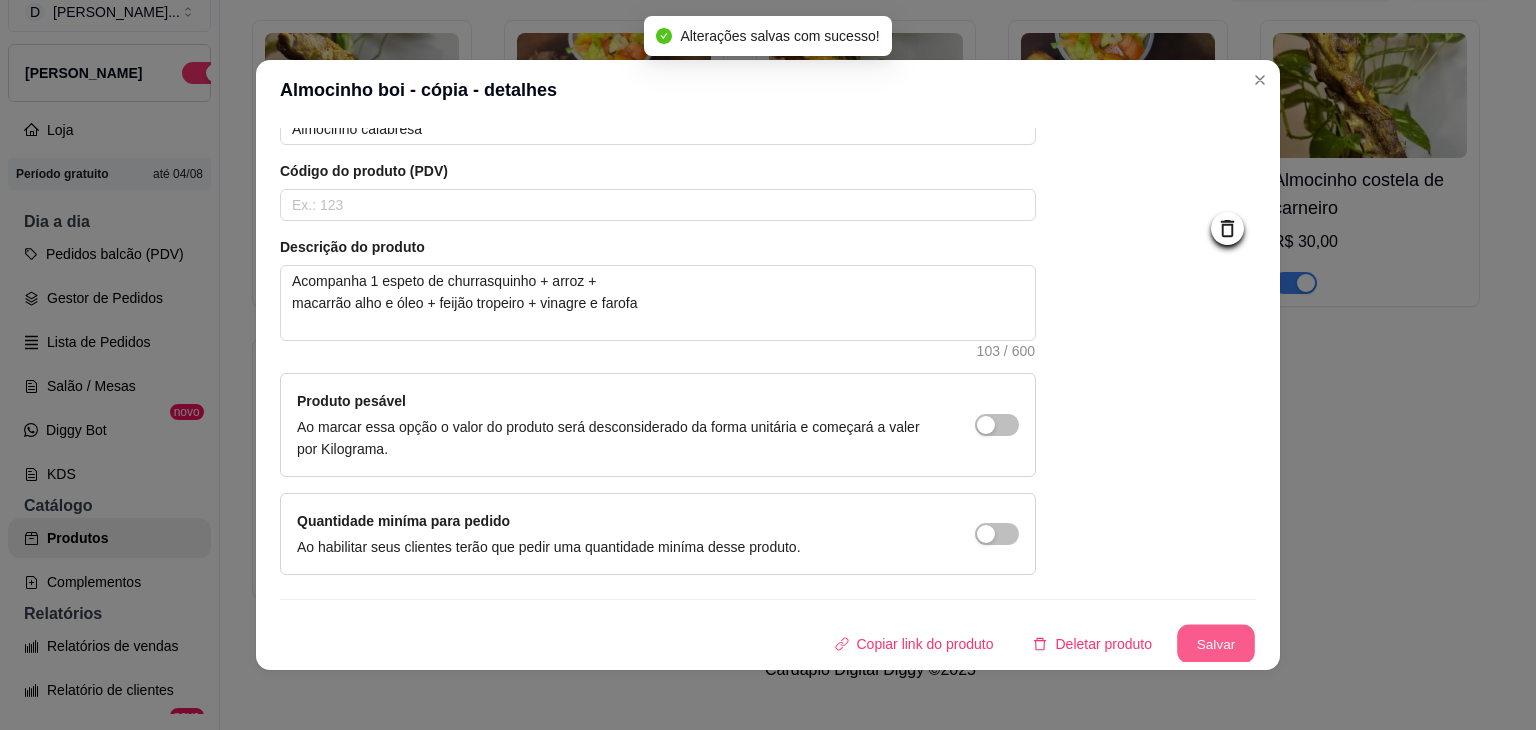 click on "Salvar" at bounding box center (1216, 644) 